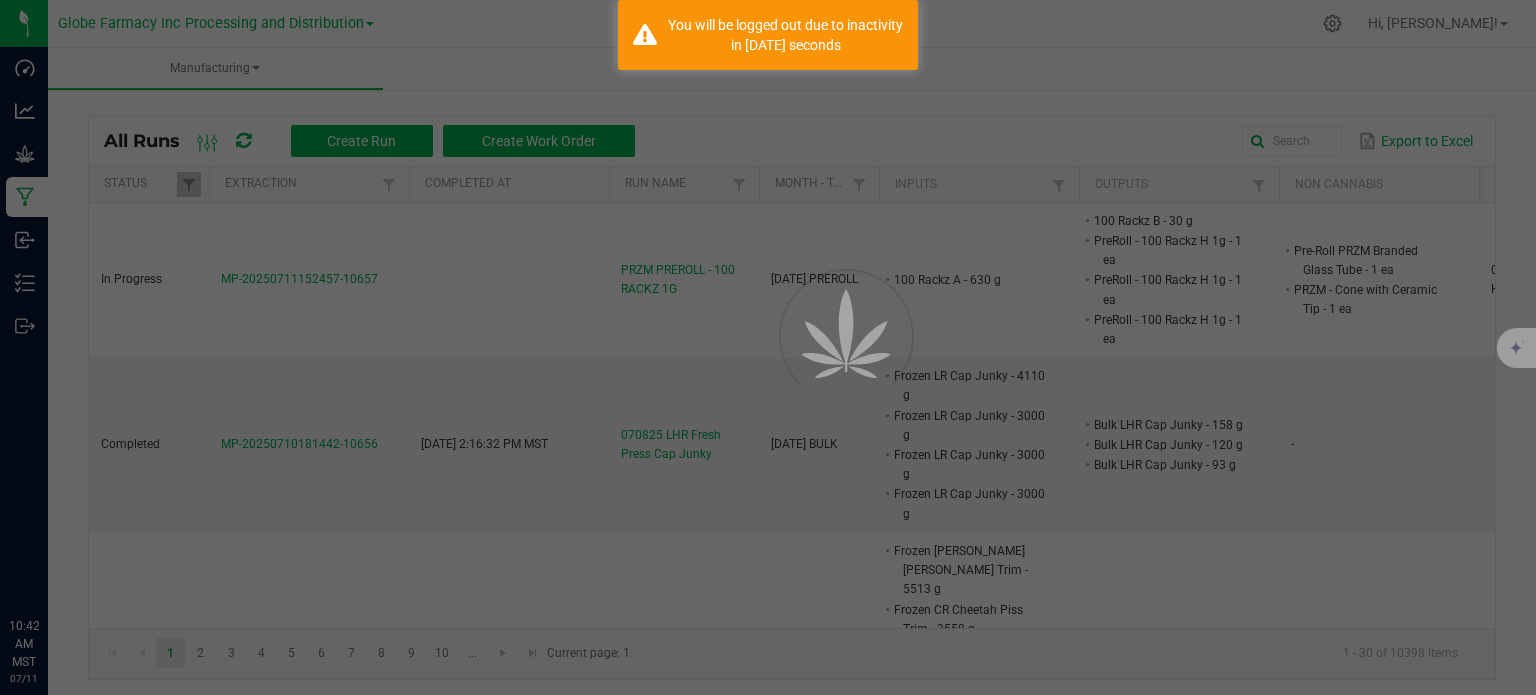 scroll, scrollTop: 0, scrollLeft: 0, axis: both 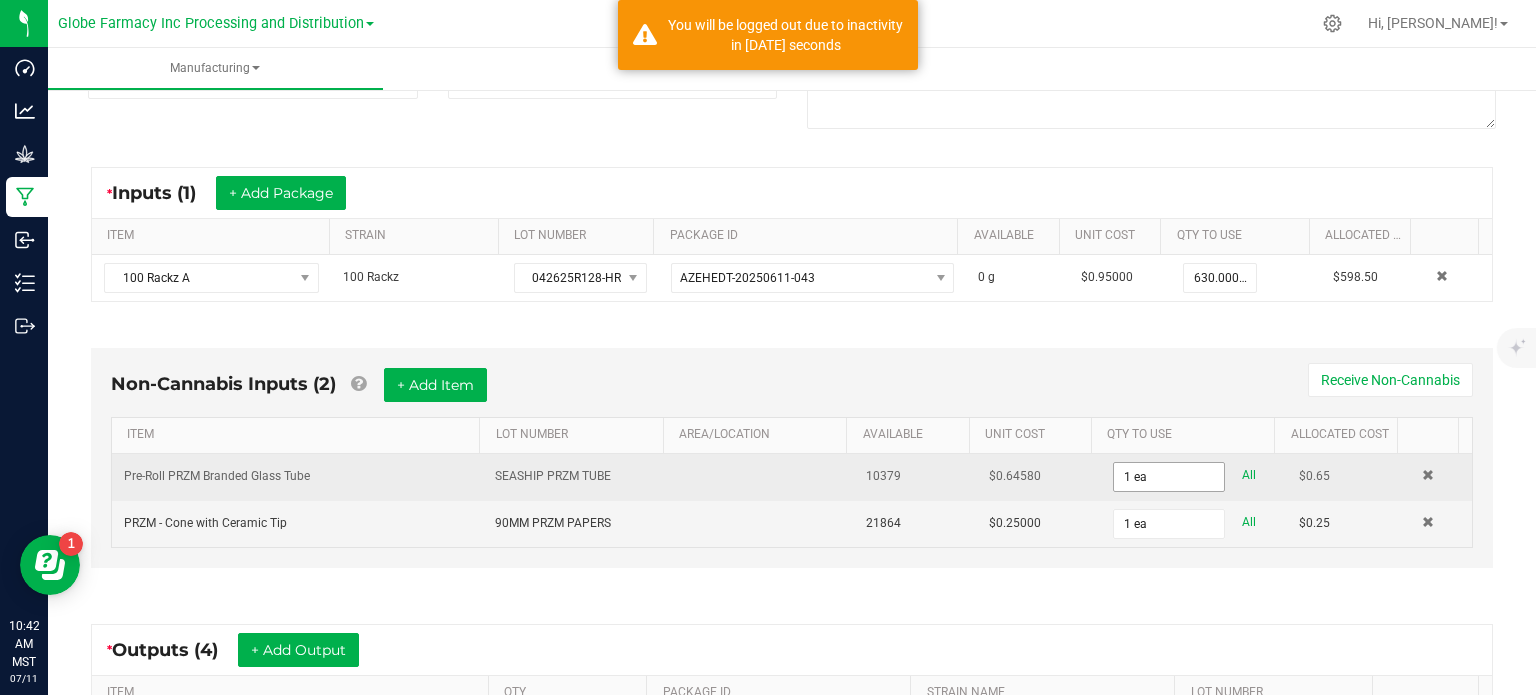 click on "1 ea" at bounding box center (1169, 477) 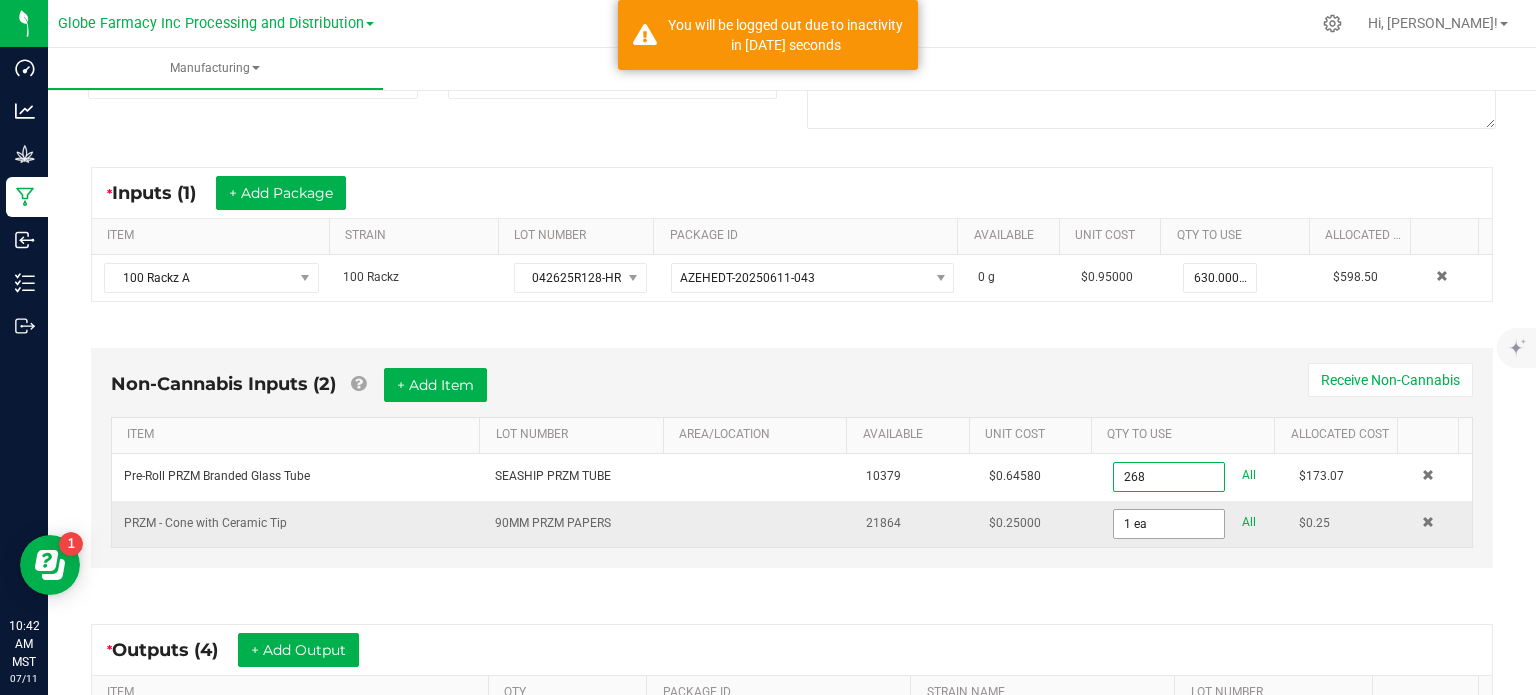 type on "268 ea" 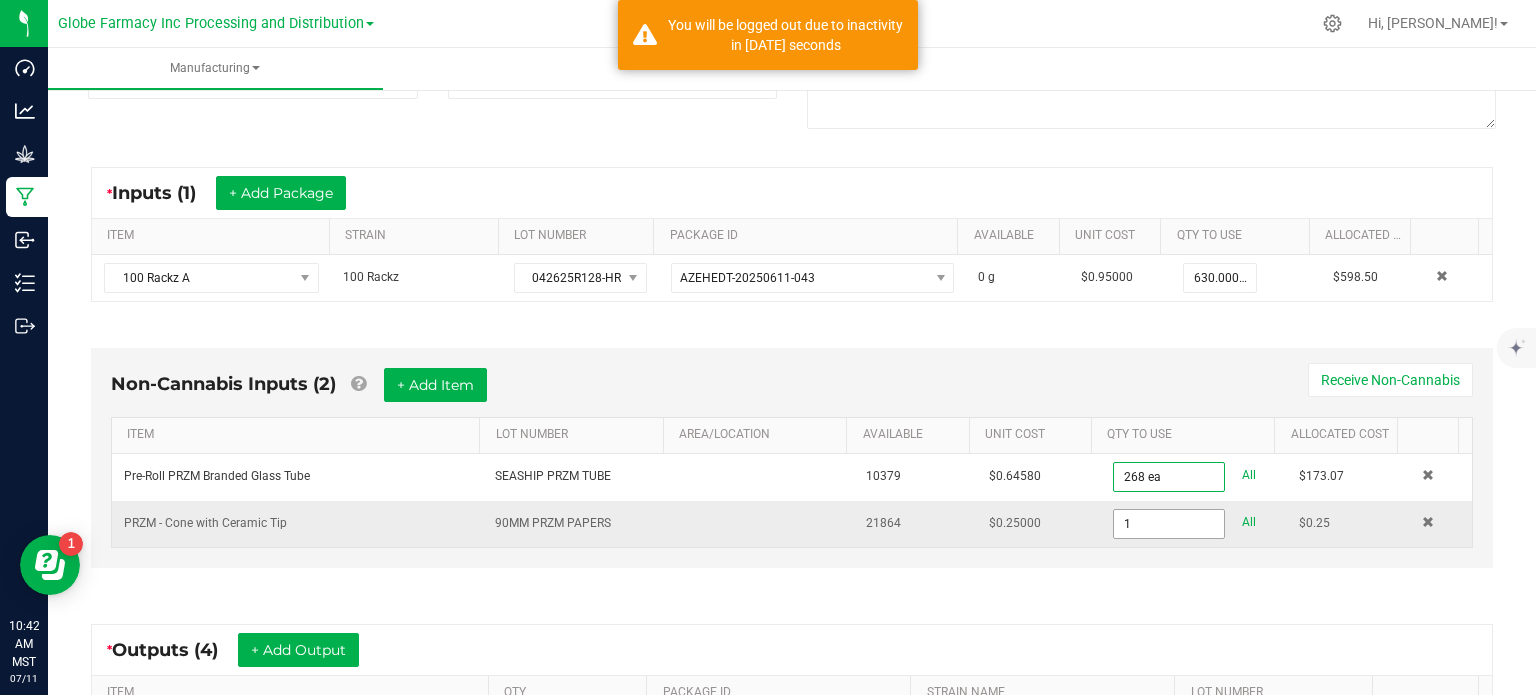 click on "1" at bounding box center [1169, 524] 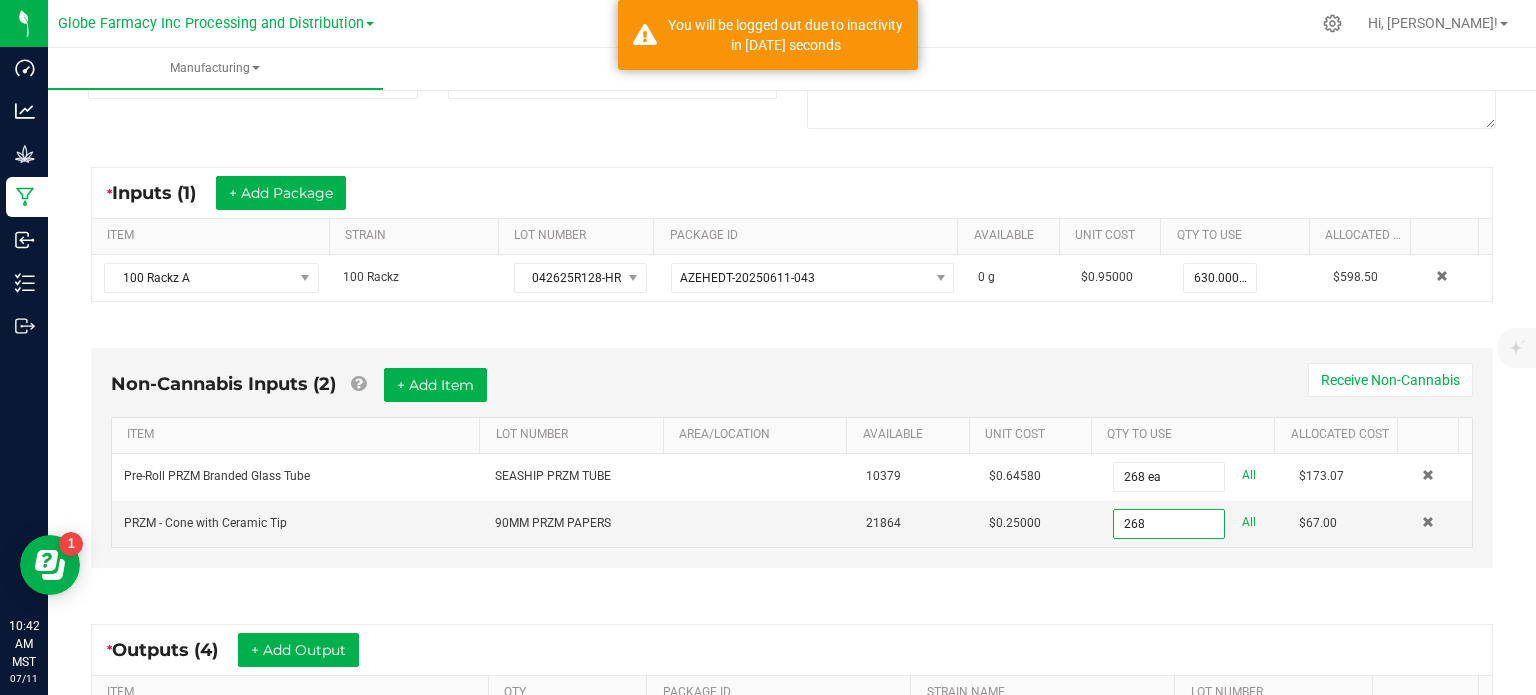 type on "268 ea" 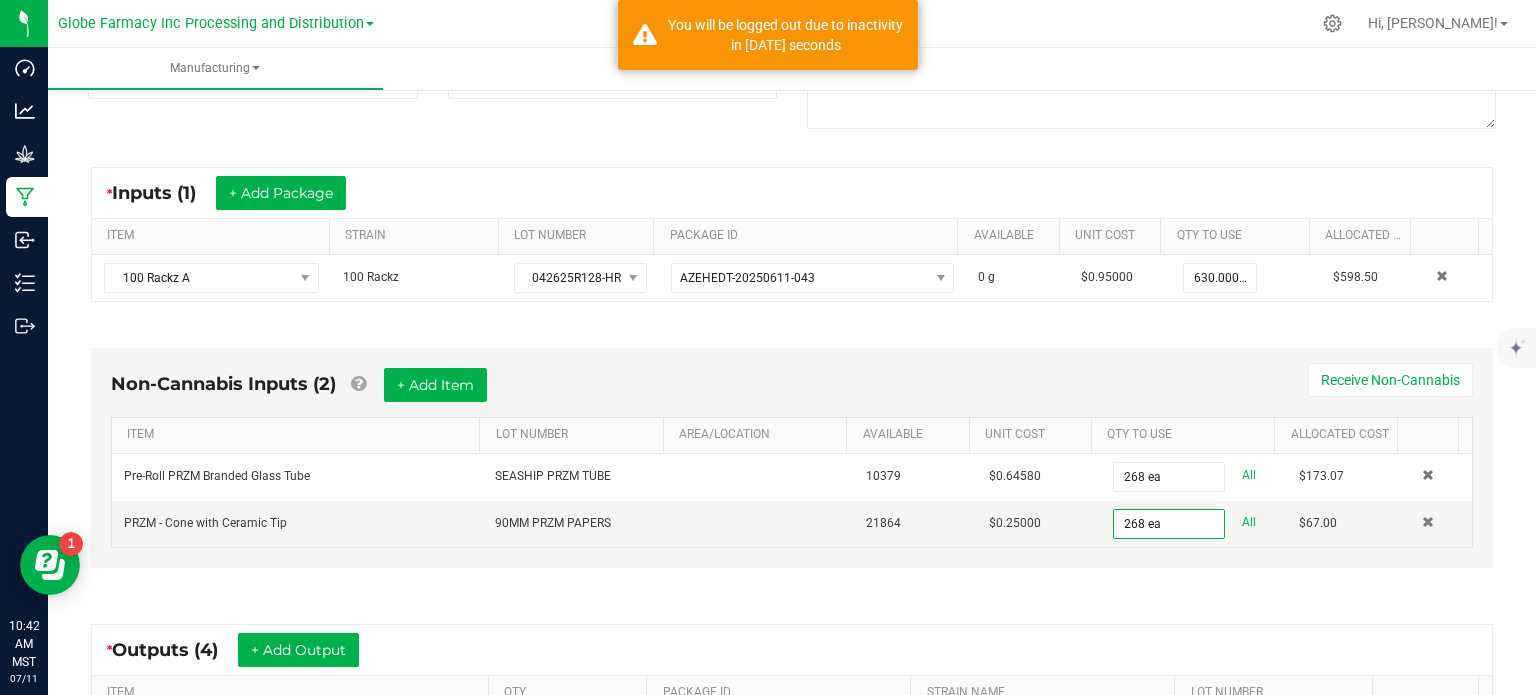 click on "Non-Cannabis Inputs (2)  + Add Item   Receive Non-Cannabis  ITEM LOT NUMBER AREA/LOCATION AVAILABLE Unit Cost QTY TO USE Allocated Cost  Pre-Roll PRZM Branded Glass Tube   SEASHIP PRZM TUBE      10379    $0.64580  268 ea All  $173.07   PRZM - Cone with Ceramic Tip   90MM PRZM PAPERS      21864    $0.25000  268 ea All  $67.00" at bounding box center [792, 463] 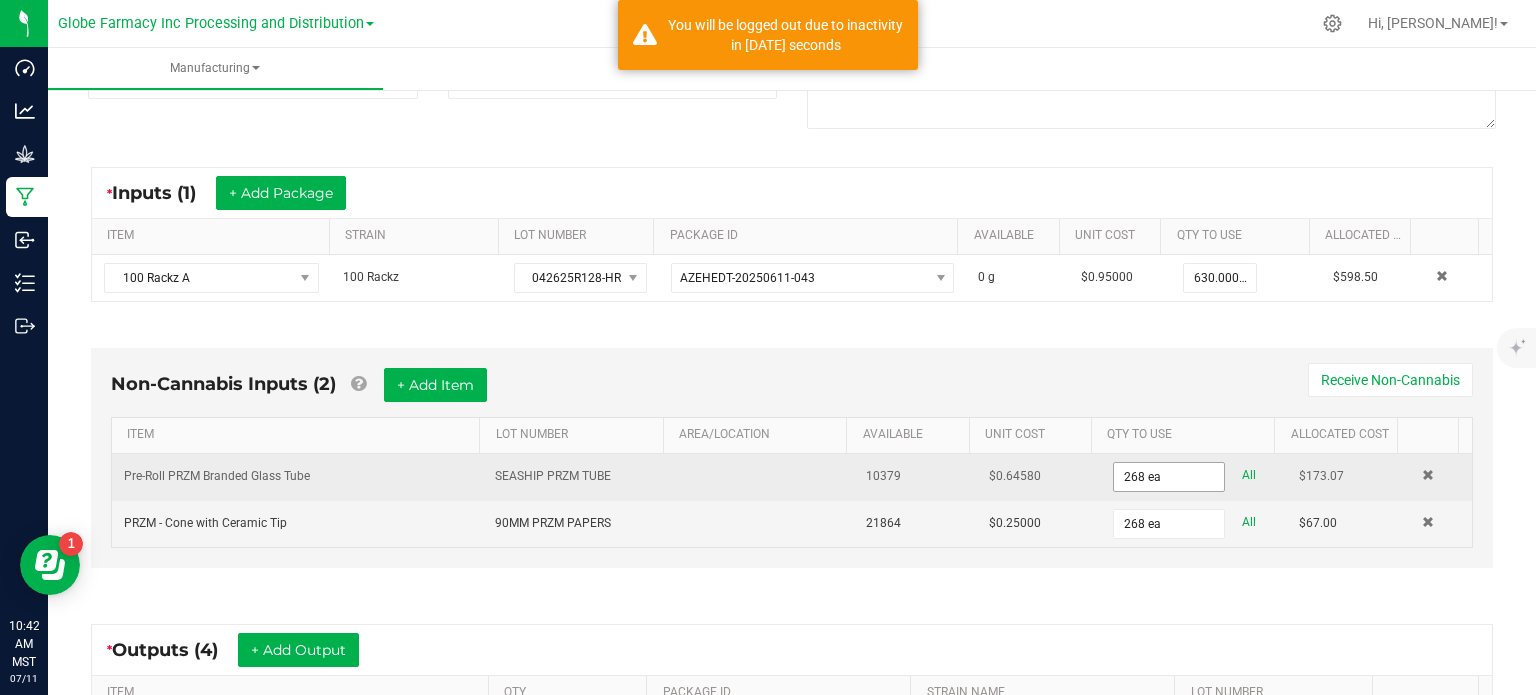 click on "268 ea" at bounding box center [1169, 477] 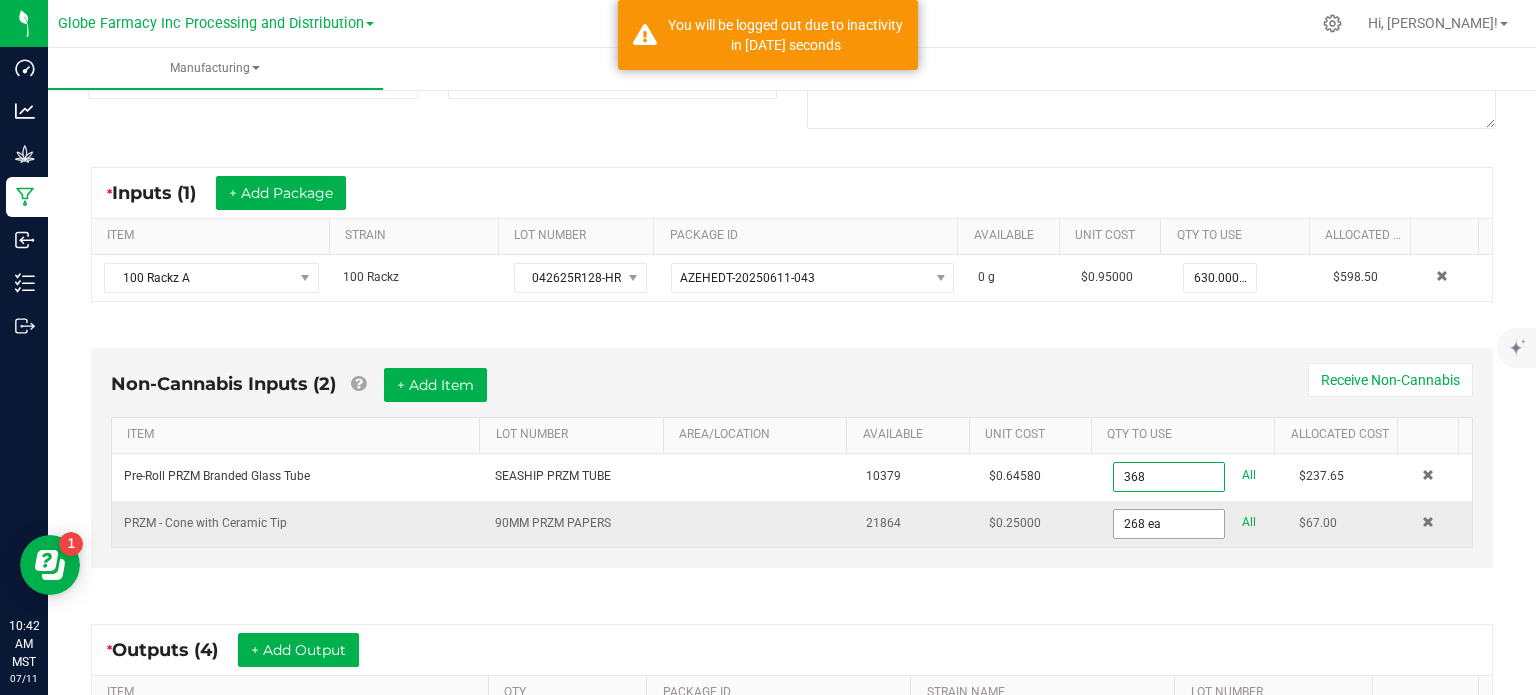 click on "268 ea" at bounding box center [1169, 524] 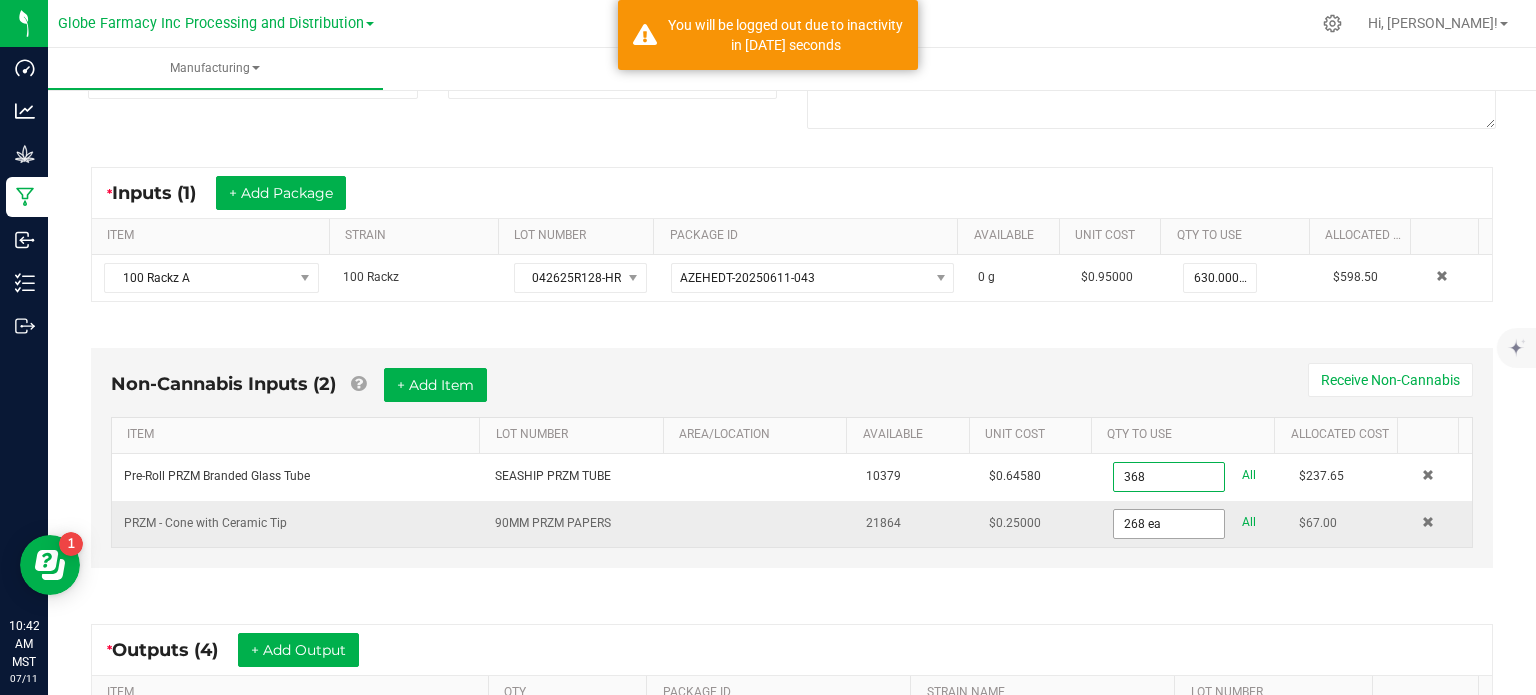 type on "368 ea" 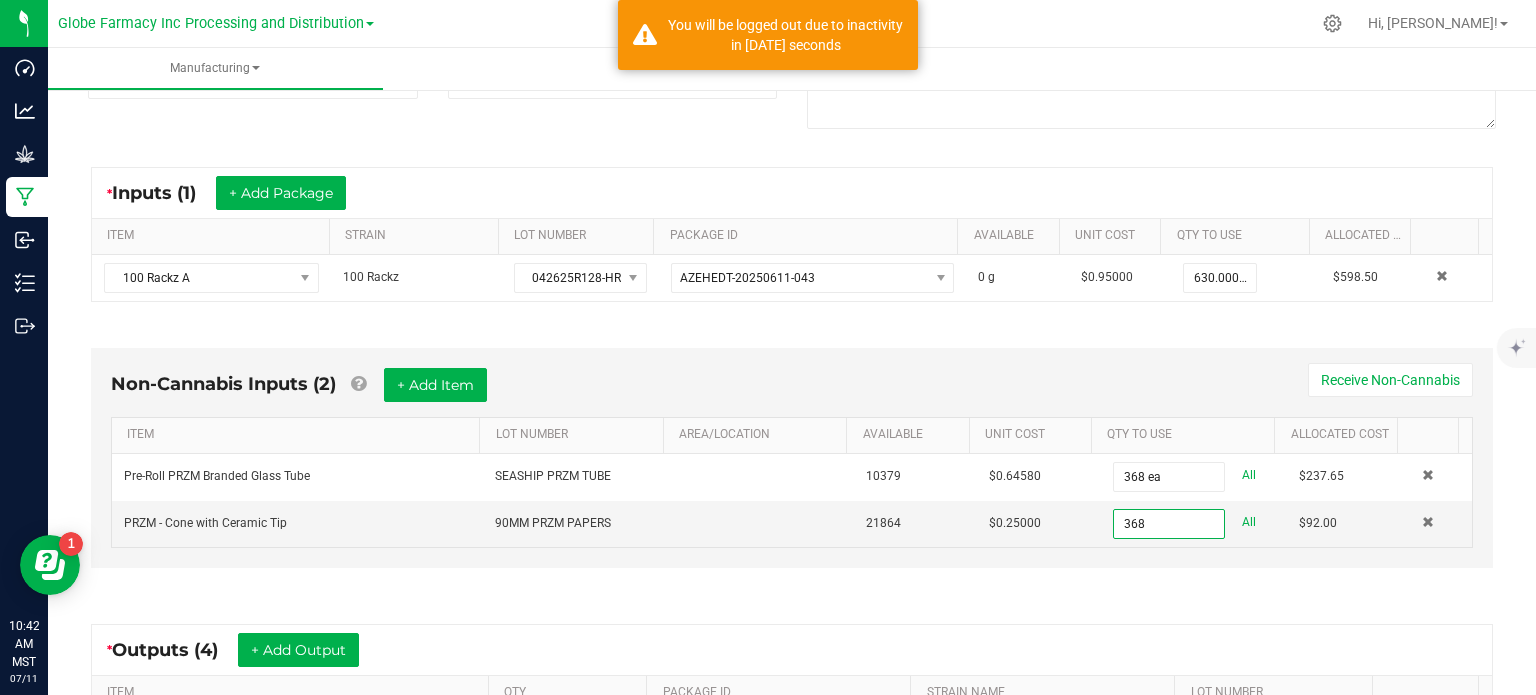 type on "368 ea" 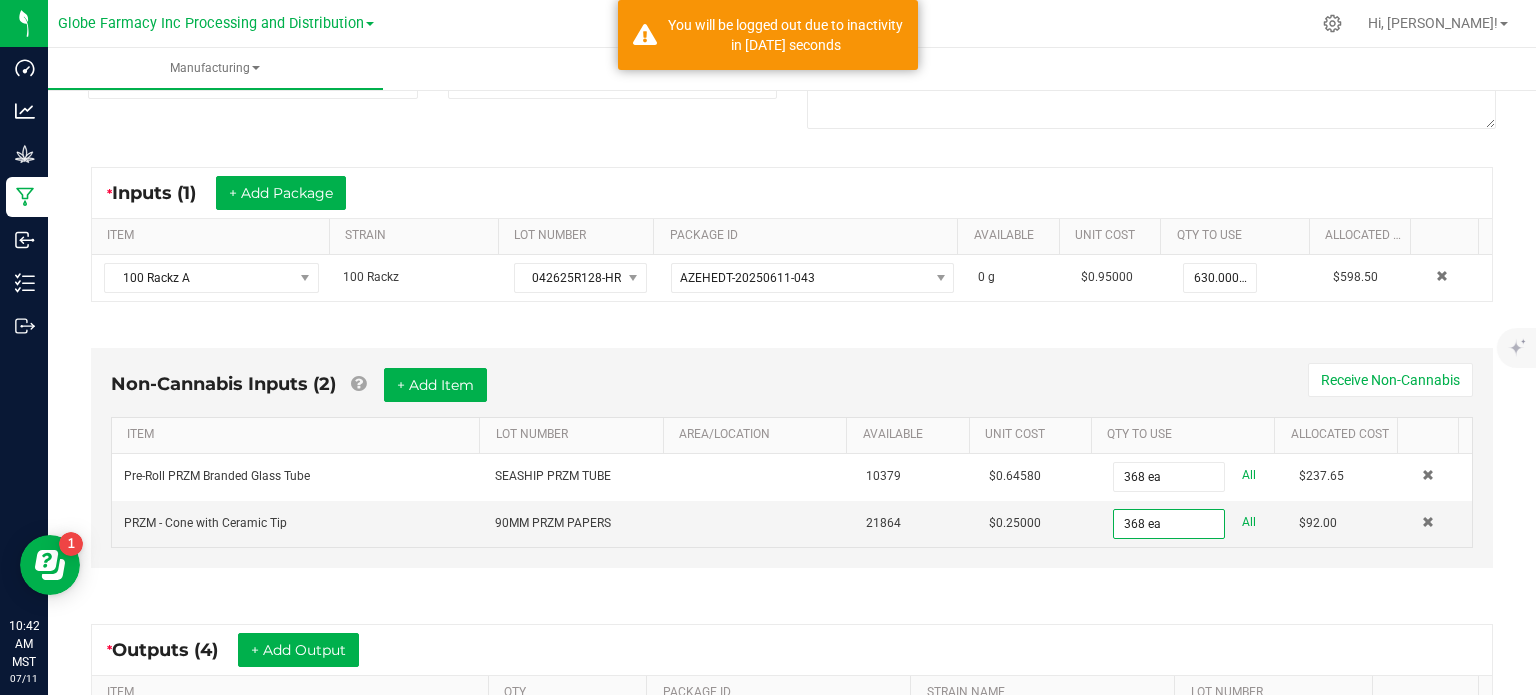 click on "Non-Cannabis Inputs (2)  + Add Item   Receive Non-Cannabis  ITEM LOT NUMBER AREA/LOCATION AVAILABLE Unit Cost QTY TO USE Allocated Cost  Pre-Roll PRZM Branded Glass Tube   SEASHIP PRZM TUBE      10379    $0.64580  368 ea All  $237.65   PRZM - Cone with Ceramic Tip   90MM PRZM PAPERS      21864    $0.25000  368 ea All  $92.00" at bounding box center [792, 463] 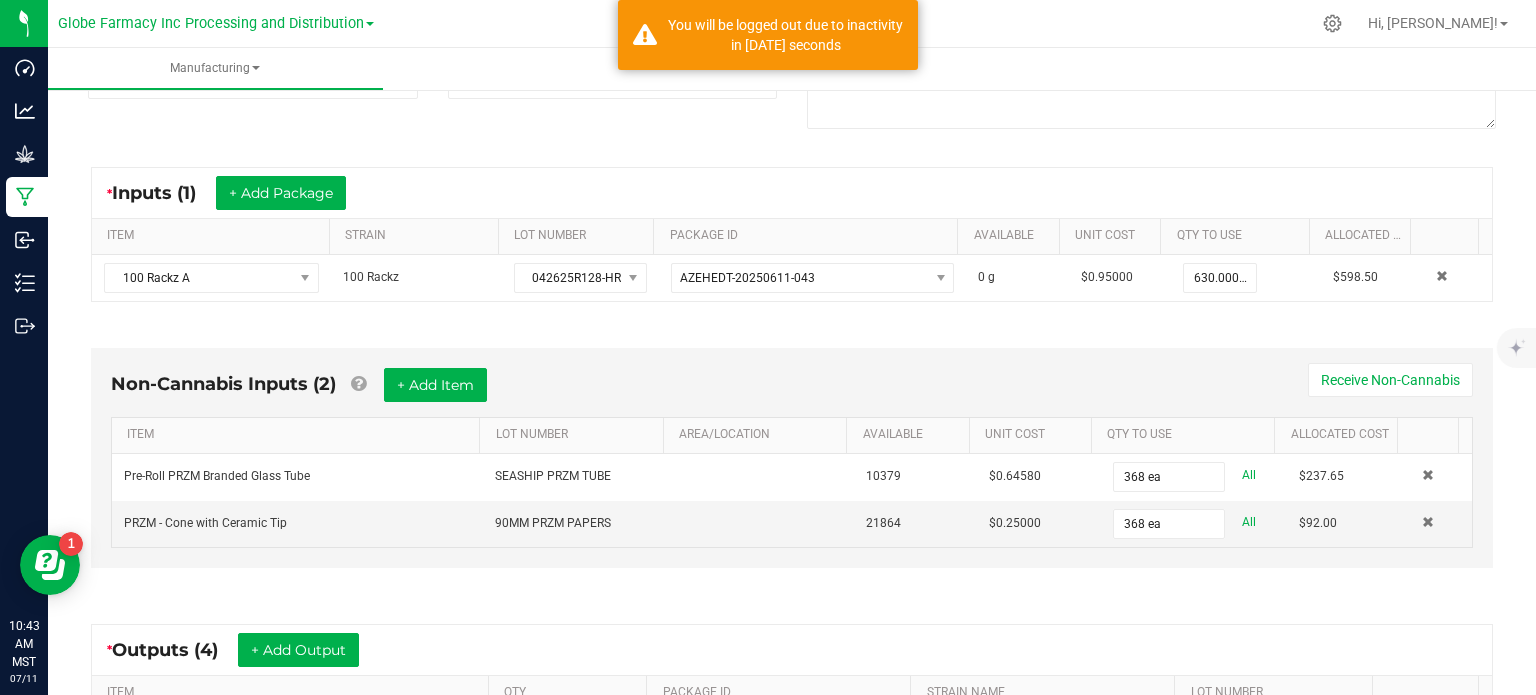 scroll, scrollTop: 600, scrollLeft: 0, axis: vertical 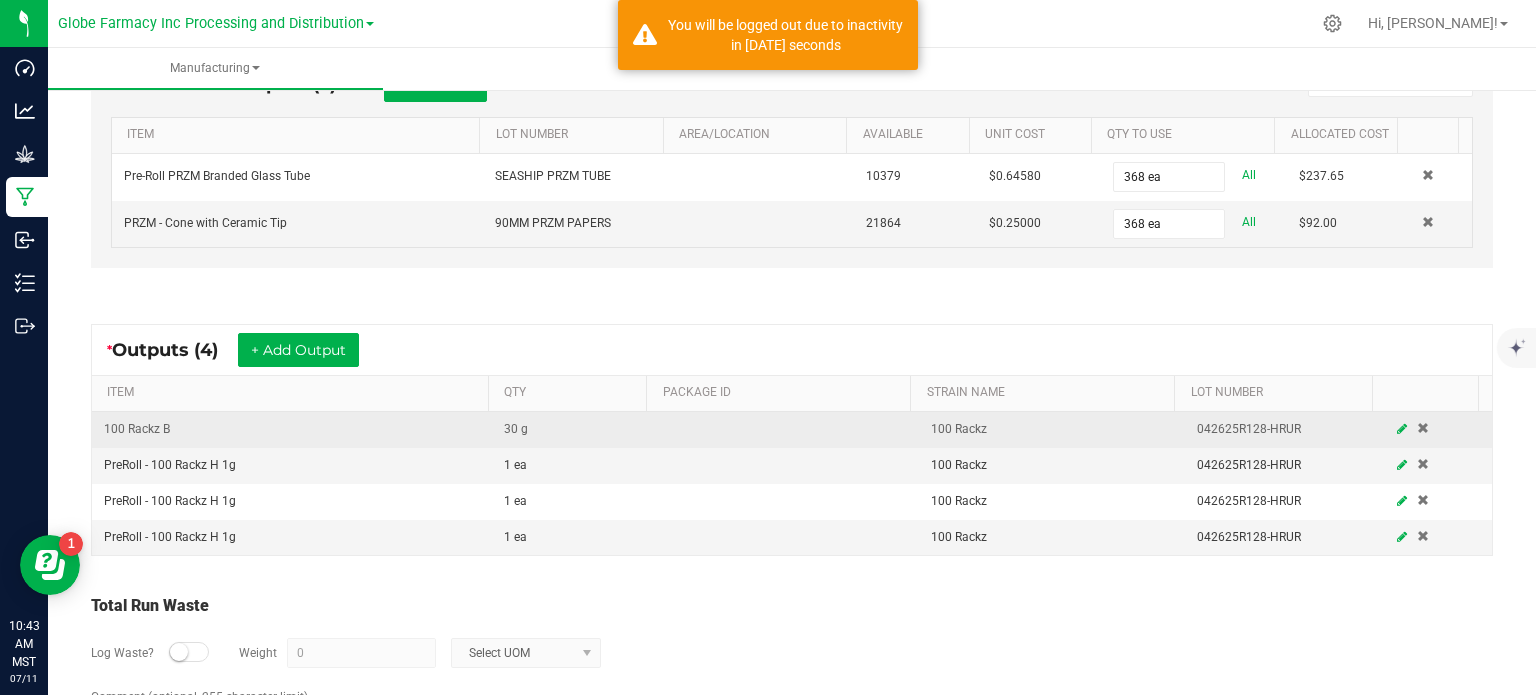 click at bounding box center (1402, 429) 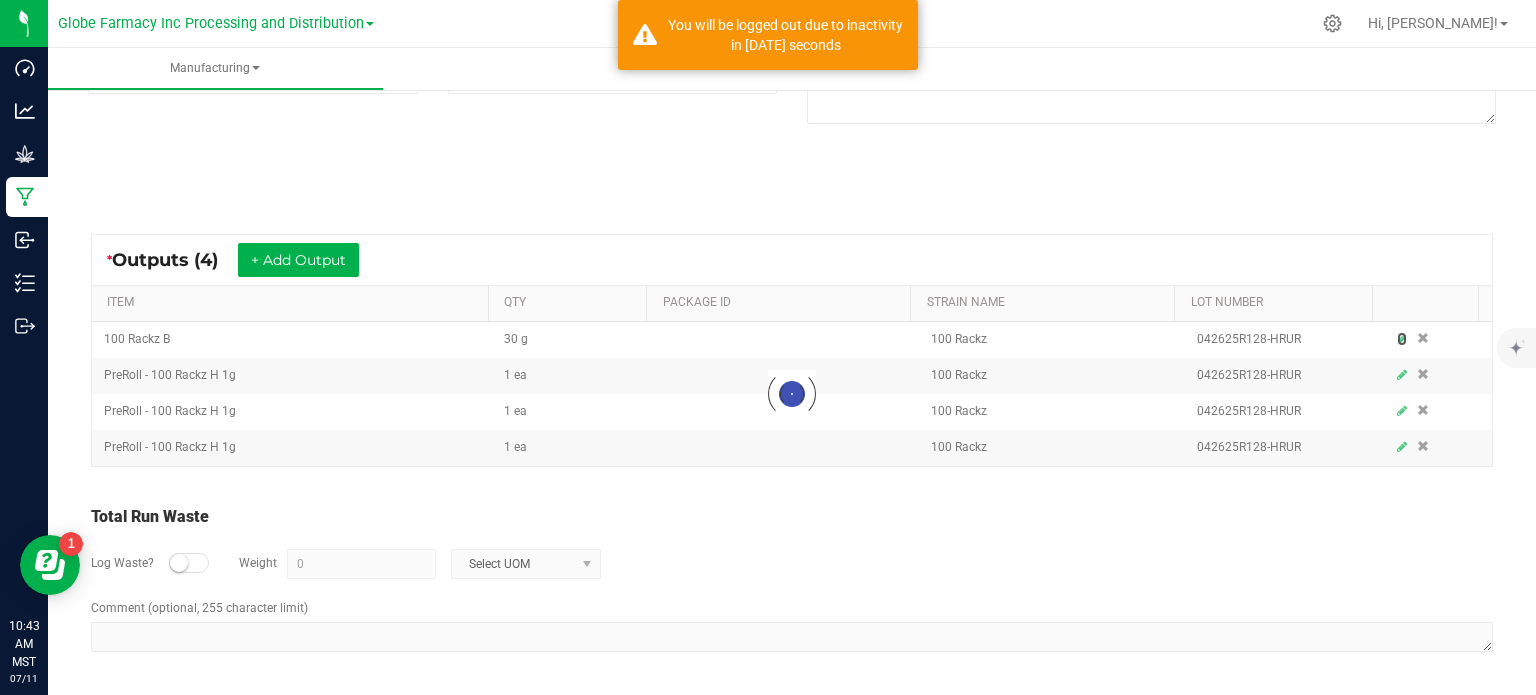 scroll, scrollTop: 302, scrollLeft: 0, axis: vertical 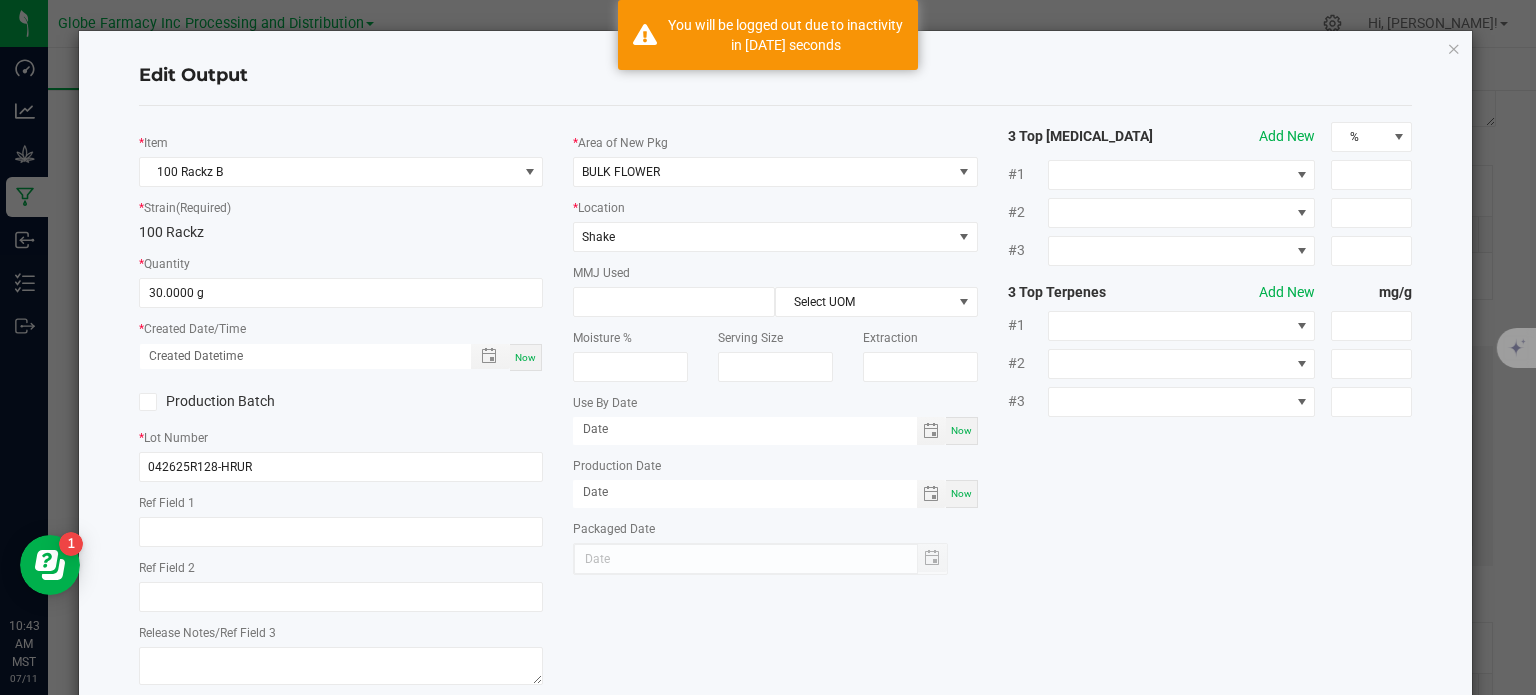 click on "Now" at bounding box center (525, 357) 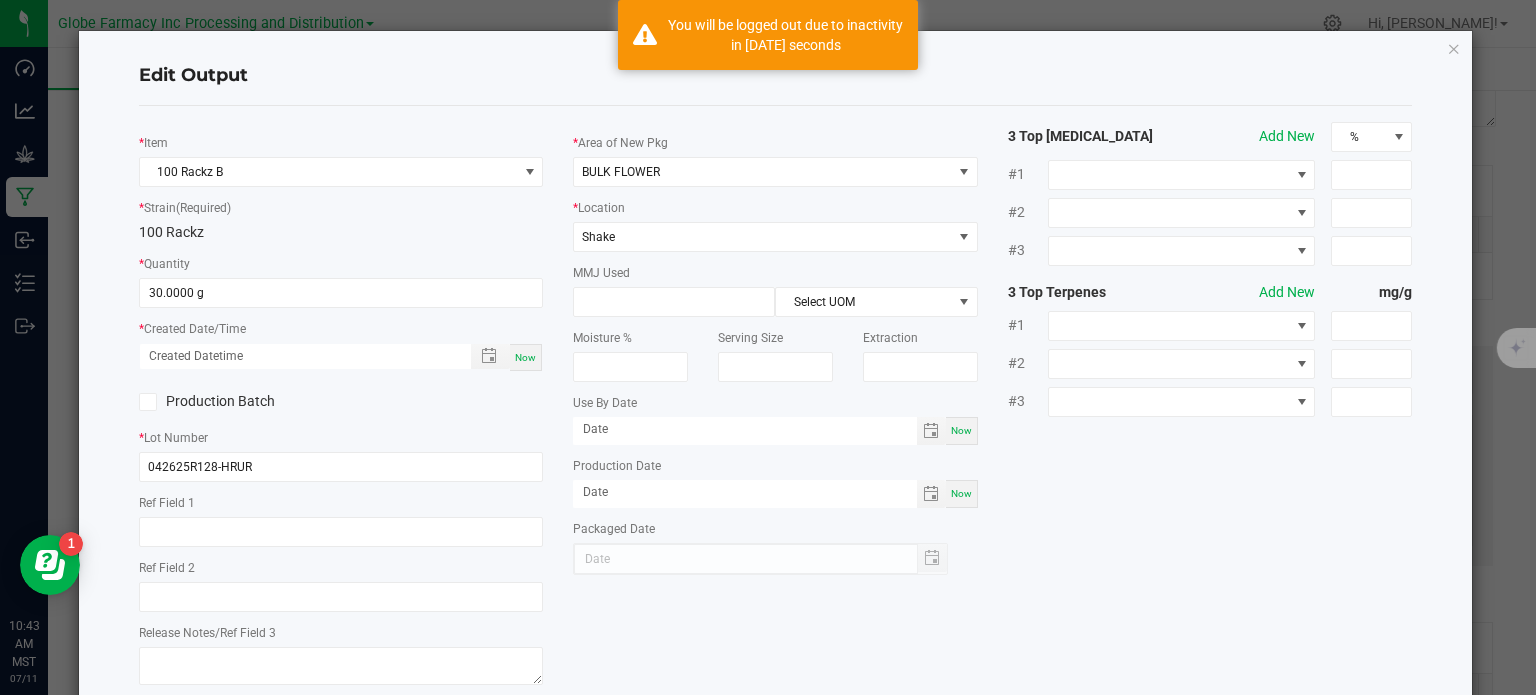 type on "07/11/2025 10:43 AM" 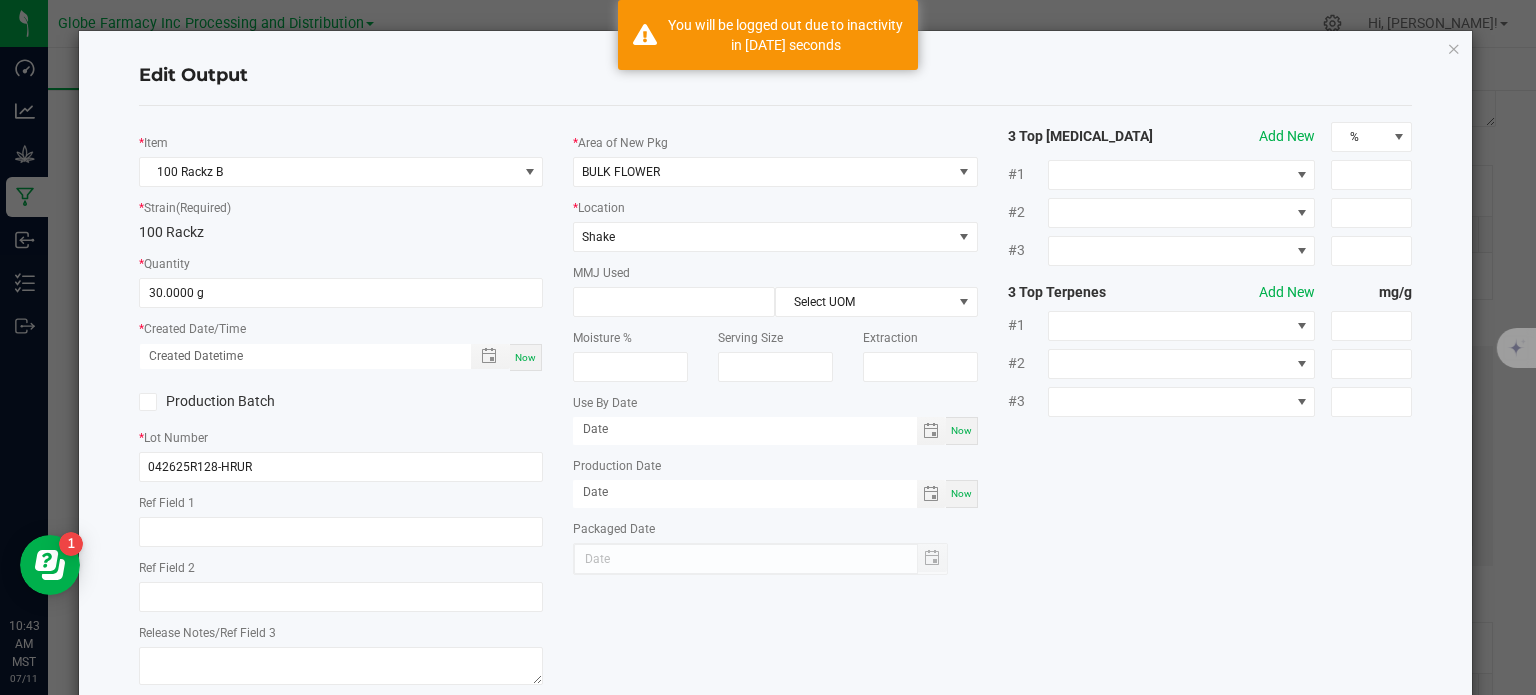 type on "[DATE]" 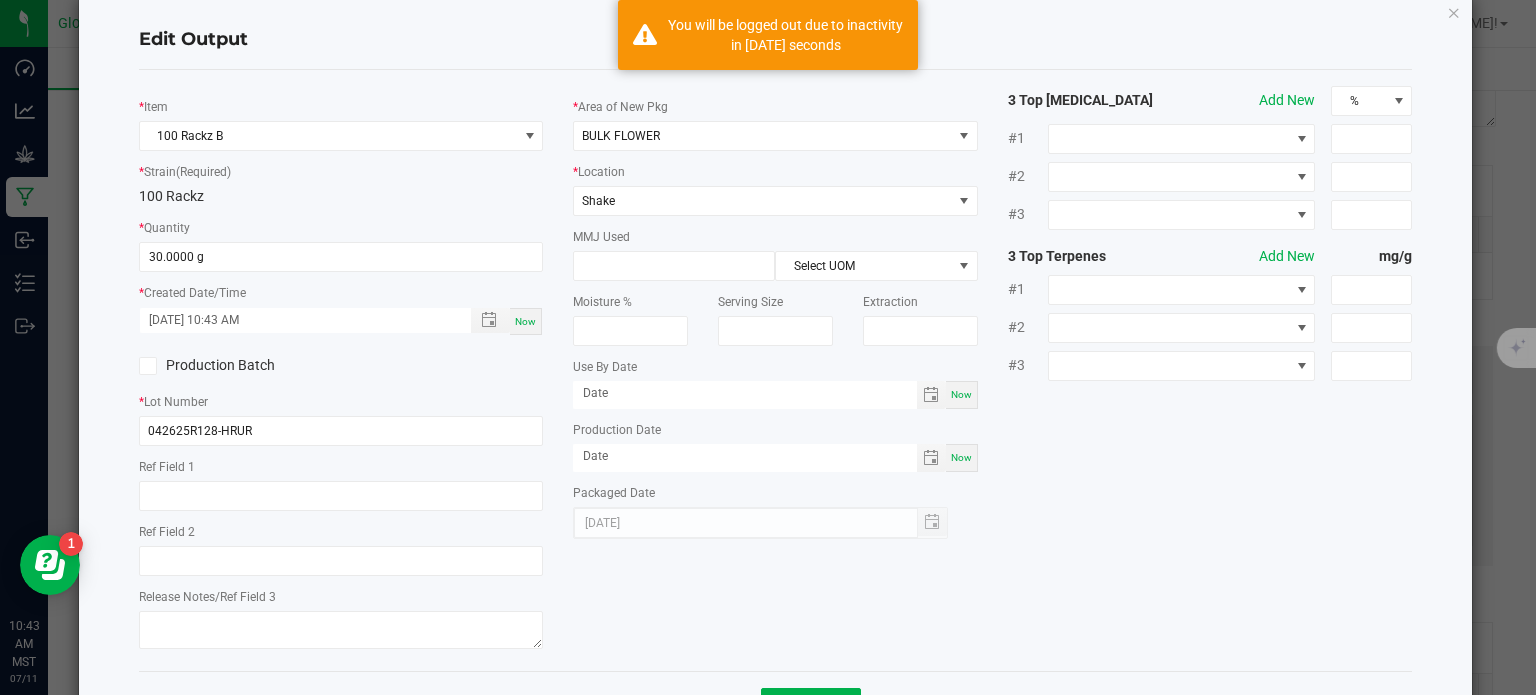 scroll, scrollTop: 112, scrollLeft: 0, axis: vertical 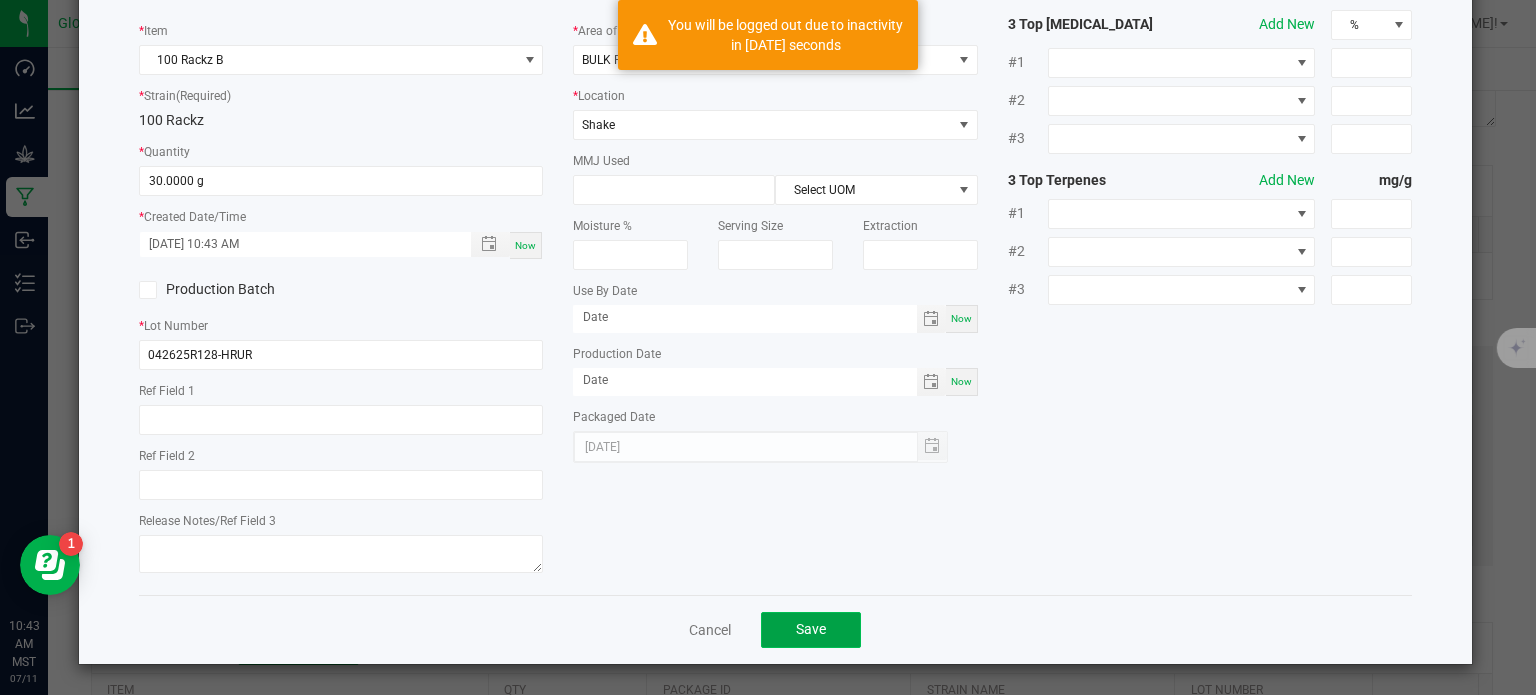 click on "Save" 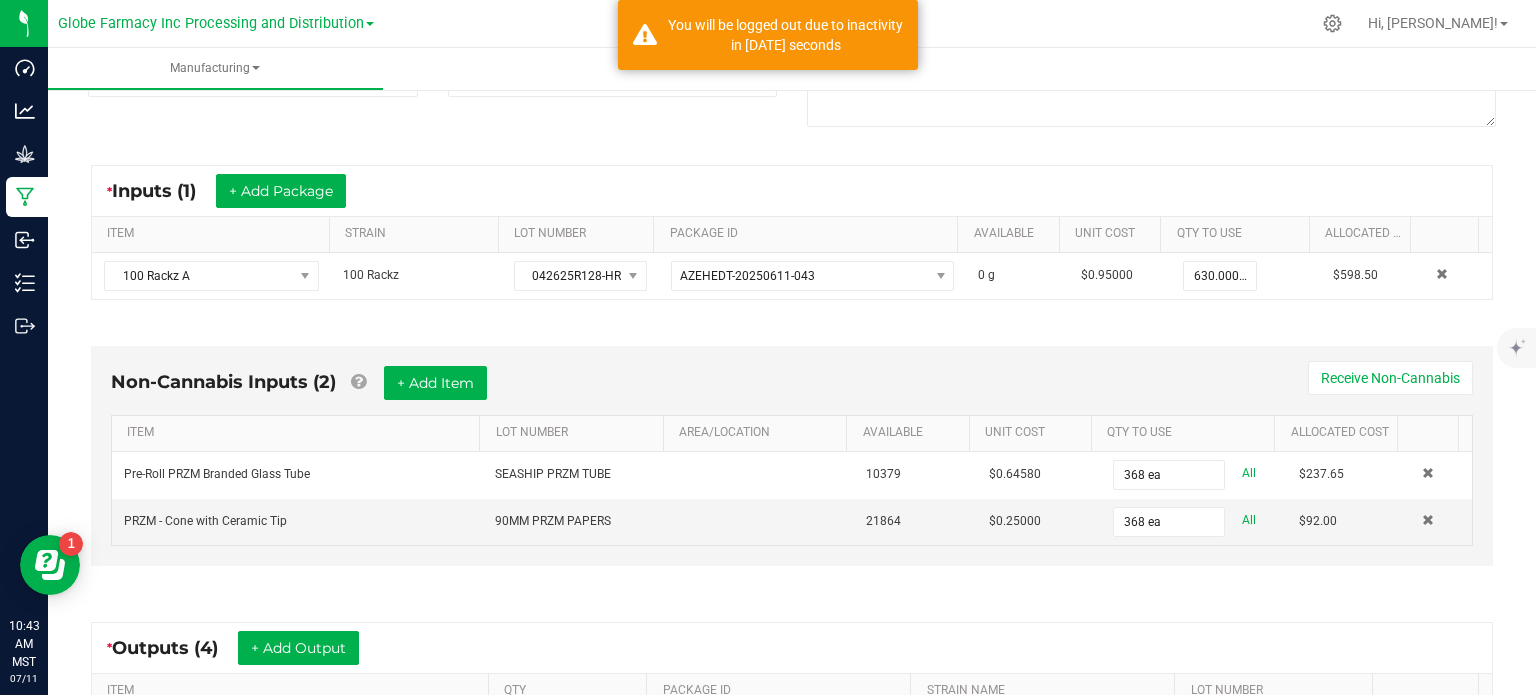 scroll, scrollTop: 652, scrollLeft: 0, axis: vertical 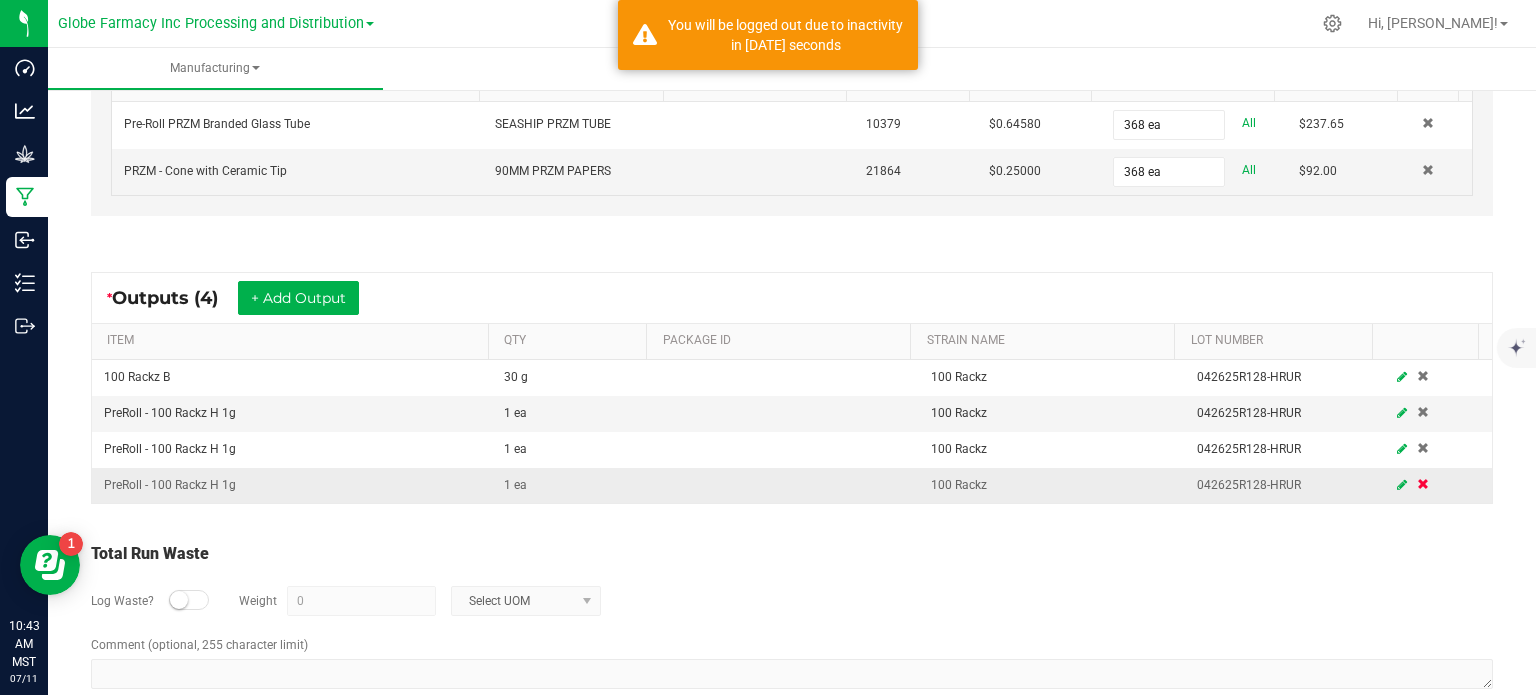 click at bounding box center [1423, 484] 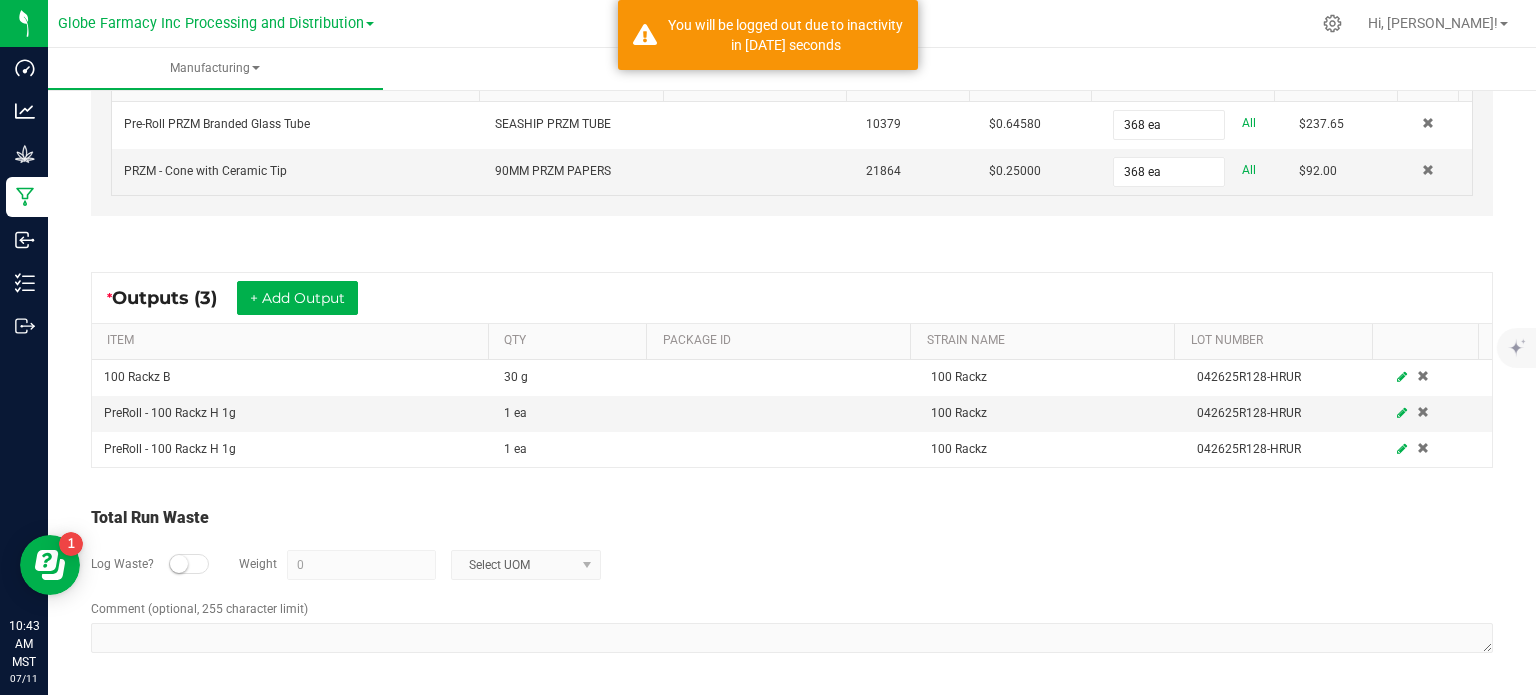 scroll, scrollTop: 647, scrollLeft: 0, axis: vertical 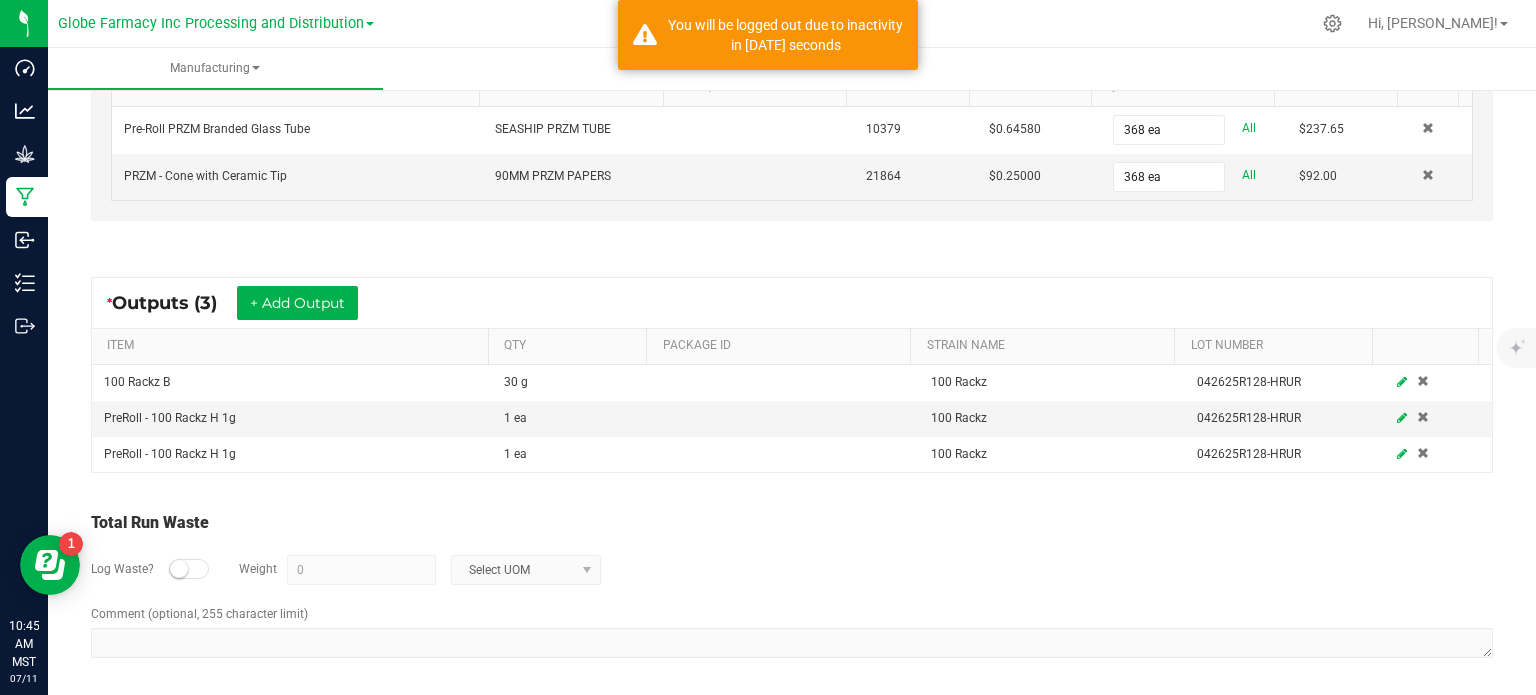 click on "Log Waste?   Weight  0 Select UOM" at bounding box center [792, 570] 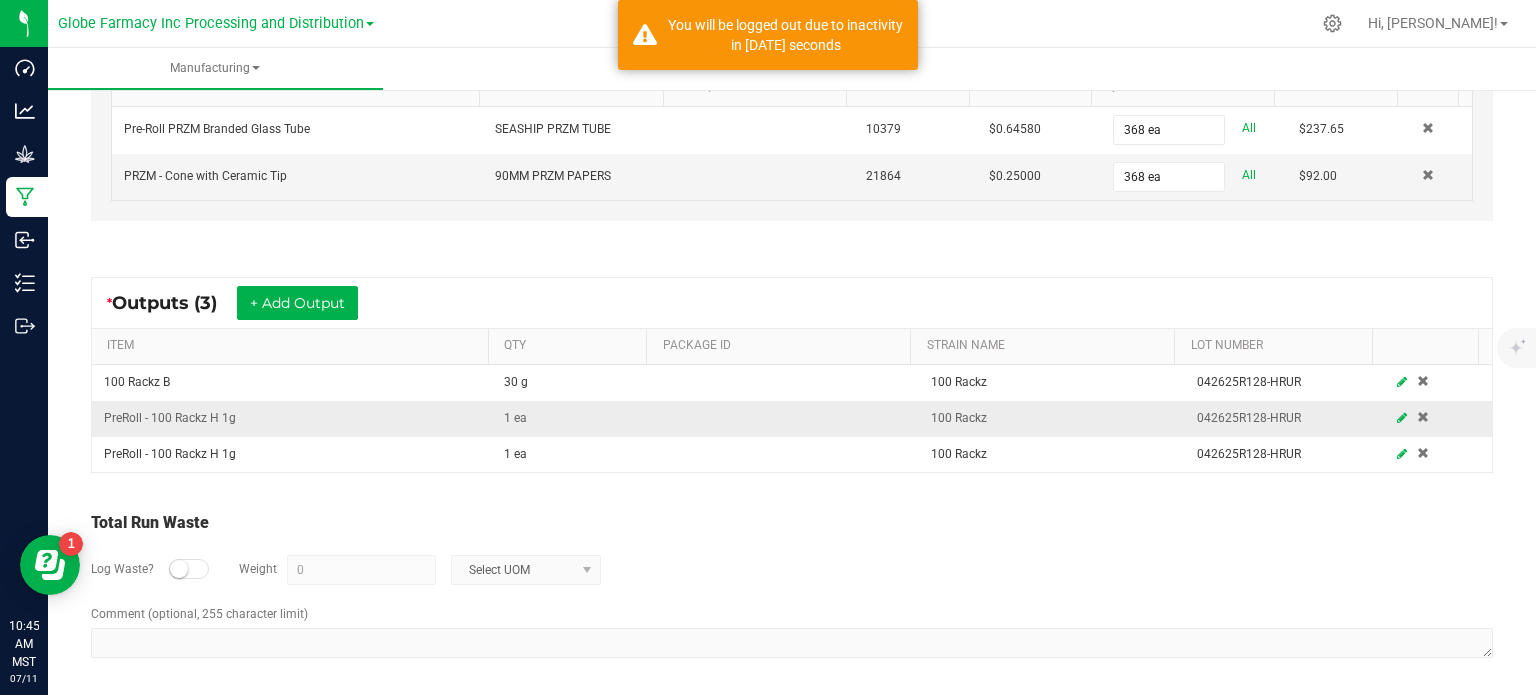 click at bounding box center [1402, 418] 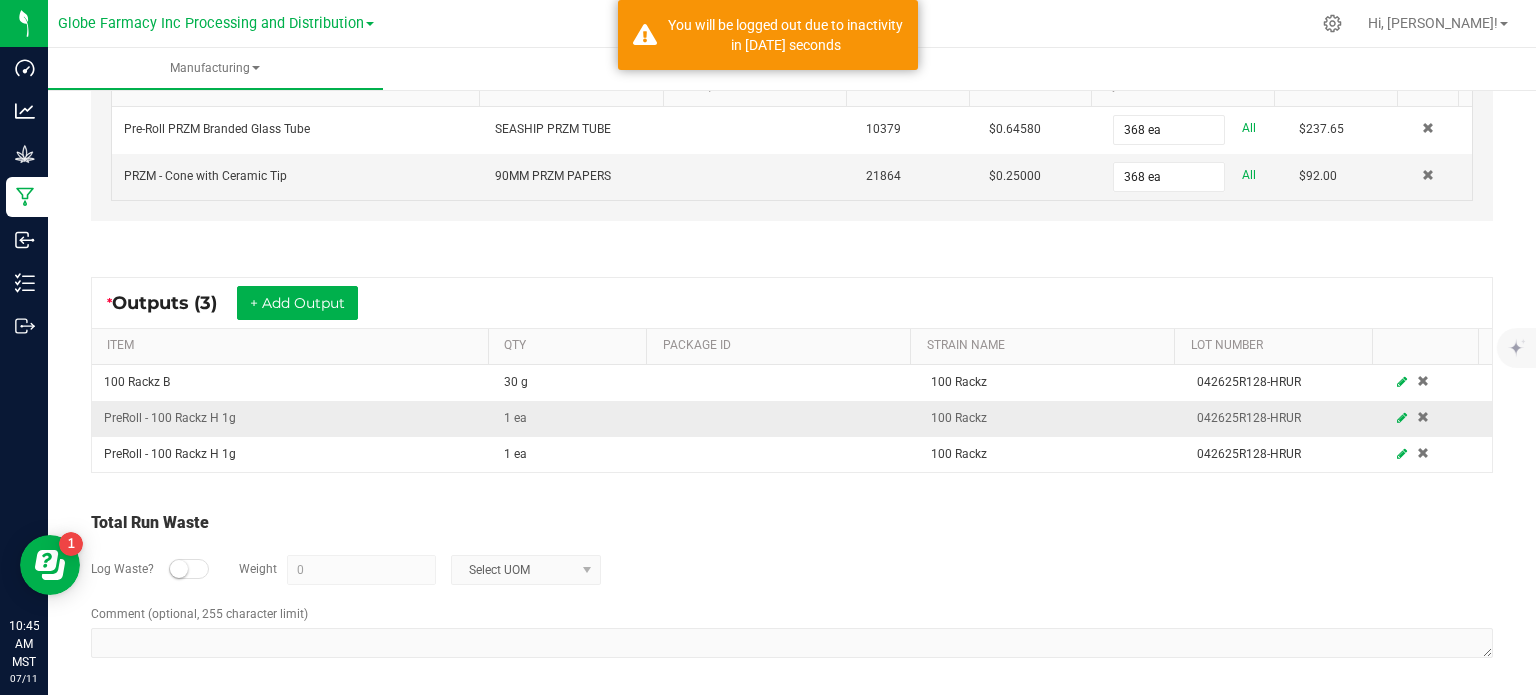 scroll, scrollTop: 266, scrollLeft: 0, axis: vertical 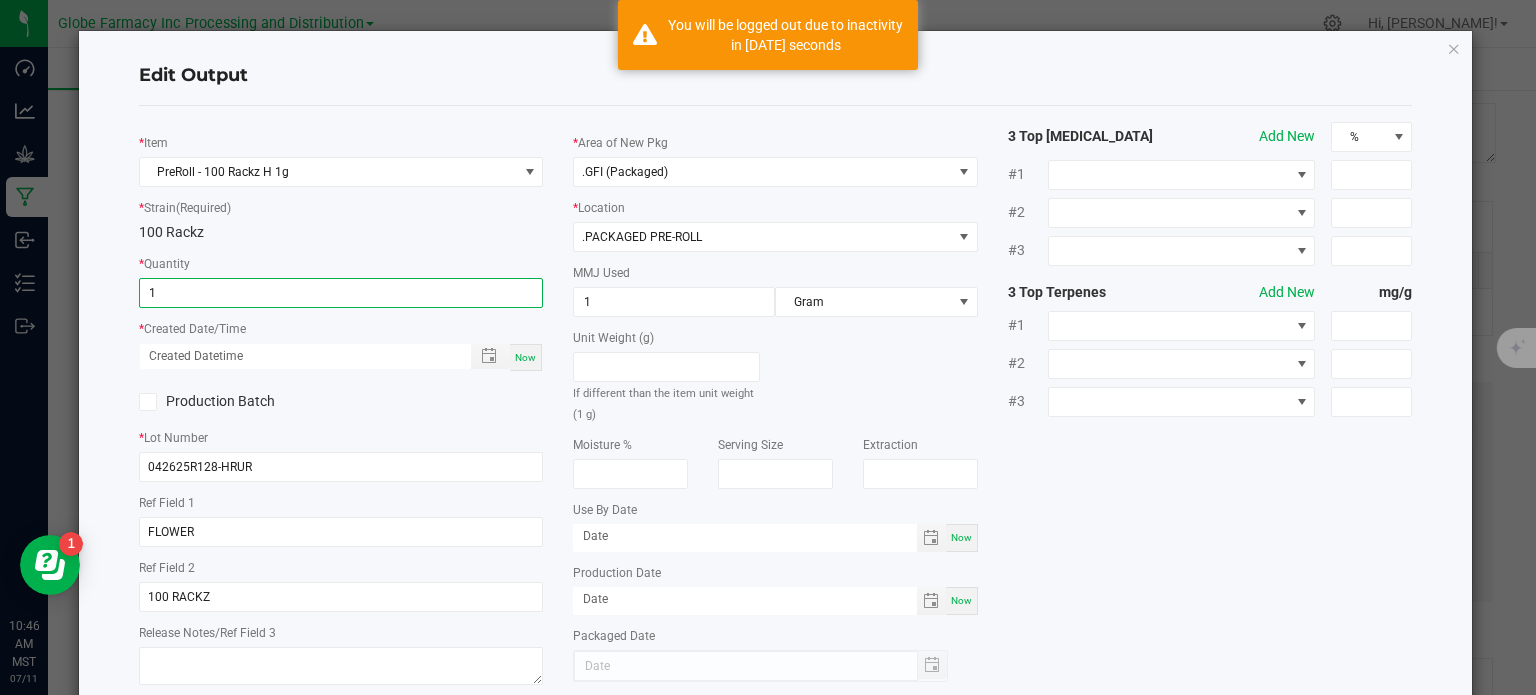 click on "1" at bounding box center (341, 293) 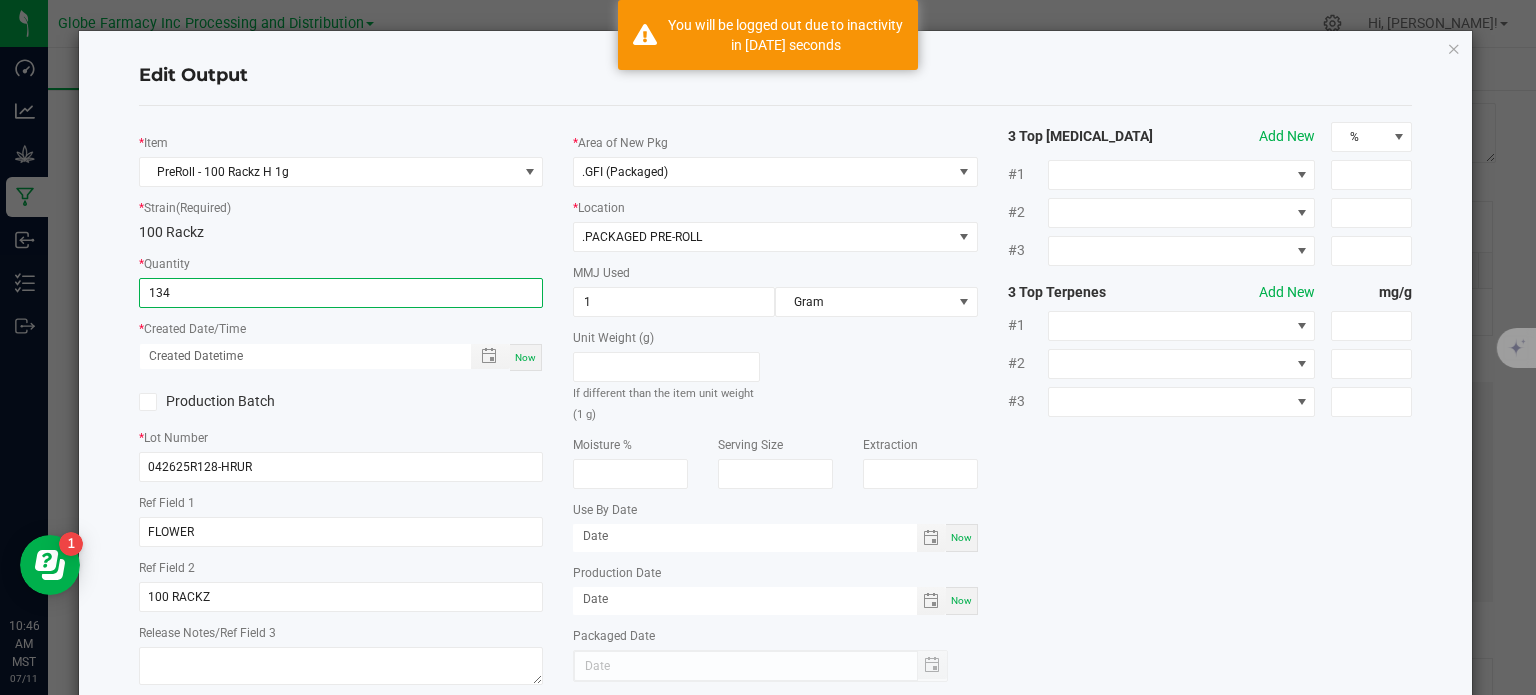 click on "Now" at bounding box center (525, 357) 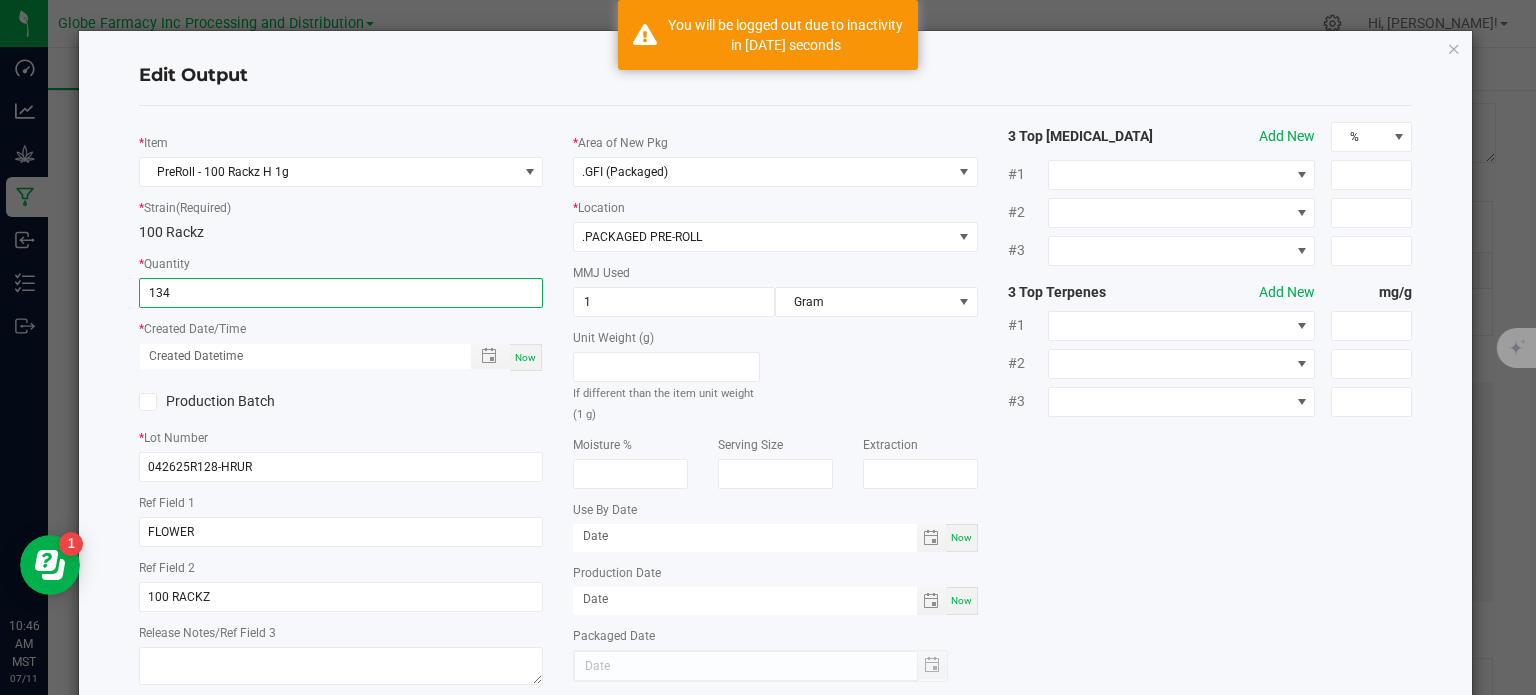 type on "134 ea" 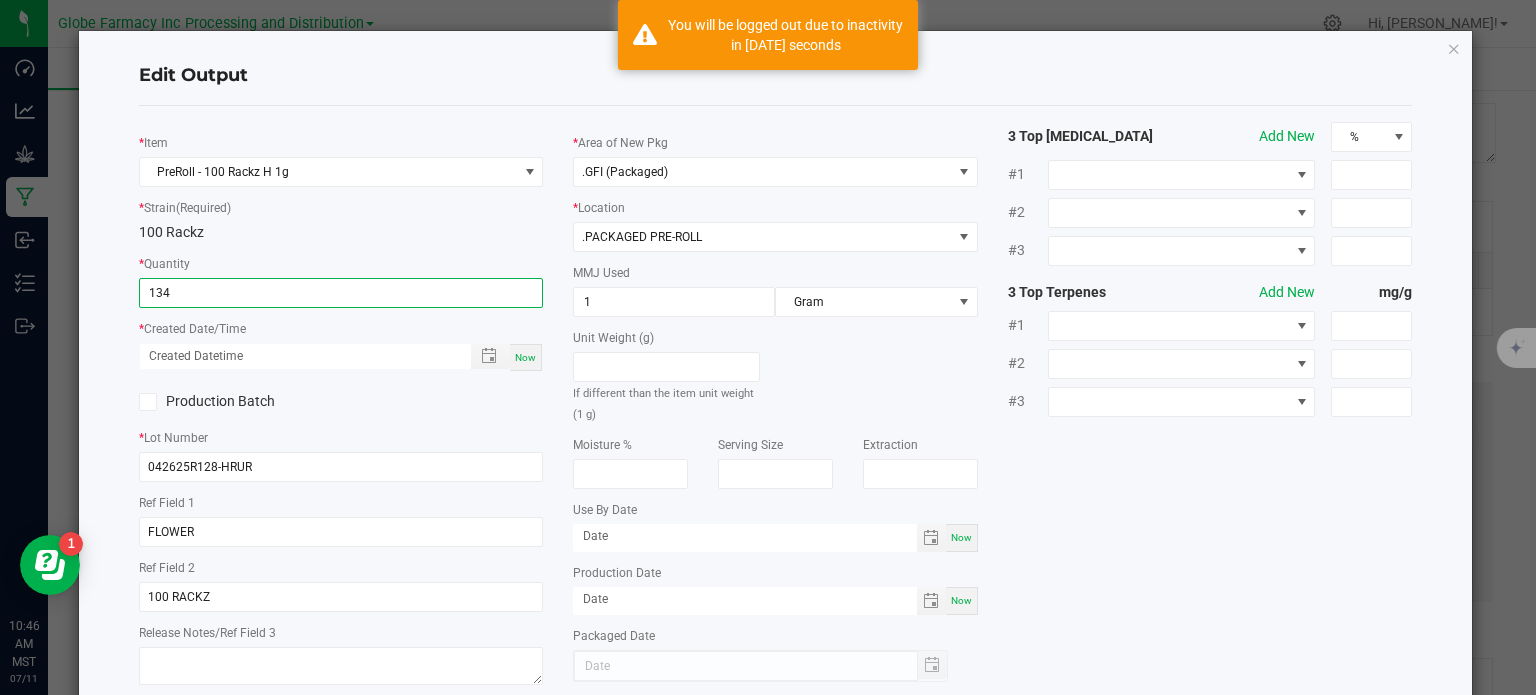 type on "07/11/2025 10:46 AM" 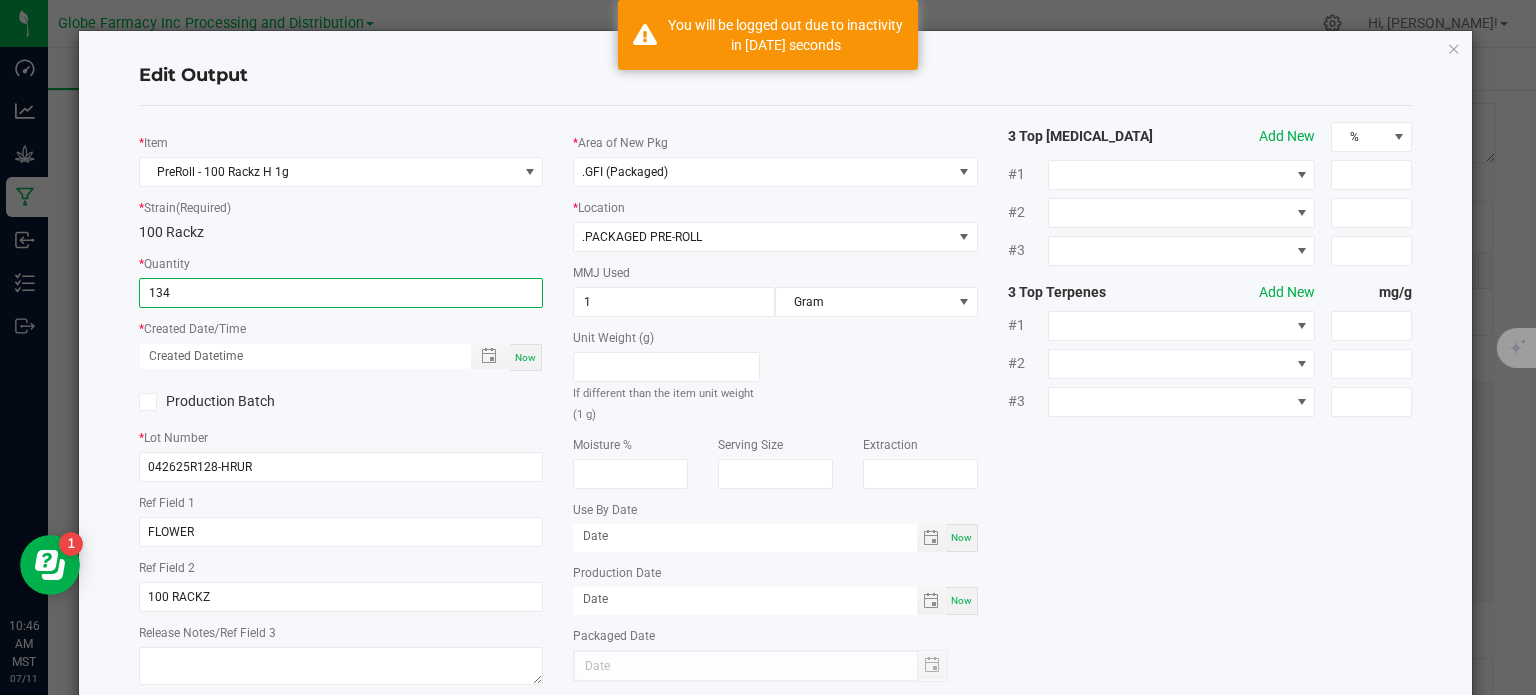 type on "[DATE]" 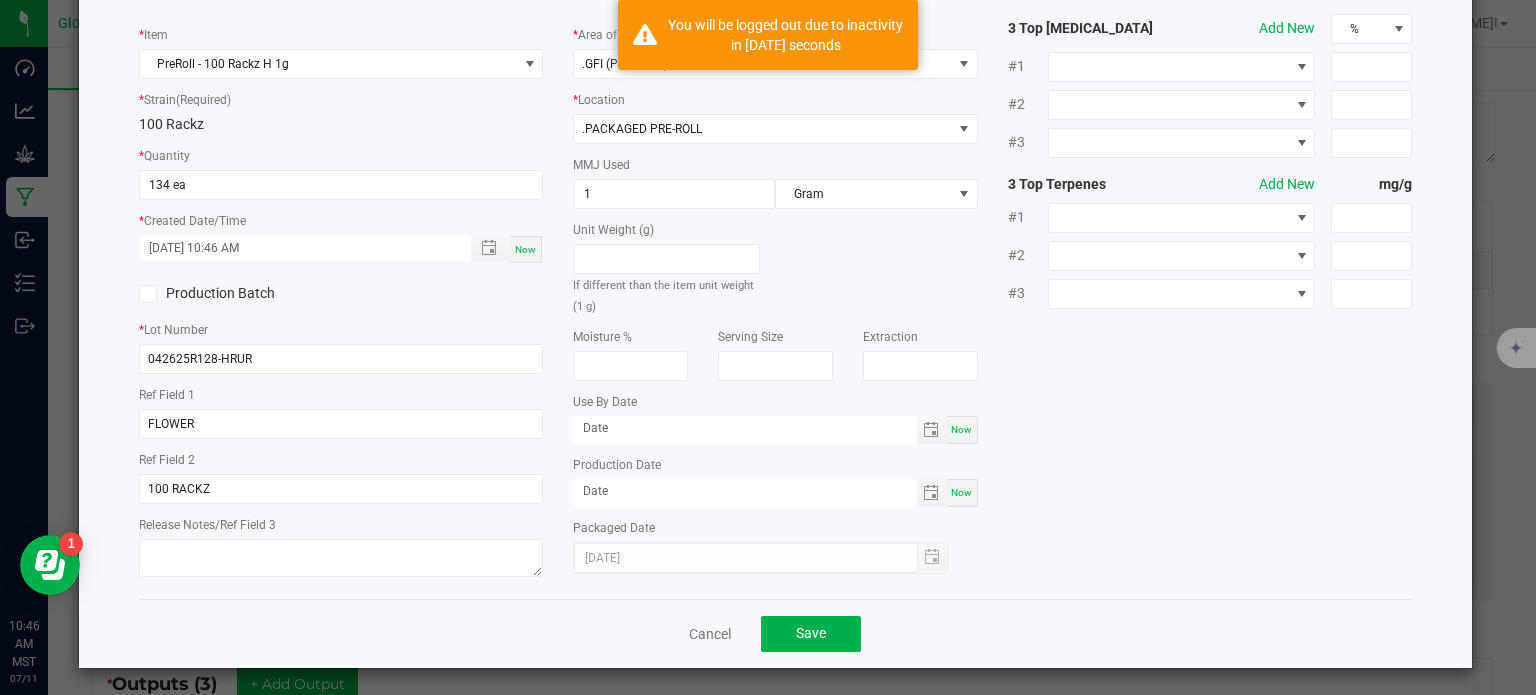 scroll, scrollTop: 112, scrollLeft: 0, axis: vertical 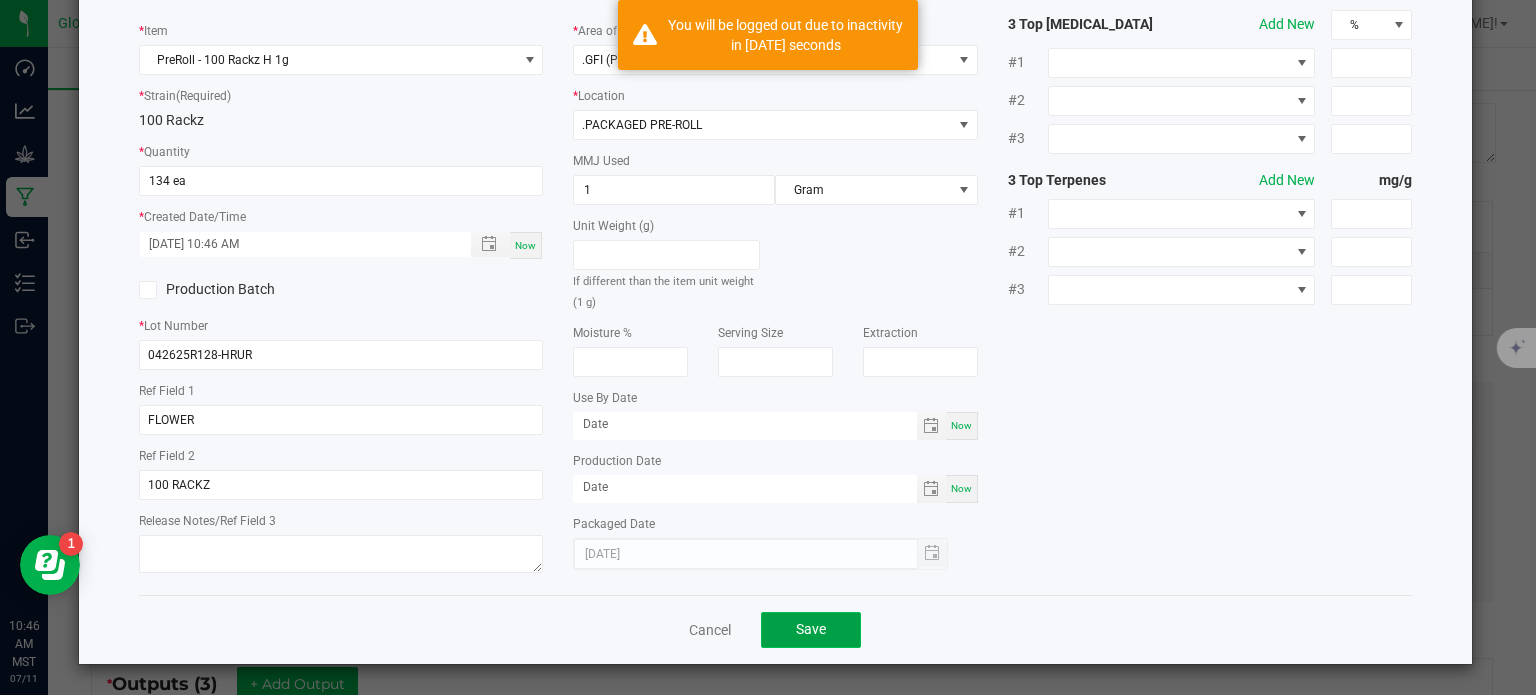 click on "Save" 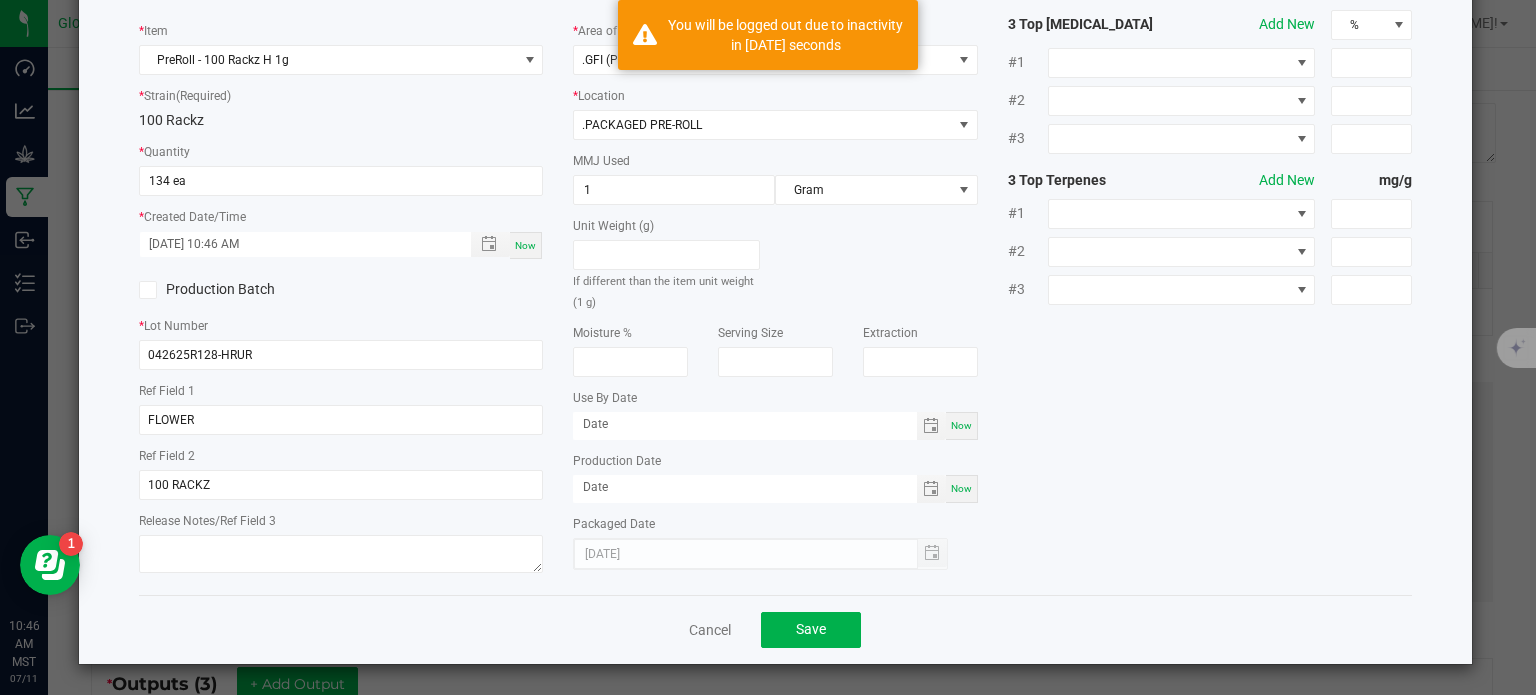 scroll, scrollTop: 647, scrollLeft: 0, axis: vertical 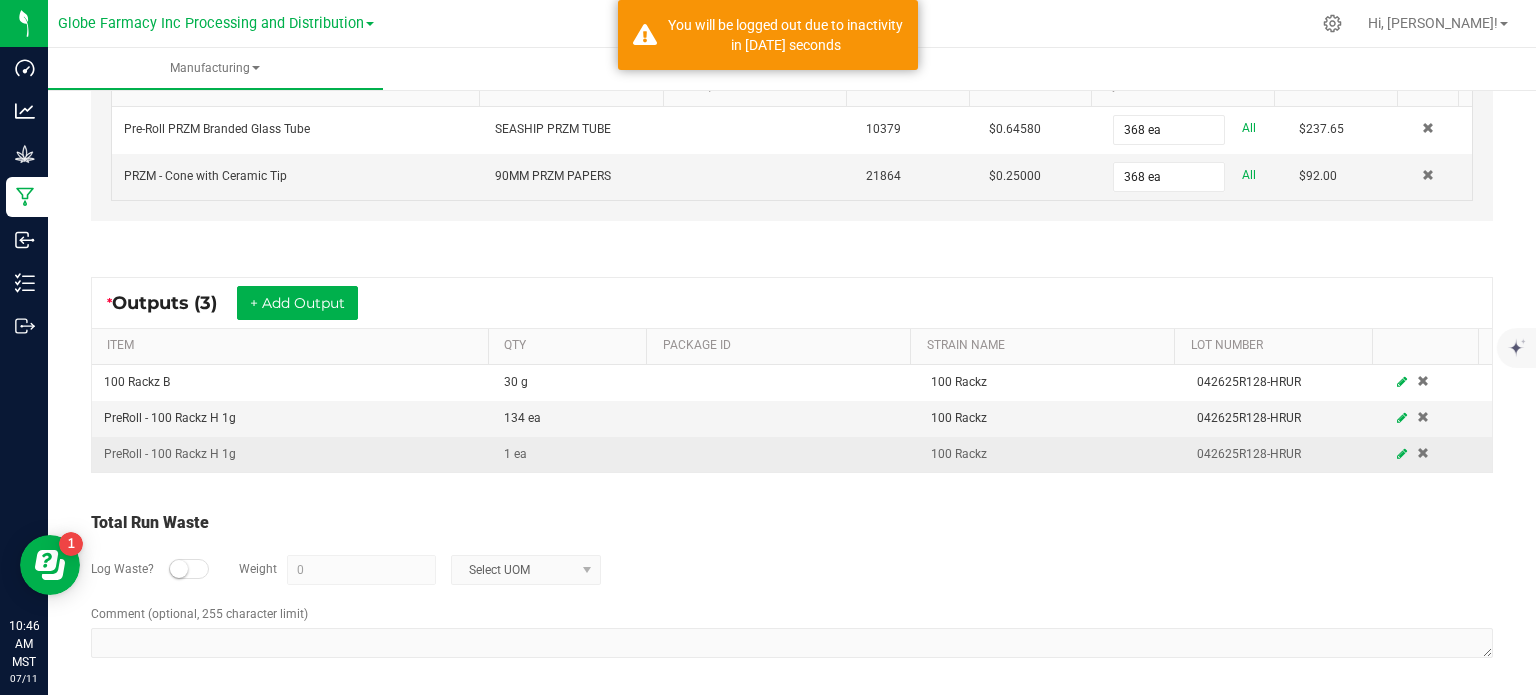 click at bounding box center (1402, 454) 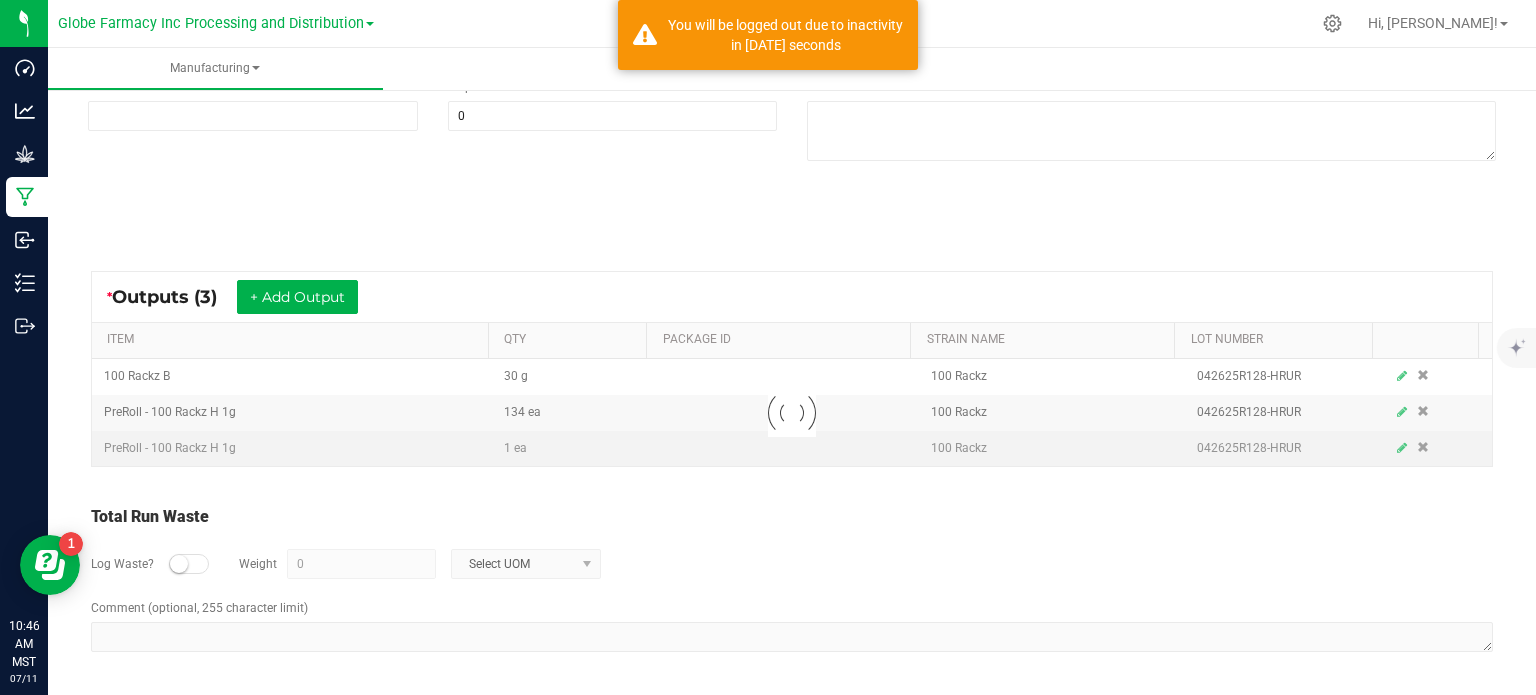 scroll, scrollTop: 266, scrollLeft: 0, axis: vertical 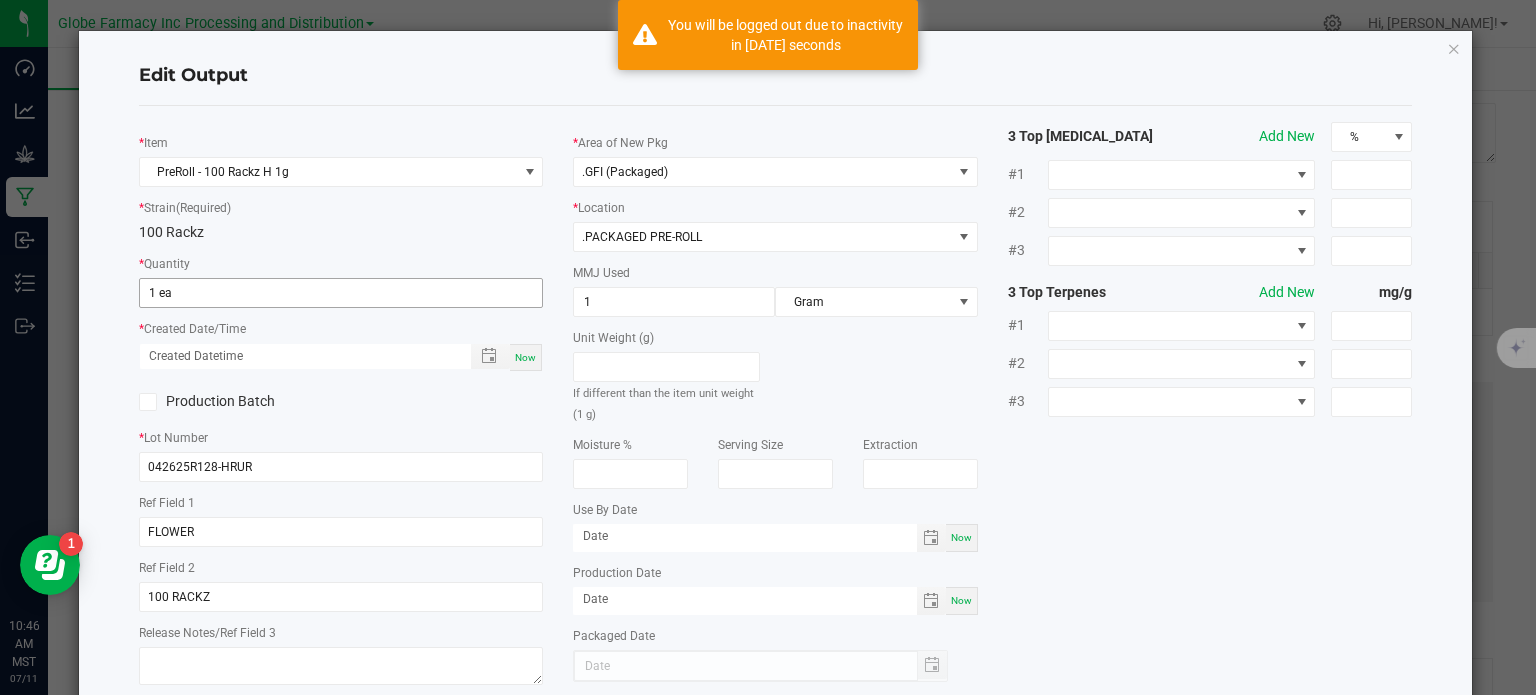 click on "1 ea" at bounding box center [341, 293] 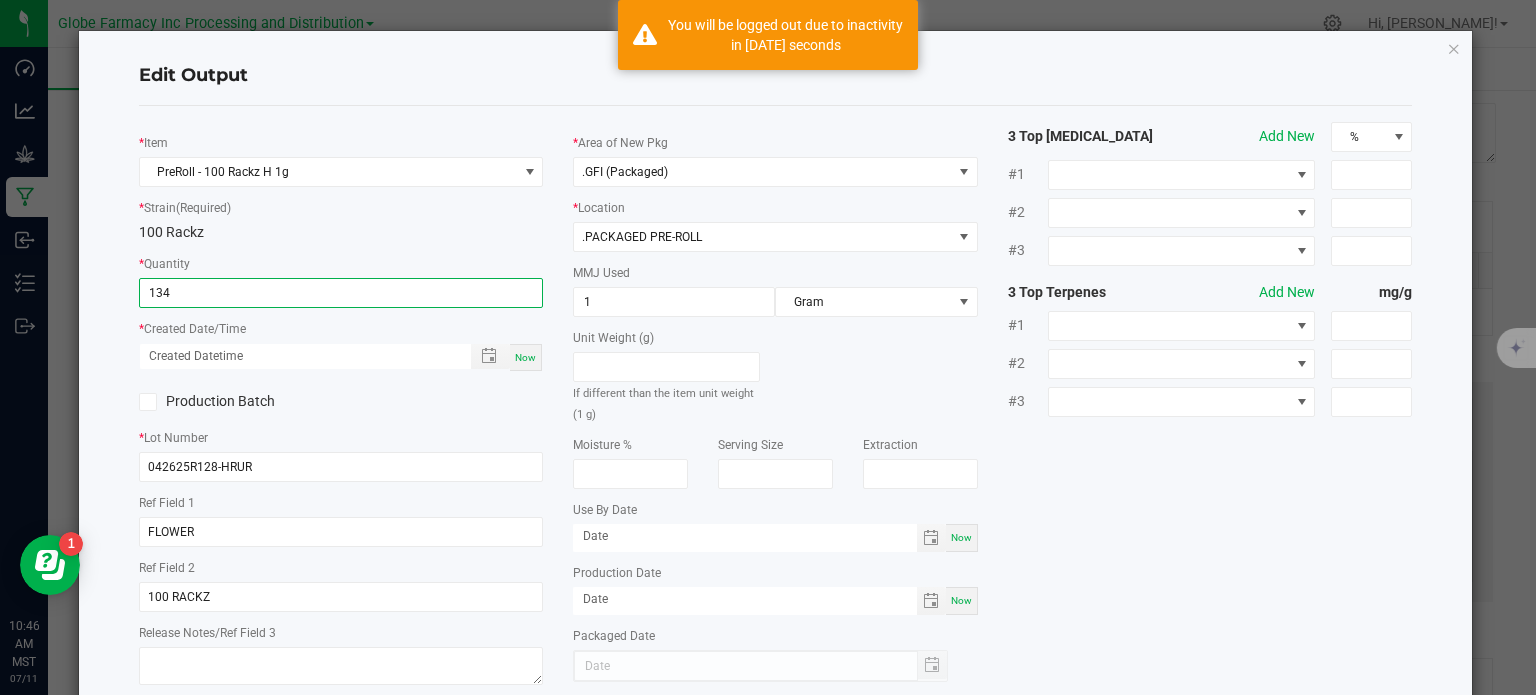click on "Now" at bounding box center [525, 357] 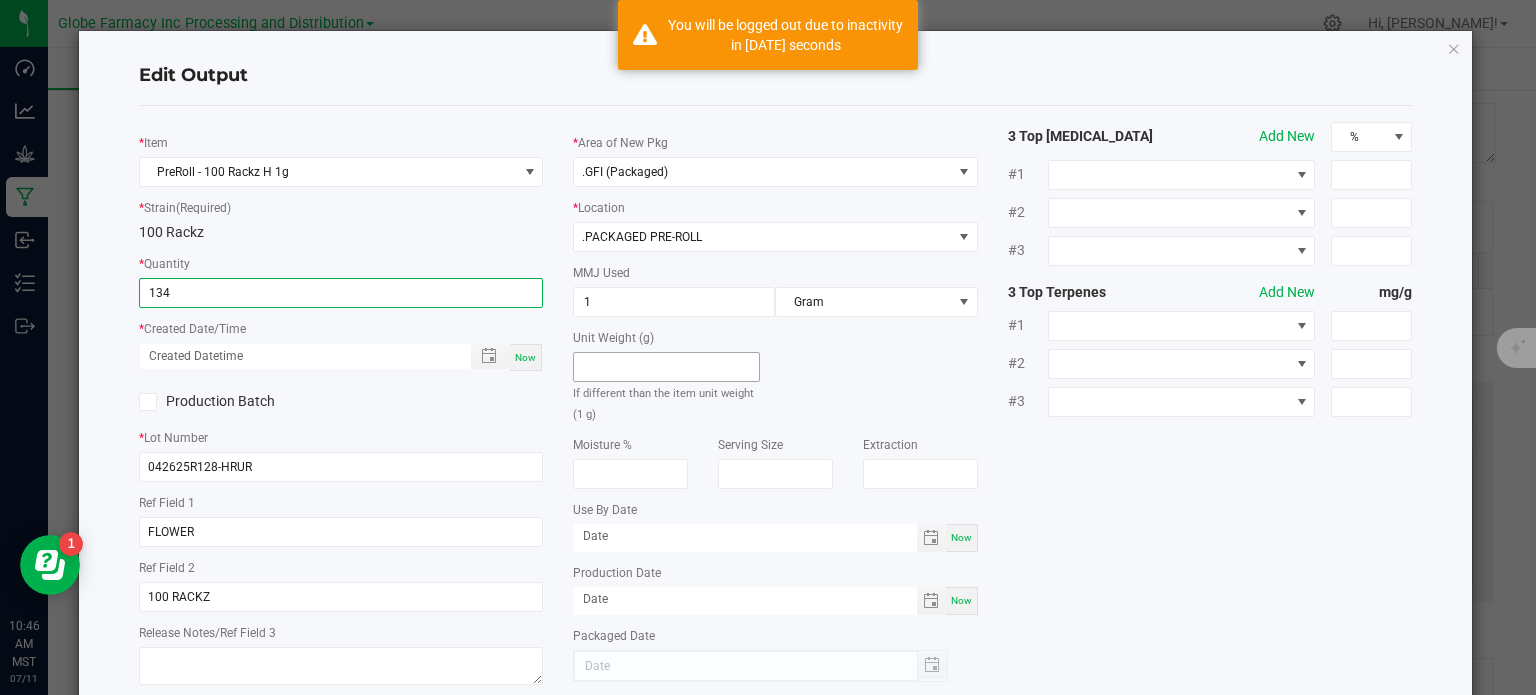 type on "134 ea" 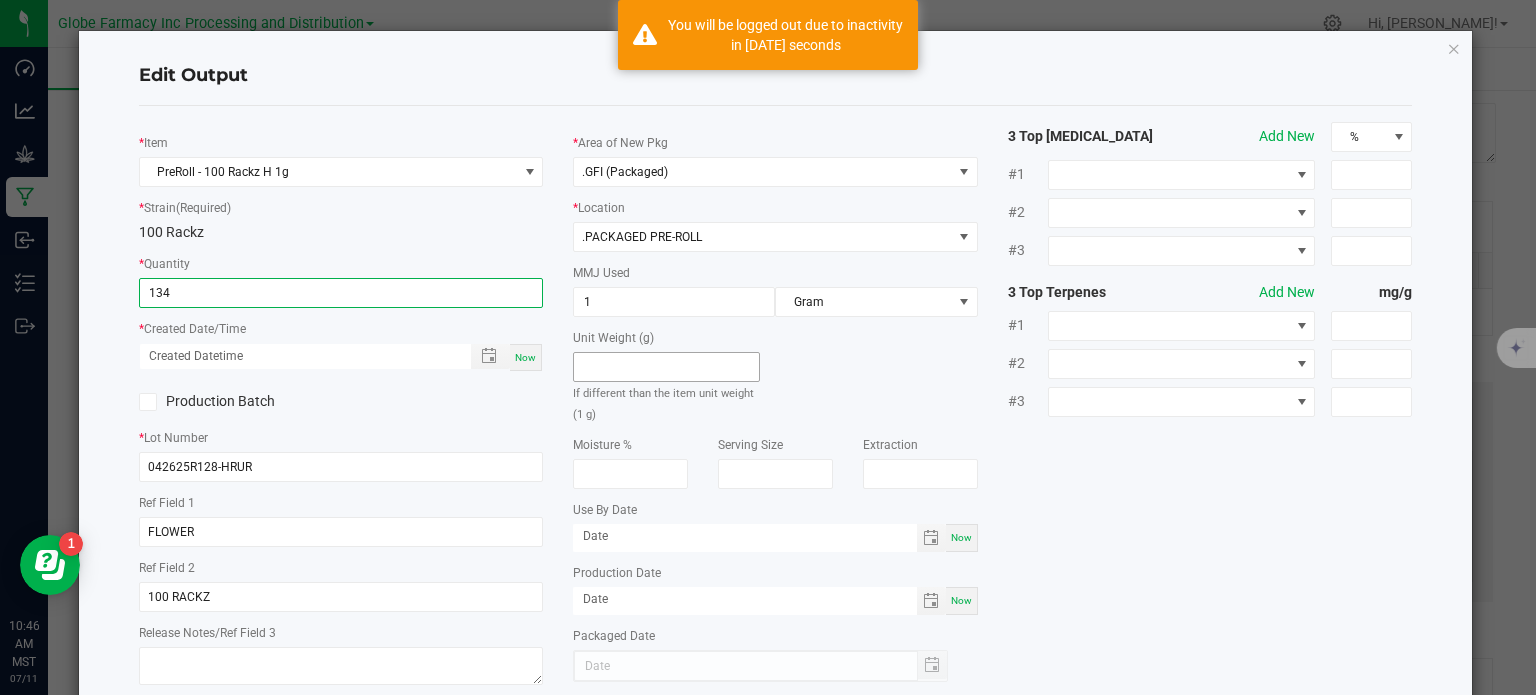 type on "07/11/2025 10:46 AM" 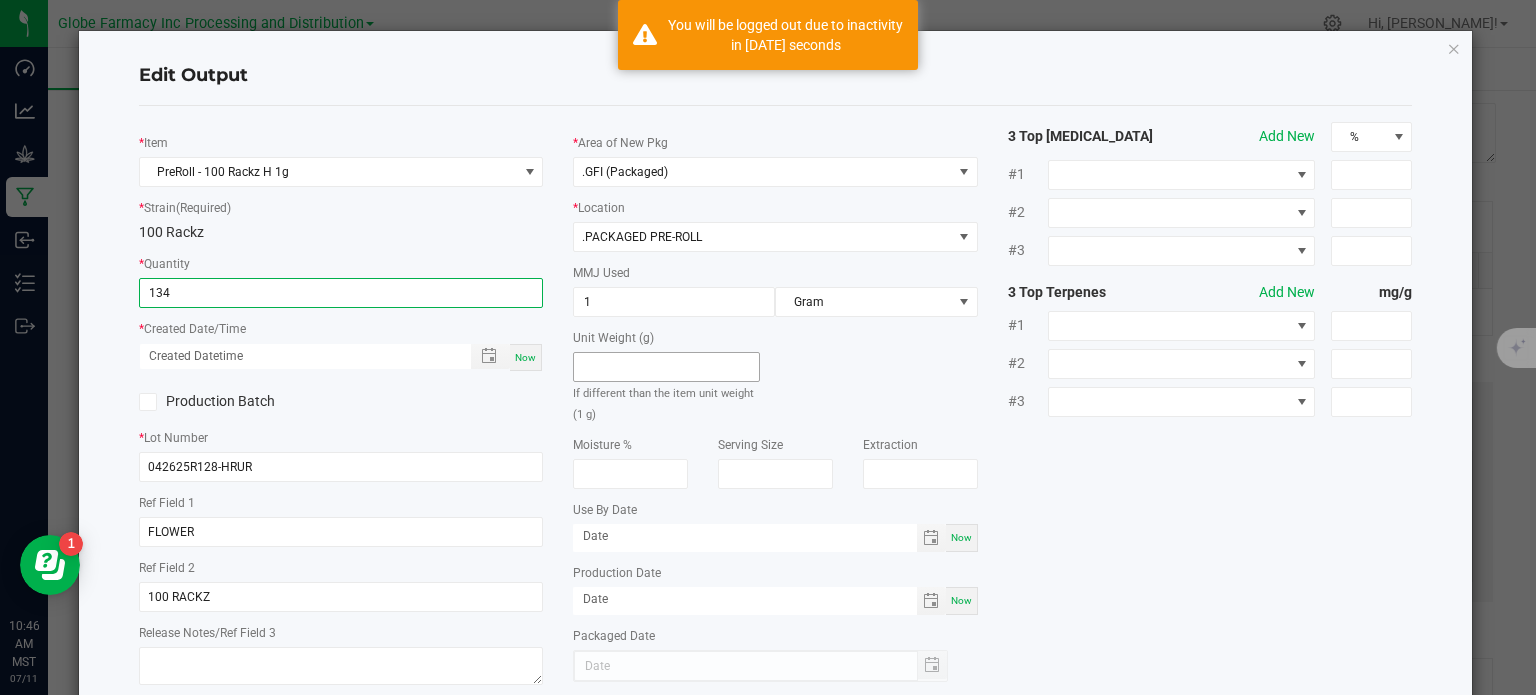 type on "[DATE]" 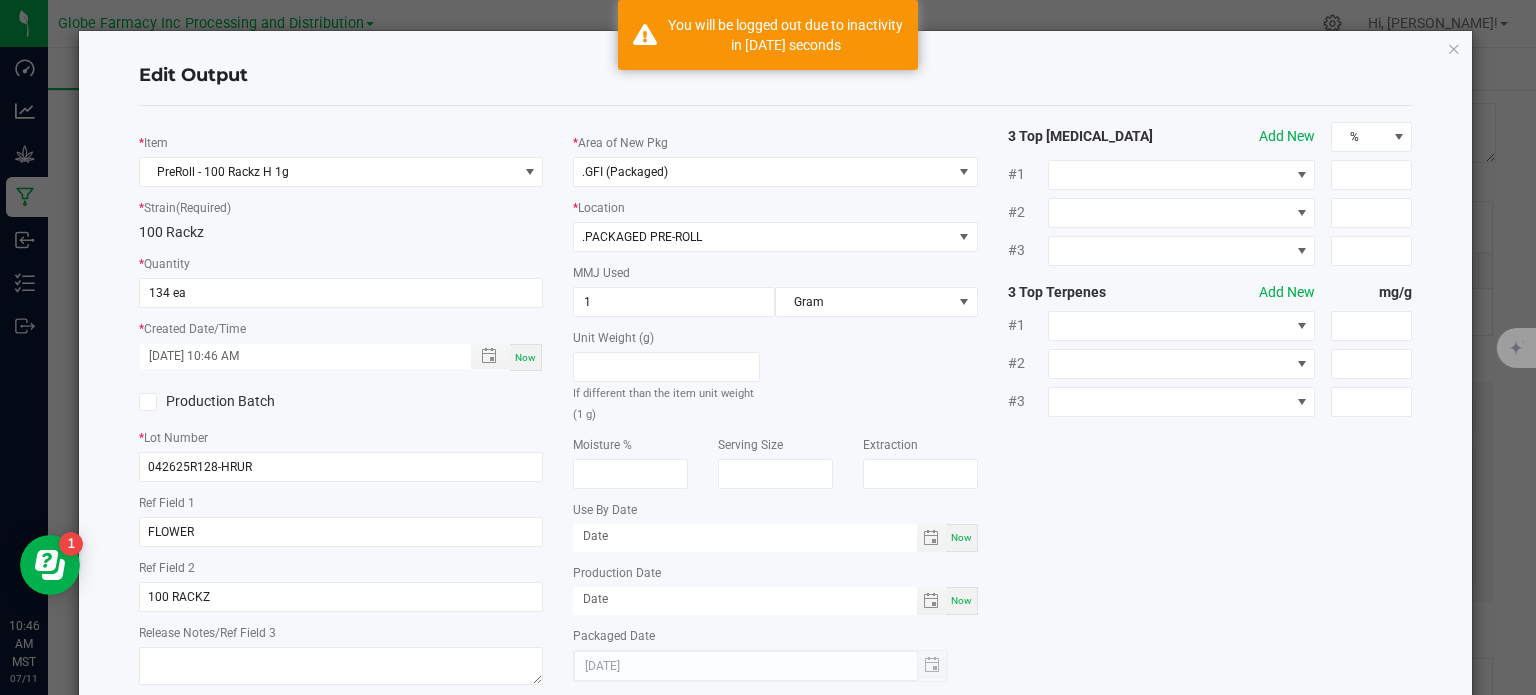 scroll, scrollTop: 112, scrollLeft: 0, axis: vertical 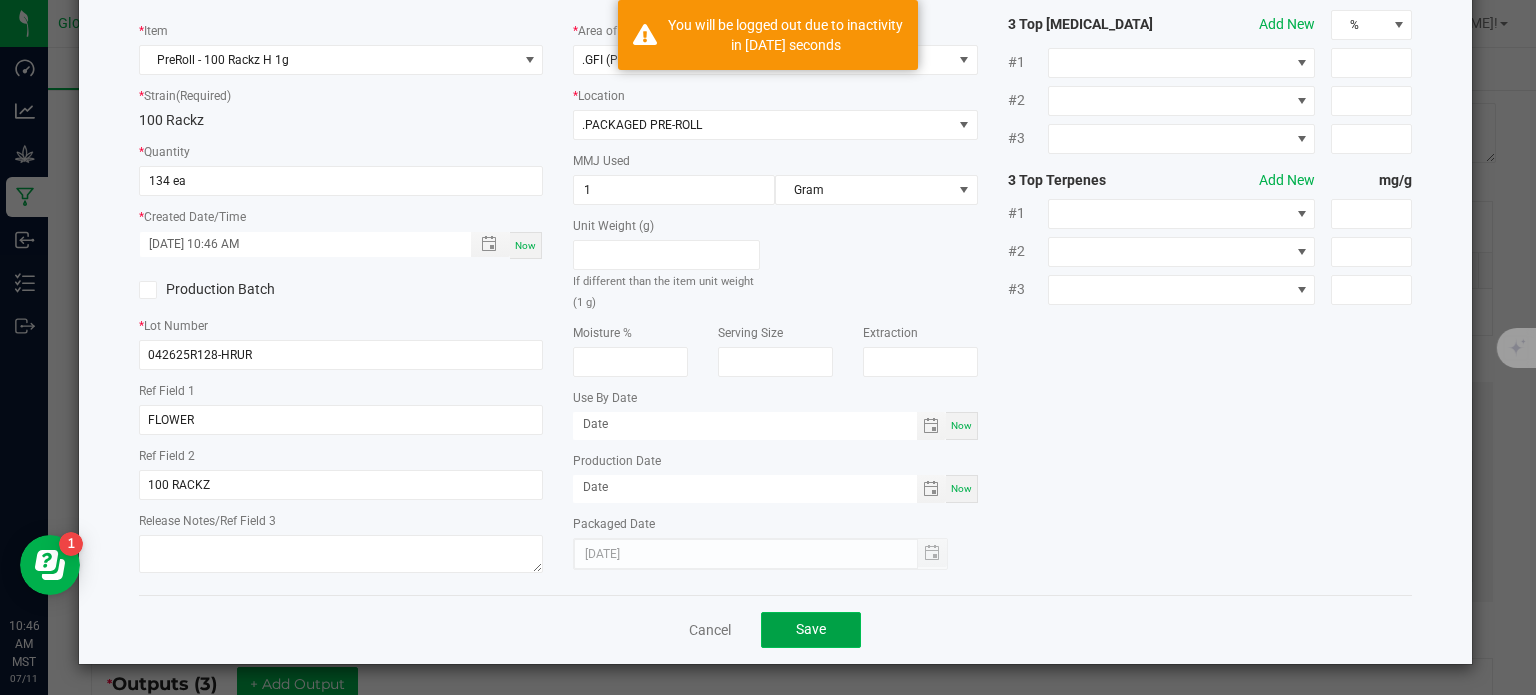 click on "Save" 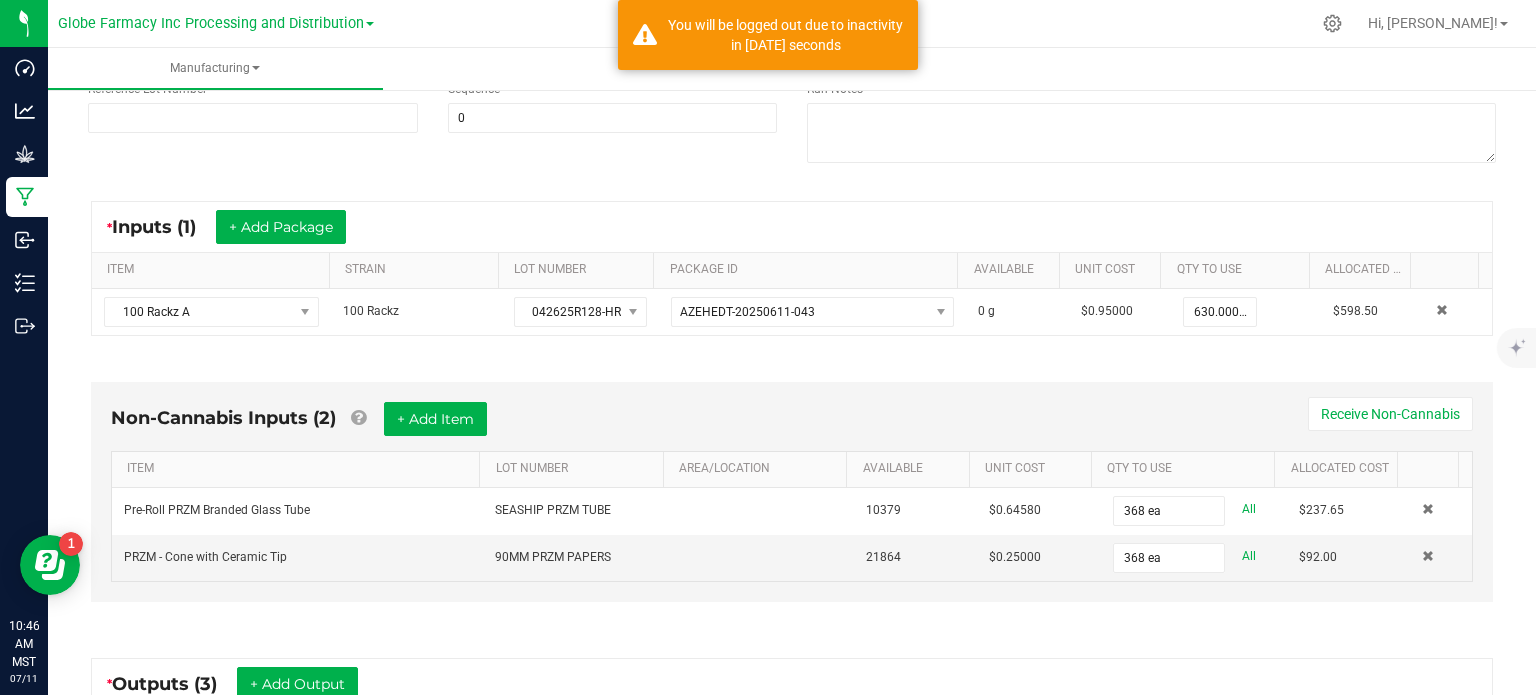 scroll, scrollTop: 647, scrollLeft: 0, axis: vertical 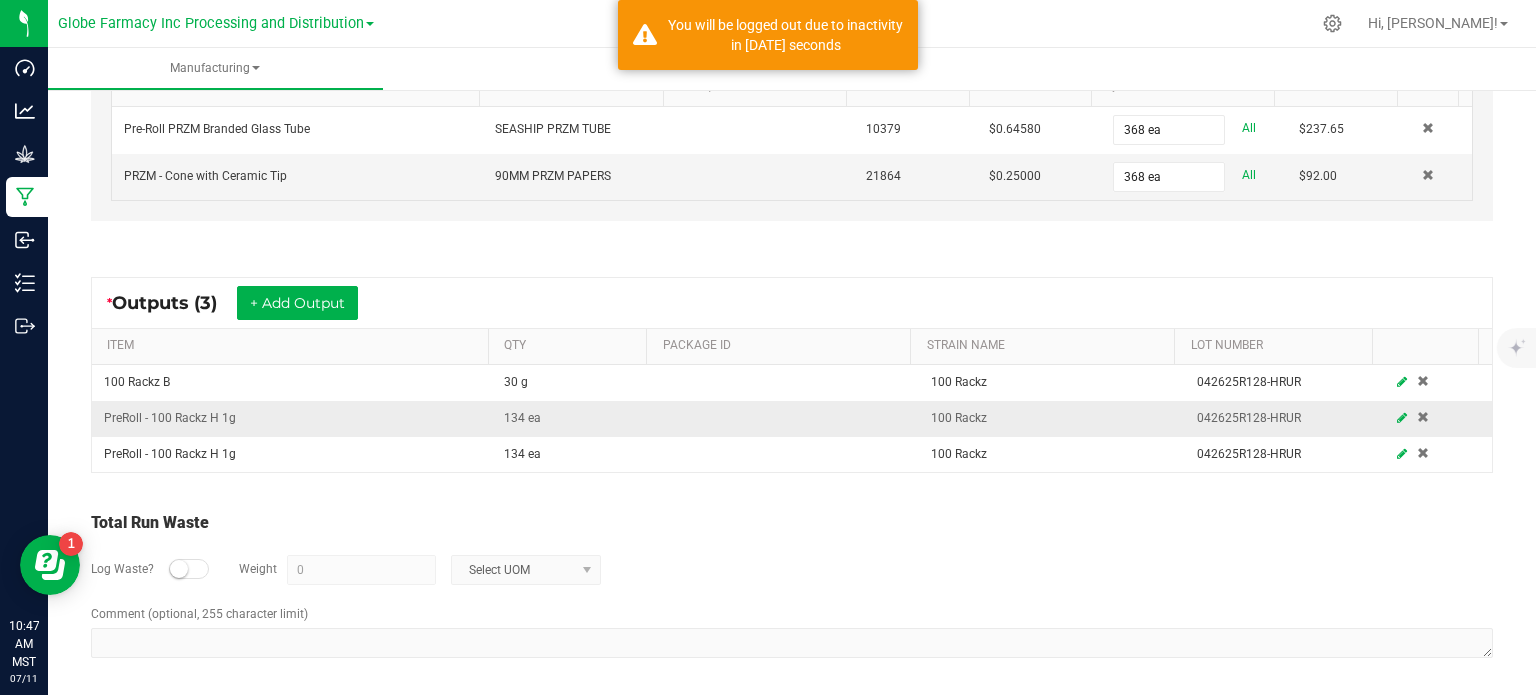 click at bounding box center (1402, 418) 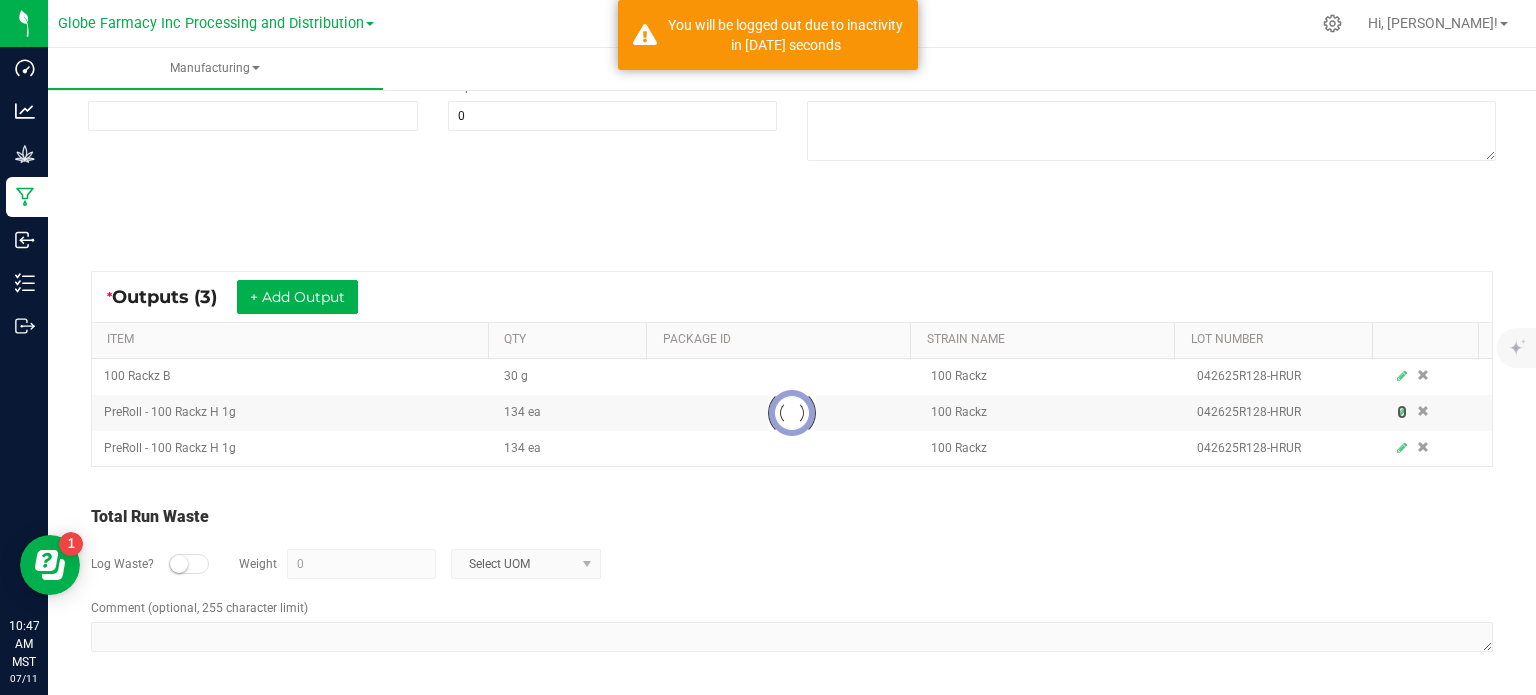scroll, scrollTop: 266, scrollLeft: 0, axis: vertical 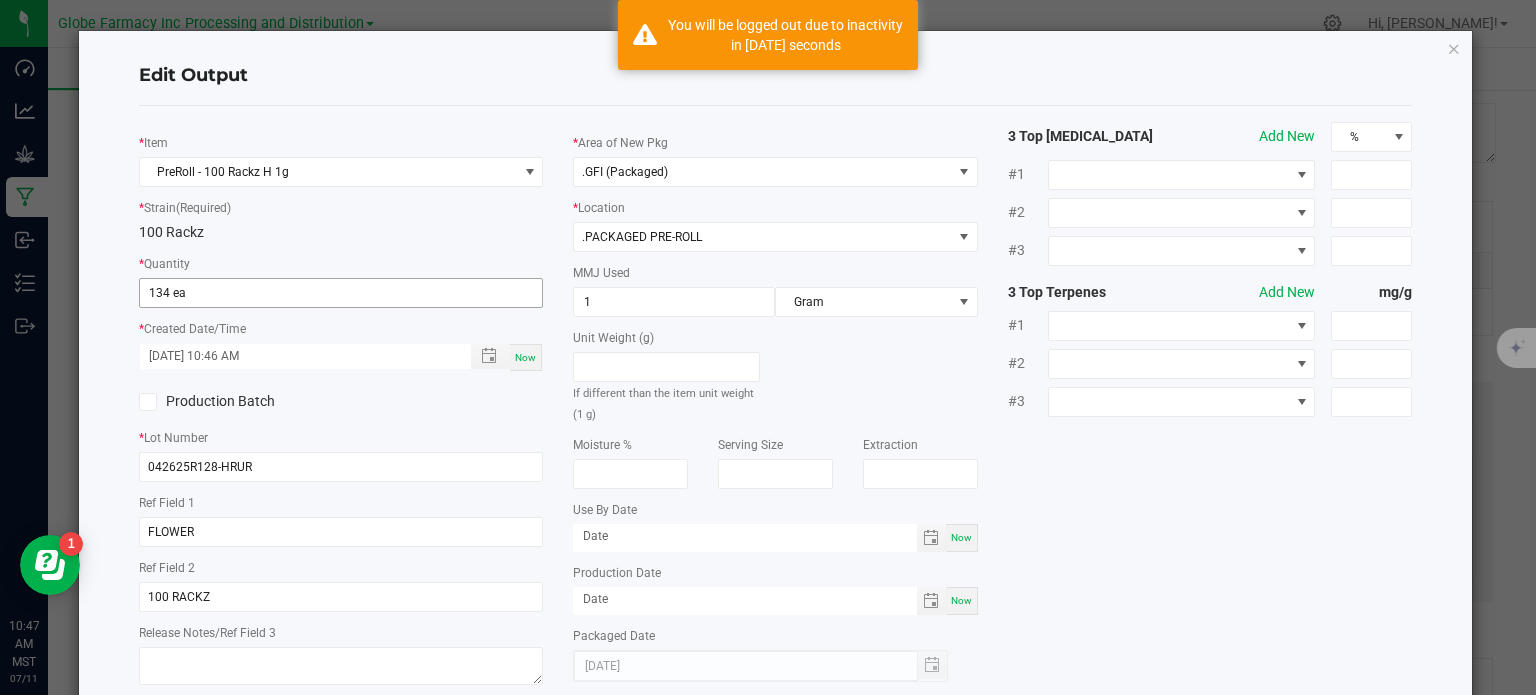 click on "134 ea" at bounding box center [341, 293] 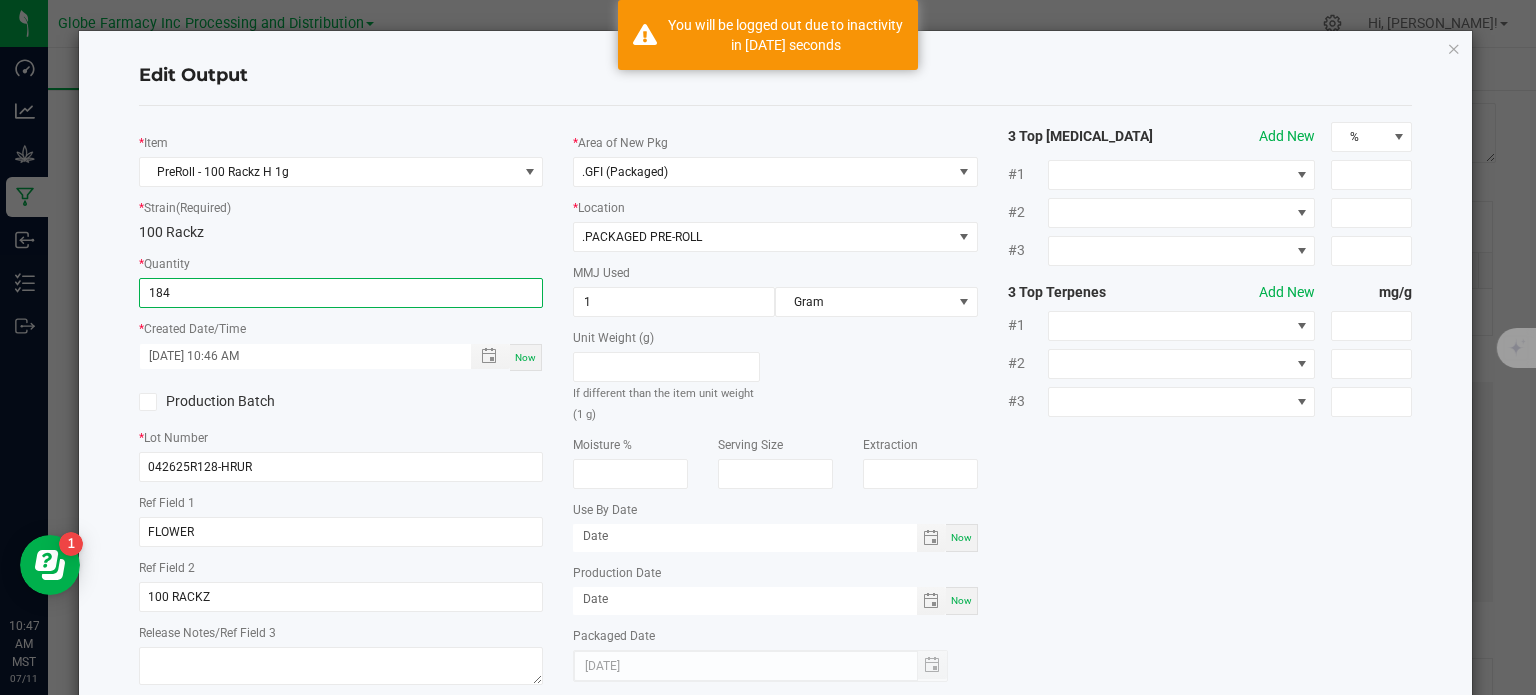 type on "184 ea" 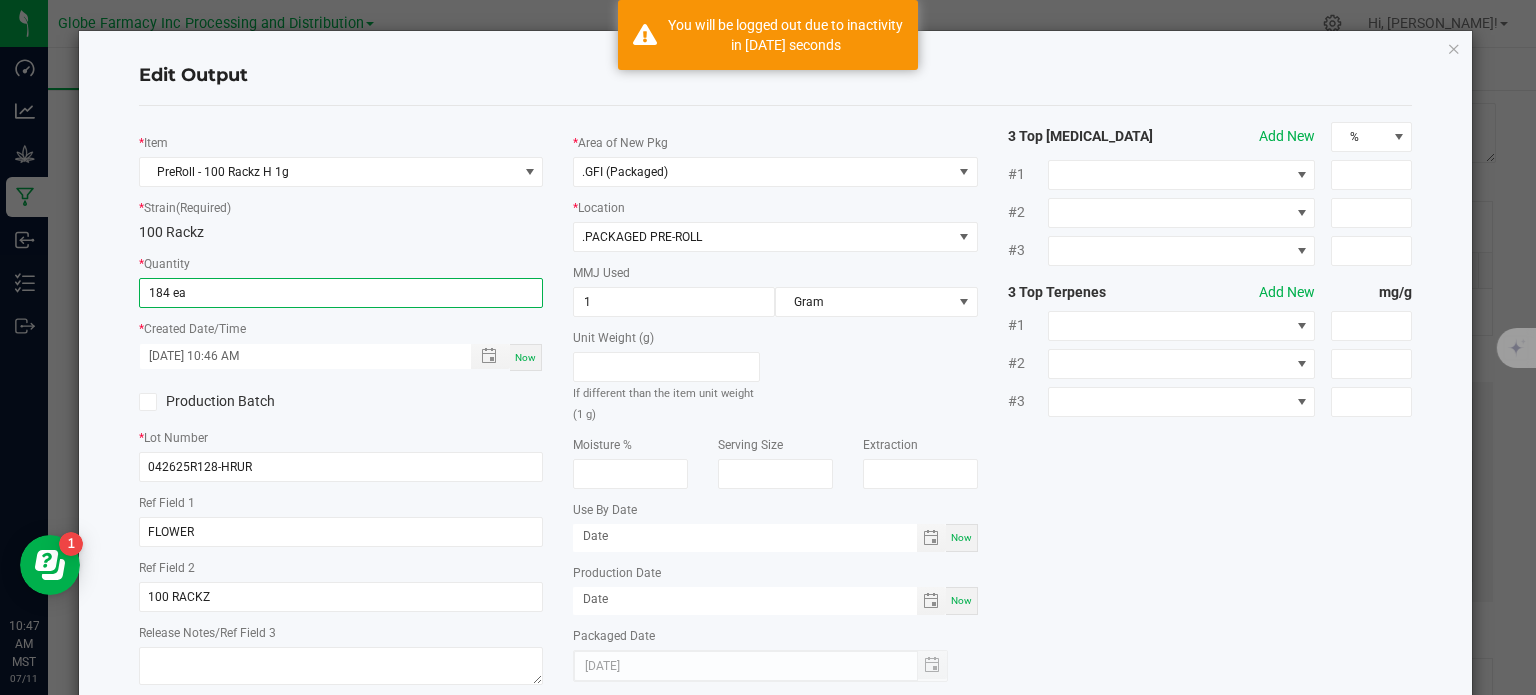 click on "*   Item  PreRoll - 100 Rackz H 1g  *   Strain  (Required)  100 Rackz   *   Quantity  184 ea  *   Created Date/Time  07/11/2025 10:46 AM Now  Production Batch   *   Lot Number  042625R128-HRUR     Ref Field 1  FLOWER  Ref Field 2  100 RACKZ  Release Notes/Ref Field 3   *   Area of New Pkg  .GFI (Packaged)  *   Location  .PACKAGED PRE-ROLL  MMJ Used  1 Gram  Unit Weight (g)   If different than the item unit weight (1 g)   Moisture %   Serving Size   Extraction   Use By Date  Now  Production Date  Now  Packaged Date  07/11/2025 3 Top Cannabinoids  Add New  % #1 #2 #3 3 Top Terpenes  Add New  mg/g #1 #2 #3" 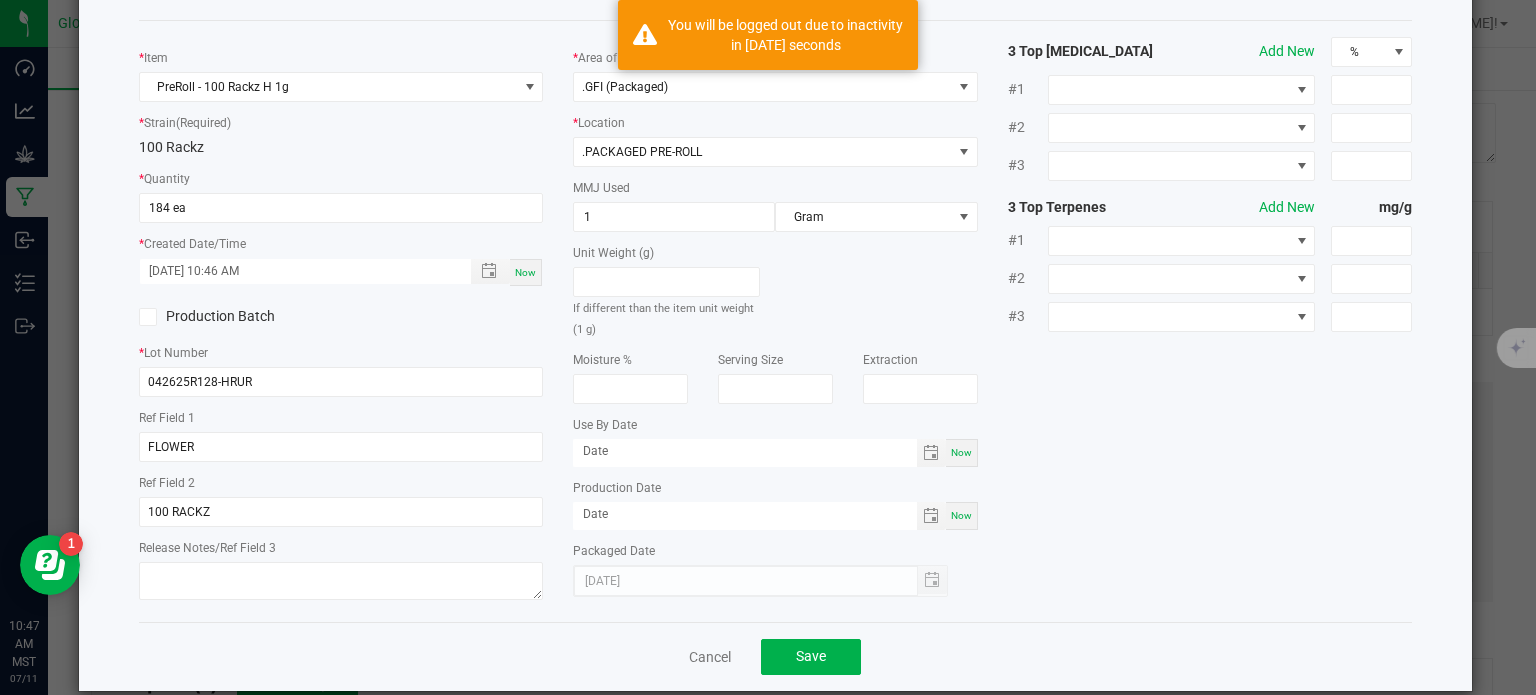 scroll, scrollTop: 112, scrollLeft: 0, axis: vertical 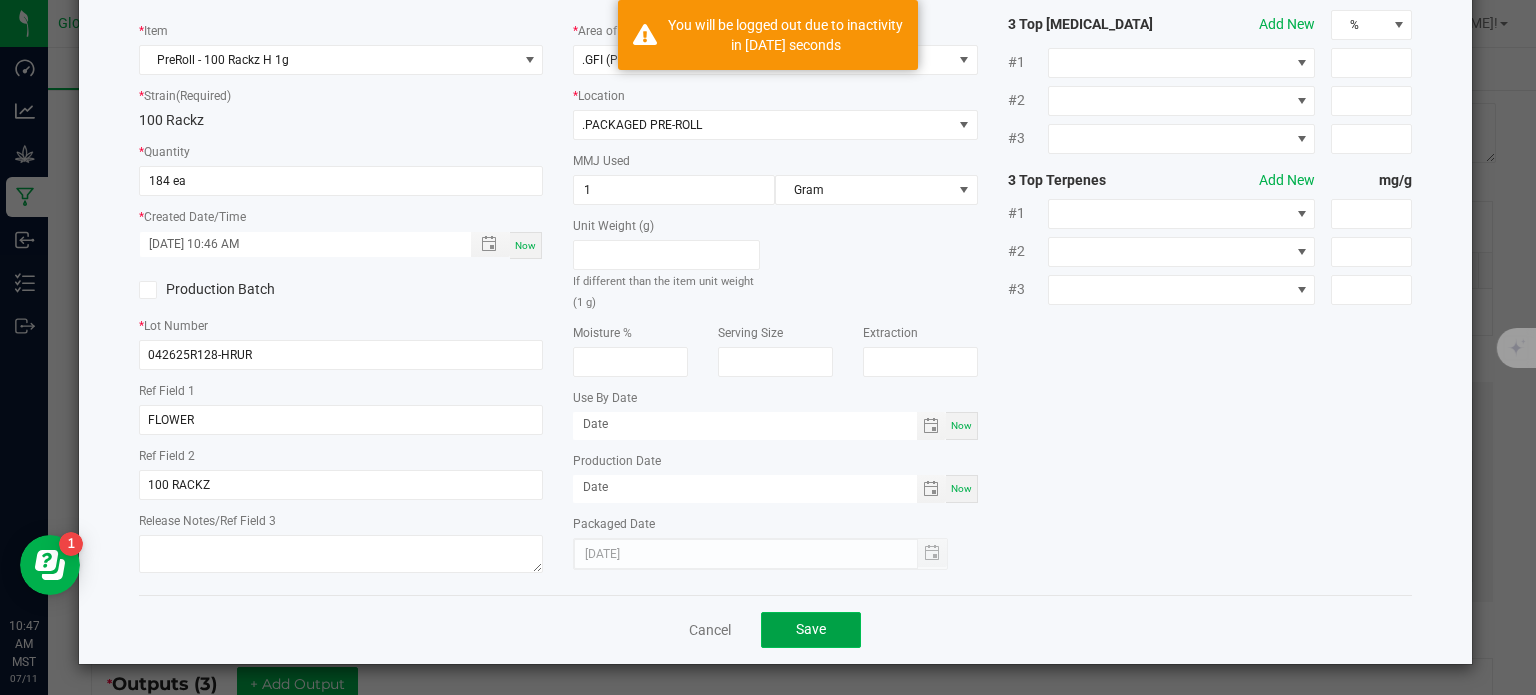 click on "Save" 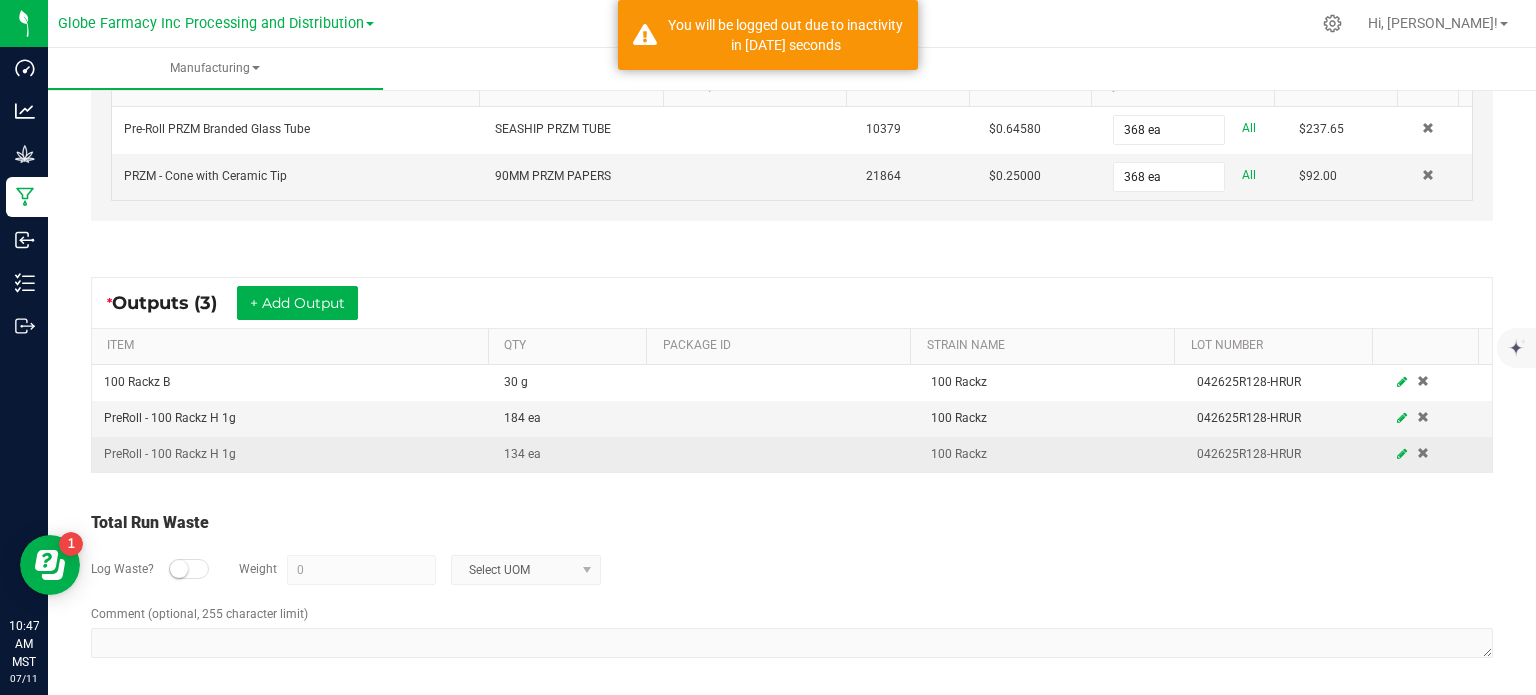 click at bounding box center (1402, 454) 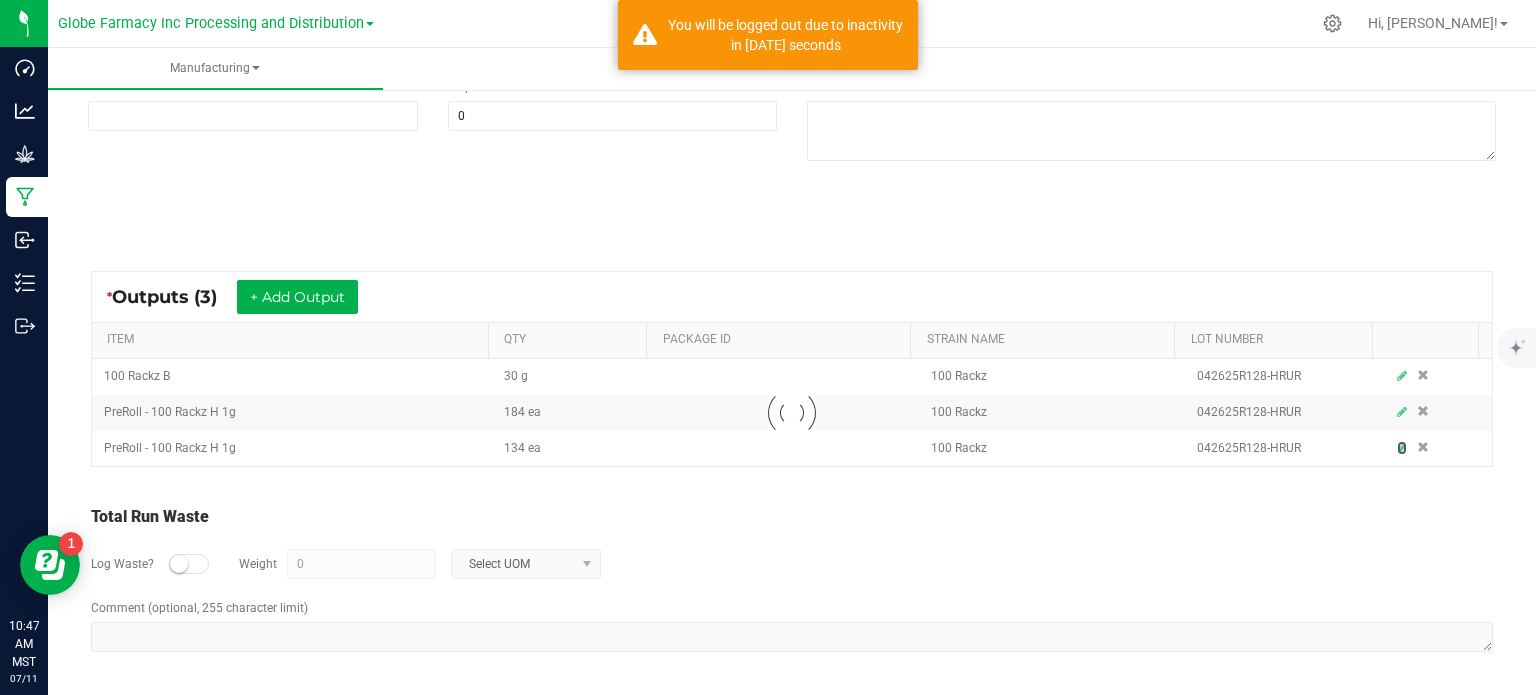 scroll, scrollTop: 266, scrollLeft: 0, axis: vertical 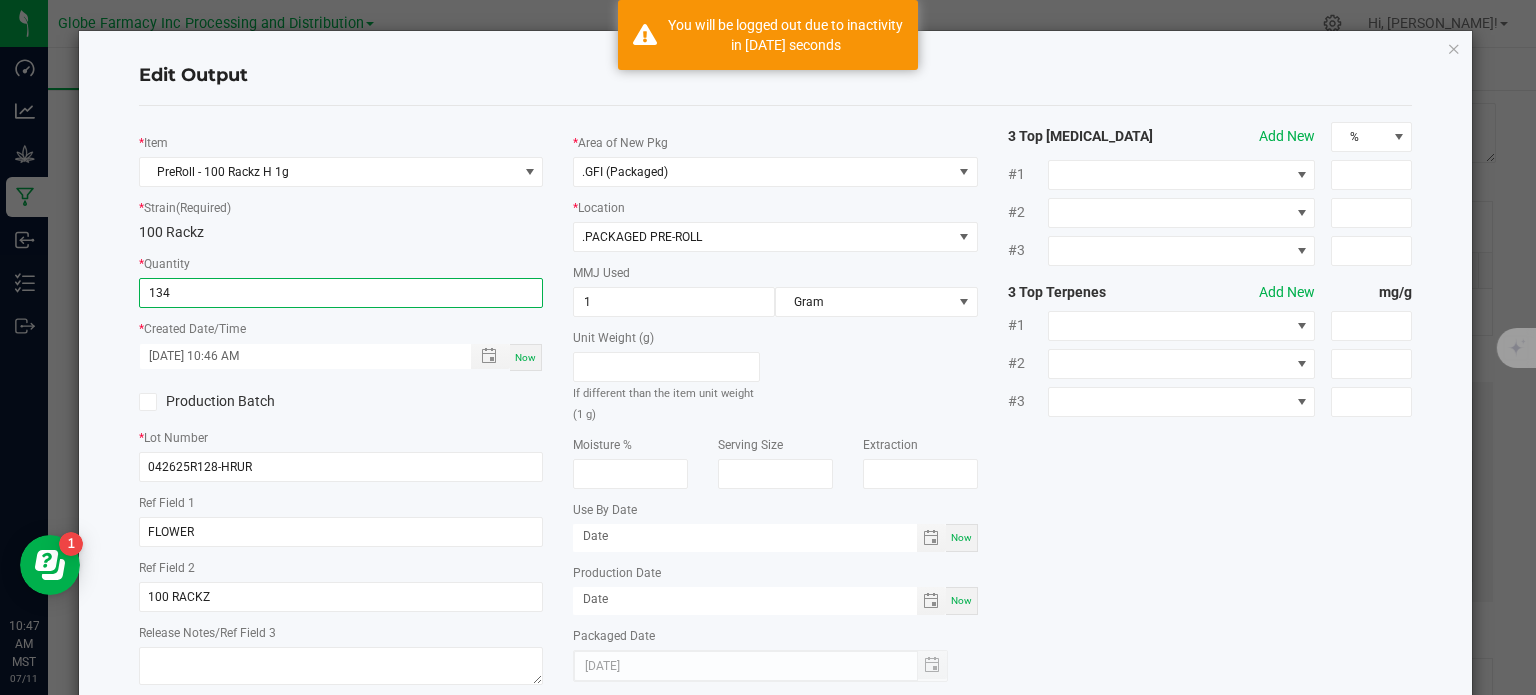 click on "134" at bounding box center (341, 293) 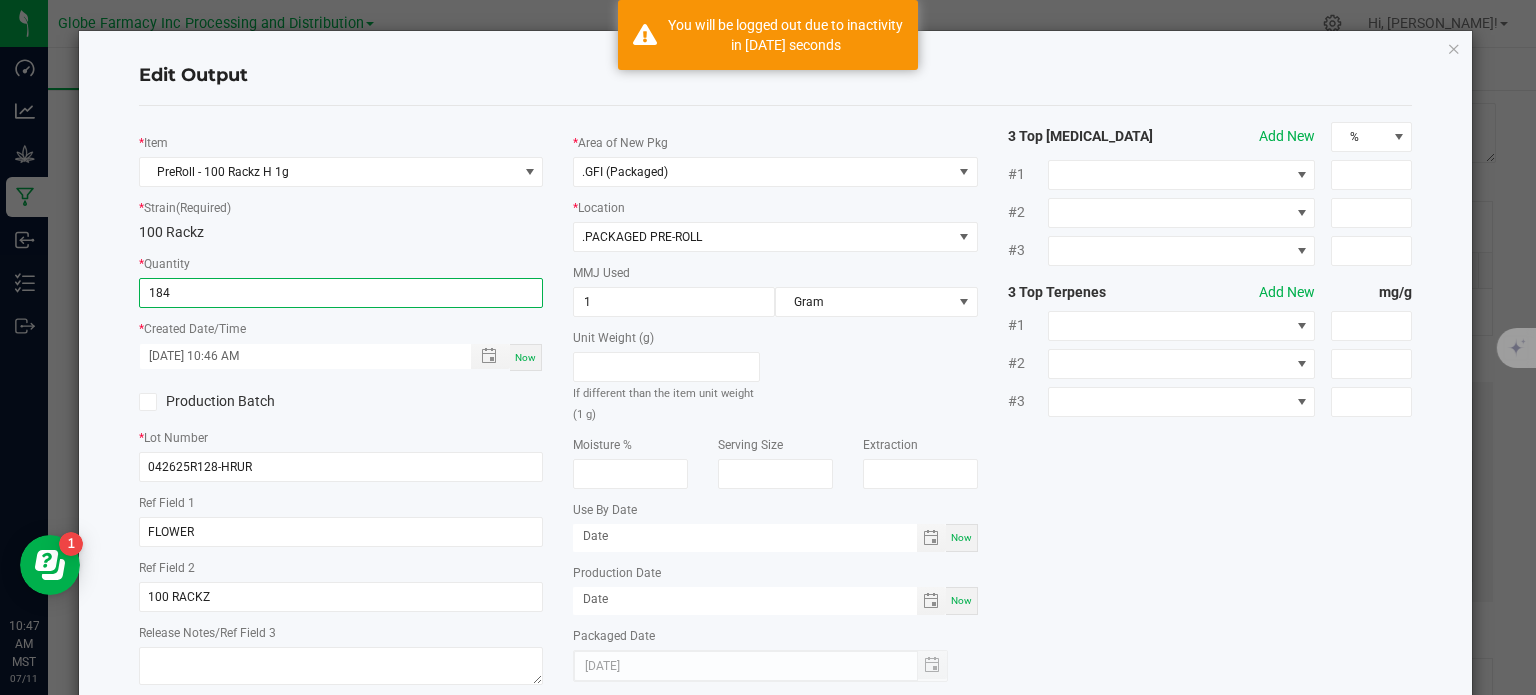 click on "*   Item  PreRoll - 100 Rackz H 1g  *   Strain  (Required)  100 Rackz   *   Quantity  184  *   Created Date/Time  07/11/2025 10:46 AM Now  Production Batch   *   Lot Number  042625R128-HRUR     Ref Field 1  FLOWER  Ref Field 2  100 RACKZ  Release Notes/Ref Field 3   *   Area of New Pkg  .GFI (Packaged)  *   Location  .PACKAGED PRE-ROLL  MMJ Used  1 Gram  Unit Weight (g)   If different than the item unit weight (1 g)   Moisture %   Serving Size   Extraction   Use By Date  Now  Production Date  Now  Packaged Date  07/11/2025 3 Top Cannabinoids  Add New  % #1 #2 #3 3 Top Terpenes  Add New  mg/g #1 #2 #3" 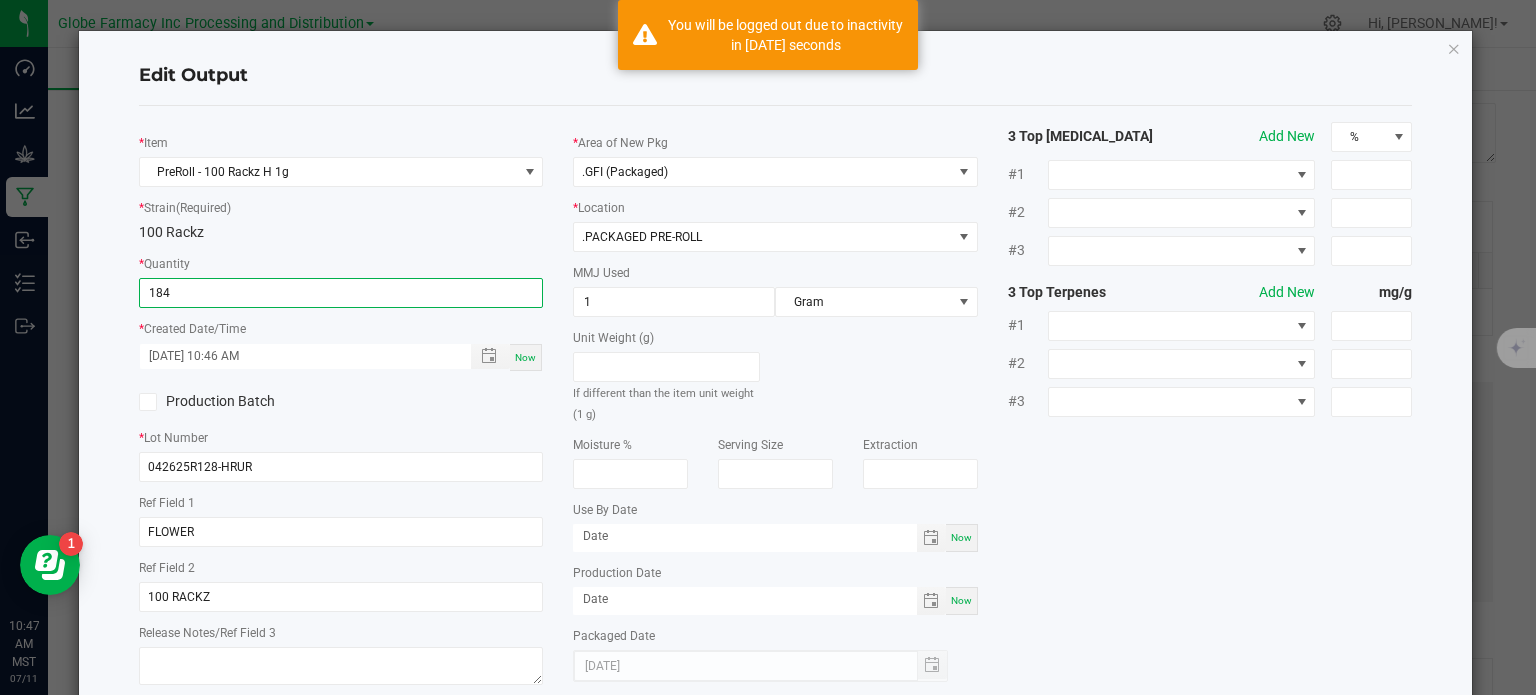 type on "184 ea" 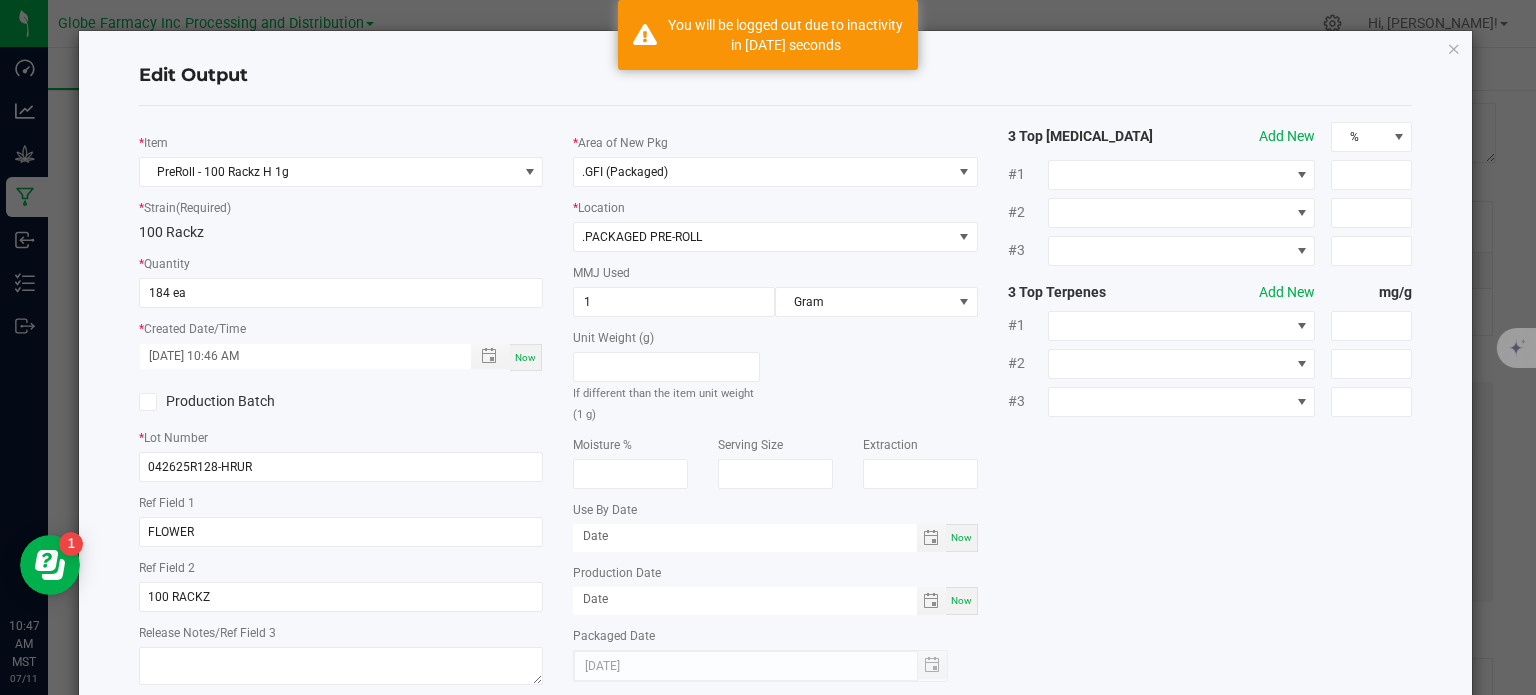 scroll, scrollTop: 112, scrollLeft: 0, axis: vertical 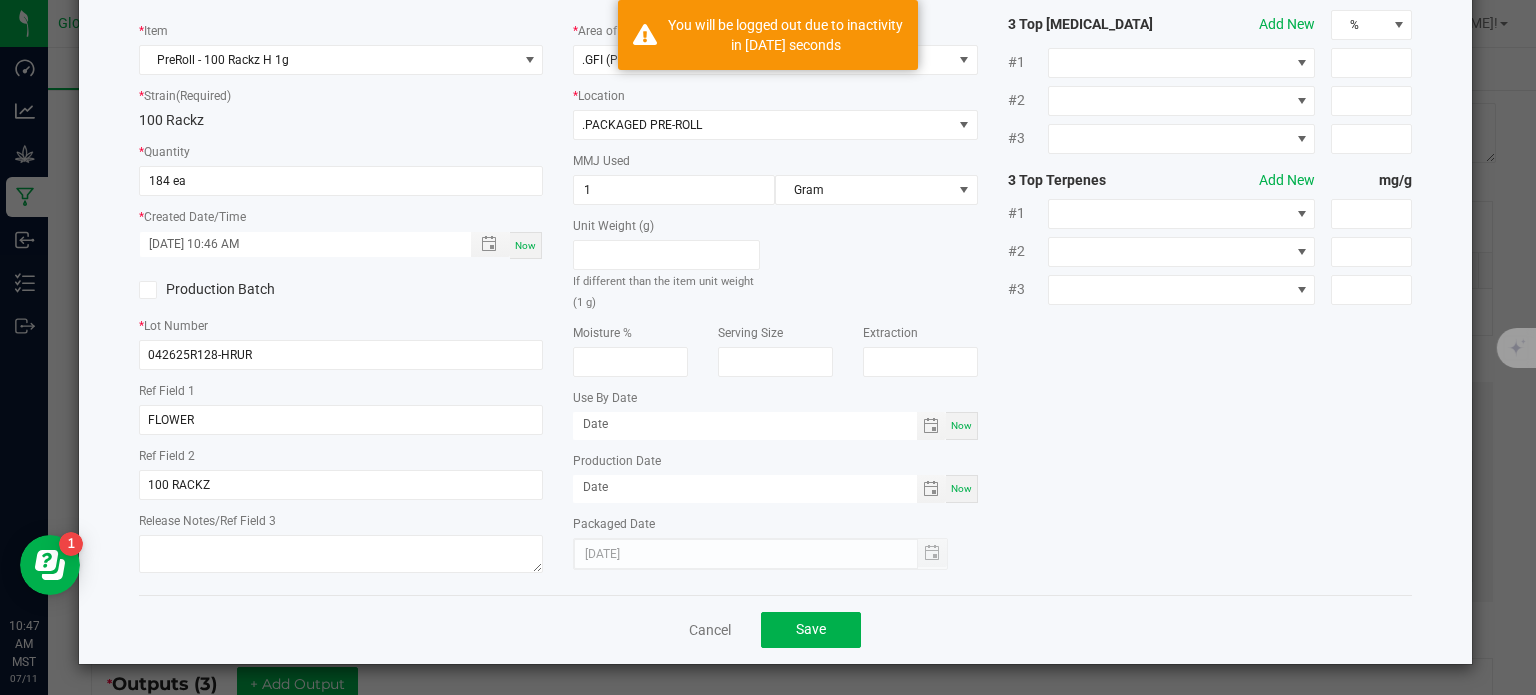 click on "Cancel   Save" 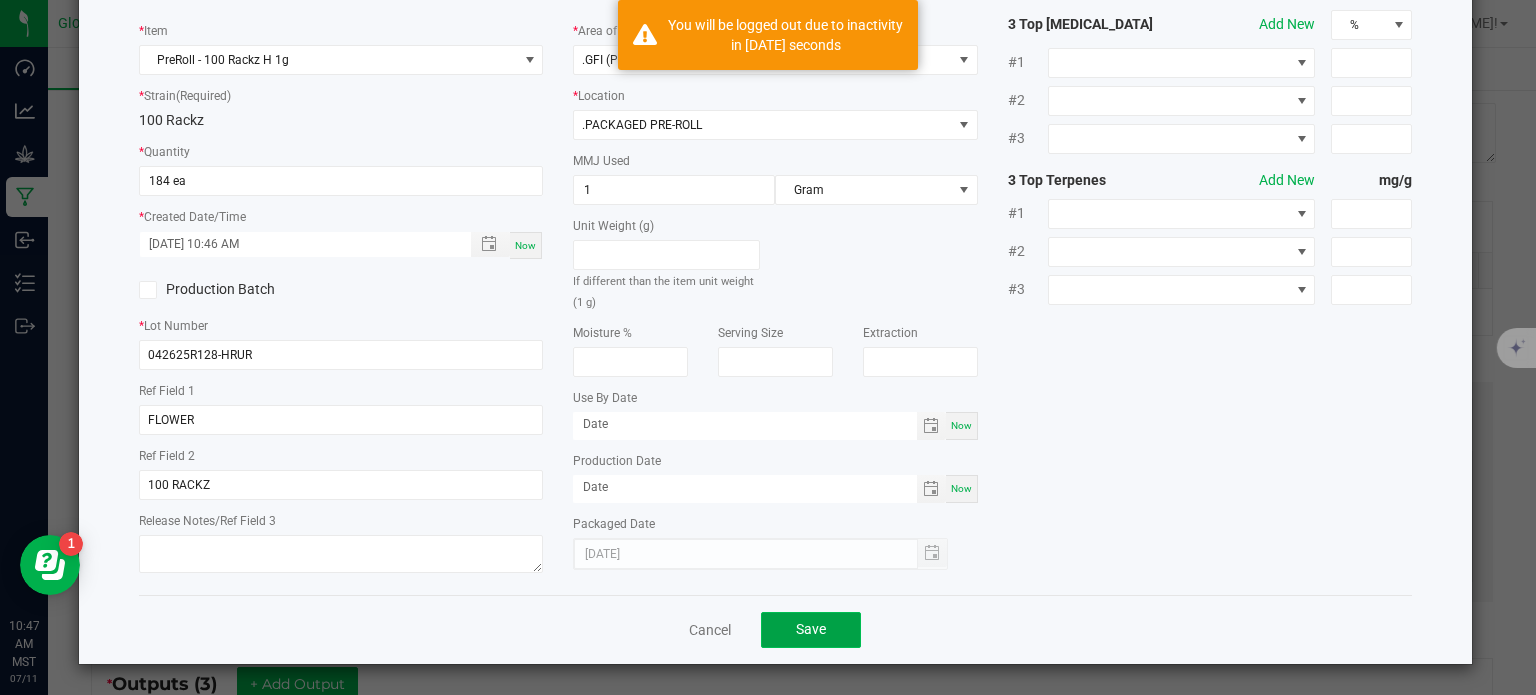 click on "Save" 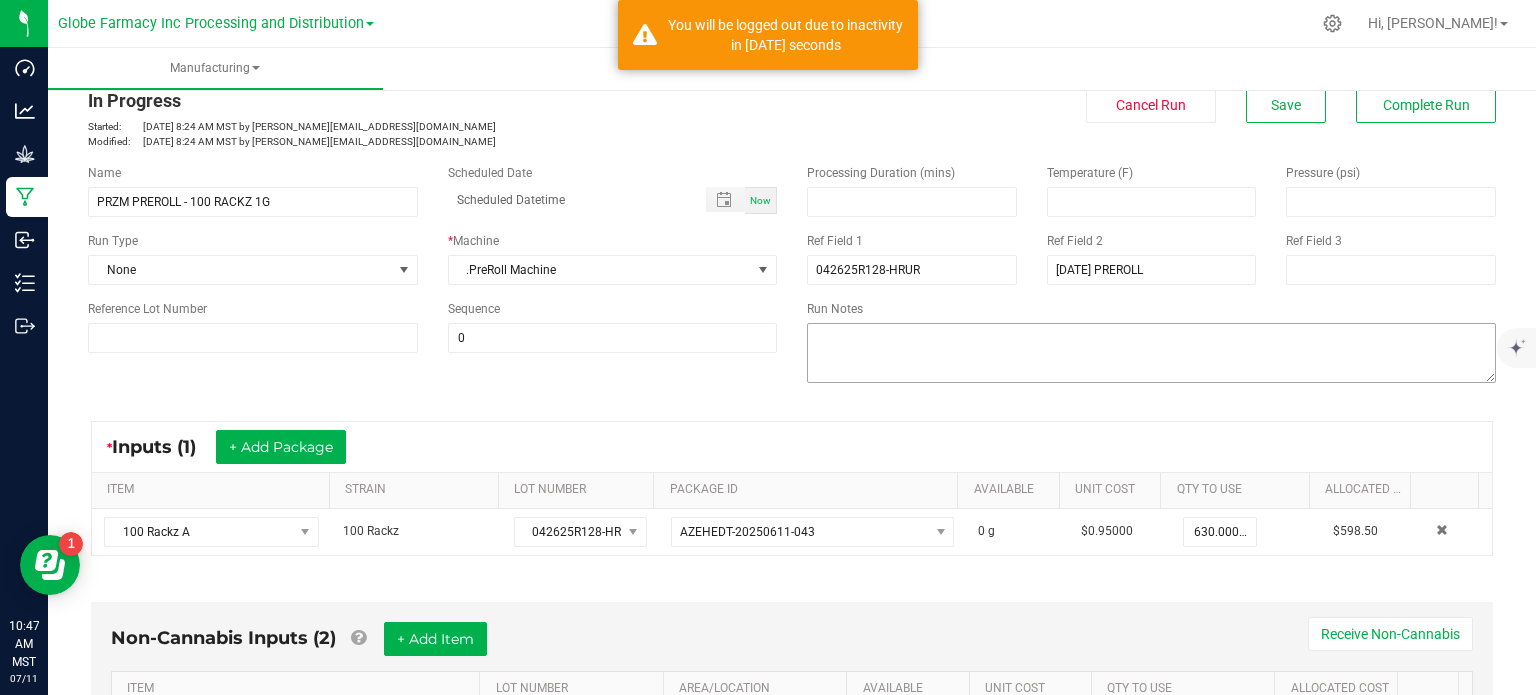 scroll, scrollTop: 0, scrollLeft: 0, axis: both 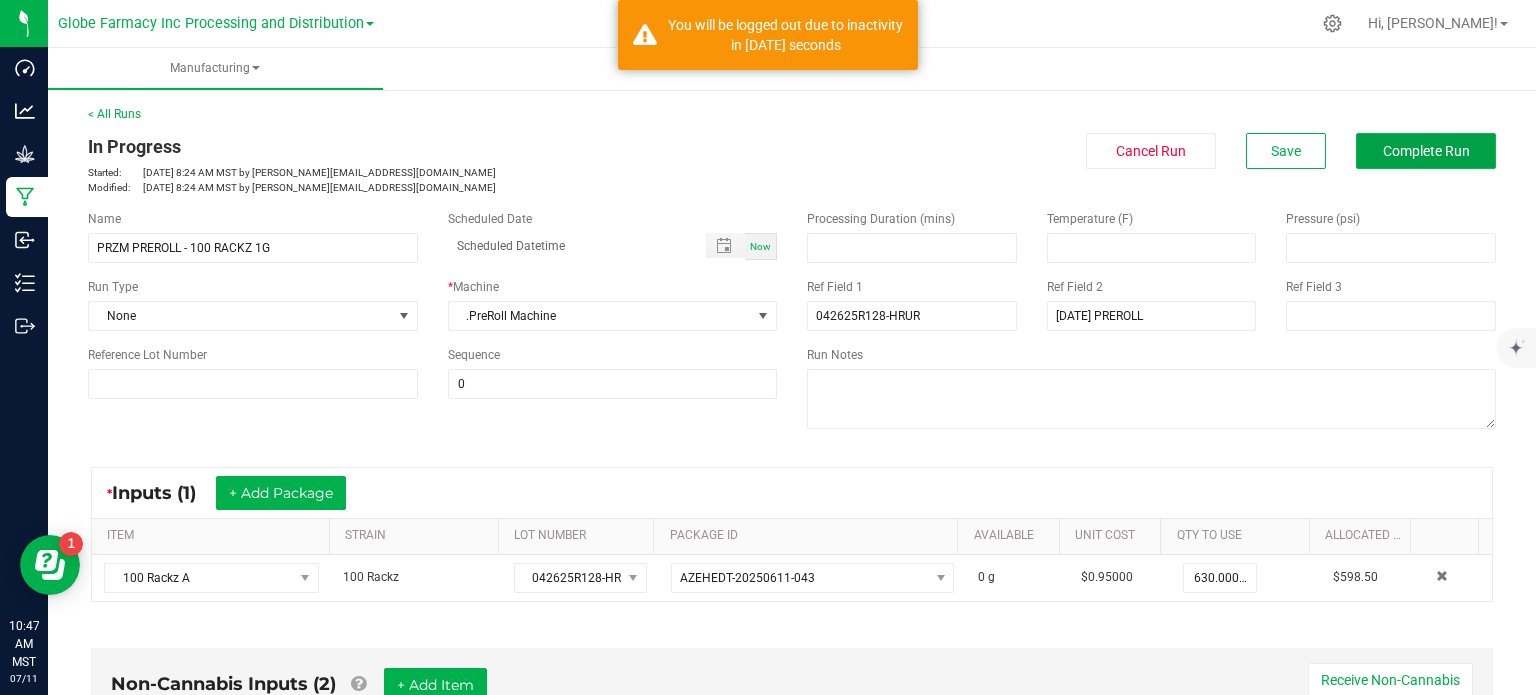 click on "Complete Run" at bounding box center [1426, 151] 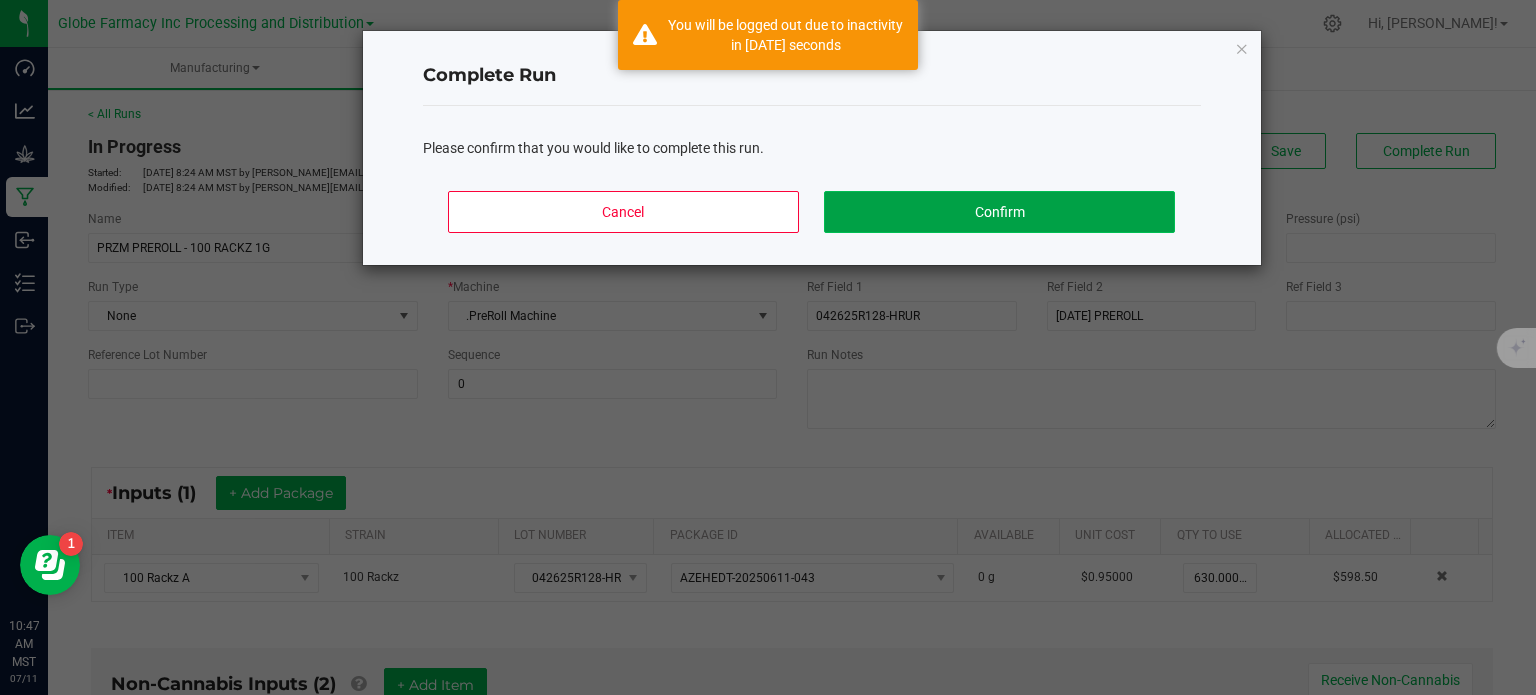 click on "Confirm" 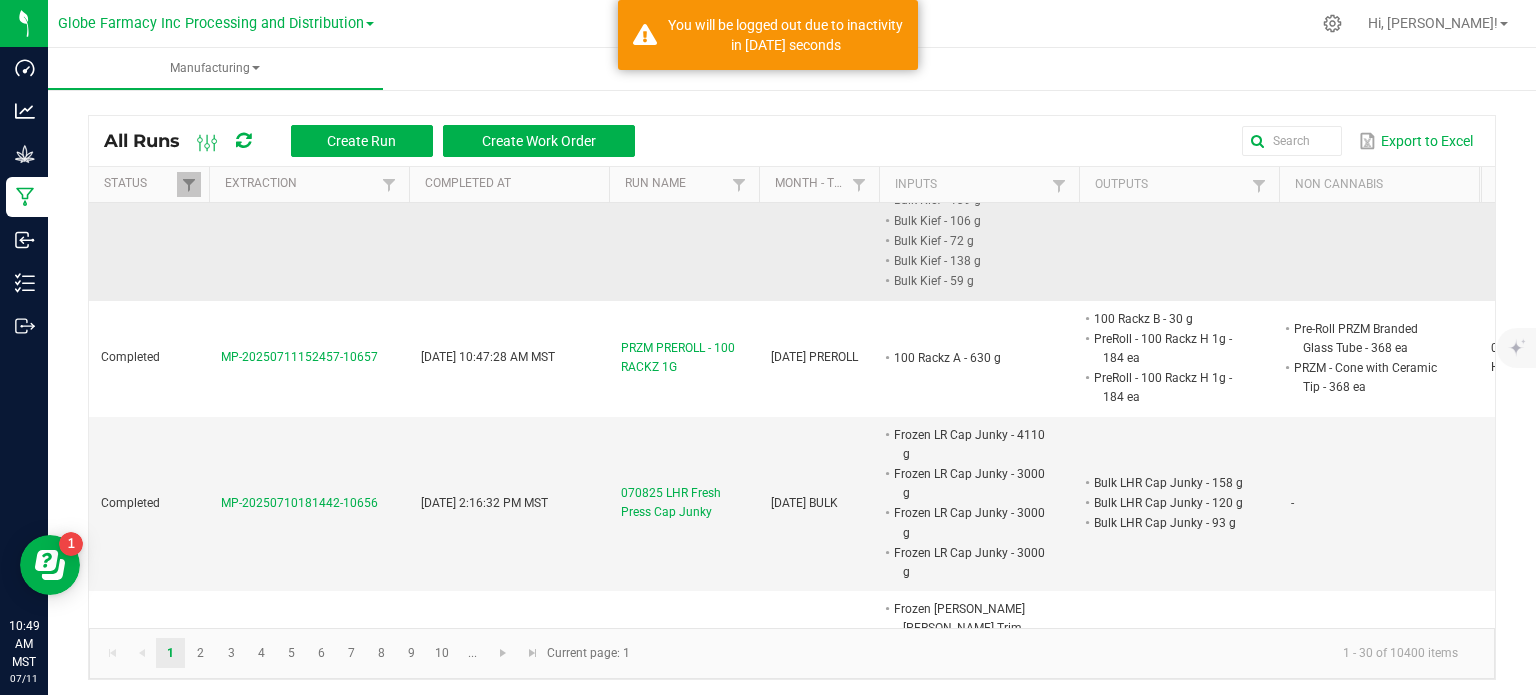 scroll, scrollTop: 0, scrollLeft: 0, axis: both 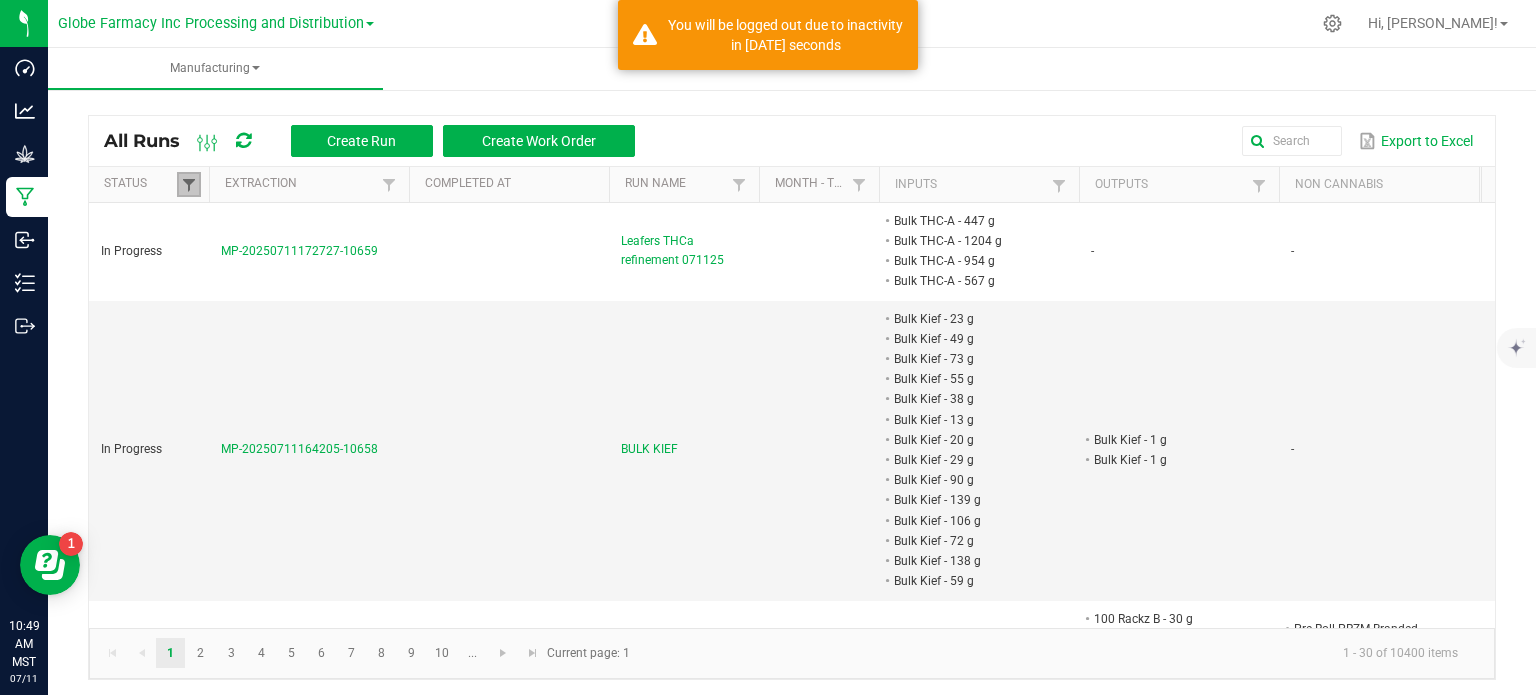 click at bounding box center (189, 185) 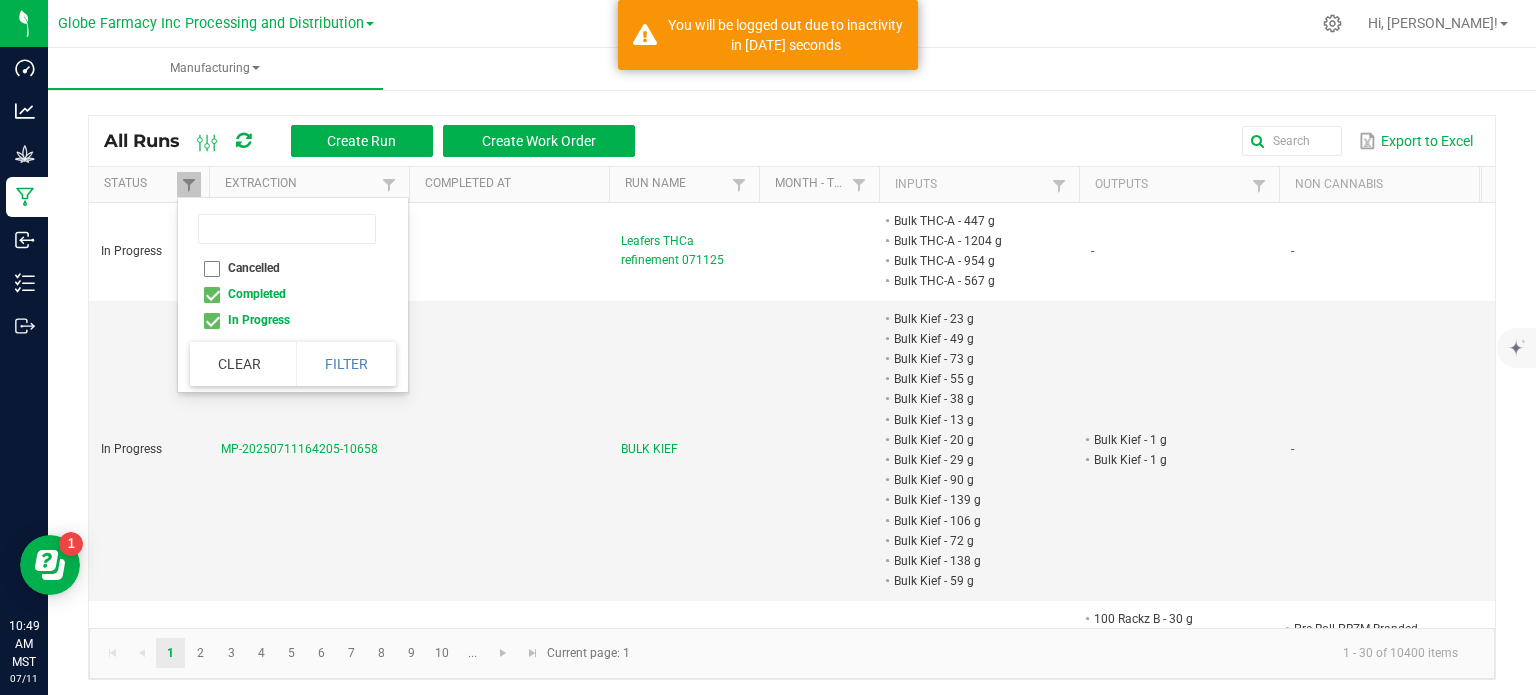 click on "Completed" at bounding box center [287, 294] 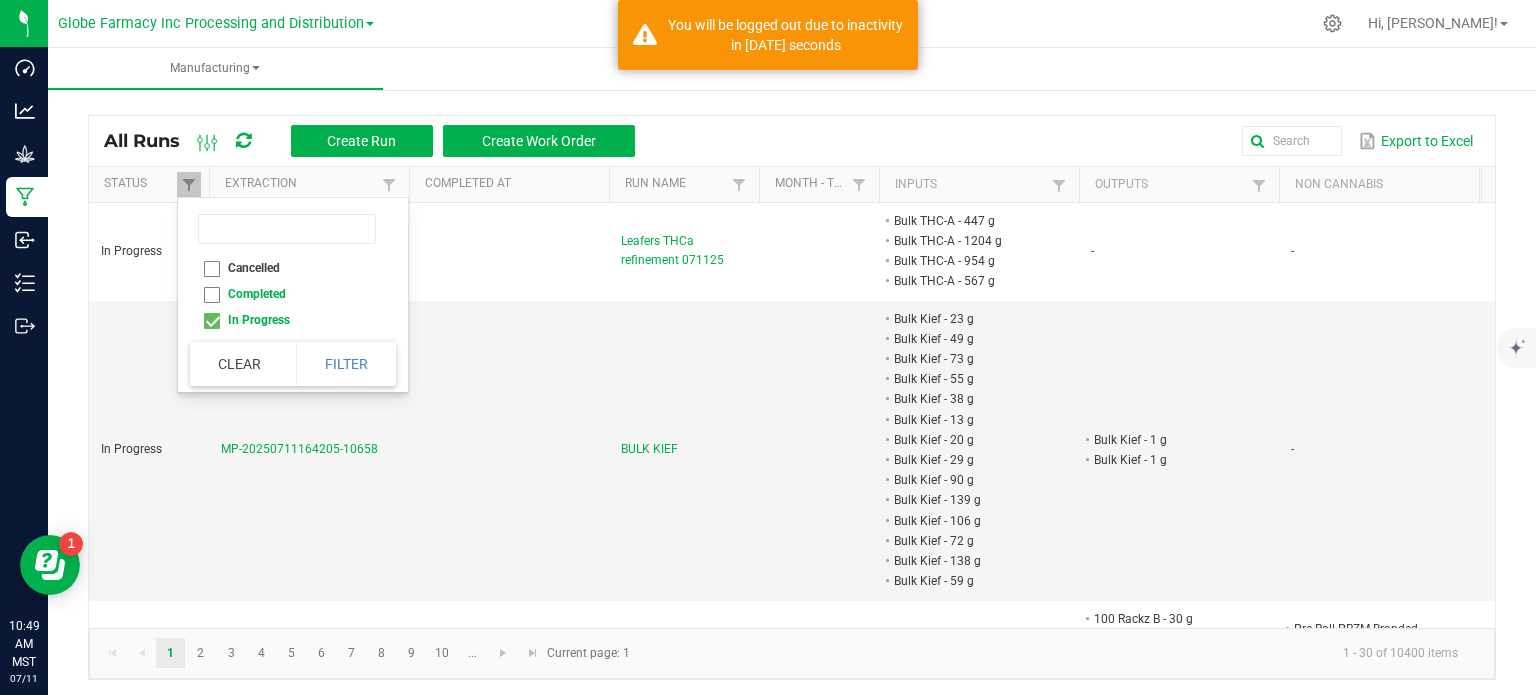 checkbox on "false" 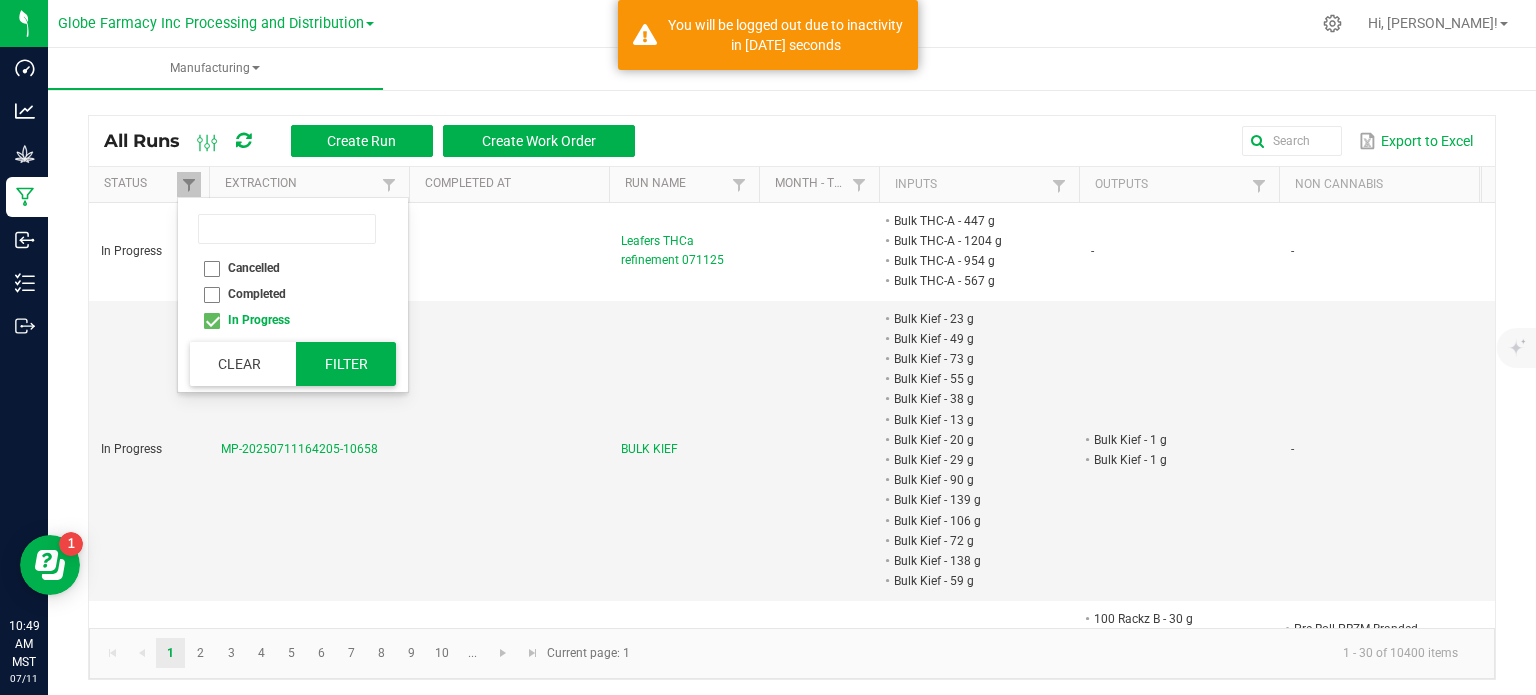 click on "Filter" at bounding box center [346, 364] 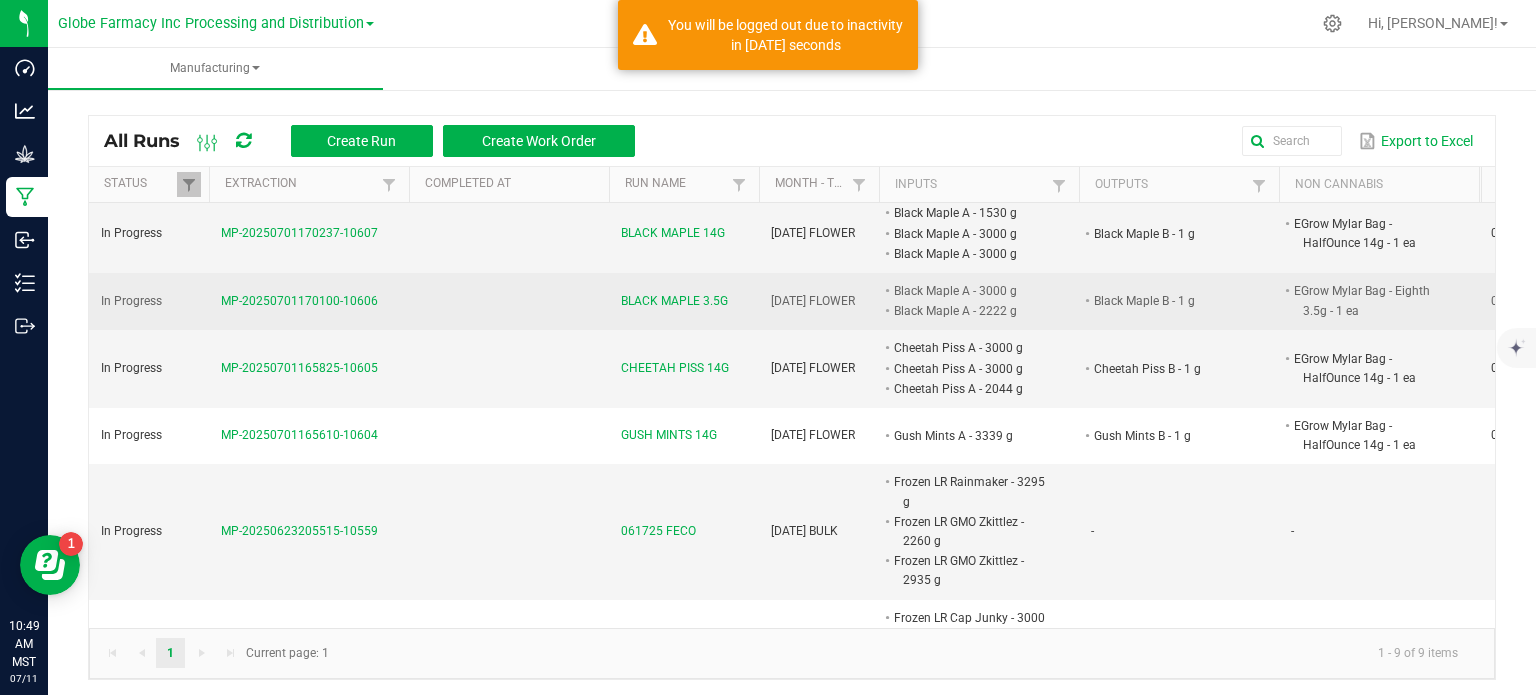 scroll, scrollTop: 600, scrollLeft: 0, axis: vertical 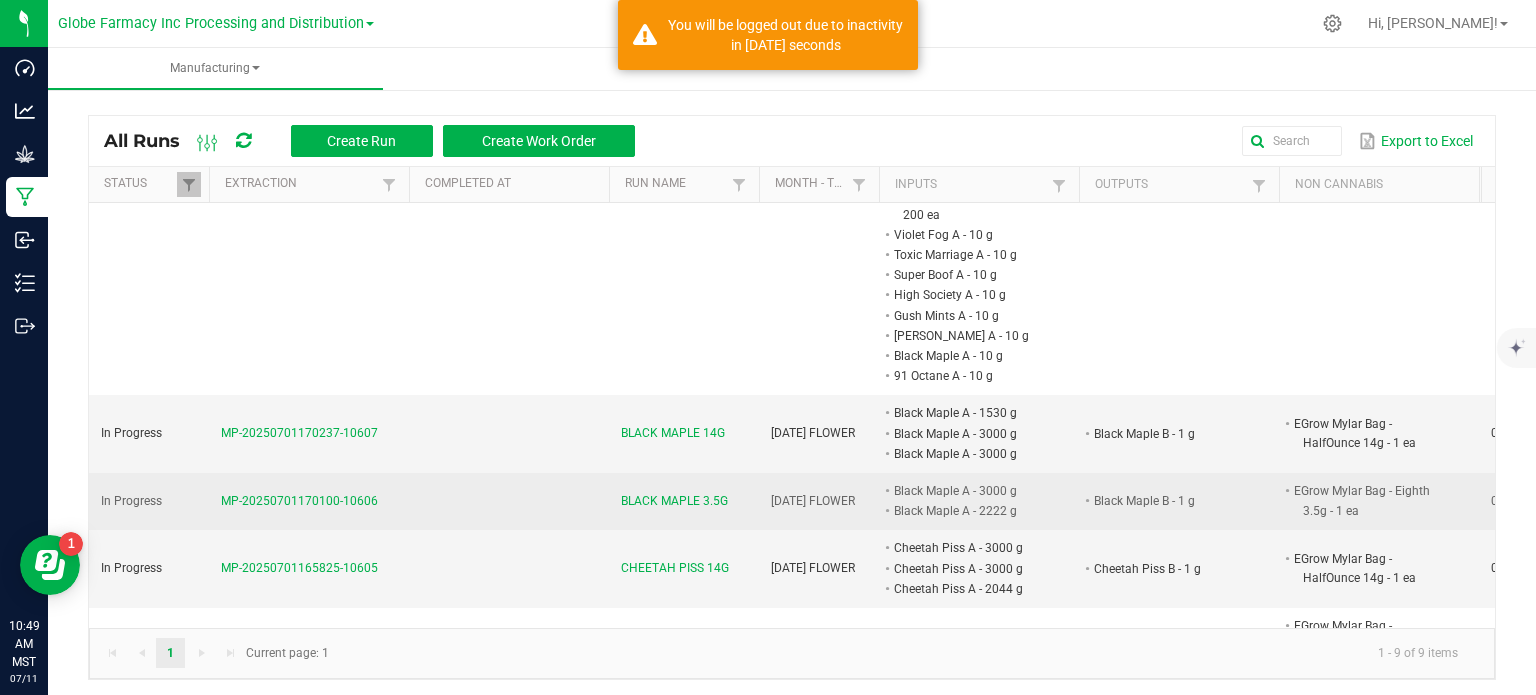 click on "BLACK MAPLE 3.5G" at bounding box center (674, 501) 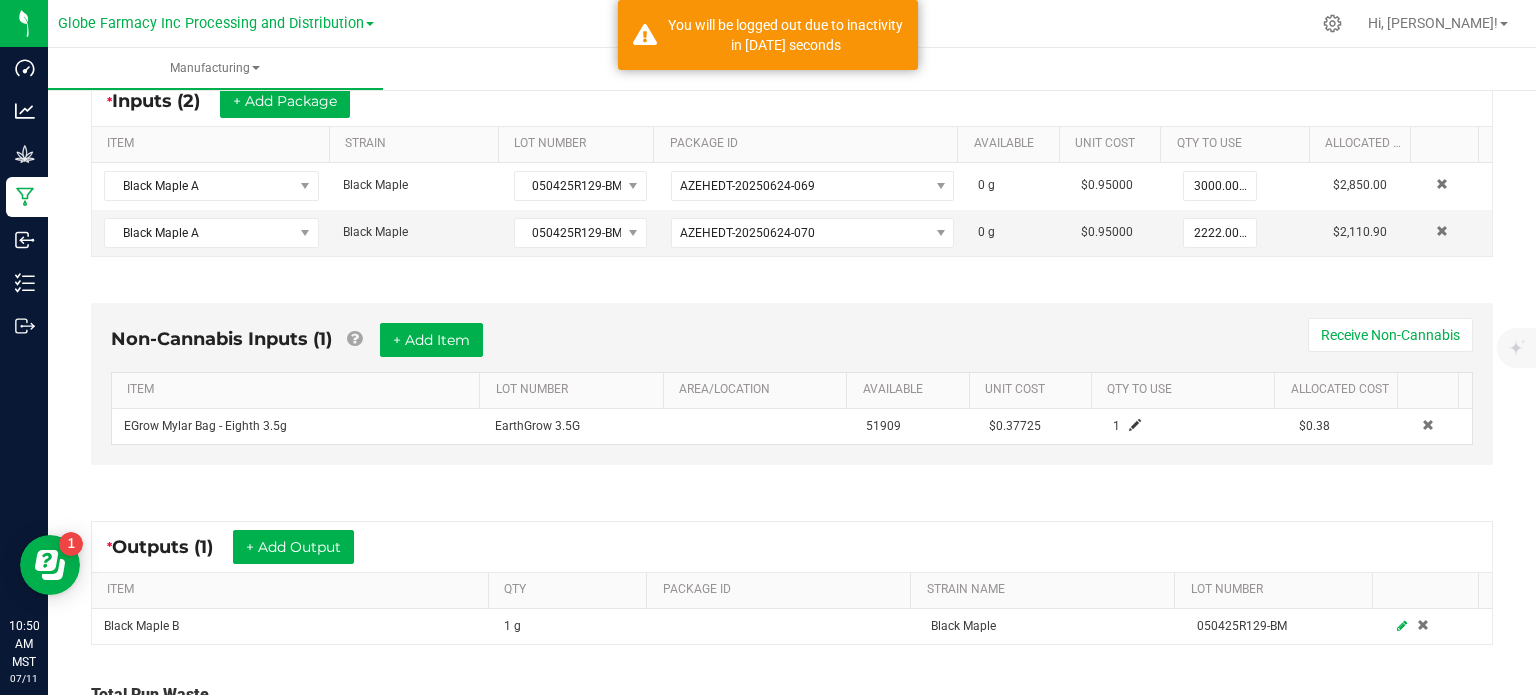 scroll, scrollTop: 400, scrollLeft: 0, axis: vertical 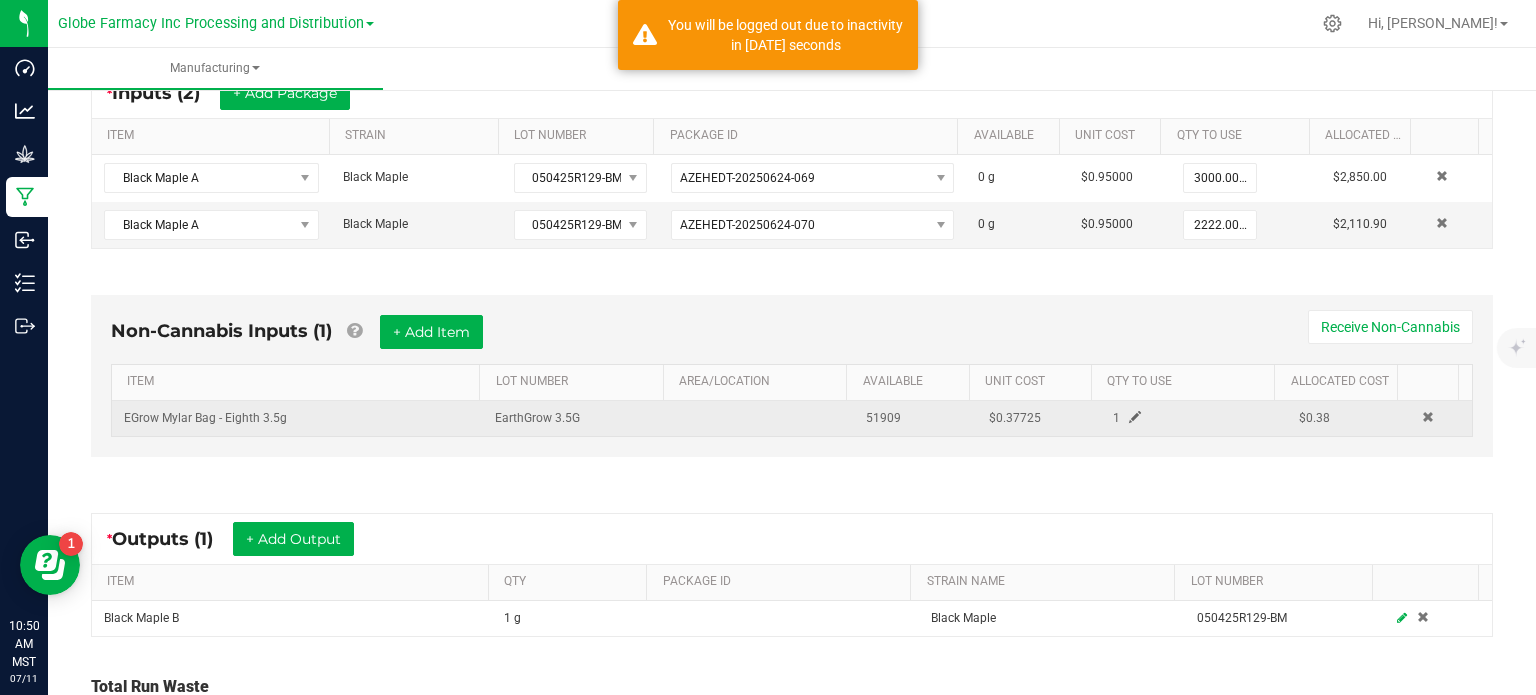 click at bounding box center (1135, 417) 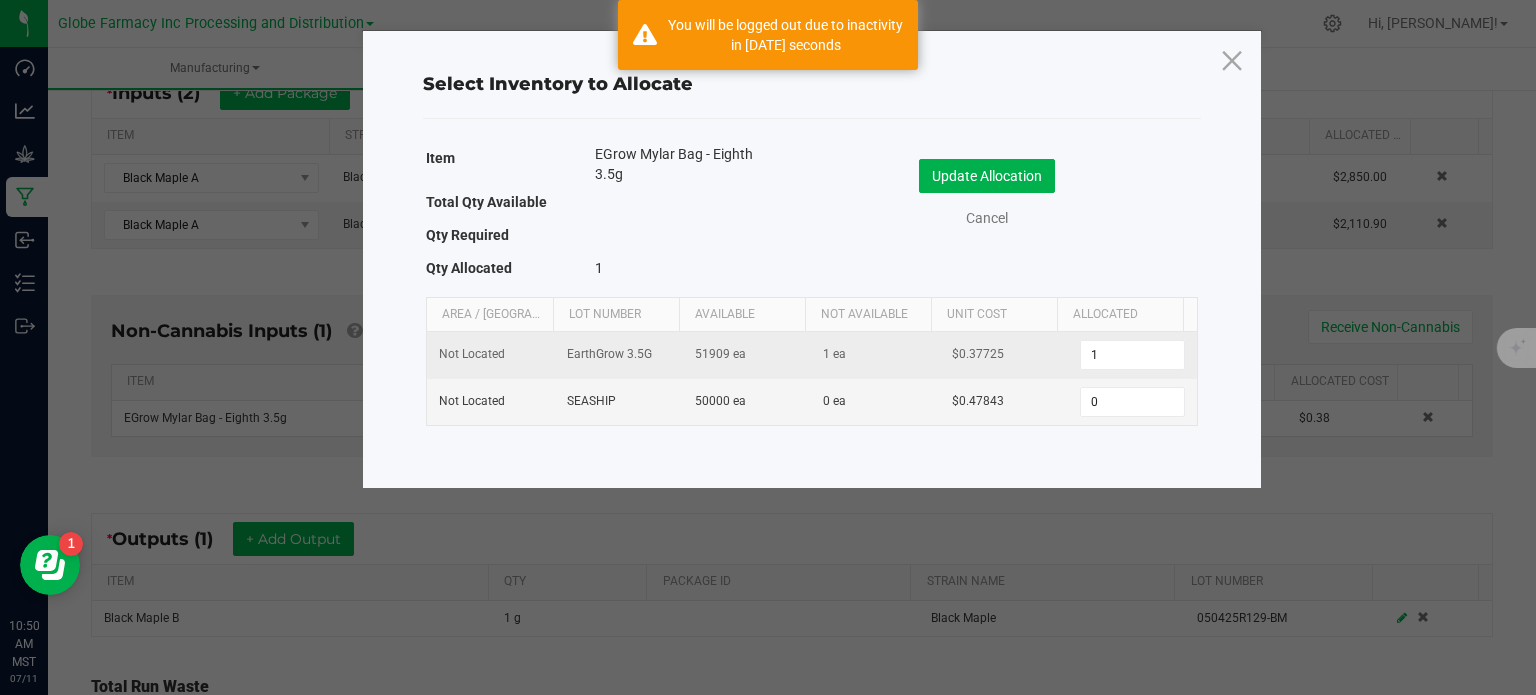 click on "1" at bounding box center (1132, 355) 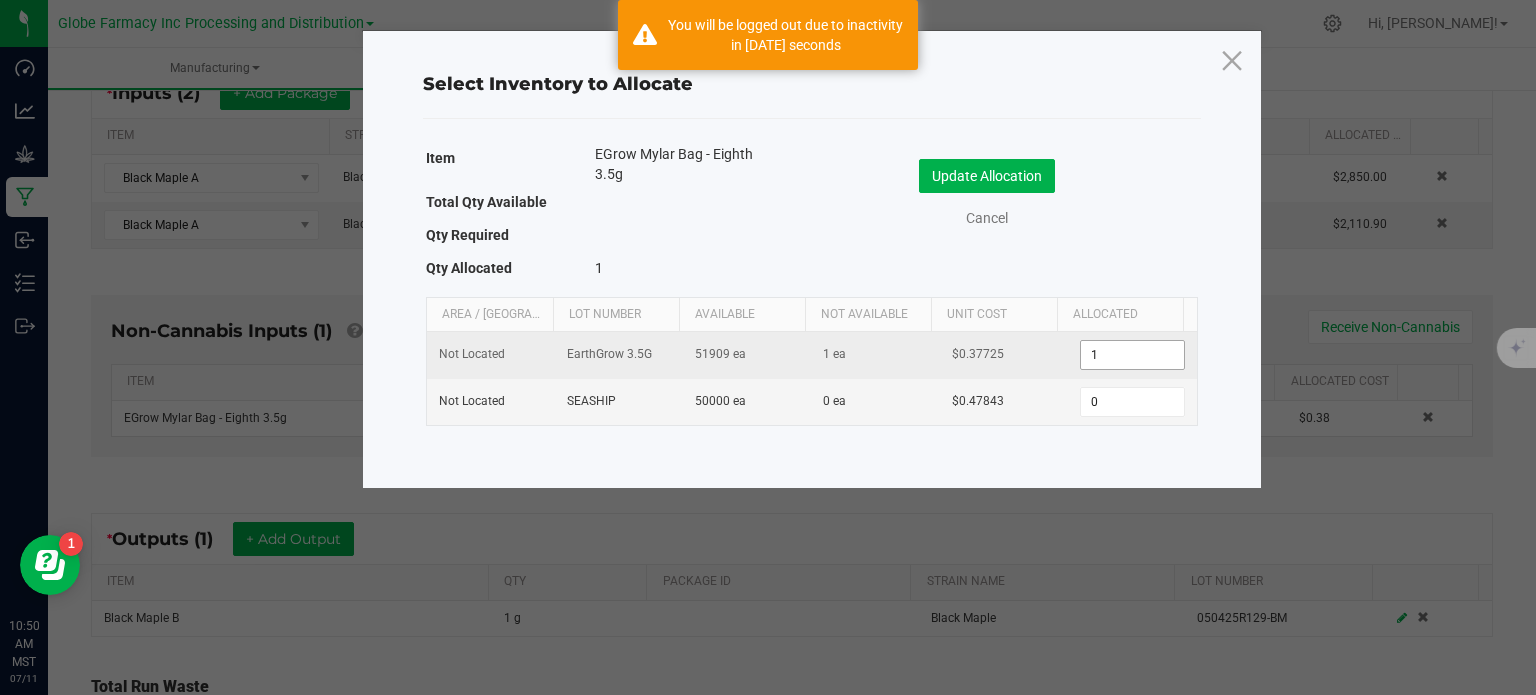 click on "1" at bounding box center [1132, 355] 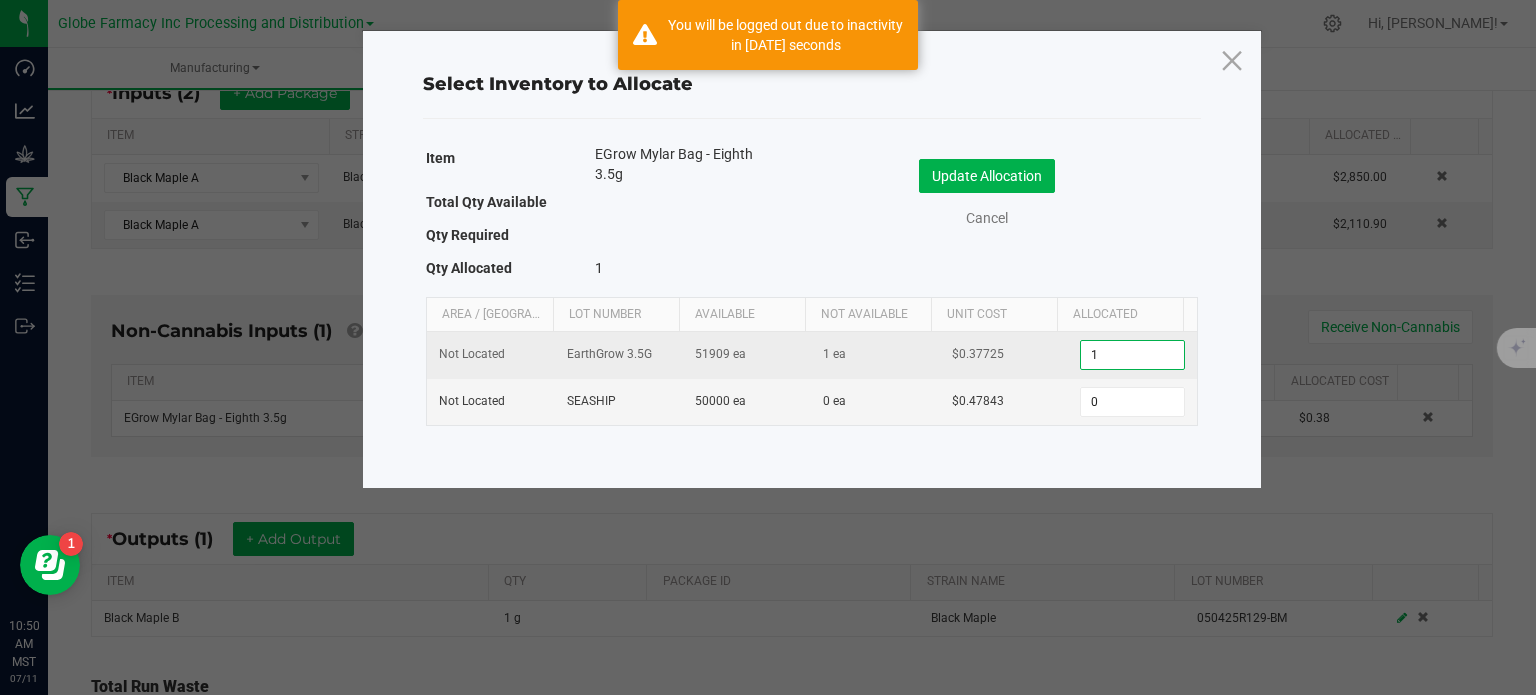 click on "1" at bounding box center [1132, 355] 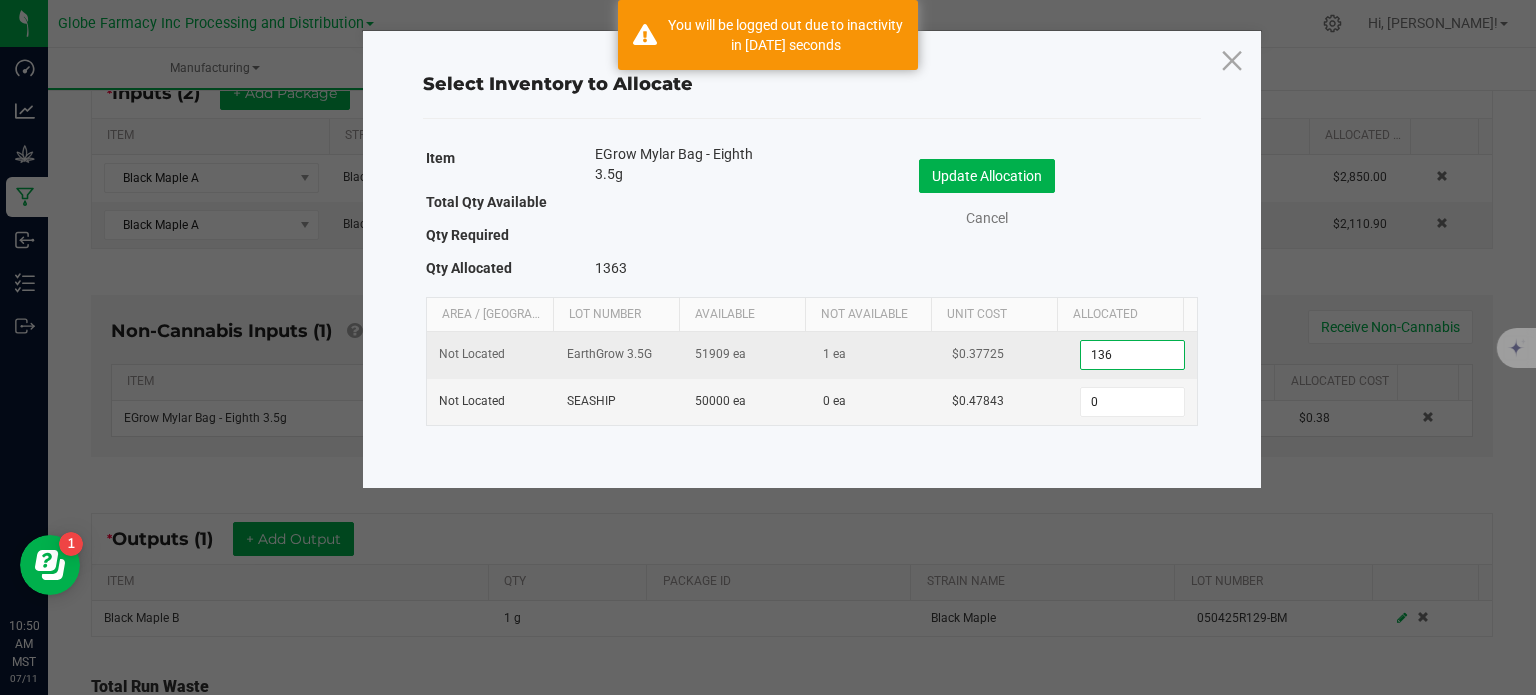 type on "1363" 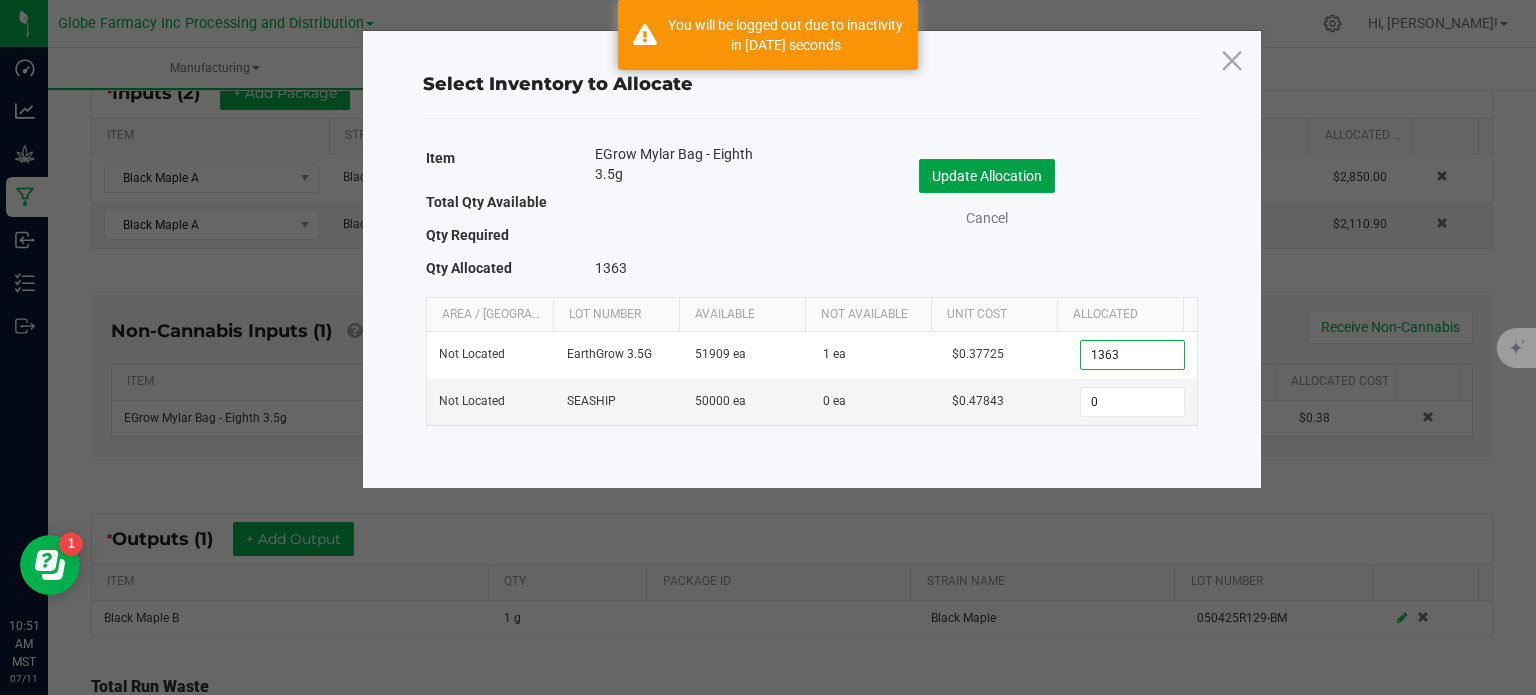 click on "Update Allocation" 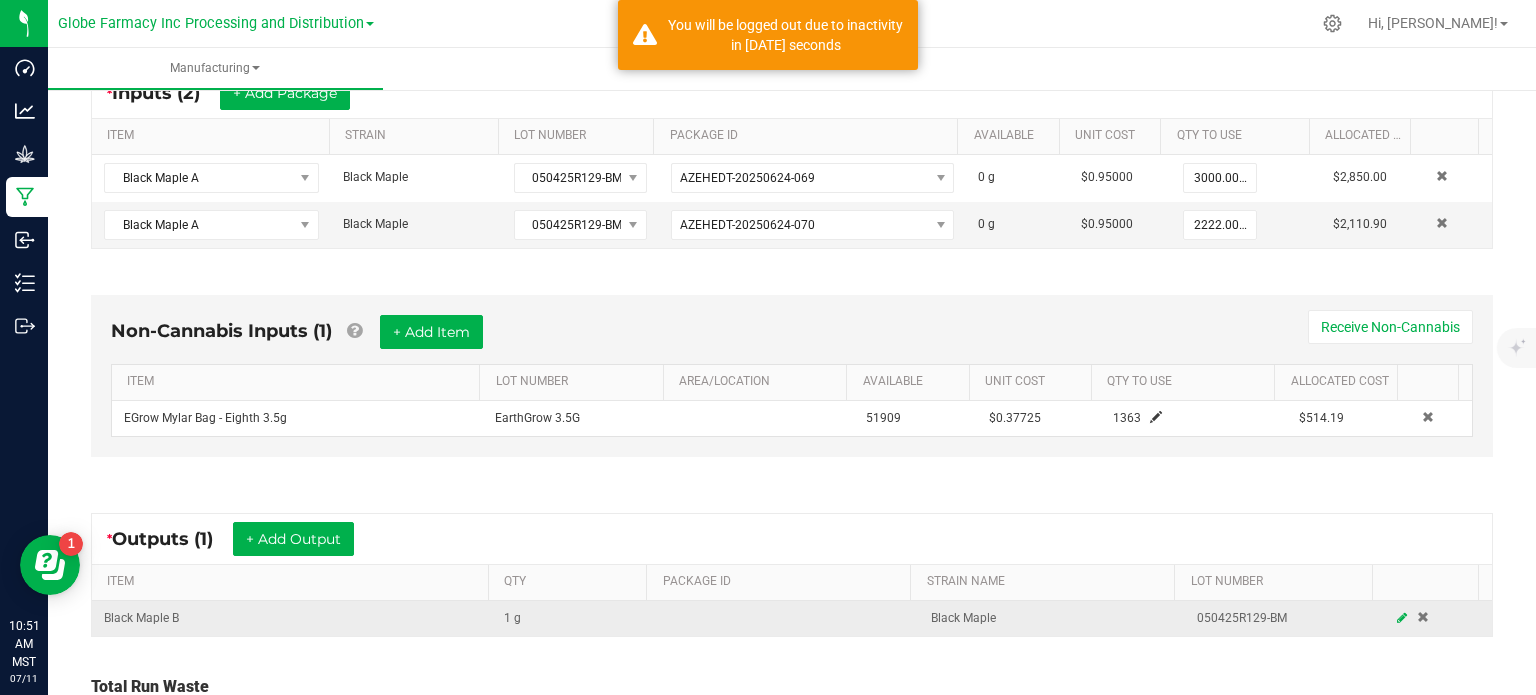 click at bounding box center [1402, 618] 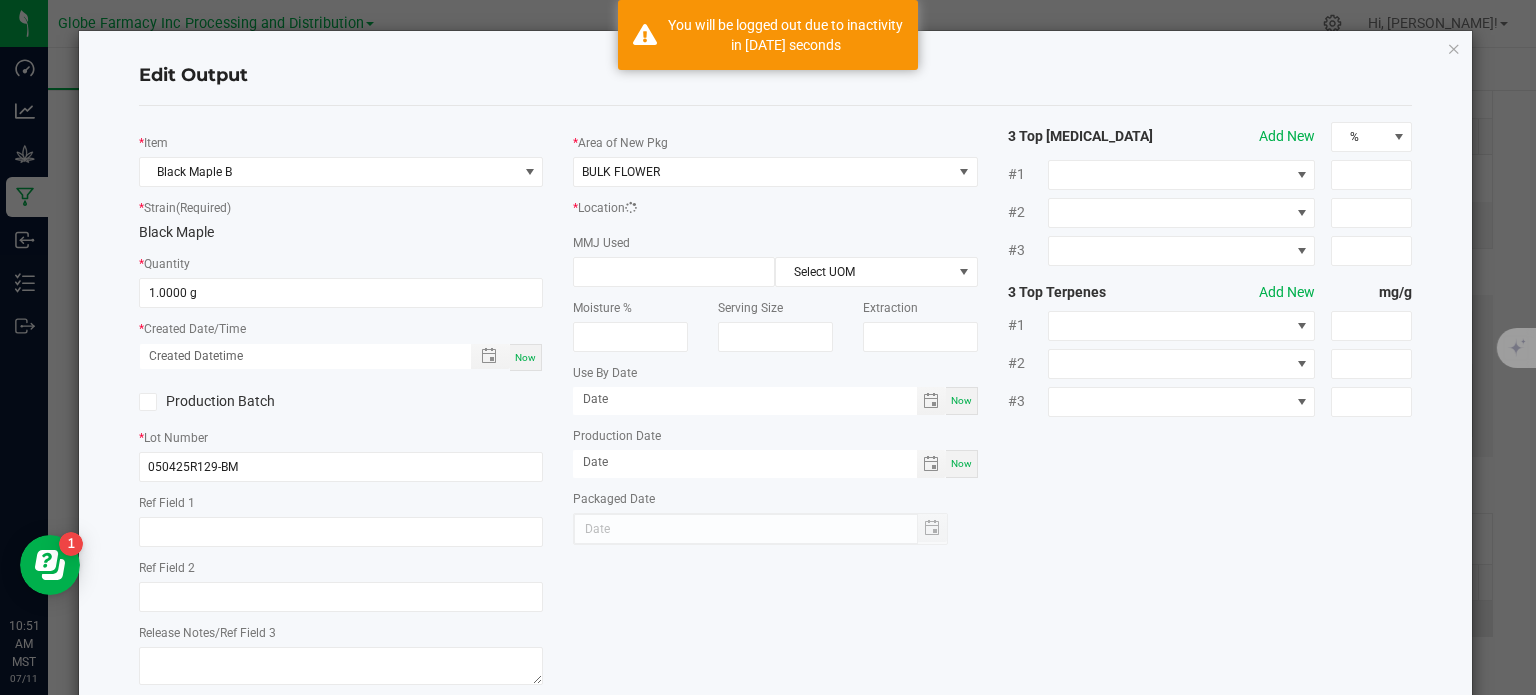 scroll, scrollTop: 194, scrollLeft: 0, axis: vertical 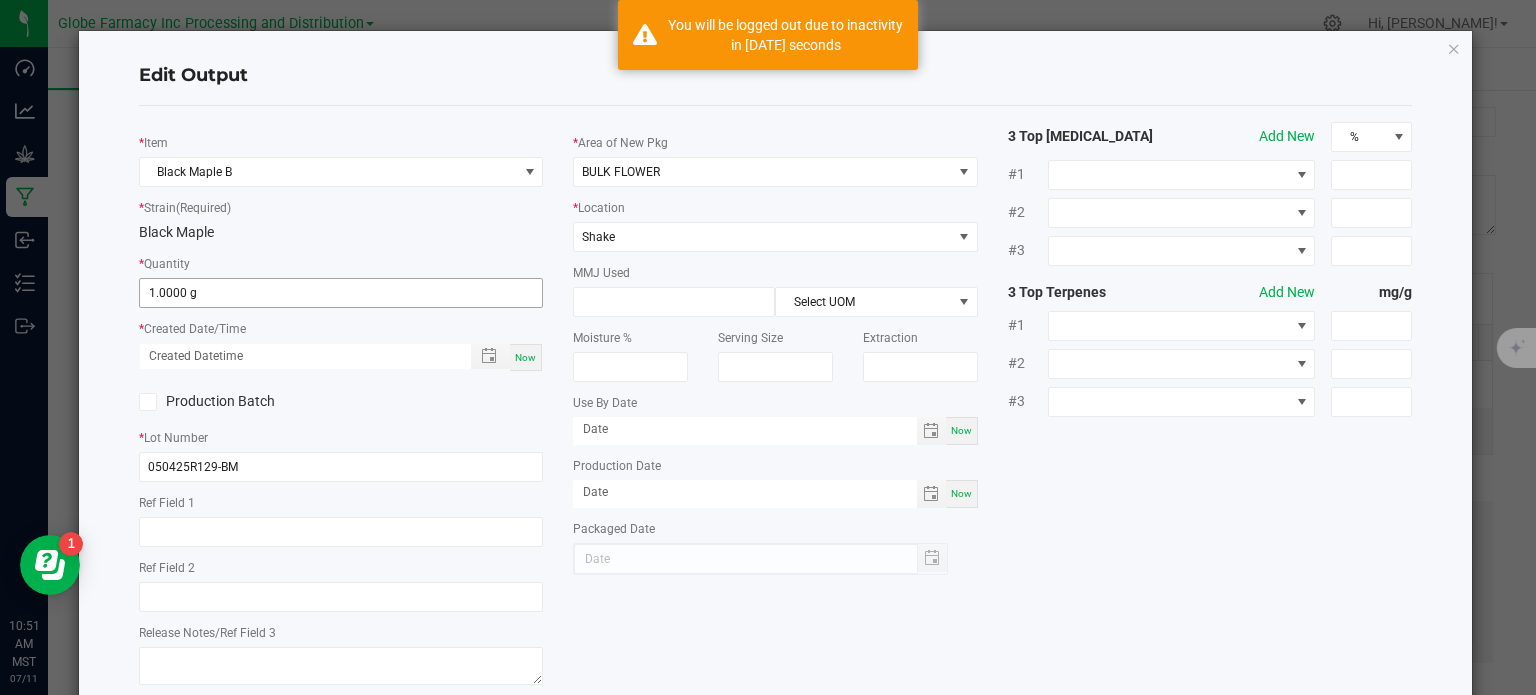 click on "1.0000 g" at bounding box center (341, 293) 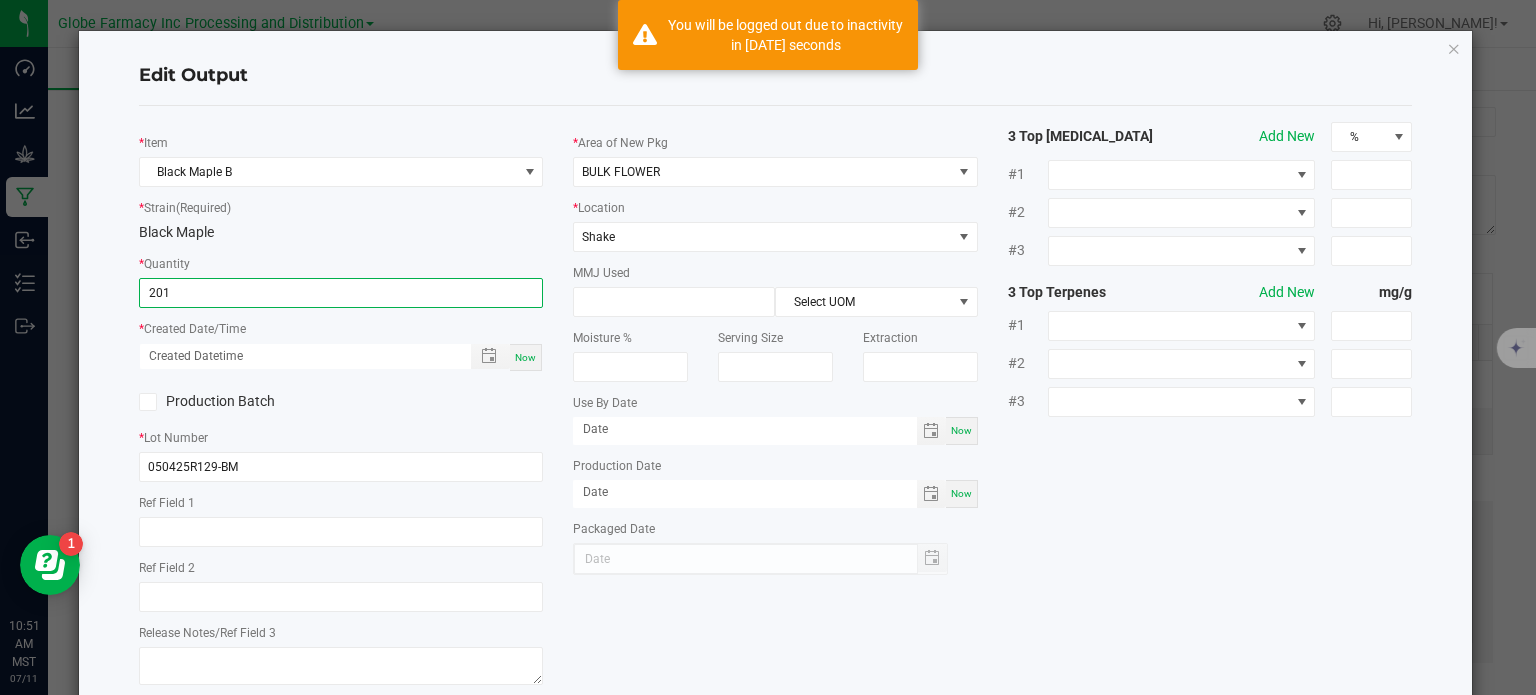 click on "Now" at bounding box center (525, 357) 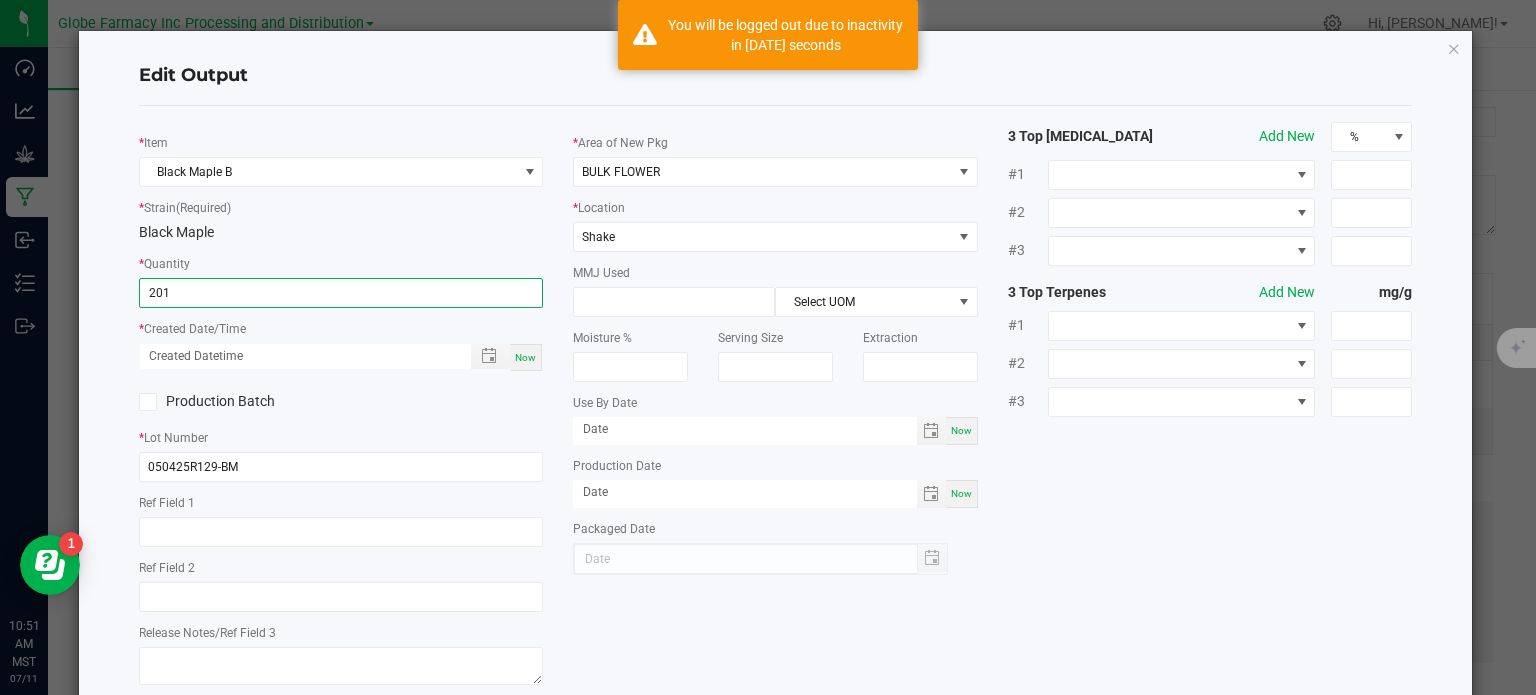 type on "201.0000 g" 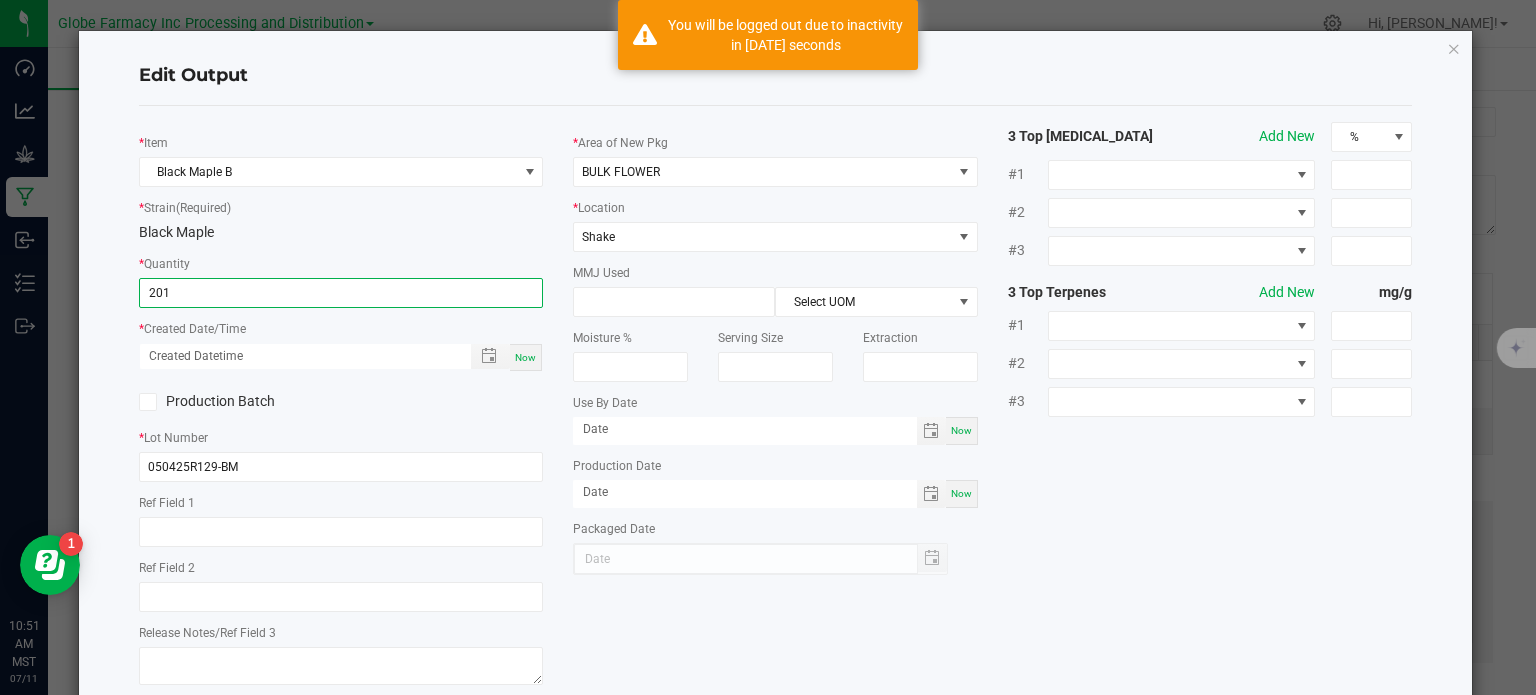 type on "07/11/2025 10:51 AM" 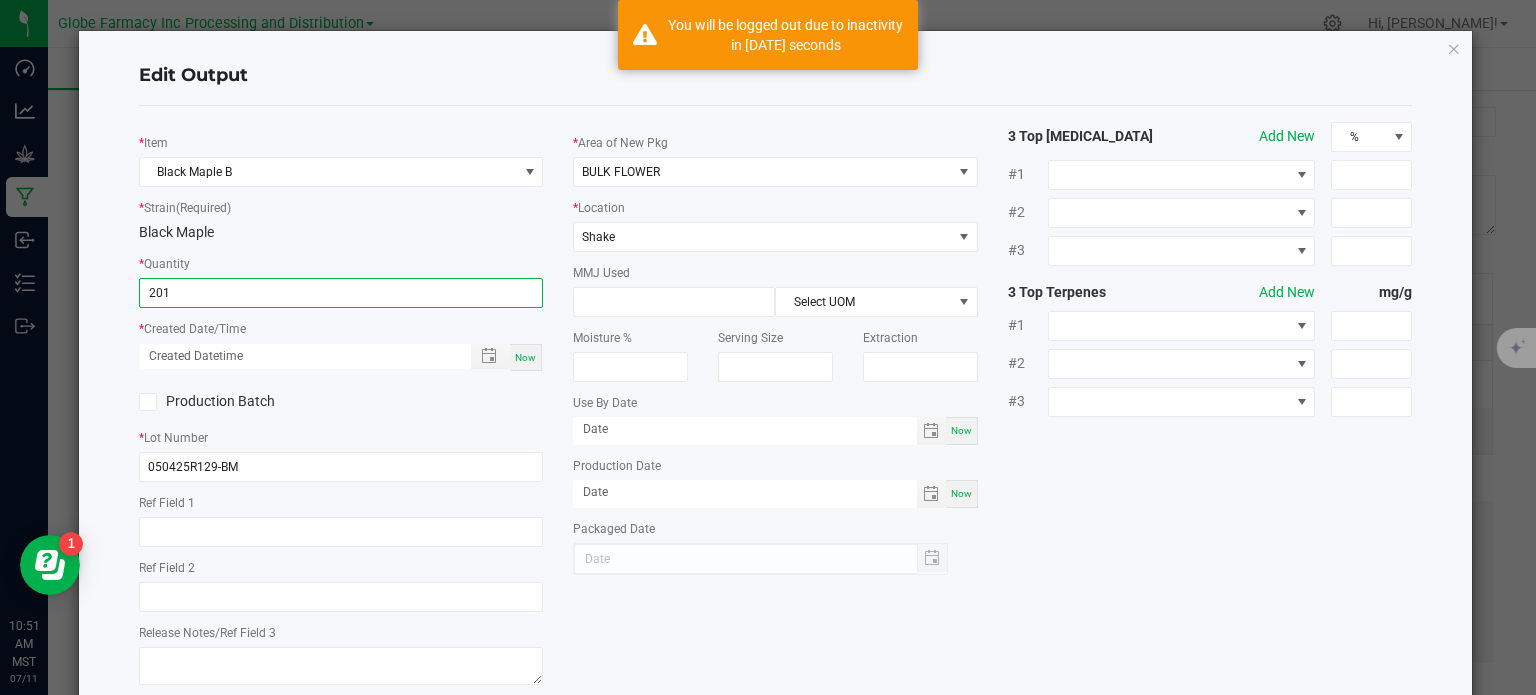type on "[DATE]" 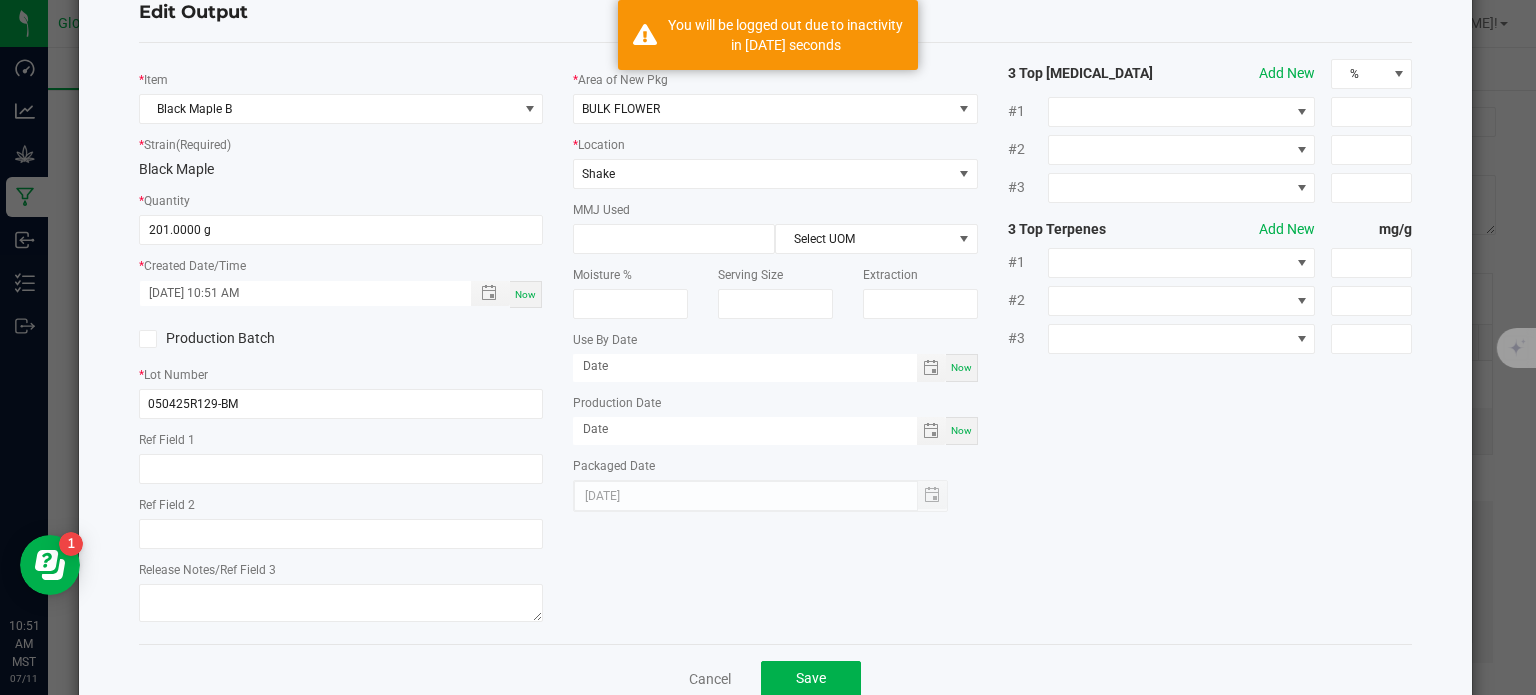scroll, scrollTop: 112, scrollLeft: 0, axis: vertical 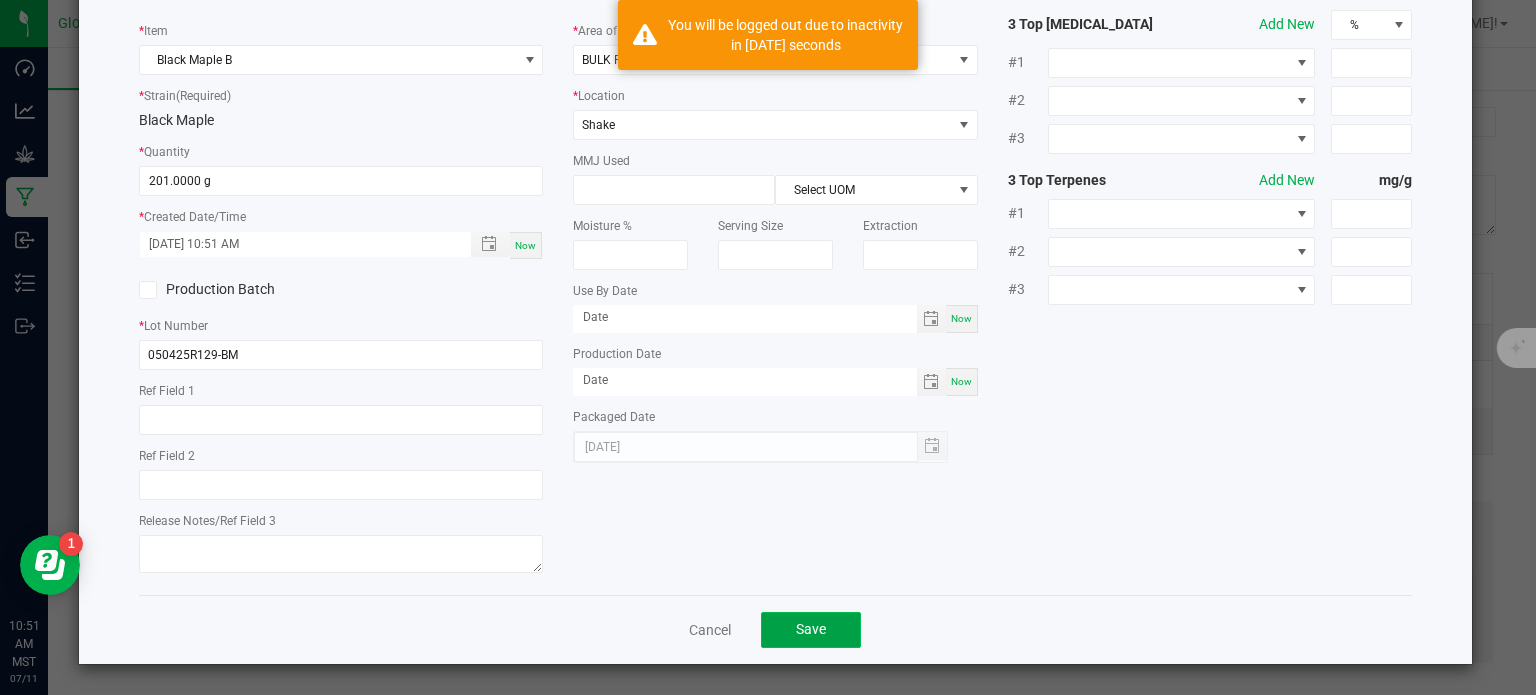 click on "Save" 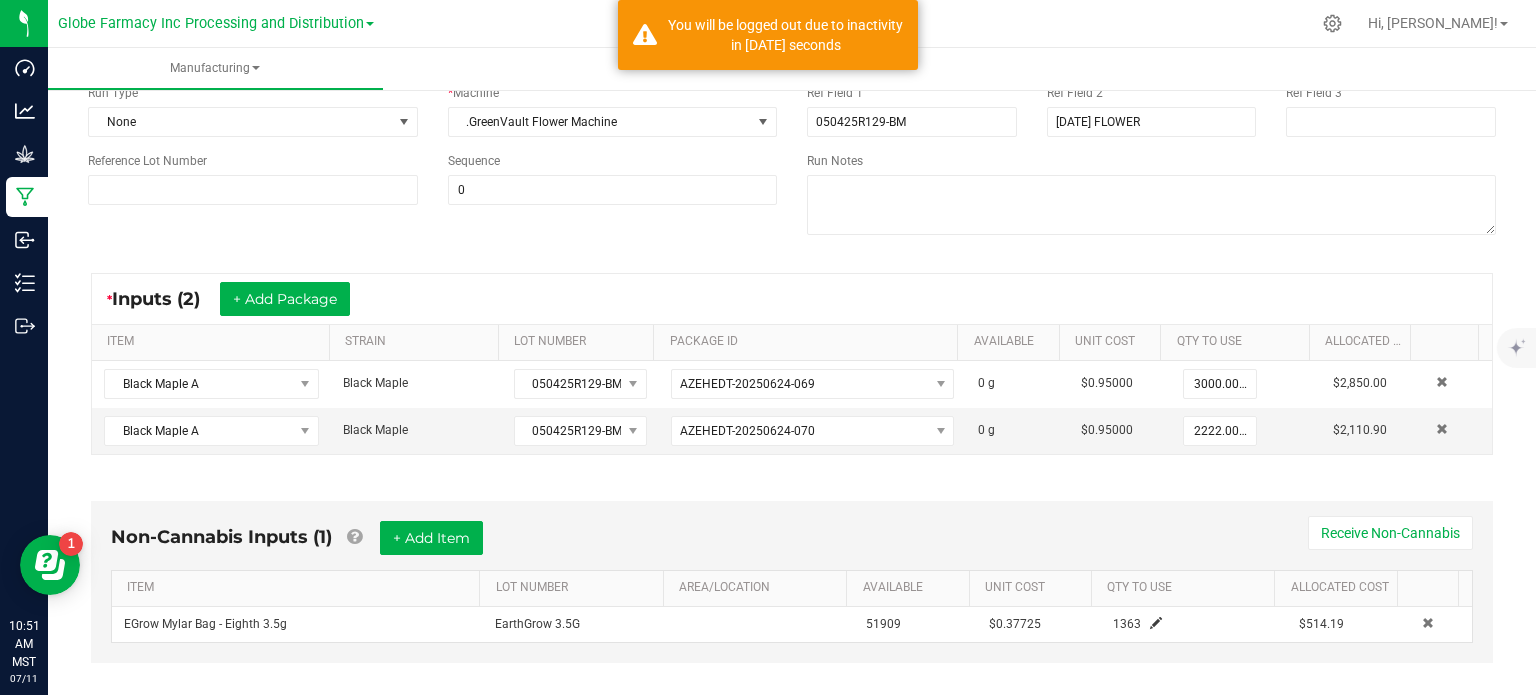 scroll, scrollTop: 564, scrollLeft: 0, axis: vertical 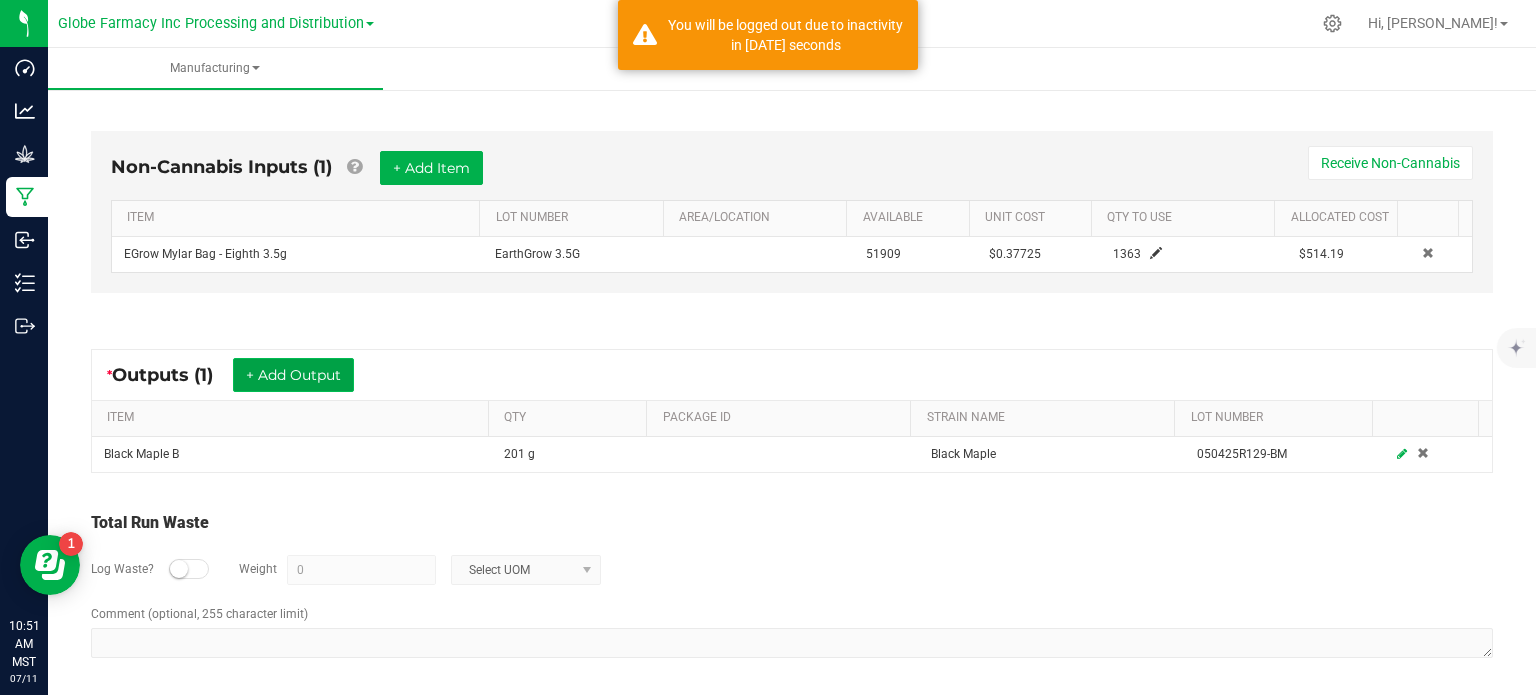 click on "+ Add Output" at bounding box center (293, 375) 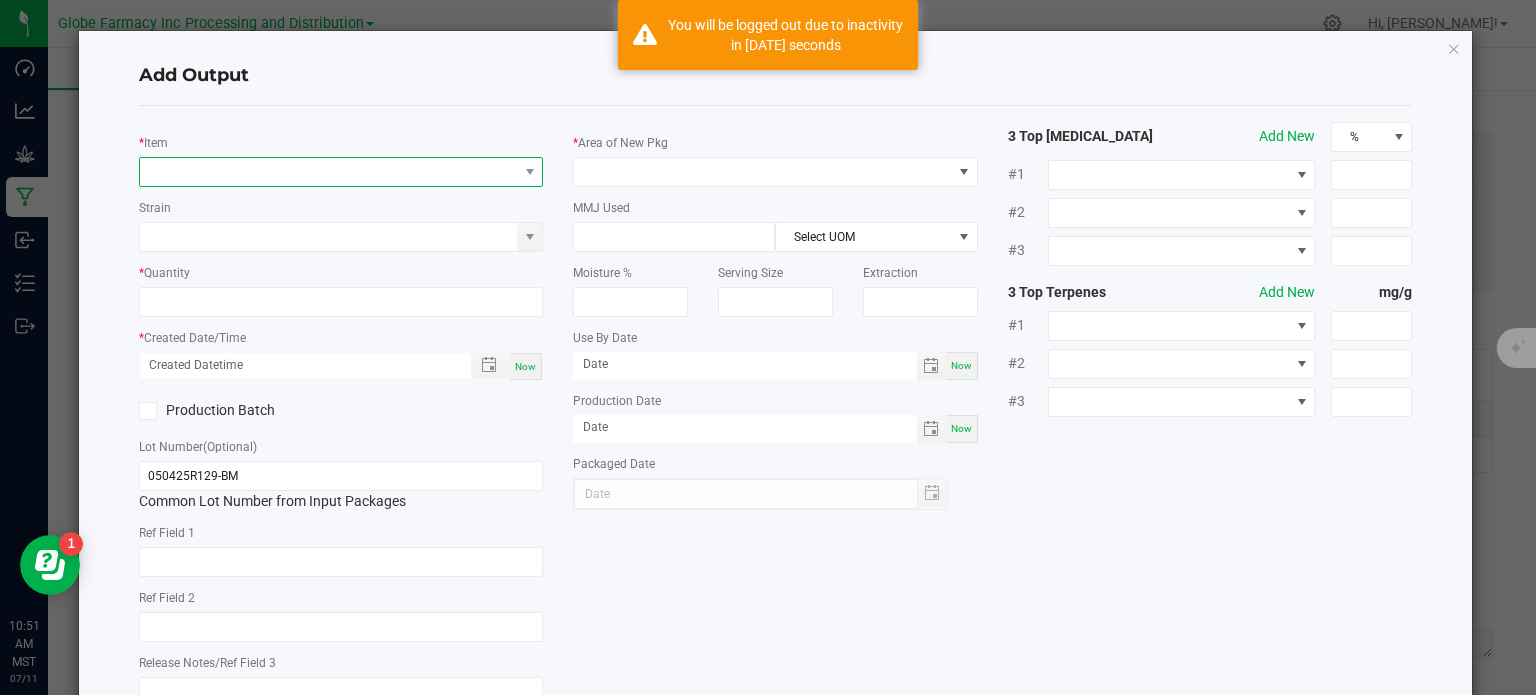 click at bounding box center (329, 172) 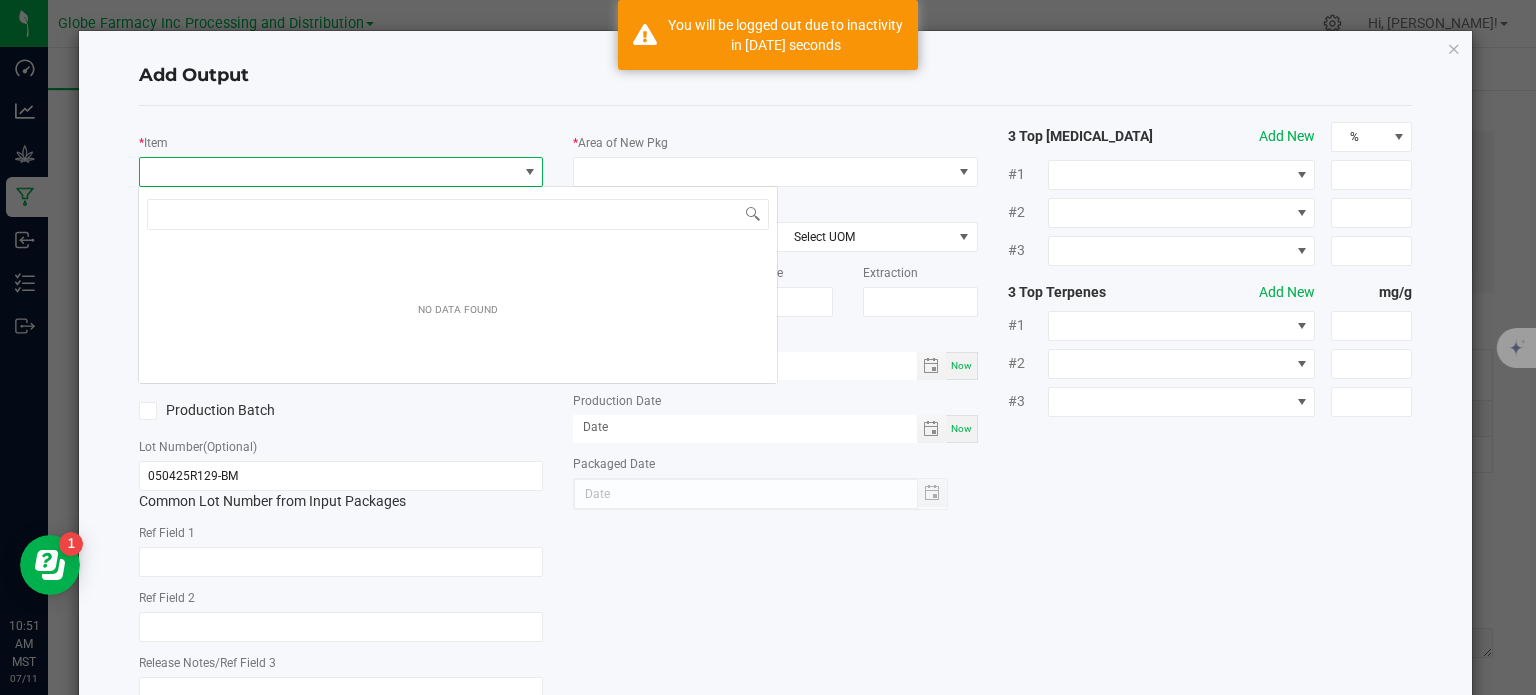 scroll, scrollTop: 99970, scrollLeft: 99600, axis: both 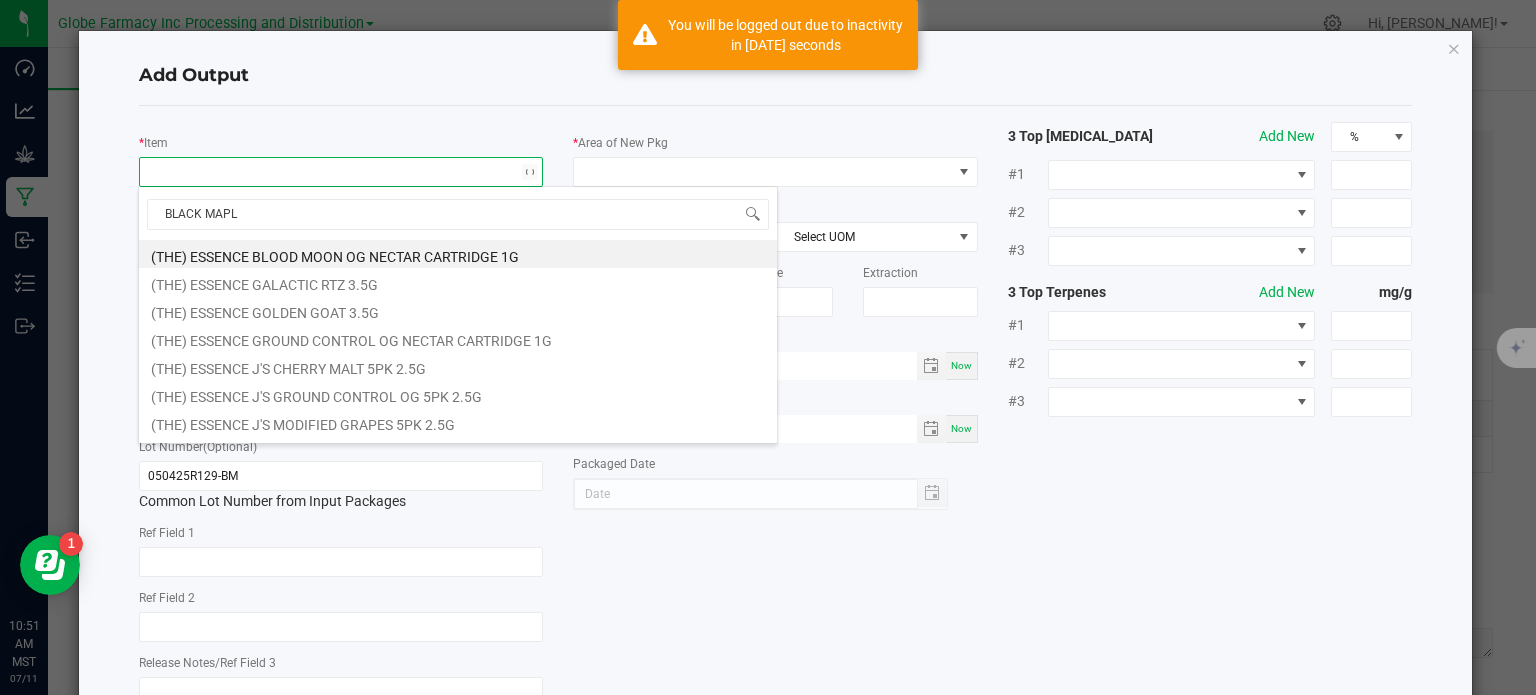 type on "BLACK MAPLE" 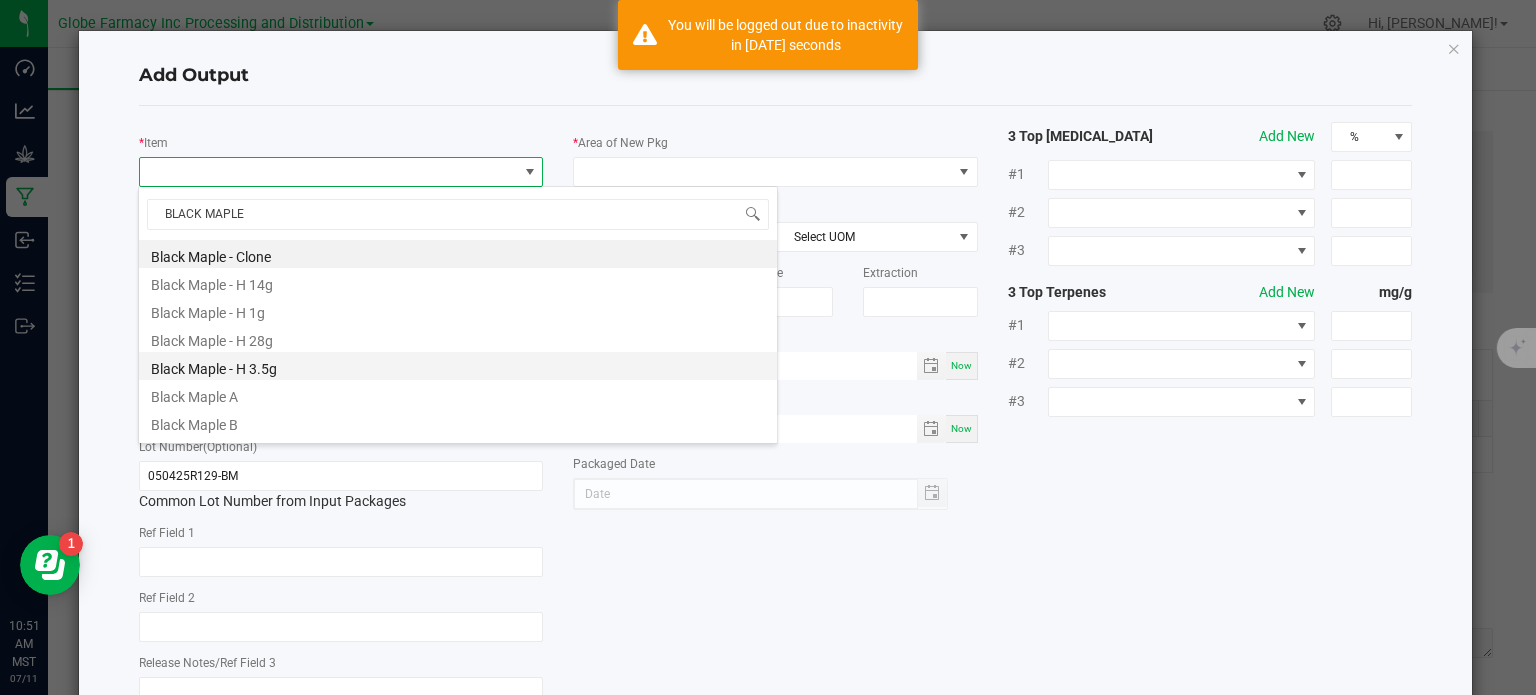 click on "Black Maple - H 3.5g" at bounding box center [458, 366] 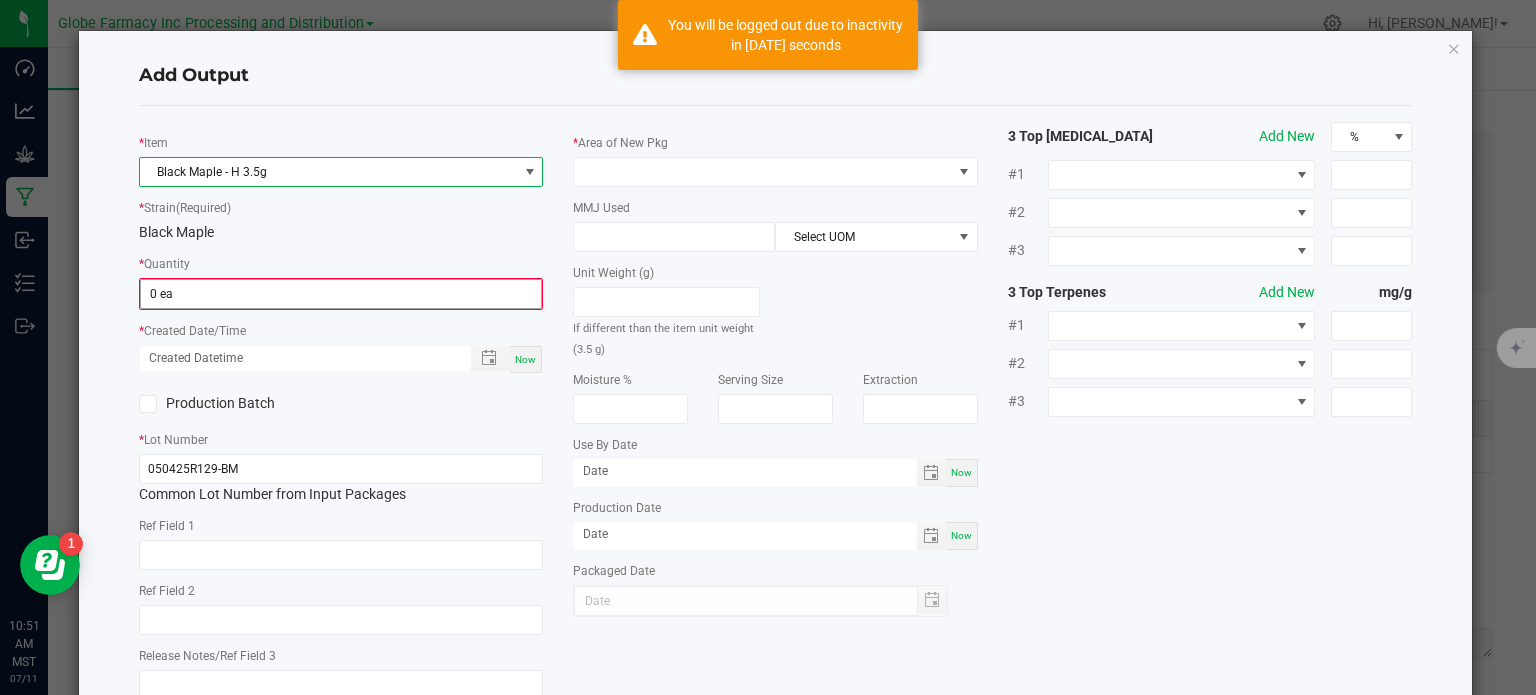 click on "0 ea" at bounding box center [341, 294] 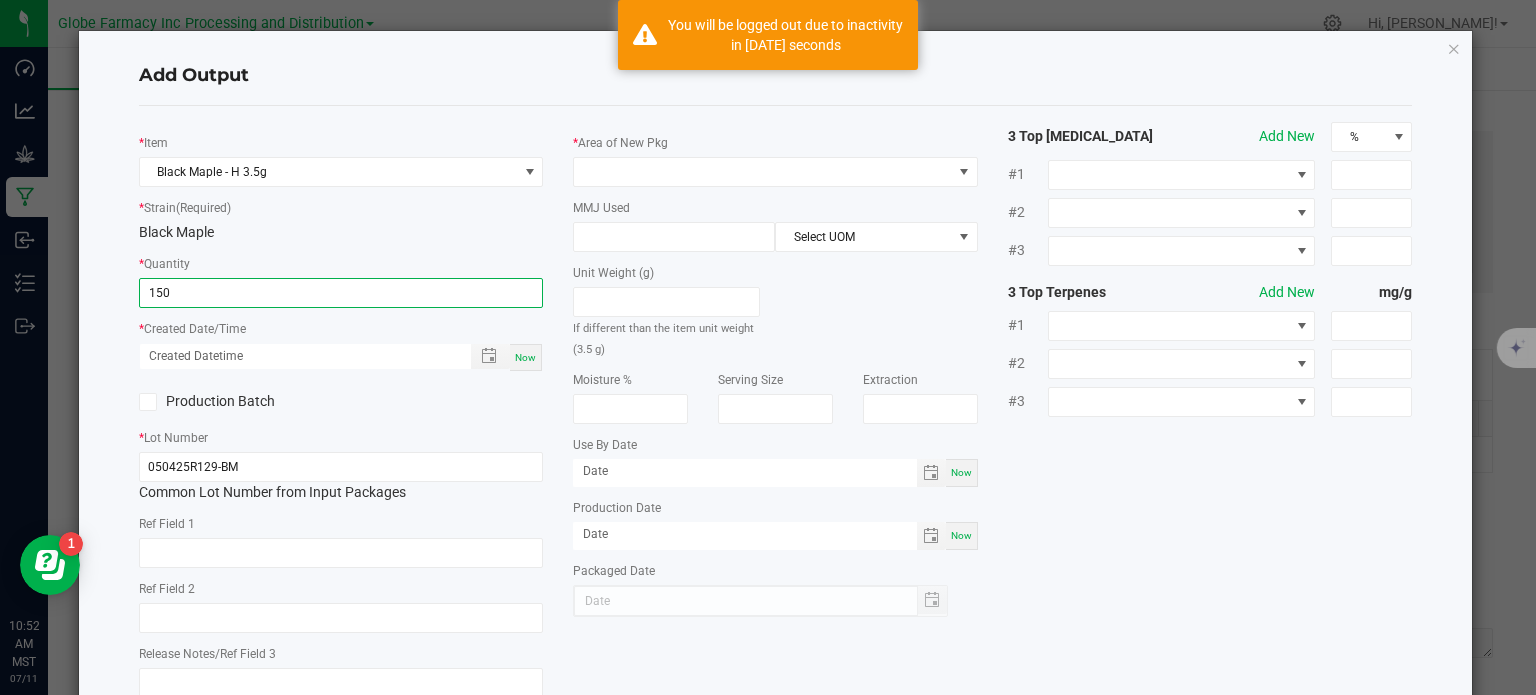 click on "Now" at bounding box center (525, 357) 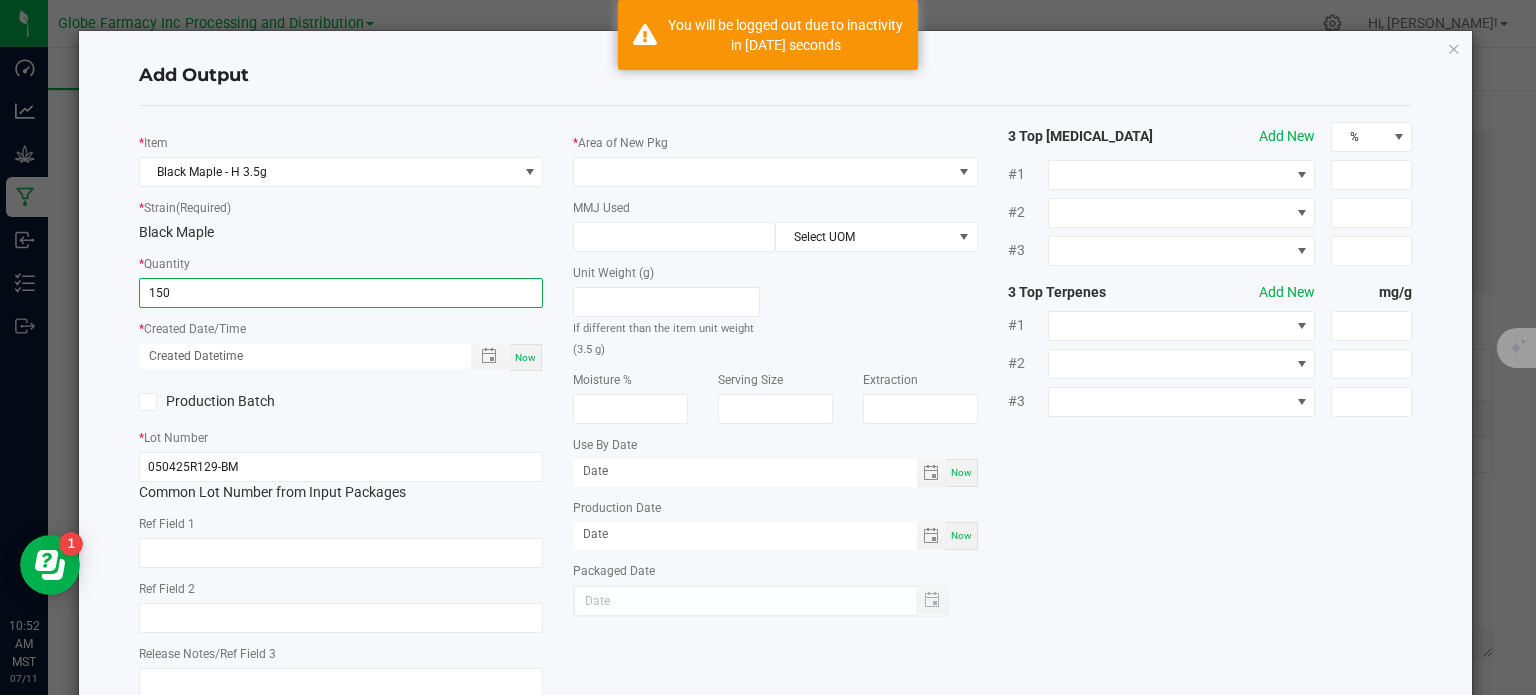 type on "150 ea" 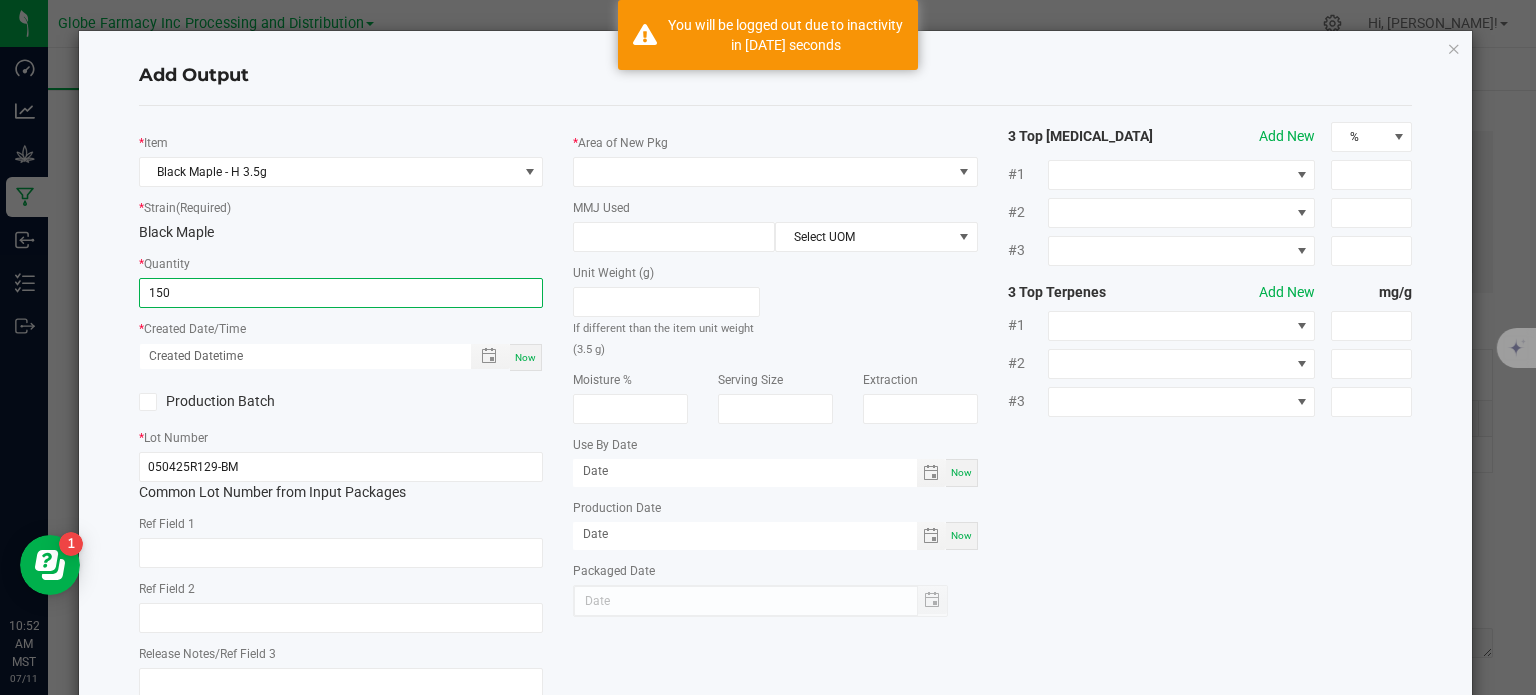 type on "07/11/2025 10:52 AM" 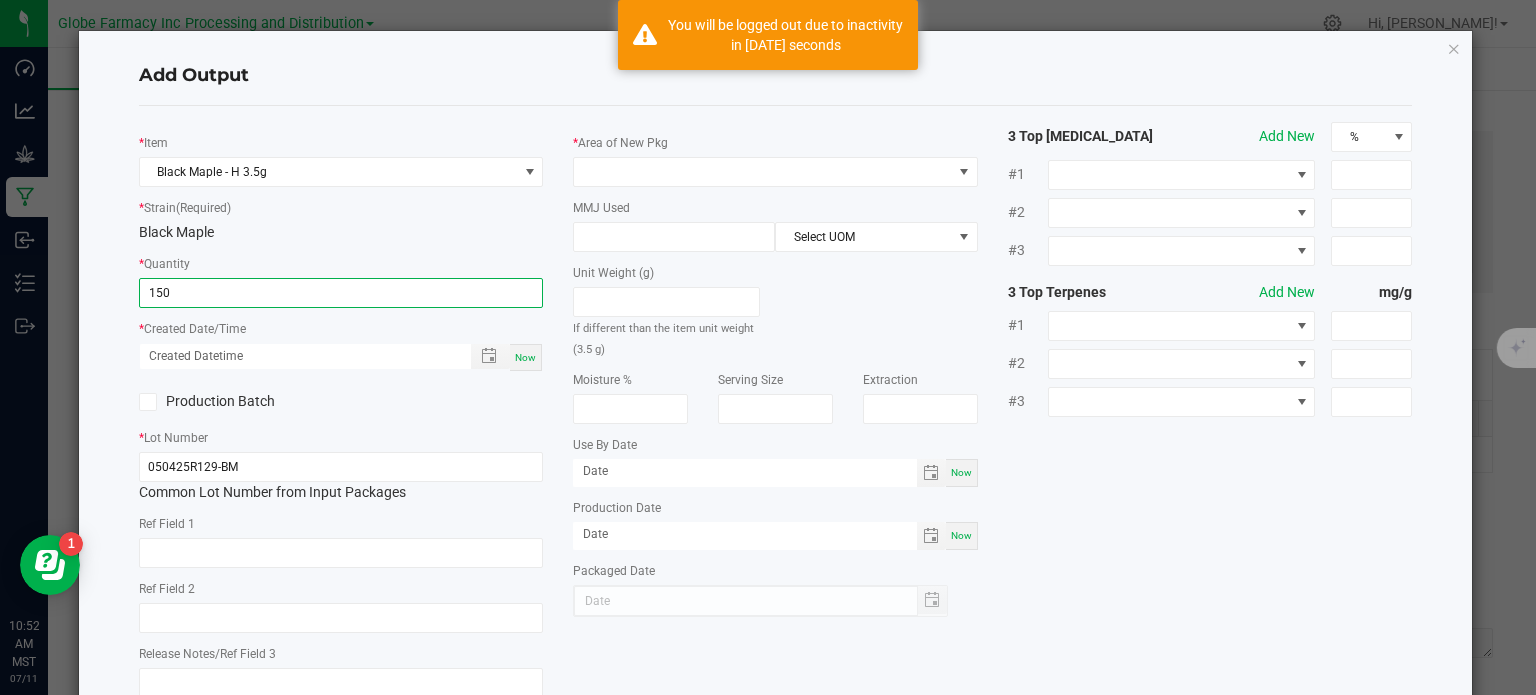 type on "[DATE]" 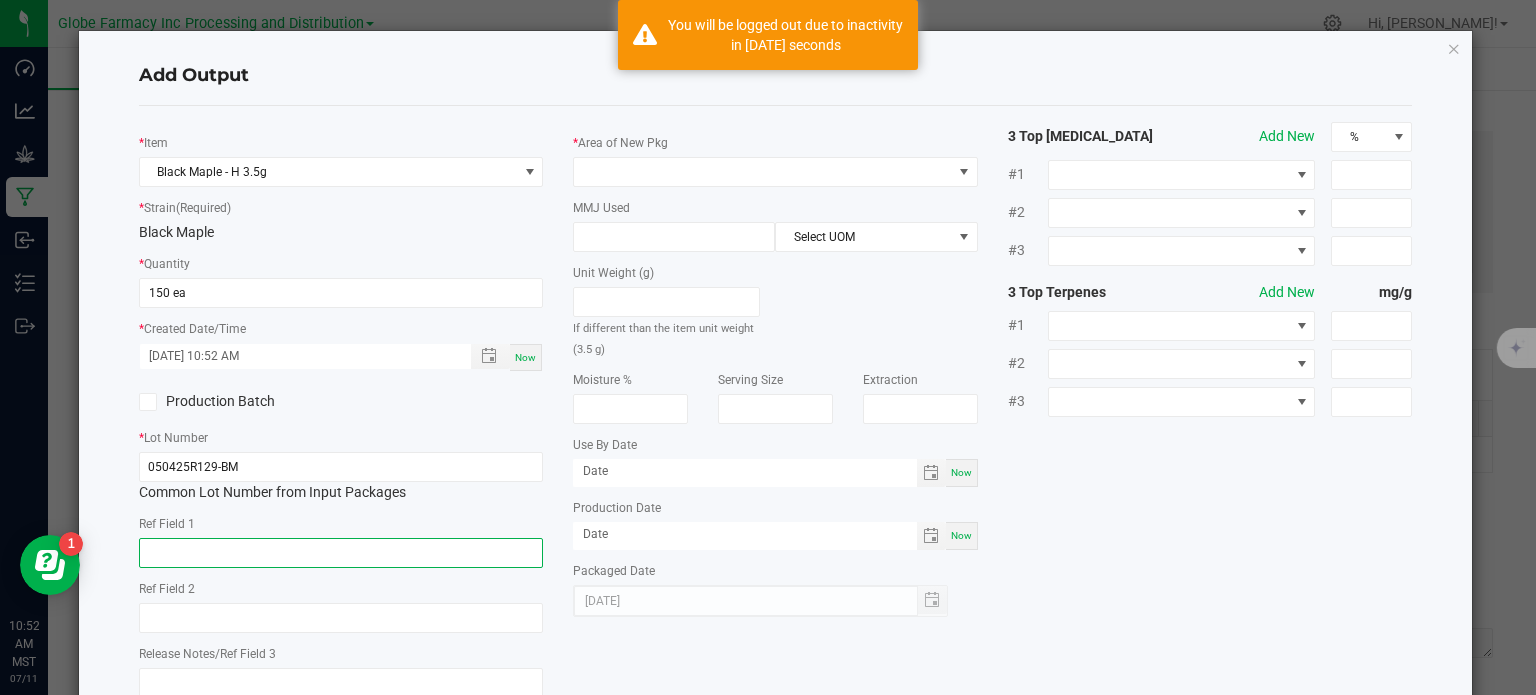 click 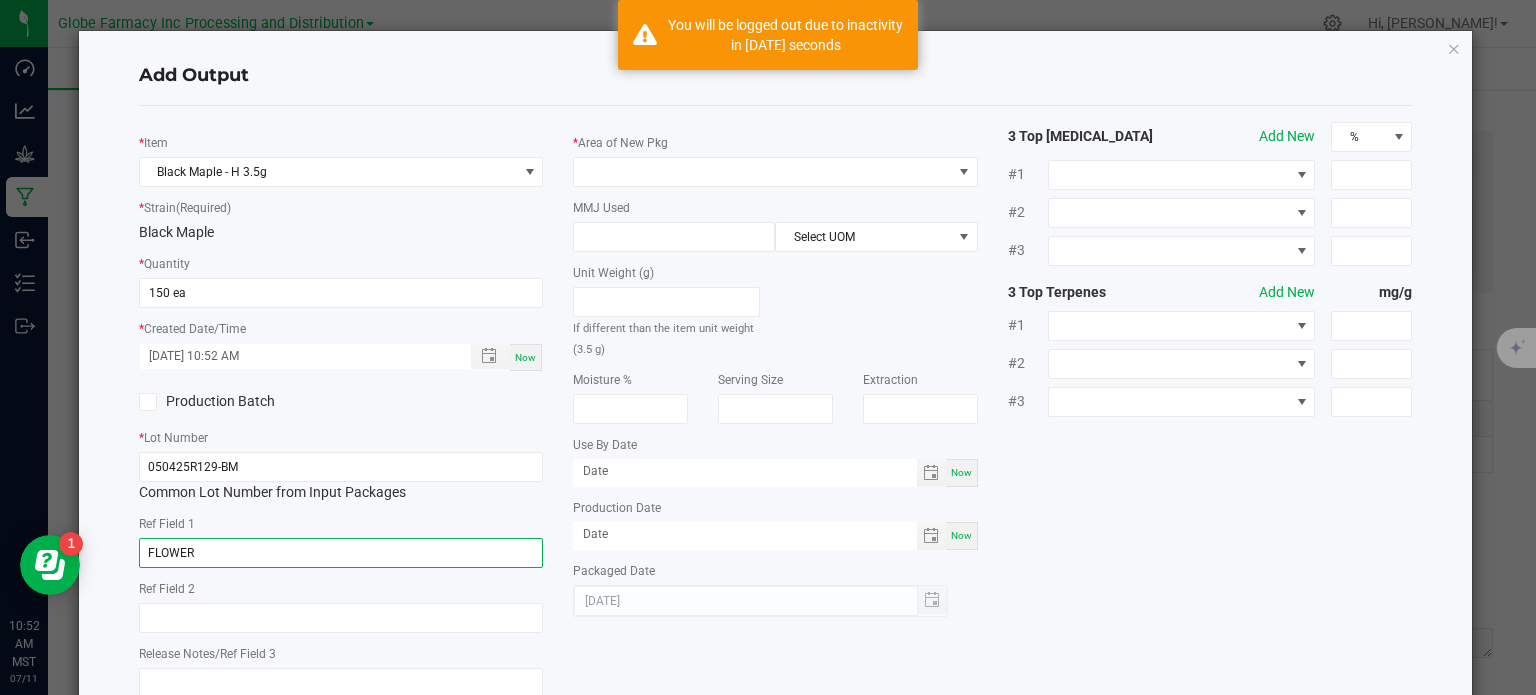 type on "FLOWER" 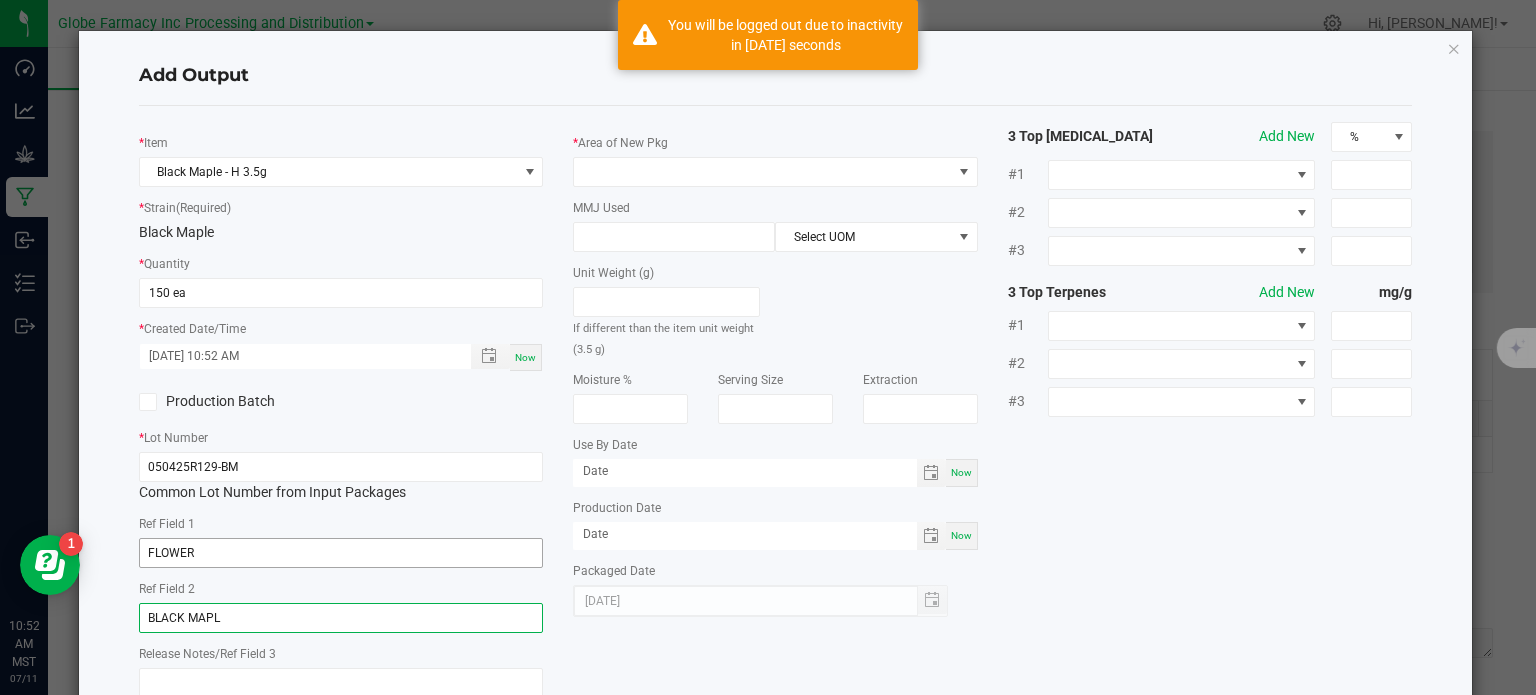 type on "BLACK MAPLE" 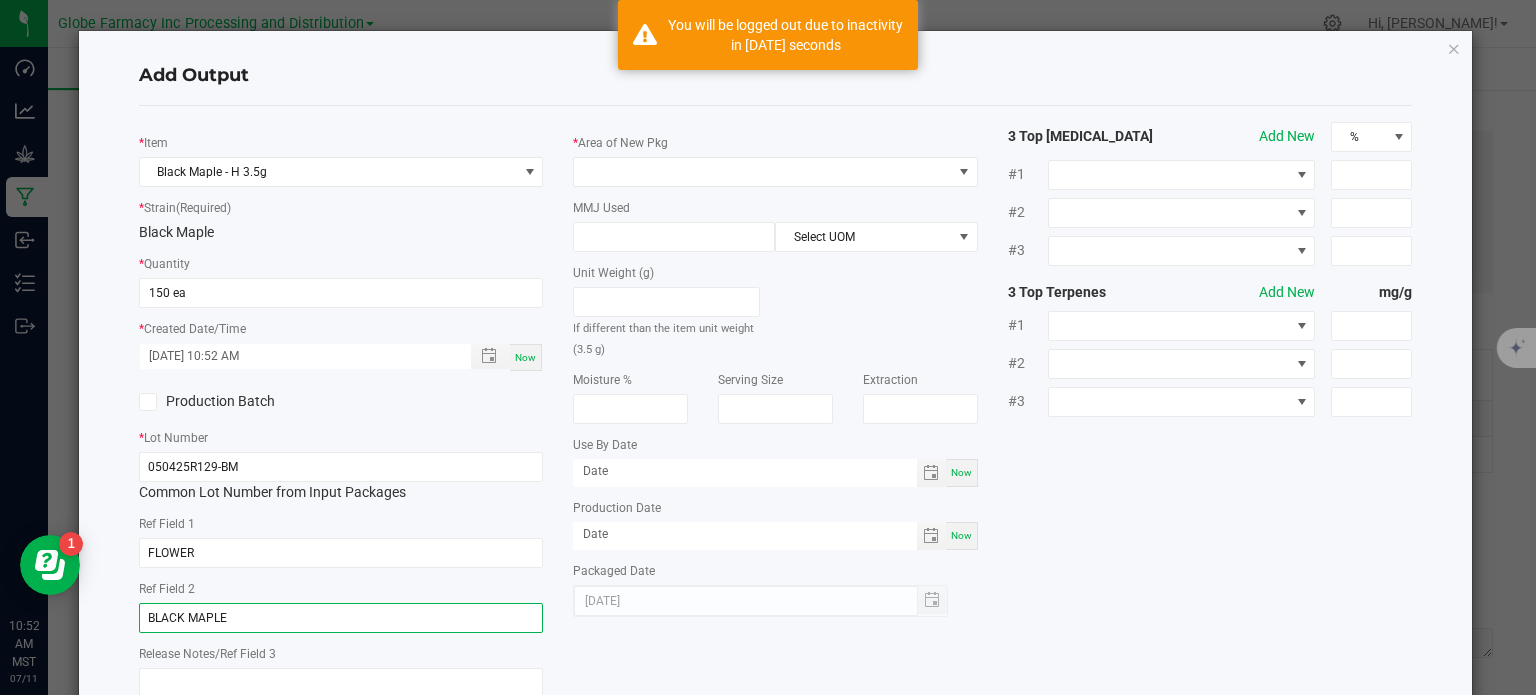 click on "BLACK MAPLE" 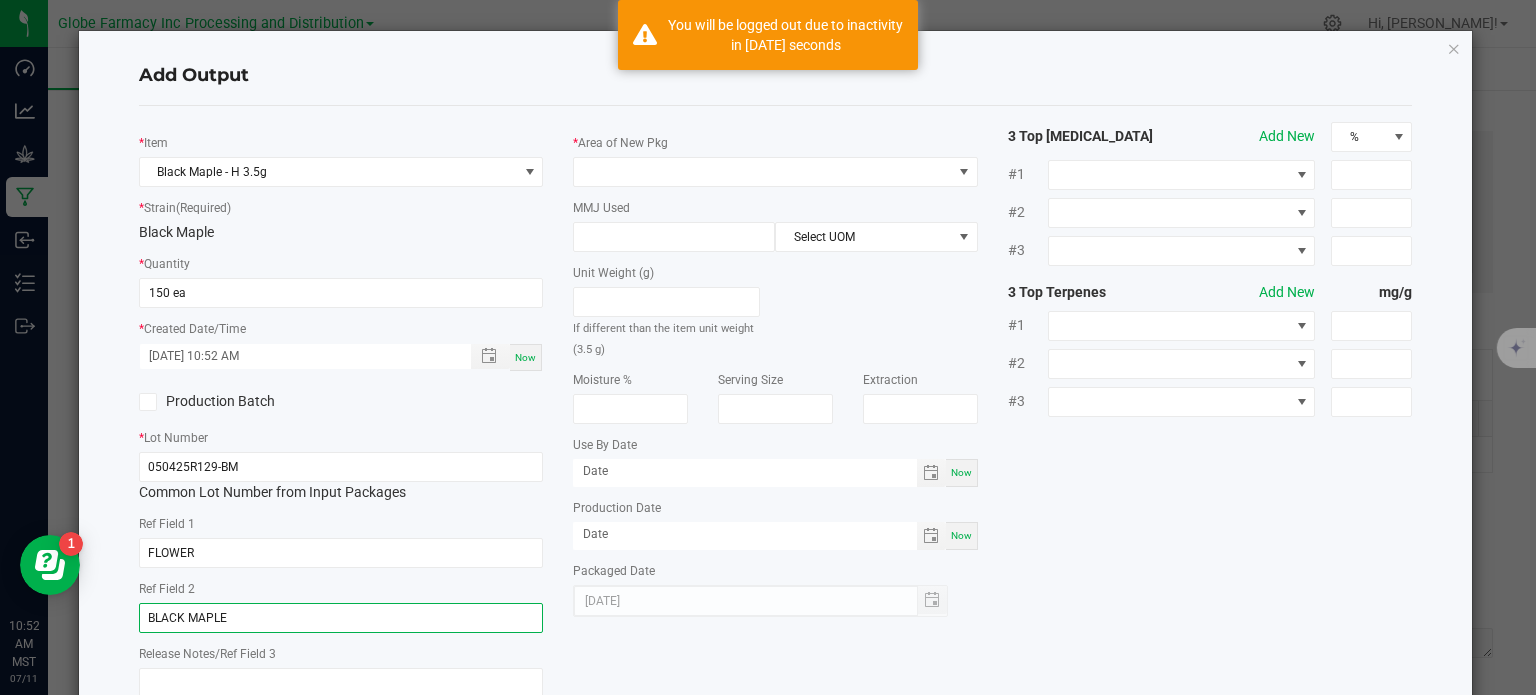 click on "BLACK MAPLE" 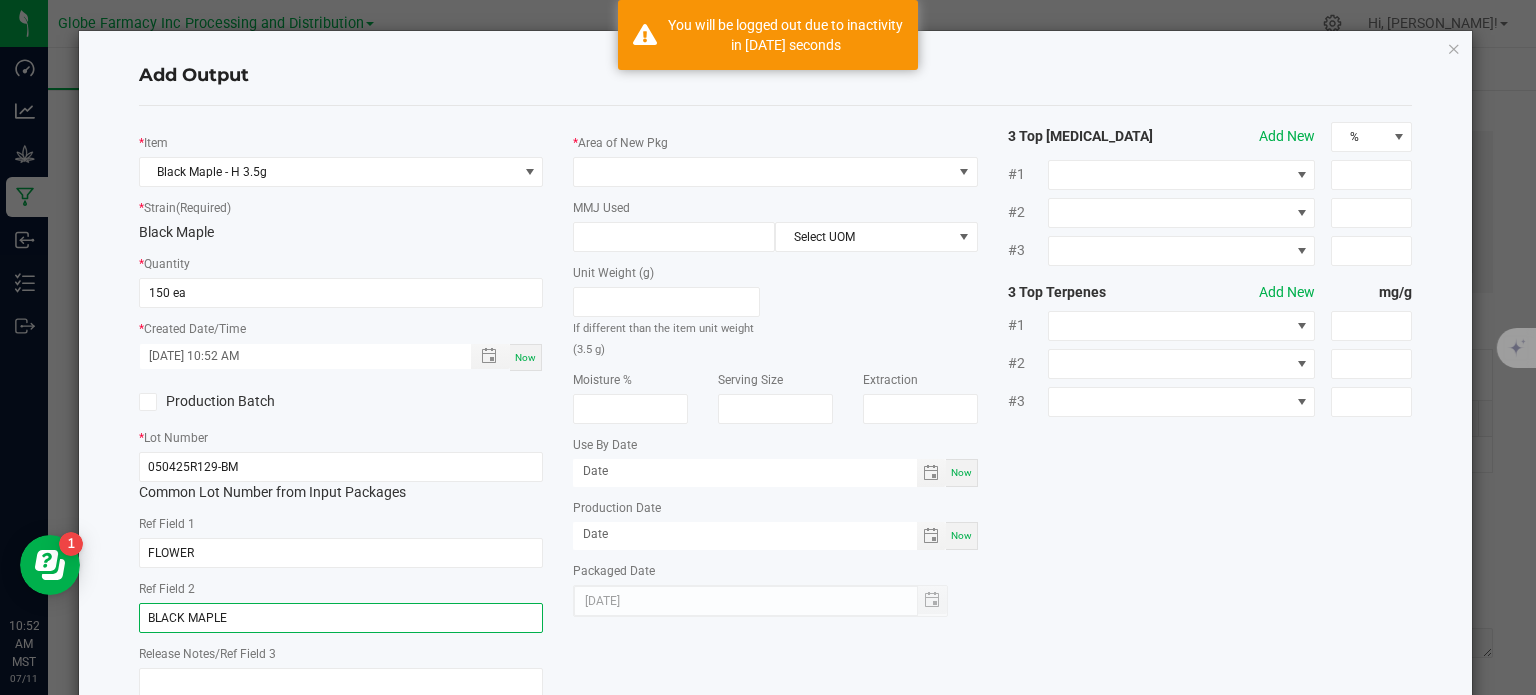 click on "BLACK MAPLE" 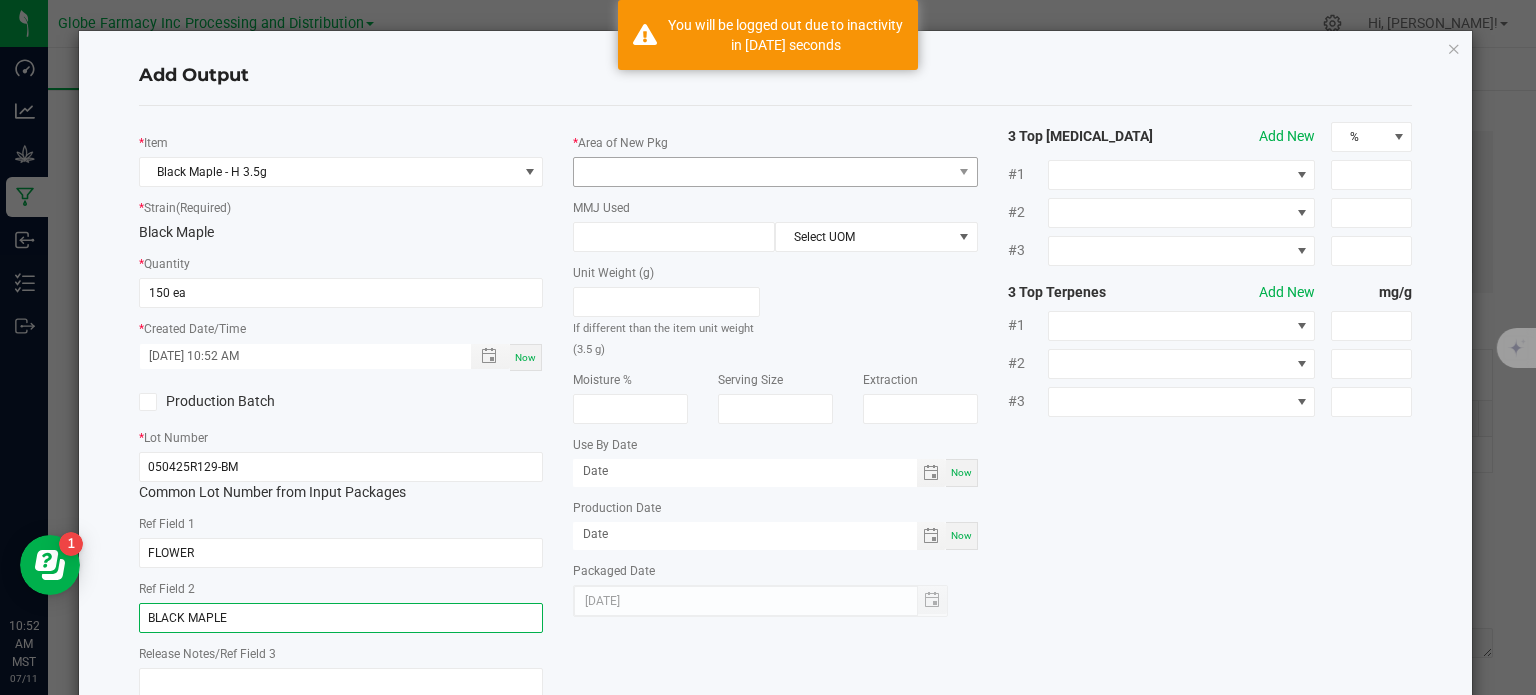 type on "BLACK MAPLE" 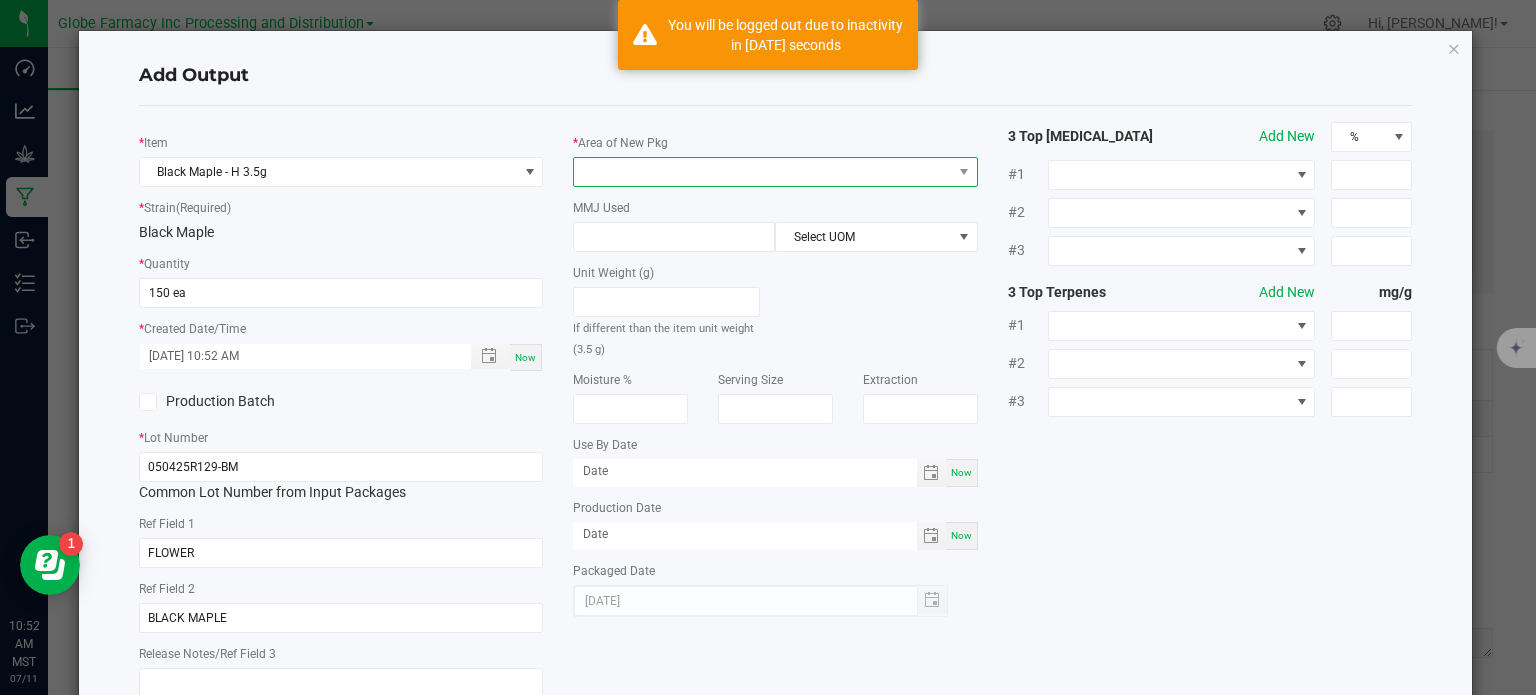 click at bounding box center [763, 172] 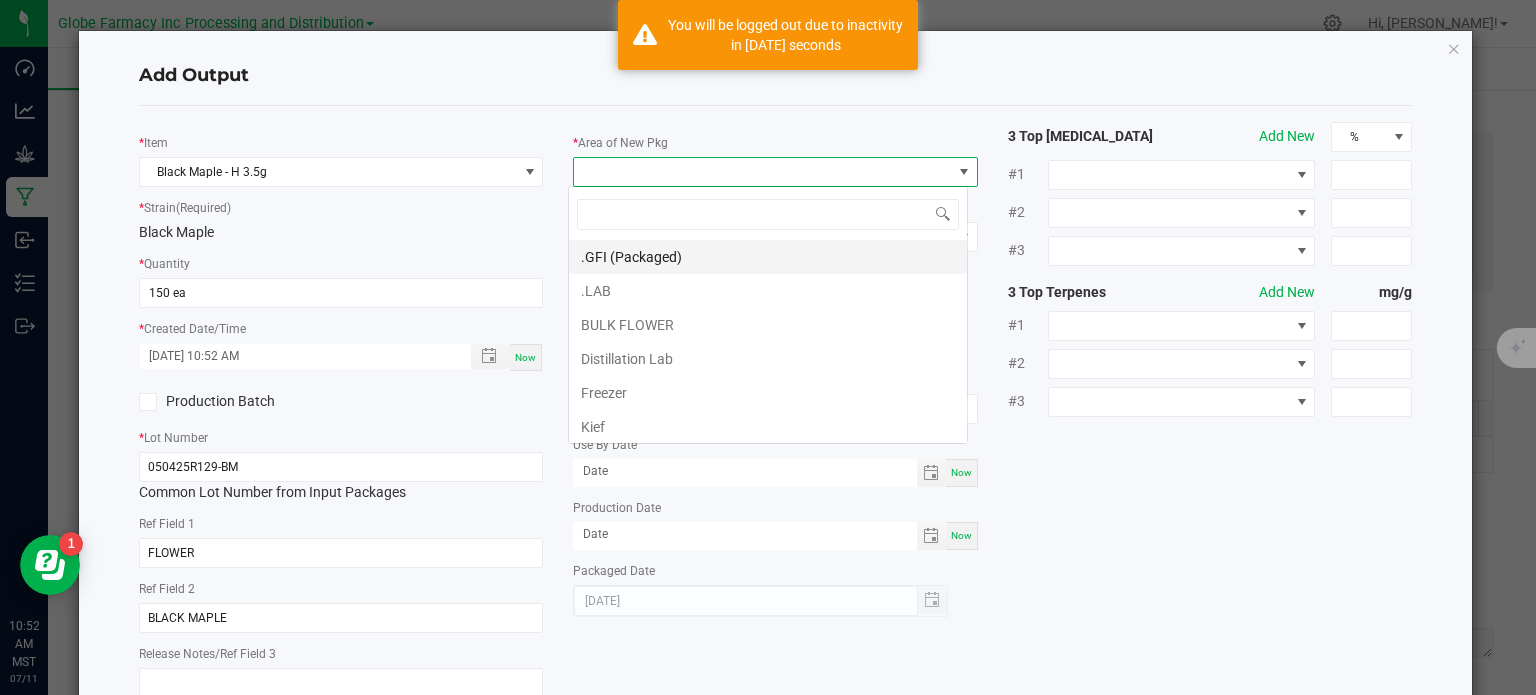 scroll, scrollTop: 99970, scrollLeft: 99600, axis: both 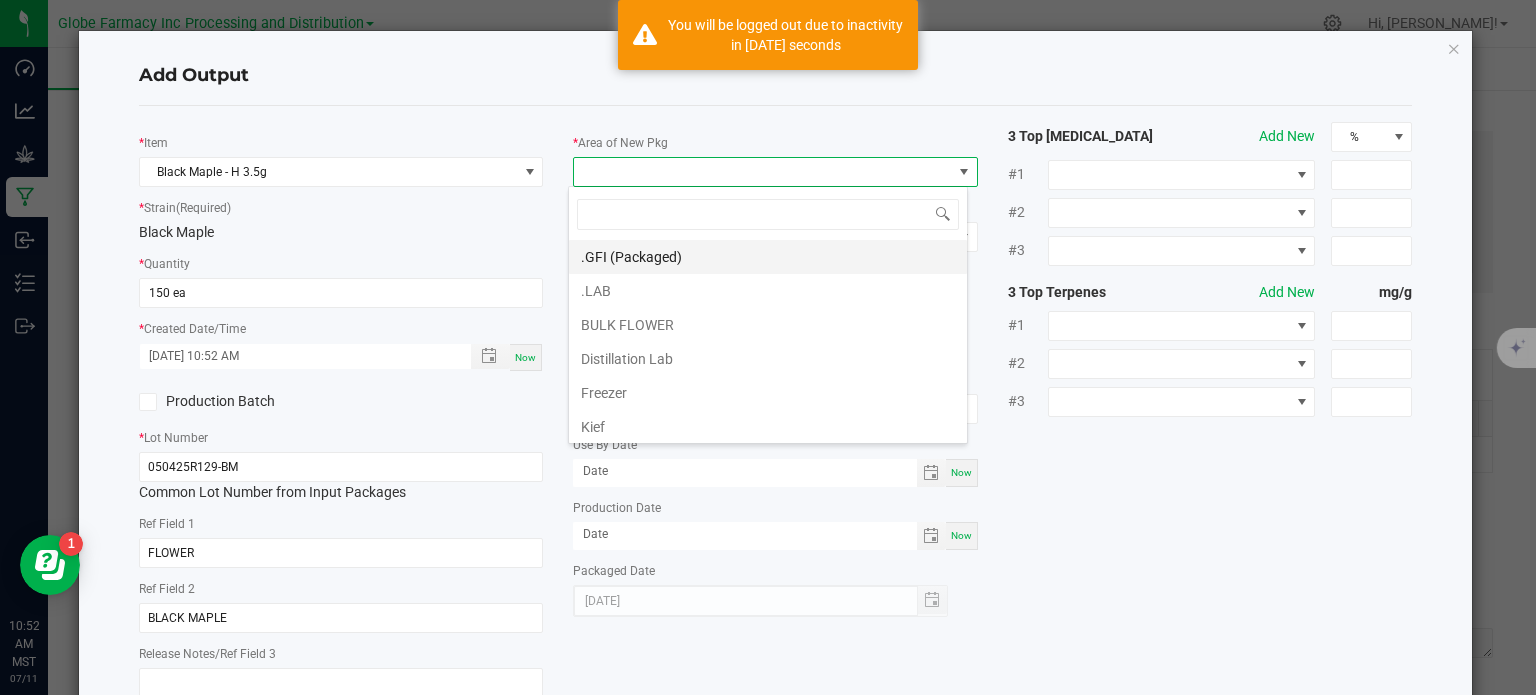 click on ".GFI (Packaged)" at bounding box center (768, 257) 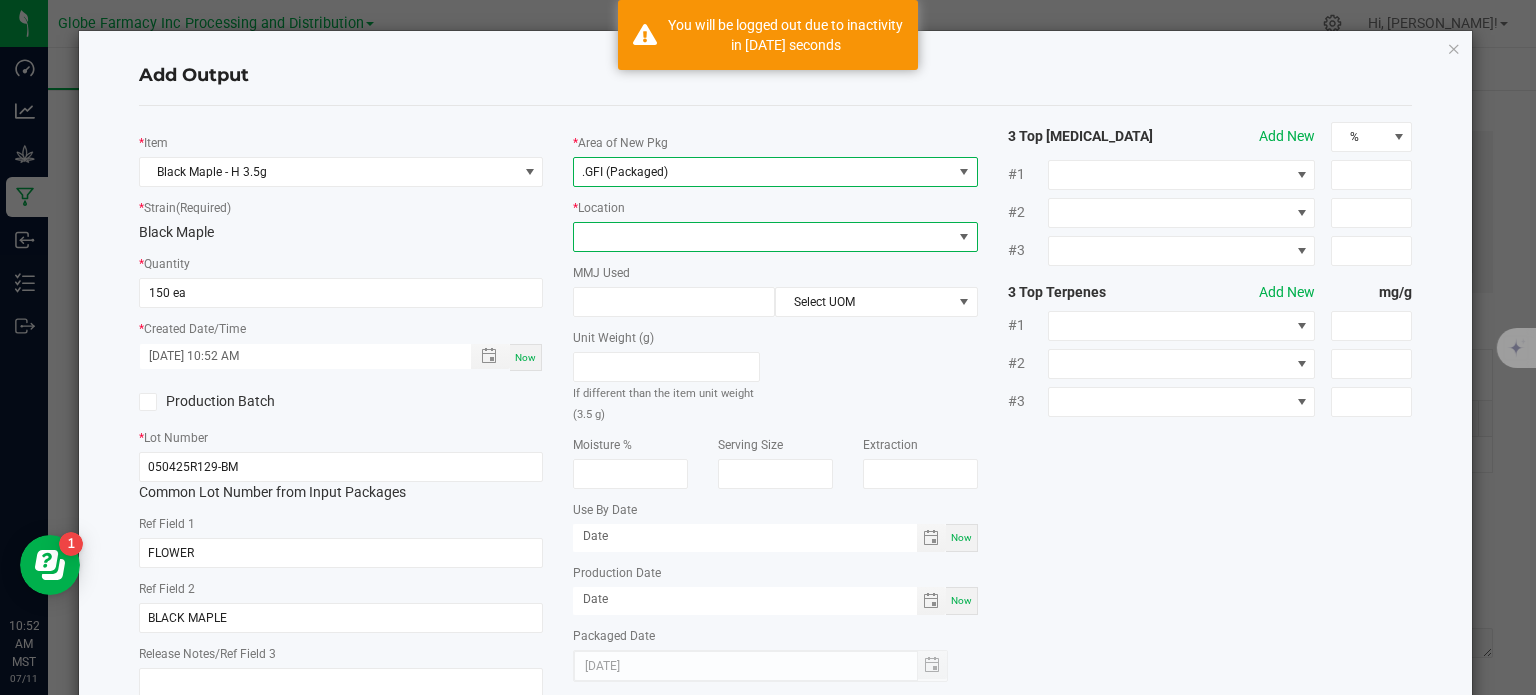 click at bounding box center [763, 237] 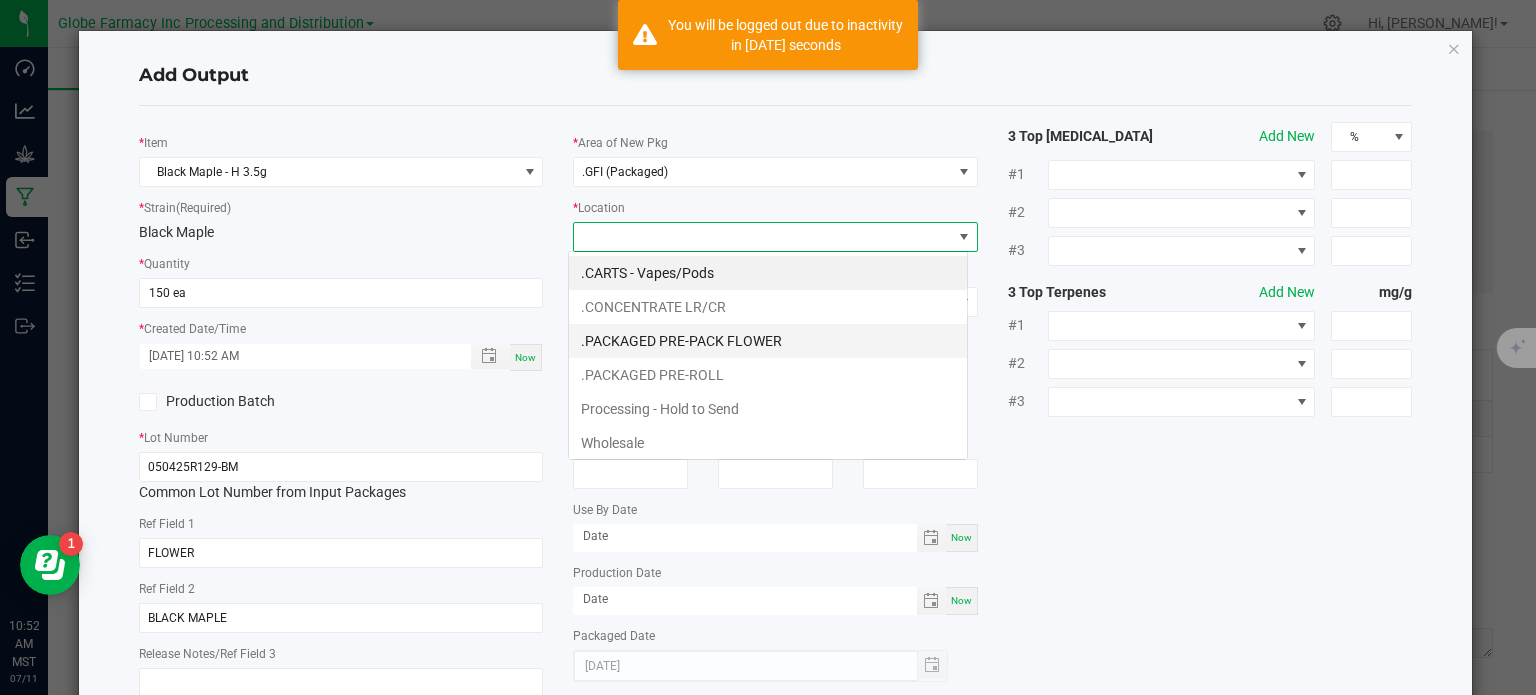 scroll, scrollTop: 99970, scrollLeft: 99600, axis: both 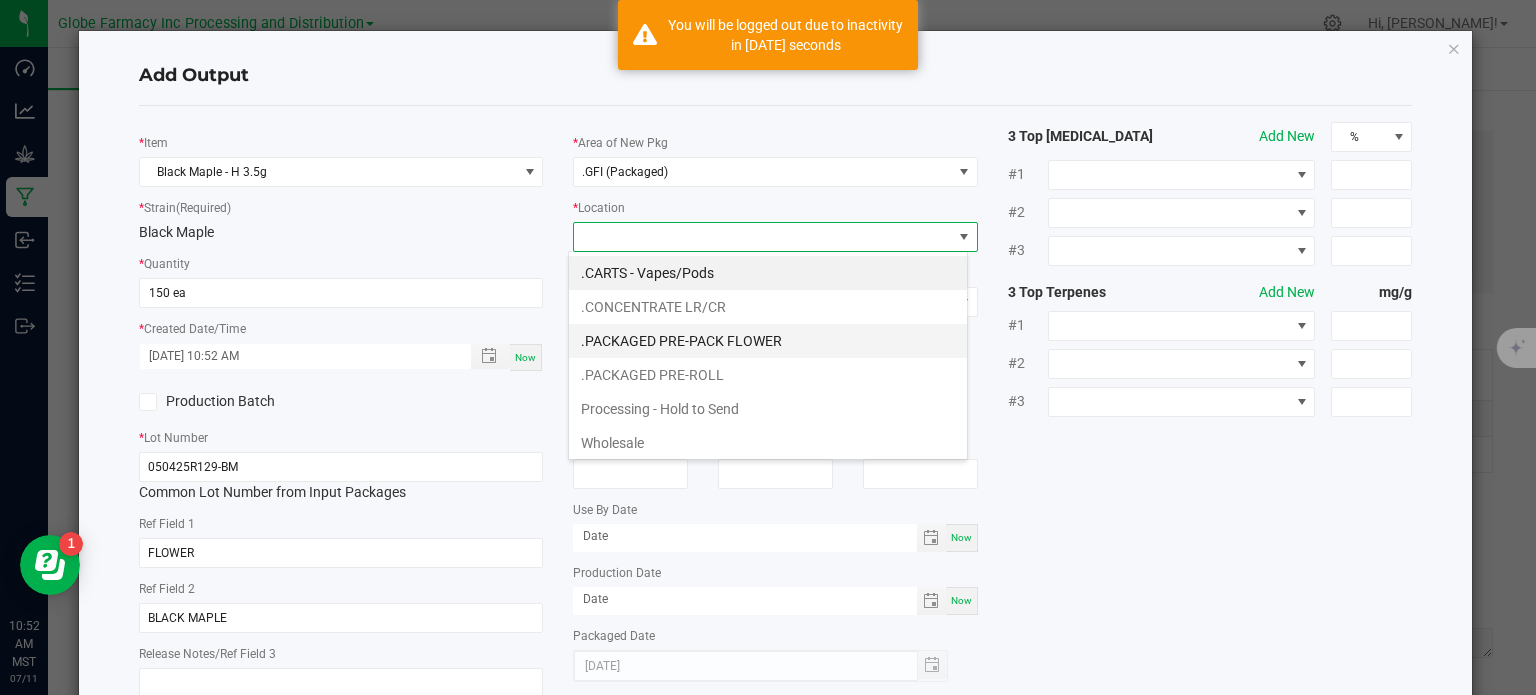 click on ".PACKAGED PRE-PACK FLOWER" at bounding box center [768, 341] 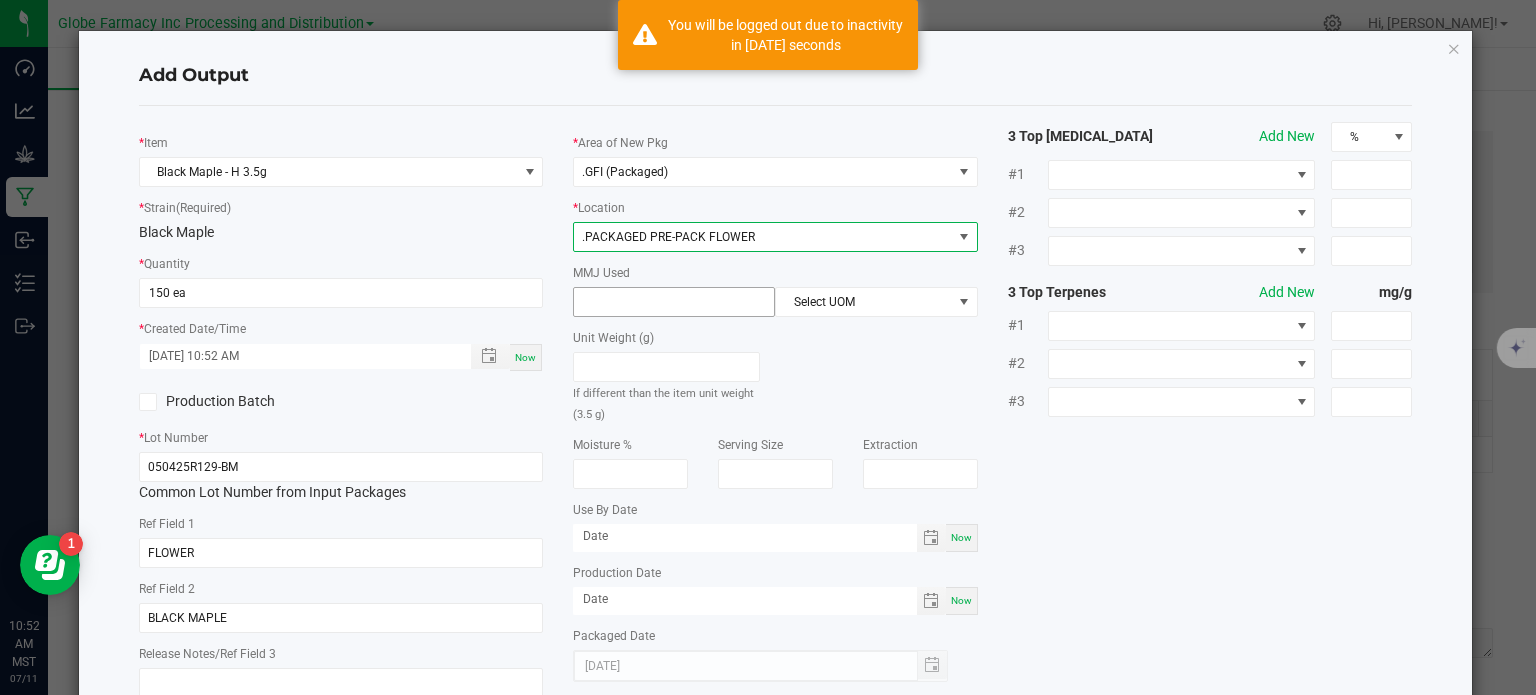 click at bounding box center (674, 302) 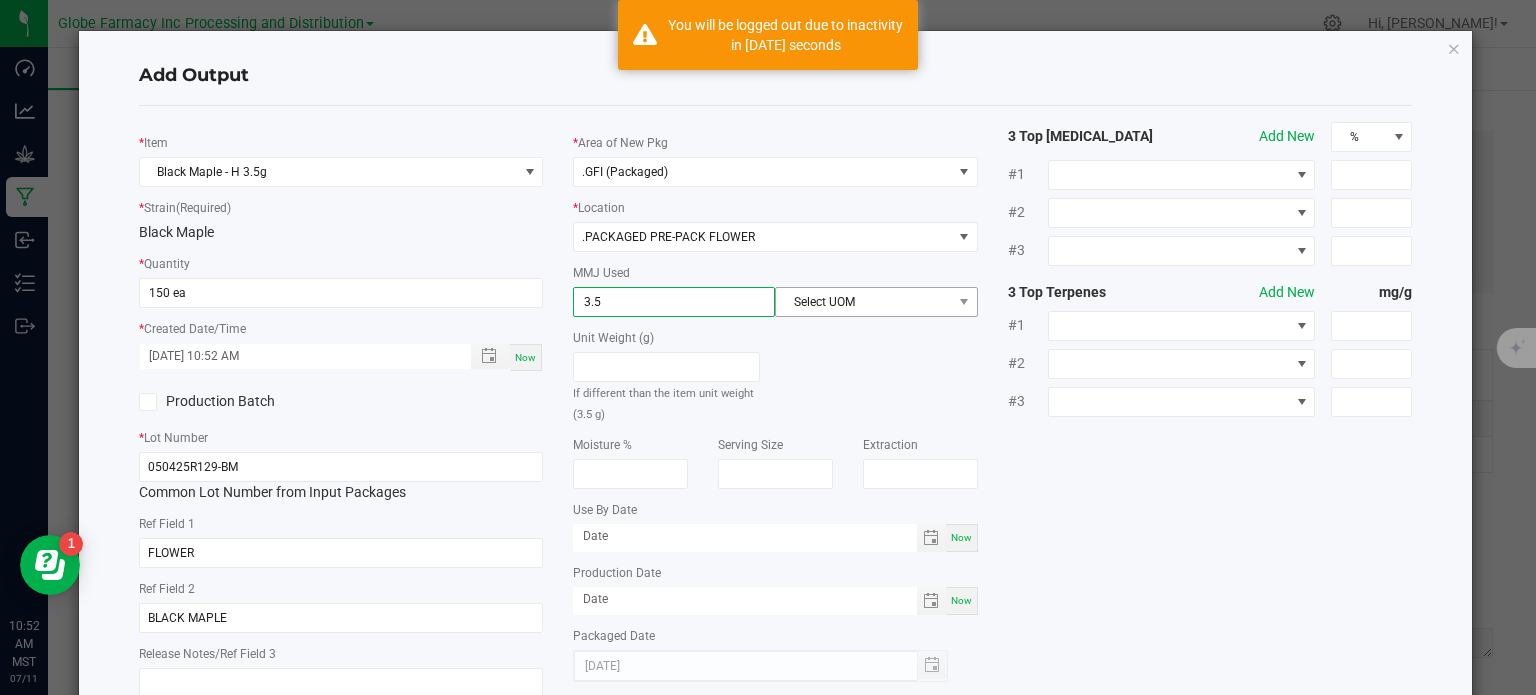 type on "3.5" 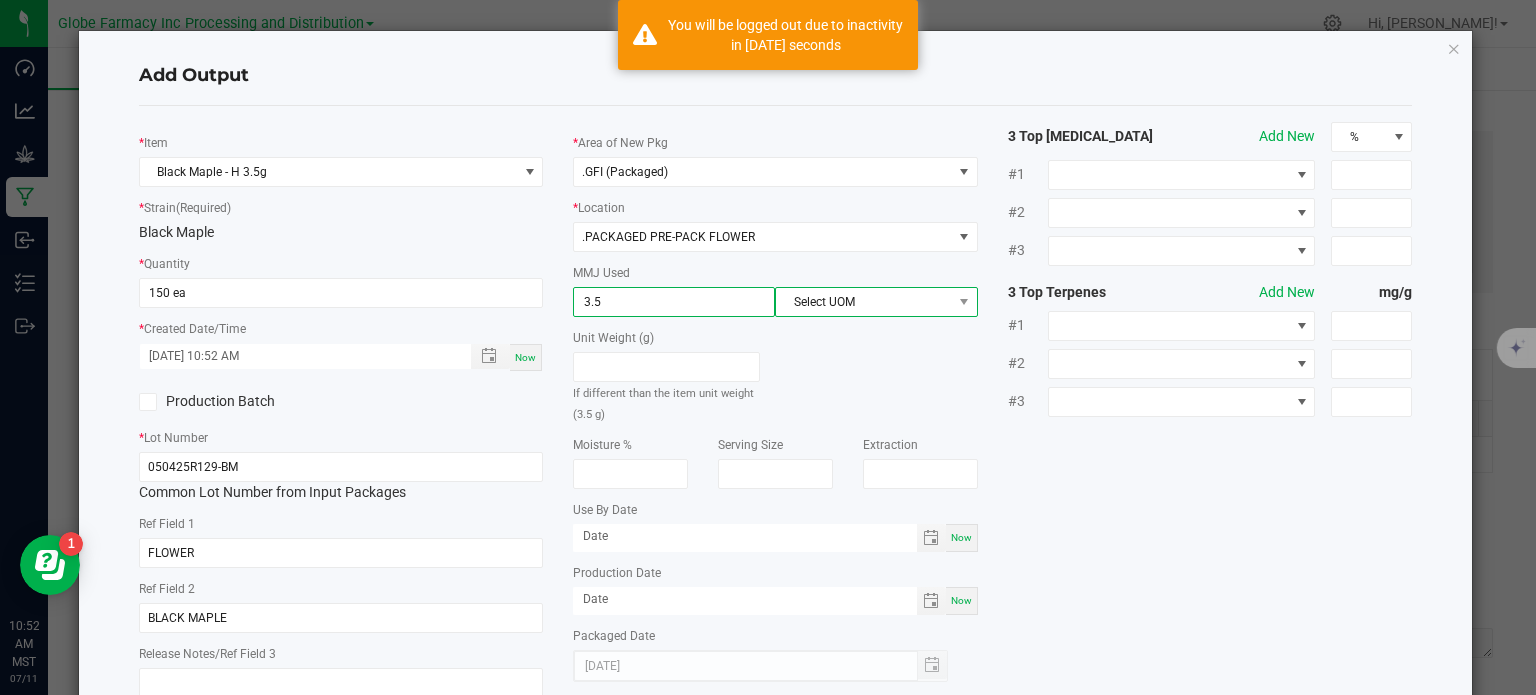 click on "Select UOM" at bounding box center [863, 302] 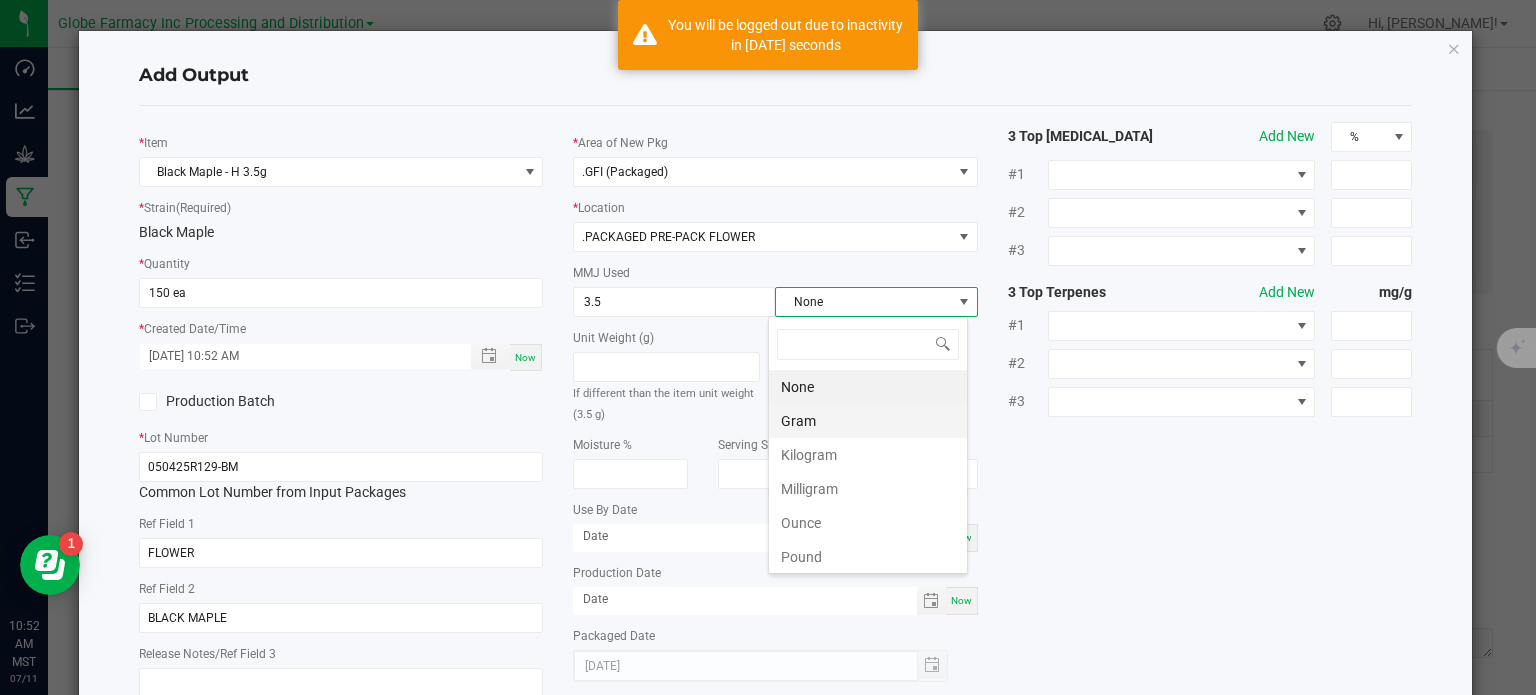 scroll, scrollTop: 99970, scrollLeft: 99800, axis: both 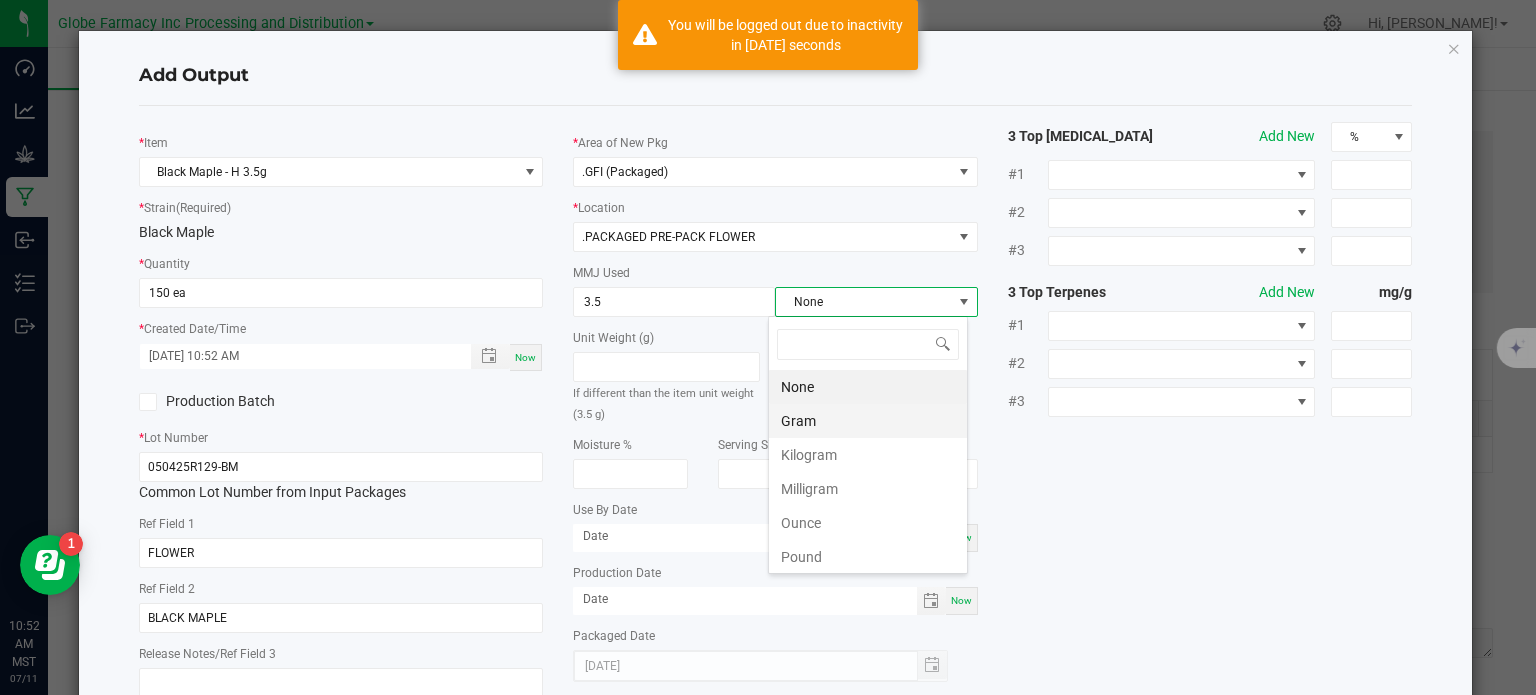click on "Gram" at bounding box center [868, 421] 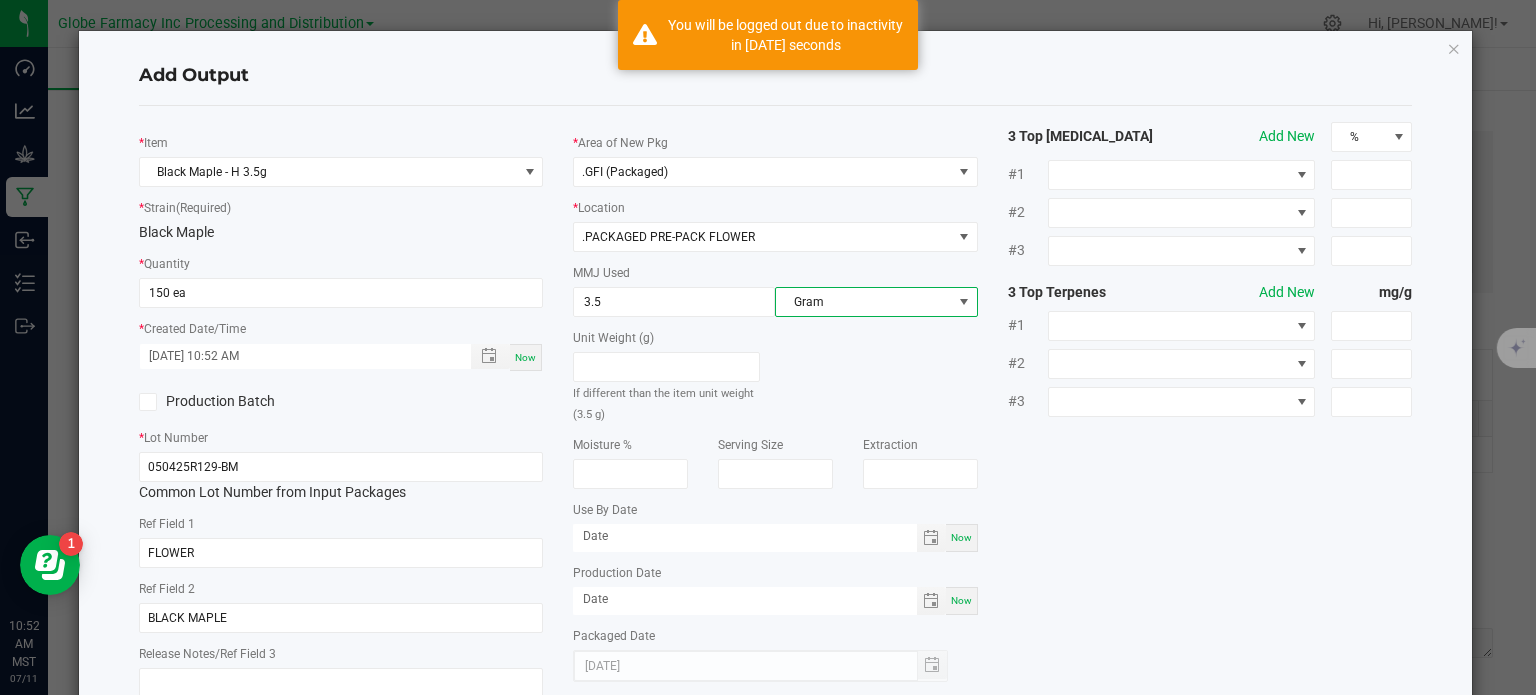 click on "*   Item  Black Maple - H 3.5g  *   Strain  (Required)  Black Maple   *   Quantity  150 ea  *   Created Date/Time  07/11/2025 10:52 AM Now  Production Batch   *   Lot Number  050425R129-BM  Common Lot Number from Input Packages   Ref Field 1  FLOWER  Ref Field 2  BLACK MAPLE  Release Notes/Ref Field 3   *   Area of New Pkg  .GFI (Packaged)  *   Location  .PACKAGED PRE-PACK FLOWER  MMJ Used  3.5 Gram  Unit Weight (g)   If different than the item unit weight (3.5 g)   Moisture %   Serving Size   Extraction   Use By Date  Now  Production Date  Now  Packaged Date  07/11/2025 3 Top Cannabinoids  Add New  % #1 #2 #3 3 Top Terpenes  Add New  mg/g #1 #2 #3" 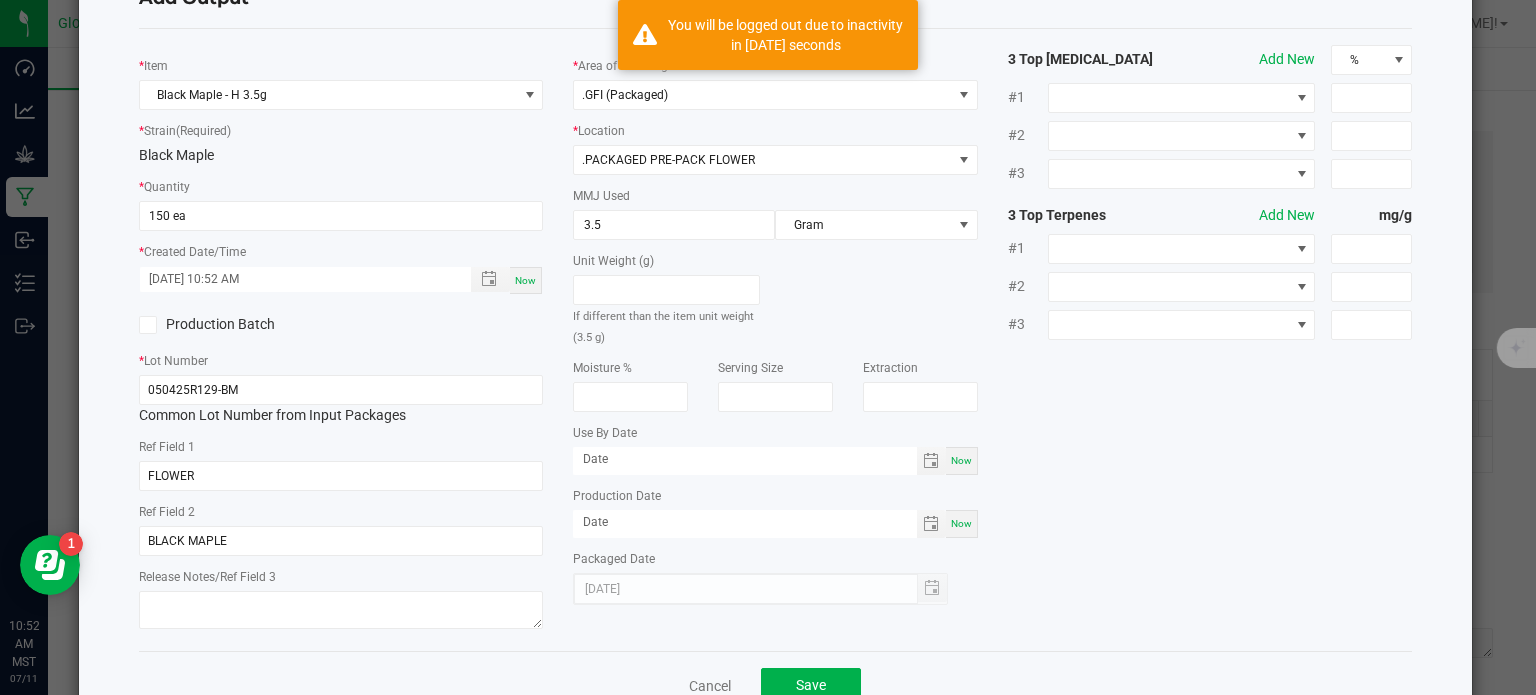 scroll, scrollTop: 133, scrollLeft: 0, axis: vertical 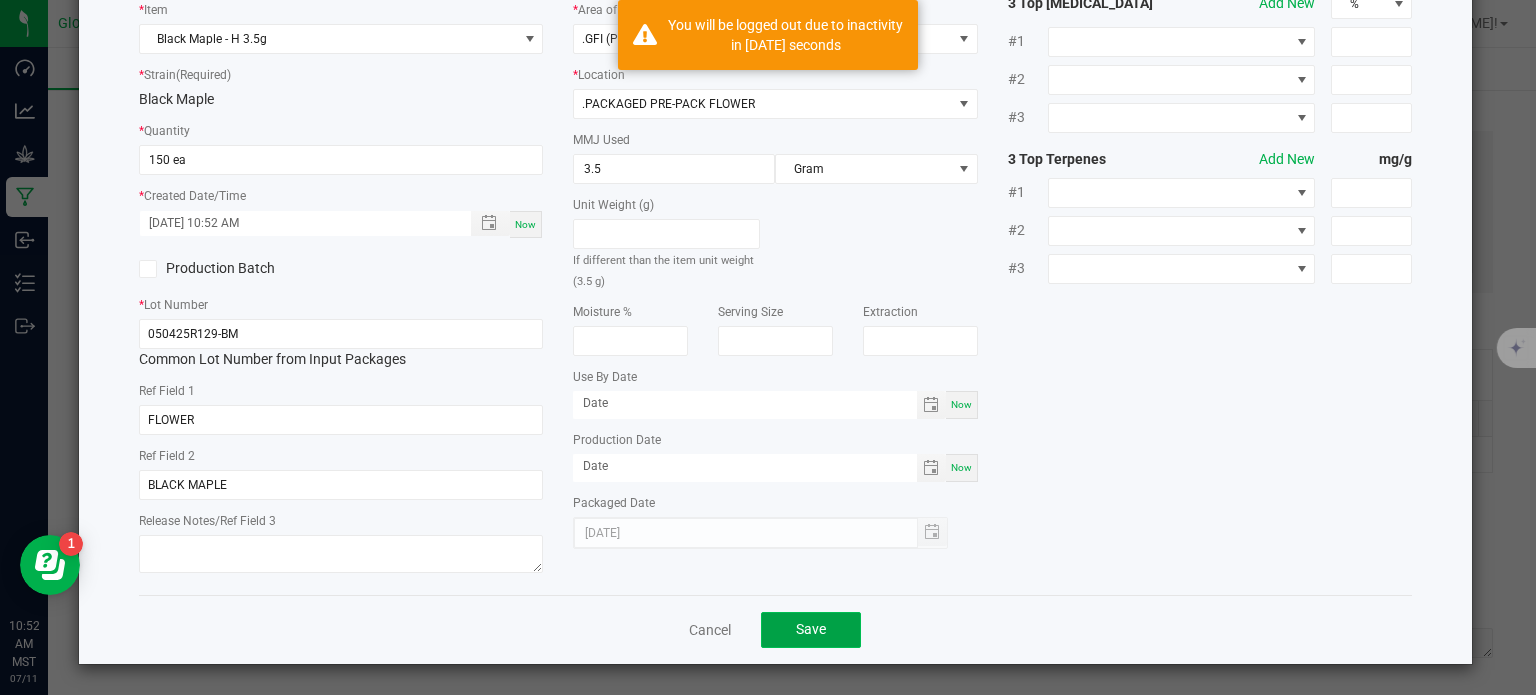 click on "Save" 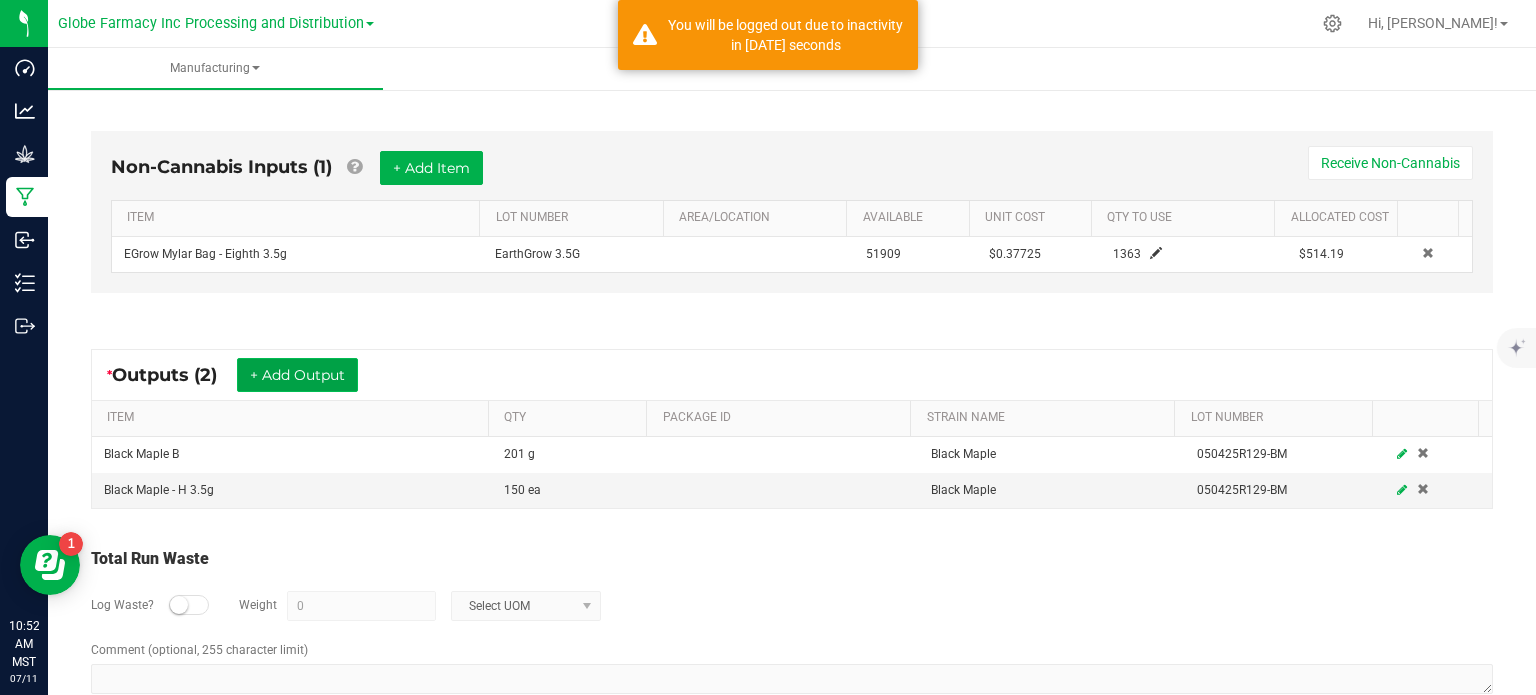 click on "+ Add Output" at bounding box center [297, 375] 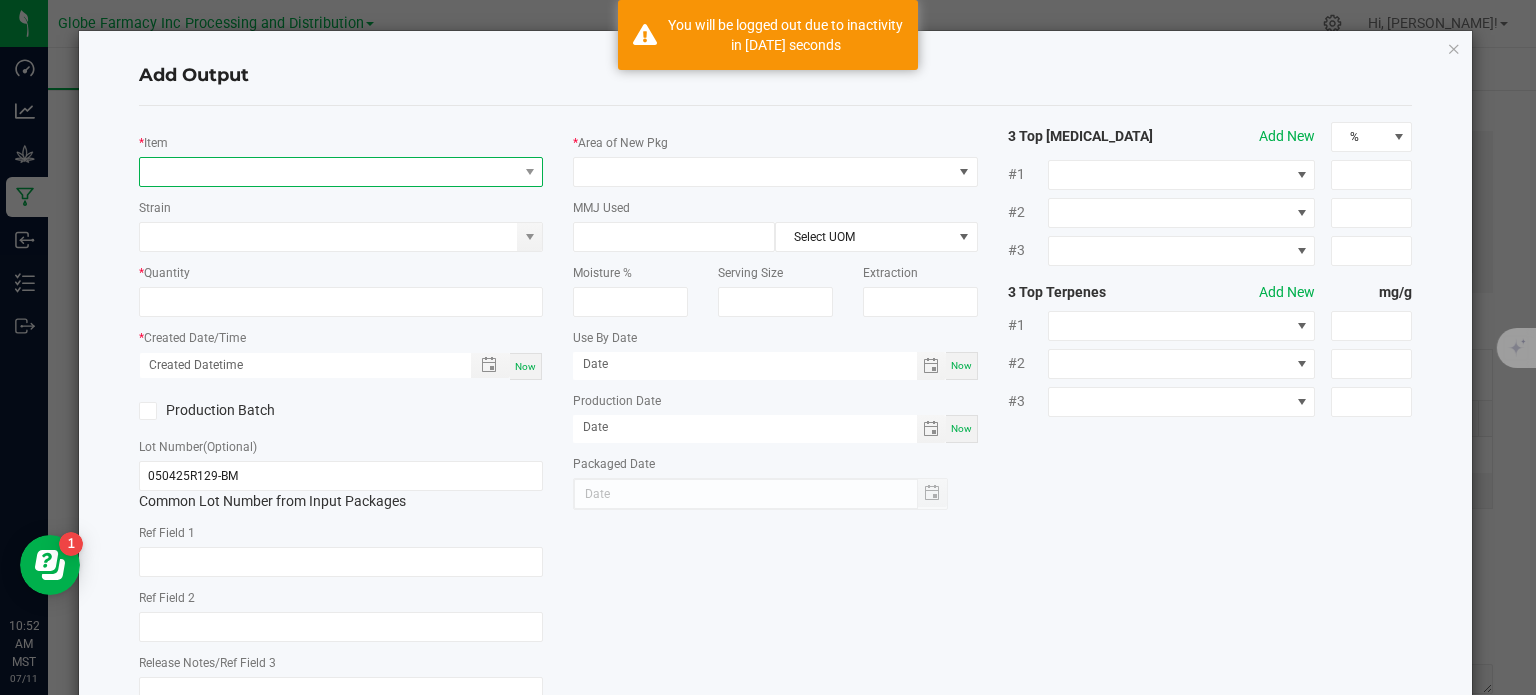click at bounding box center [329, 172] 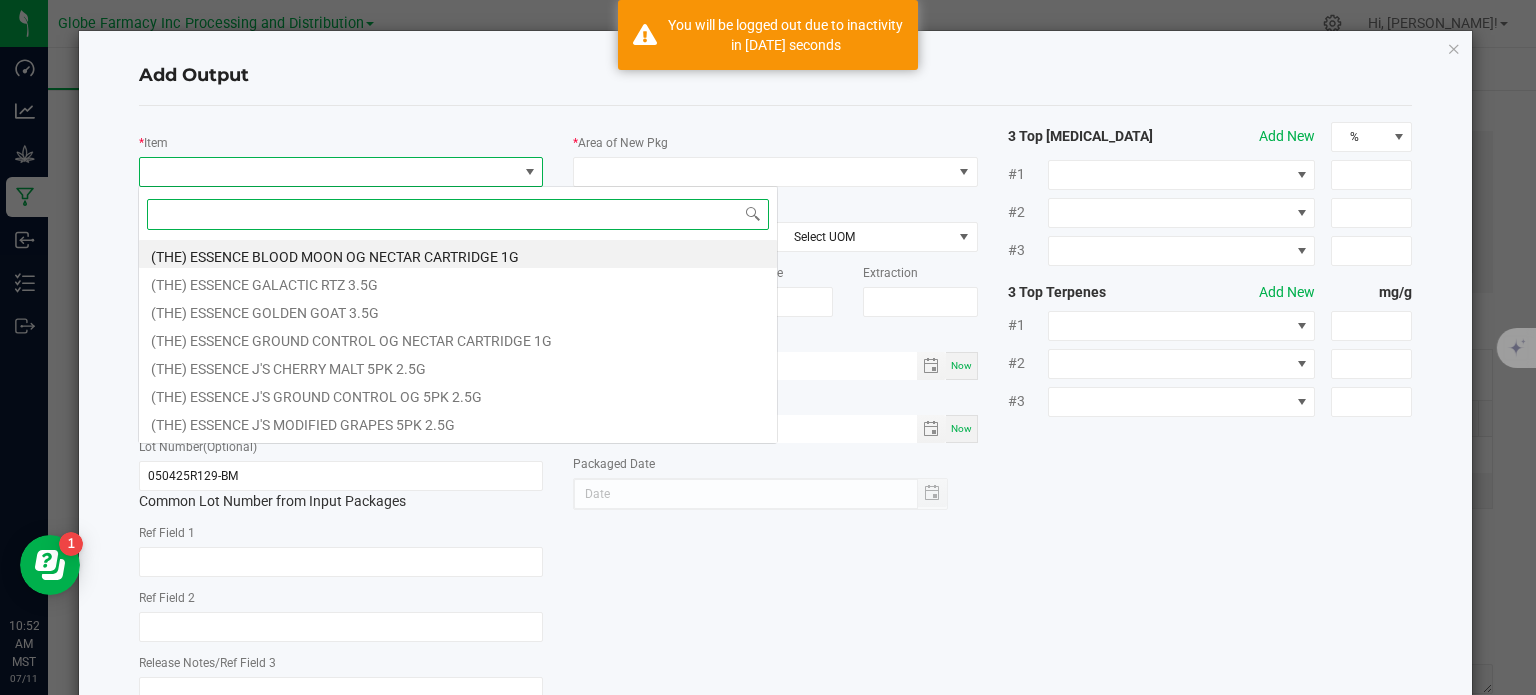 scroll, scrollTop: 99970, scrollLeft: 99600, axis: both 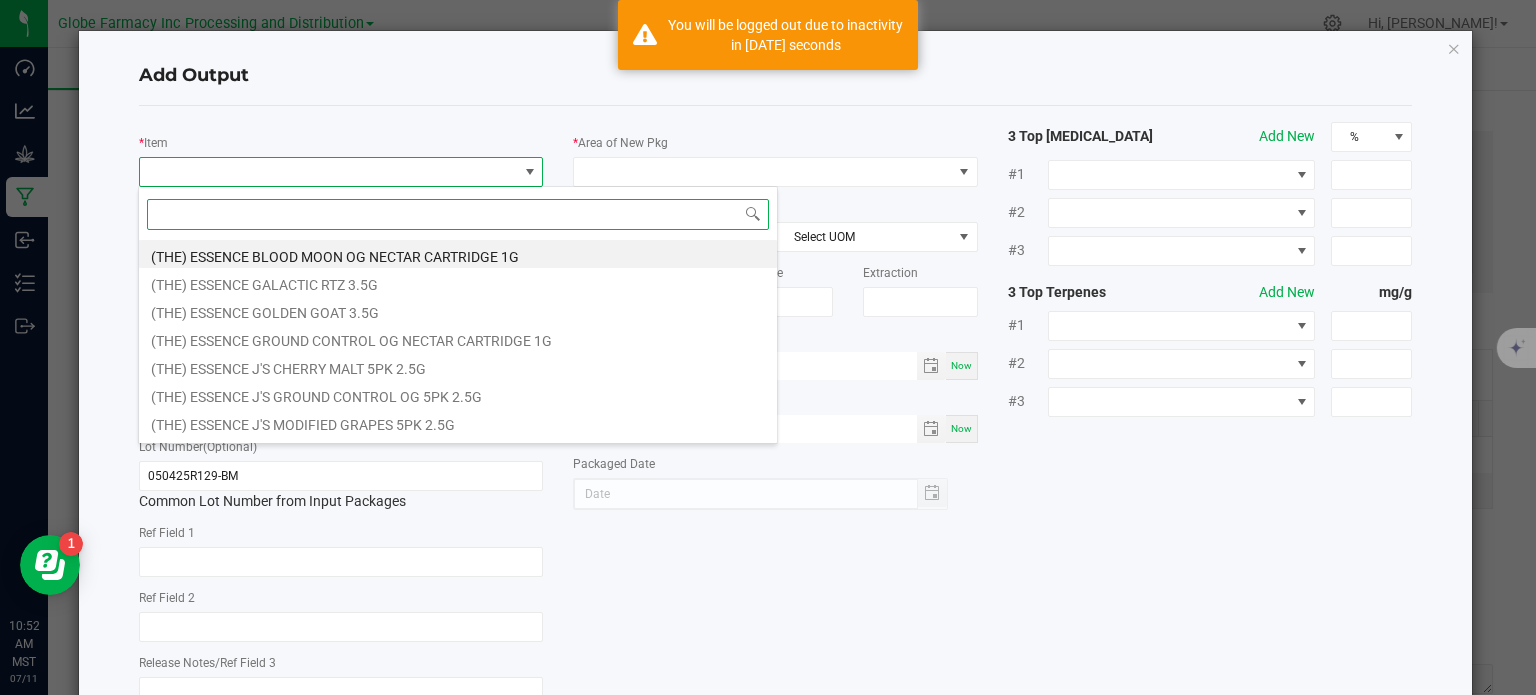 paste on "BLACK MAPLE" 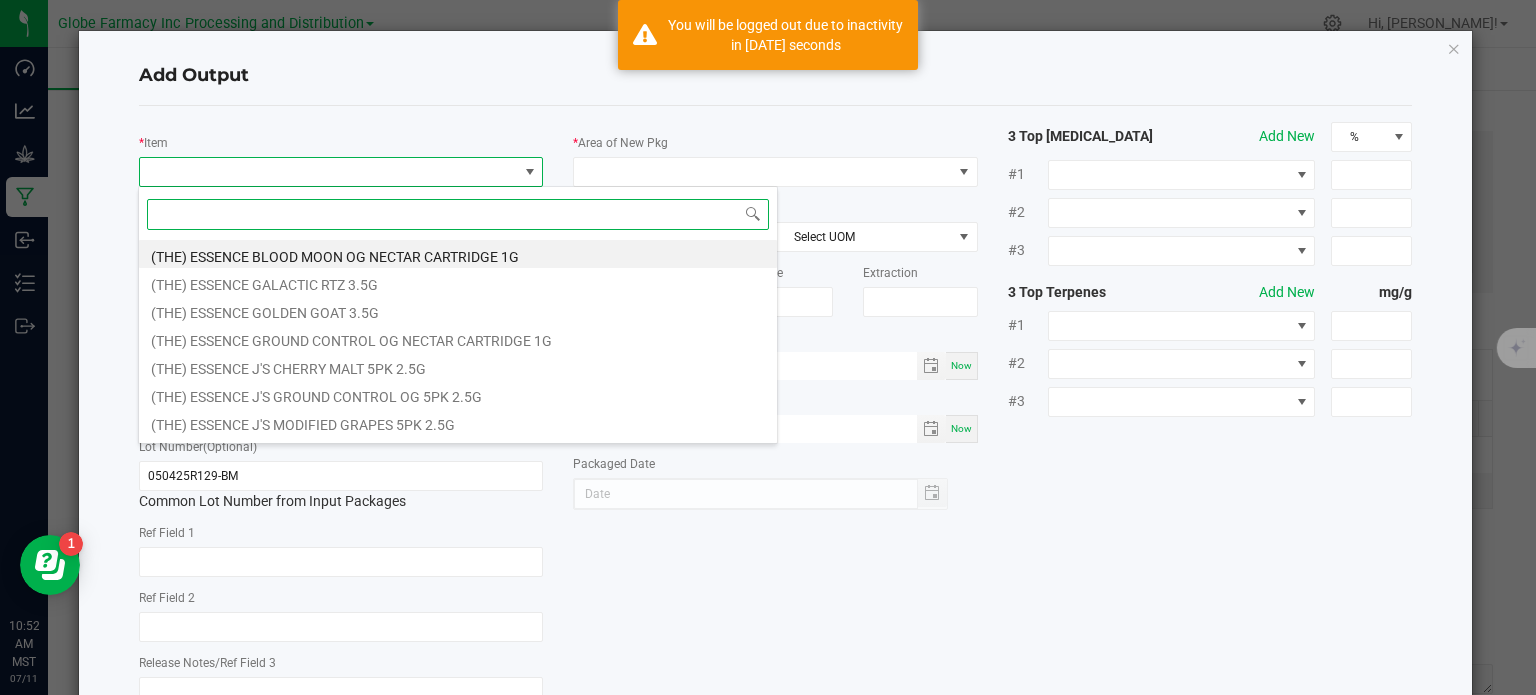 type on "BLACK MAPLE" 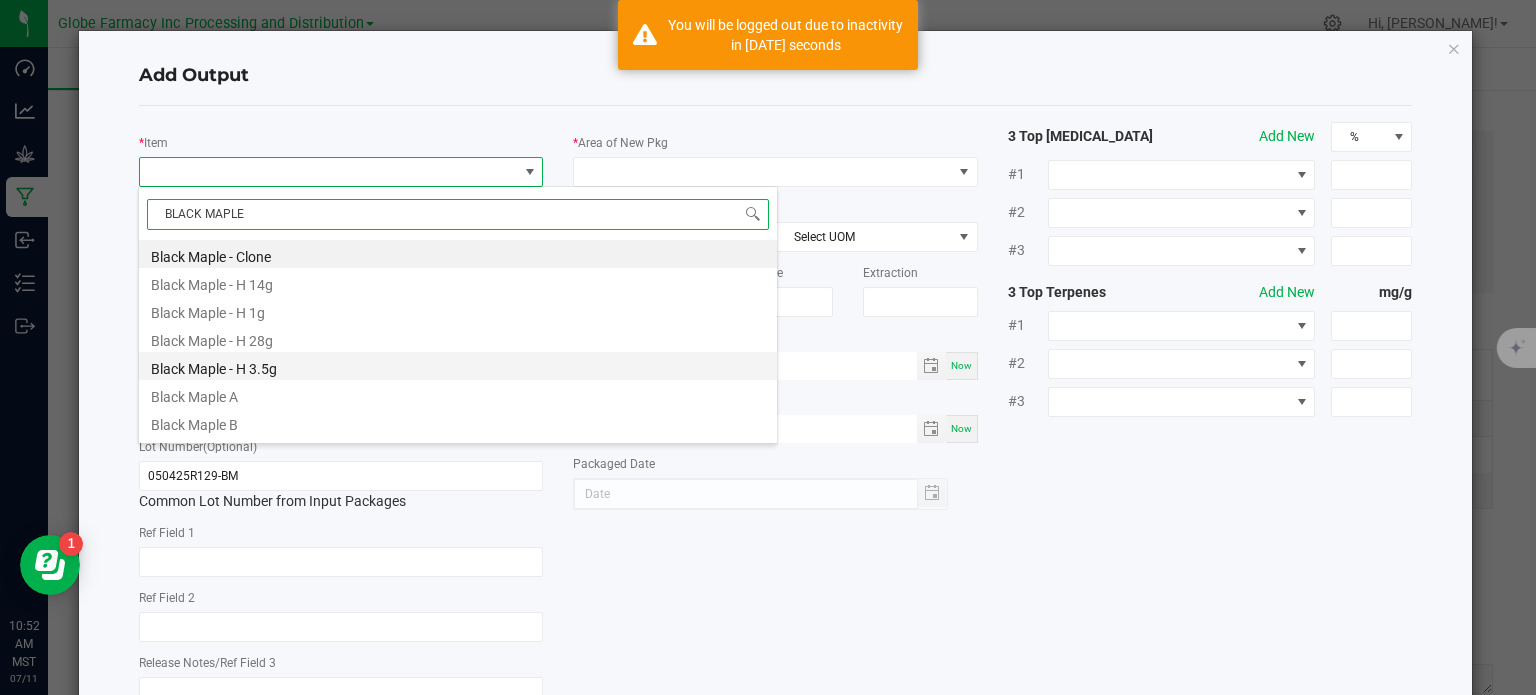 click on "Black Maple - H 3.5g" at bounding box center (458, 366) 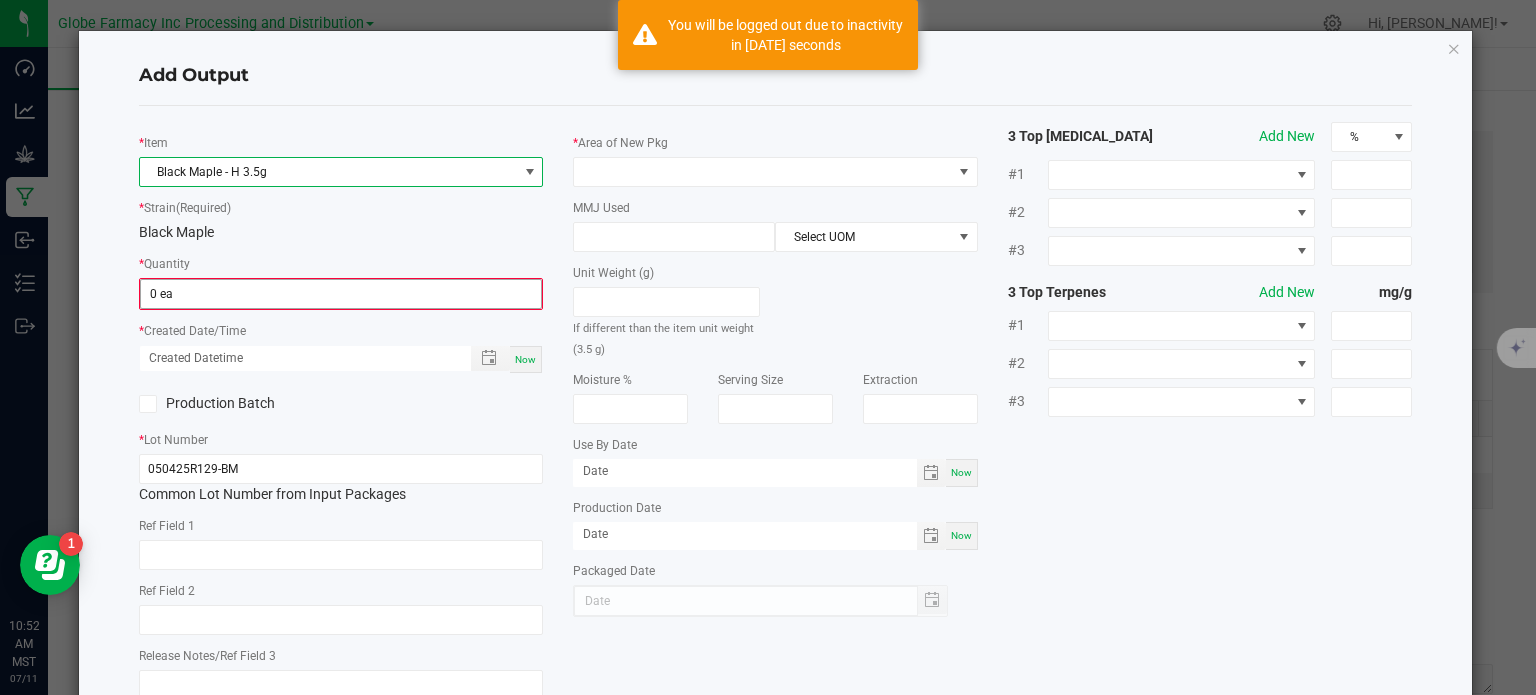 click on "0 ea" at bounding box center (341, 294) 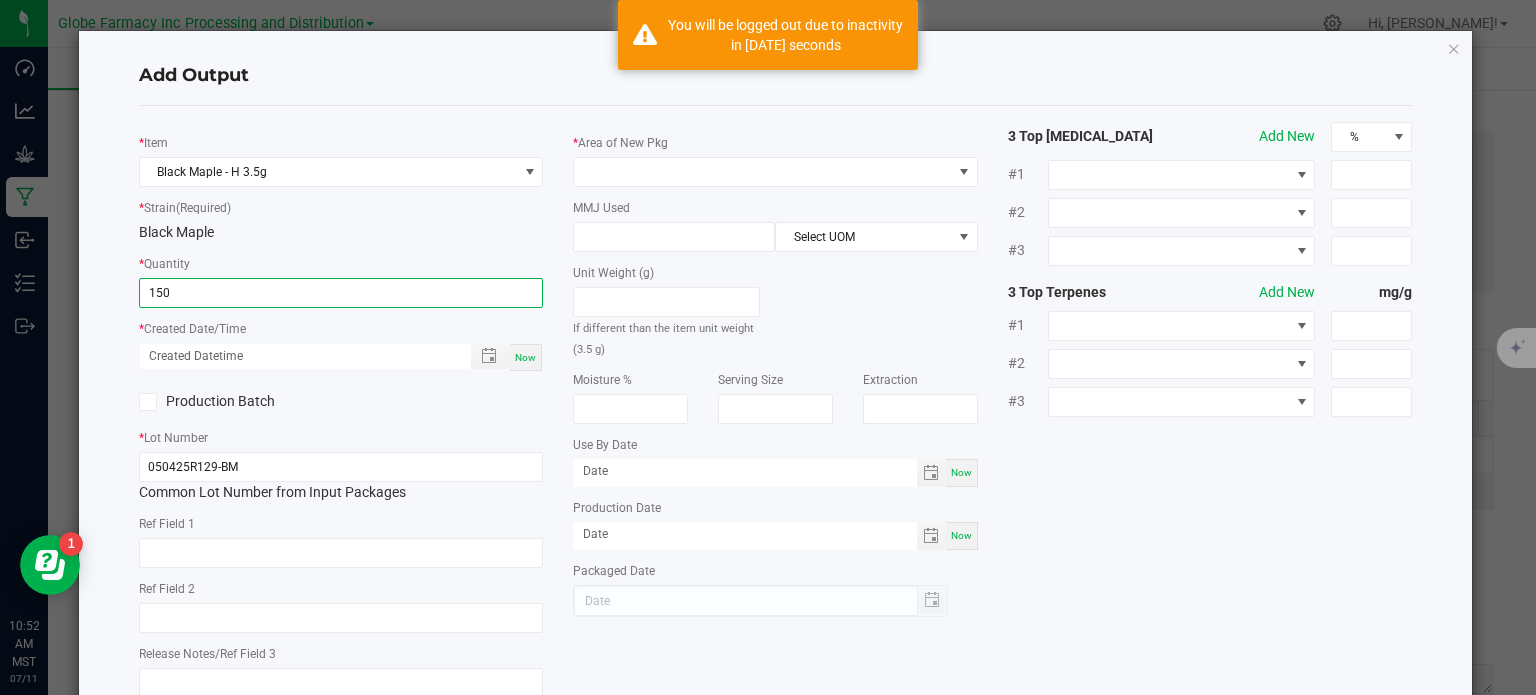 type on "150 ea" 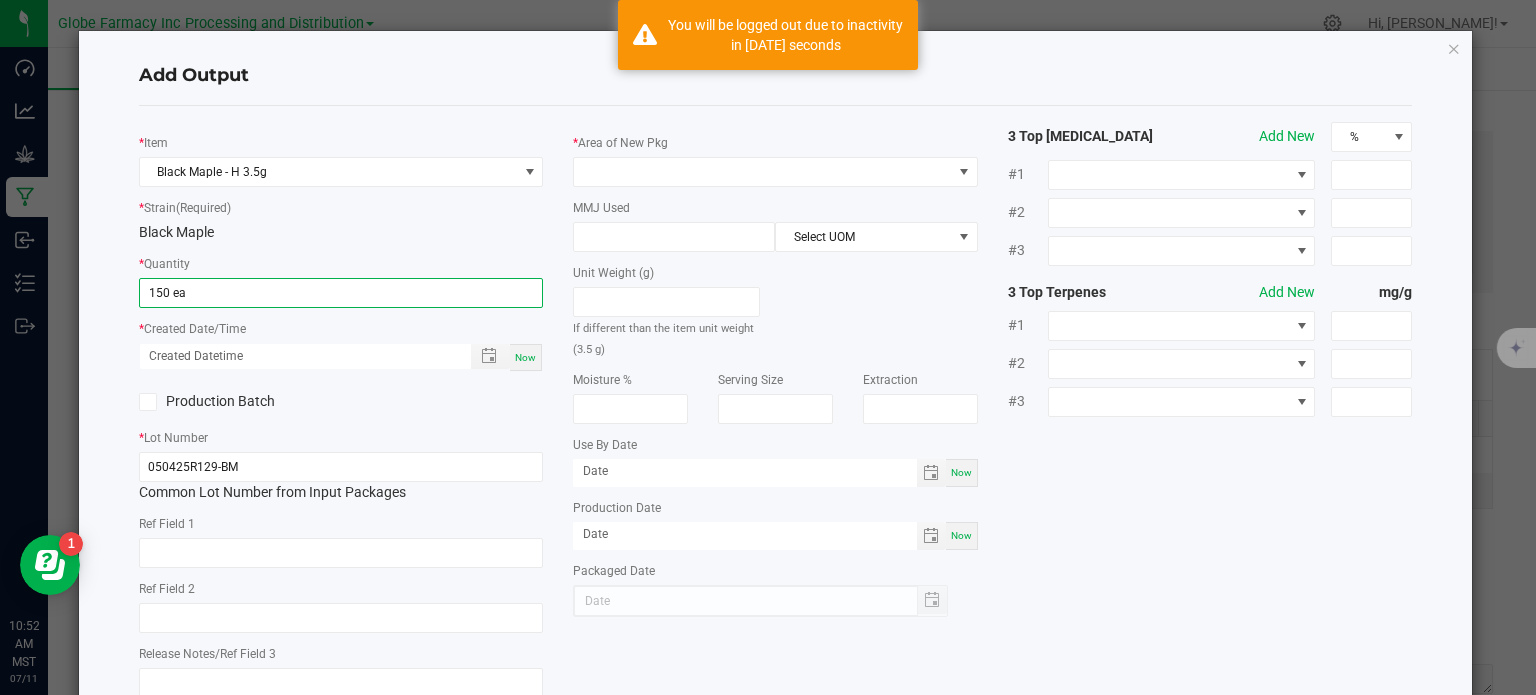 click on "Now" at bounding box center (525, 357) 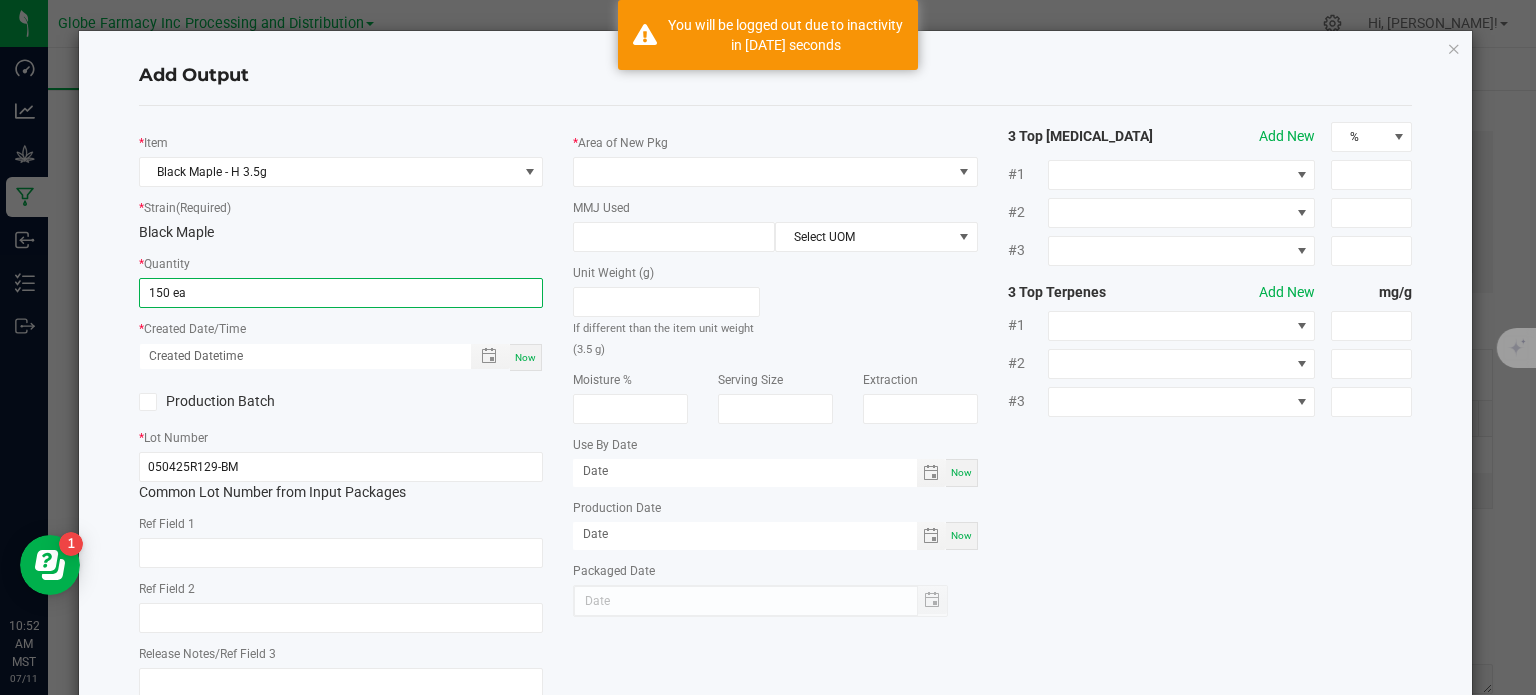 type on "07/11/2025 10:52 AM" 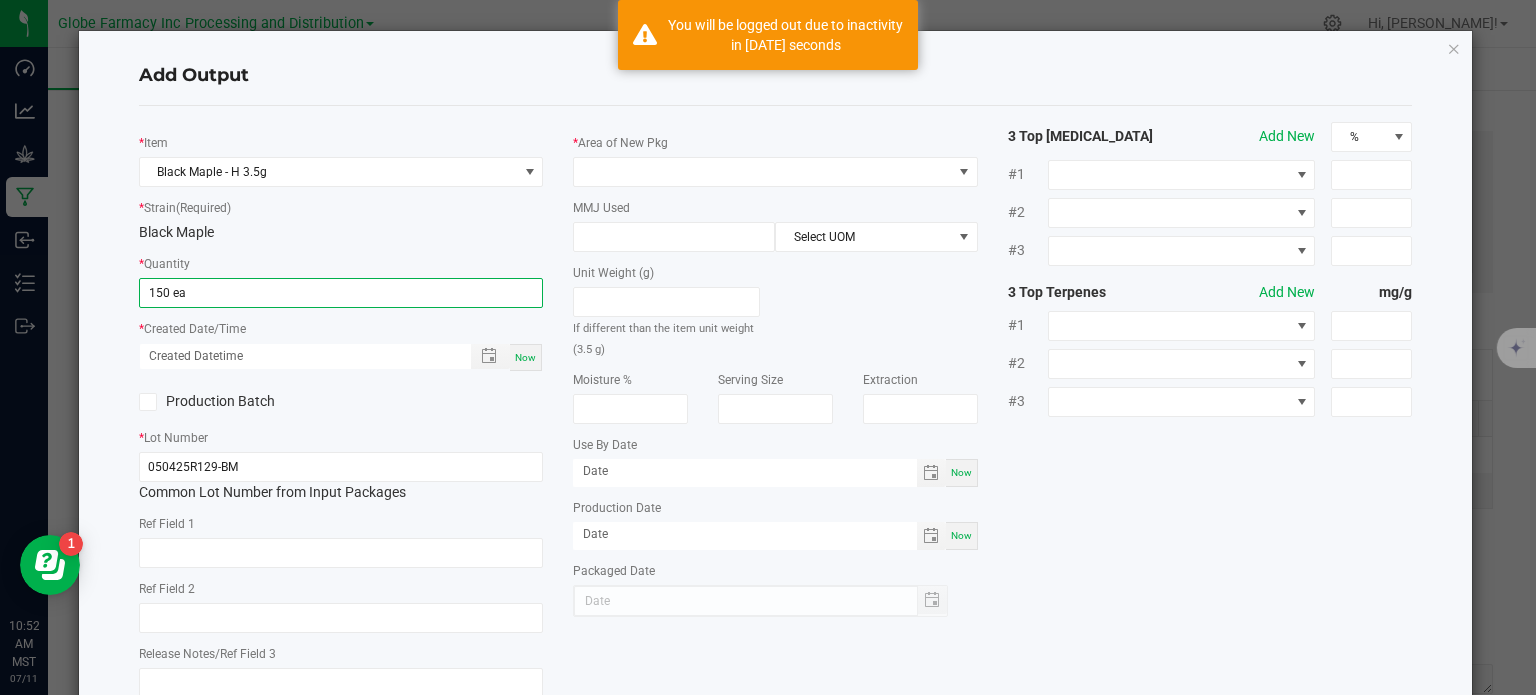 type on "[DATE]" 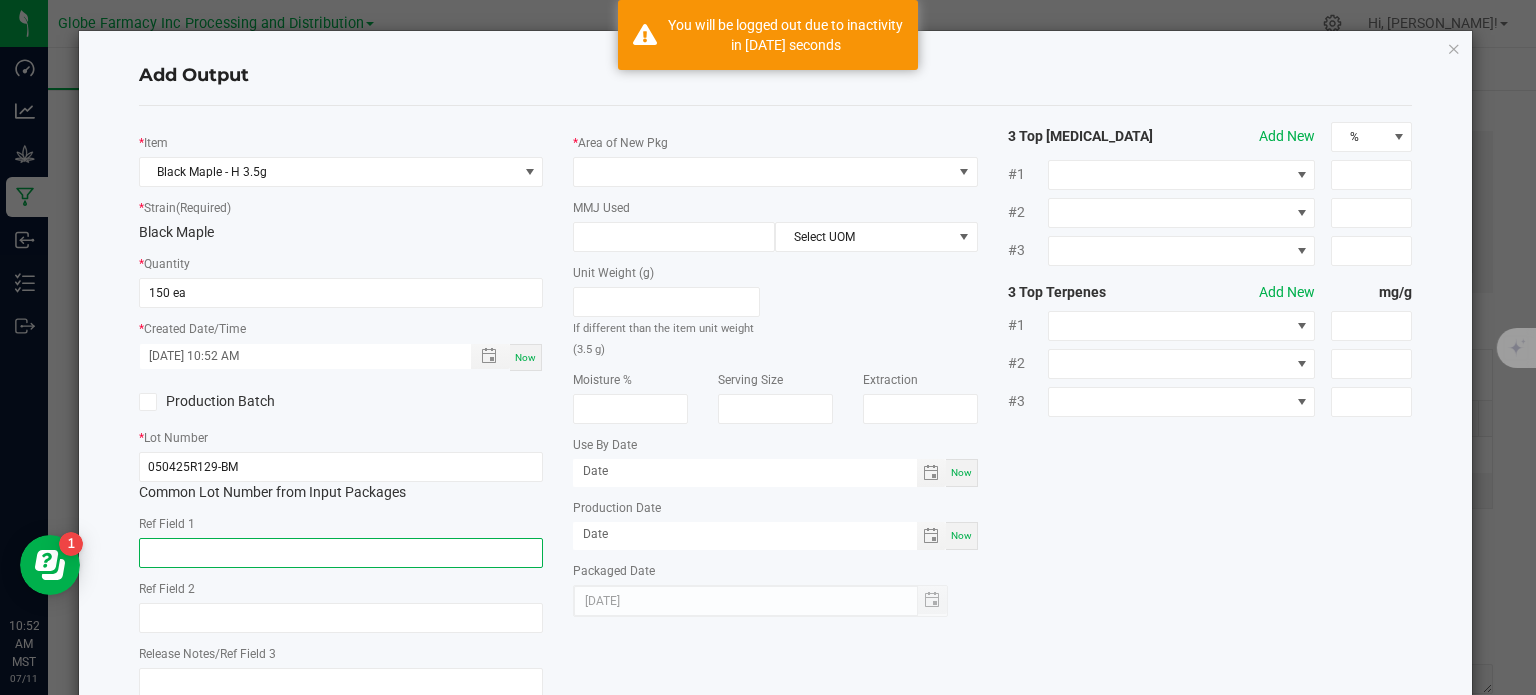 click 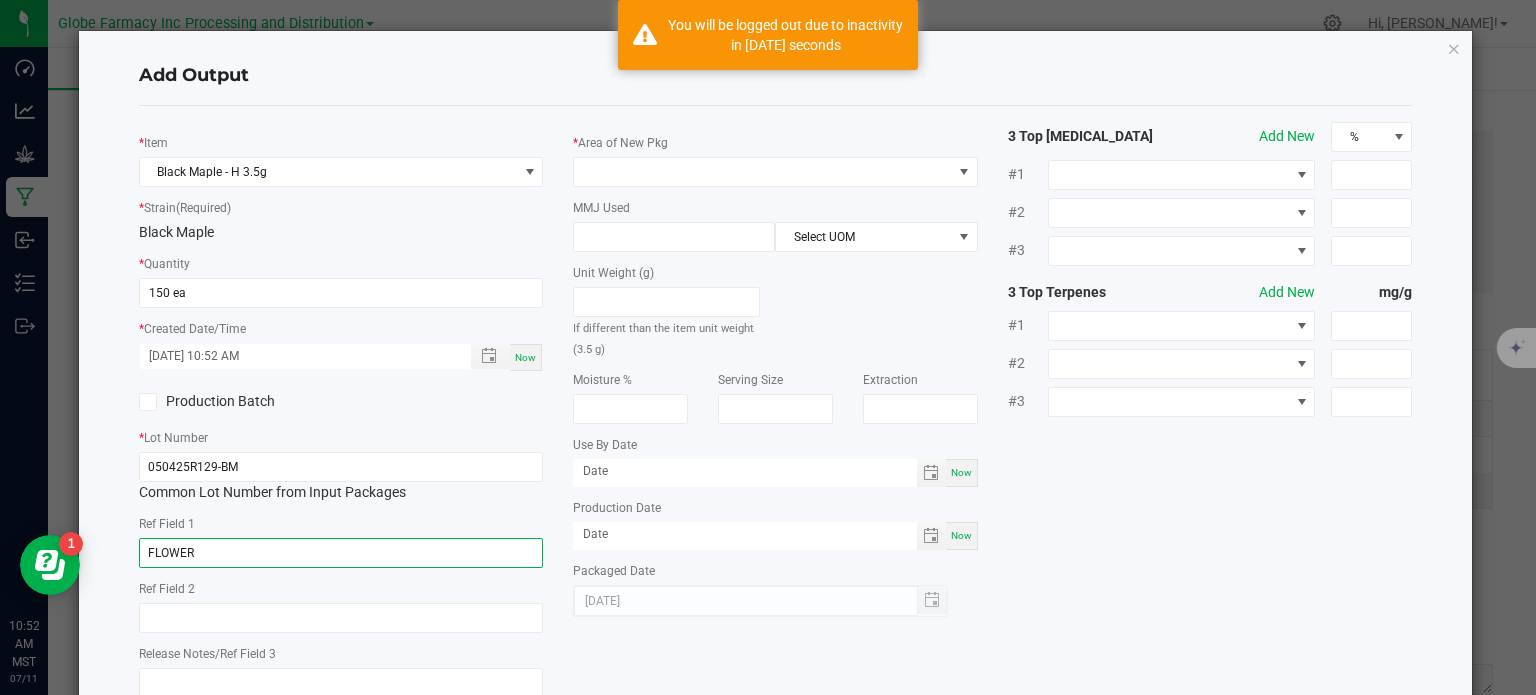 type on "FLOWER" 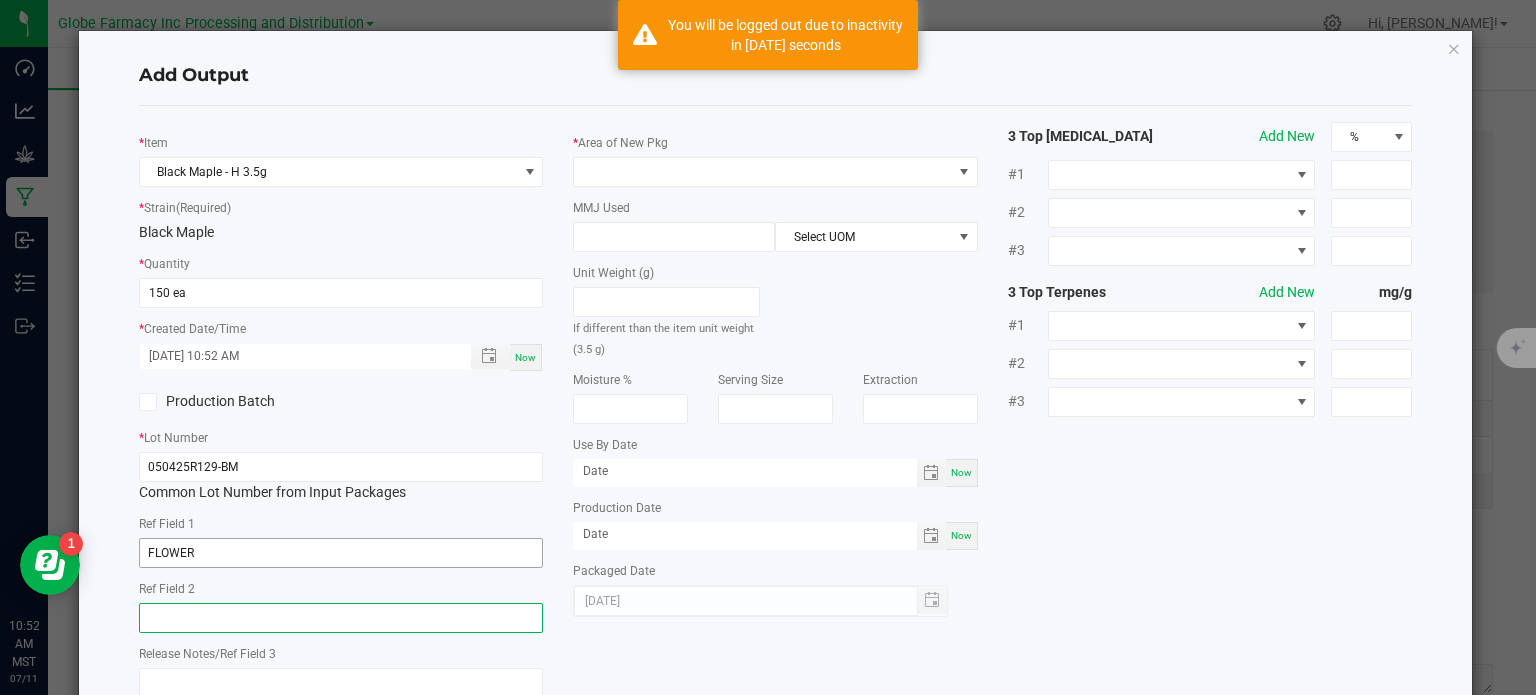 paste on "BLACK MAPLE" 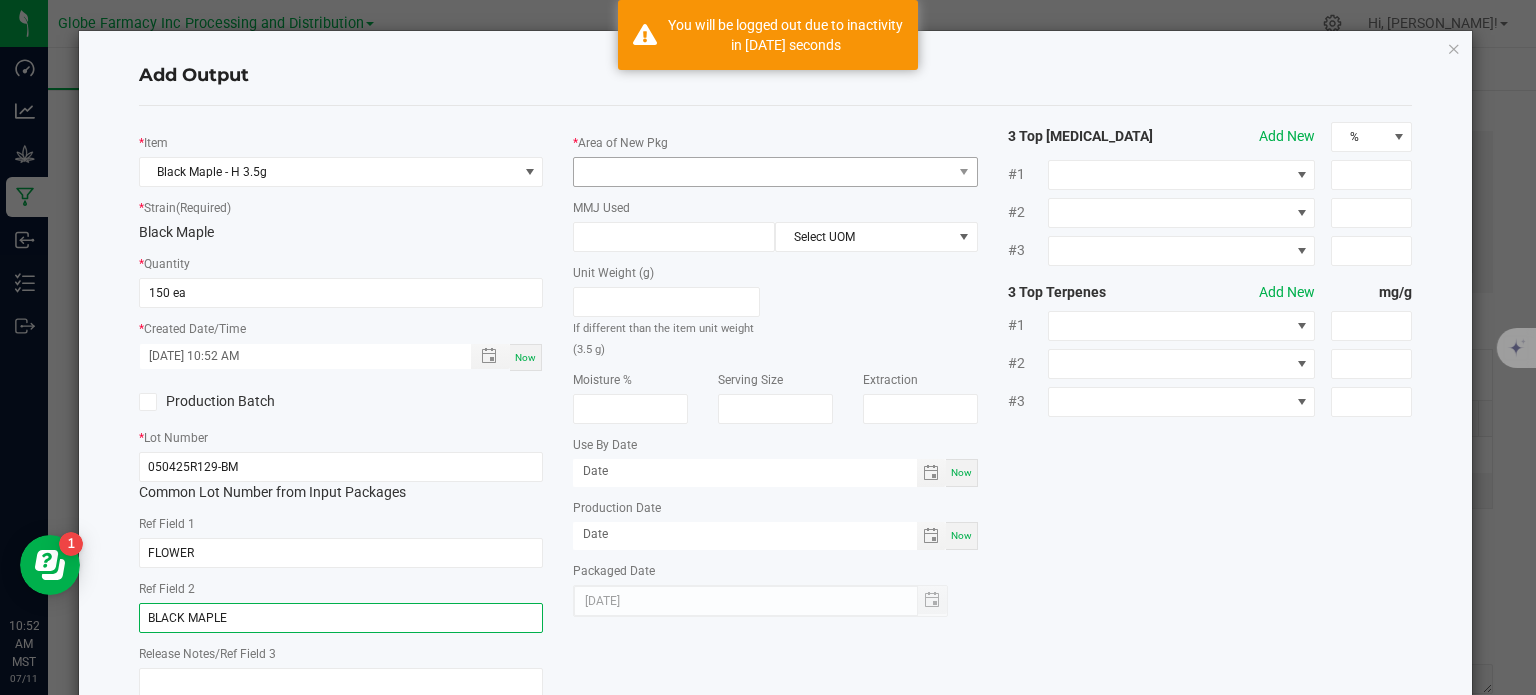 type on "BLACK MAPLE" 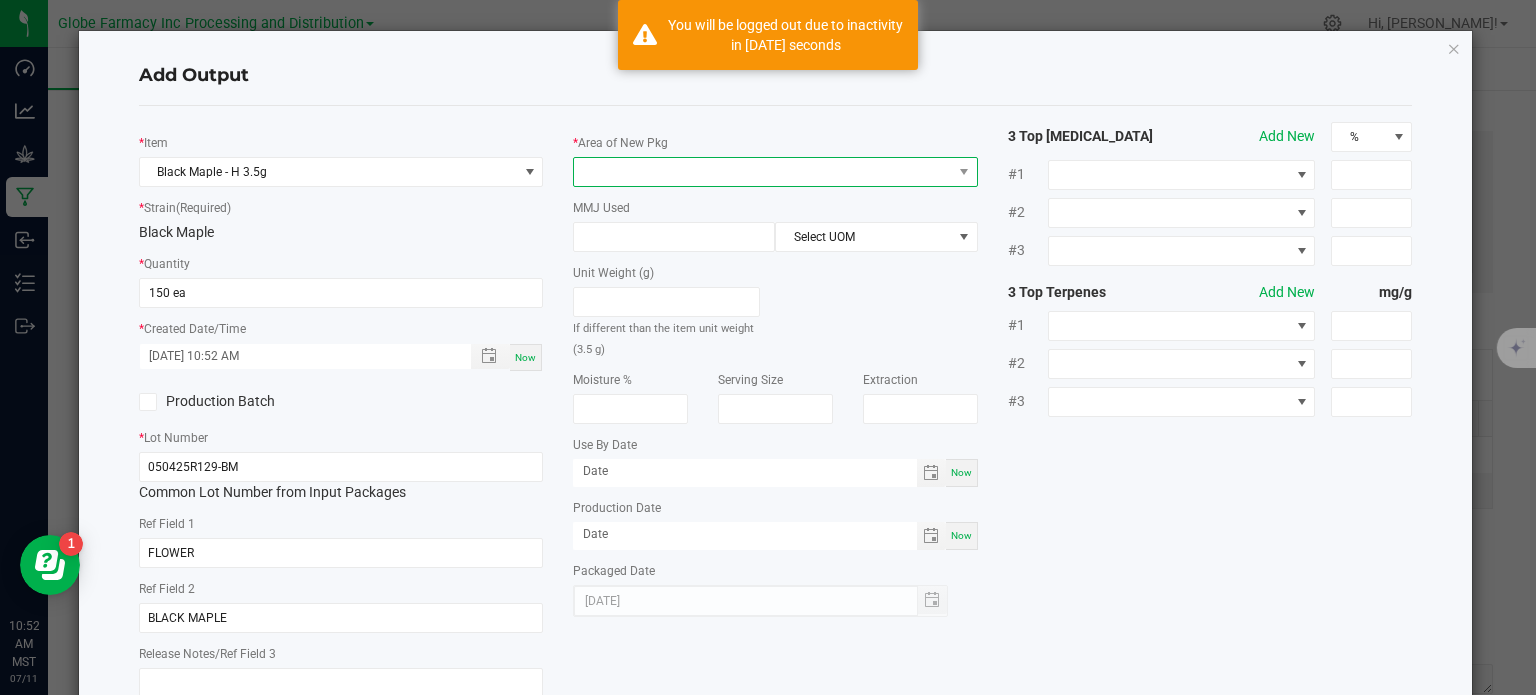 click at bounding box center [763, 172] 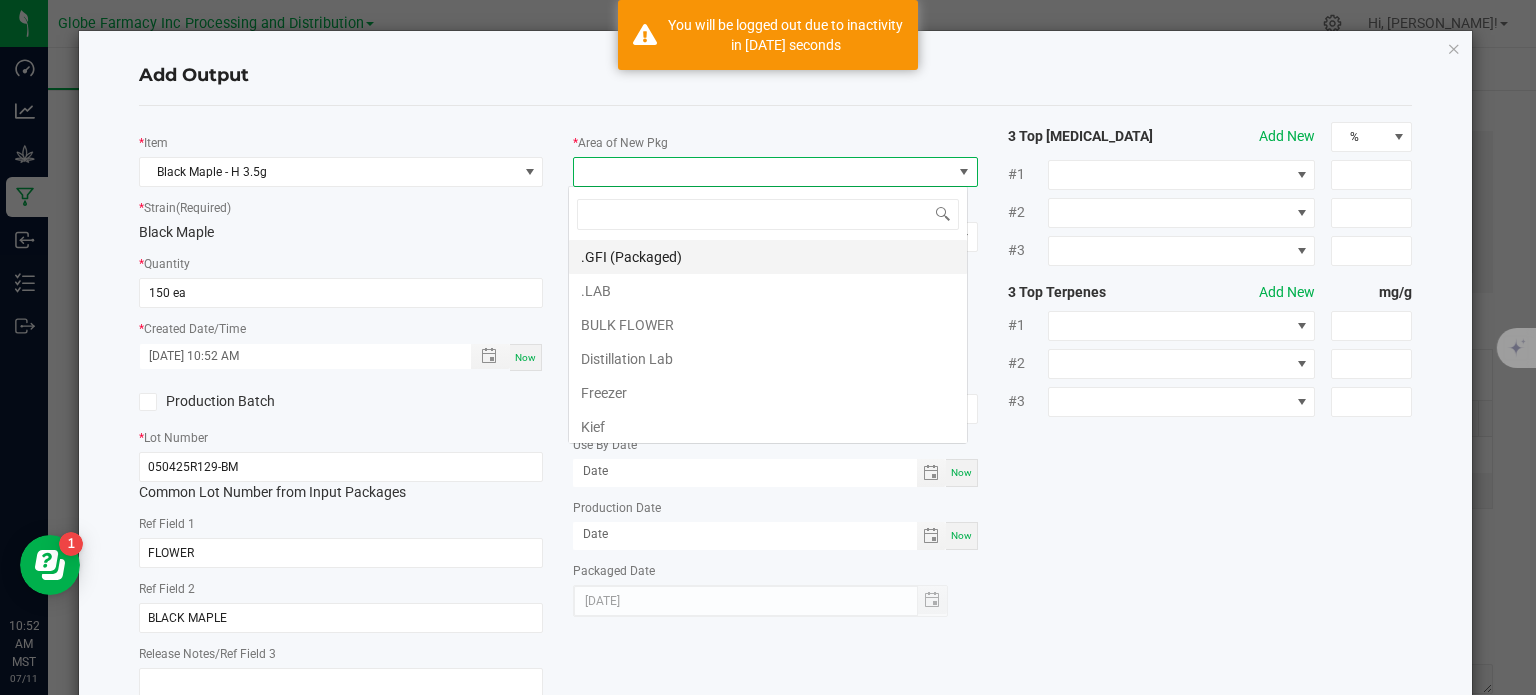 scroll, scrollTop: 99970, scrollLeft: 99600, axis: both 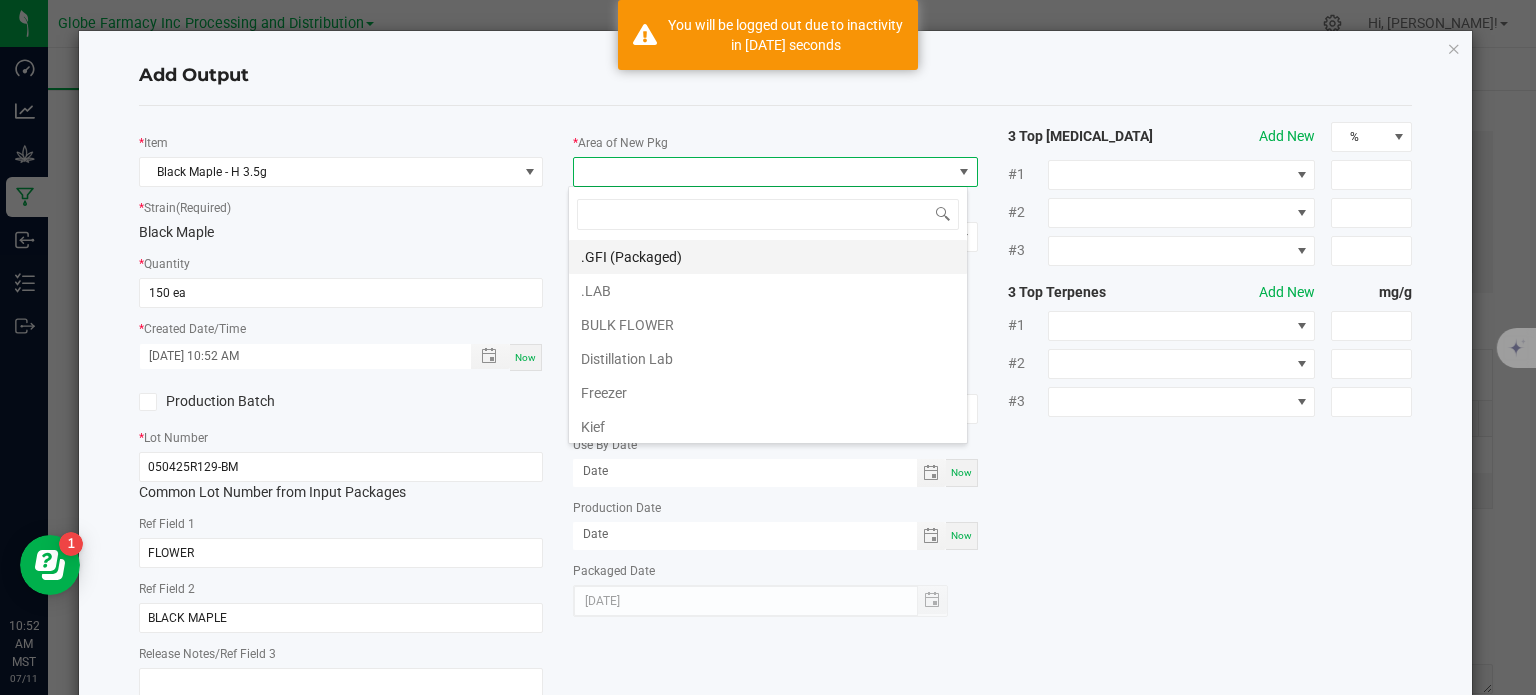 click on ".GFI (Packaged)" at bounding box center (768, 257) 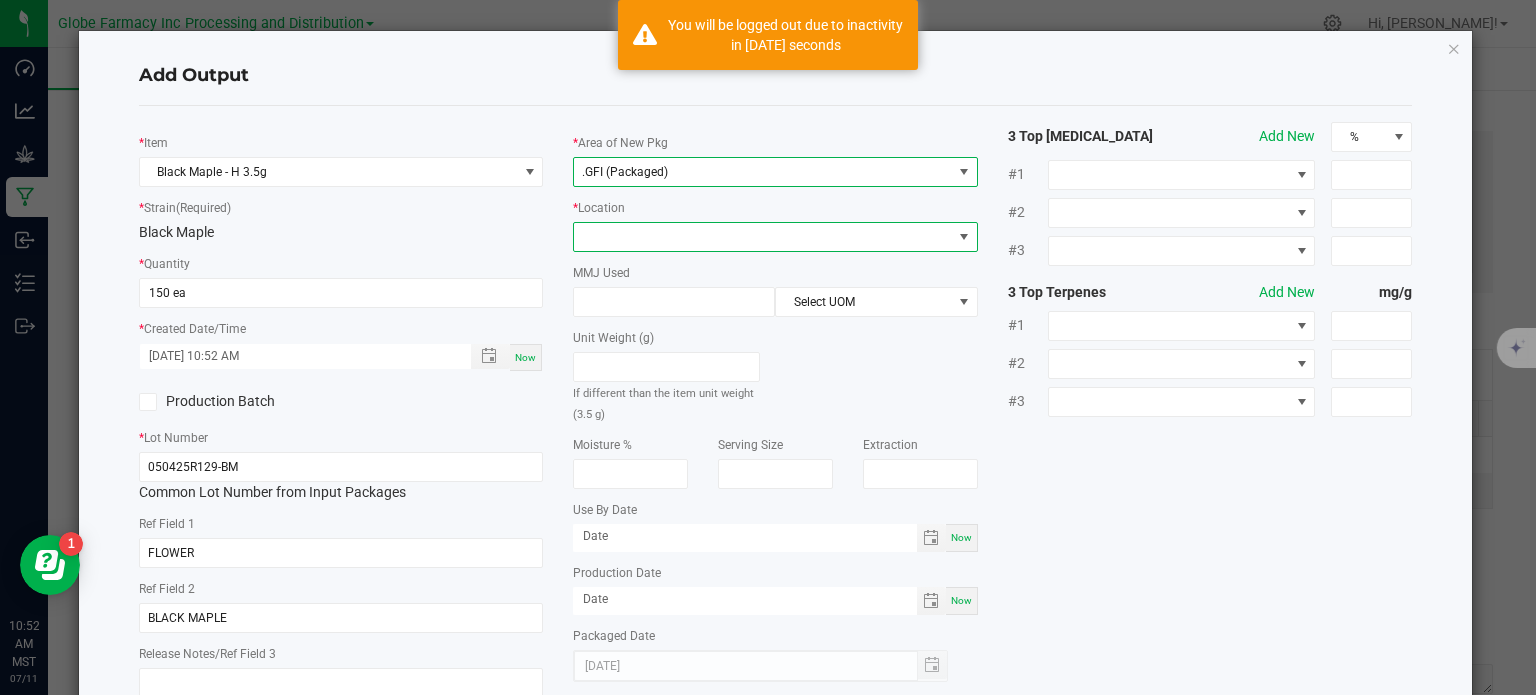 click at bounding box center [763, 237] 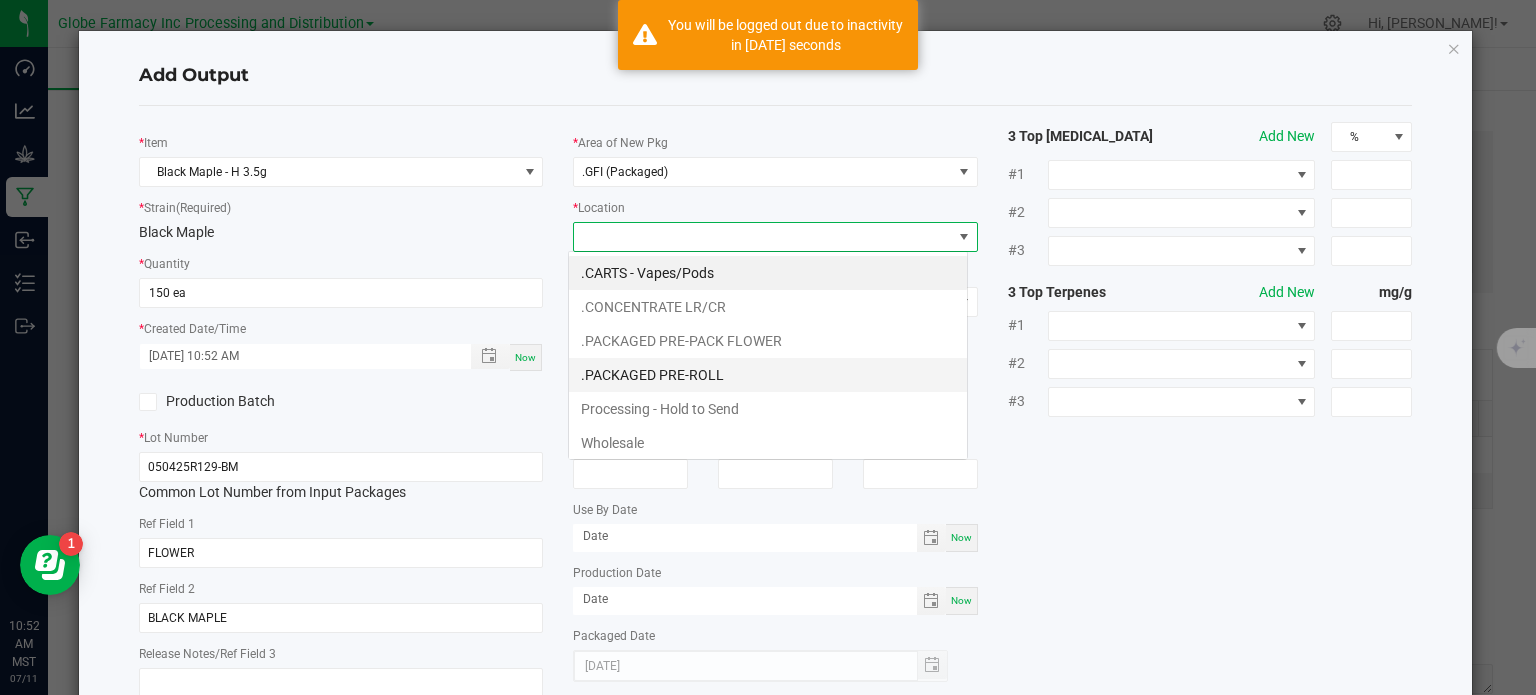 scroll, scrollTop: 99970, scrollLeft: 99600, axis: both 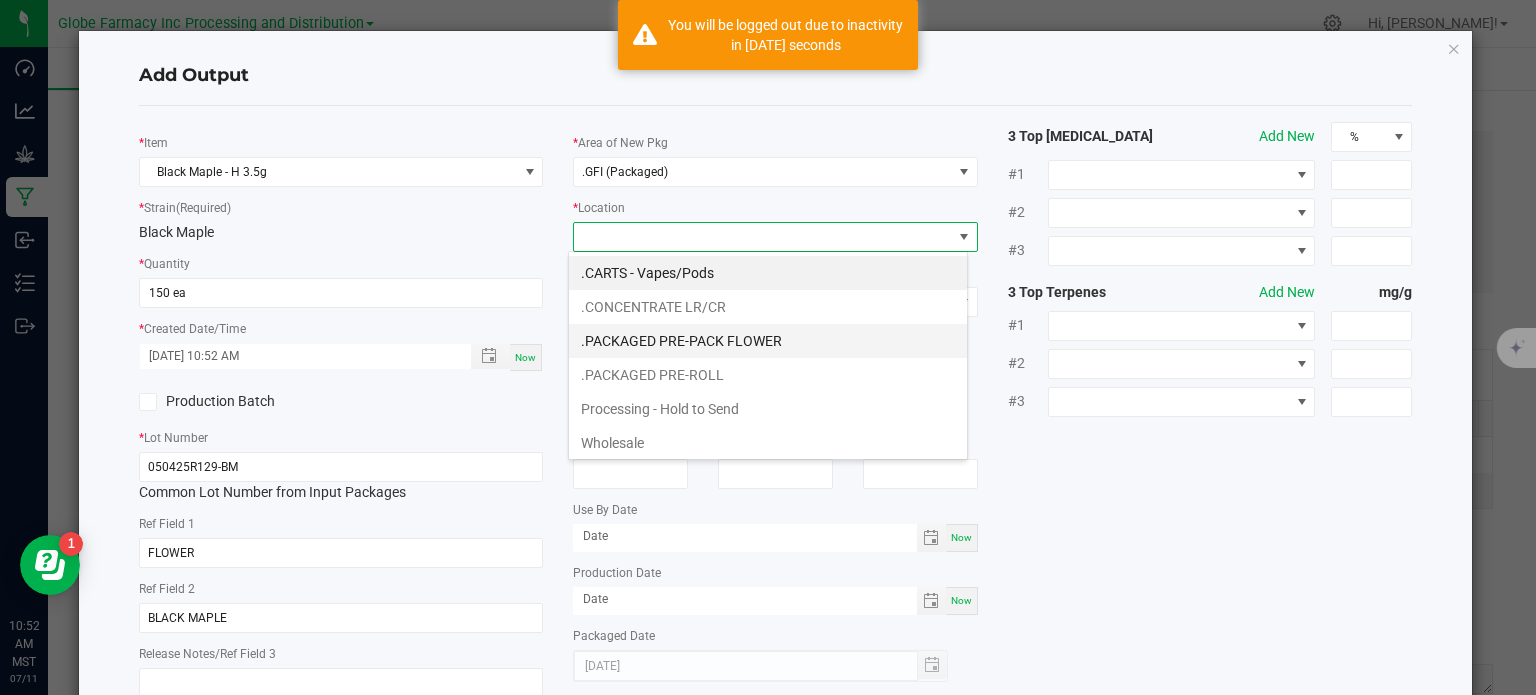 click on ".PACKAGED PRE-PACK FLOWER" at bounding box center [768, 341] 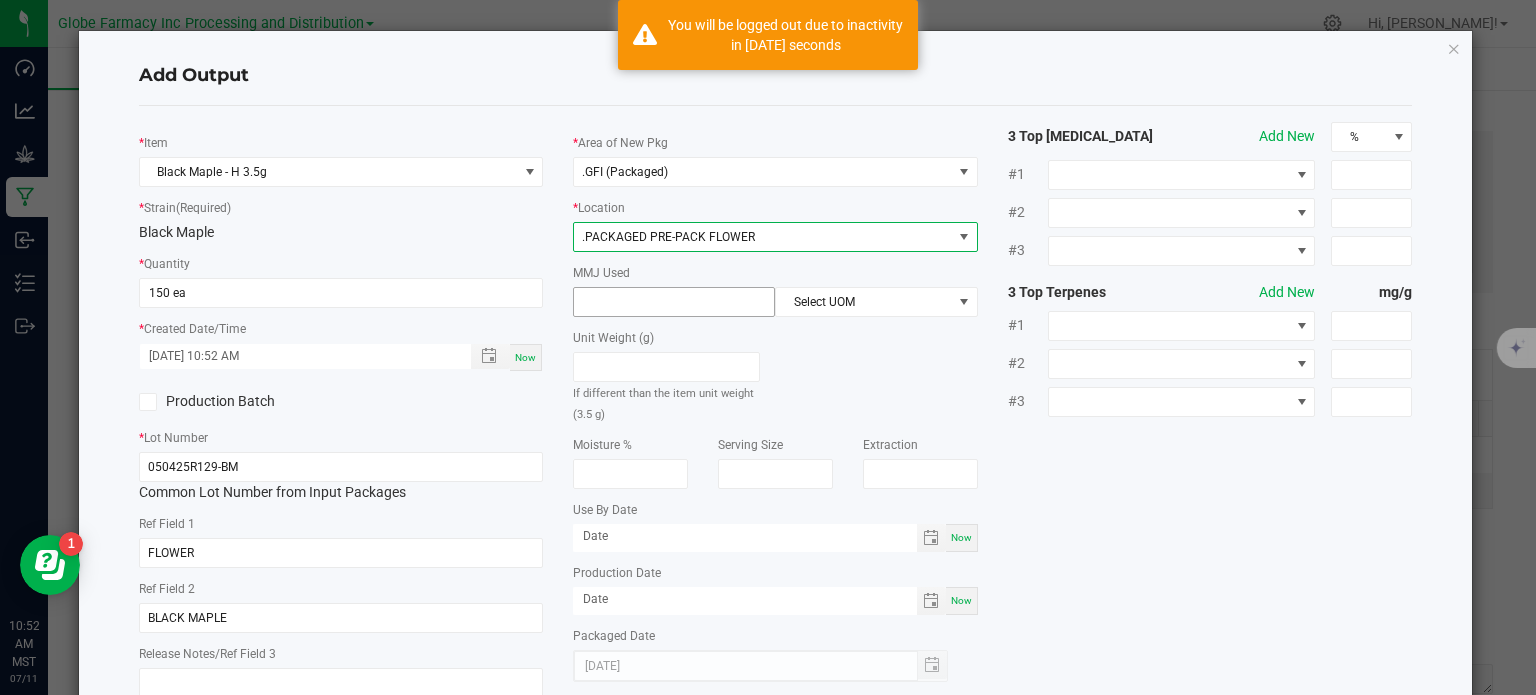 click at bounding box center (674, 302) 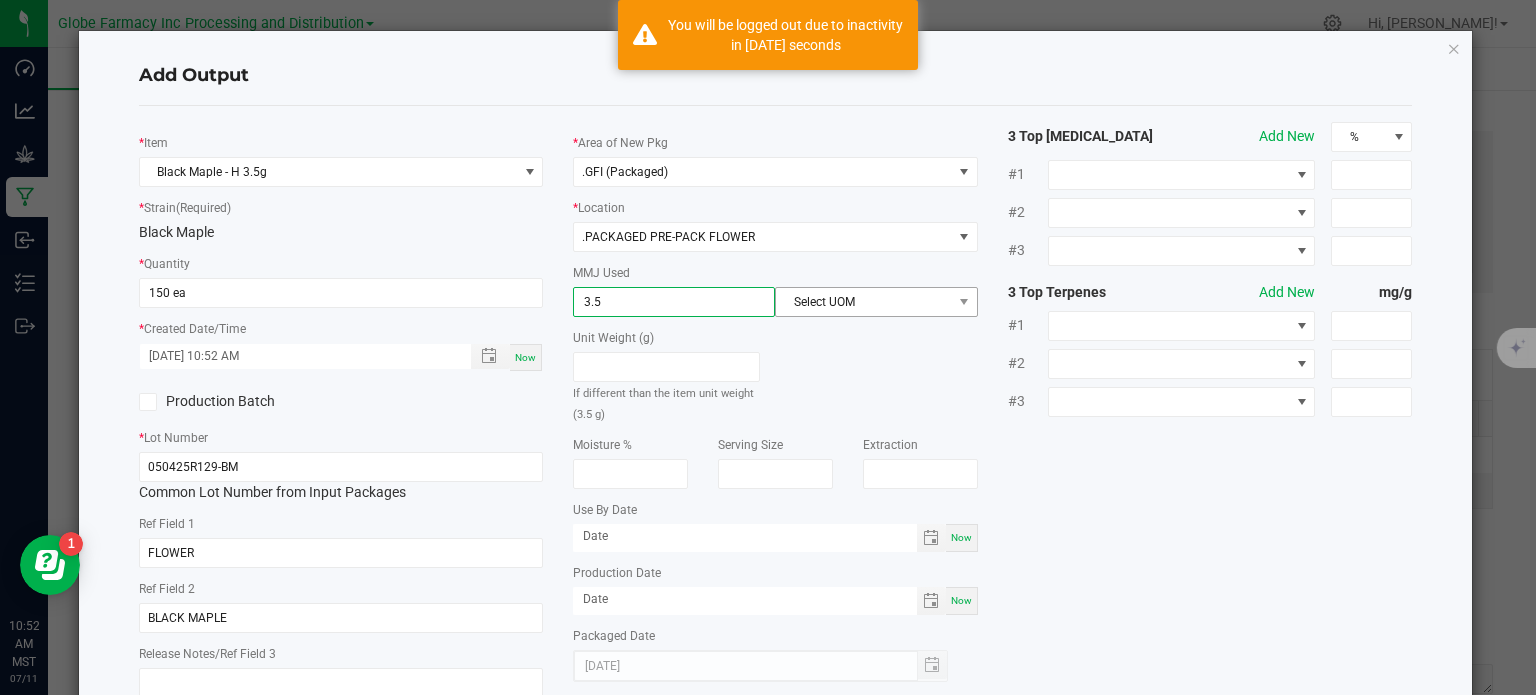 type on "3.5" 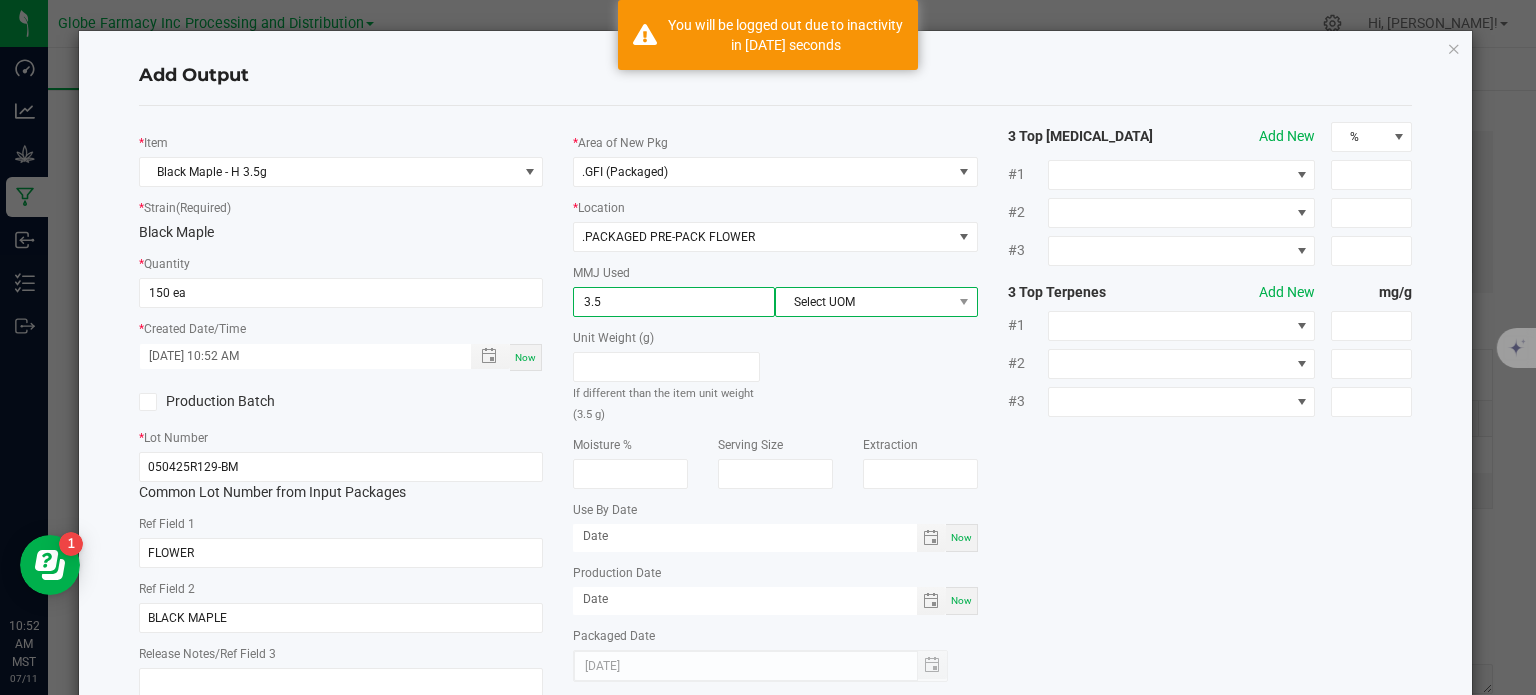 click on "Select UOM" at bounding box center [863, 302] 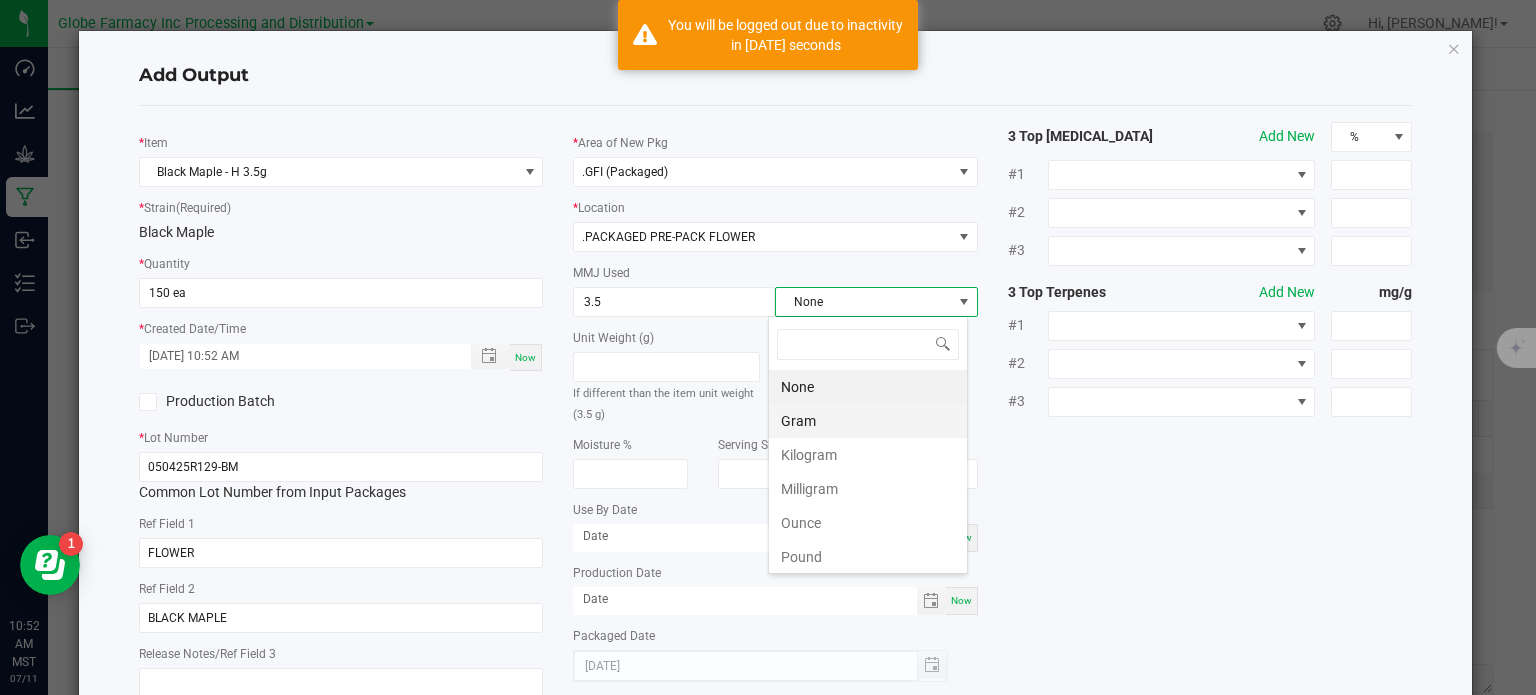 scroll, scrollTop: 99970, scrollLeft: 99800, axis: both 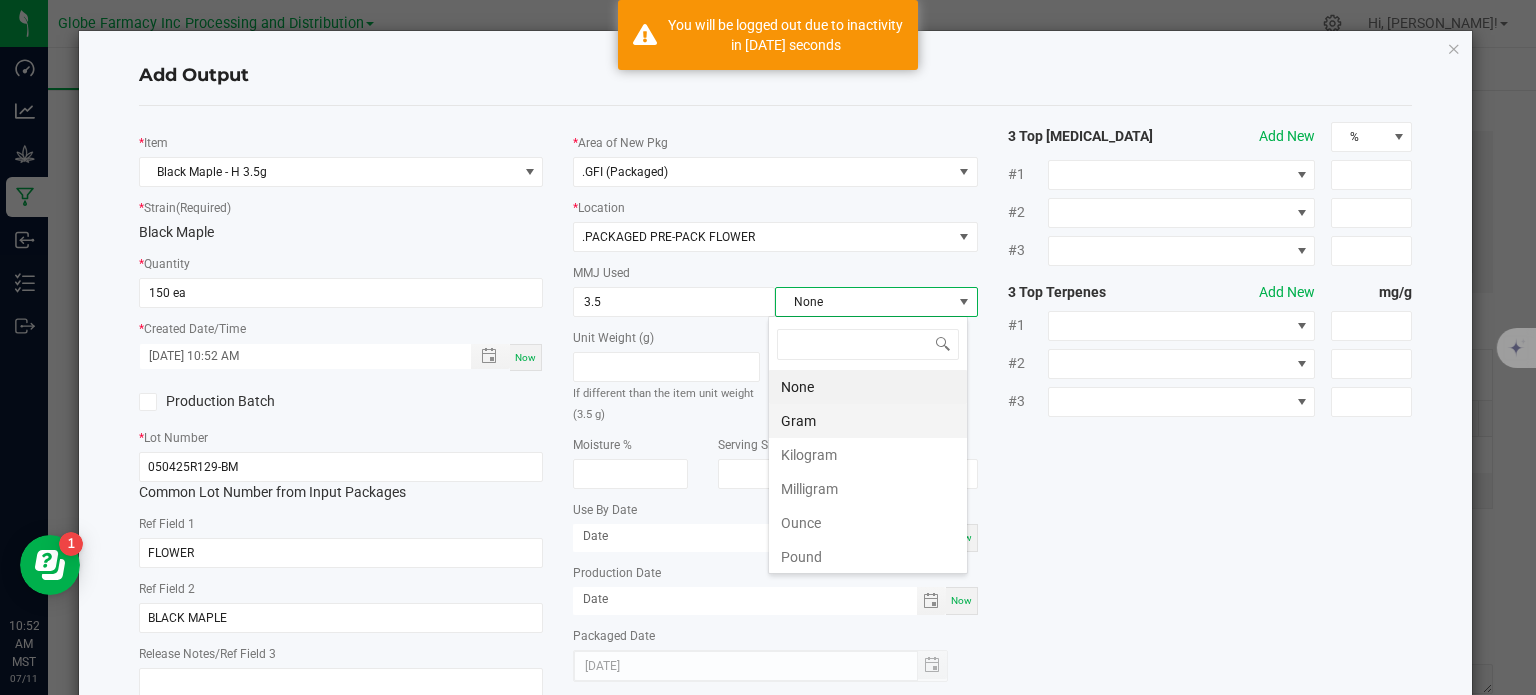 click on "Gram" at bounding box center (868, 421) 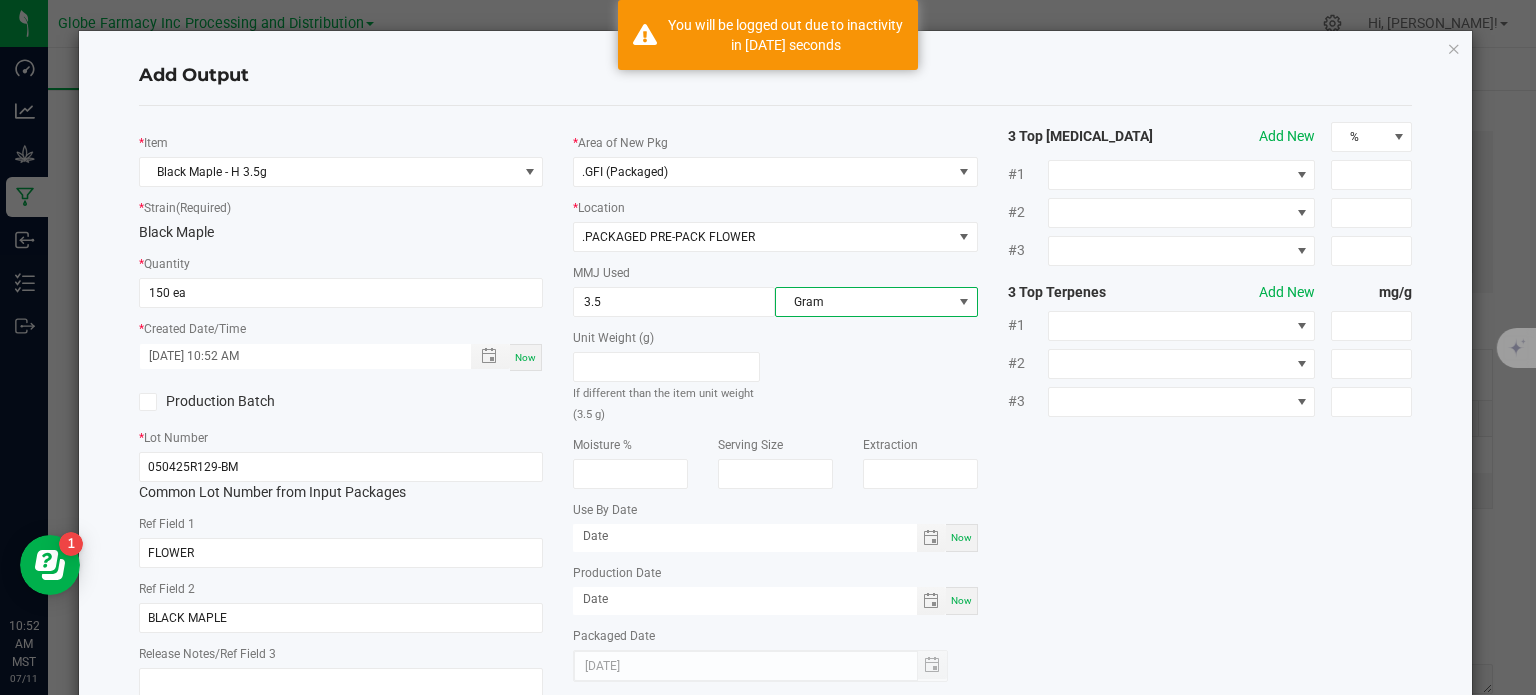 click on "*   Item  Black Maple - H 3.5g  *   Strain  (Required)  Black Maple   *   Quantity  150 ea  *   Created Date/Time  07/11/2025 10:52 AM Now  Production Batch   *   Lot Number  050425R129-BM  Common Lot Number from Input Packages   Ref Field 1  FLOWER  Ref Field 2  BLACK MAPLE  Release Notes/Ref Field 3   *   Area of New Pkg  .GFI (Packaged)  *   Location  .PACKAGED PRE-PACK FLOWER  MMJ Used  3.5 Gram  Unit Weight (g)   If different than the item unit weight (3.5 g)   Moisture %   Serving Size   Extraction   Use By Date  Now  Production Date  Now  Packaged Date  07/11/2025 3 Top Cannabinoids  Add New  % #1 #2 #3 3 Top Terpenes  Add New  mg/g #1 #2 #3" 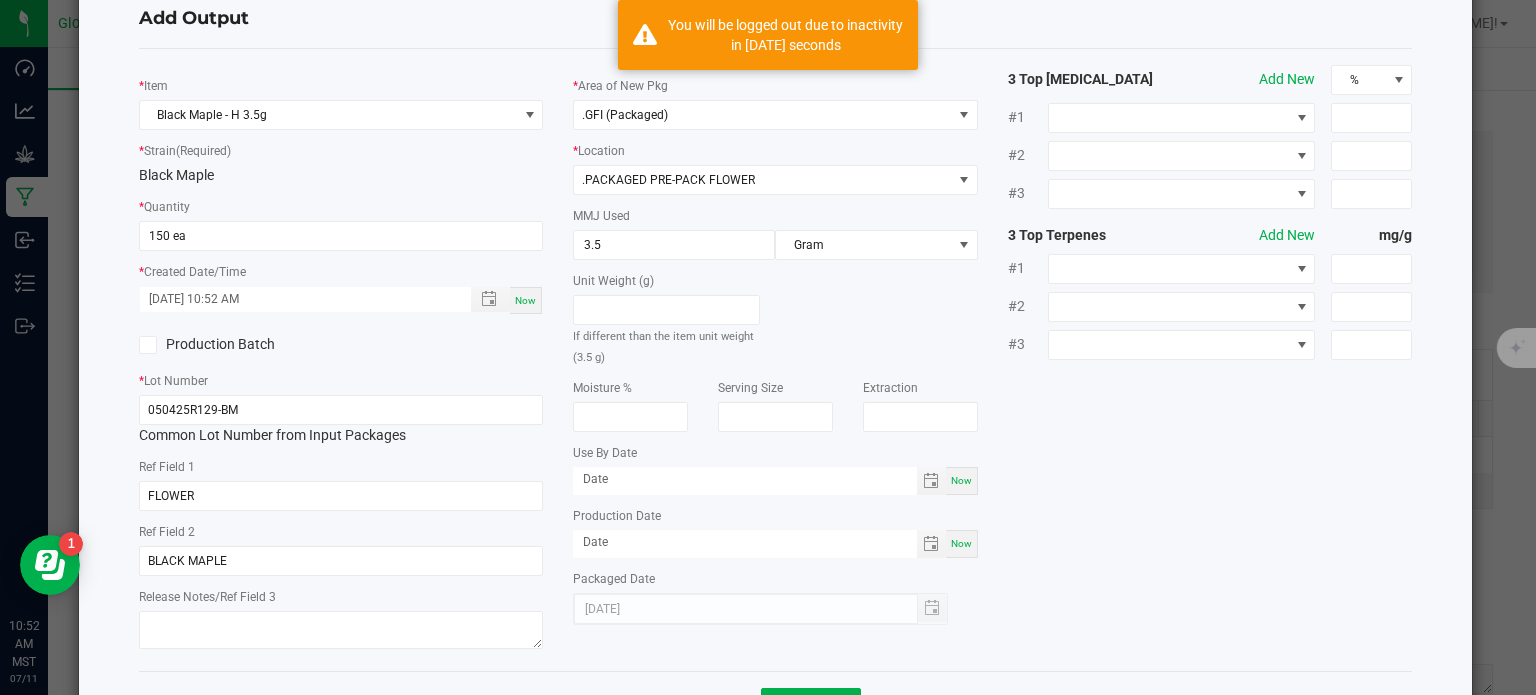 scroll, scrollTop: 133, scrollLeft: 0, axis: vertical 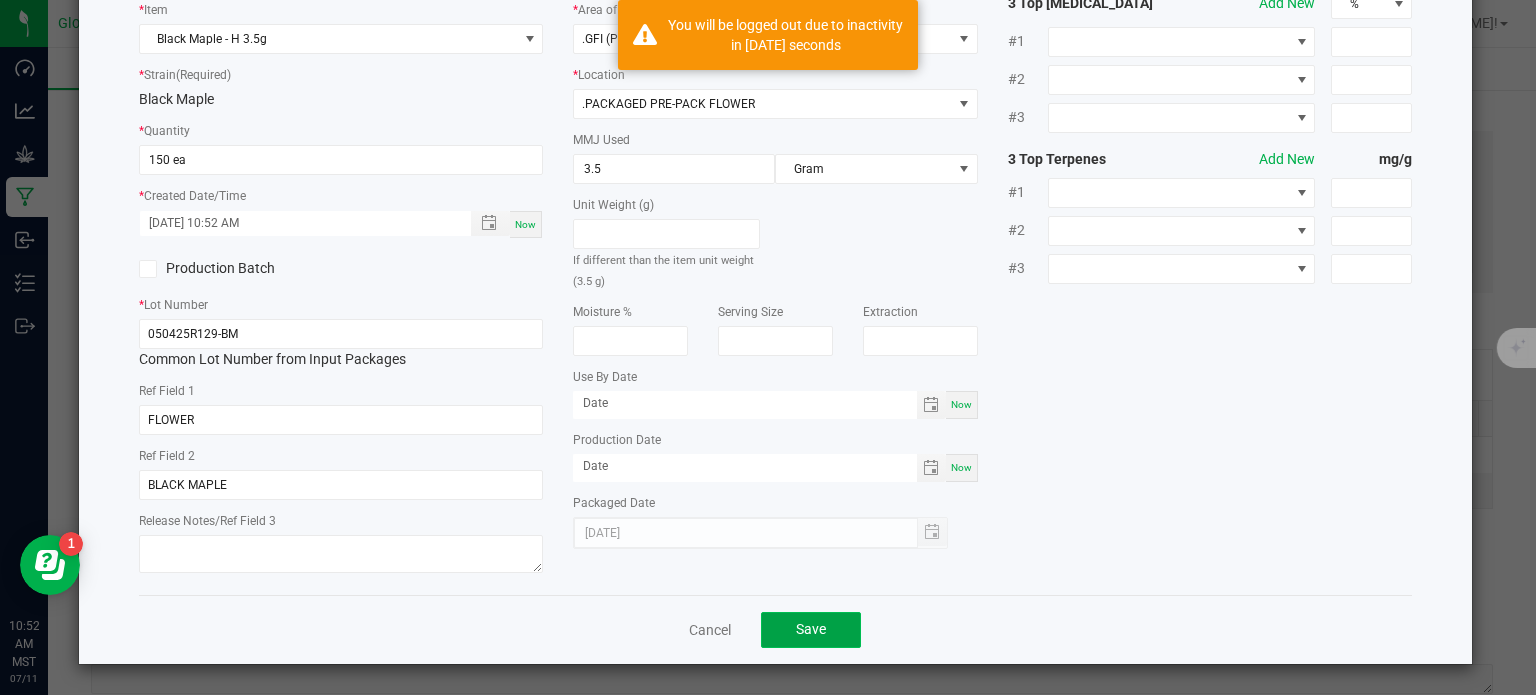 click on "Save" 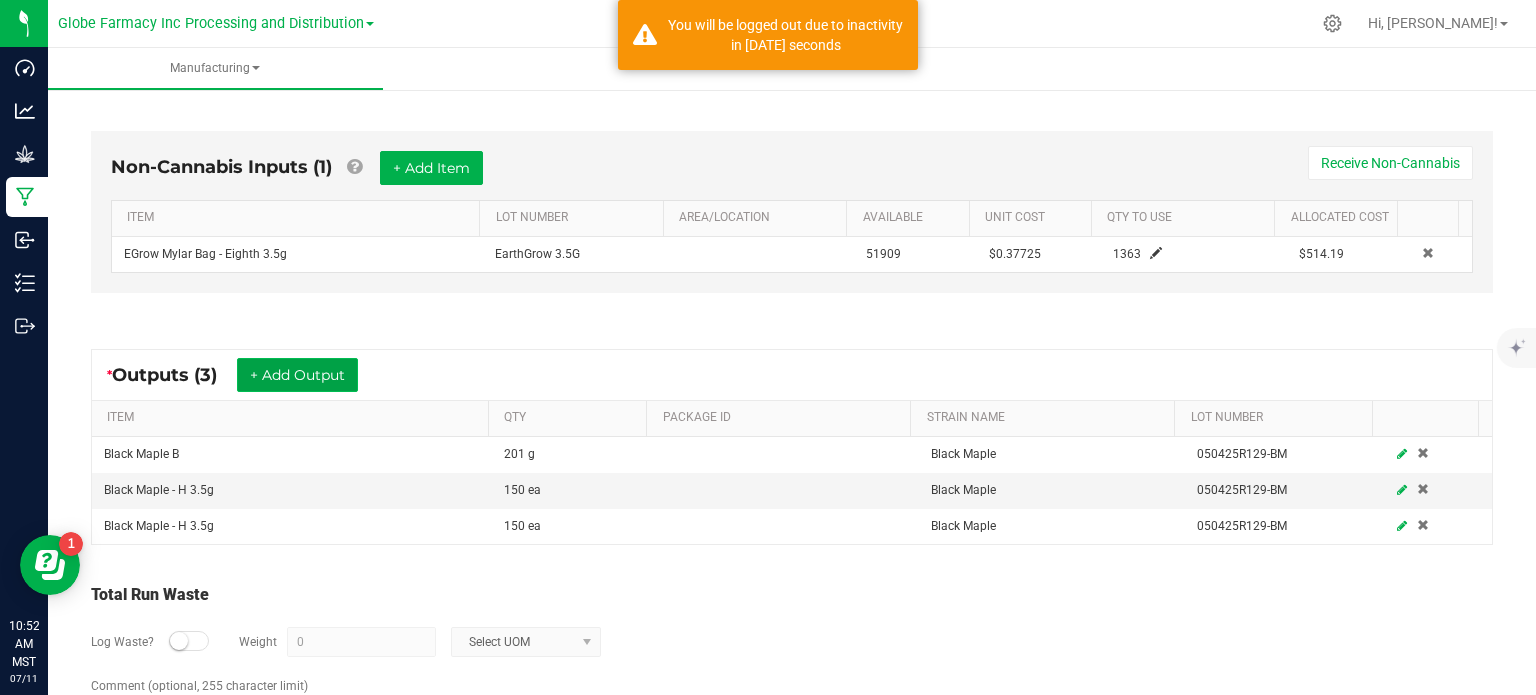 click on "+ Add Output" at bounding box center (297, 375) 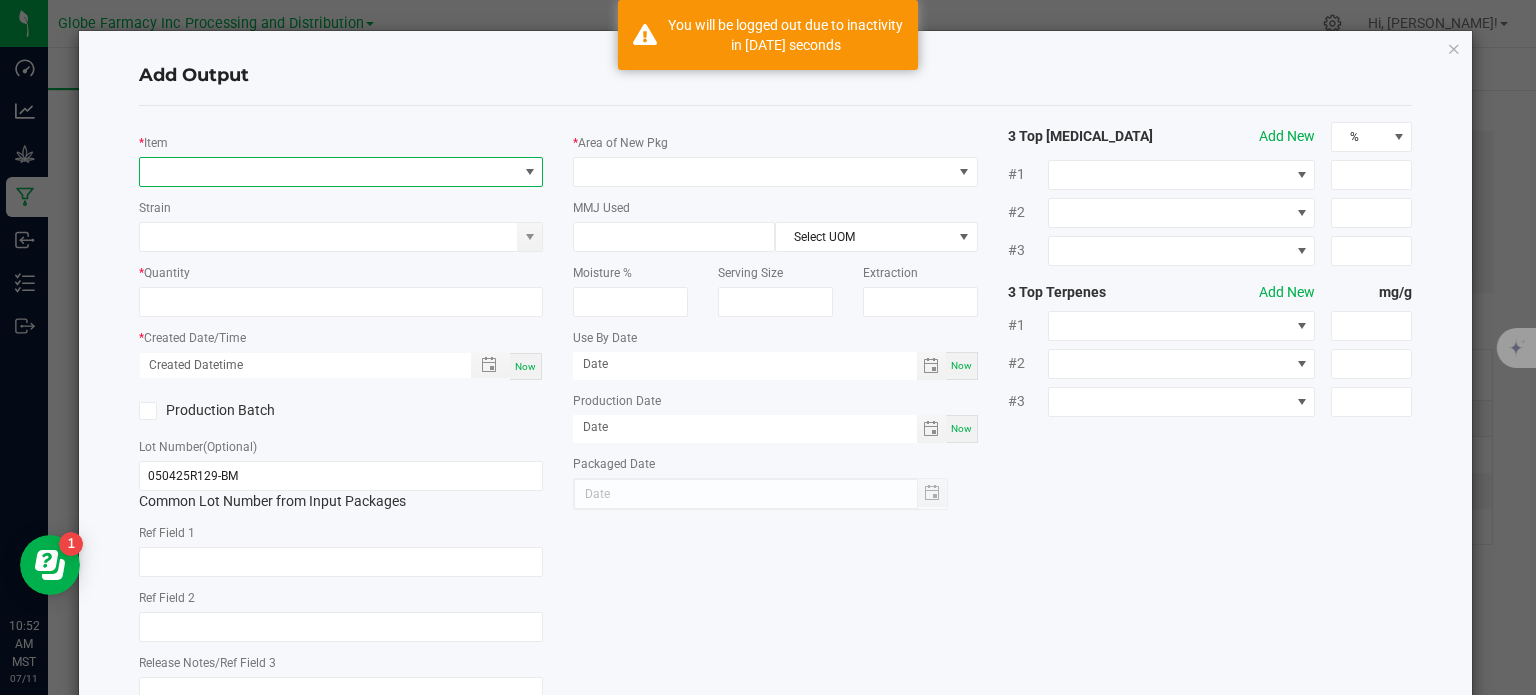 click at bounding box center [329, 172] 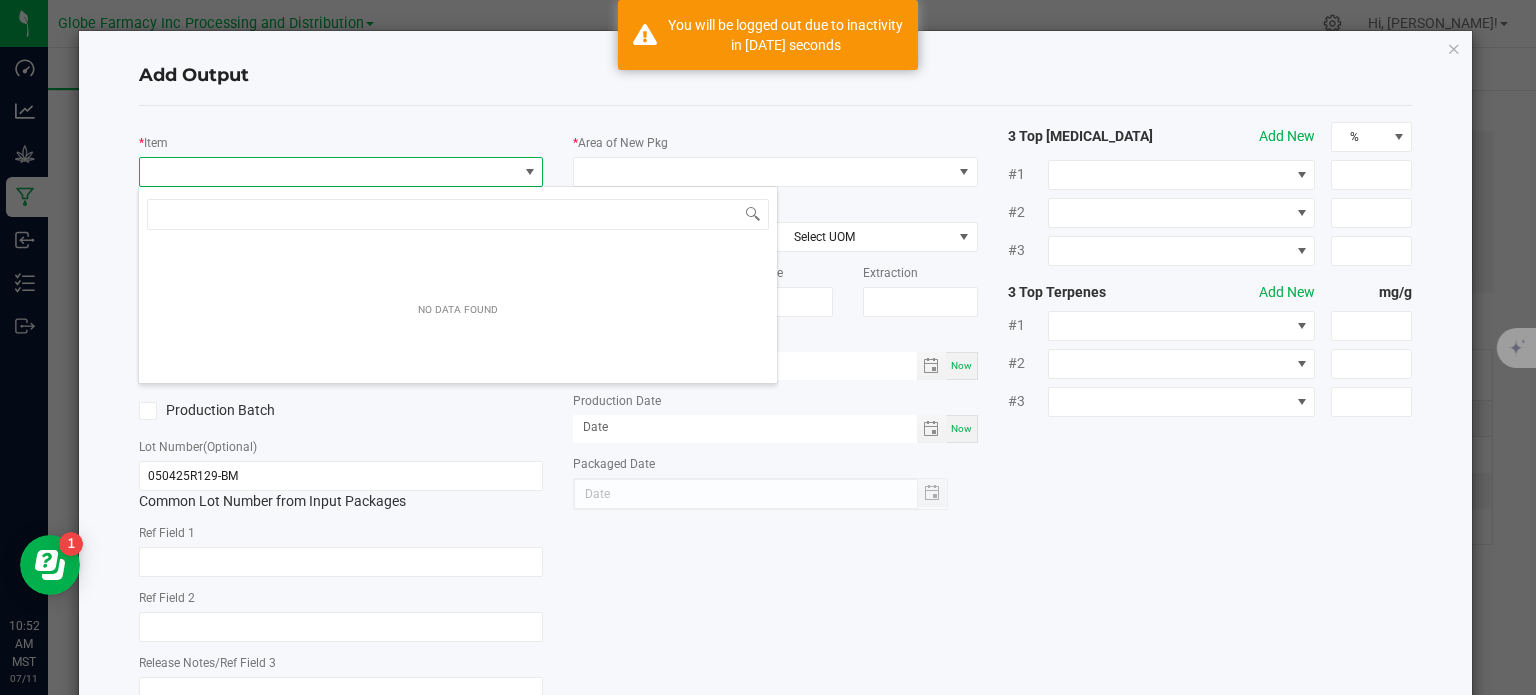 scroll, scrollTop: 99970, scrollLeft: 99600, axis: both 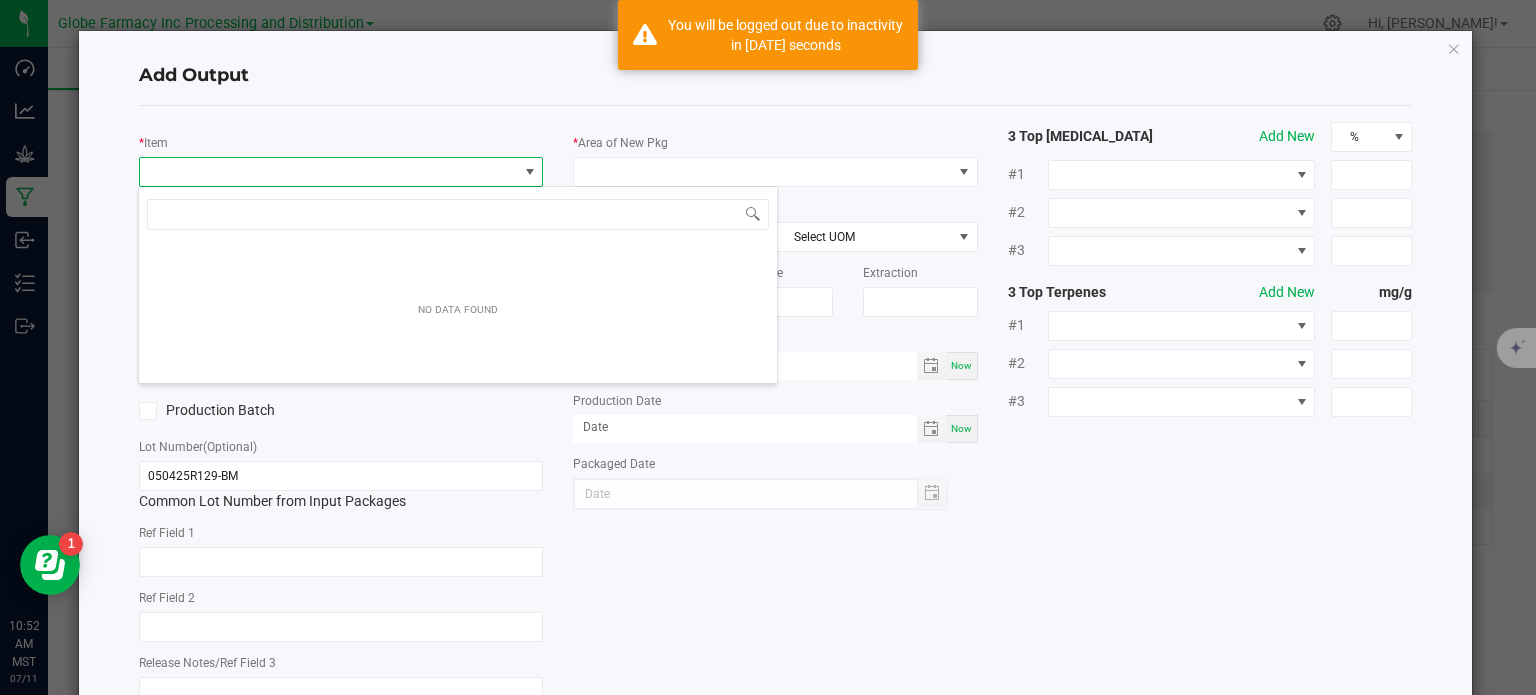 type on "BLACK MAPLE" 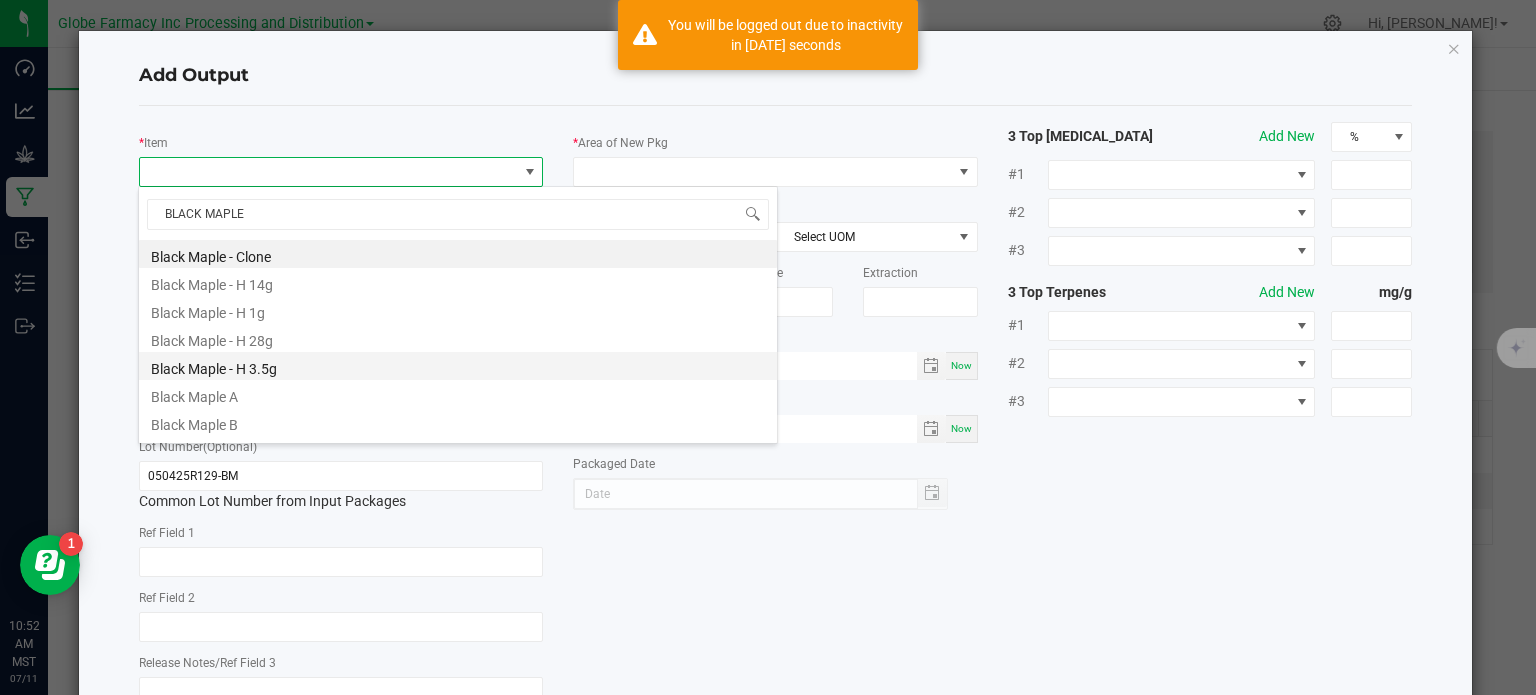 click on "Black Maple - H 3.5g" at bounding box center [458, 366] 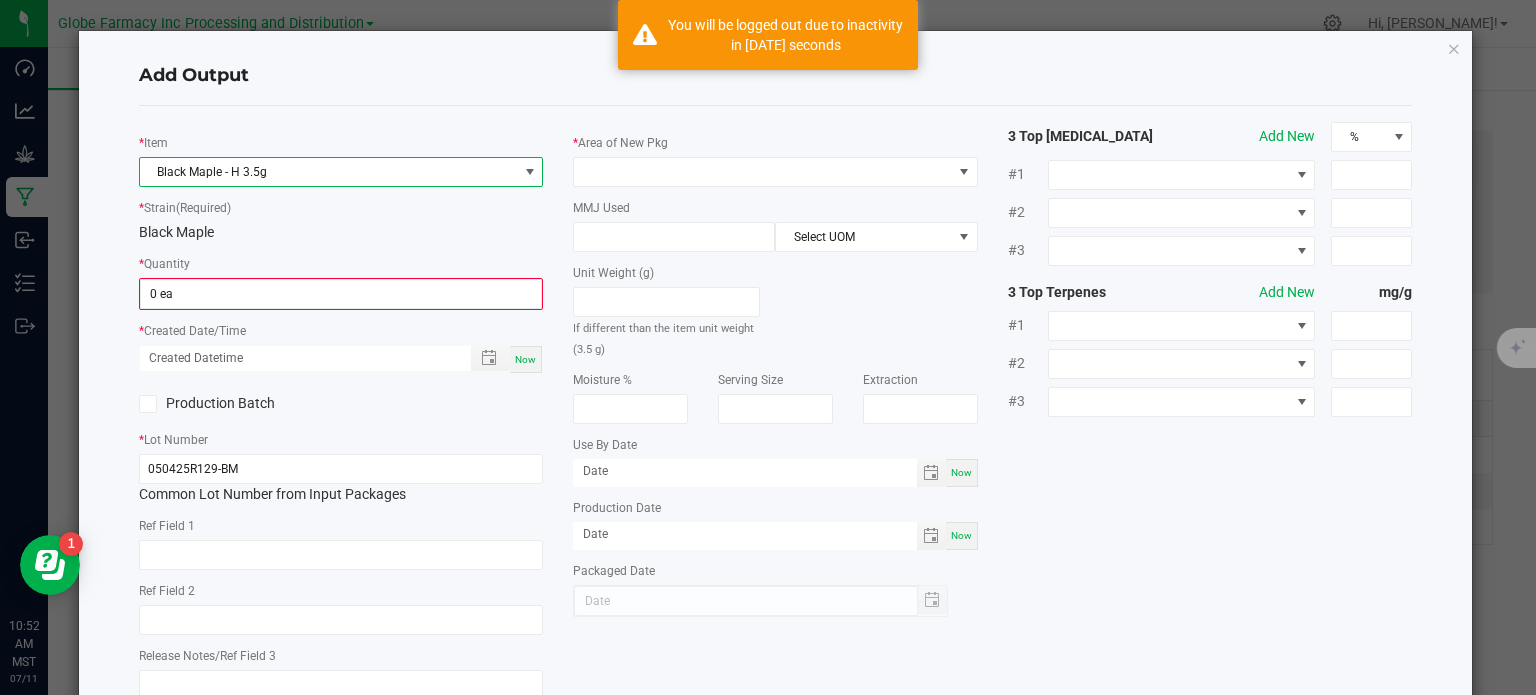 click on "0 ea" 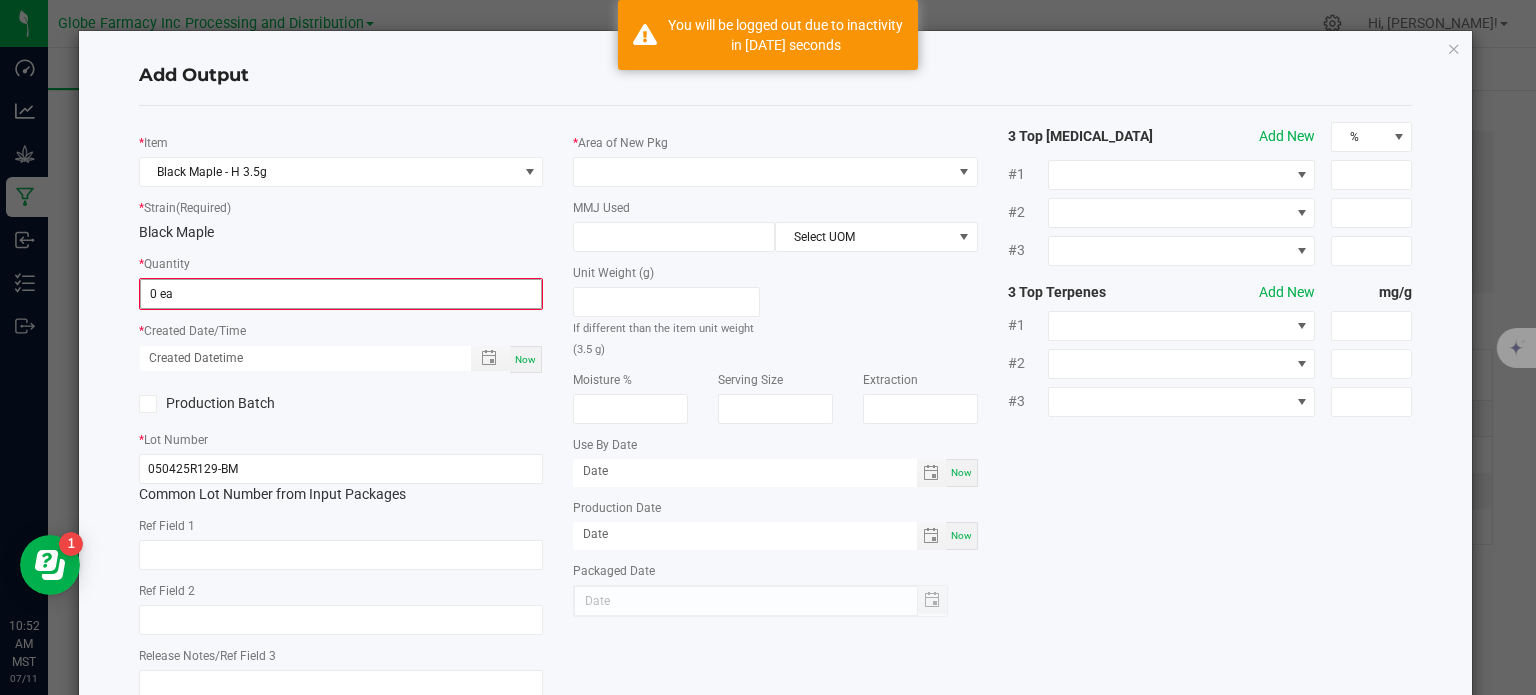 click on "0 ea" at bounding box center (341, 294) 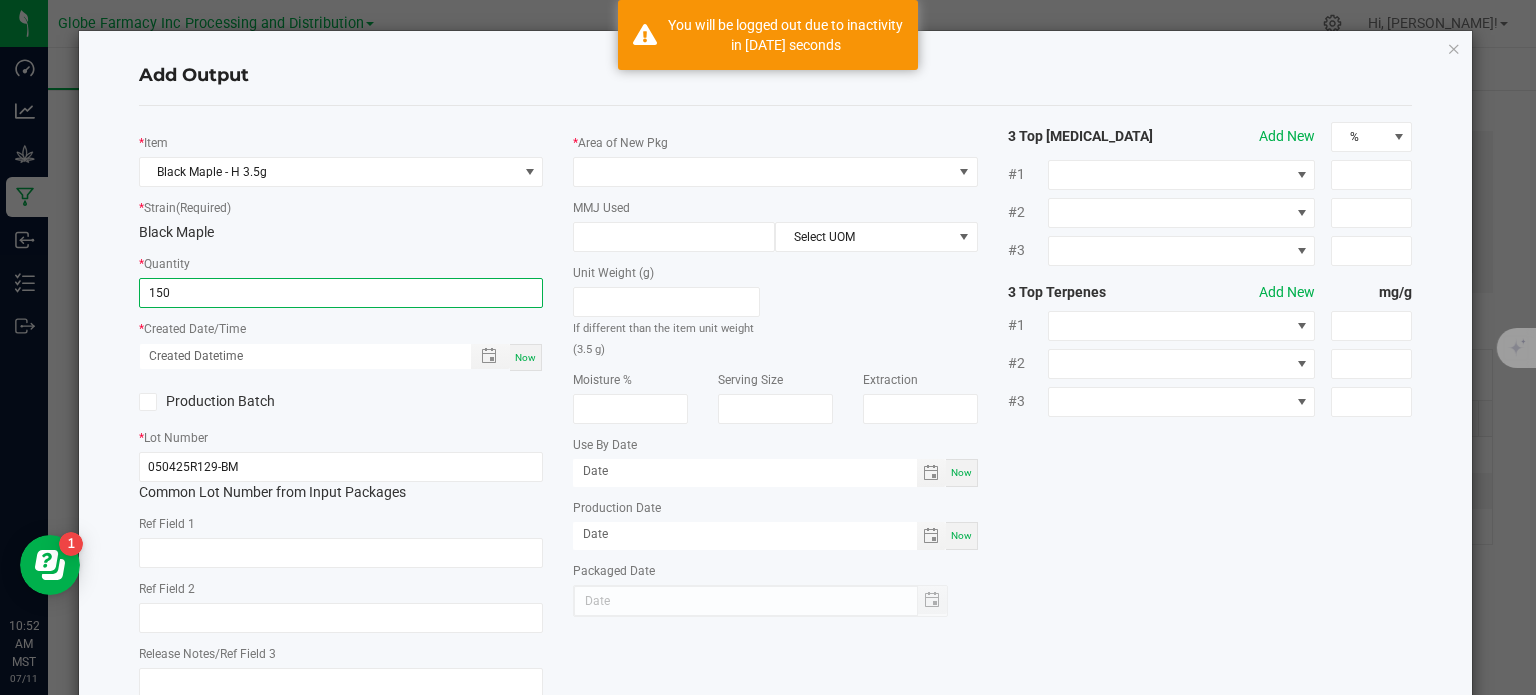 click on "Now" at bounding box center [525, 357] 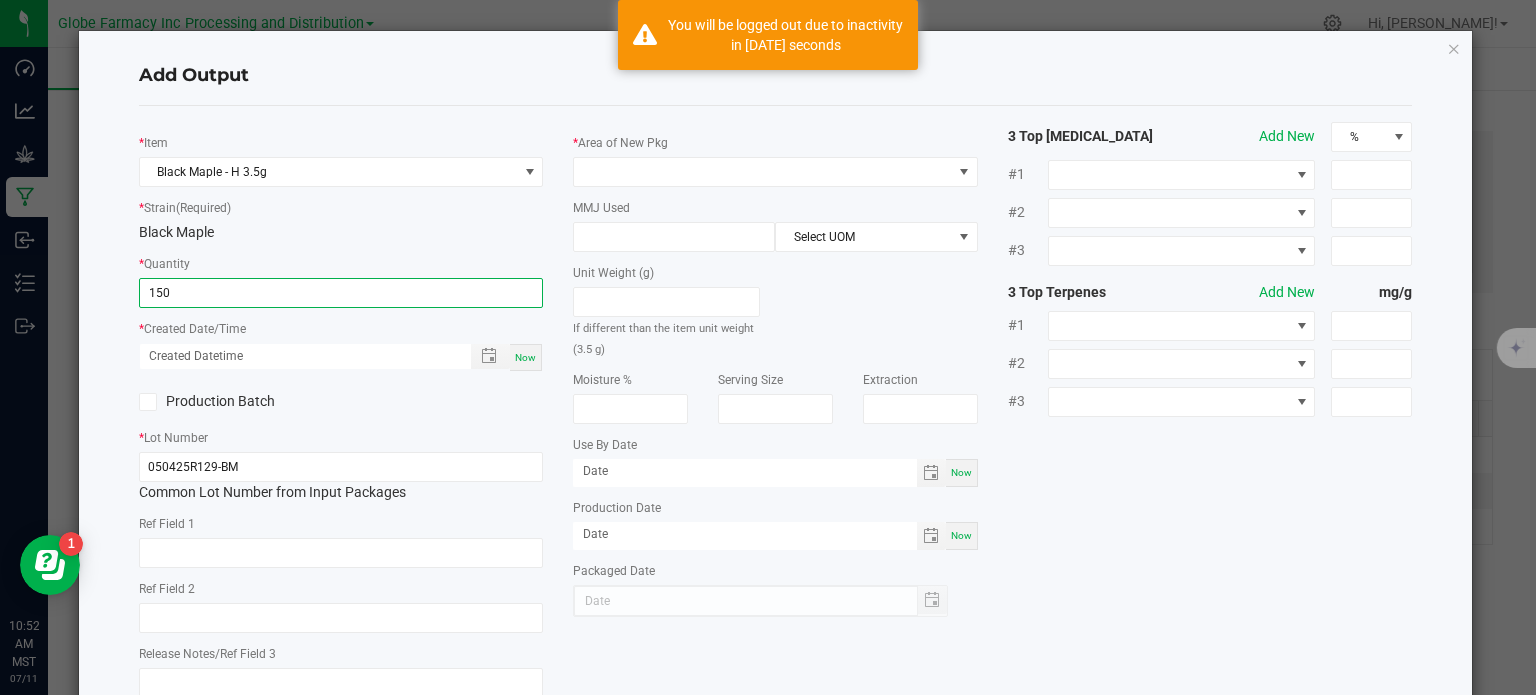 type on "150 ea" 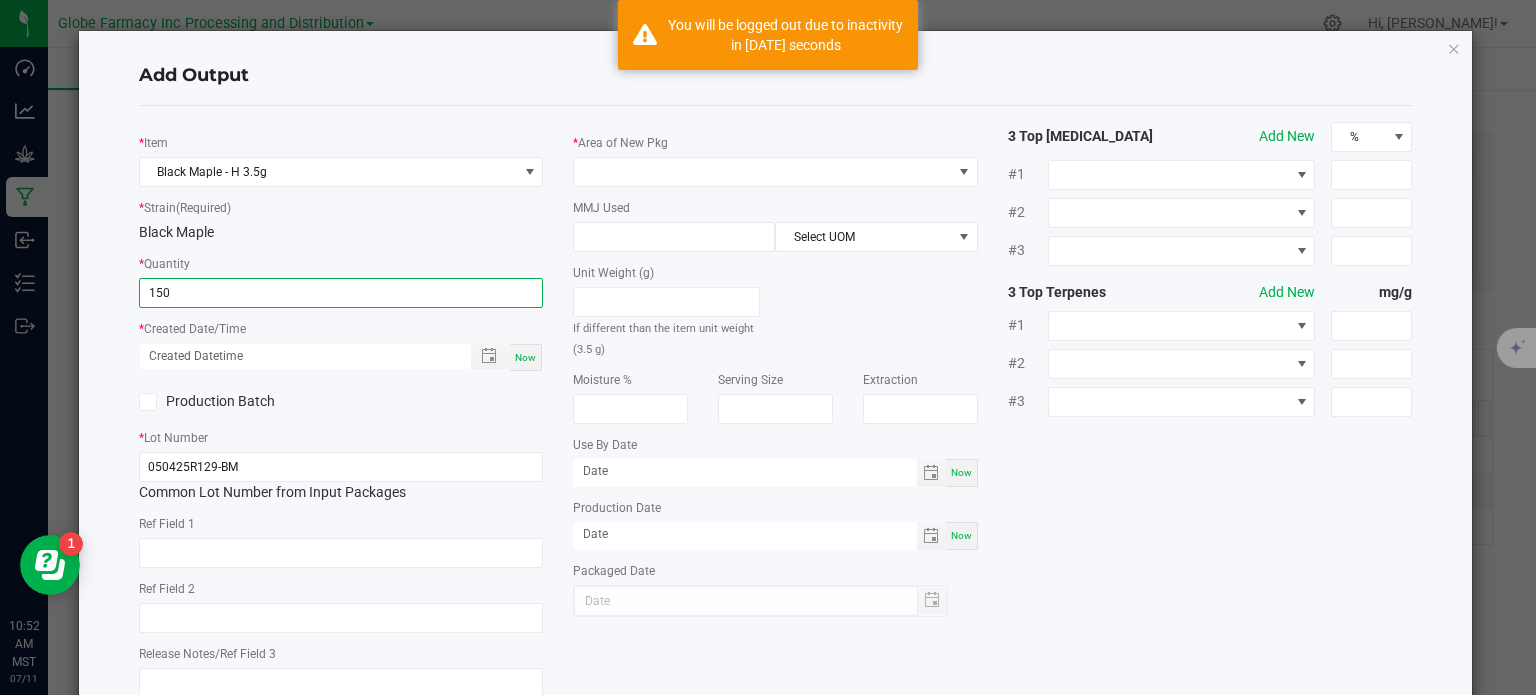 type on "07/11/2025 10:52 AM" 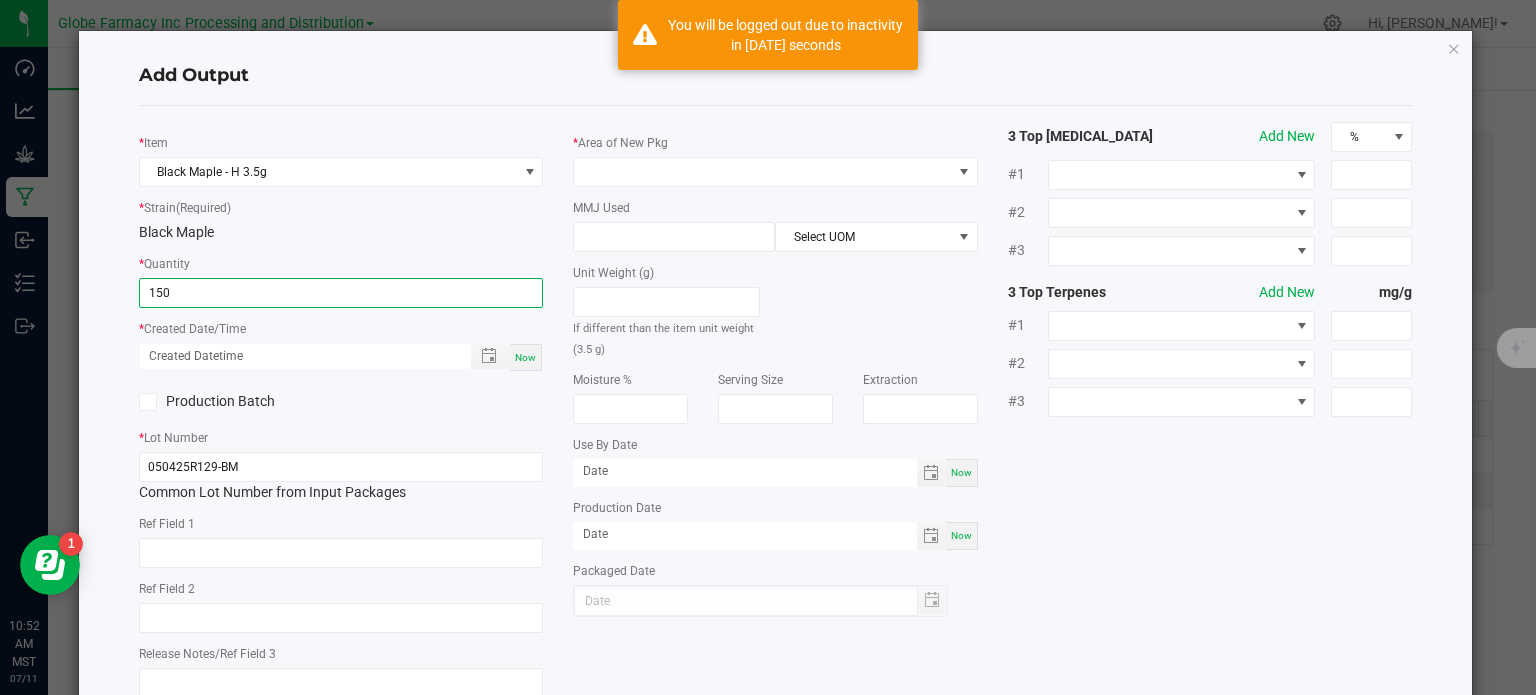 type on "[DATE]" 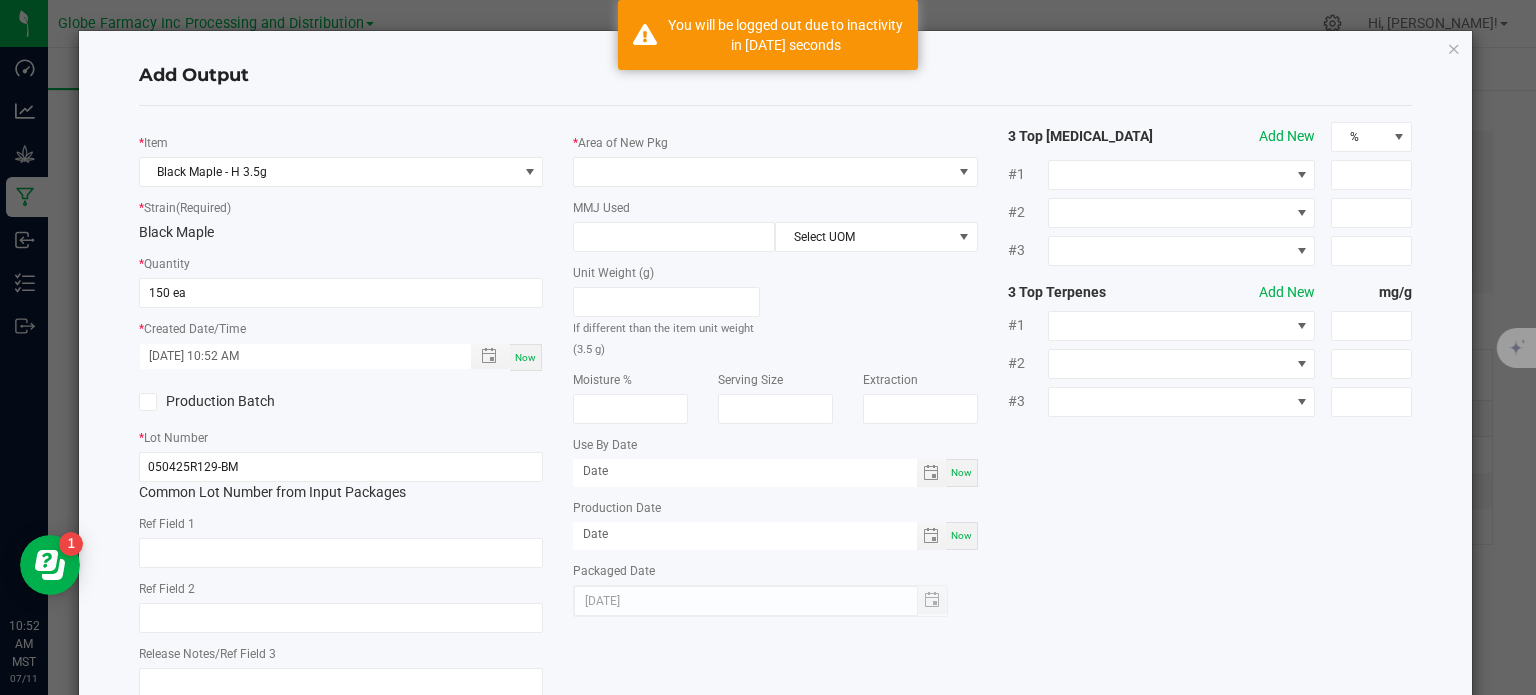click on "Ref Field 1" 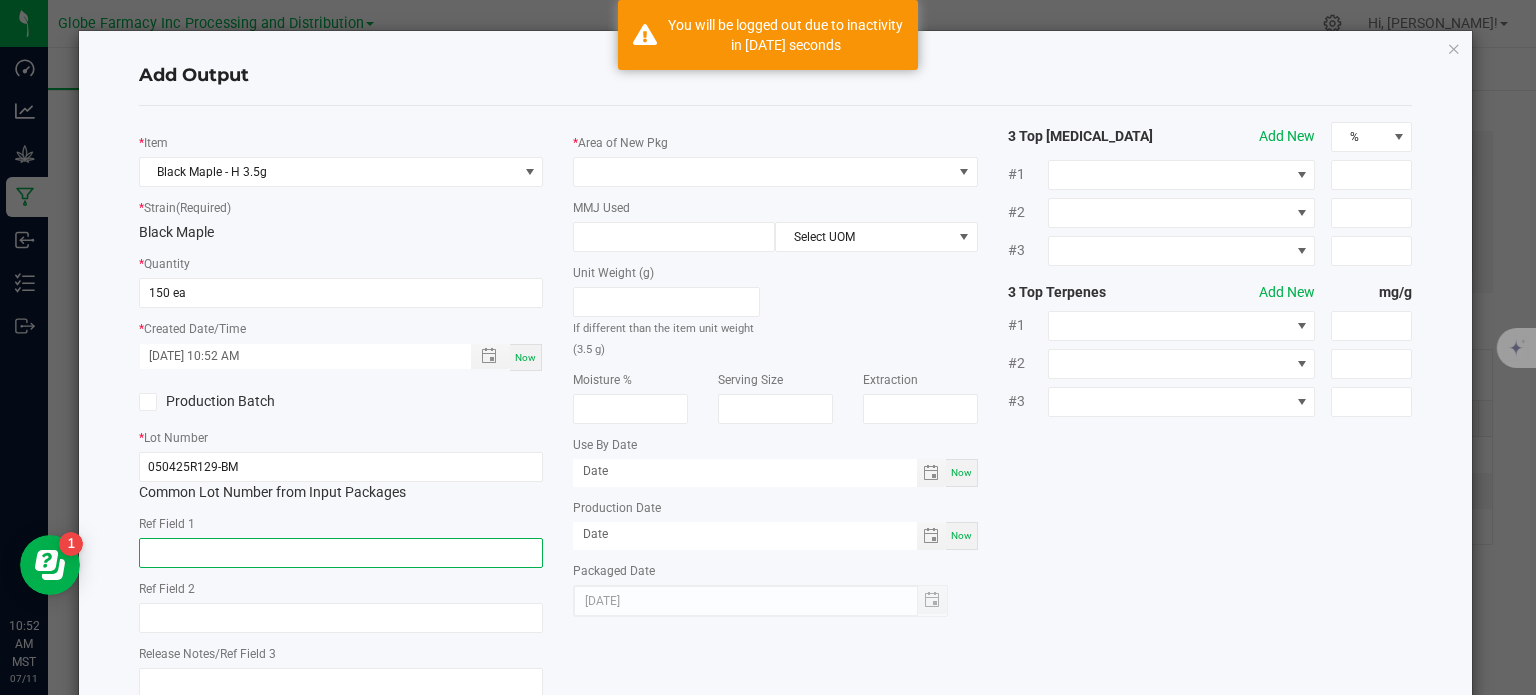 click 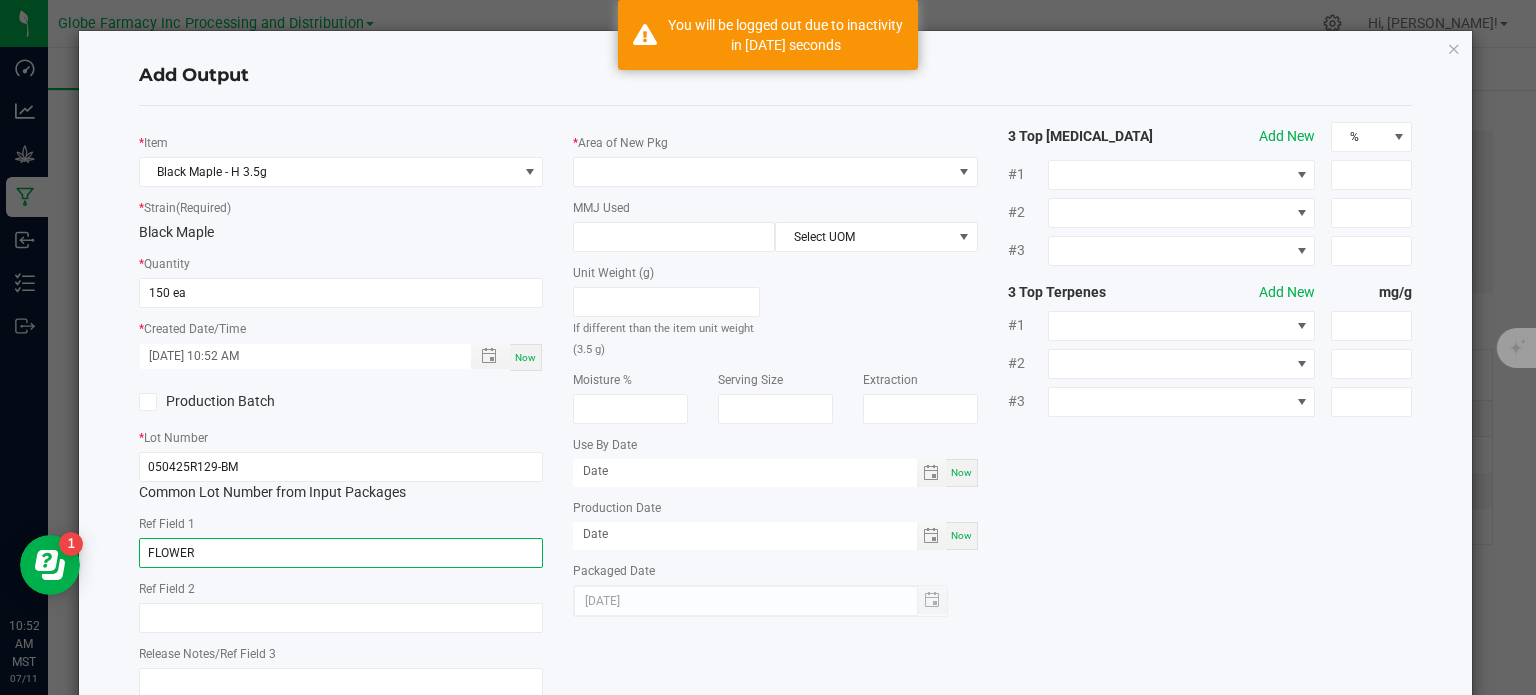 type on "FLOWER" 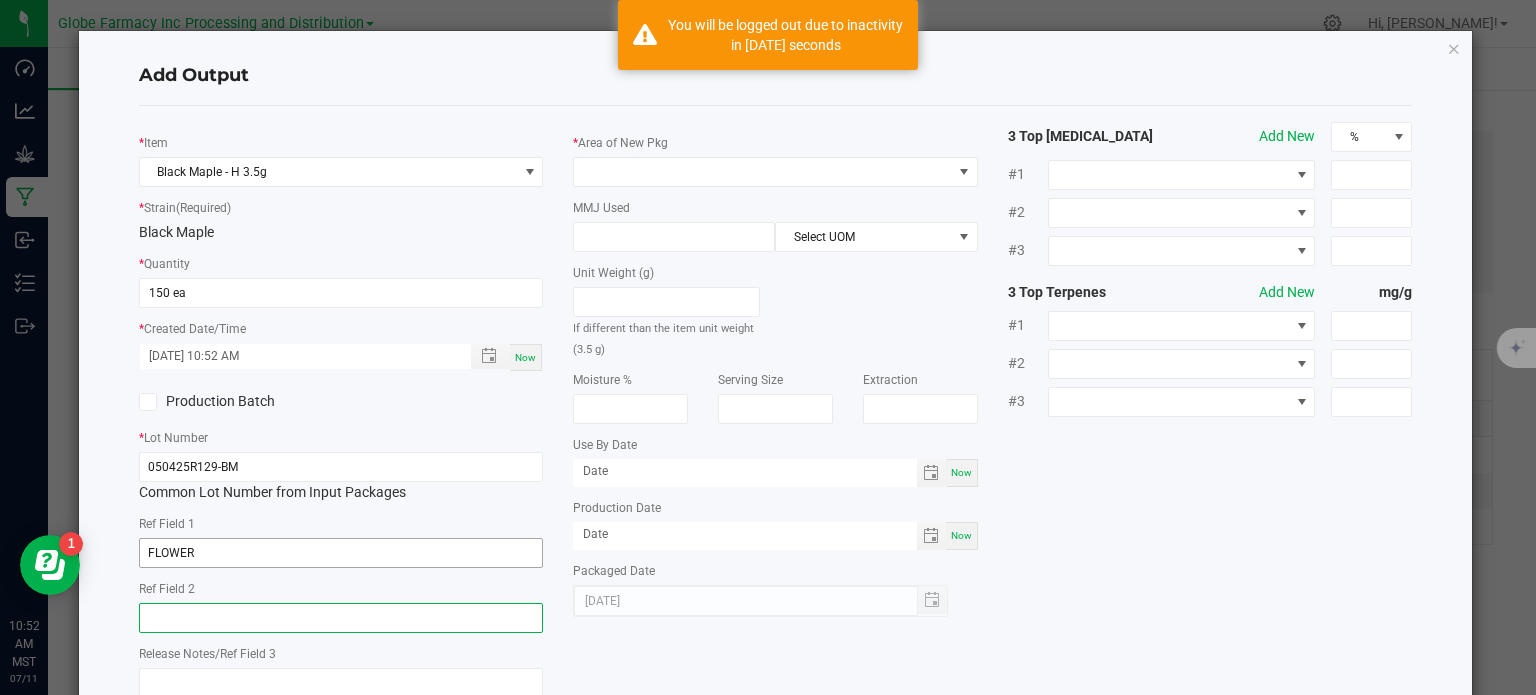 paste on "BLACK MAPLE" 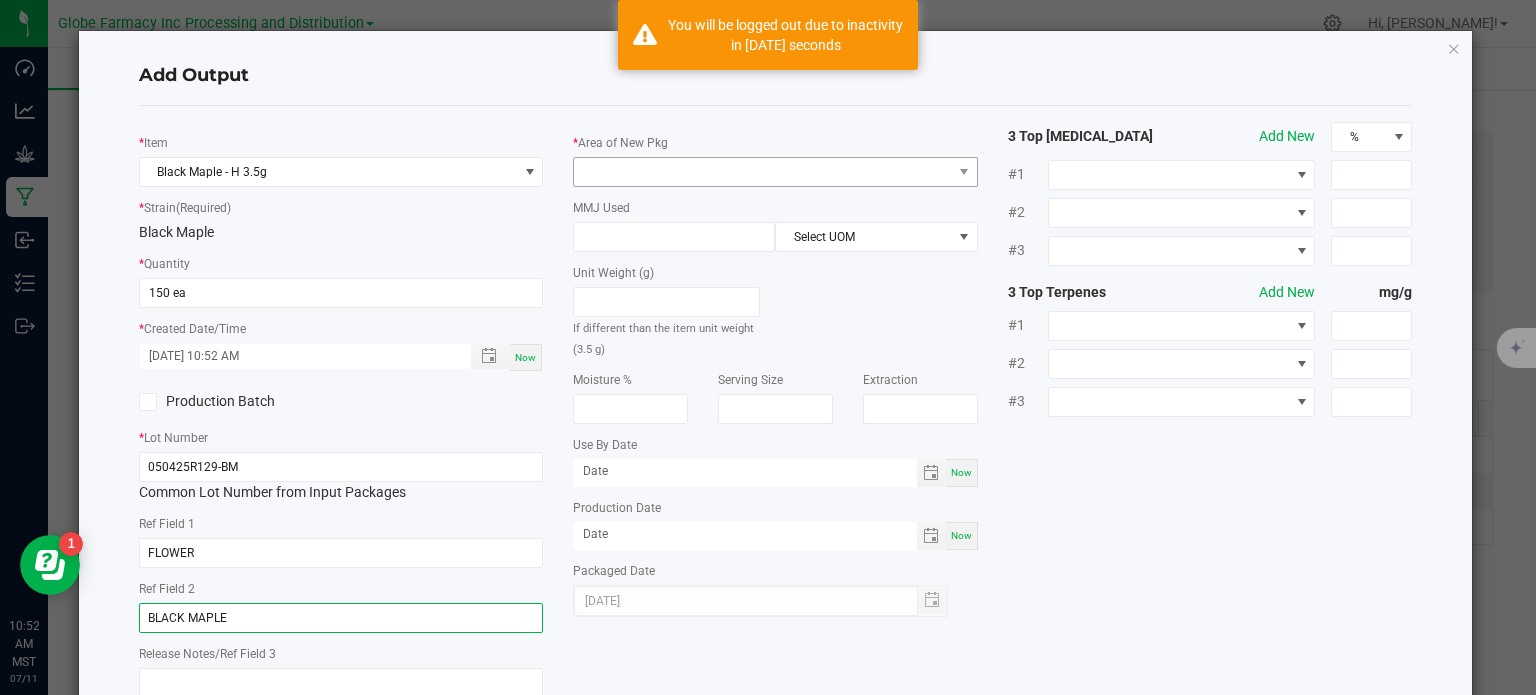 type on "BLACK MAPLE" 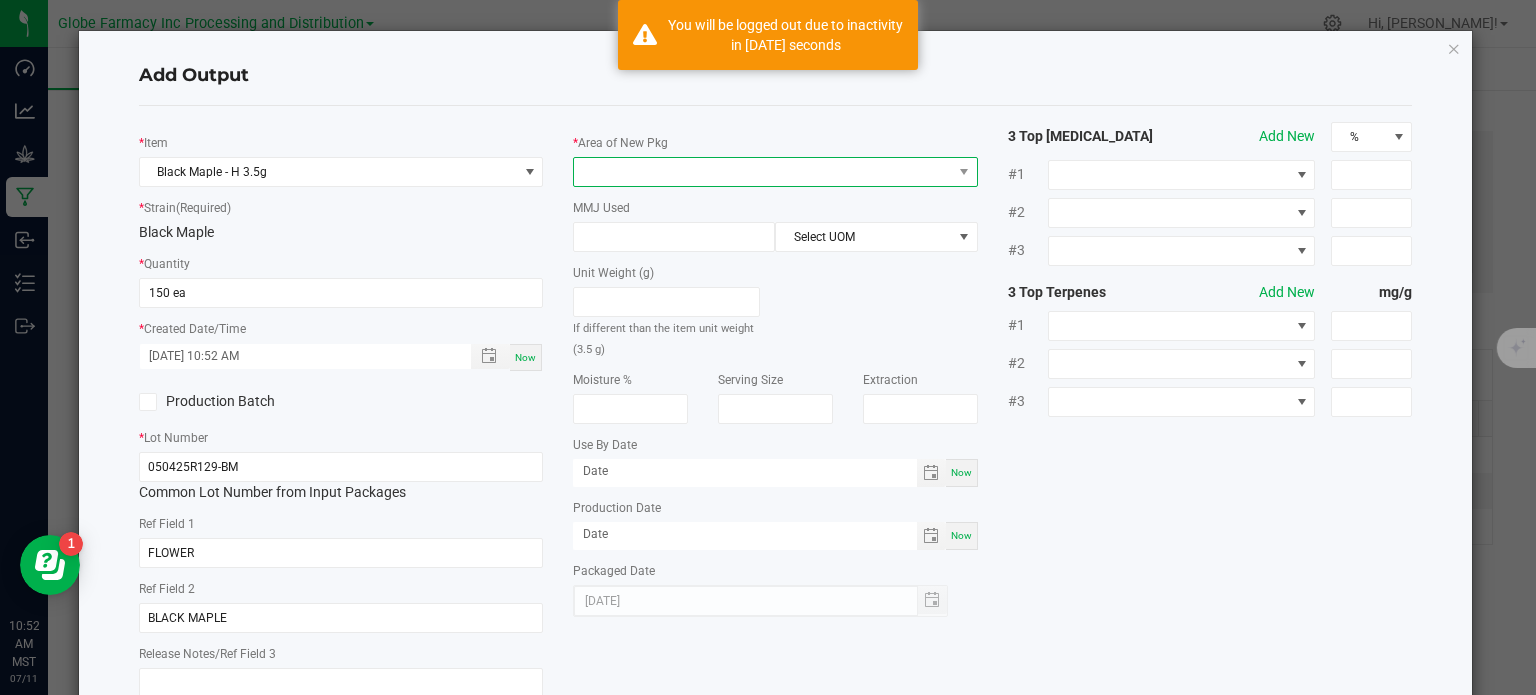 click at bounding box center (775, 172) 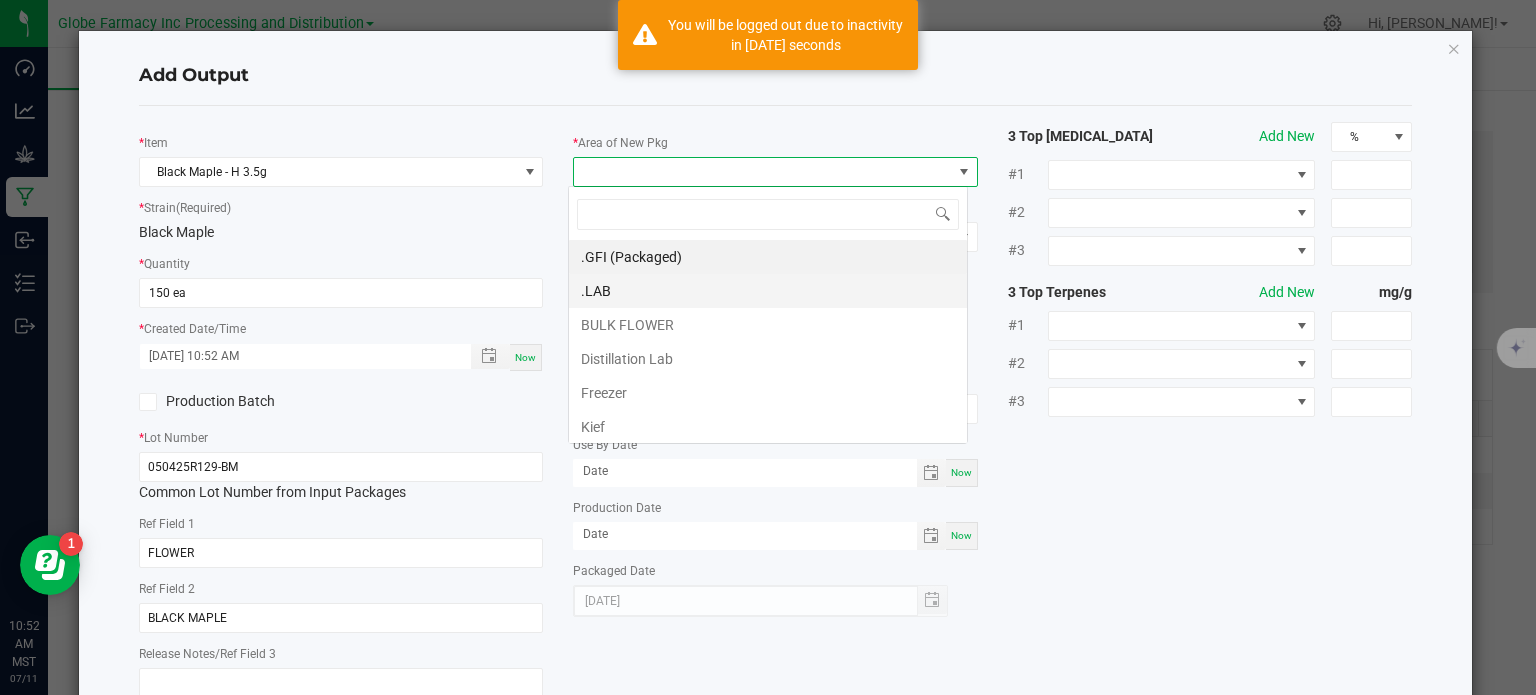 scroll, scrollTop: 99970, scrollLeft: 99600, axis: both 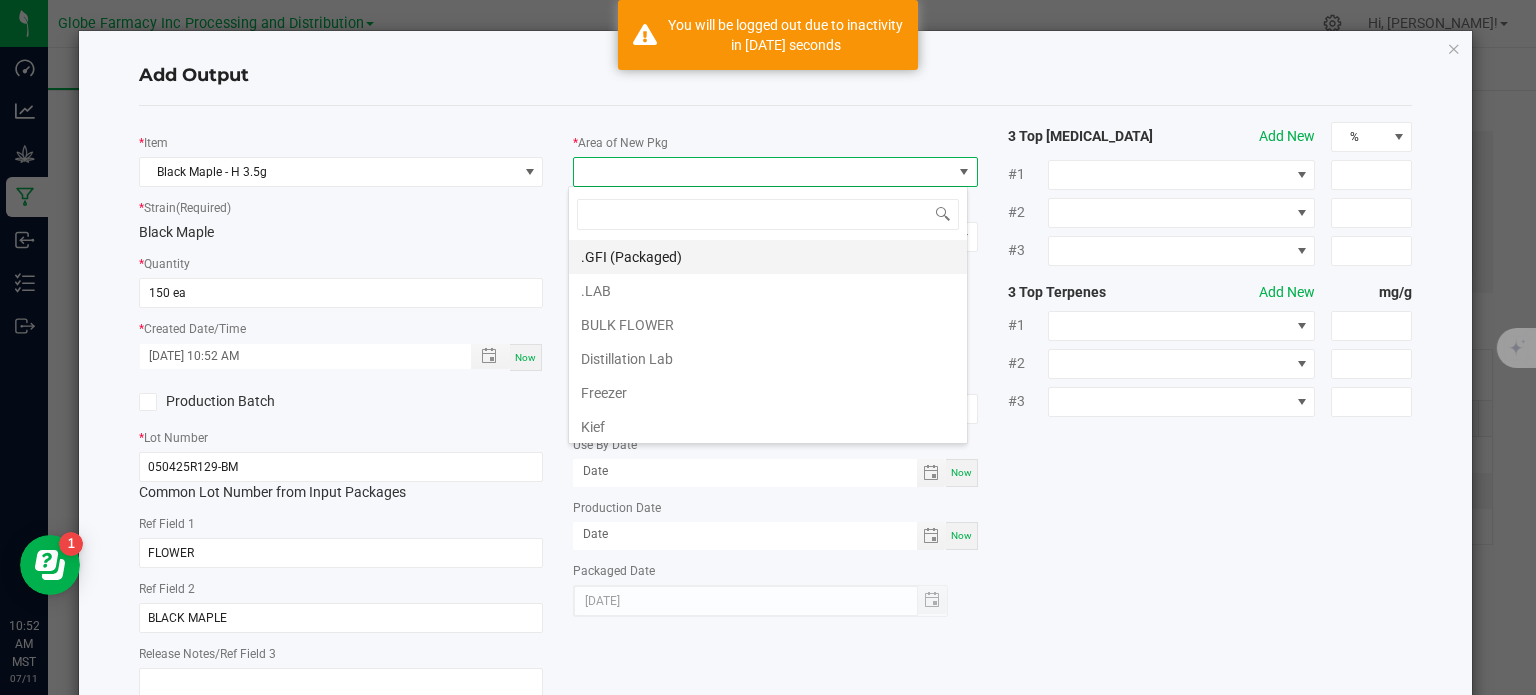 click on ".GFI (Packaged)" at bounding box center (768, 257) 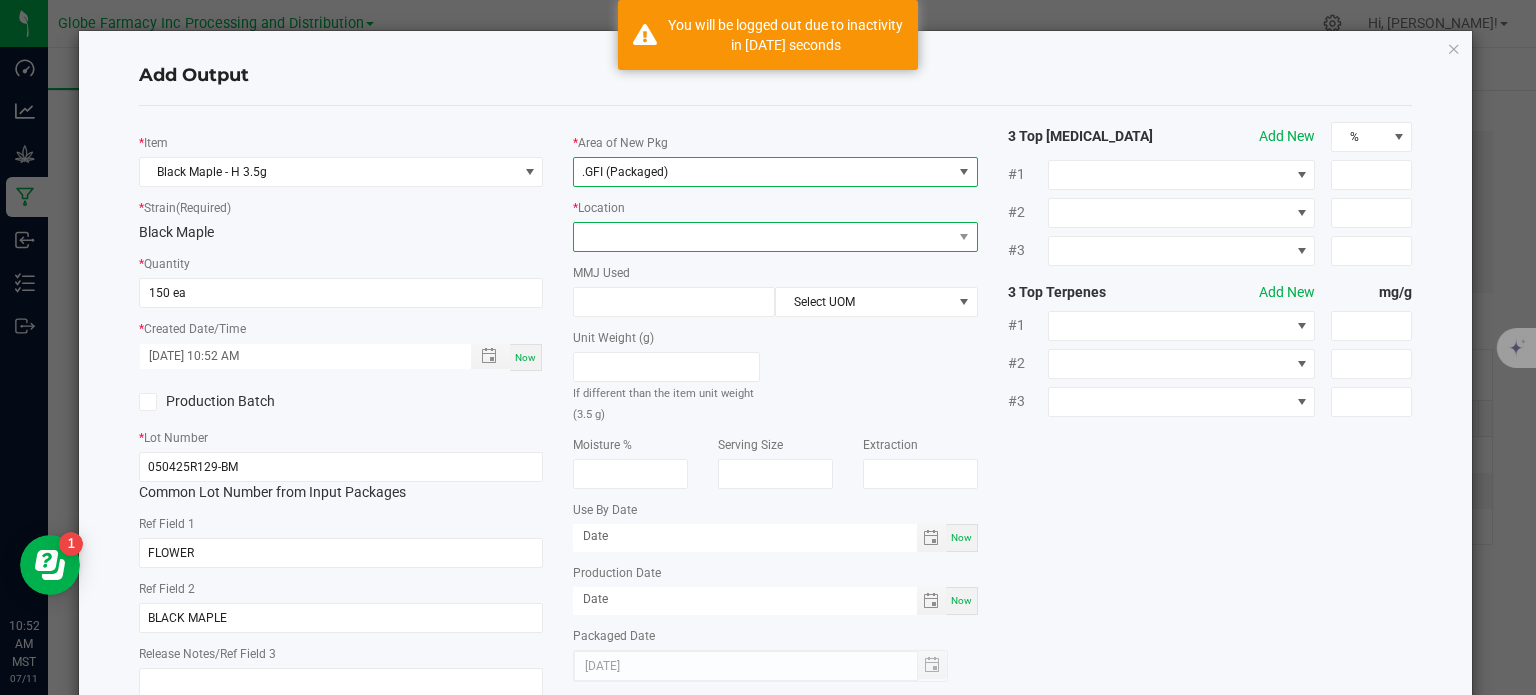 click at bounding box center (763, 237) 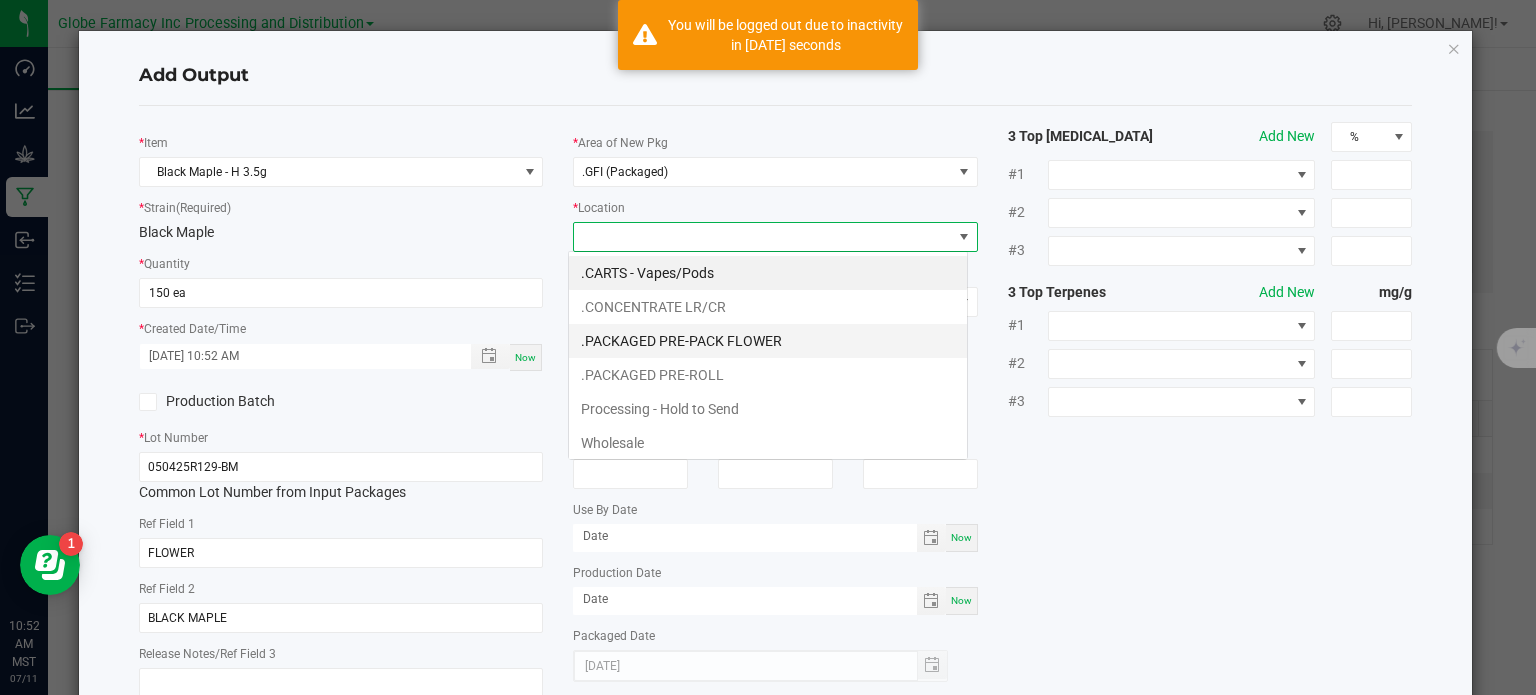 scroll, scrollTop: 99970, scrollLeft: 99600, axis: both 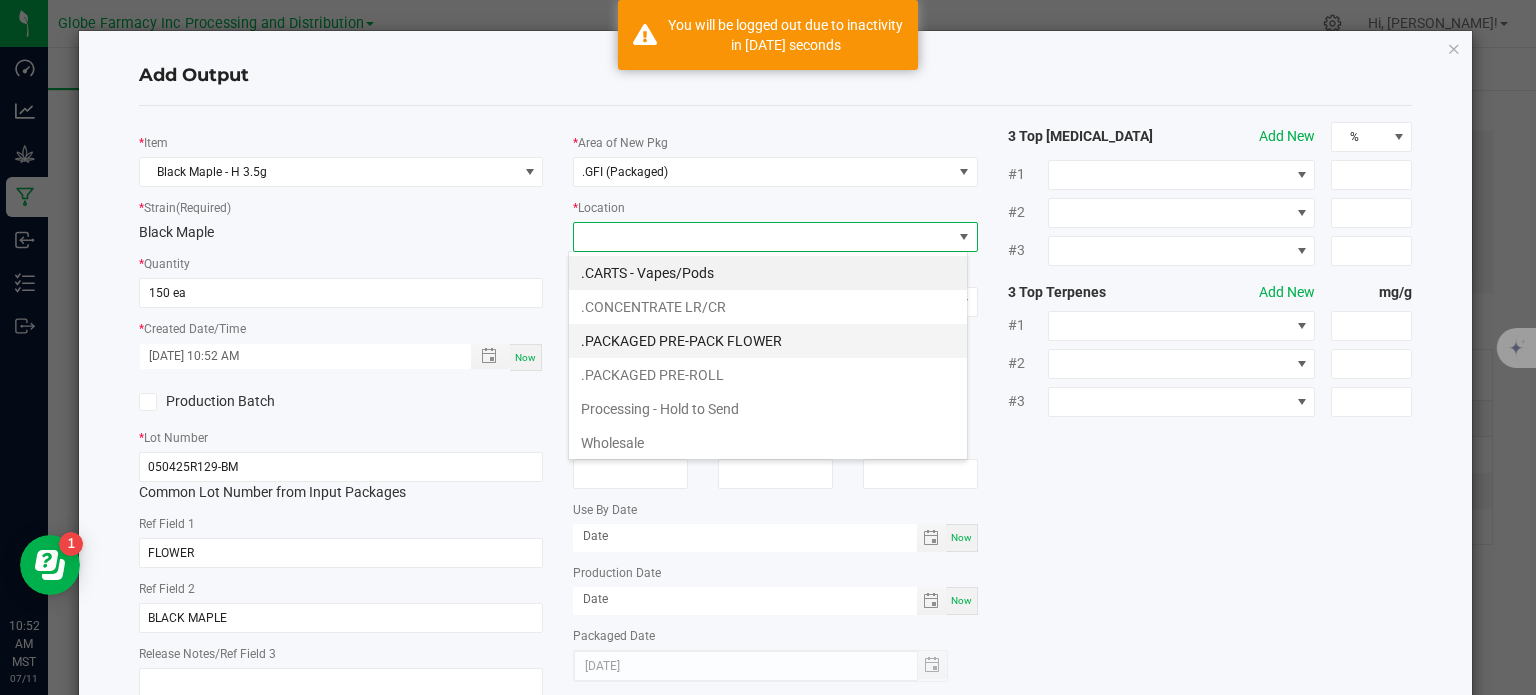 click on ".PACKAGED PRE-PACK FLOWER" at bounding box center (768, 341) 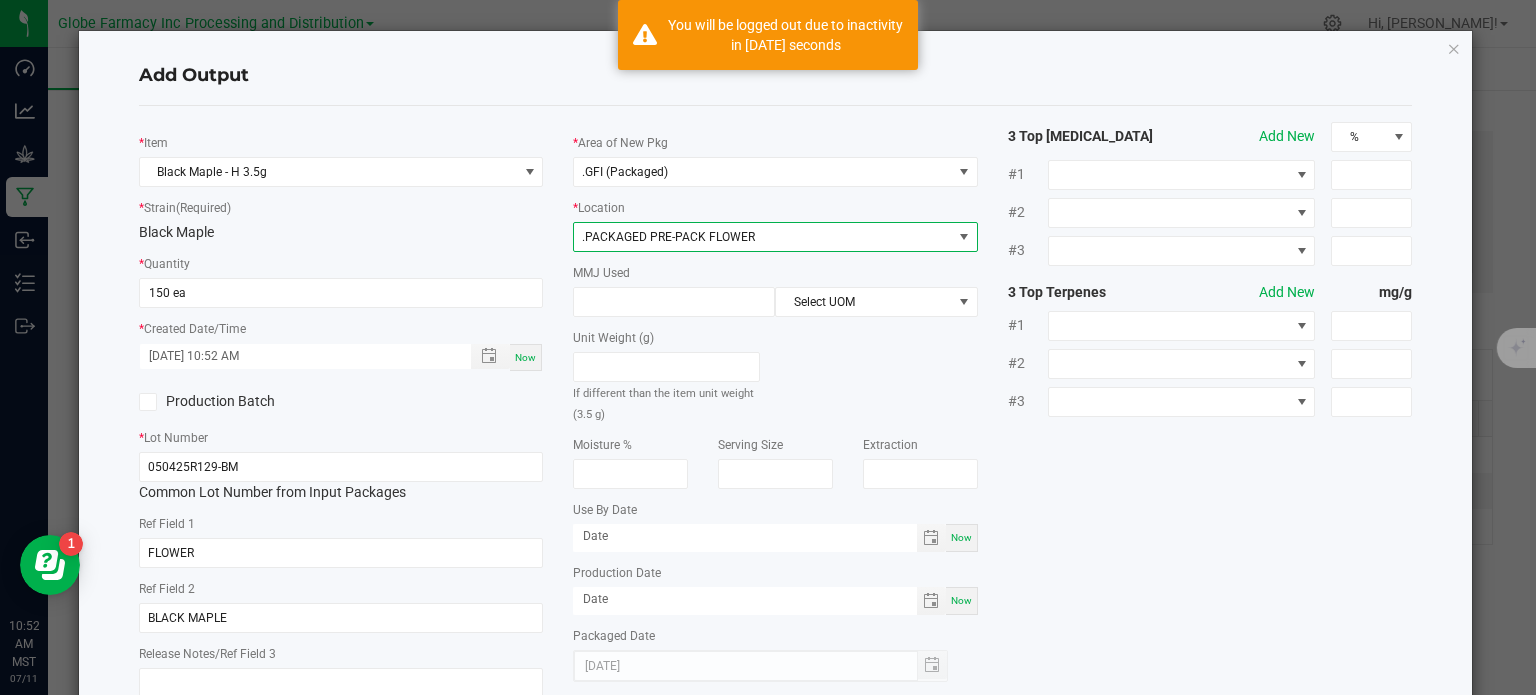 click on "MMJ Used  Select UOM" 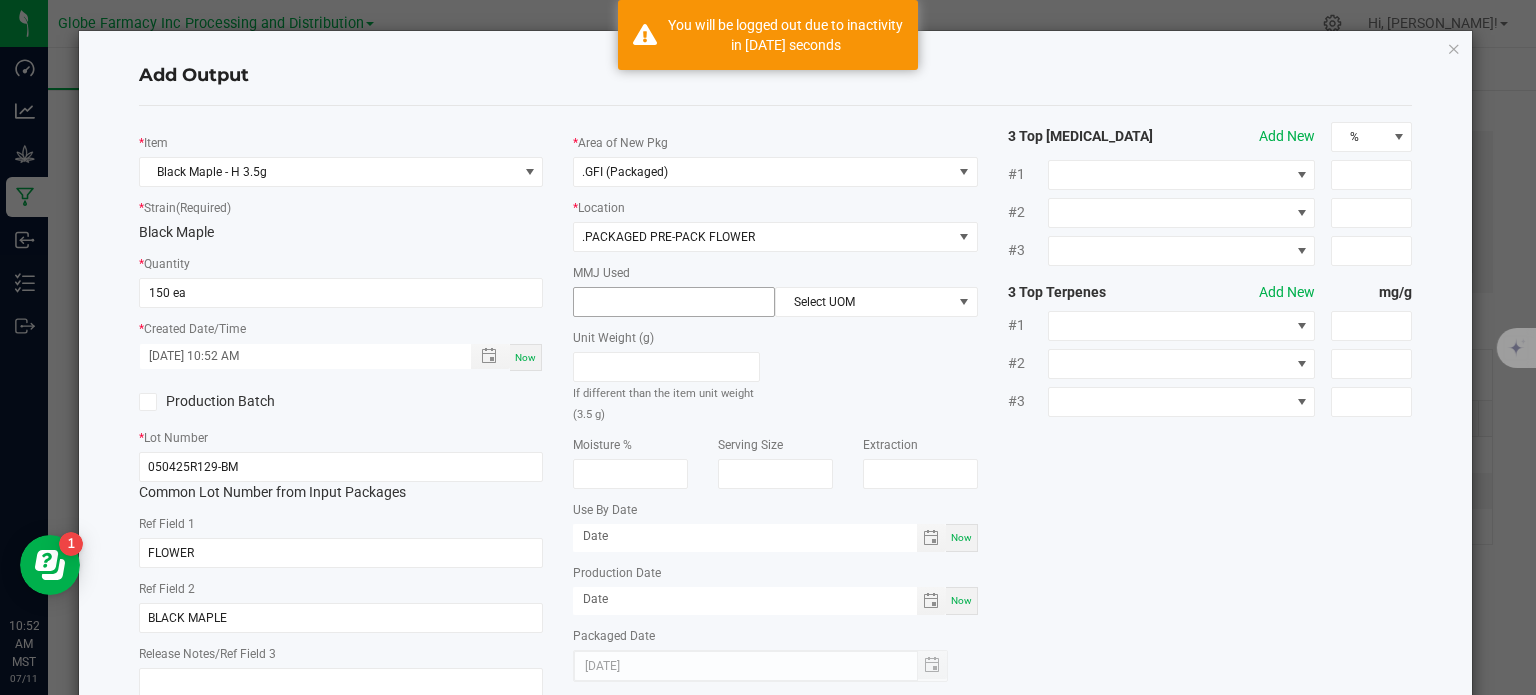 click at bounding box center (674, 302) 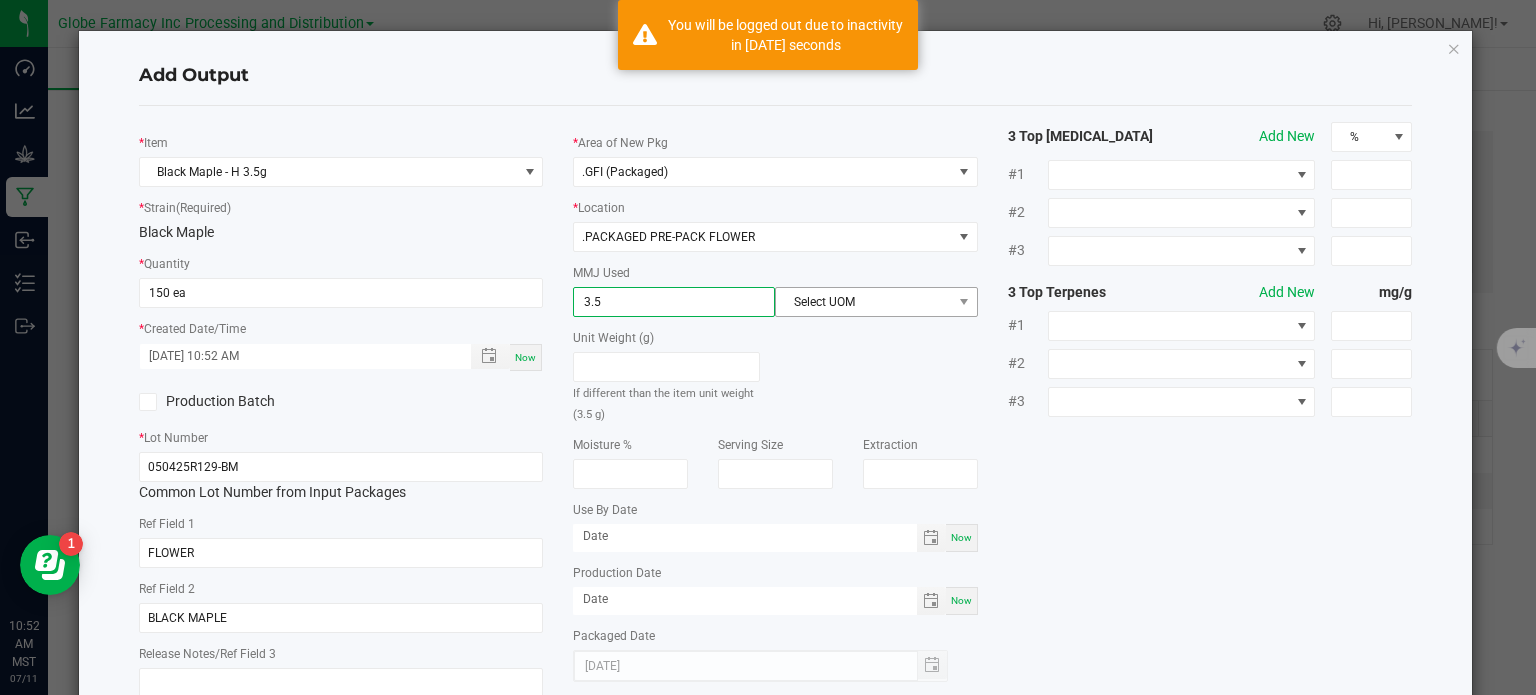 type on "3.5" 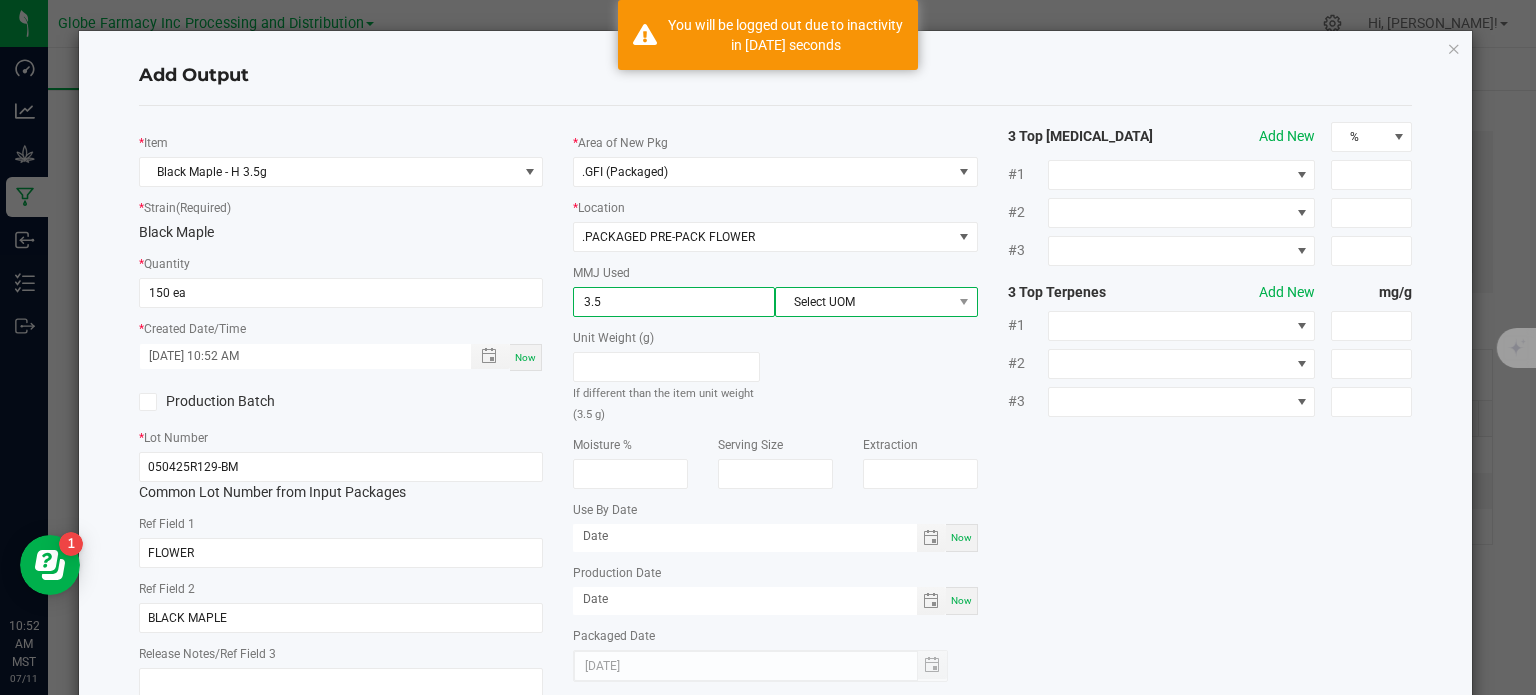 click on "Select UOM" at bounding box center [863, 302] 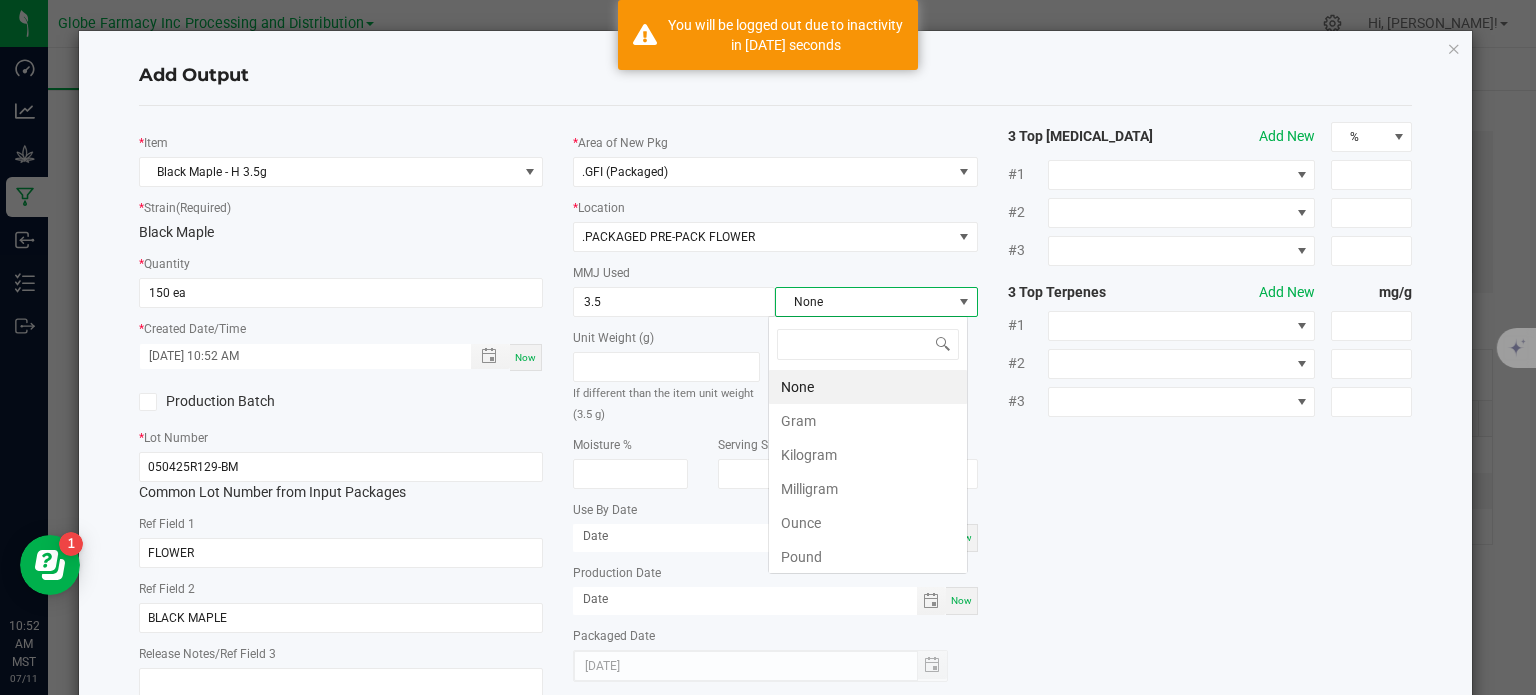 scroll, scrollTop: 99970, scrollLeft: 99800, axis: both 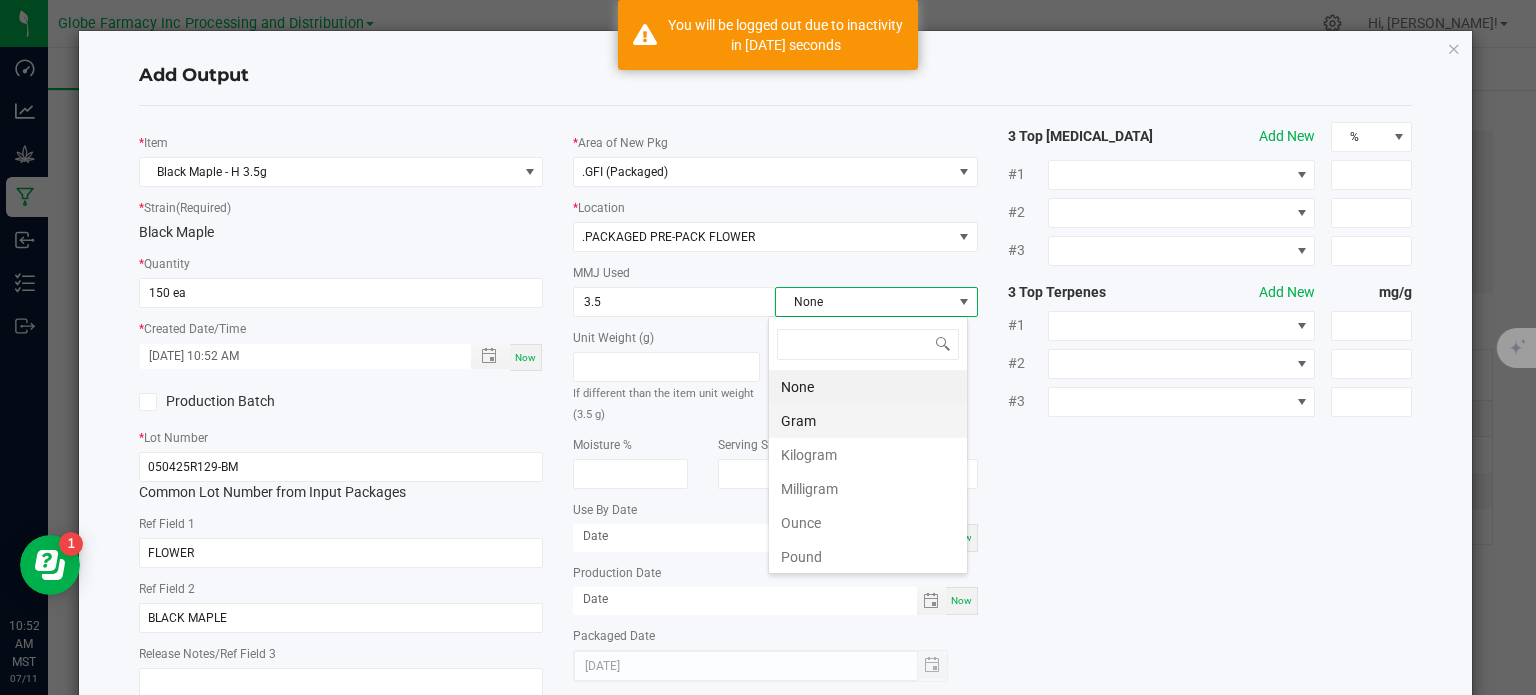 click on "Gram" at bounding box center (868, 421) 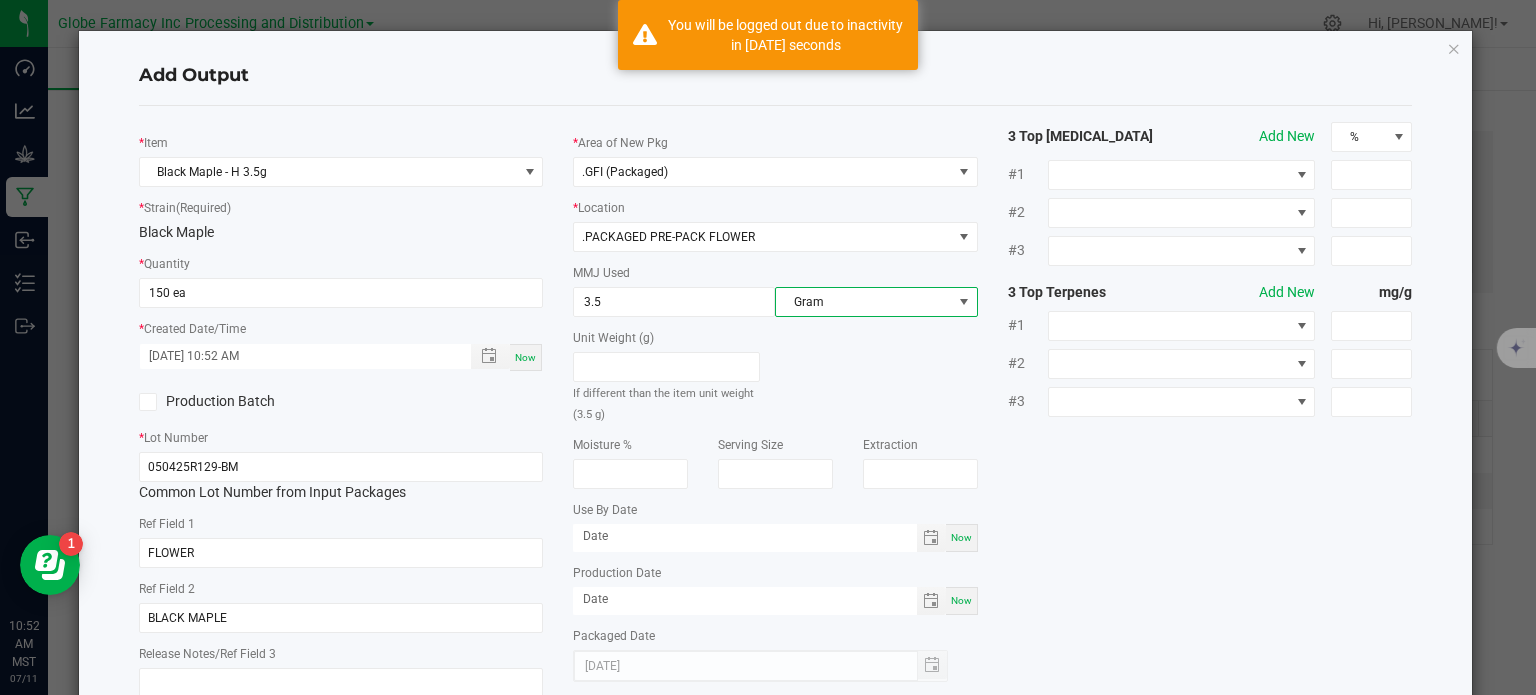 click on "*   Item  Black Maple - H 3.5g  *   Strain  (Required)  Black Maple   *   Quantity  150 ea  *   Created Date/Time  07/11/2025 10:52 AM Now  Production Batch   *   Lot Number  050425R129-BM  Common Lot Number from Input Packages   Ref Field 1  FLOWER  Ref Field 2  BLACK MAPLE  Release Notes/Ref Field 3   *   Area of New Pkg  .GFI (Packaged)  *   Location  .PACKAGED PRE-PACK FLOWER  MMJ Used  3.5 Gram  Unit Weight (g)   If different than the item unit weight (3.5 g)   Moisture %   Serving Size   Extraction   Use By Date  Now  Production Date  Now  Packaged Date  07/11/2025 3 Top Cannabinoids  Add New  % #1 #2 #3 3 Top Terpenes  Add New  mg/g #1 #2 #3" 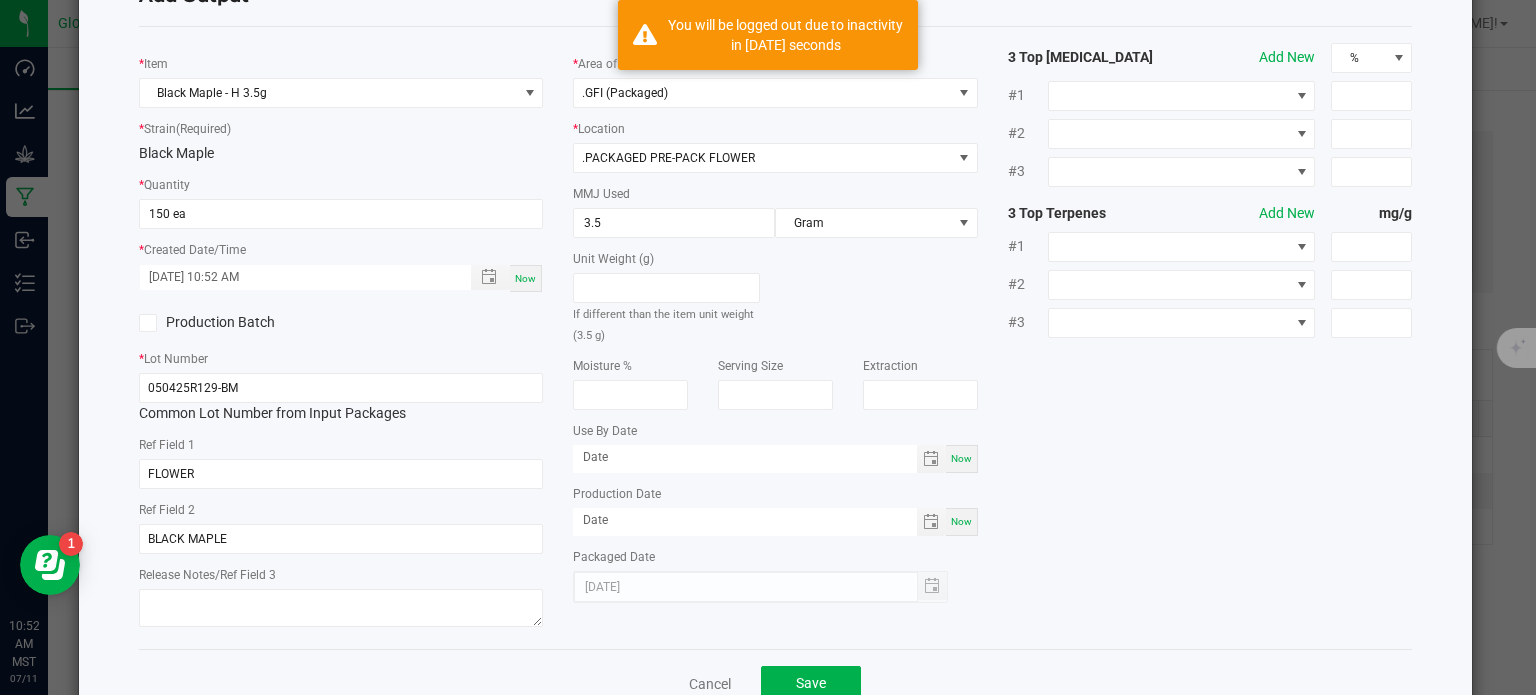 scroll, scrollTop: 133, scrollLeft: 0, axis: vertical 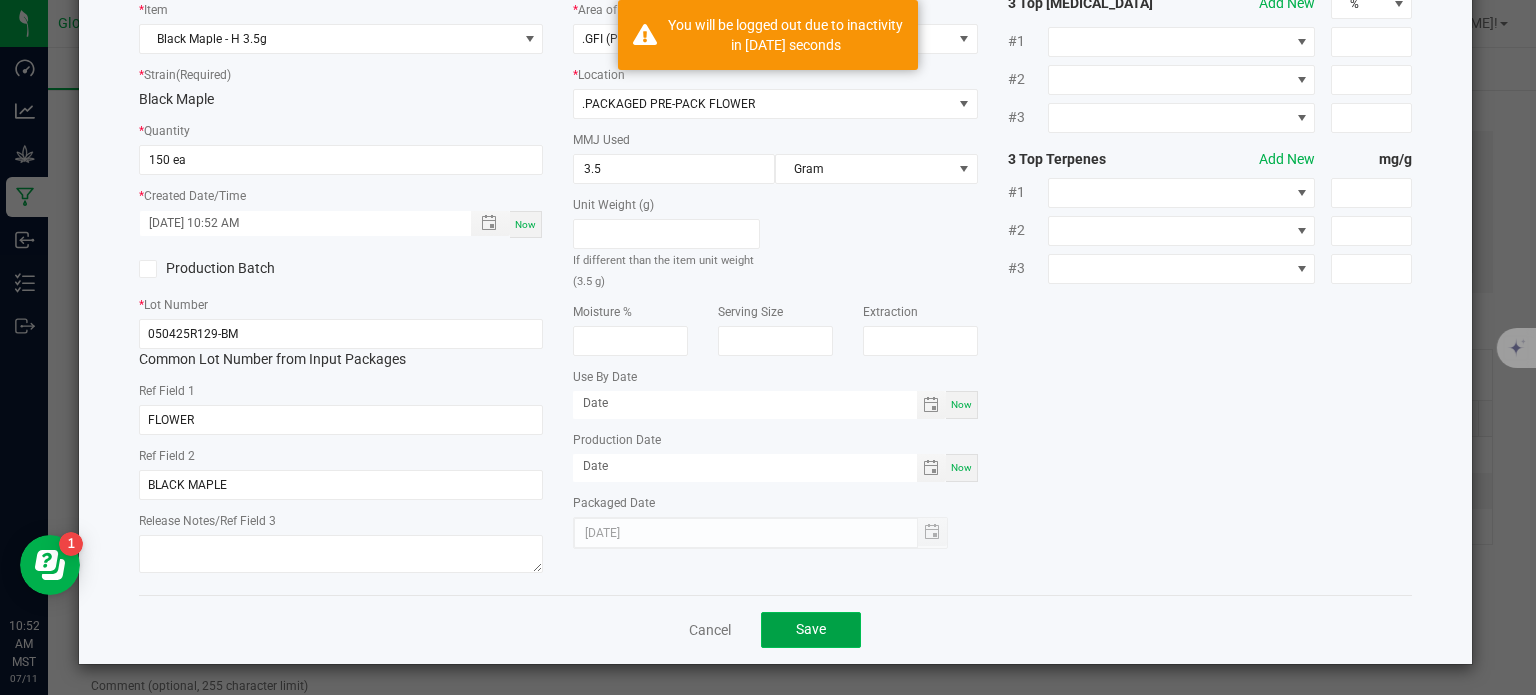 click on "Save" 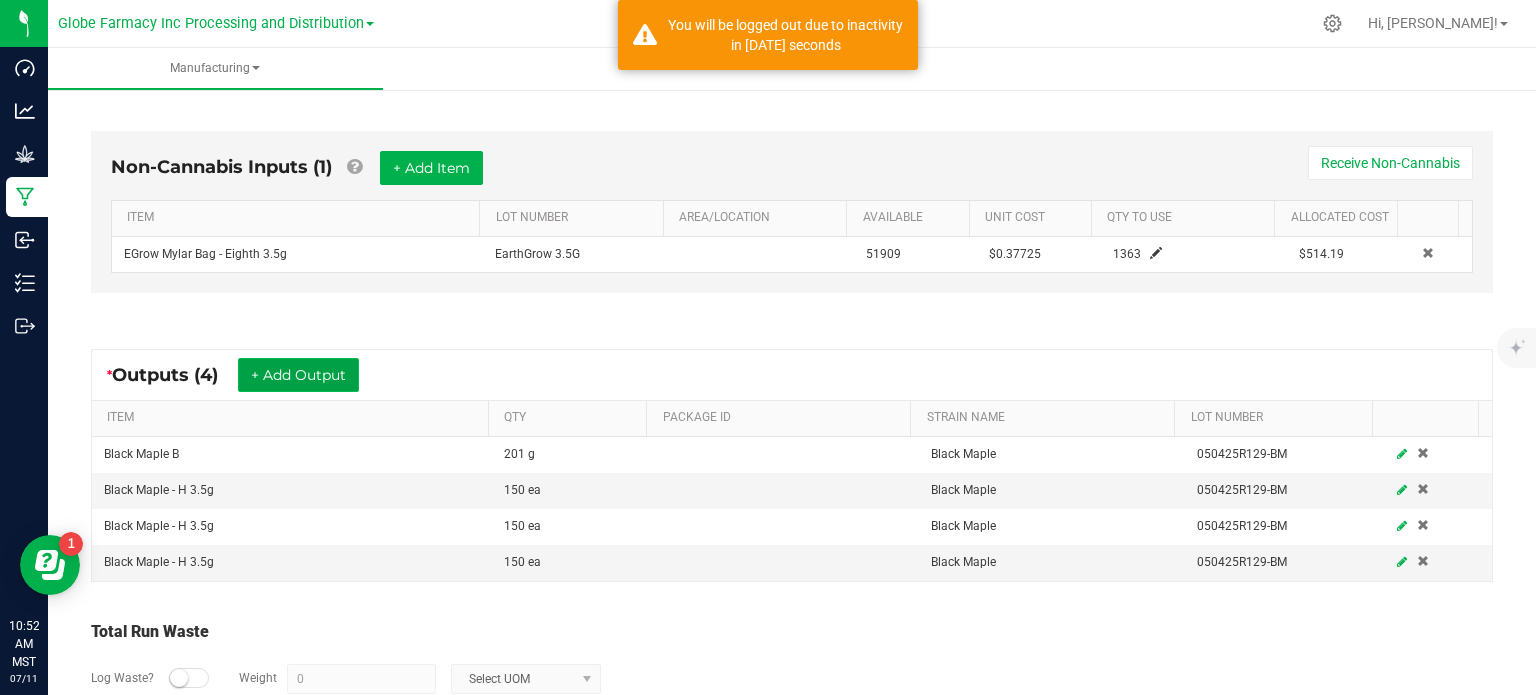click on "+ Add Output" at bounding box center [298, 375] 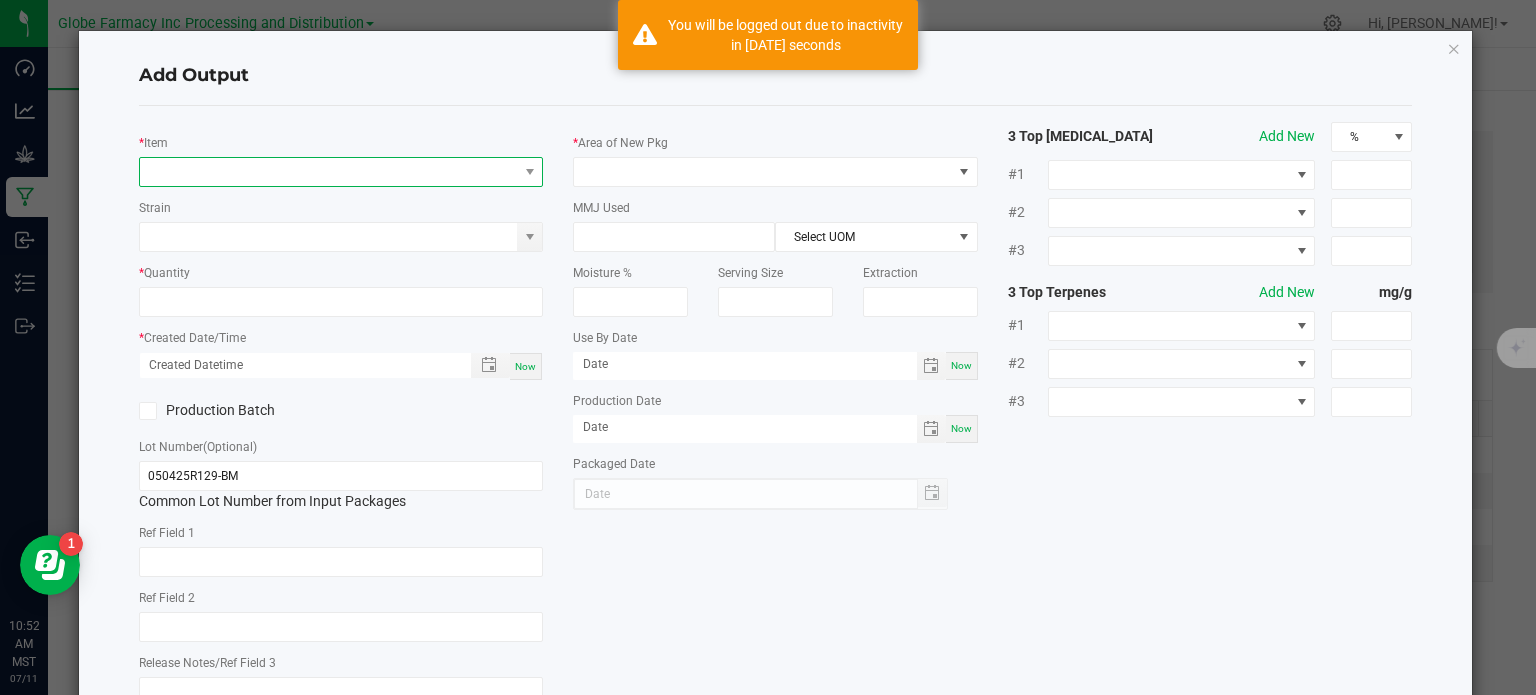 click at bounding box center (329, 172) 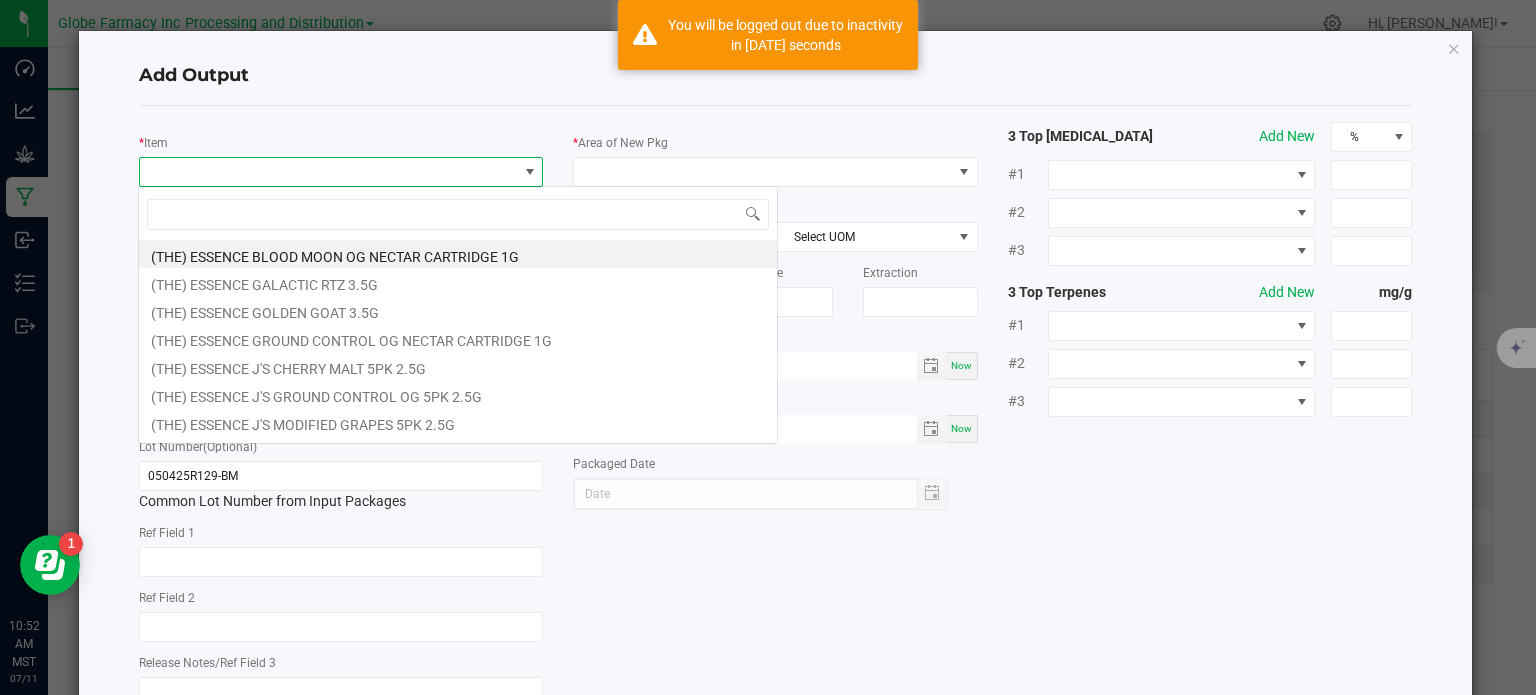 scroll, scrollTop: 99970, scrollLeft: 99600, axis: both 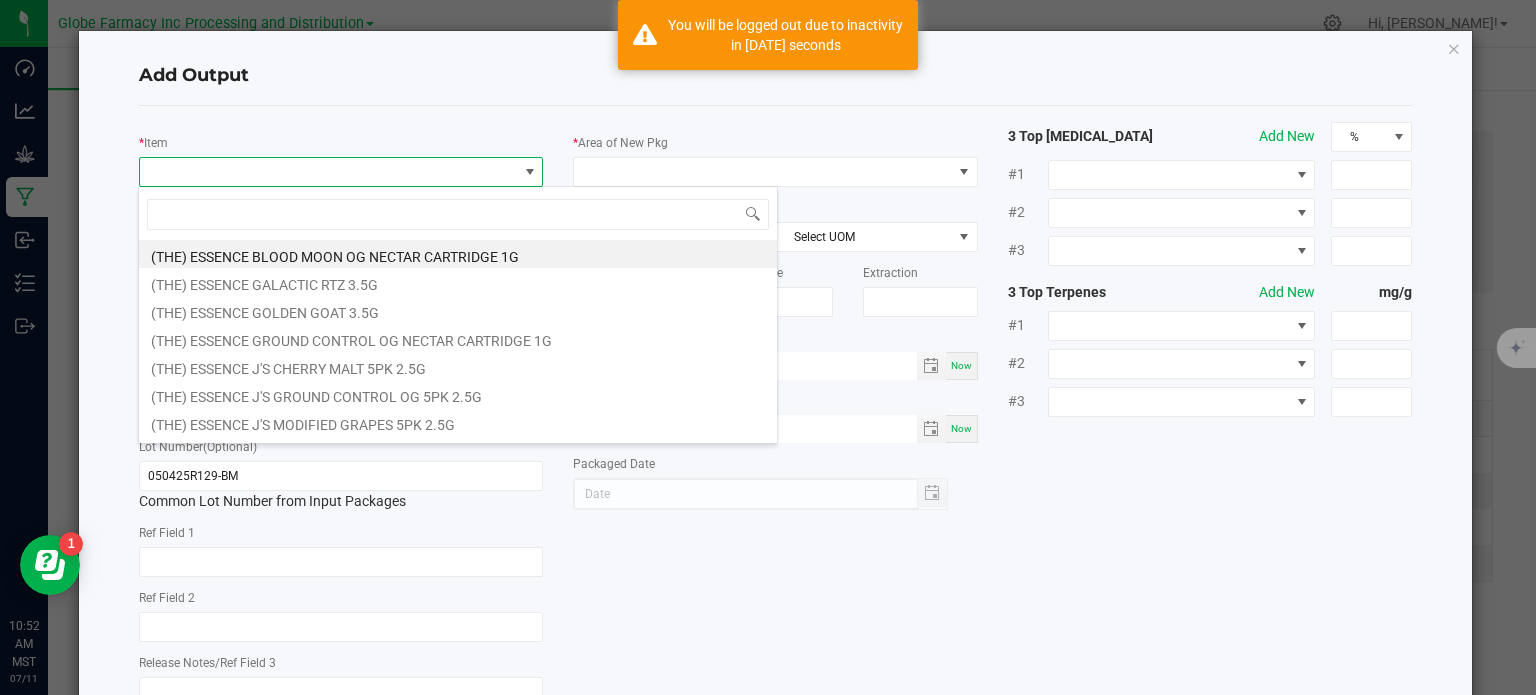 type on "BLACK MAPLE" 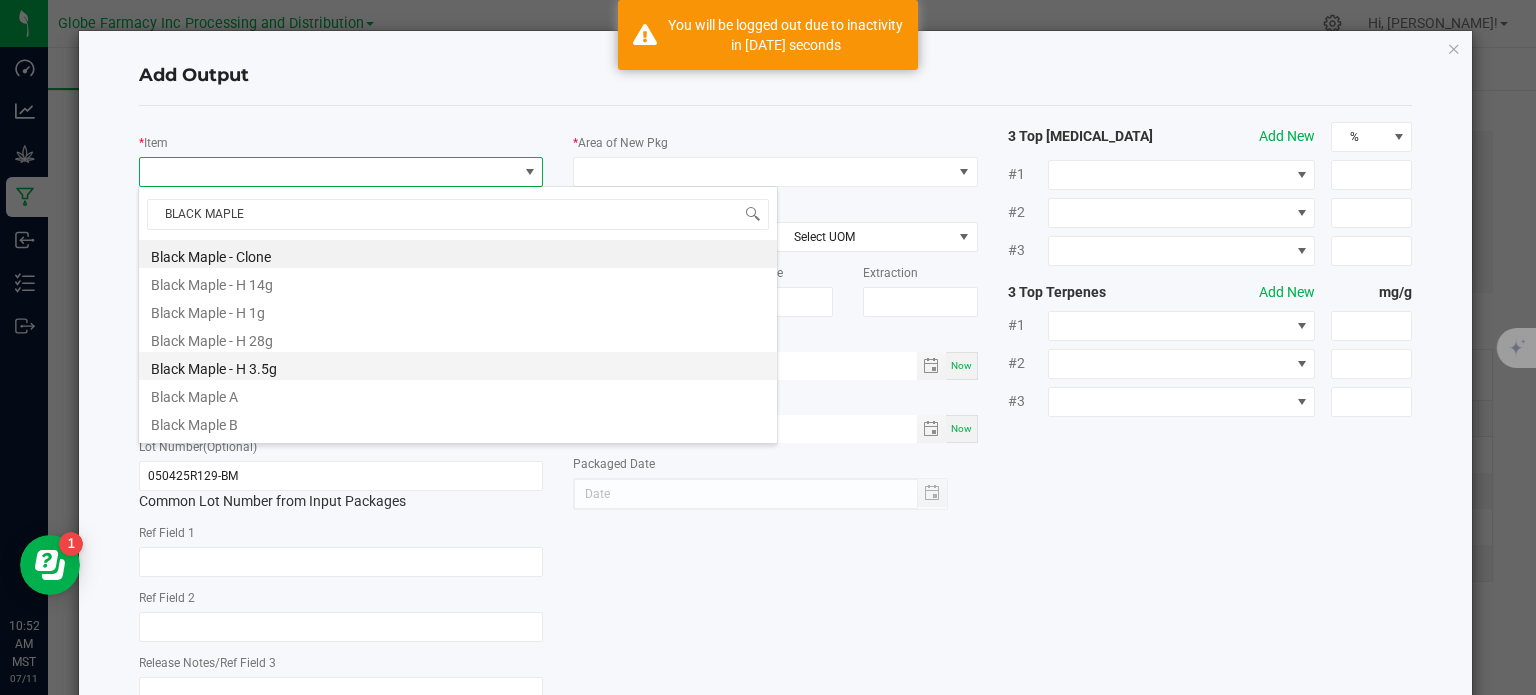 click on "Black Maple - H 3.5g" at bounding box center (458, 366) 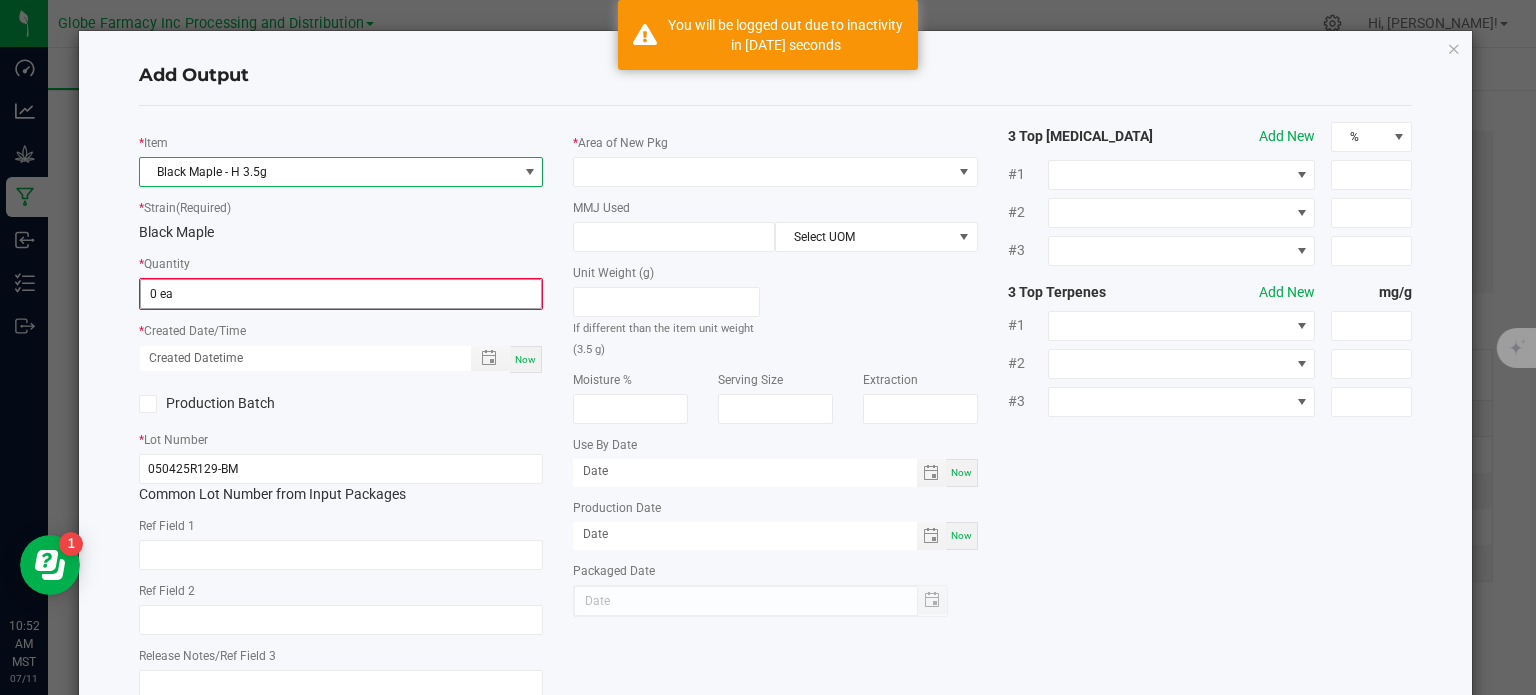 click on "0 ea" at bounding box center (341, 294) 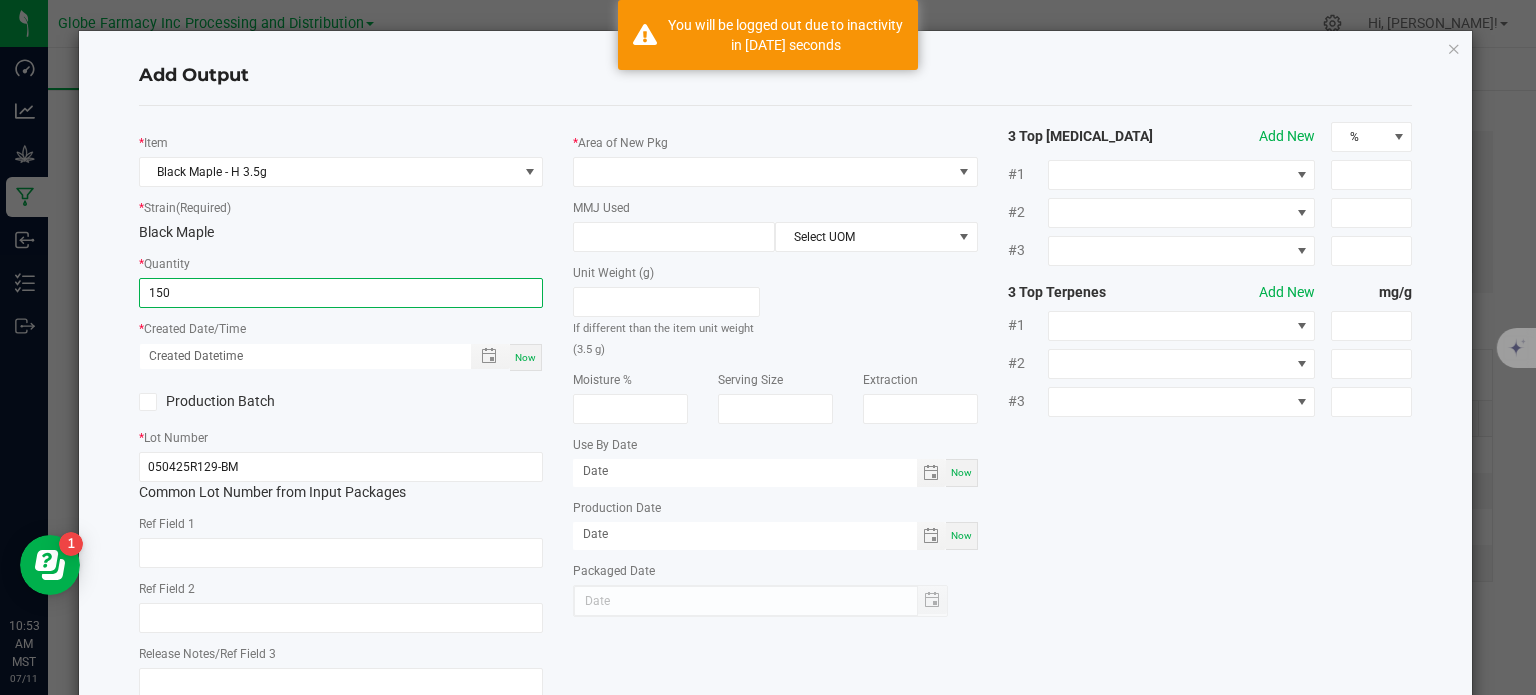 click on "Now" at bounding box center [525, 357] 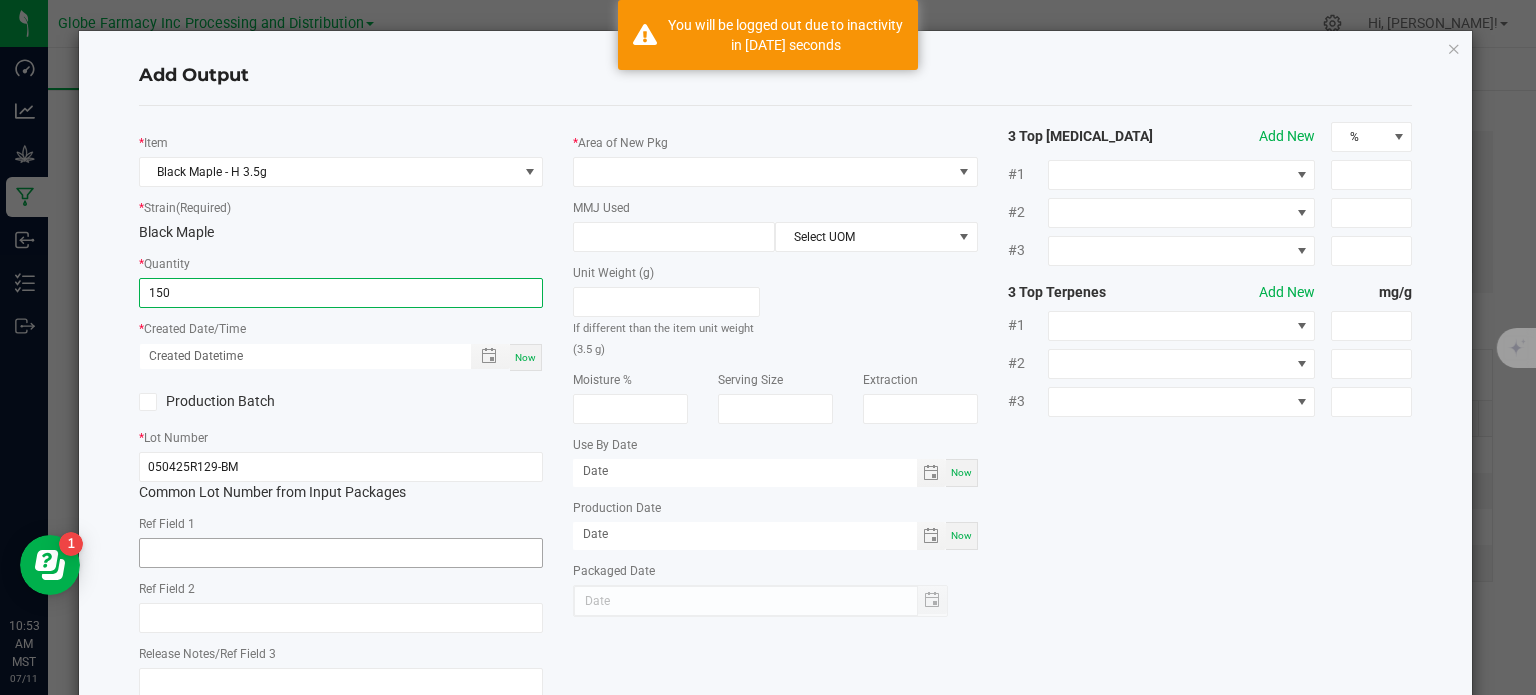 type on "150 ea" 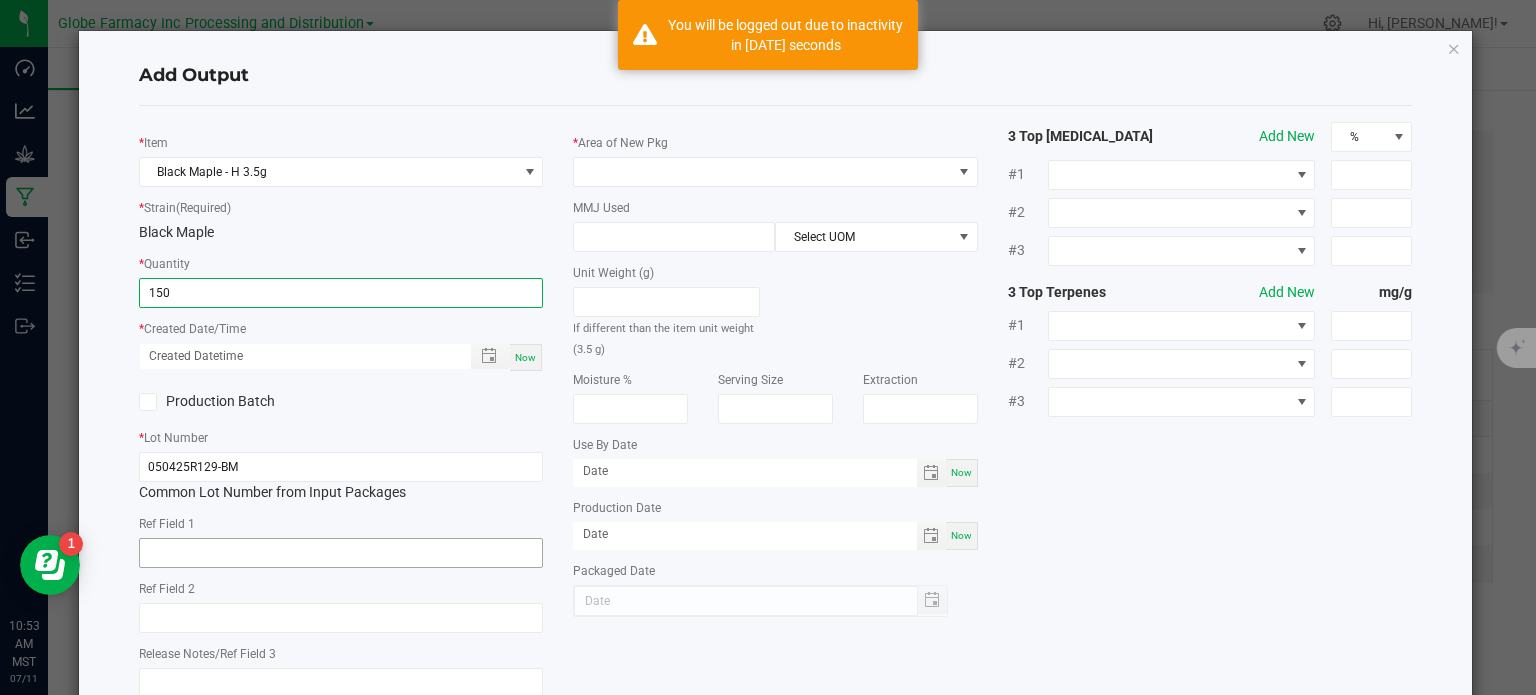 type on "07/11/2025 10:53 AM" 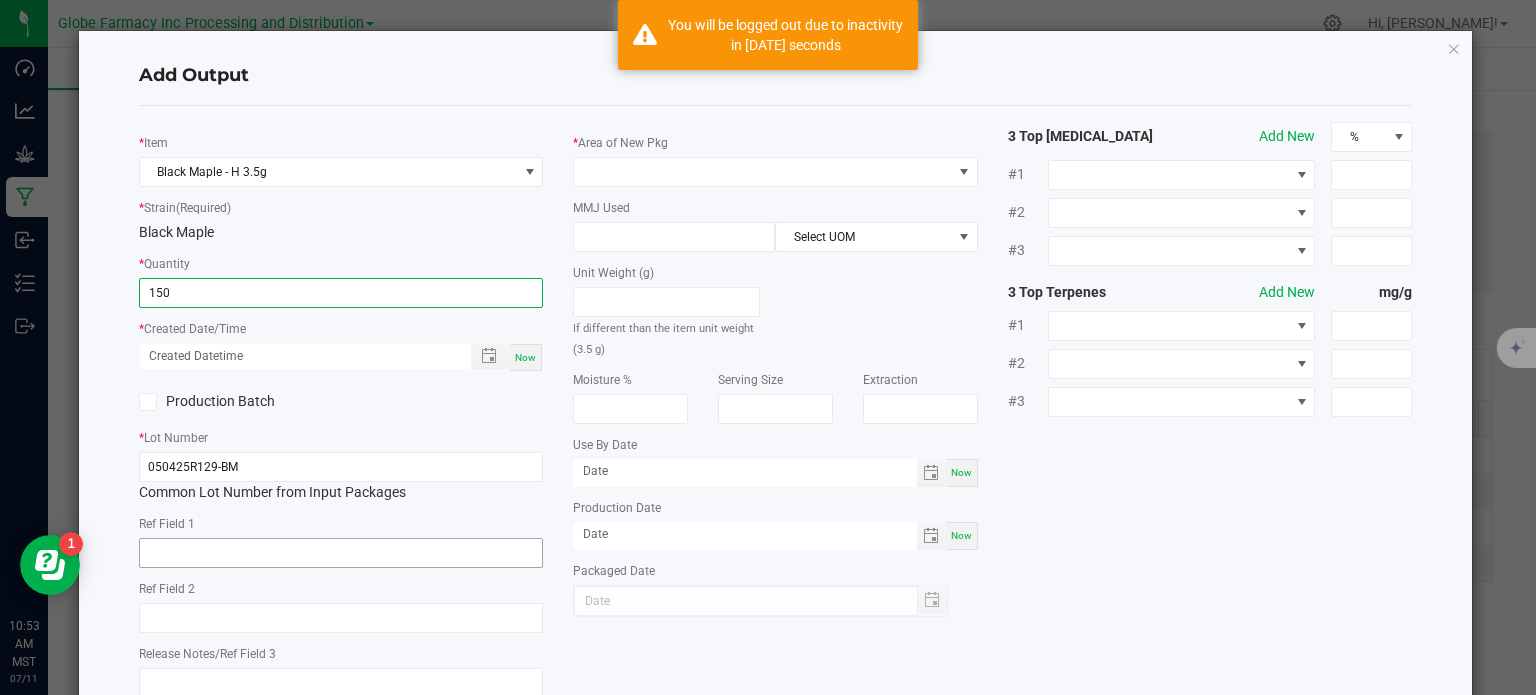 type on "[DATE]" 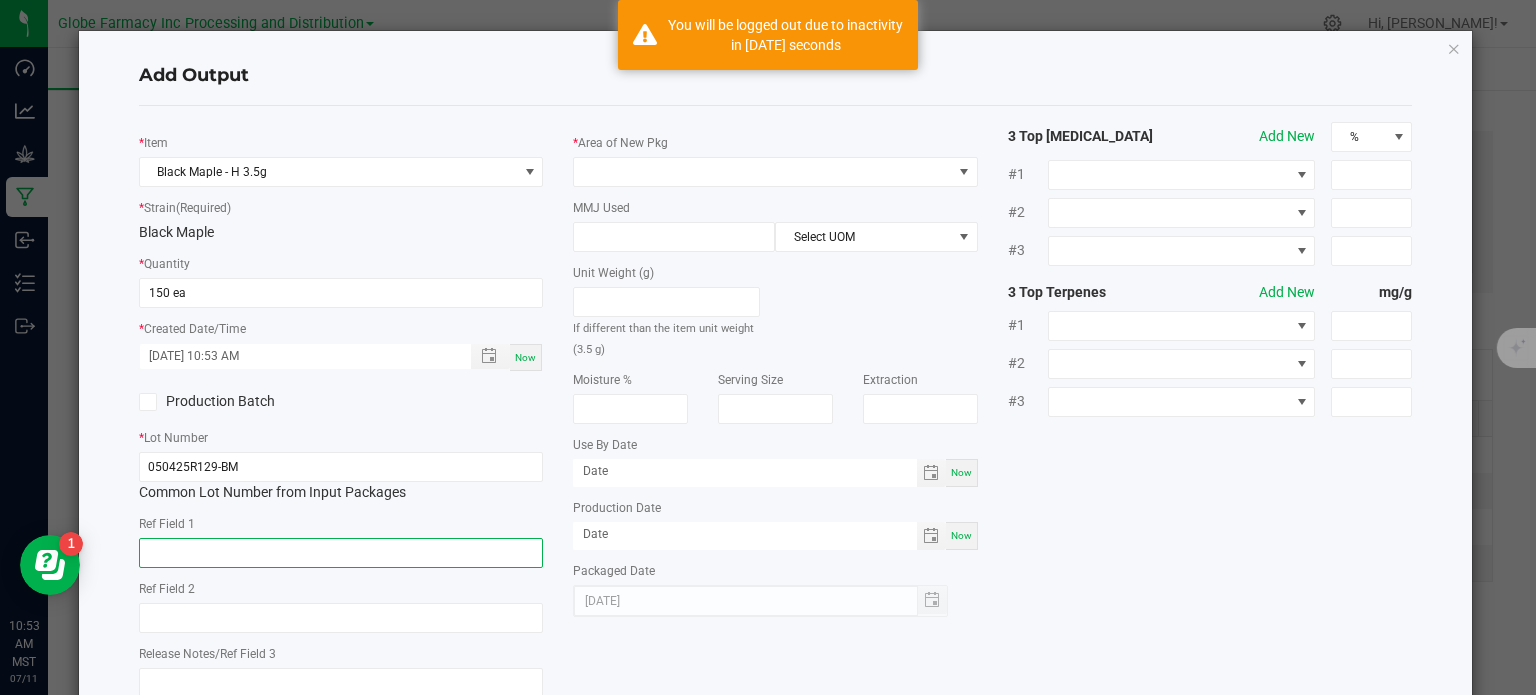 click 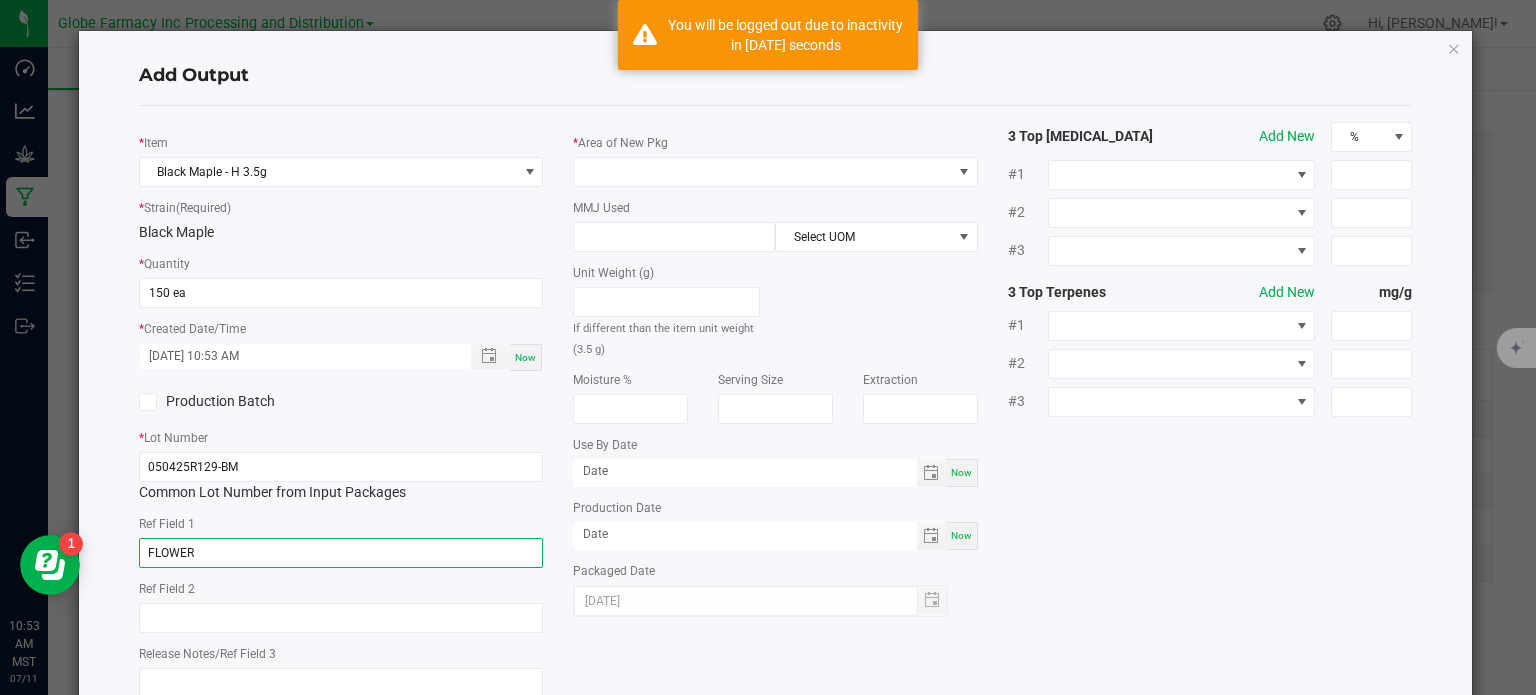 type on "FLOWER" 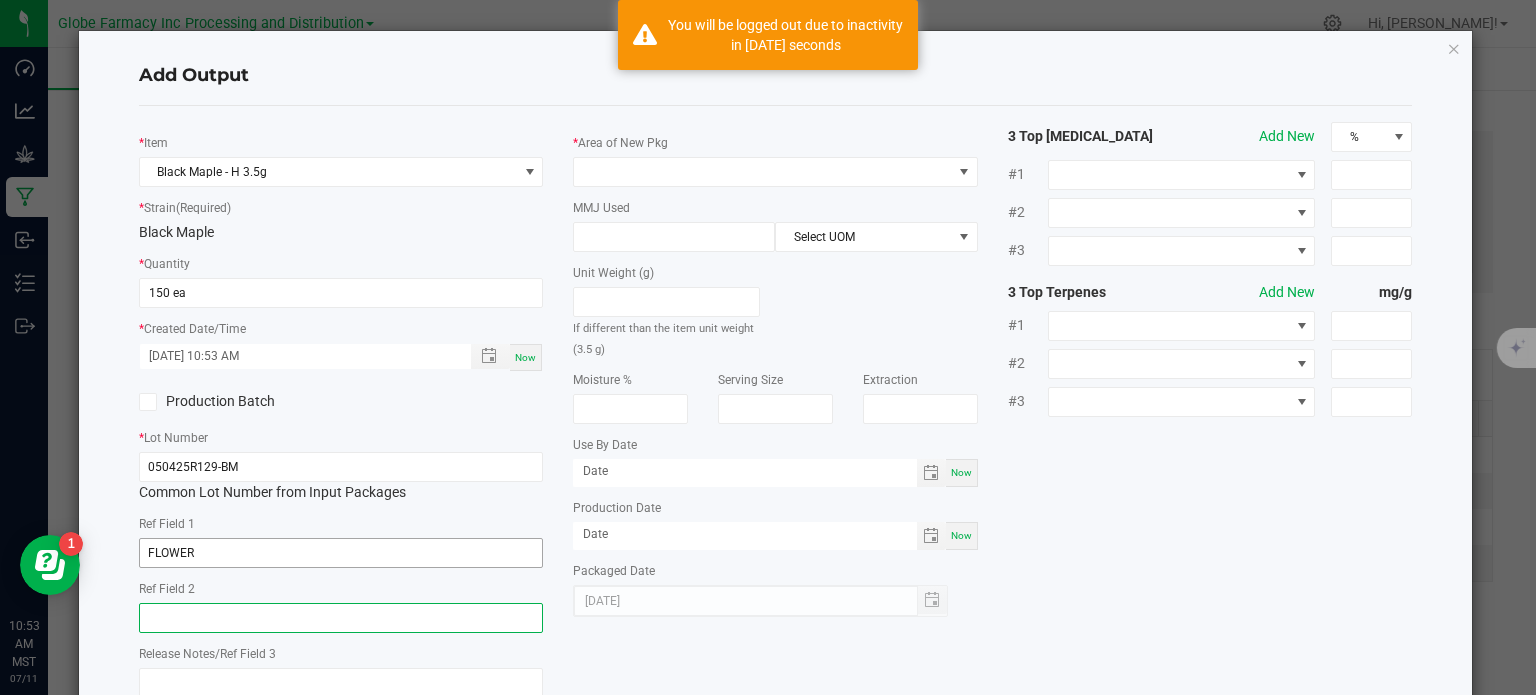 paste on "BLACK MAPLE" 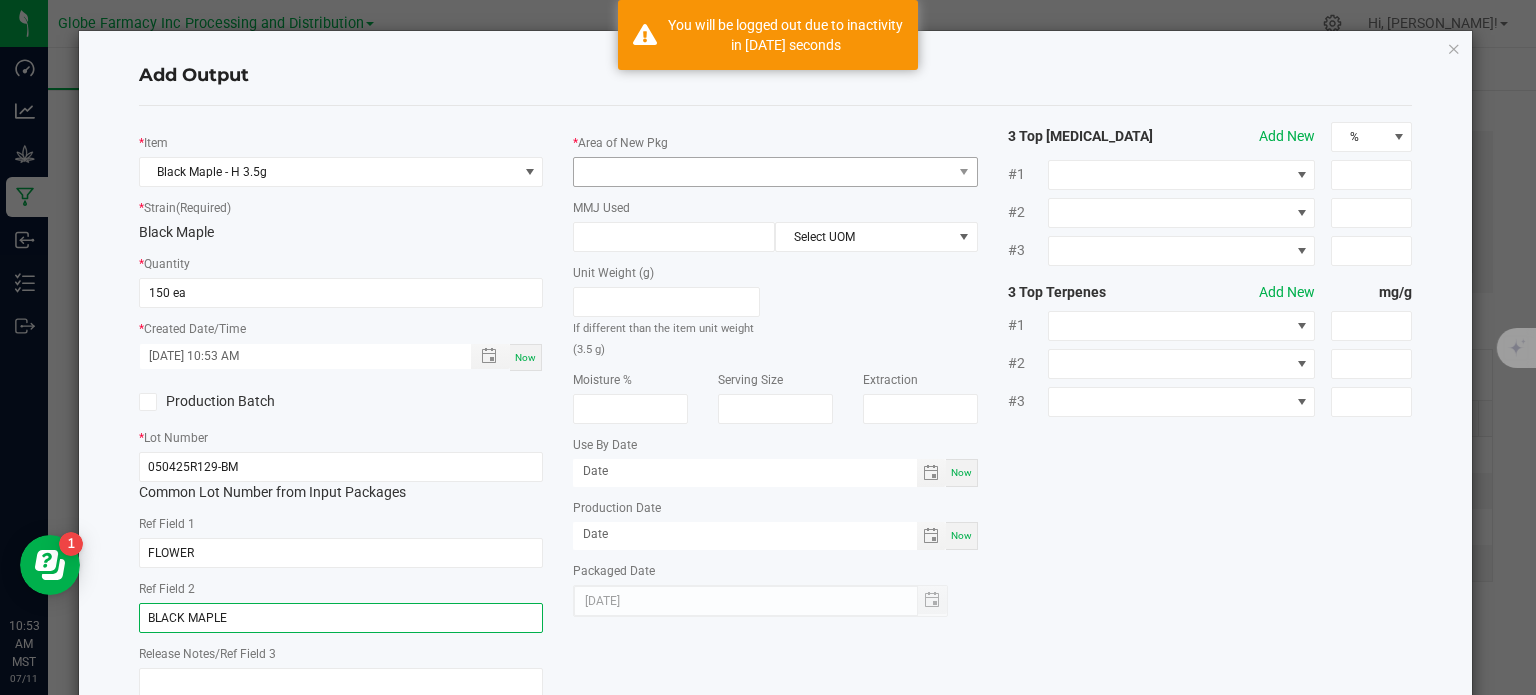 type on "BLACK MAPLE" 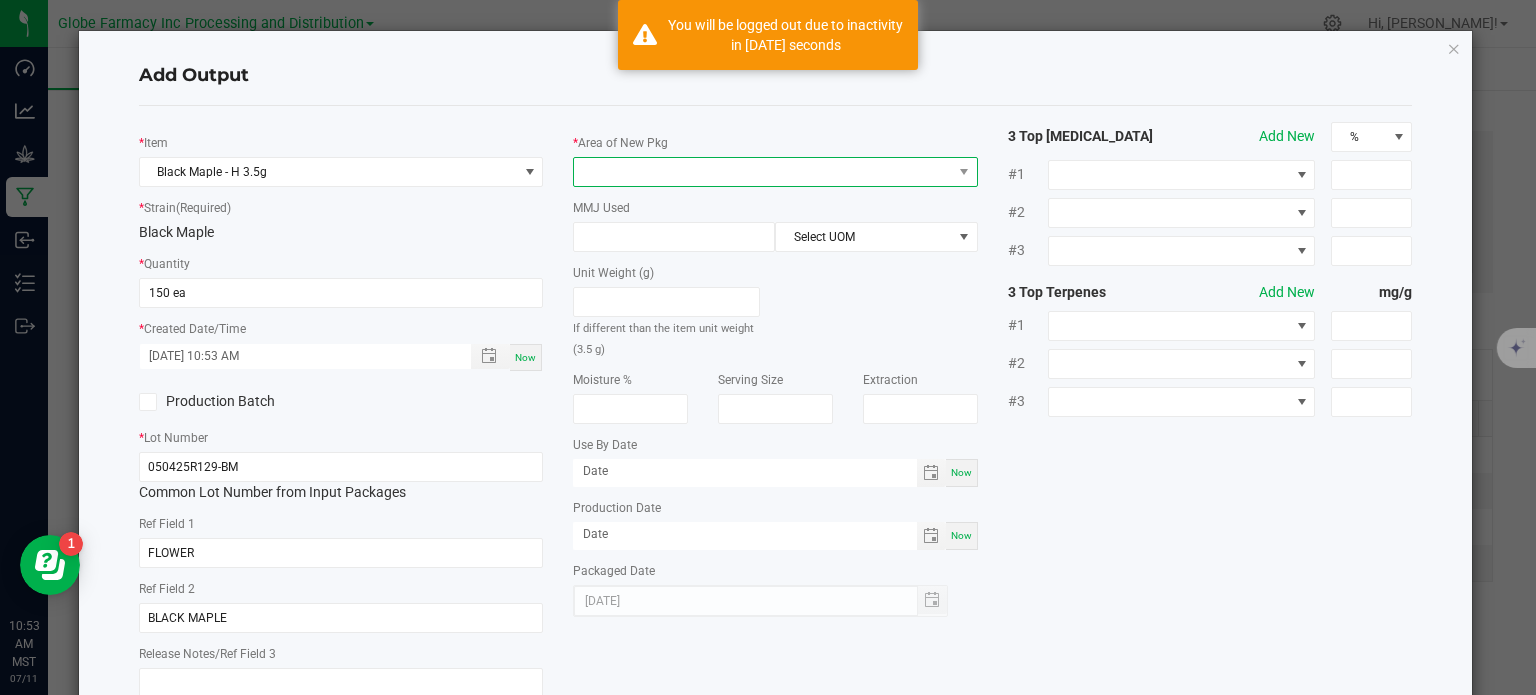 click at bounding box center (763, 172) 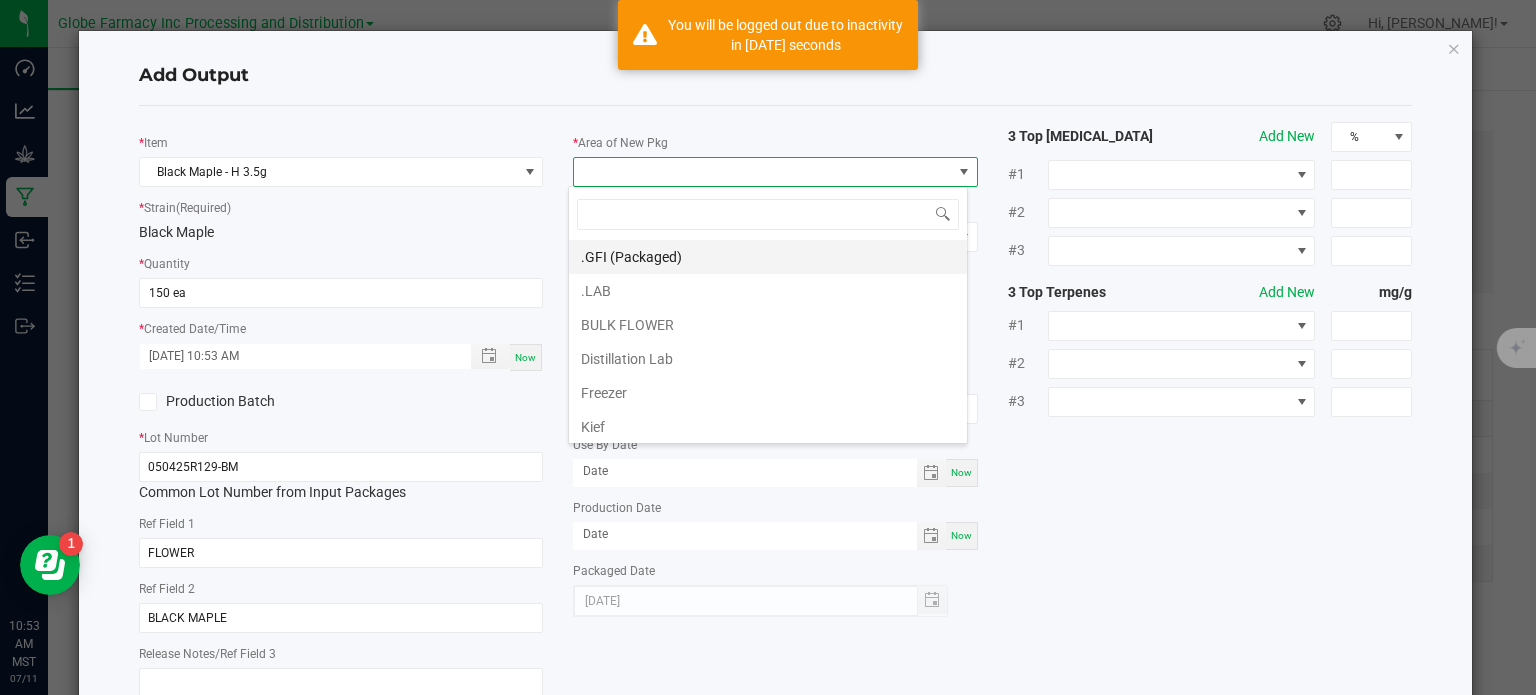 scroll, scrollTop: 99970, scrollLeft: 99600, axis: both 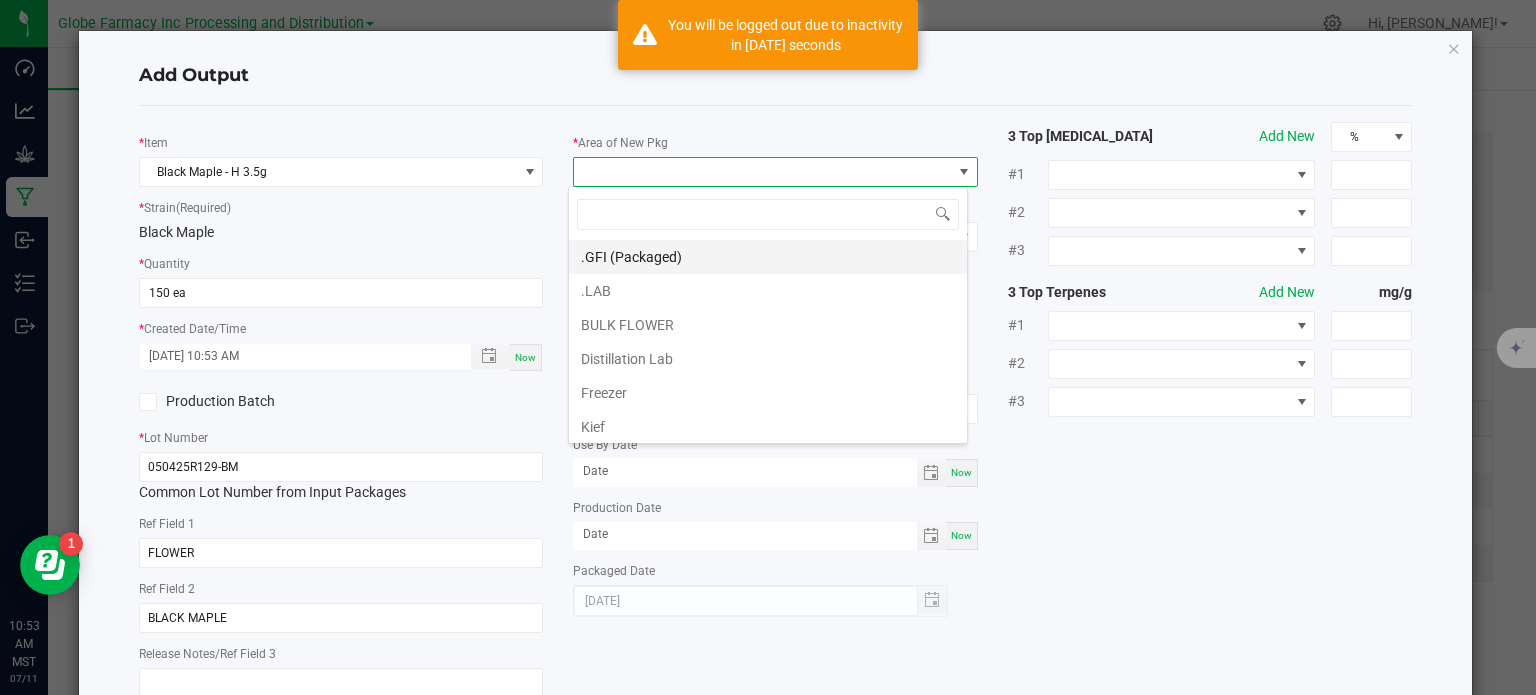 click on ".GFI (Packaged)" at bounding box center [768, 257] 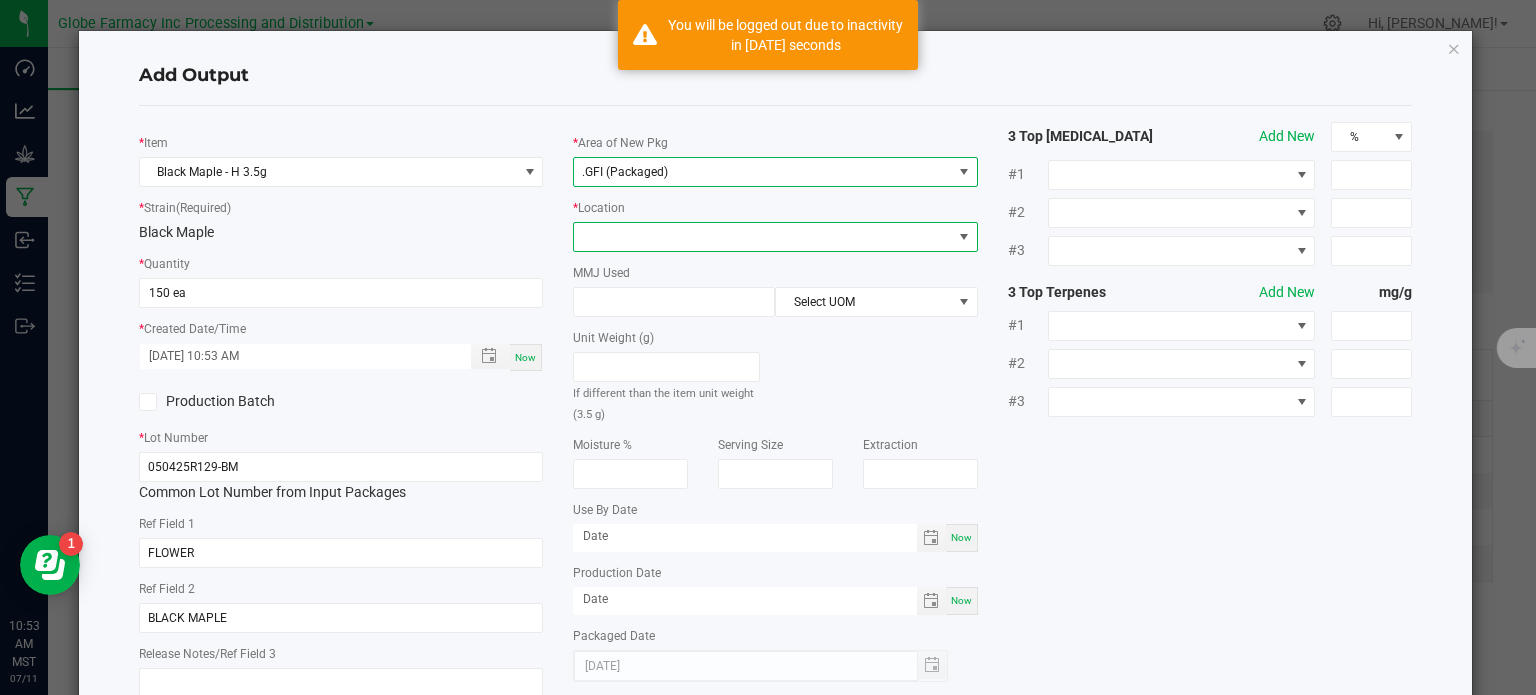 click at bounding box center (763, 237) 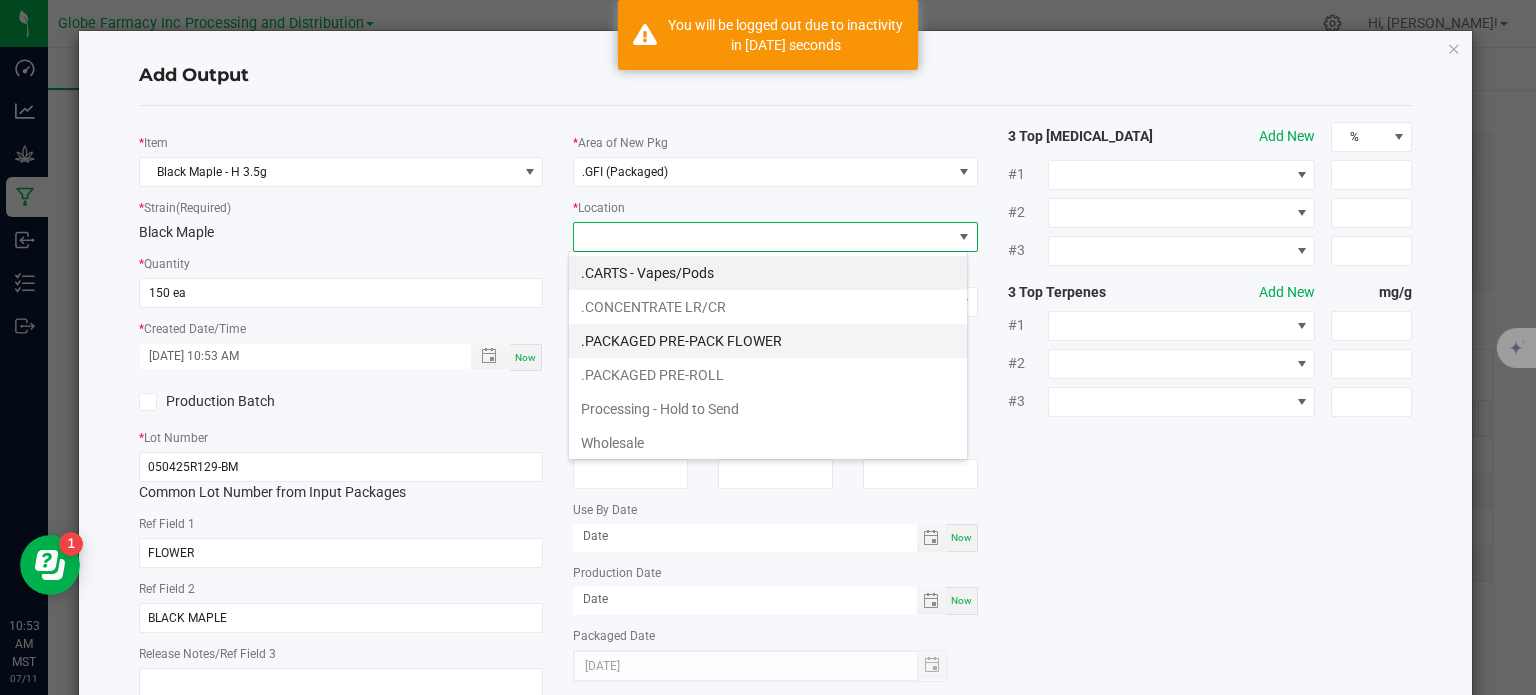 scroll, scrollTop: 99970, scrollLeft: 99600, axis: both 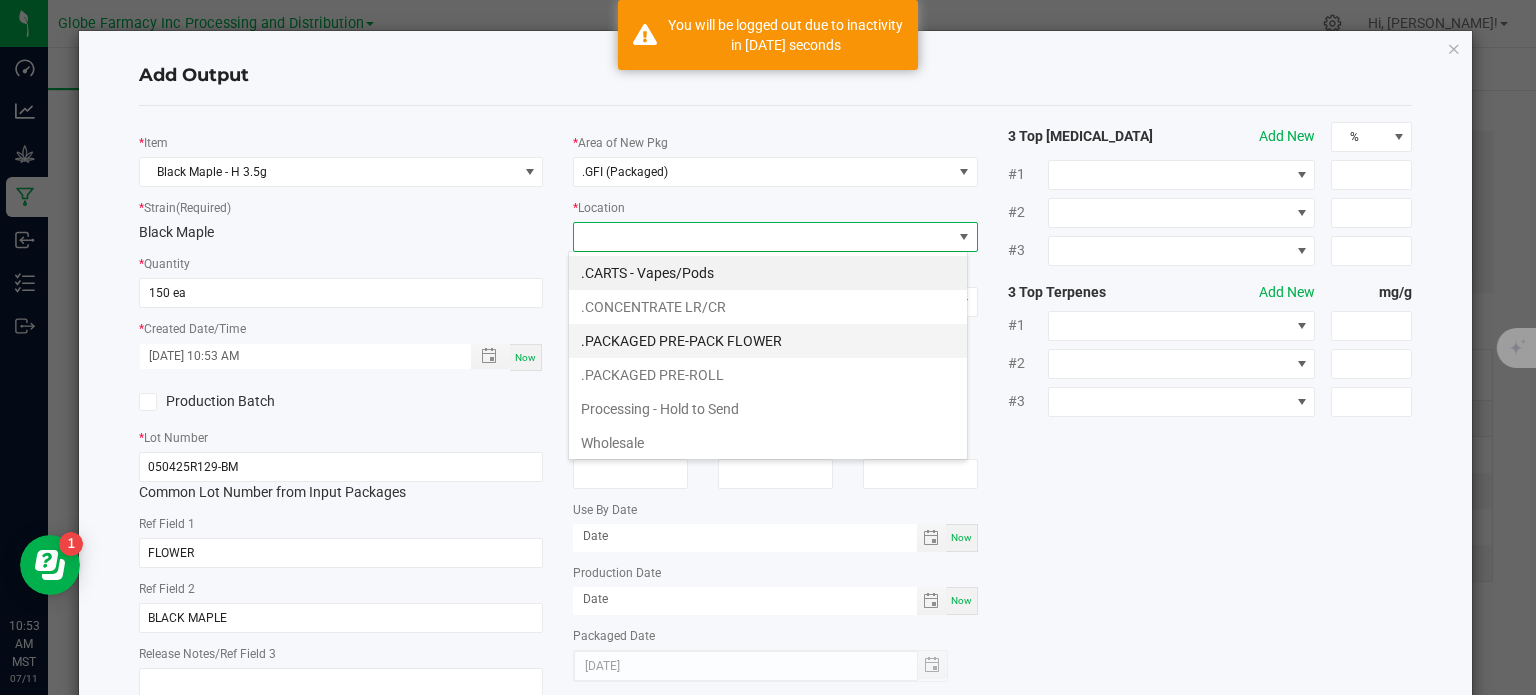 click on ".PACKAGED PRE-PACK FLOWER" at bounding box center [768, 341] 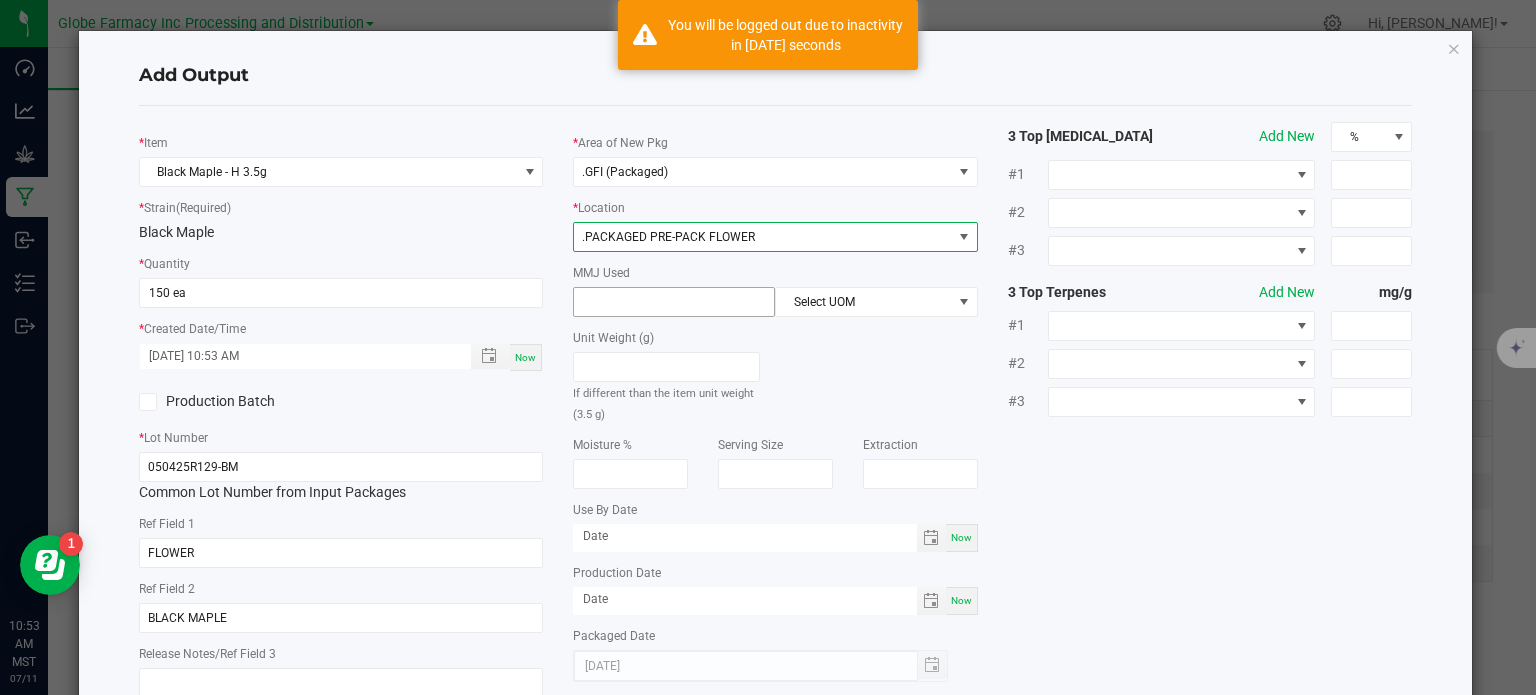 click at bounding box center (674, 302) 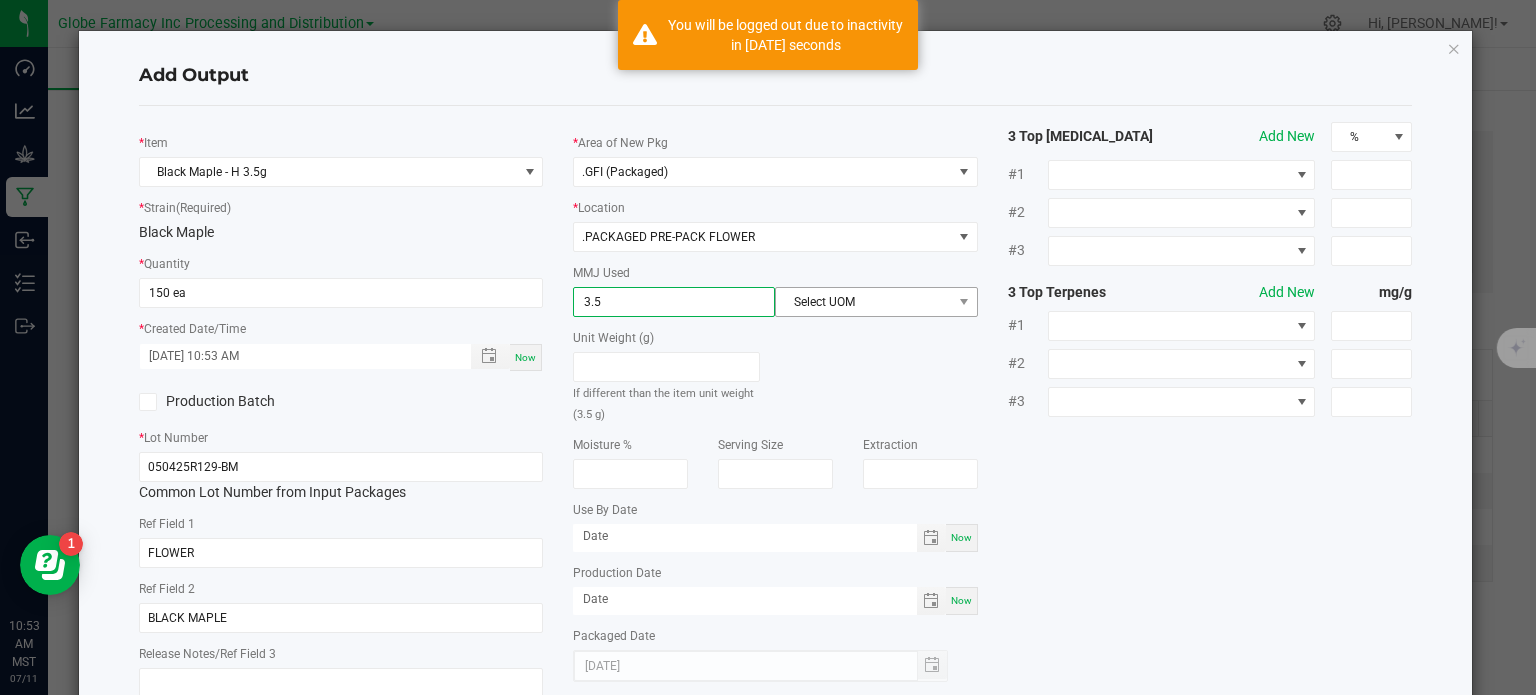type on "3.5" 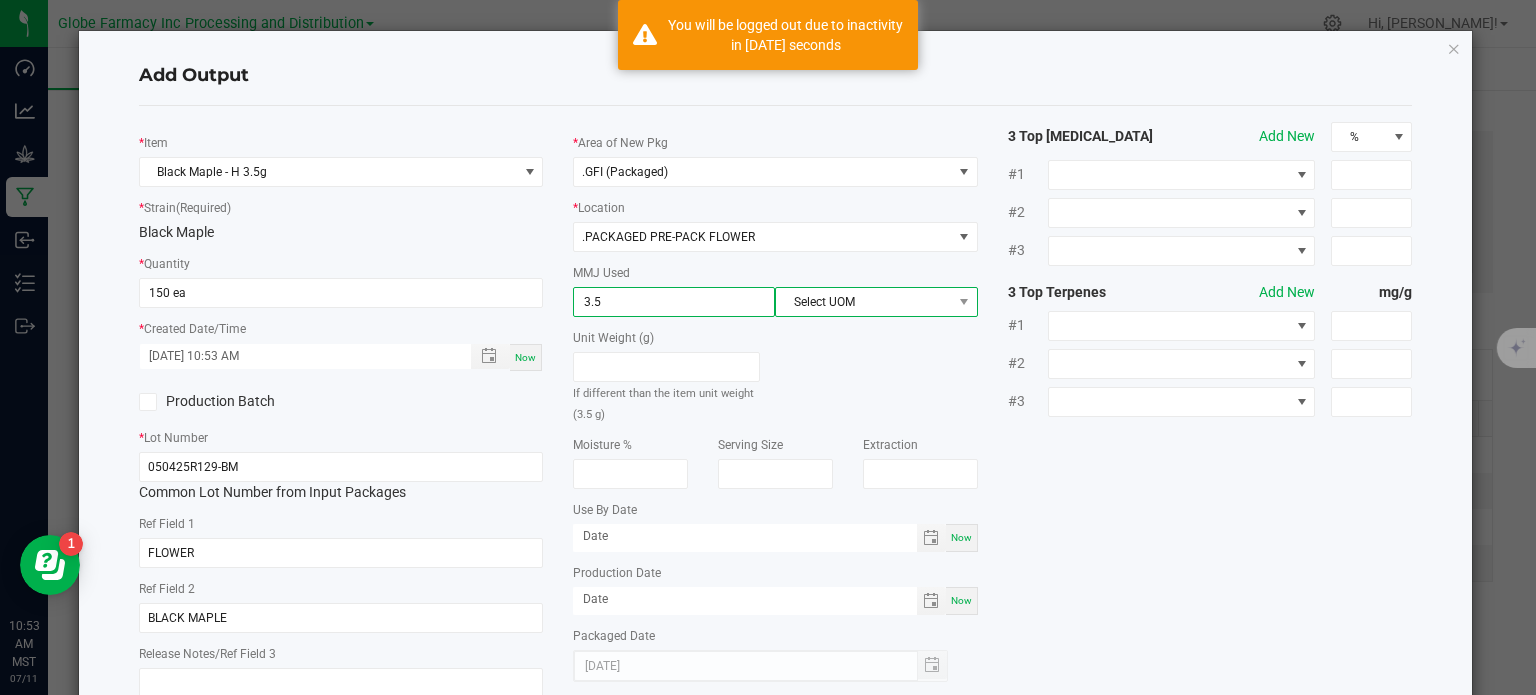 click on "Select UOM" at bounding box center [863, 302] 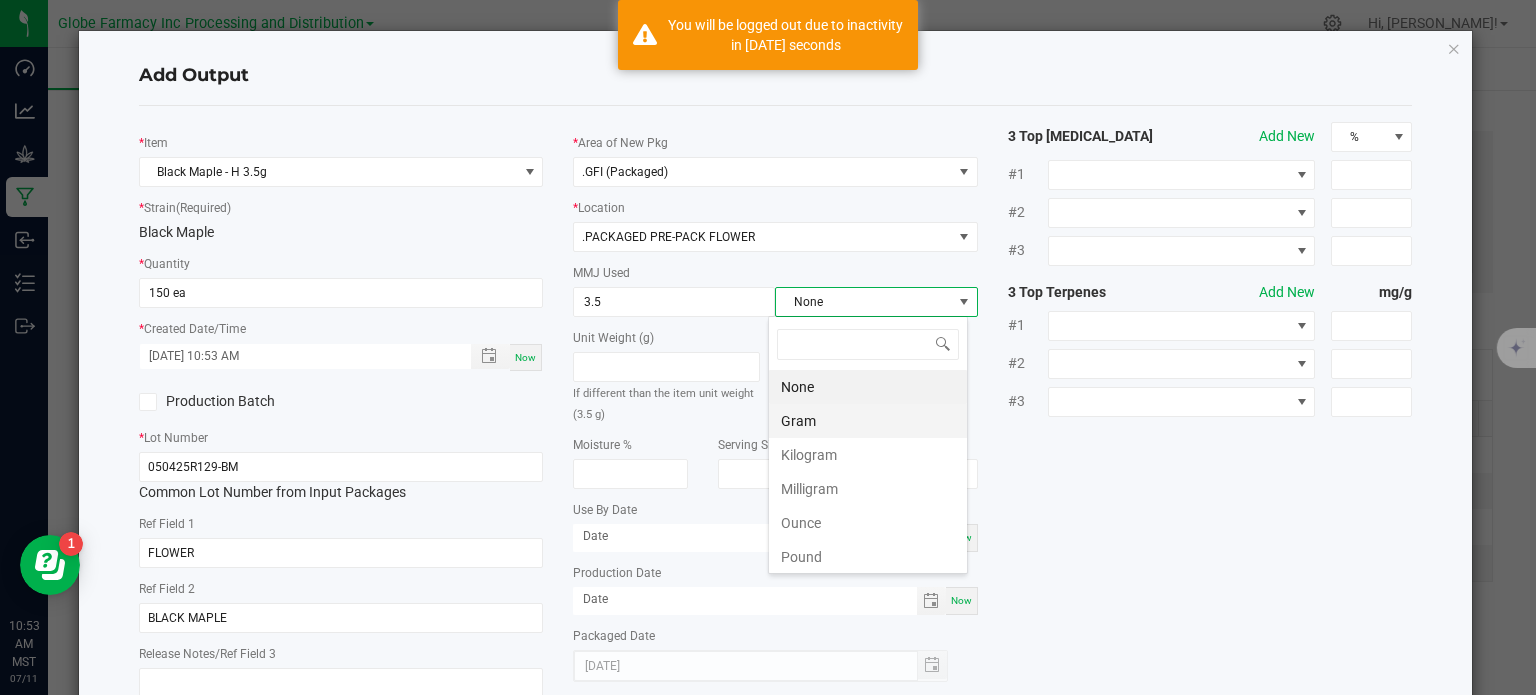 click on "Gram" at bounding box center (868, 421) 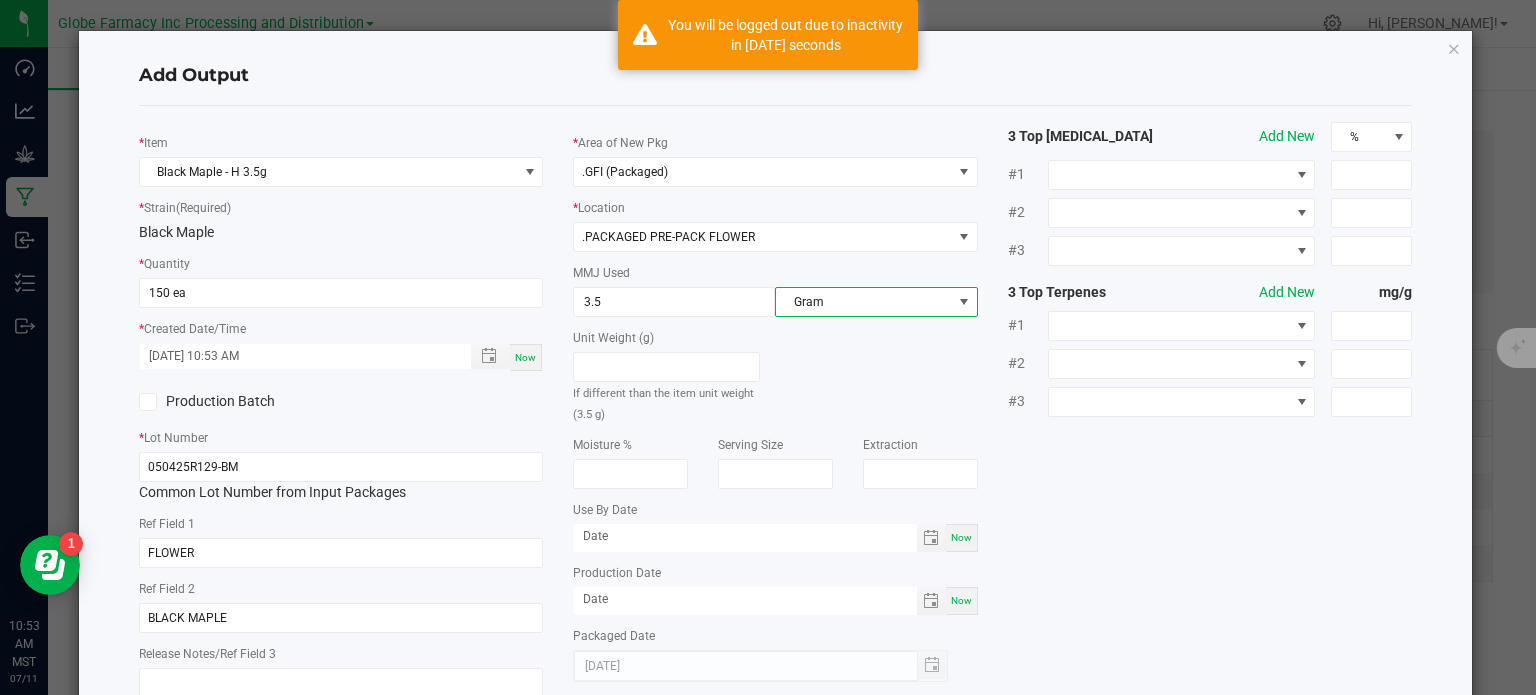 click on "*   Item  Black Maple - H 3.5g  *   Strain  (Required)  Black Maple   *   Quantity  150 ea  *   Created Date/Time  07/11/2025 10:53 AM Now  Production Batch   *   Lot Number  050425R129-BM  Common Lot Number from Input Packages   Ref Field 1  FLOWER  Ref Field 2  BLACK MAPLE  Release Notes/Ref Field 3   *   Area of New Pkg  .GFI (Packaged)  *   Location  .PACKAGED PRE-PACK FLOWER  MMJ Used  3.5 Gram  Unit Weight (g)   If different than the item unit weight (3.5 g)   Moisture %   Serving Size   Extraction   Use By Date  Now  Production Date  Now  Packaged Date  07/11/2025 3 Top Cannabinoids  Add New  % #1 #2 #3 3 Top Terpenes  Add New  mg/g #1 #2 #3" 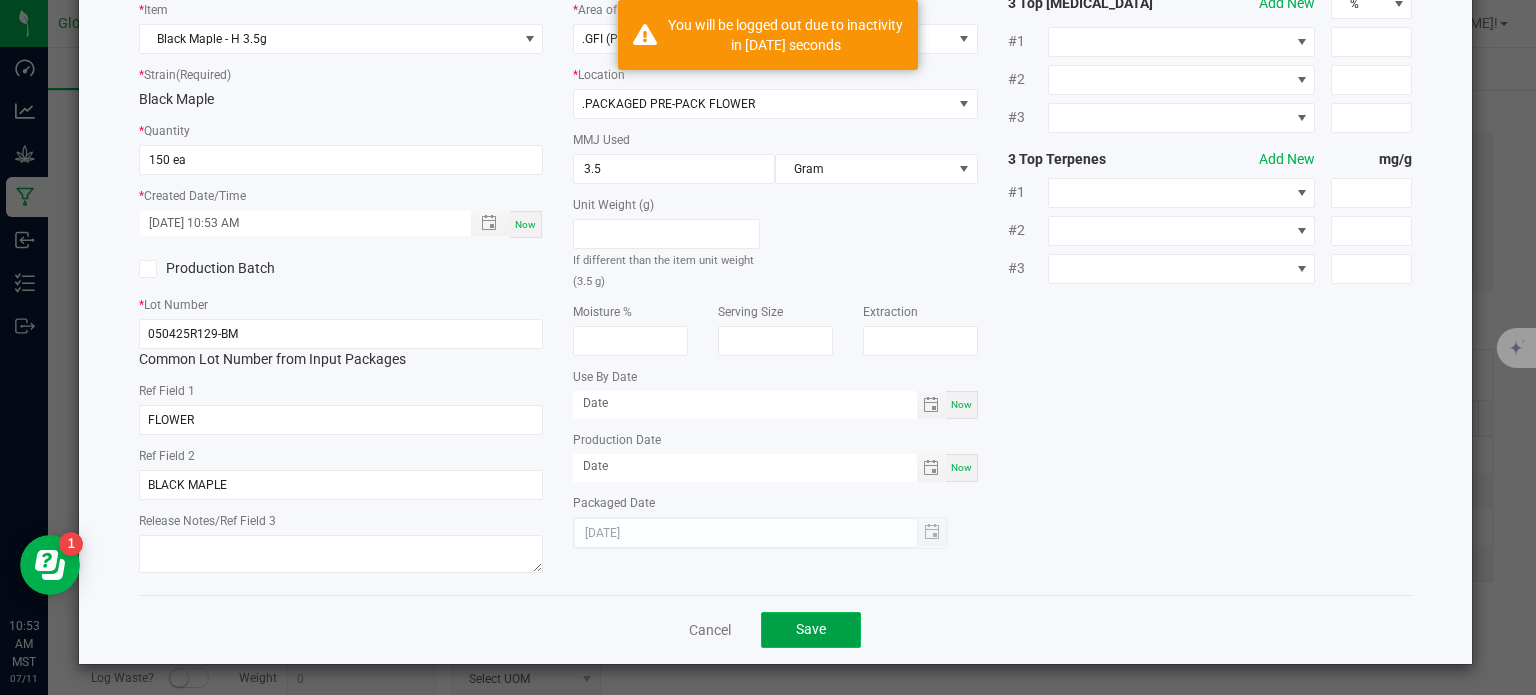 click on "Save" 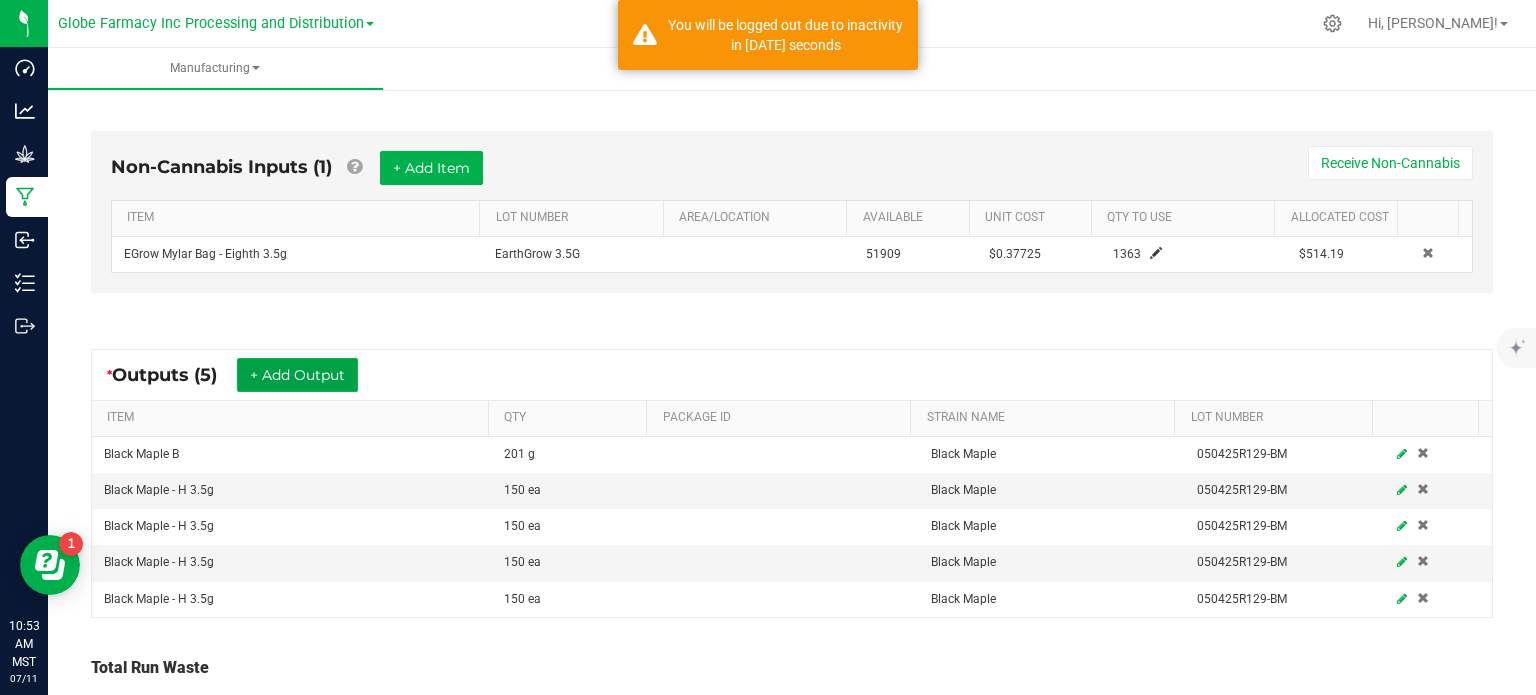 click on "+ Add Output" at bounding box center (297, 375) 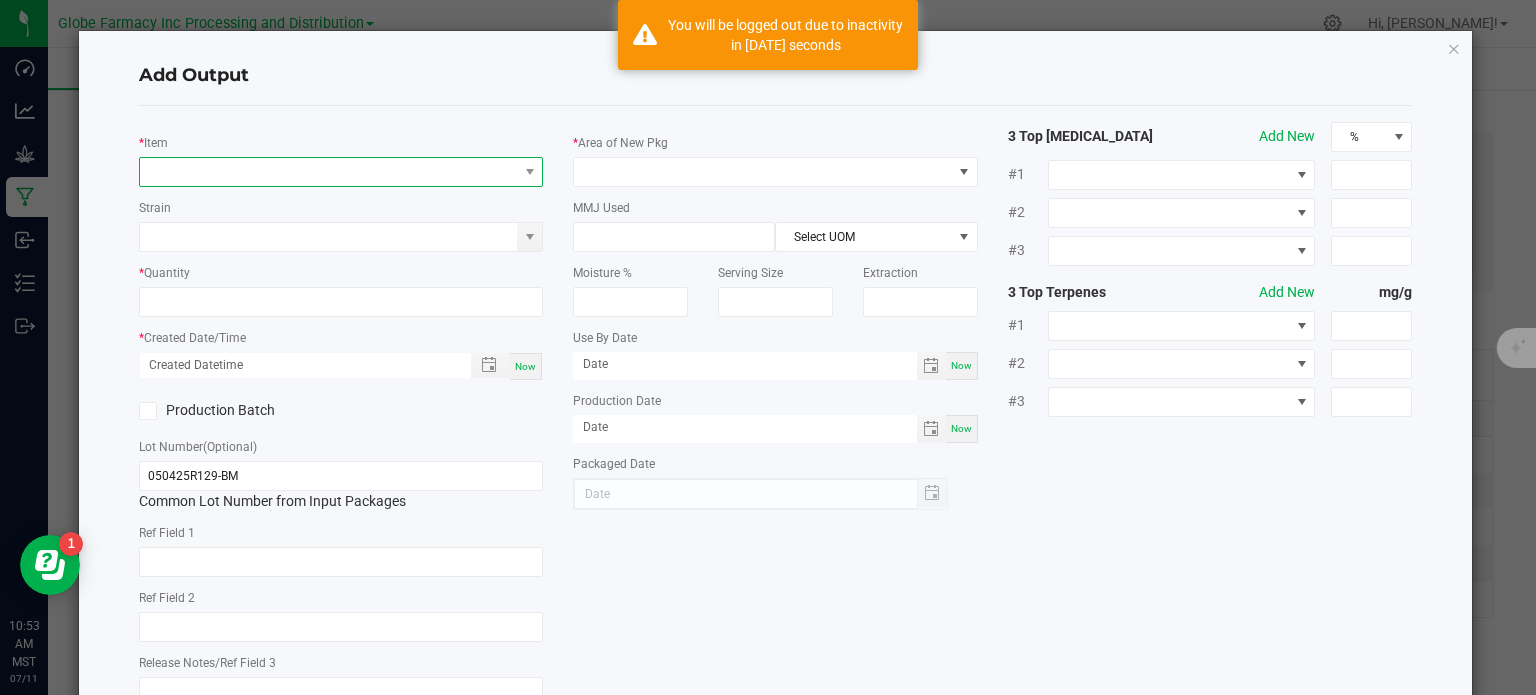 click at bounding box center [329, 172] 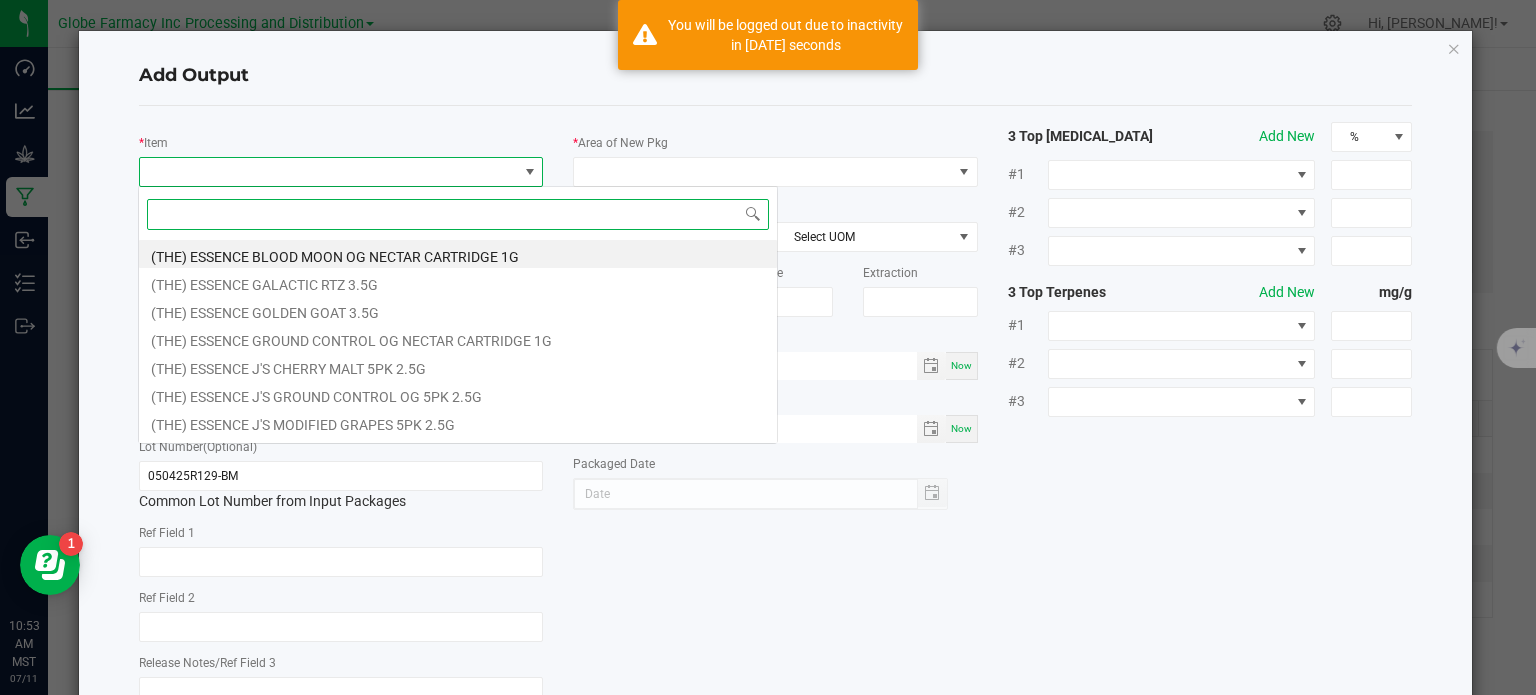scroll, scrollTop: 99970, scrollLeft: 99600, axis: both 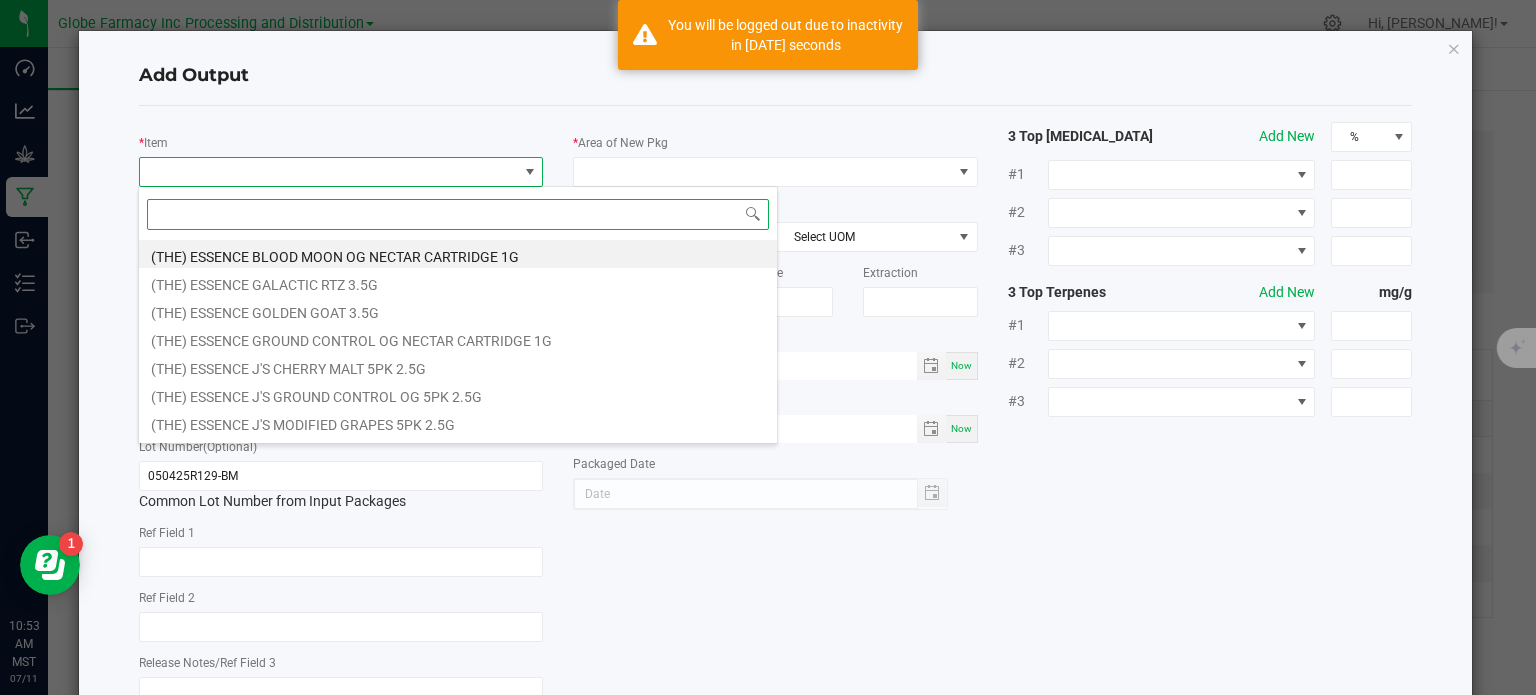 paste on "BLACK MAPLE" 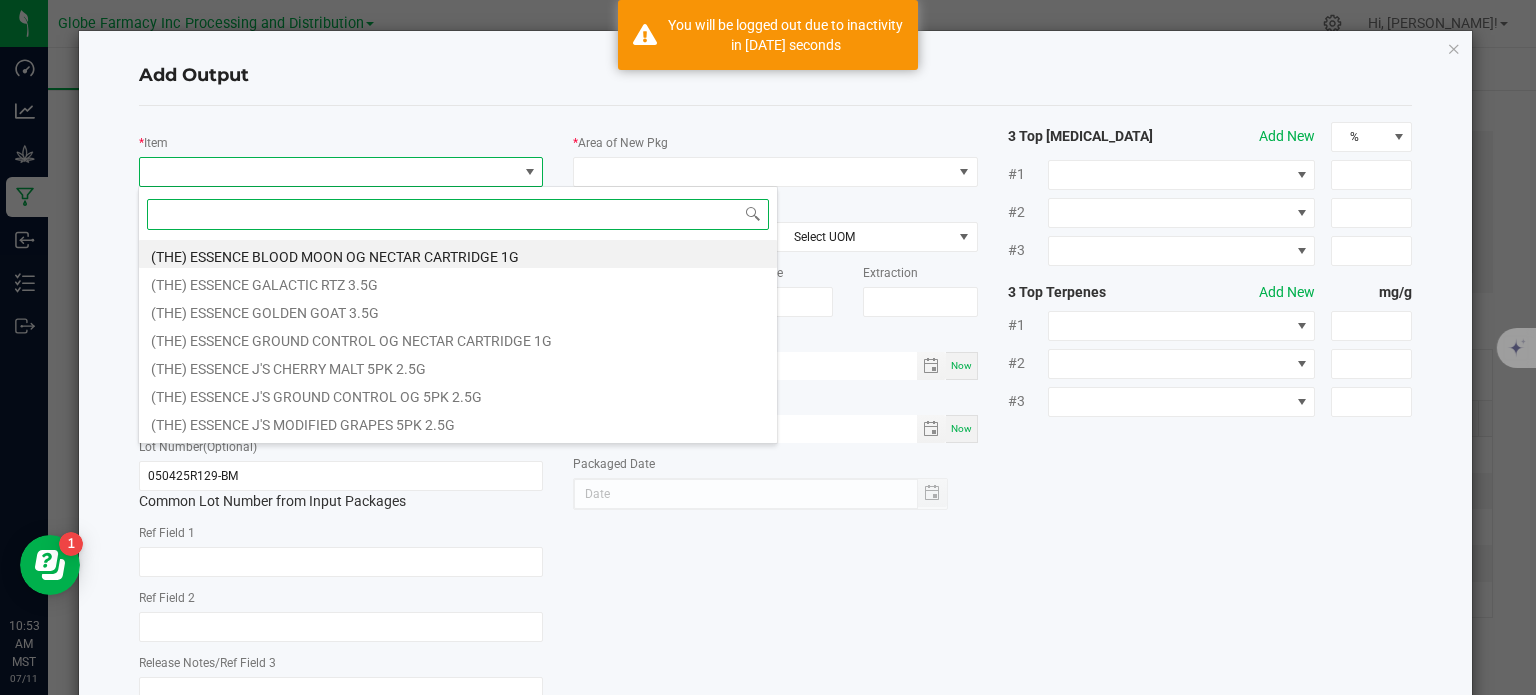 type on "BLACK MAPLE" 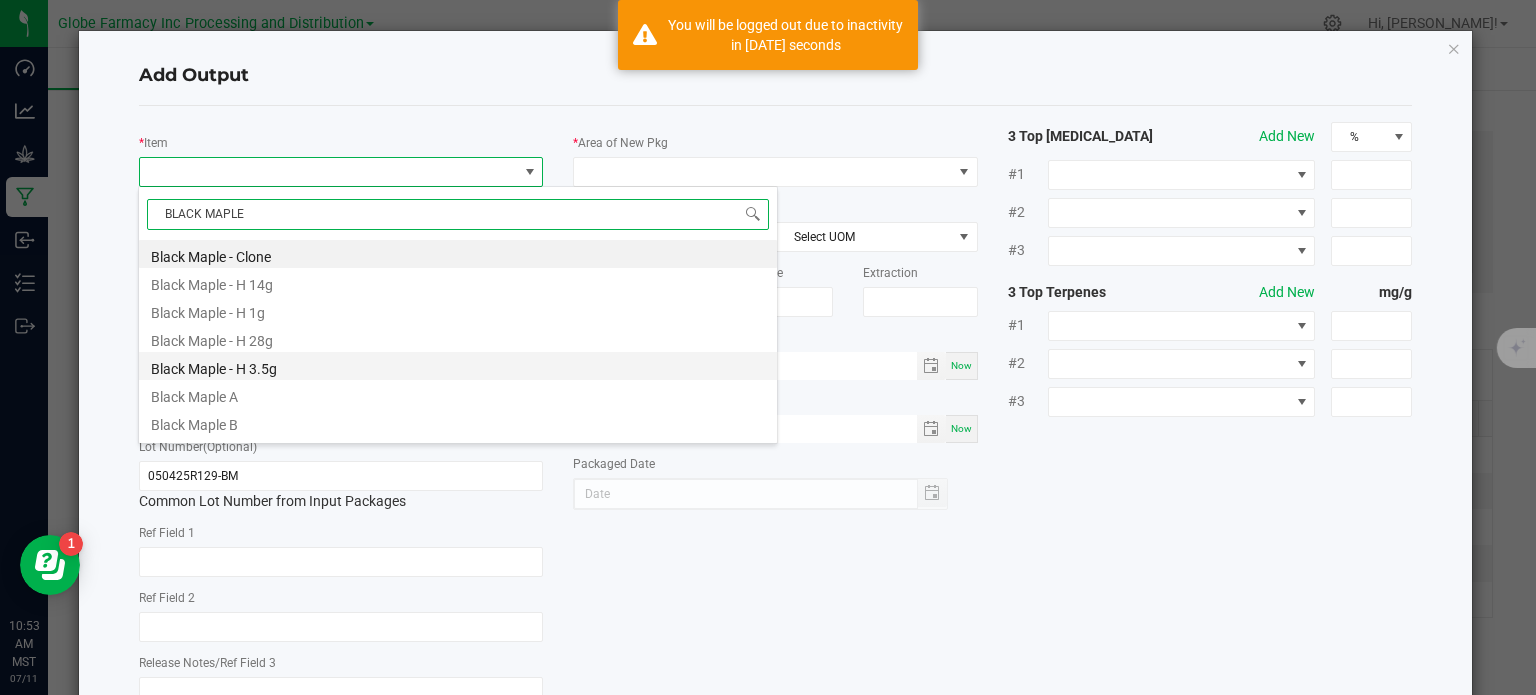 click on "Black Maple - H 3.5g" at bounding box center (458, 366) 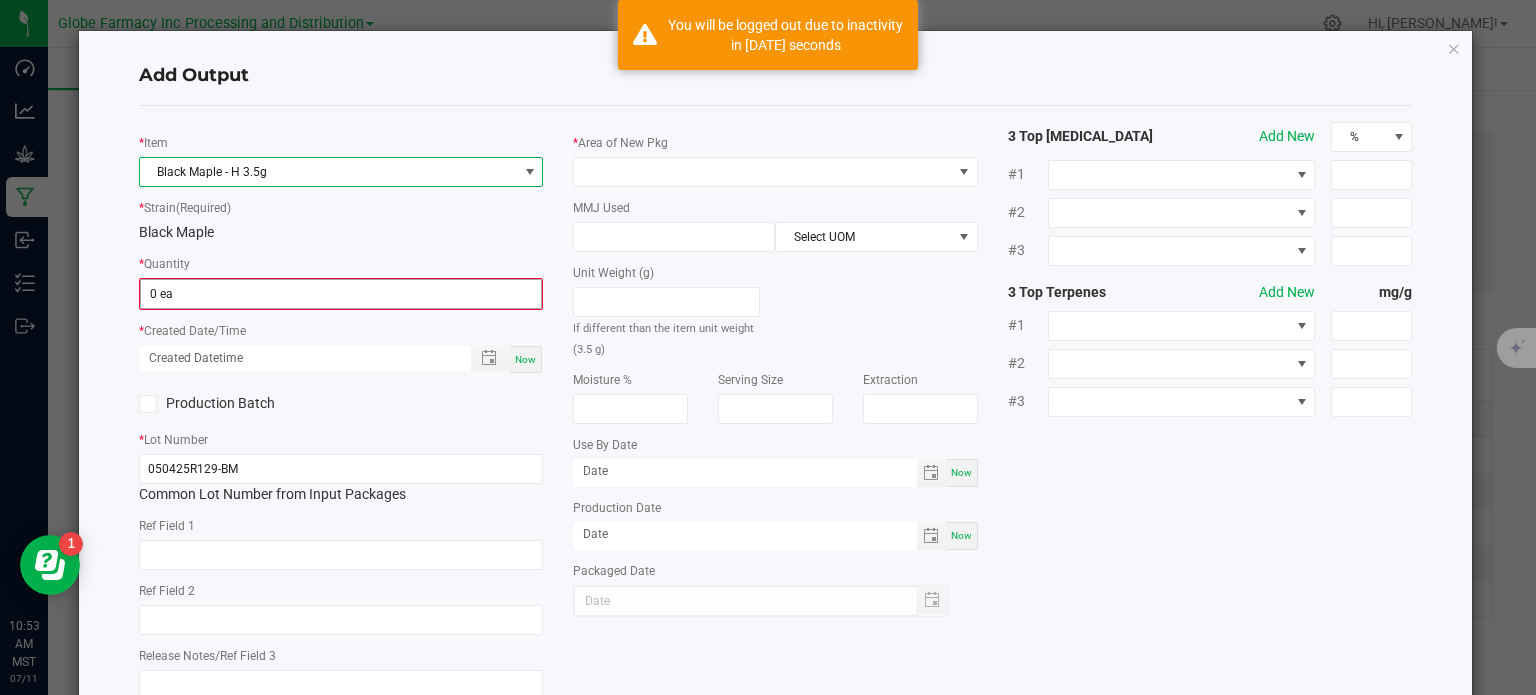 click on "0 ea" at bounding box center (341, 294) 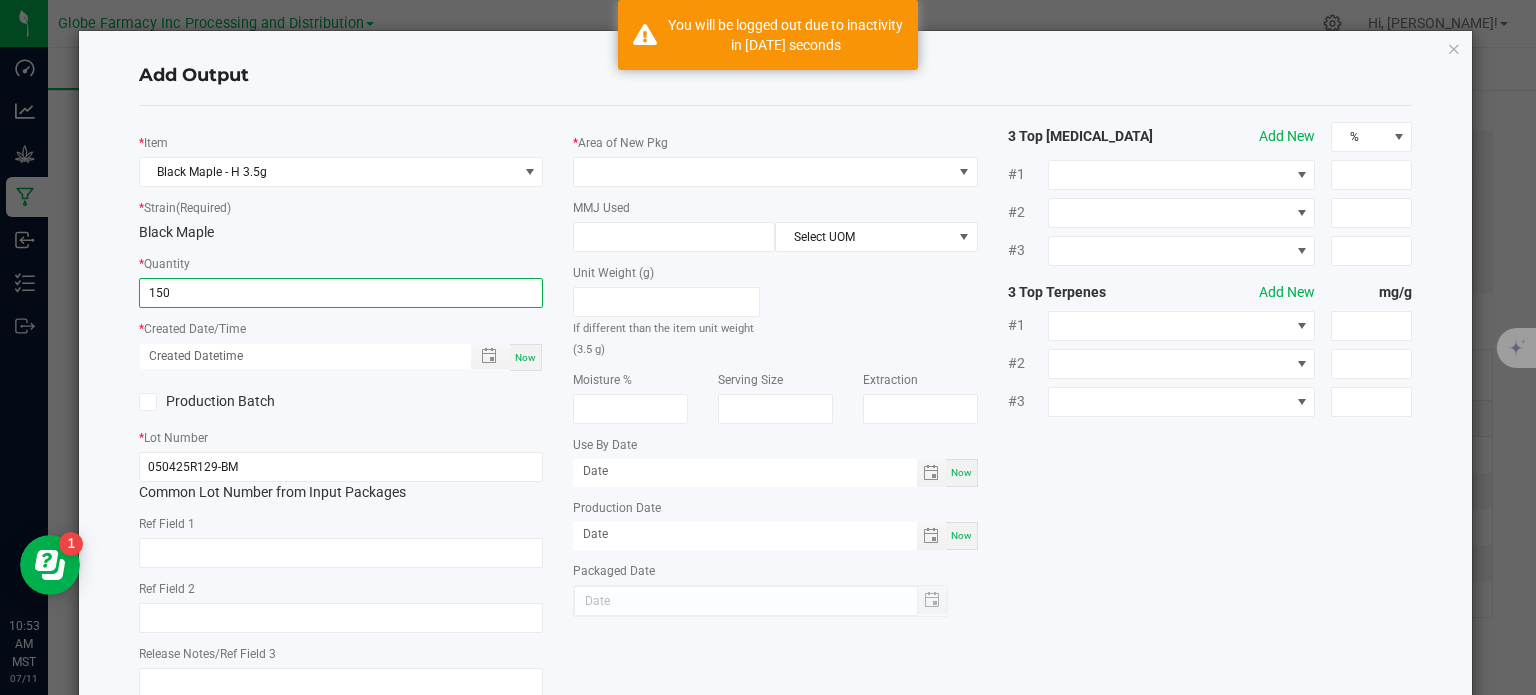 click on "Now" at bounding box center [525, 357] 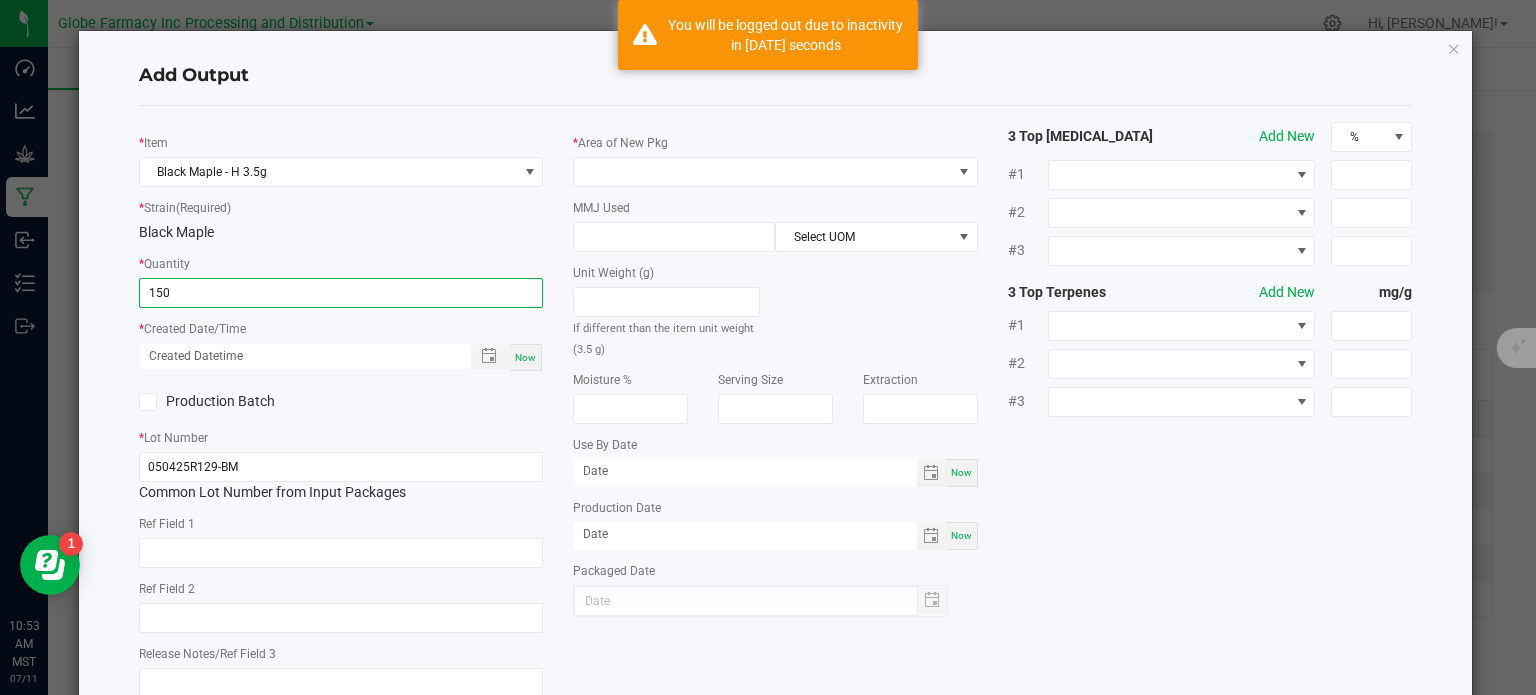type on "150 ea" 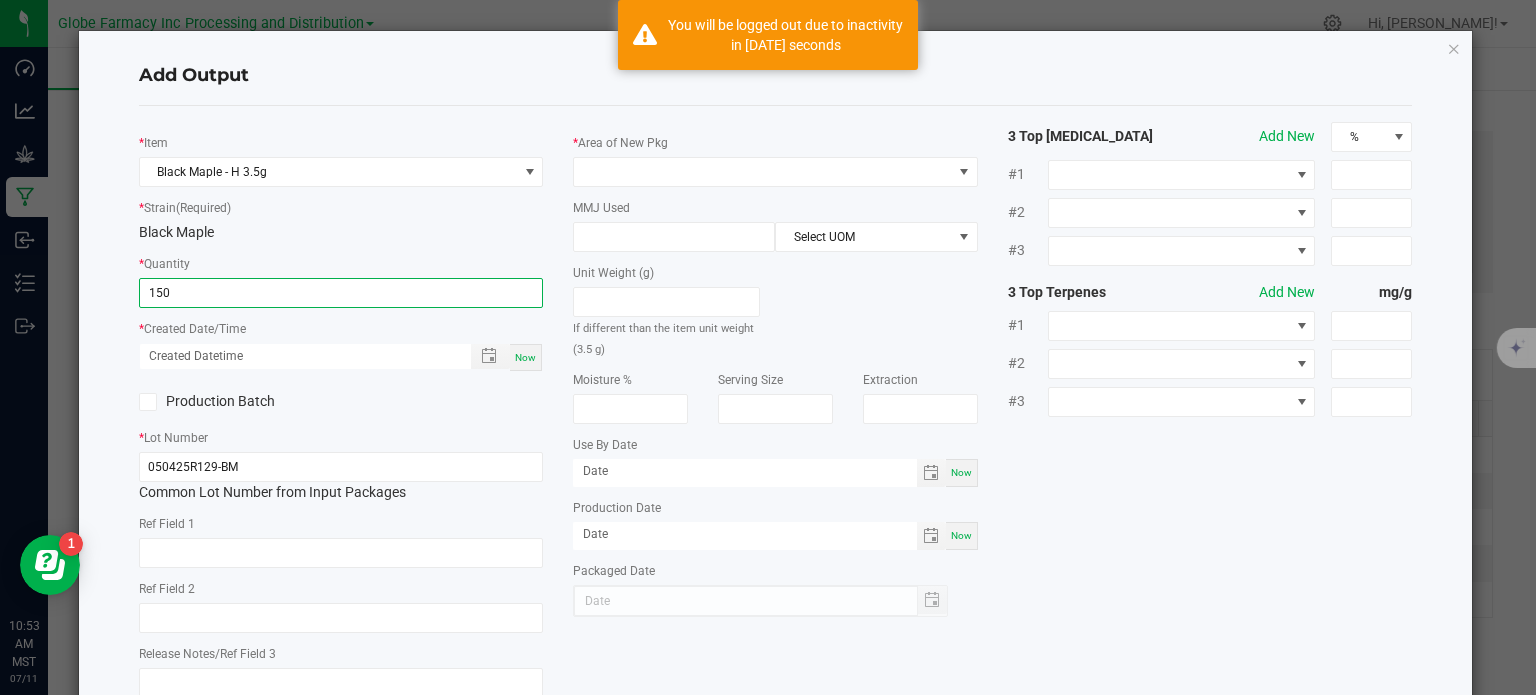 type on "07/11/2025 10:53 AM" 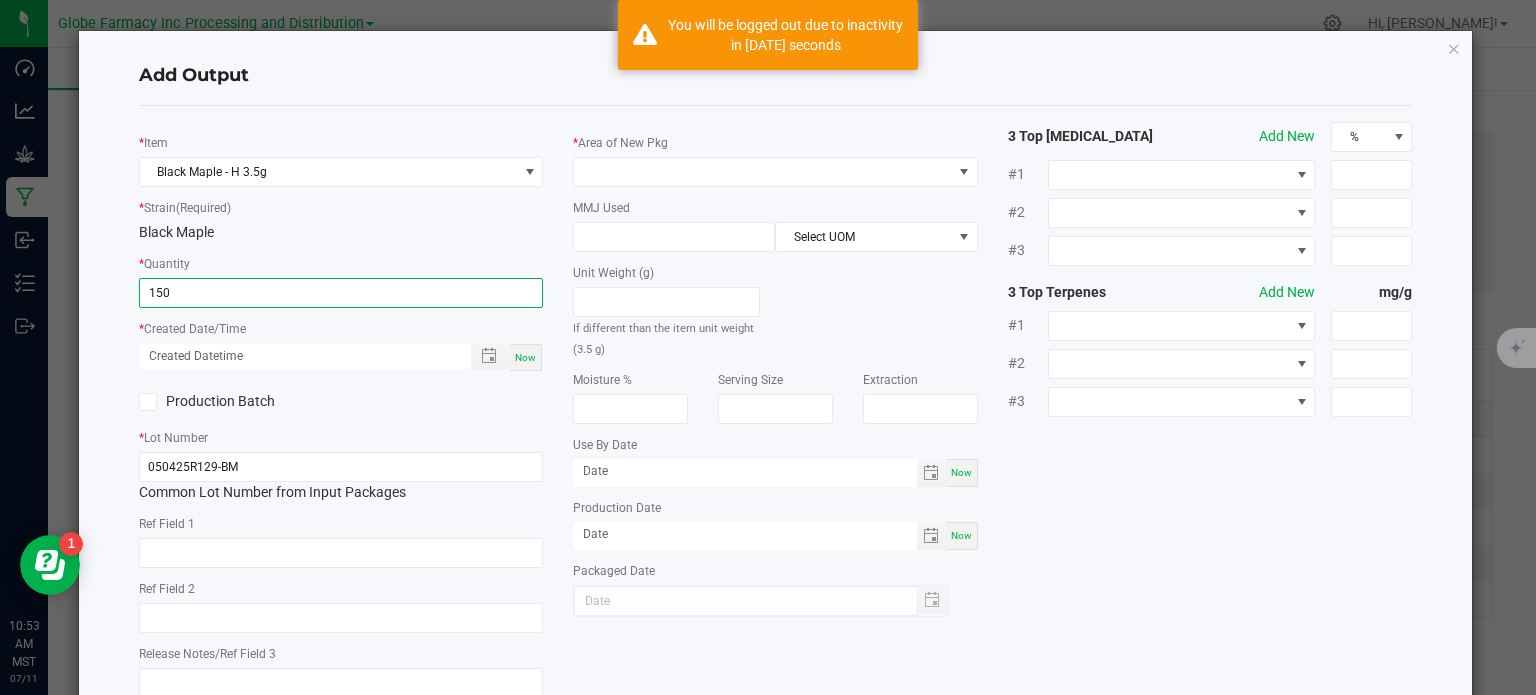 type on "[DATE]" 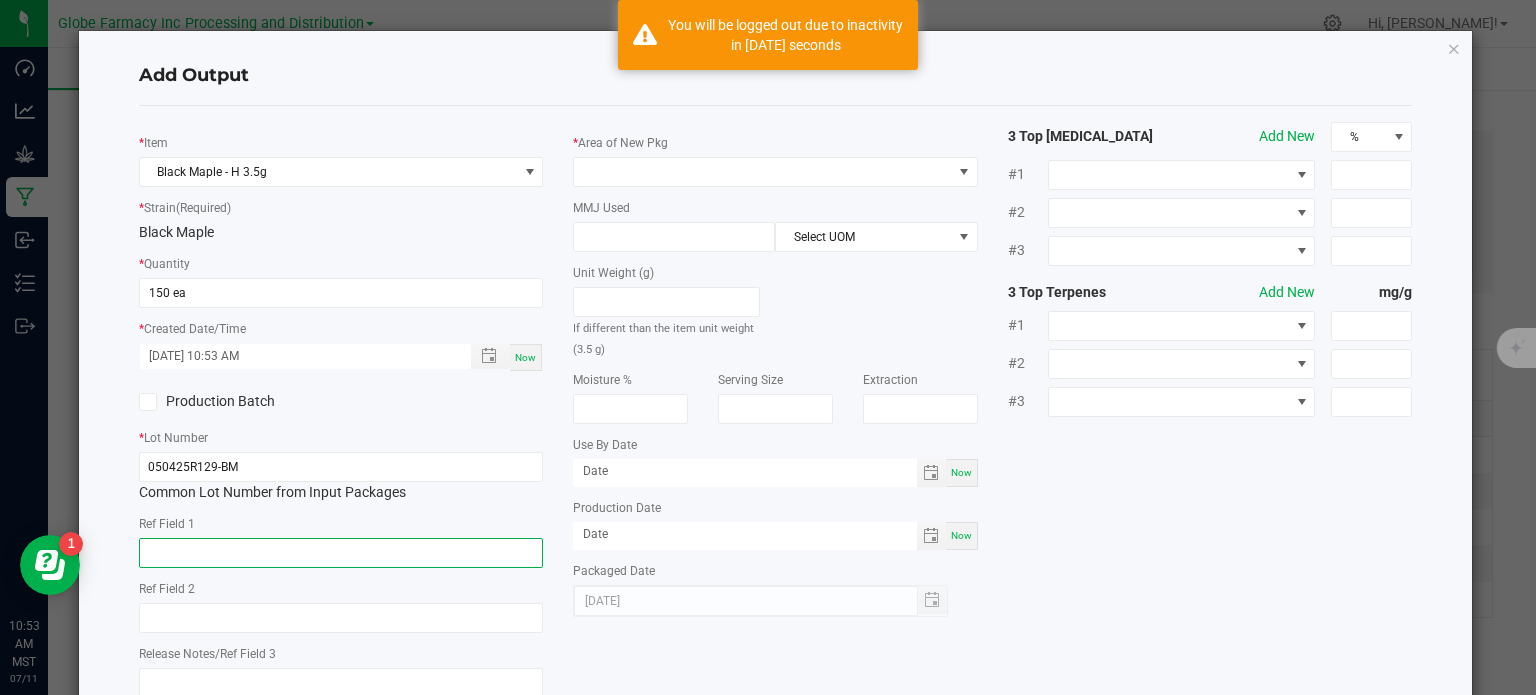 click 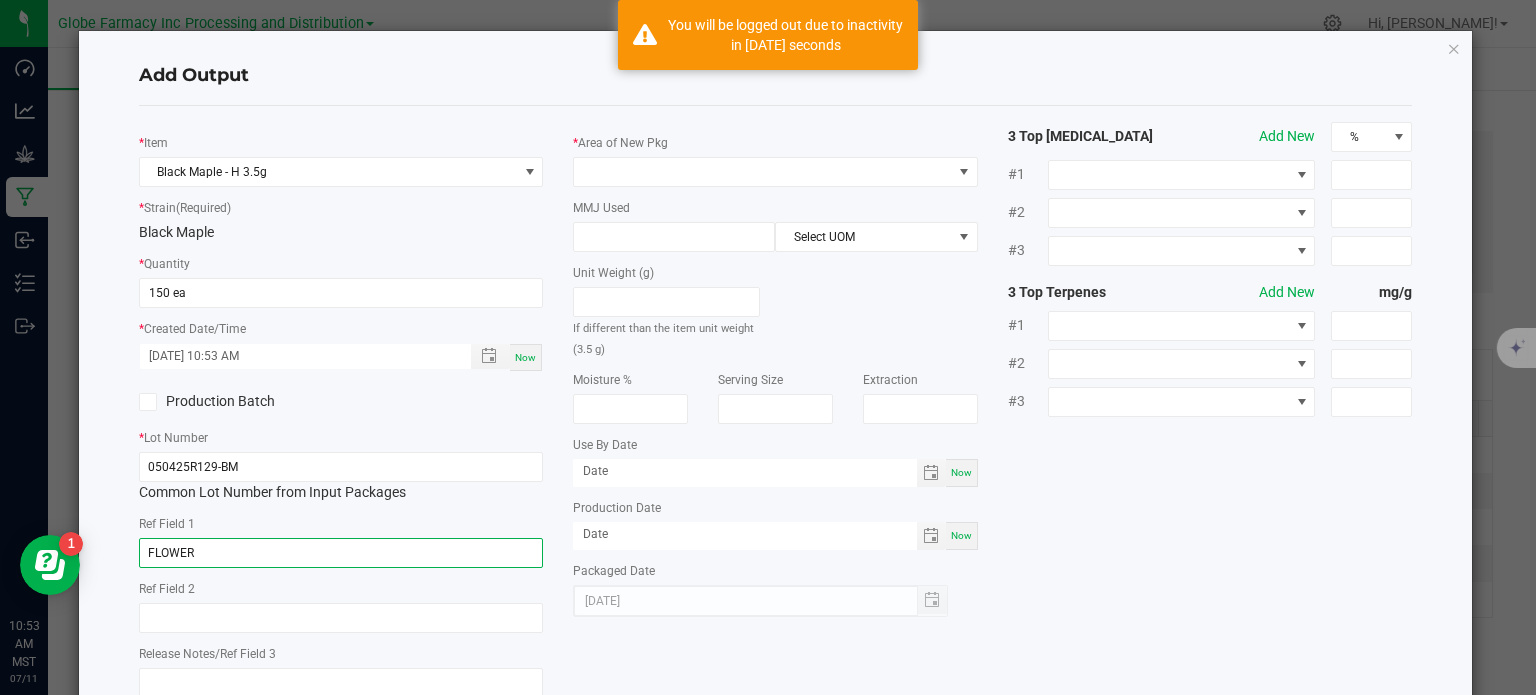 type on "FLOWER" 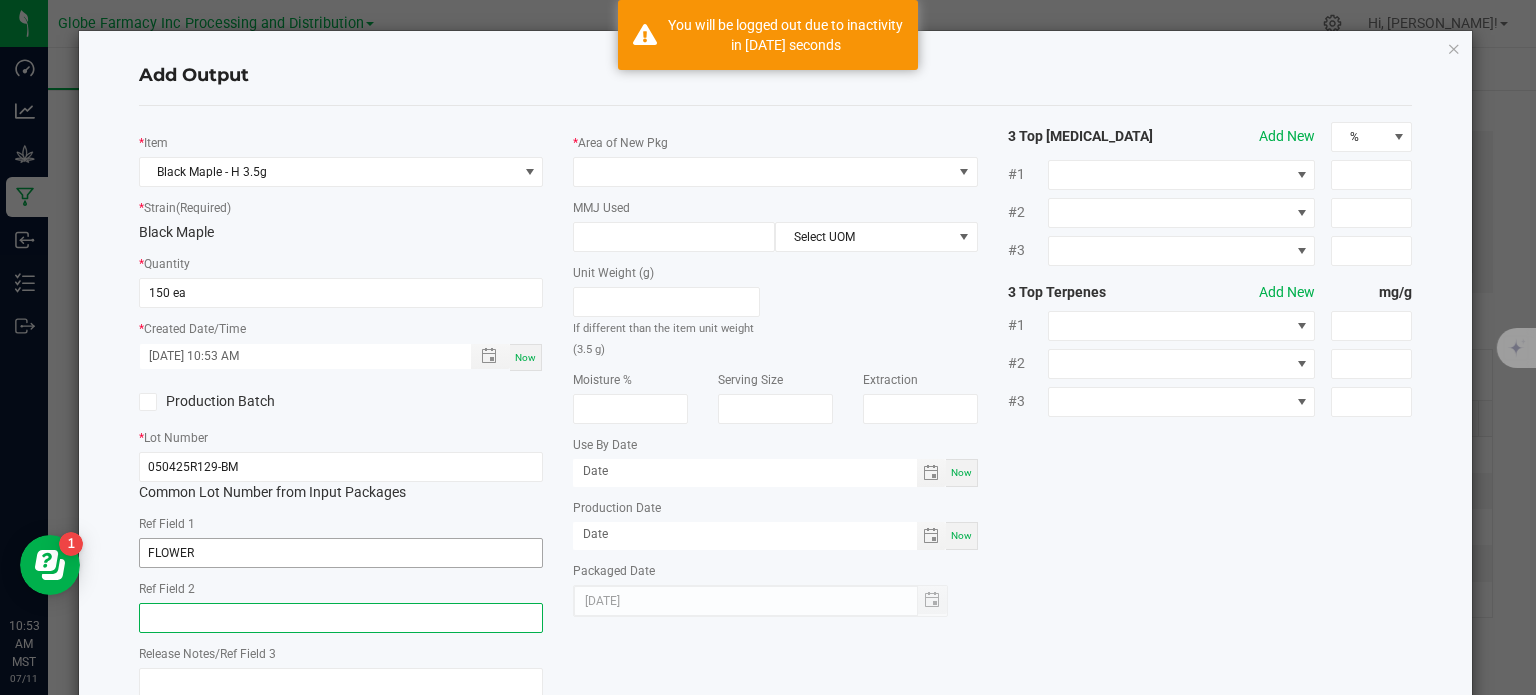paste on "BLACK MAPLE" 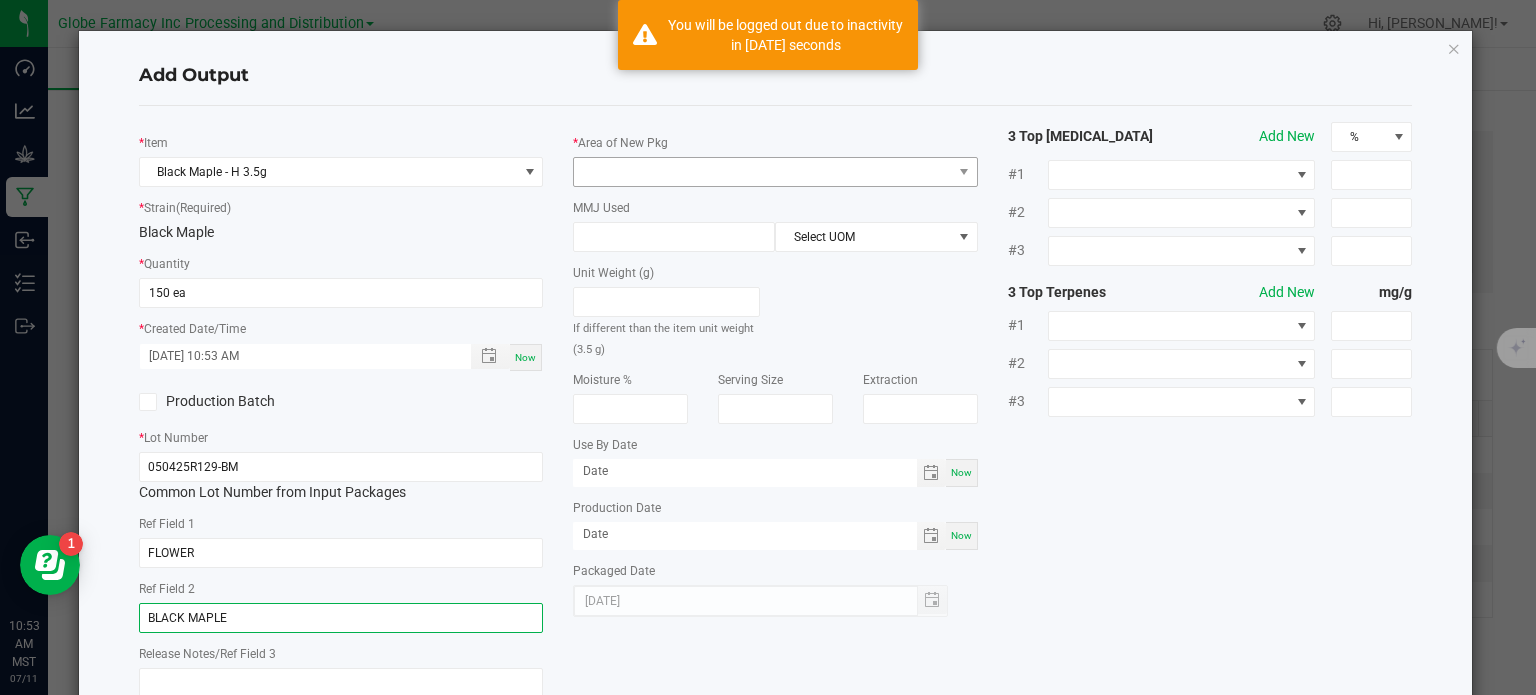 type on "BLACK MAPLE" 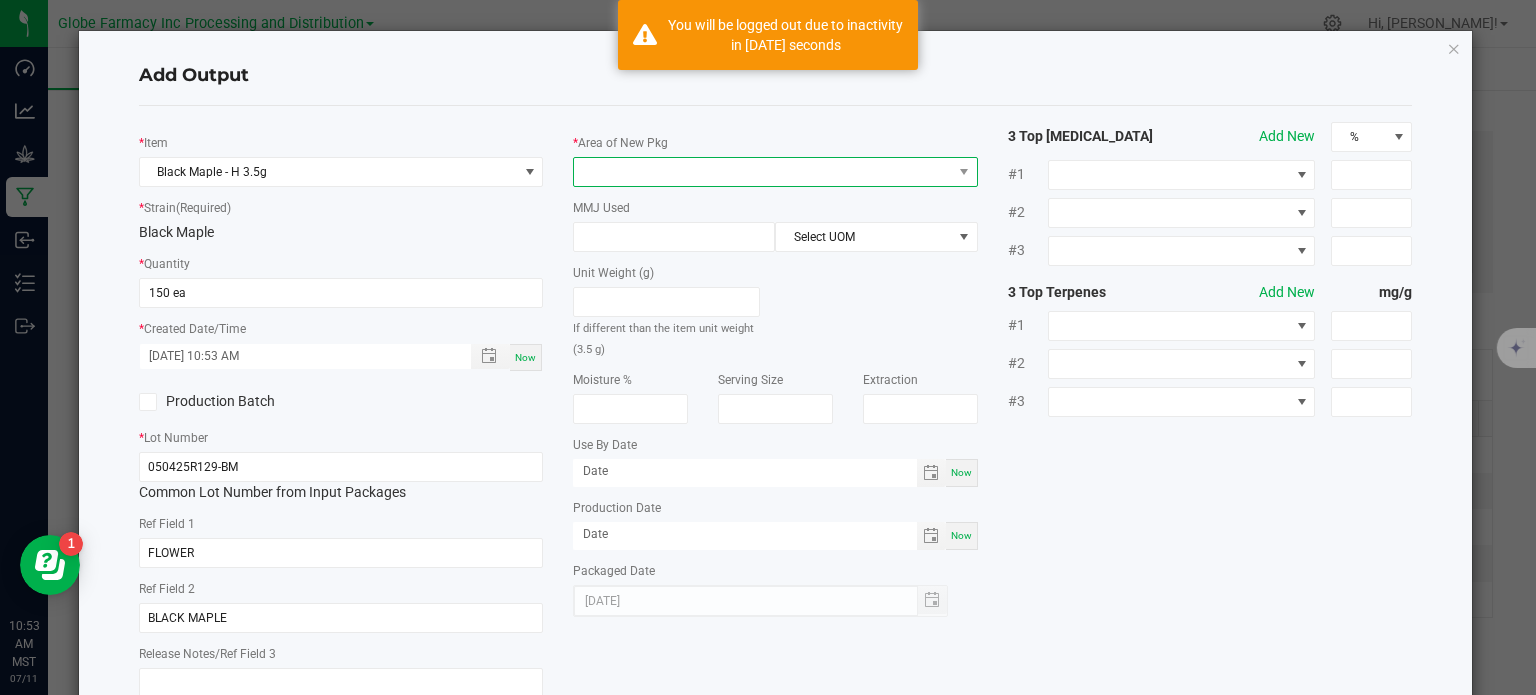 click at bounding box center (763, 172) 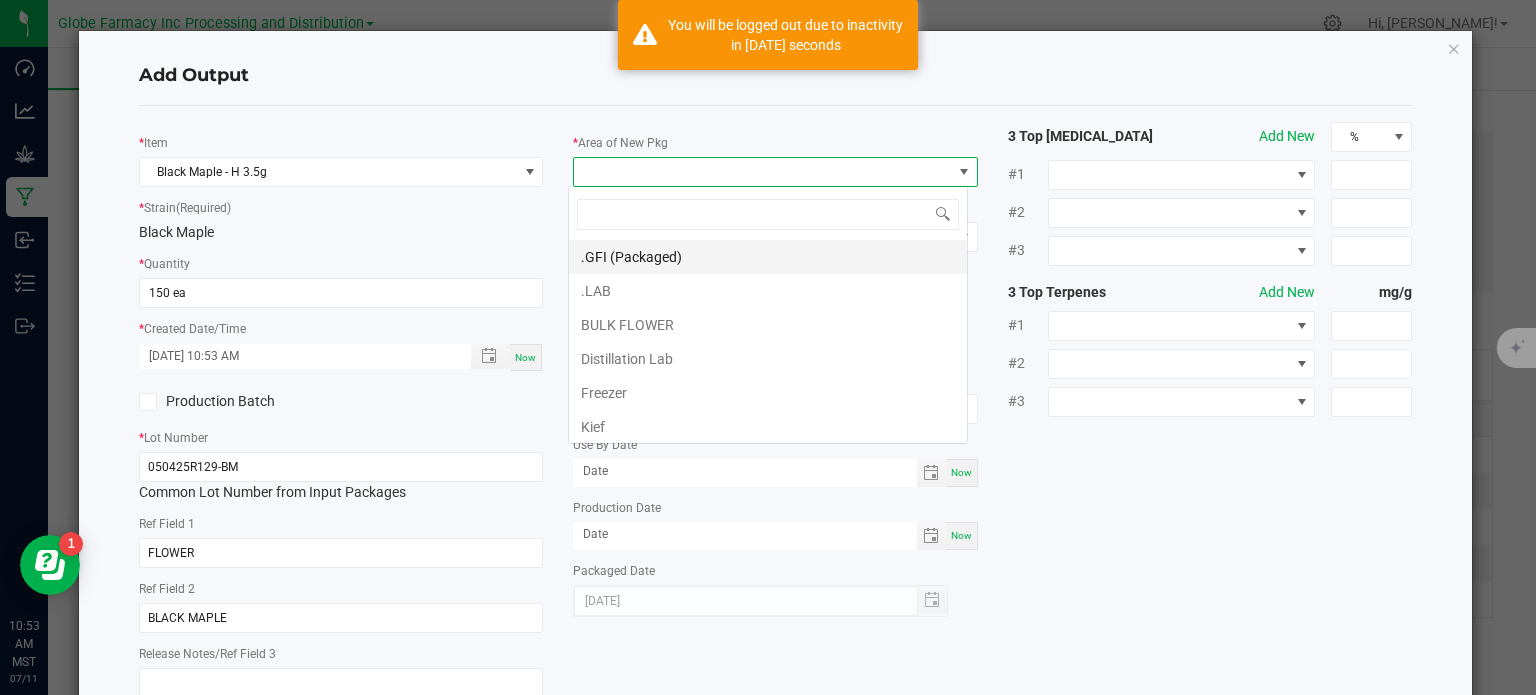 scroll, scrollTop: 99970, scrollLeft: 99600, axis: both 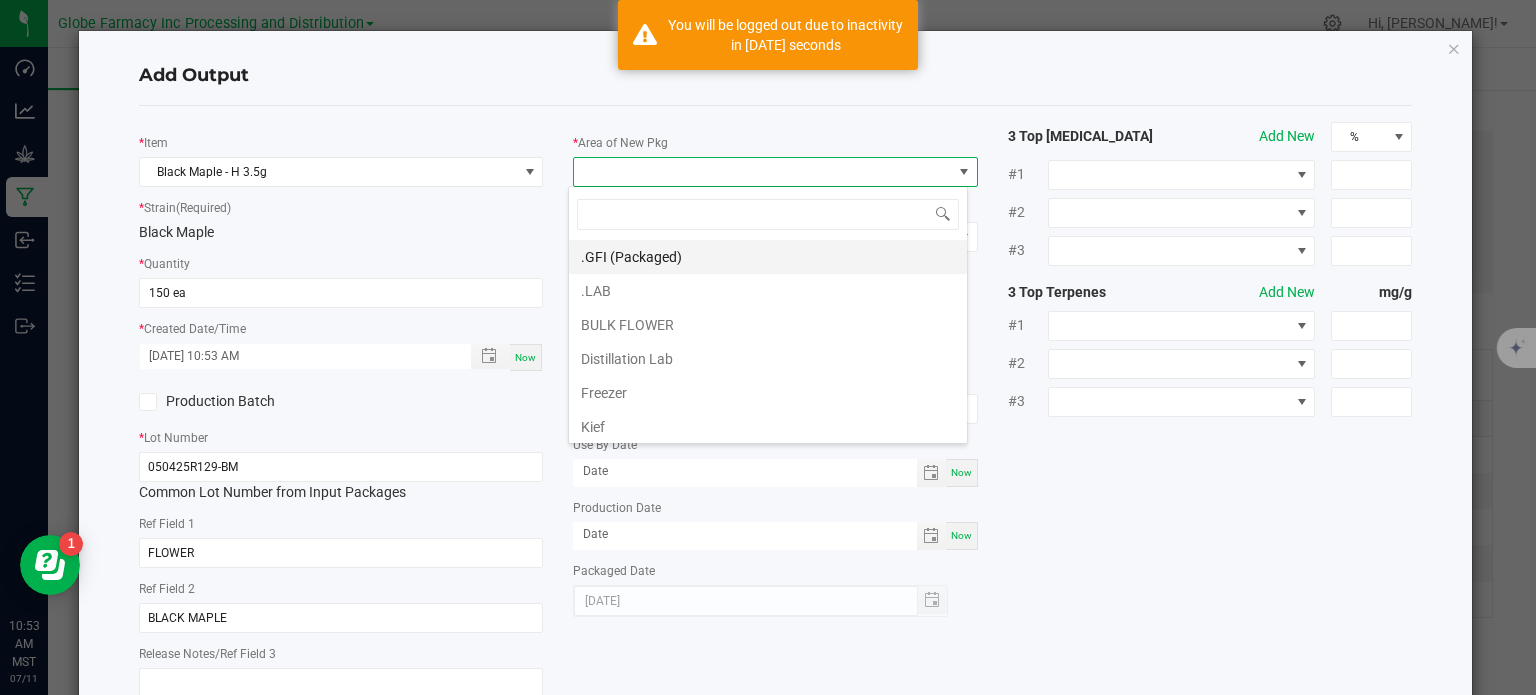 click on ".GFI (Packaged)" at bounding box center [768, 257] 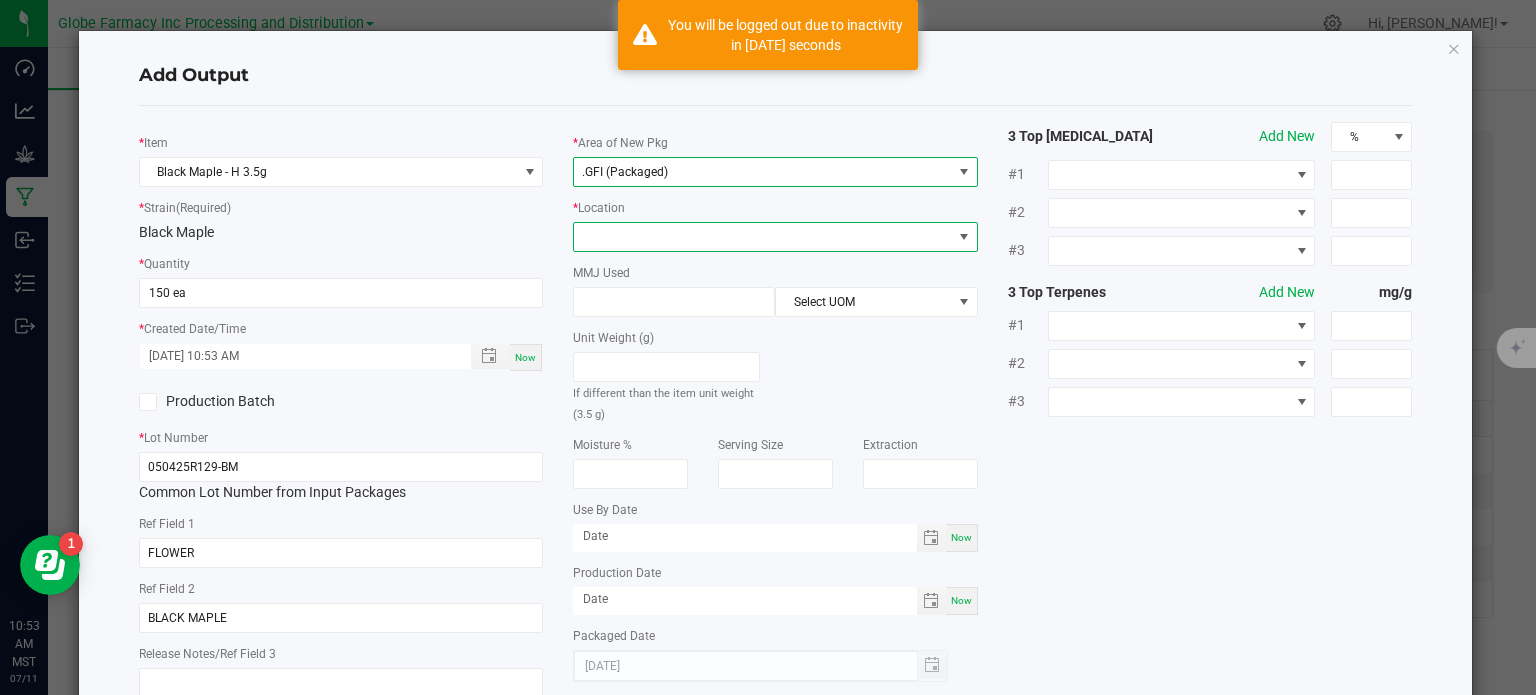 click at bounding box center (763, 237) 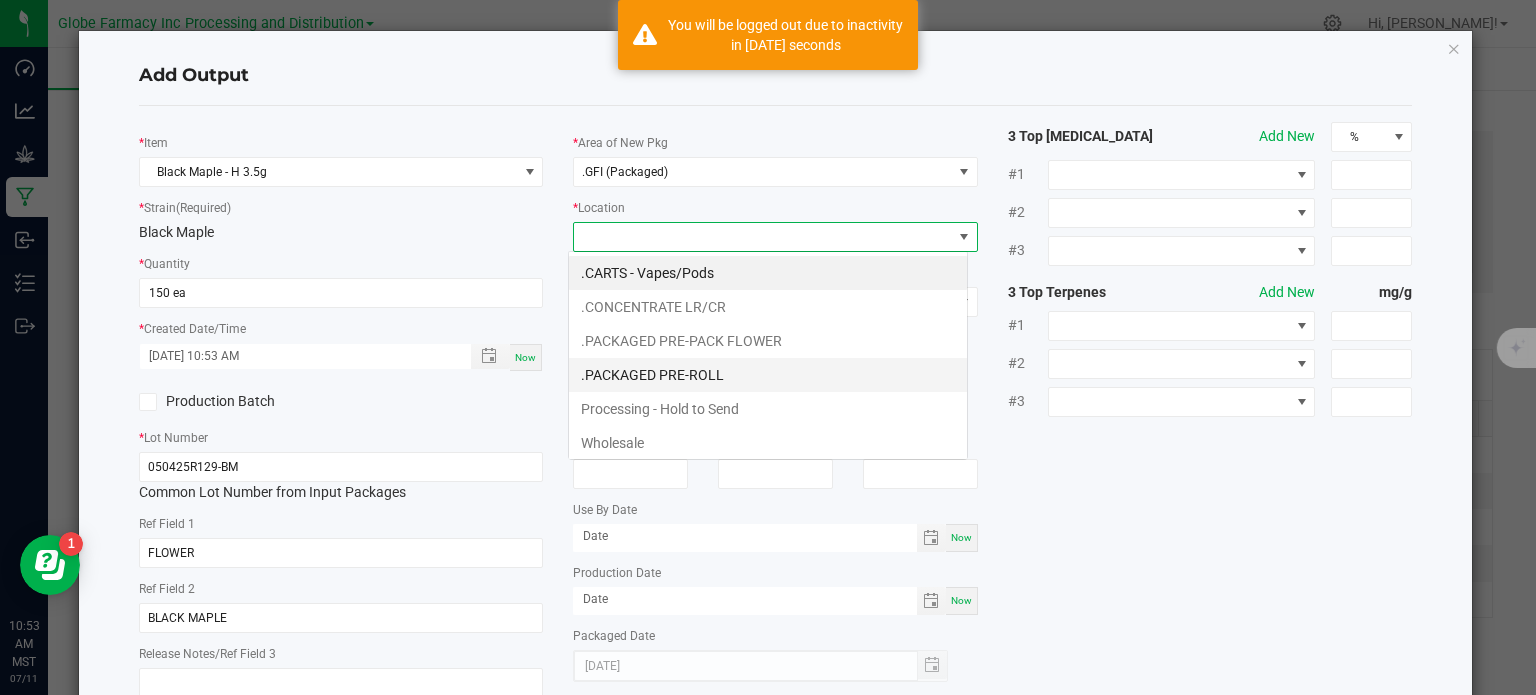 scroll, scrollTop: 99970, scrollLeft: 99600, axis: both 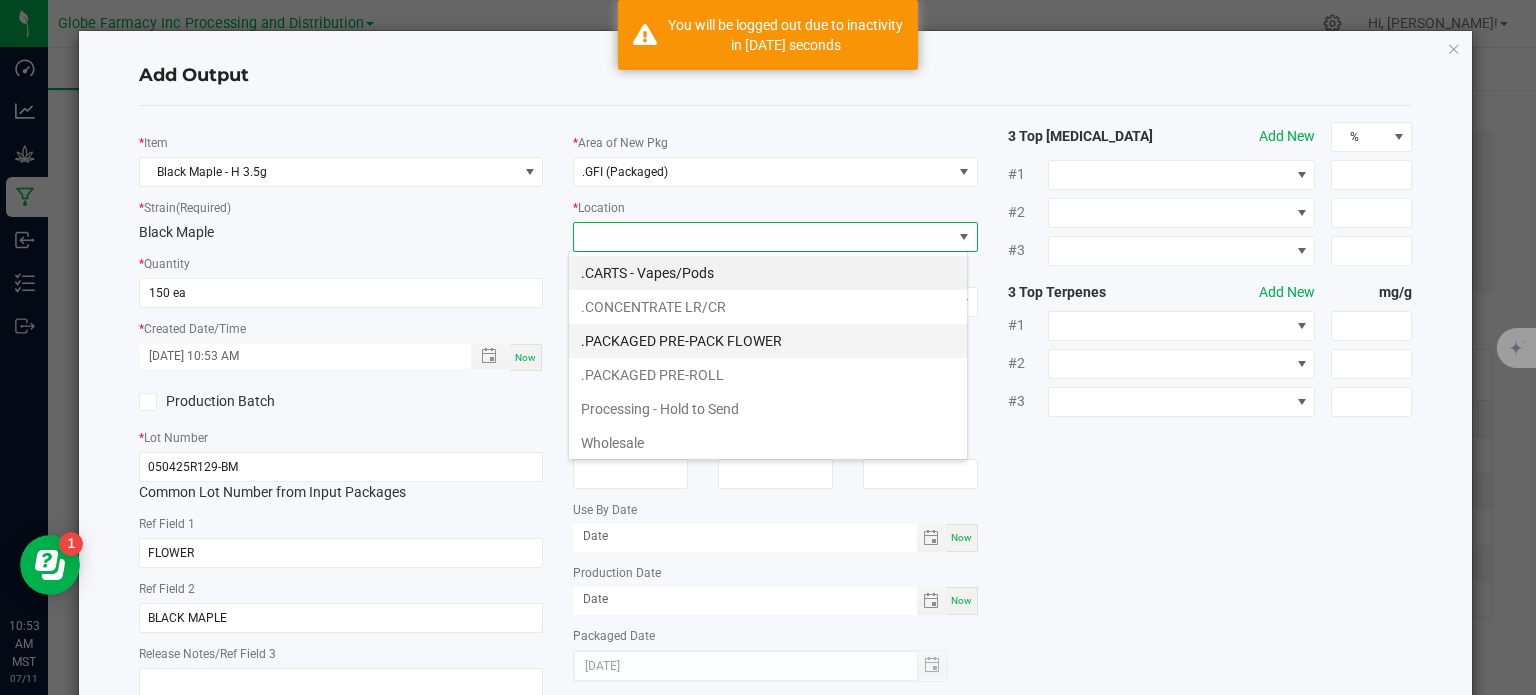 click on ".PACKAGED PRE-PACK FLOWER" at bounding box center [768, 341] 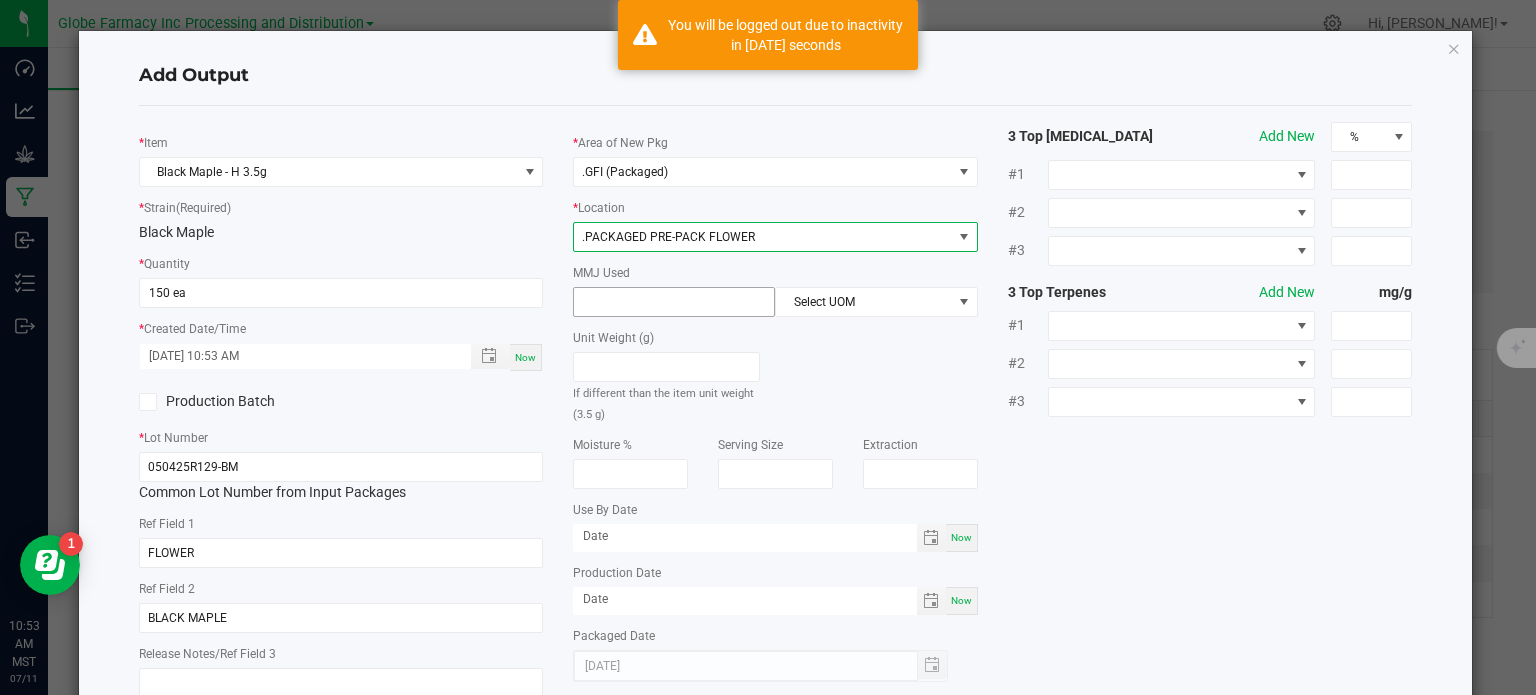click at bounding box center [674, 302] 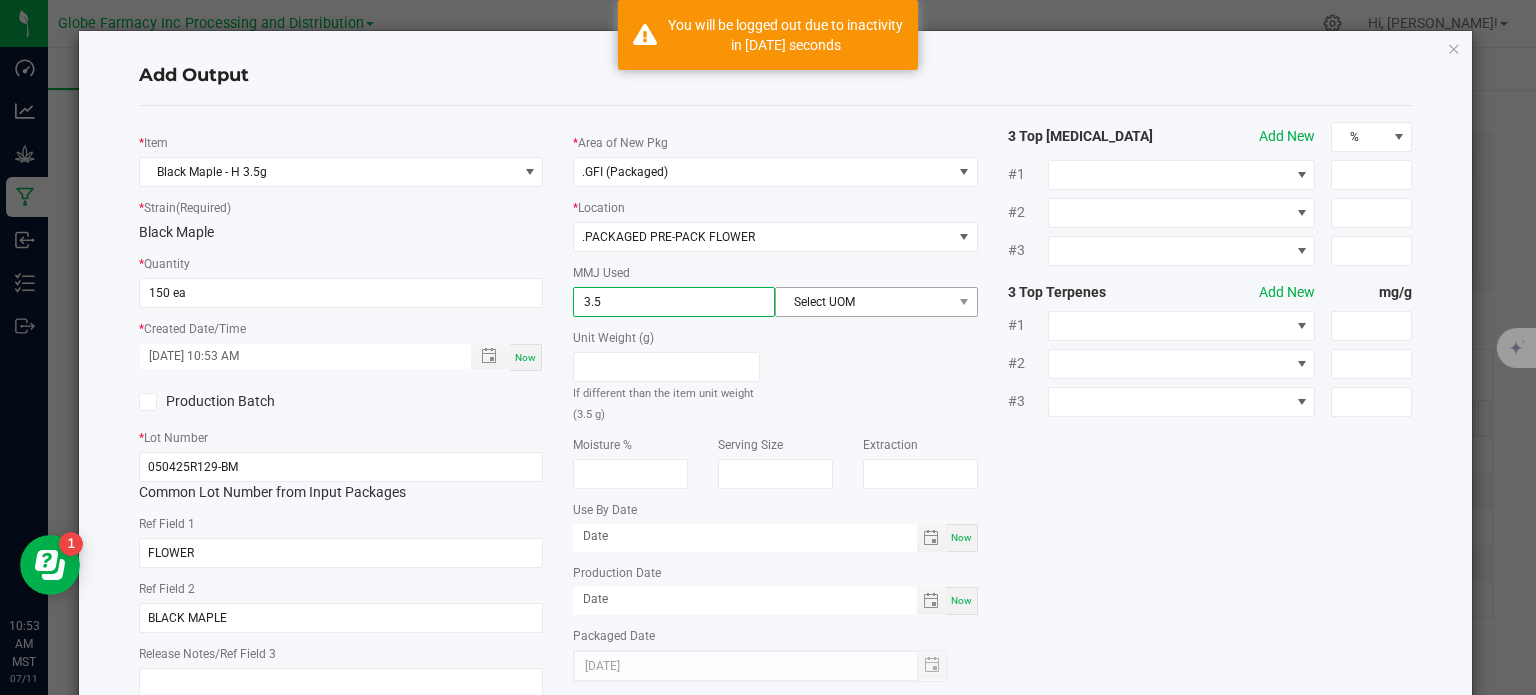 type on "3.5" 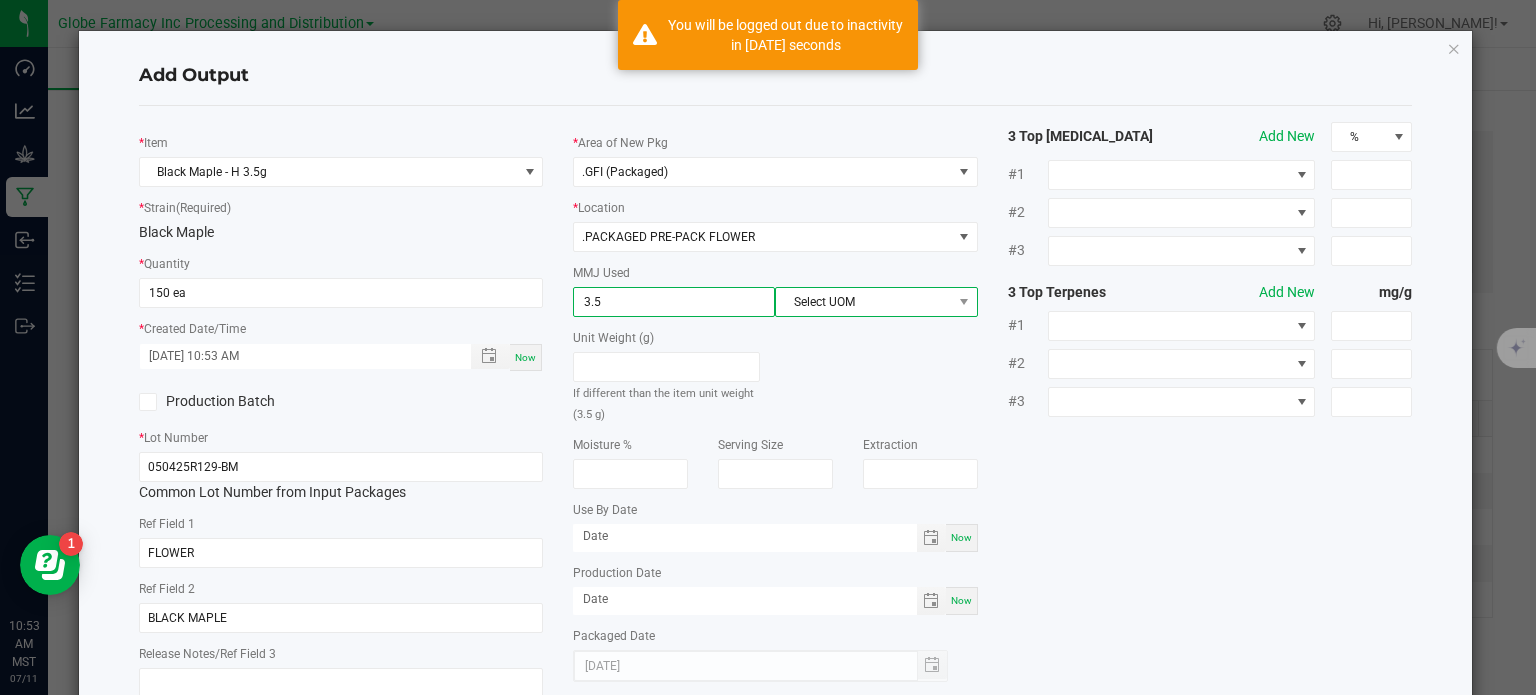 click on "Select UOM" at bounding box center [863, 302] 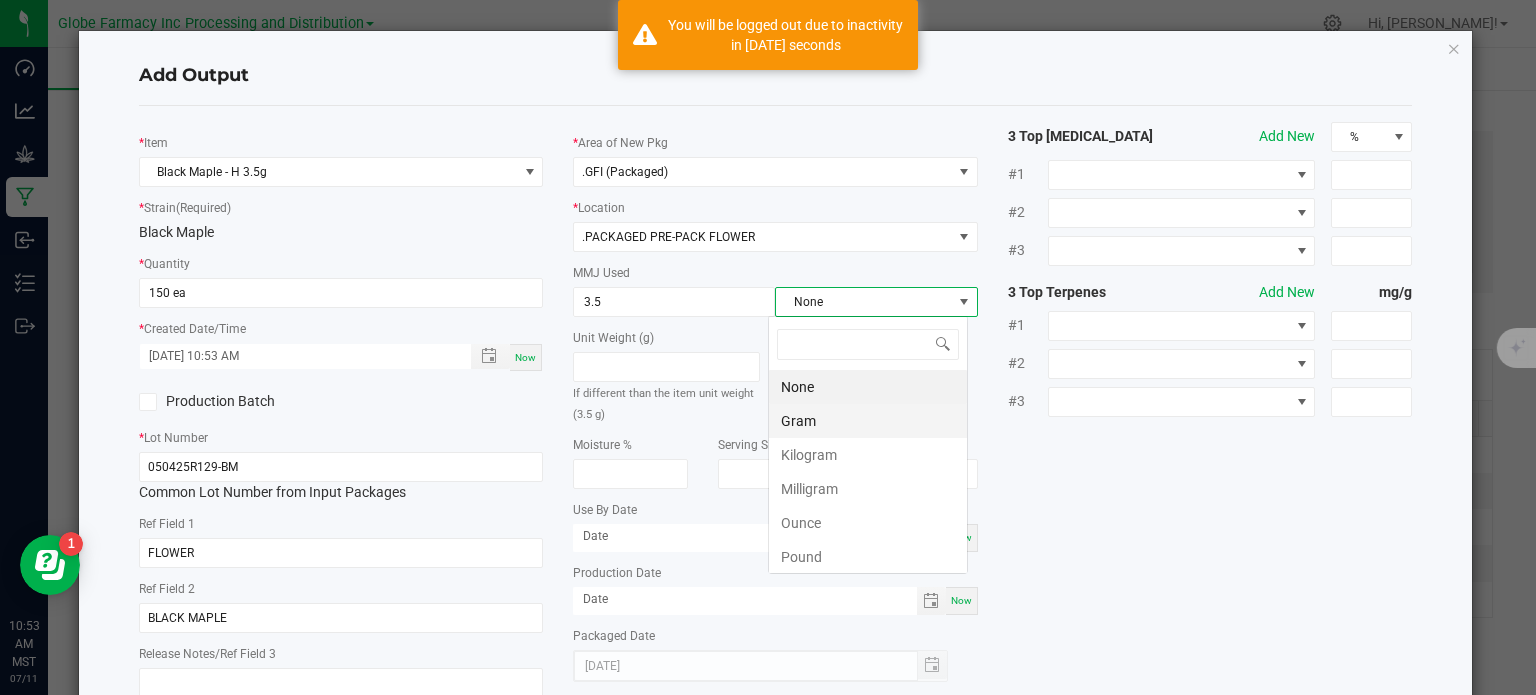 scroll, scrollTop: 99970, scrollLeft: 99800, axis: both 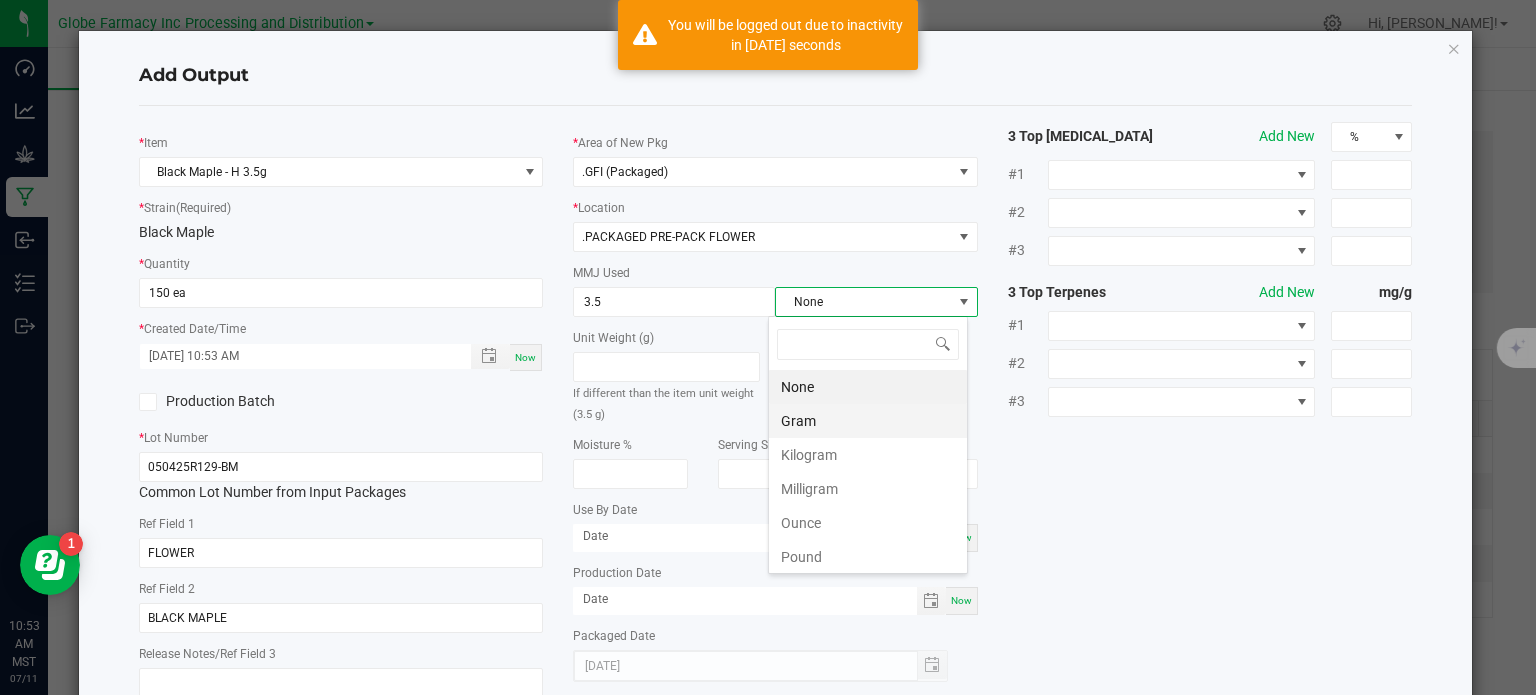 click on "Gram" at bounding box center (868, 421) 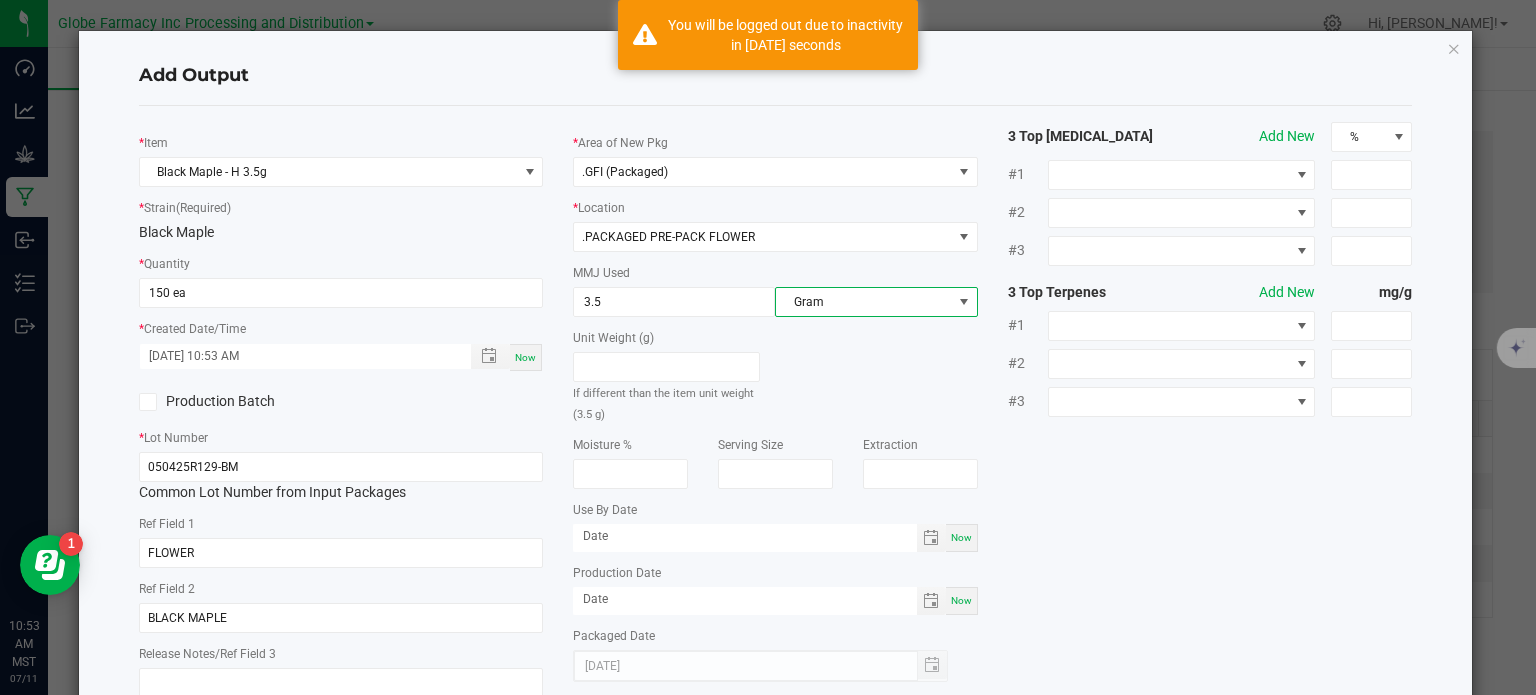 click on "*   Item  Black Maple - H 3.5g  *   Strain  (Required)  Black Maple   *   Quantity  150 ea  *   Created Date/Time  07/11/2025 10:53 AM Now  Production Batch   *   Lot Number  050425R129-BM  Common Lot Number from Input Packages   Ref Field 1  FLOWER  Ref Field 2  BLACK MAPLE  Release Notes/Ref Field 3   *   Area of New Pkg  .GFI (Packaged)  *   Location  .PACKAGED PRE-PACK FLOWER  MMJ Used  3.5 Gram  Unit Weight (g)   If different than the item unit weight (3.5 g)   Moisture %   Serving Size   Extraction   Use By Date  Now  Production Date  Now  Packaged Date  07/11/2025 3 Top Cannabinoids  Add New  % #1 #2 #3 3 Top Terpenes  Add New  mg/g #1 #2 #3" 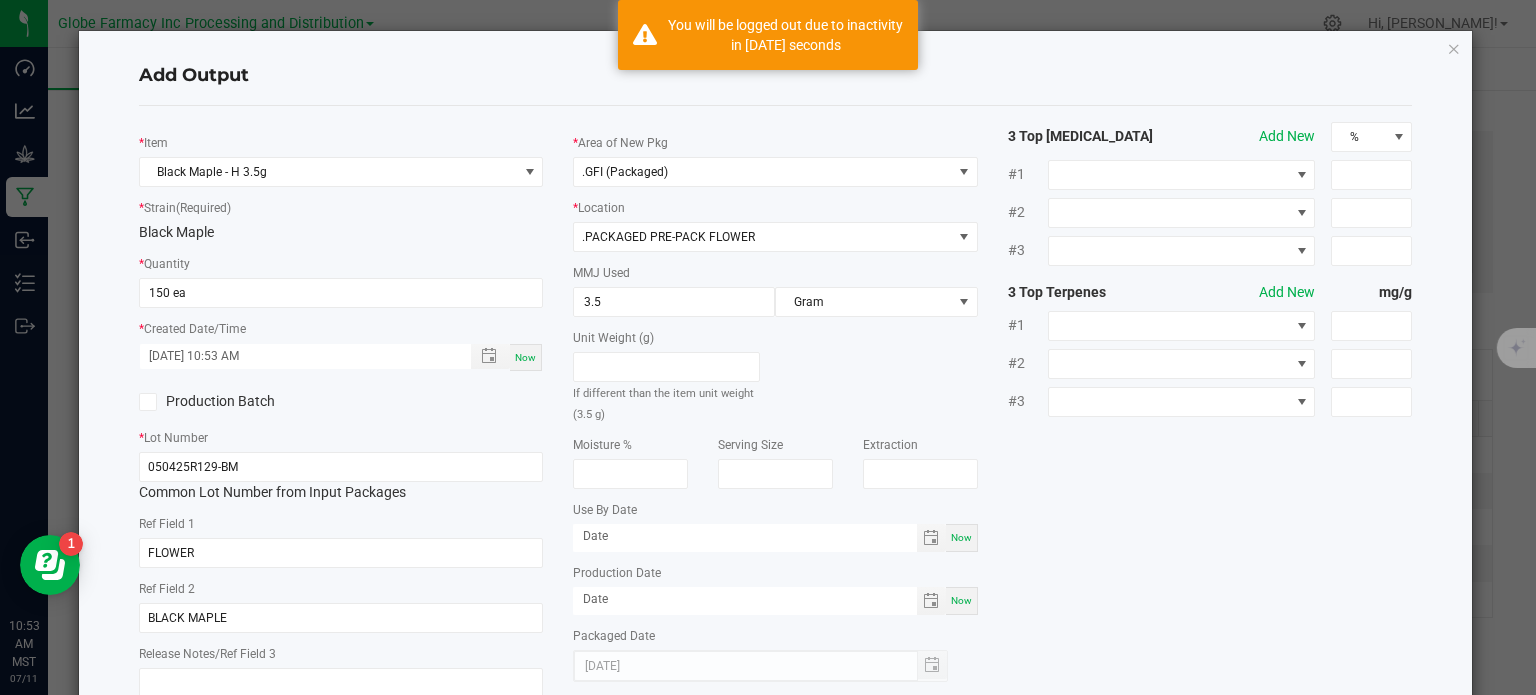 scroll, scrollTop: 133, scrollLeft: 0, axis: vertical 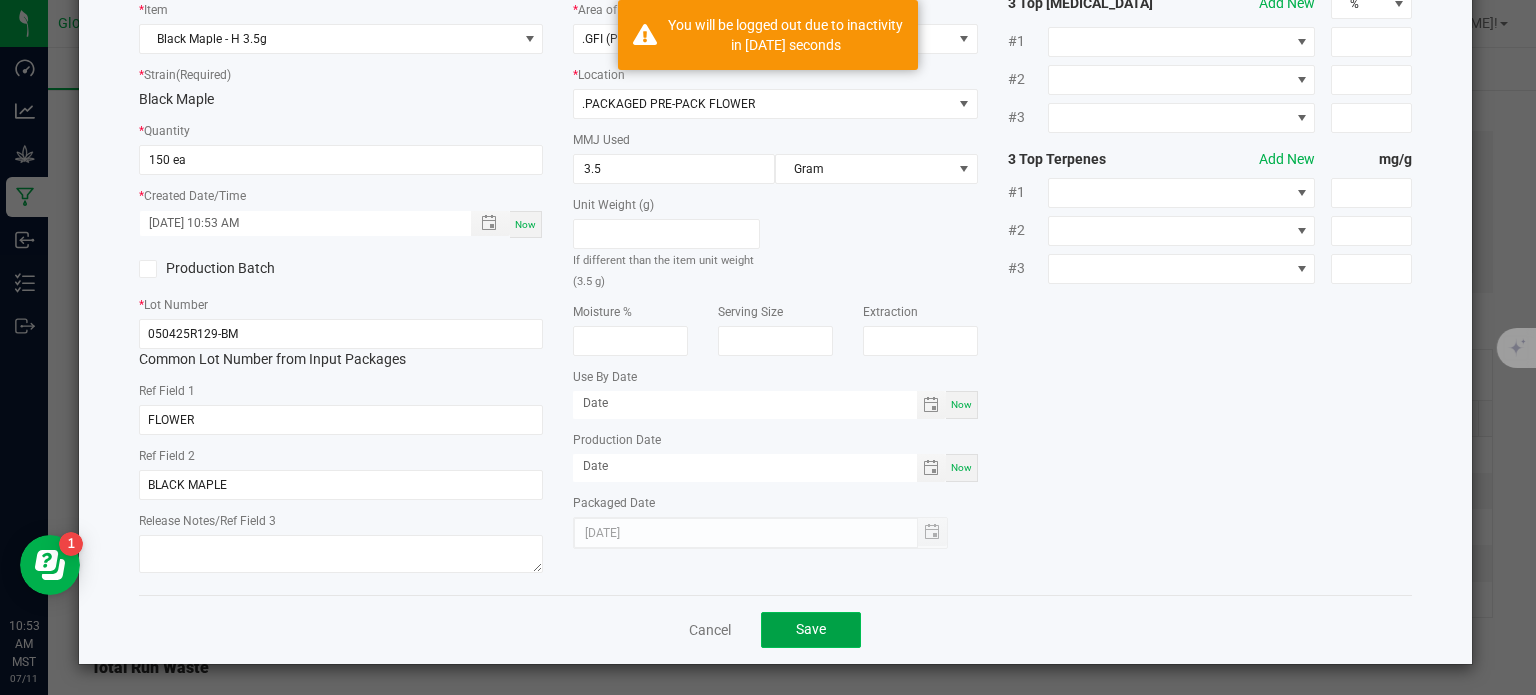 click on "Save" 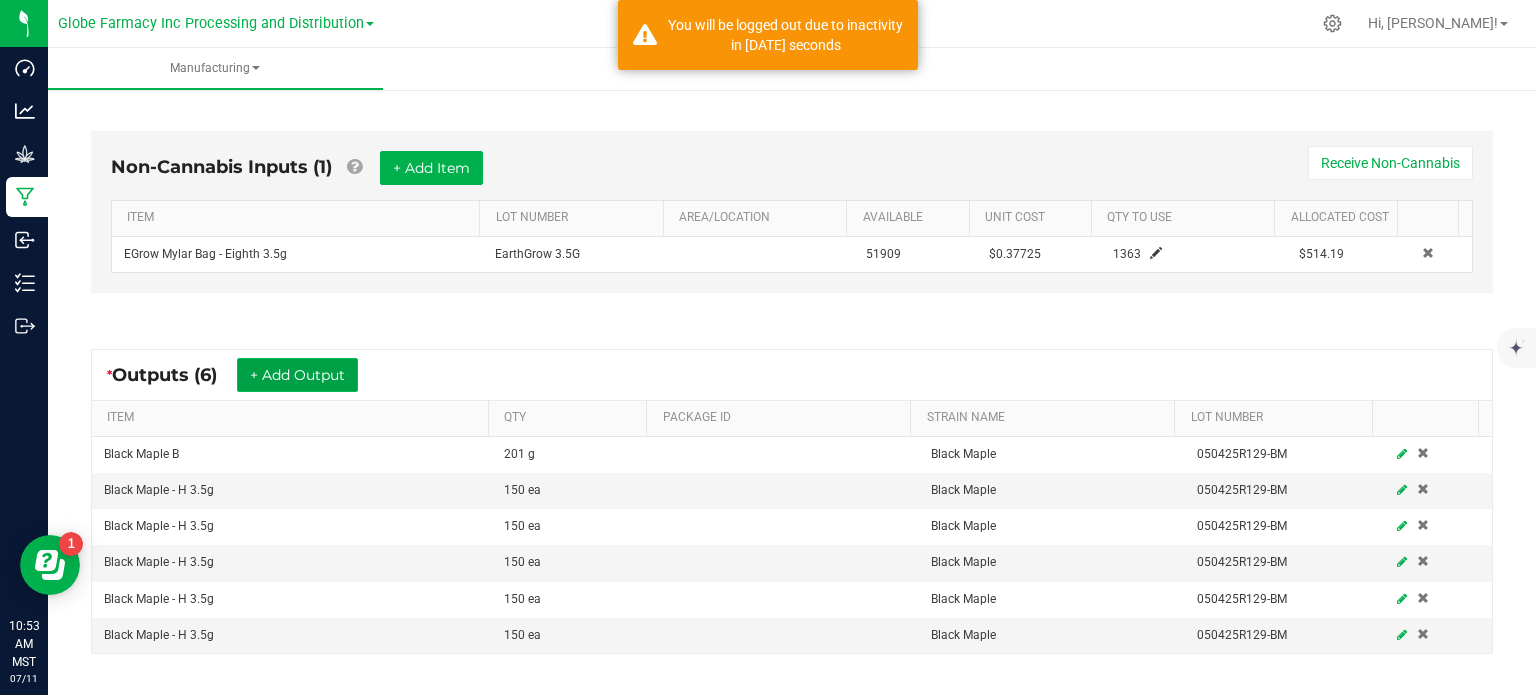 click on "+ Add Output" at bounding box center (297, 375) 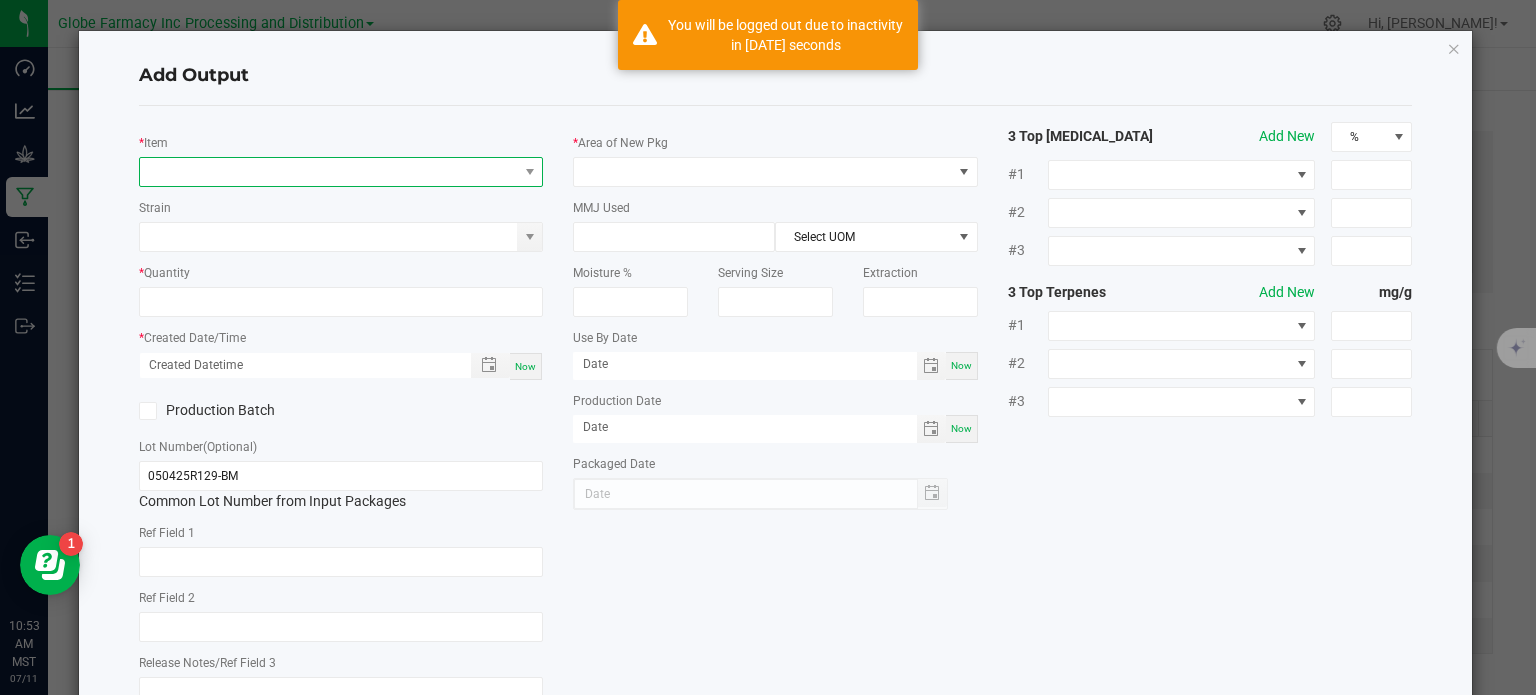 click at bounding box center [329, 172] 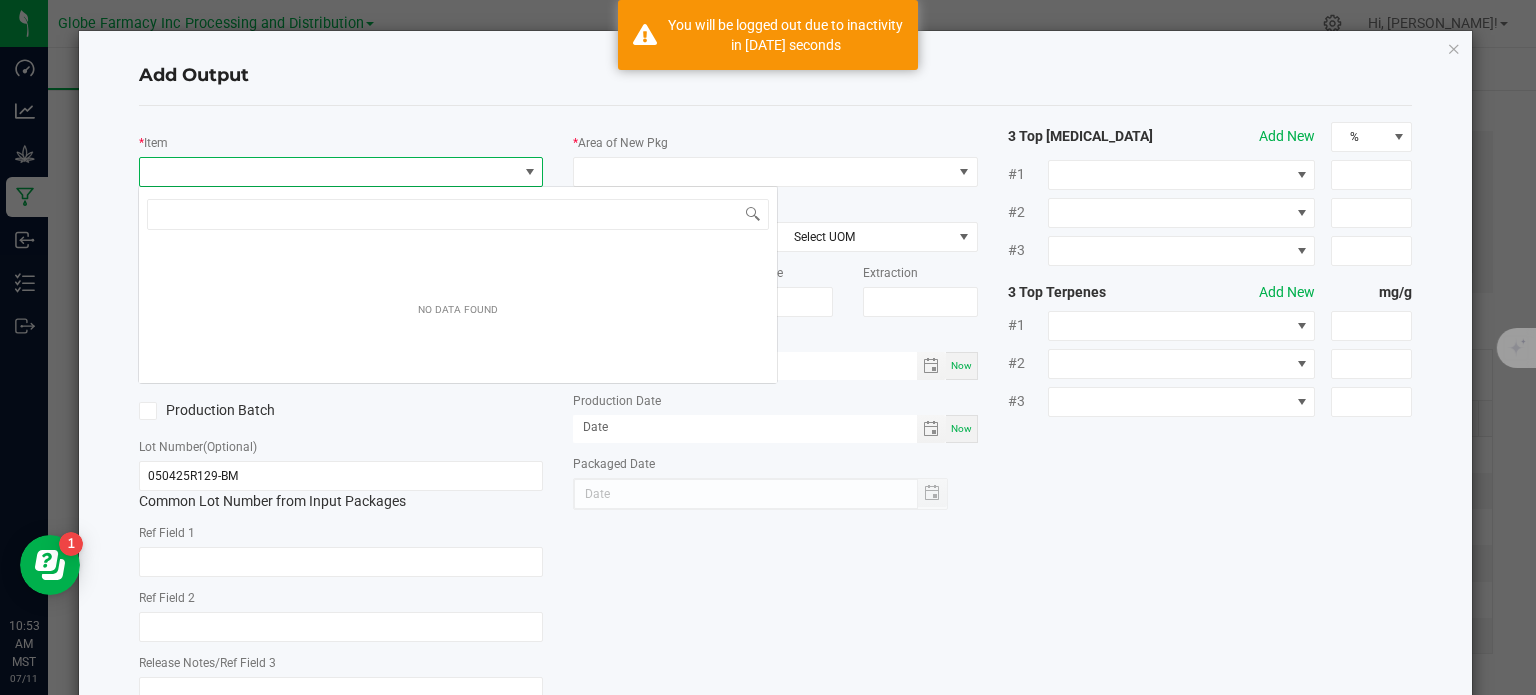 scroll, scrollTop: 99970, scrollLeft: 99600, axis: both 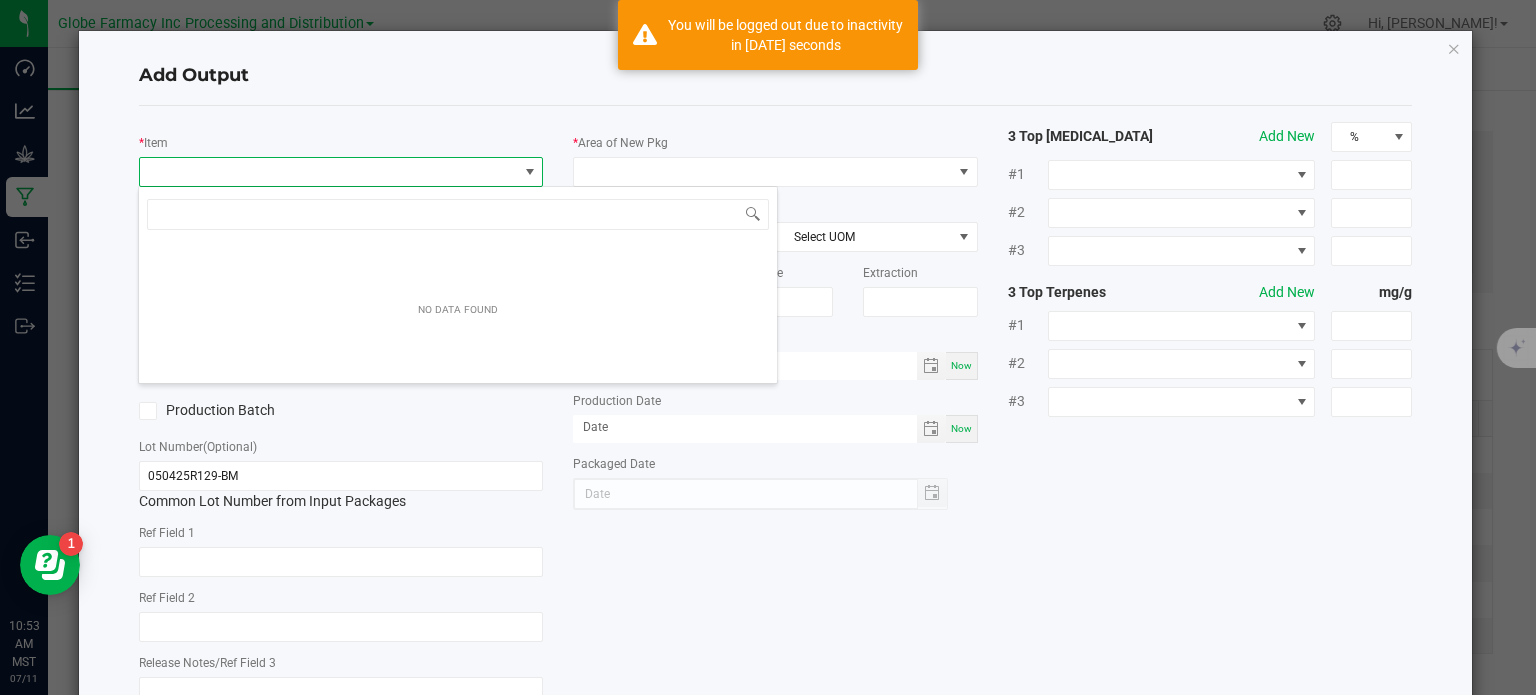 type on "BLACK MAPLE" 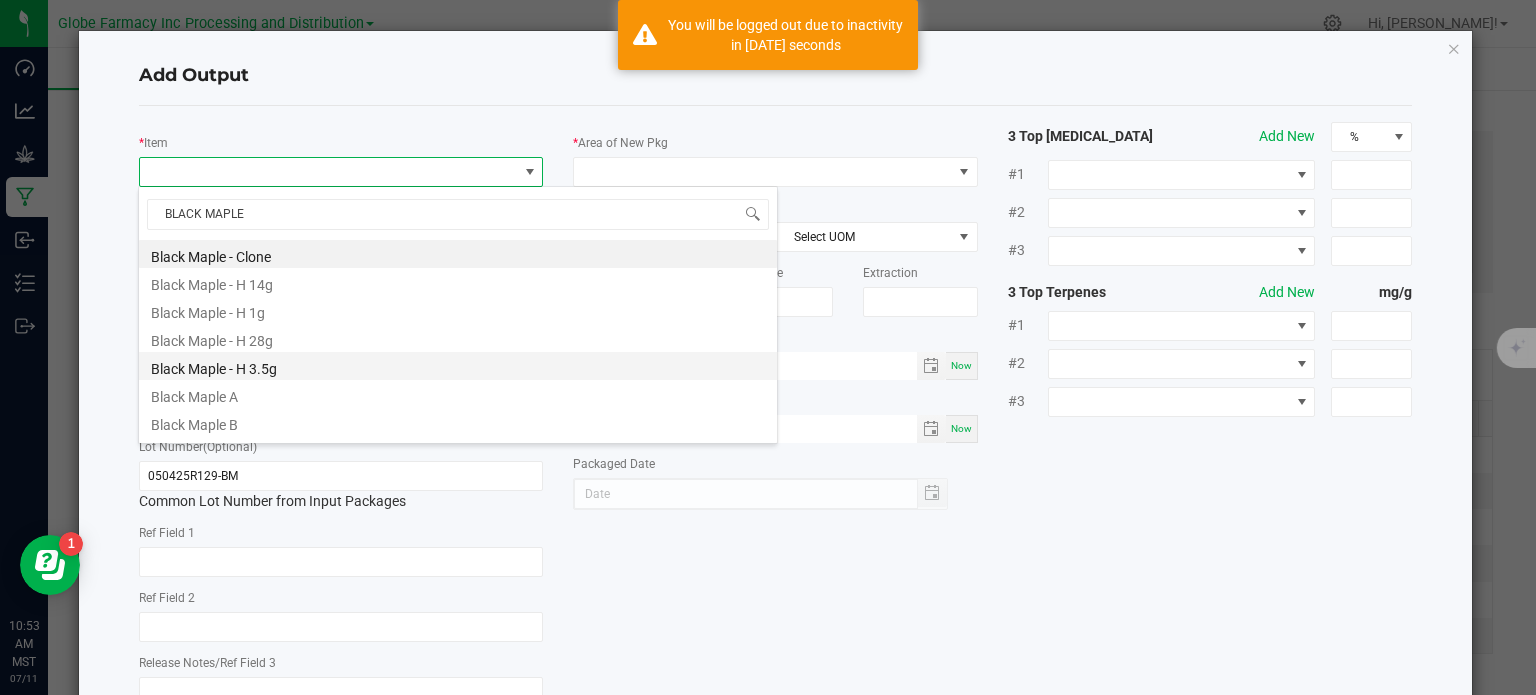 click on "Black Maple - H 3.5g" at bounding box center [458, 366] 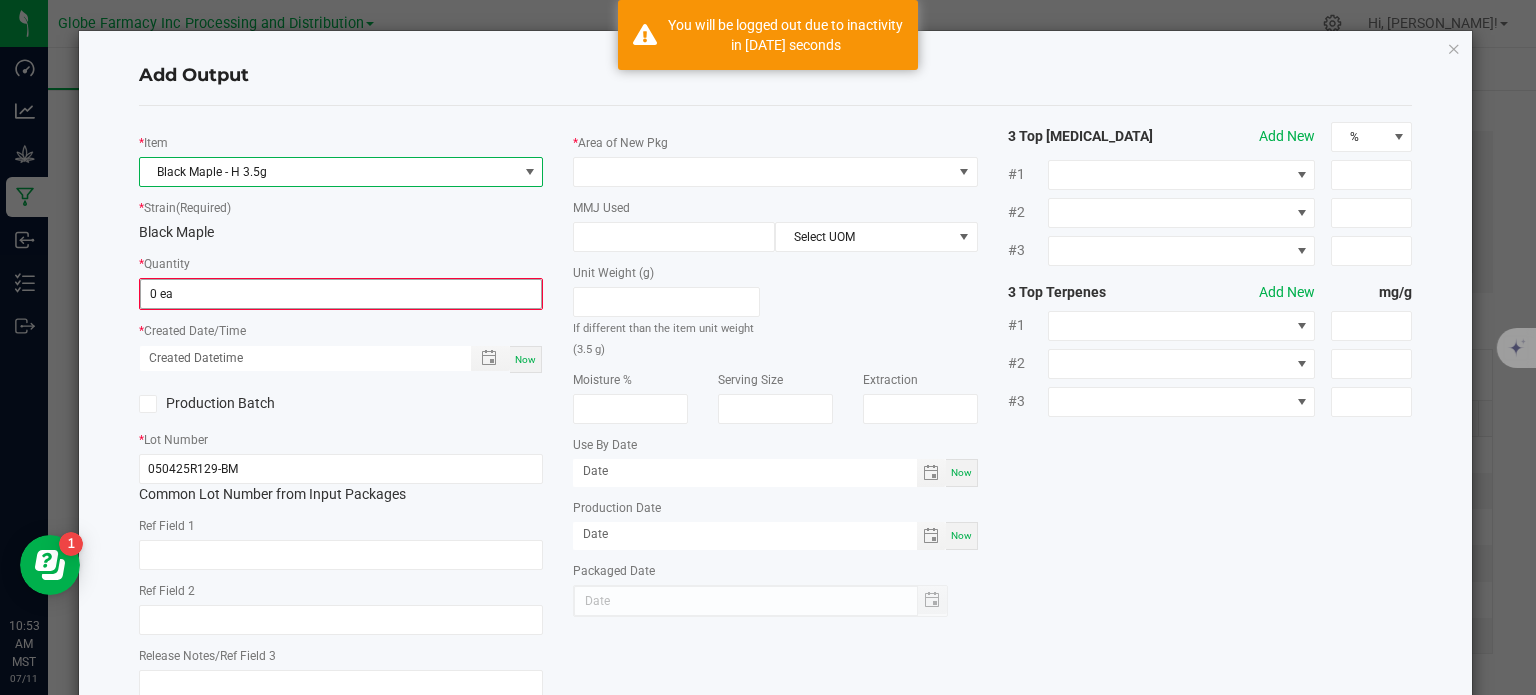 click on "0 ea" at bounding box center [341, 294] 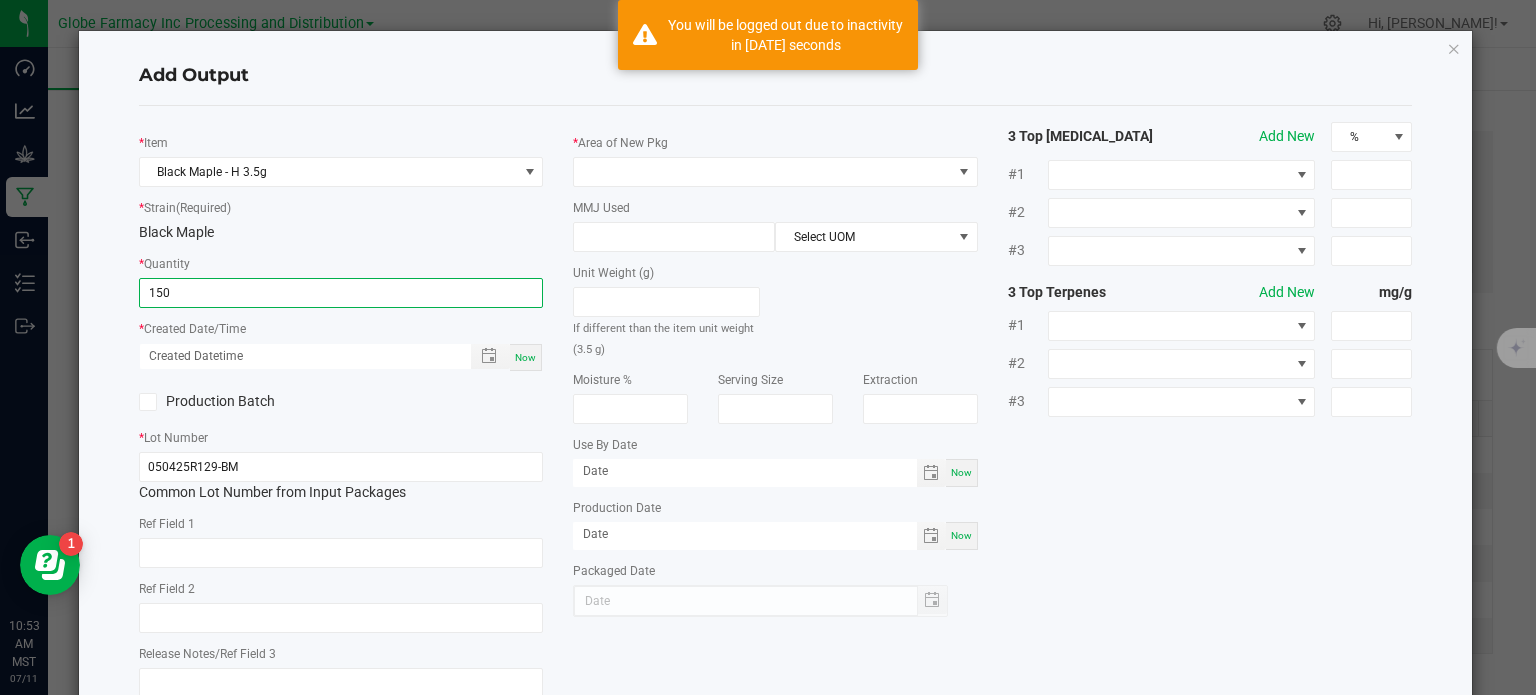 type on "150 ea" 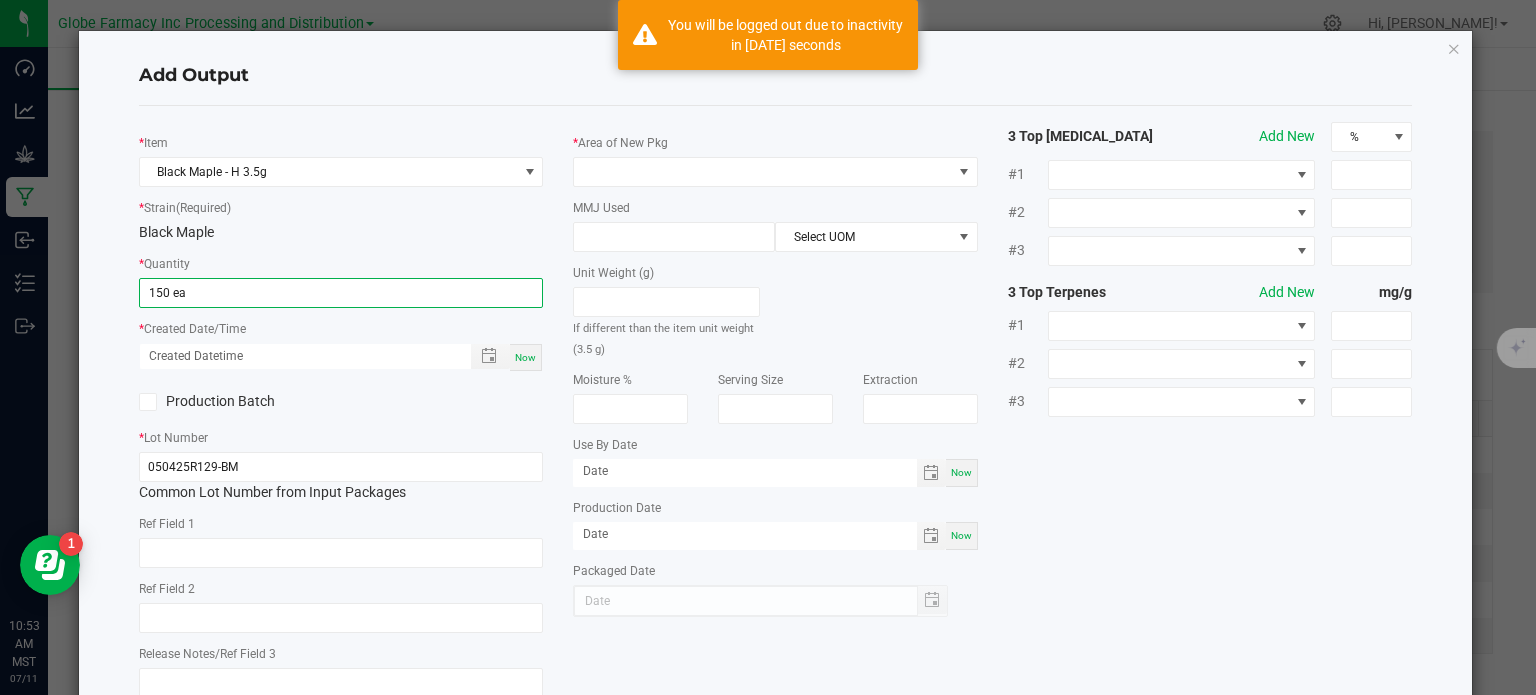click on "Now" at bounding box center [525, 357] 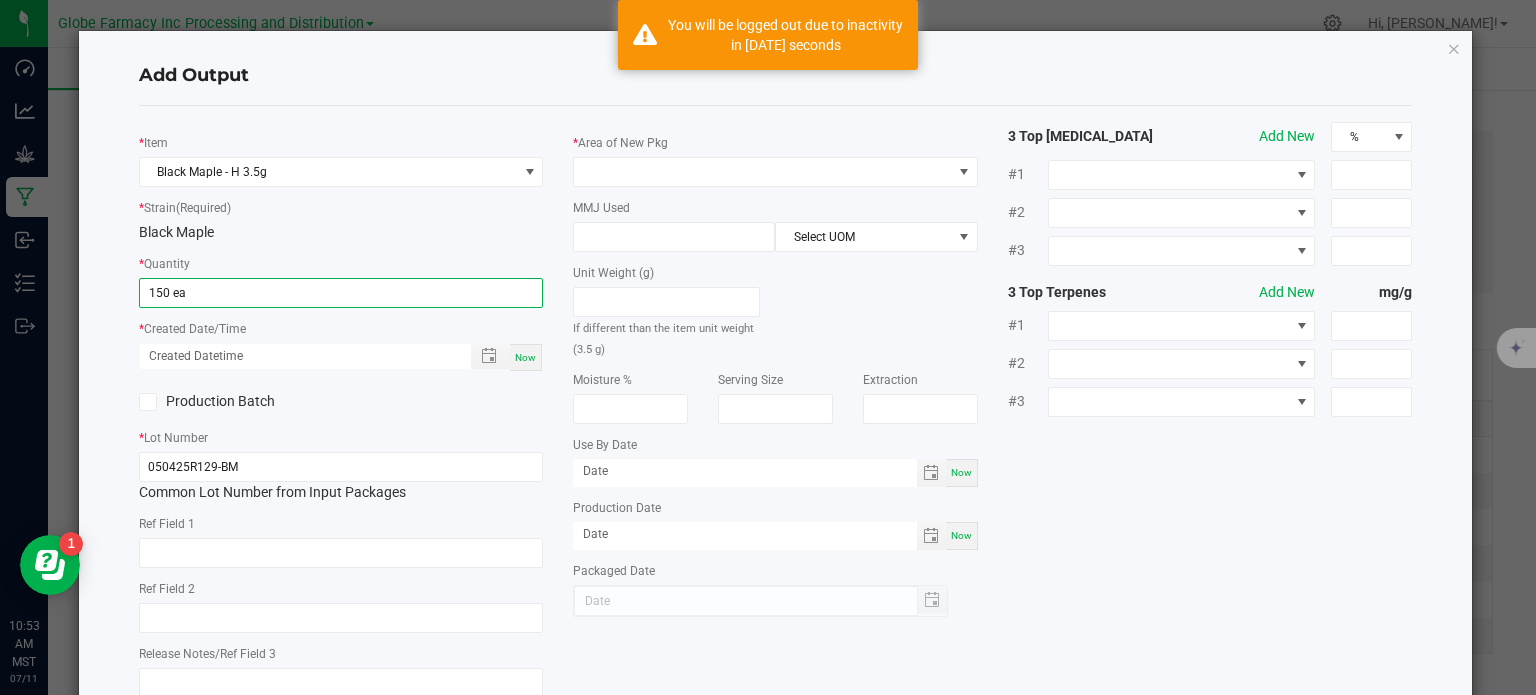 type on "07/11/2025 10:53 AM" 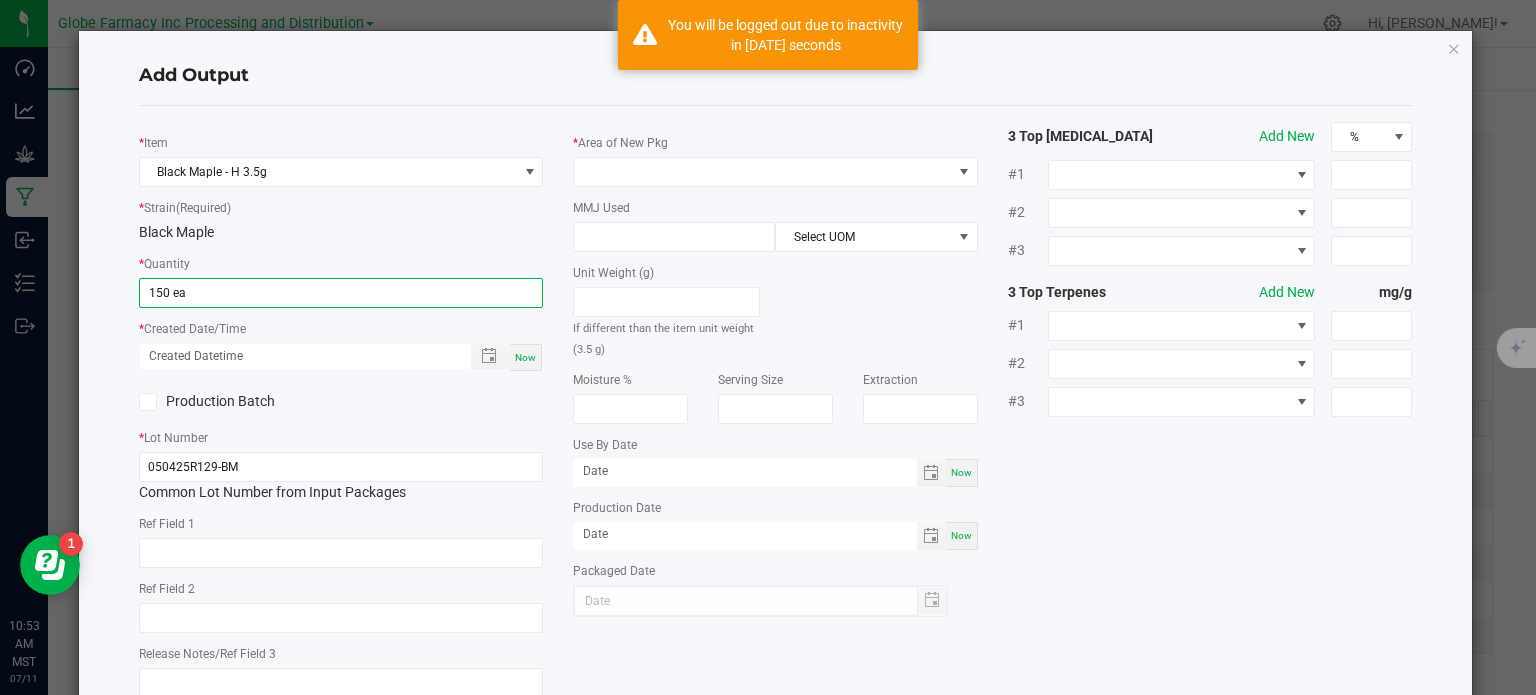 type on "[DATE]" 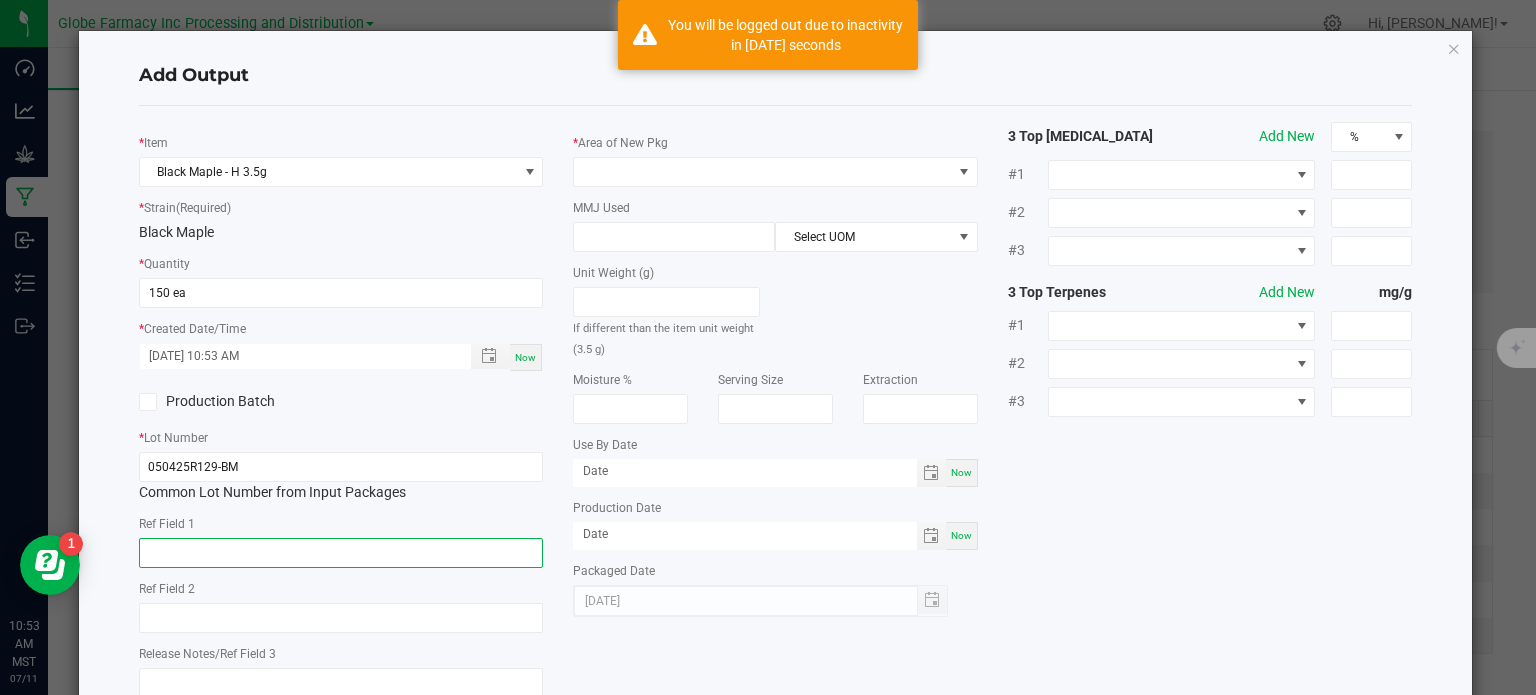 click 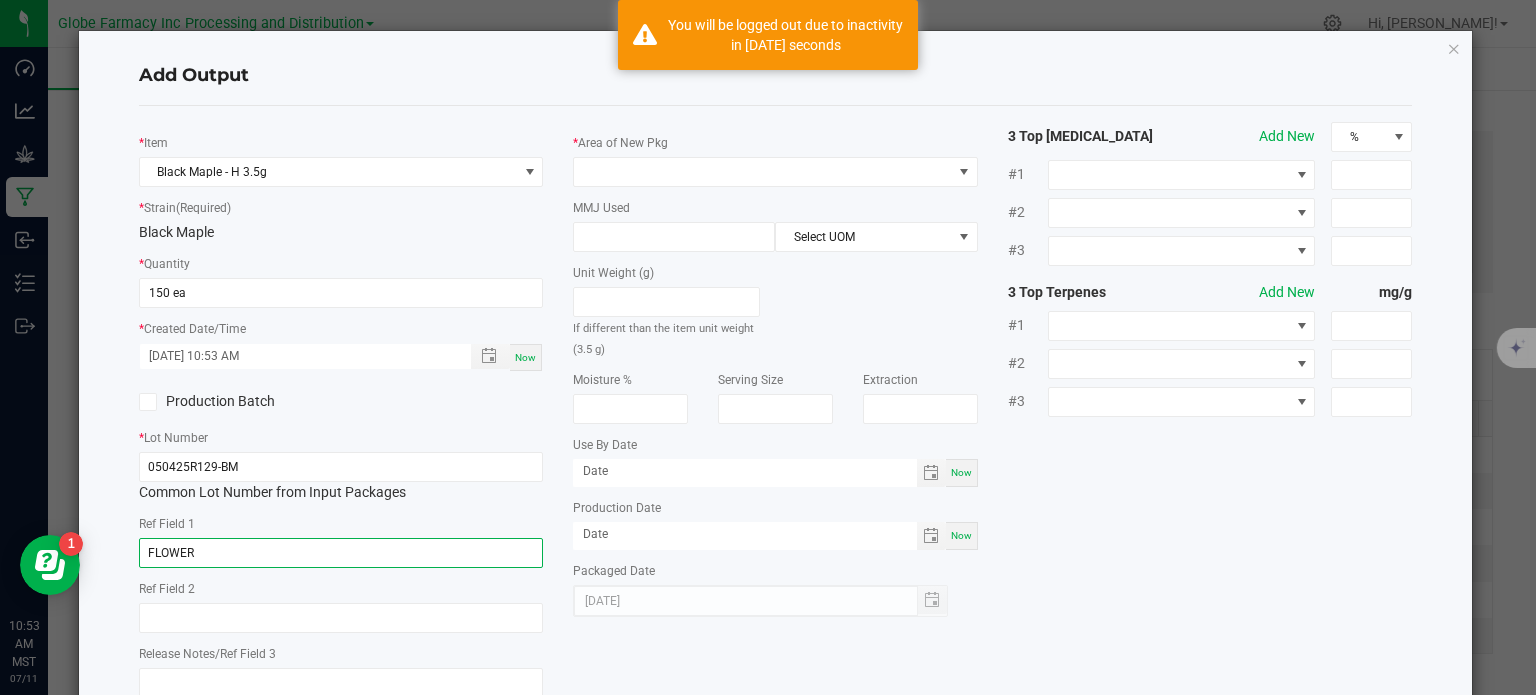 type on "FLOWER" 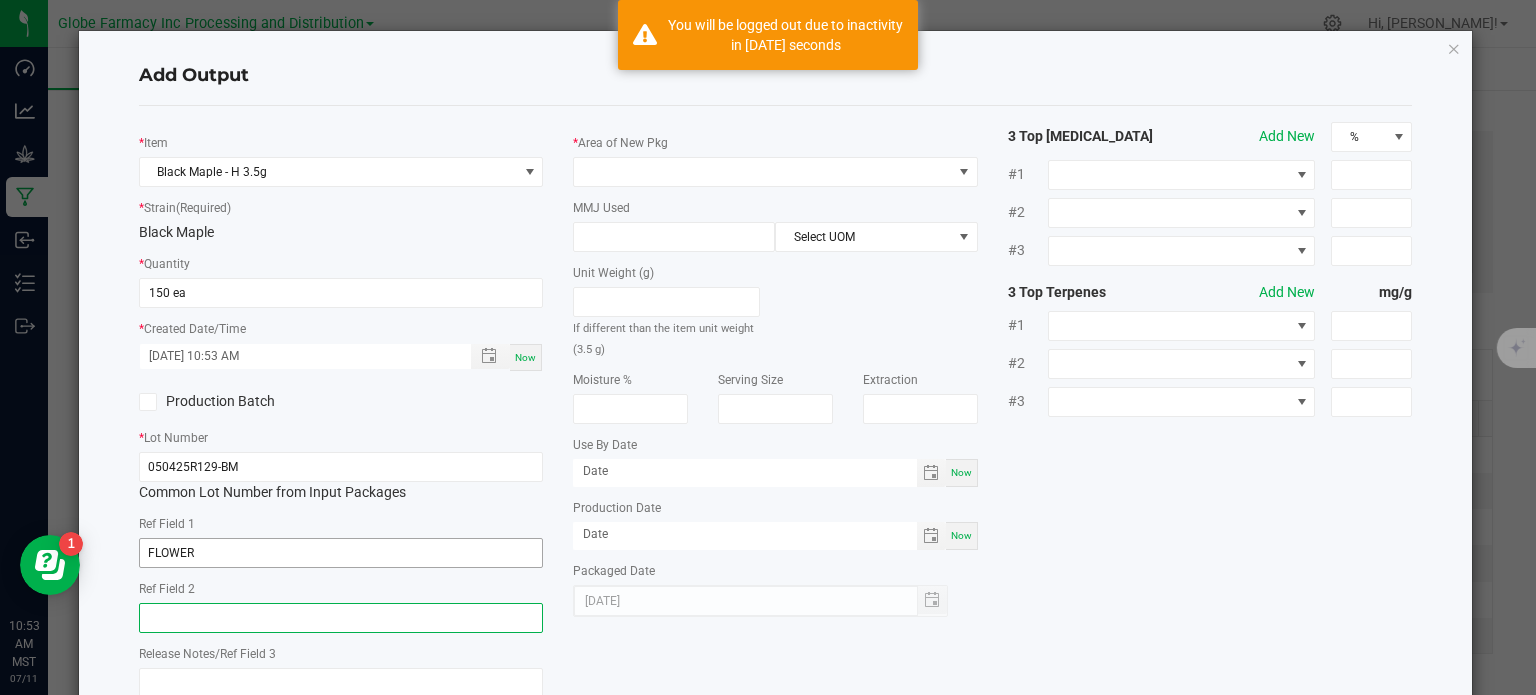 paste on "BLACK MAPLE" 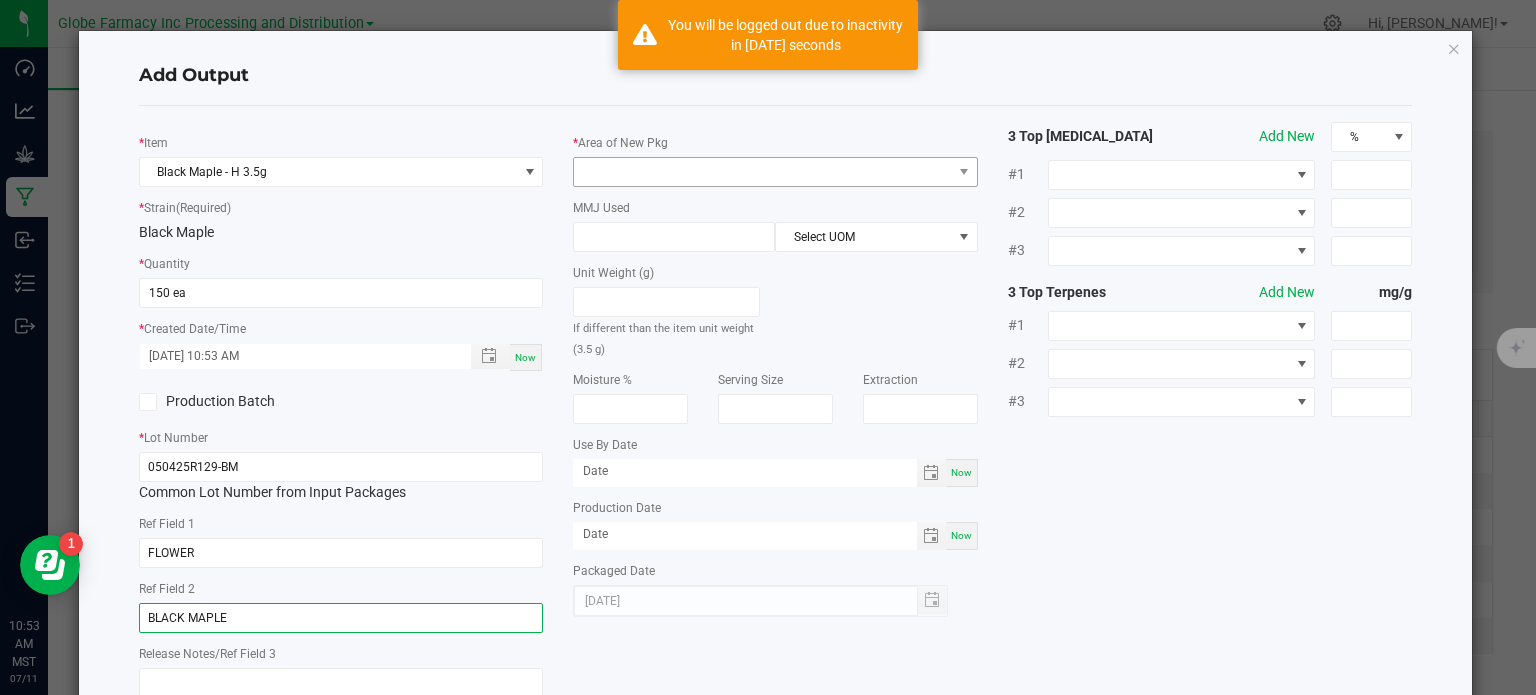 type on "BLACK MAPLE" 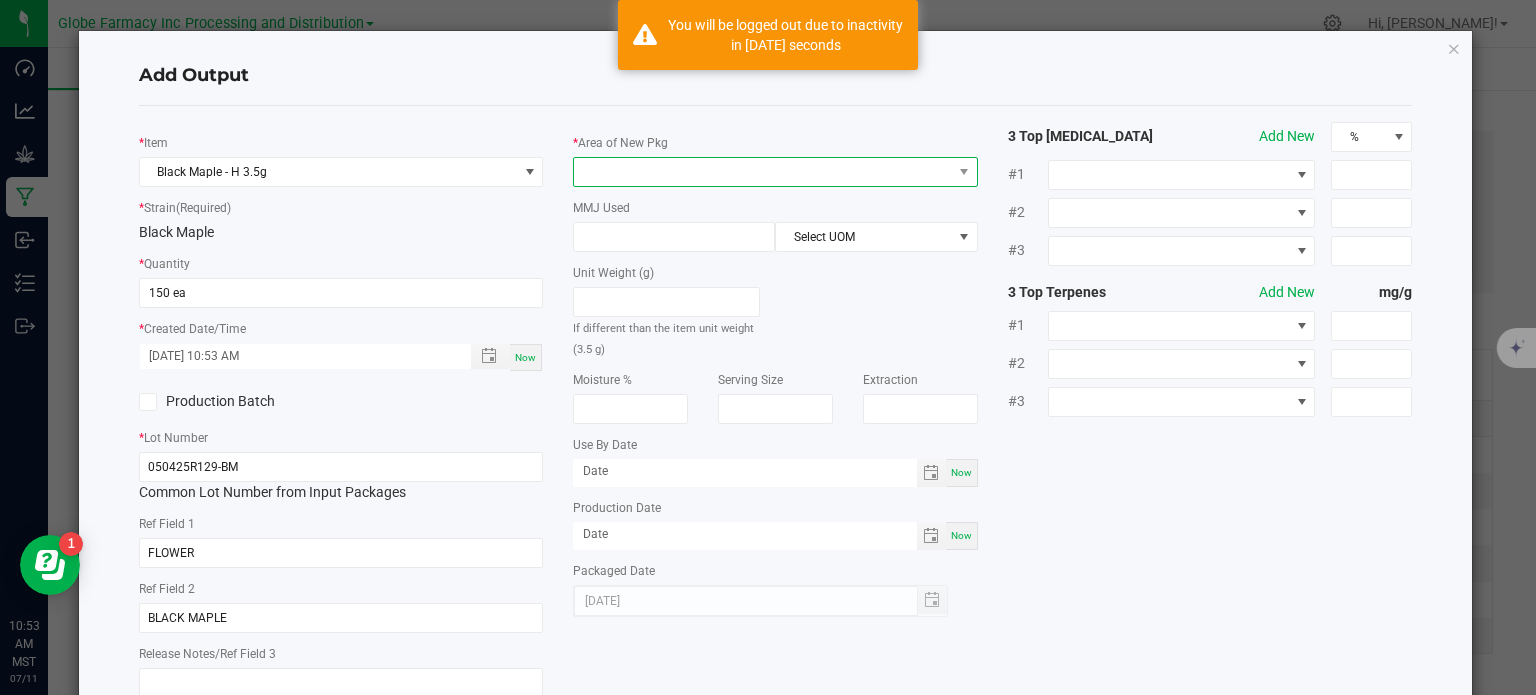 click at bounding box center (763, 172) 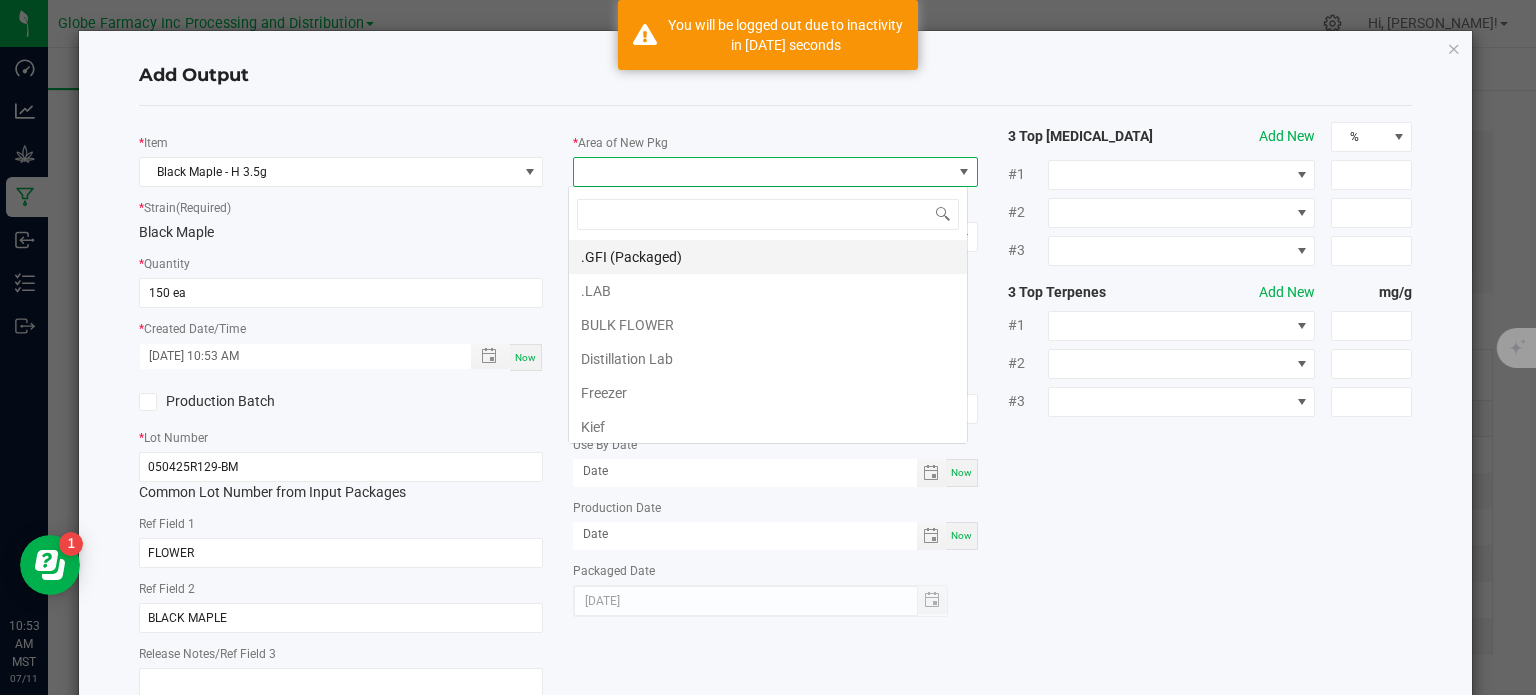 scroll, scrollTop: 99970, scrollLeft: 99600, axis: both 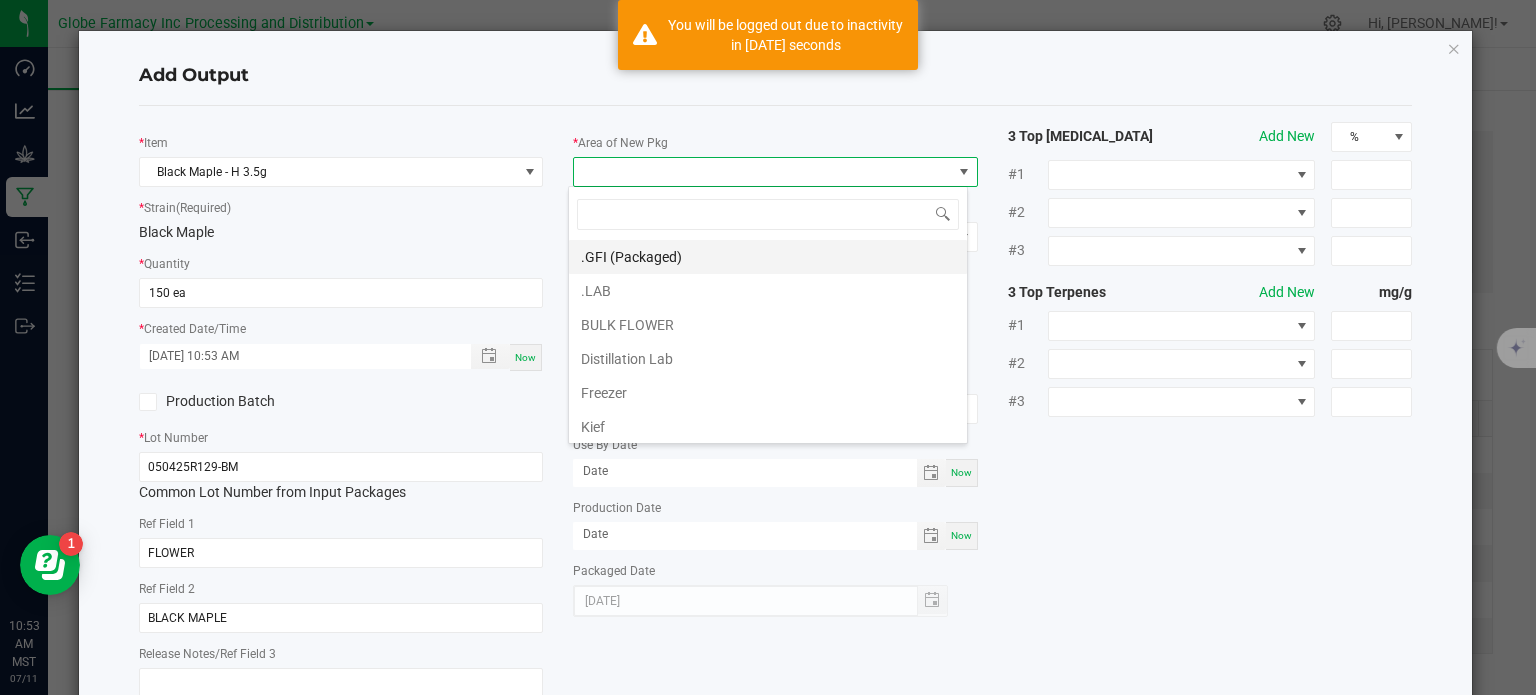 click on ".GFI (Packaged)" at bounding box center (768, 257) 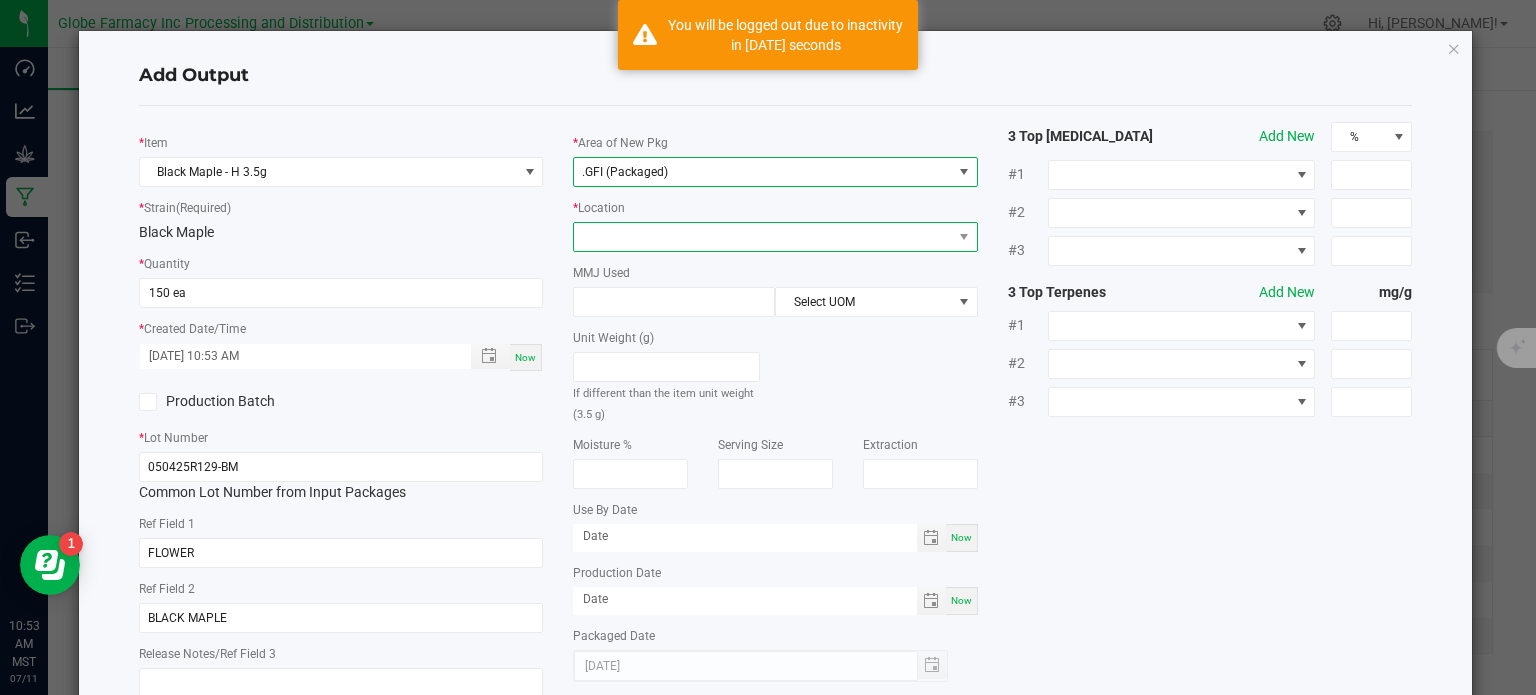 click at bounding box center [763, 237] 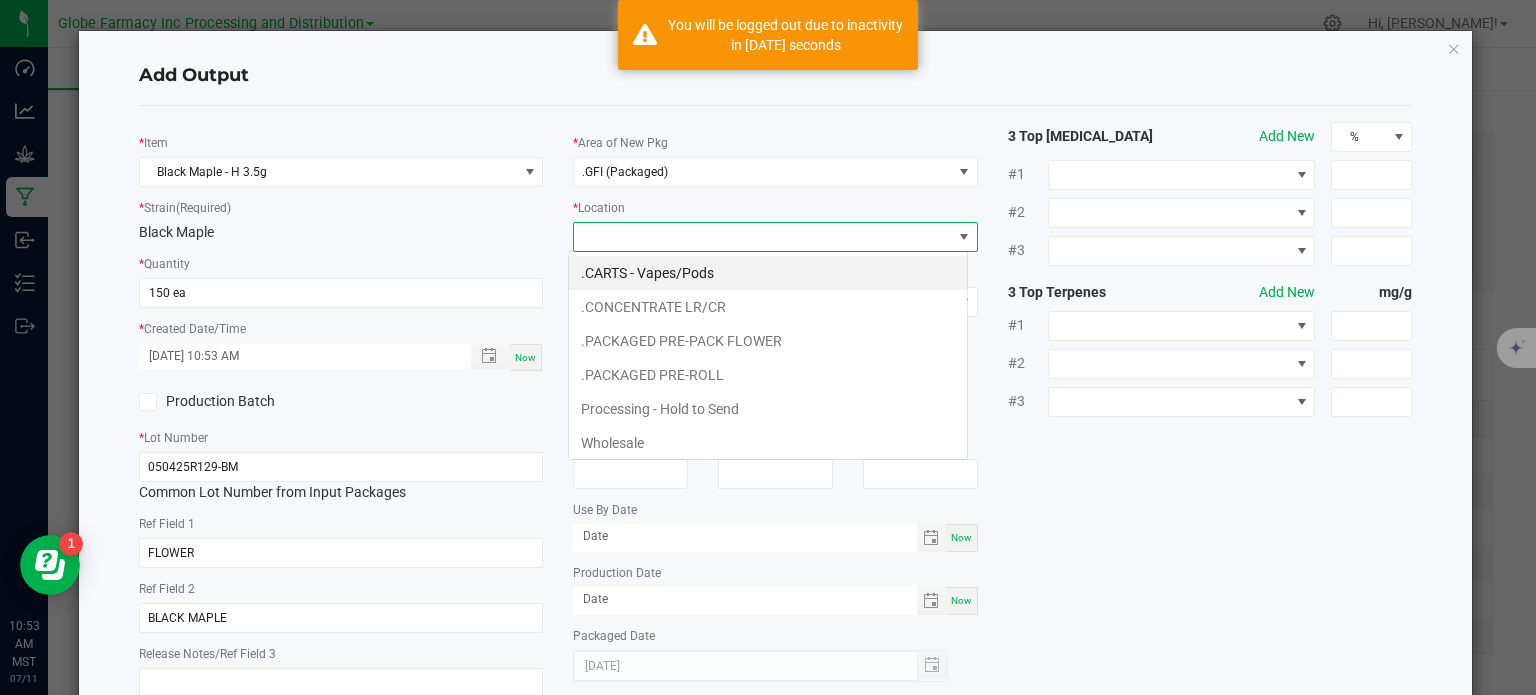 scroll, scrollTop: 99970, scrollLeft: 99600, axis: both 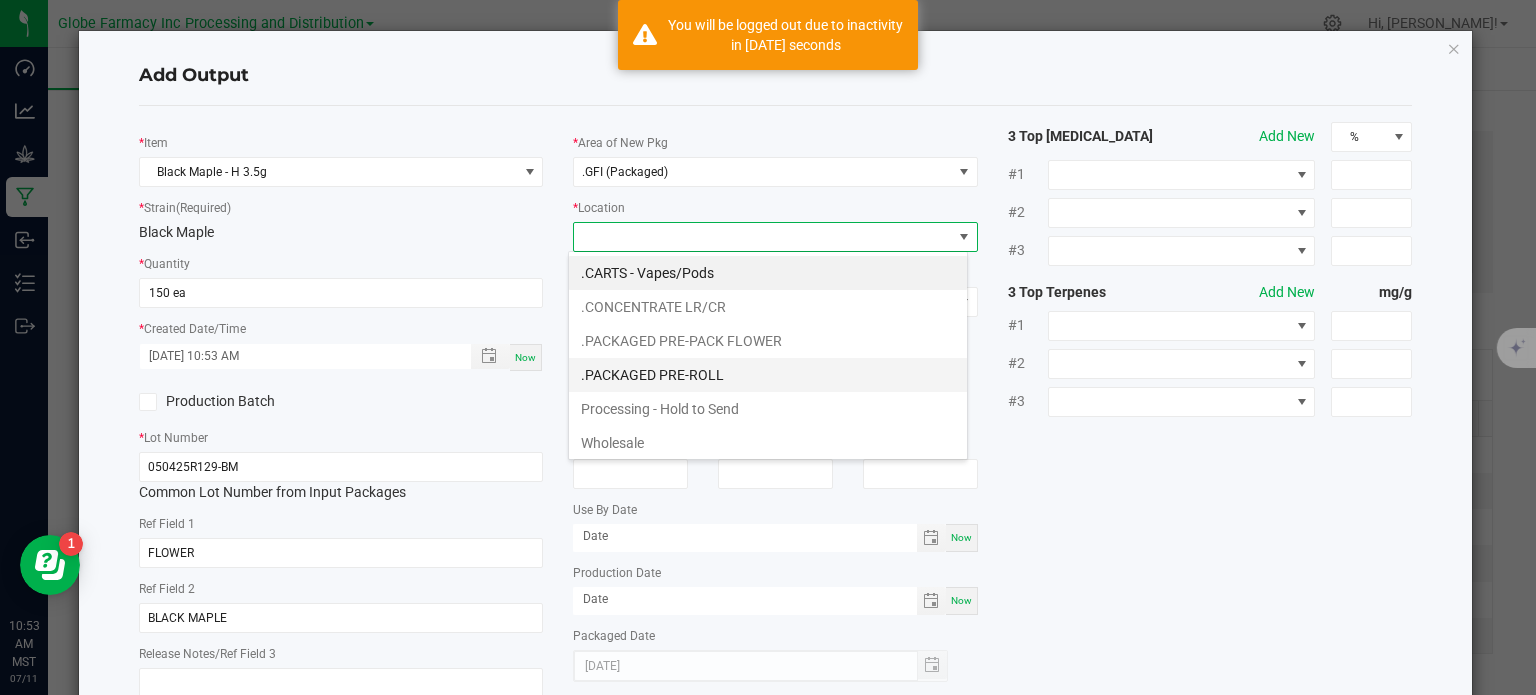 click on ".PACKAGED PRE-ROLL" at bounding box center [768, 375] 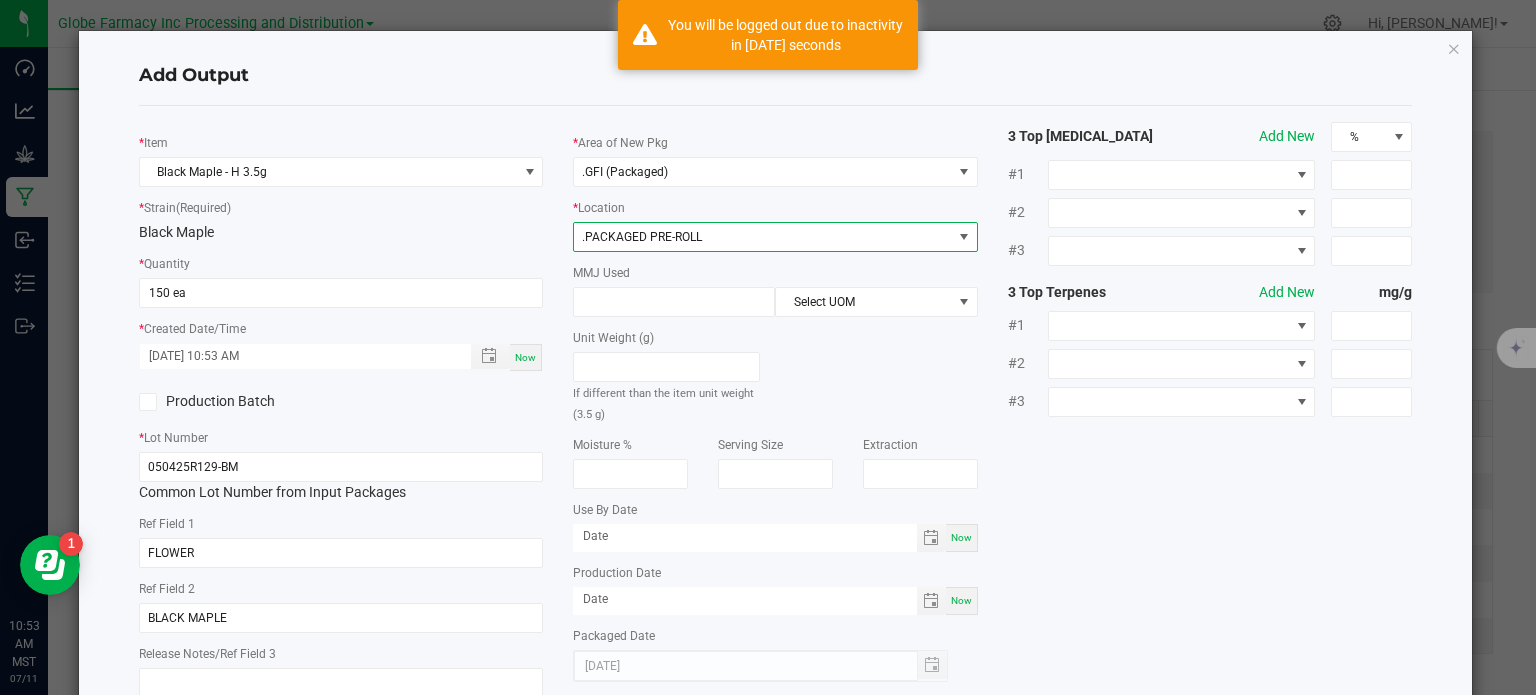click on ".PACKAGED PRE-ROLL" at bounding box center (642, 237) 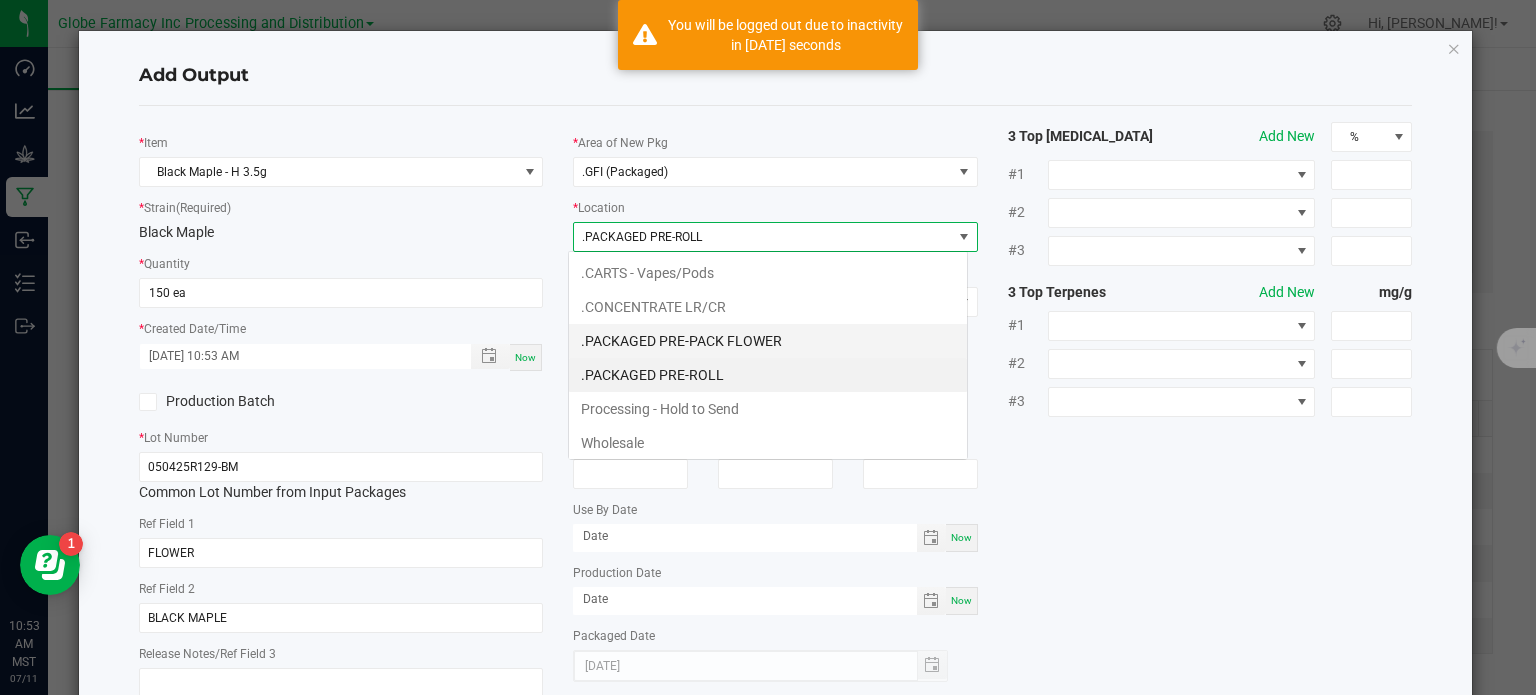 scroll, scrollTop: 99970, scrollLeft: 99600, axis: both 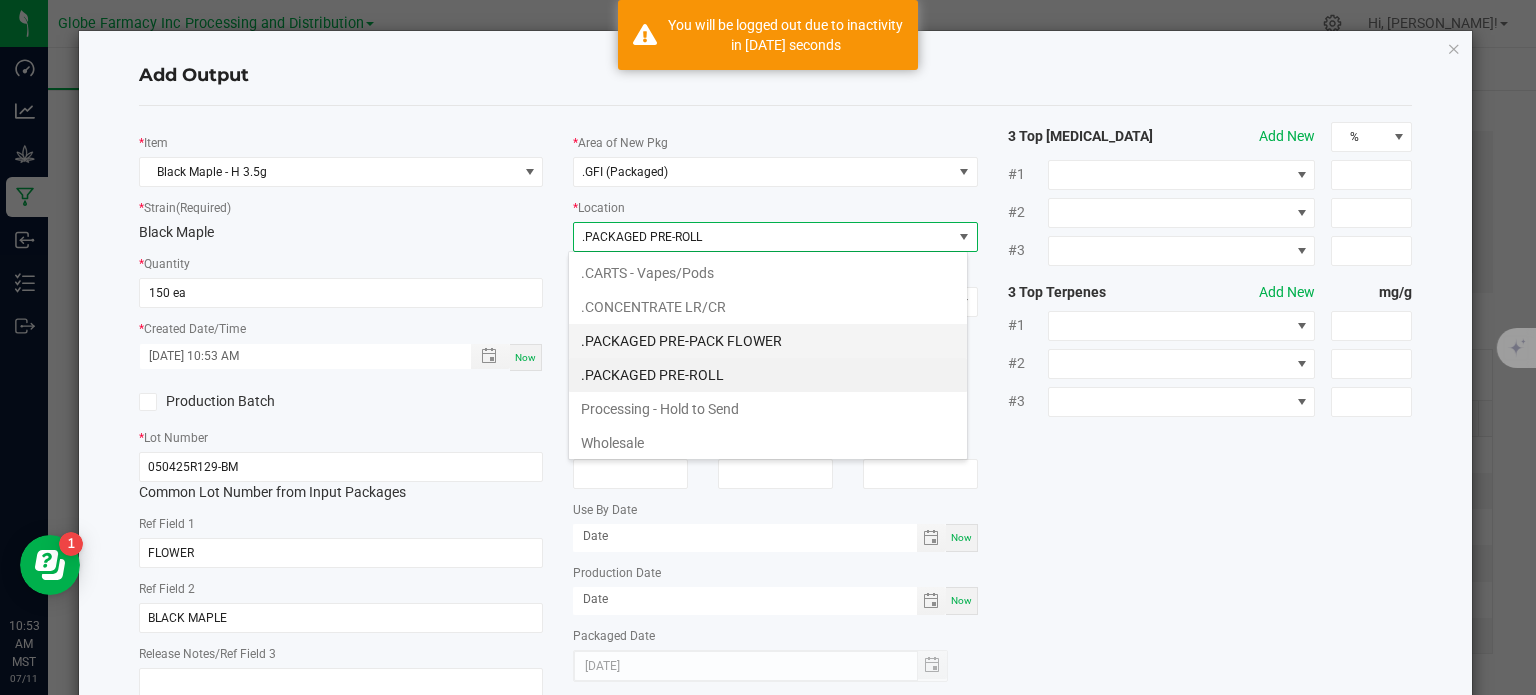 click on ".PACKAGED PRE-PACK FLOWER" at bounding box center (768, 341) 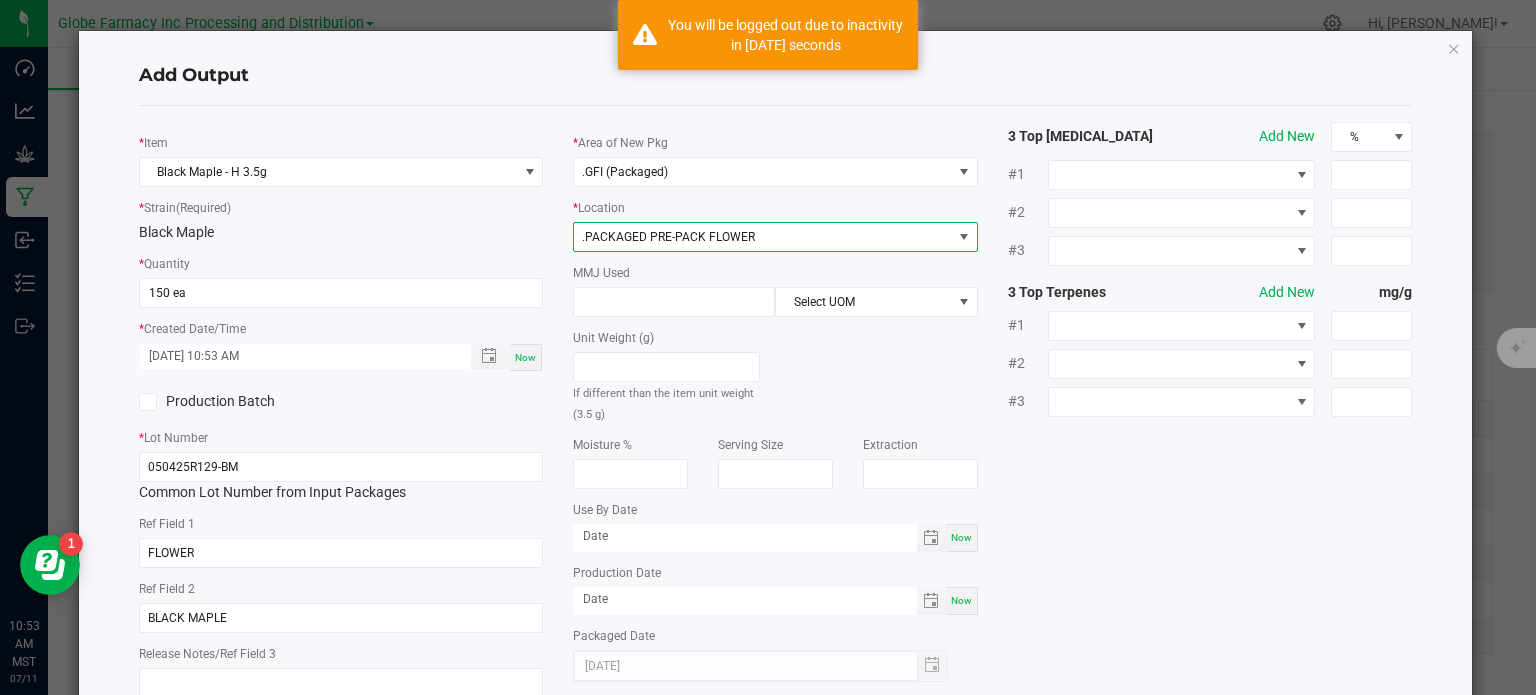 click on "Unit Weight (g)   If different than the item unit weight (3.5 g)" 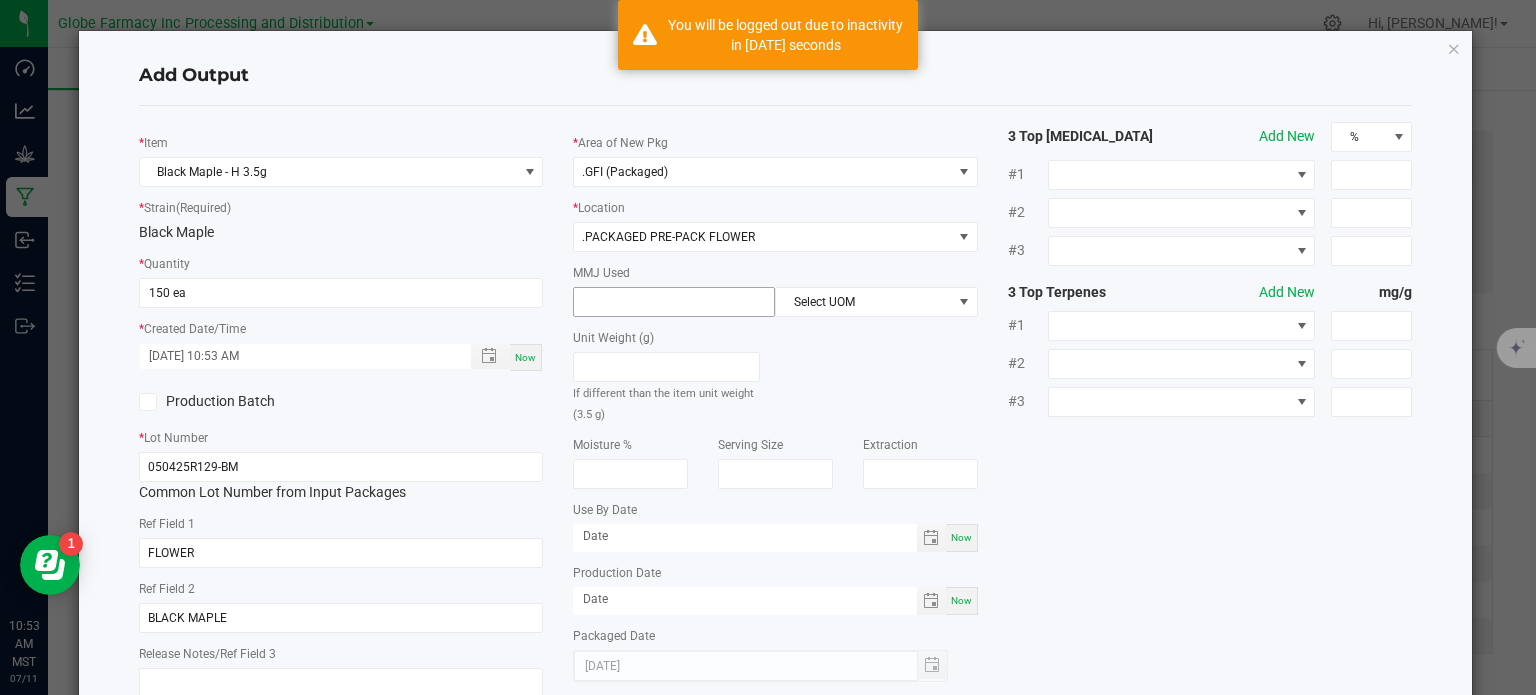 click at bounding box center (674, 302) 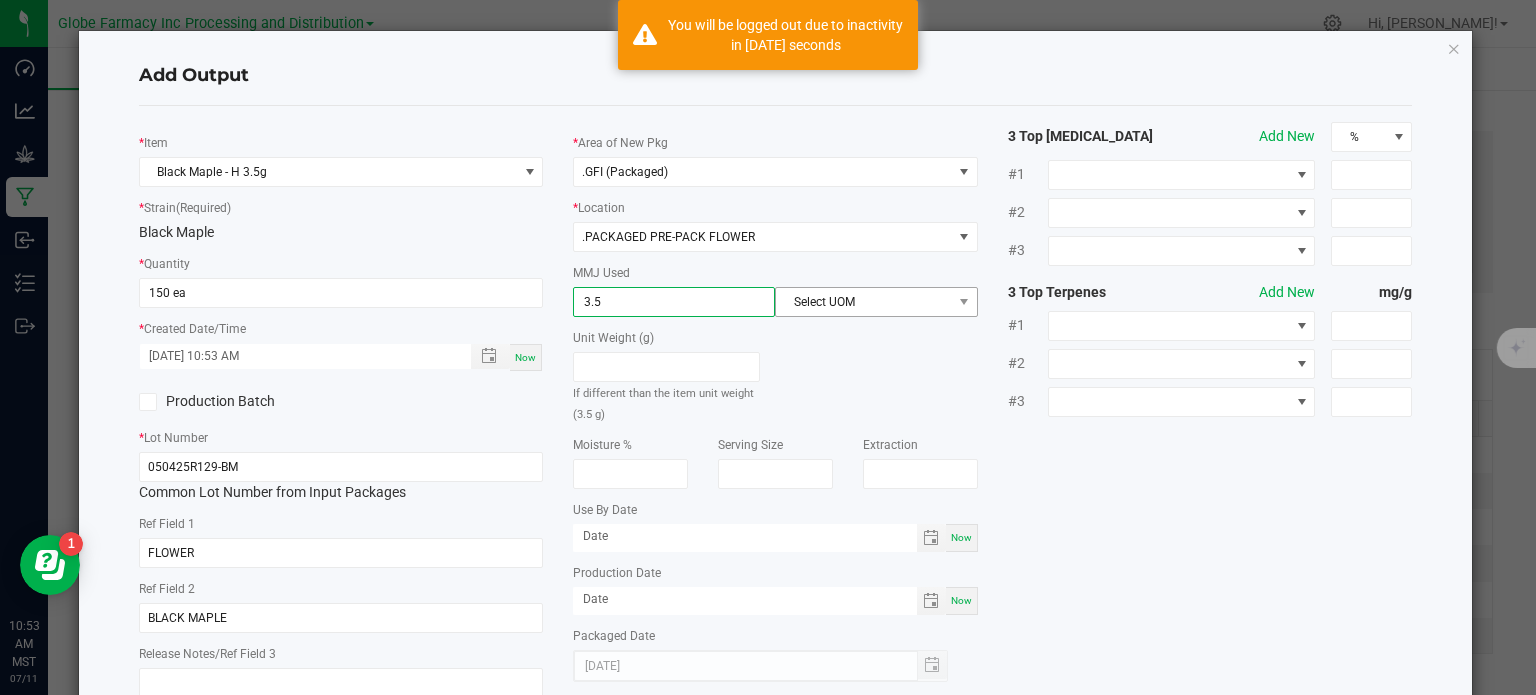 type on "3.5" 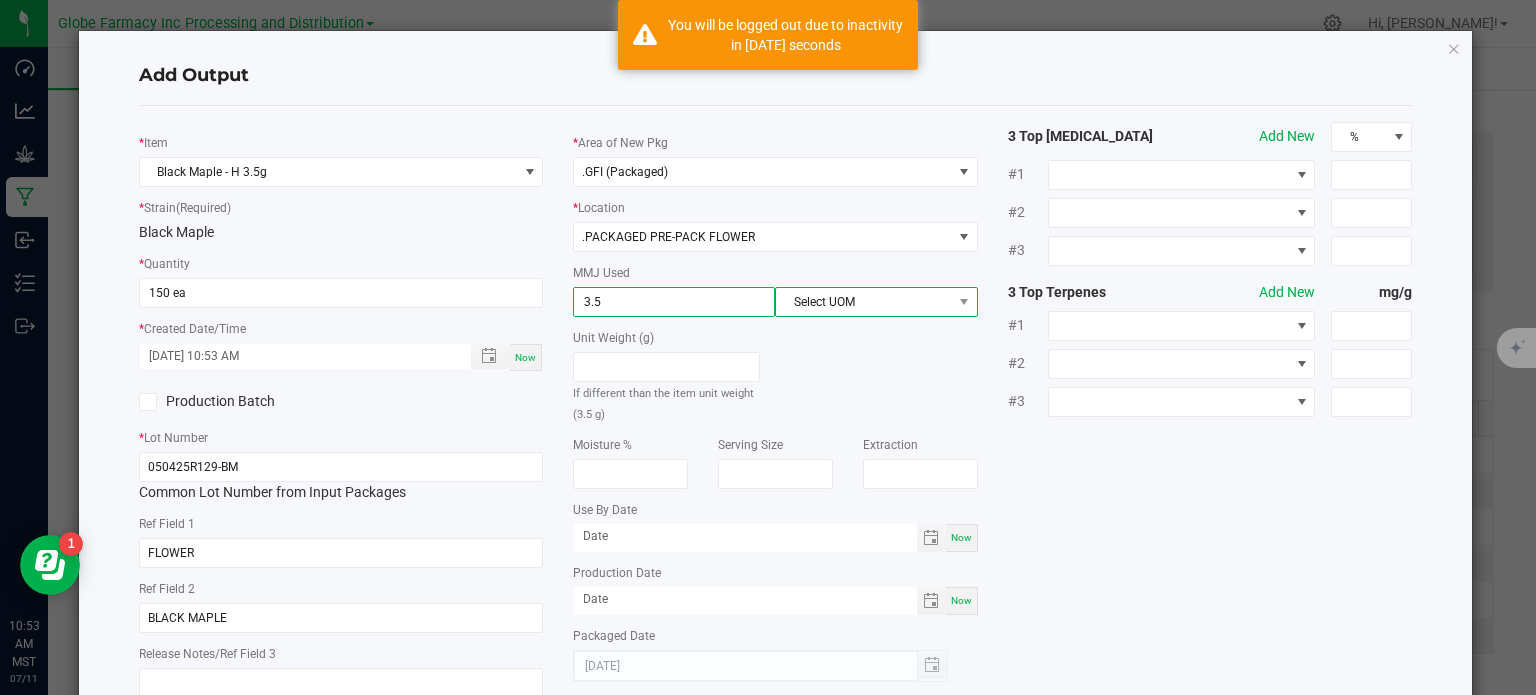 click on "Select UOM" at bounding box center [863, 302] 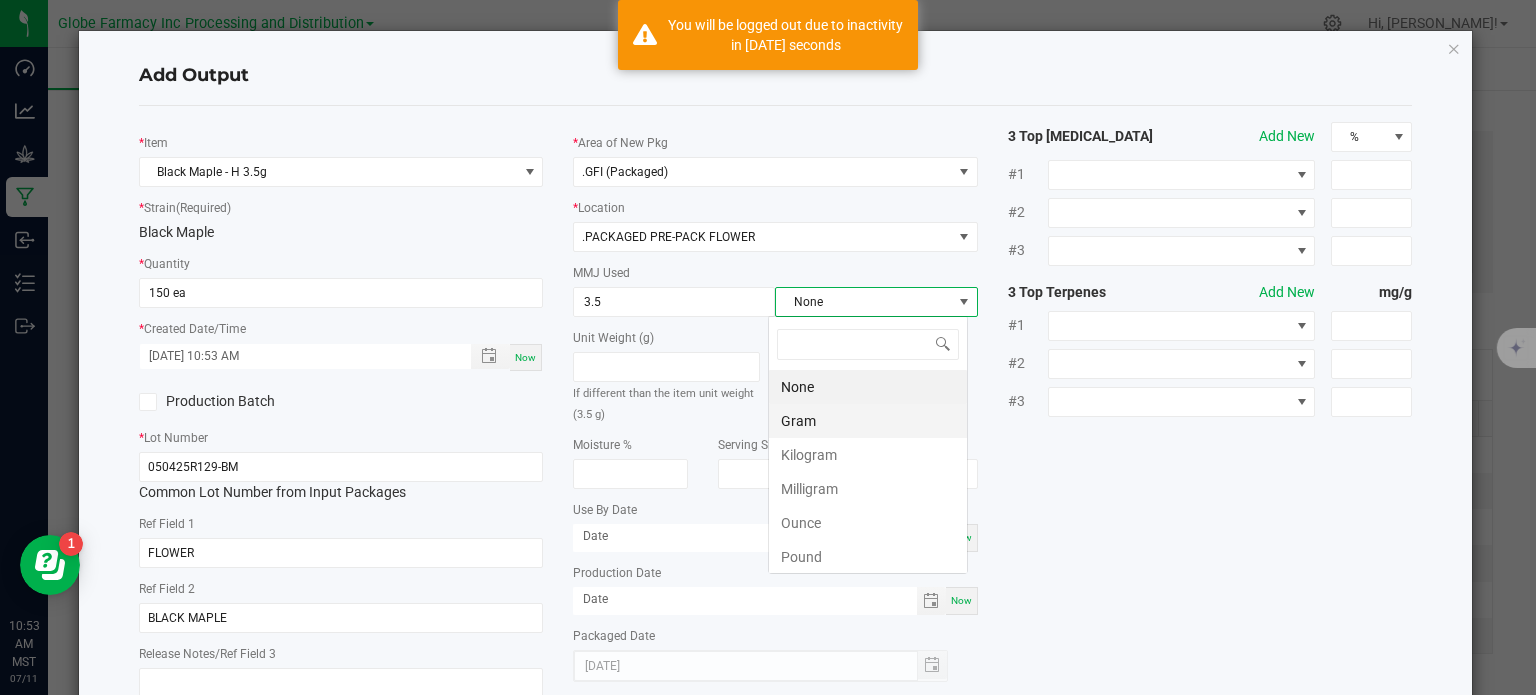 scroll, scrollTop: 99970, scrollLeft: 99800, axis: both 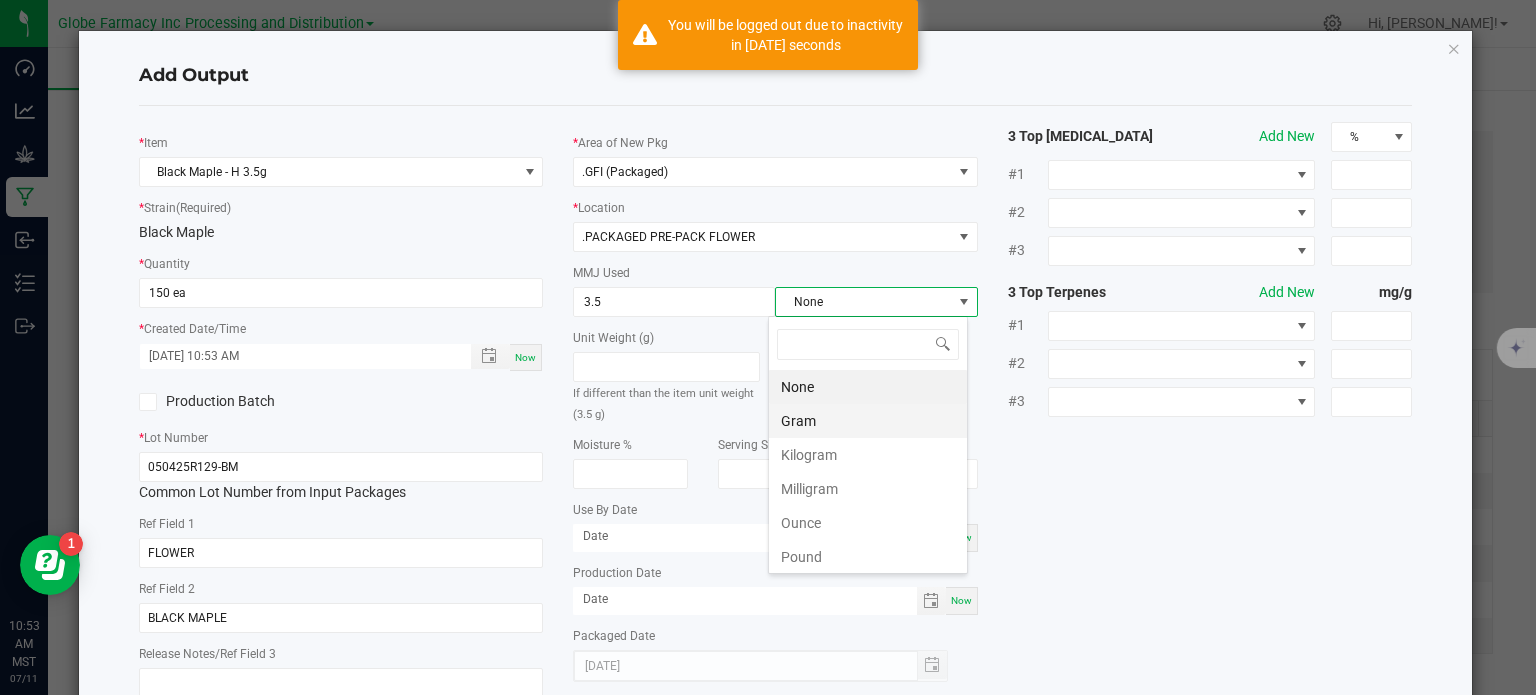 click on "Gram" at bounding box center [868, 421] 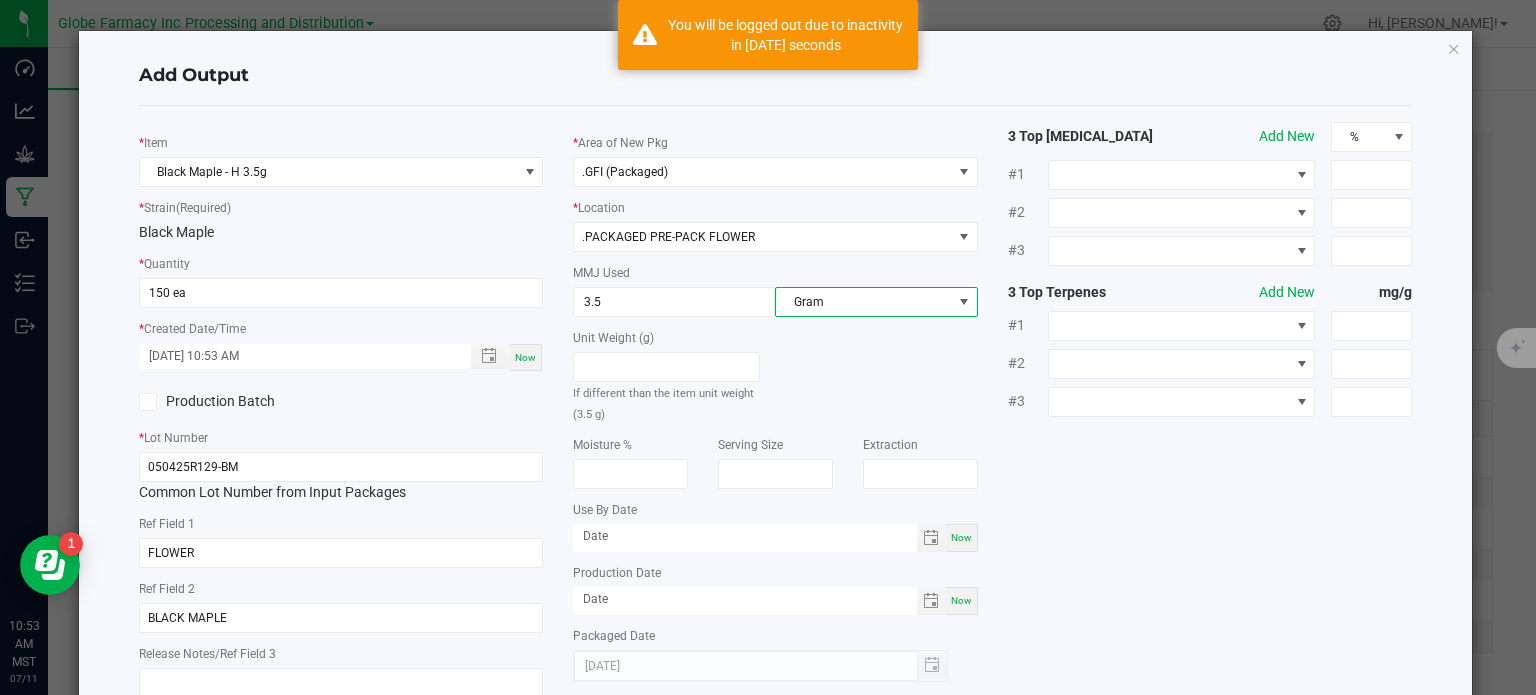 click on "*   Item  Black Maple - H 3.5g  *   Strain  (Required)  Black Maple   *   Quantity  150 ea  *   Created Date/Time  07/11/2025 10:53 AM Now  Production Batch   *   Lot Number  050425R129-BM  Common Lot Number from Input Packages   Ref Field 1  FLOWER  Ref Field 2  BLACK MAPLE  Release Notes/Ref Field 3   *   Area of New Pkg  .GFI (Packaged)  *   Location  .PACKAGED PRE-PACK FLOWER  MMJ Used  3.5 Gram  Unit Weight (g)   If different than the item unit weight (3.5 g)   Moisture %   Serving Size   Extraction   Use By Date  Now  Production Date  Now  Packaged Date  07/11/2025 3 Top Cannabinoids  Add New  % #1 #2 #3 3 Top Terpenes  Add New  mg/g #1 #2 #3" 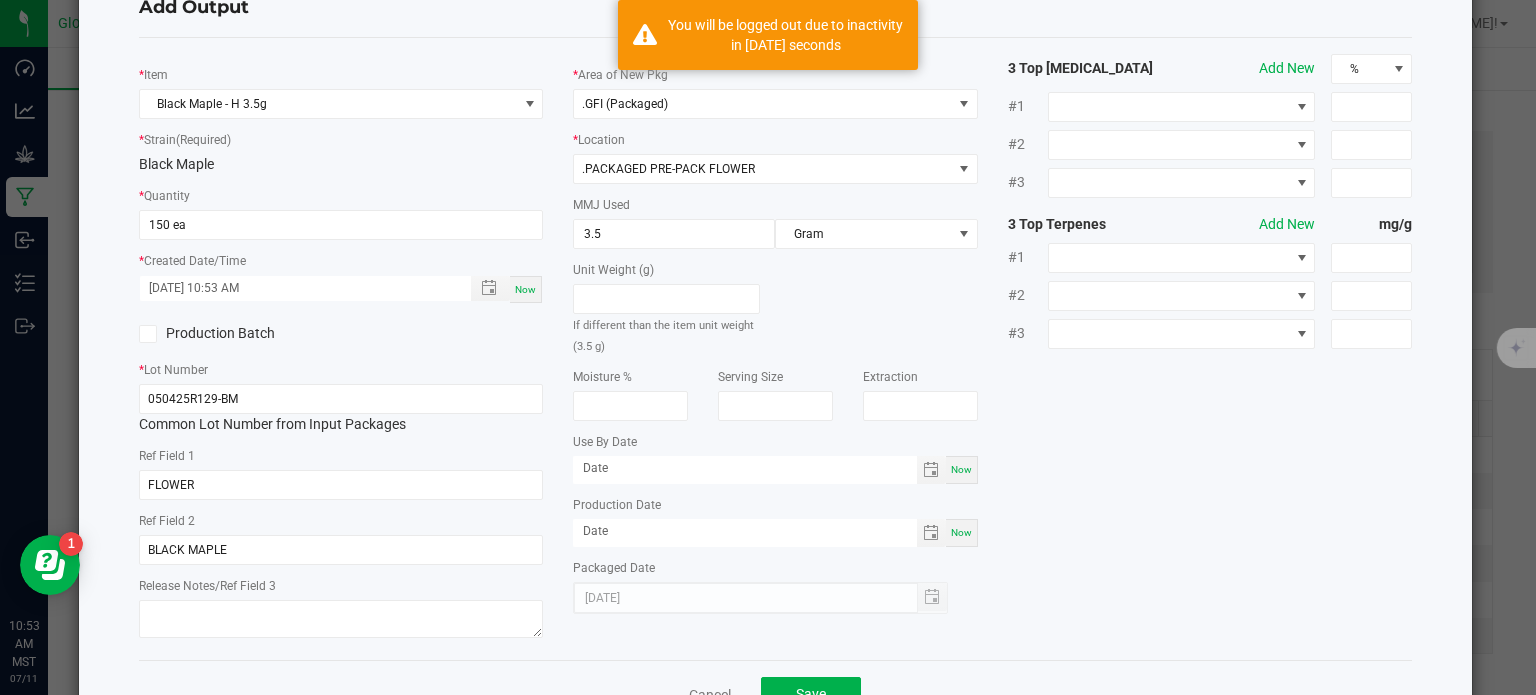 scroll, scrollTop: 100, scrollLeft: 0, axis: vertical 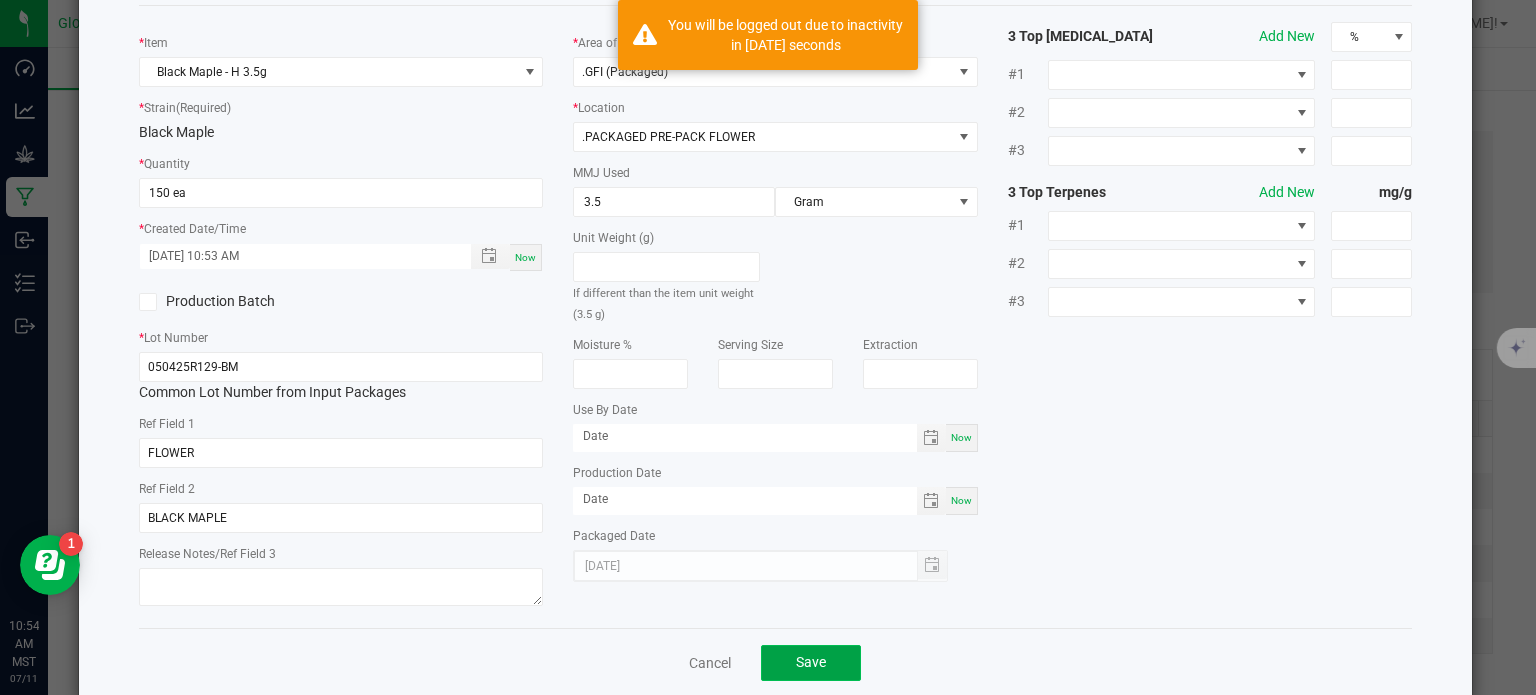 click on "Save" 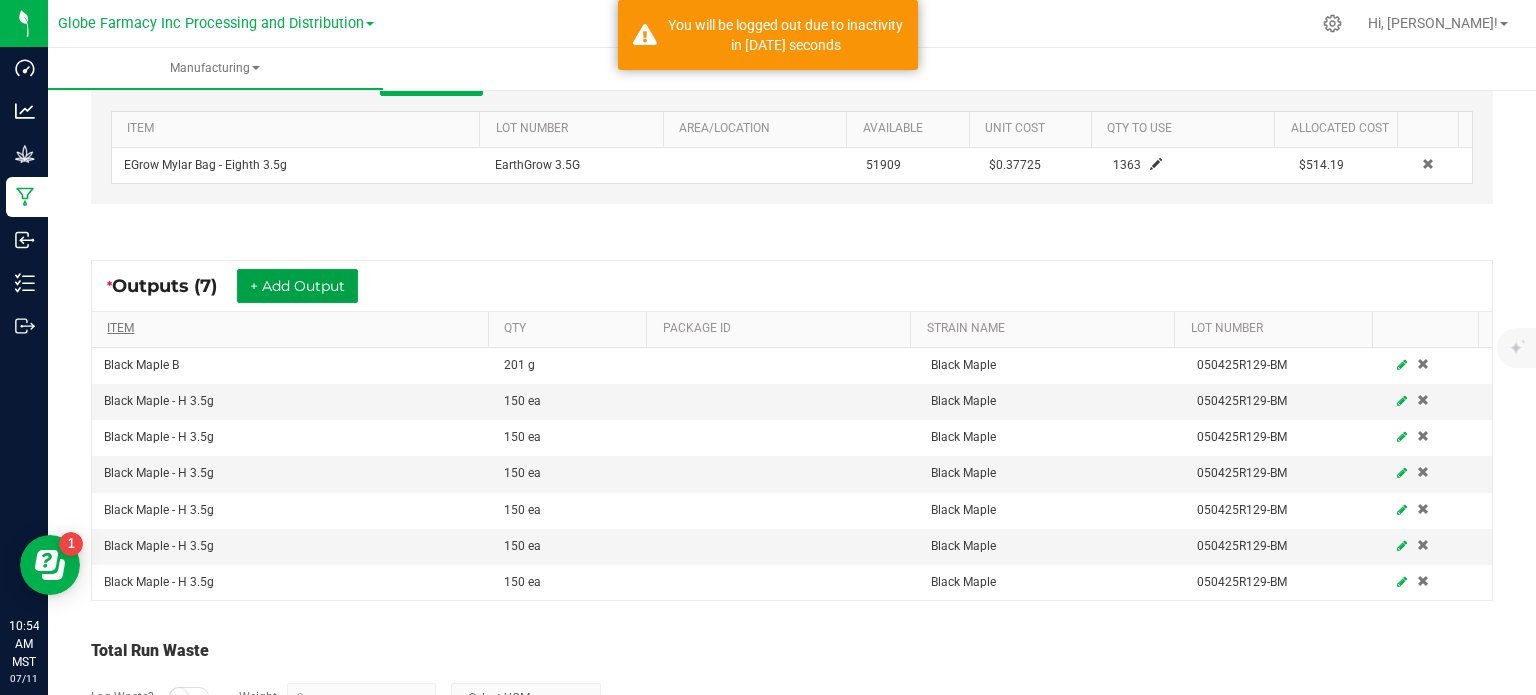 scroll, scrollTop: 664, scrollLeft: 0, axis: vertical 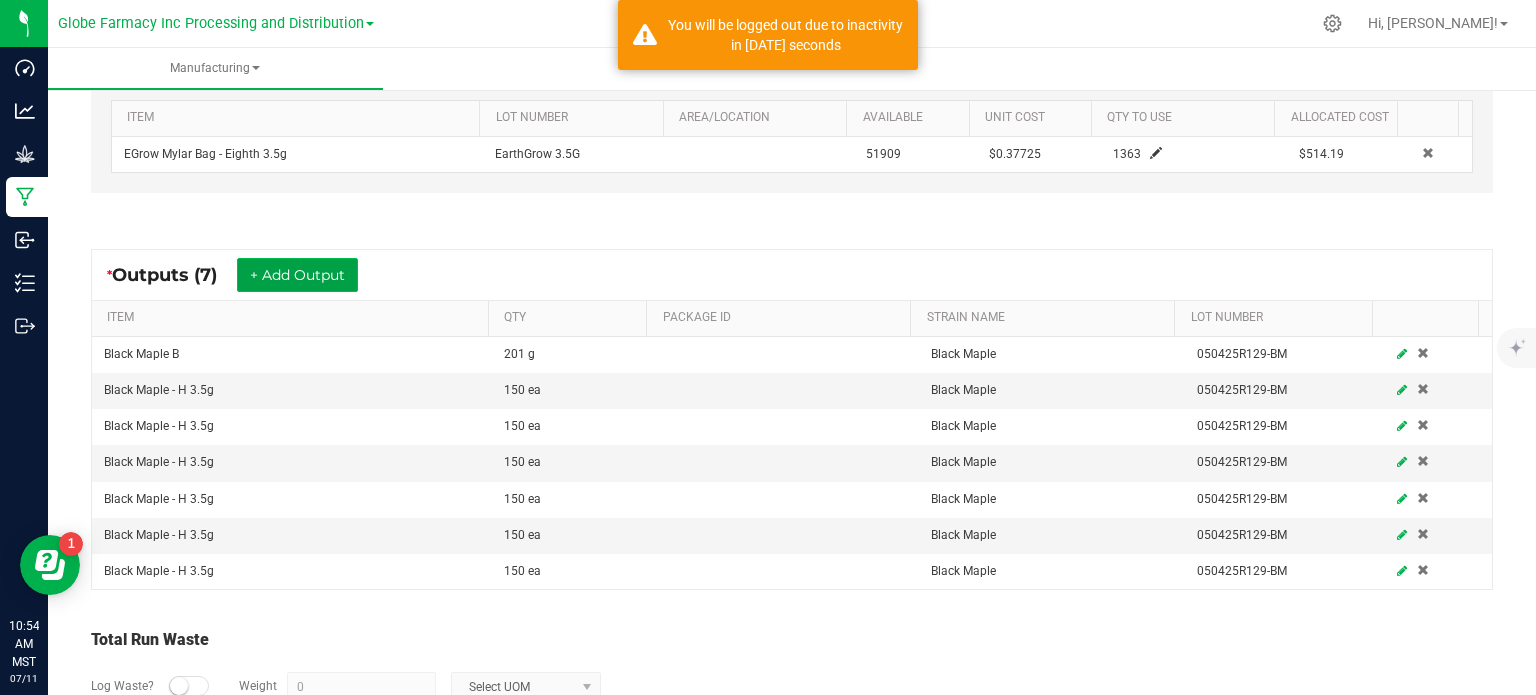 click on "+ Add Output" at bounding box center [297, 275] 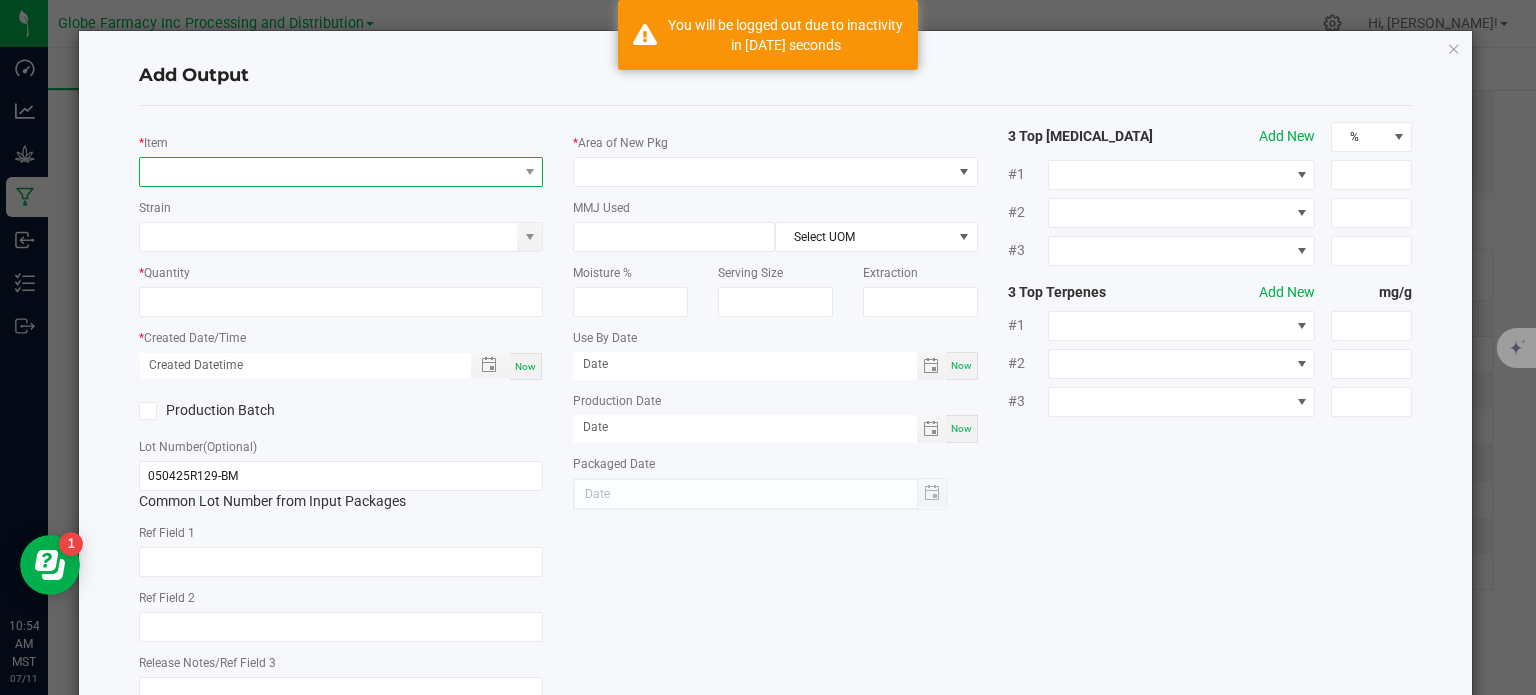 click at bounding box center [329, 172] 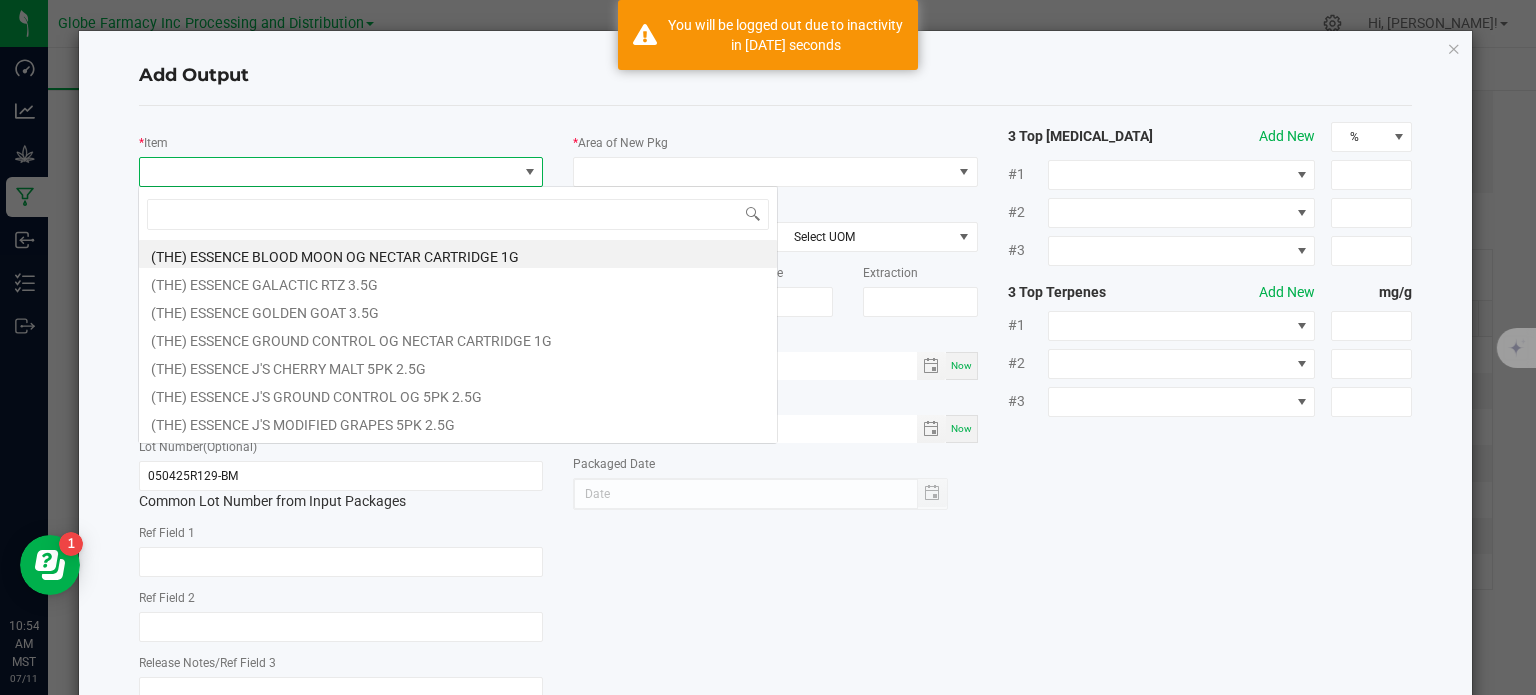 scroll, scrollTop: 99970, scrollLeft: 99600, axis: both 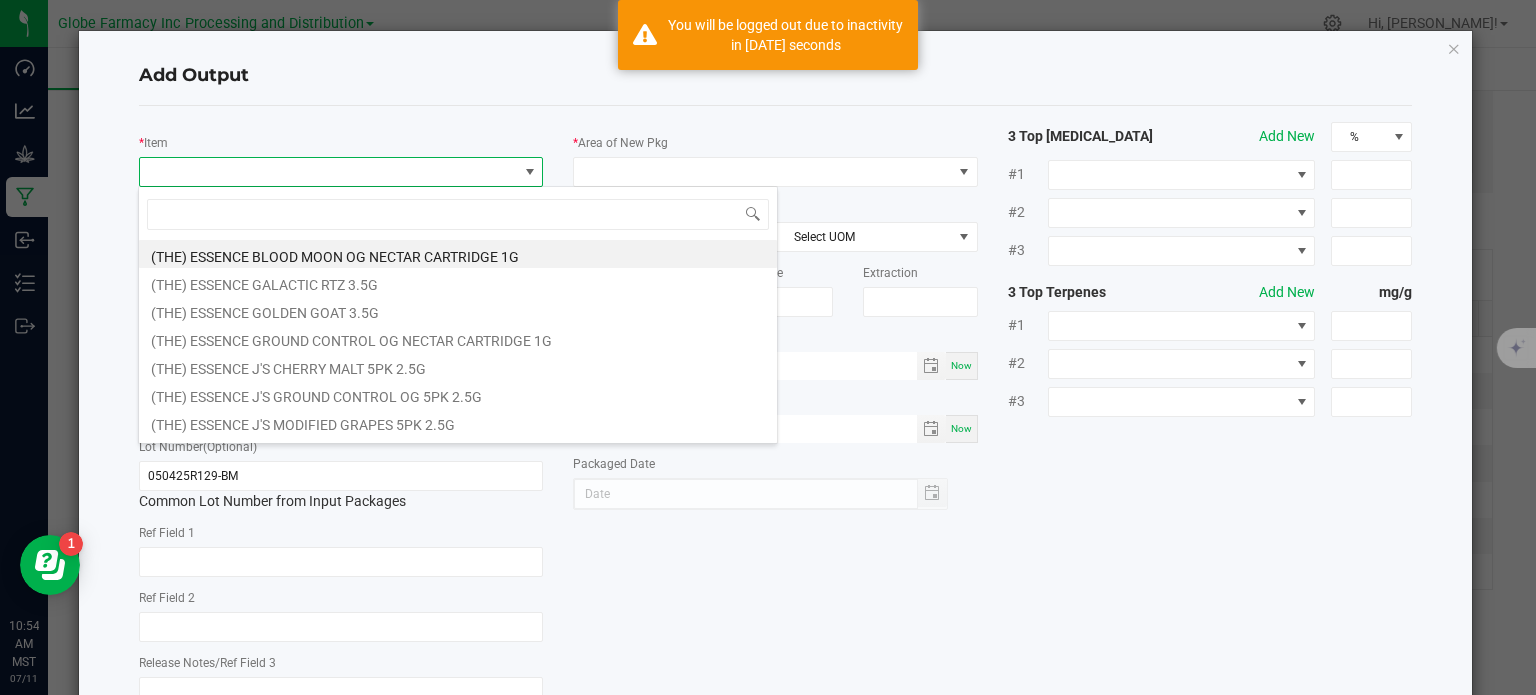 type on "BLACK MAPLE" 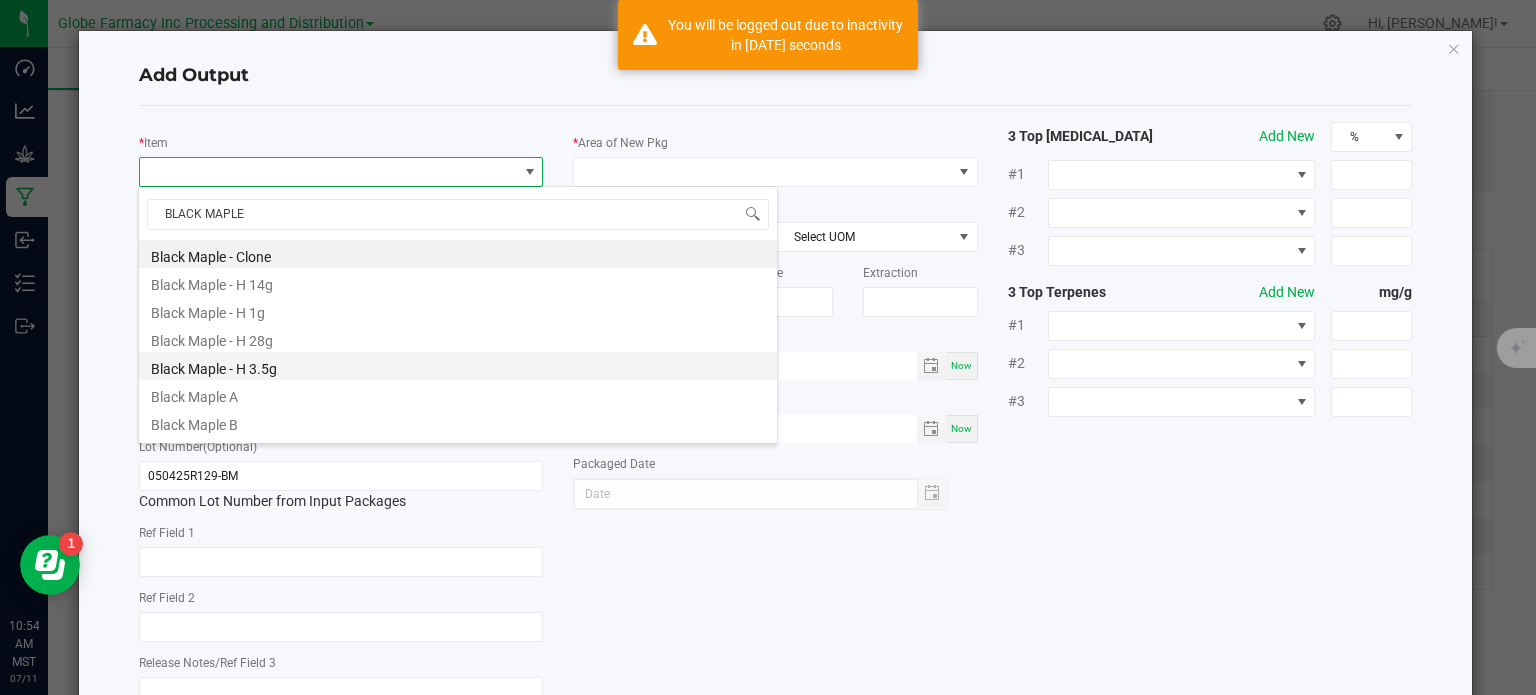 click on "Black Maple - H 3.5g" at bounding box center (458, 366) 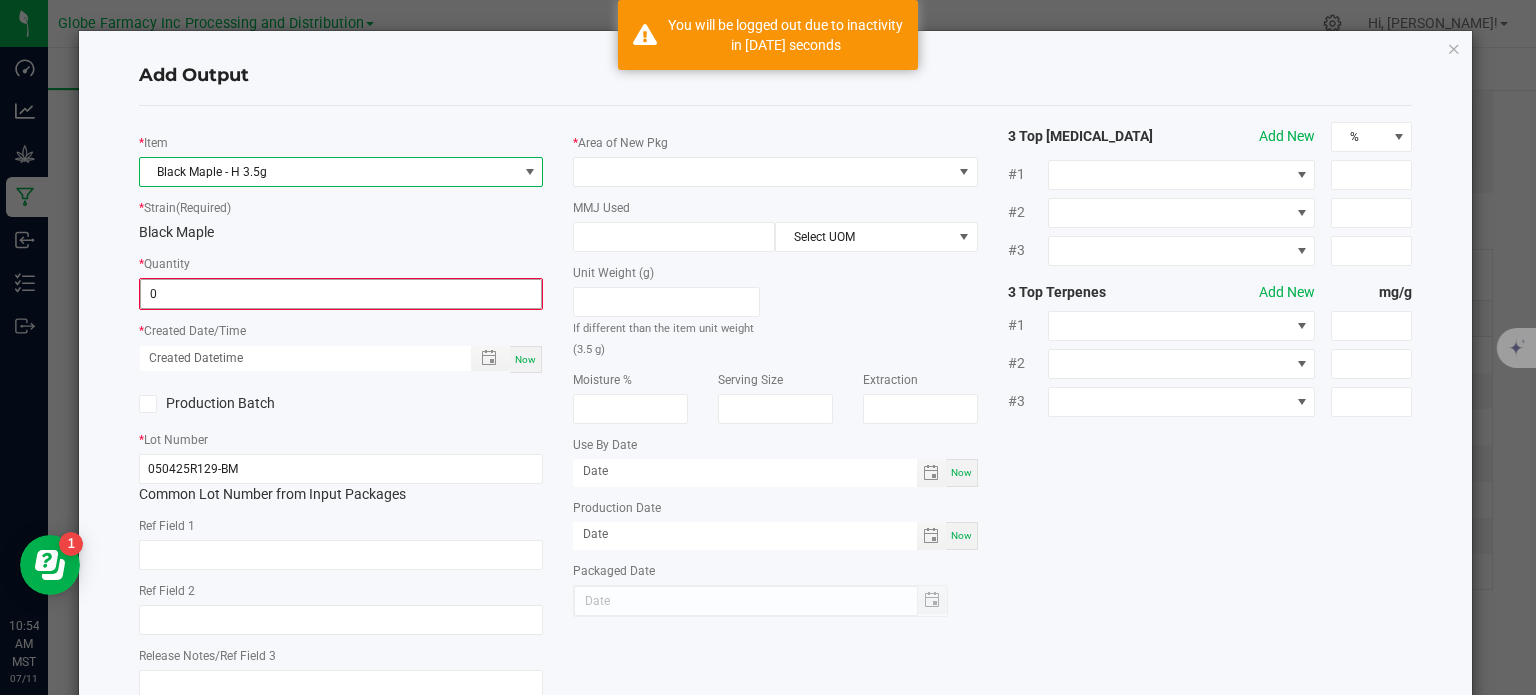 click on "0" at bounding box center (341, 294) 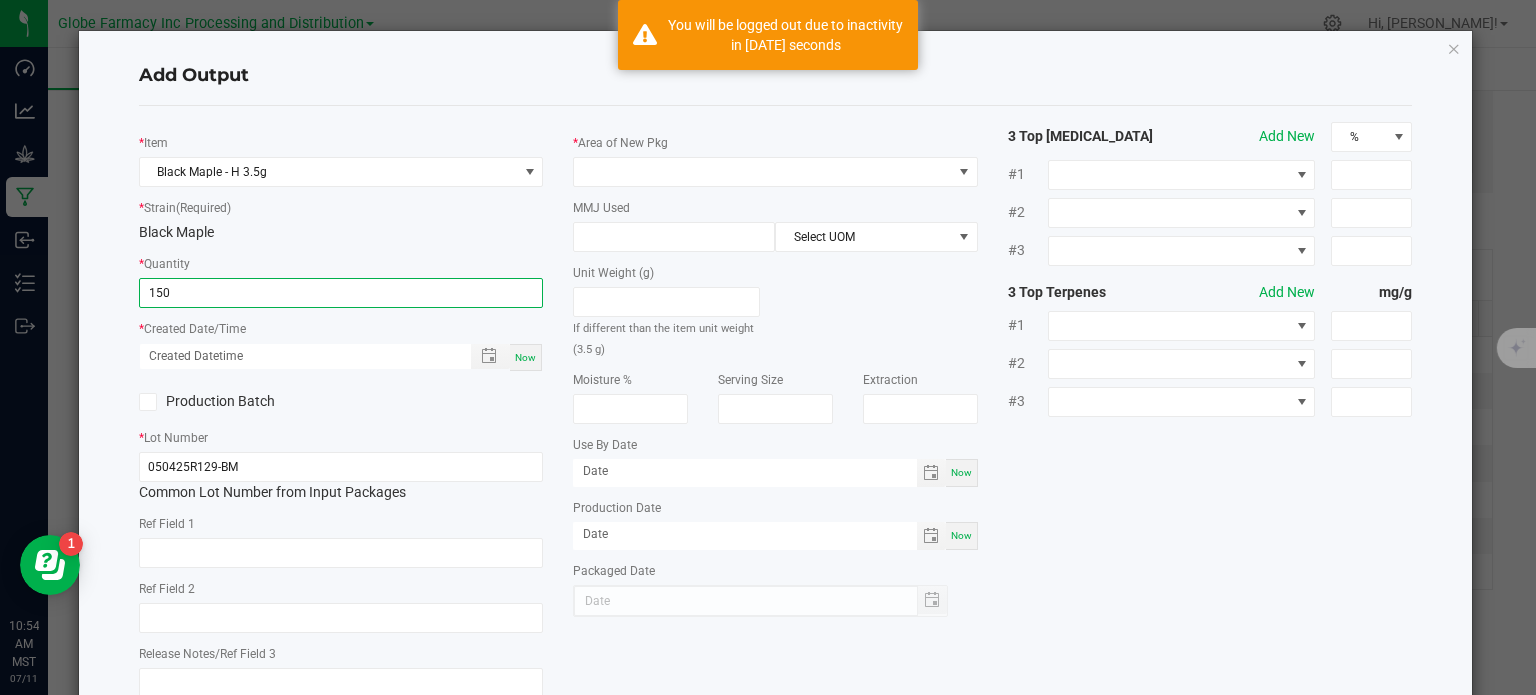 drag, startPoint x: 523, startPoint y: 364, endPoint x: 348, endPoint y: 524, distance: 237.11812 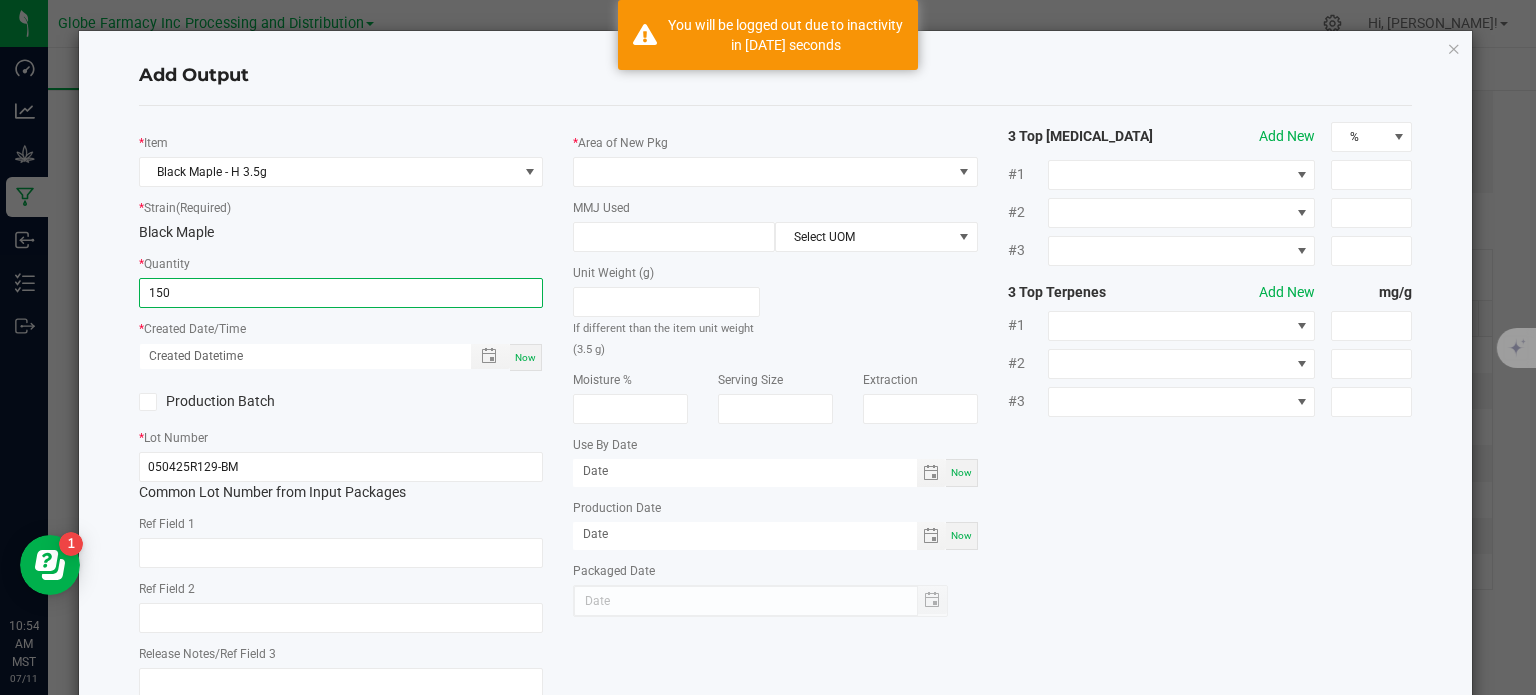 click on "Now" at bounding box center (526, 357) 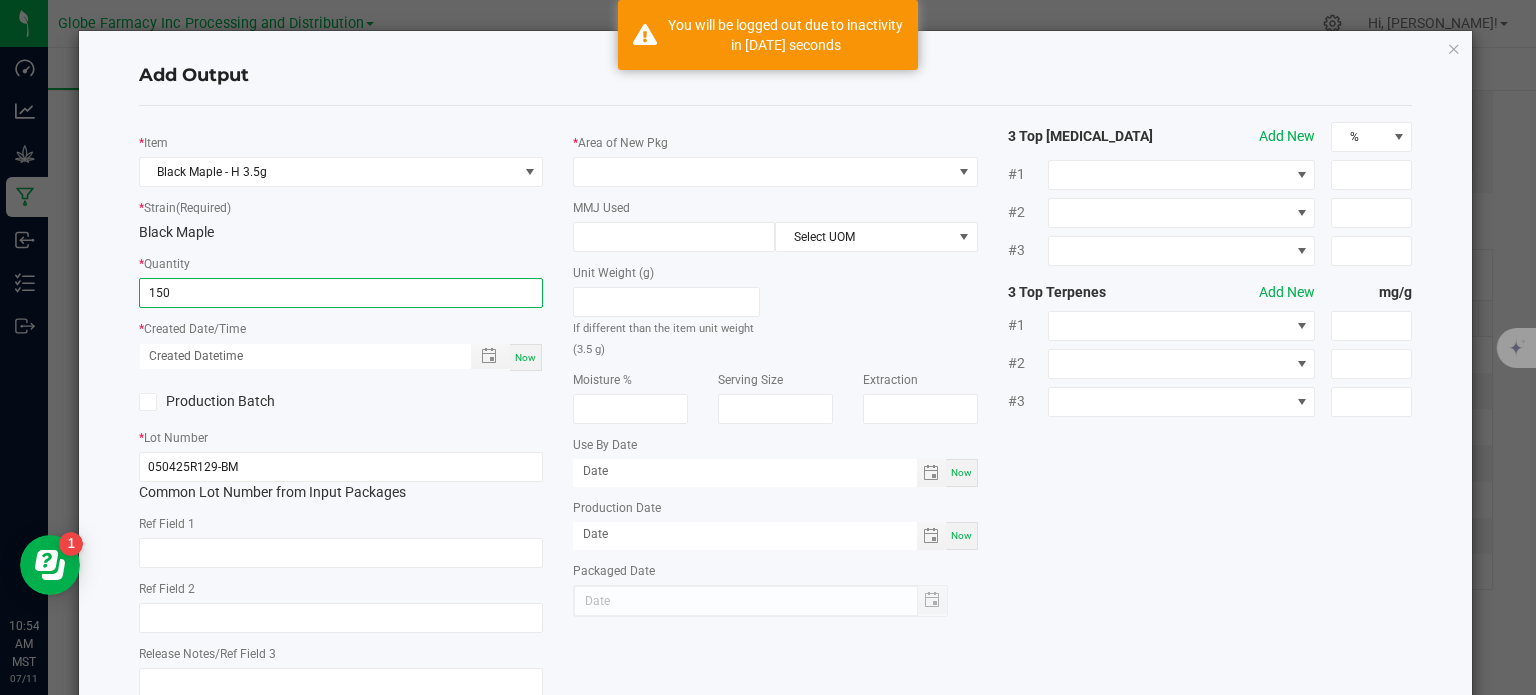 type on "150 ea" 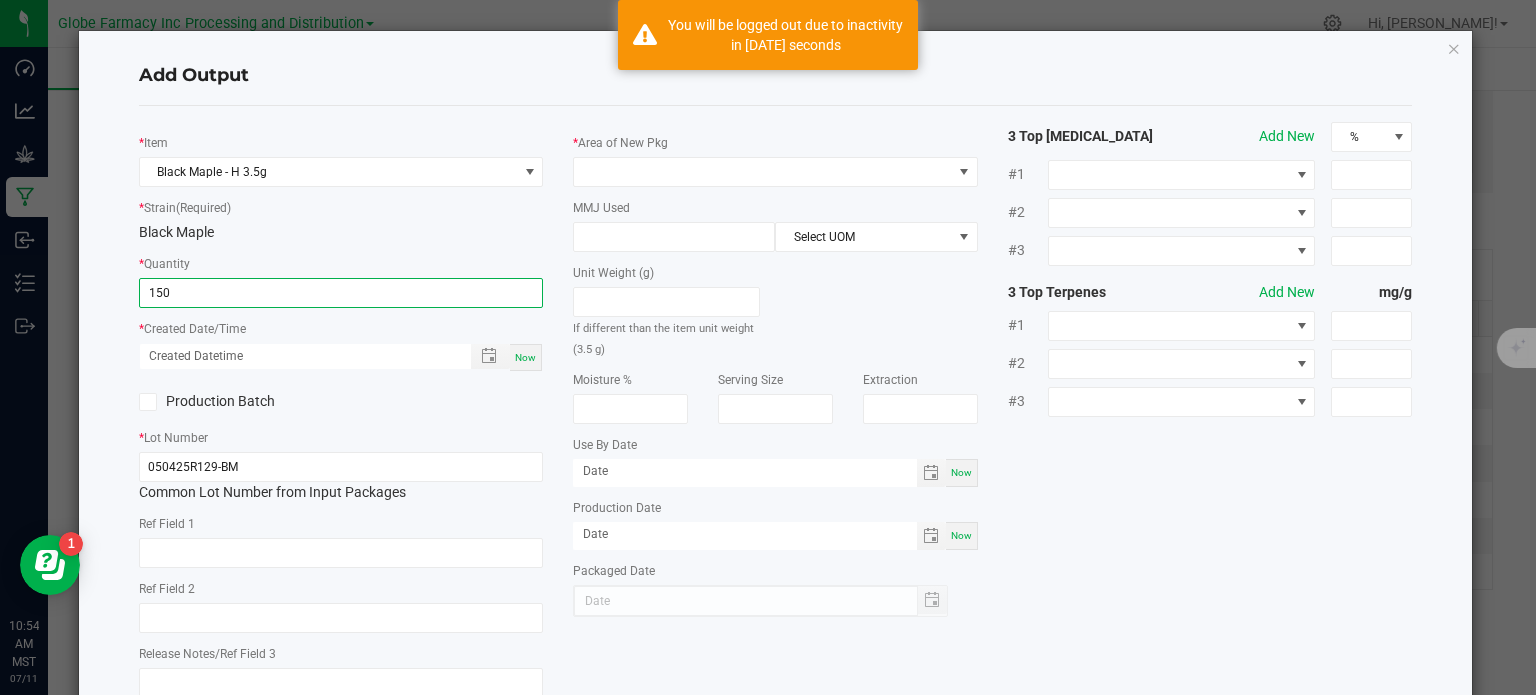 type on "07/11/2025 10:54 AM" 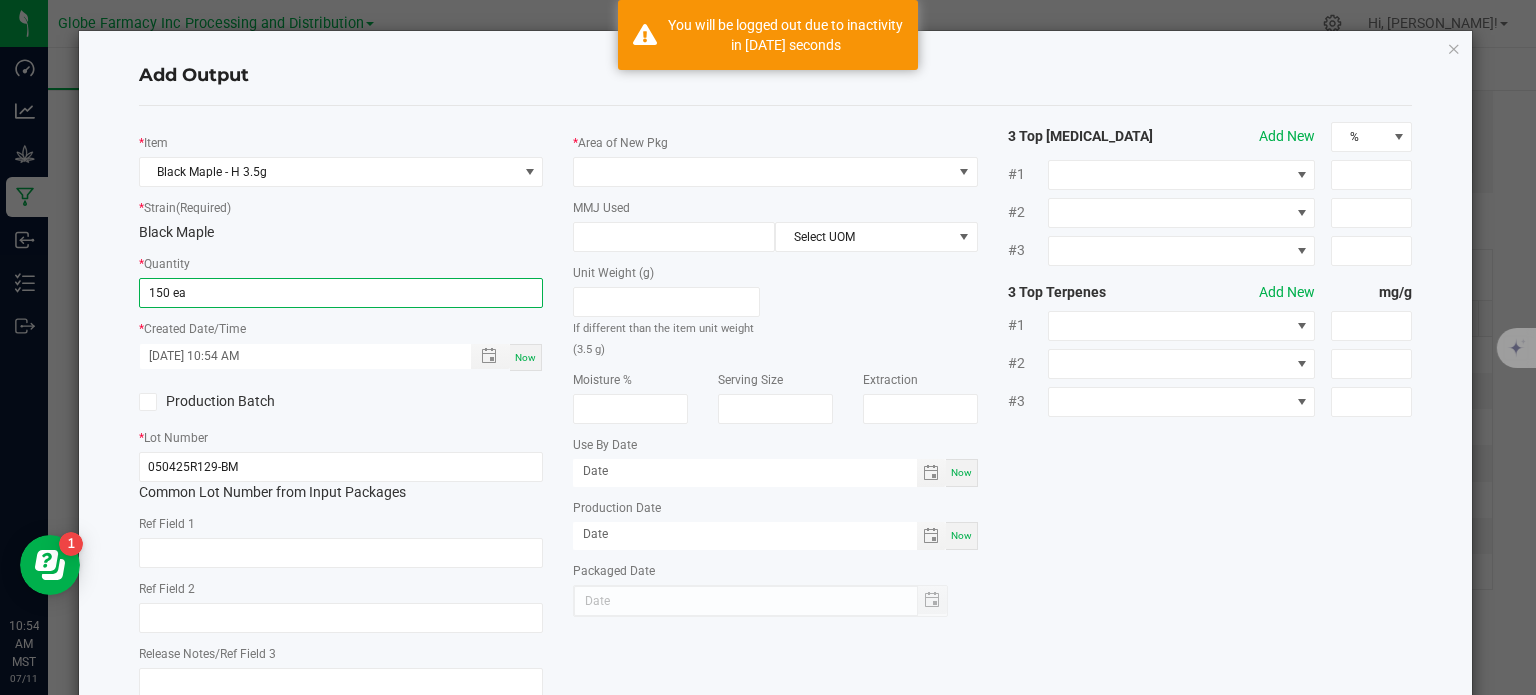 type on "[DATE]" 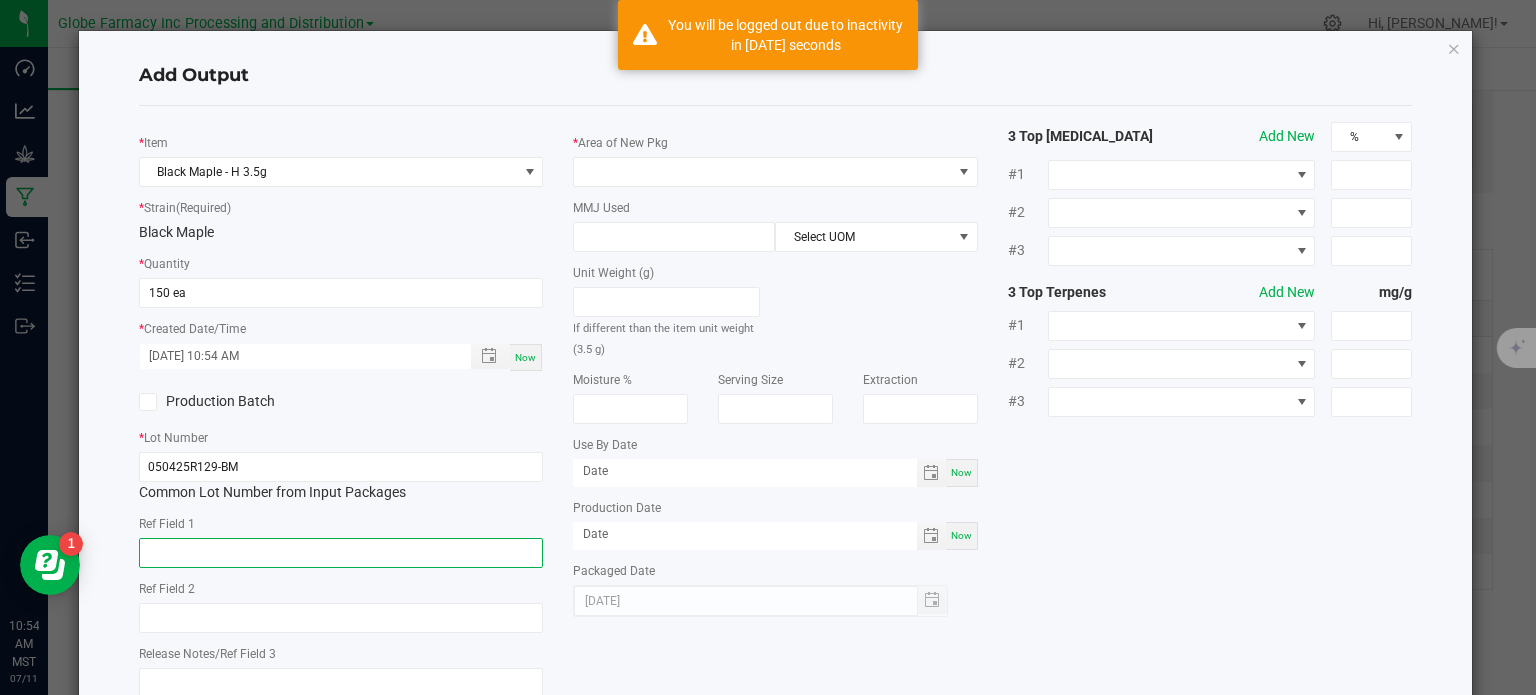 click 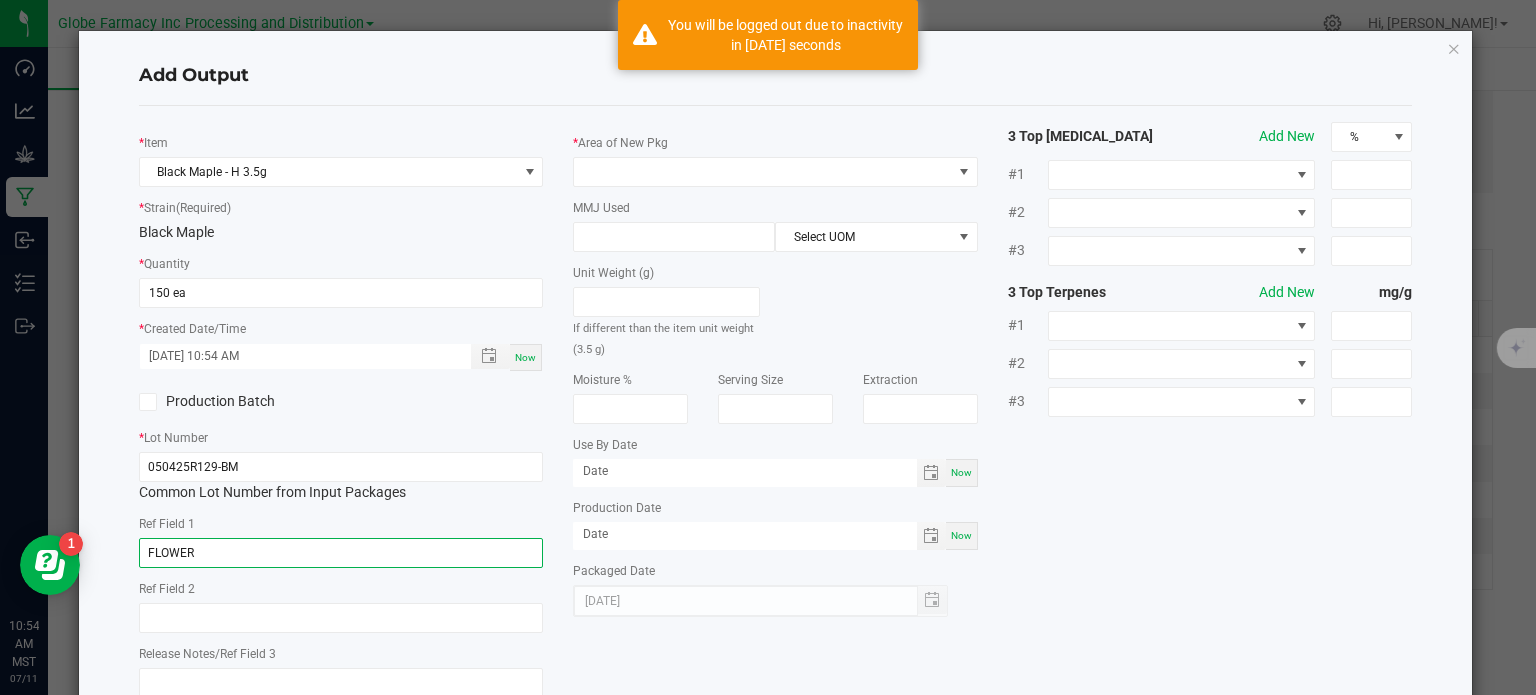type on "FLOWER" 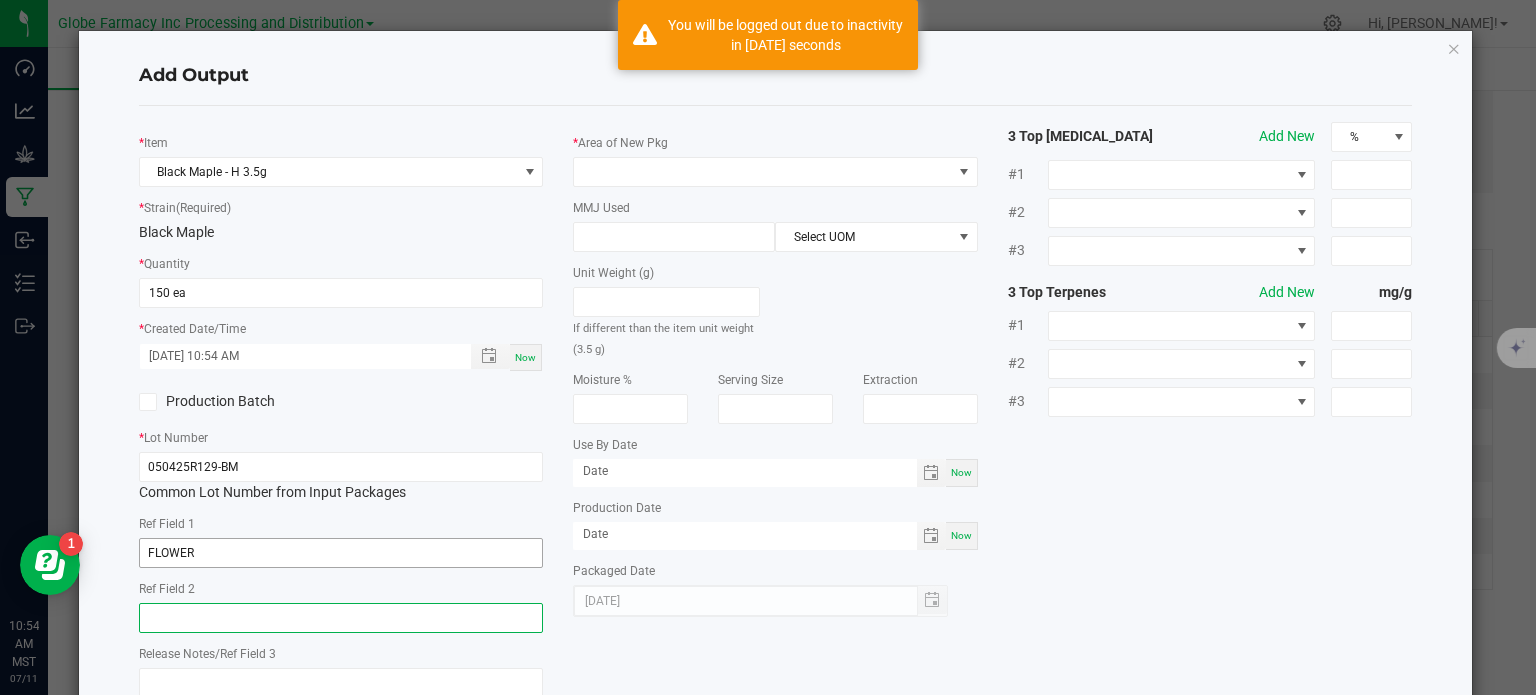 paste on "BLACK MAPLE" 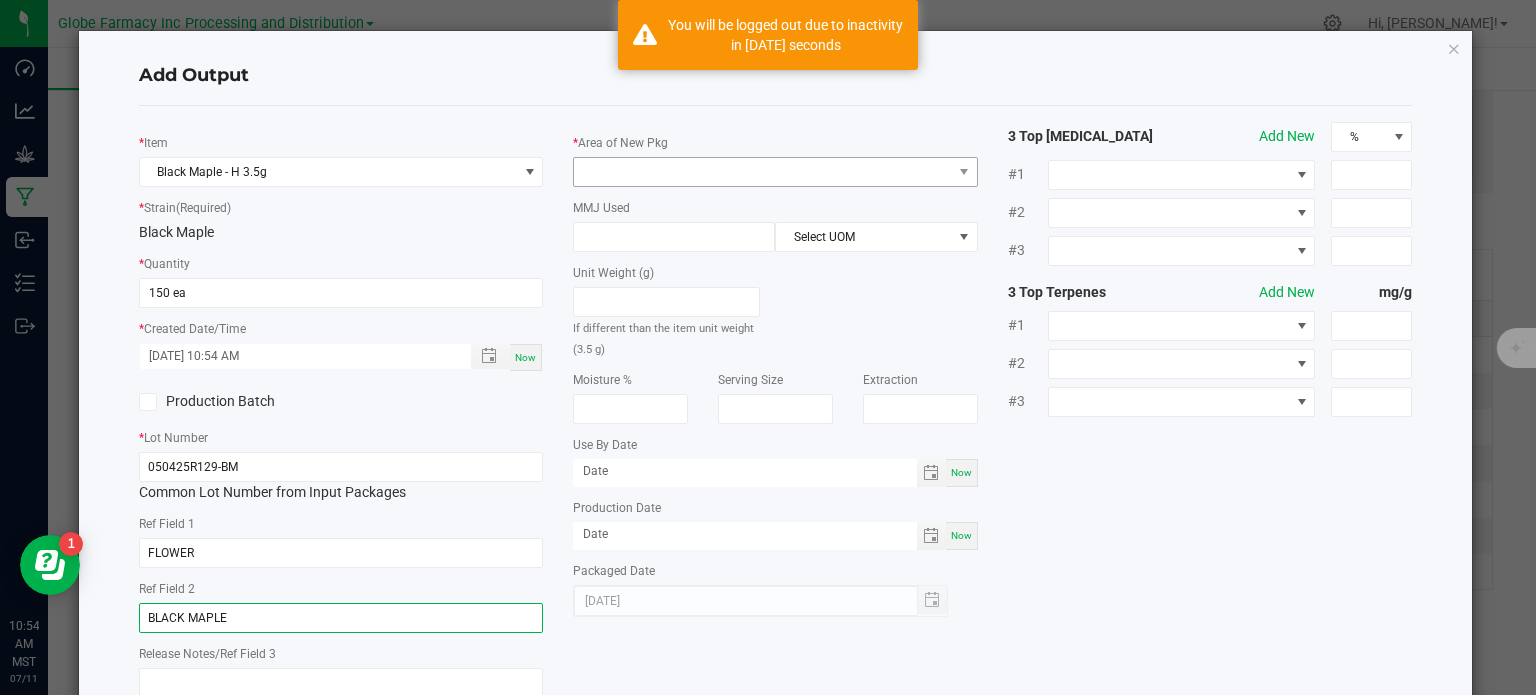 type on "BLACK MAPLE" 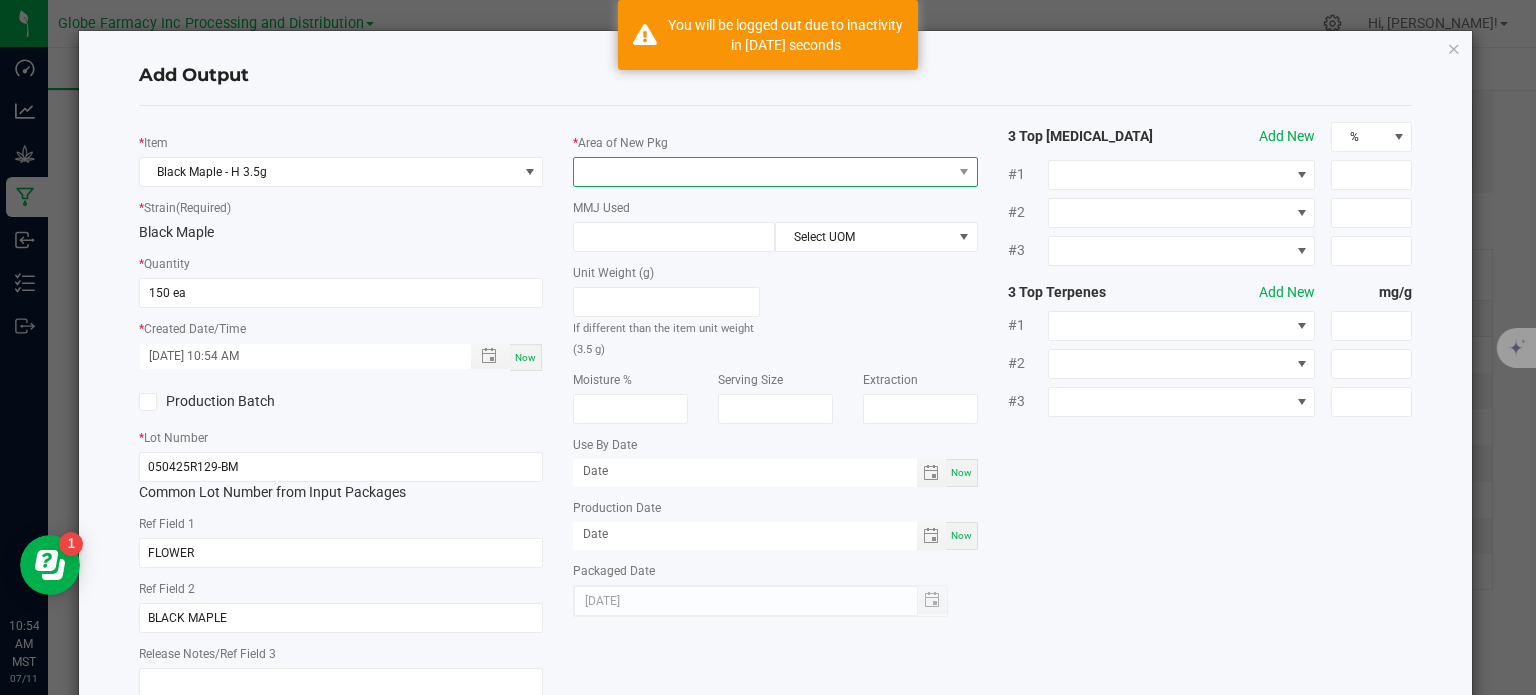 click at bounding box center [763, 172] 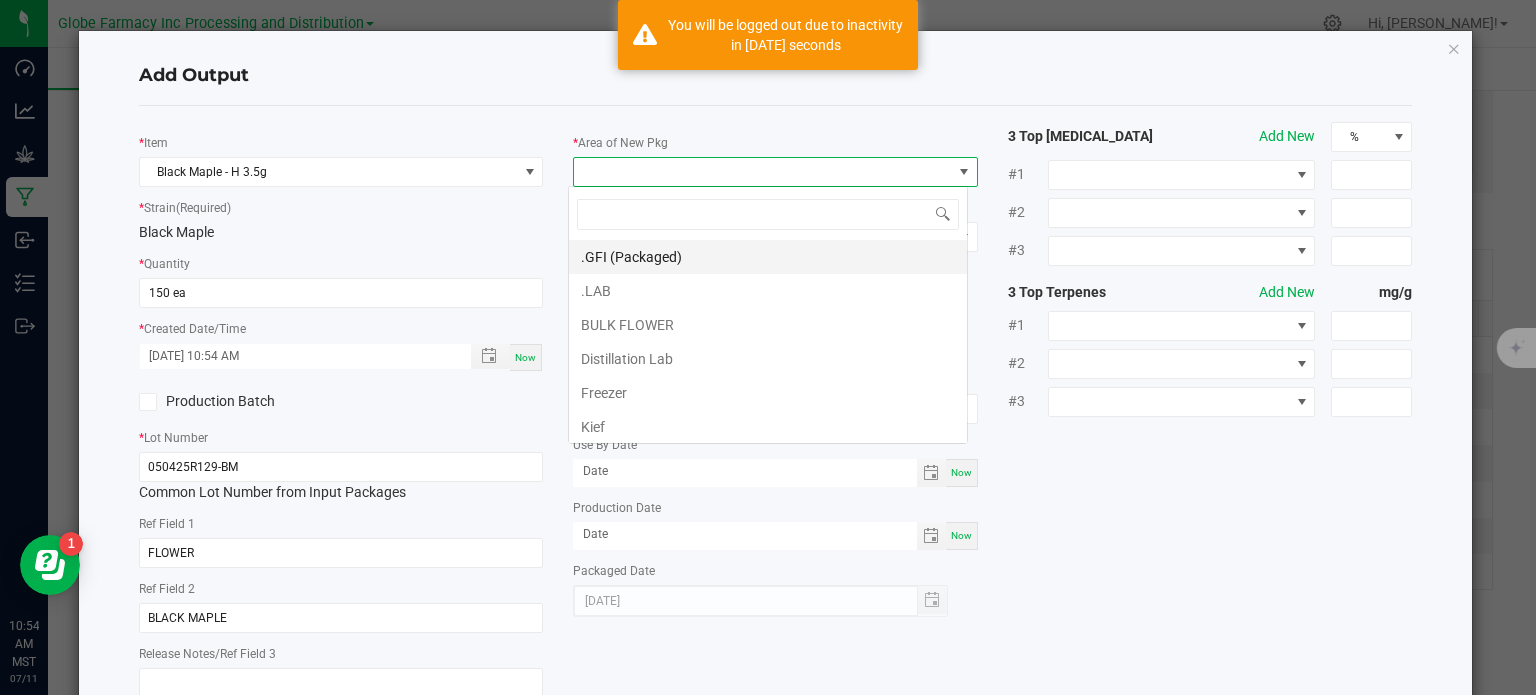 scroll, scrollTop: 99970, scrollLeft: 99600, axis: both 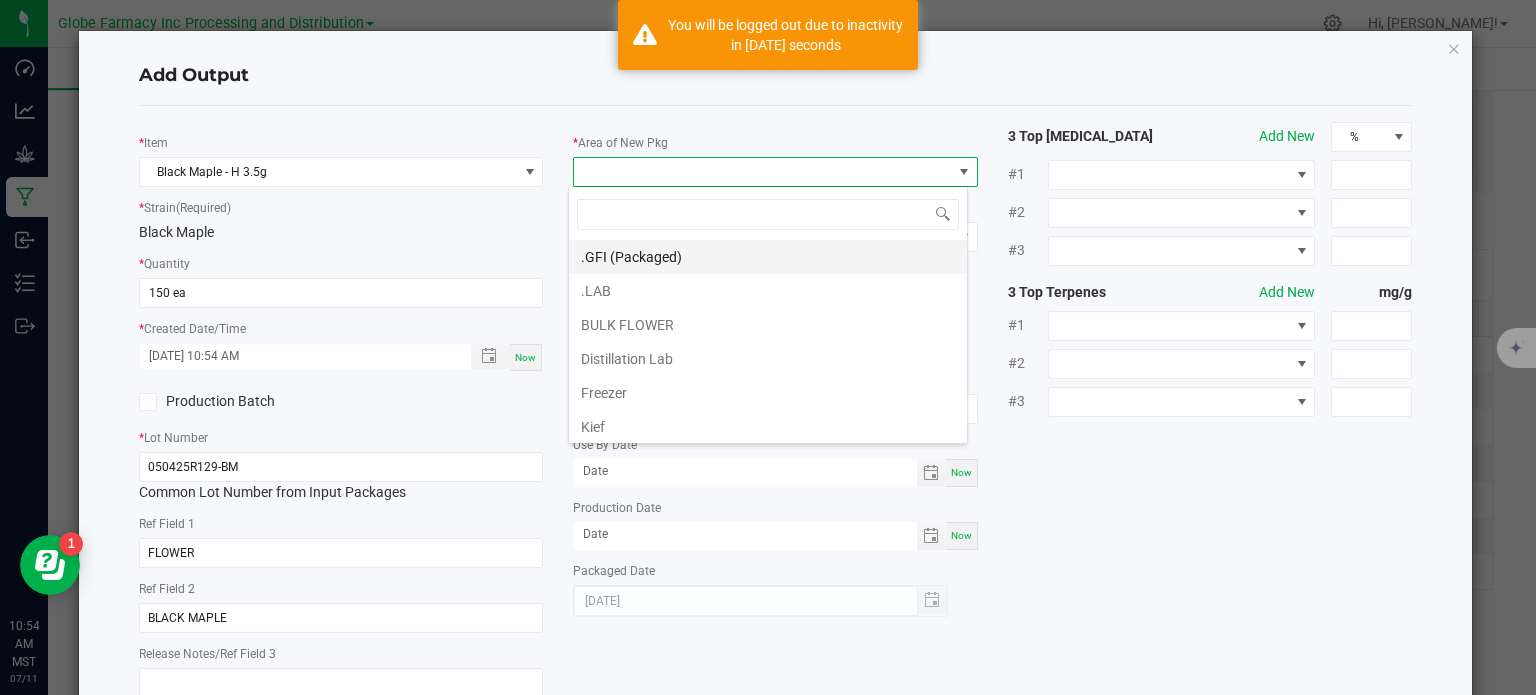 click on ".GFI (Packaged)" at bounding box center [768, 257] 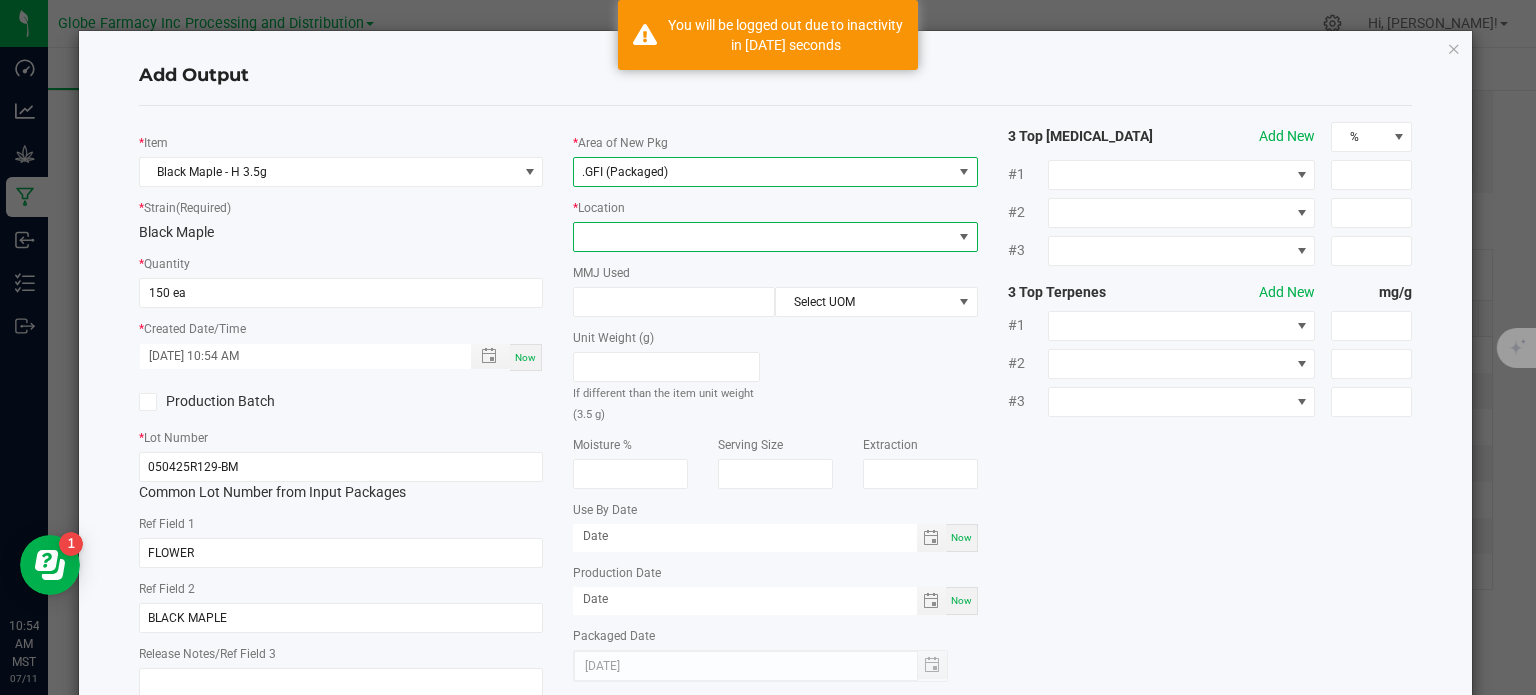 click at bounding box center [763, 237] 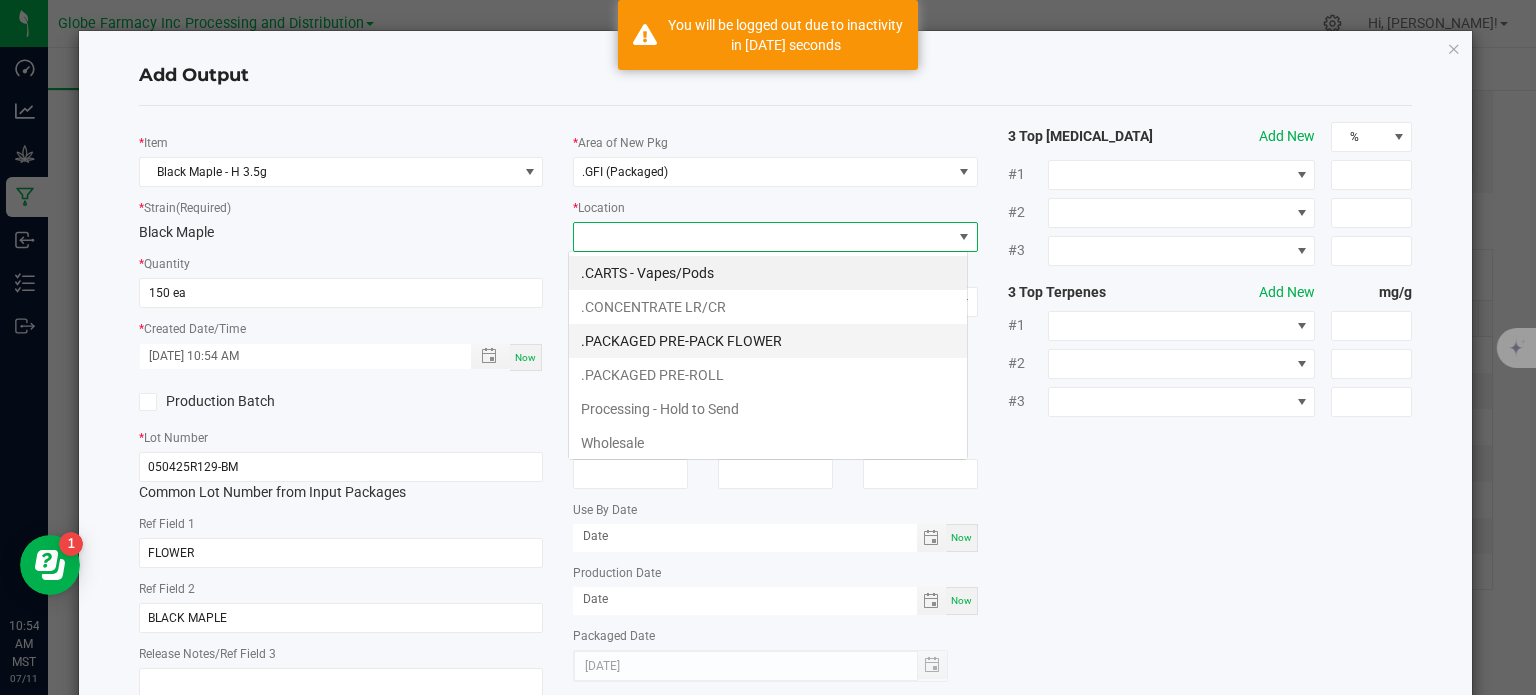 scroll, scrollTop: 99970, scrollLeft: 99600, axis: both 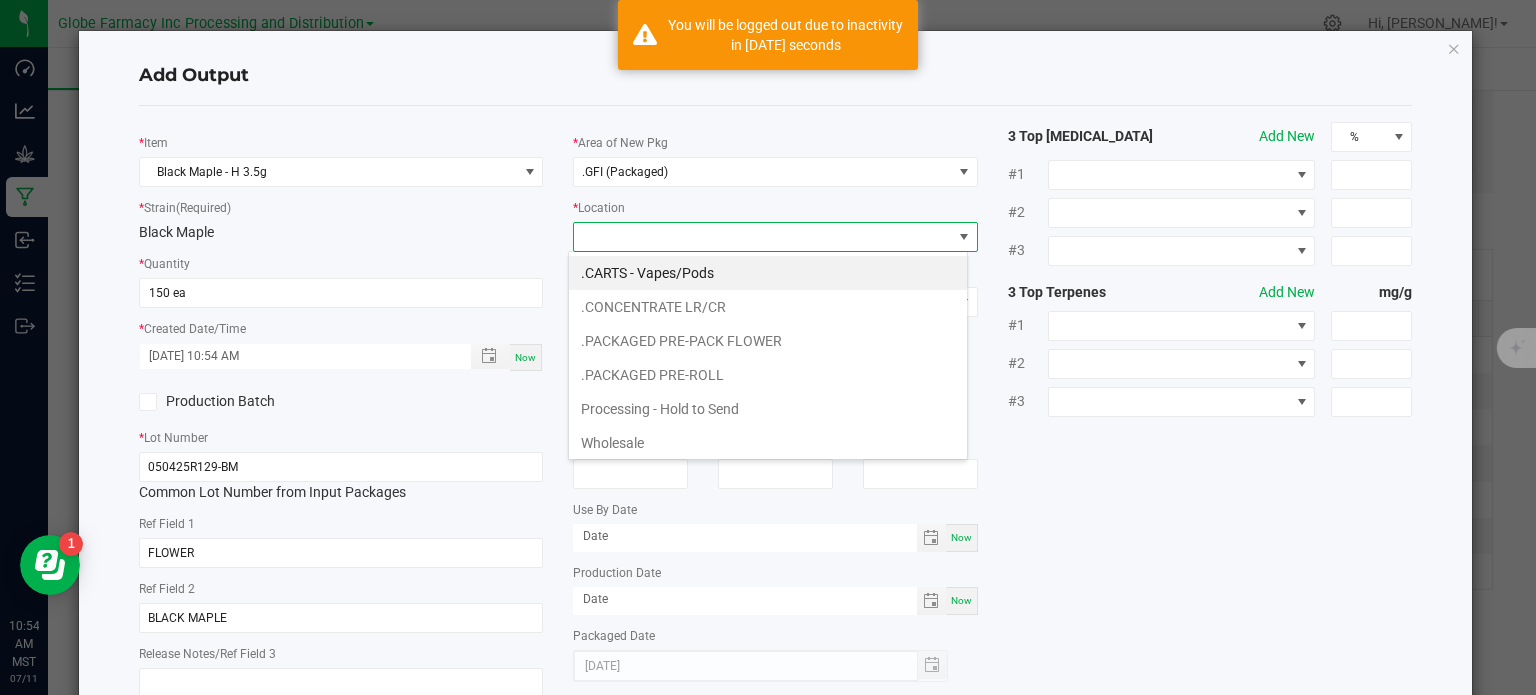 drag, startPoint x: 654, startPoint y: 341, endPoint x: 647, endPoint y: 326, distance: 16.552946 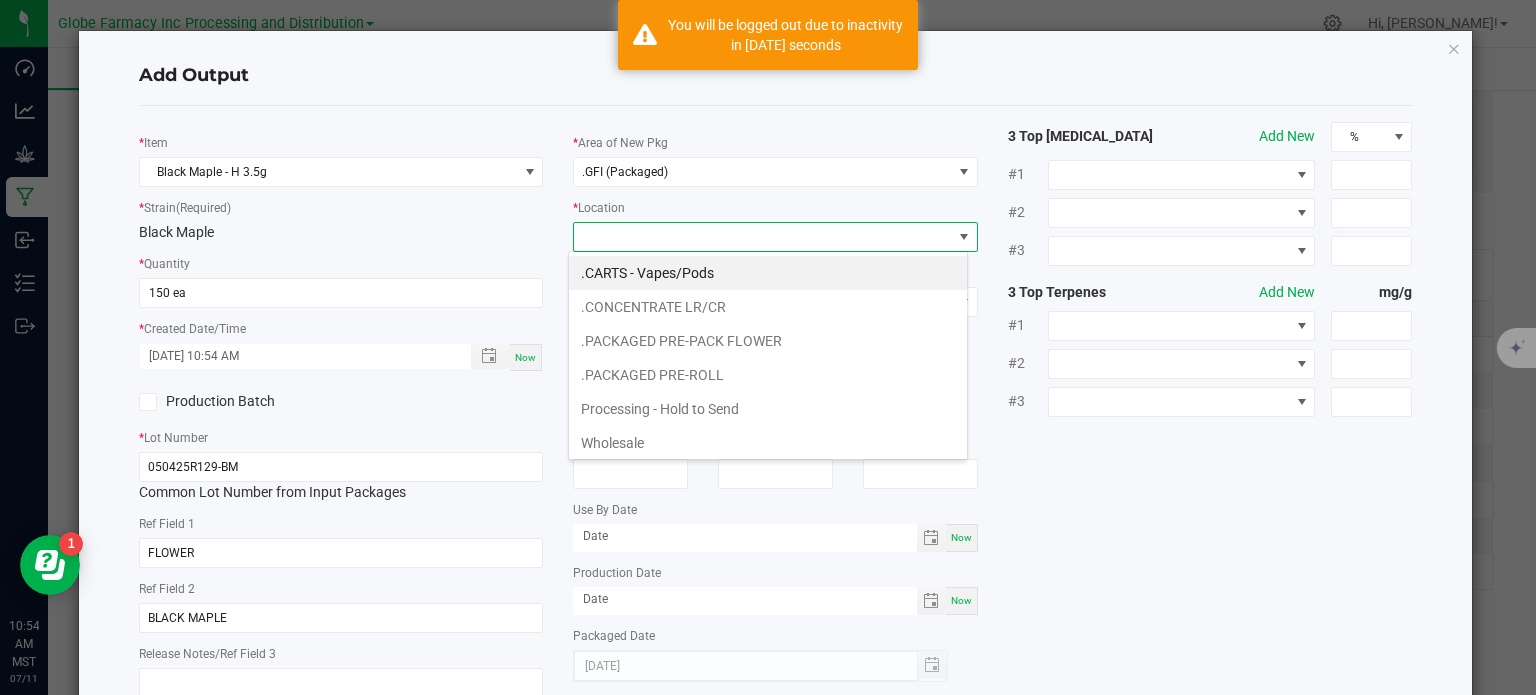 click on ".PACKAGED PRE-PACK FLOWER" at bounding box center (768, 341) 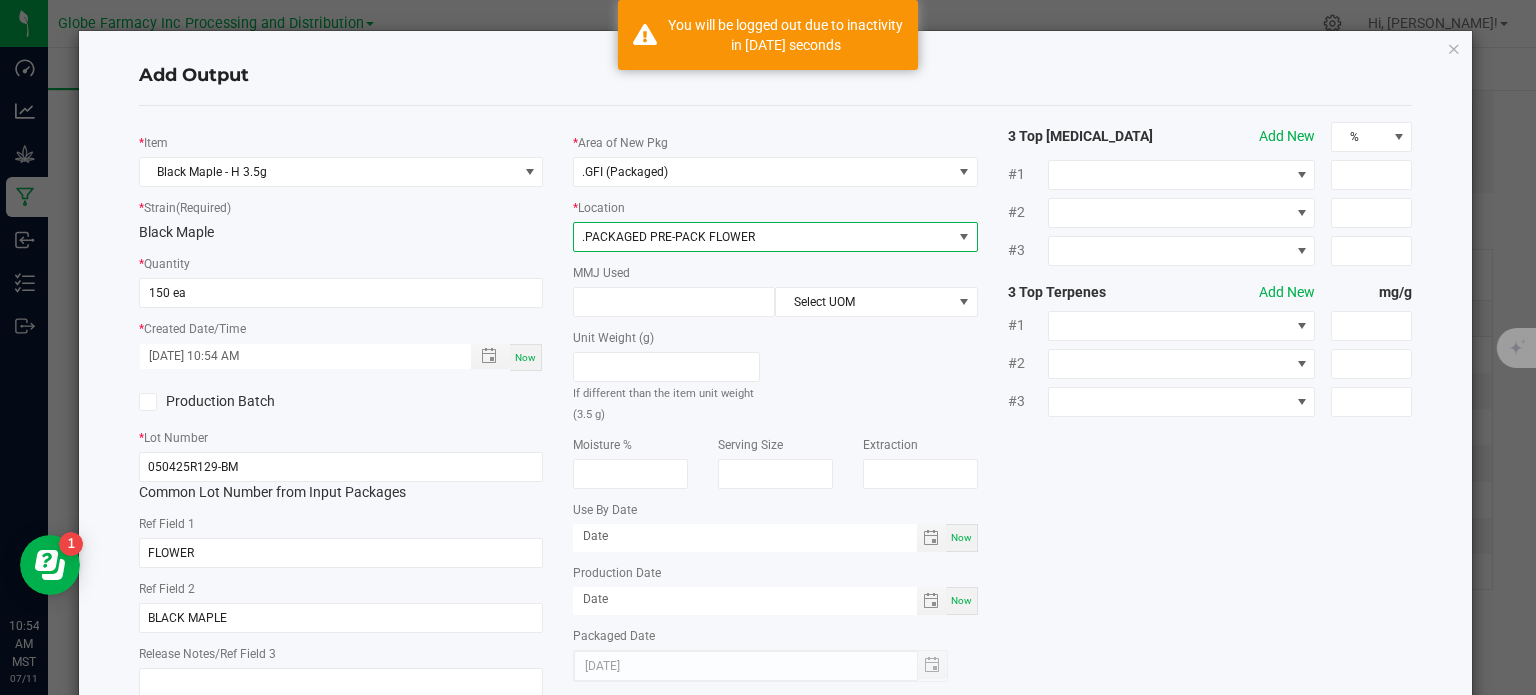 click on "MMJ Used  Select UOM" 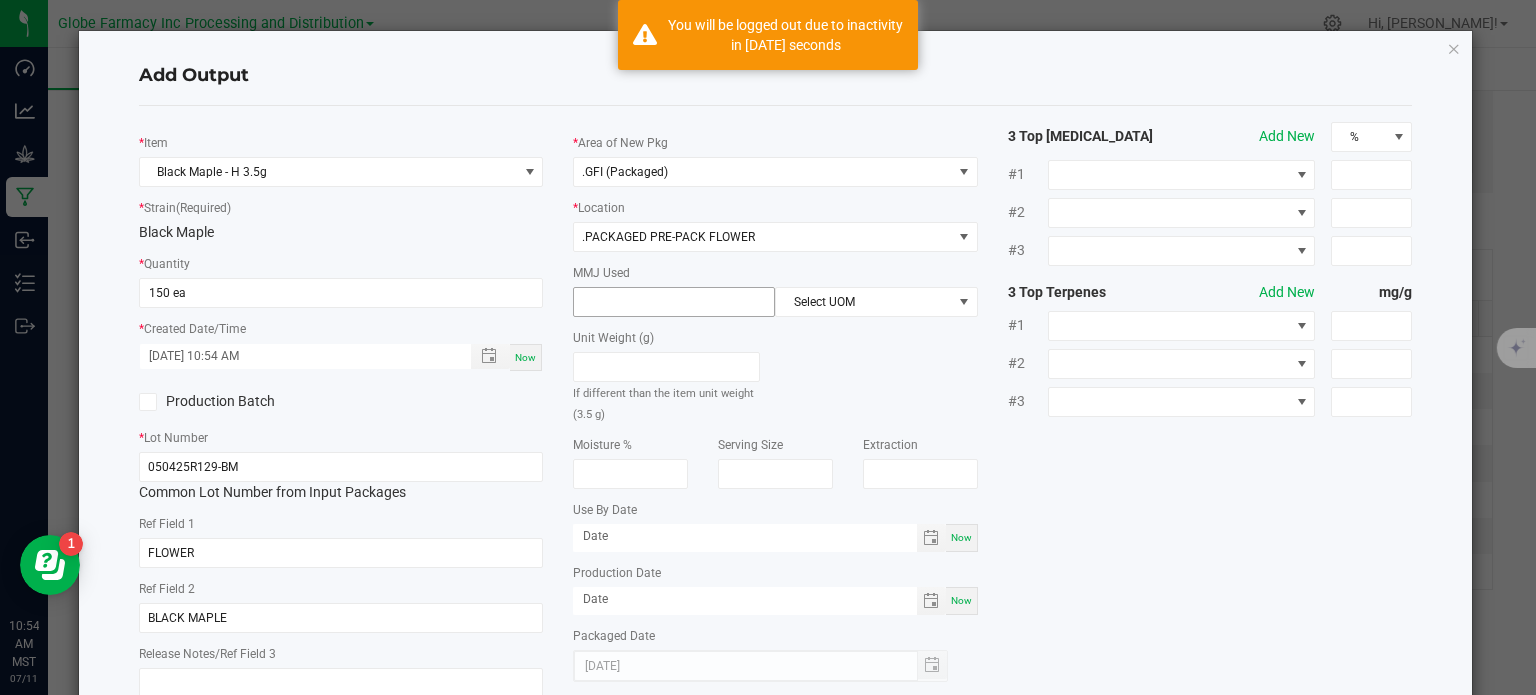 click at bounding box center (674, 302) 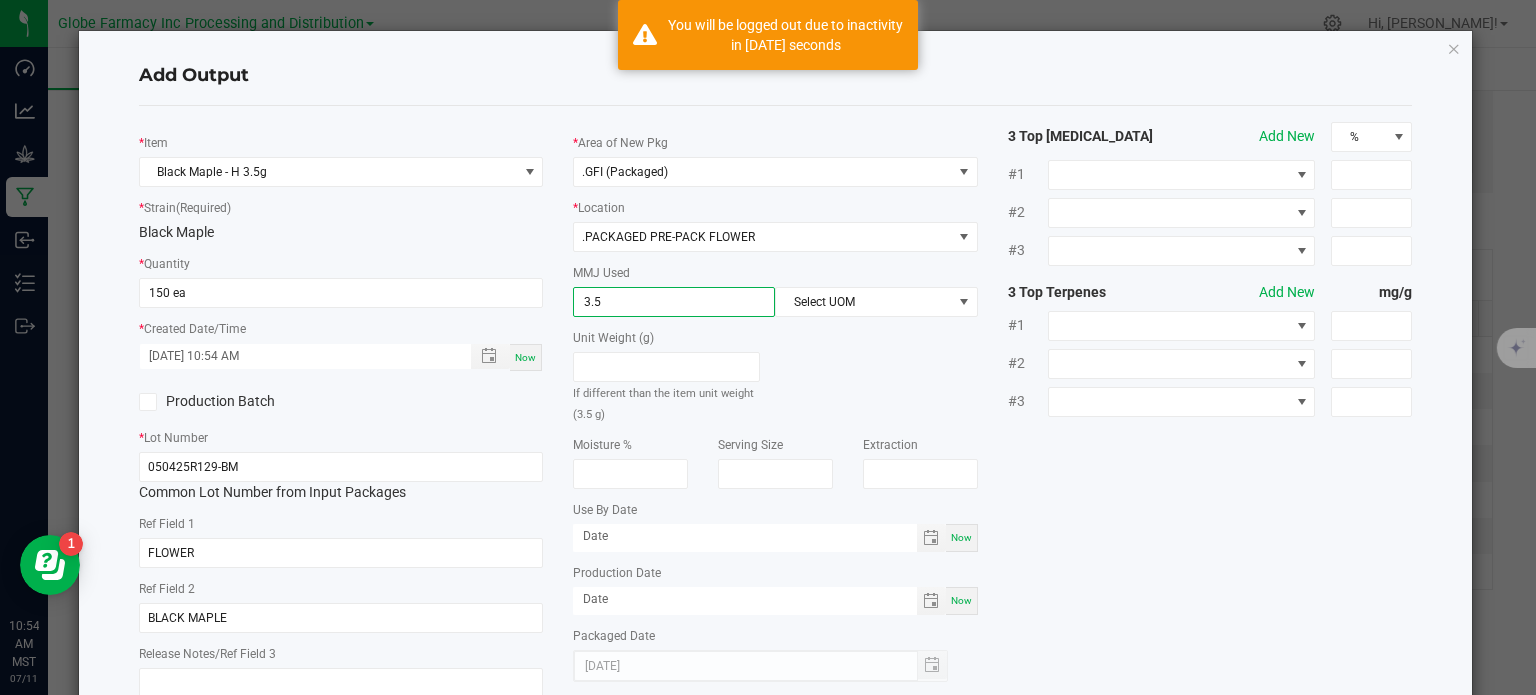 type on "3.5" 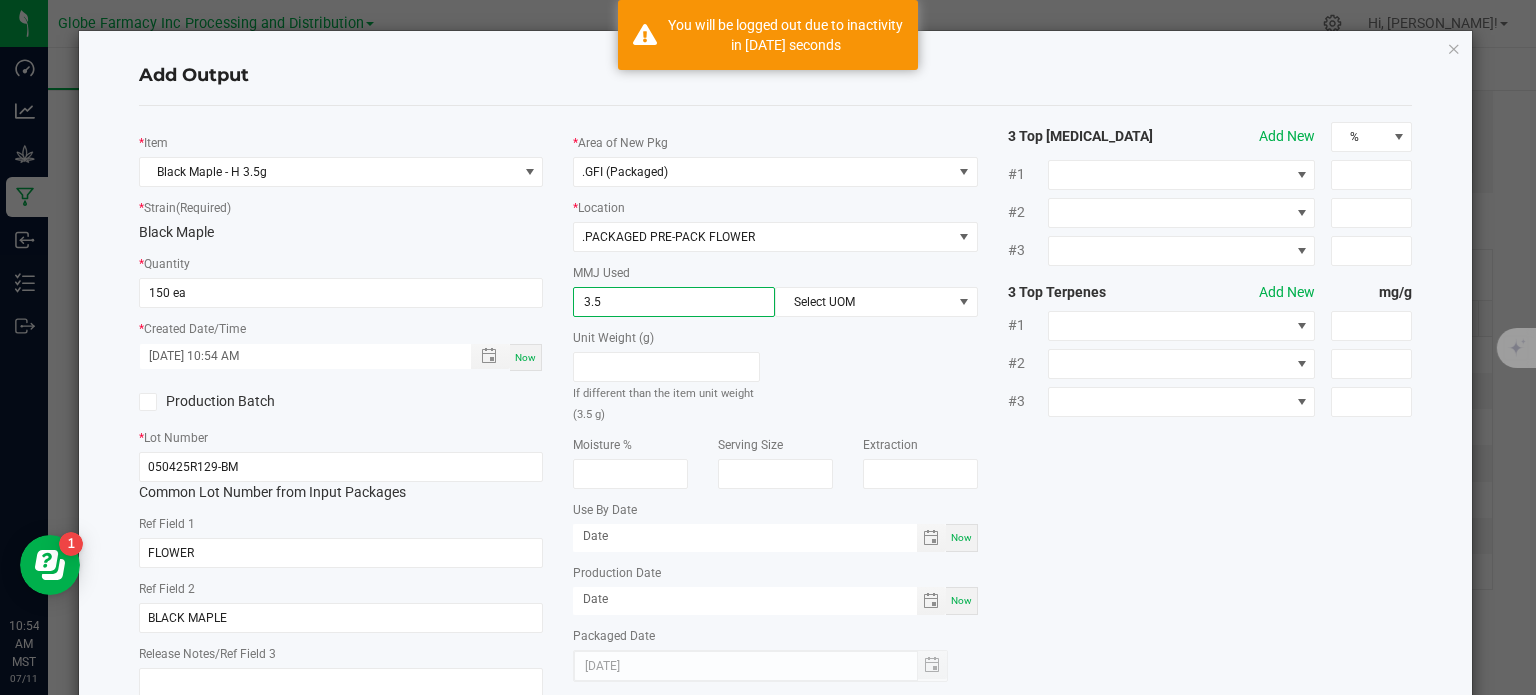click on "MMJ Used  3.5 Select UOM" 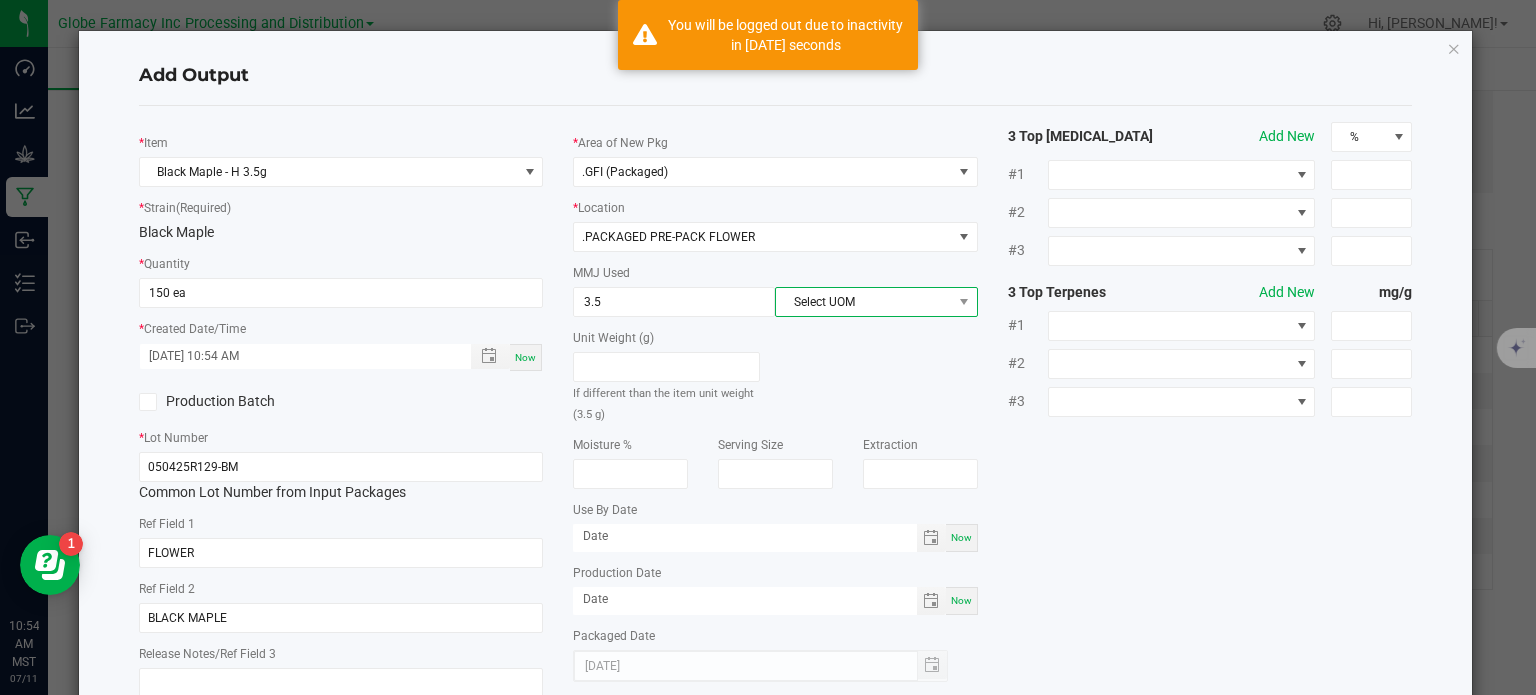 click on "Select UOM" at bounding box center [863, 302] 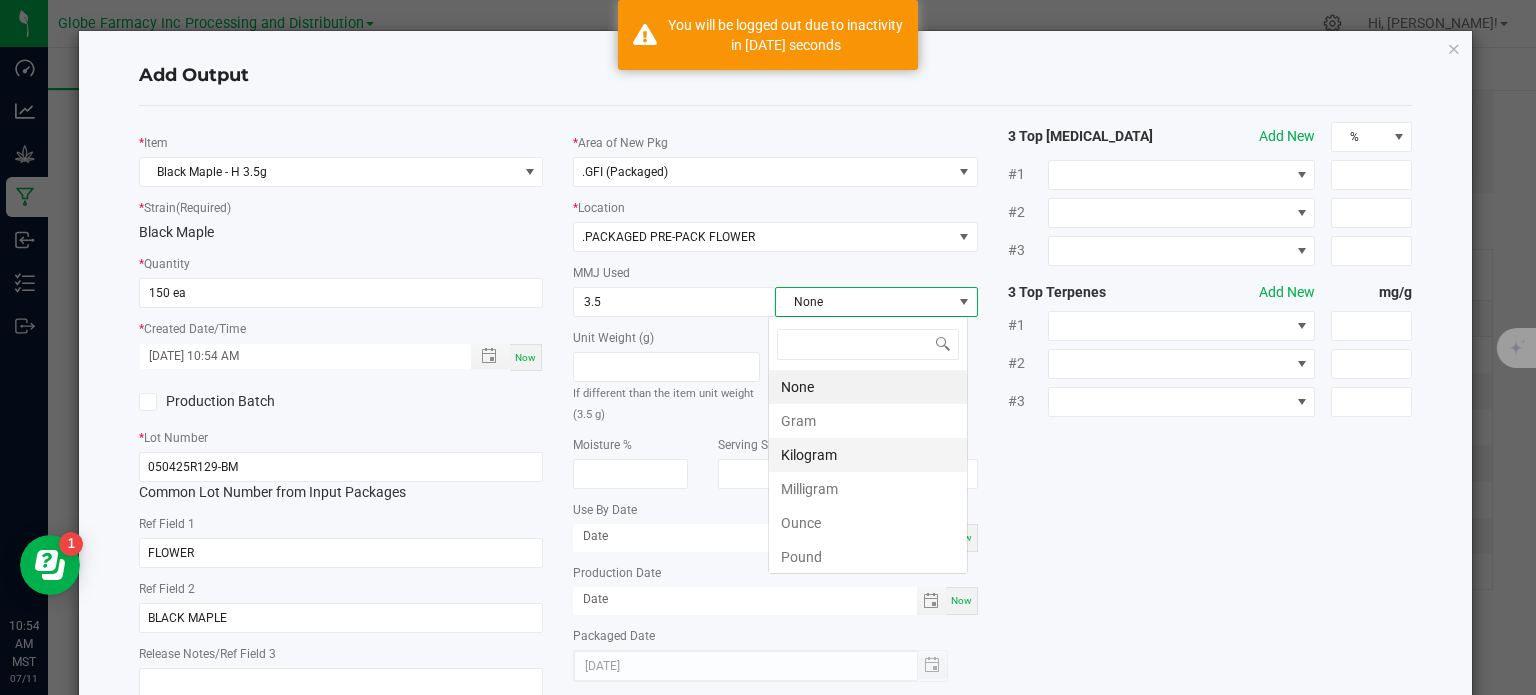 scroll, scrollTop: 99970, scrollLeft: 99800, axis: both 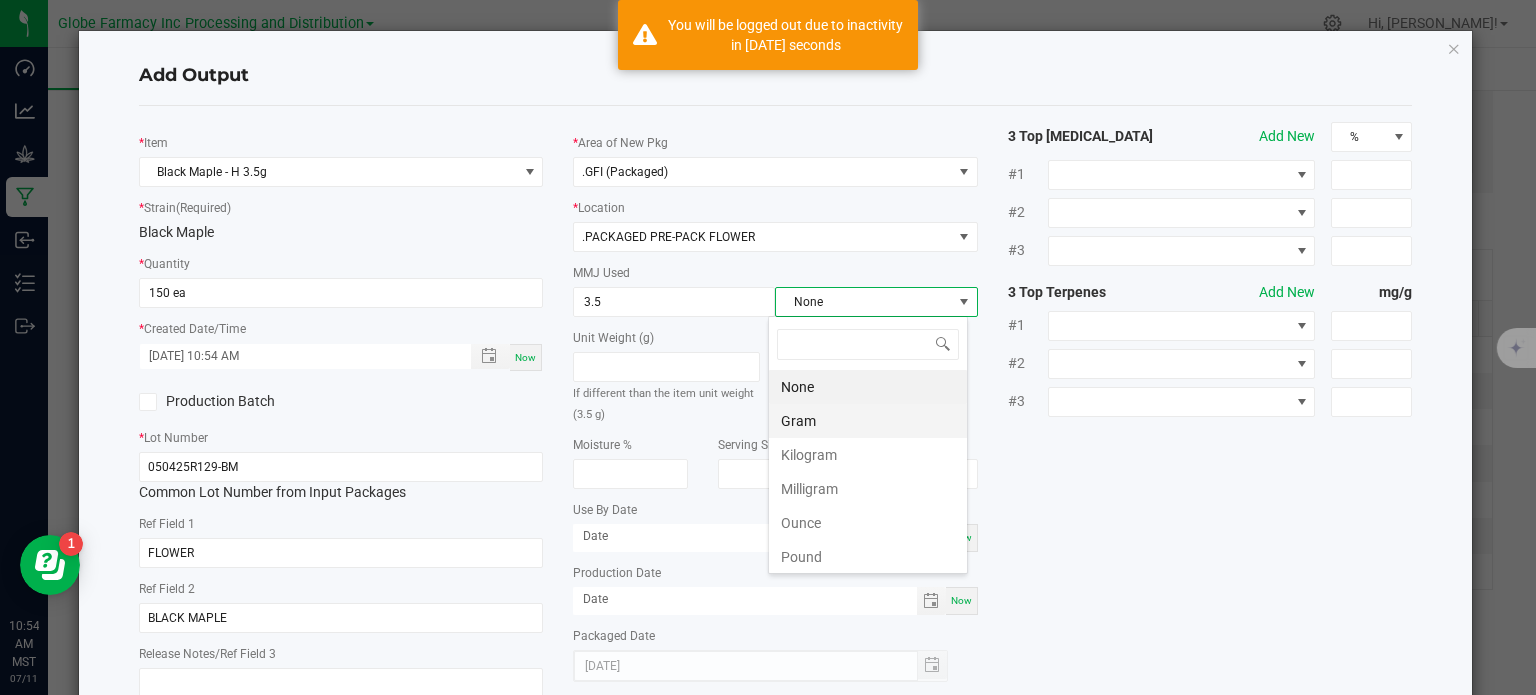 click on "Gram" at bounding box center [868, 421] 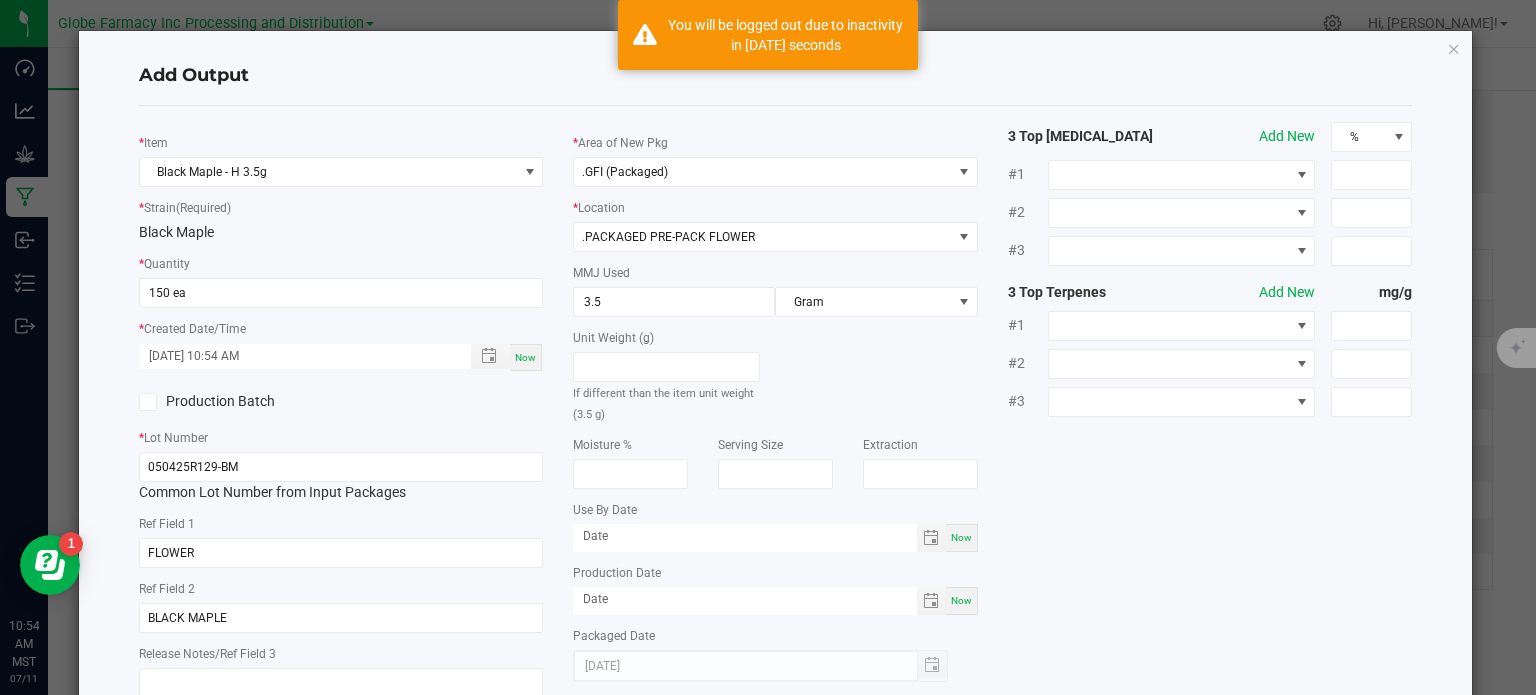 click on "*   Item  Black Maple - H 3.5g  *   Strain  (Required)  Black Maple   *   Quantity  150 ea  *   Created Date/Time  07/11/2025 10:54 AM Now  Production Batch   *   Lot Number  050425R129-BM  Common Lot Number from Input Packages   Ref Field 1  FLOWER  Ref Field 2  BLACK MAPLE  Release Notes/Ref Field 3   *   Area of New Pkg  .GFI (Packaged)  *   Location  .PACKAGED PRE-PACK FLOWER  MMJ Used  3.5 Gram  Unit Weight (g)   If different than the item unit weight (3.5 g)   Moisture %   Serving Size   Extraction   Use By Date  Now  Production Date  Now  Packaged Date  07/11/2025 3 Top Cannabinoids  Add New  % #1 #2 #3 3 Top Terpenes  Add New  mg/g #1 #2 #3" 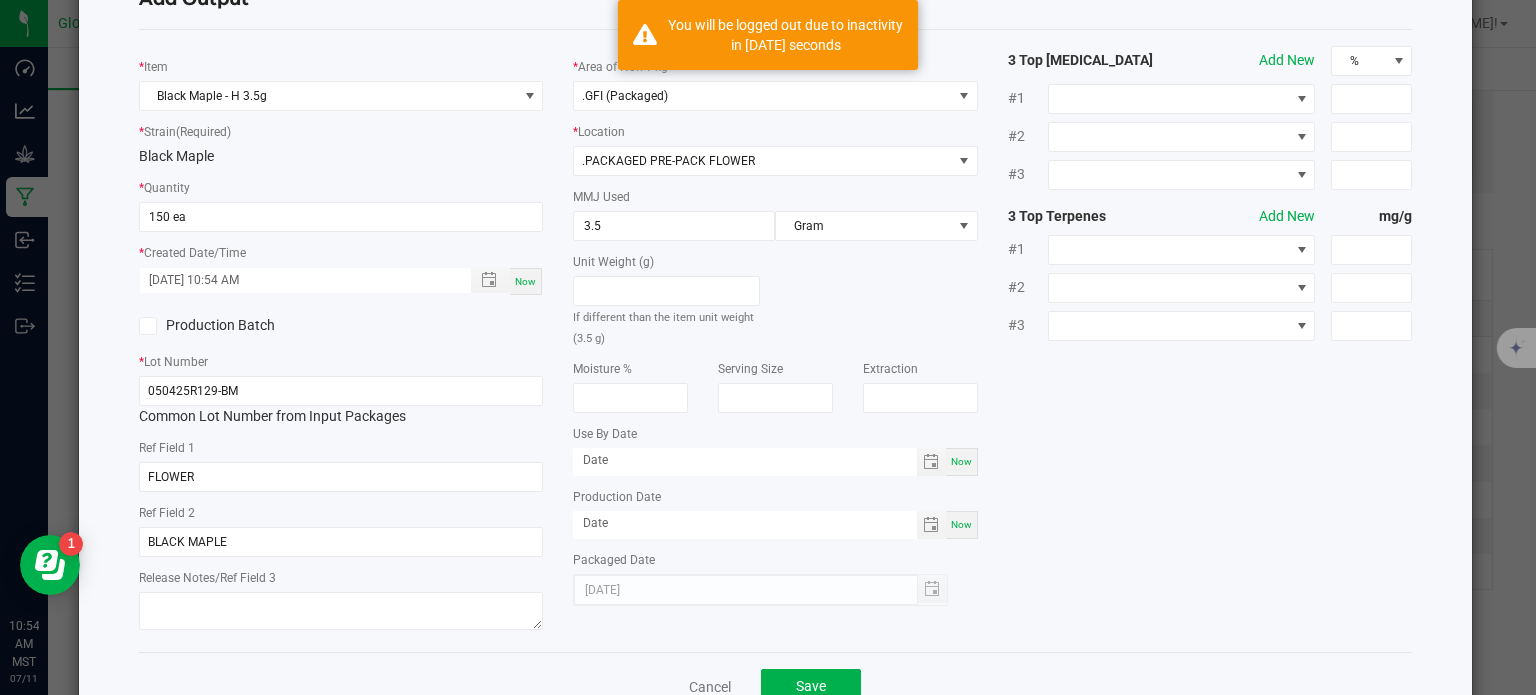 scroll, scrollTop: 133, scrollLeft: 0, axis: vertical 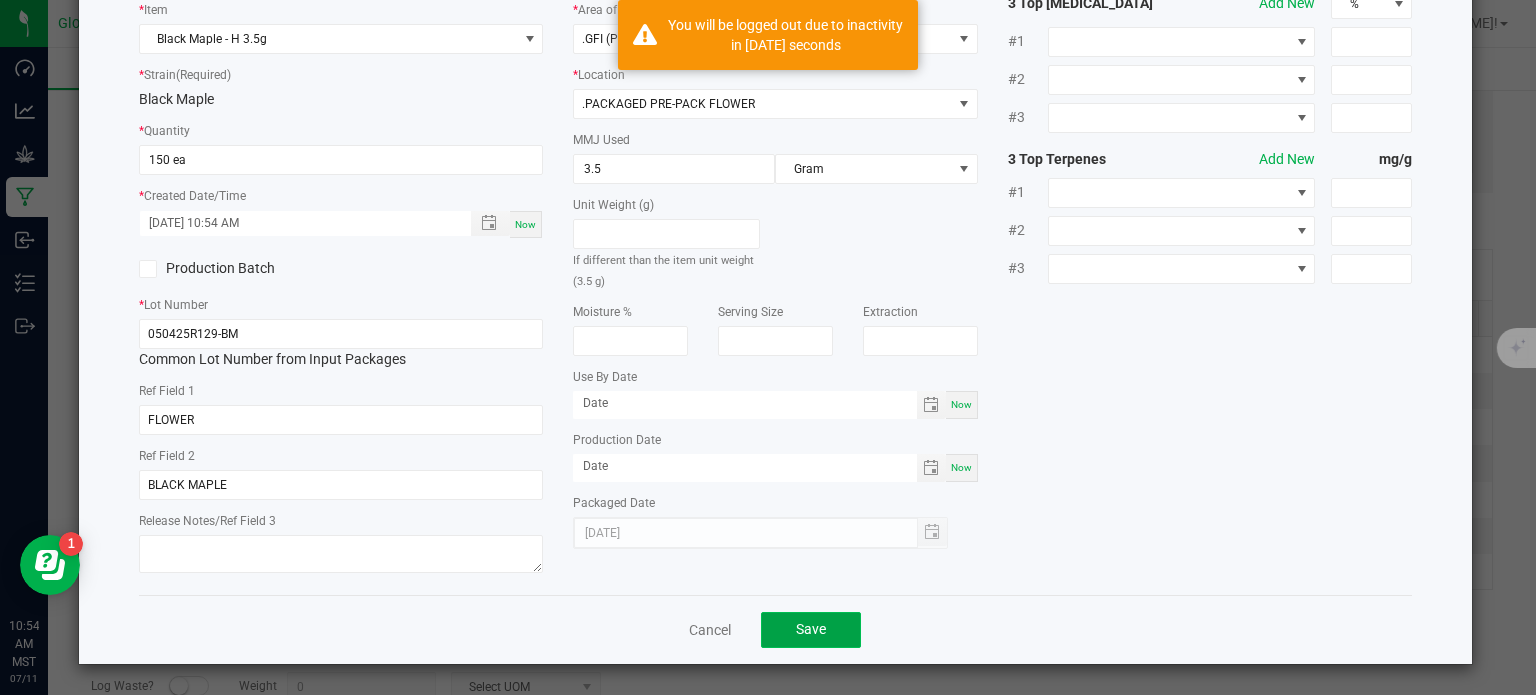 click on "Save" 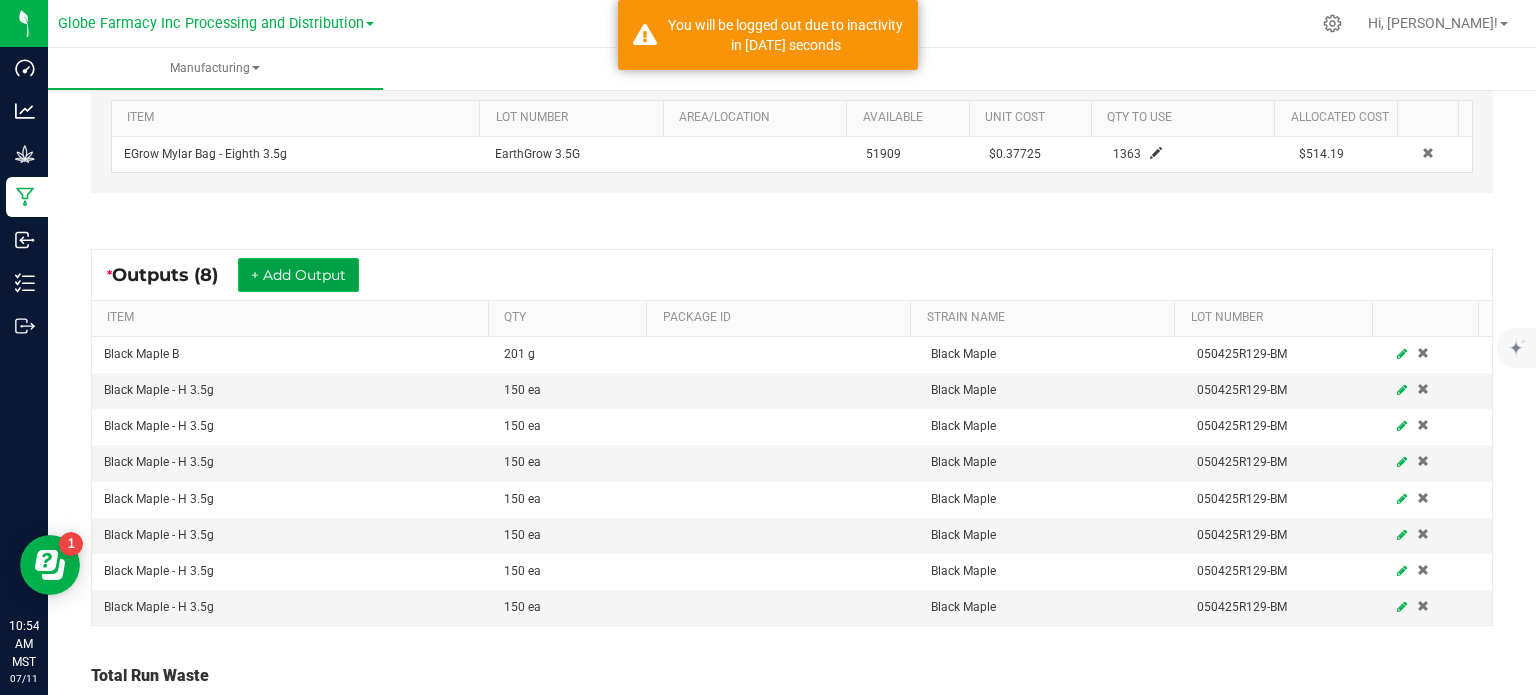 click on "+ Add Output" at bounding box center (298, 275) 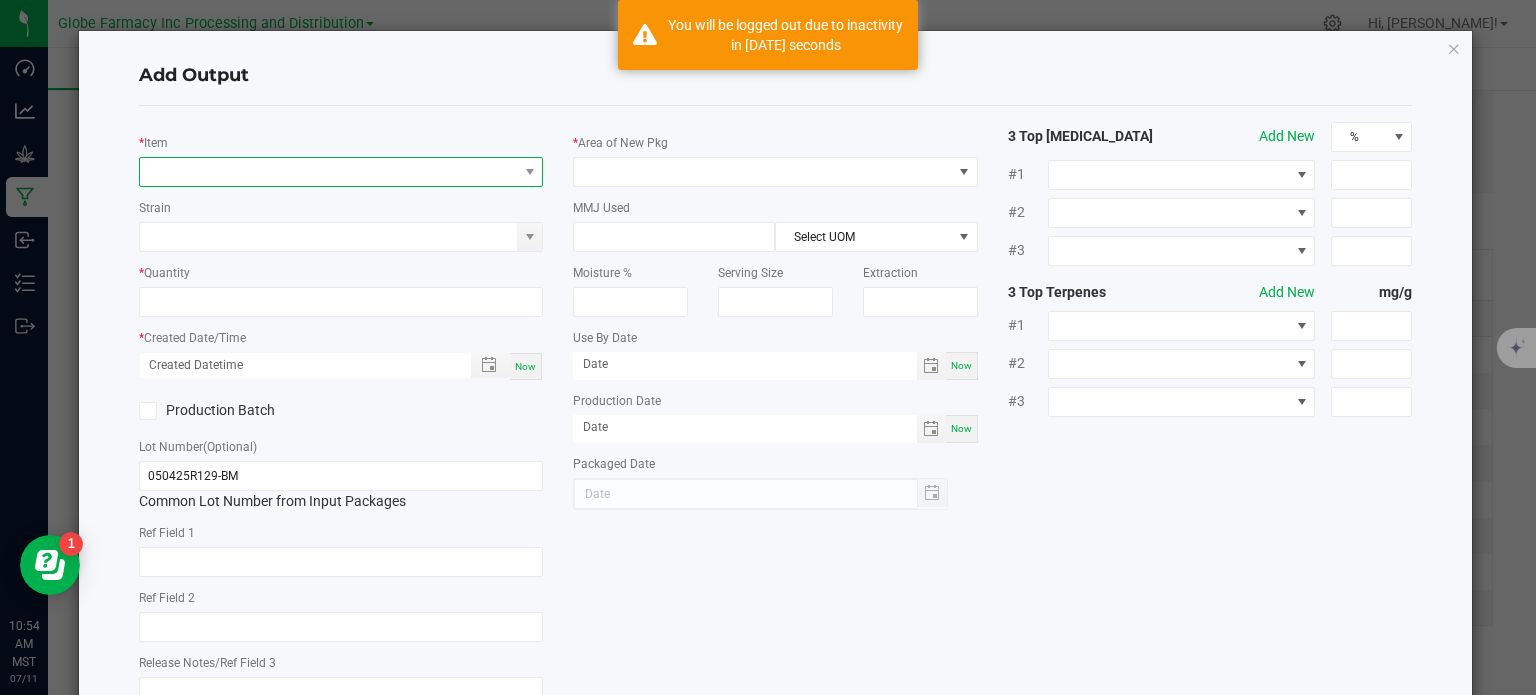 click at bounding box center [329, 172] 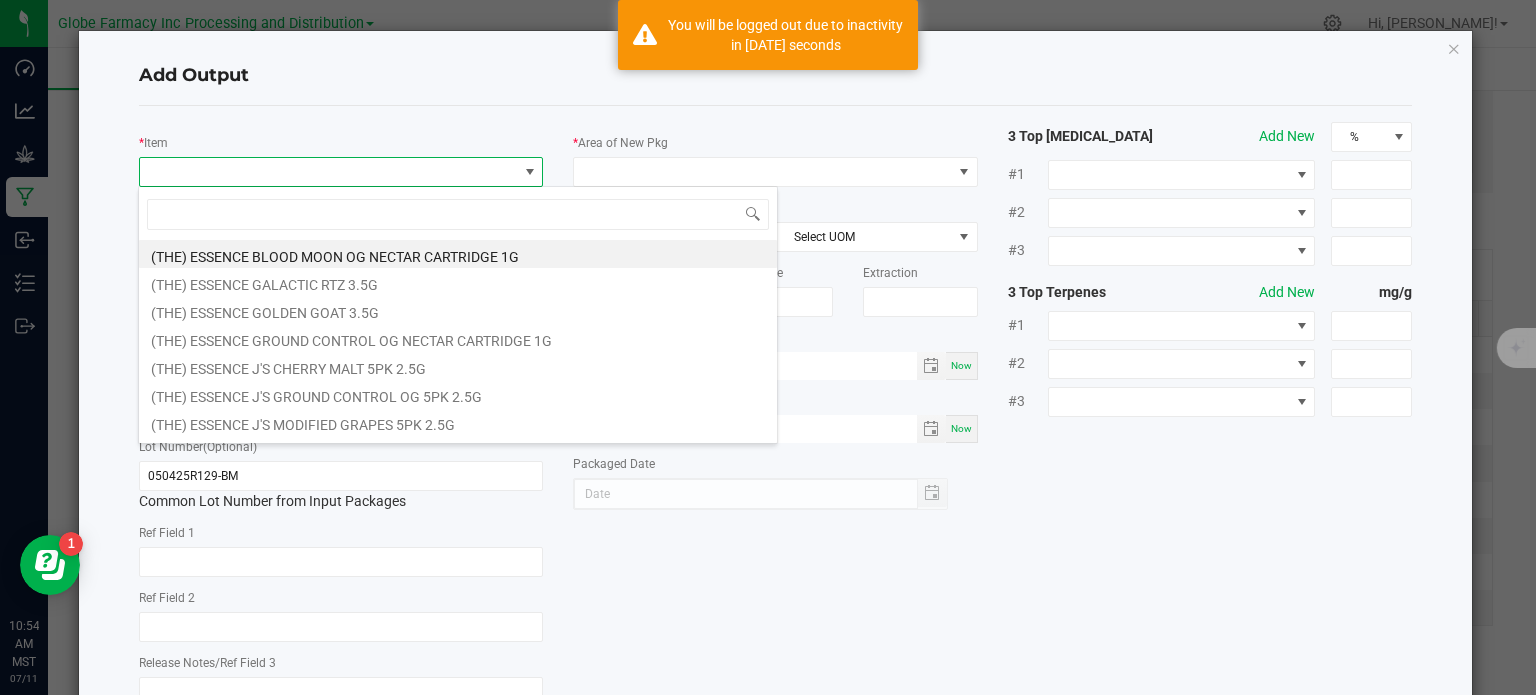 type on "BLACK MAPLE" 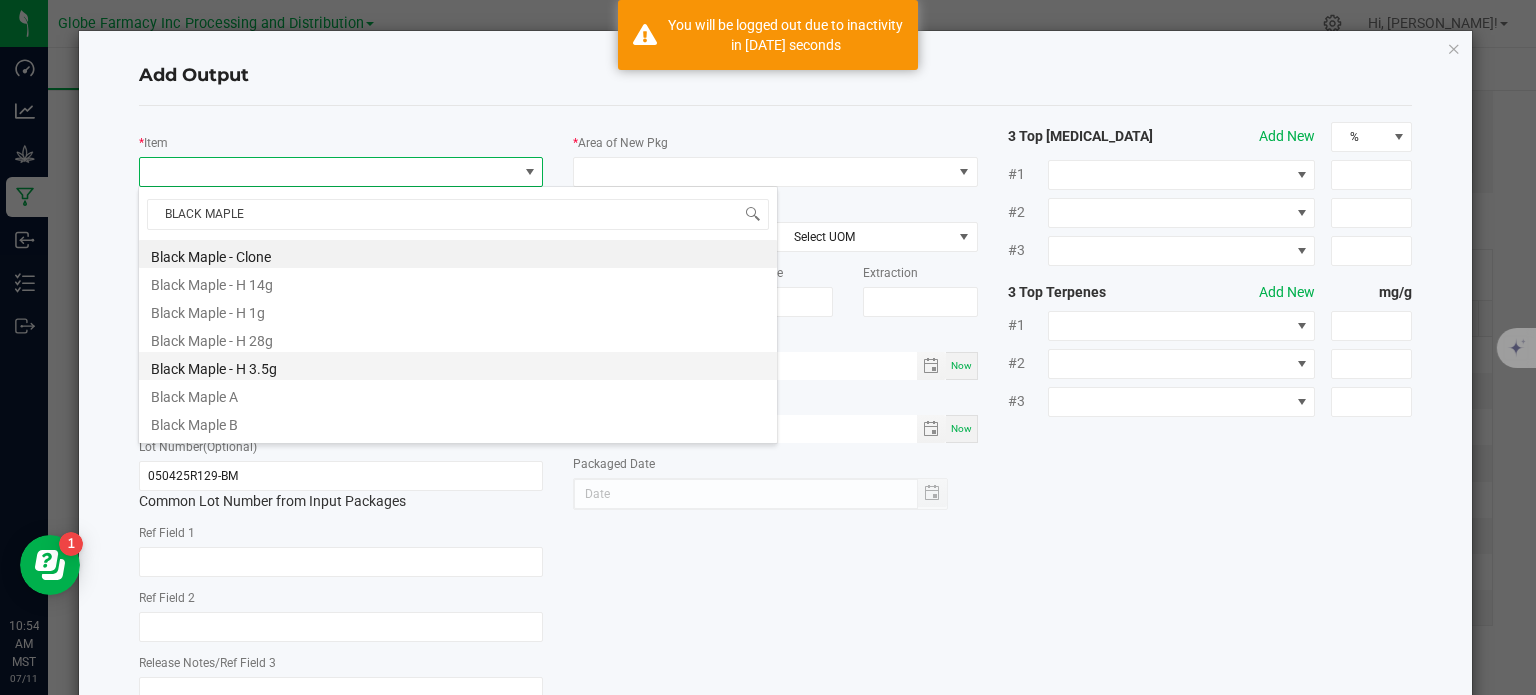 click on "Black Maple - H 3.5g" at bounding box center [458, 366] 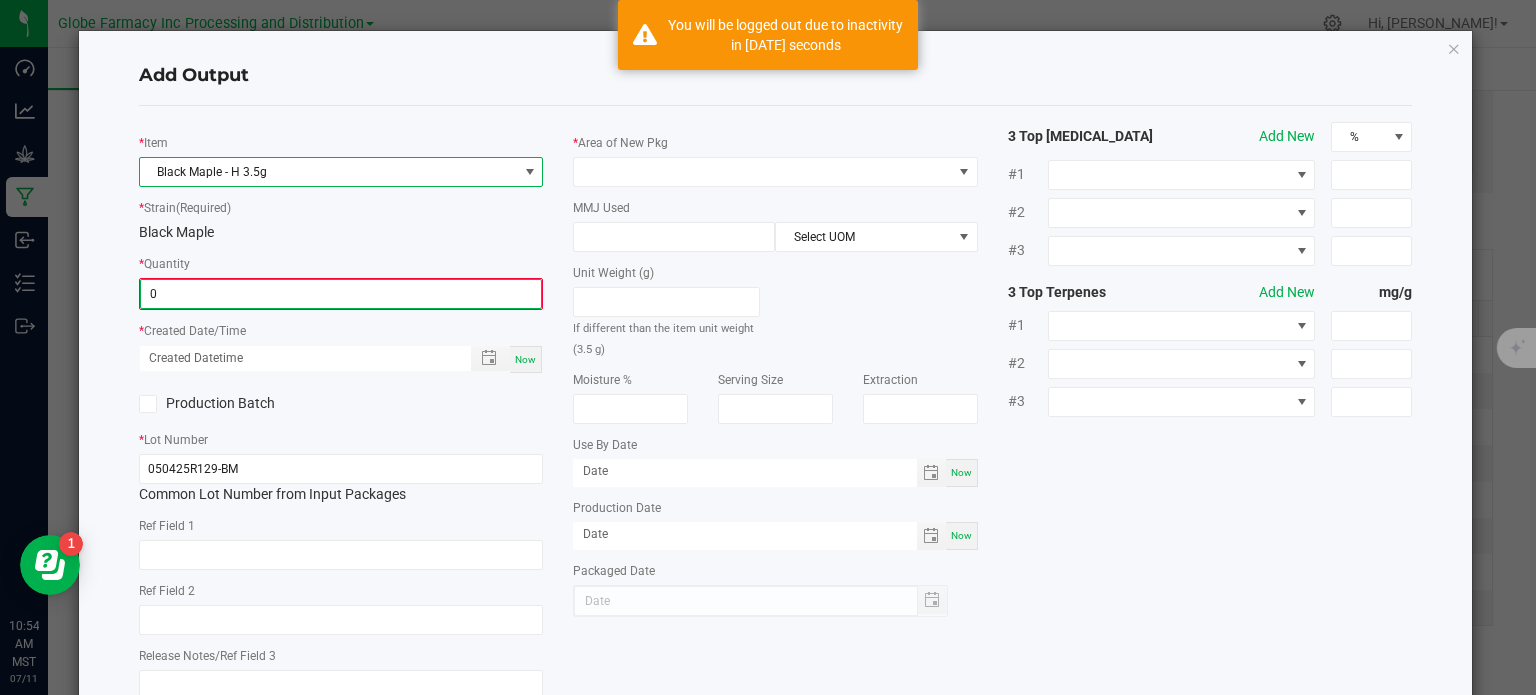 click on "0" at bounding box center (341, 294) 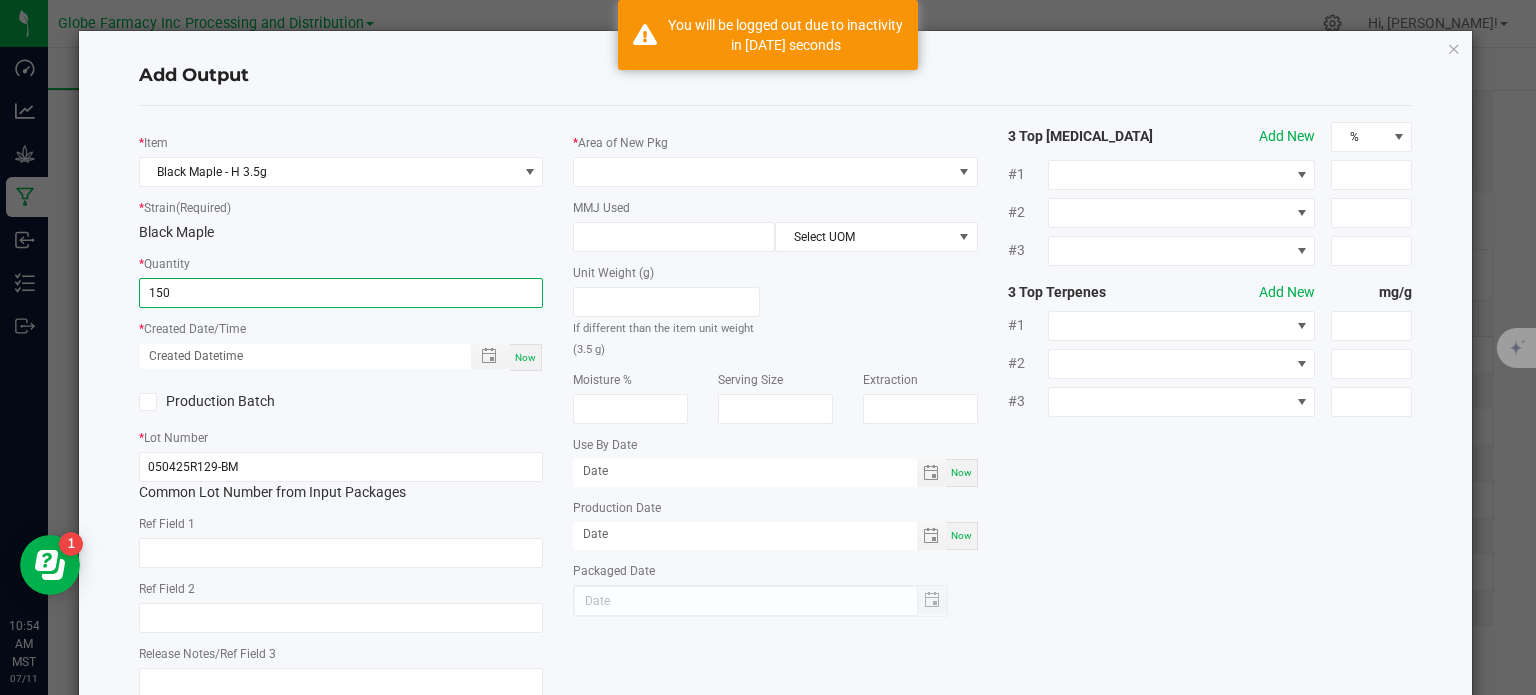 type on "150 ea" 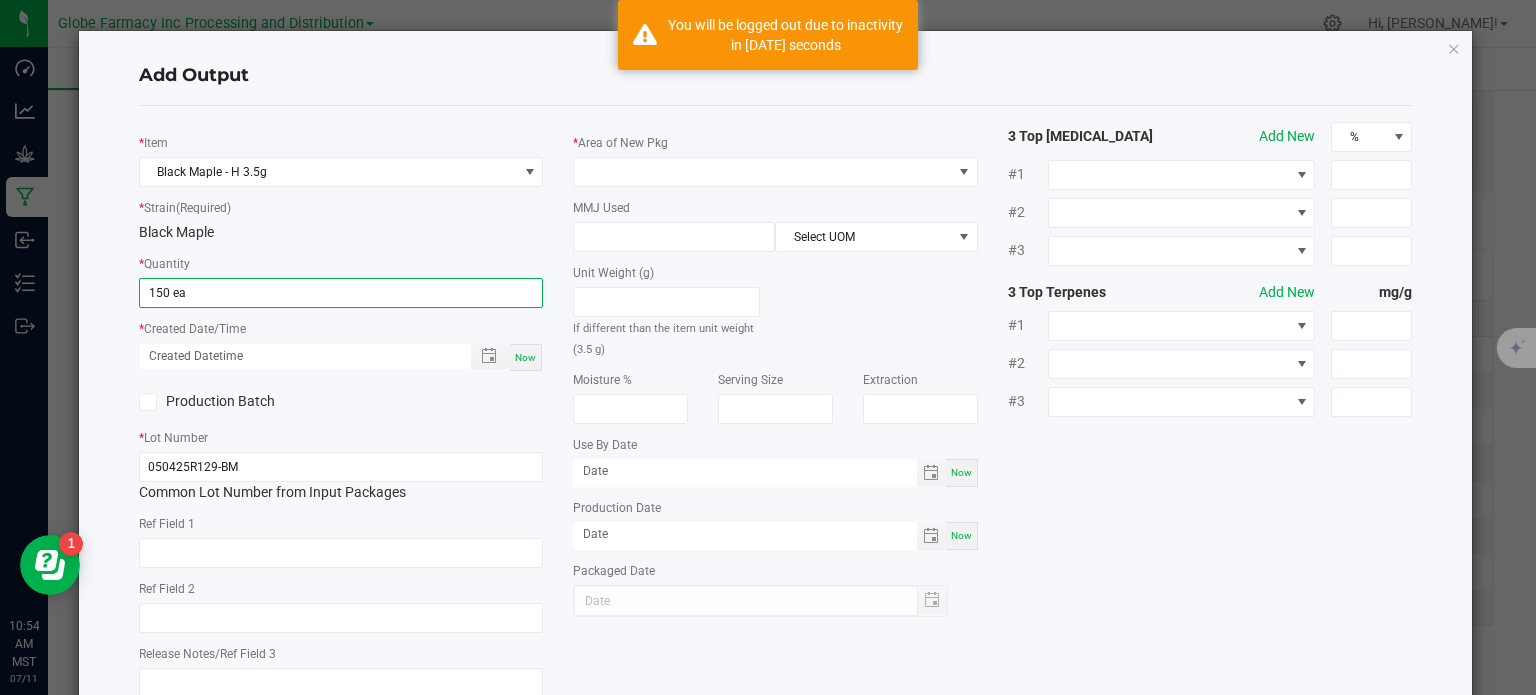 click on "Now" at bounding box center [525, 357] 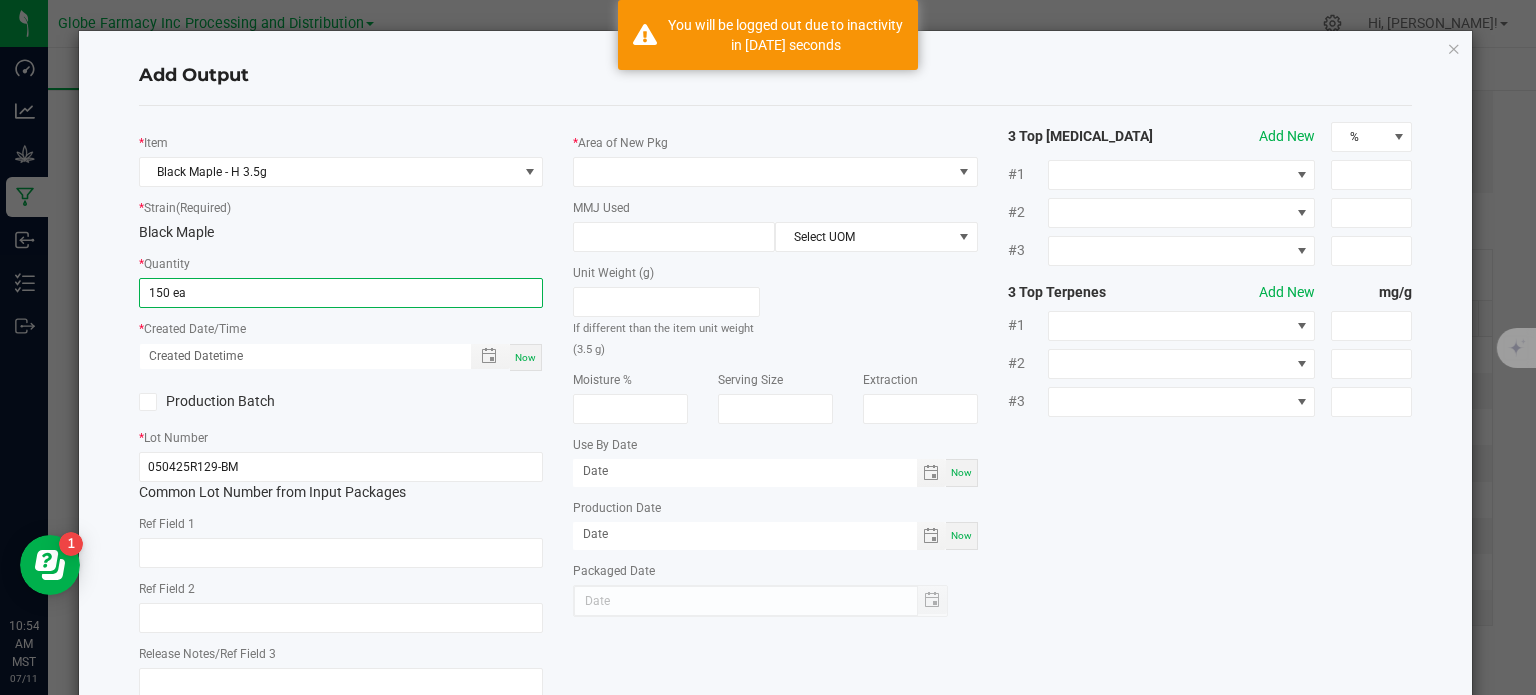 type on "07/11/2025 10:54 AM" 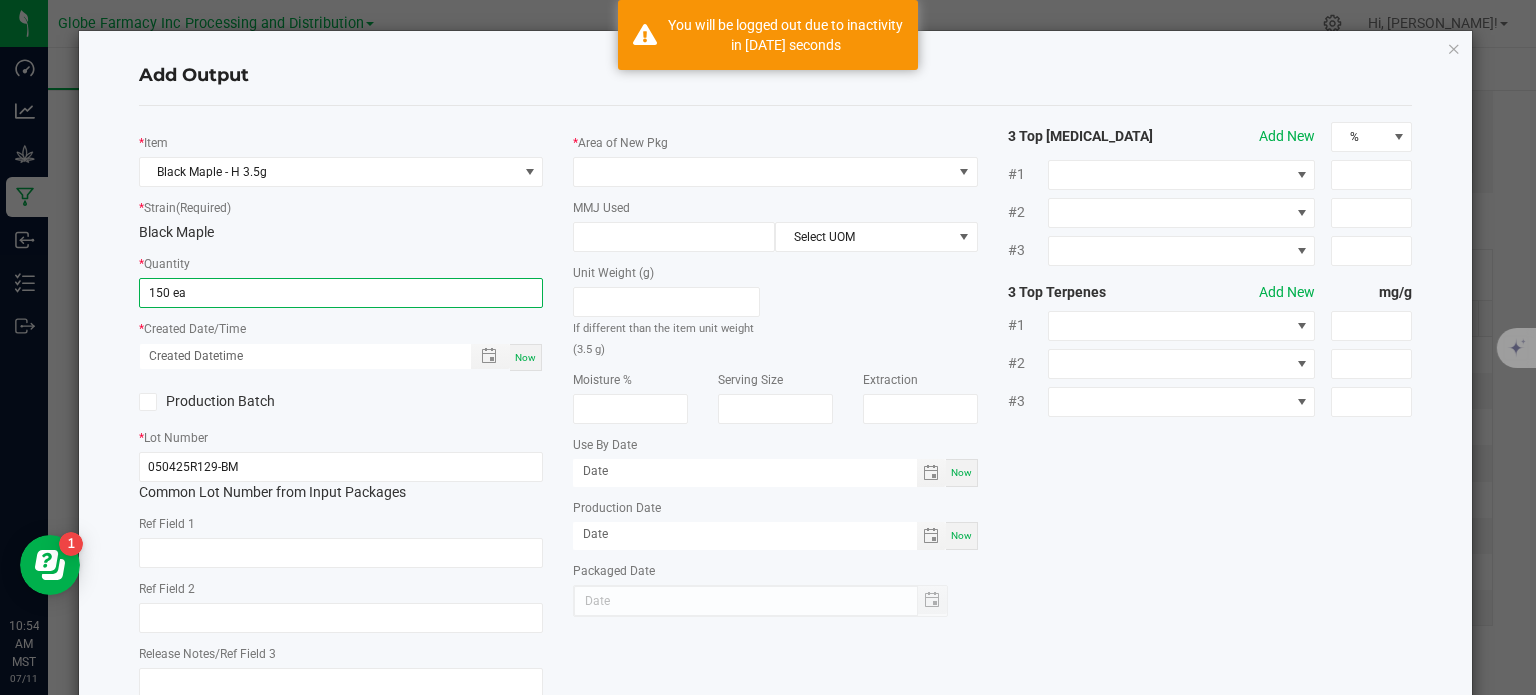 type on "[DATE]" 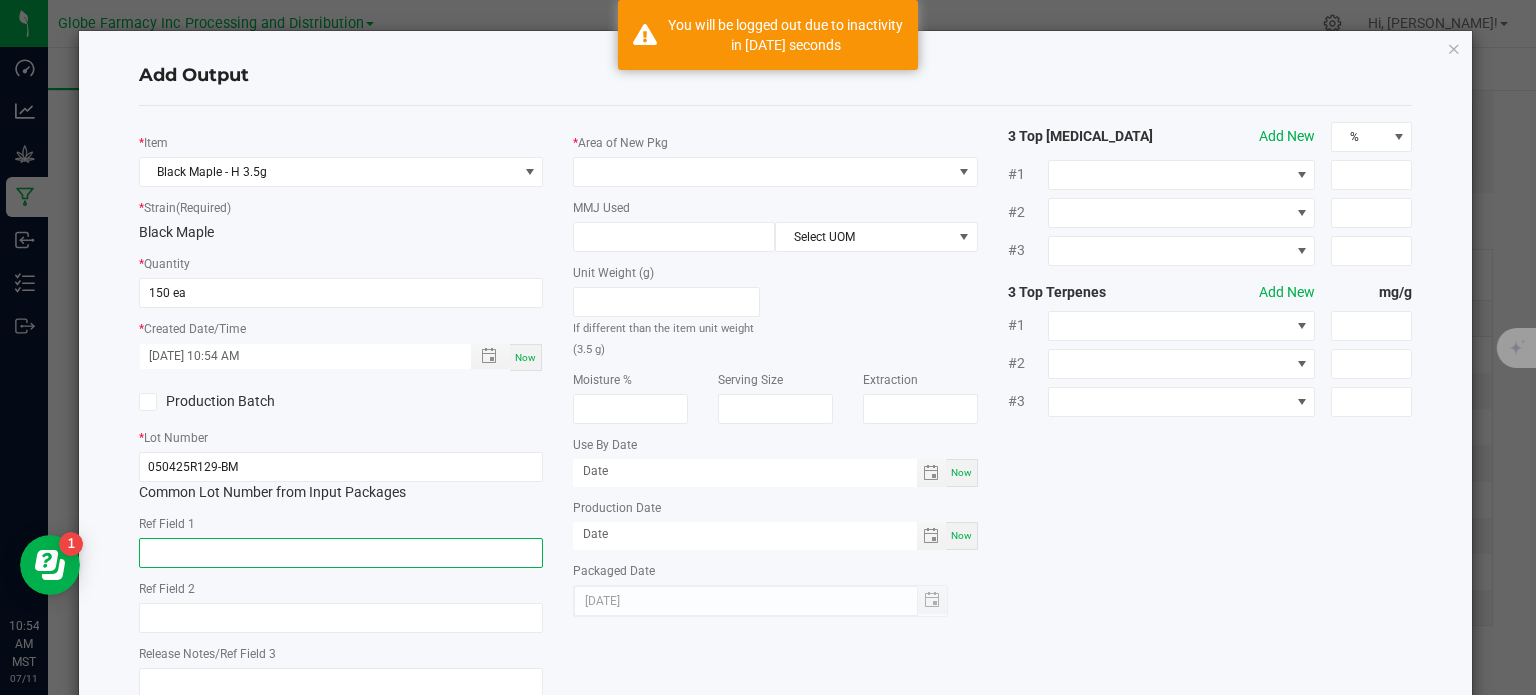 click 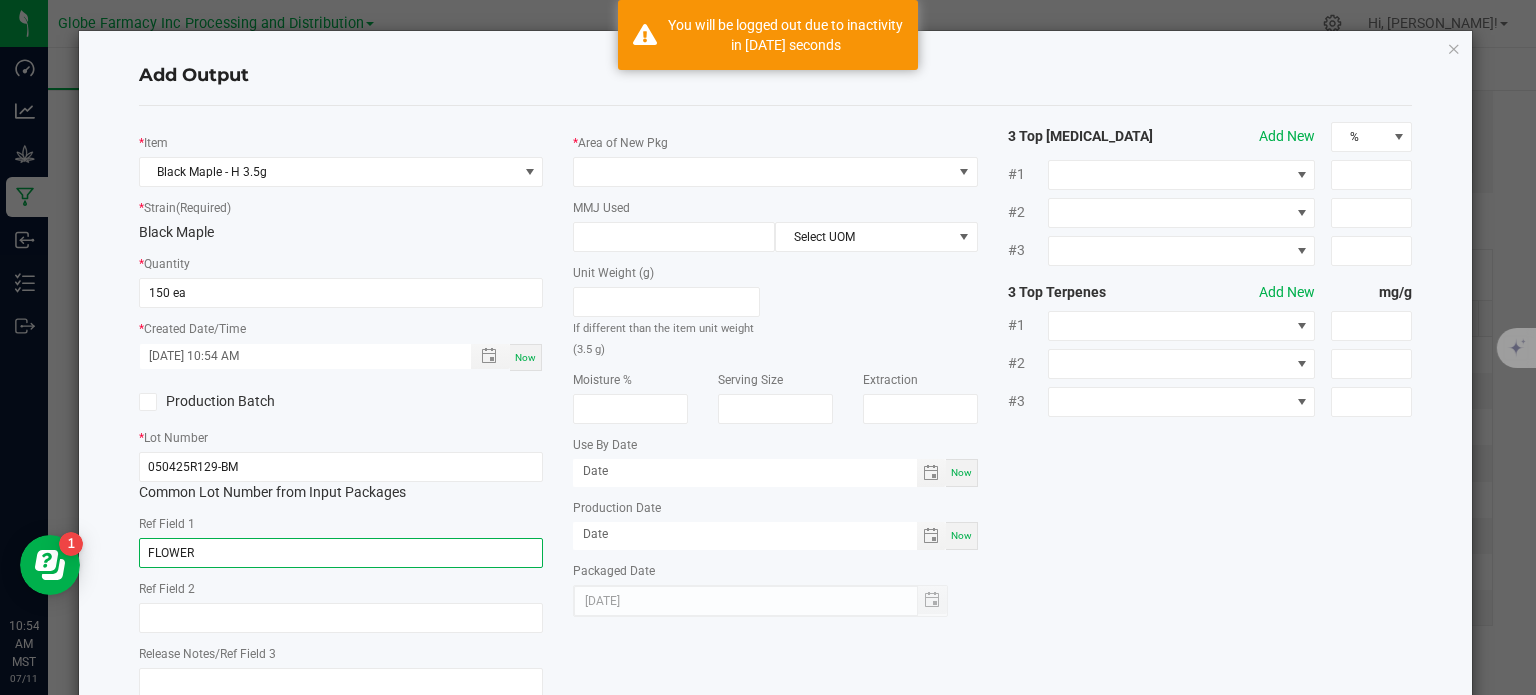 type on "FLOWER" 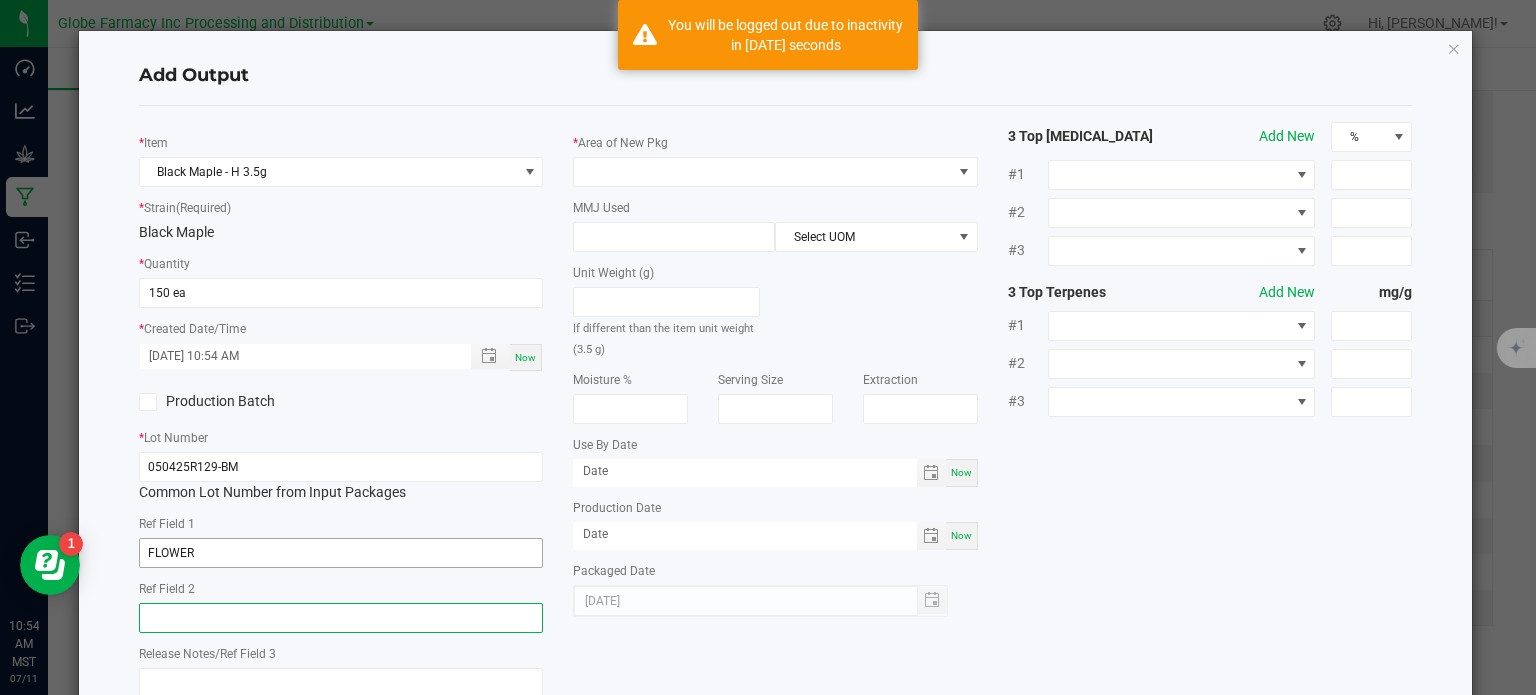 paste on "BLACK MAPLE" 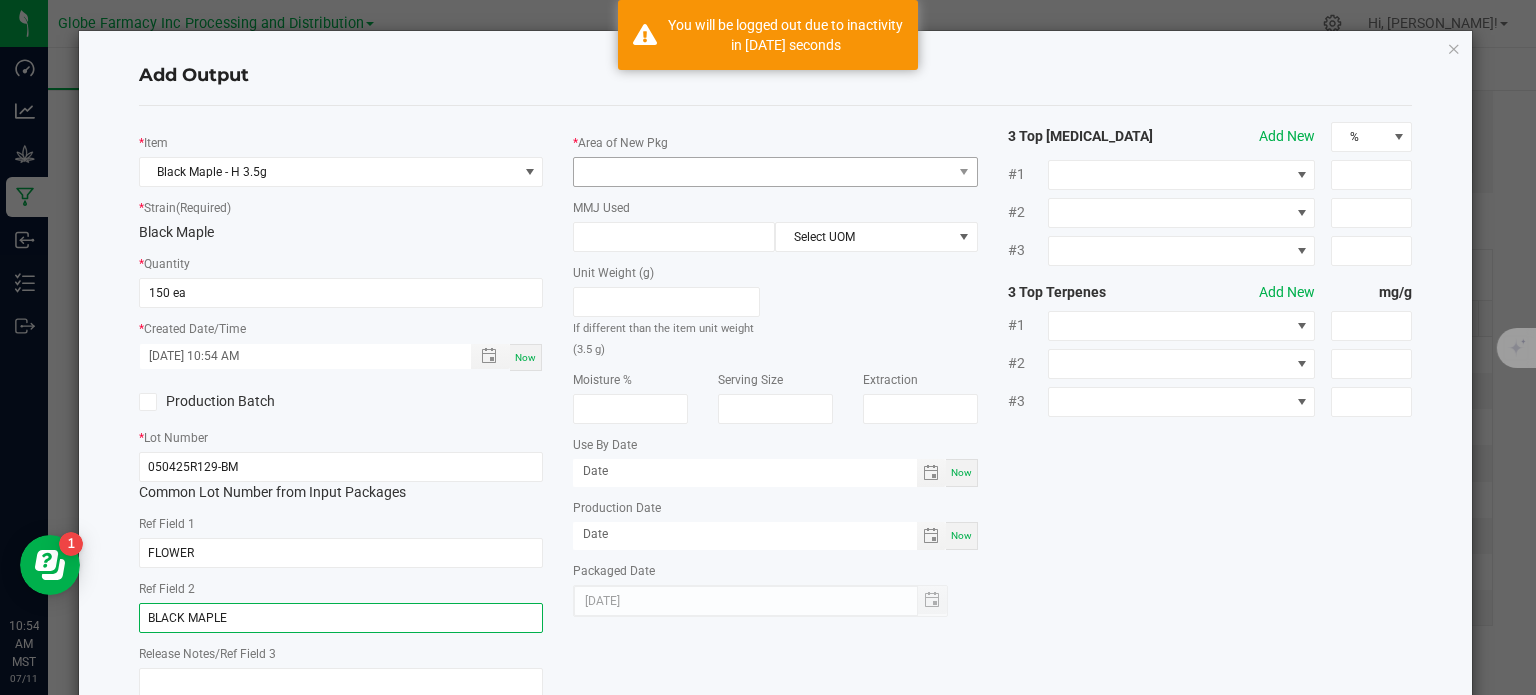type on "BLACK MAPLE" 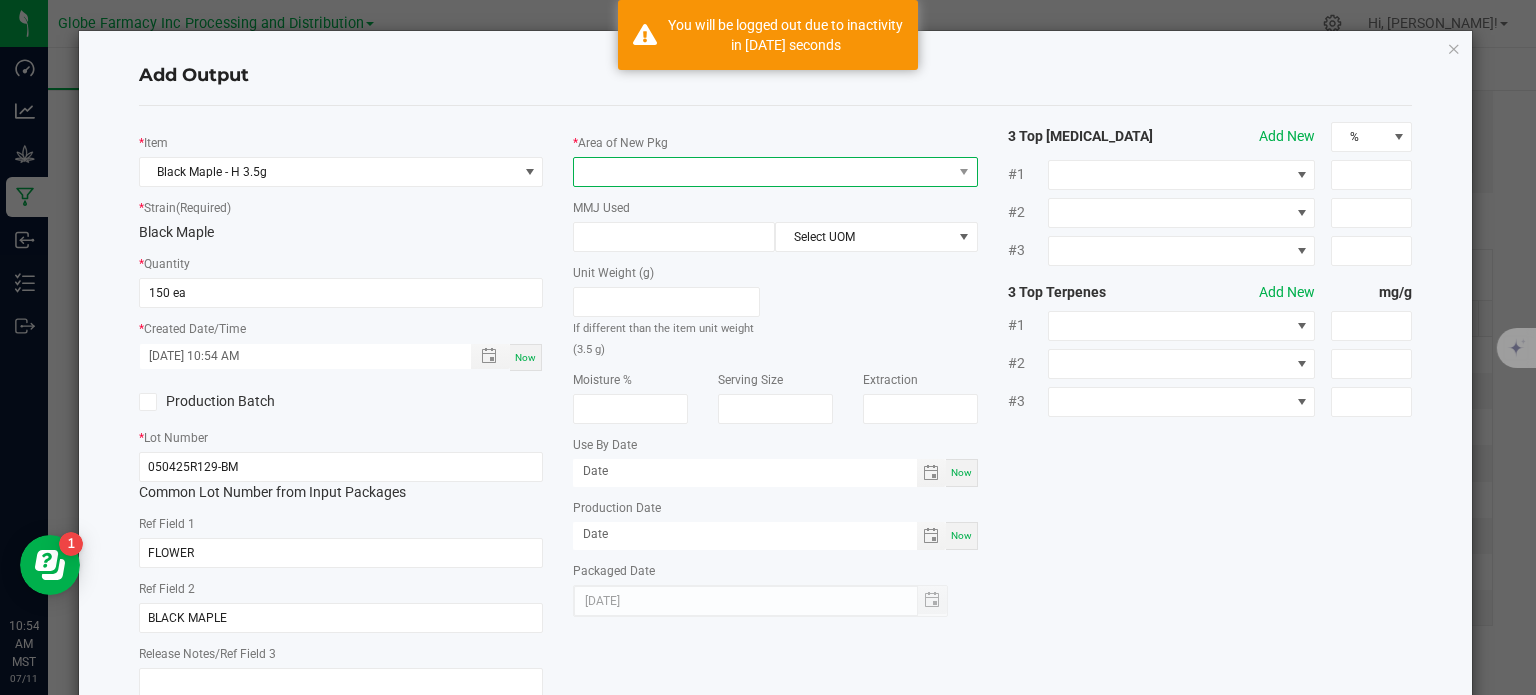 click at bounding box center [763, 172] 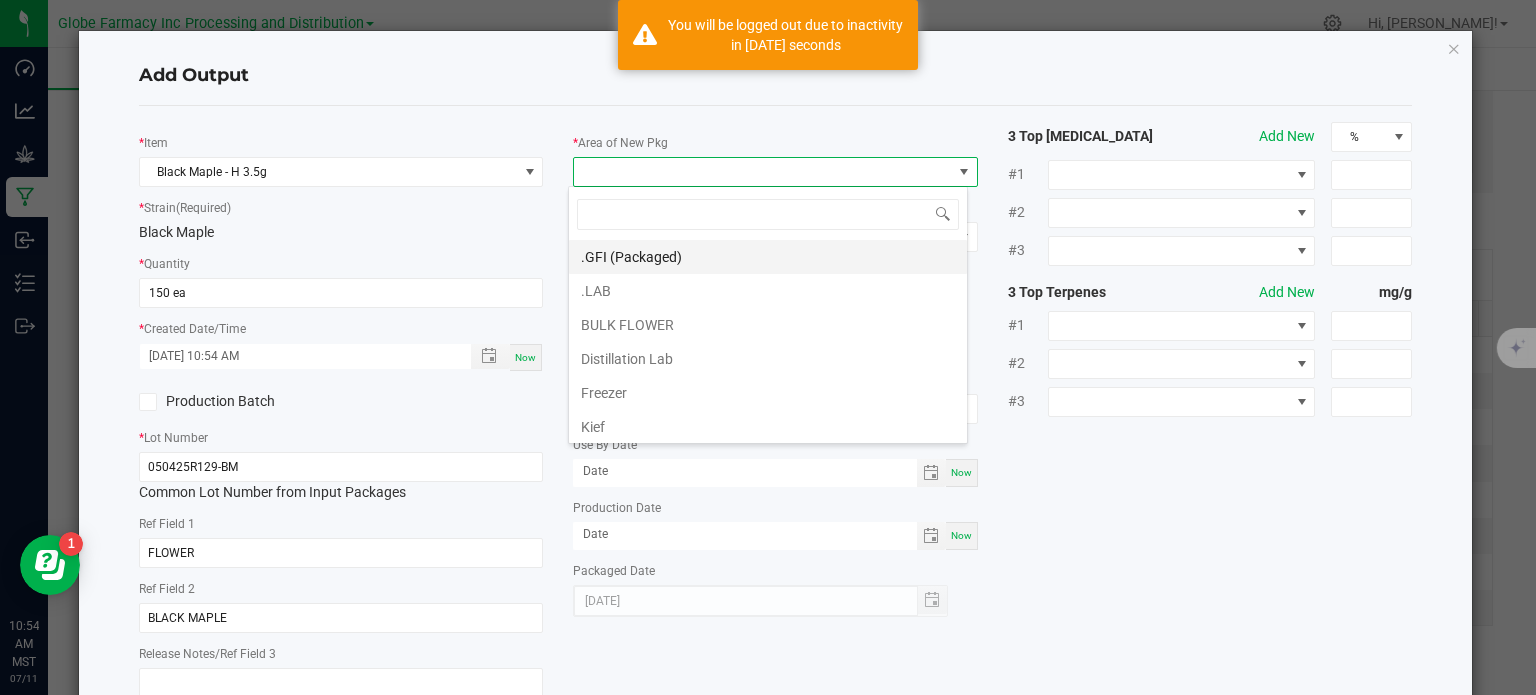 click on ".GFI (Packaged)" at bounding box center [768, 257] 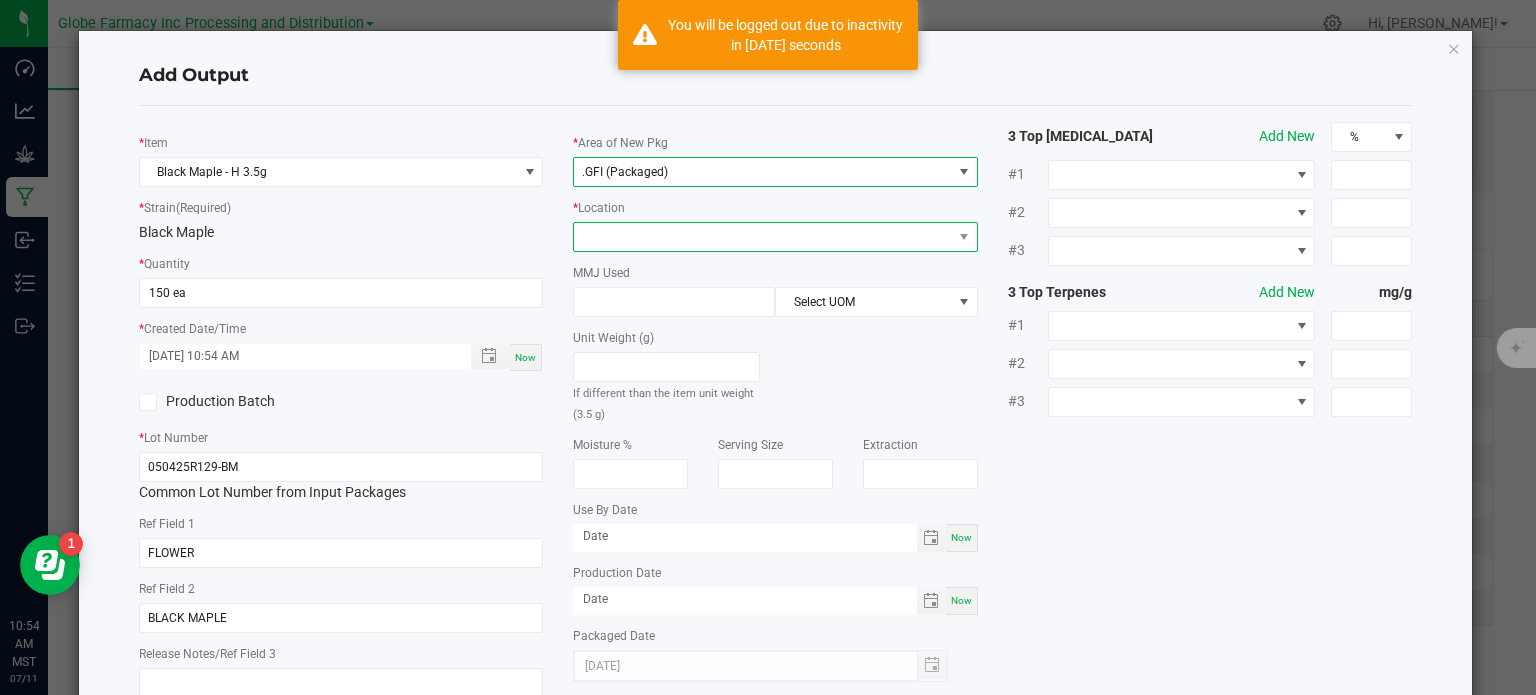 click at bounding box center [763, 237] 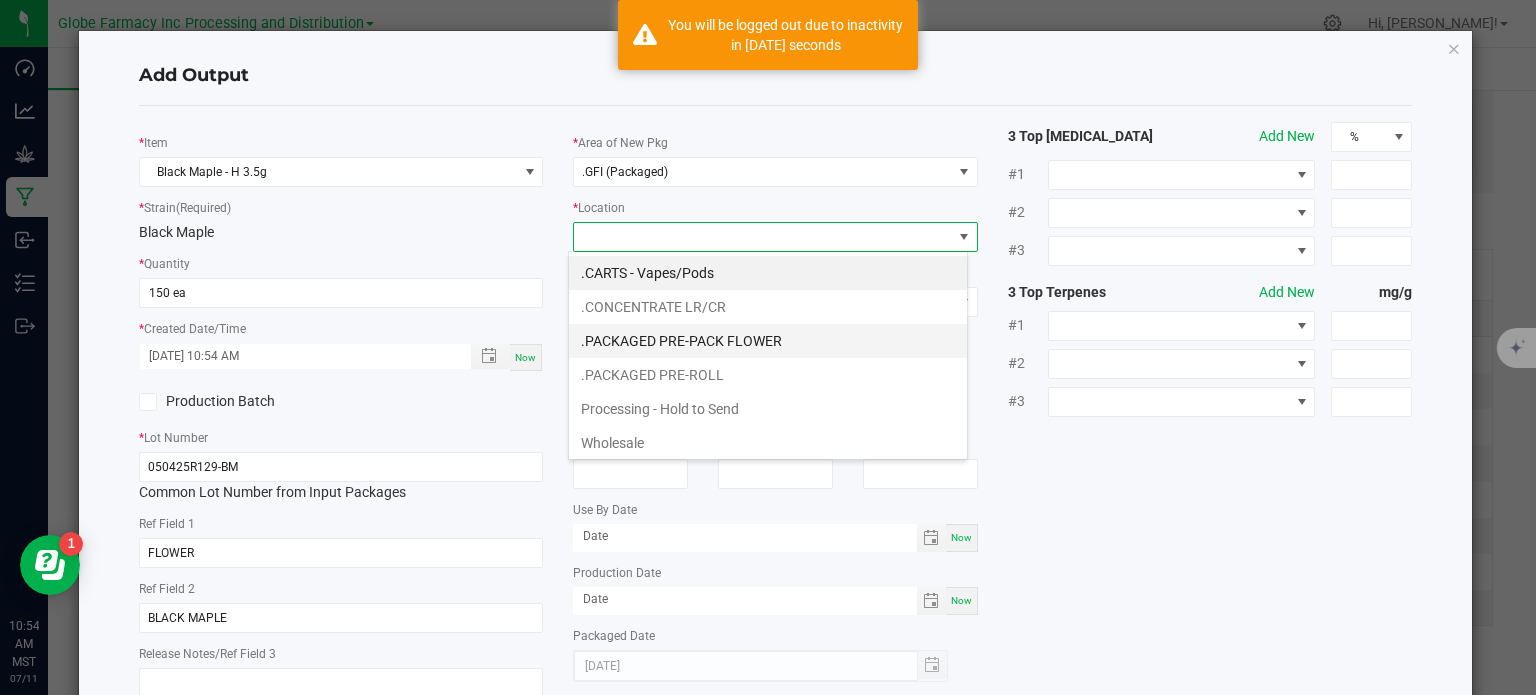 click on ".PACKAGED PRE-PACK FLOWER" at bounding box center [768, 341] 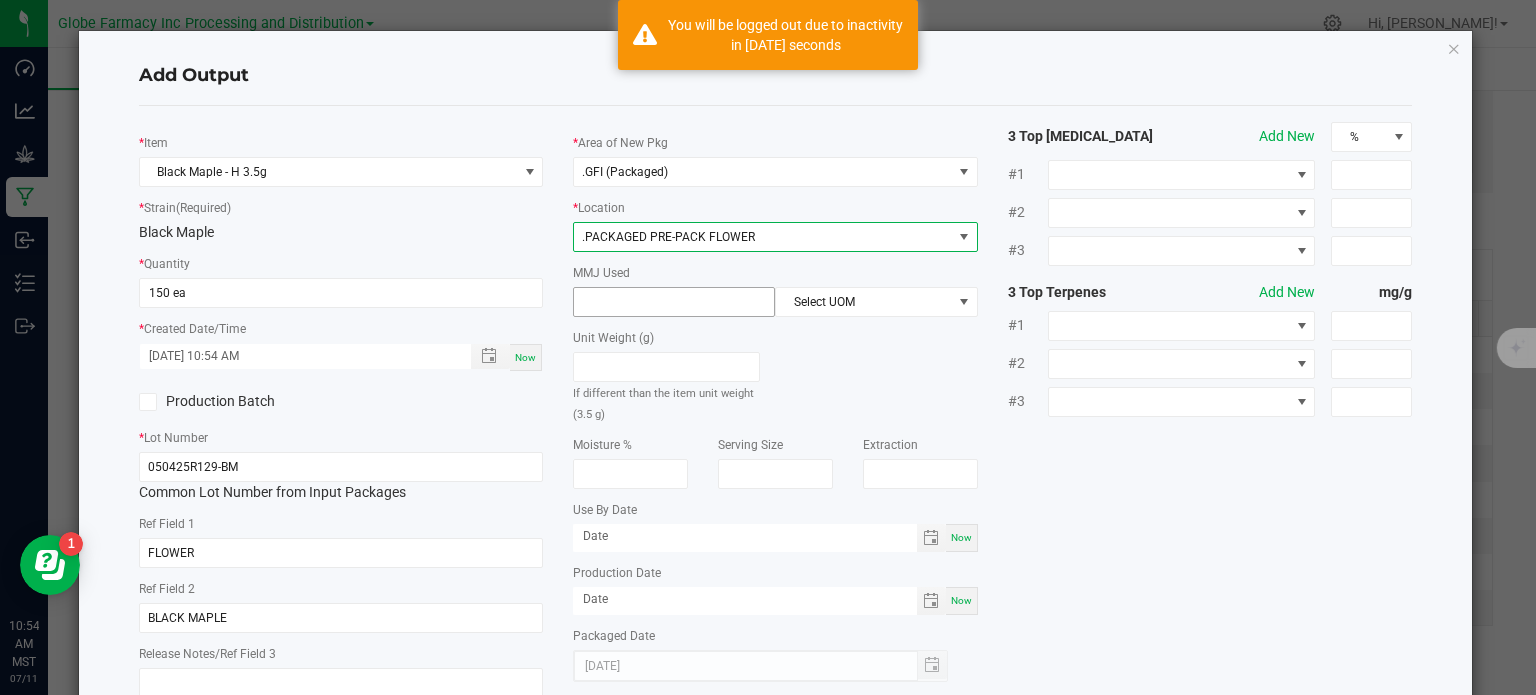 click at bounding box center [674, 302] 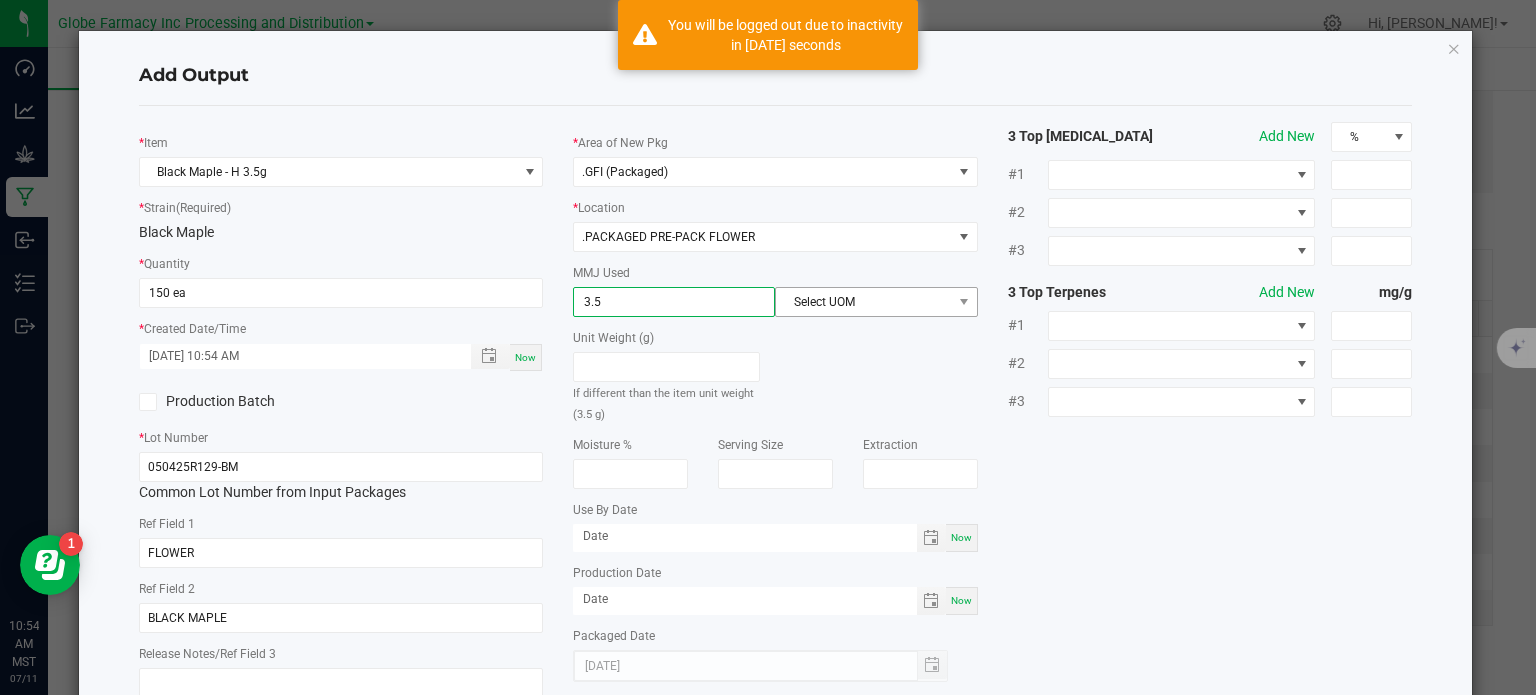 type on "3.5" 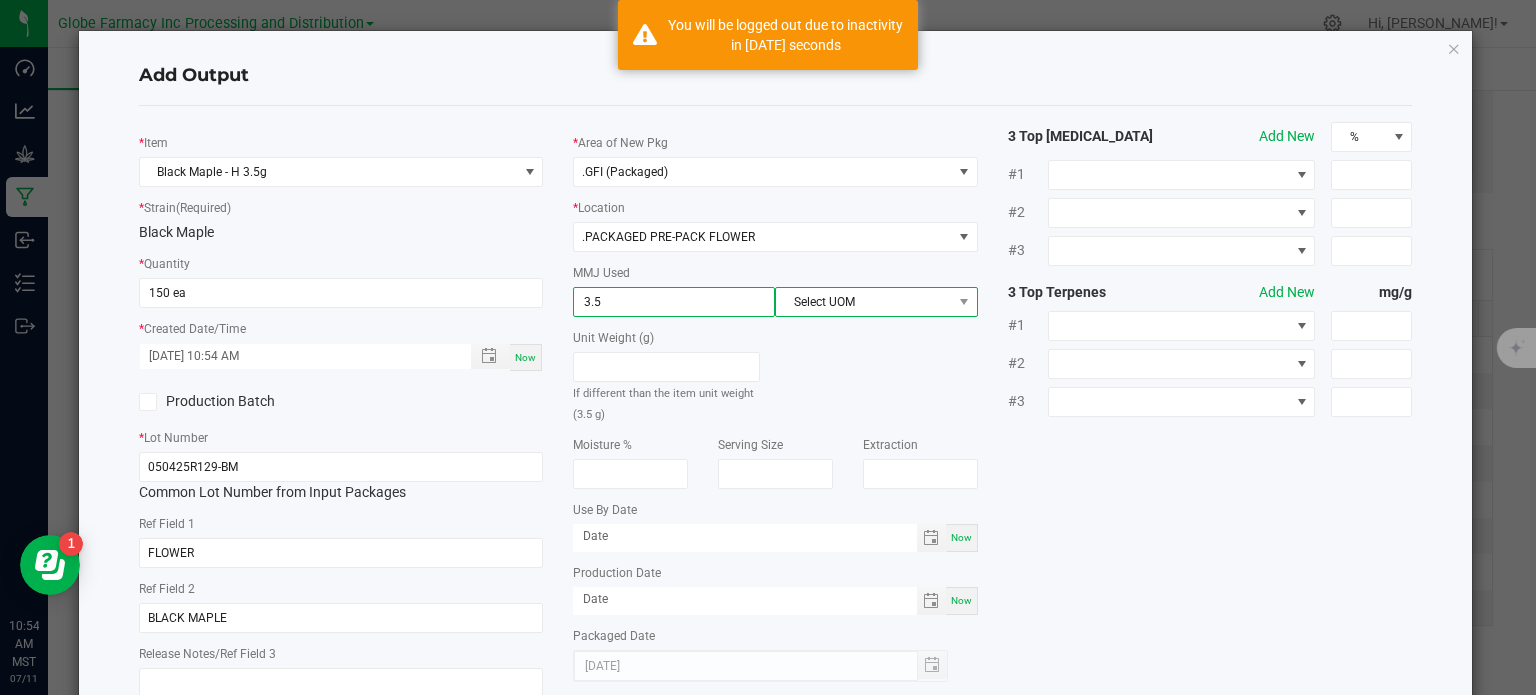click on "Select UOM" at bounding box center (863, 302) 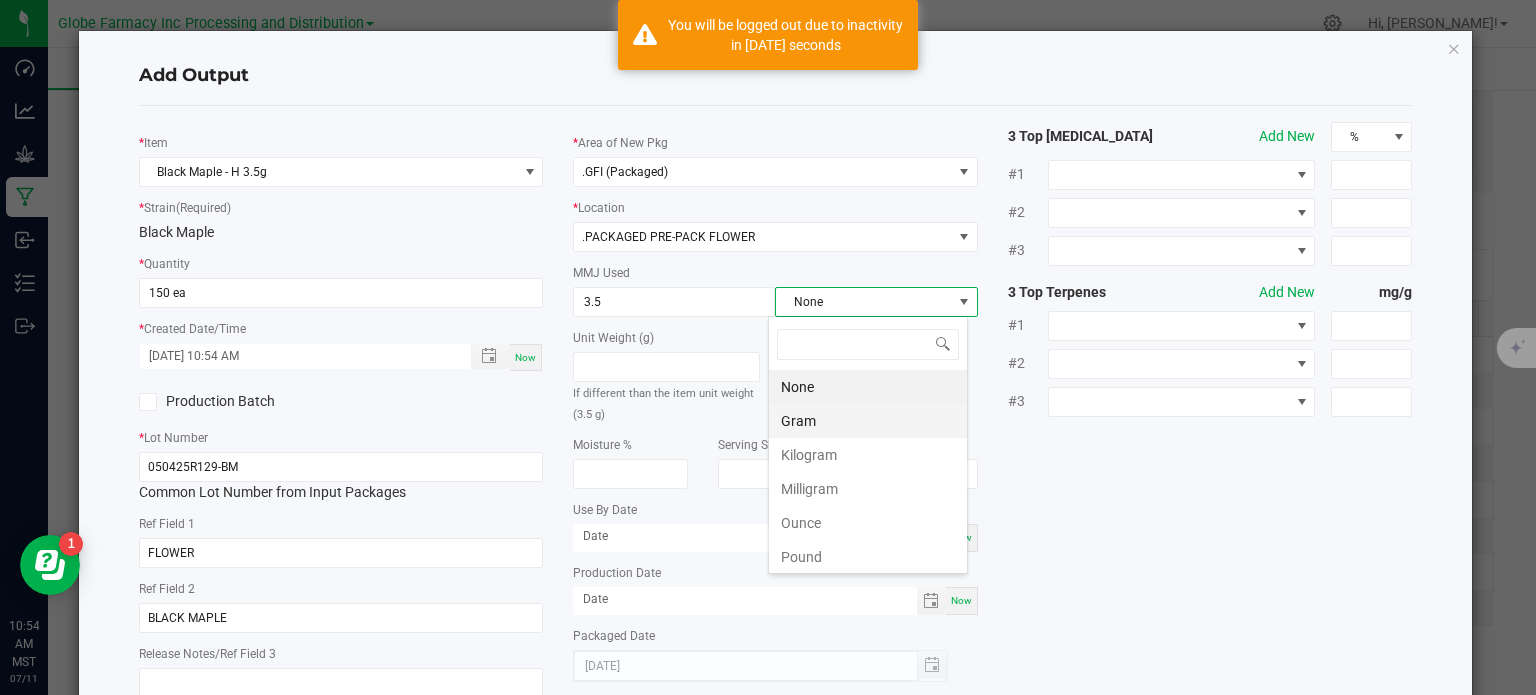 click on "Gram" at bounding box center (868, 421) 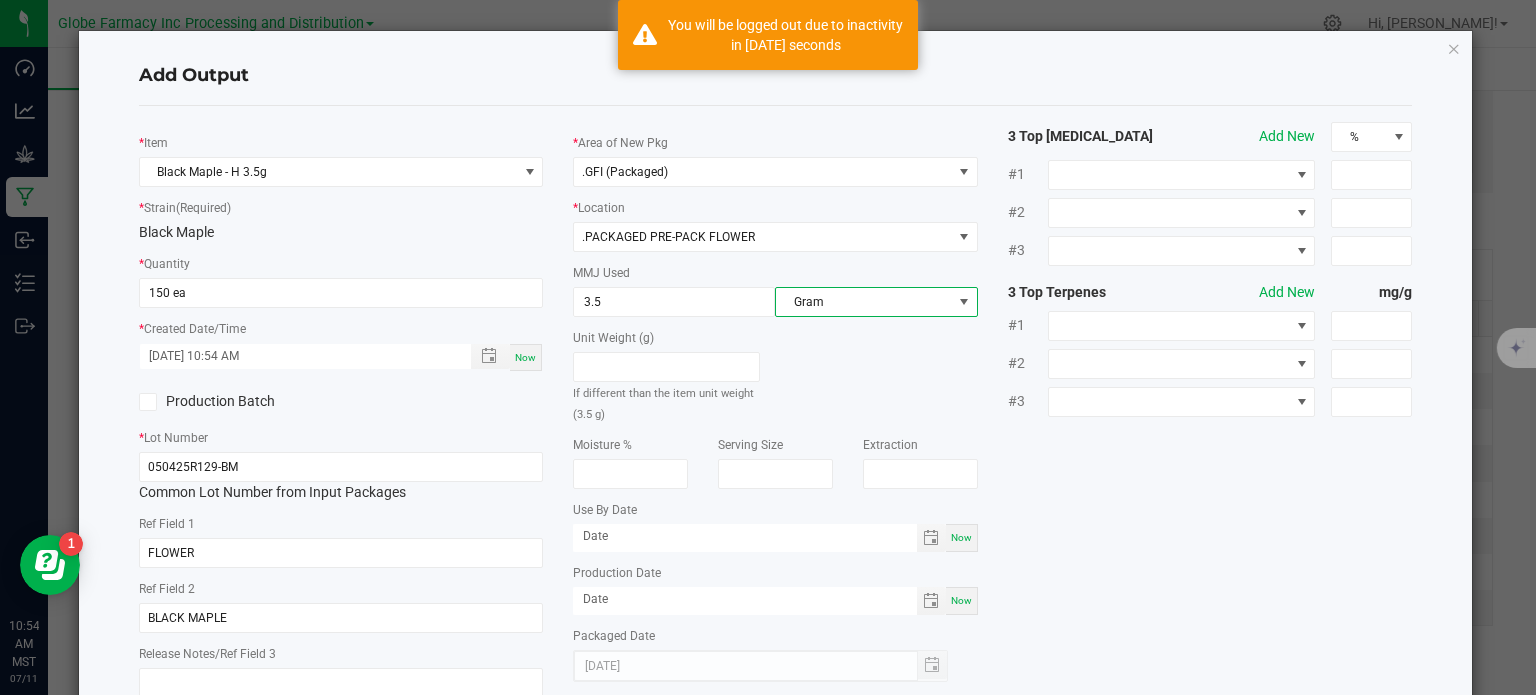 click on "*   Item  Black Maple - H 3.5g  *   Strain  (Required)  Black Maple   *   Quantity  150 ea  *   Created Date/Time  07/11/2025 10:54 AM Now  Production Batch   *   Lot Number  050425R129-BM  Common Lot Number from Input Packages   Ref Field 1  FLOWER  Ref Field 2  BLACK MAPLE  Release Notes/Ref Field 3   *   Area of New Pkg  .GFI (Packaged)  *   Location  .PACKAGED PRE-PACK FLOWER  MMJ Used  3.5 Gram  Unit Weight (g)   If different than the item unit weight (3.5 g)   Moisture %   Serving Size   Extraction   Use By Date  Now  Production Date  Now  Packaged Date  07/11/2025 3 Top Cannabinoids  Add New  % #1 #2 #3 3 Top Terpenes  Add New  mg/g #1 #2 #3" 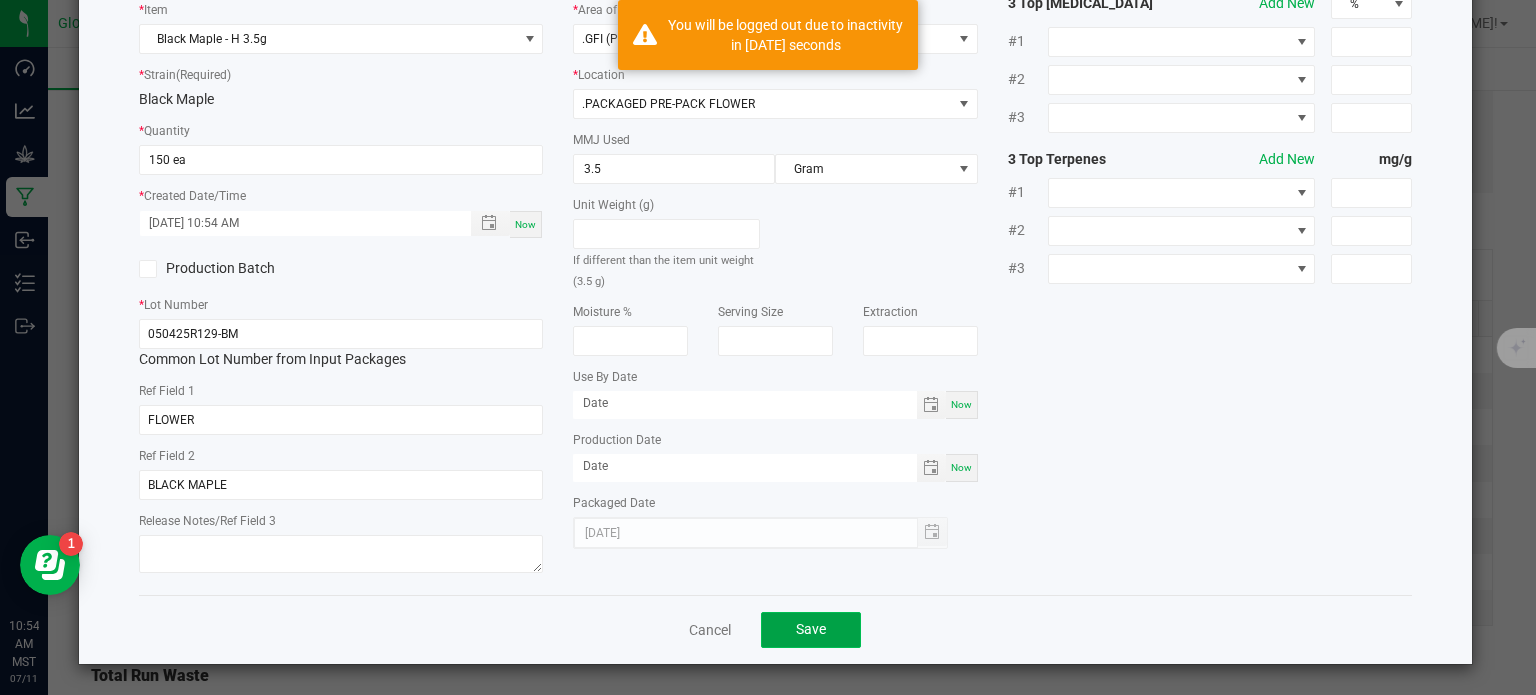 click on "Save" 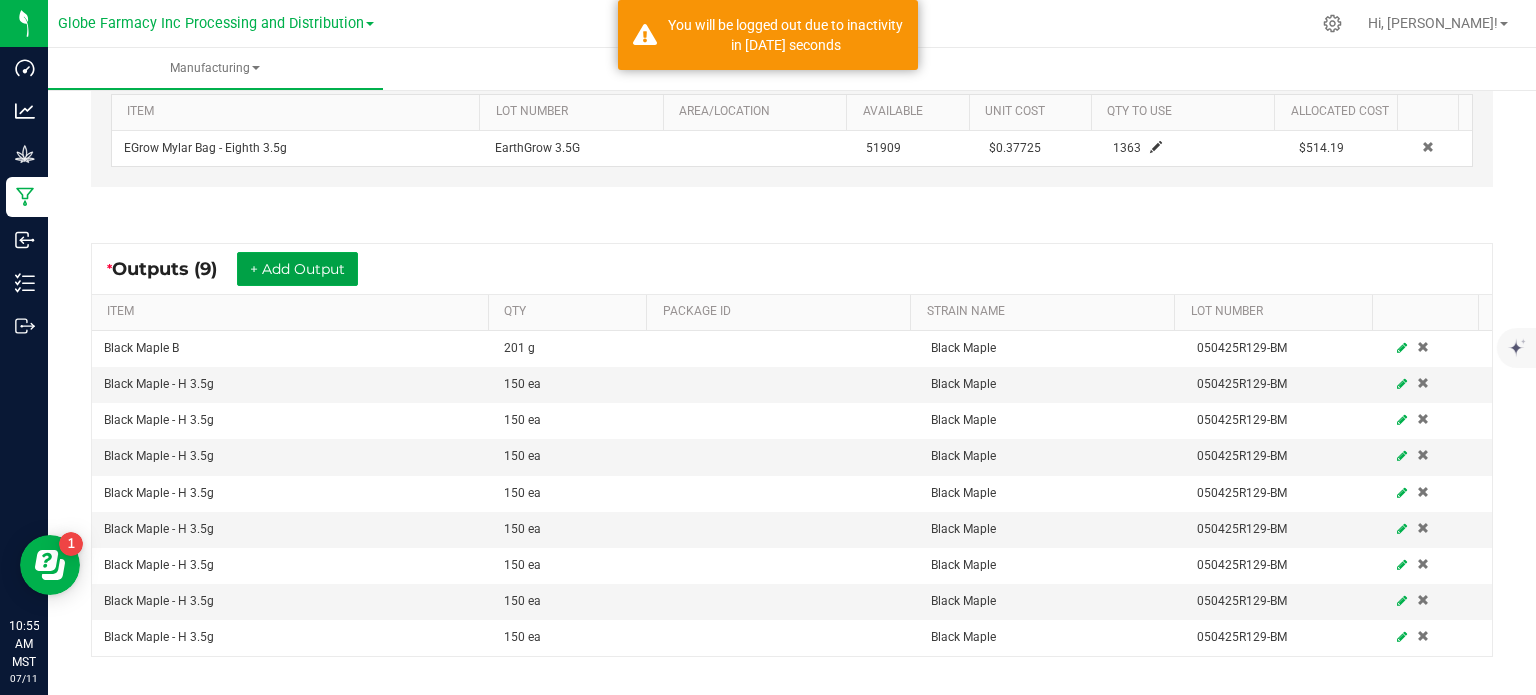 scroll, scrollTop: 552, scrollLeft: 0, axis: vertical 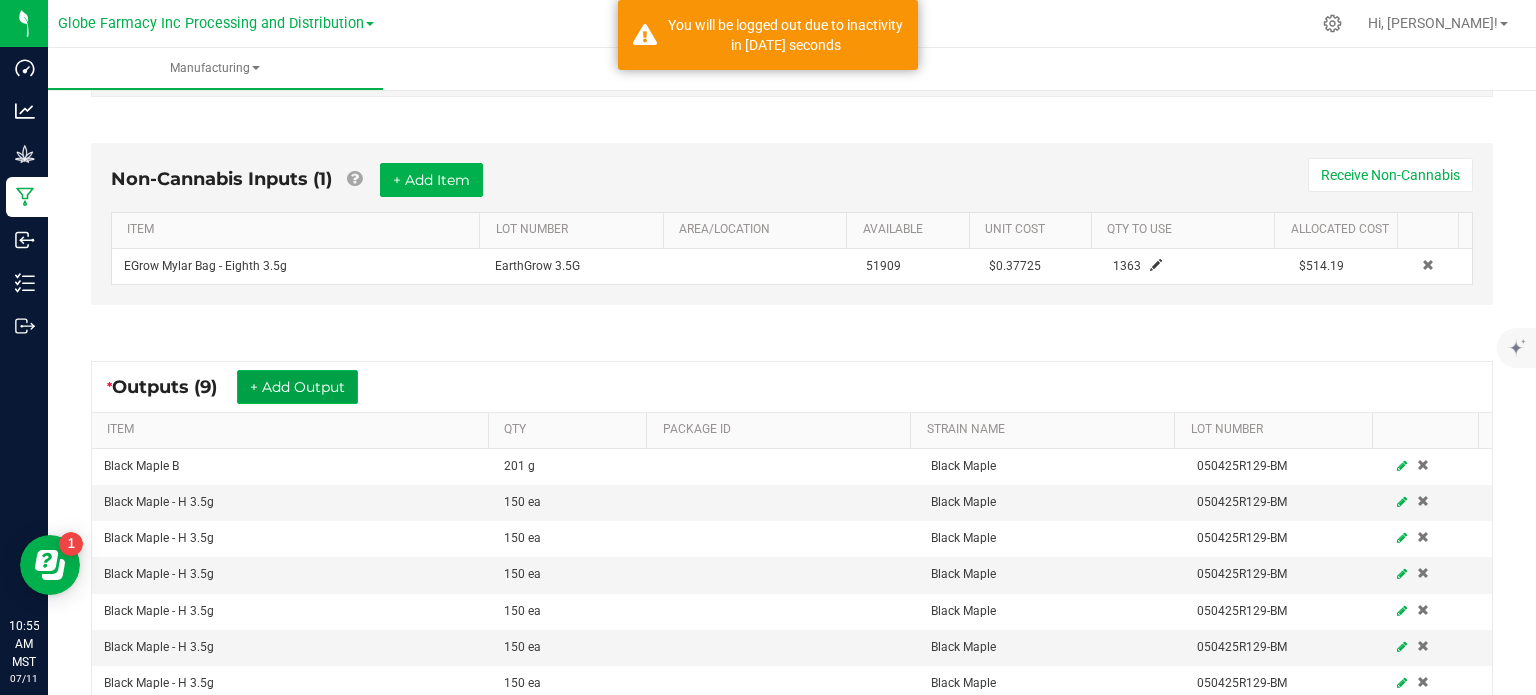 click on "+ Add Output" at bounding box center (297, 387) 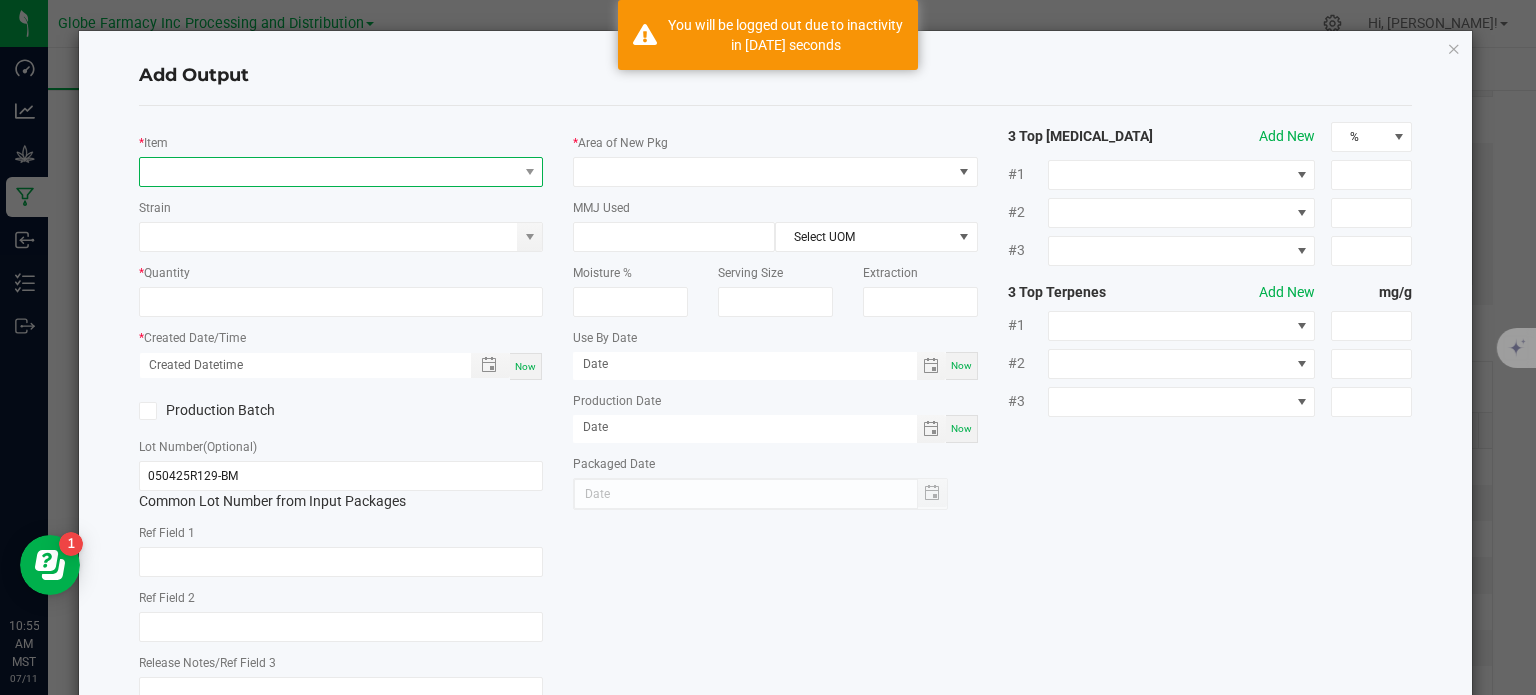 click at bounding box center [329, 172] 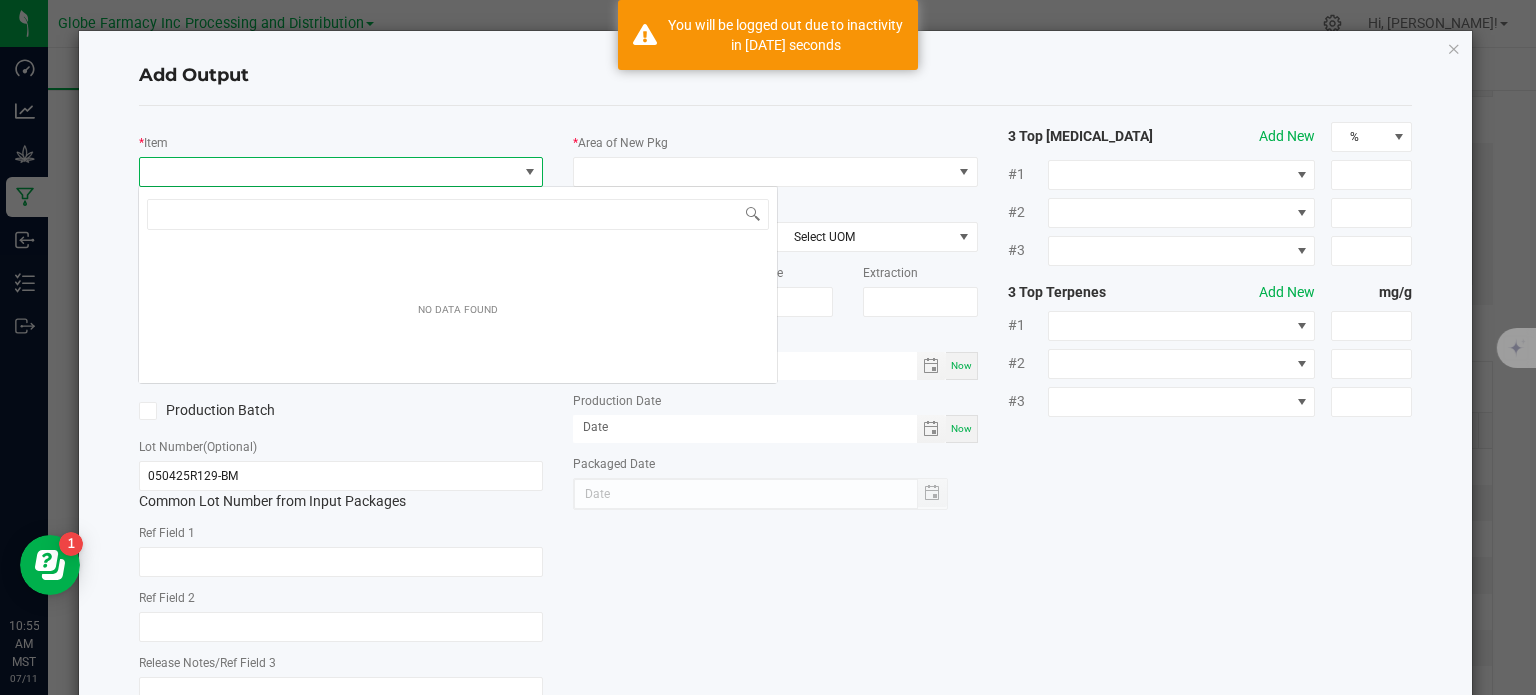 scroll, scrollTop: 99970, scrollLeft: 99600, axis: both 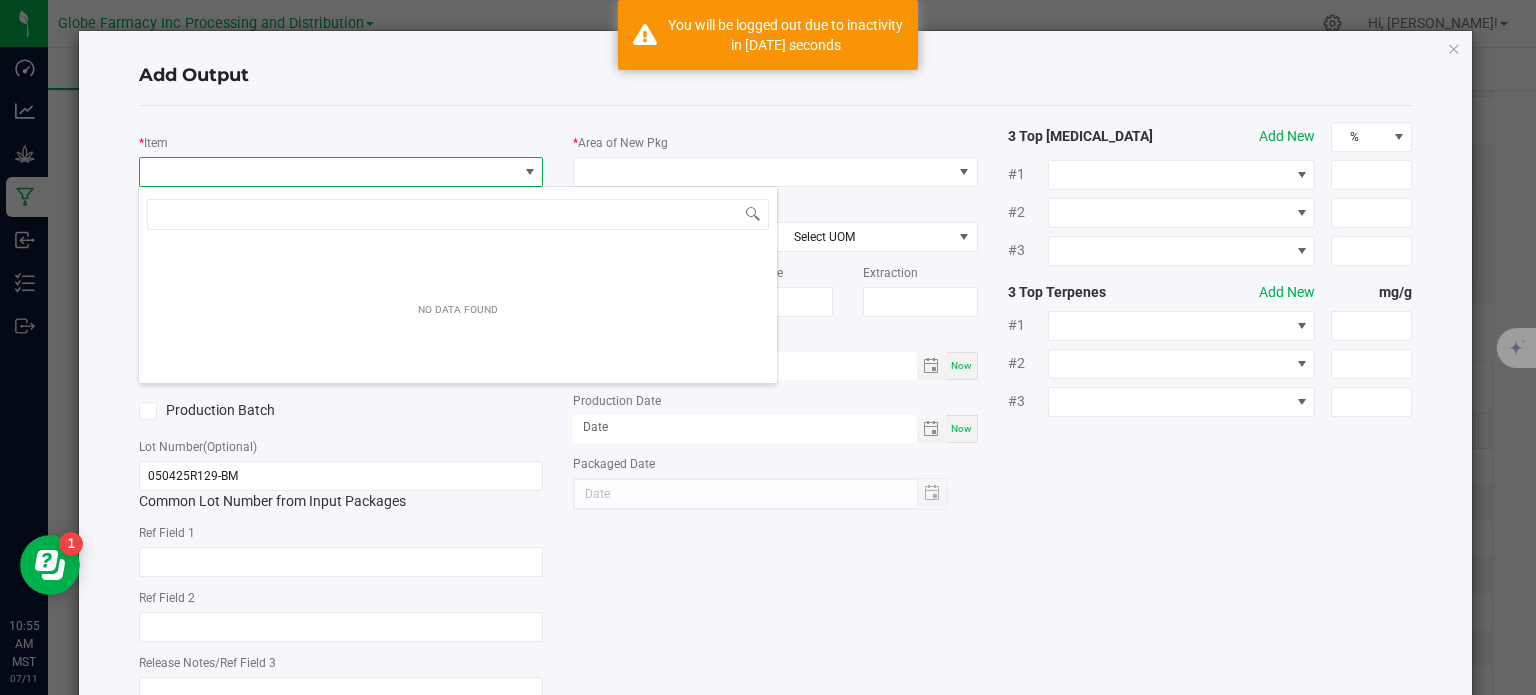 type on "BLACK MAPLE" 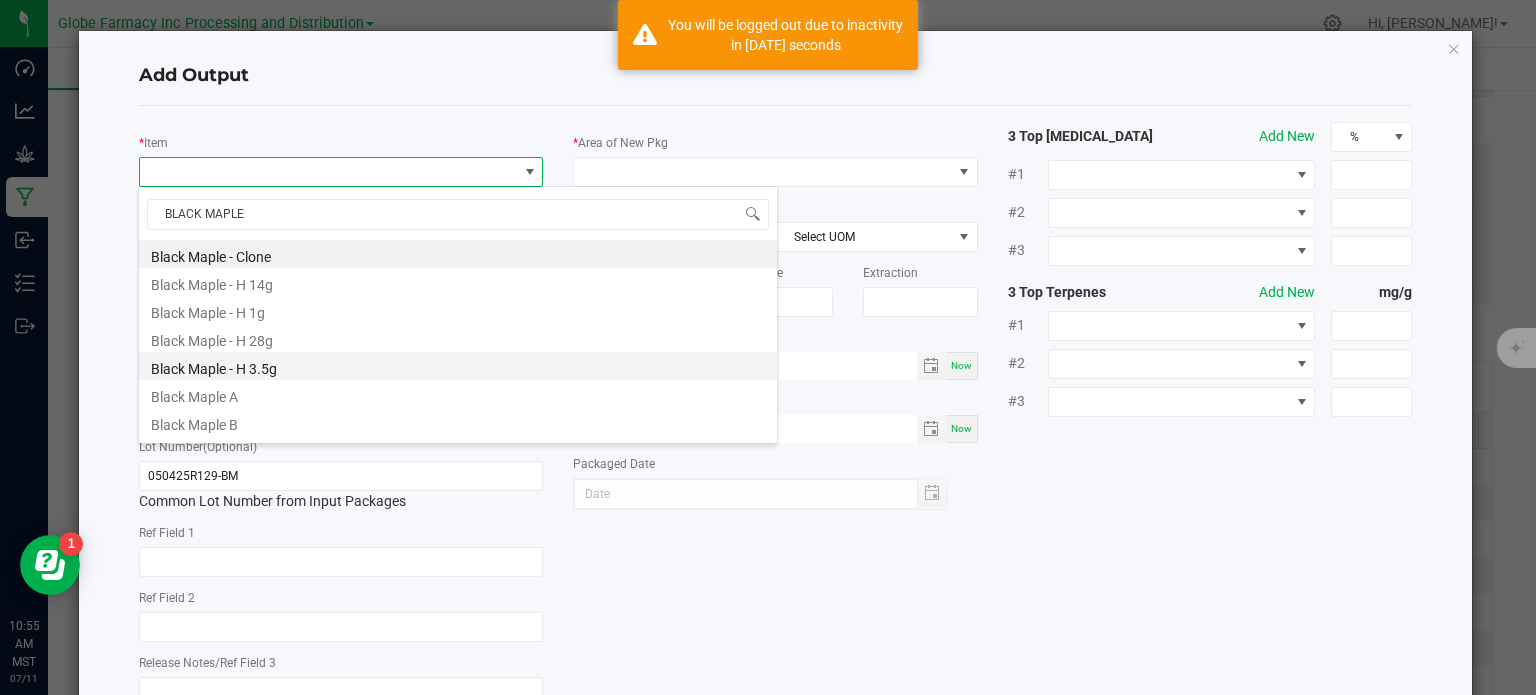 click on "Black Maple - H 3.5g" at bounding box center [458, 366] 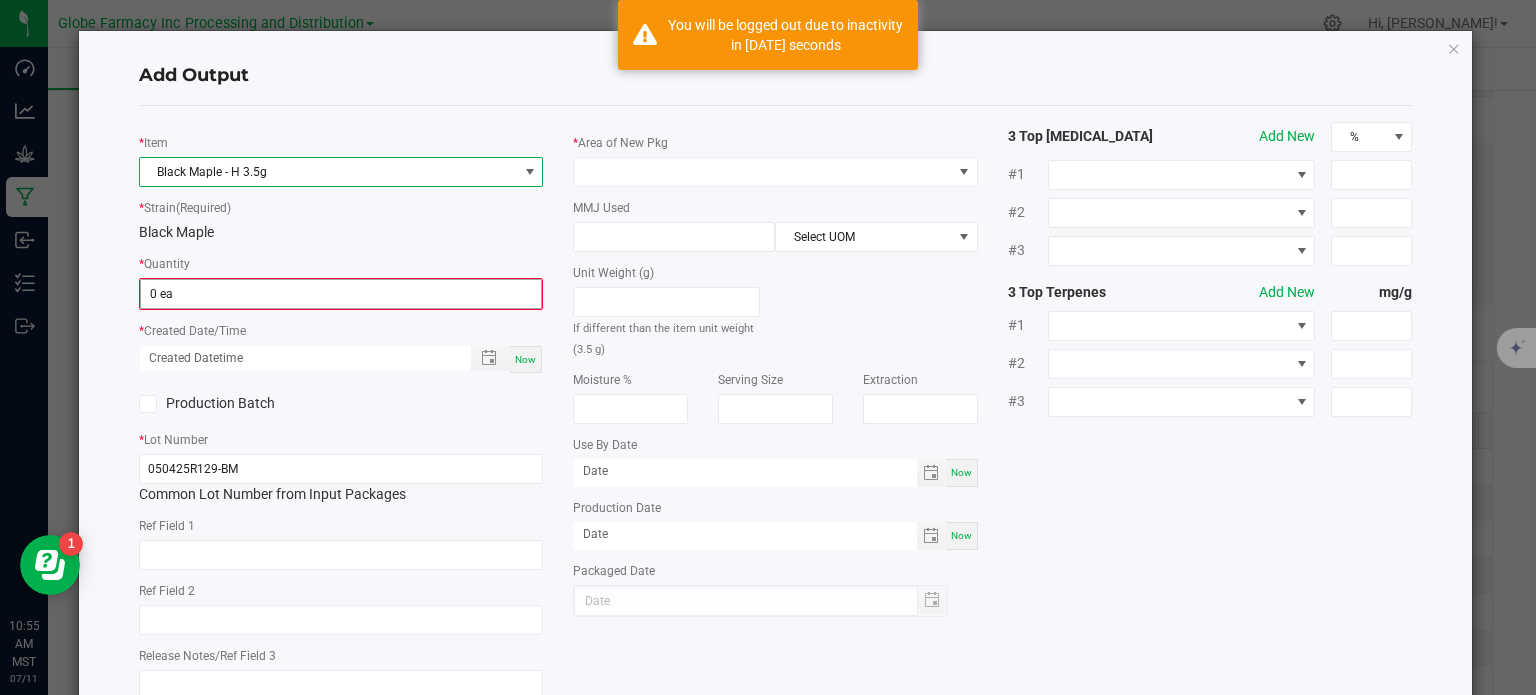 click on "0 ea" at bounding box center (341, 294) 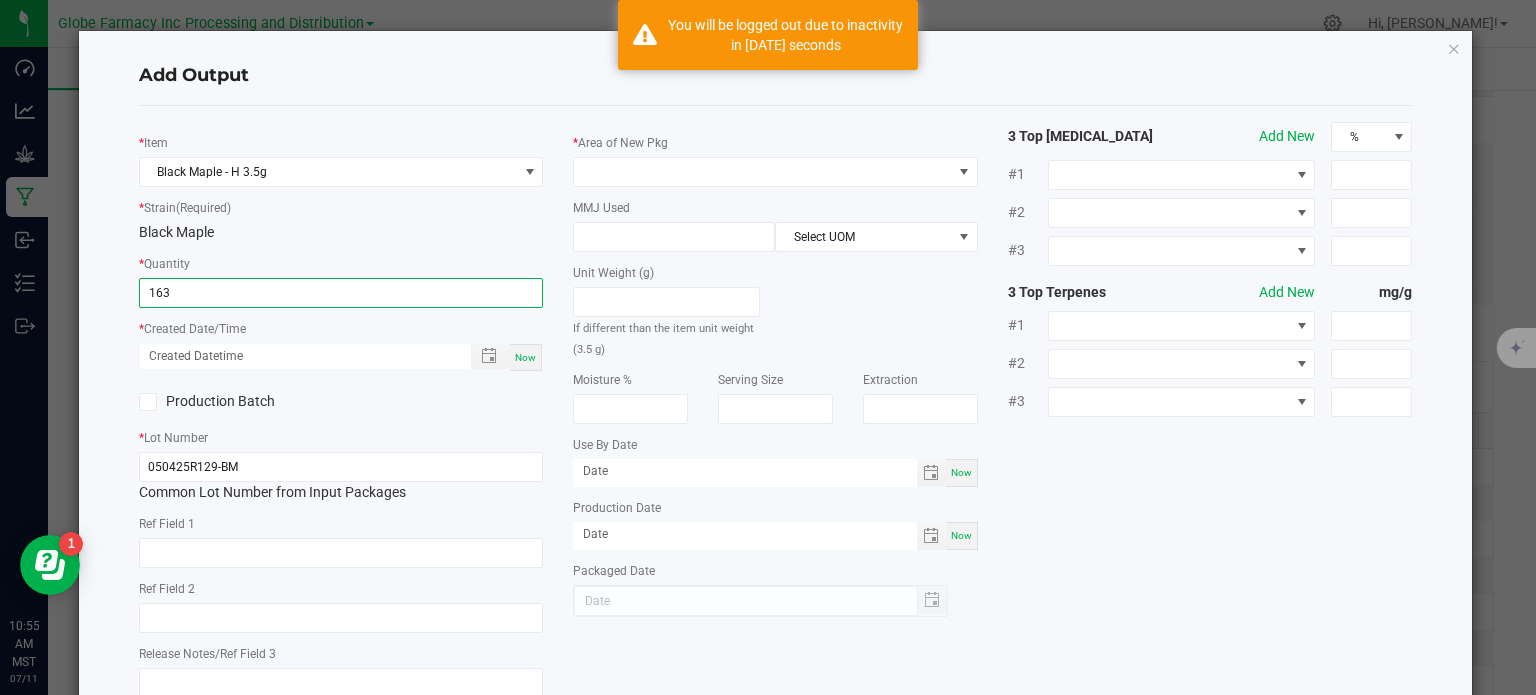 type on "163 ea" 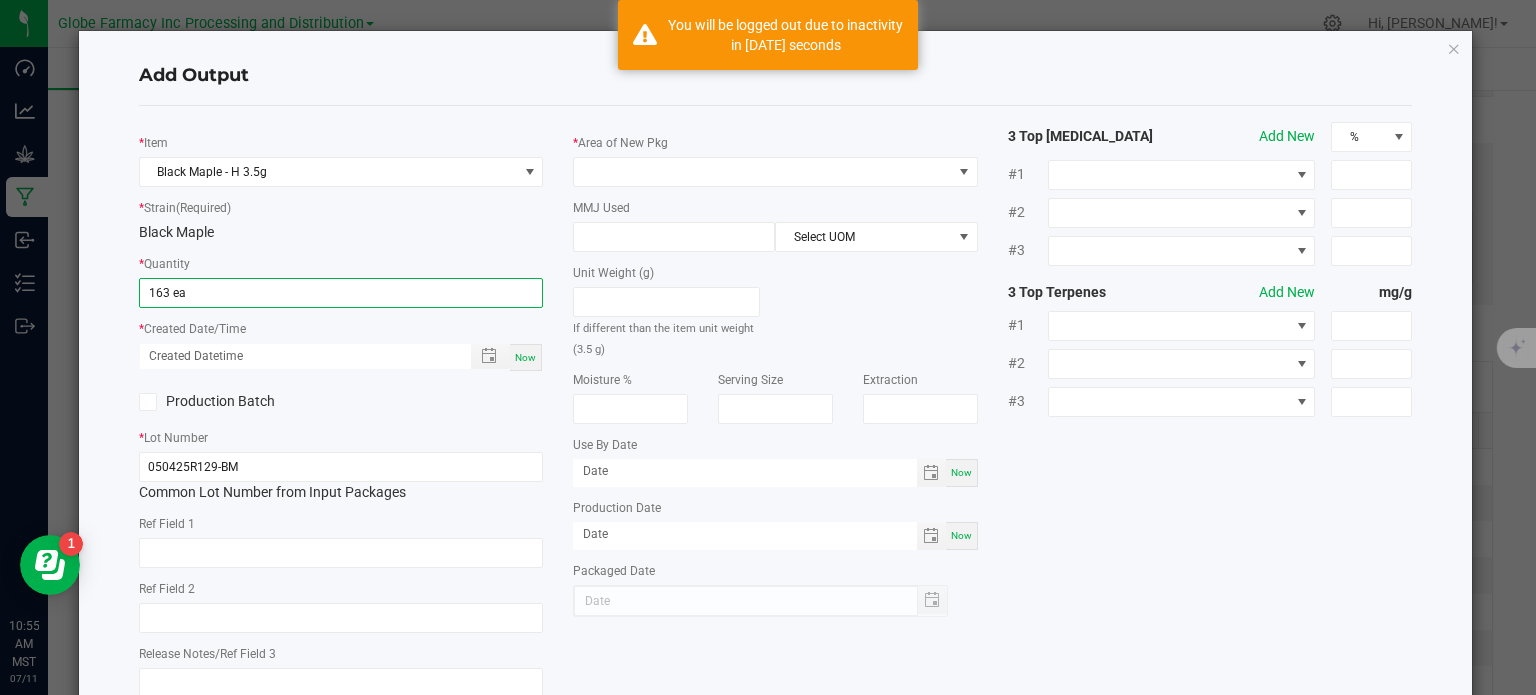 click on "Now" at bounding box center (525, 357) 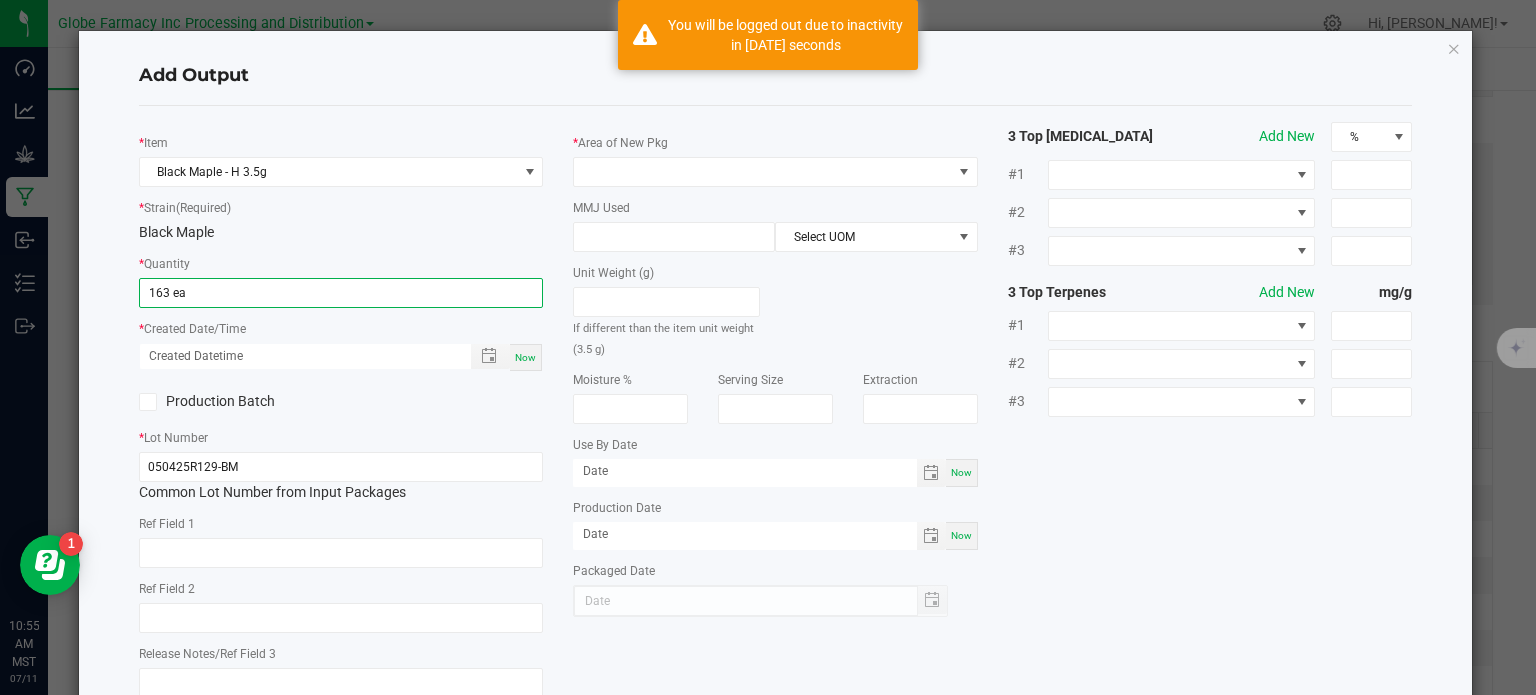 type on "07/11/2025 10:55 AM" 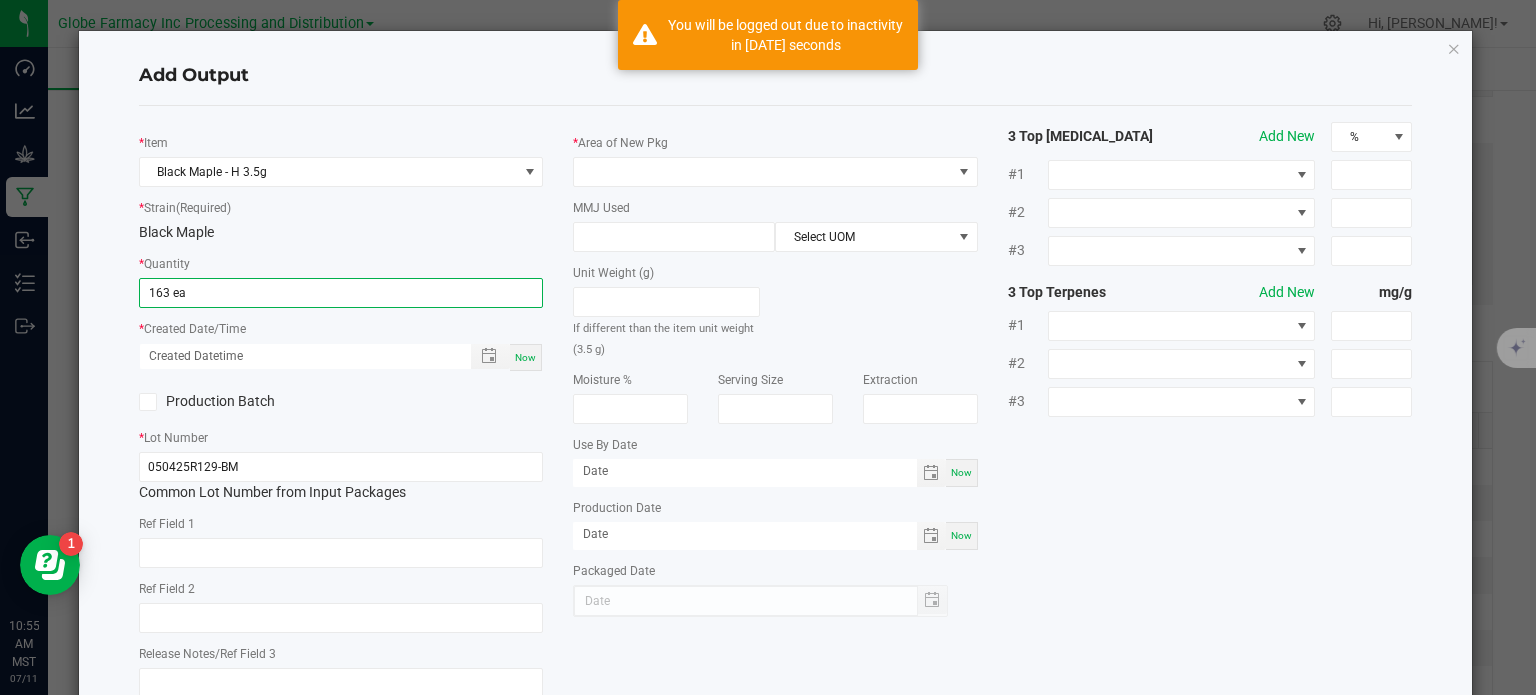 type on "[DATE]" 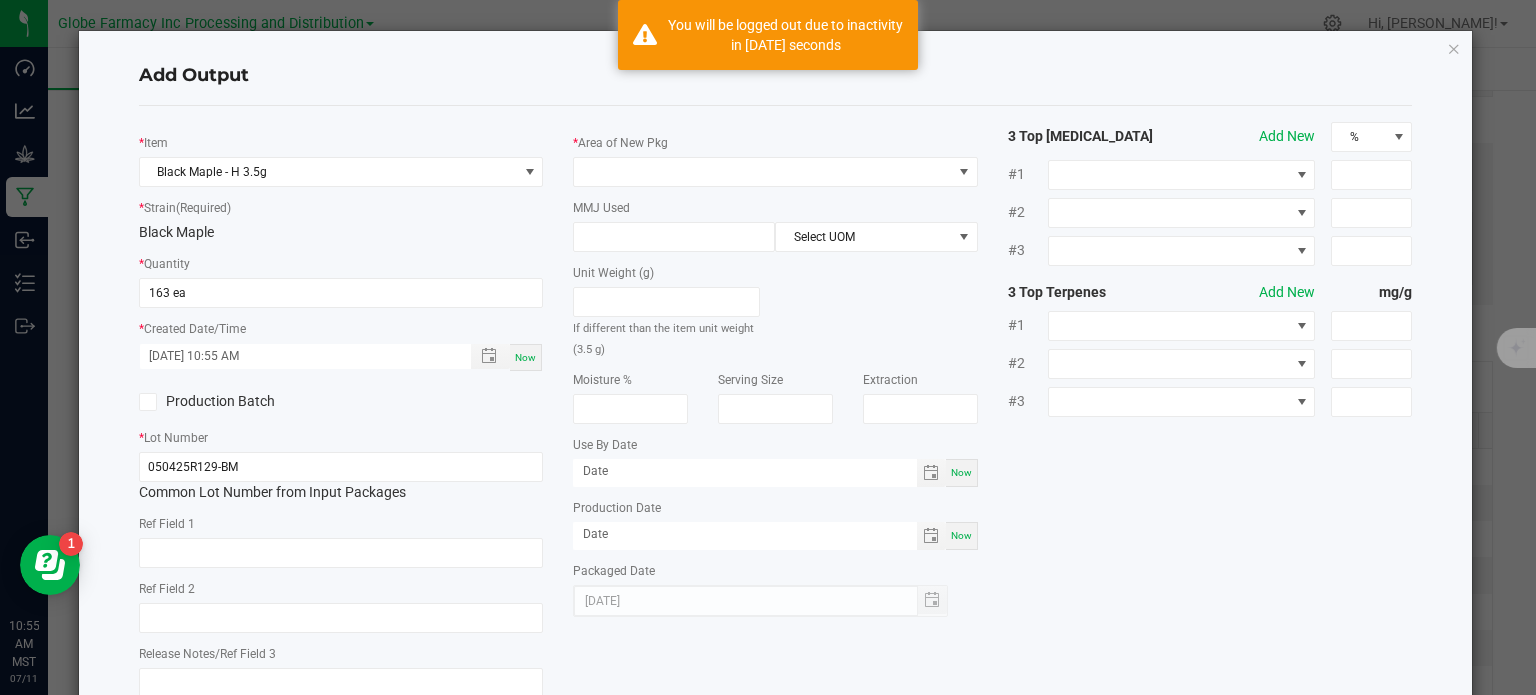 click on "Ref Field 1" 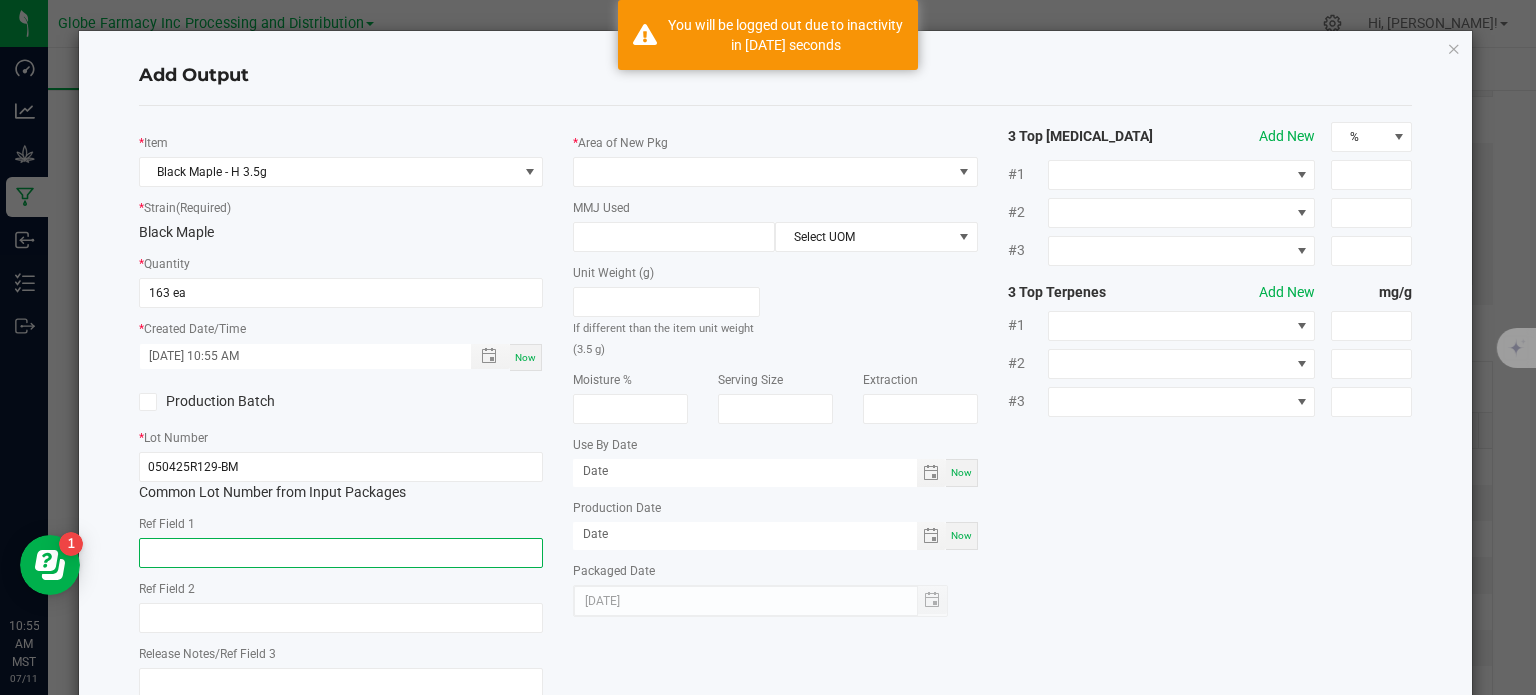 click 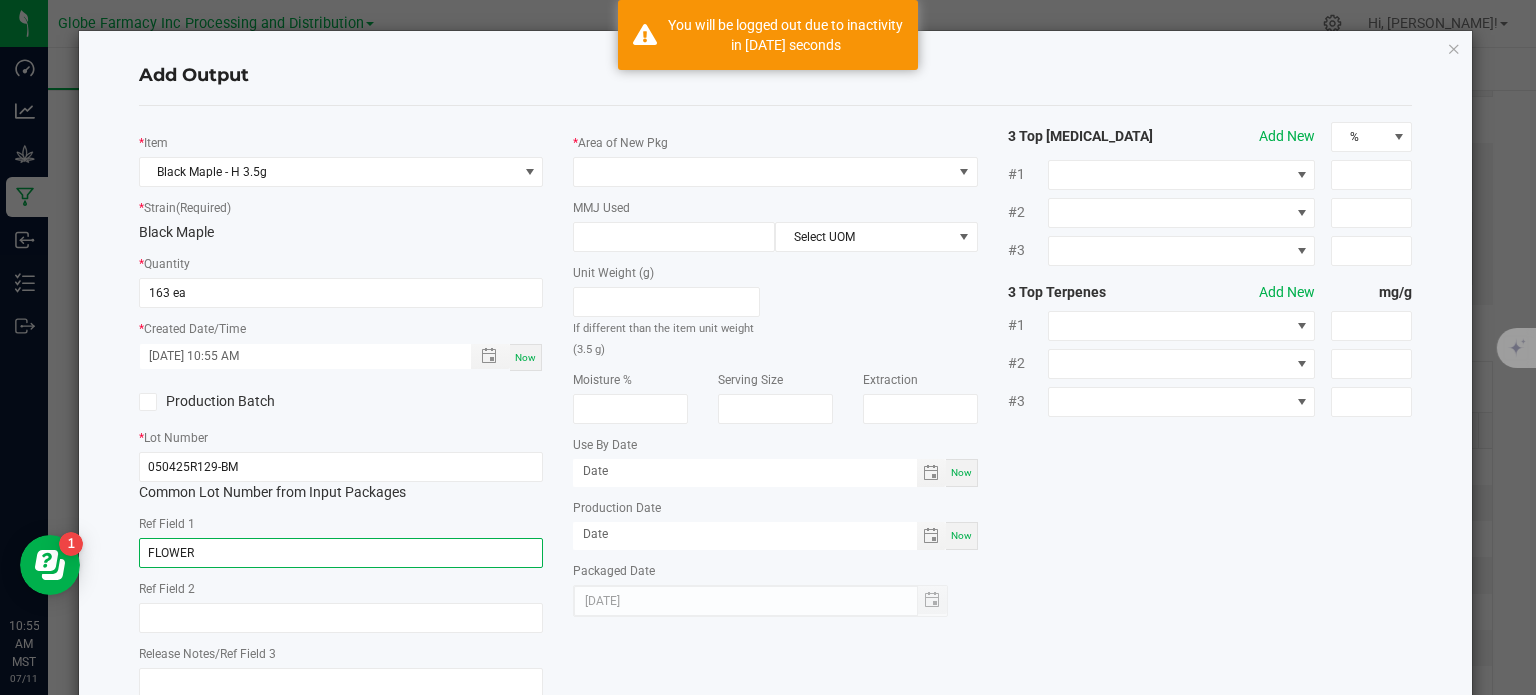 type on "FLOWER" 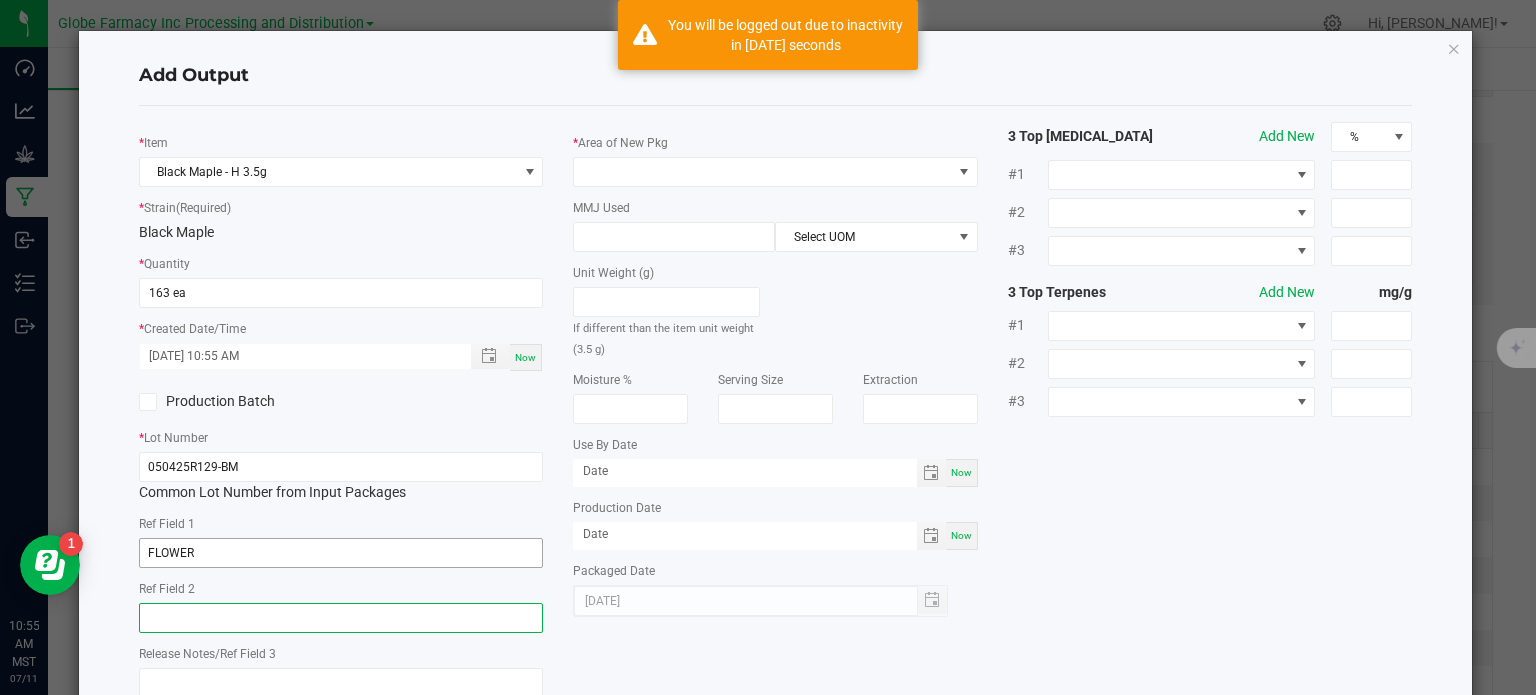 paste on "BLACK MAPLE" 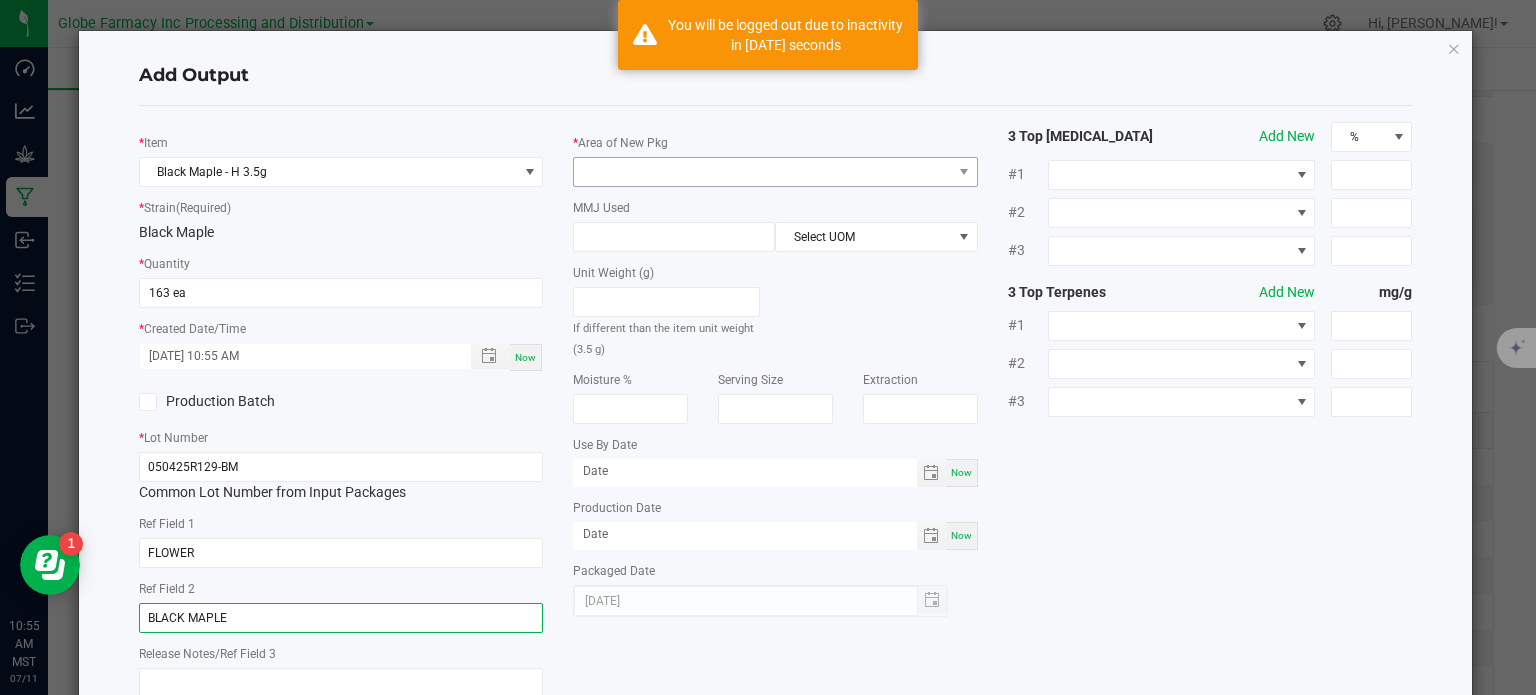 type on "BLACK MAPLE" 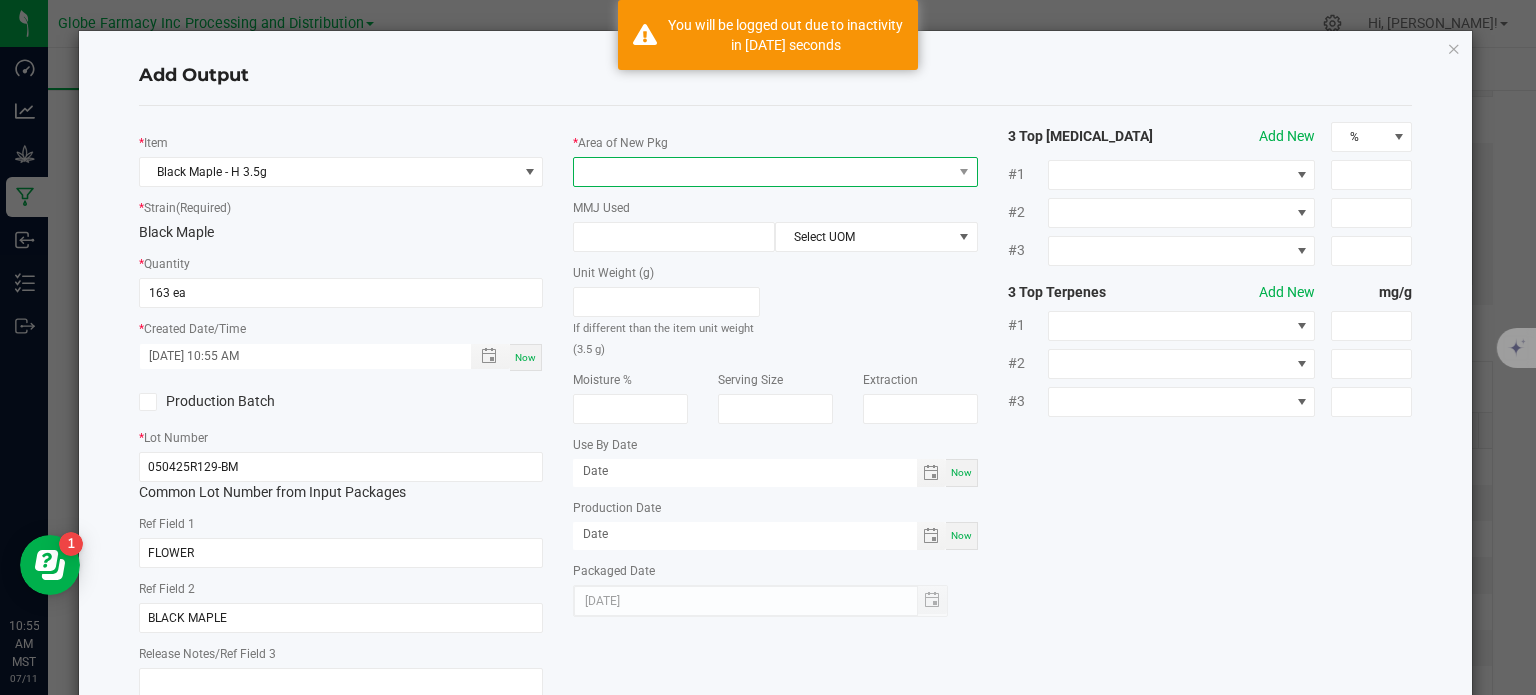 click at bounding box center (763, 172) 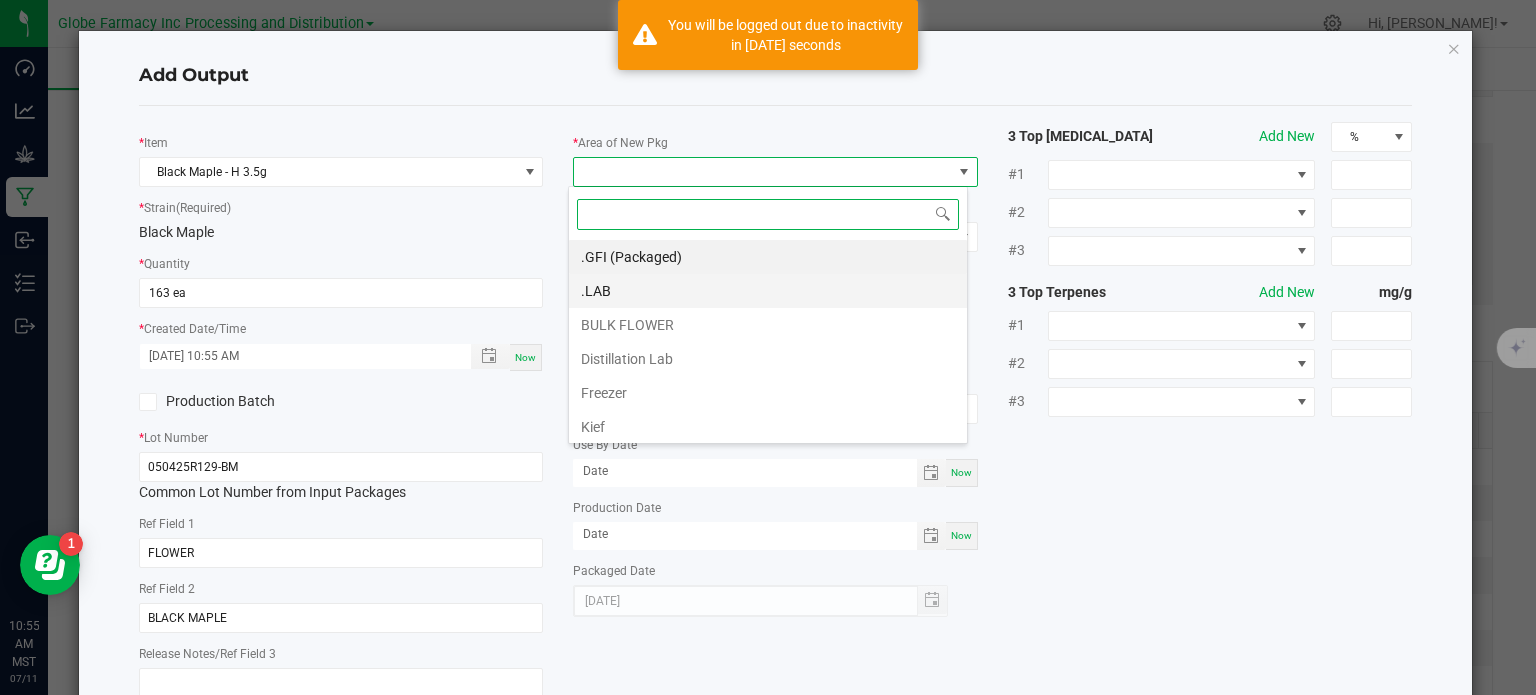 scroll, scrollTop: 99970, scrollLeft: 99600, axis: both 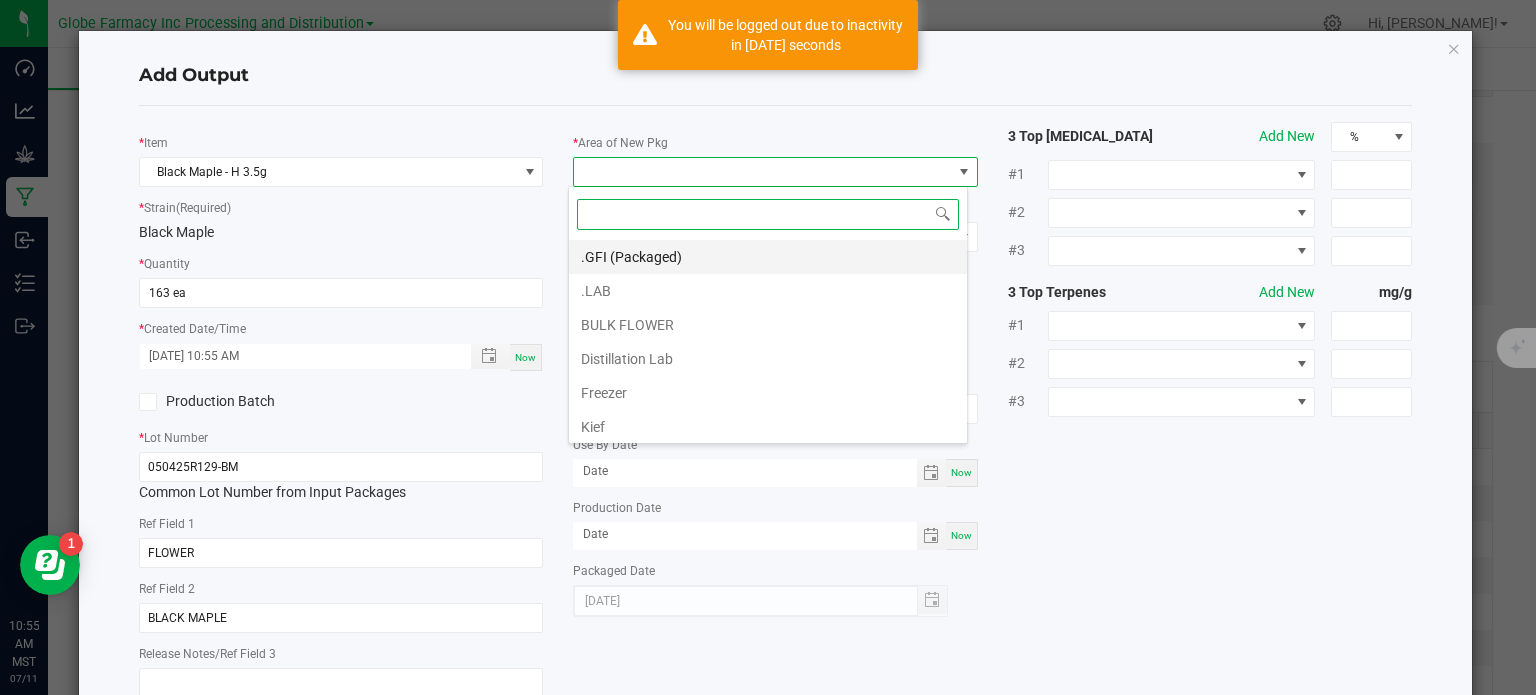 click on ".GFI (Packaged)" at bounding box center [768, 257] 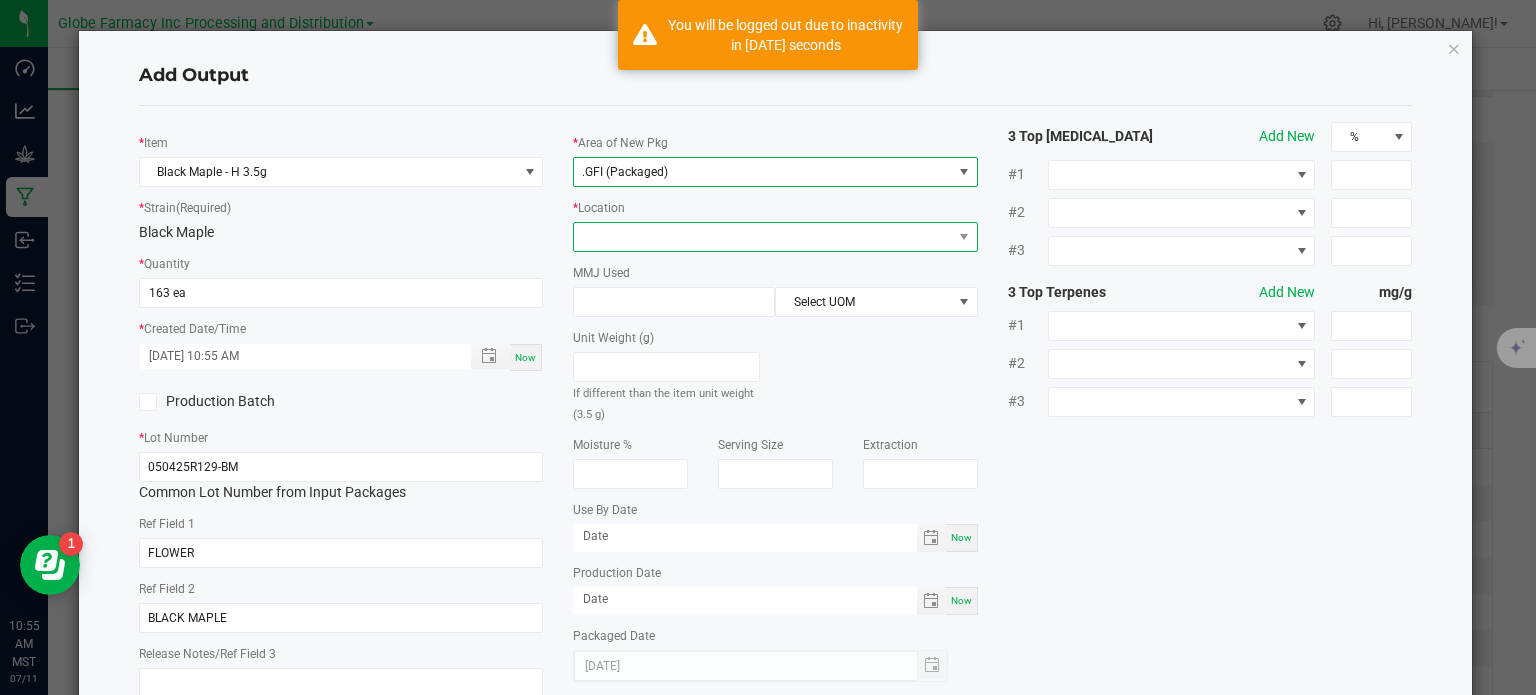 click at bounding box center [763, 237] 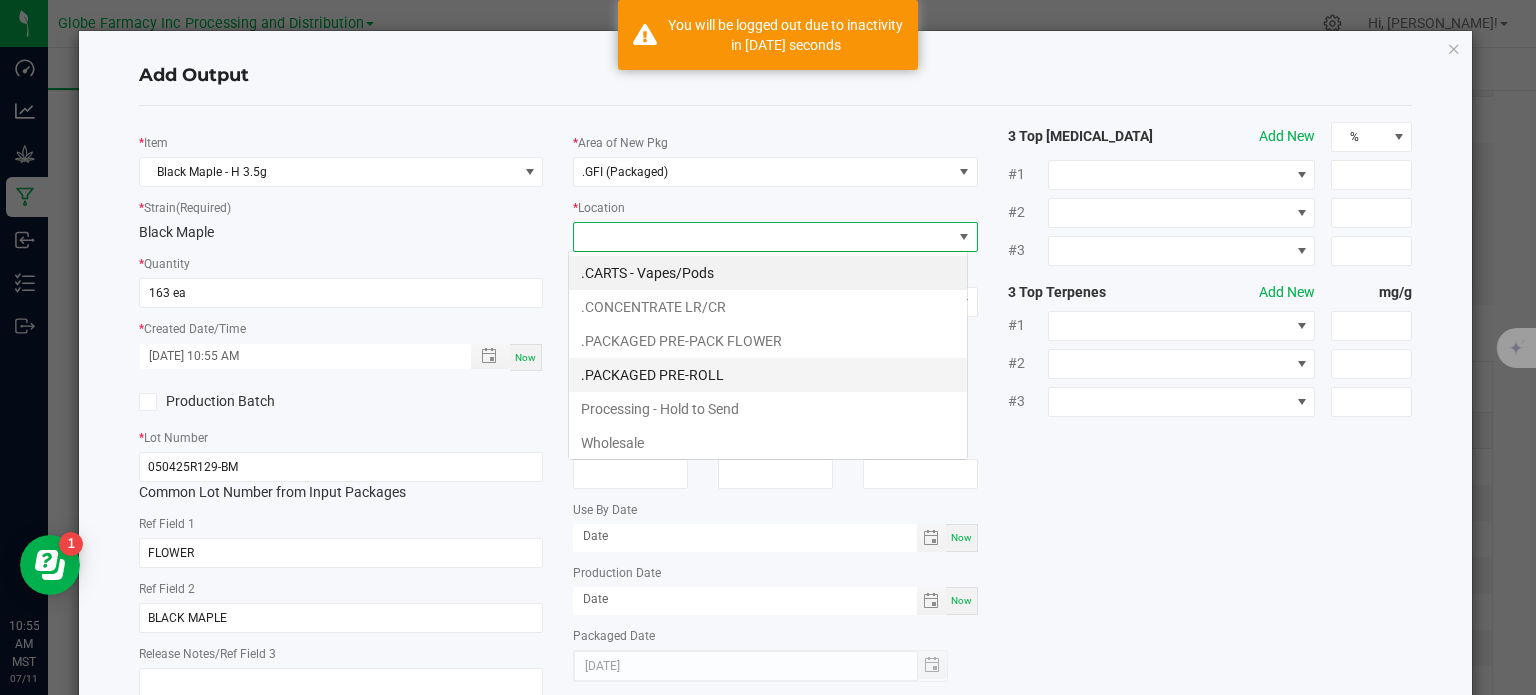 scroll, scrollTop: 99970, scrollLeft: 99600, axis: both 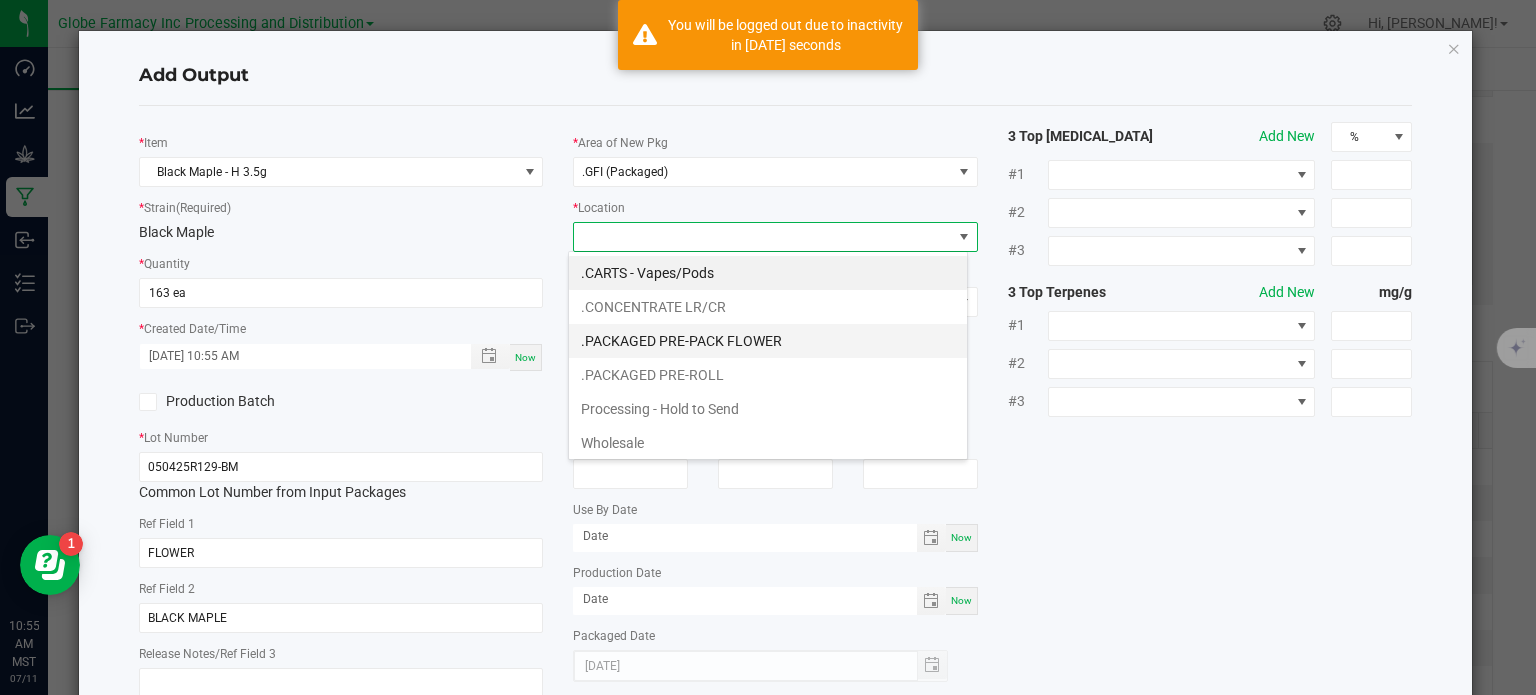 click on ".PACKAGED PRE-PACK FLOWER" at bounding box center [768, 341] 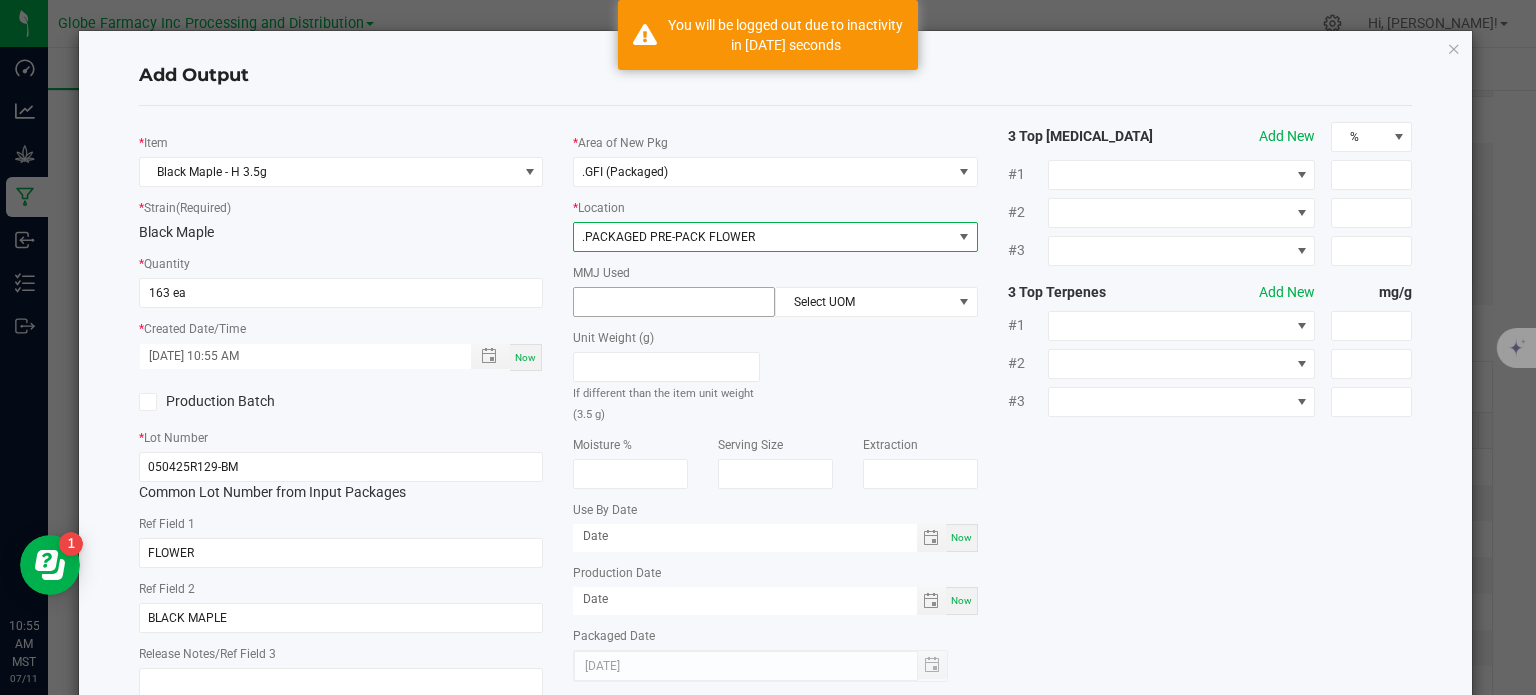 click at bounding box center (674, 302) 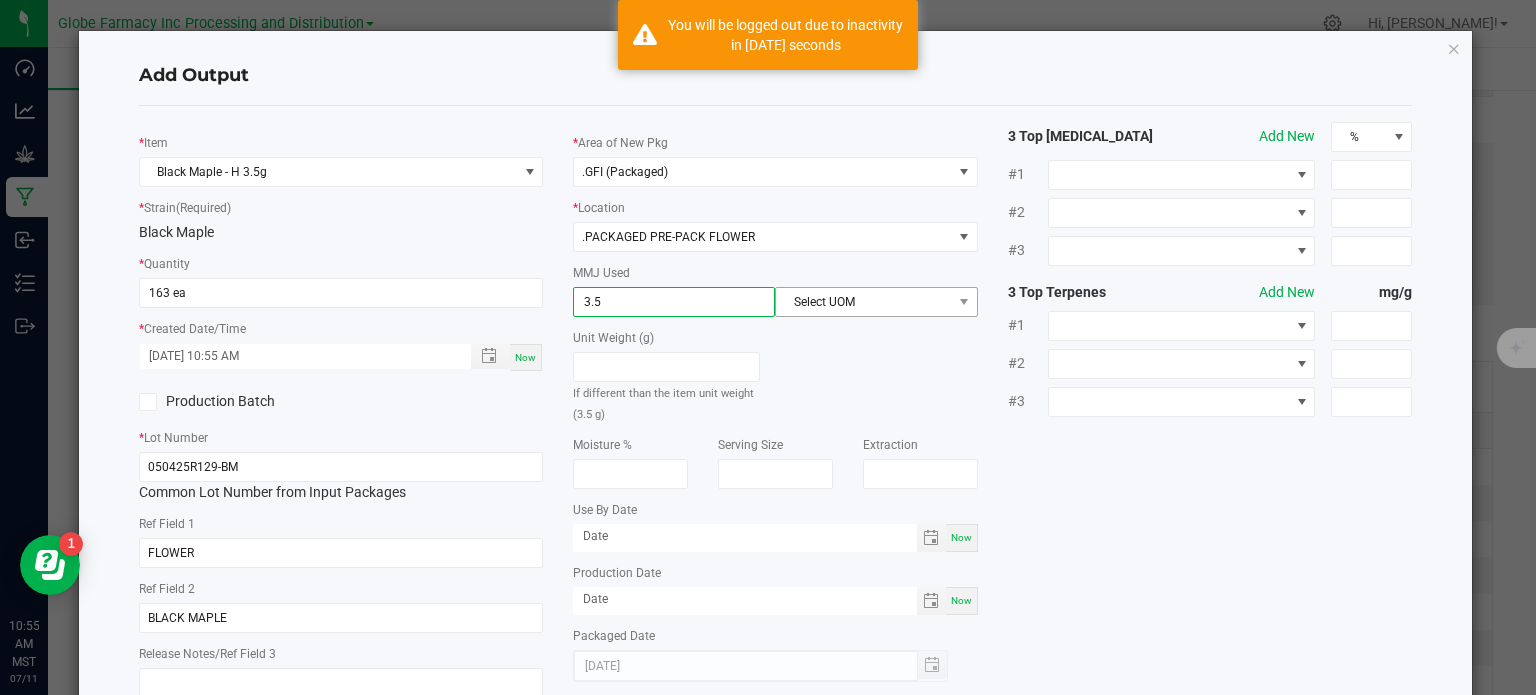 type on "3.5" 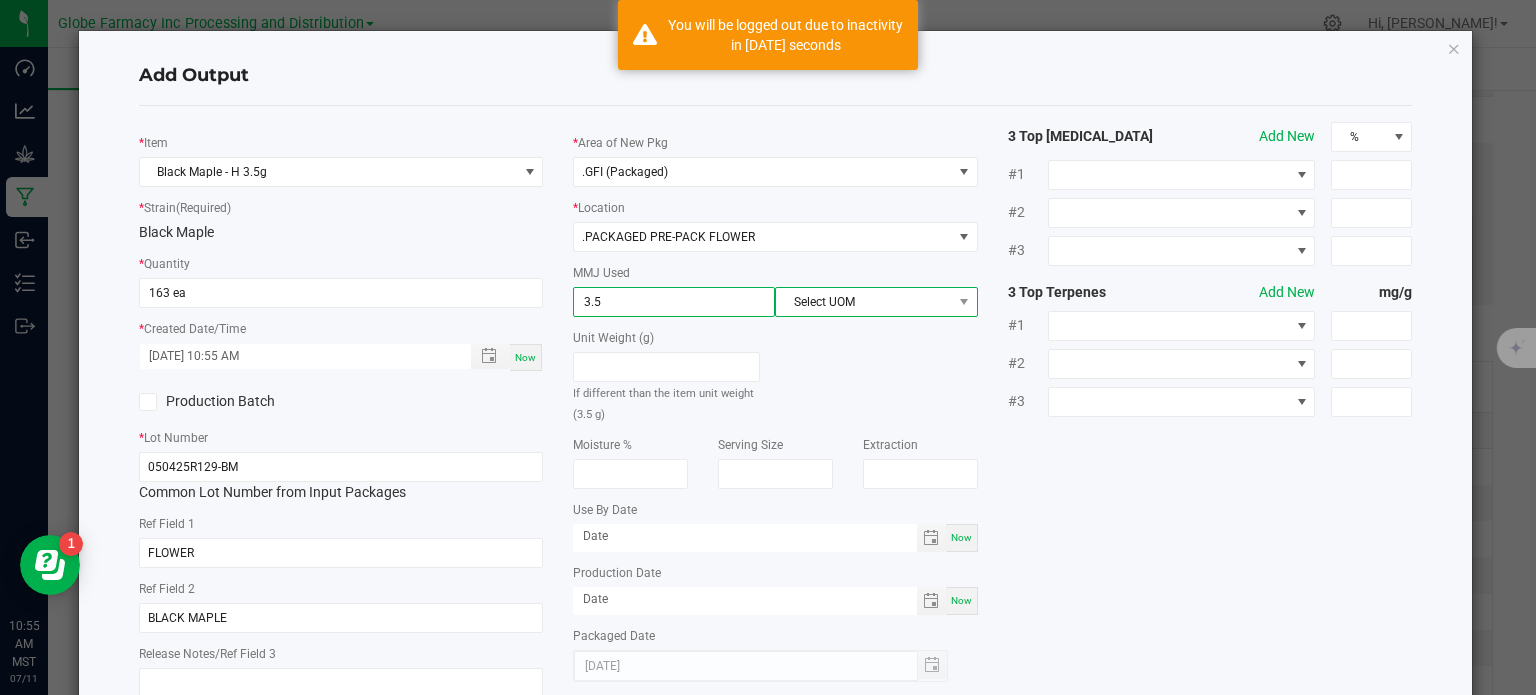 click on "Select UOM" at bounding box center [863, 302] 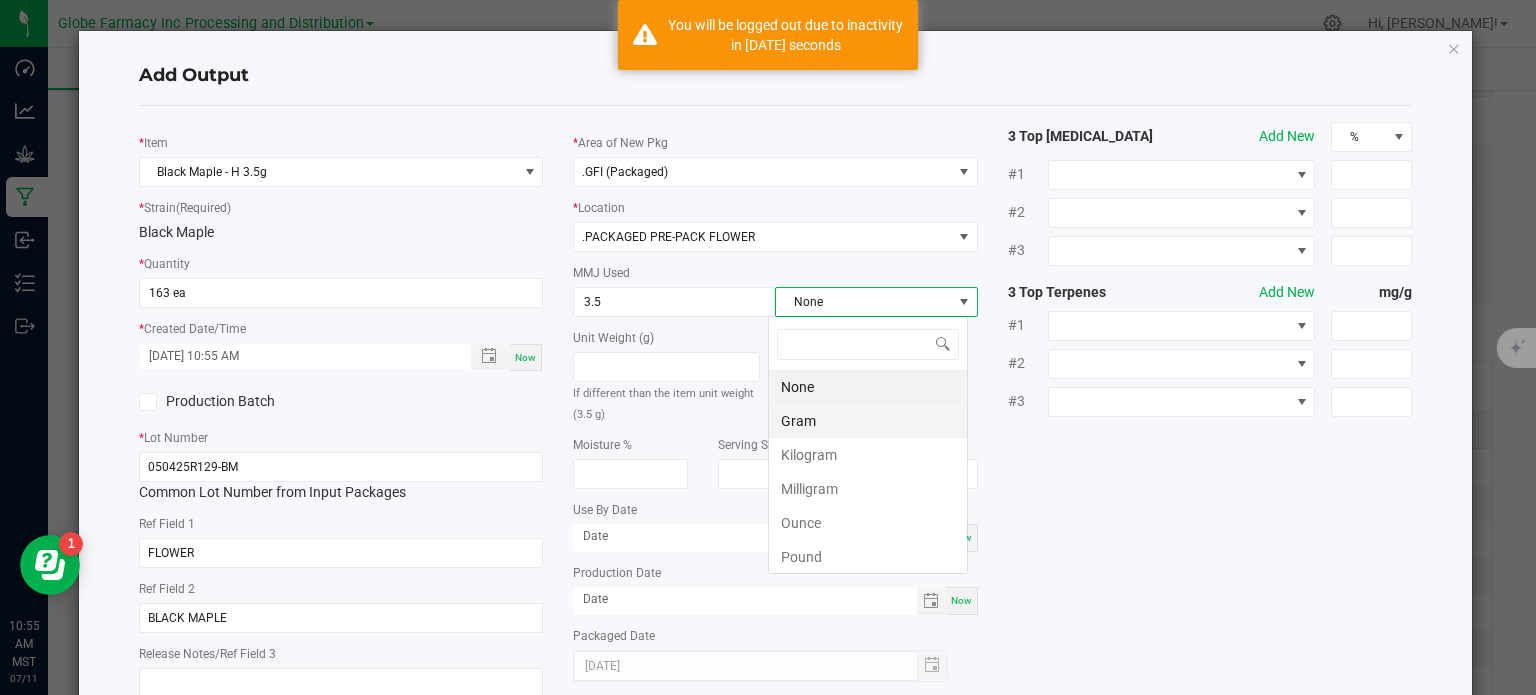 scroll, scrollTop: 99970, scrollLeft: 99800, axis: both 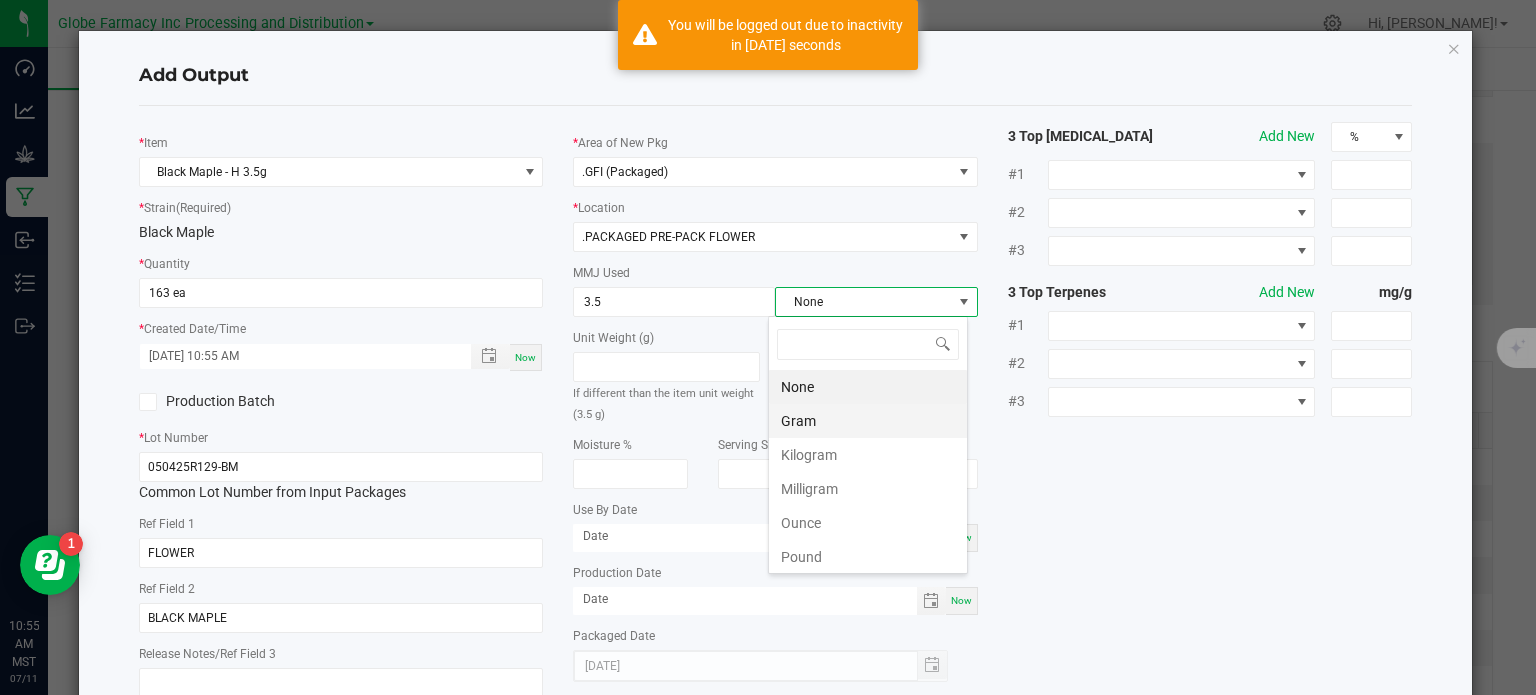 click on "Gram" at bounding box center [868, 421] 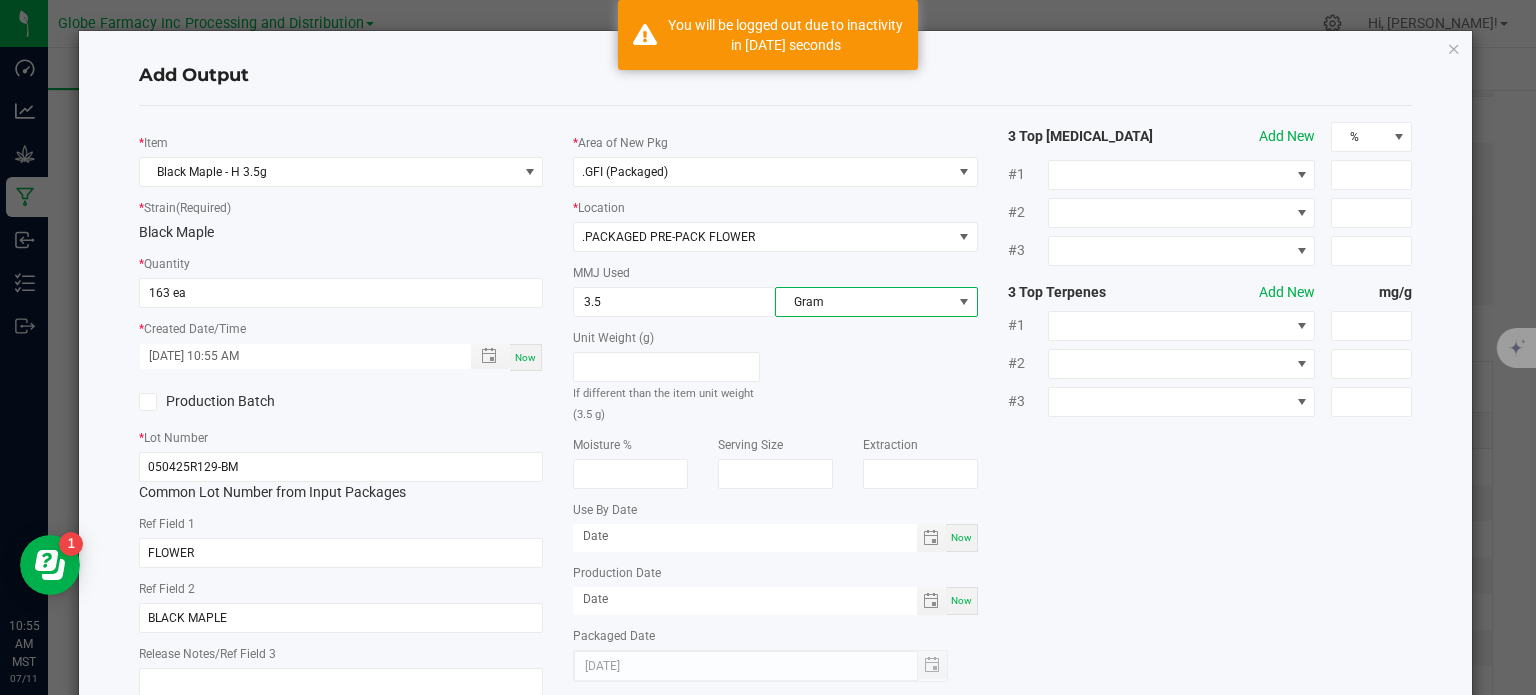 click on "*   Item  Black Maple - H 3.5g  *   Strain  (Required)  Black Maple   *   Quantity  163 ea  *   Created Date/Time  07/11/2025 10:55 AM Now  Production Batch   *   Lot Number  050425R129-BM  Common Lot Number from Input Packages   Ref Field 1  FLOWER  Ref Field 2  BLACK MAPLE  Release Notes/Ref Field 3   *   Area of New Pkg  .GFI (Packaged)  *   Location  .PACKAGED PRE-PACK FLOWER  MMJ Used  3.5 Gram  Unit Weight (g)   If different than the item unit weight (3.5 g)   Moisture %   Serving Size   Extraction   Use By Date  Now  Production Date  Now  Packaged Date  07/11/2025 3 Top Cannabinoids  Add New  % #1 #2 #3 3 Top Terpenes  Add New  mg/g #1 #2 #3" 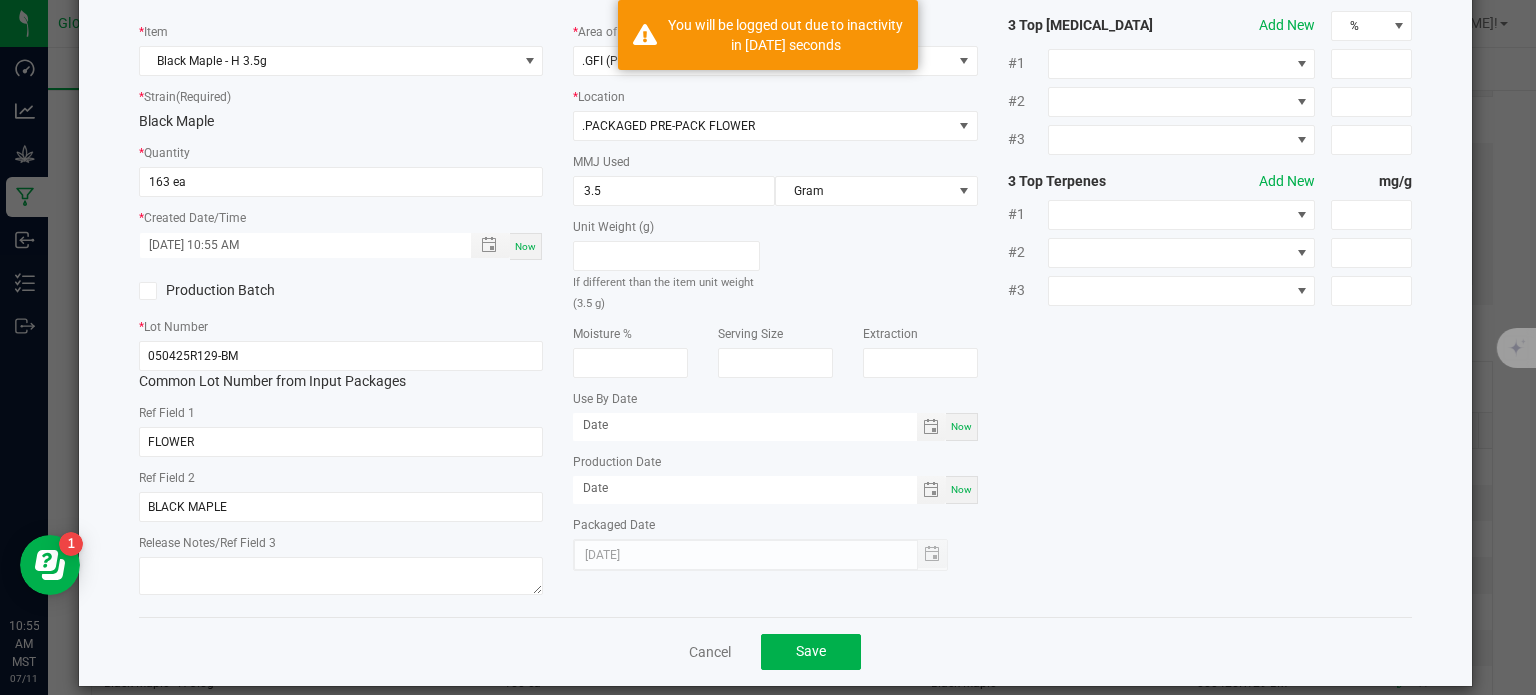 scroll, scrollTop: 133, scrollLeft: 0, axis: vertical 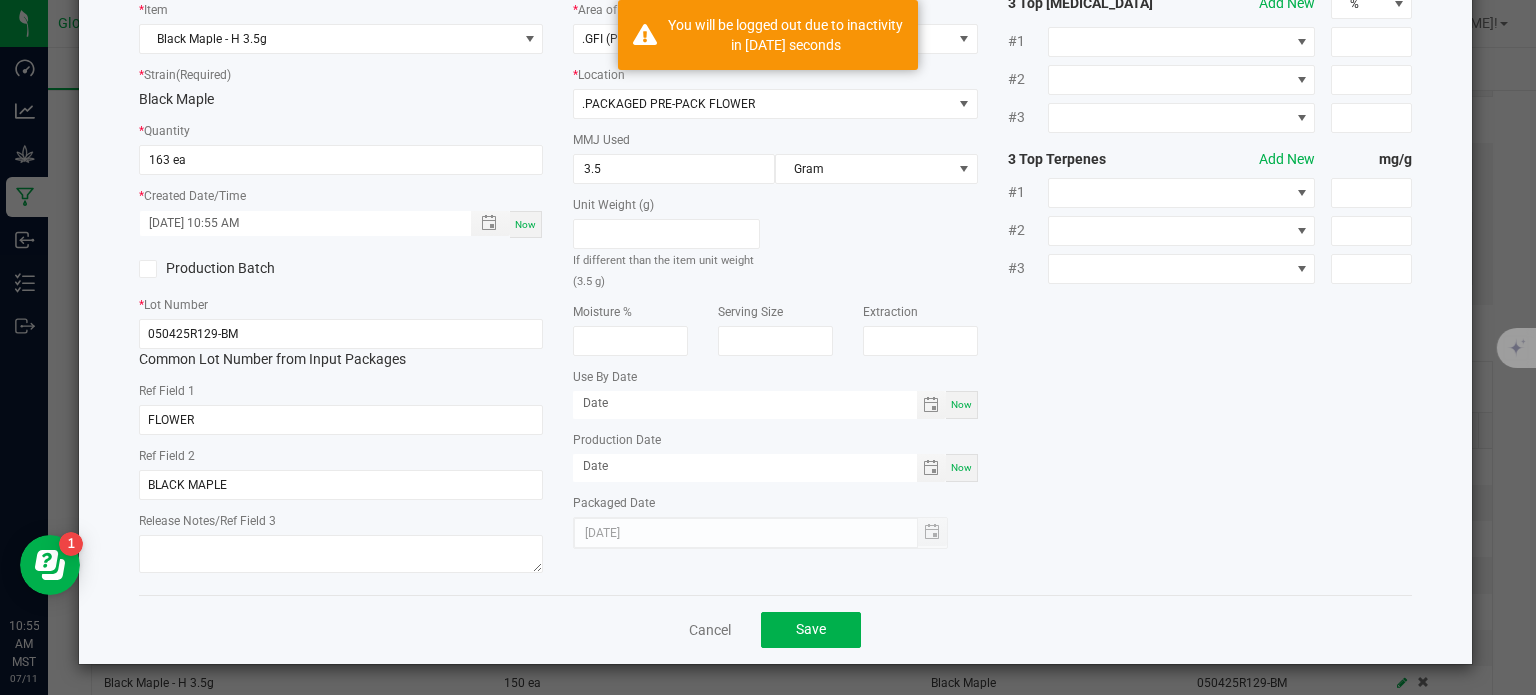 click on "Cancel   Save" 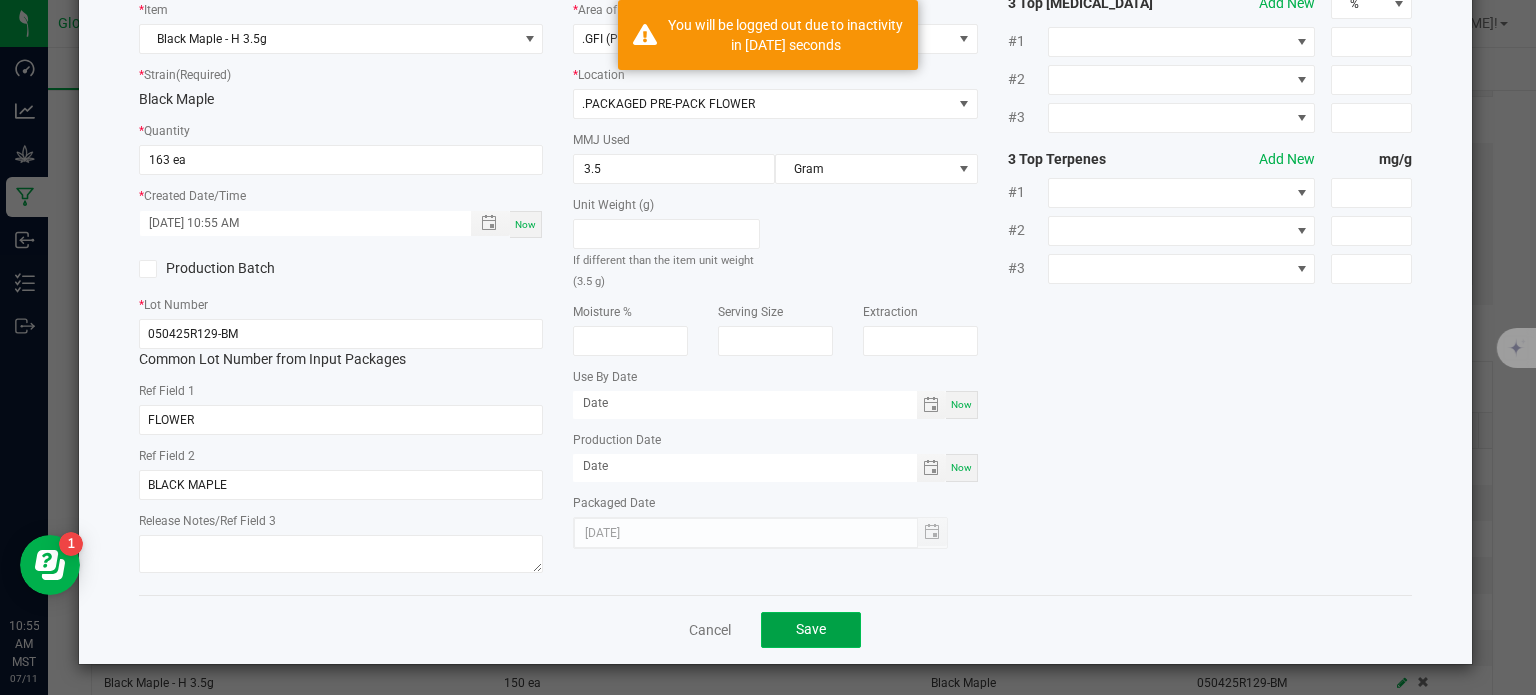 click on "Save" 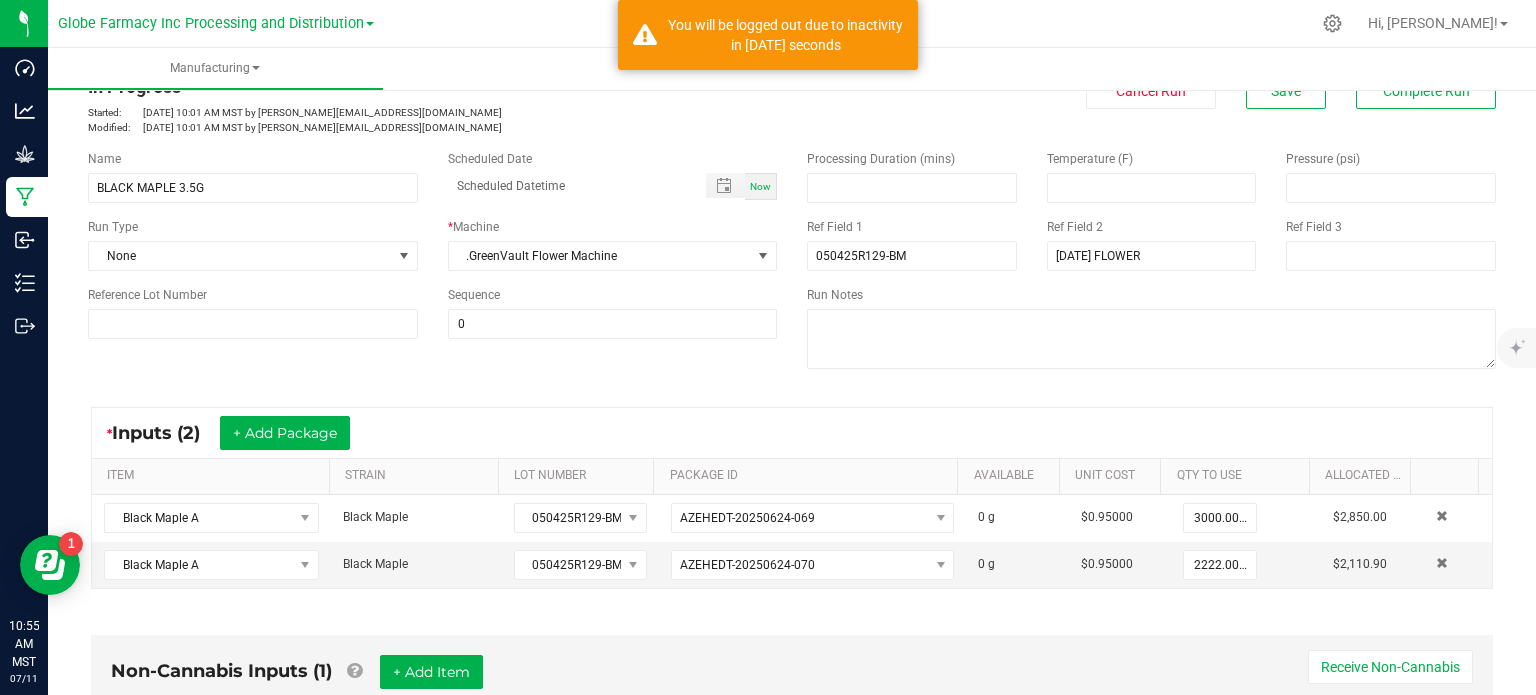 scroll, scrollTop: 0, scrollLeft: 0, axis: both 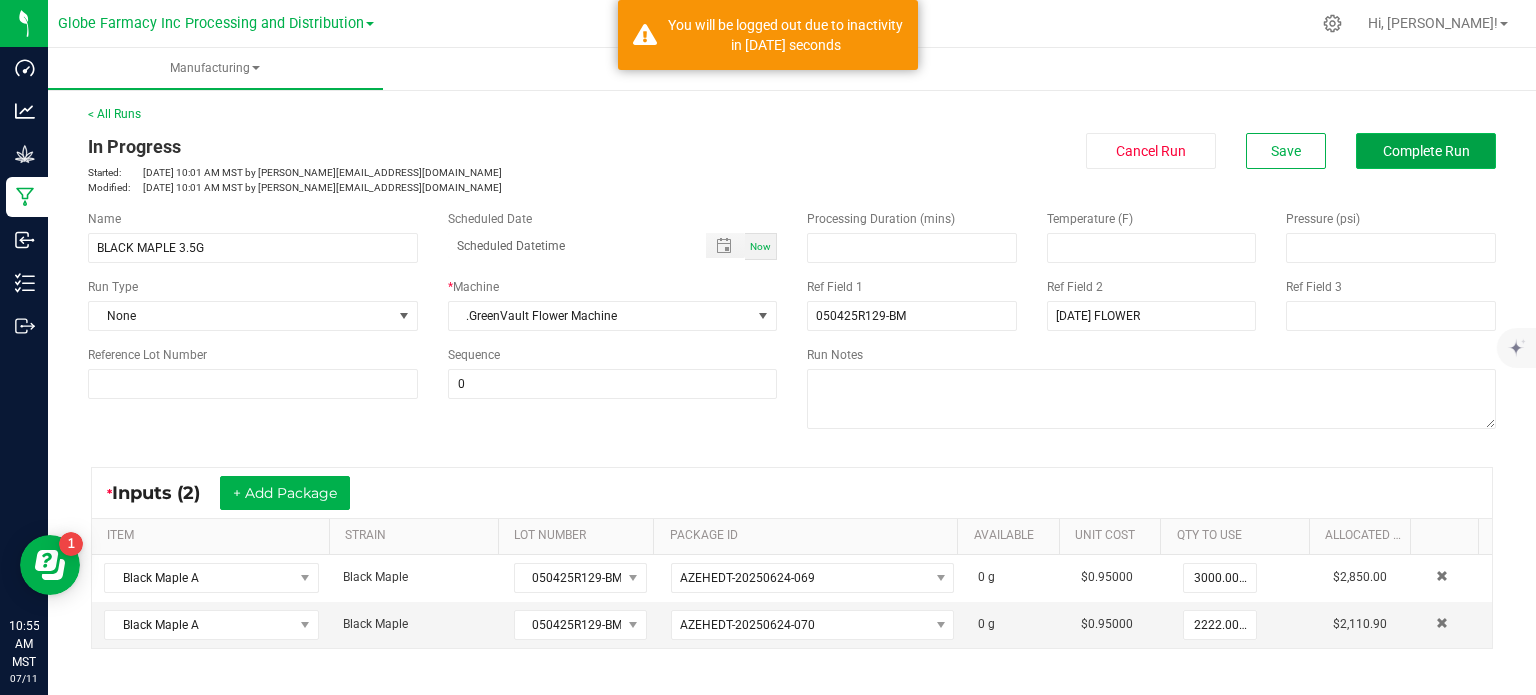 click on "Complete Run" at bounding box center [1426, 151] 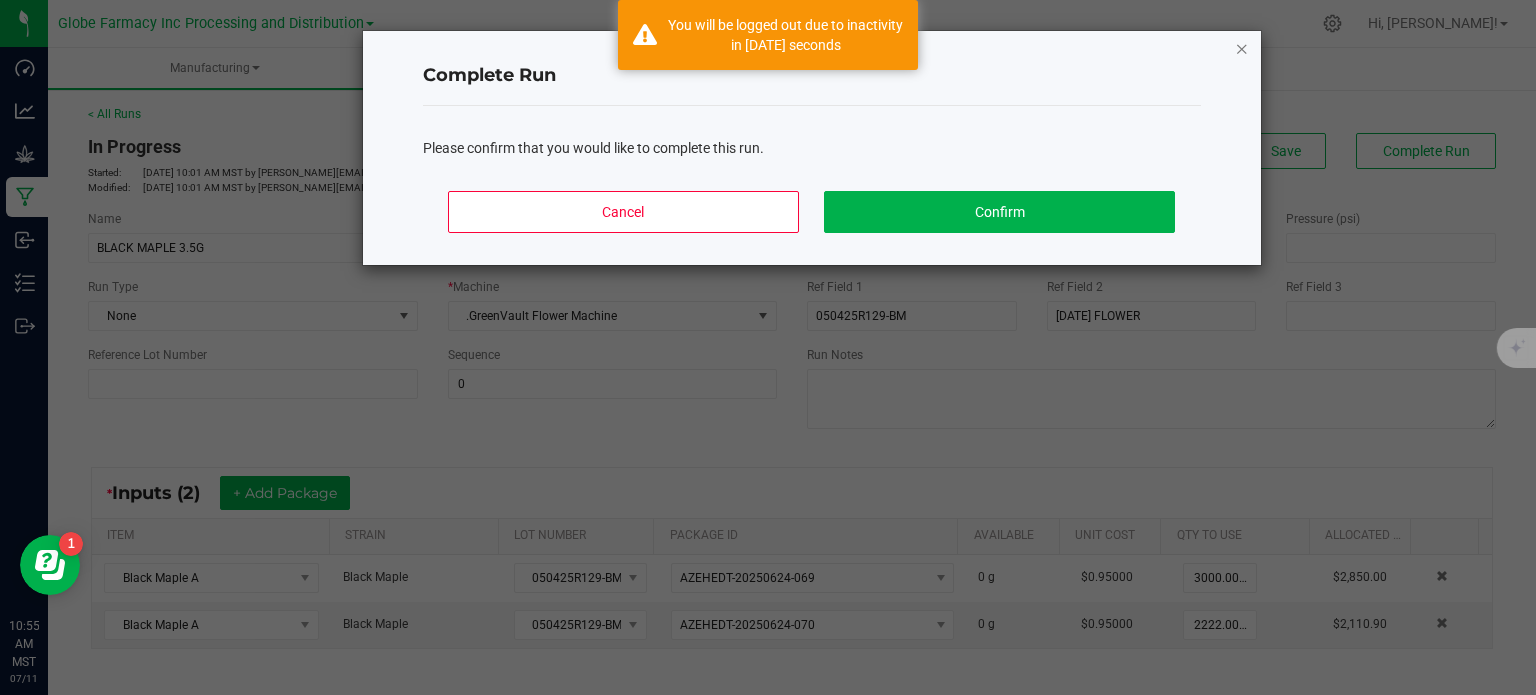 click 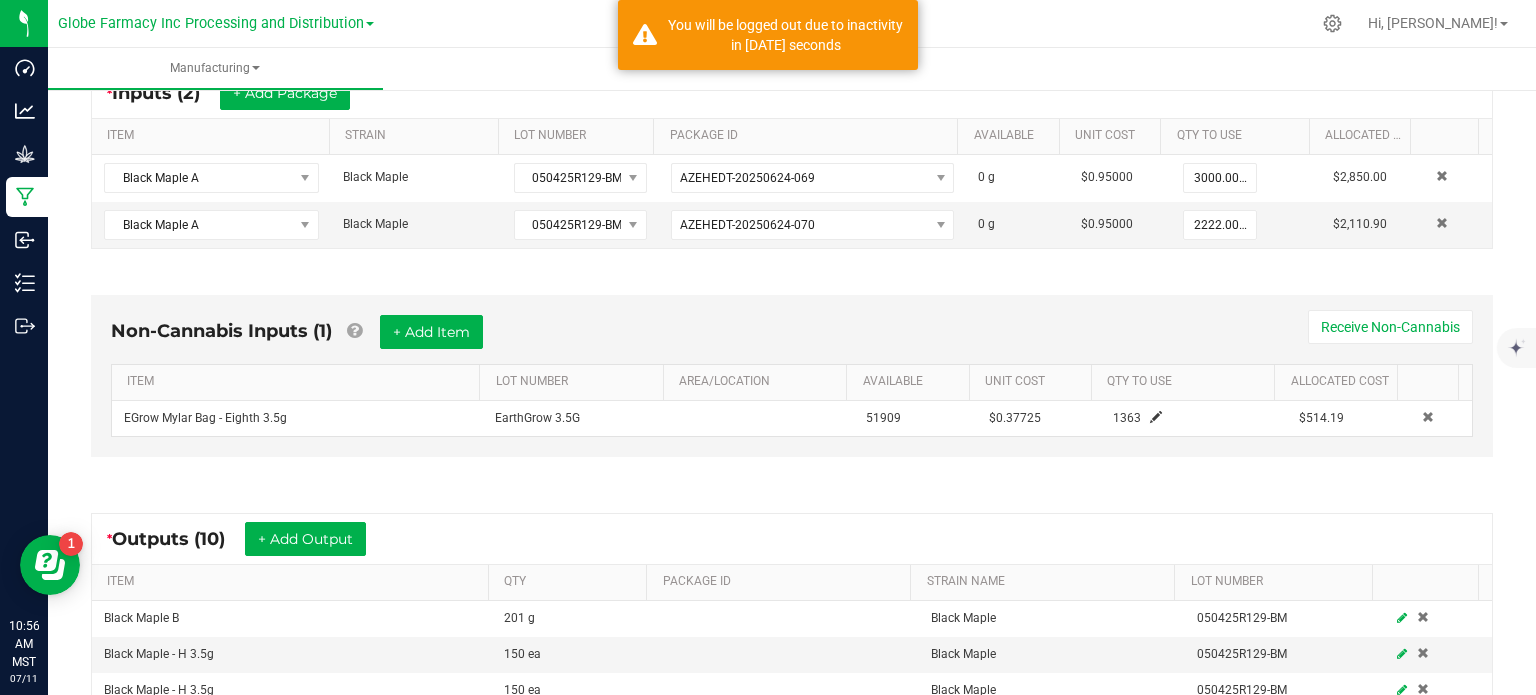 scroll, scrollTop: 0, scrollLeft: 0, axis: both 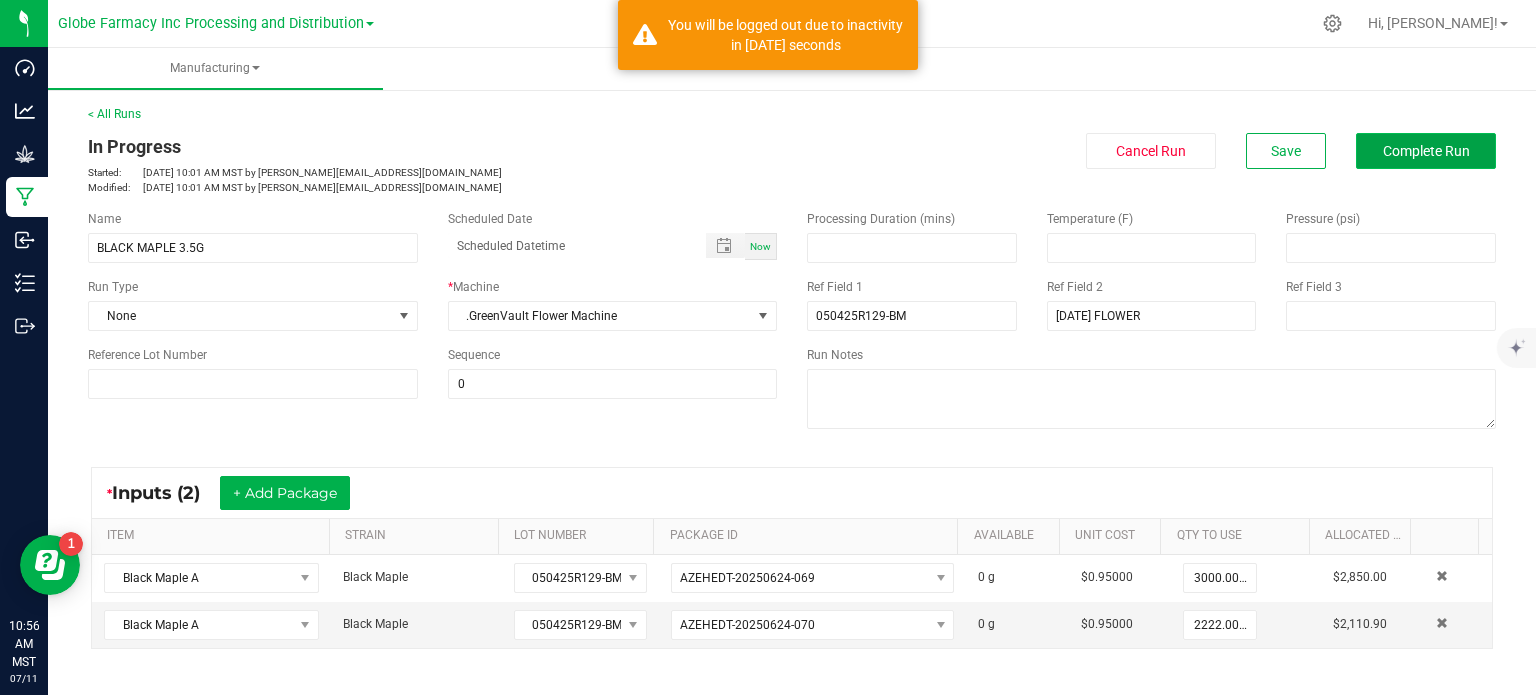 click on "Complete Run" at bounding box center (1426, 151) 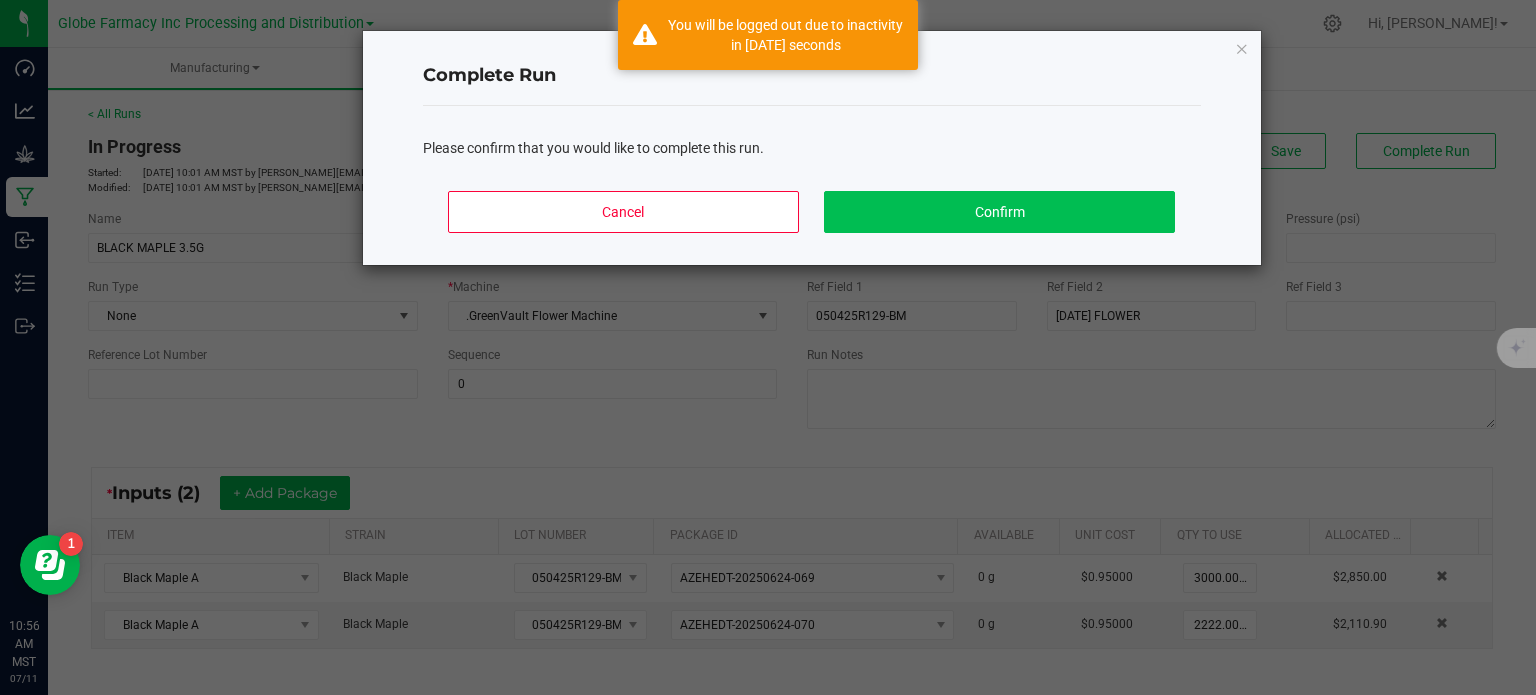 click on "Cancel   Confirm" 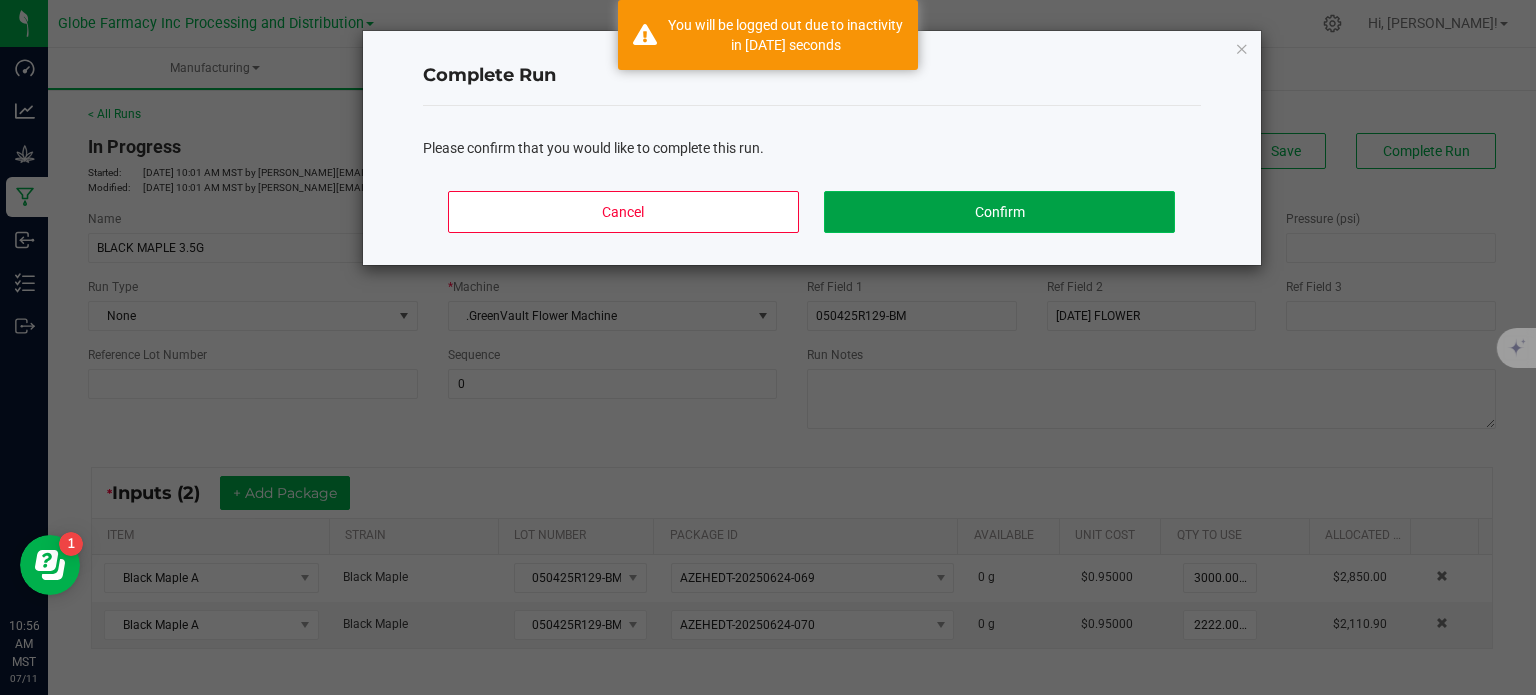click on "Confirm" 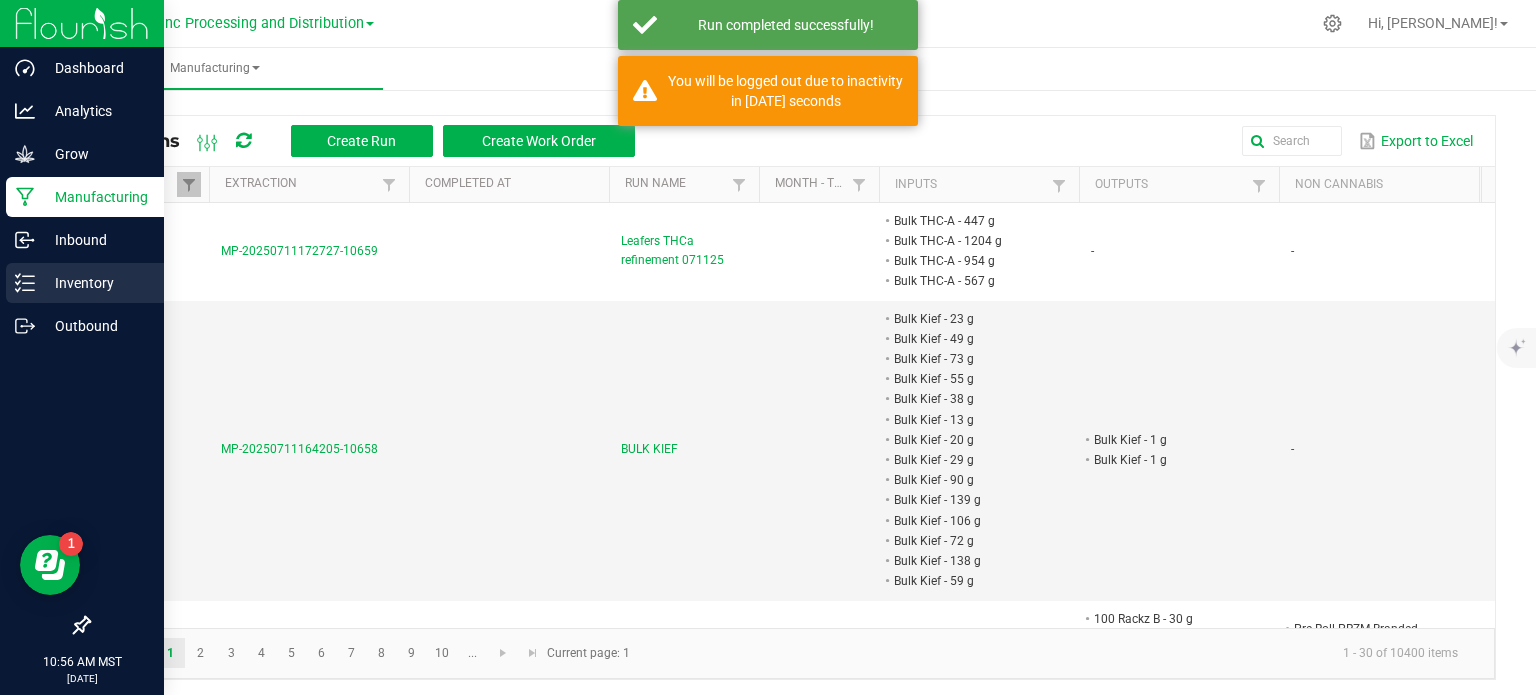 click 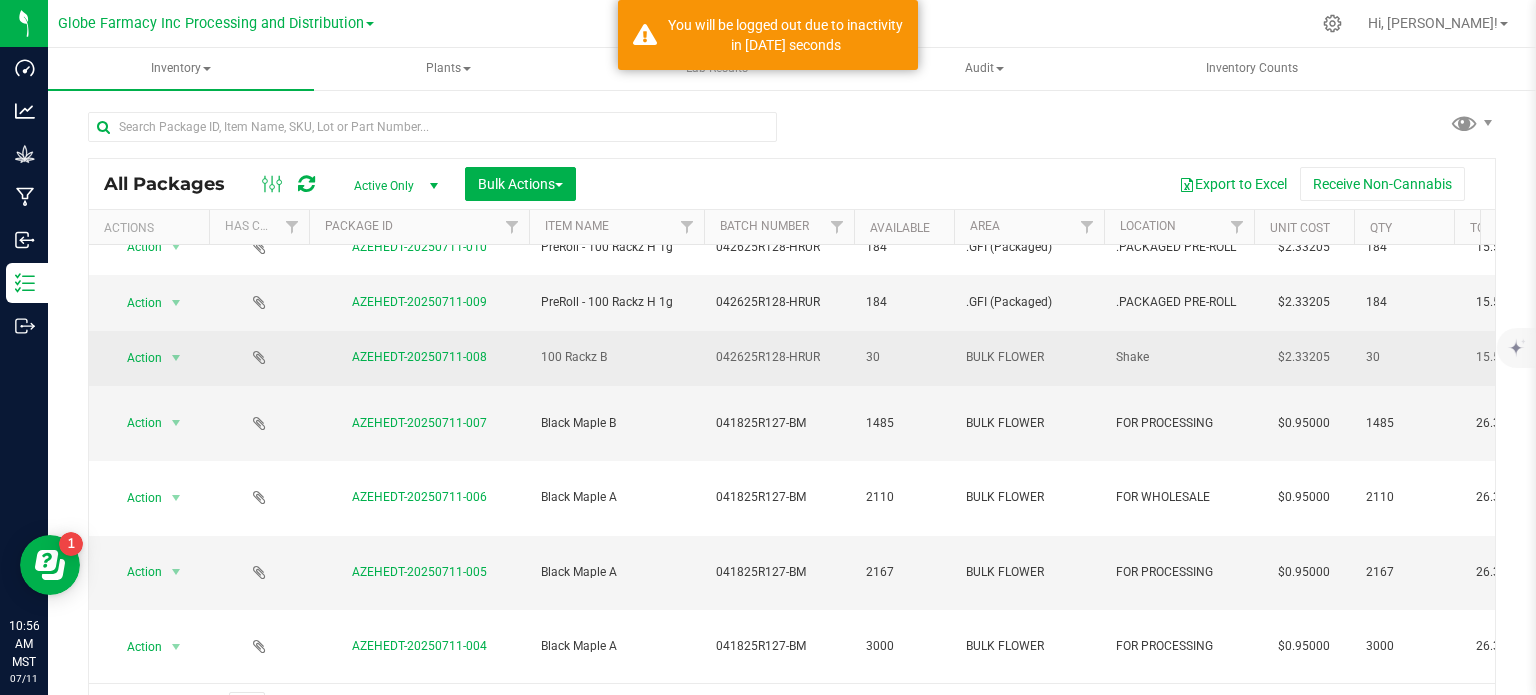 scroll, scrollTop: 479, scrollLeft: 0, axis: vertical 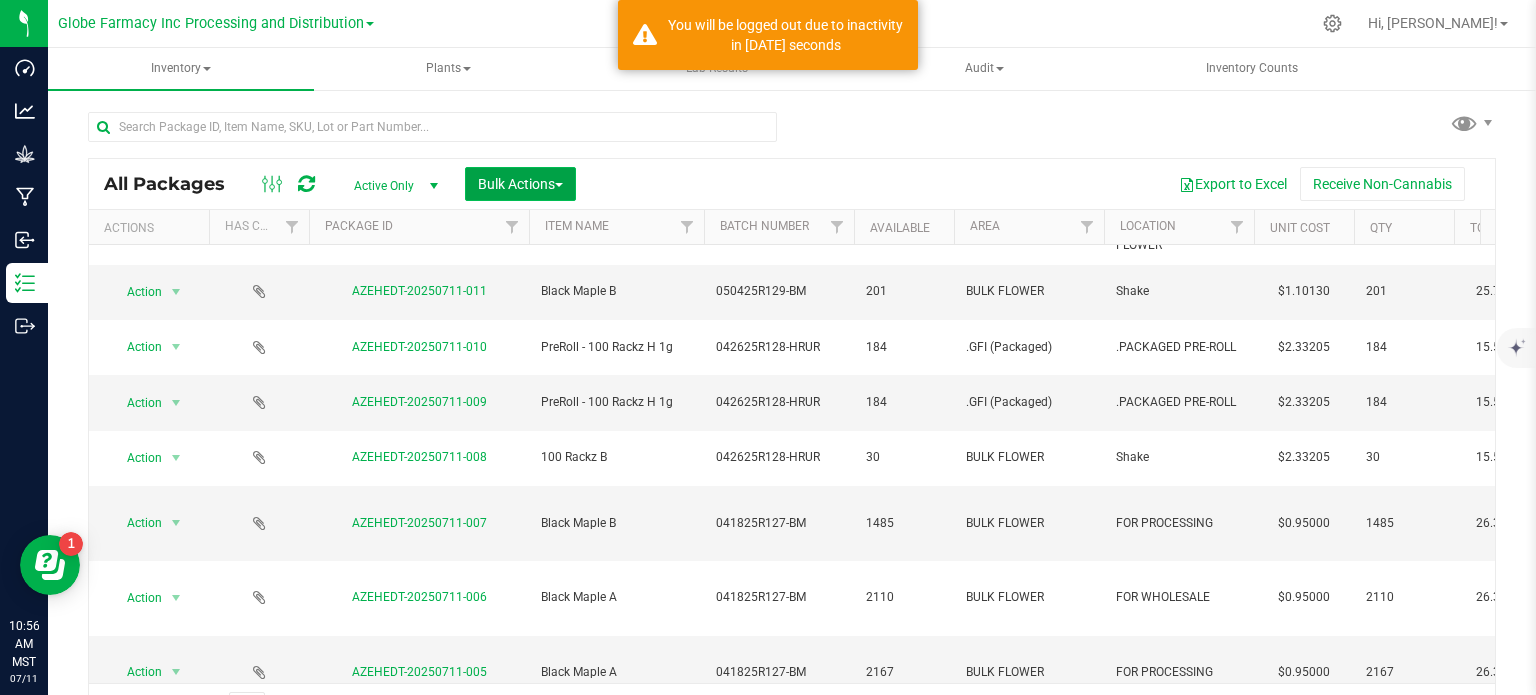 click on "Bulk Actions" at bounding box center [520, 184] 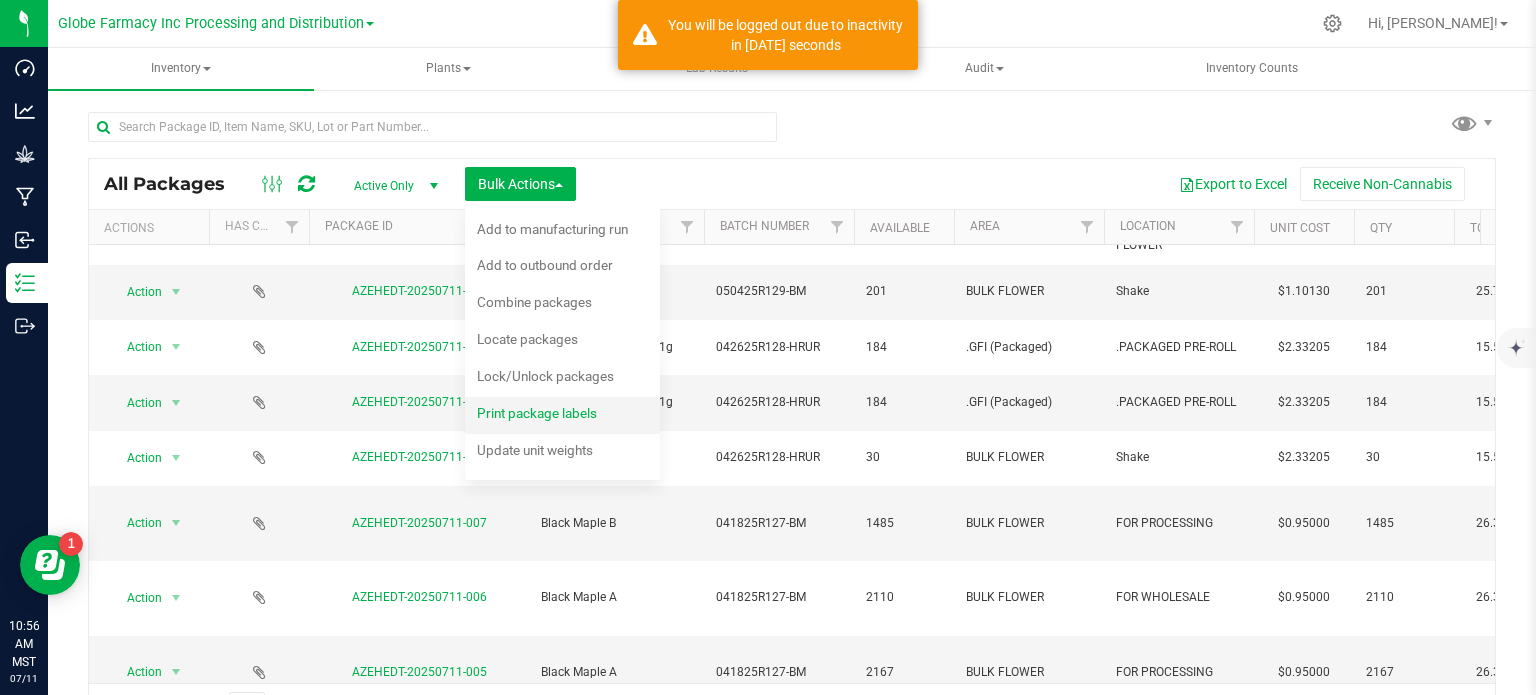 click on "Print package labels" at bounding box center (537, 413) 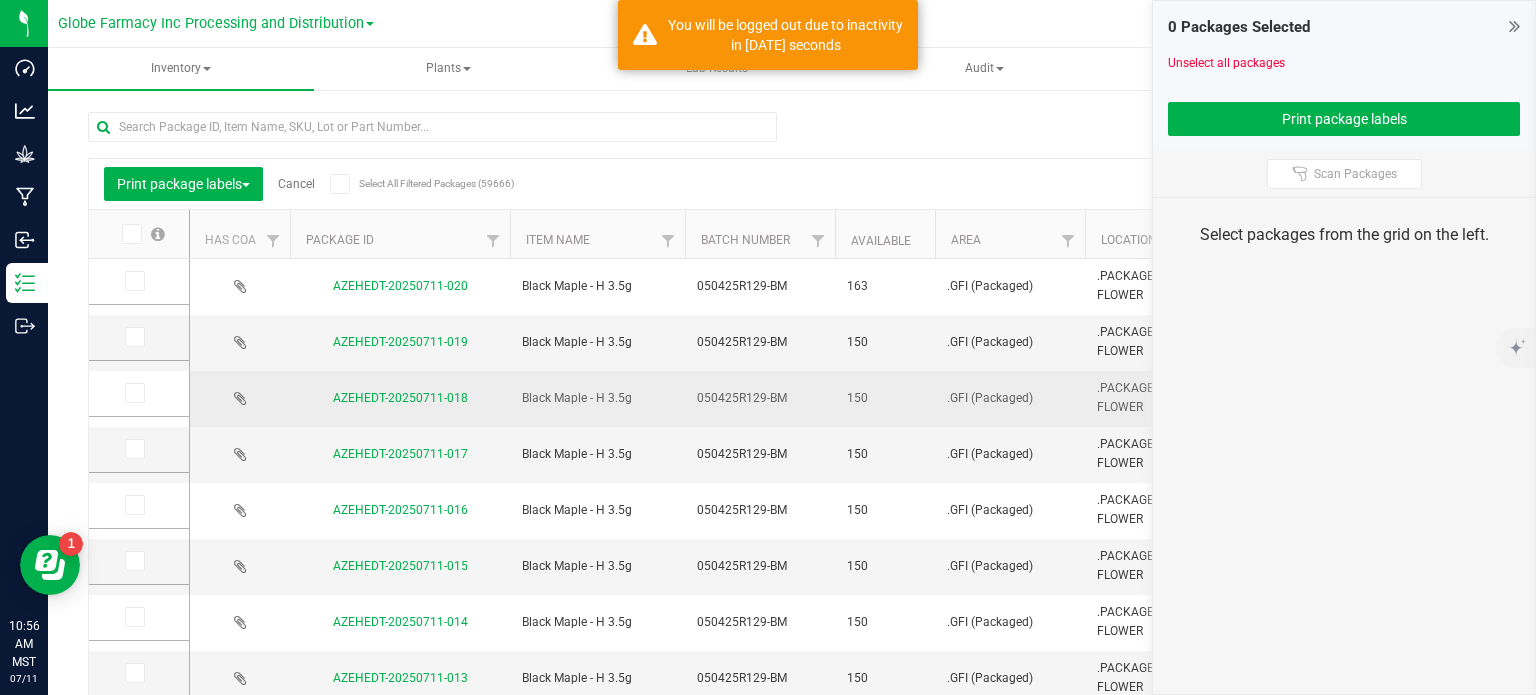 scroll, scrollTop: 200, scrollLeft: 0, axis: vertical 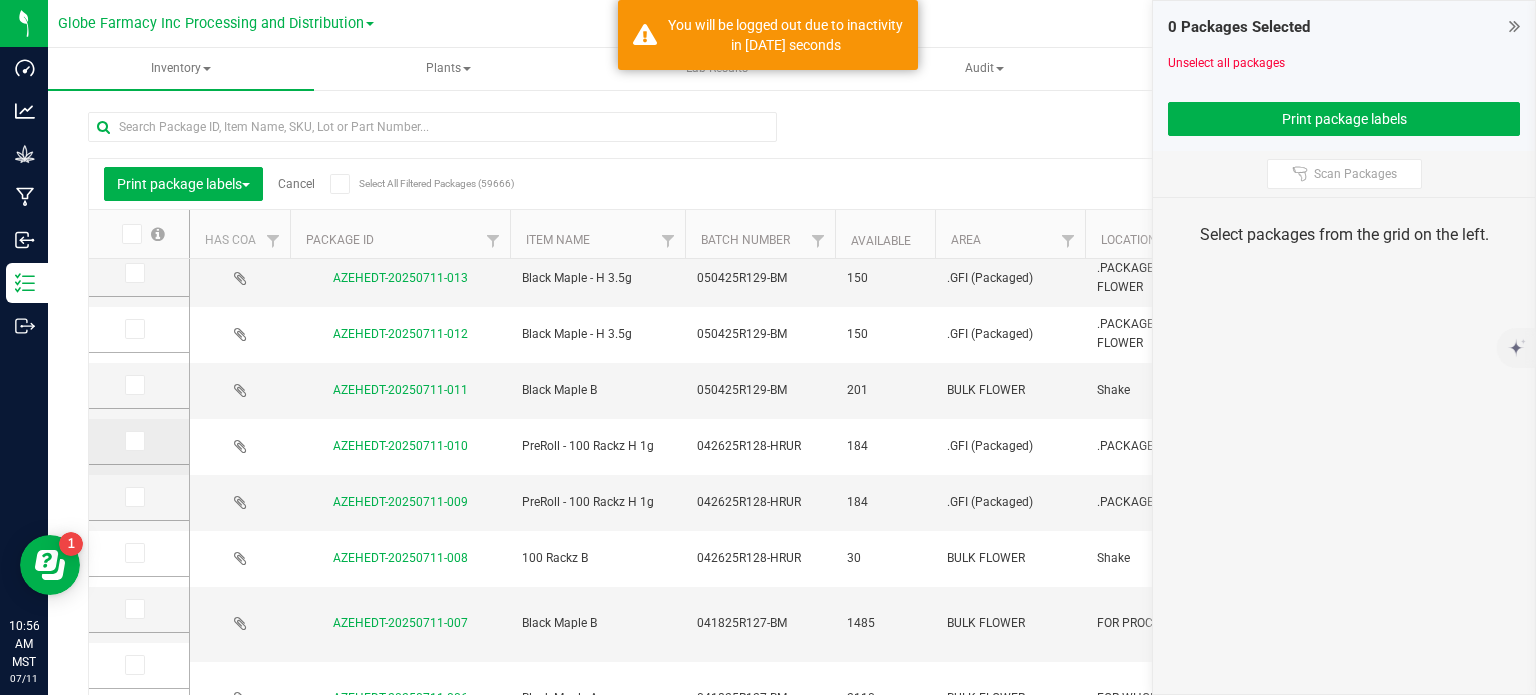 click at bounding box center [133, 441] 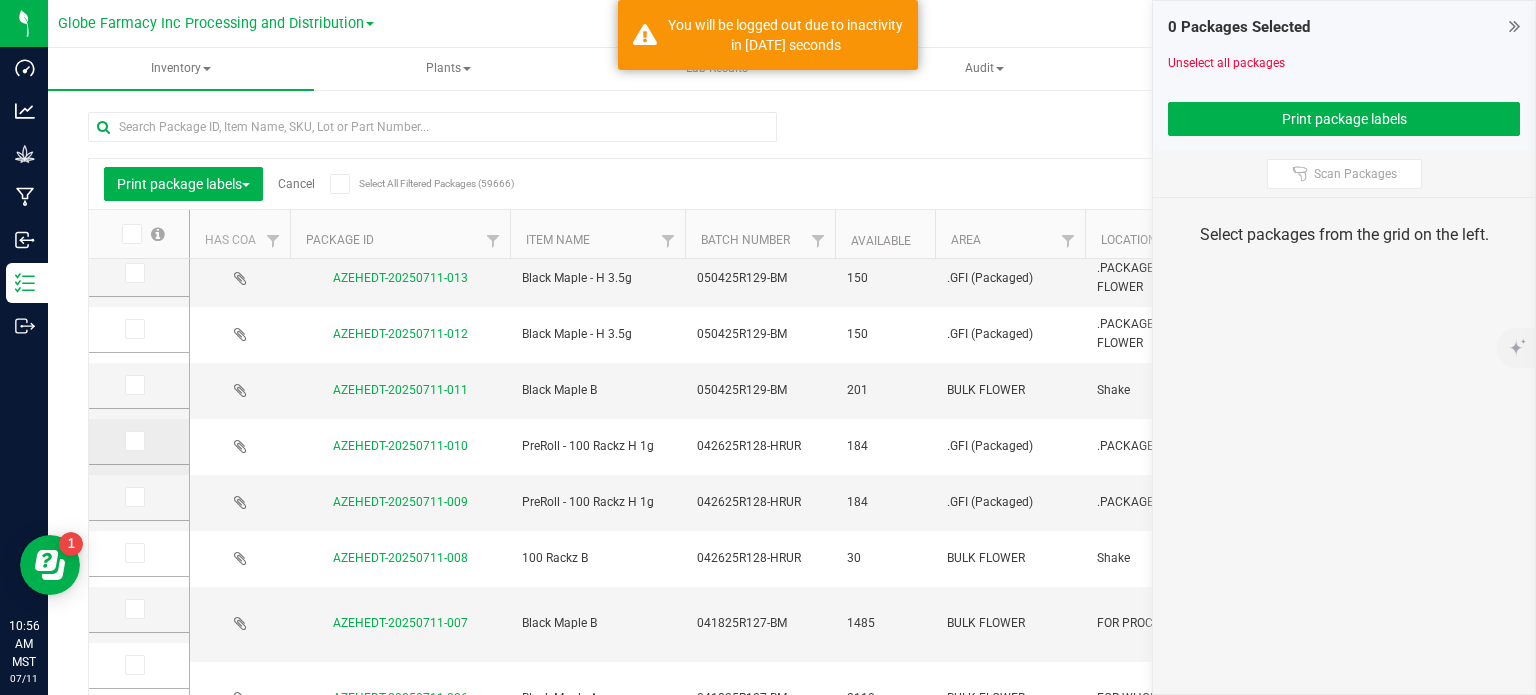 click at bounding box center (0, 0) 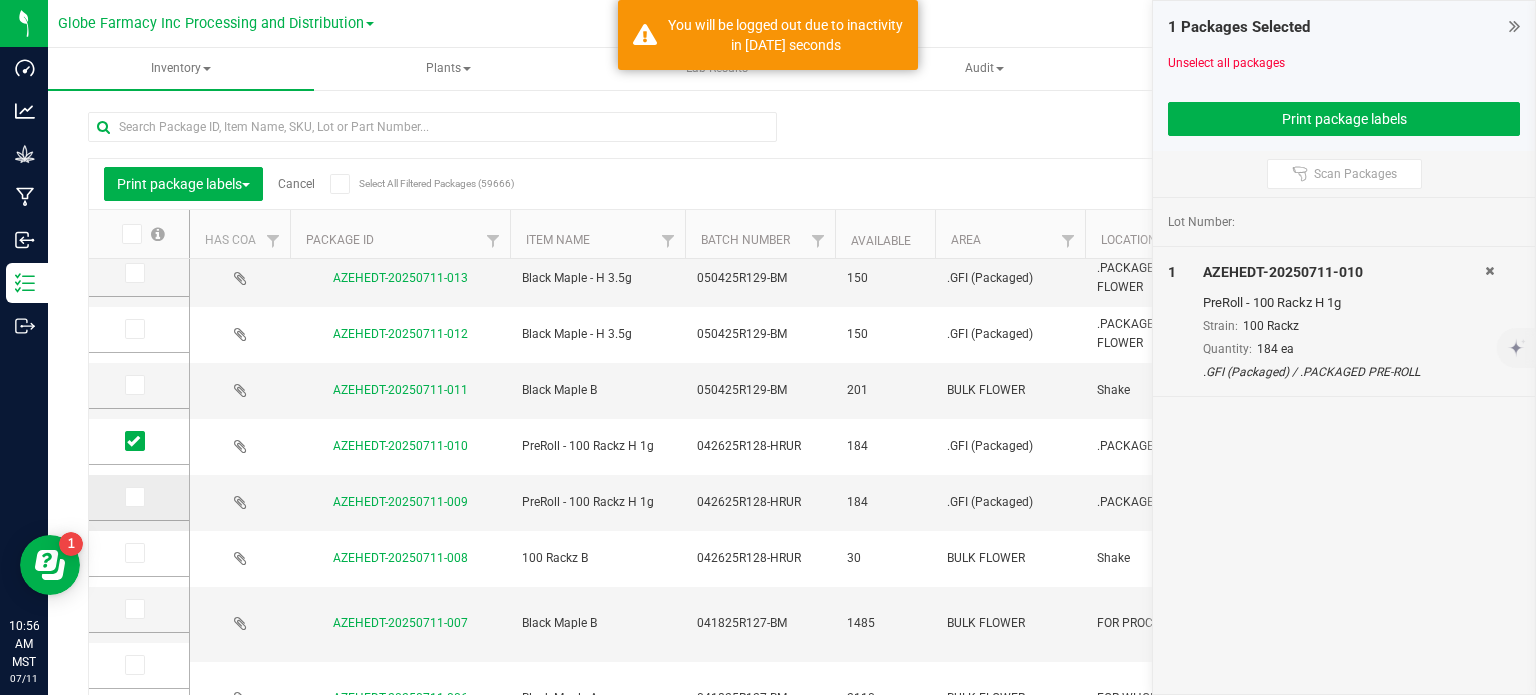 click at bounding box center (133, 497) 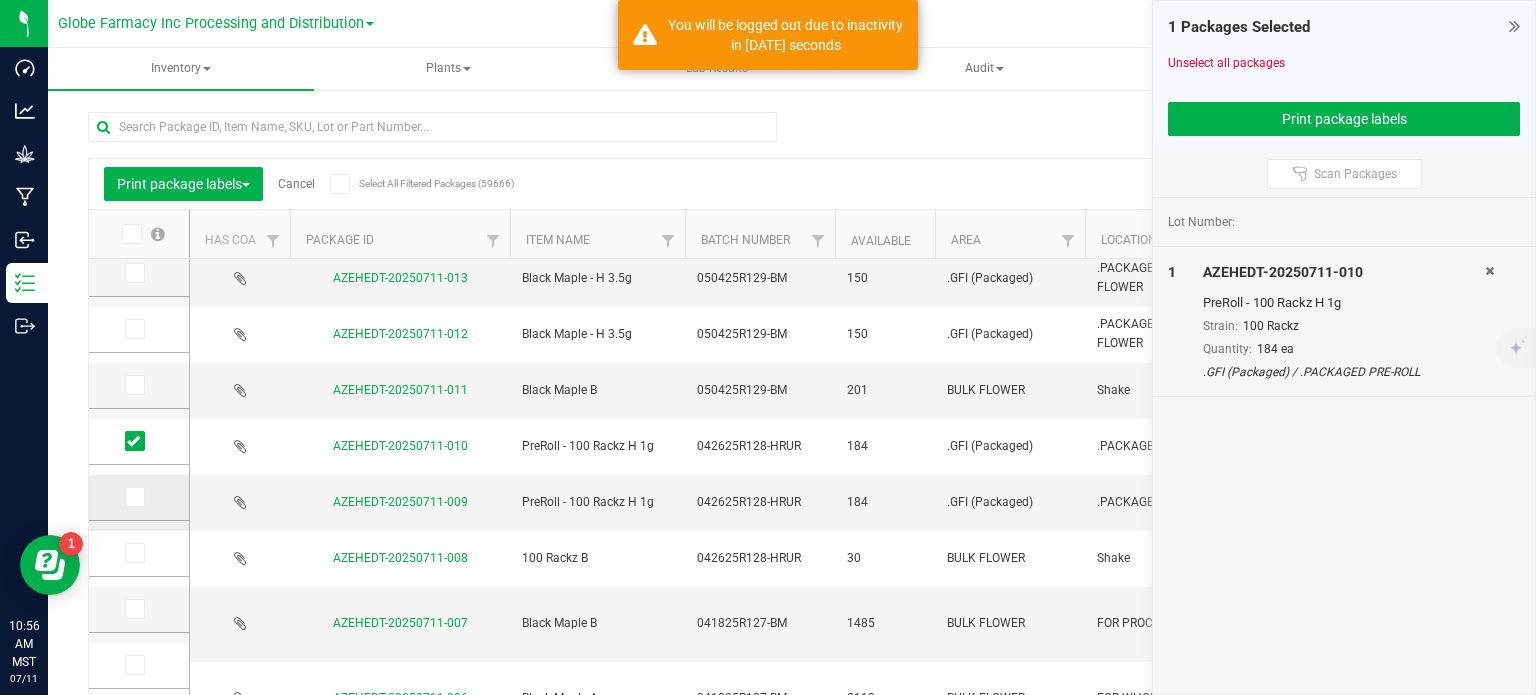 click at bounding box center [0, 0] 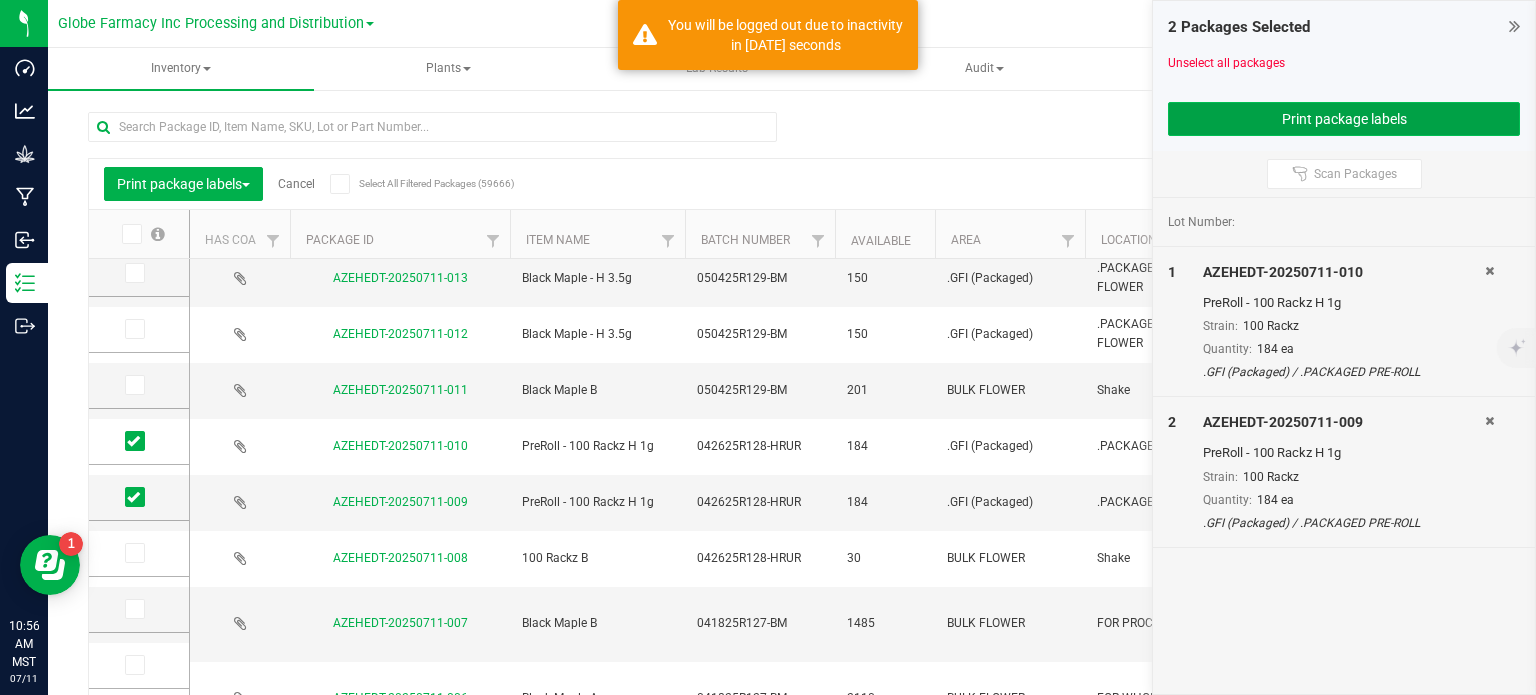 click on "Print package labels" at bounding box center (1344, 119) 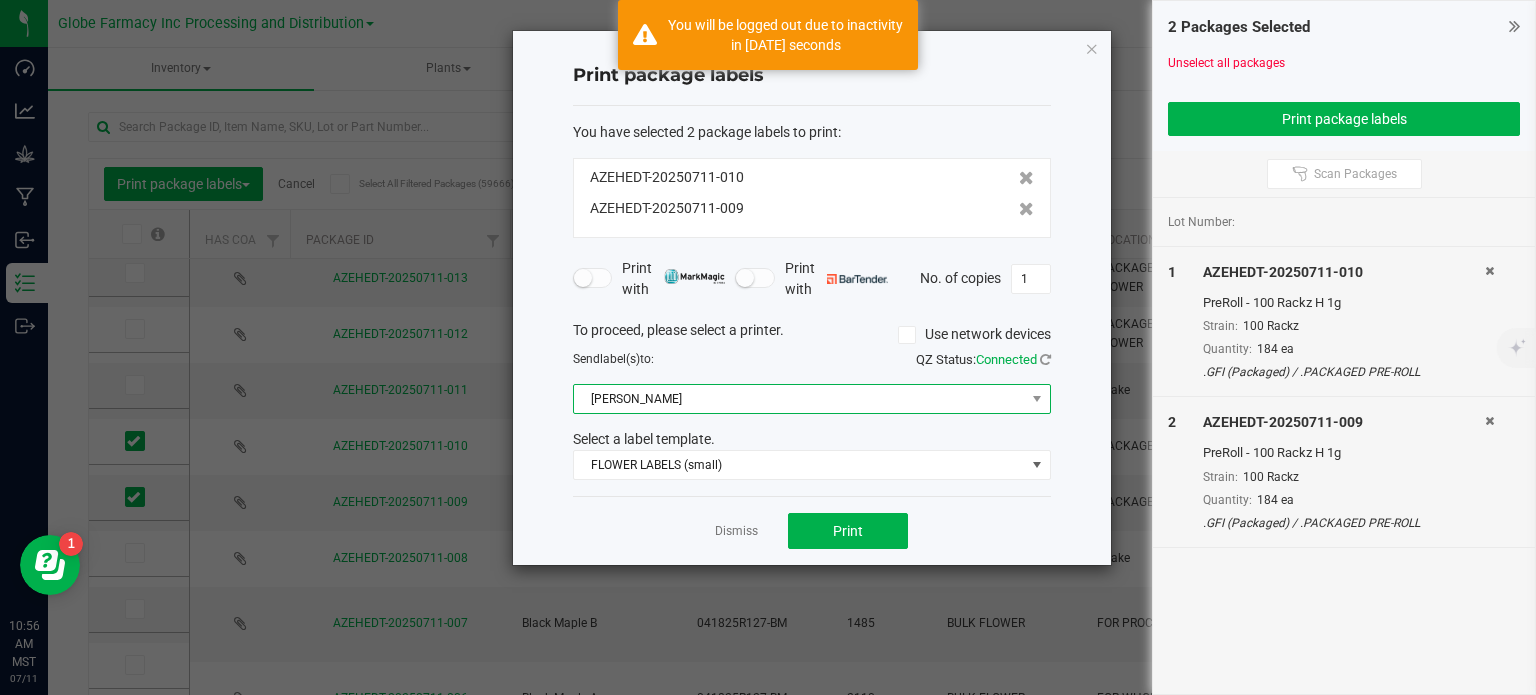 click on "Briana Zebra Small" at bounding box center (799, 399) 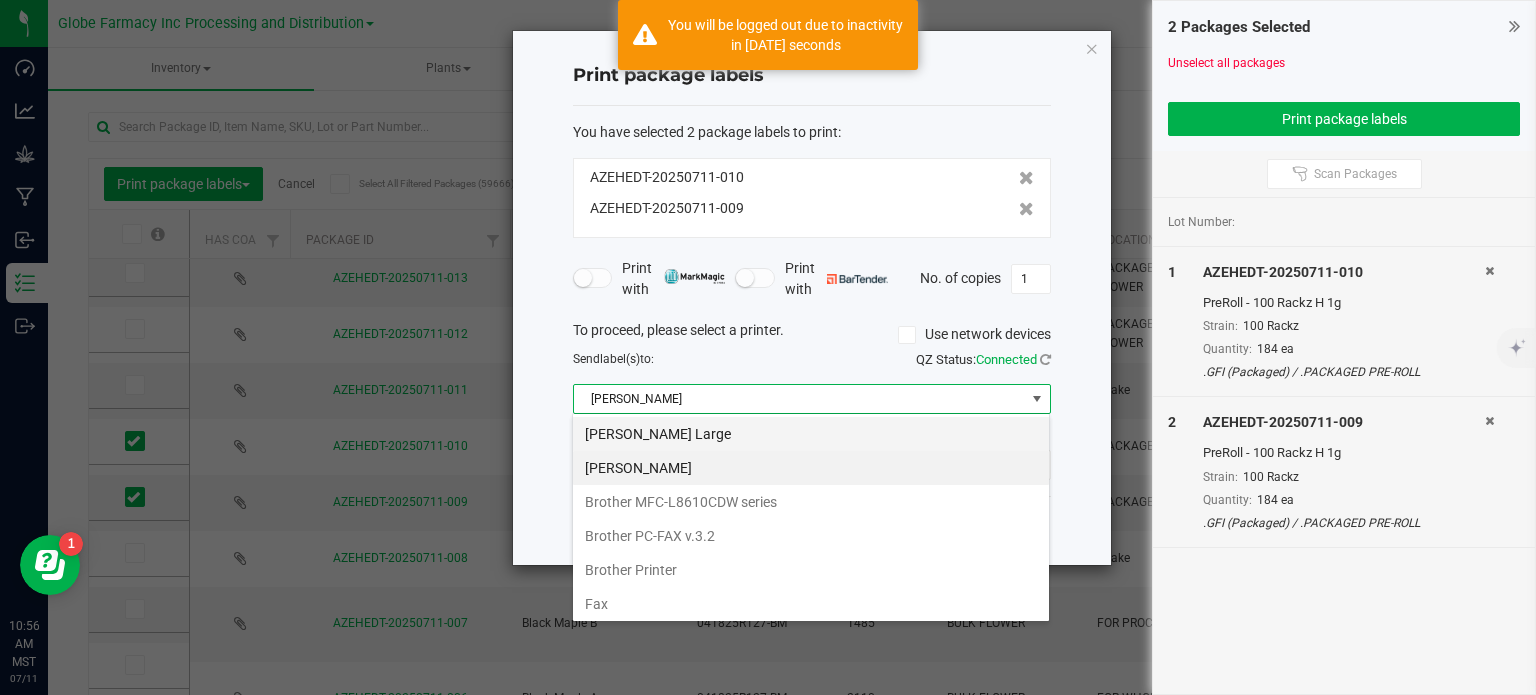 scroll, scrollTop: 99970, scrollLeft: 99521, axis: both 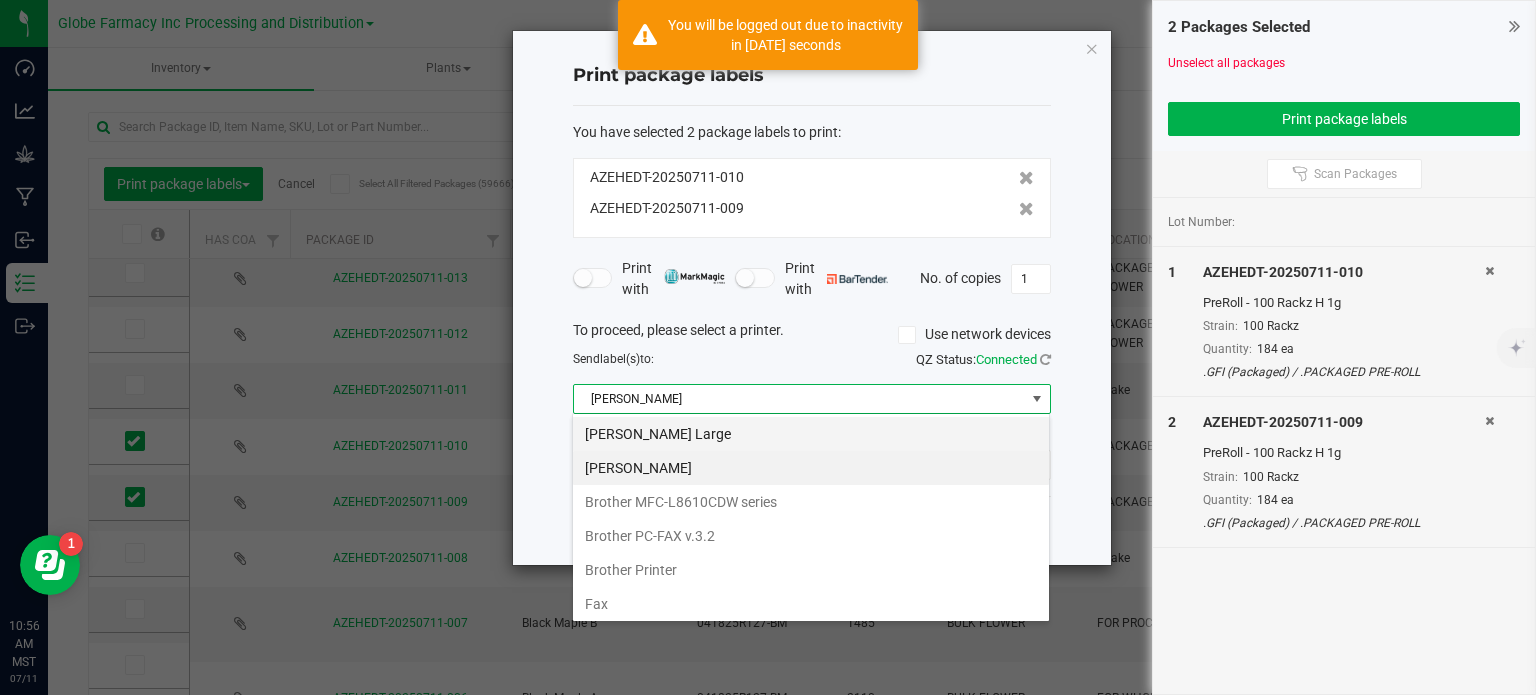 click on "Briana Zebra Large" at bounding box center [811, 434] 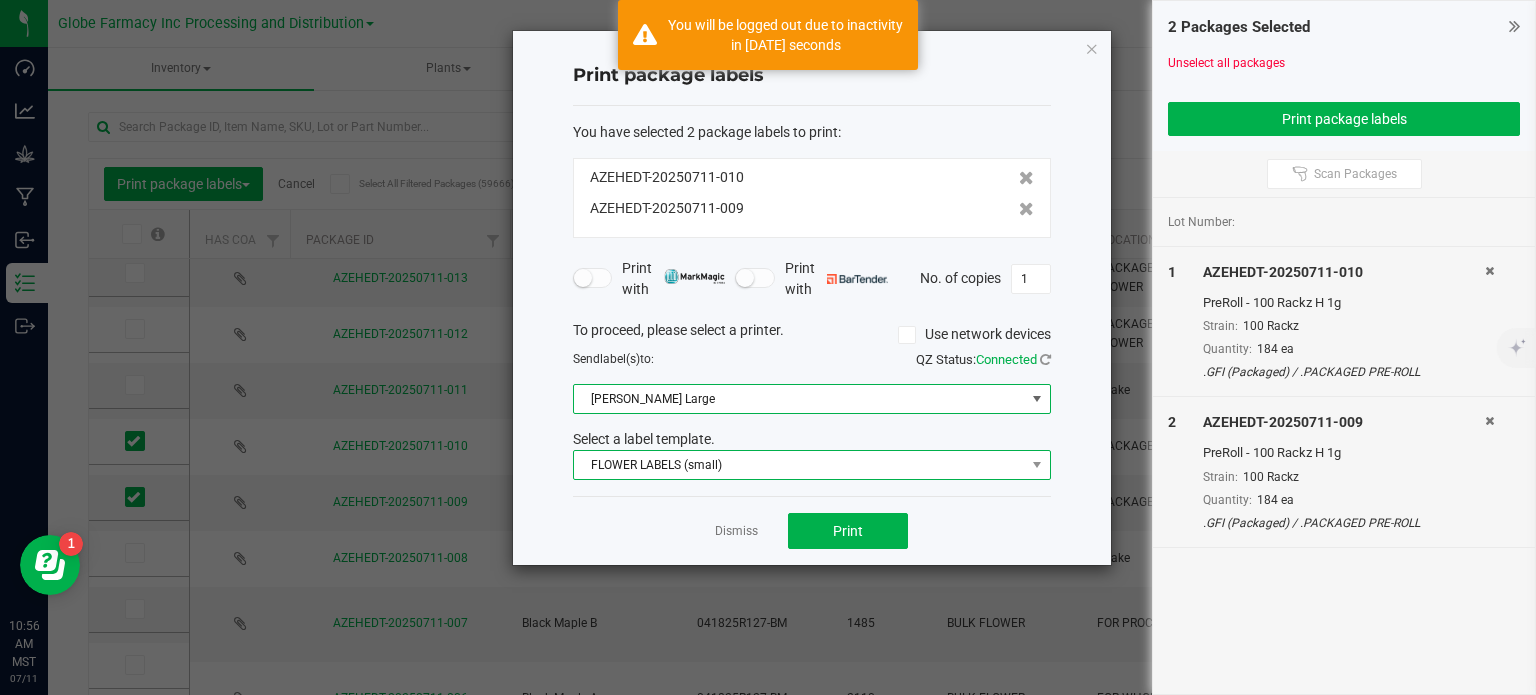 click on "FLOWER LABELS  (small)" at bounding box center [799, 465] 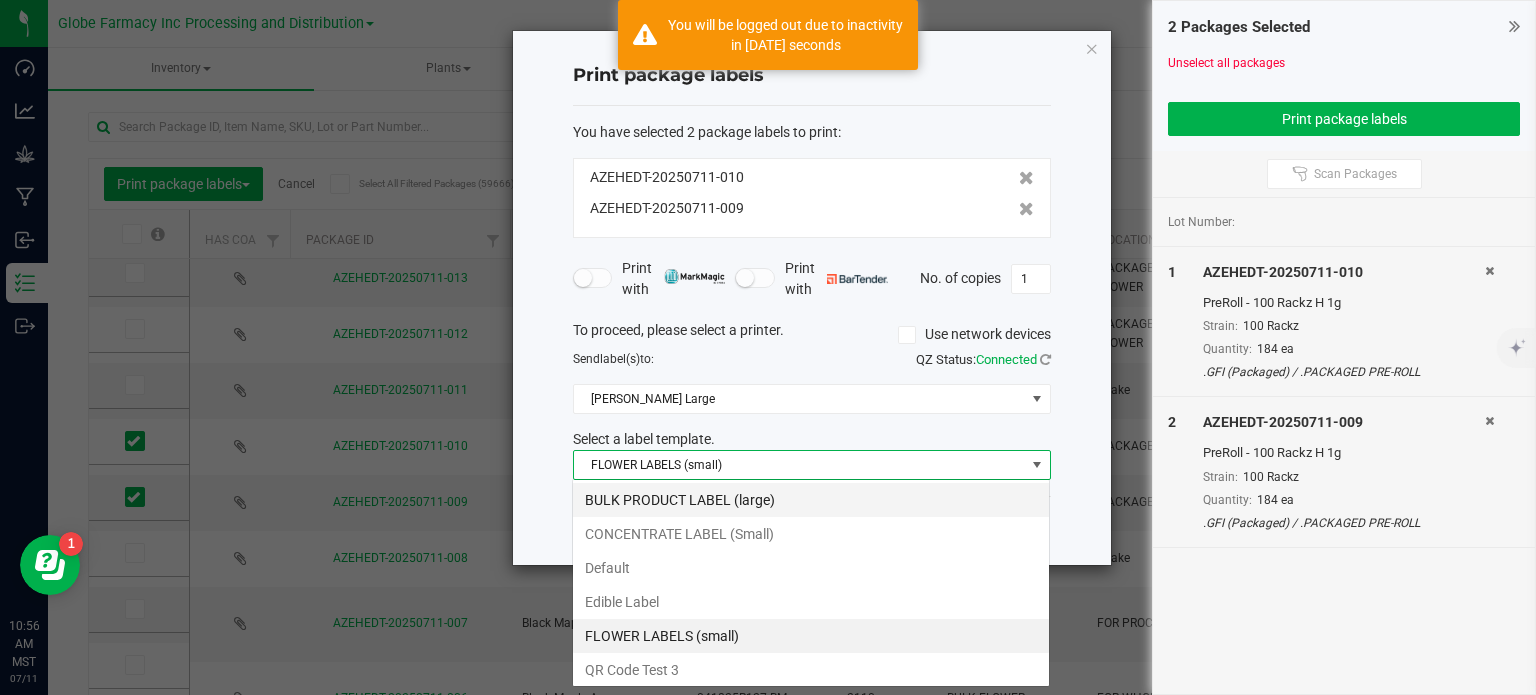 scroll, scrollTop: 99970, scrollLeft: 99521, axis: both 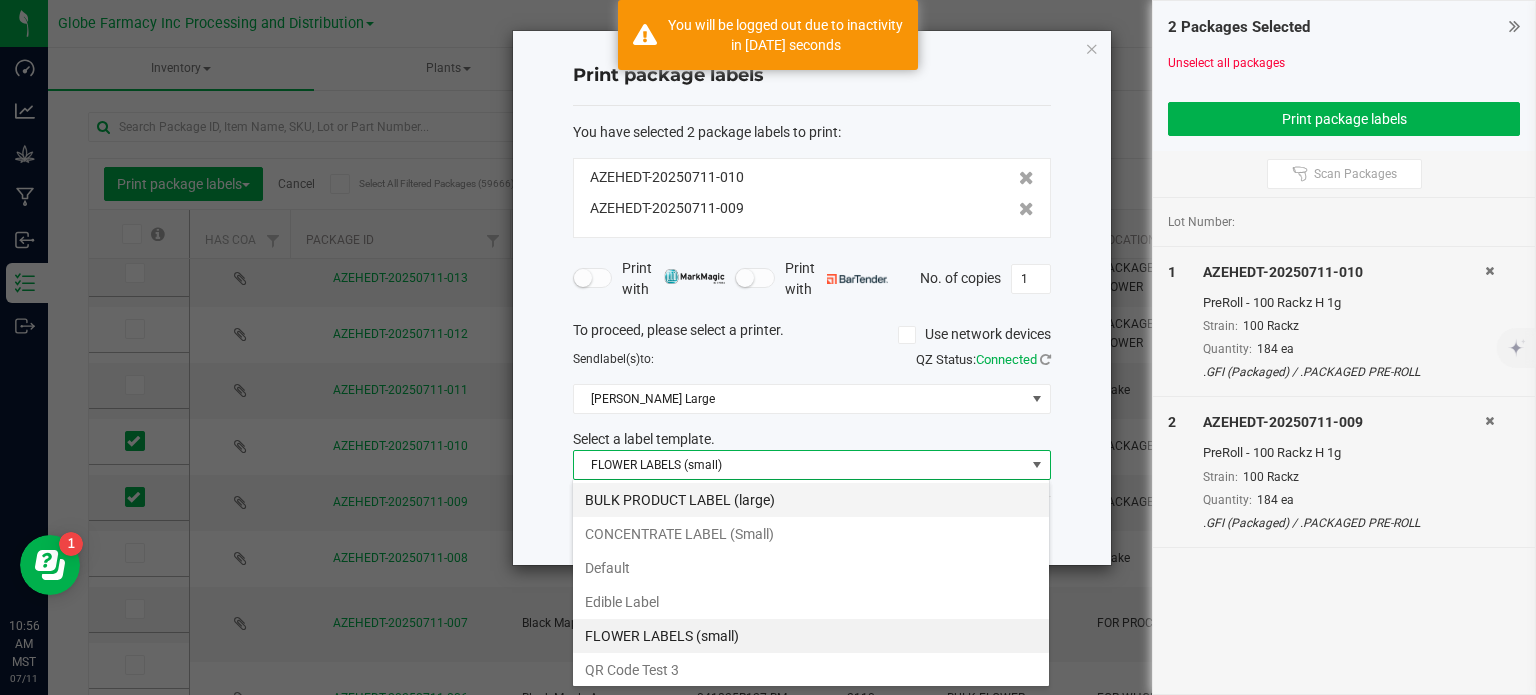 click on "BULK PRODUCT LABEL (large)" at bounding box center [811, 500] 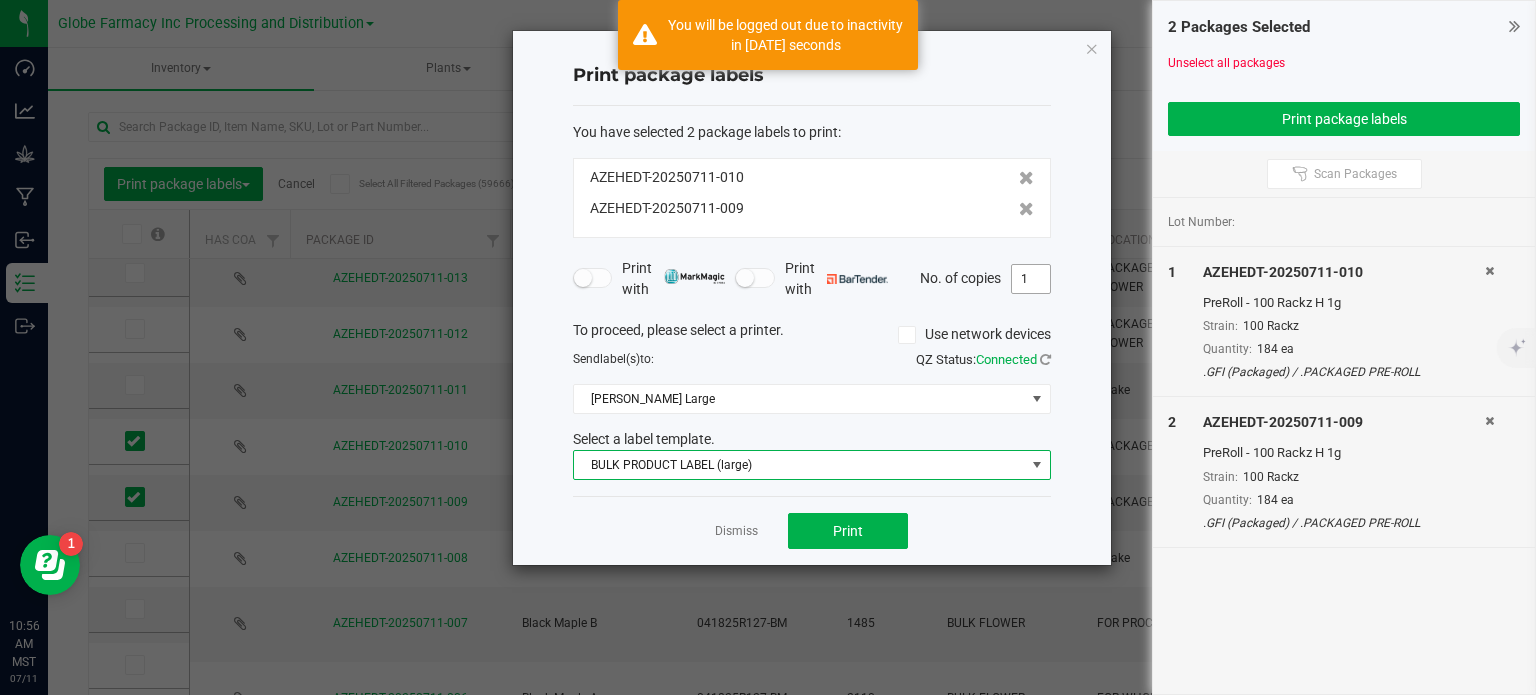 click on "1" at bounding box center (1031, 279) 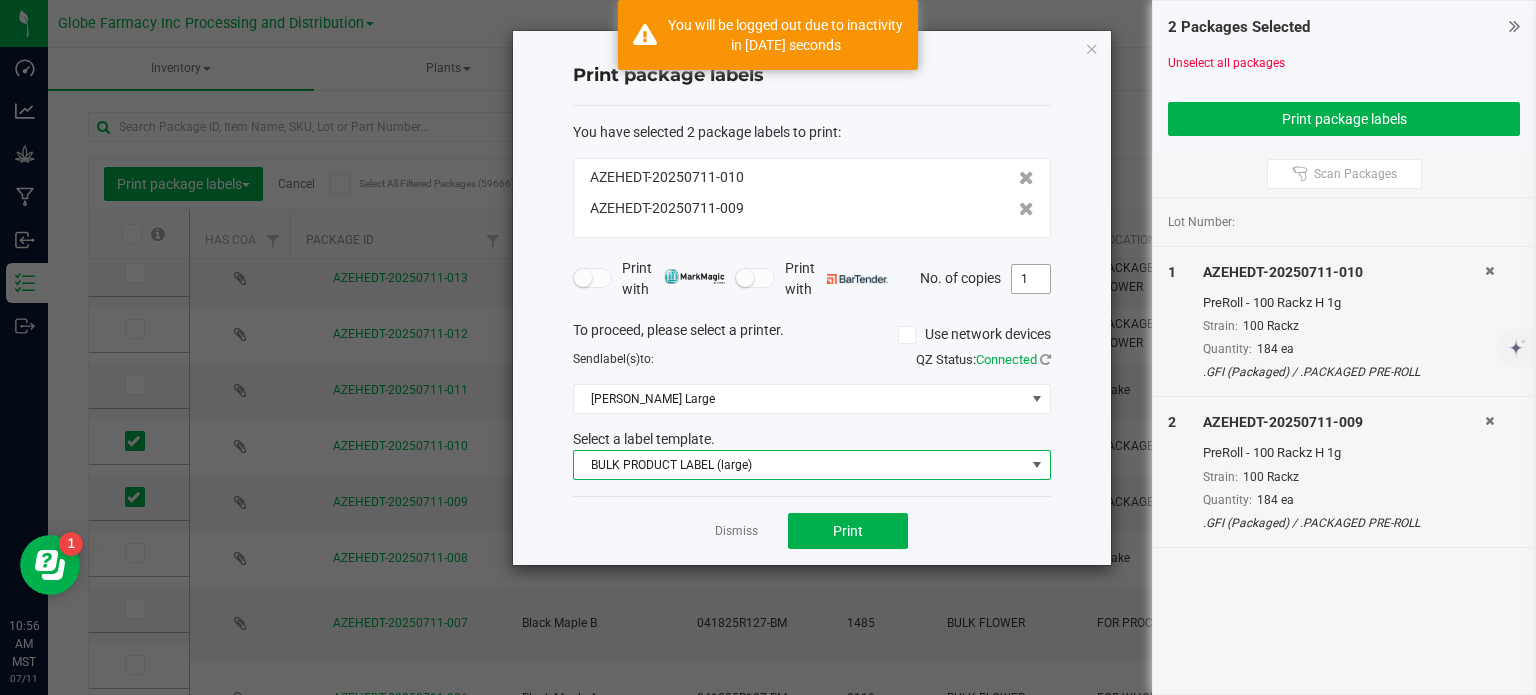 click on "1" at bounding box center (1031, 279) 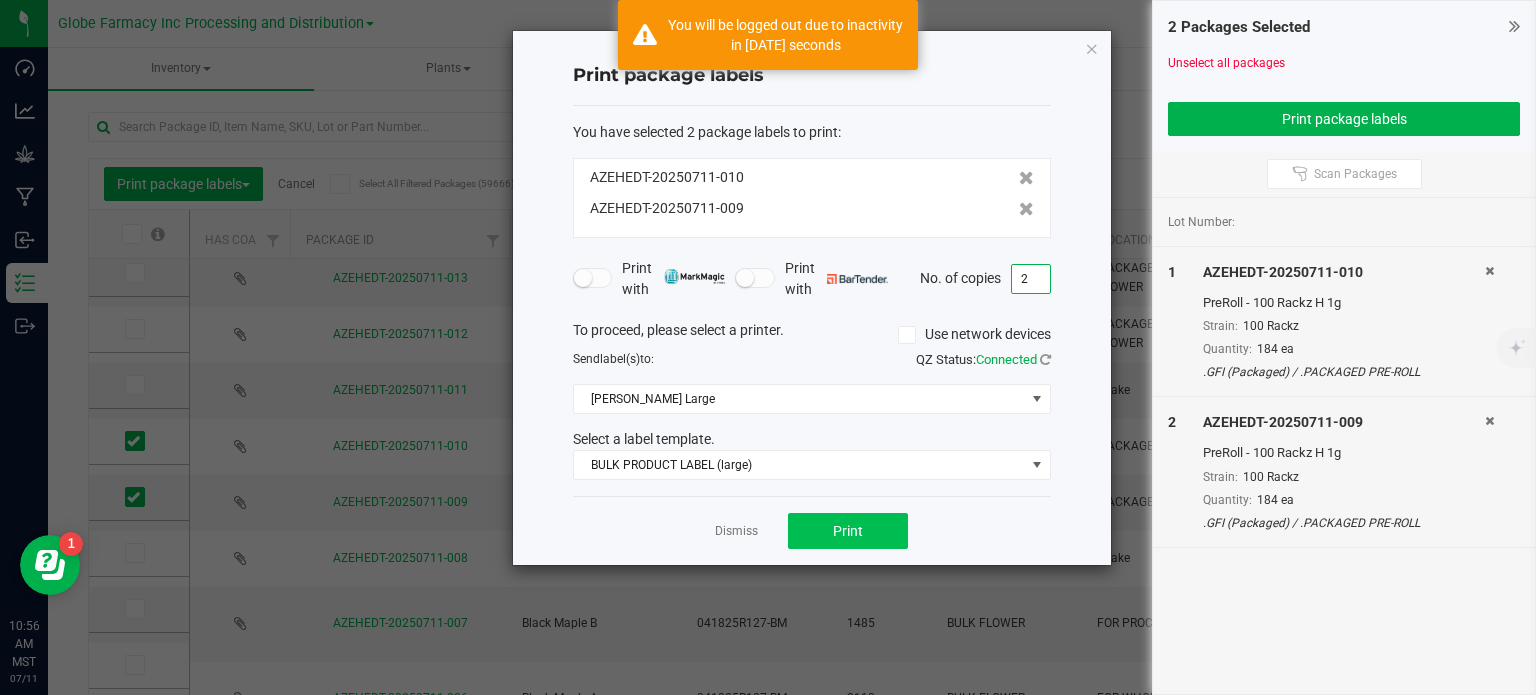 type on "2" 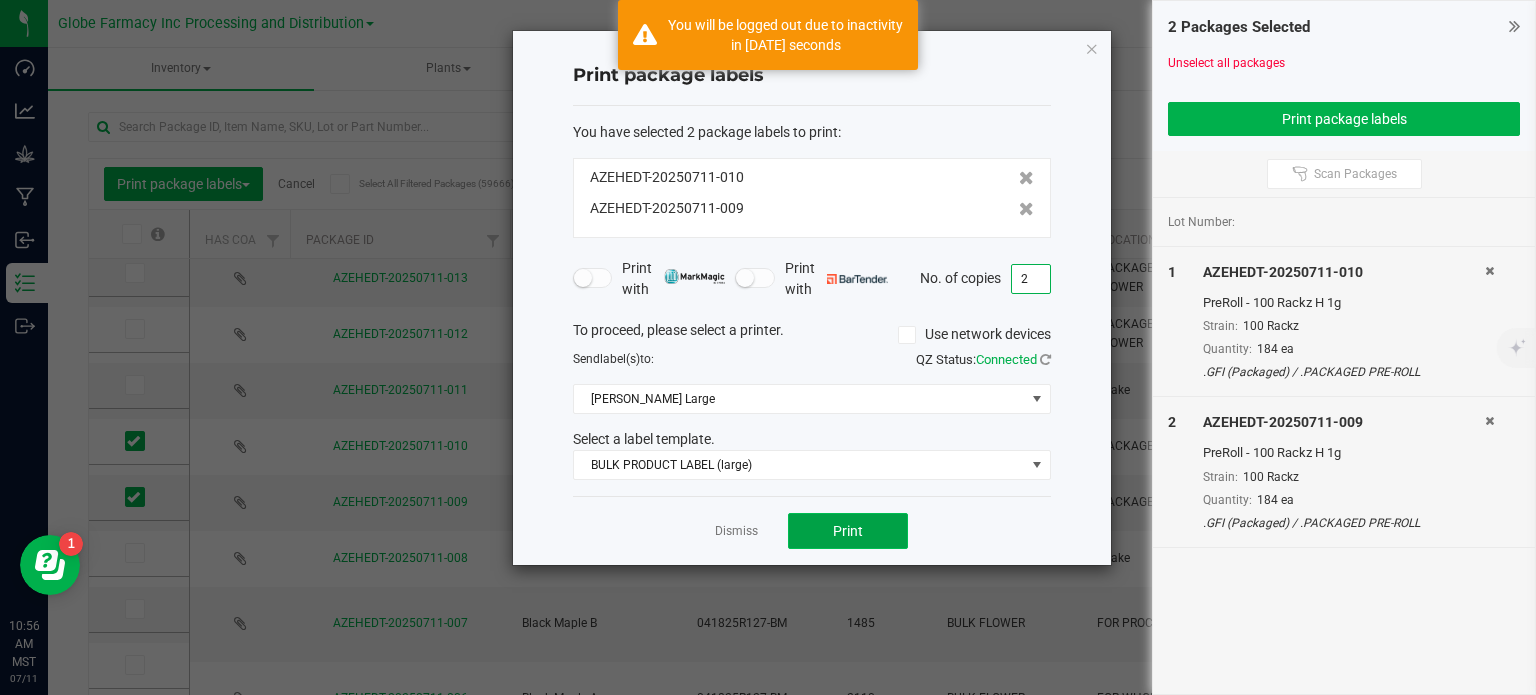 click on "Print" 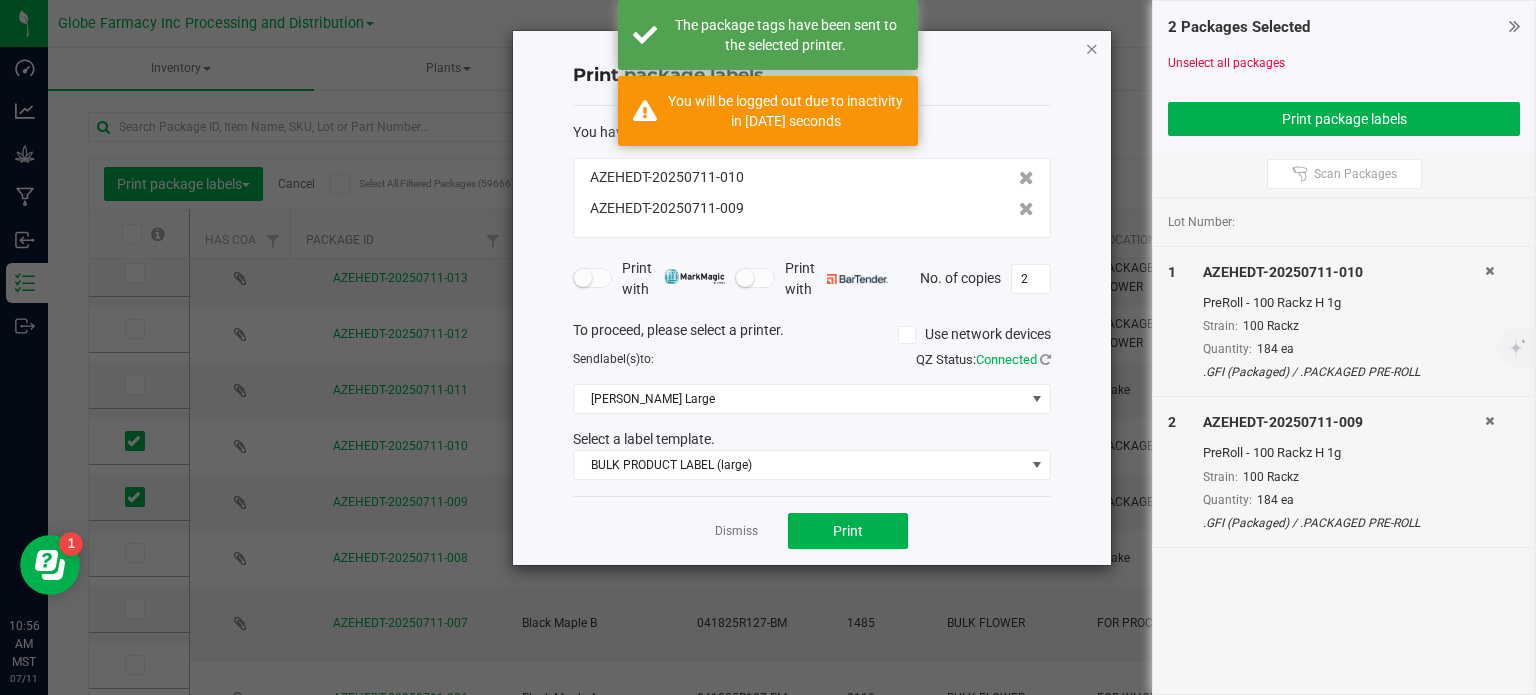 click 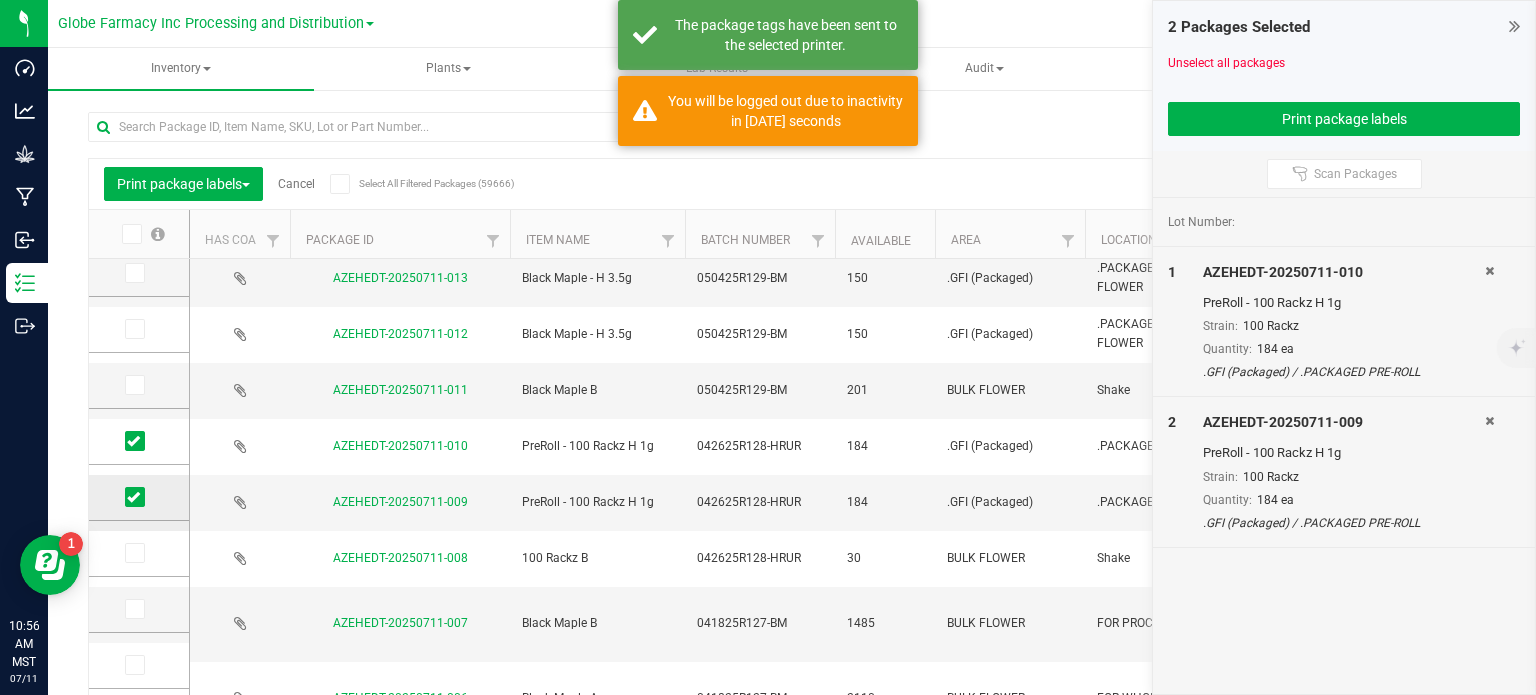 click at bounding box center [133, 497] 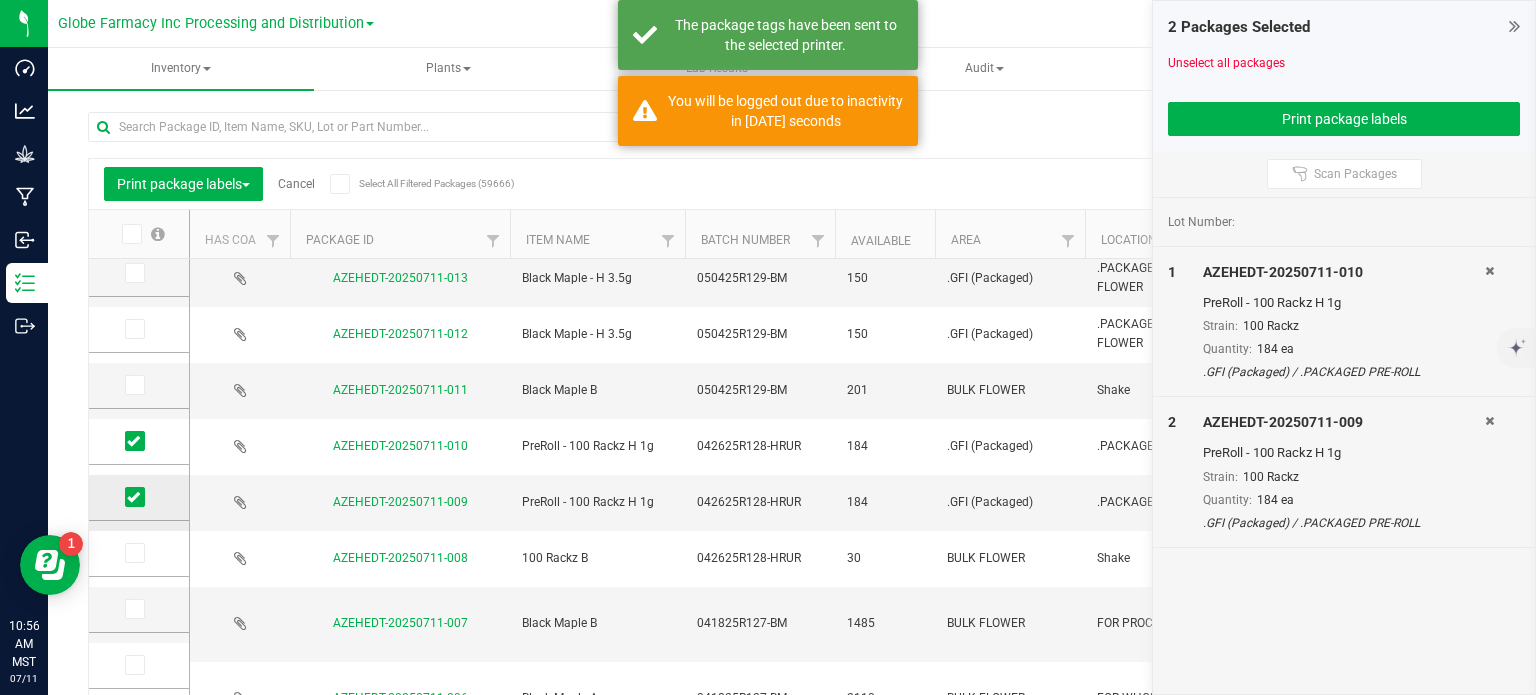 click at bounding box center (0, 0) 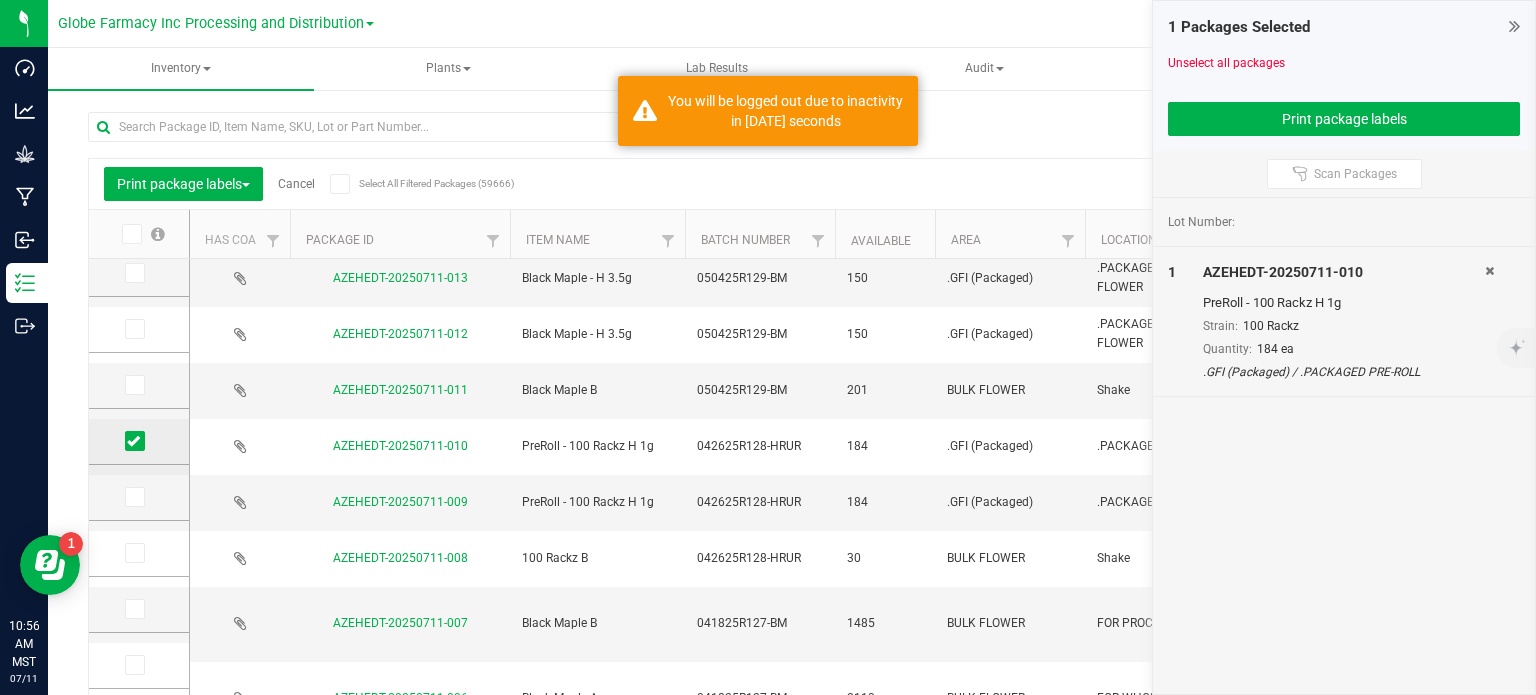 click at bounding box center (133, 441) 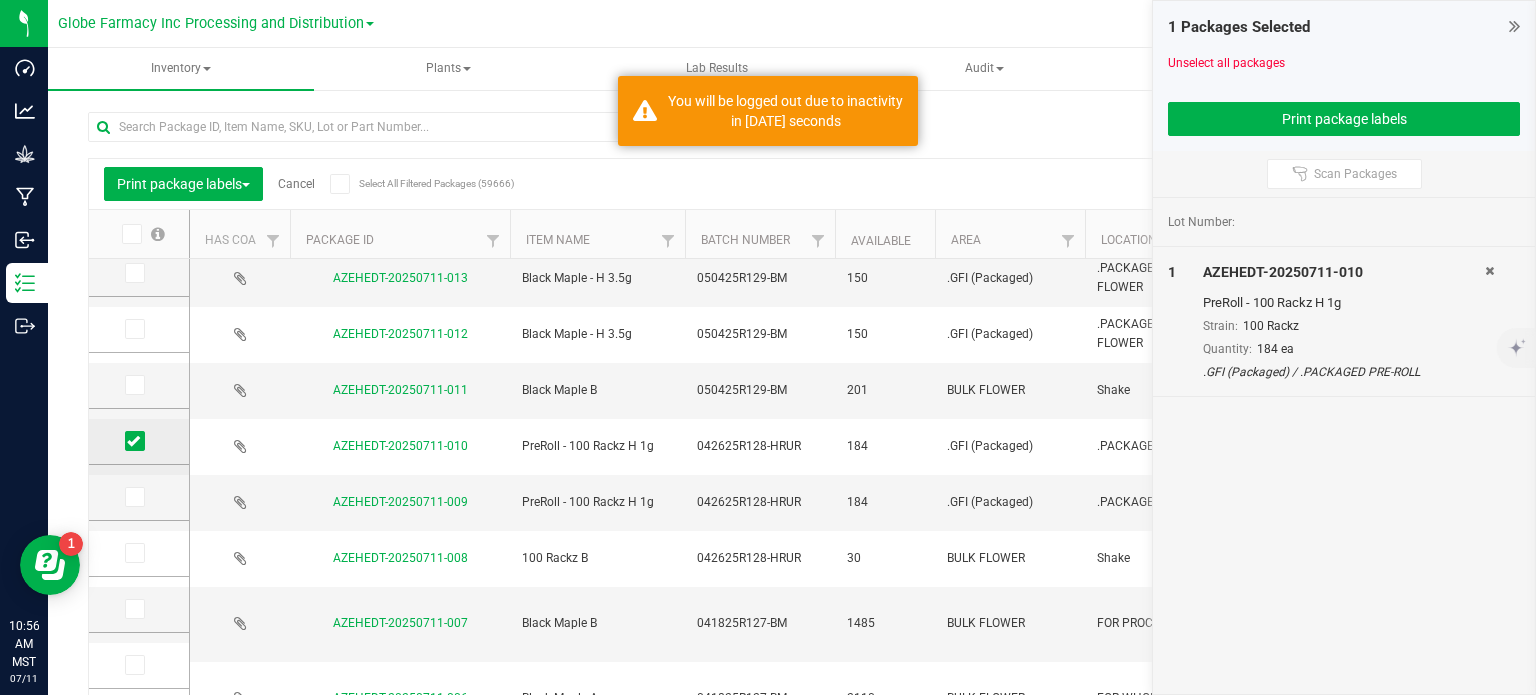 click at bounding box center [0, 0] 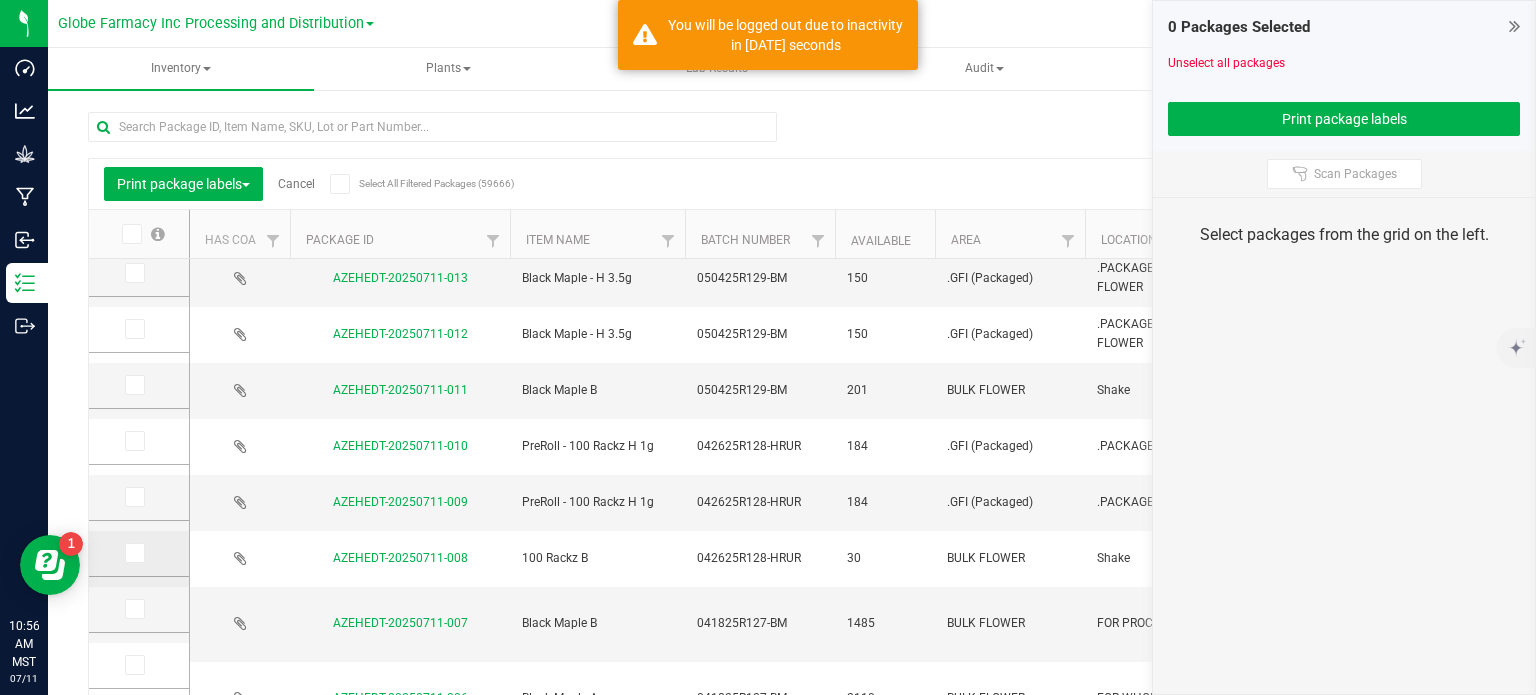 click at bounding box center (133, 553) 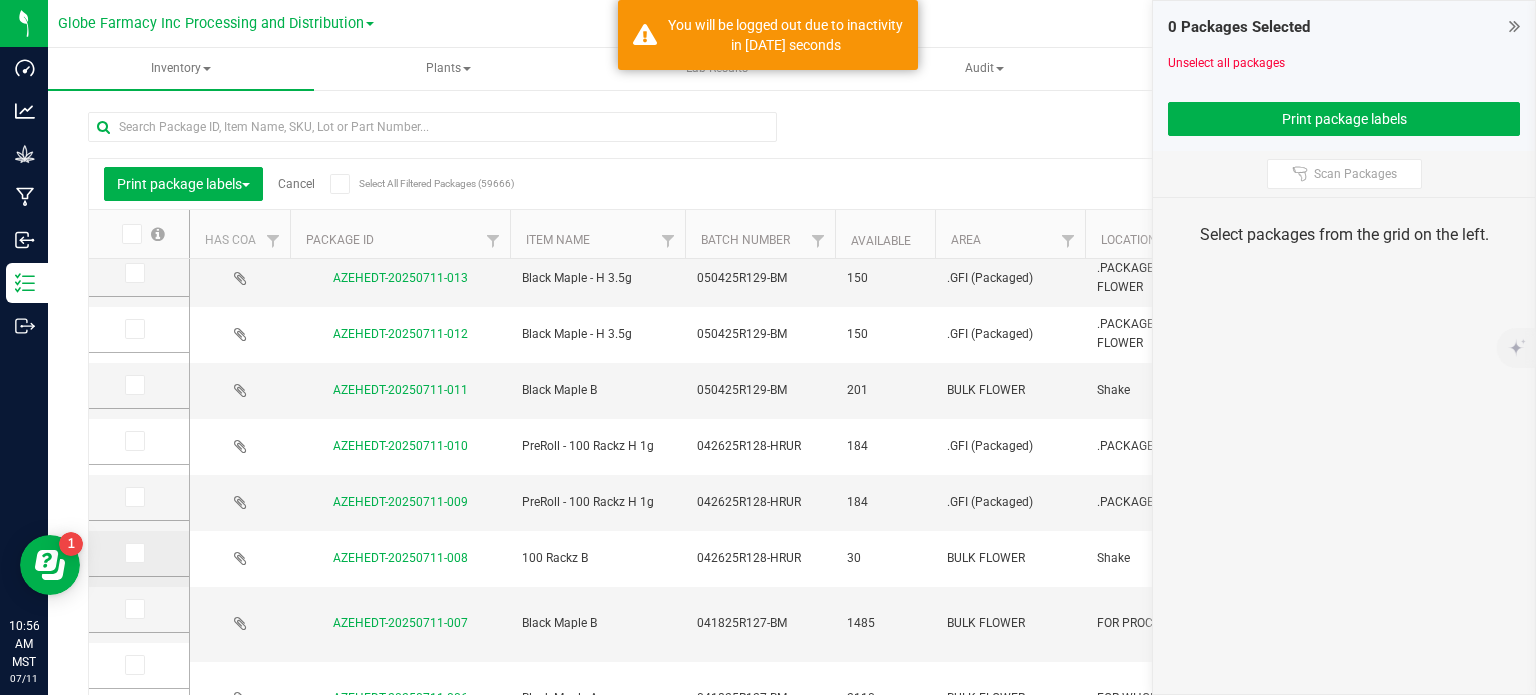 click at bounding box center (0, 0) 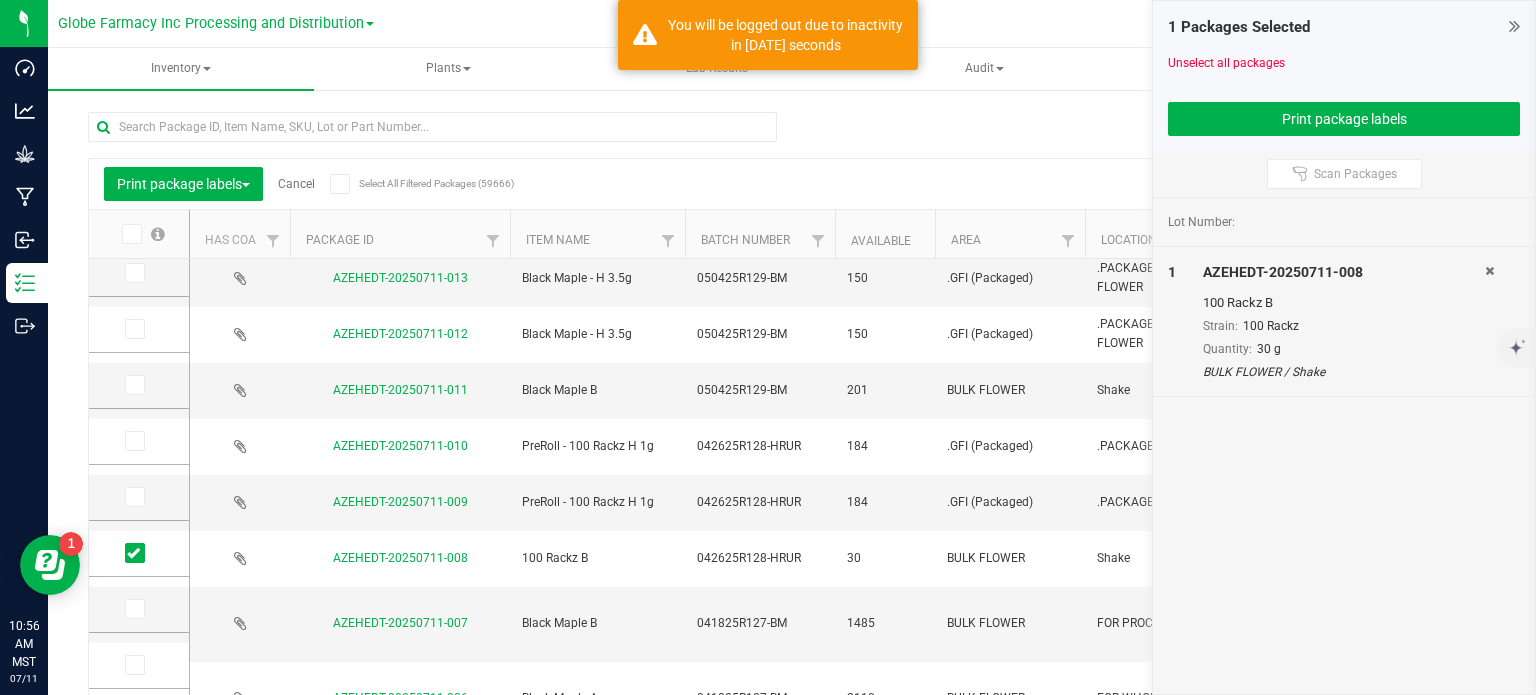 click at bounding box center (1344, 94) 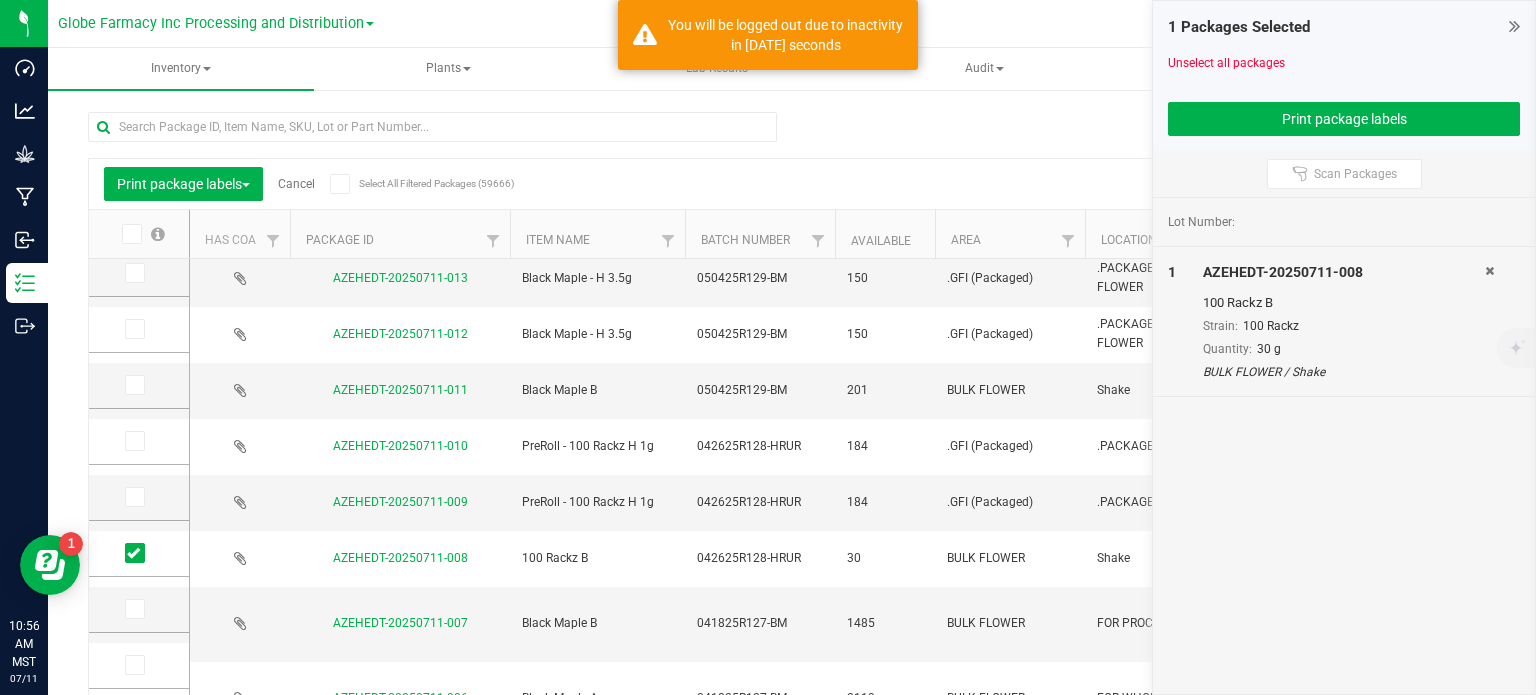 click on "1 Packages Selected   Unselect all packages   Print package labels" at bounding box center (1344, 76) 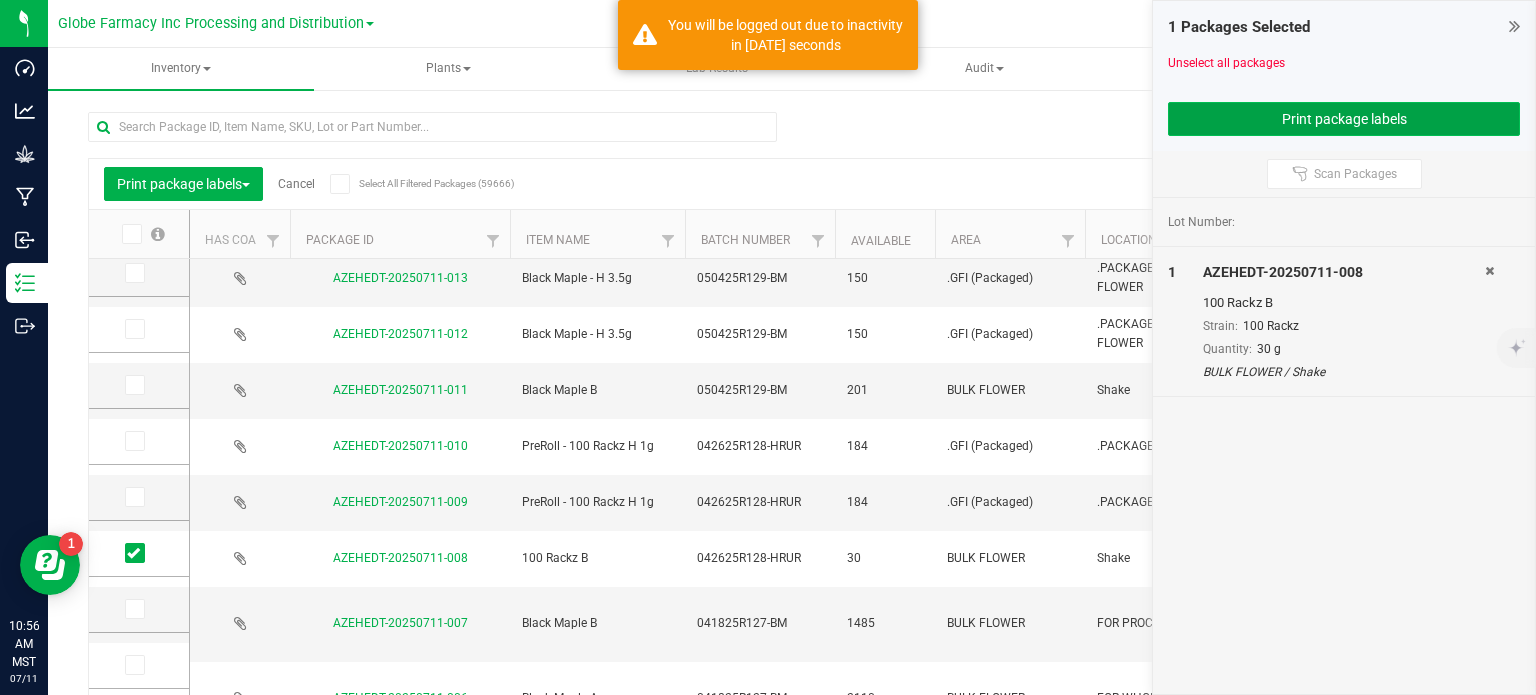 click on "Print package labels" at bounding box center (1344, 119) 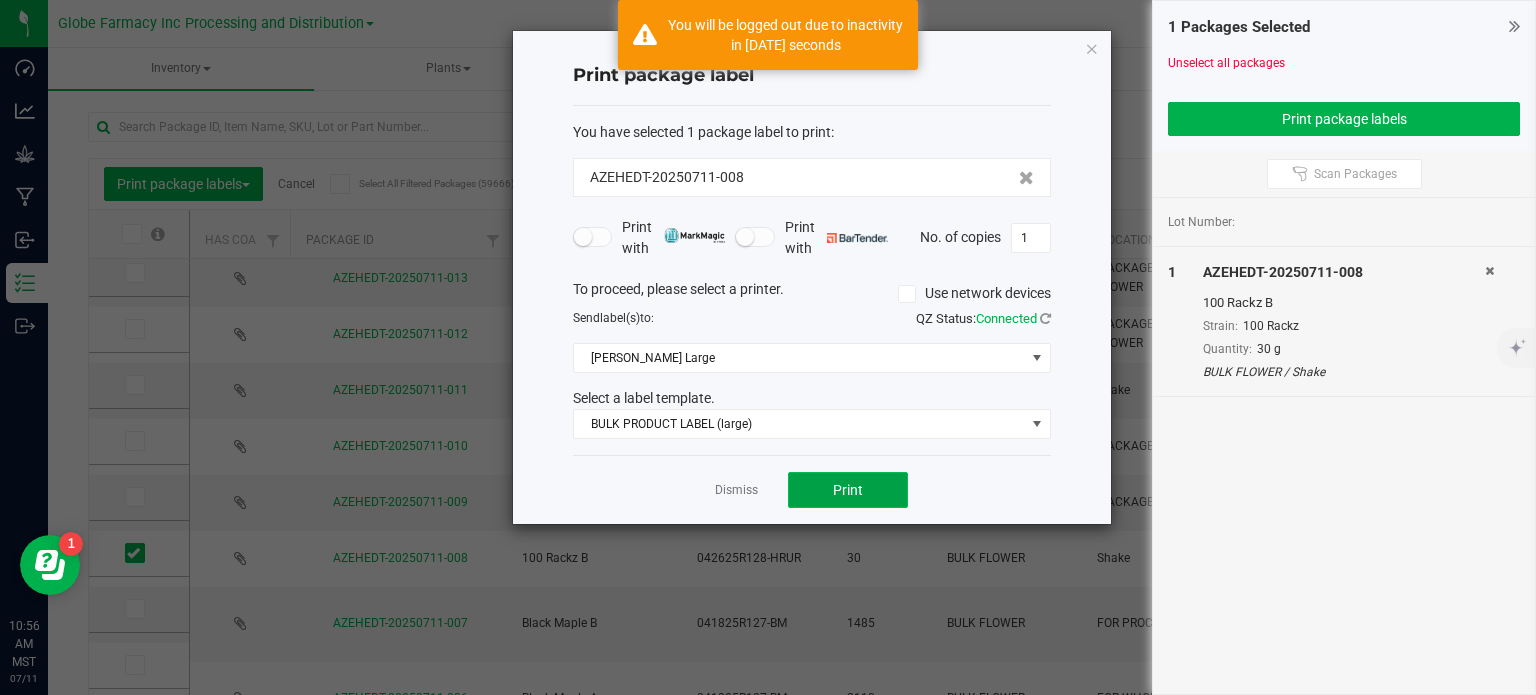 click on "Print" 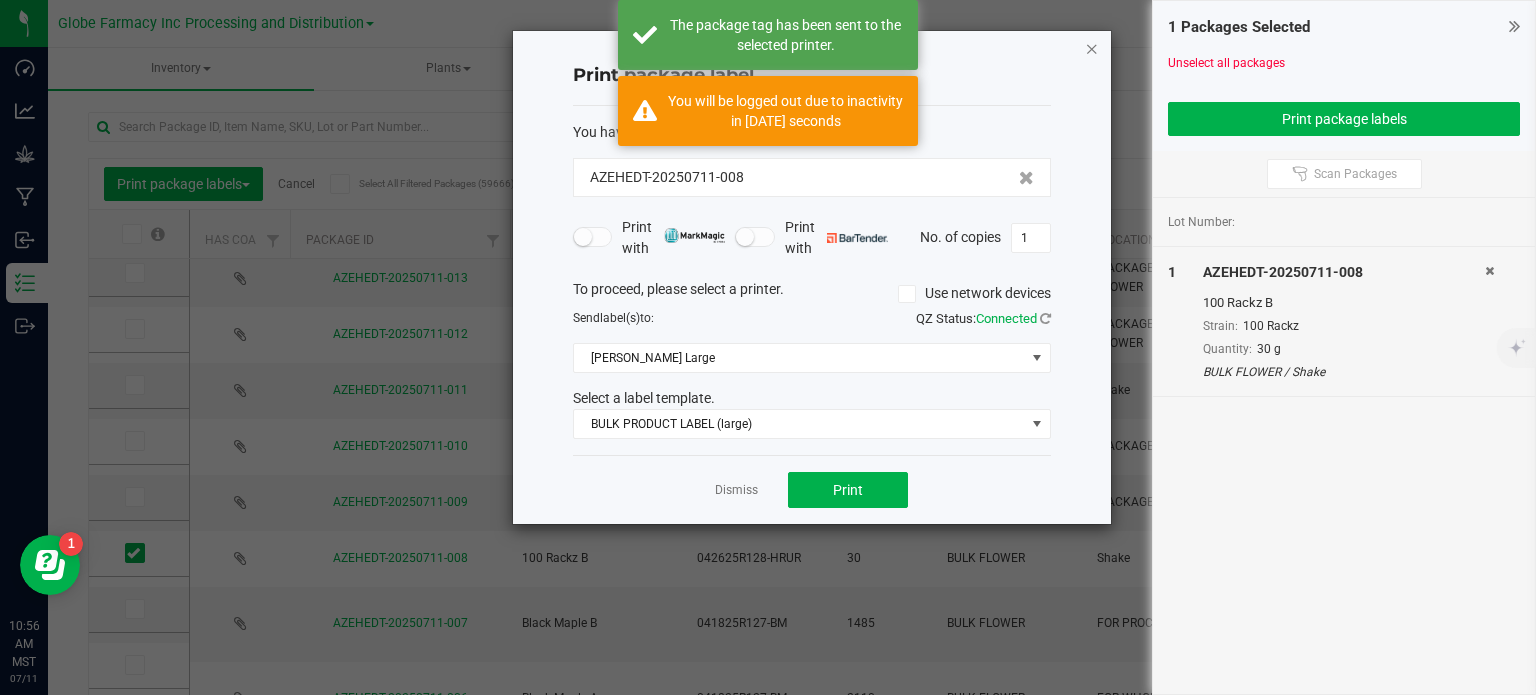 click 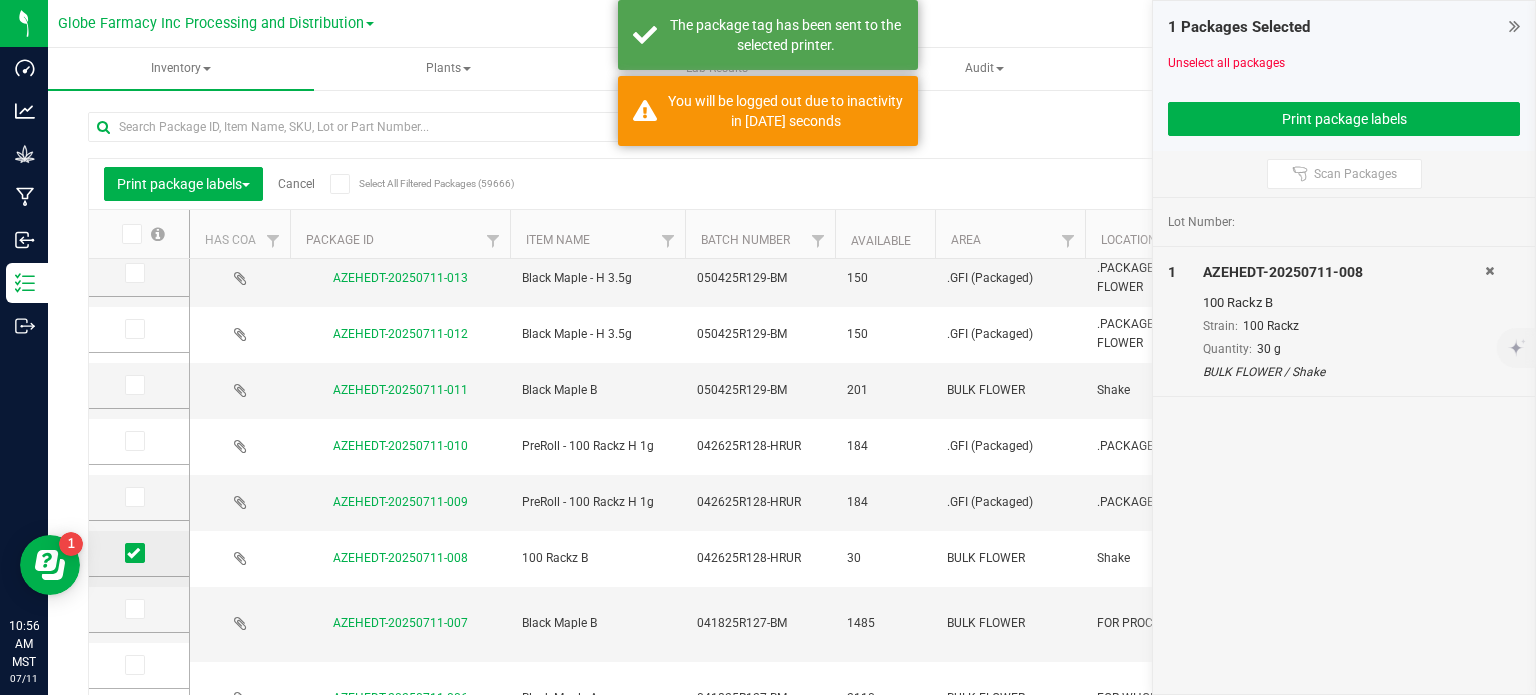 click at bounding box center [135, 553] 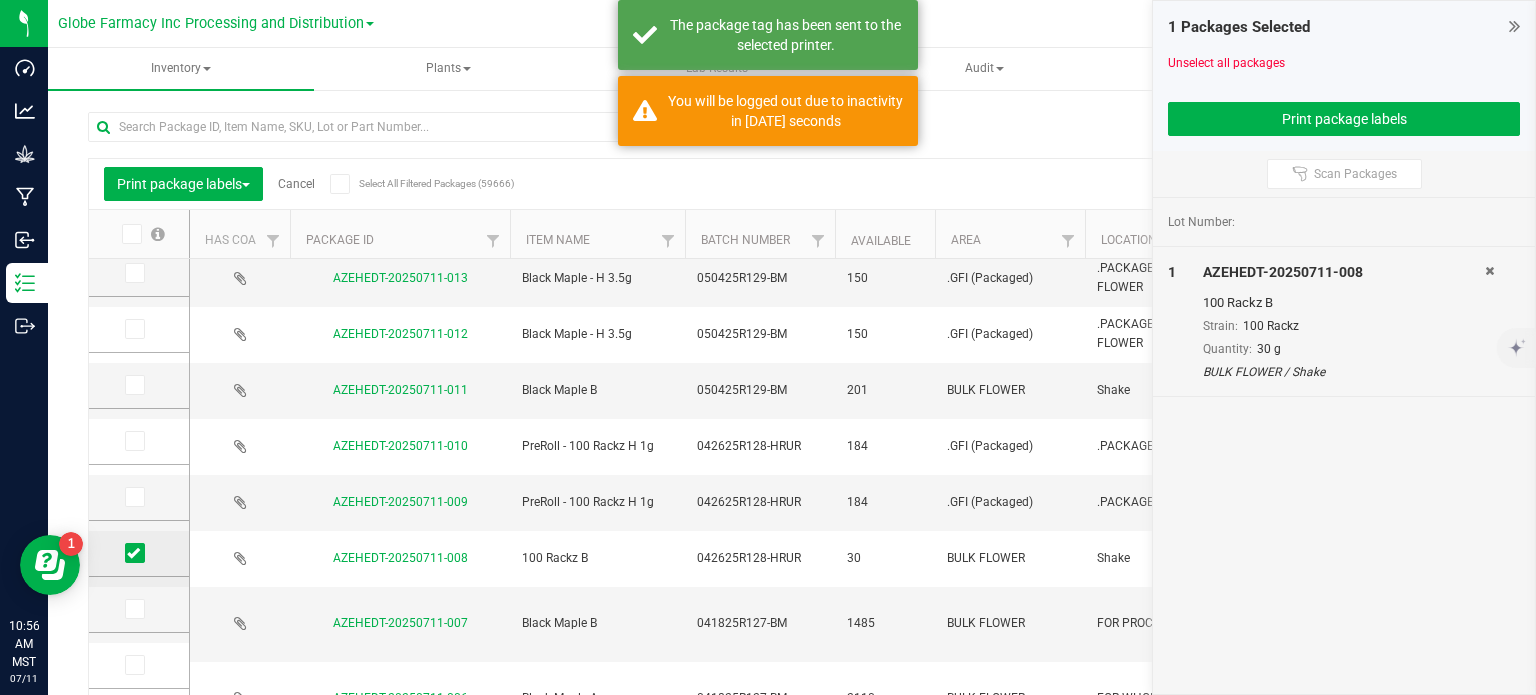 click at bounding box center [0, 0] 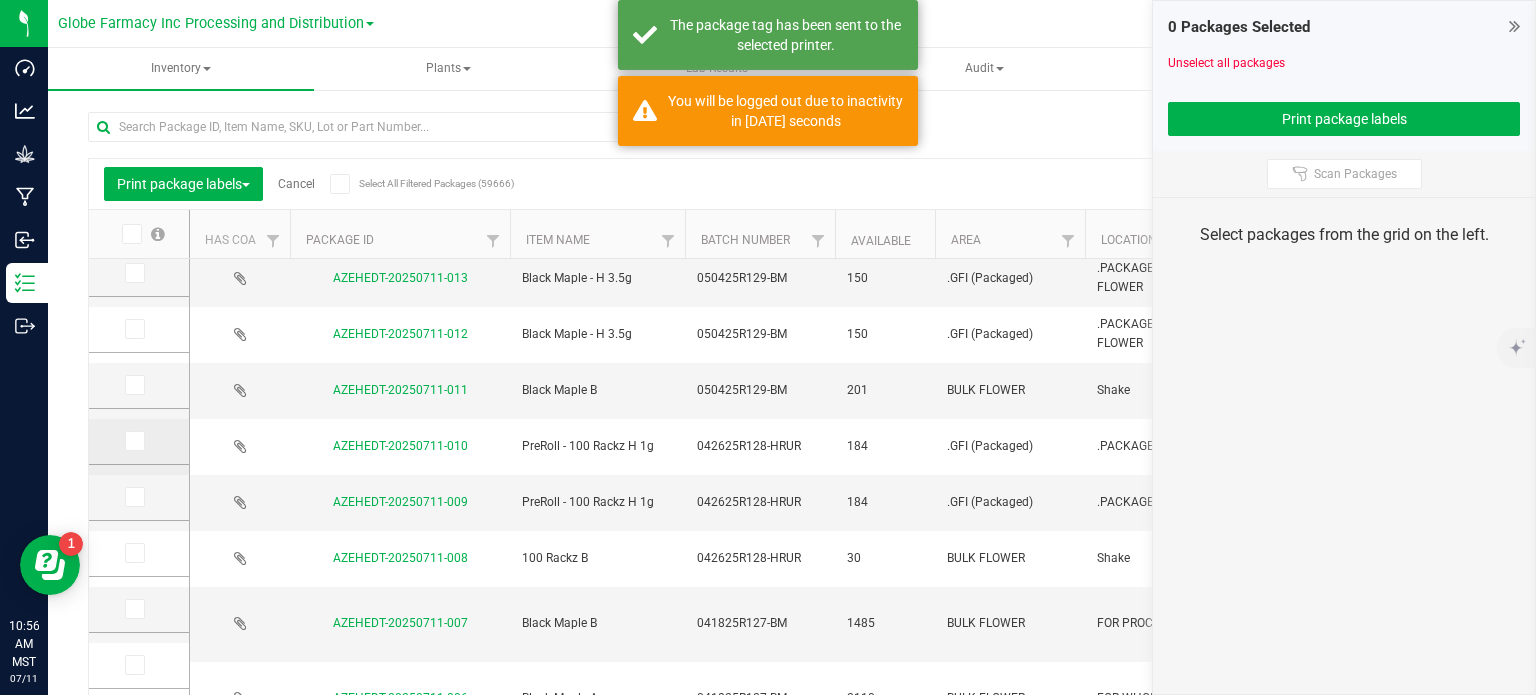 click at bounding box center (133, 441) 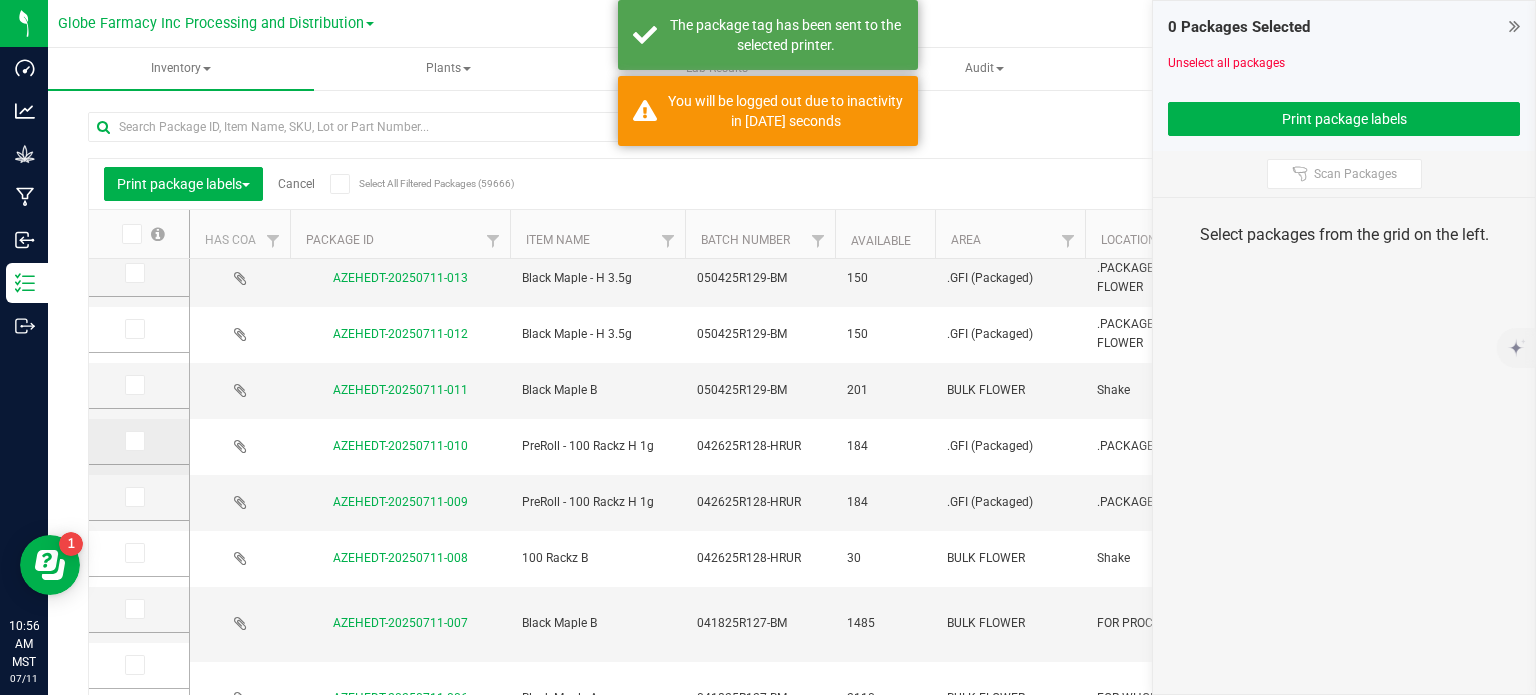 click at bounding box center (0, 0) 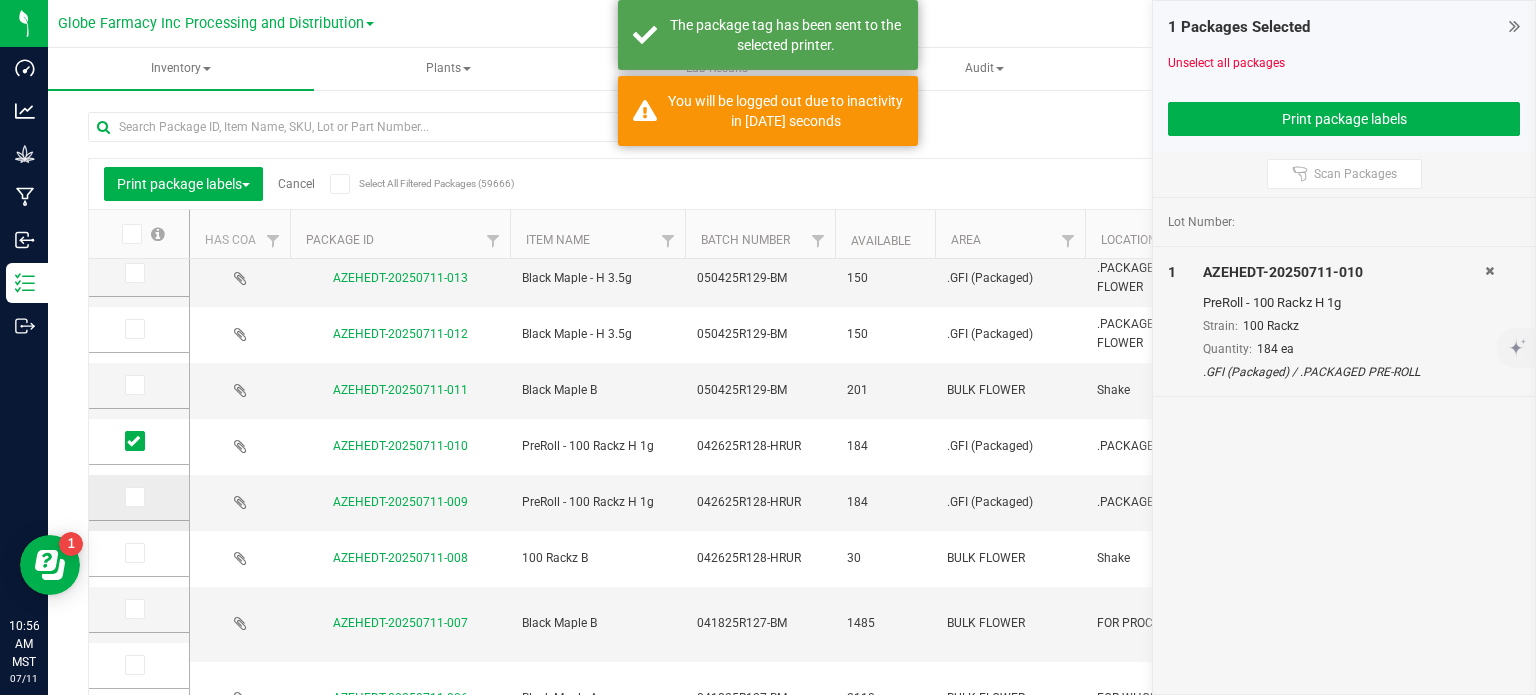 click at bounding box center (133, 497) 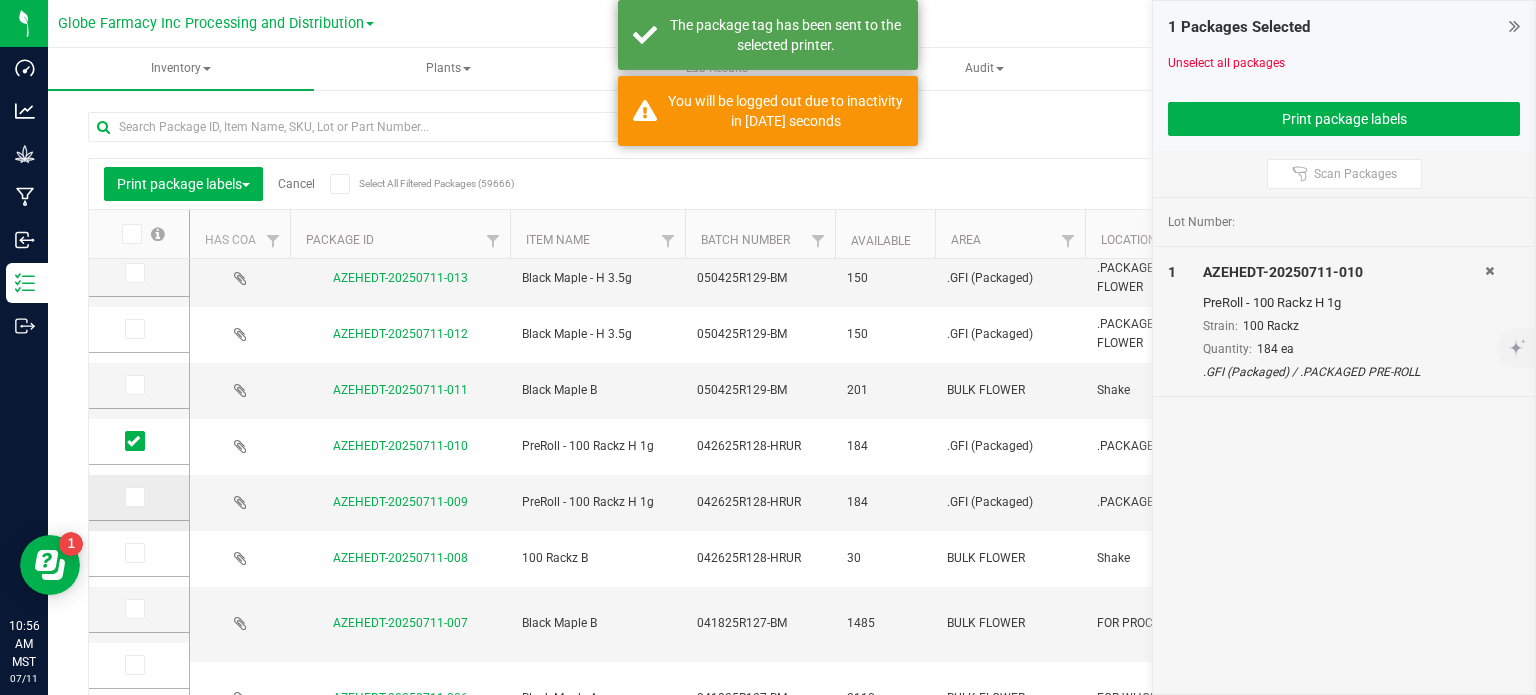 click at bounding box center (0, 0) 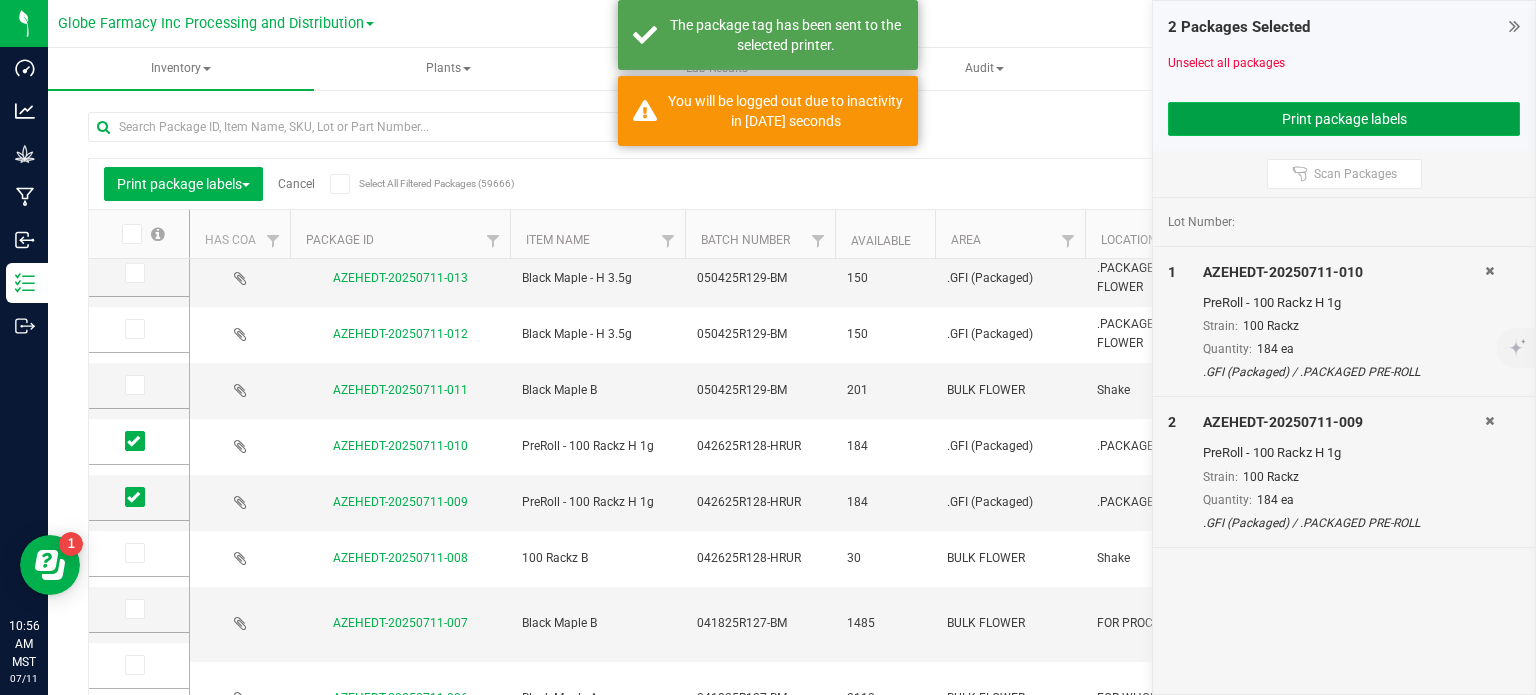 click on "Print package labels" at bounding box center (1344, 119) 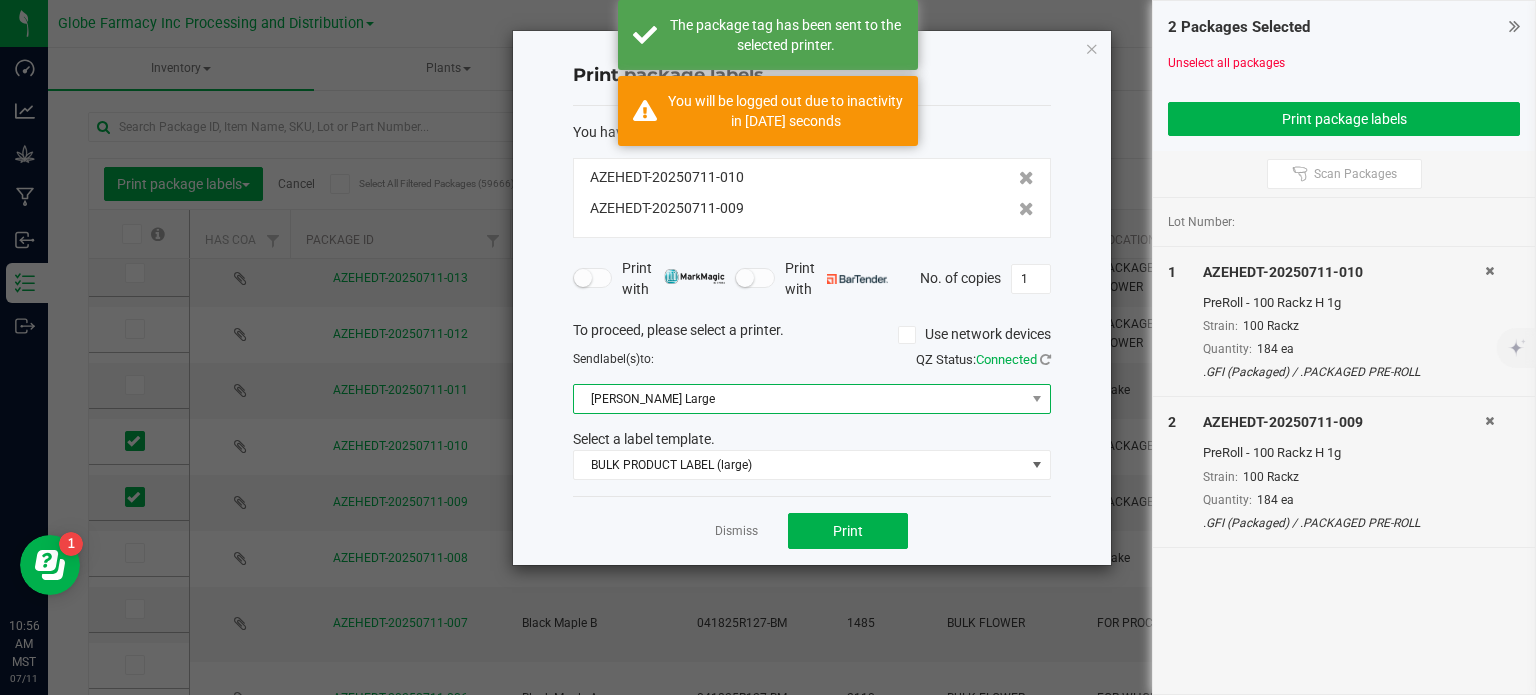 click on "Briana Zebra Large" at bounding box center [799, 399] 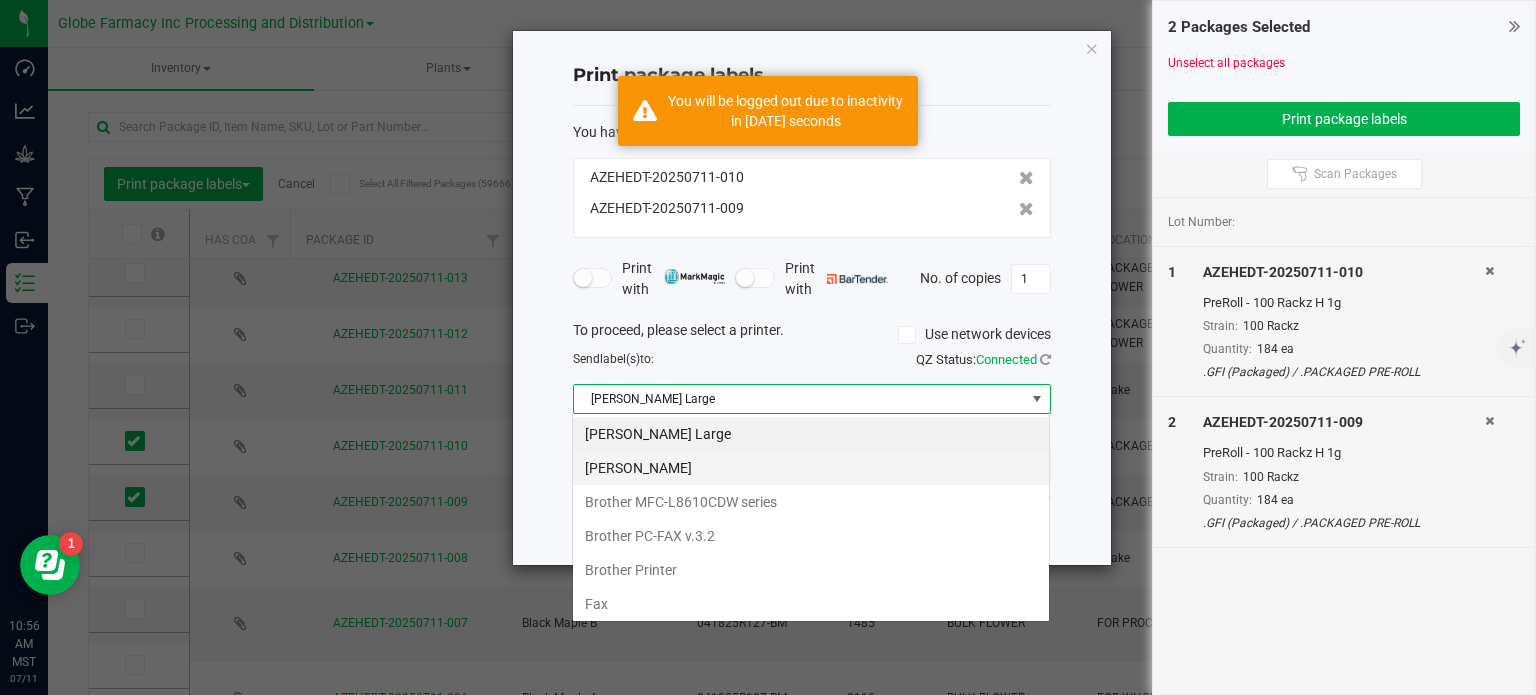 scroll, scrollTop: 99970, scrollLeft: 99521, axis: both 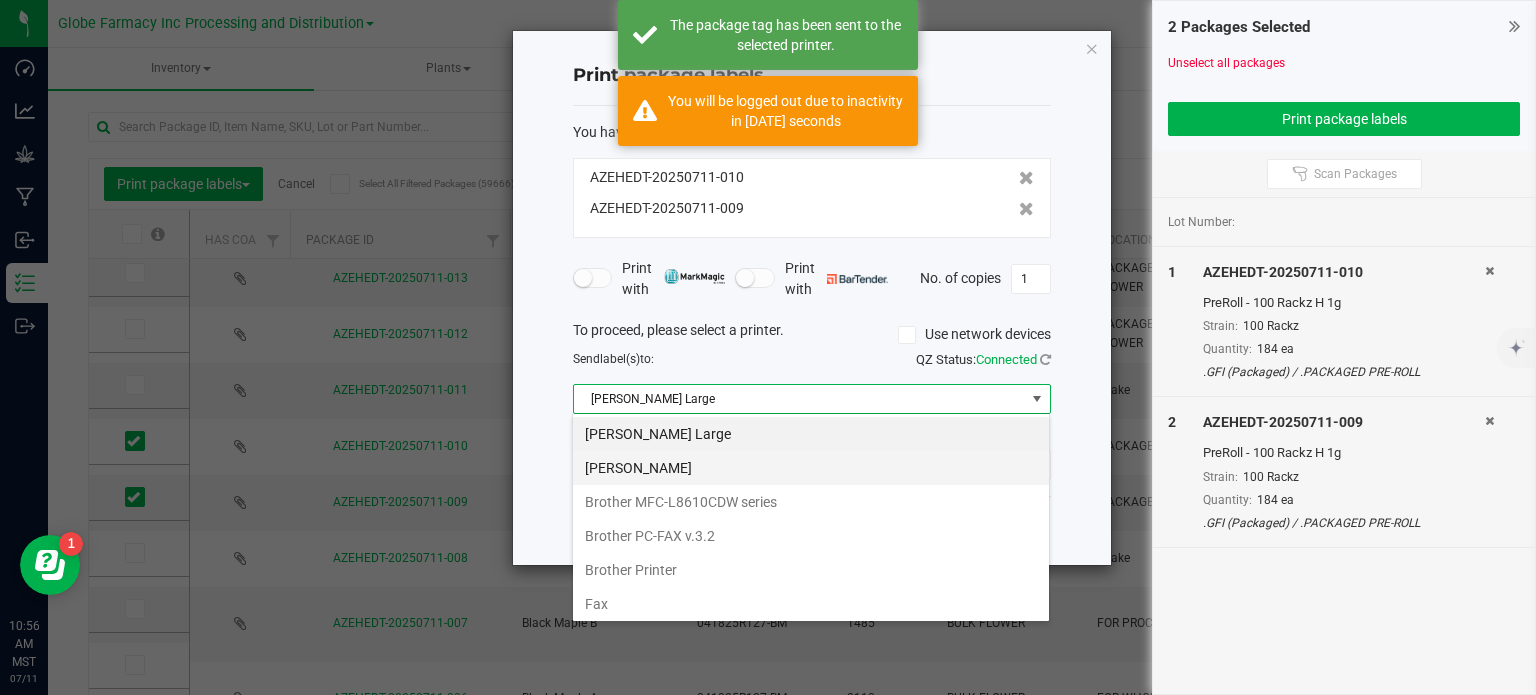 click on "Briana Zebra Small" at bounding box center [811, 468] 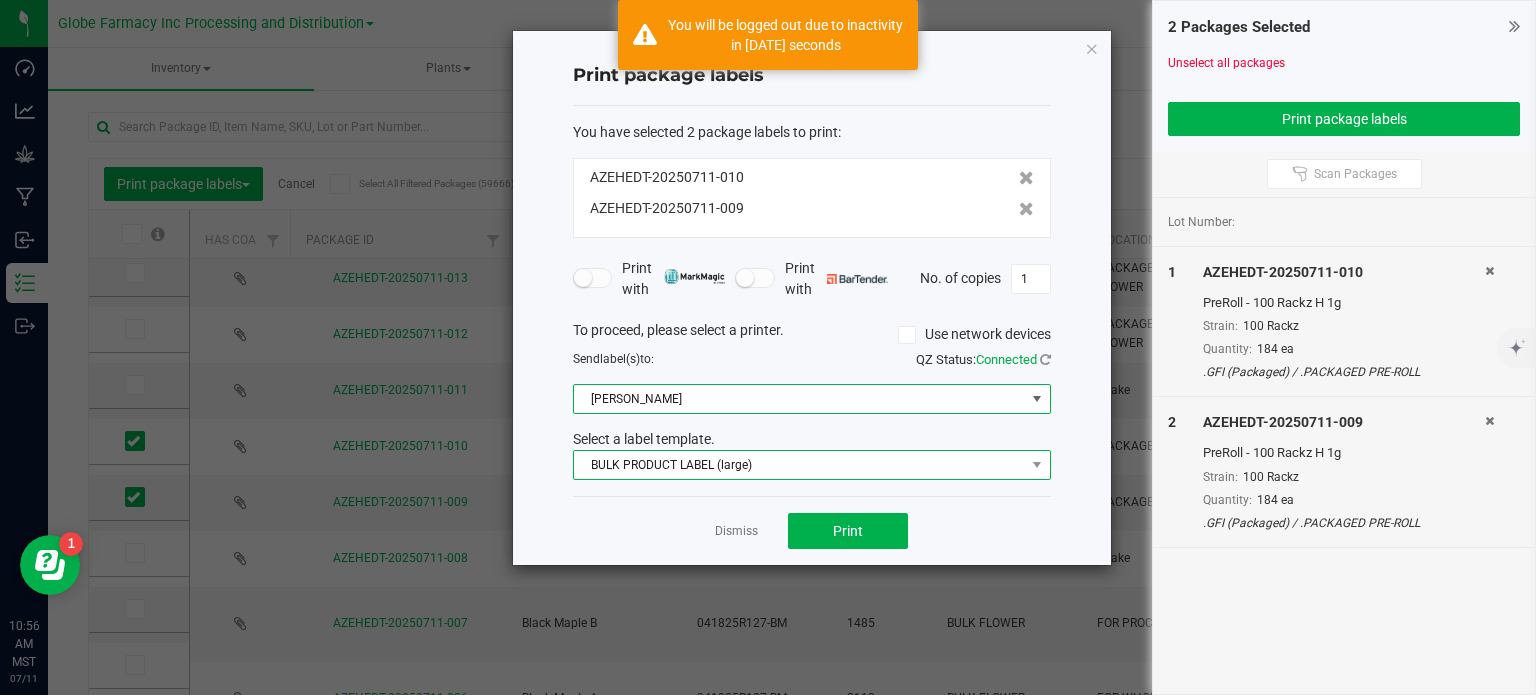 click on "BULK PRODUCT LABEL (large)" at bounding box center [799, 465] 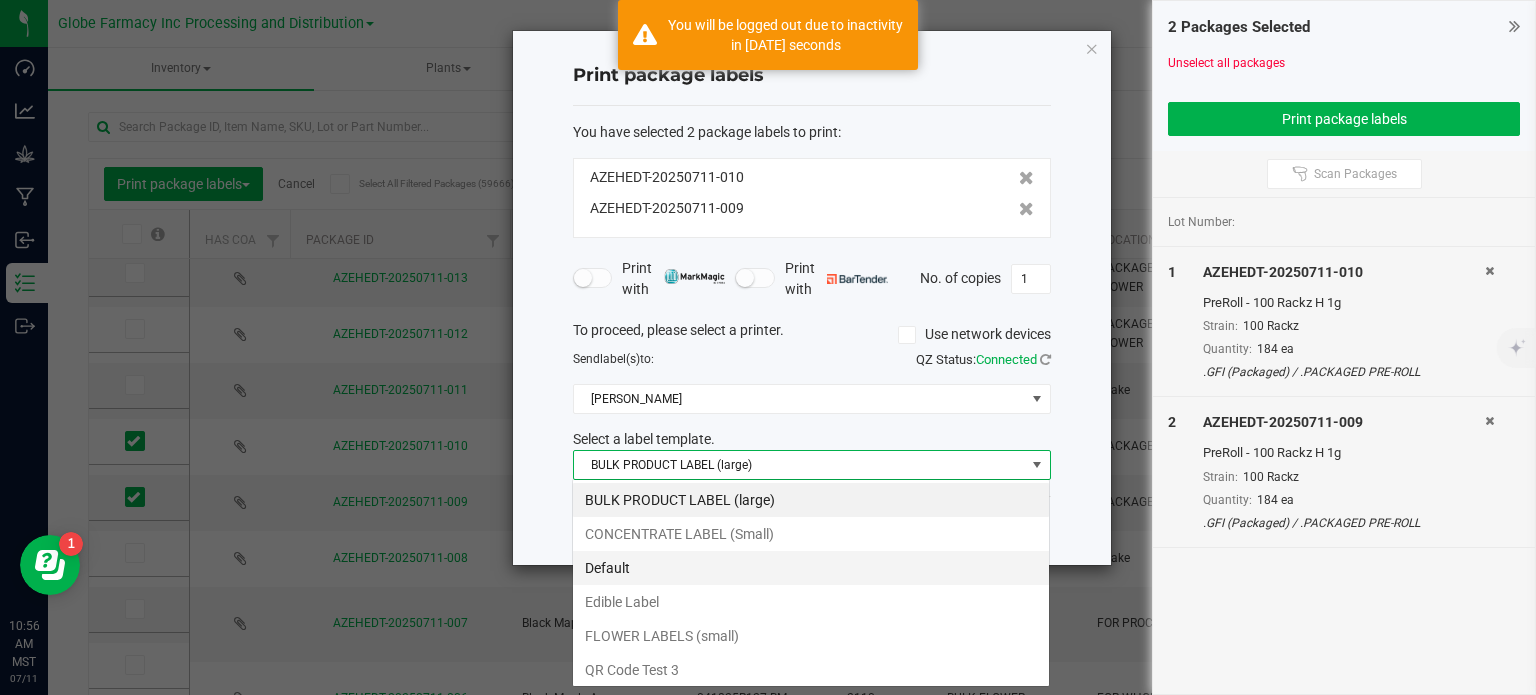 scroll, scrollTop: 99970, scrollLeft: 99521, axis: both 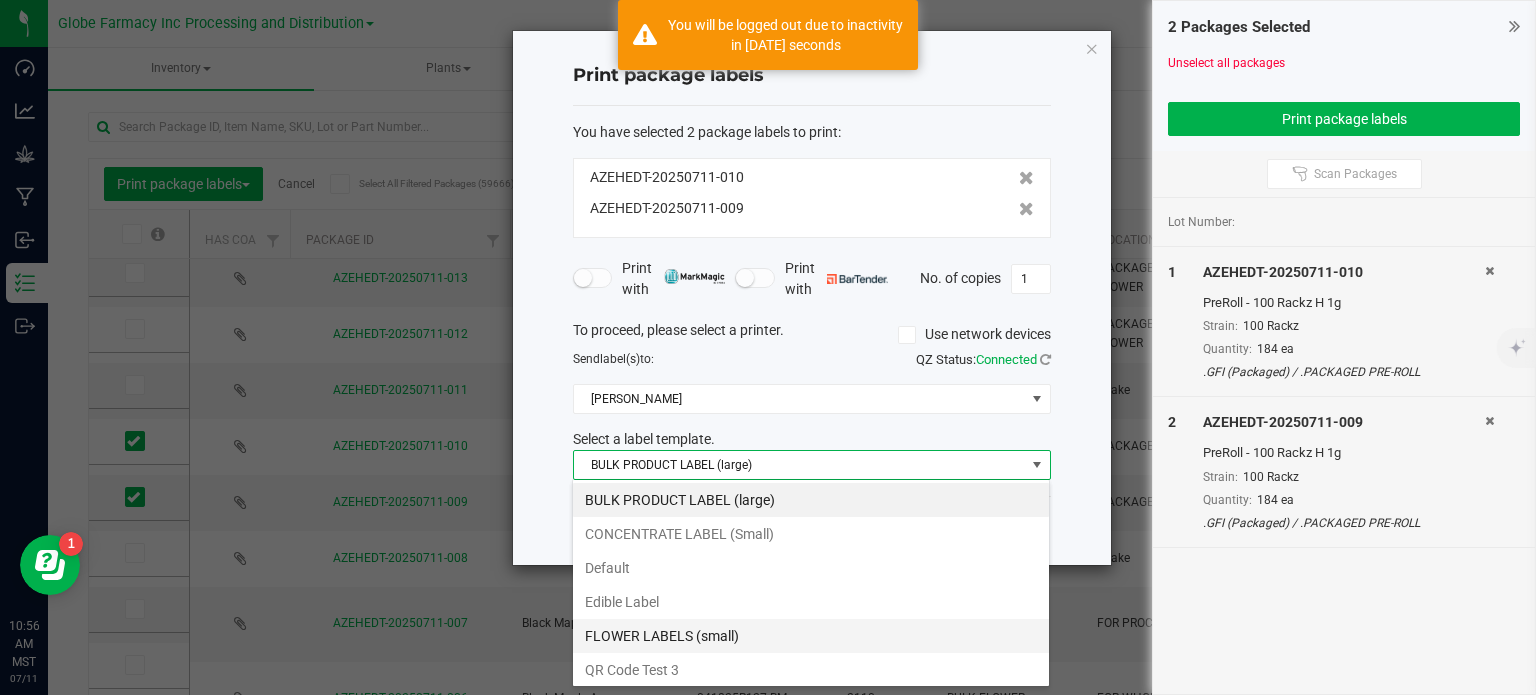 click on "FLOWER LABELS  (small)" at bounding box center [811, 636] 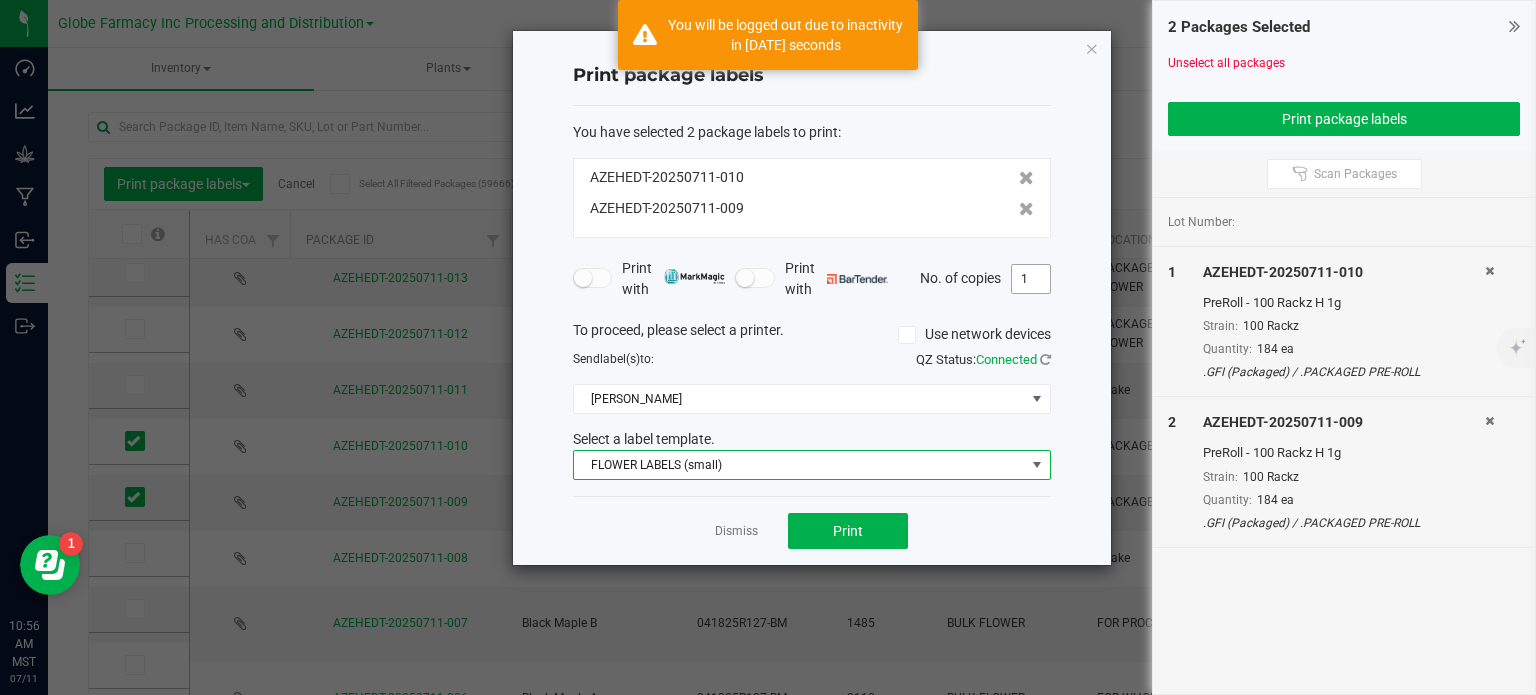 click on "1" at bounding box center (1031, 279) 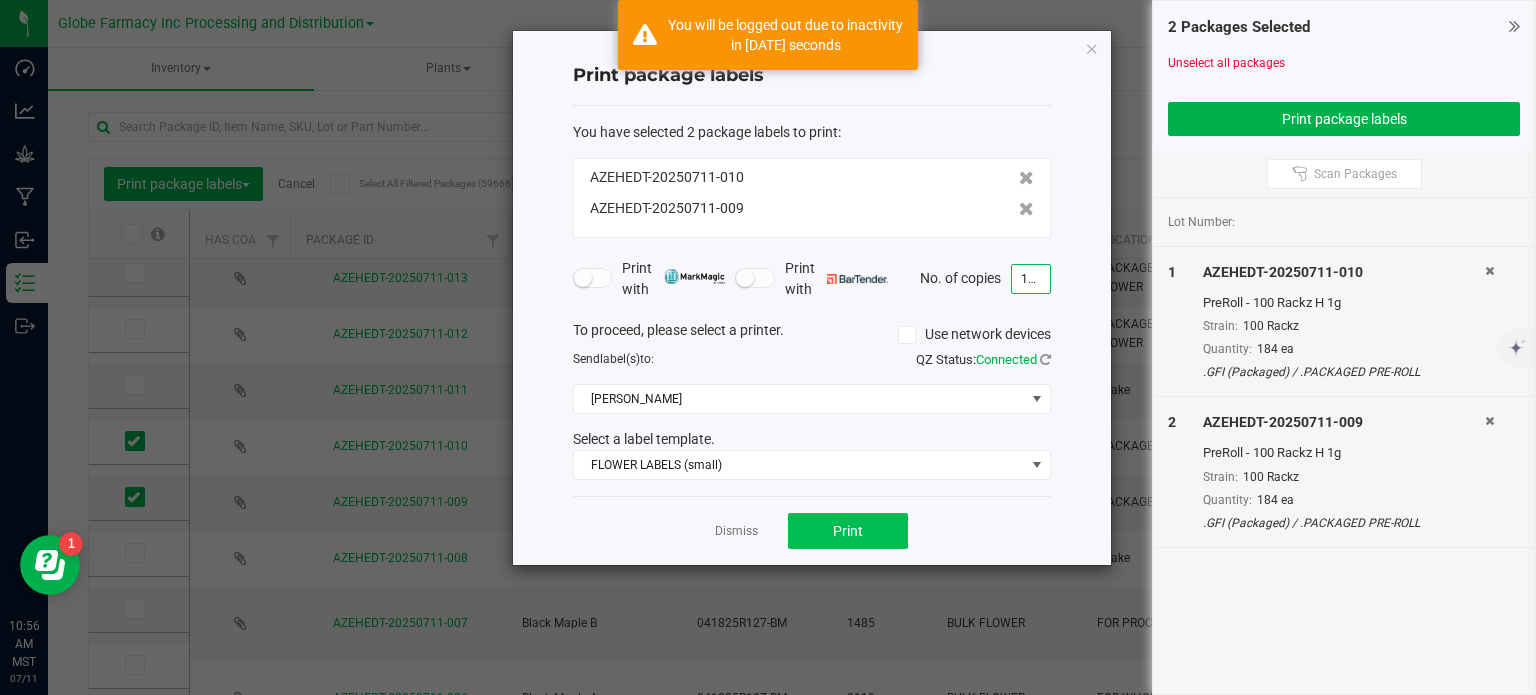 type on "184" 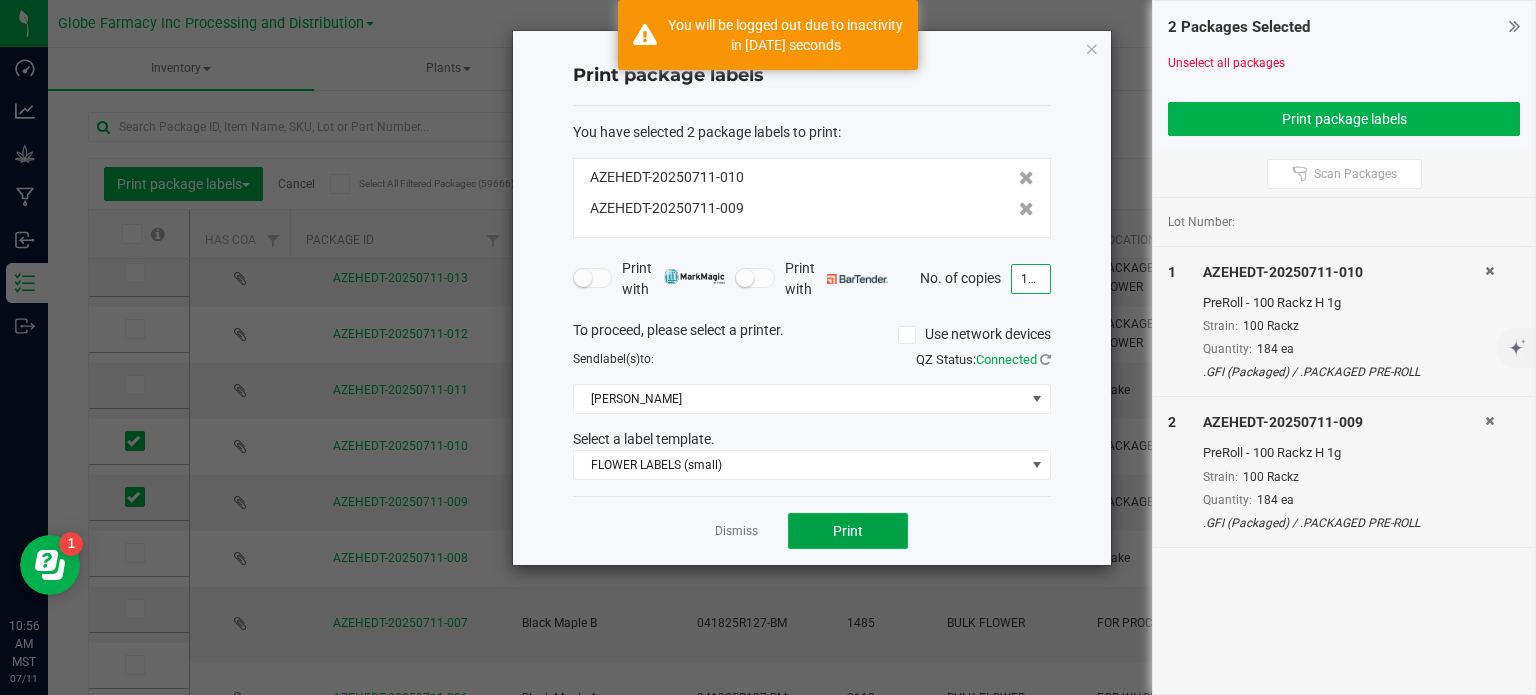 click on "Print" 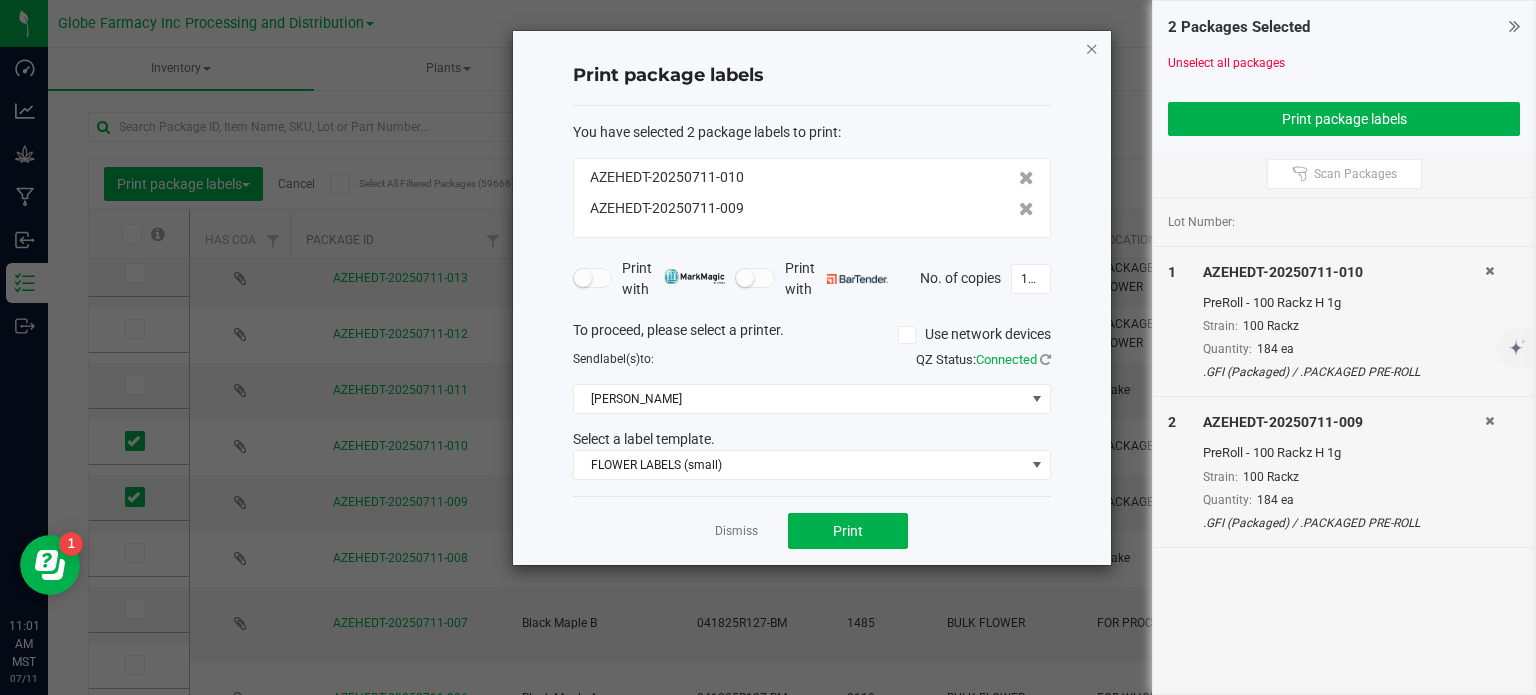 click 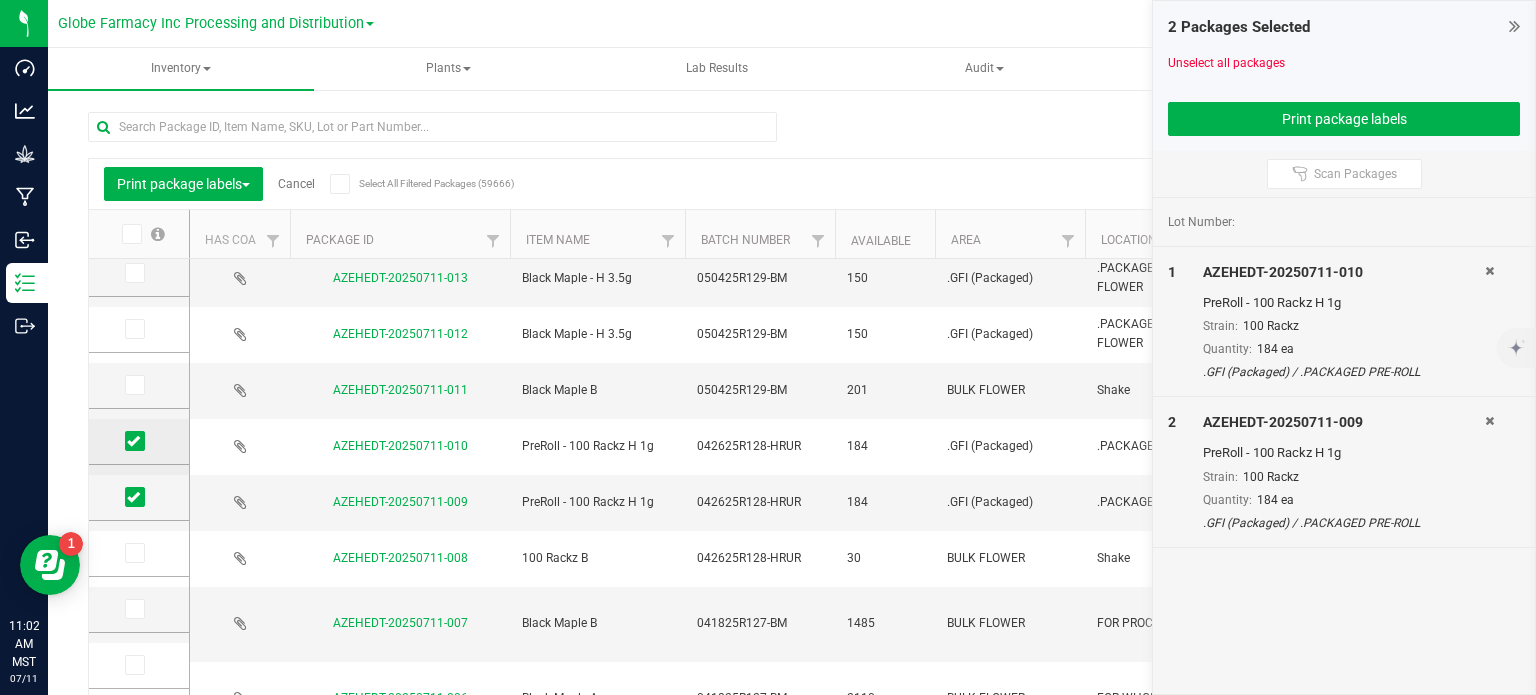 click at bounding box center [135, 441] 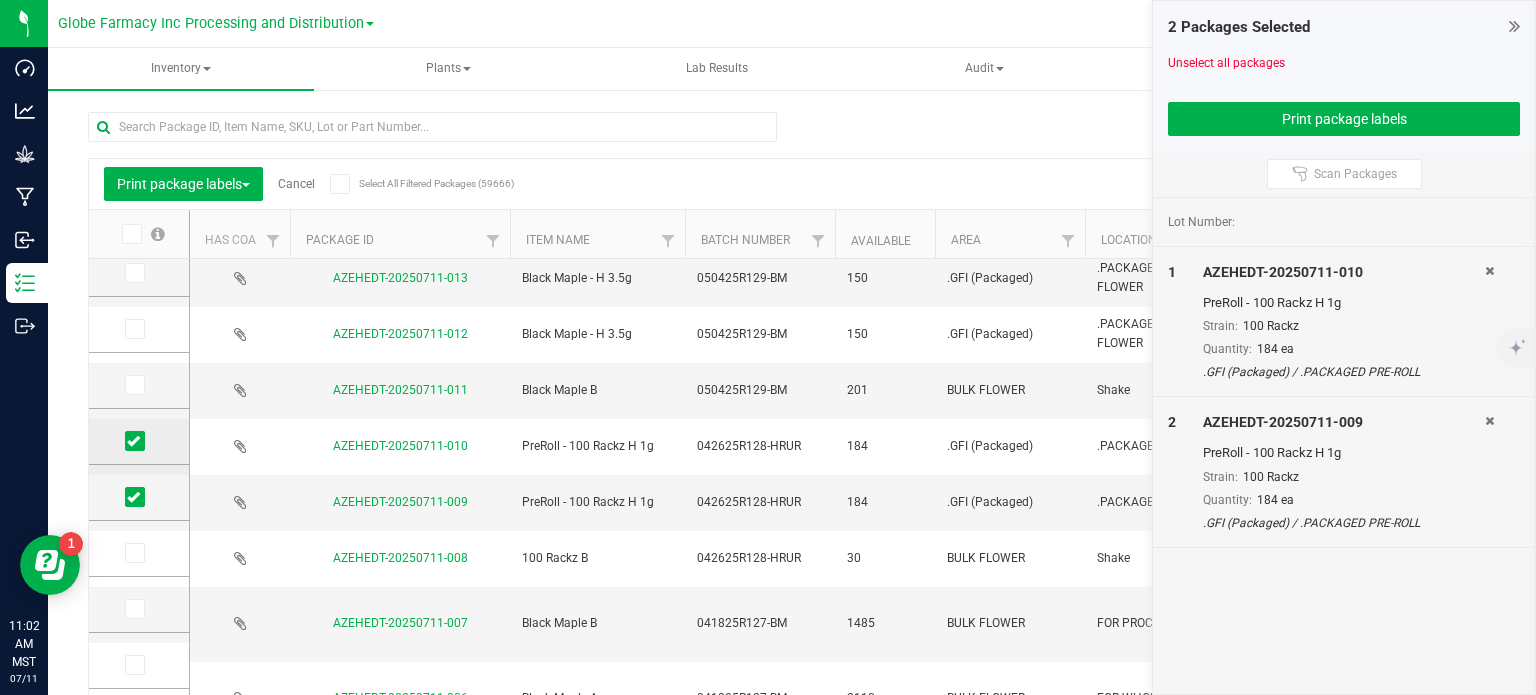 click at bounding box center [0, 0] 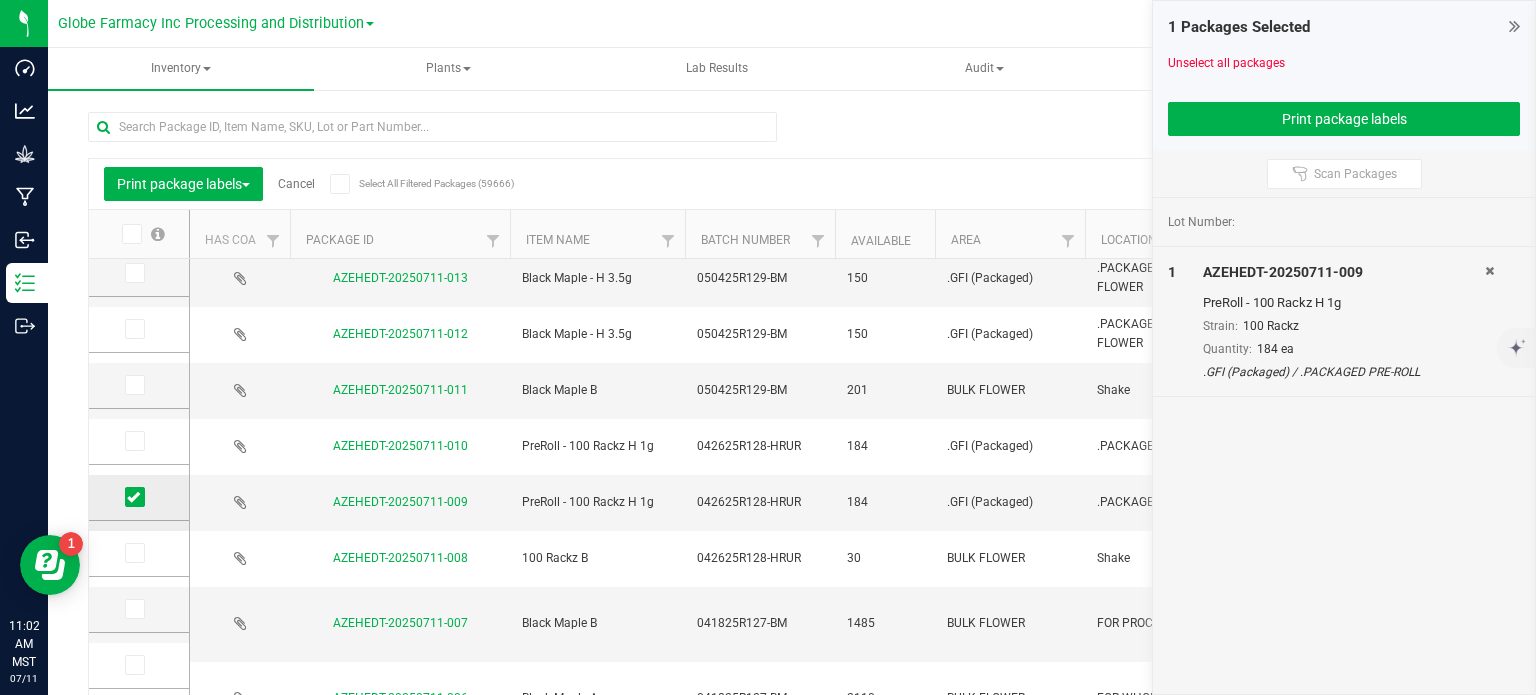 click at bounding box center (133, 497) 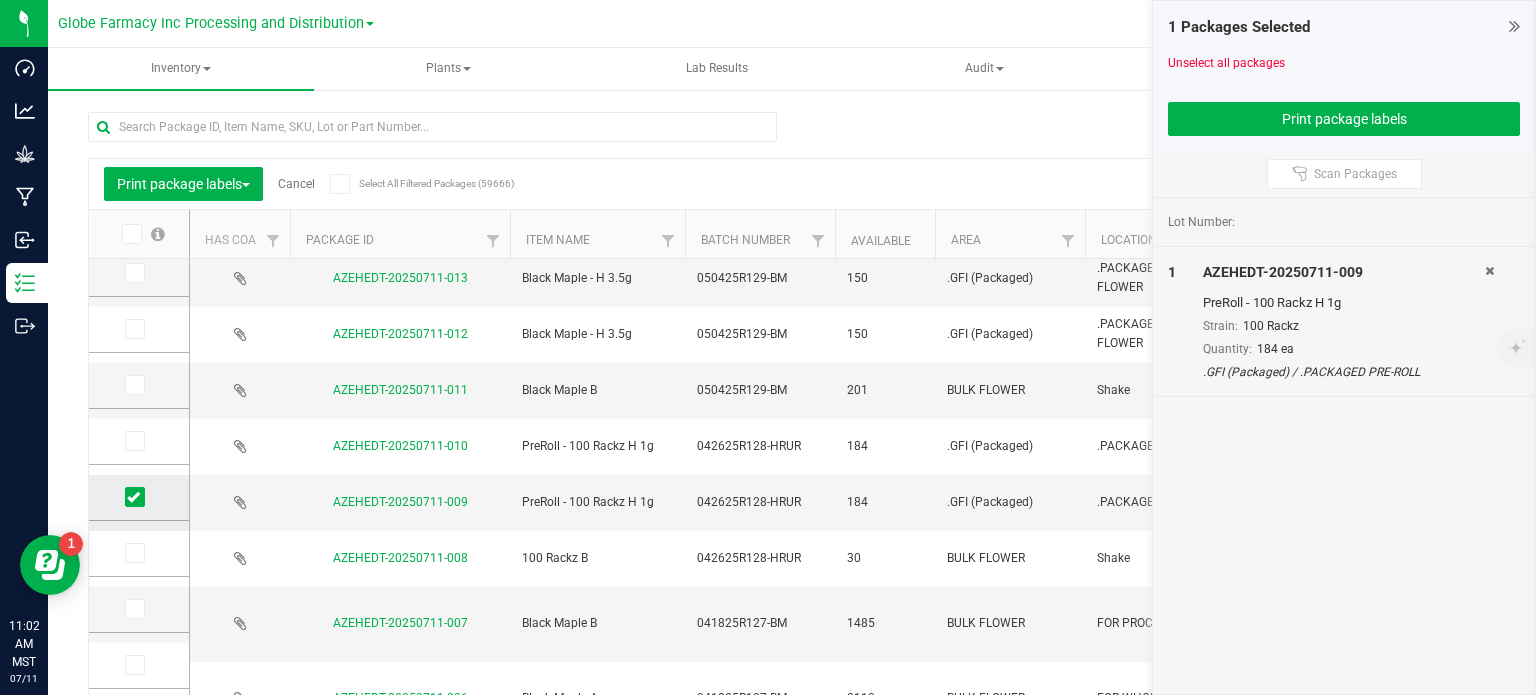 click at bounding box center (0, 0) 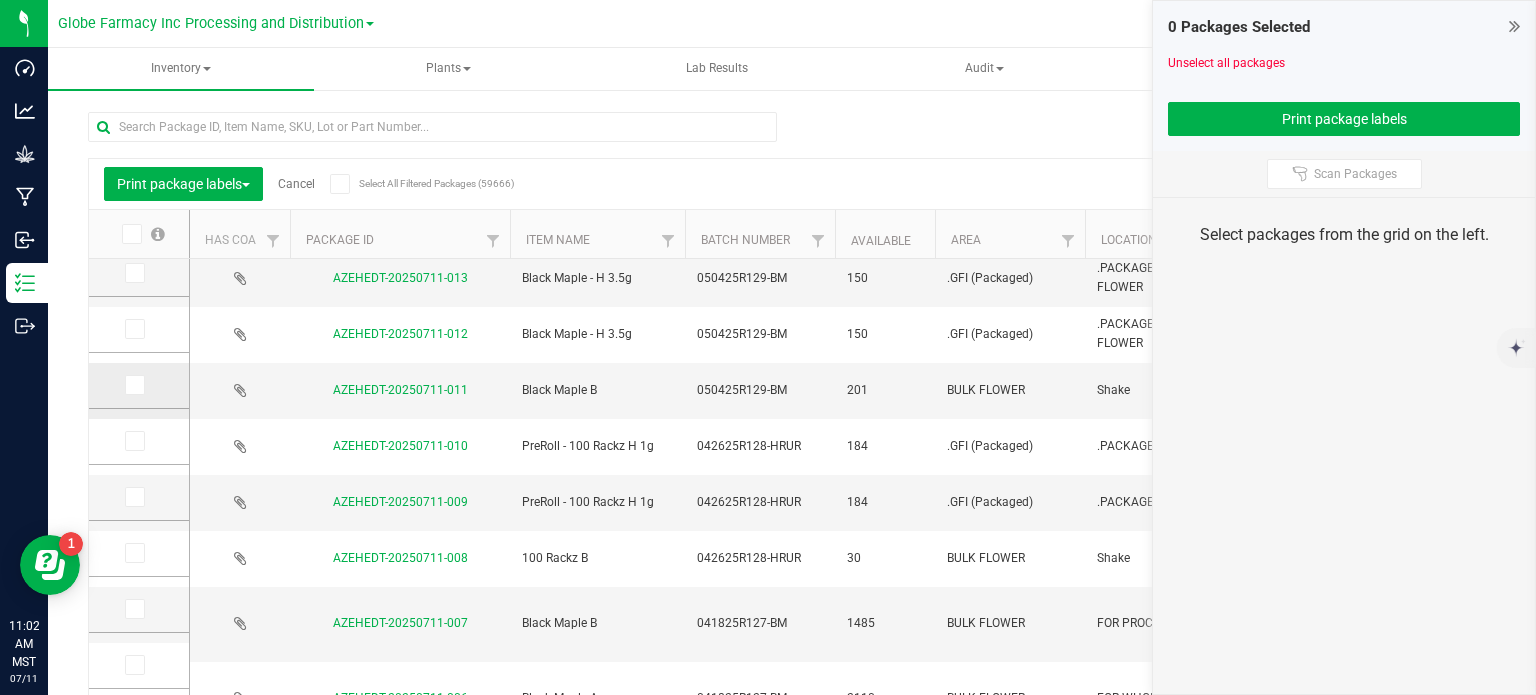 click at bounding box center (133, 385) 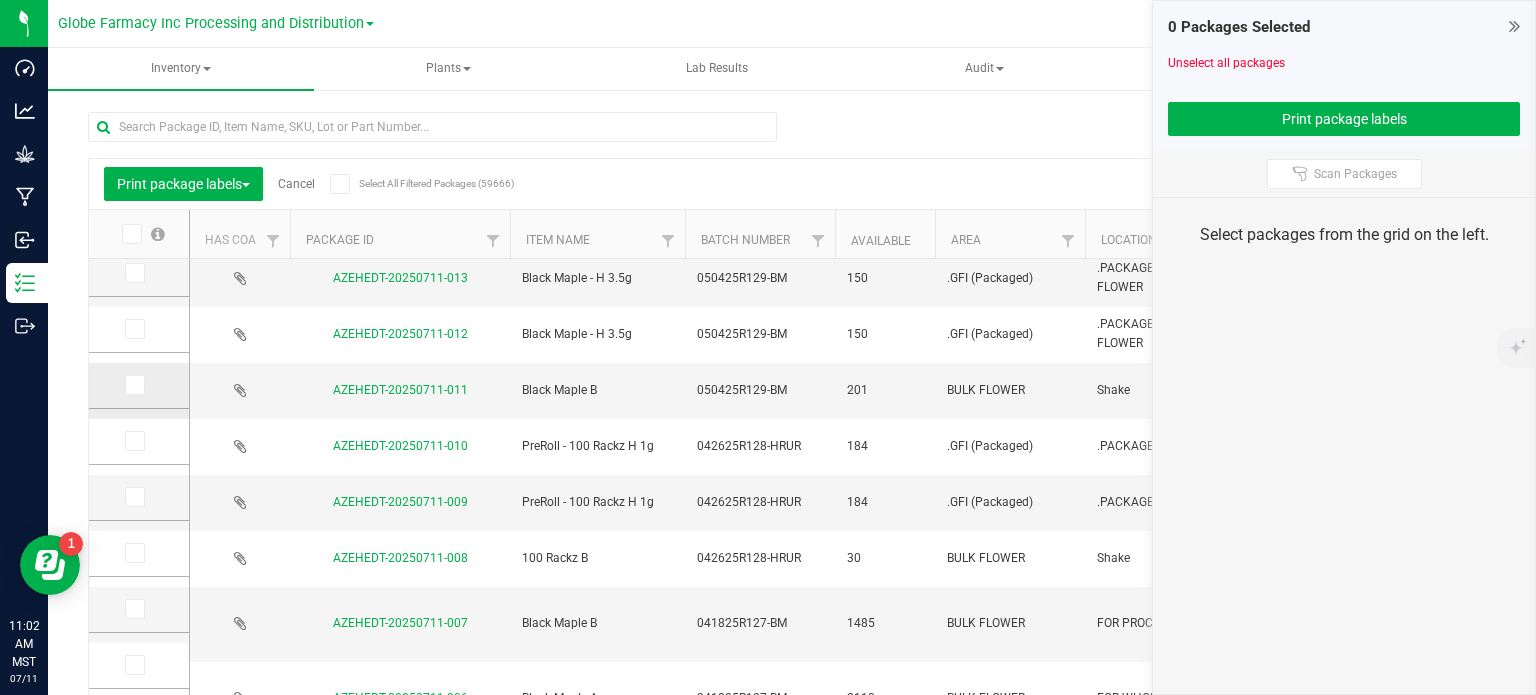 click at bounding box center [0, 0] 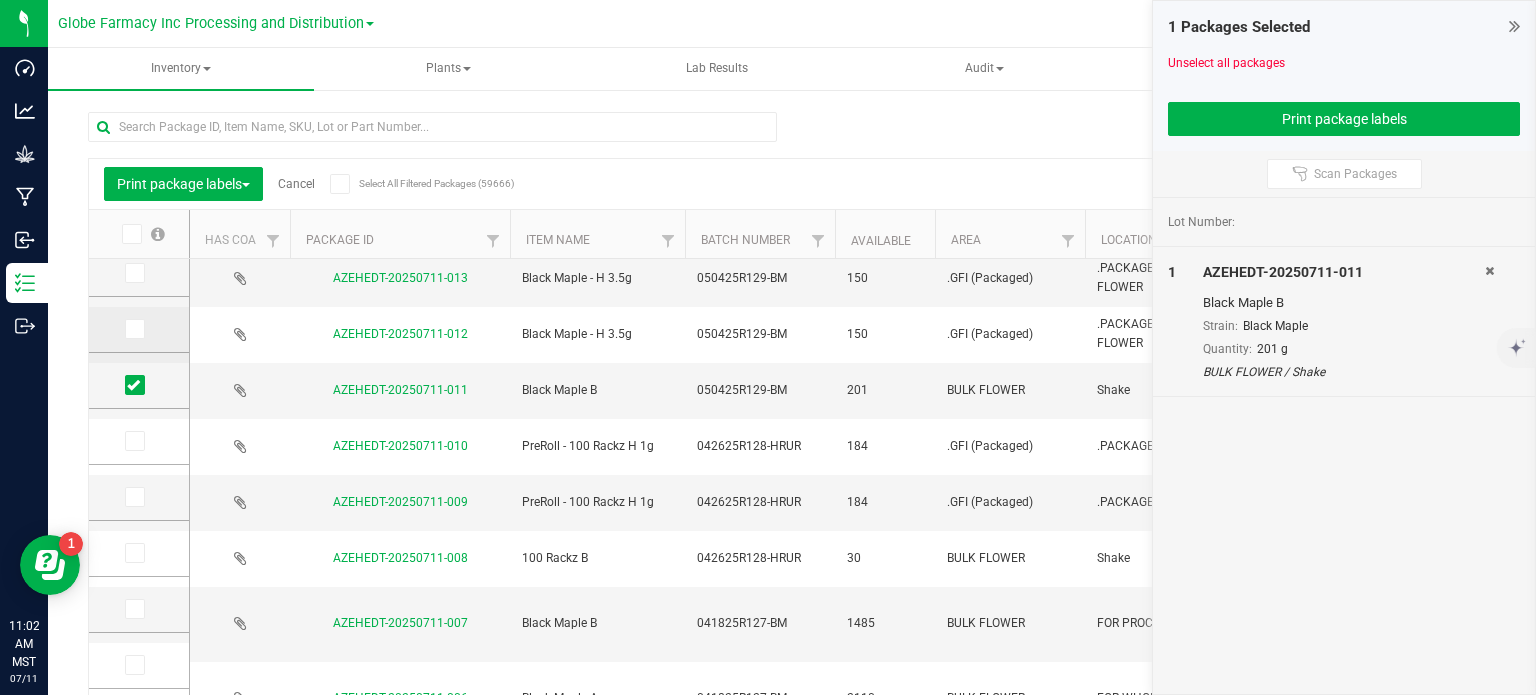 click at bounding box center [133, 329] 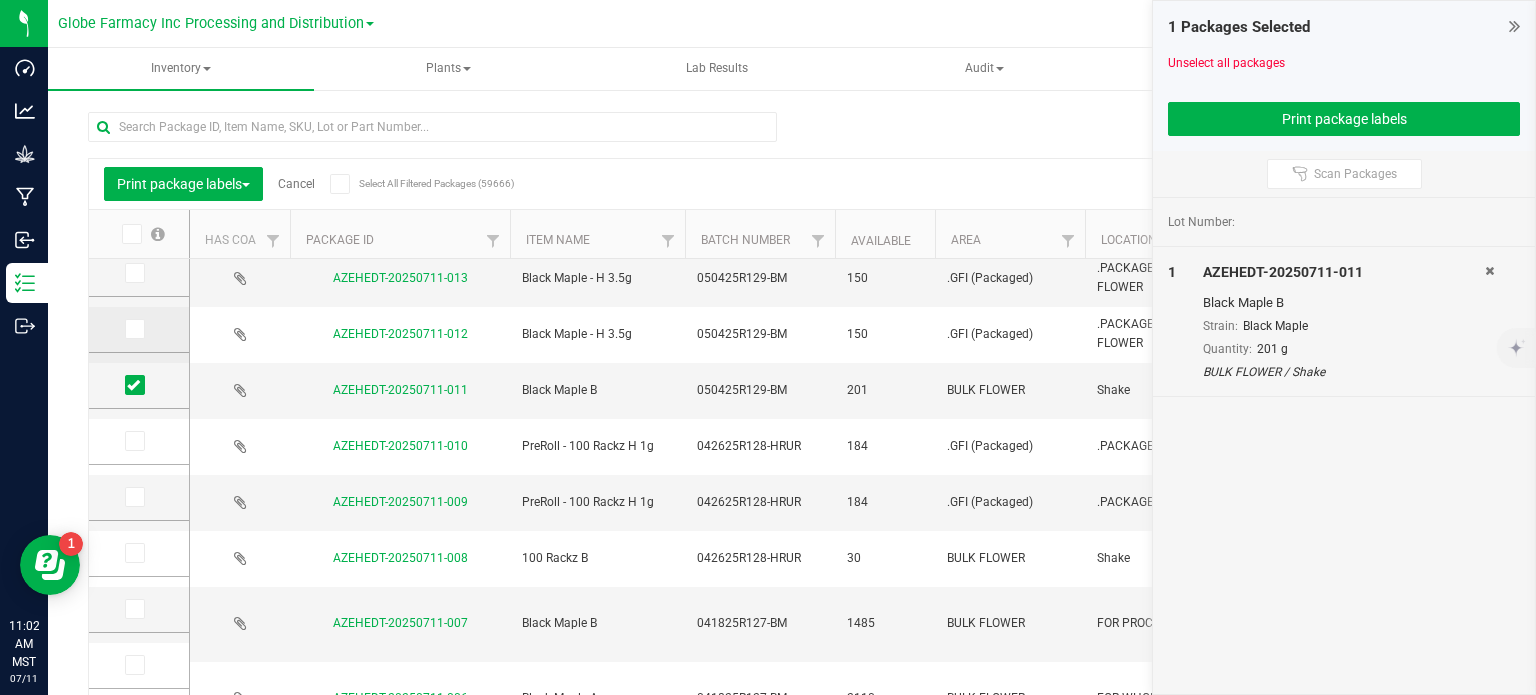 click at bounding box center (0, 0) 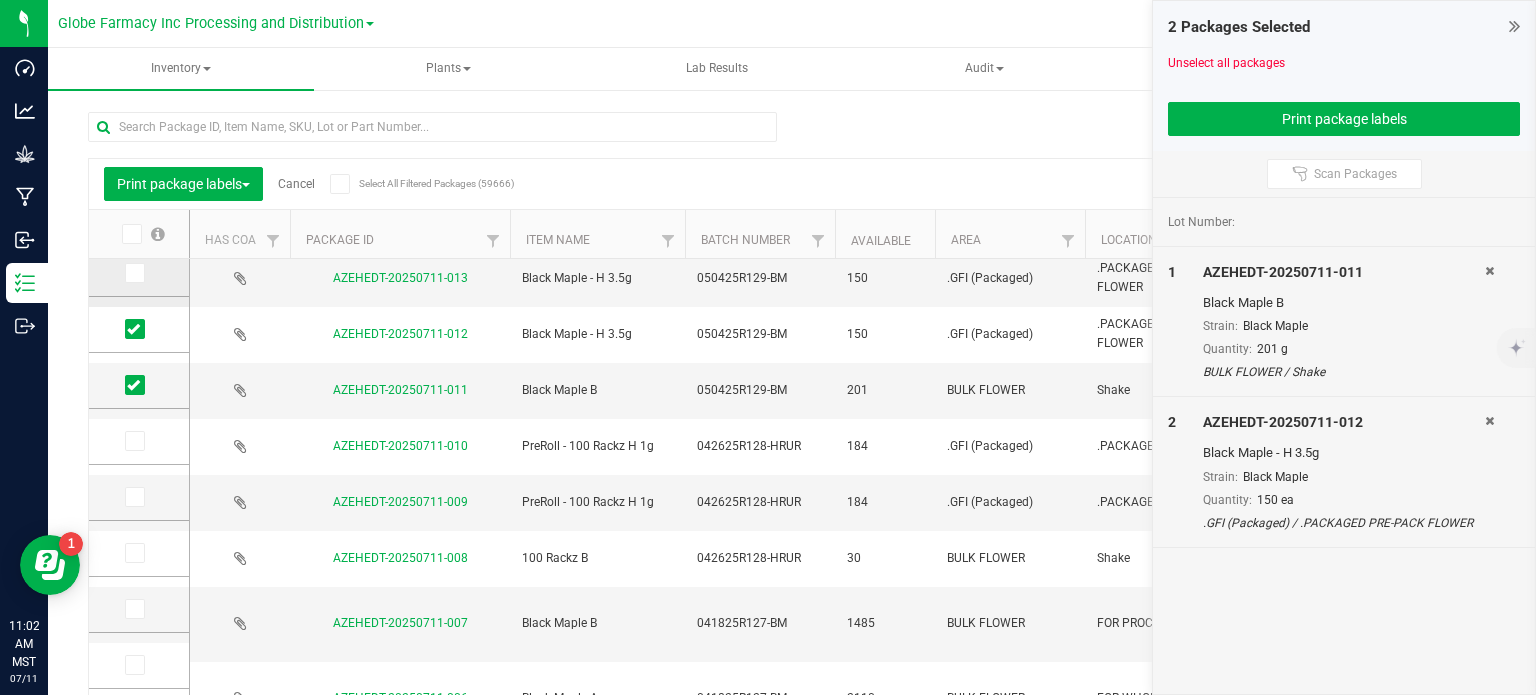 click at bounding box center (135, 273) 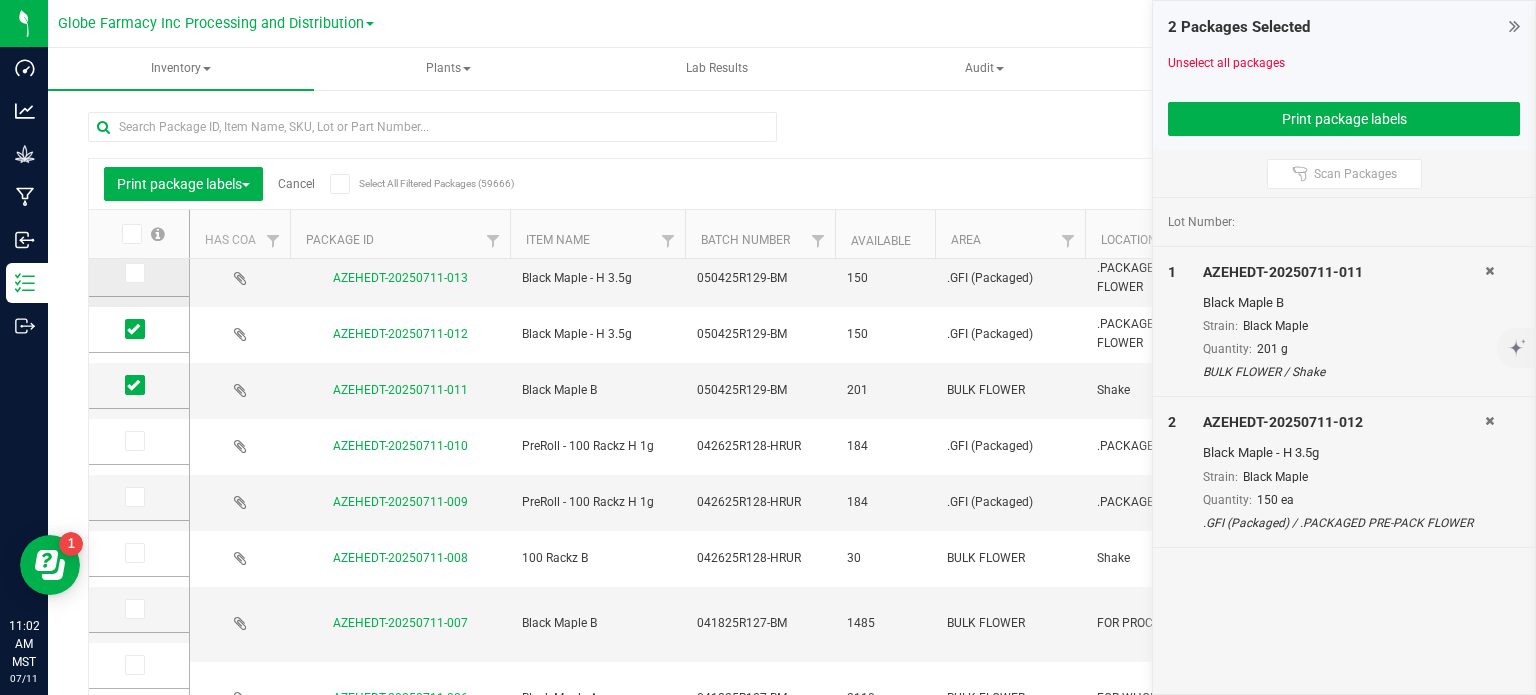 click at bounding box center (0, 0) 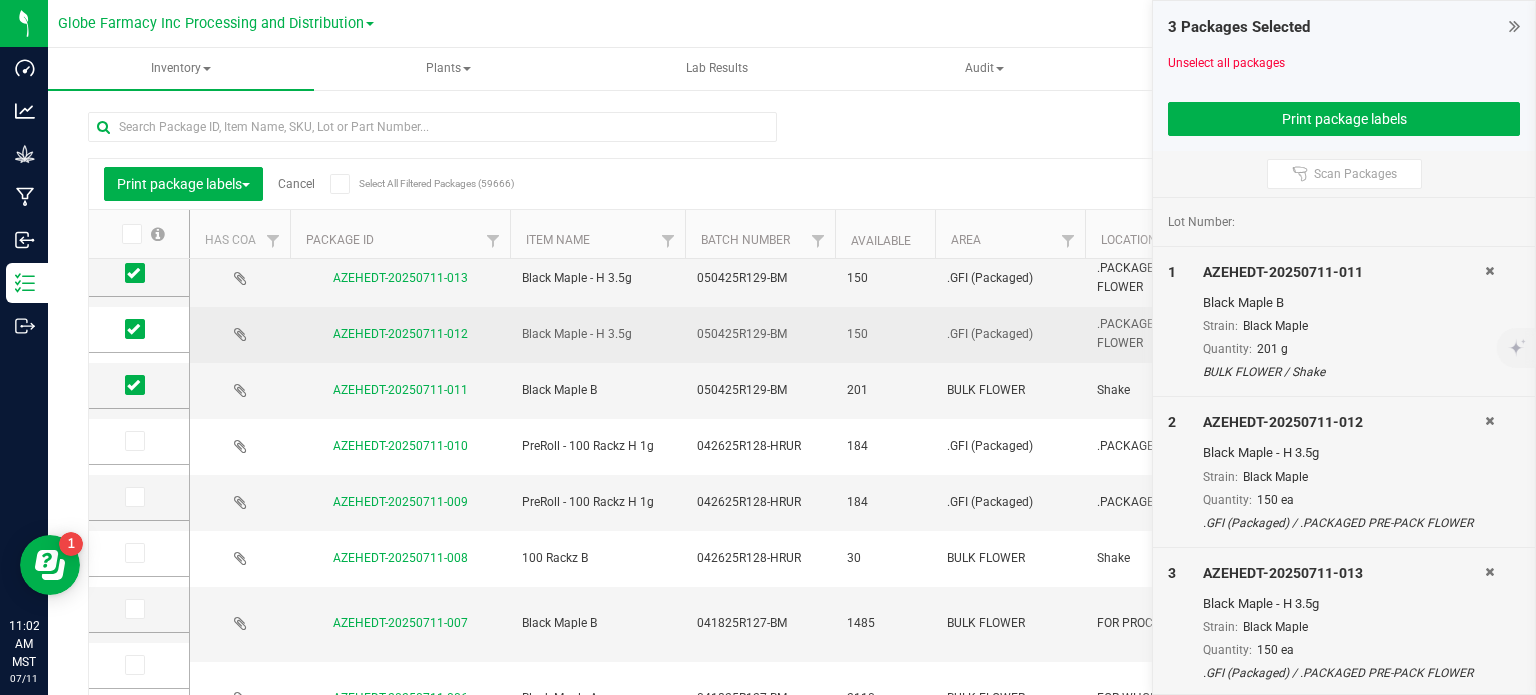scroll, scrollTop: 300, scrollLeft: 0, axis: vertical 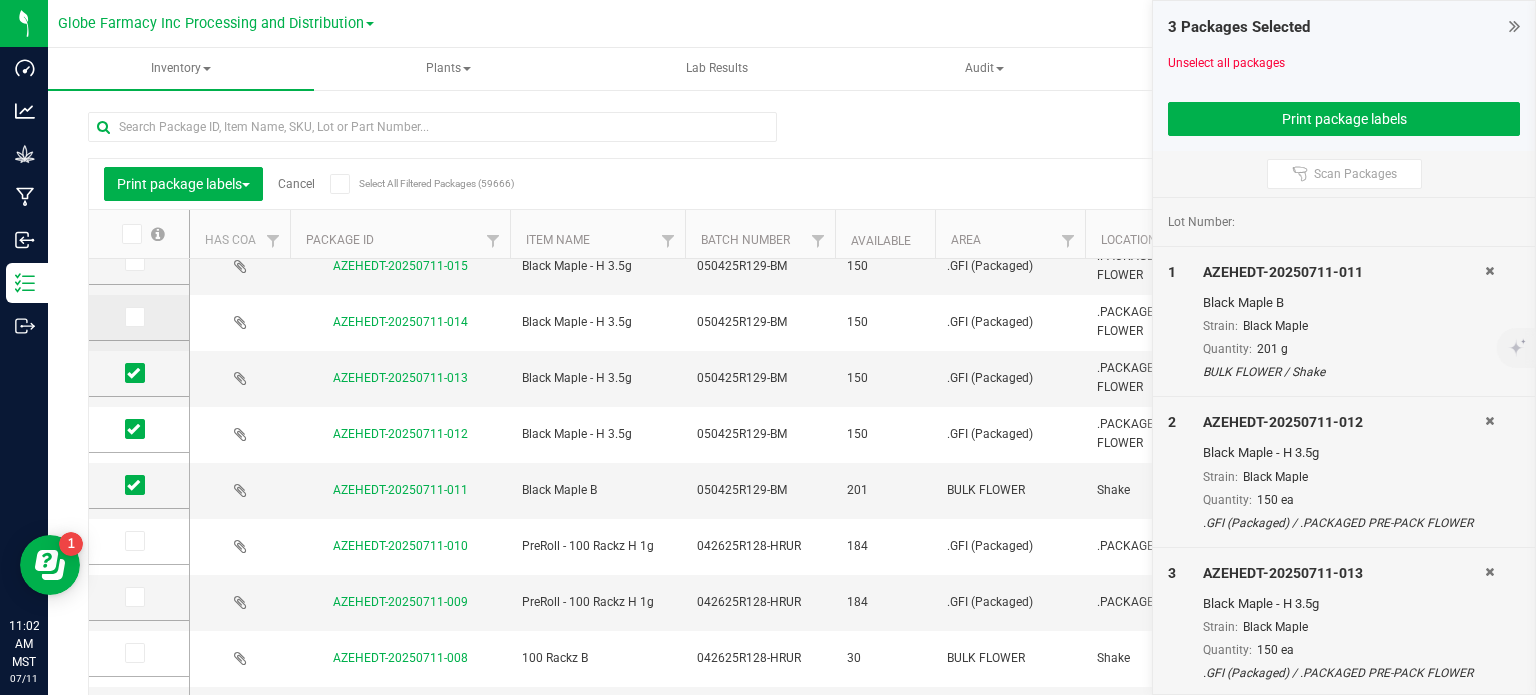 click at bounding box center (133, 317) 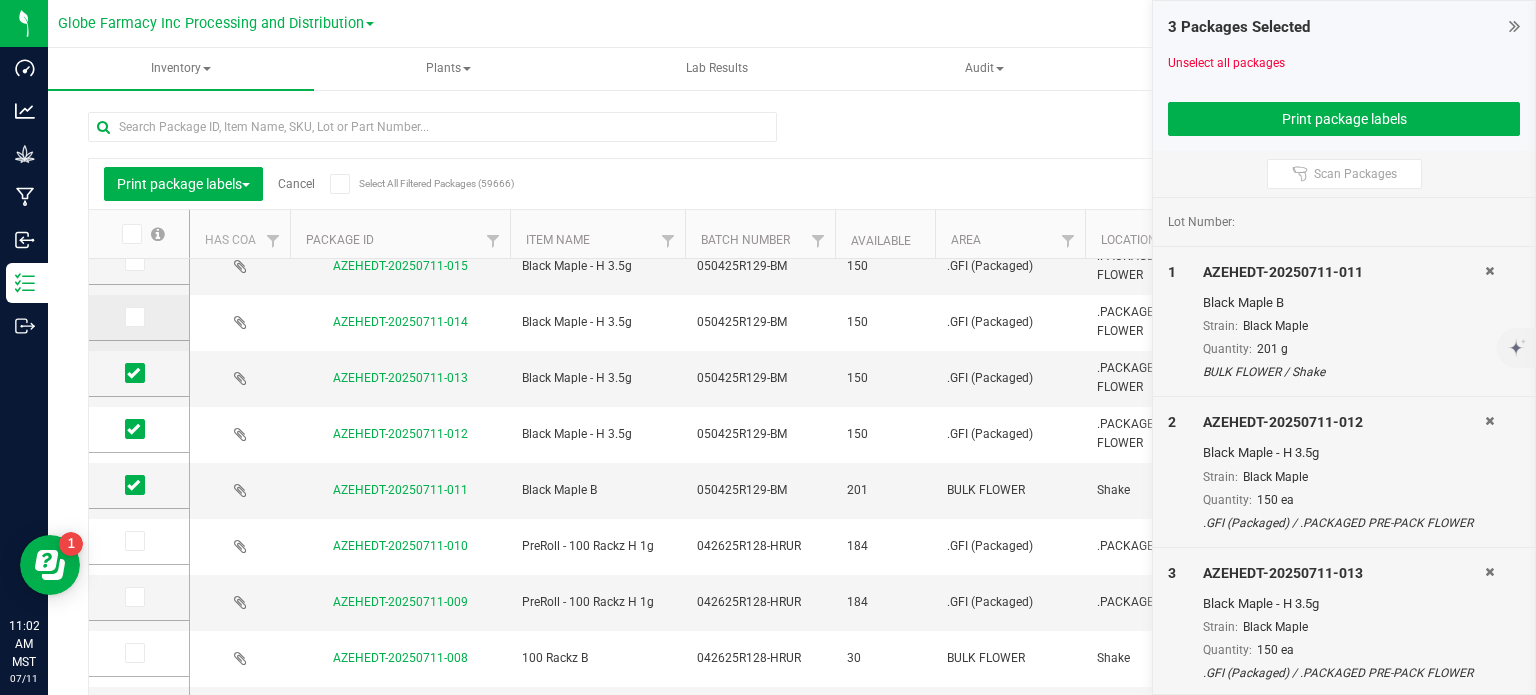 click at bounding box center (0, 0) 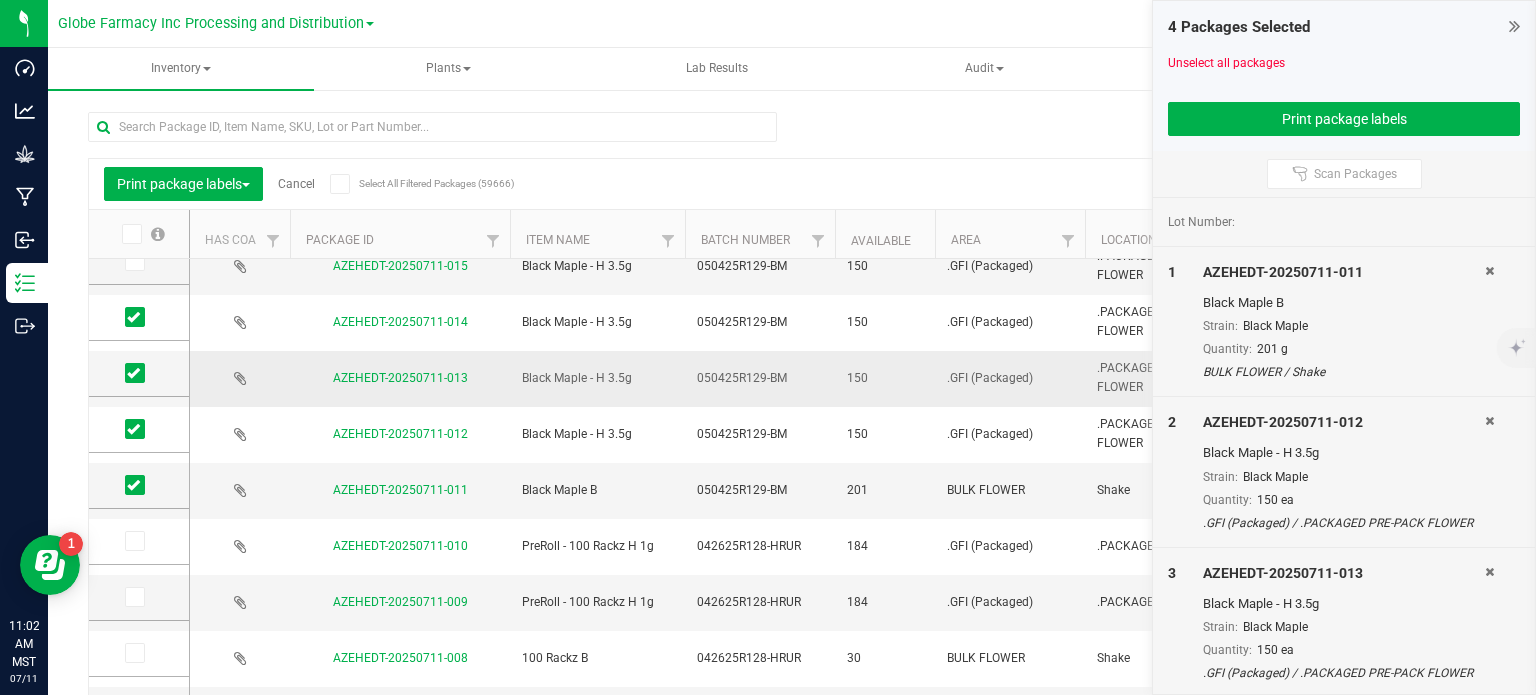 scroll, scrollTop: 212, scrollLeft: 0, axis: vertical 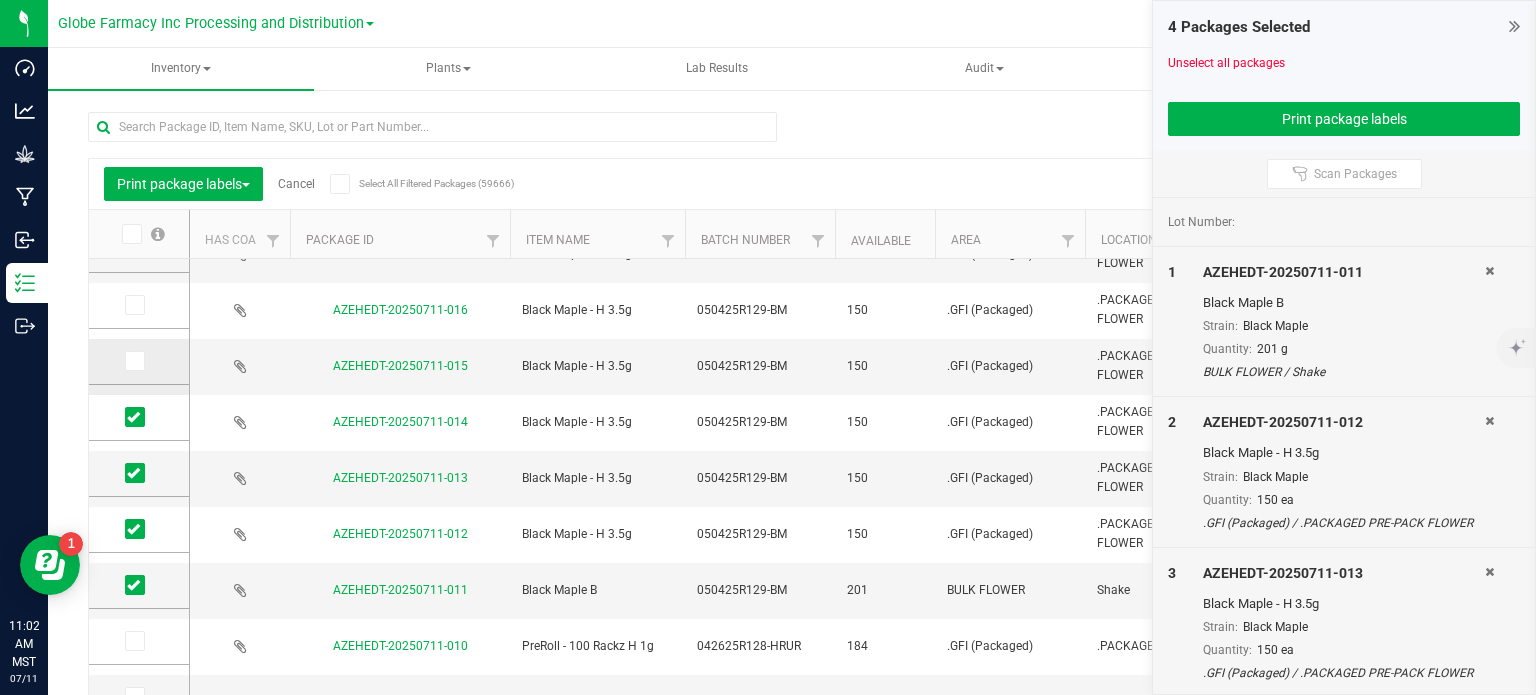 click at bounding box center (133, 361) 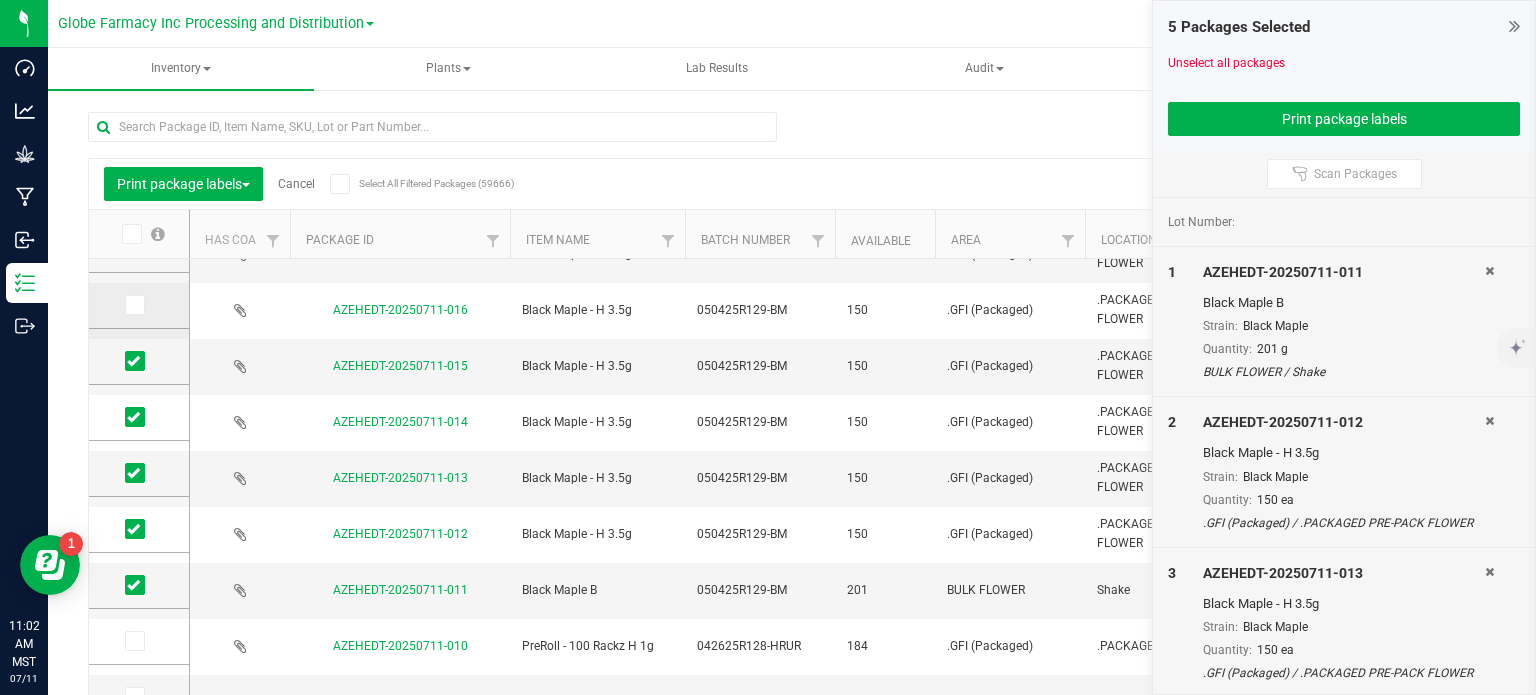 click at bounding box center [135, 305] 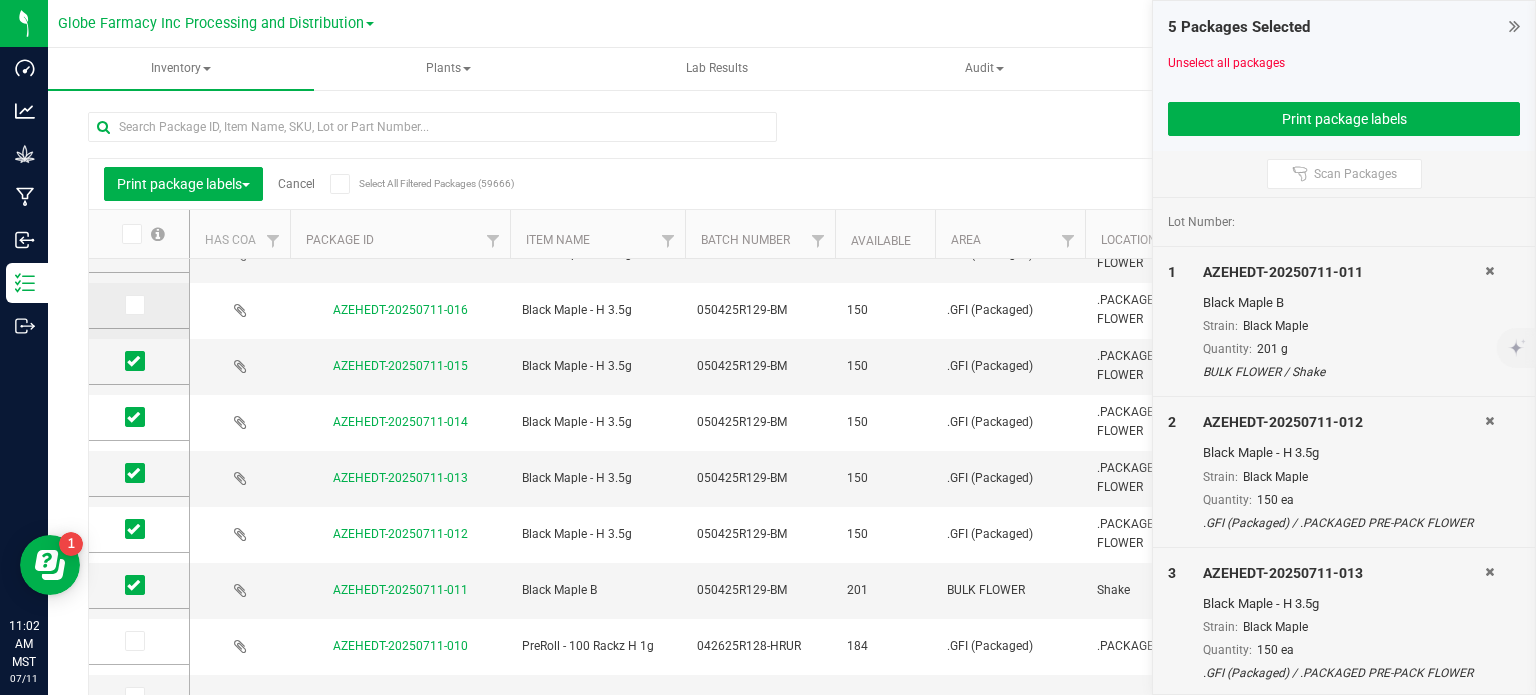 click at bounding box center [0, 0] 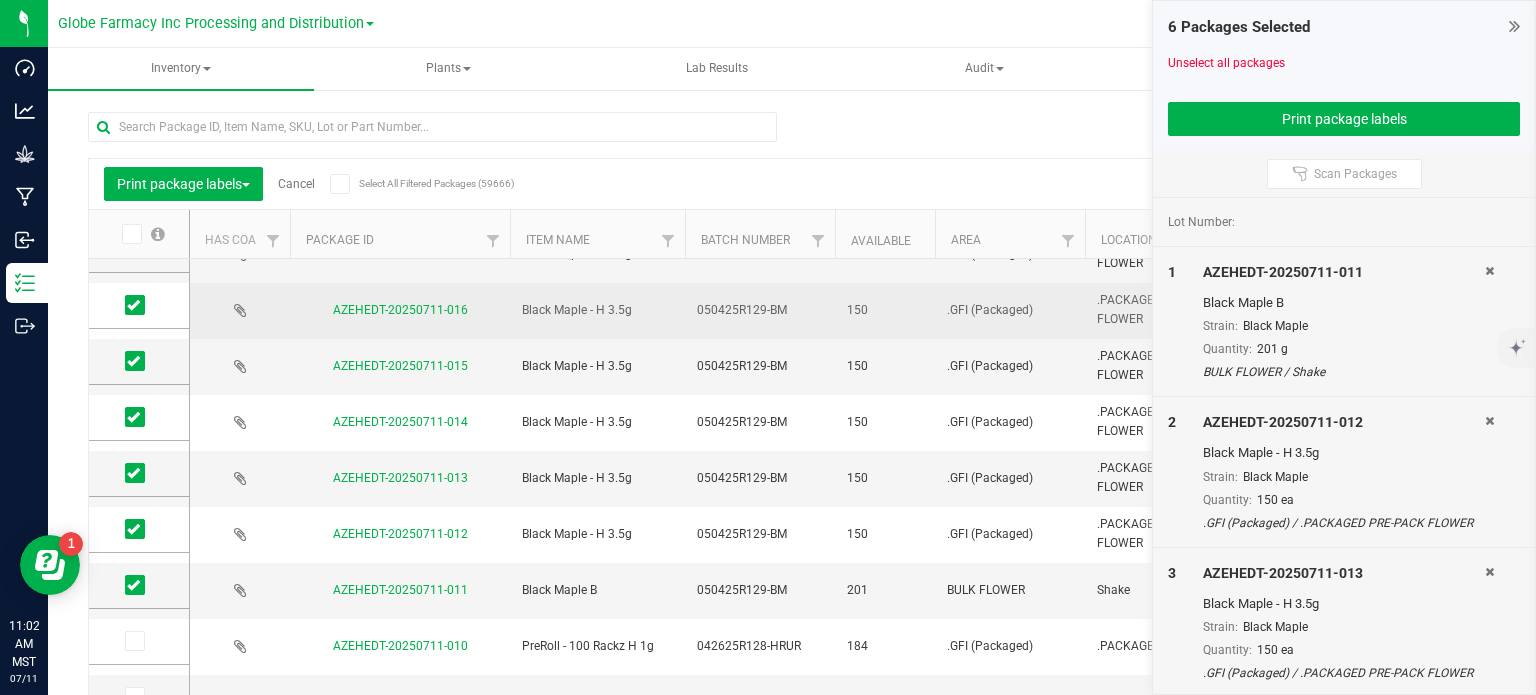 scroll, scrollTop: 12, scrollLeft: 0, axis: vertical 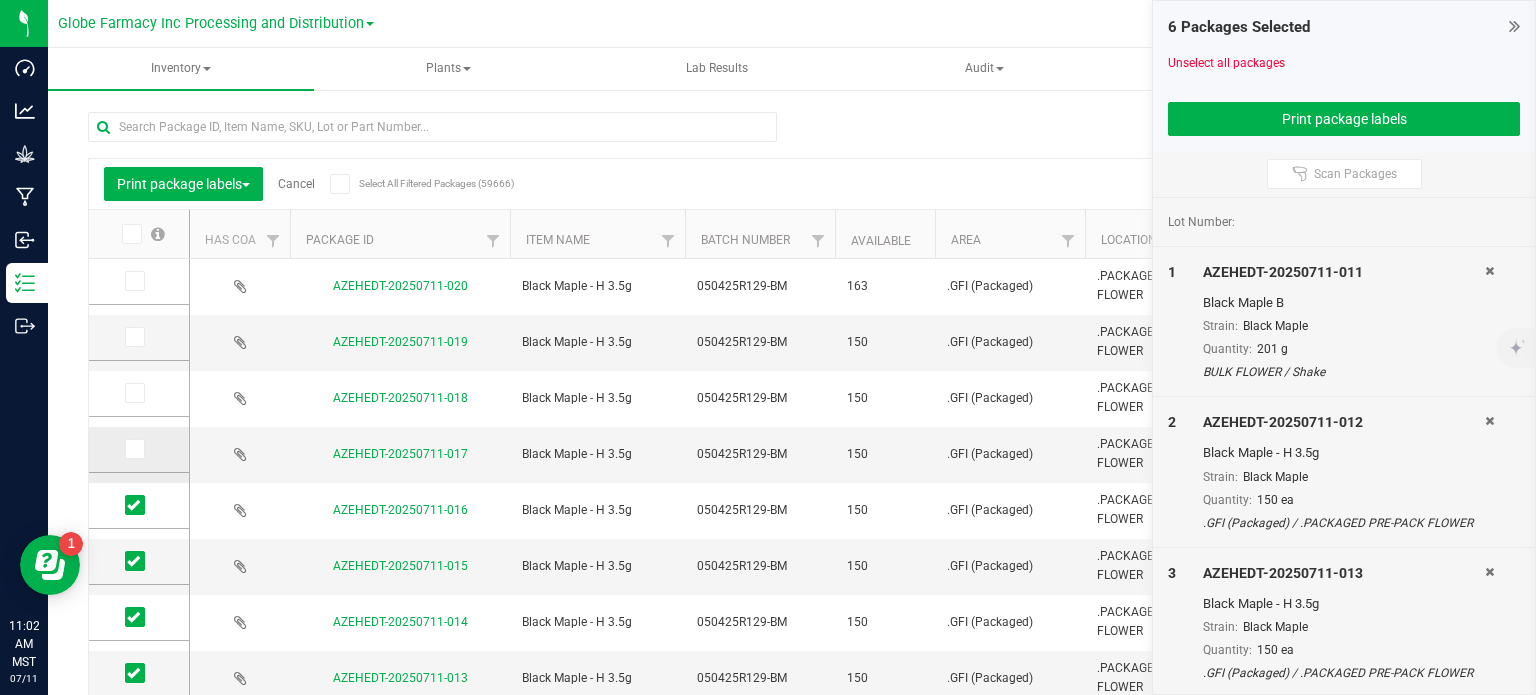 click at bounding box center (135, 449) 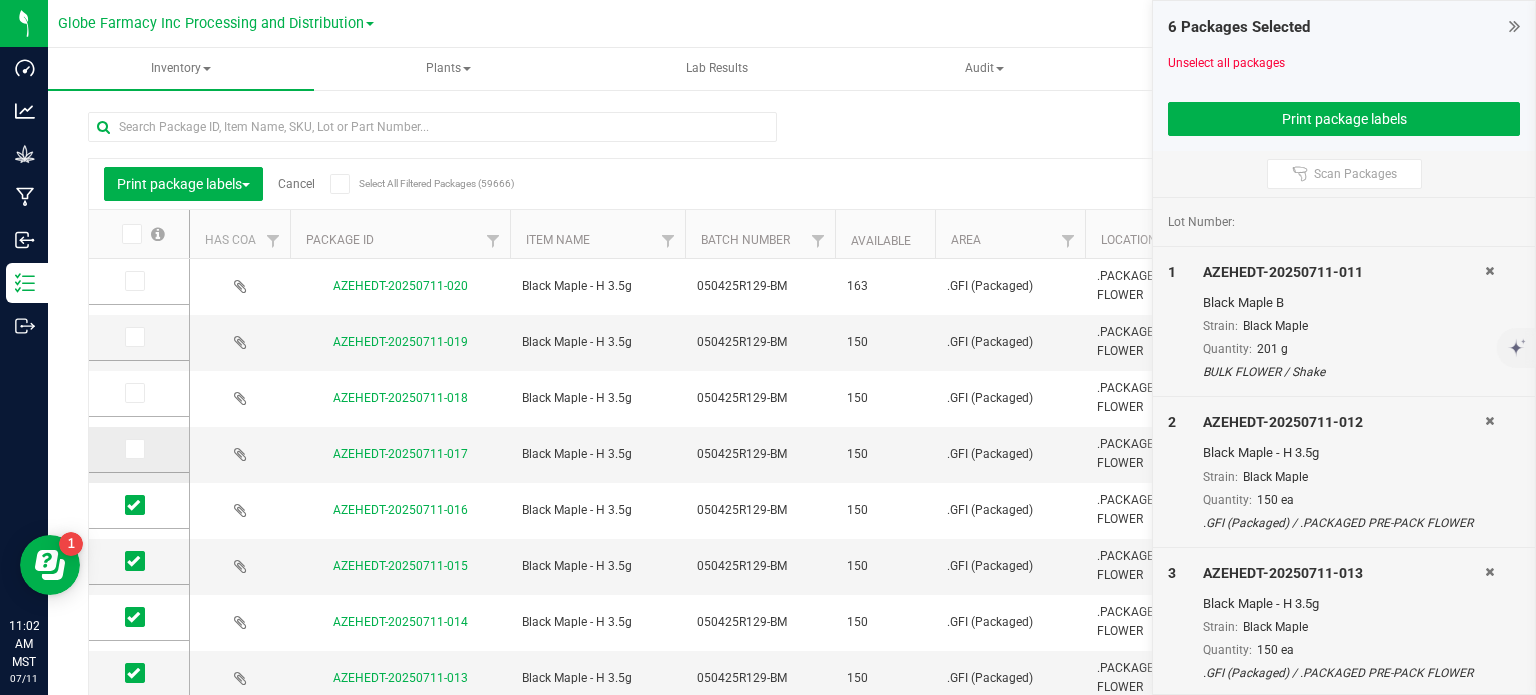 click at bounding box center [0, 0] 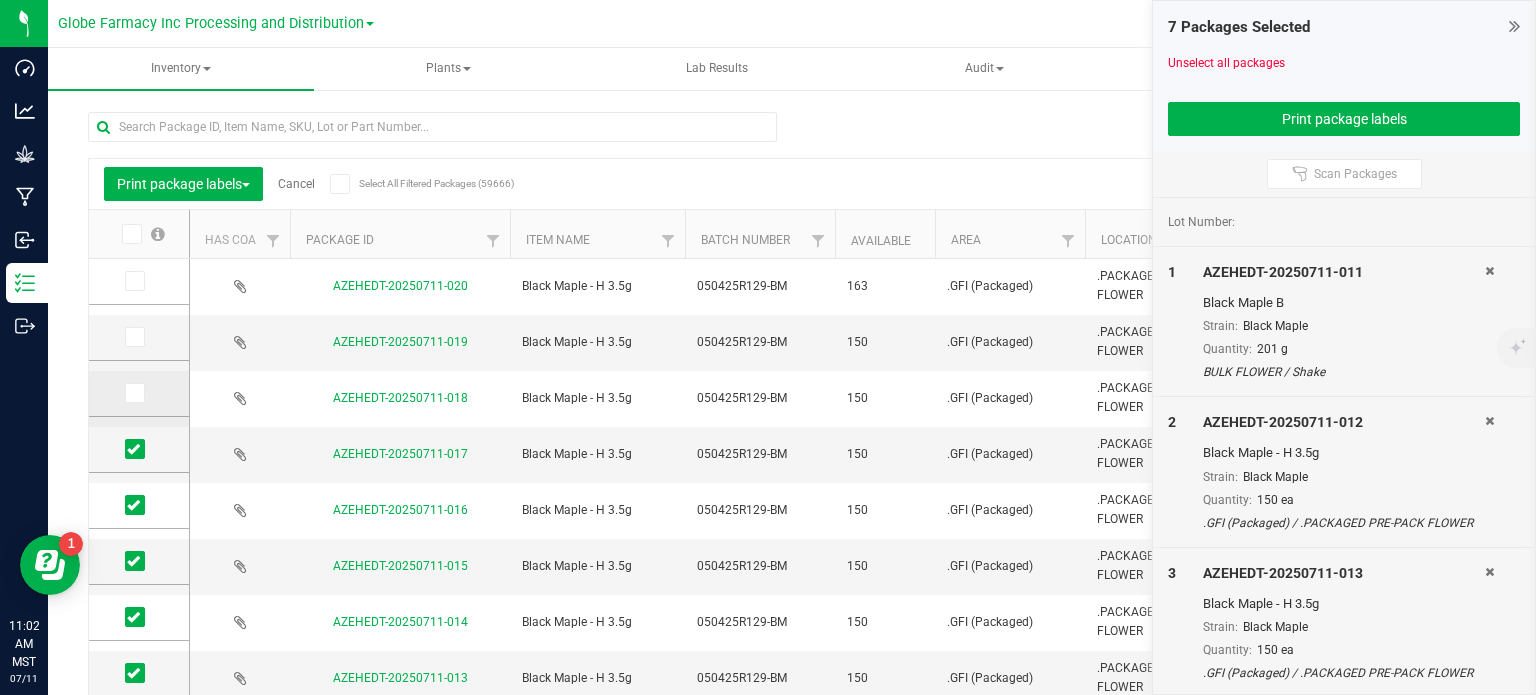 click at bounding box center (133, 393) 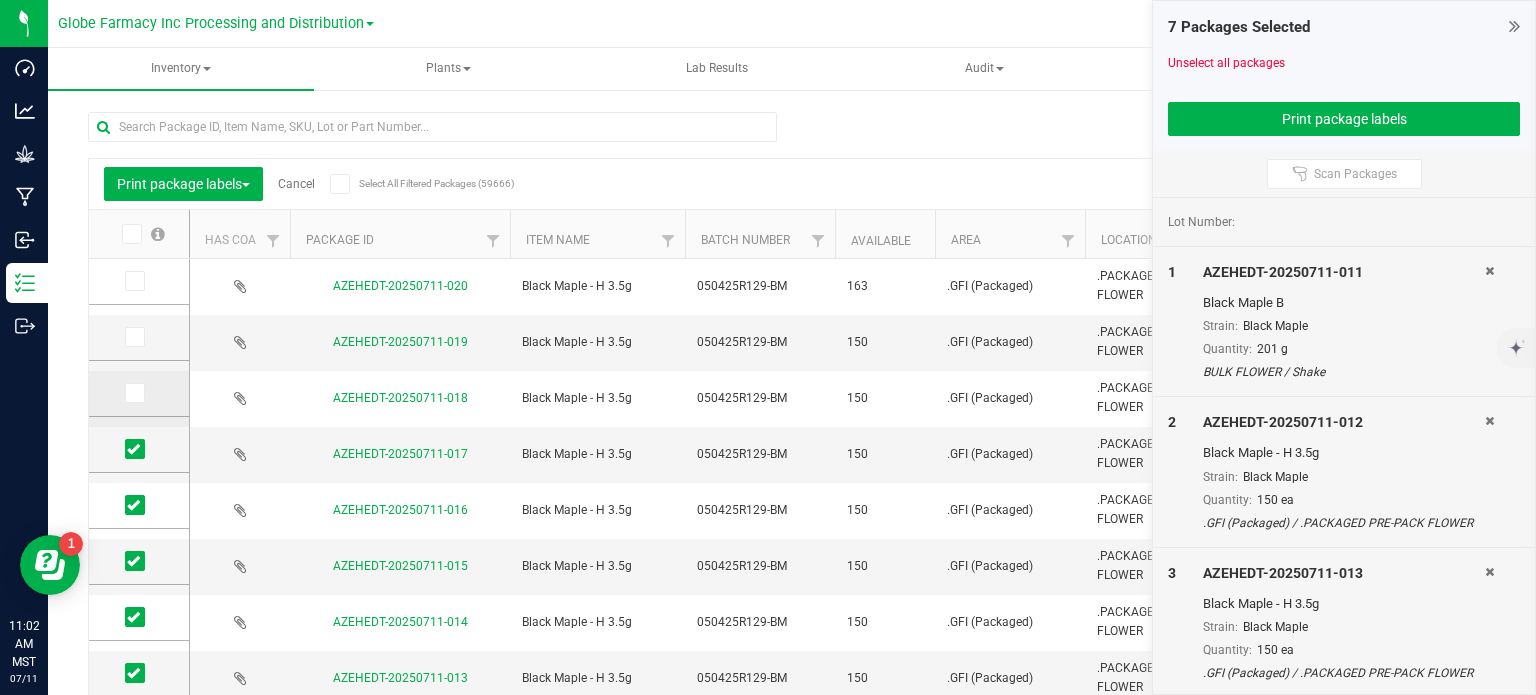 click at bounding box center (0, 0) 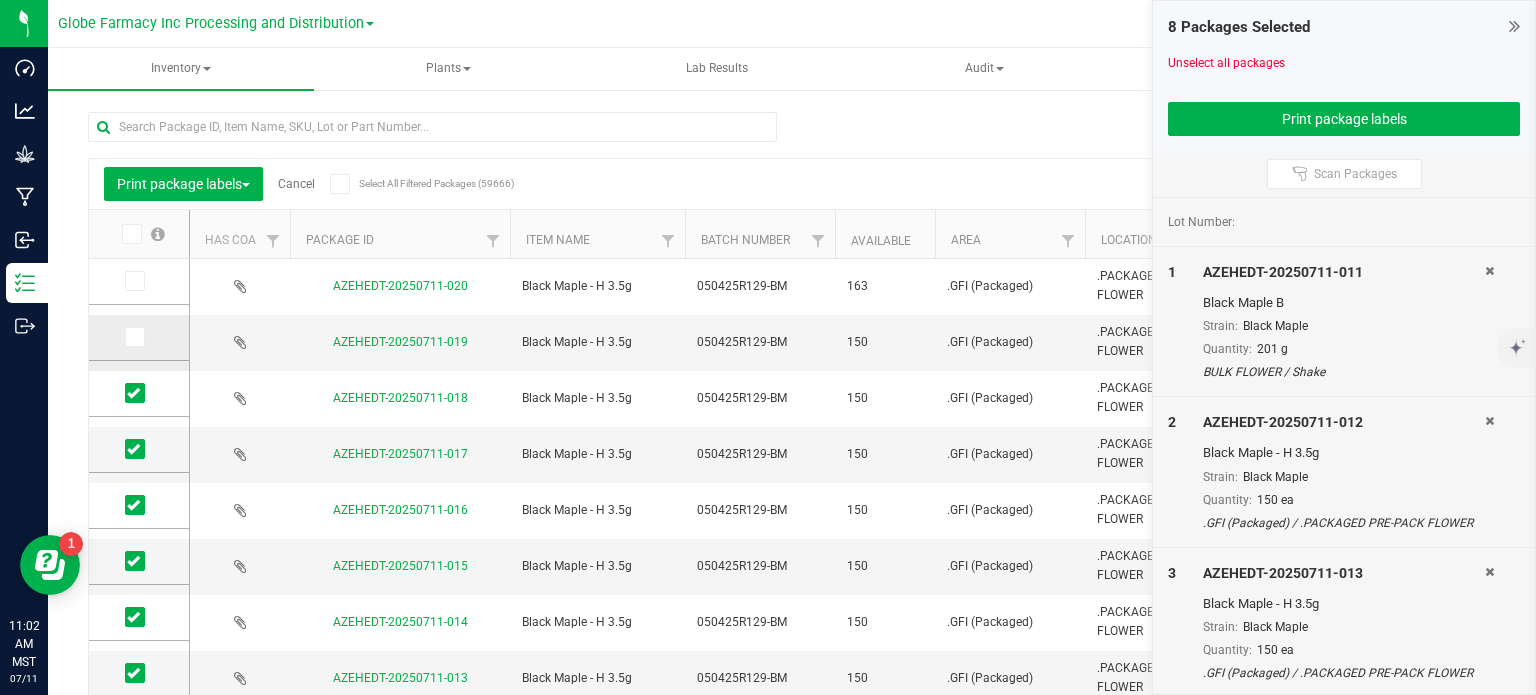 click at bounding box center [135, 337] 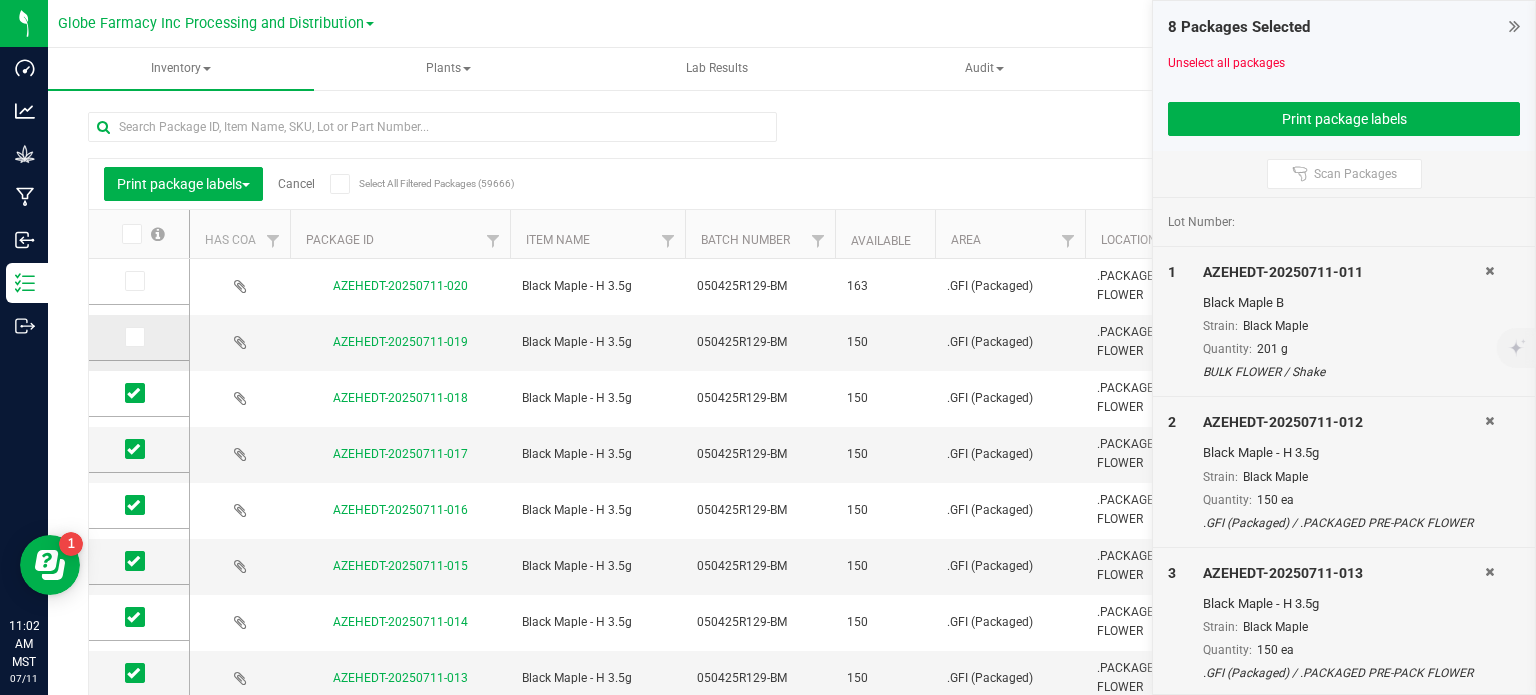 click at bounding box center [0, 0] 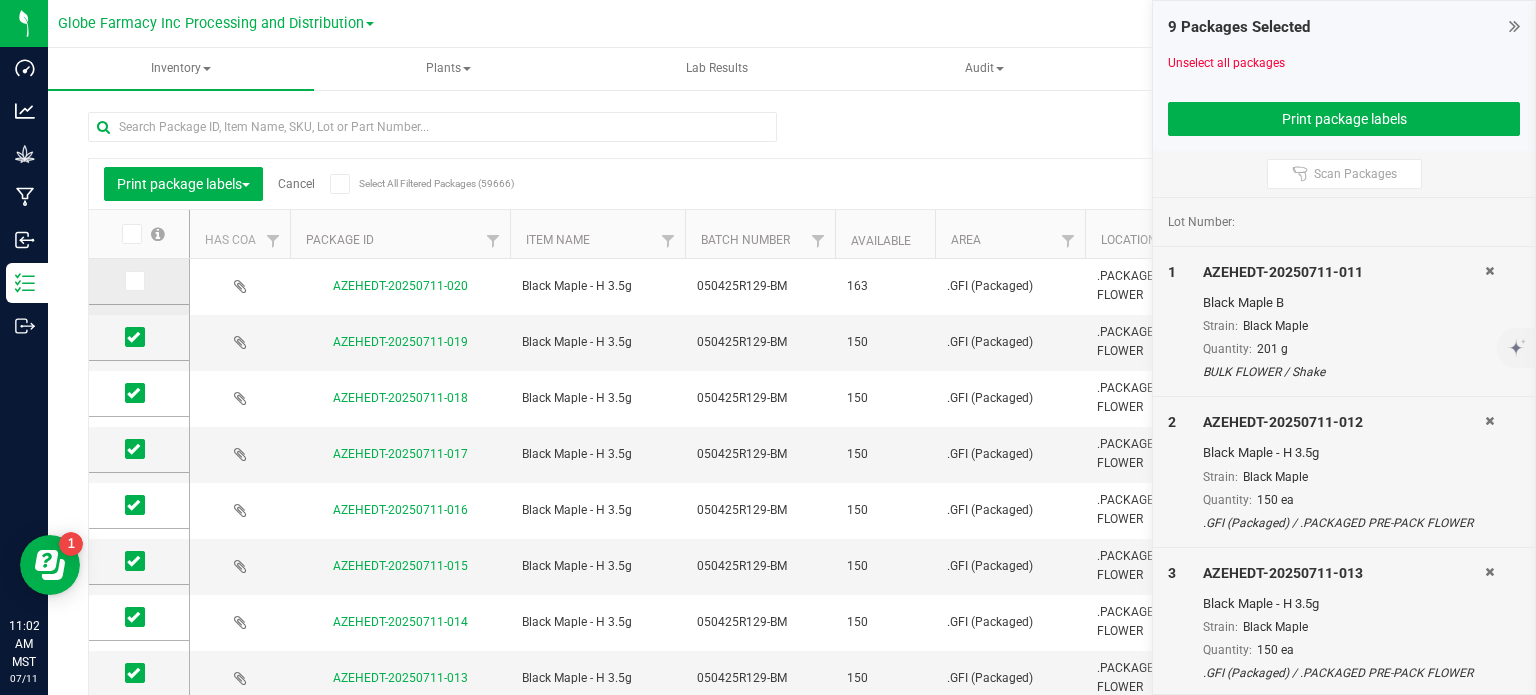 click at bounding box center (139, 282) 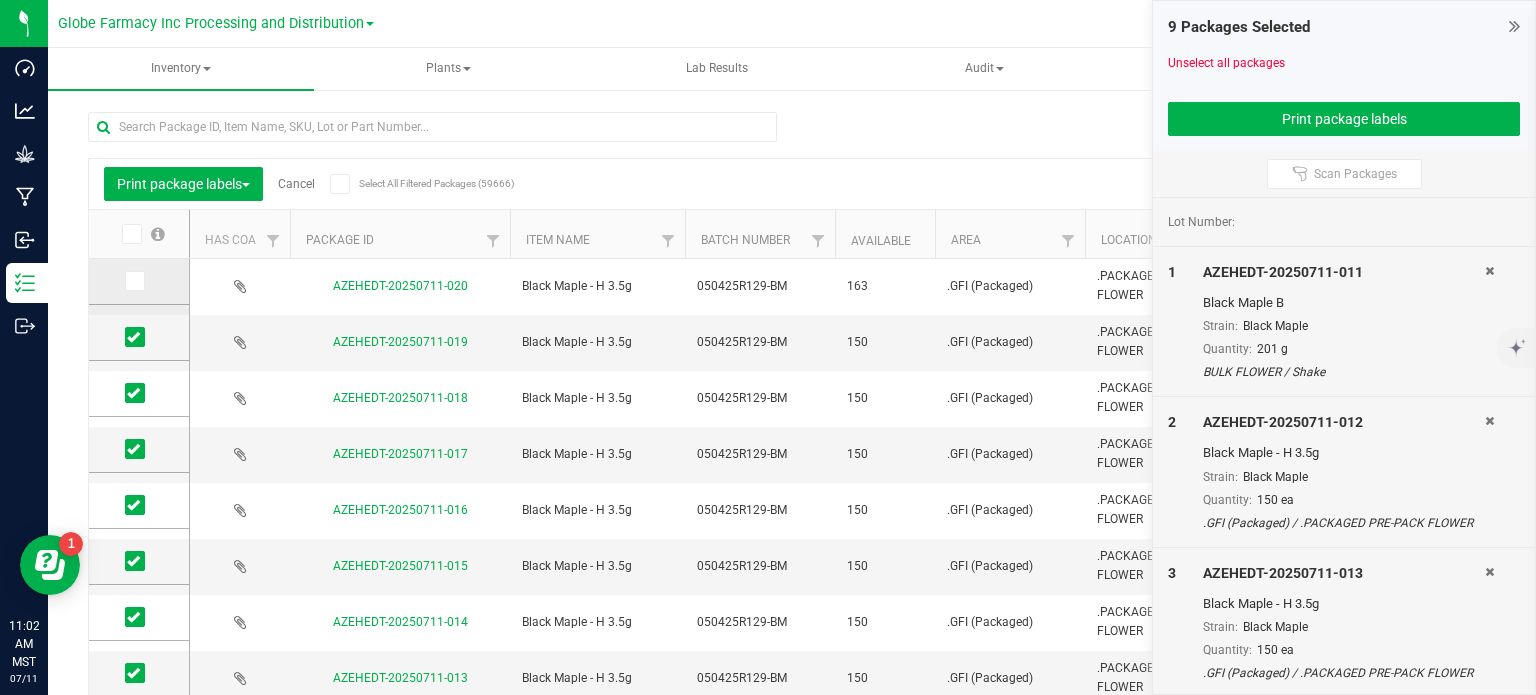 click at bounding box center (135, 281) 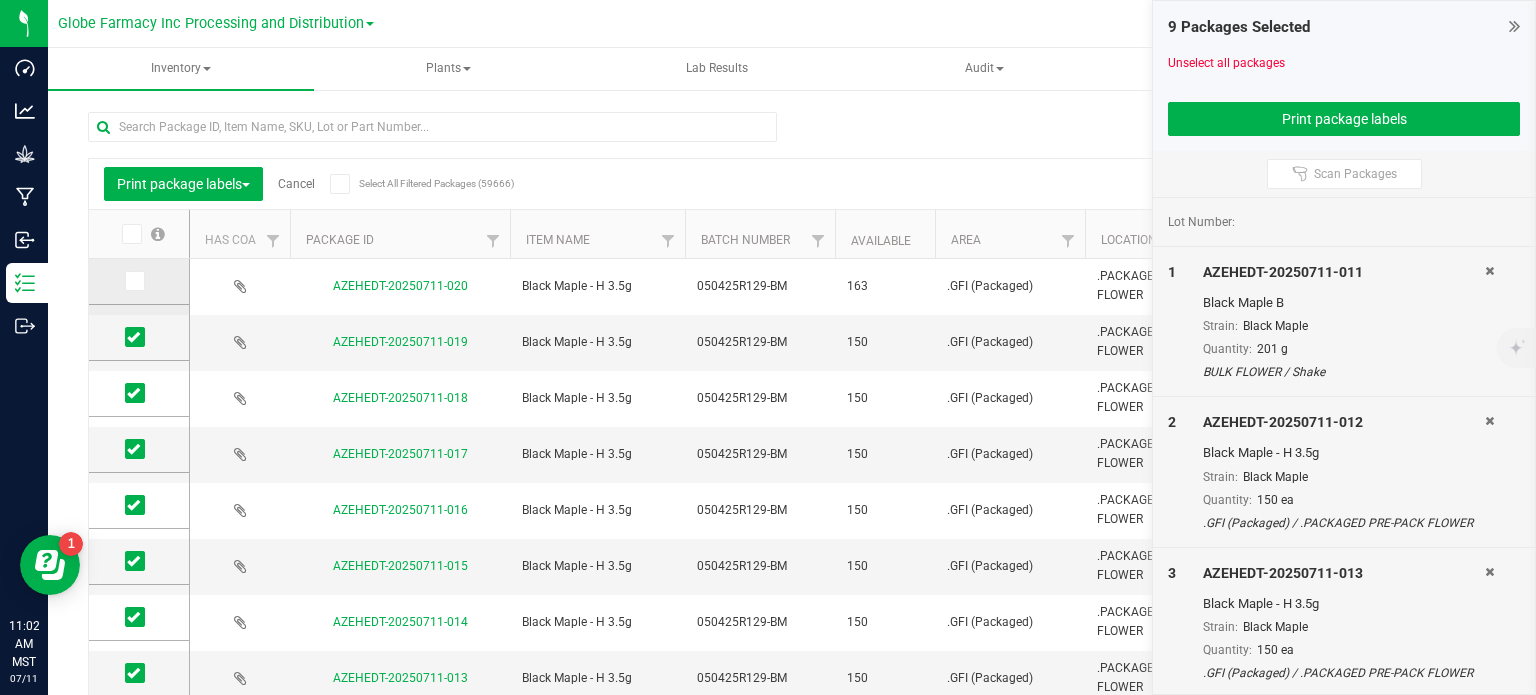 click at bounding box center (0, 0) 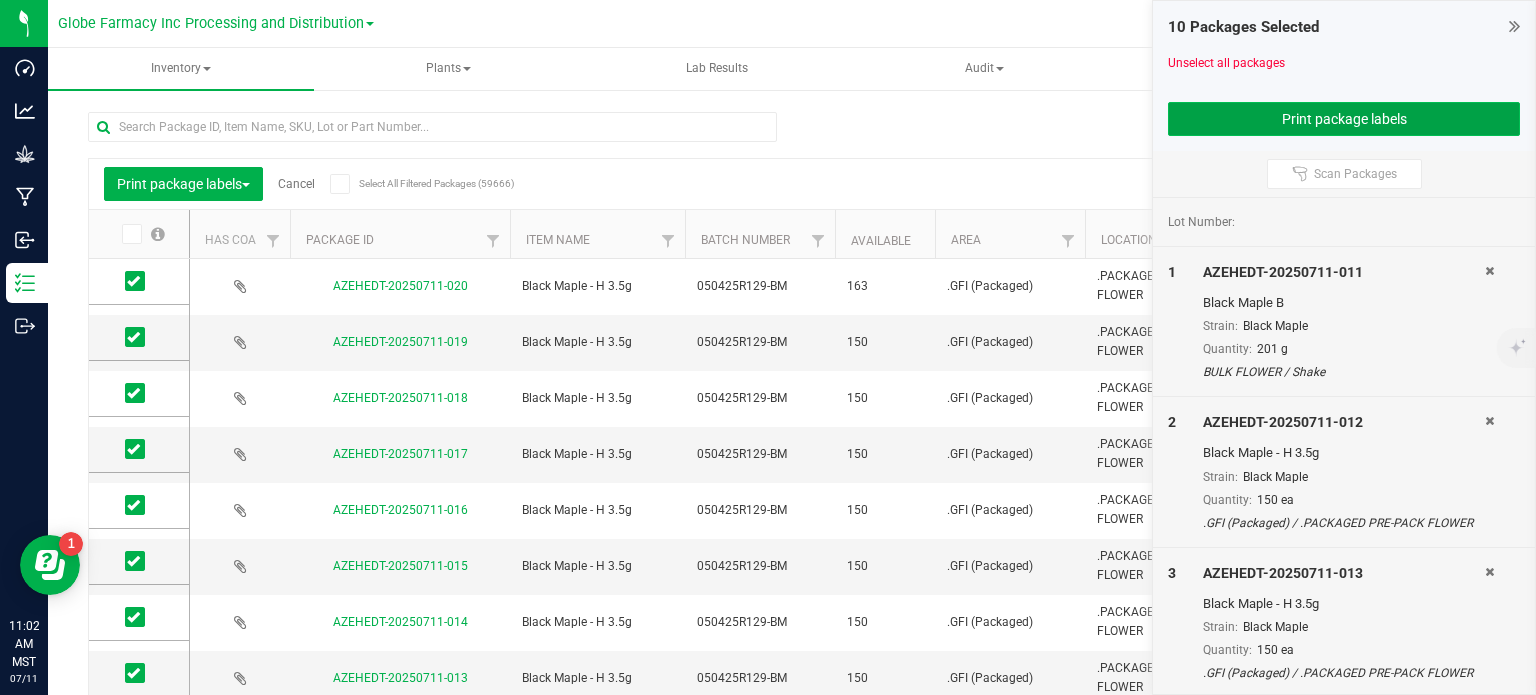 click on "Print package labels" at bounding box center (1344, 119) 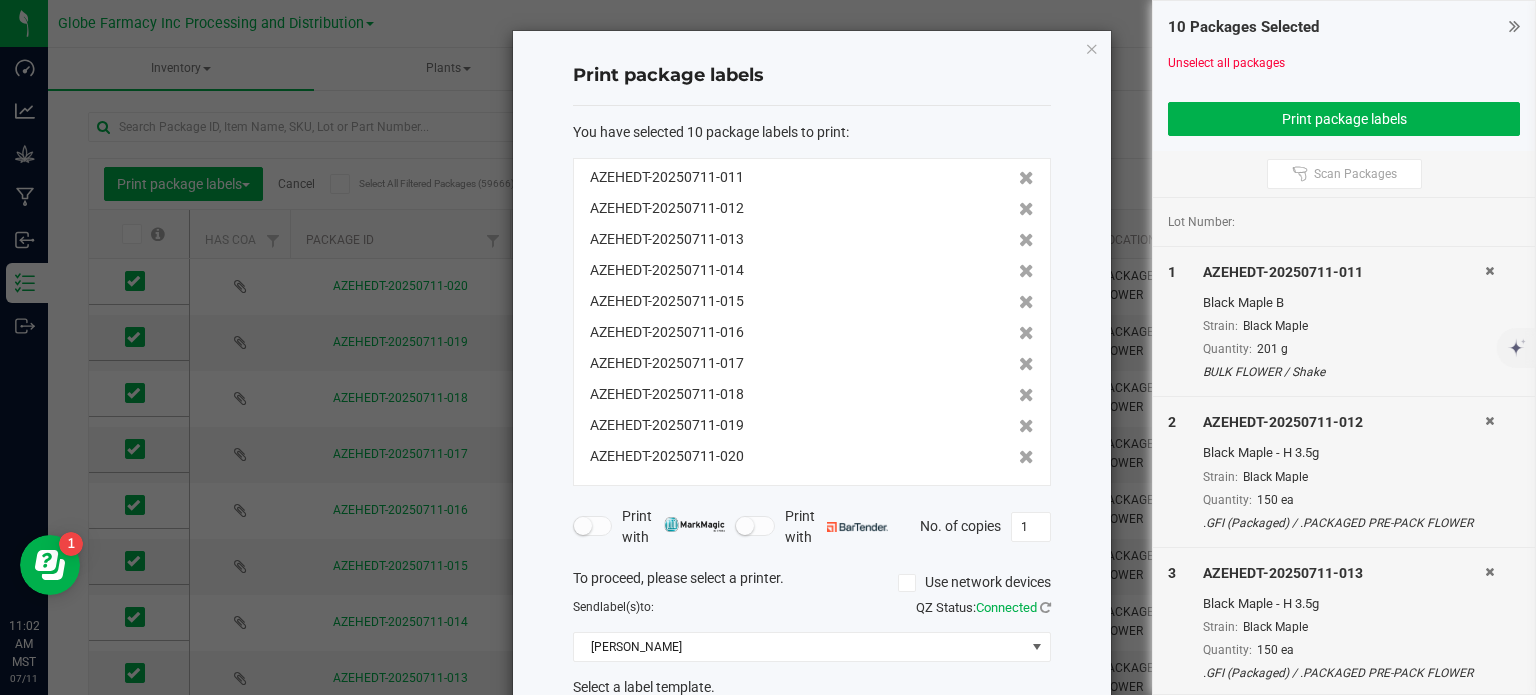 scroll, scrollTop: 147, scrollLeft: 0, axis: vertical 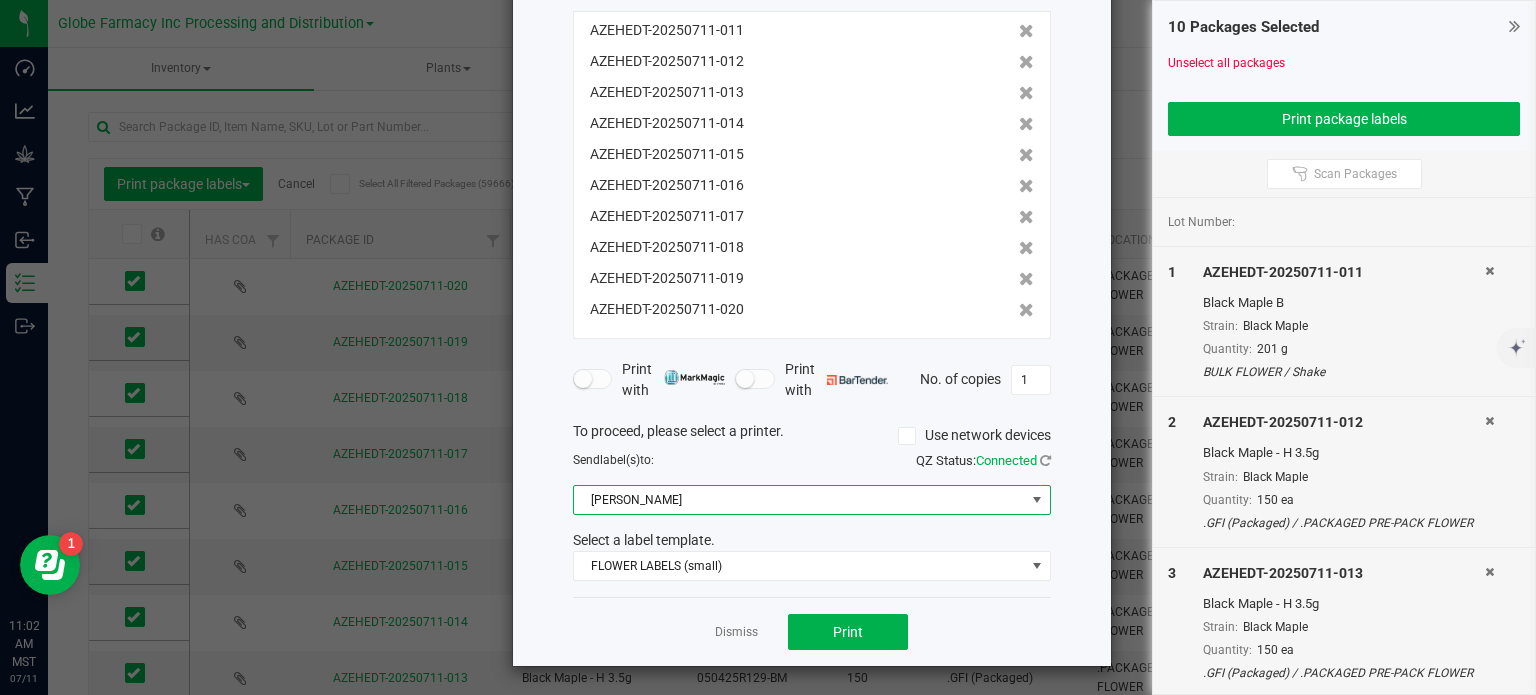 click on "Briana Zebra Small" at bounding box center [799, 500] 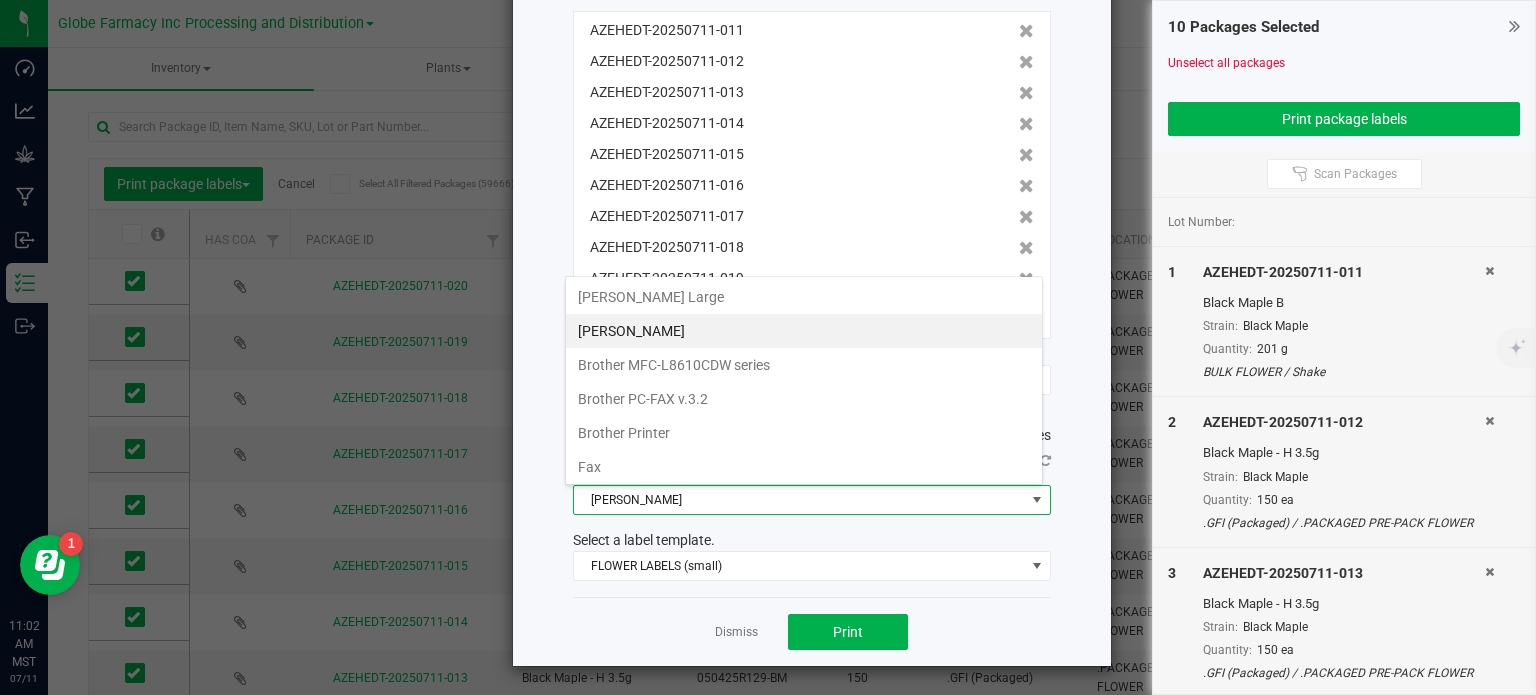 scroll, scrollTop: 99970, scrollLeft: 99521, axis: both 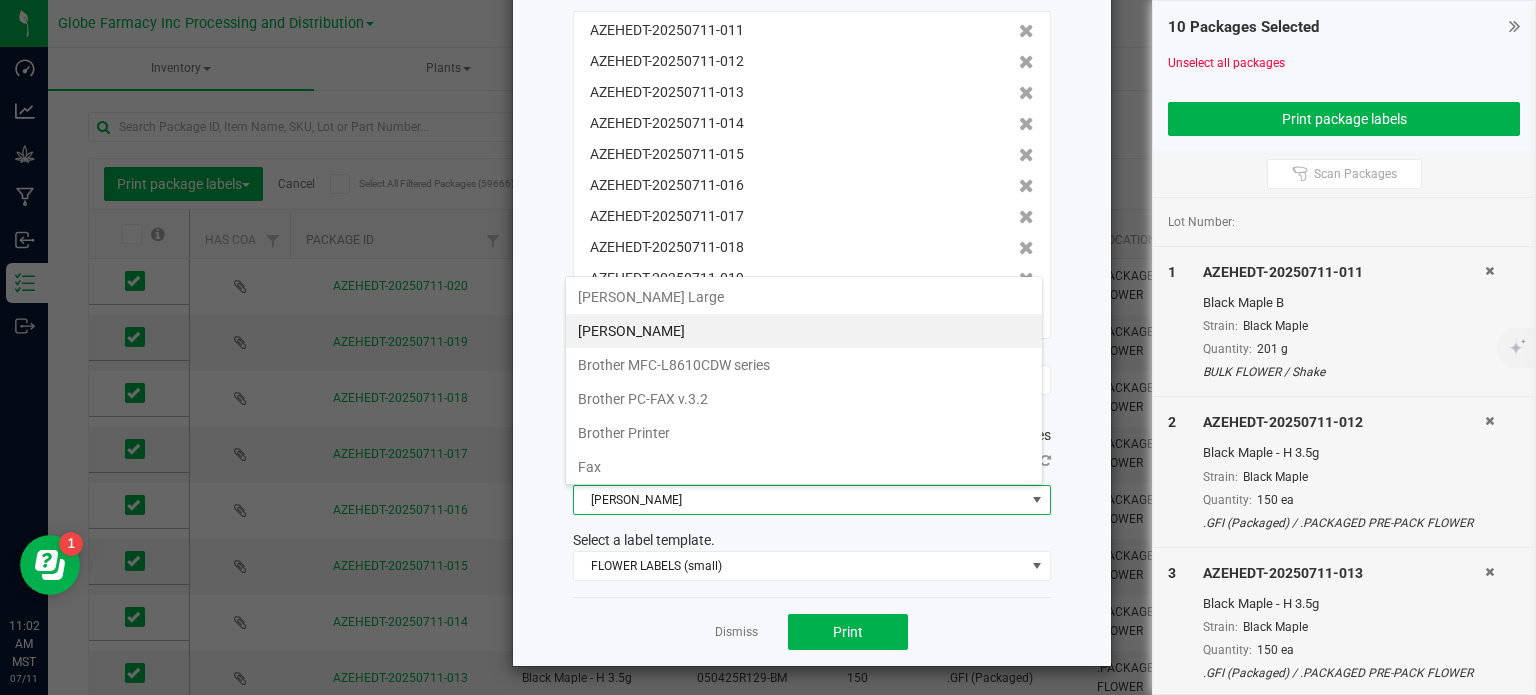click on "Briana Zebra Large" at bounding box center (804, 297) 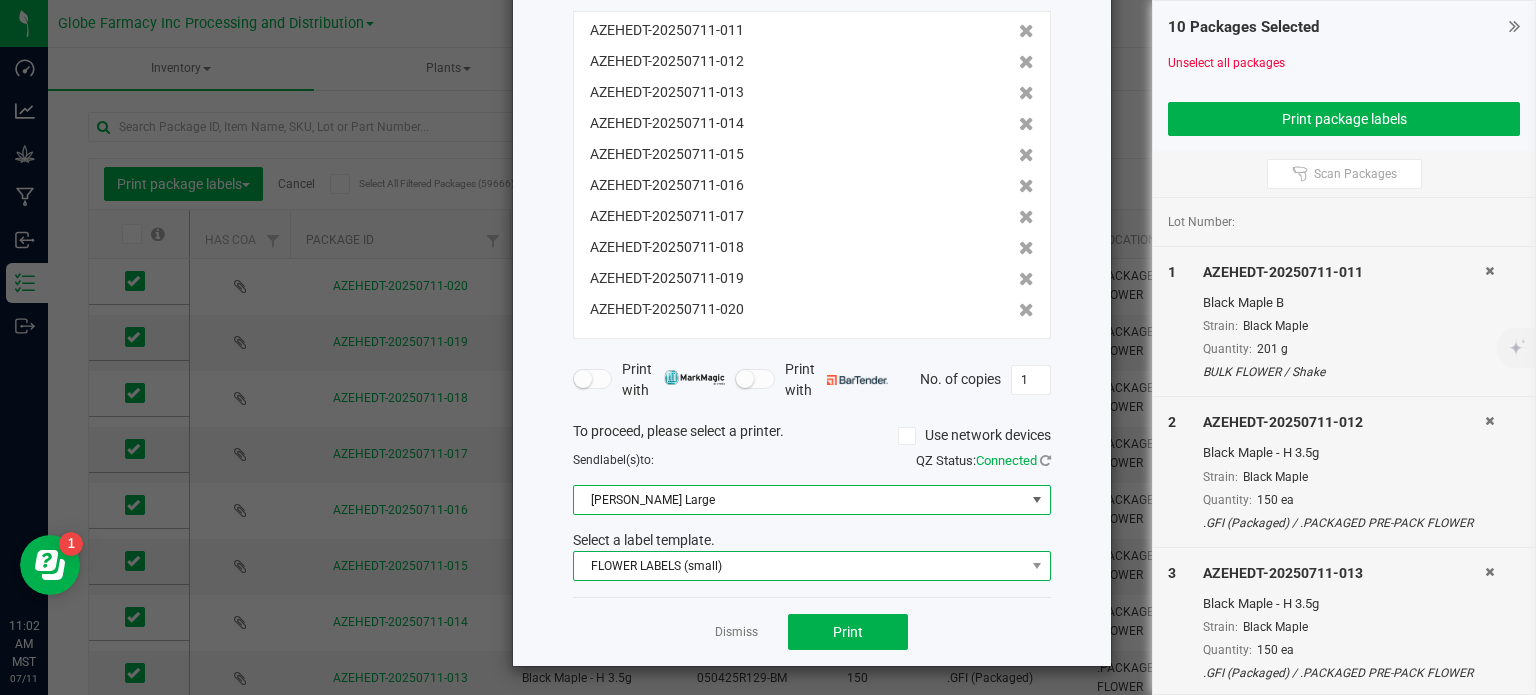 click on "FLOWER LABELS  (small)" at bounding box center (799, 566) 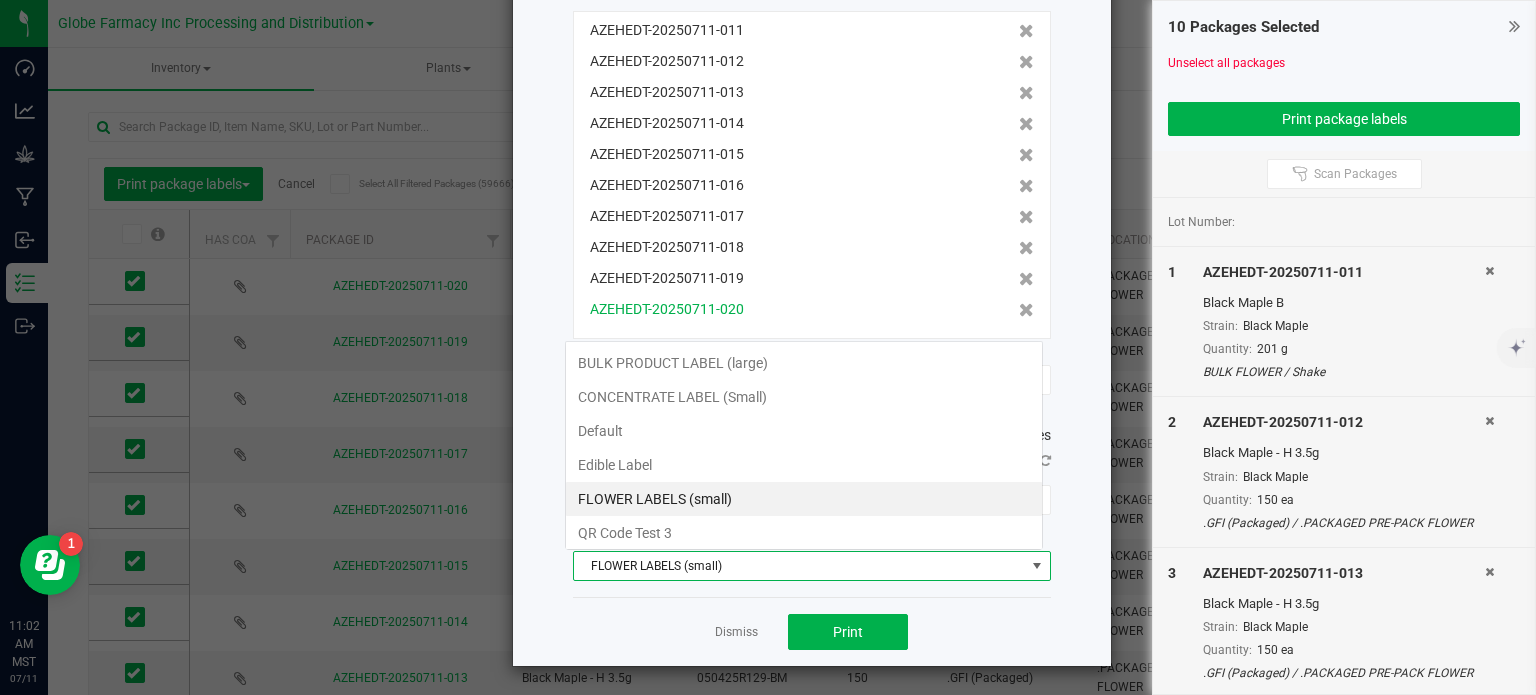 scroll, scrollTop: 99970, scrollLeft: 99521, axis: both 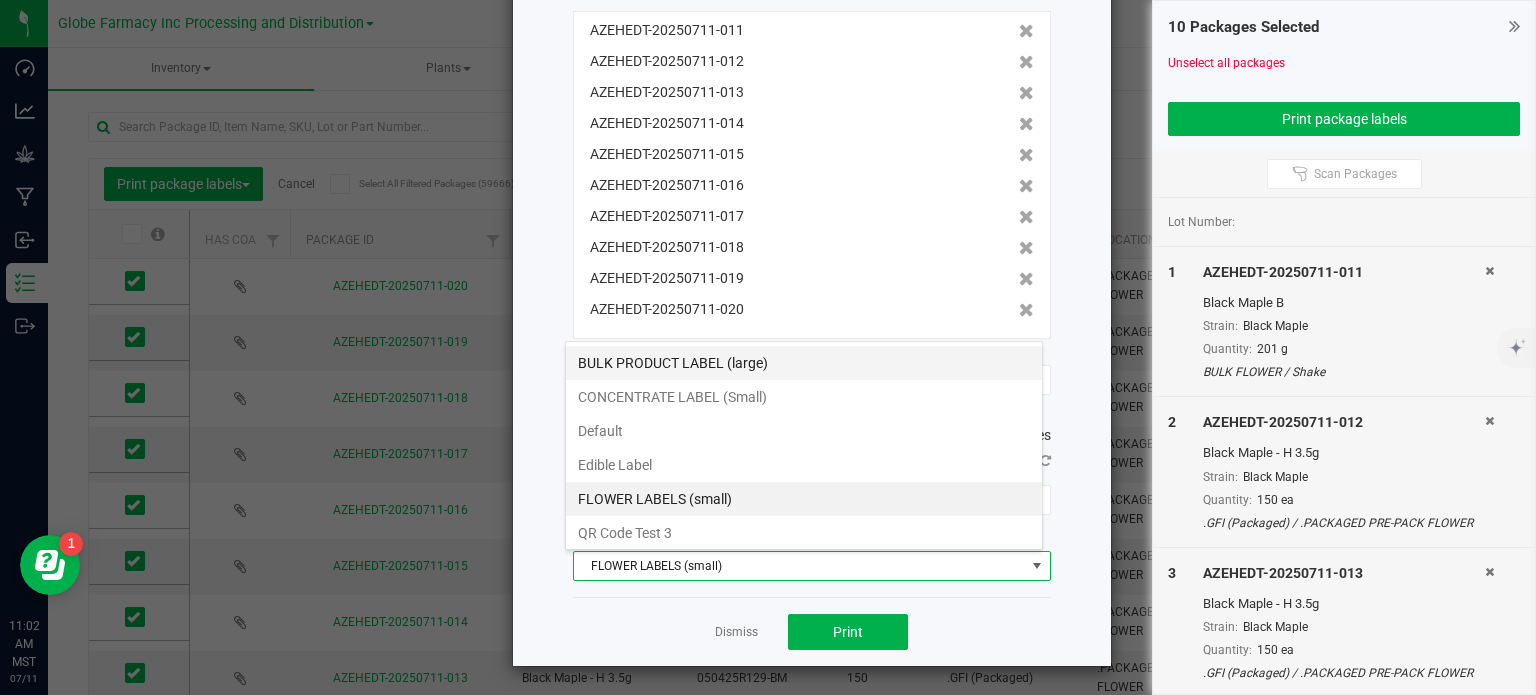click on "BULK PRODUCT LABEL (large)" at bounding box center (804, 363) 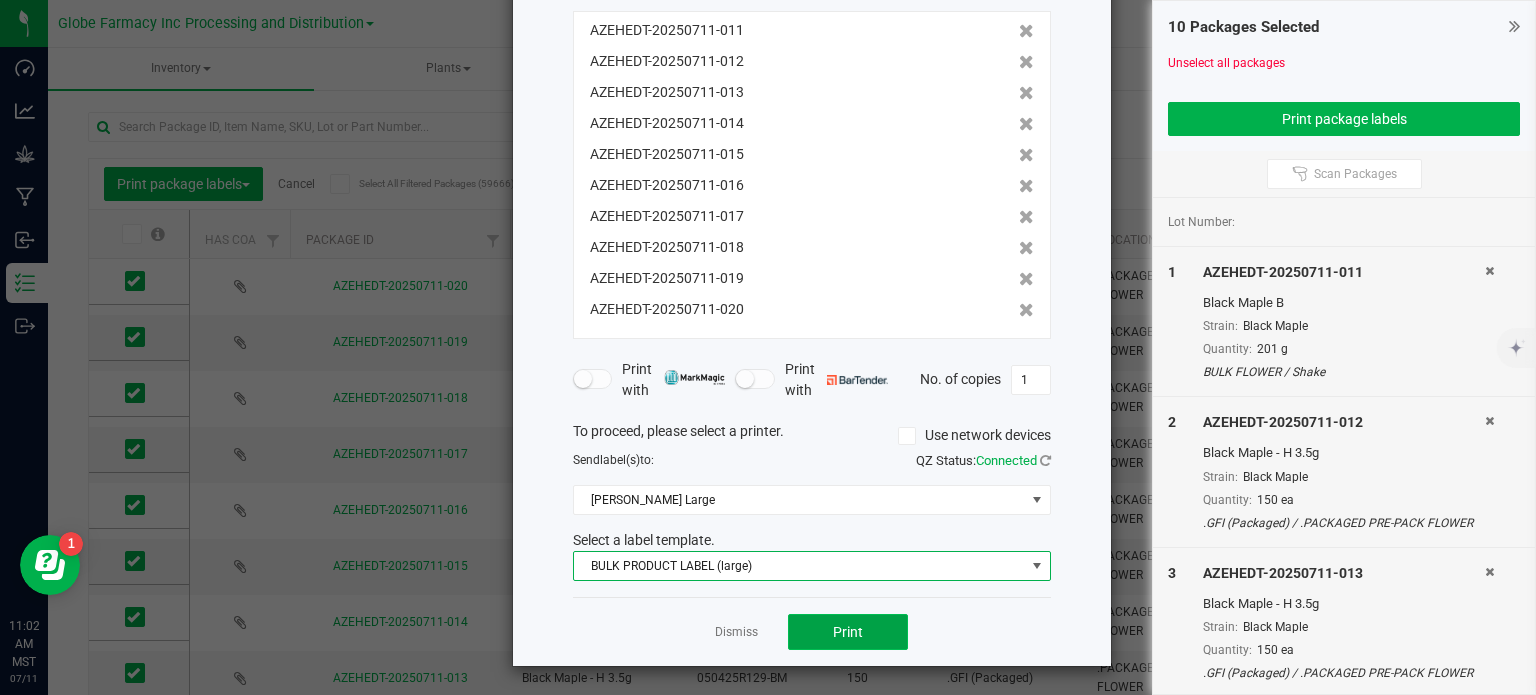 click on "Print" 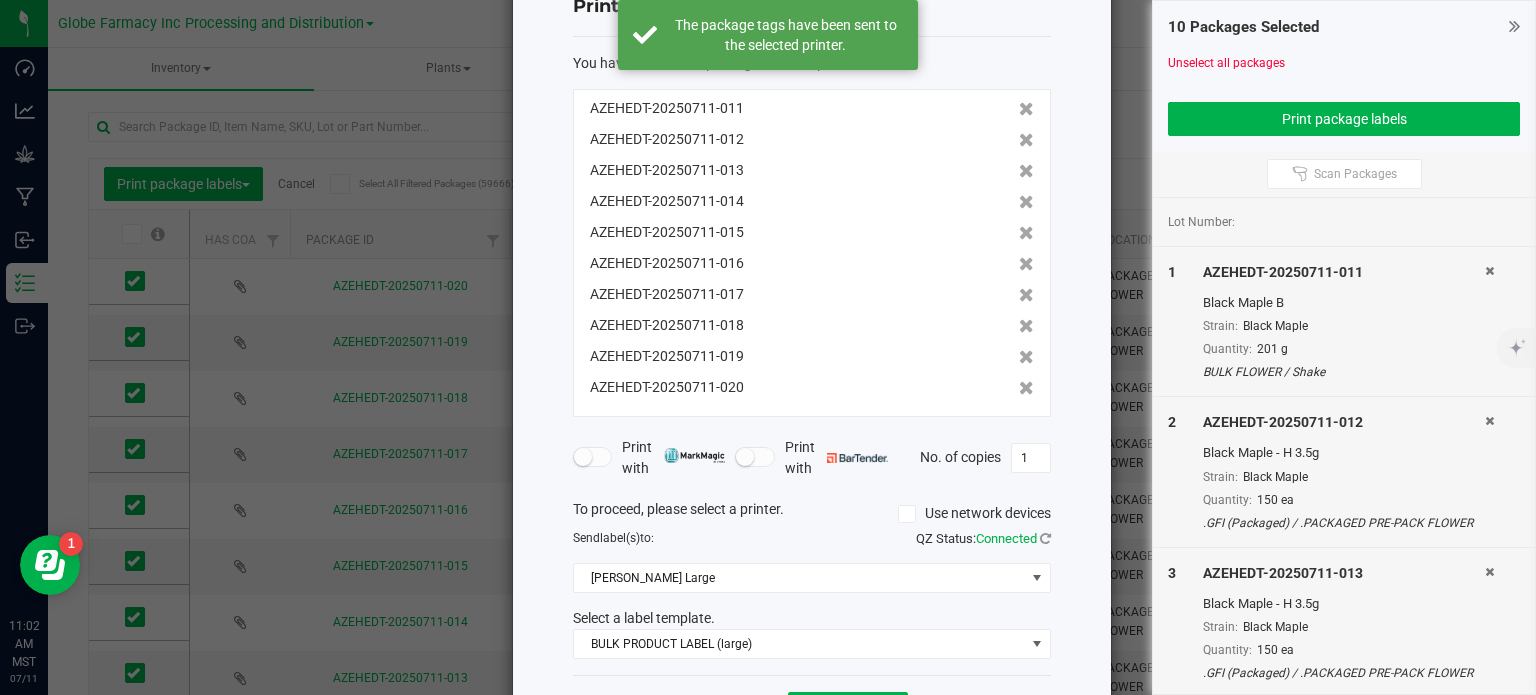 scroll, scrollTop: 0, scrollLeft: 0, axis: both 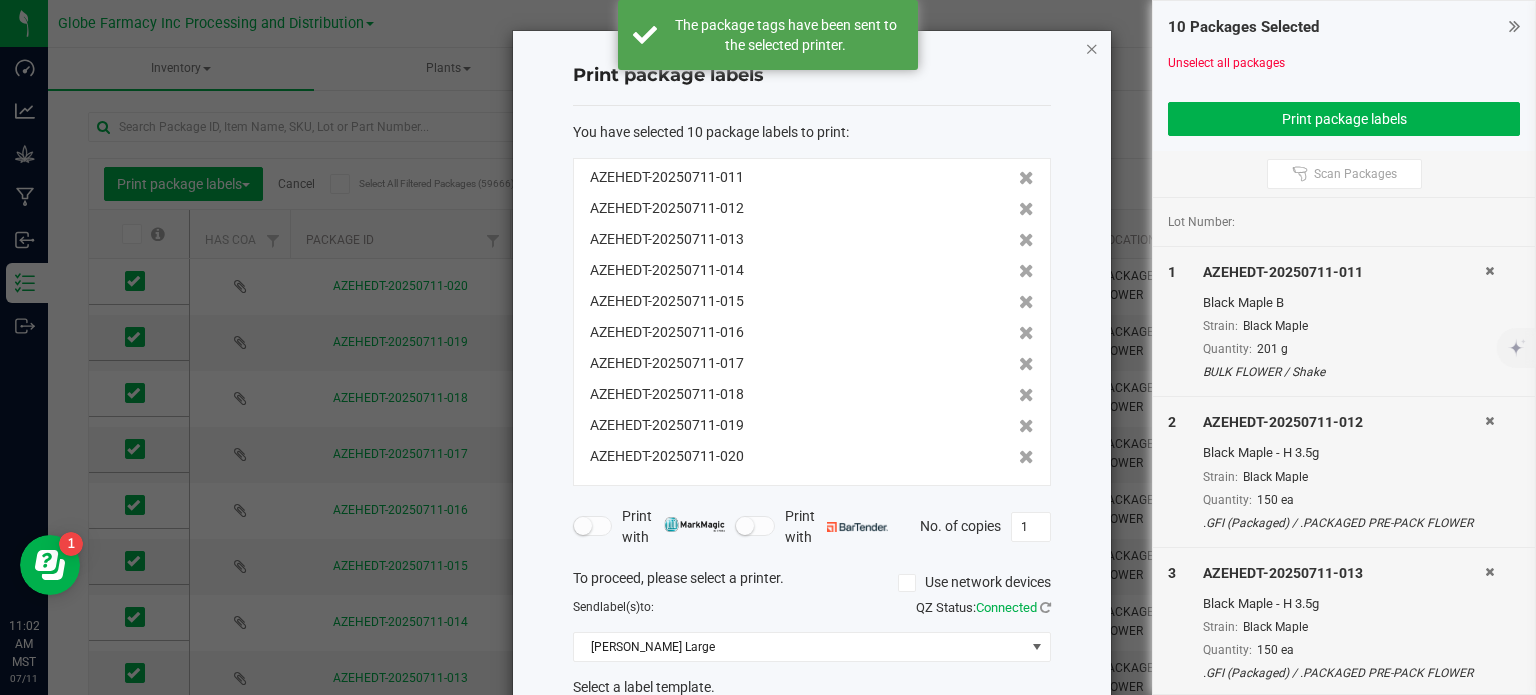click 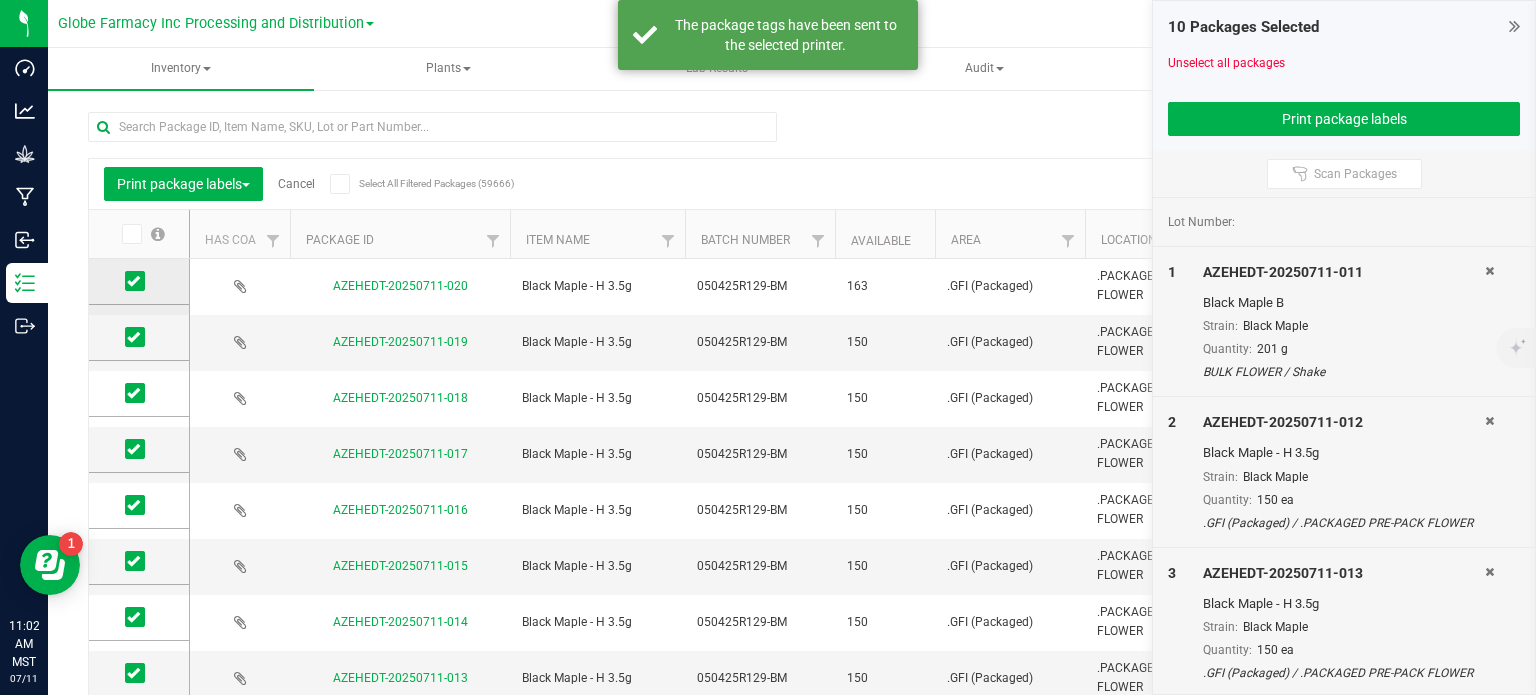 click at bounding box center (135, 281) 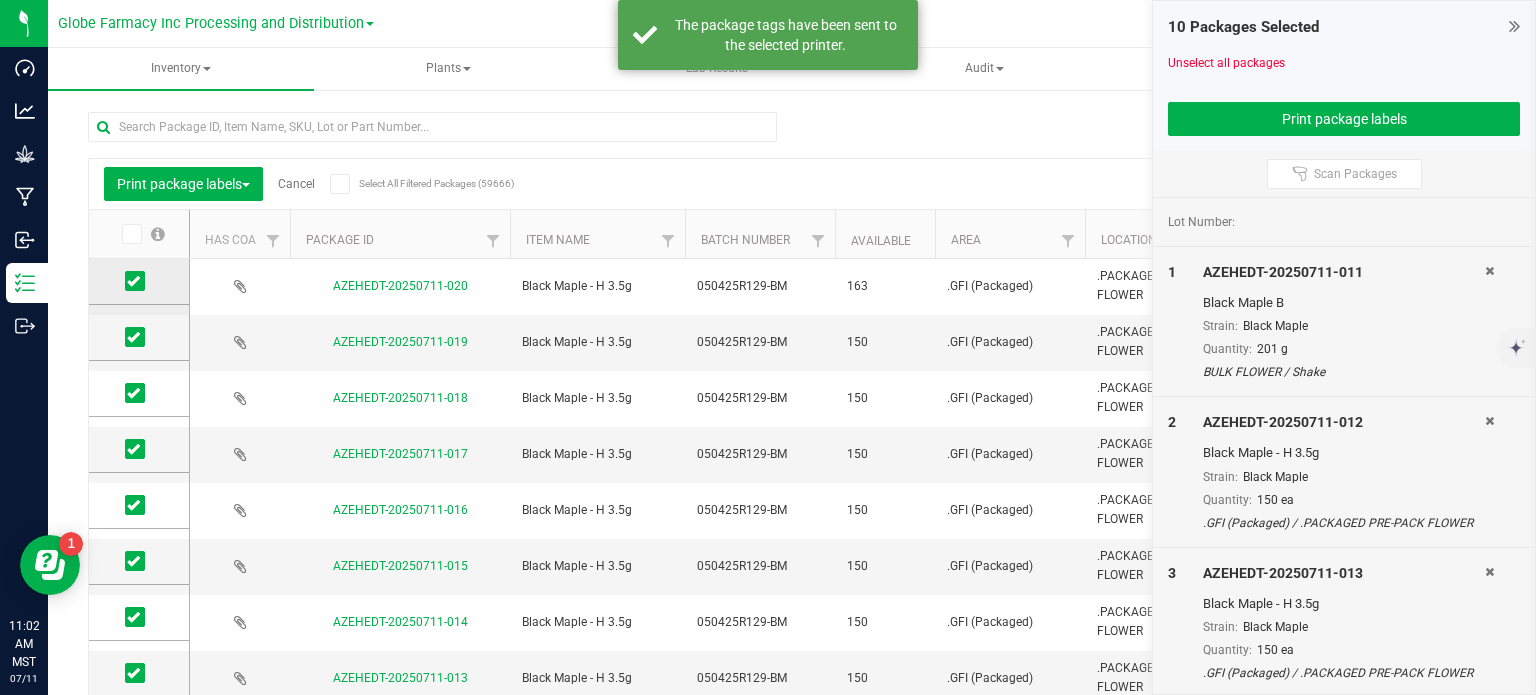 click at bounding box center (0, 0) 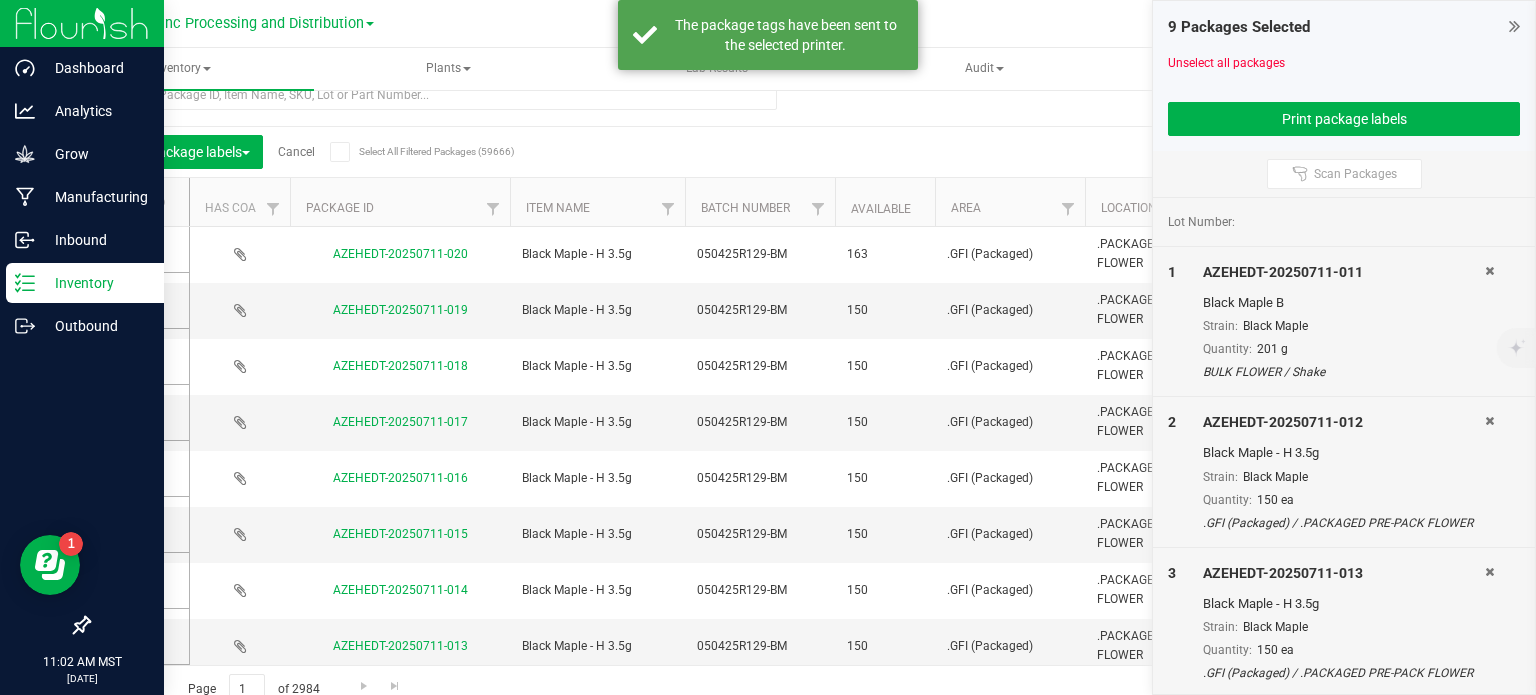 scroll, scrollTop: 49, scrollLeft: 0, axis: vertical 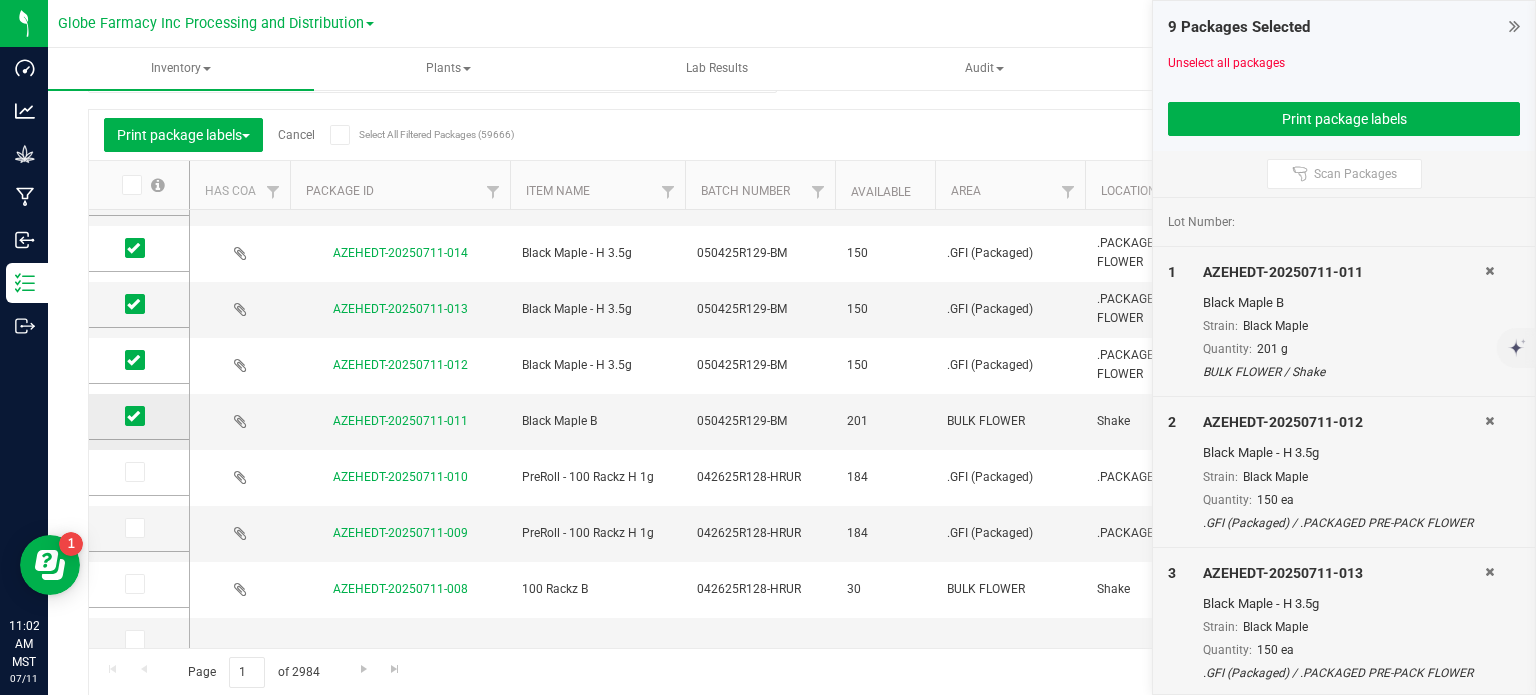 click at bounding box center (133, 416) 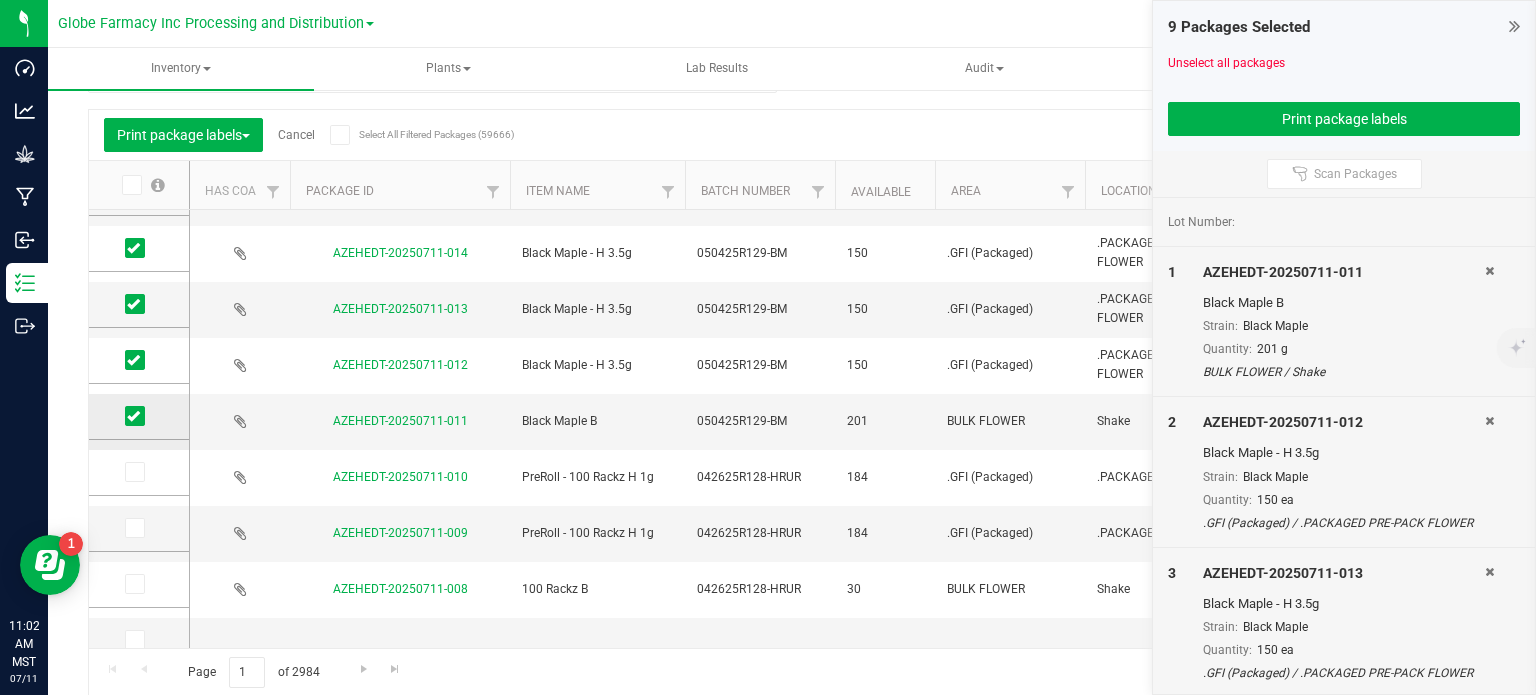click at bounding box center [0, 0] 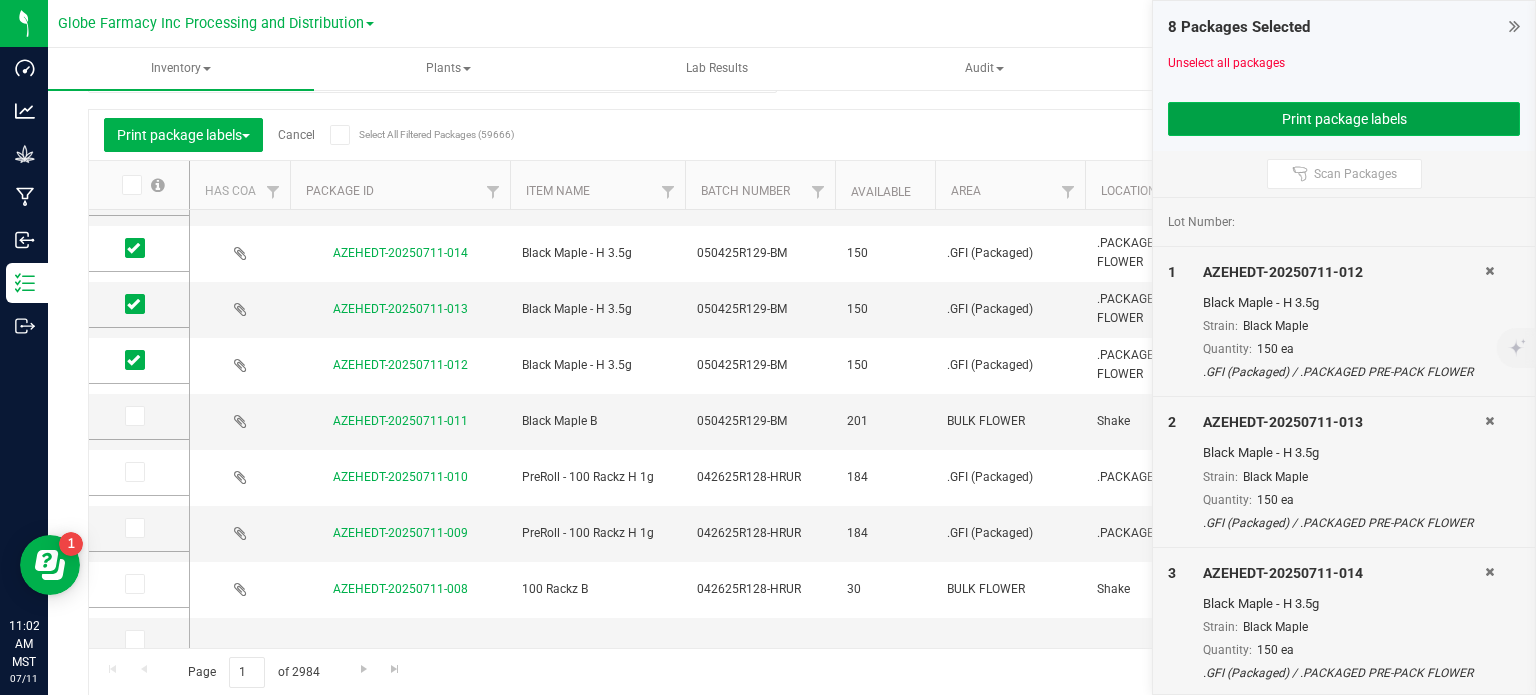 click on "Print package labels" at bounding box center (1344, 119) 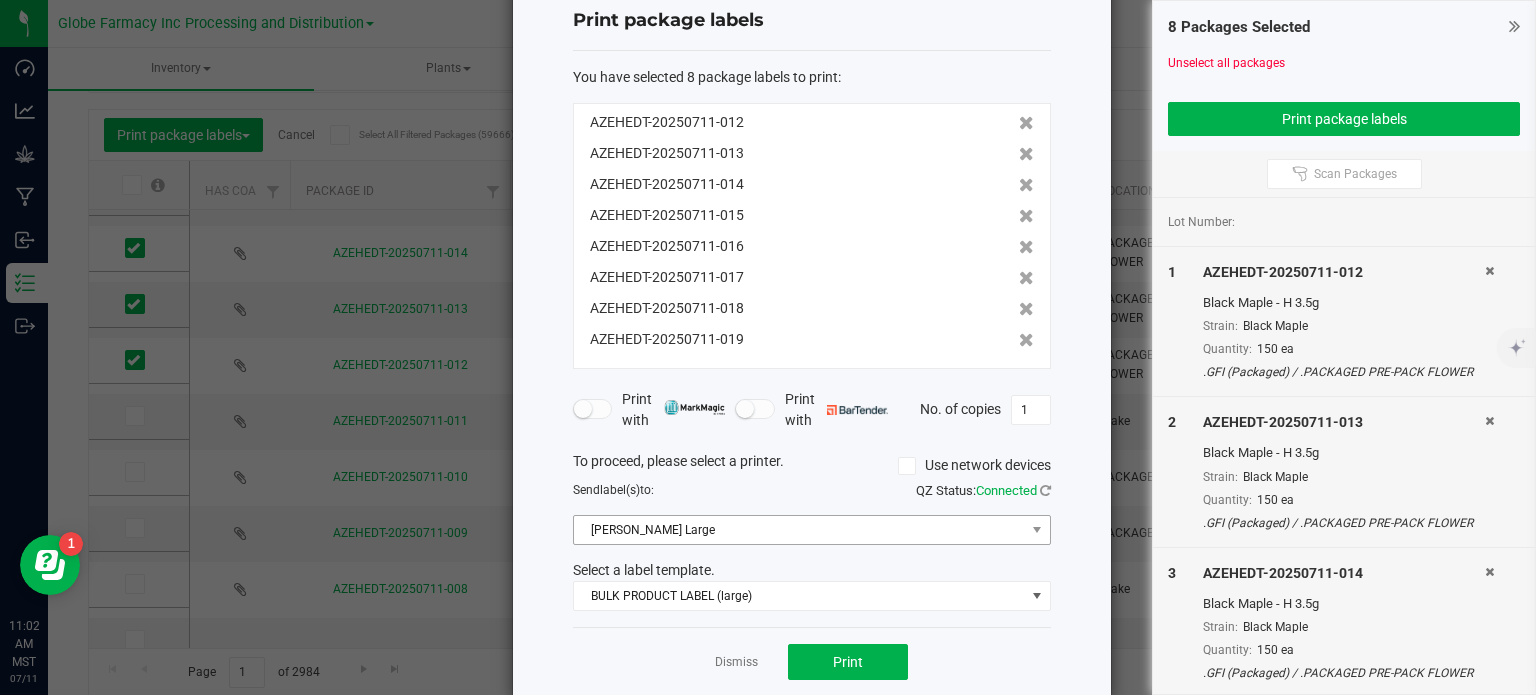 scroll, scrollTop: 84, scrollLeft: 0, axis: vertical 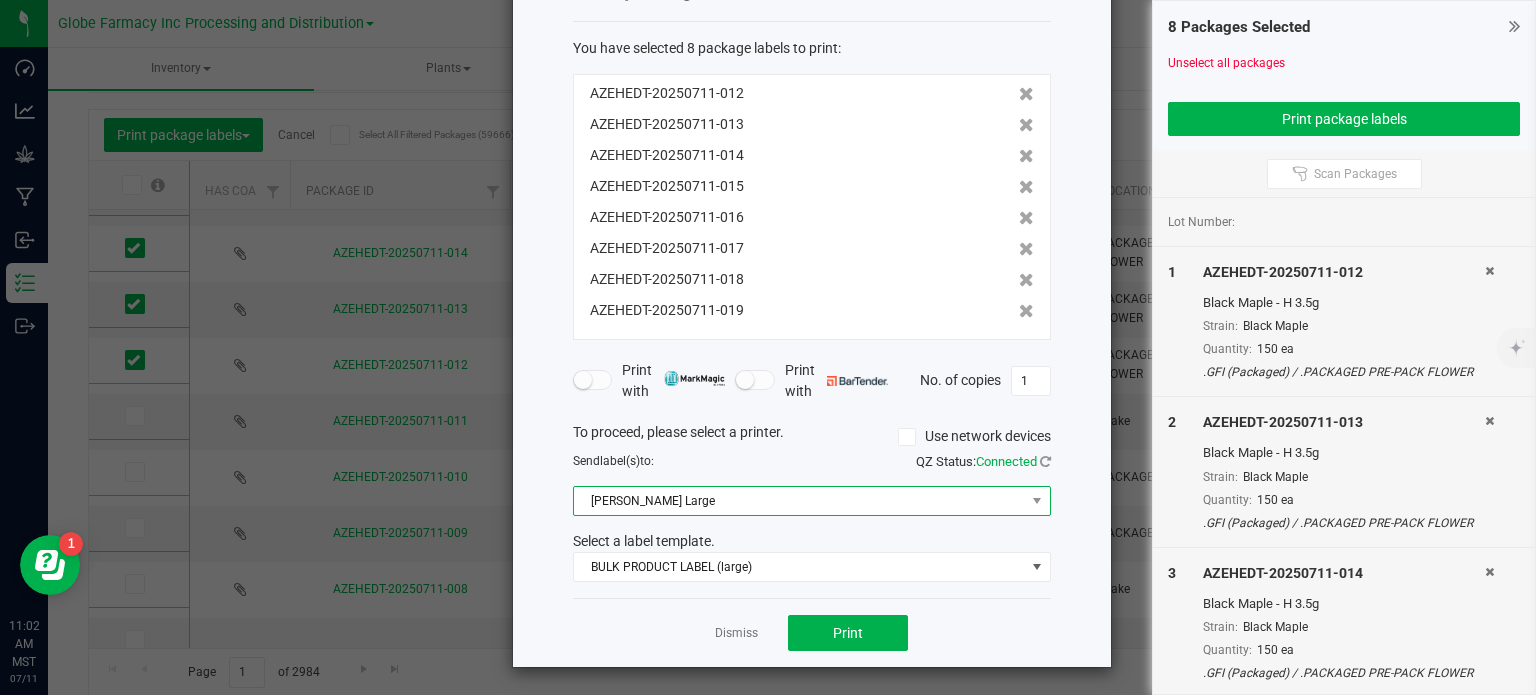 click on "Briana Zebra Large" at bounding box center [799, 501] 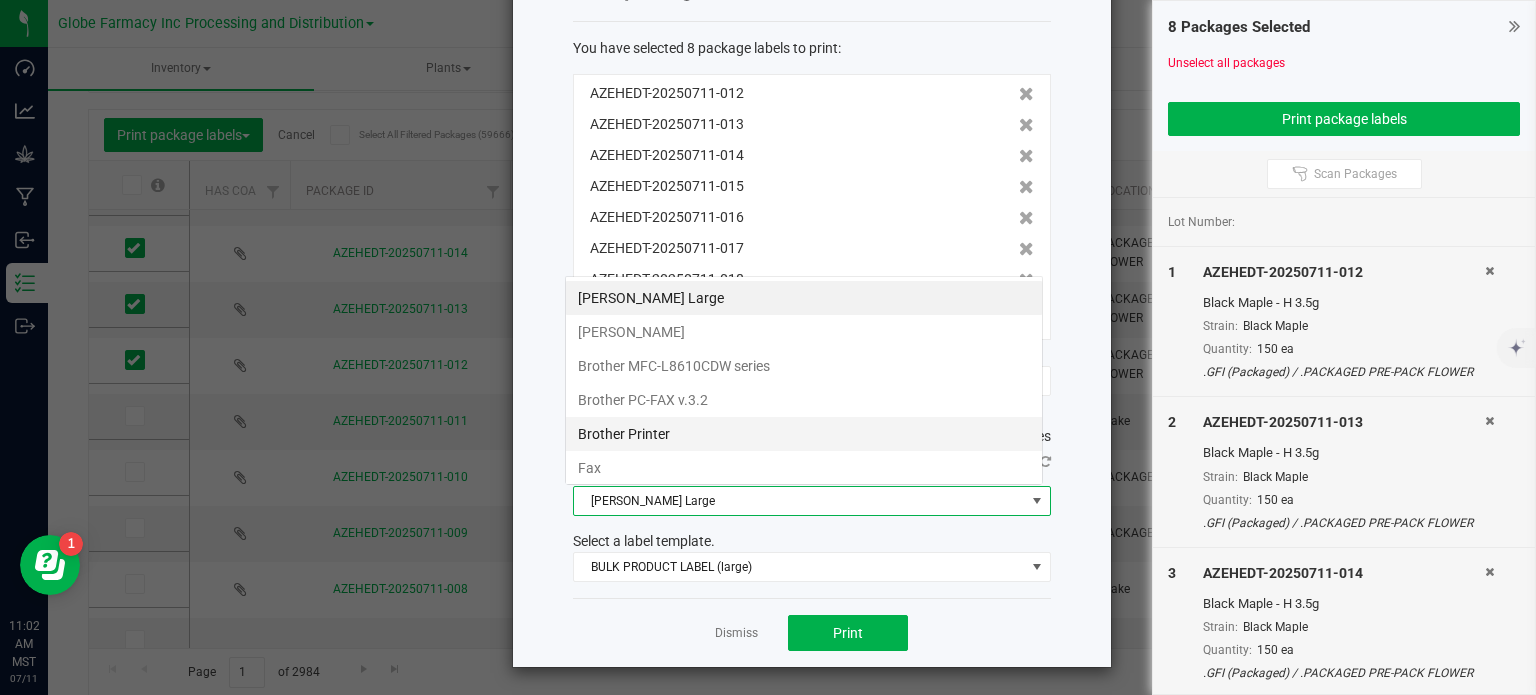 scroll, scrollTop: 99970, scrollLeft: 99521, axis: both 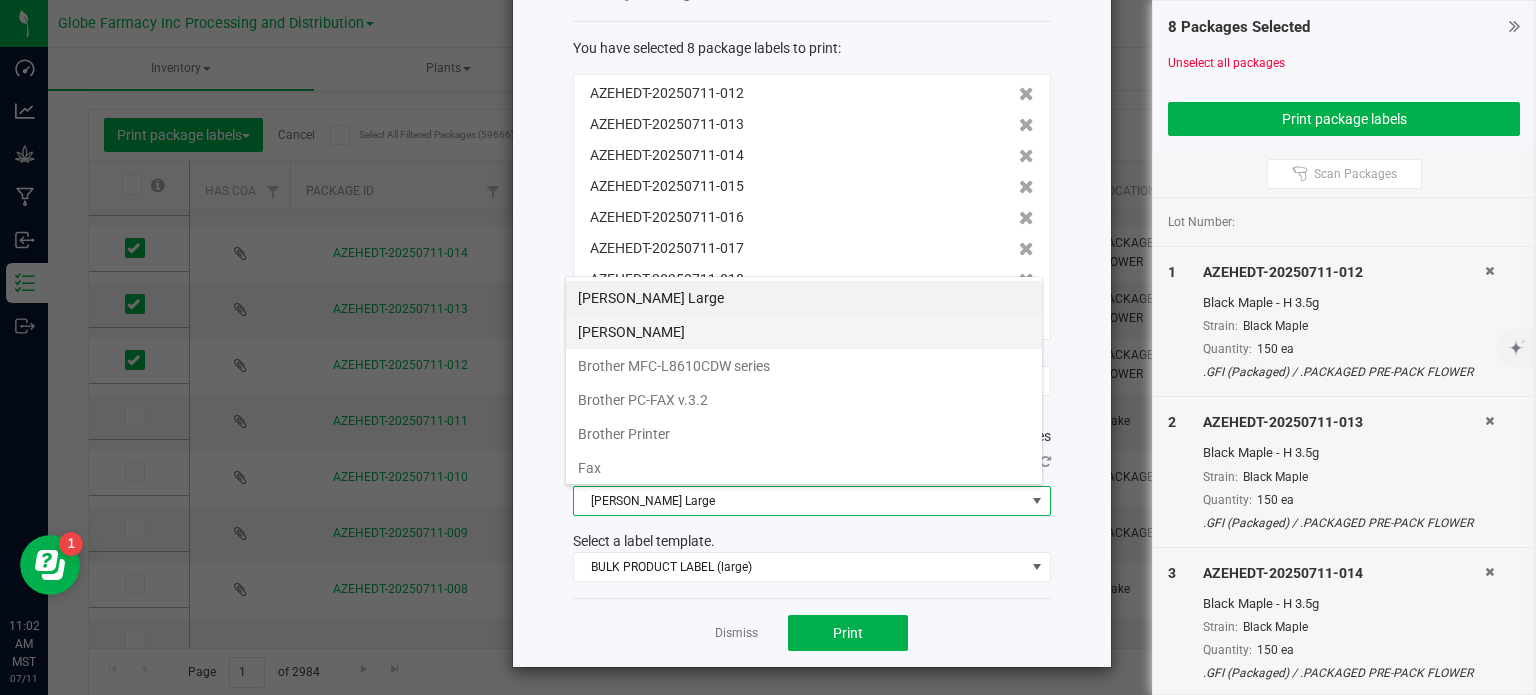 click on "Briana Zebra Small" at bounding box center [804, 332] 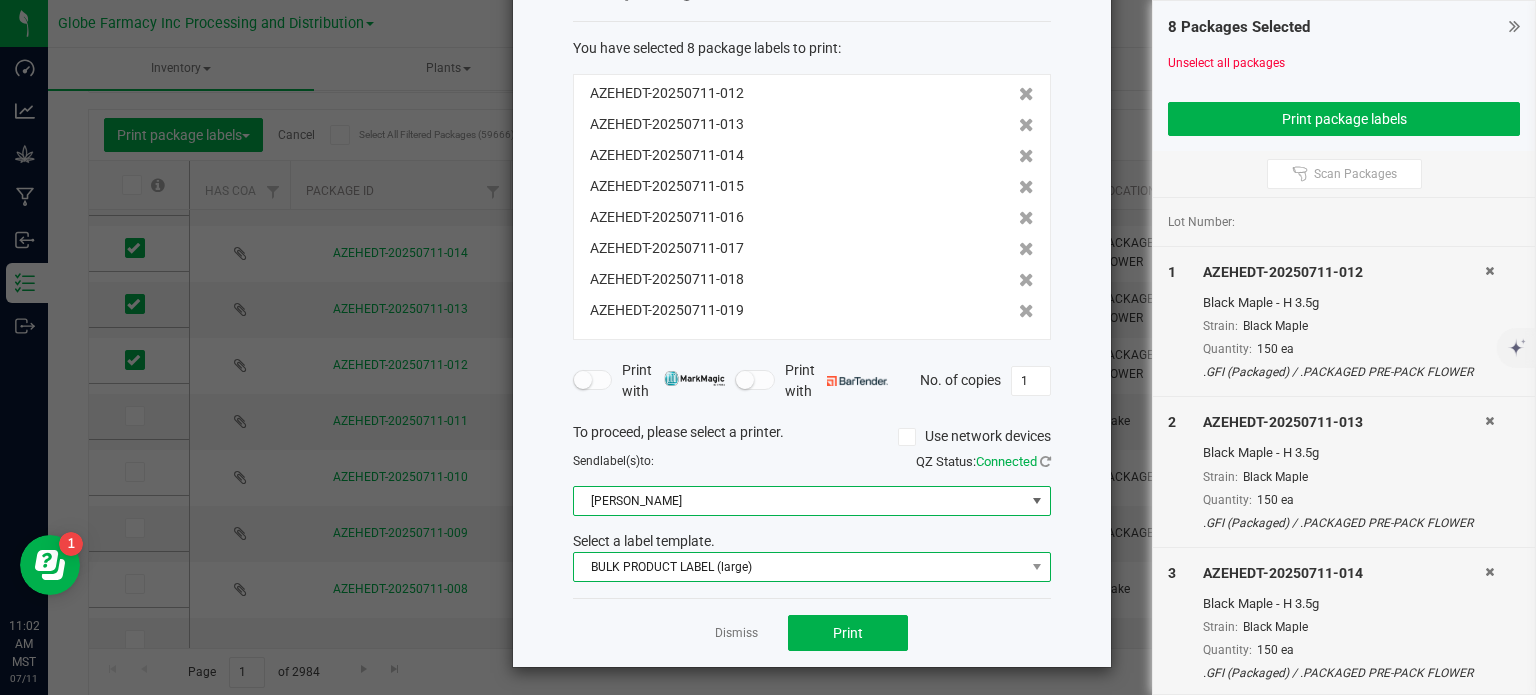 click on "BULK PRODUCT LABEL (large)" at bounding box center (799, 567) 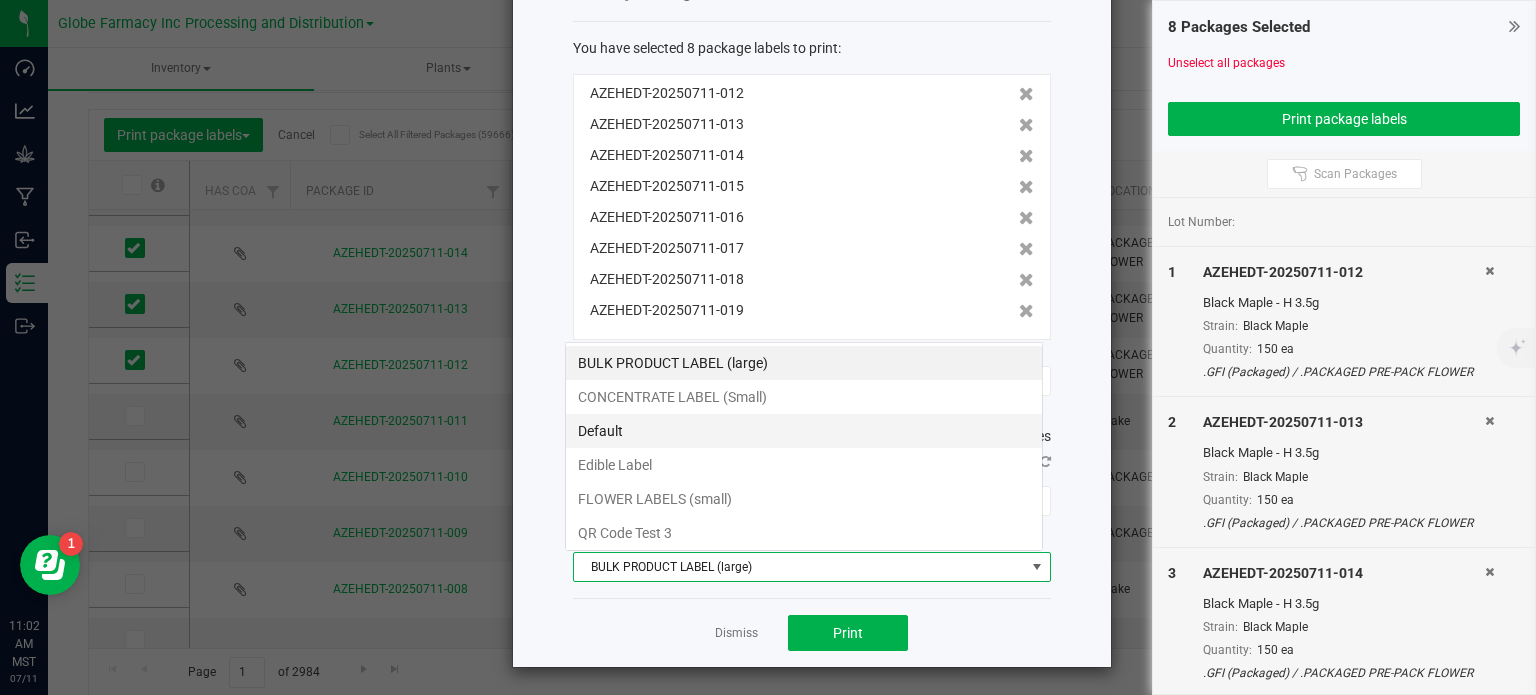 scroll, scrollTop: 99970, scrollLeft: 99521, axis: both 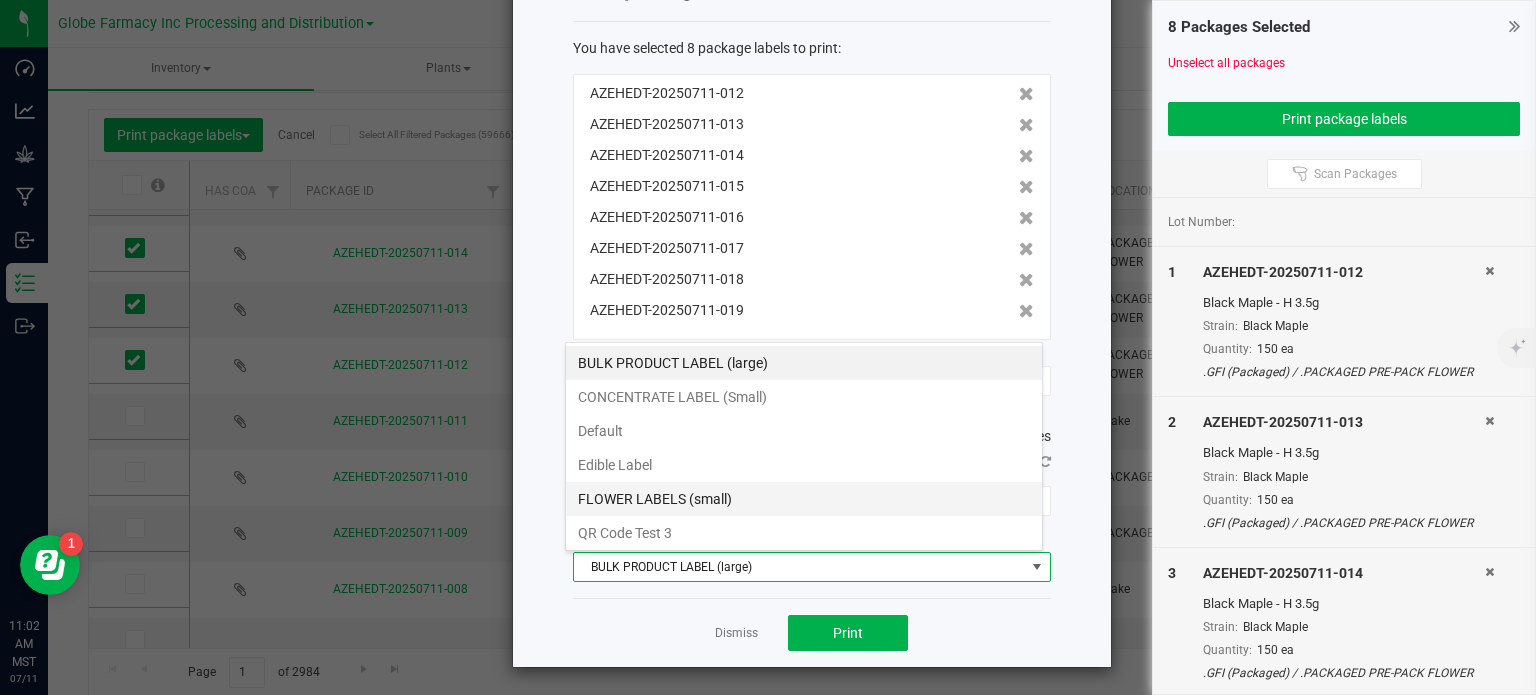 click on "FLOWER LABELS  (small)" at bounding box center (804, 499) 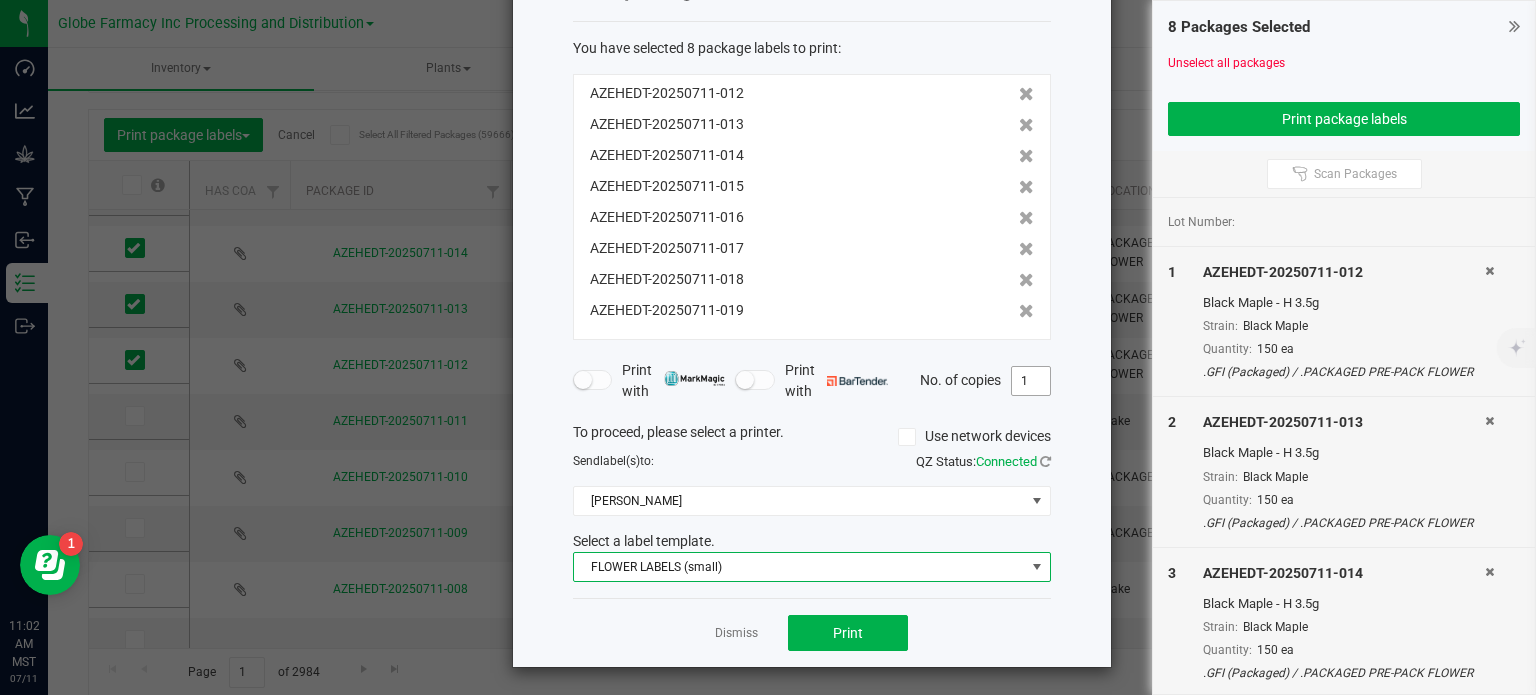 click on "1" at bounding box center [1031, 381] 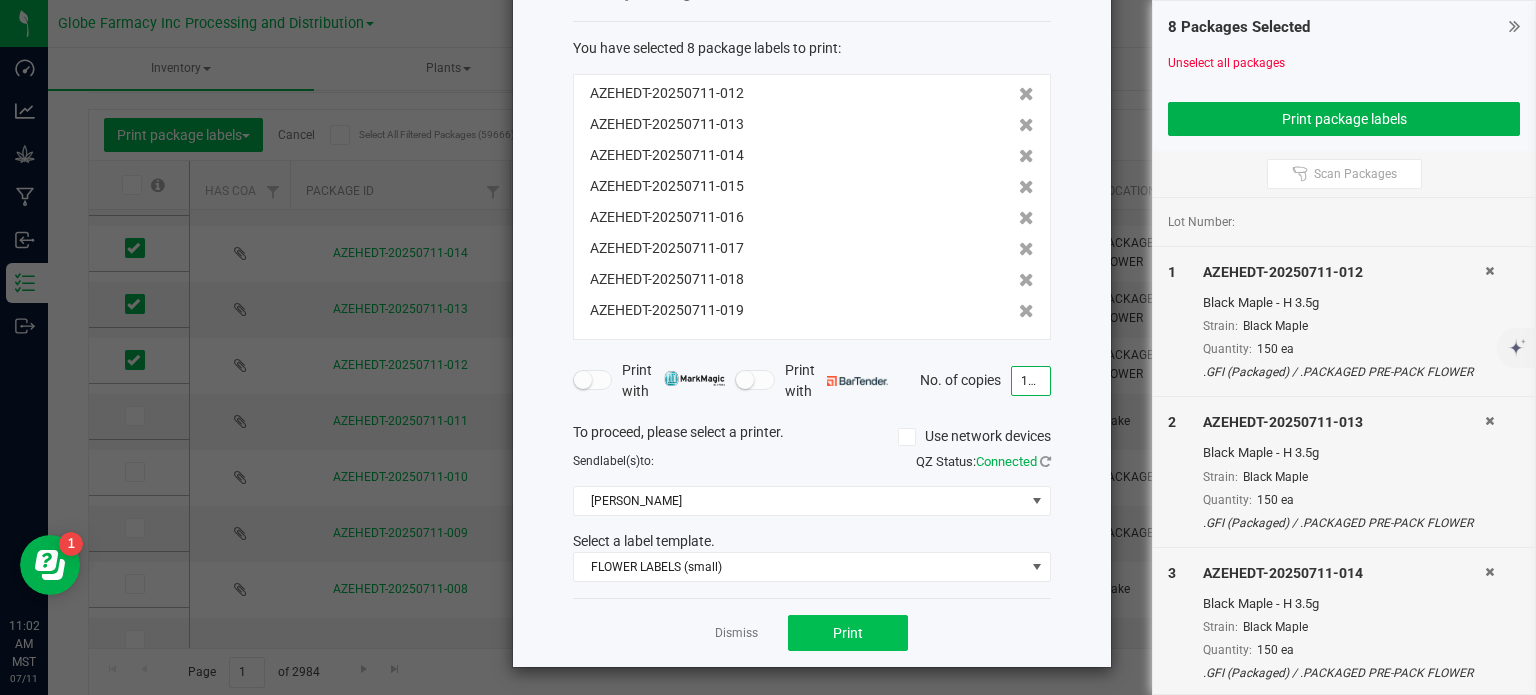 type on "150" 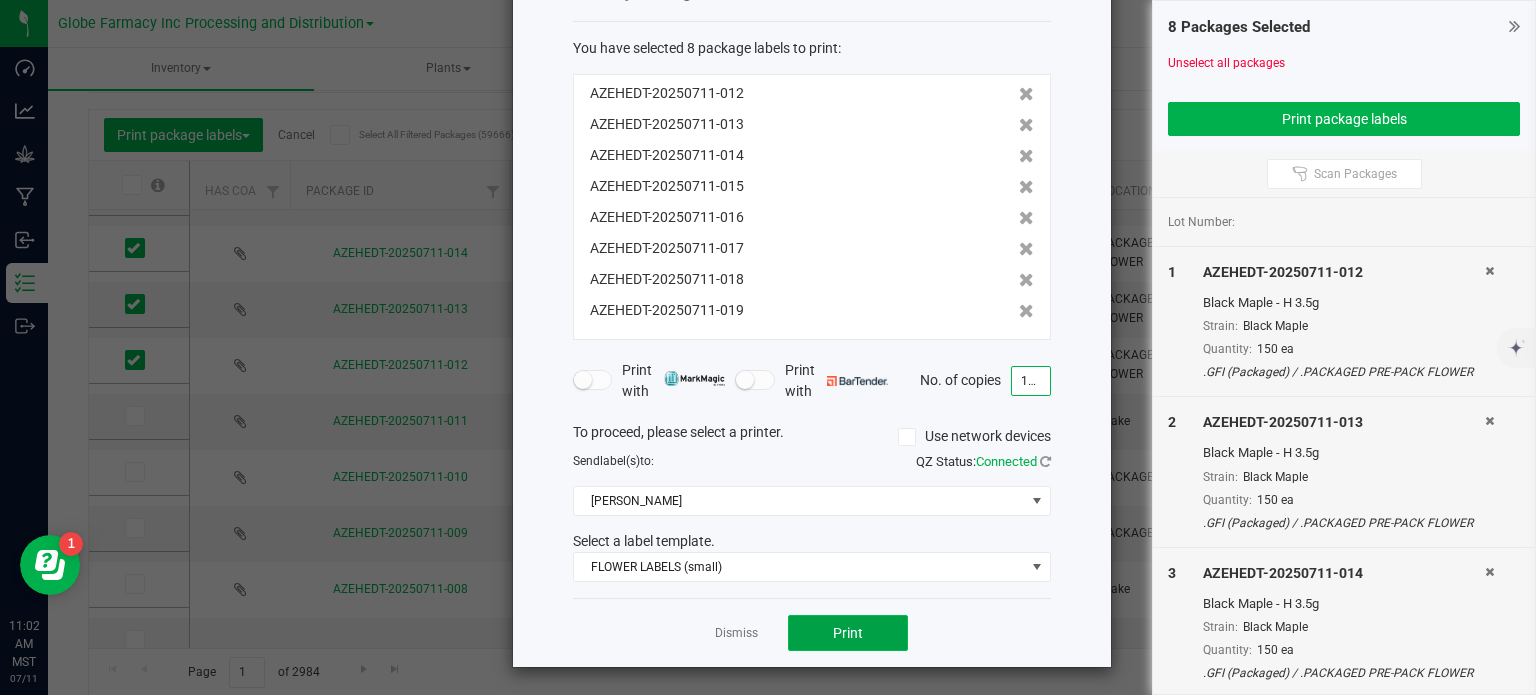 click on "Print" 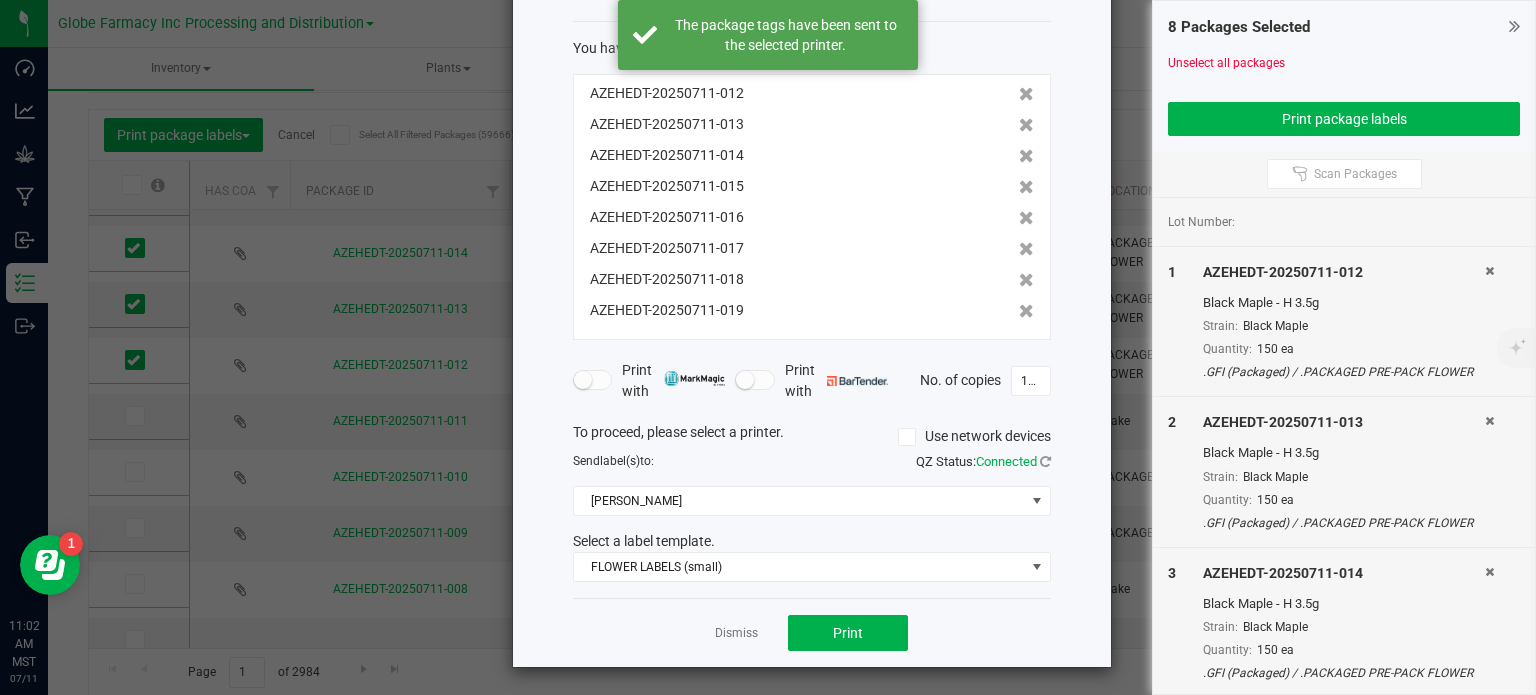 scroll, scrollTop: 28, scrollLeft: 0, axis: vertical 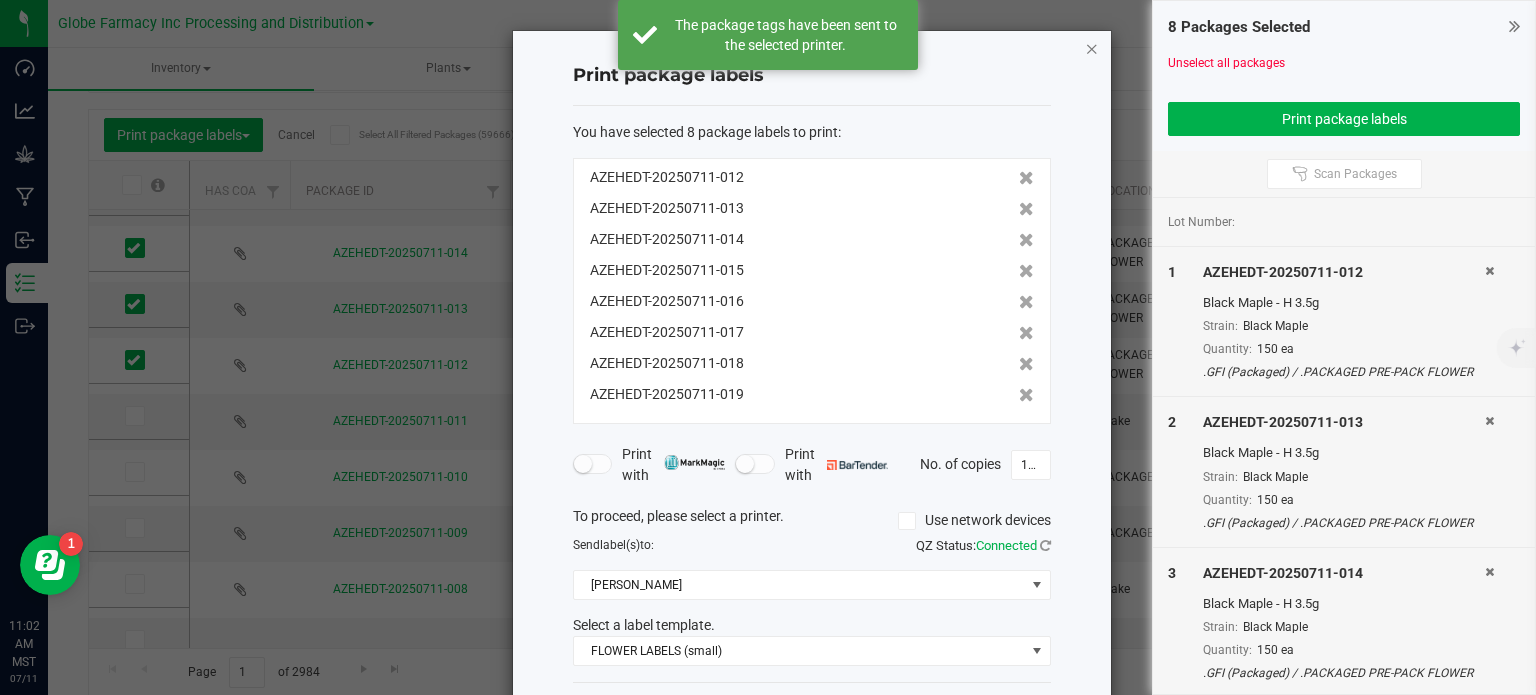 click 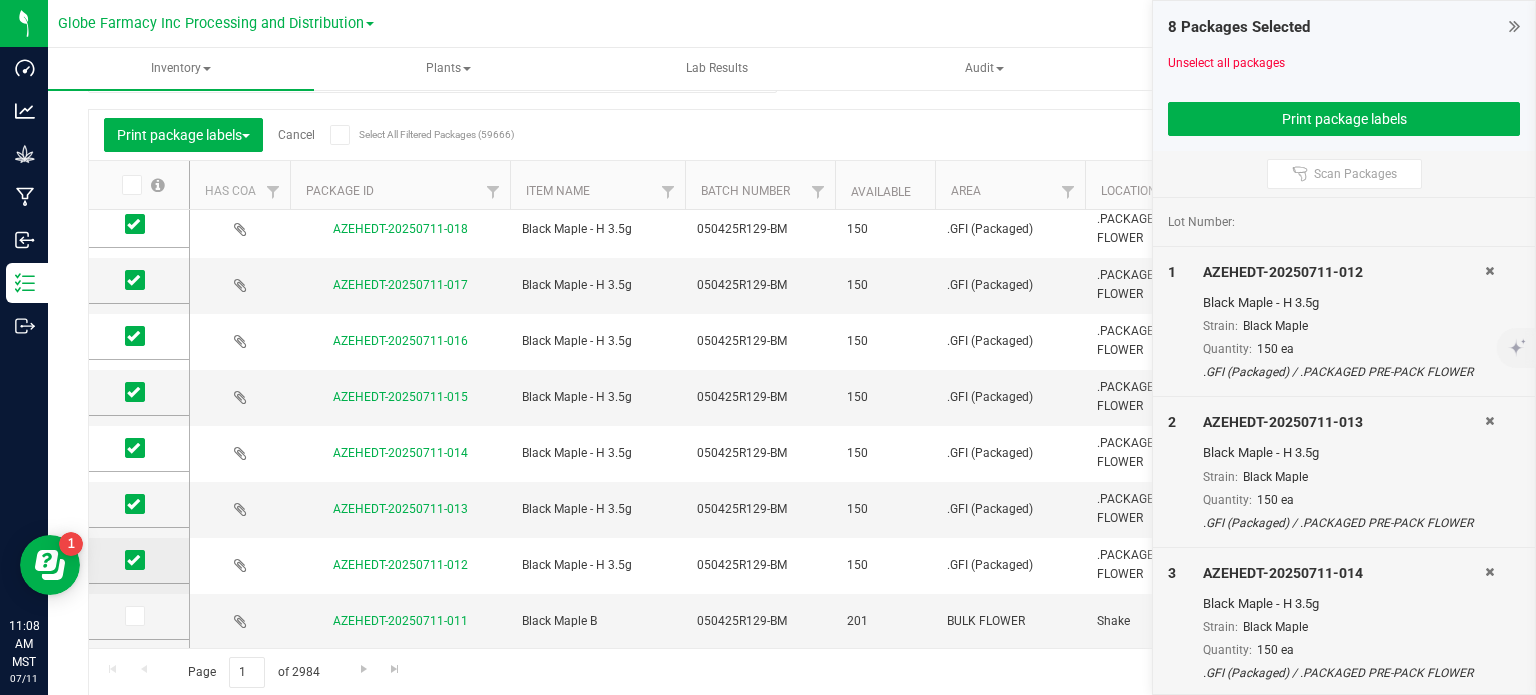 click at bounding box center [133, 560] 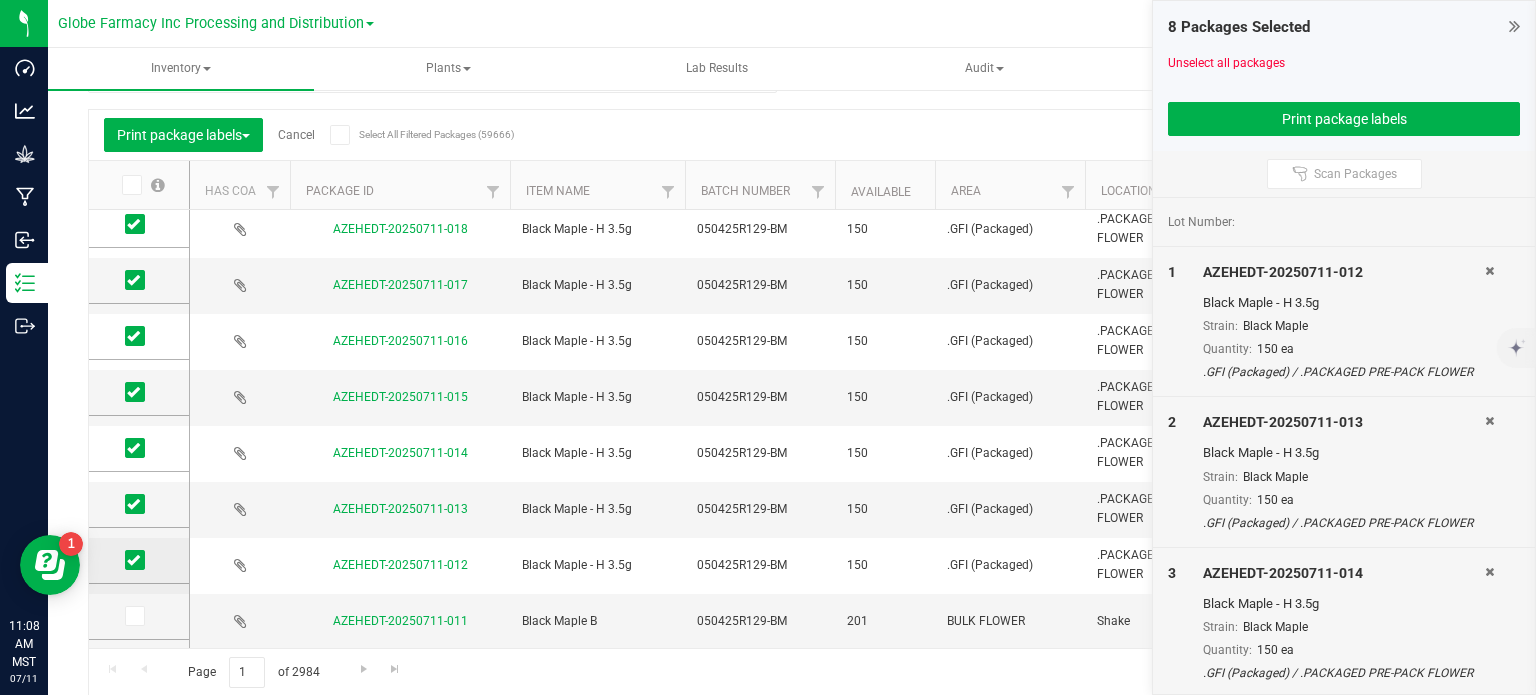 click at bounding box center (0, 0) 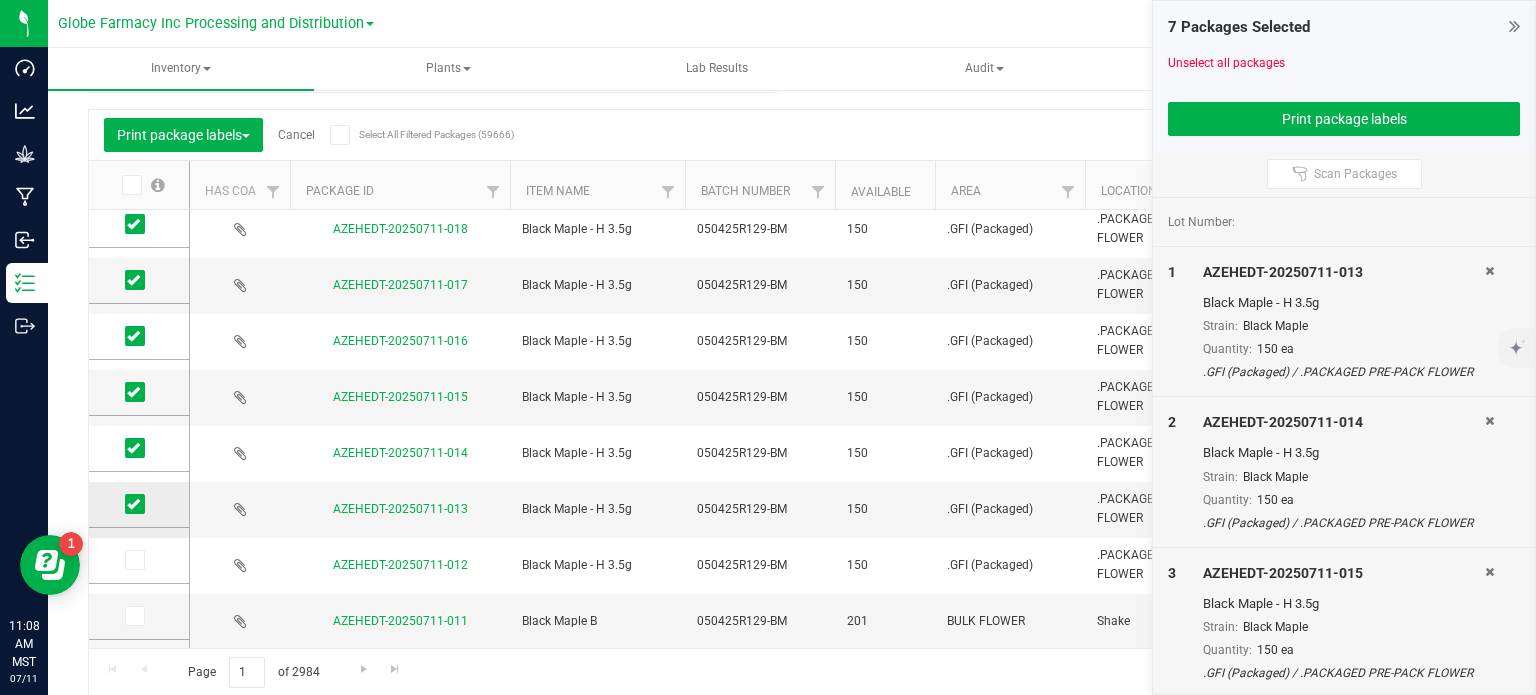 click at bounding box center [133, 504] 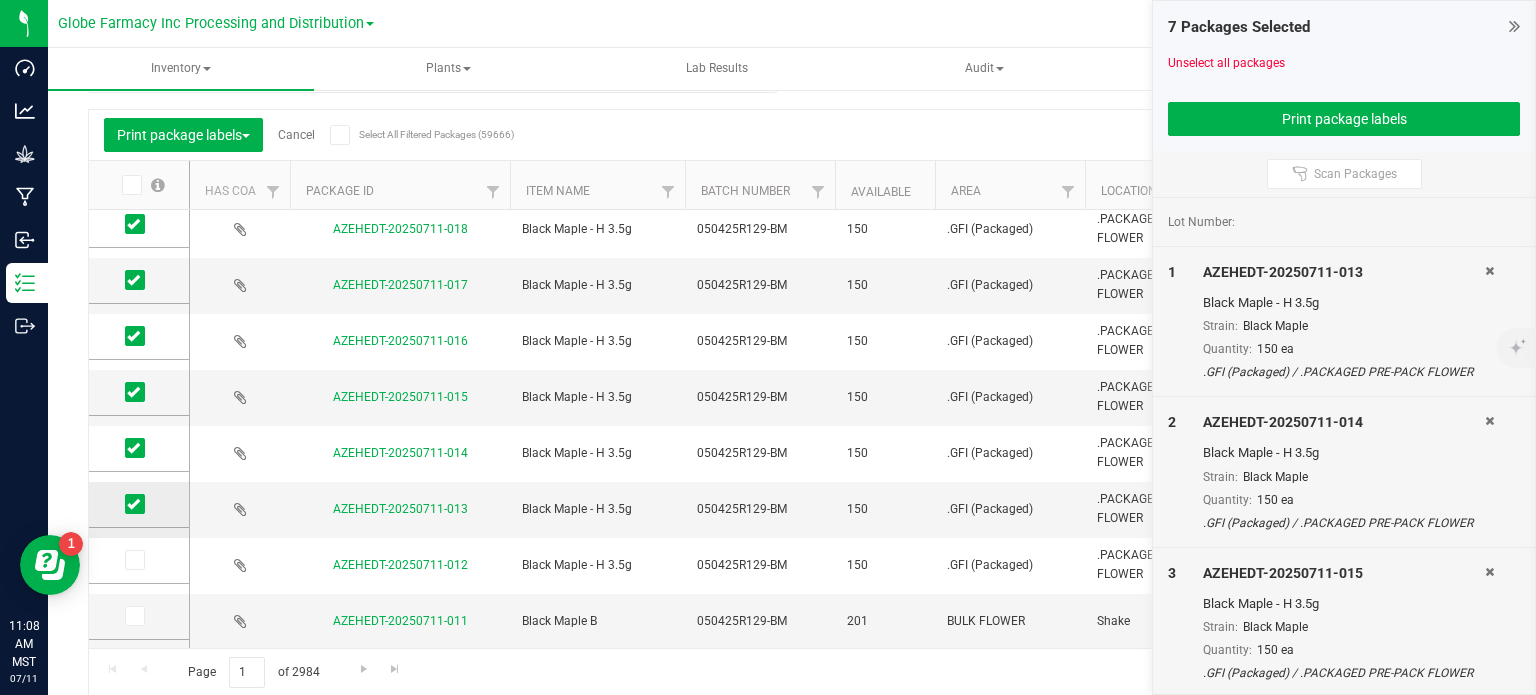 click at bounding box center (0, 0) 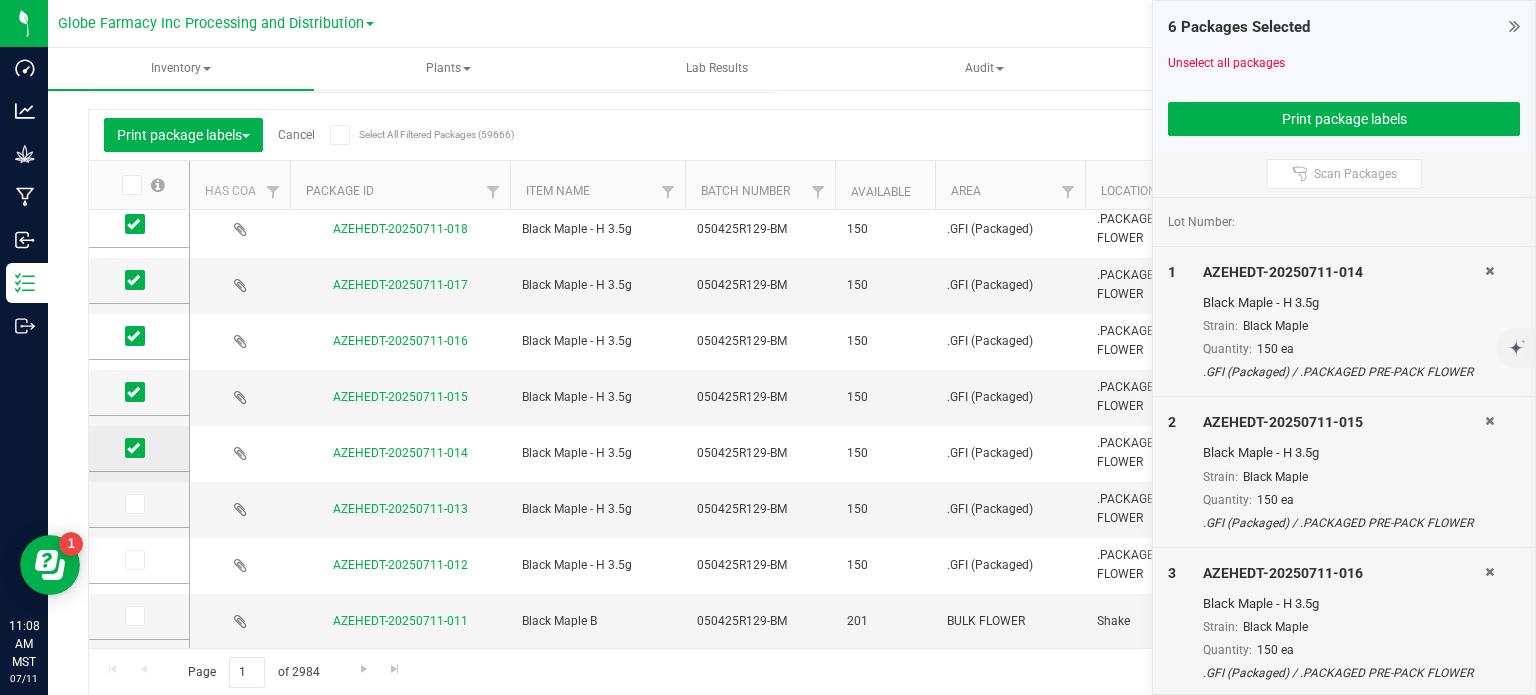 click at bounding box center [133, 448] 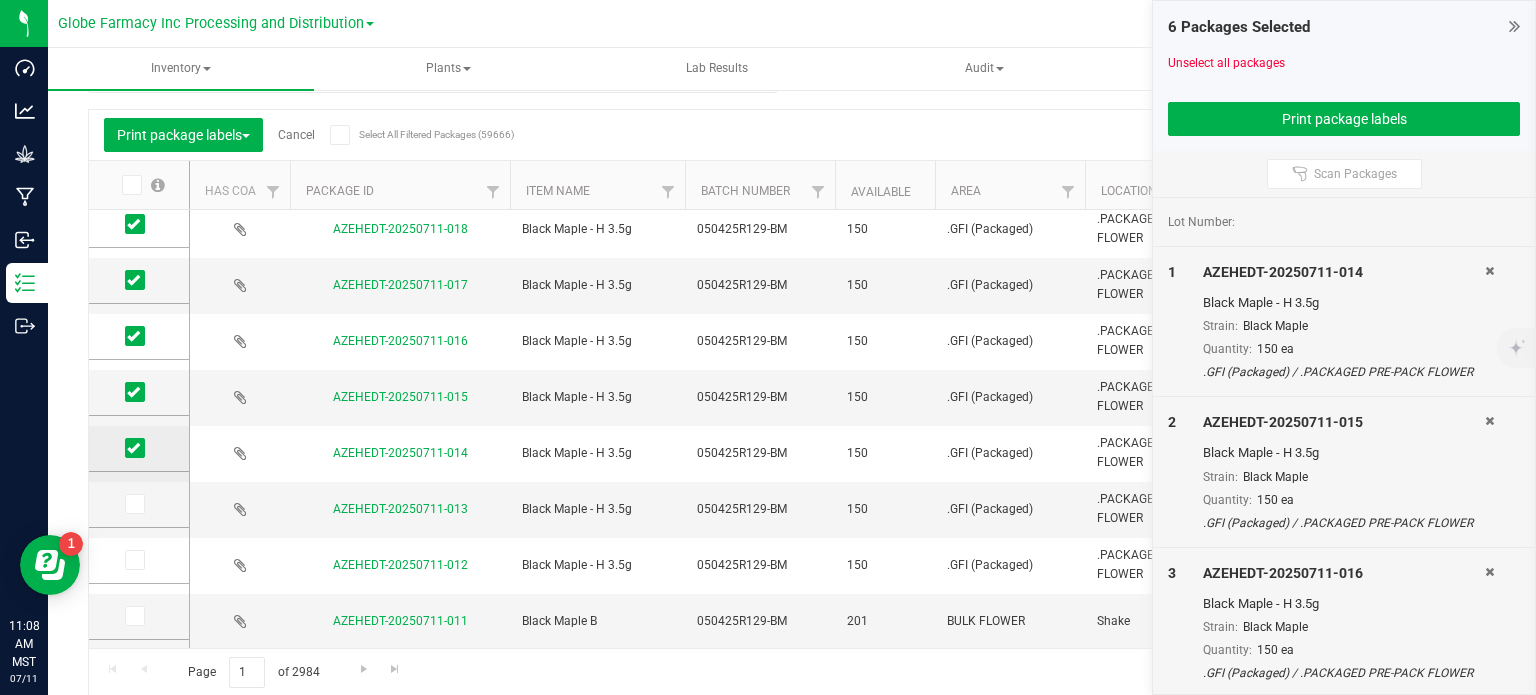 click at bounding box center [0, 0] 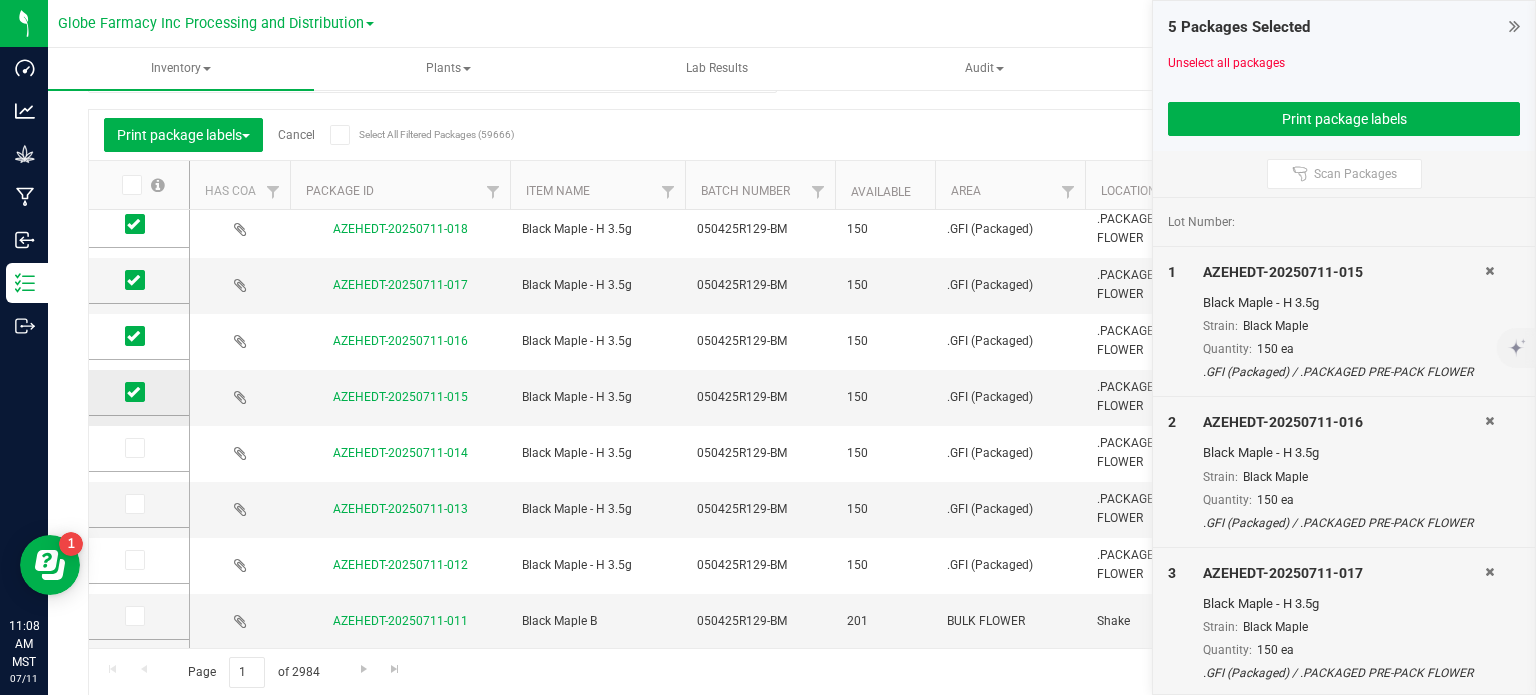 click at bounding box center [135, 392] 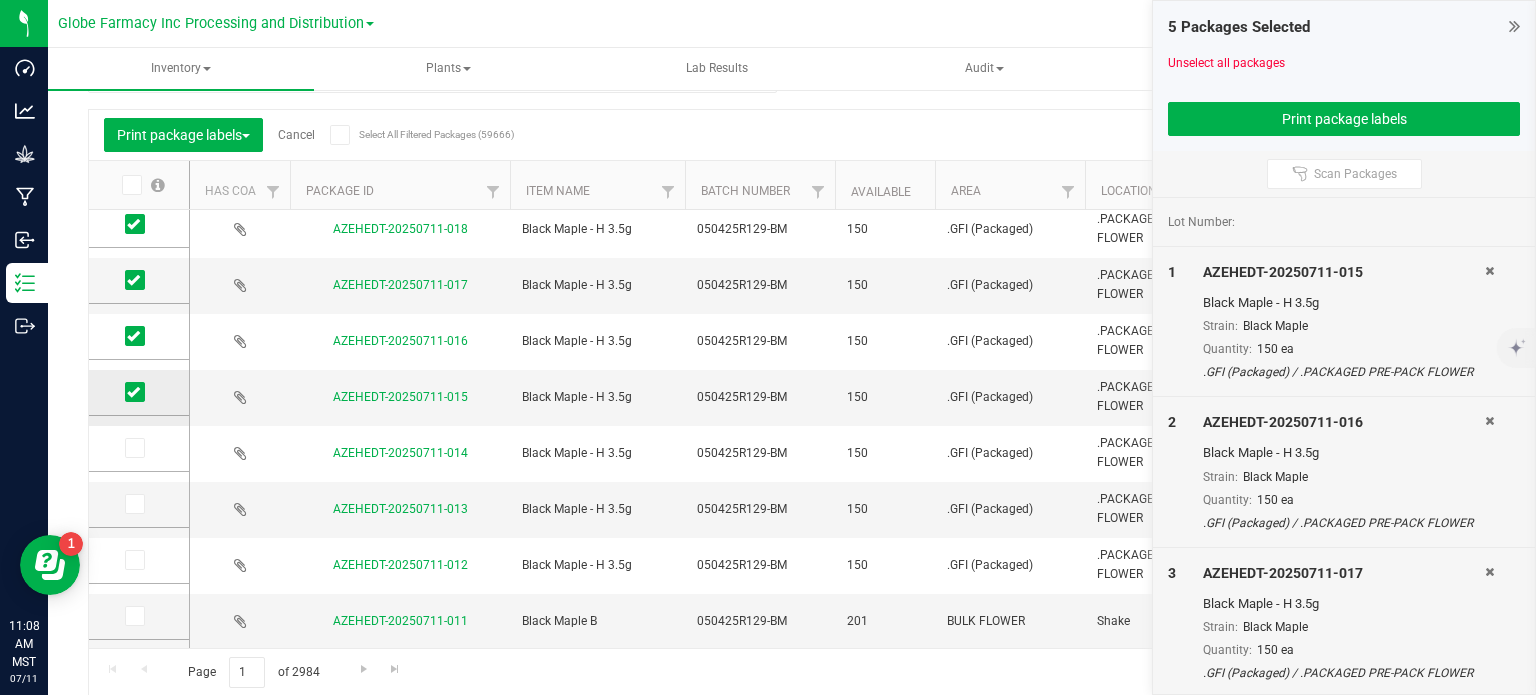 click at bounding box center [0, 0] 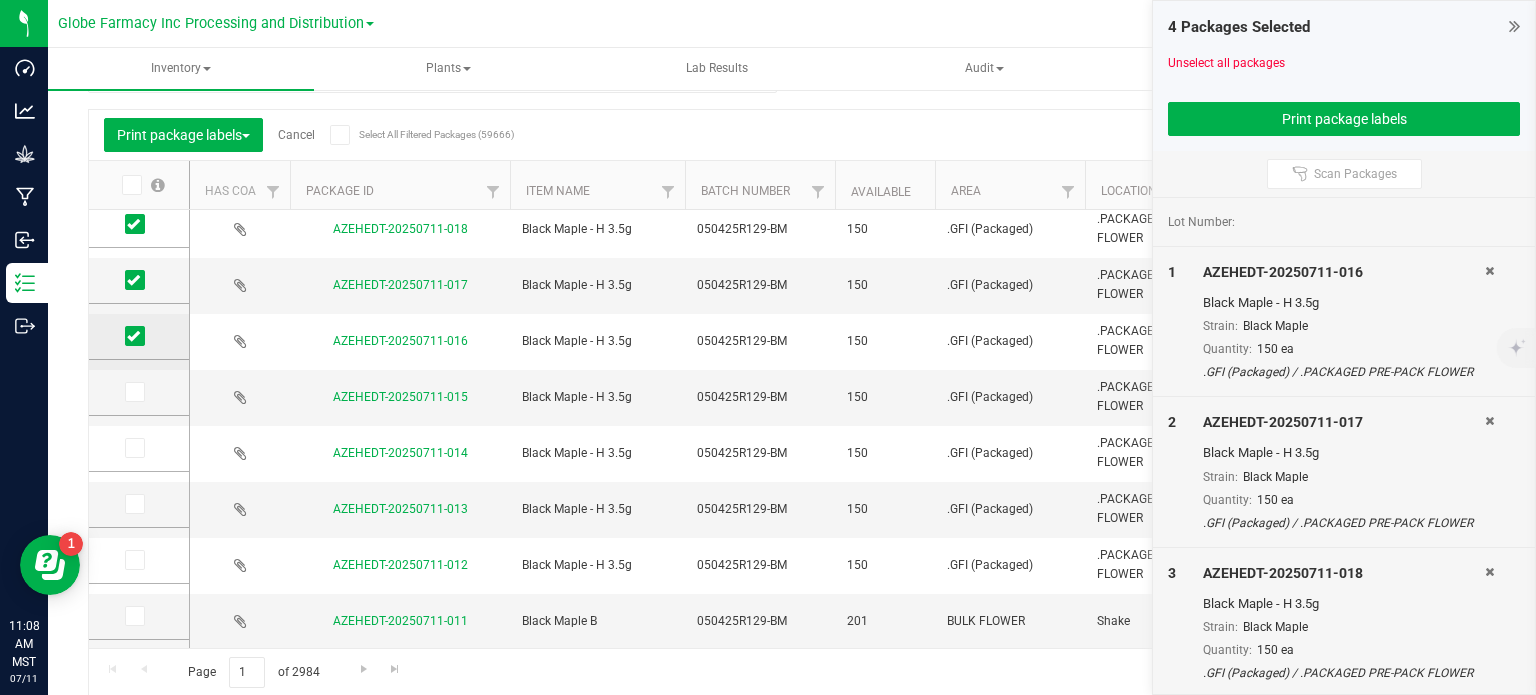 click at bounding box center (135, 336) 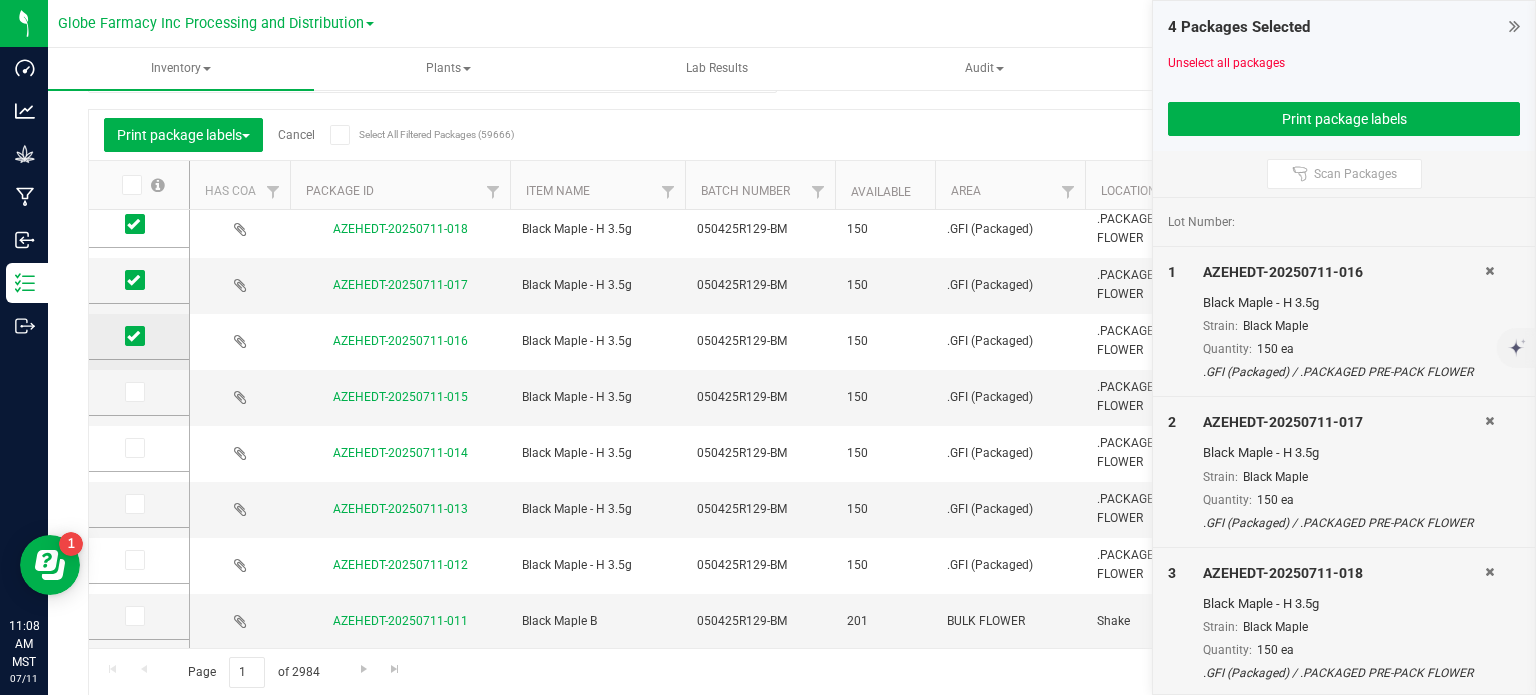 click at bounding box center (0, 0) 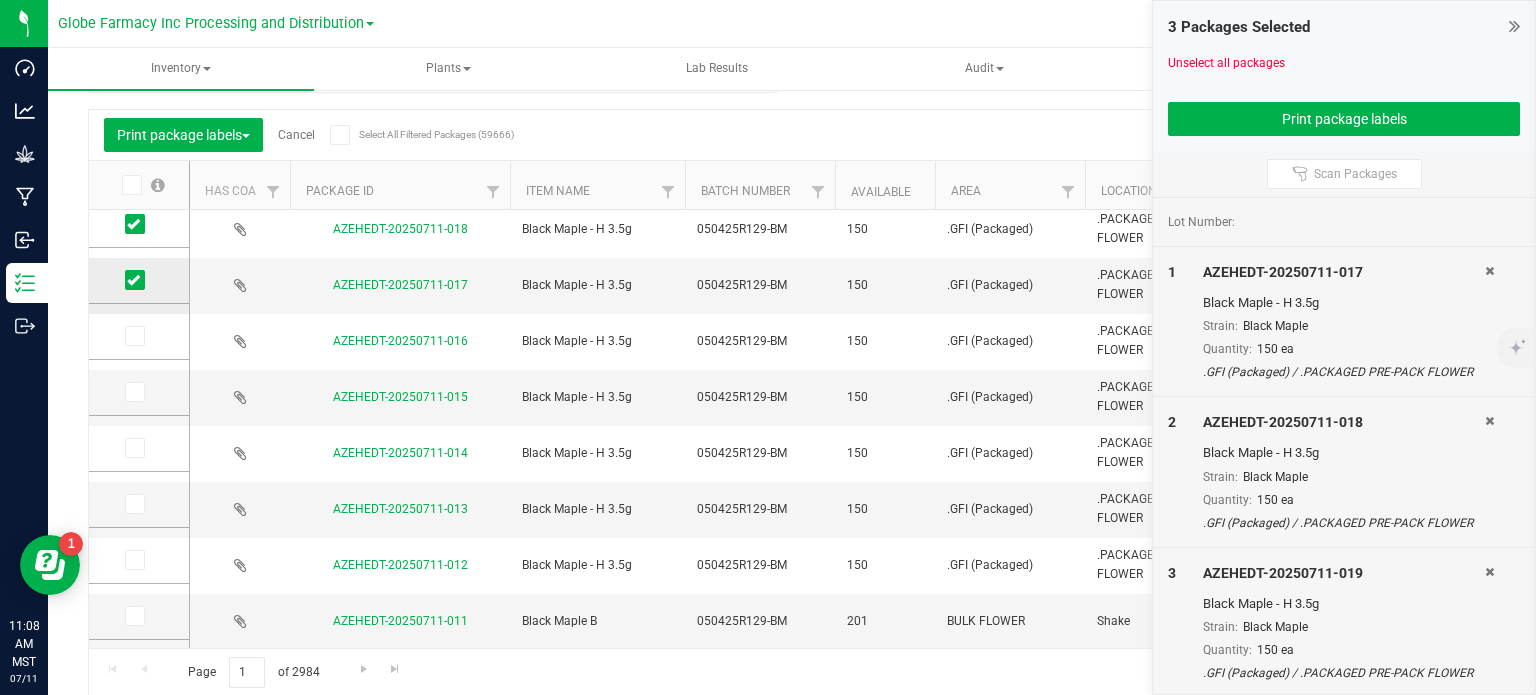 click at bounding box center (133, 280) 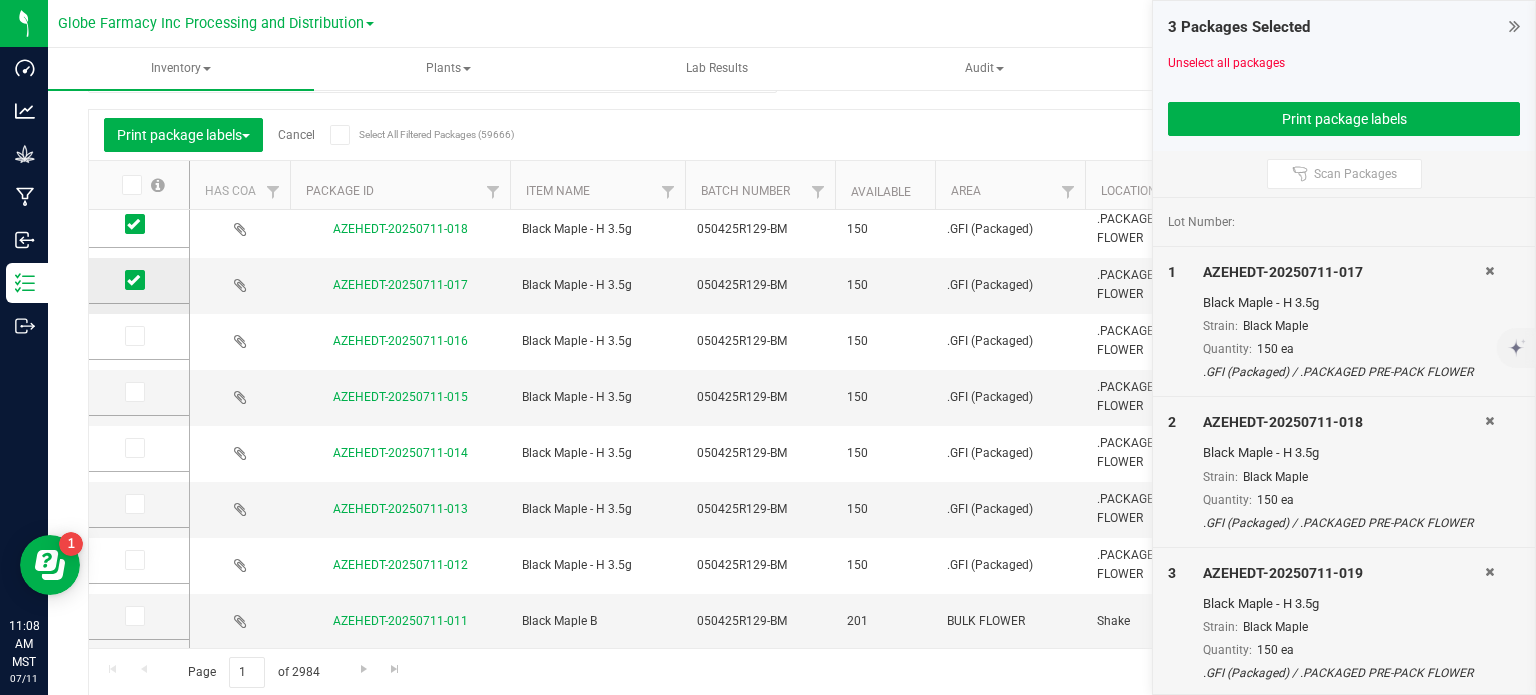 click at bounding box center [0, 0] 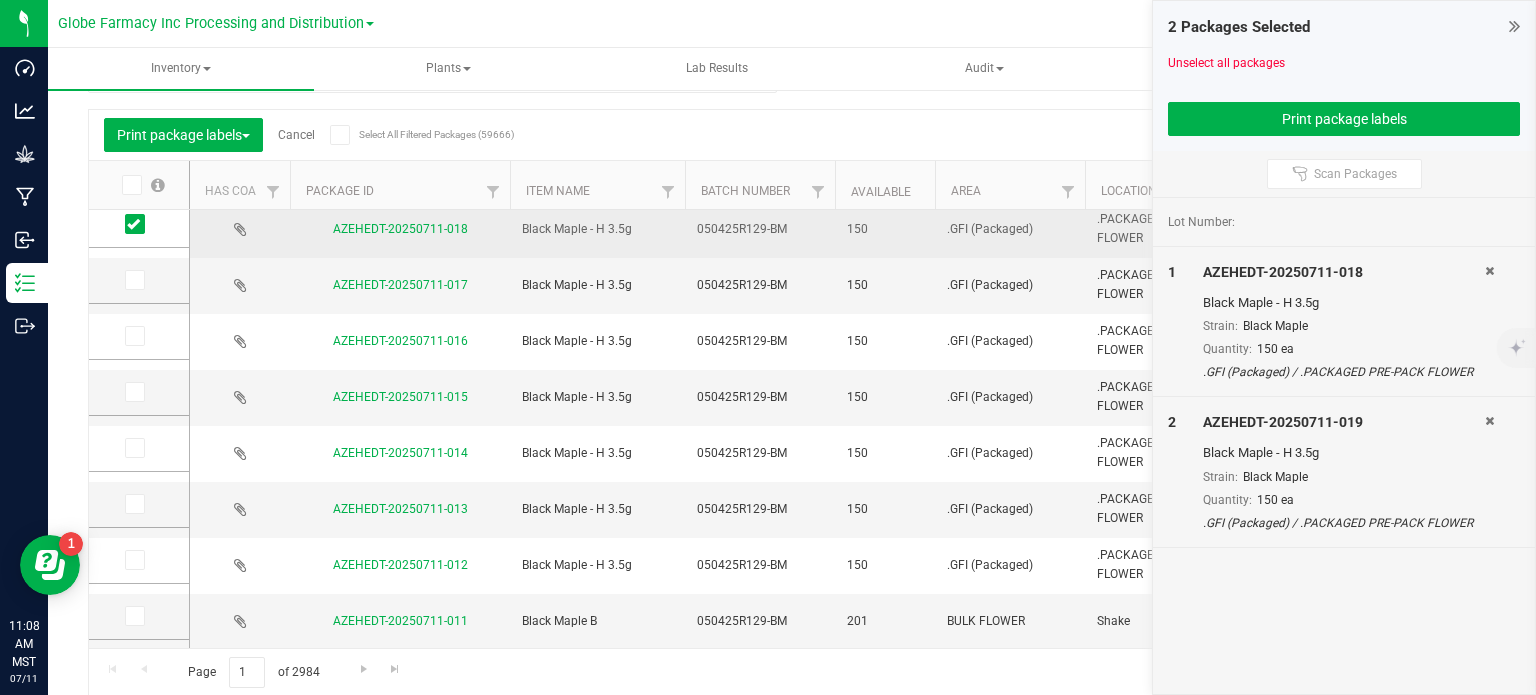 scroll, scrollTop: 0, scrollLeft: 0, axis: both 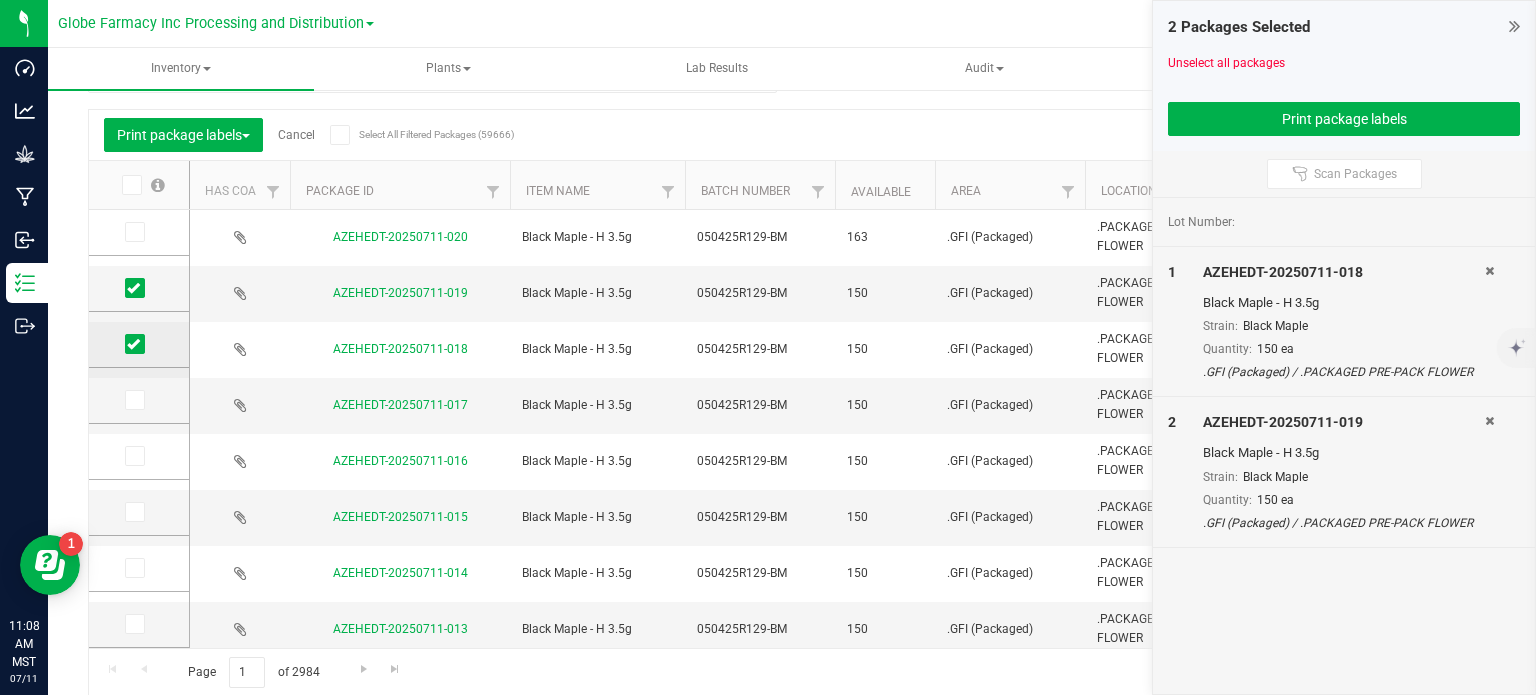 drag, startPoint x: 134, startPoint y: 347, endPoint x: 170, endPoint y: 345, distance: 36.05551 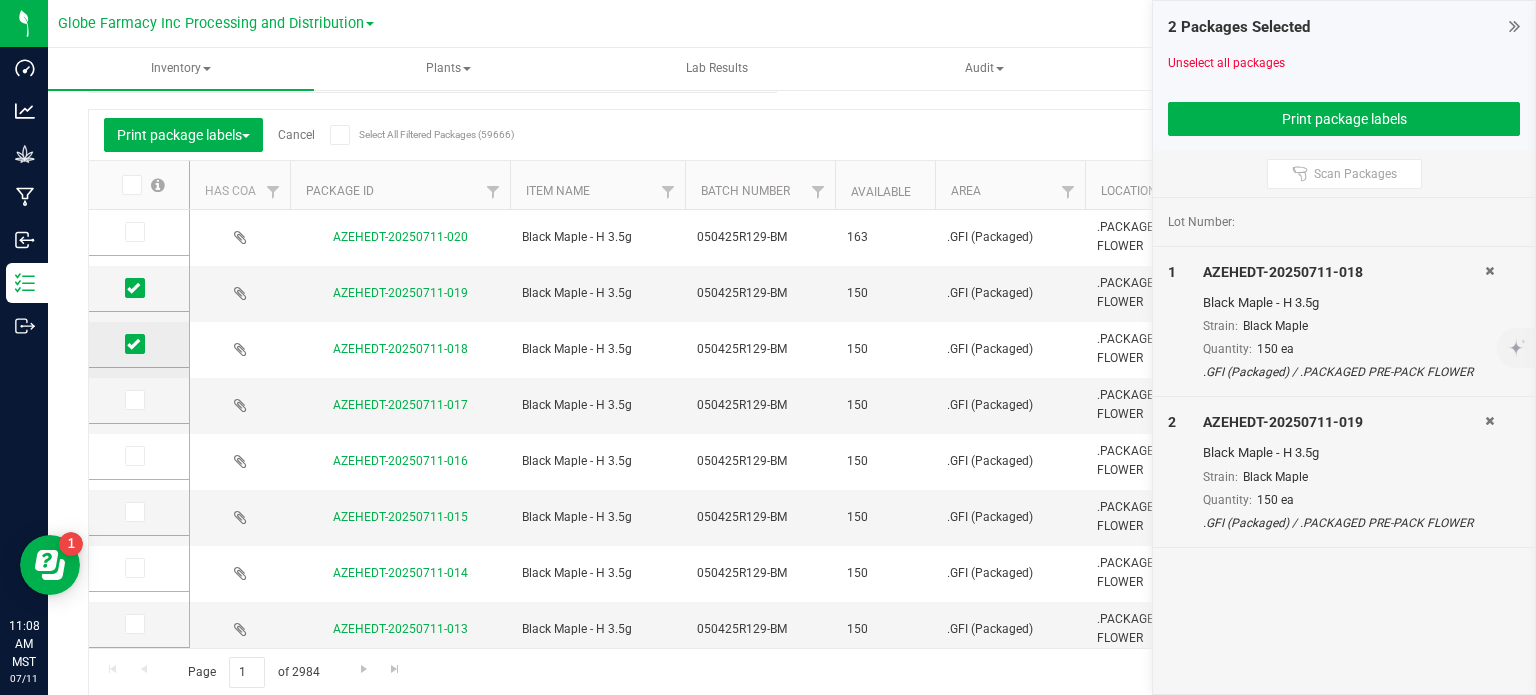 click at bounding box center [133, 344] 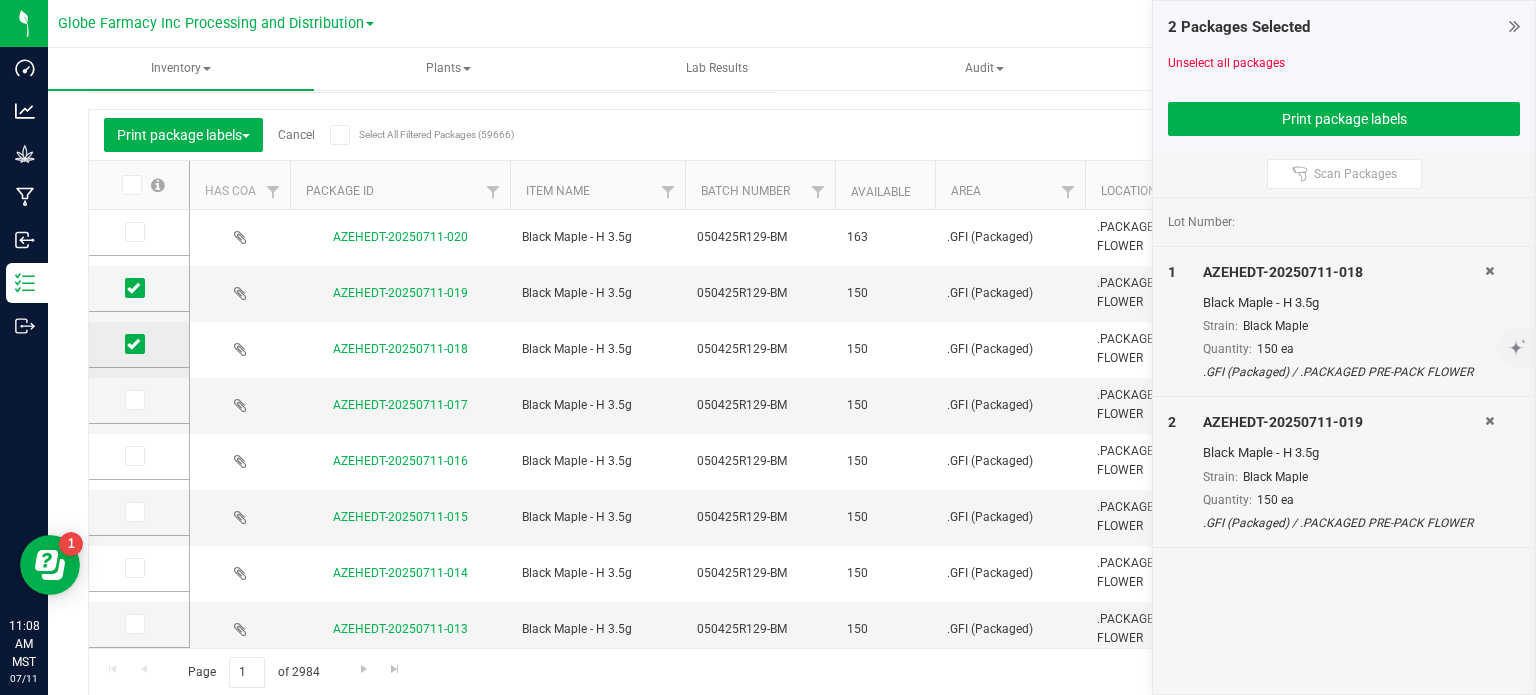 click at bounding box center (0, 0) 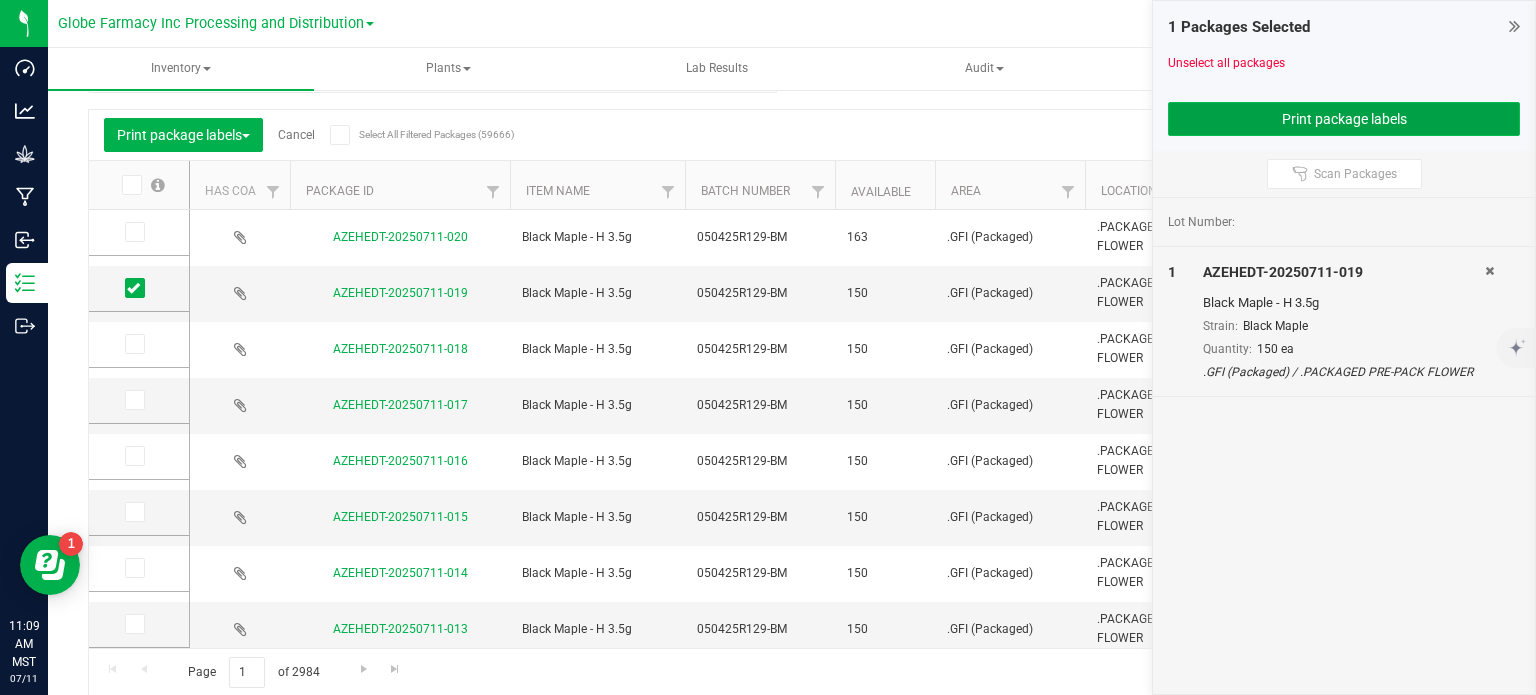 click on "Print package labels" at bounding box center (1344, 119) 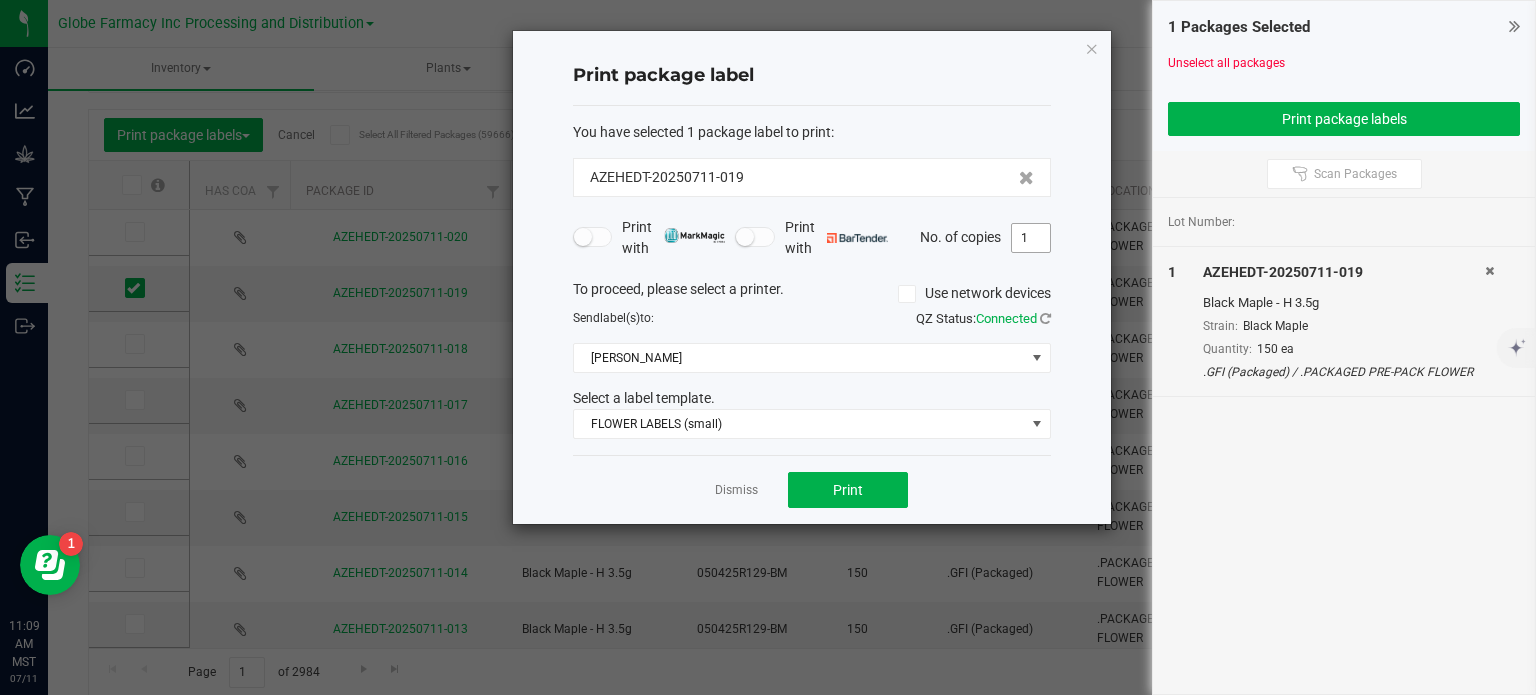 click on "1" at bounding box center [1031, 238] 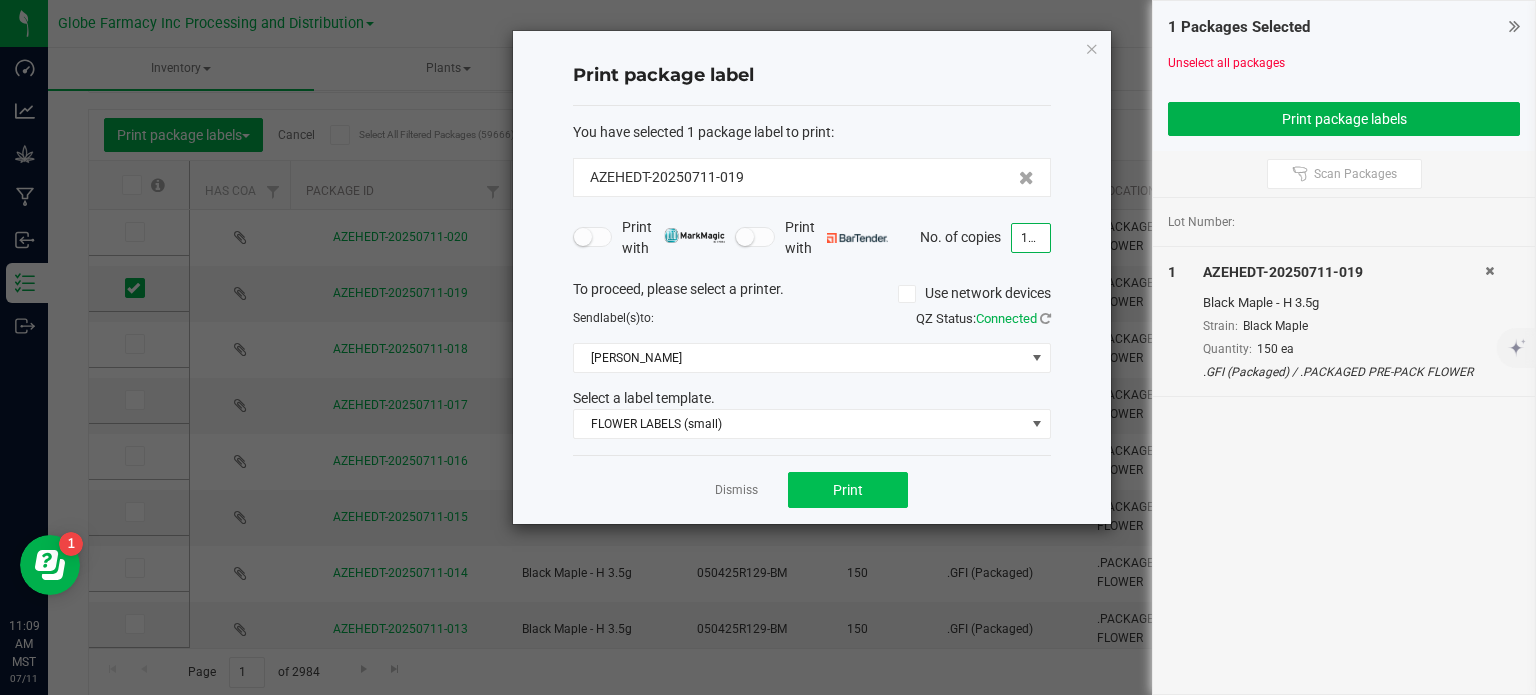 type on "150" 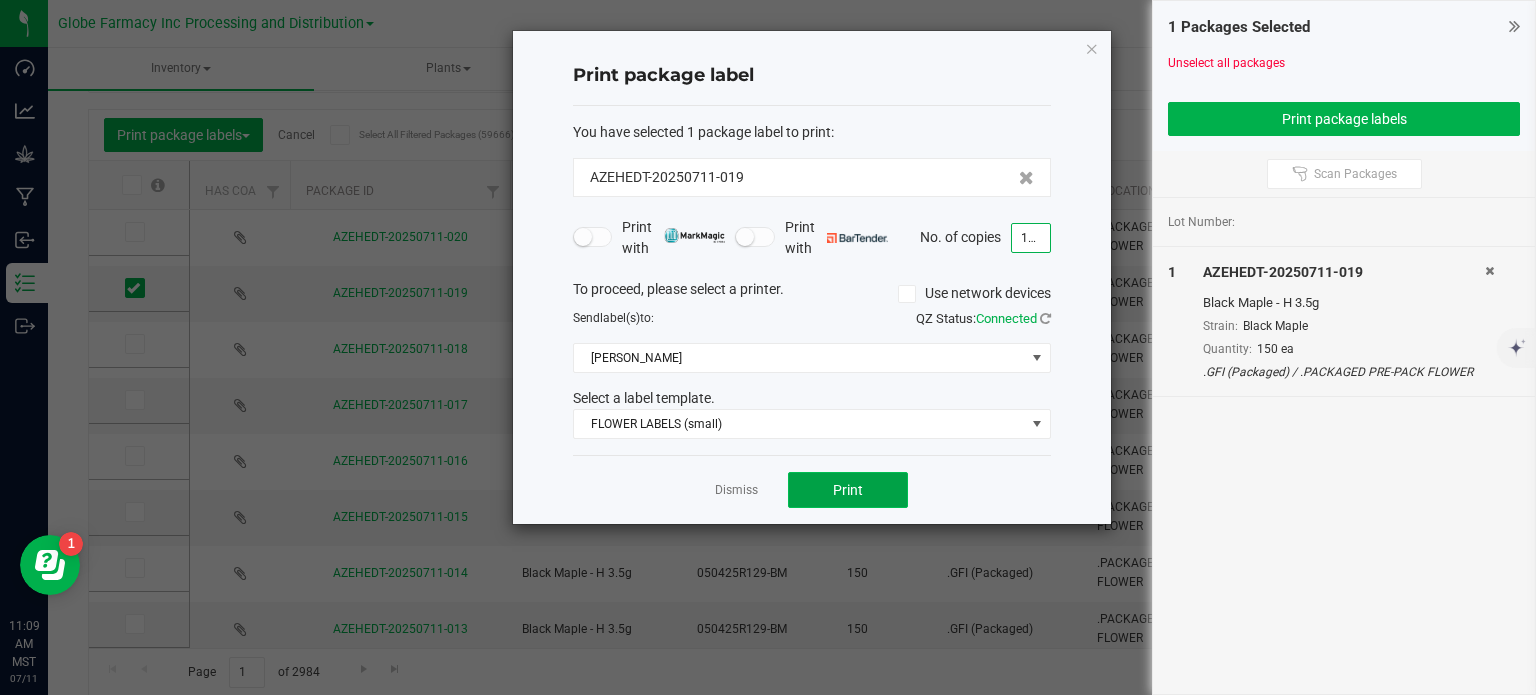 click on "Print" 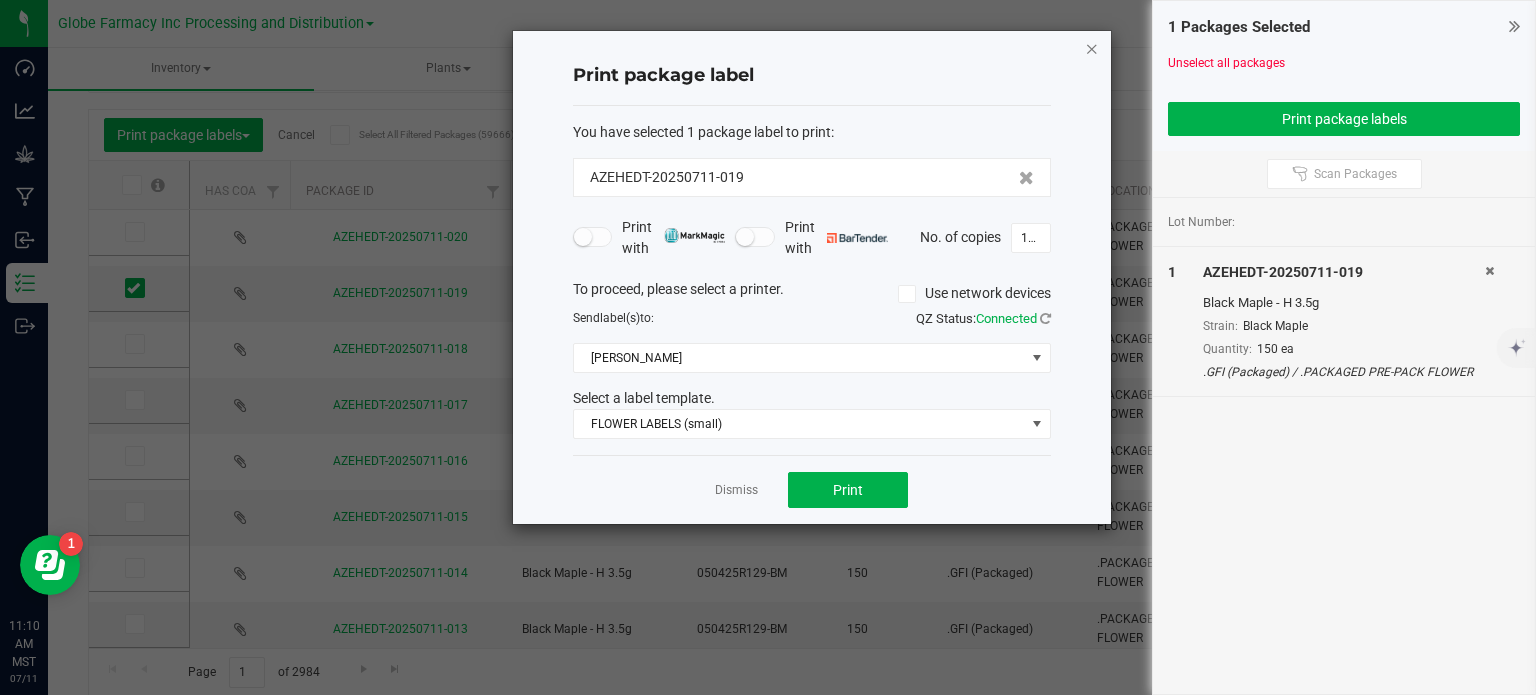click 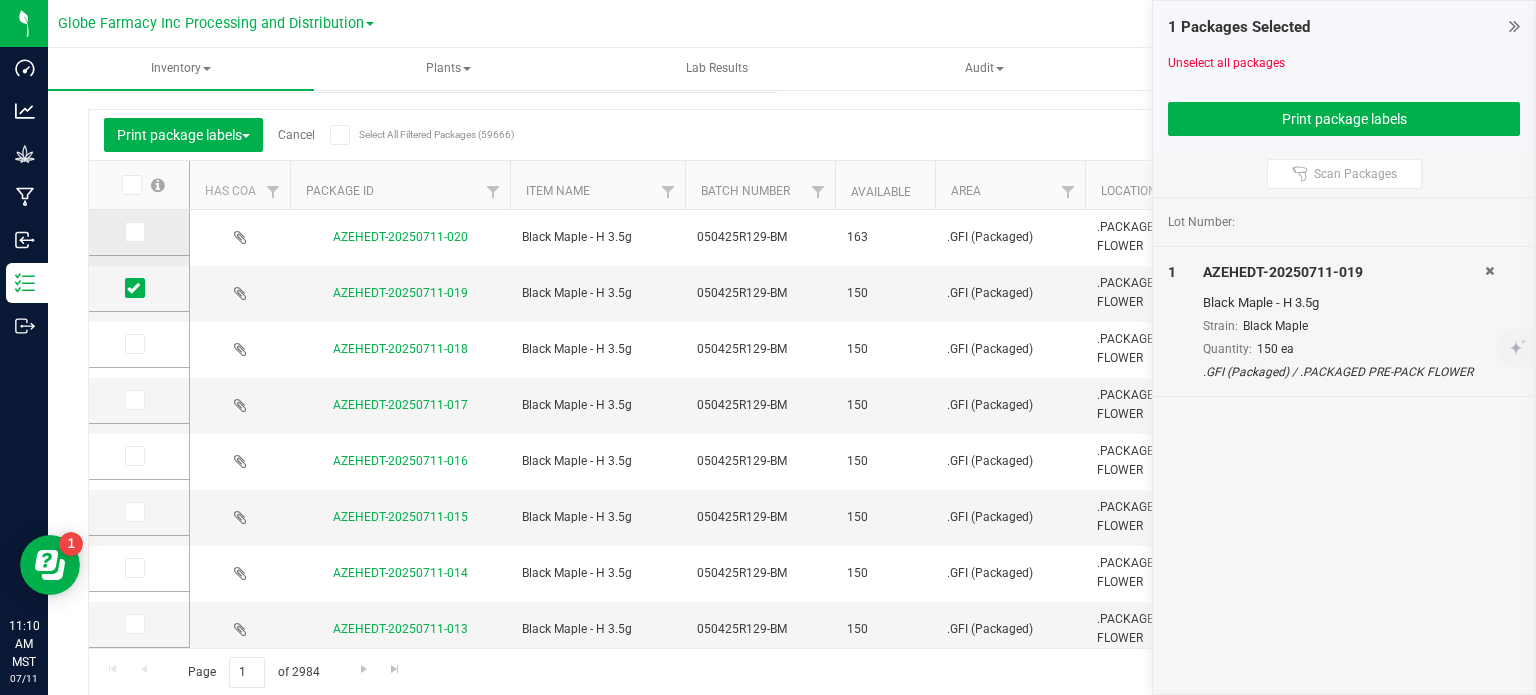 click at bounding box center (133, 288) 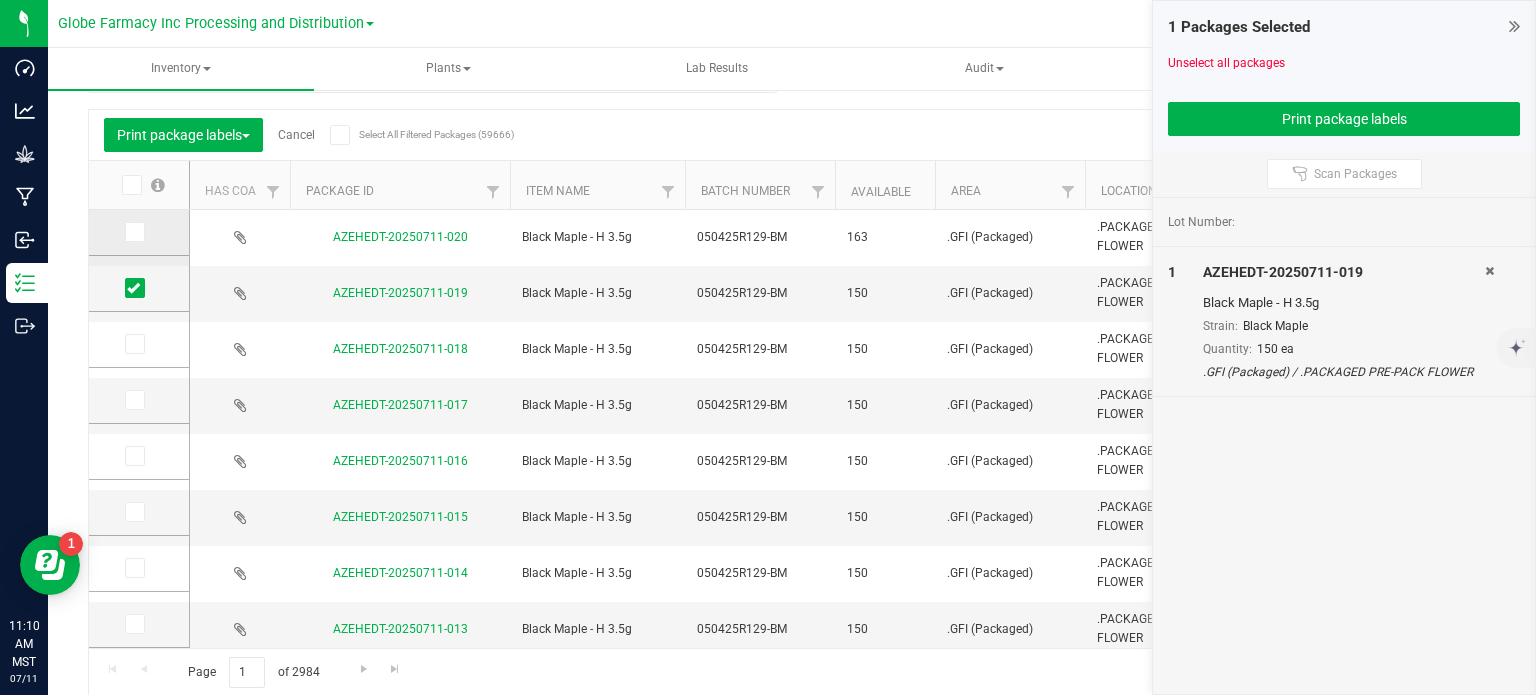 click at bounding box center [0, 0] 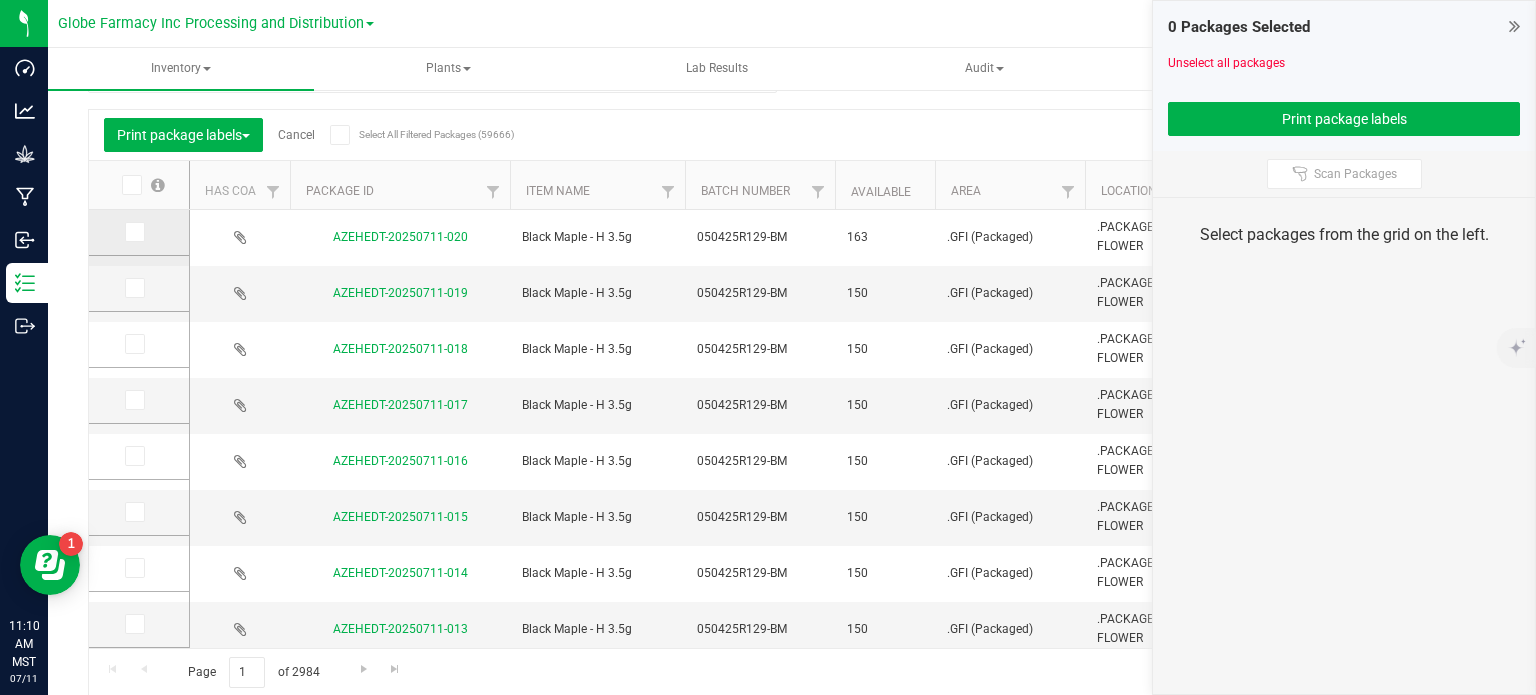 click at bounding box center (133, 232) 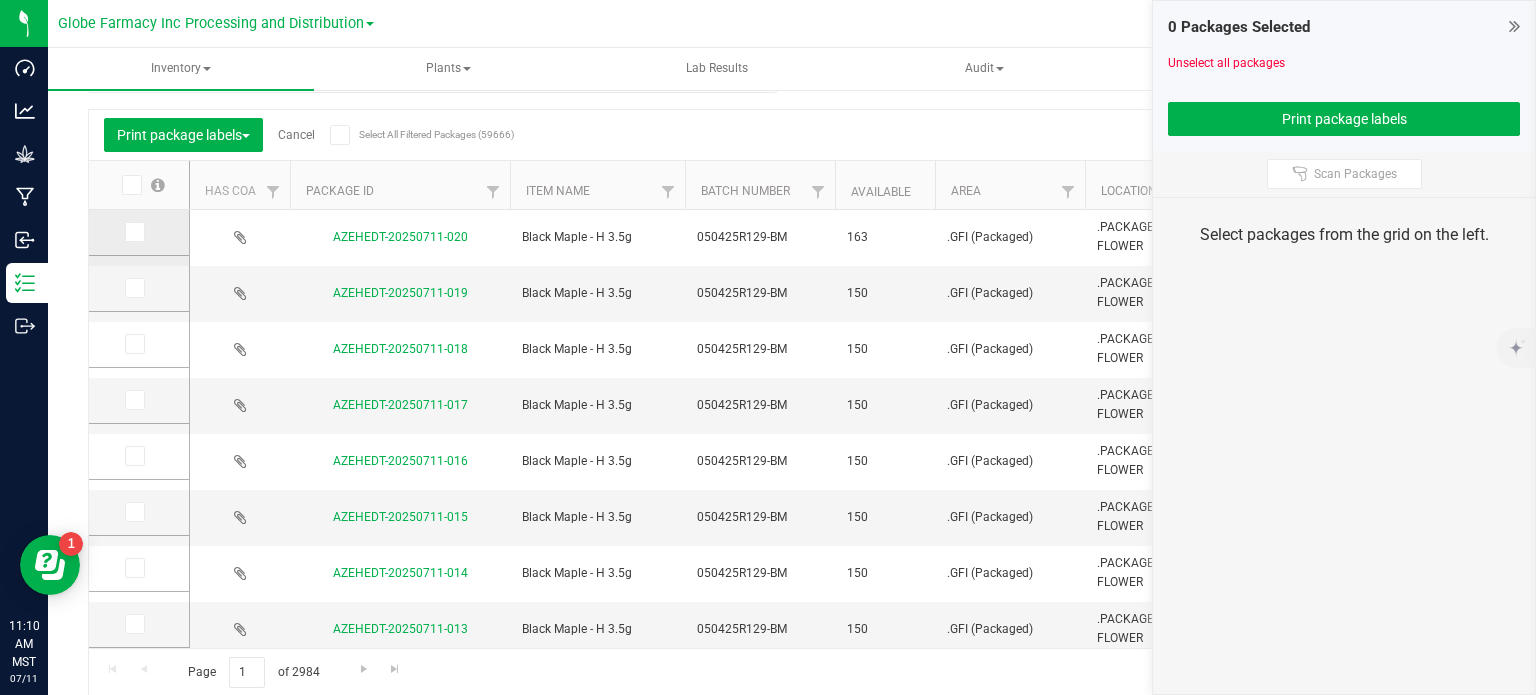 click at bounding box center (0, 0) 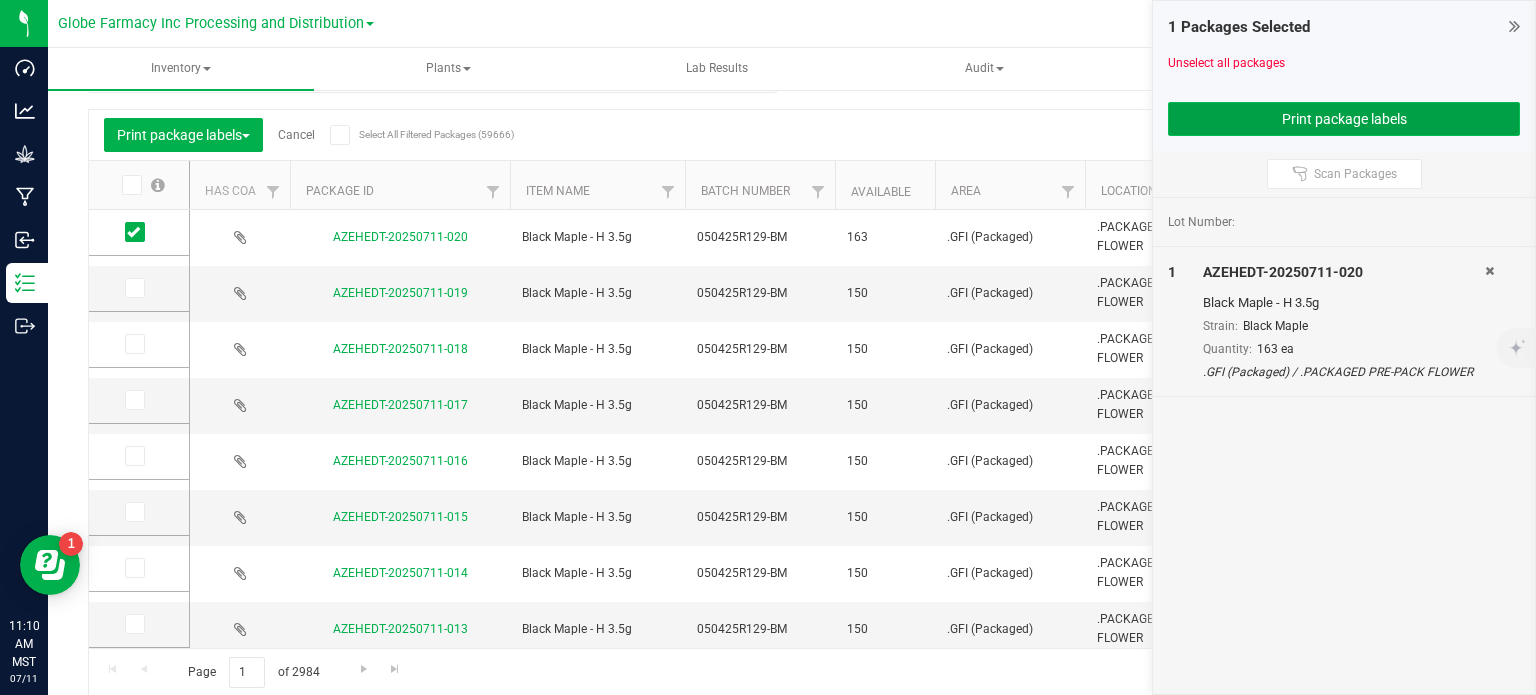 click on "Print package labels" at bounding box center [1344, 119] 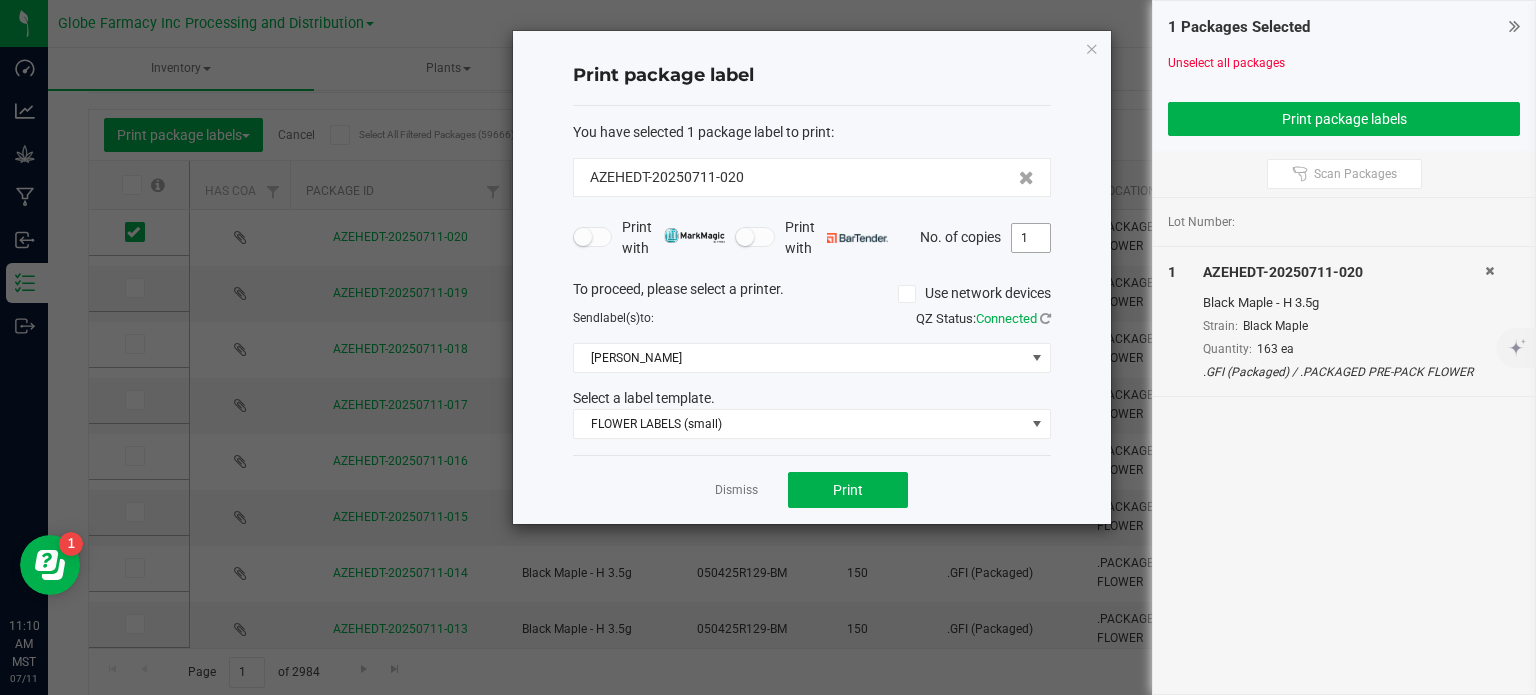click on "1" at bounding box center (1031, 238) 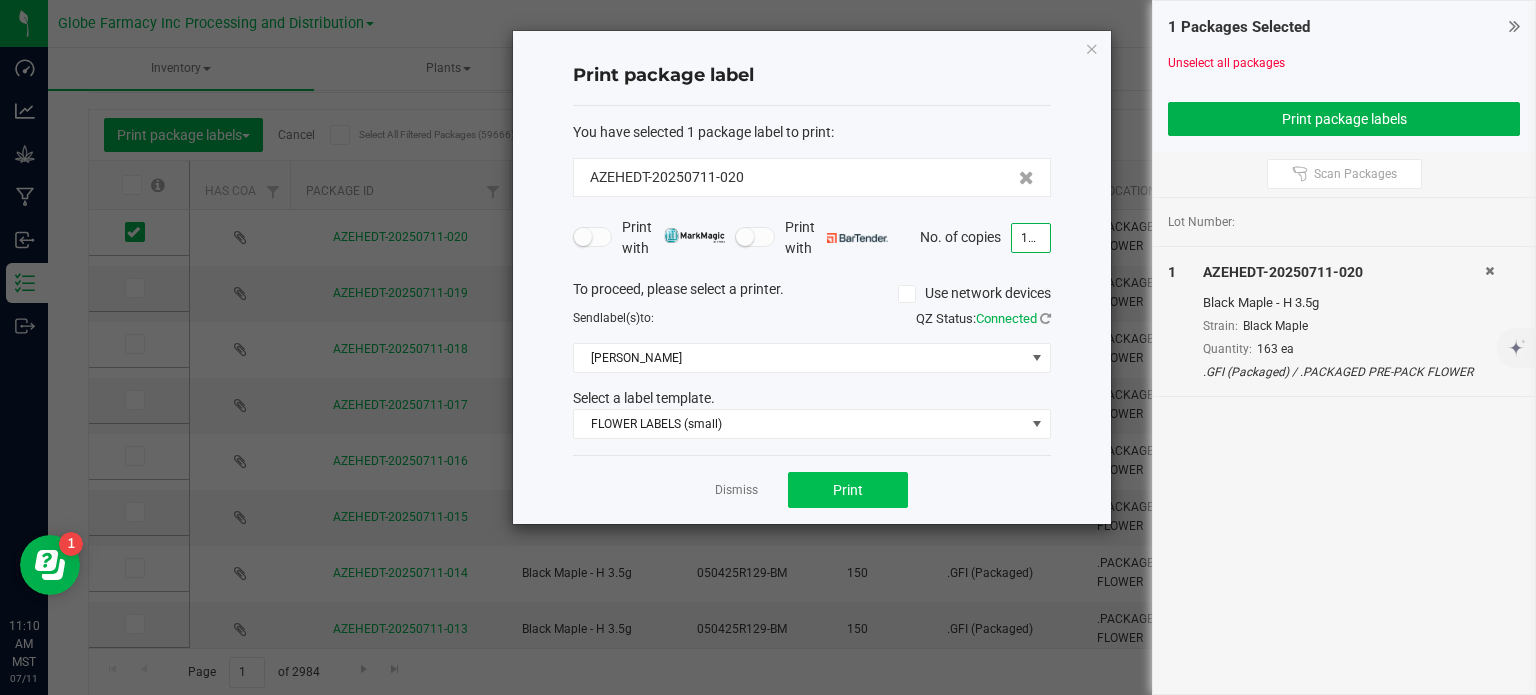 type on "163" 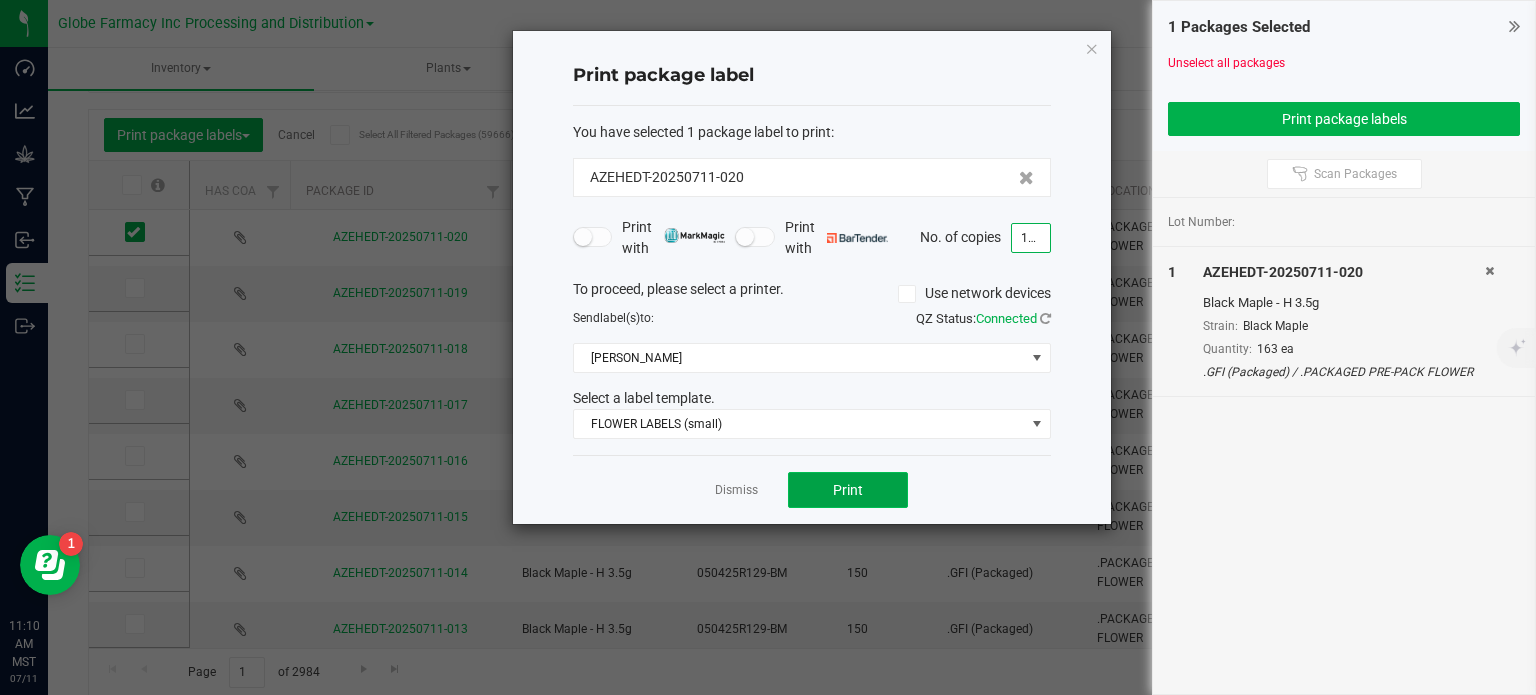 click on "Print" 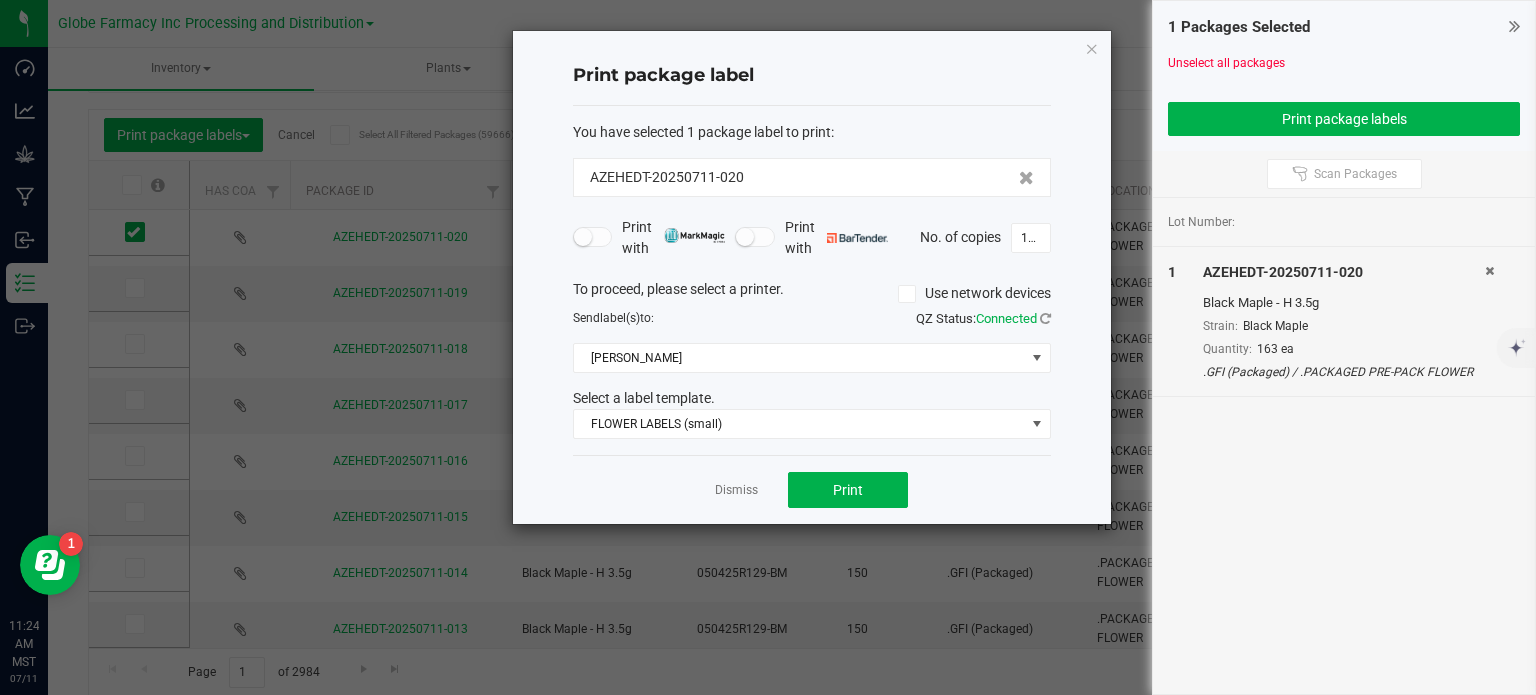 drag, startPoint x: 1085, startPoint y: 47, endPoint x: 492, endPoint y: 139, distance: 600.0942 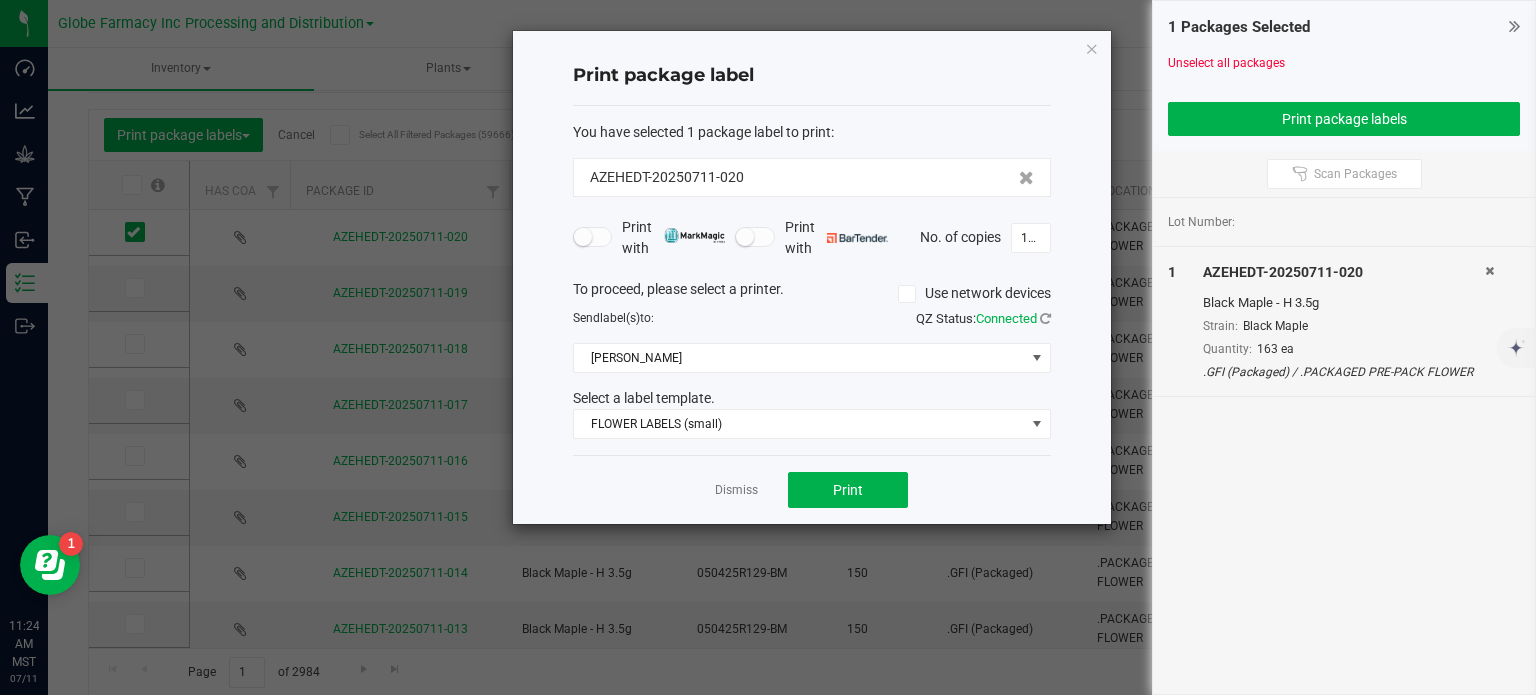 click 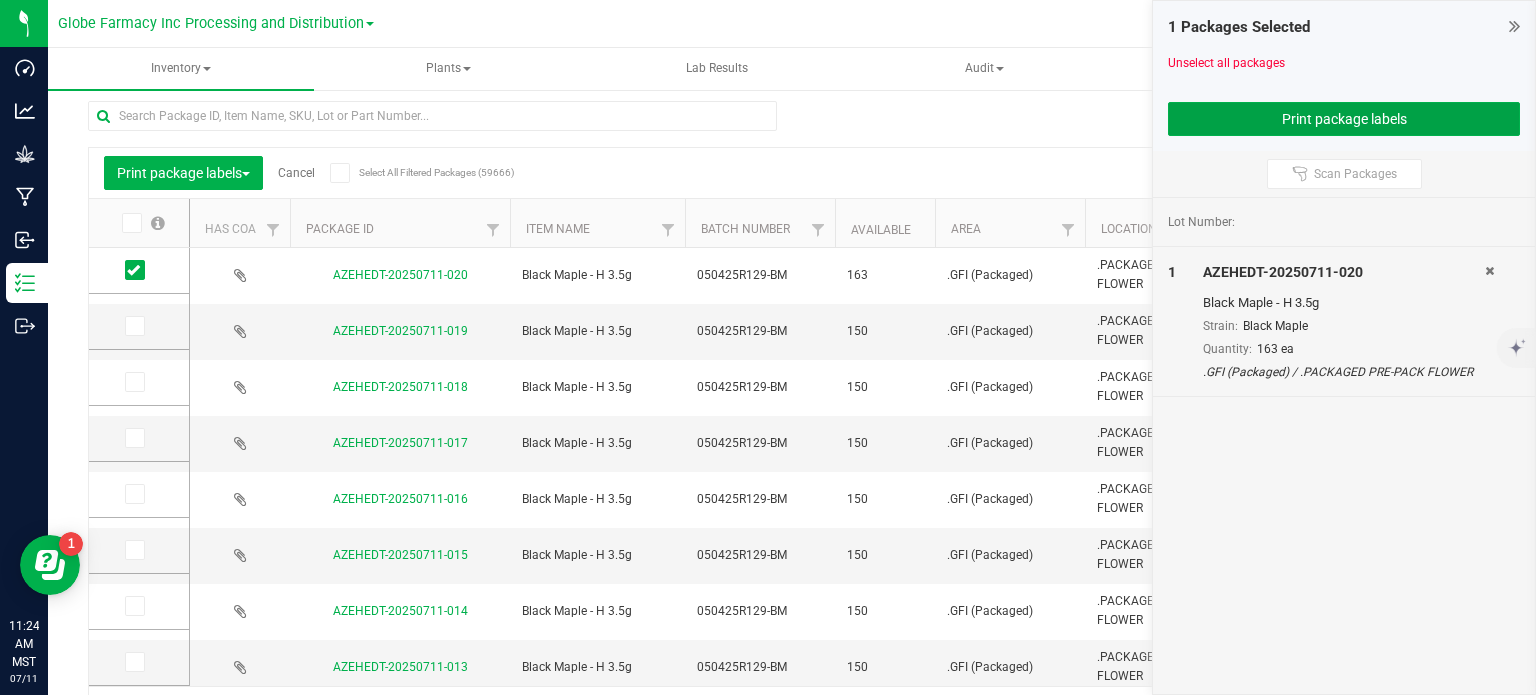 scroll, scrollTop: 0, scrollLeft: 0, axis: both 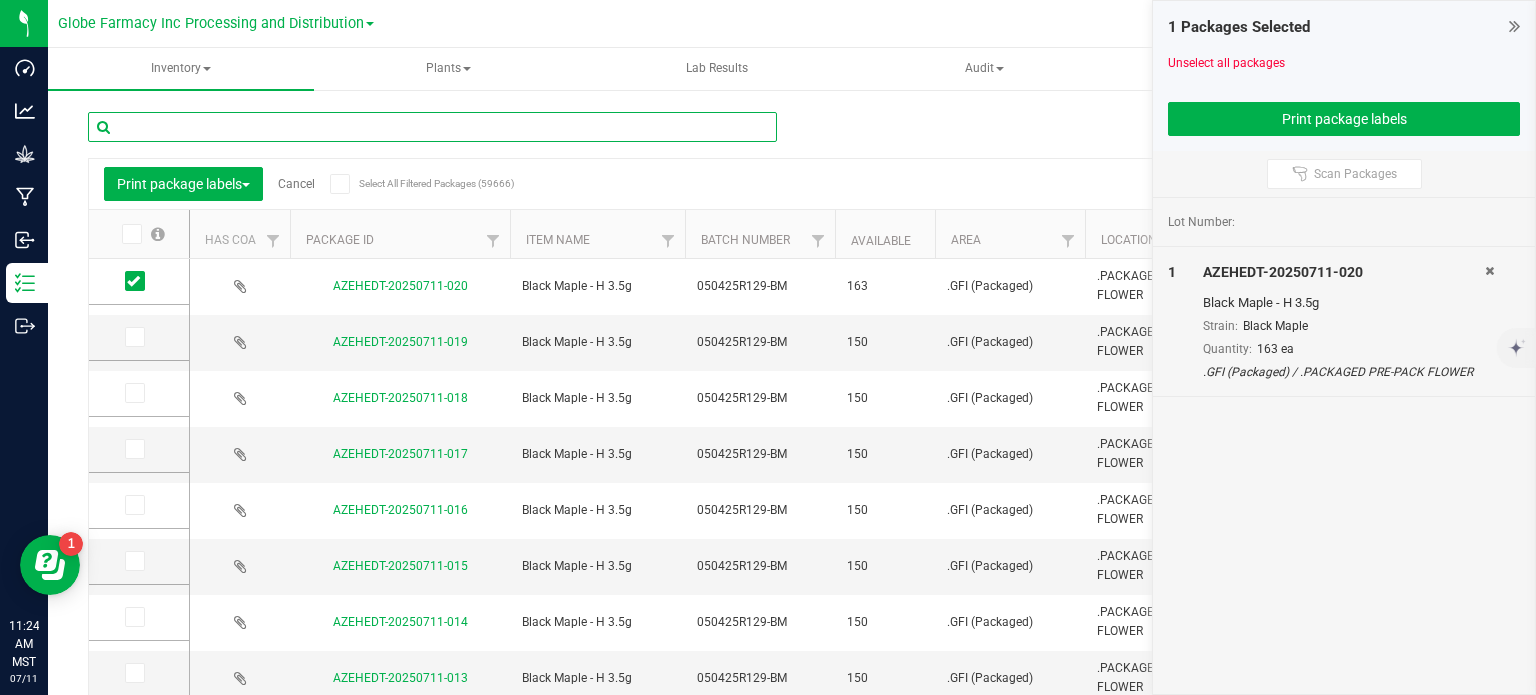 click at bounding box center [432, 127] 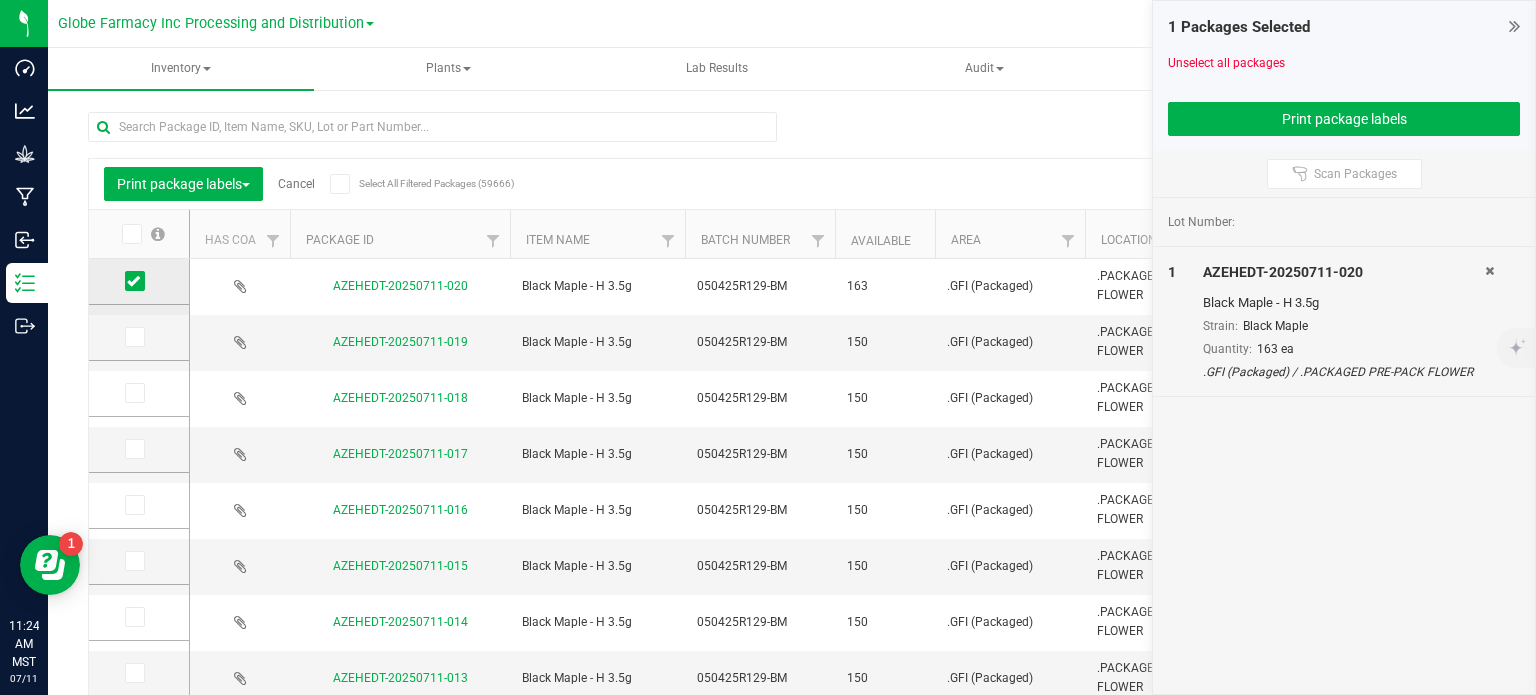 click at bounding box center (133, 281) 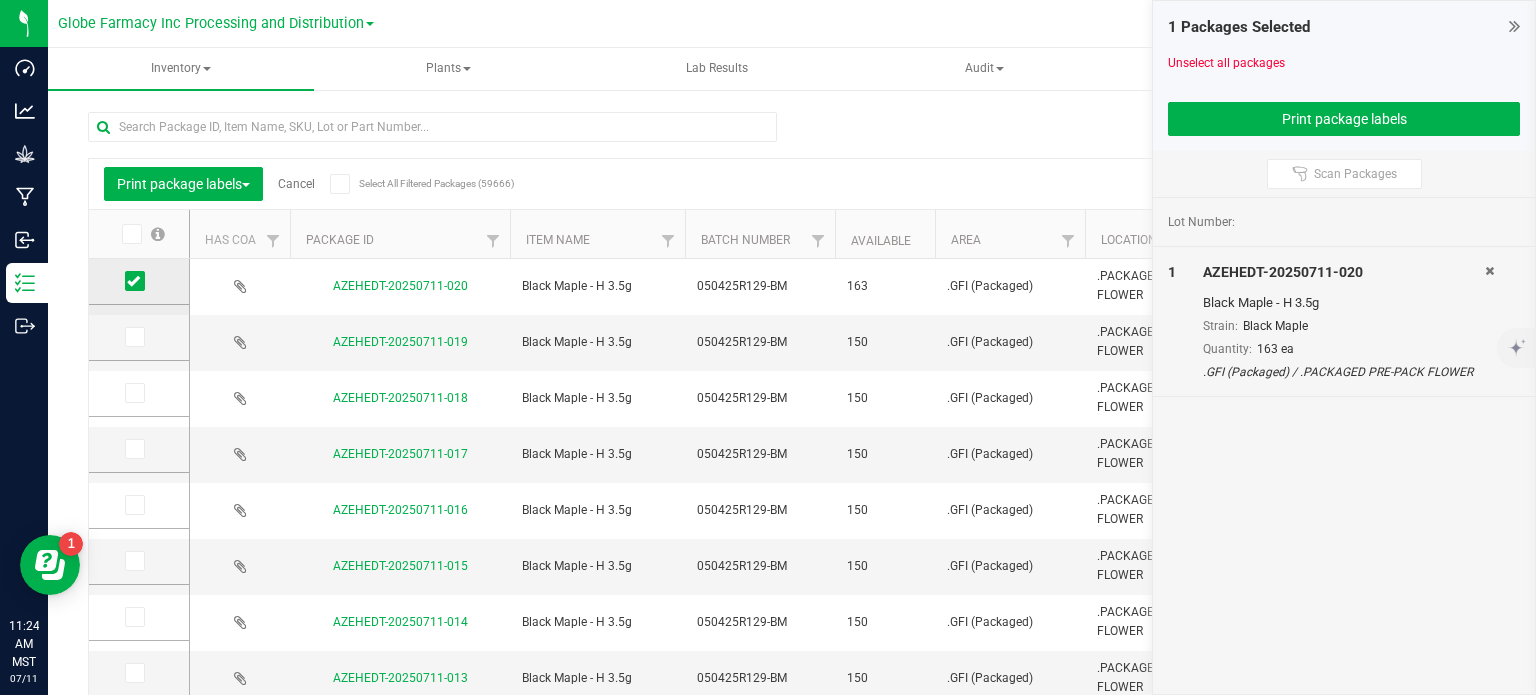 click at bounding box center (0, 0) 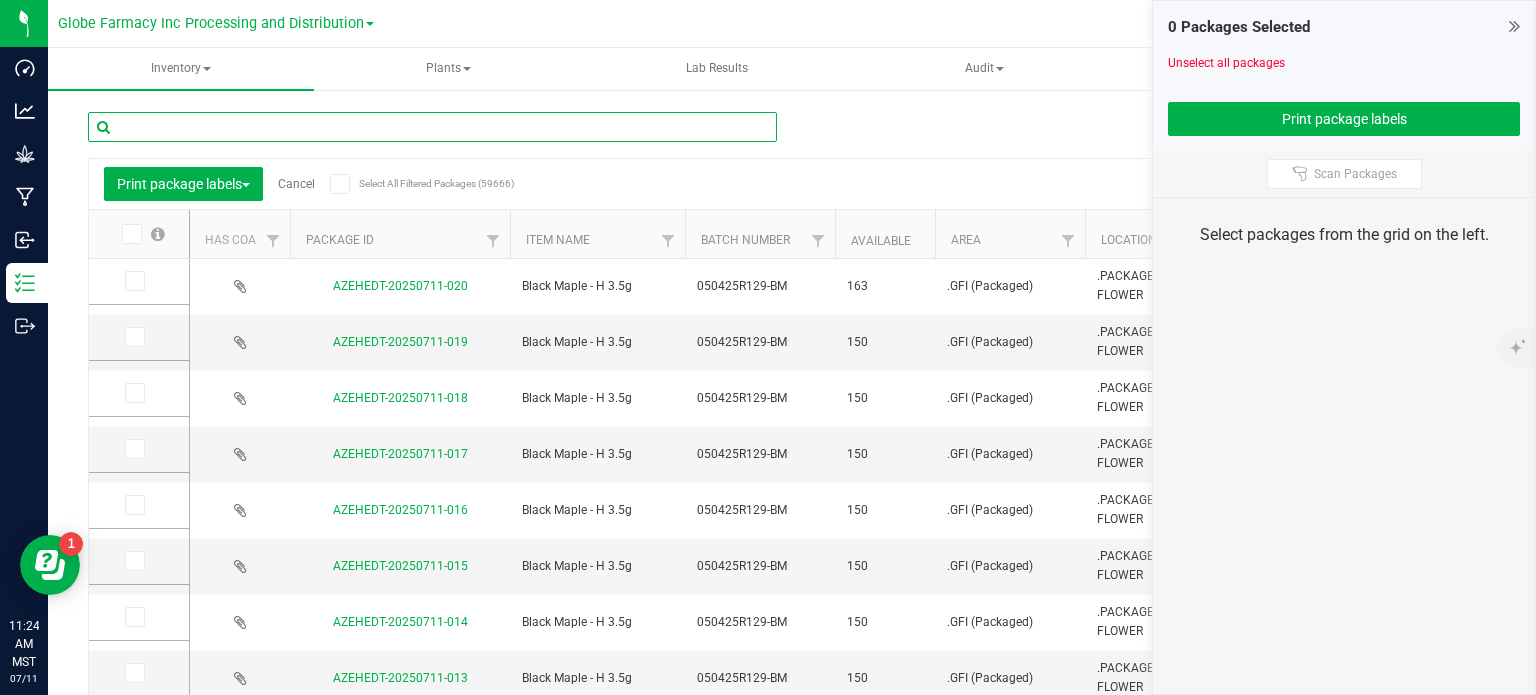 click at bounding box center (432, 127) 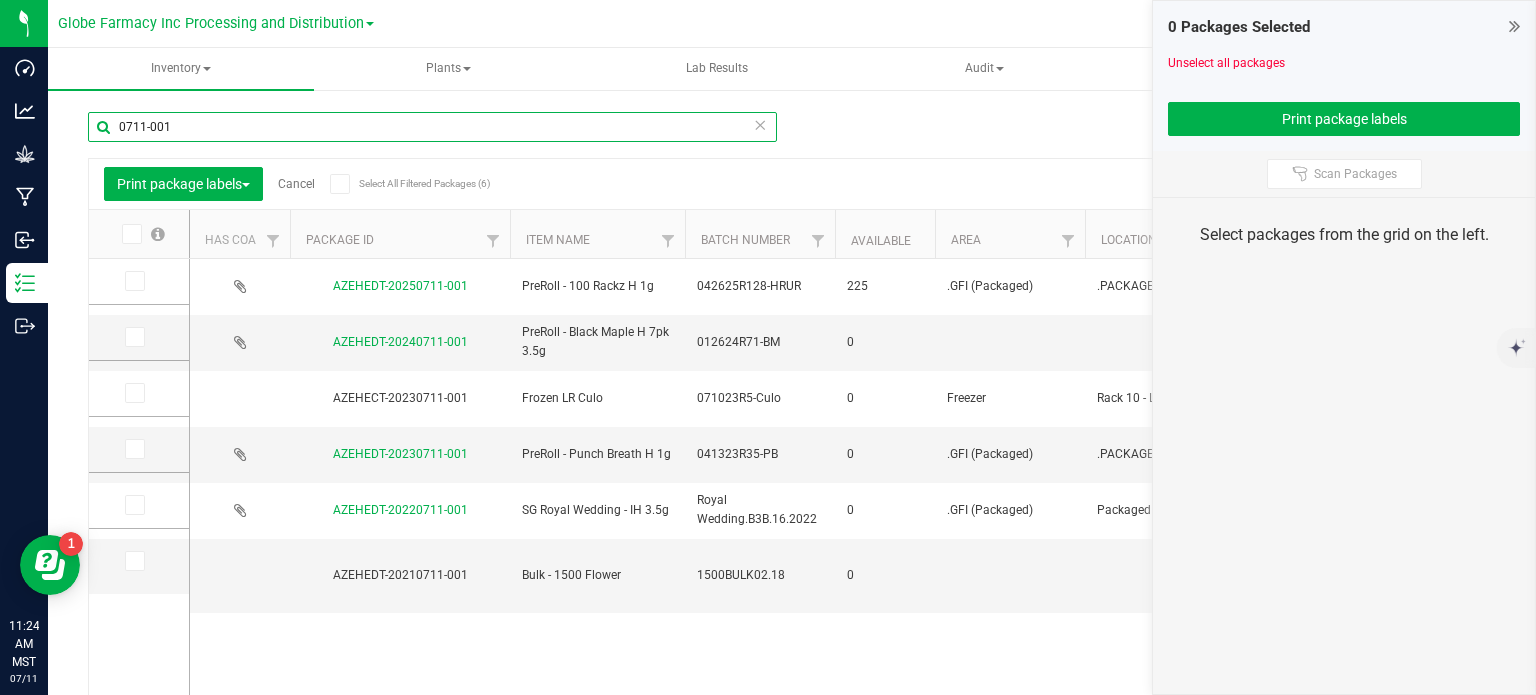 type on "0711-001" 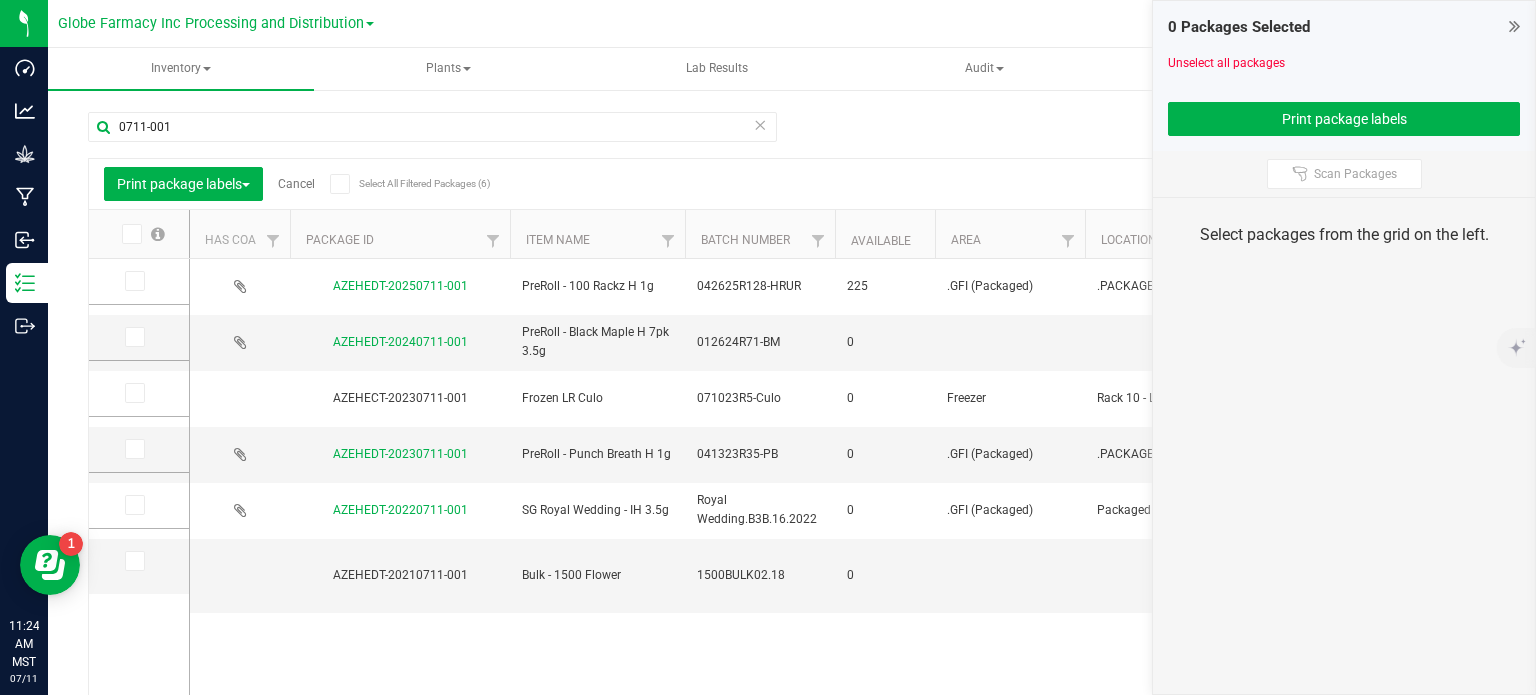 click at bounding box center (133, 281) 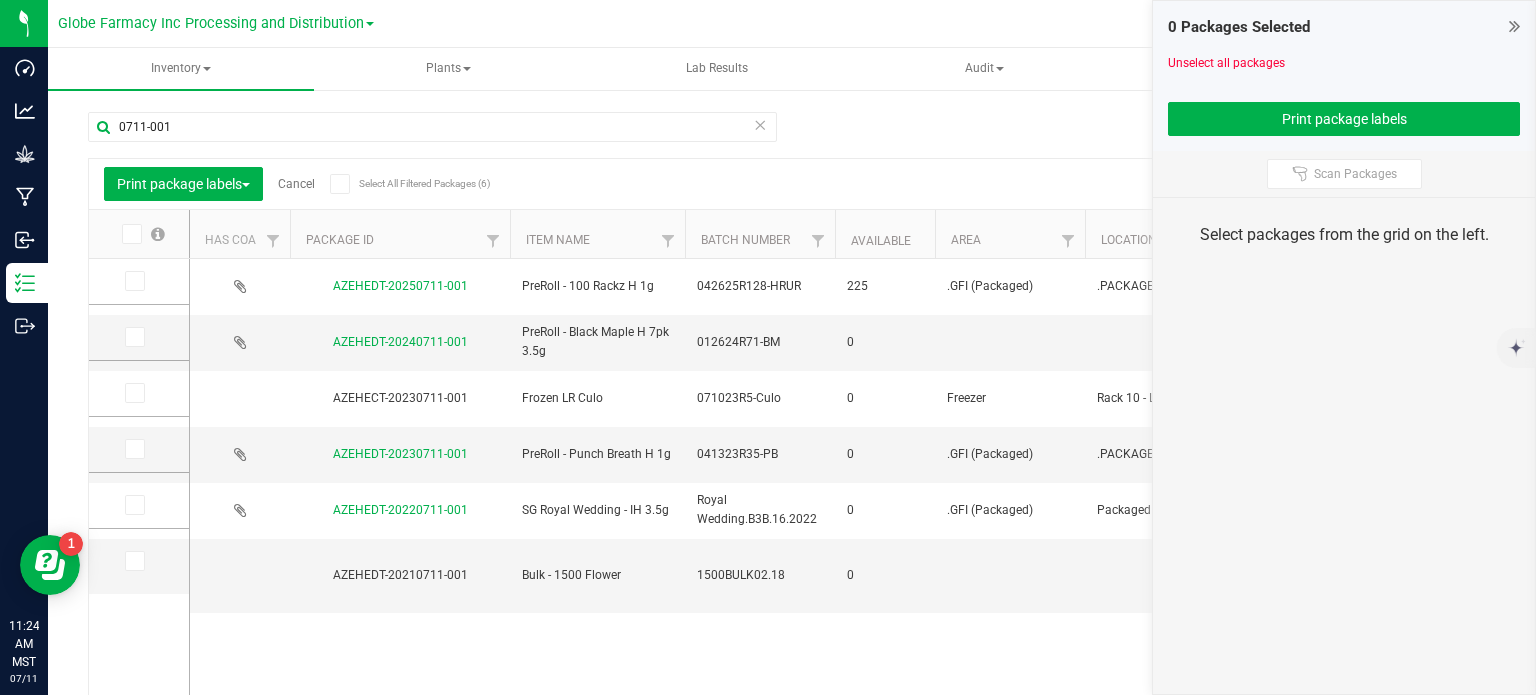 click at bounding box center [0, 0] 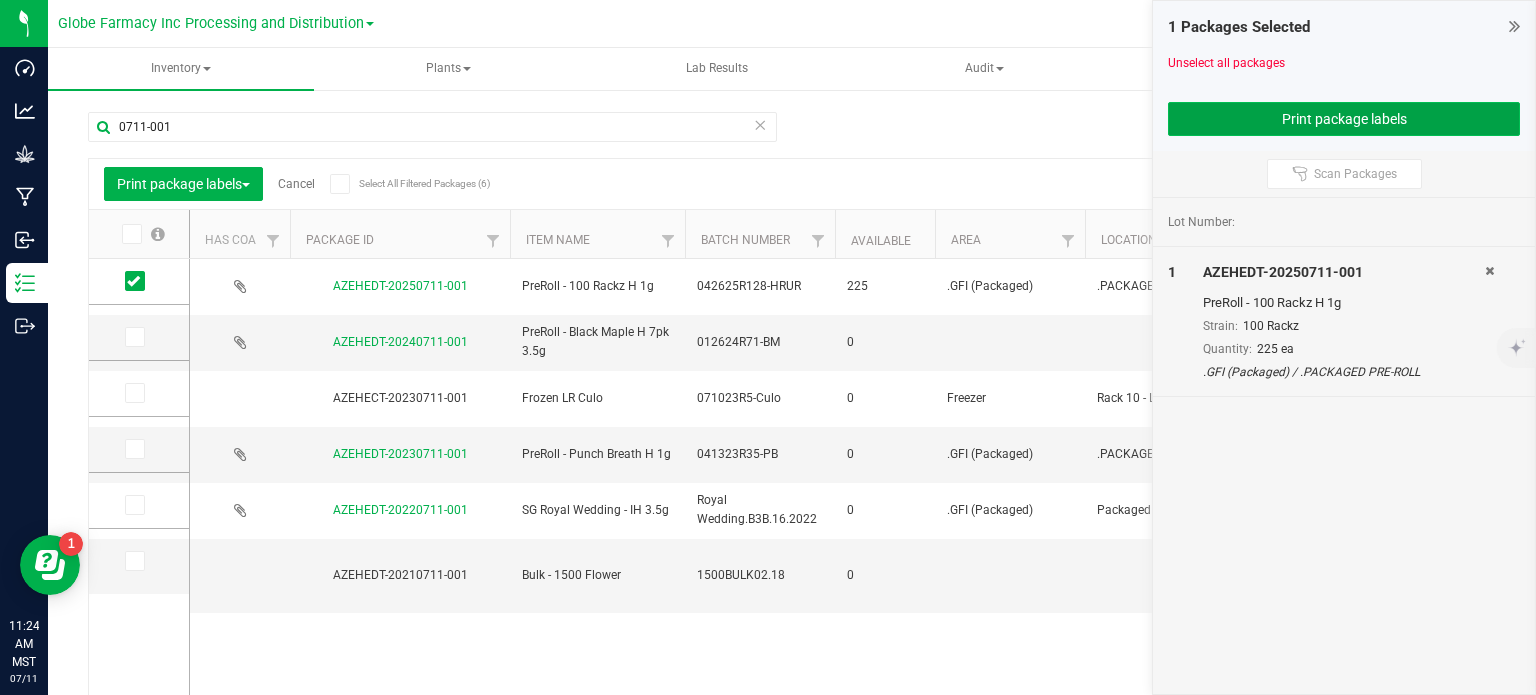 click on "Print package labels" at bounding box center (1344, 119) 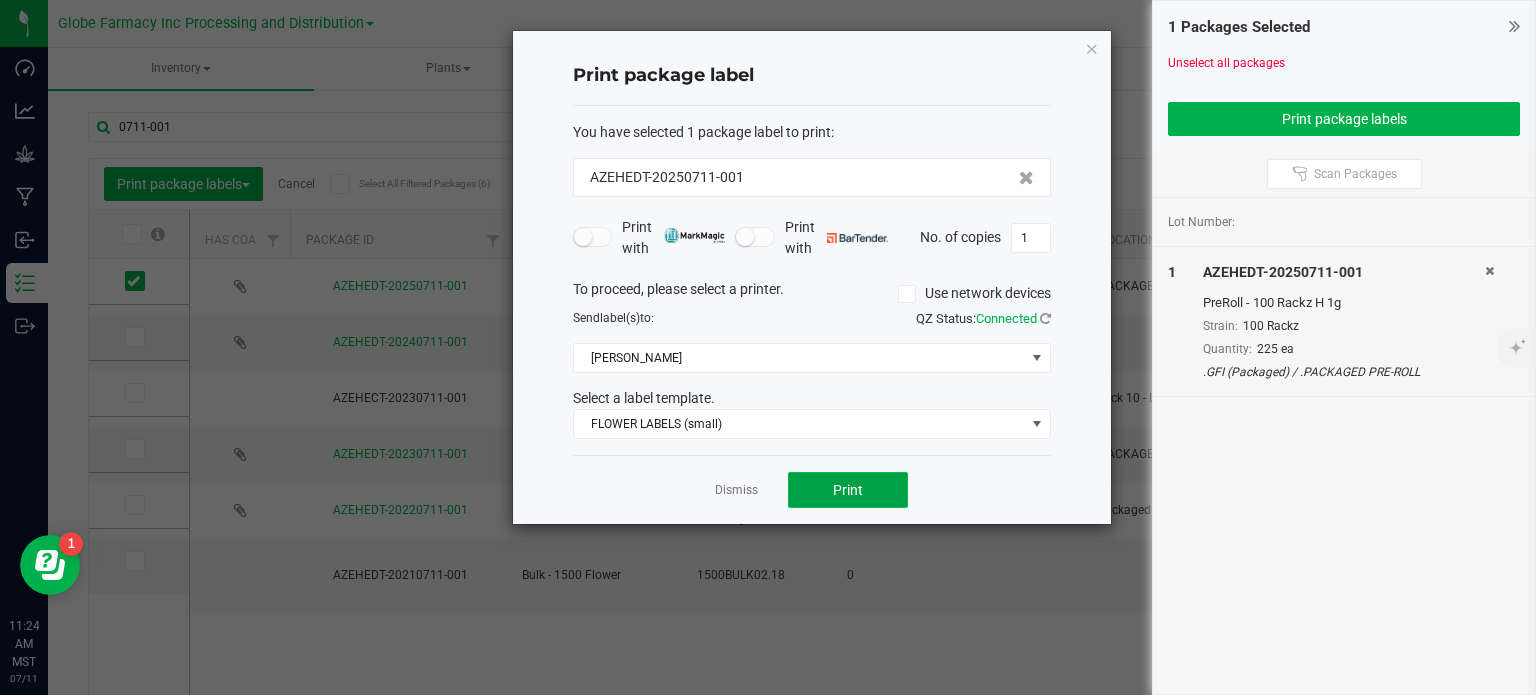 click on "Print" 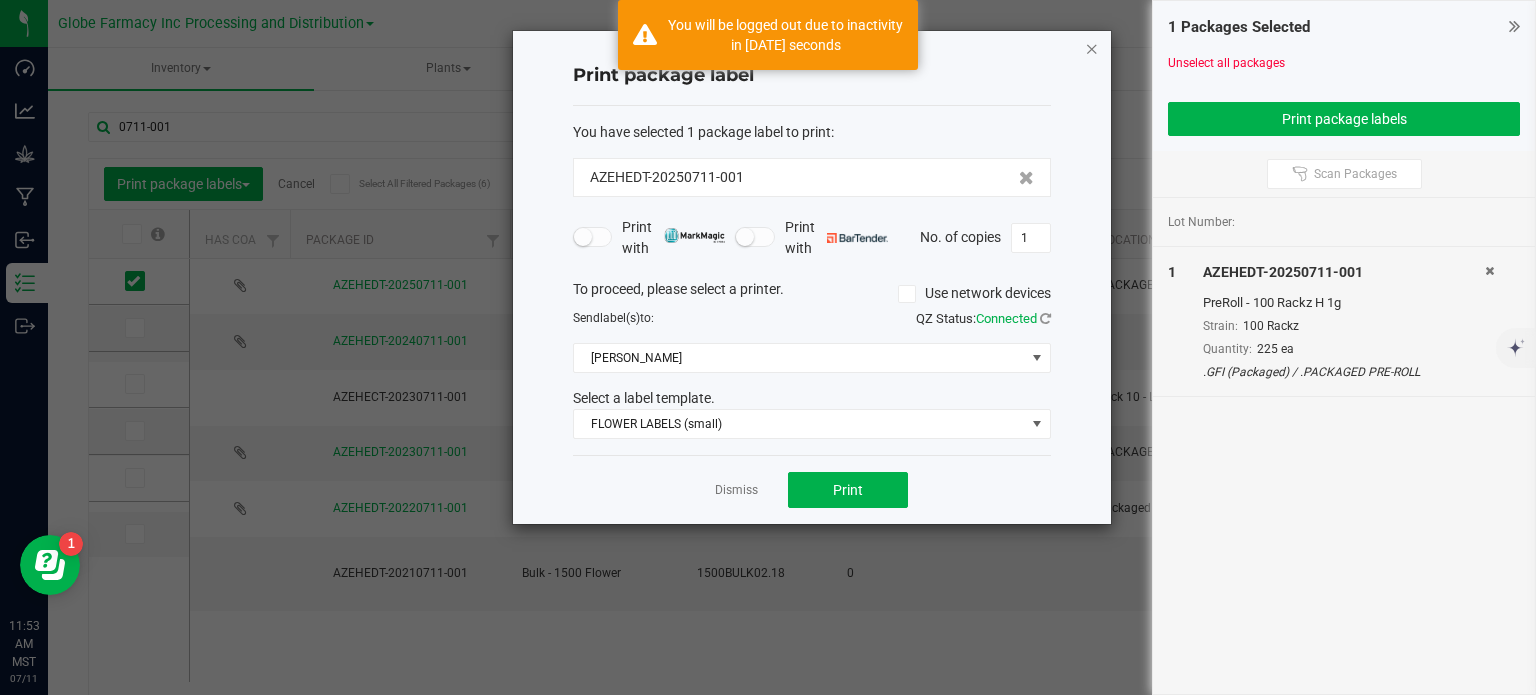 click 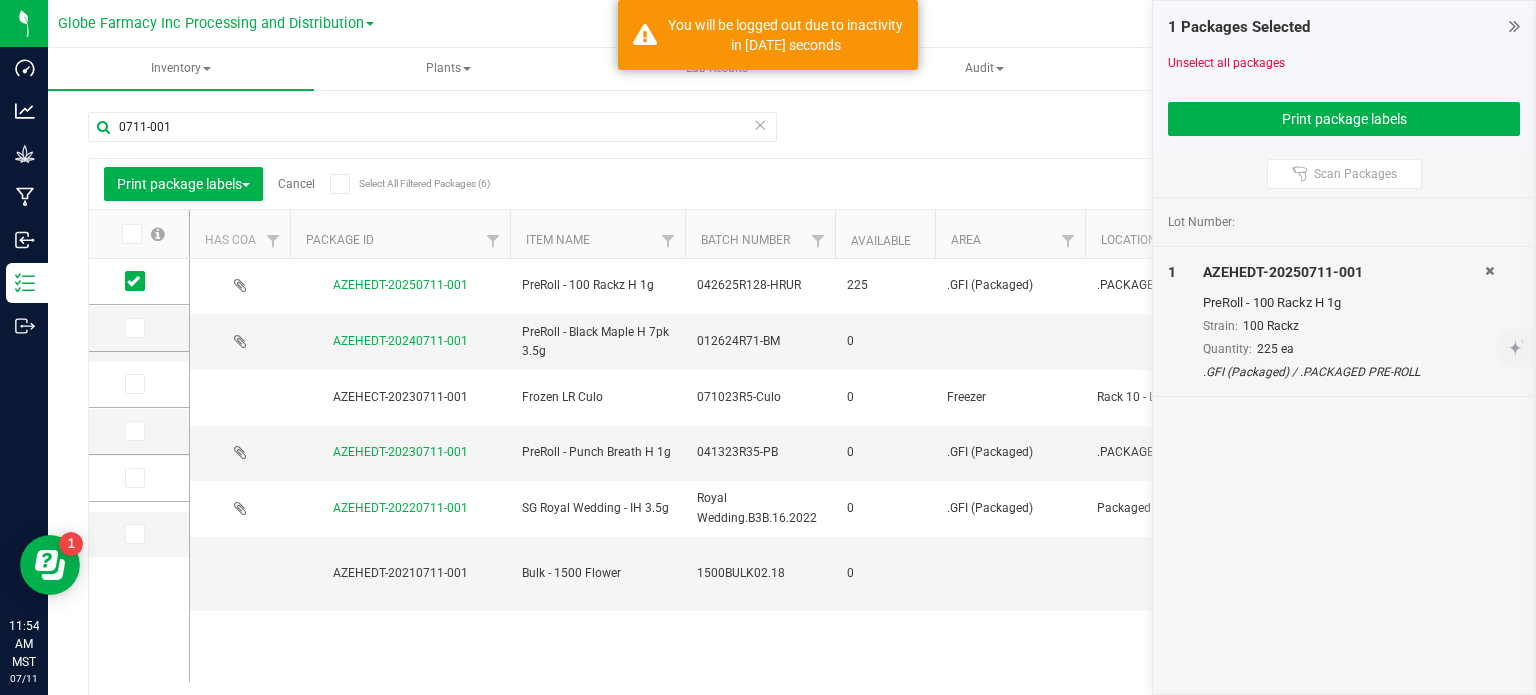 click at bounding box center [1514, 26] 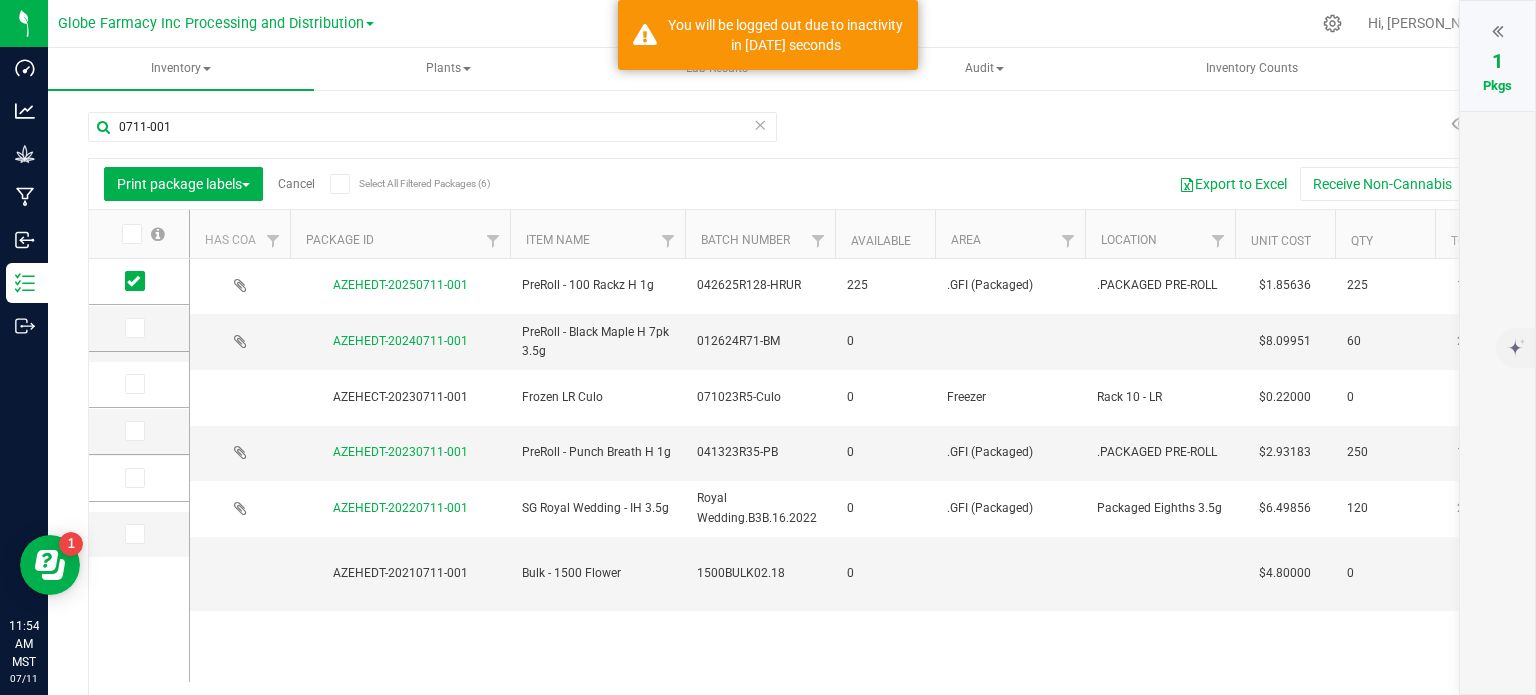 drag, startPoint x: 292, startPoint y: 174, endPoint x: 299, endPoint y: 194, distance: 21.189621 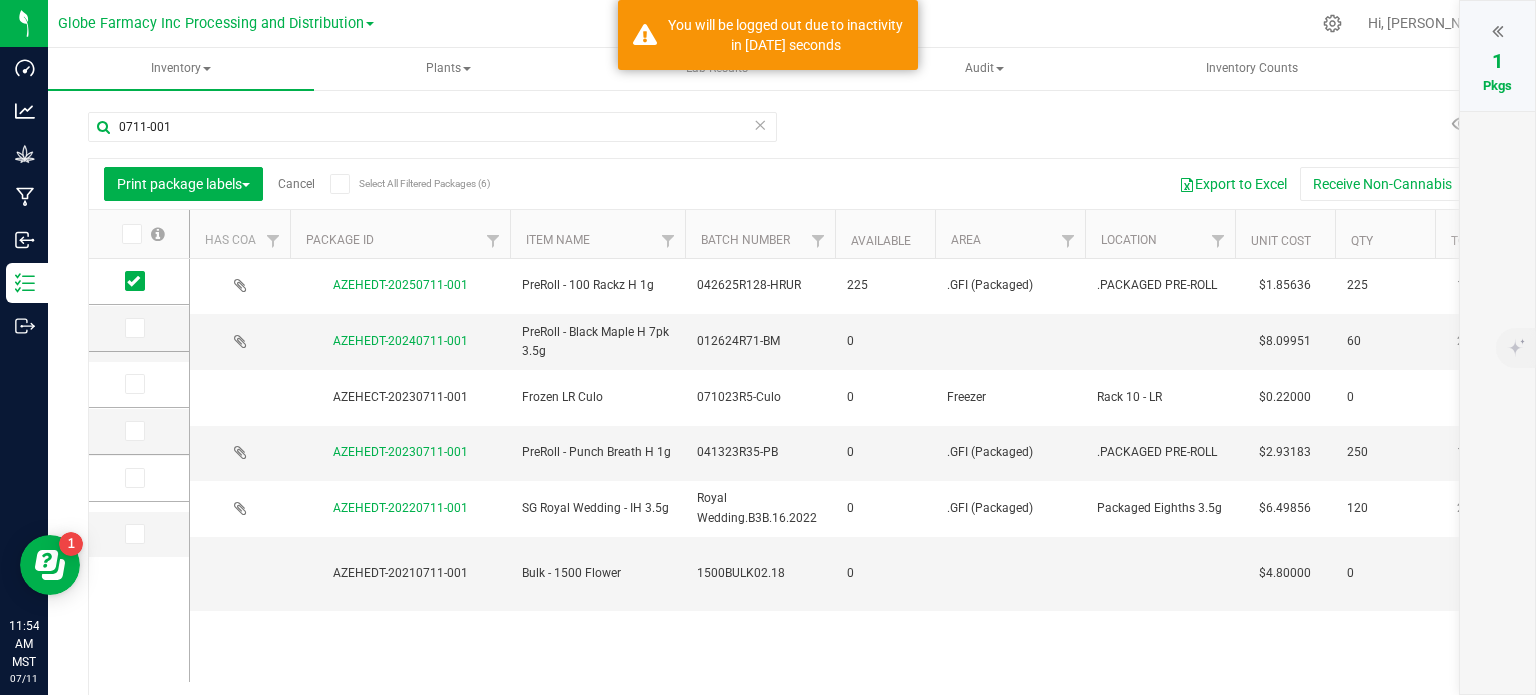 click on "Print package labels
Cancel
Select All Filtered Packages (6)" at bounding box center (281, 184) 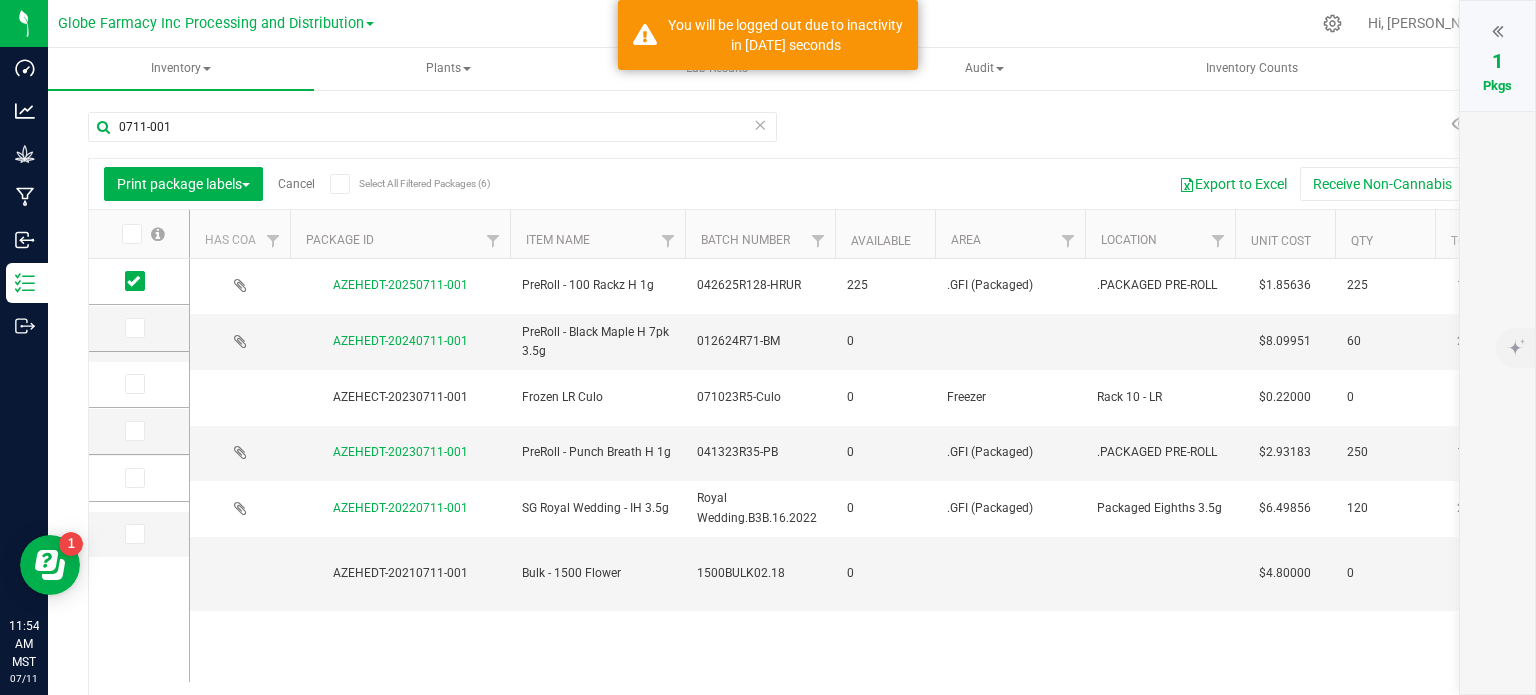 click on "Cancel" at bounding box center (296, 184) 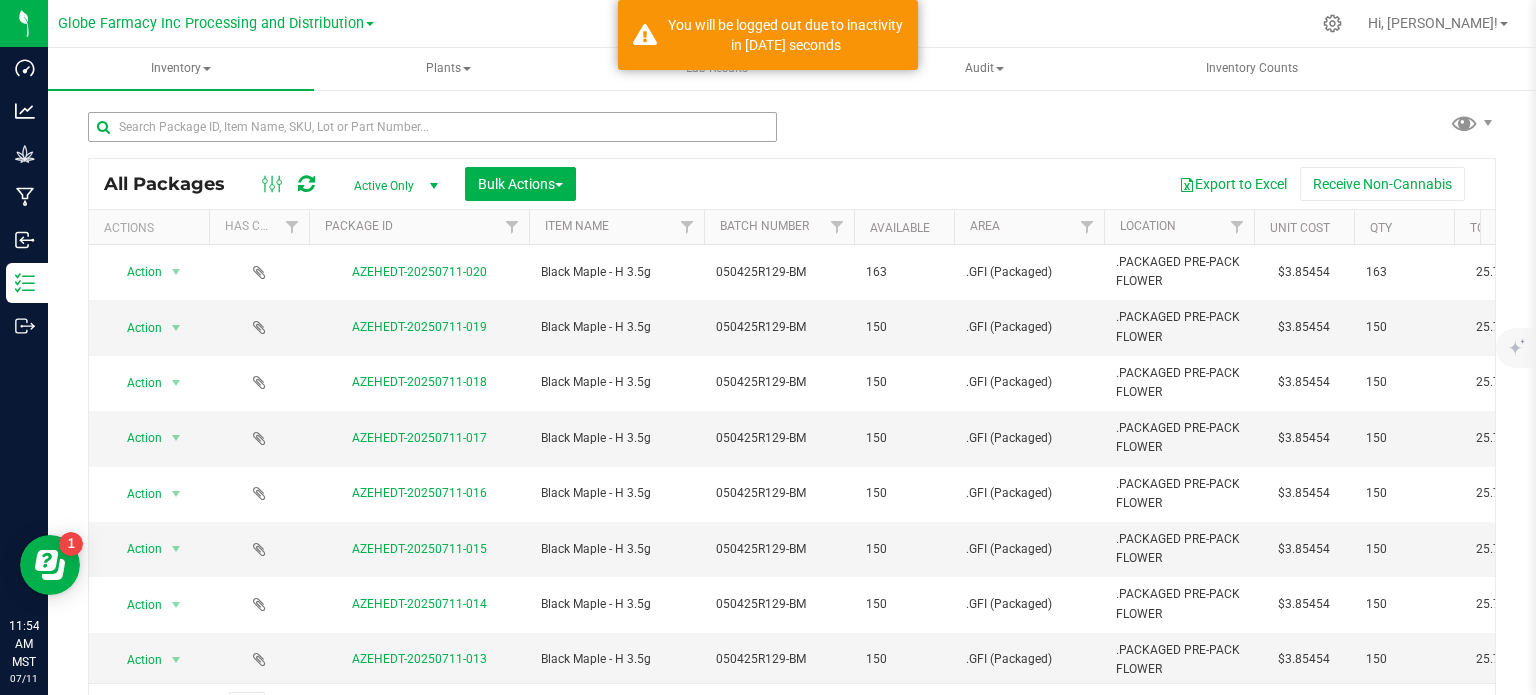 drag, startPoint x: 166, startPoint y: 143, endPoint x: 185, endPoint y: 125, distance: 26.172504 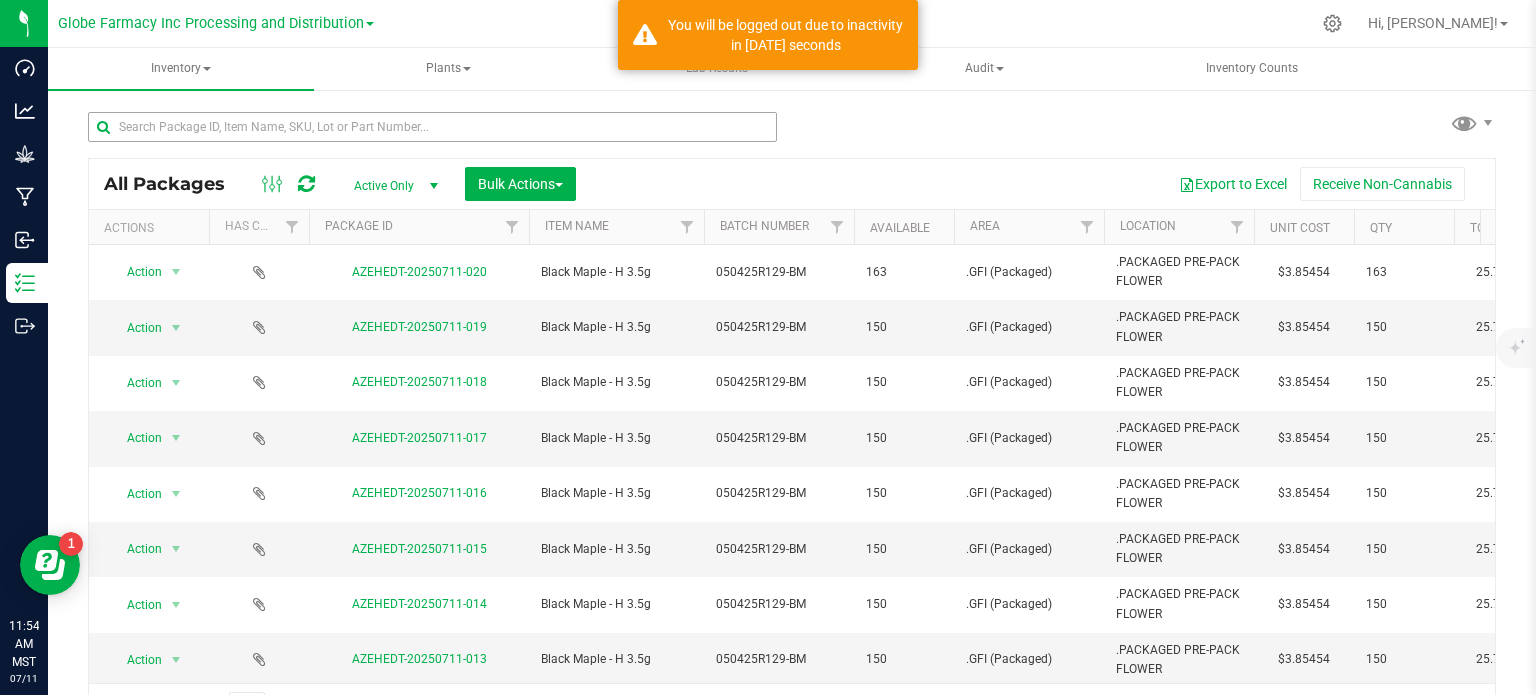 click at bounding box center (432, 135) 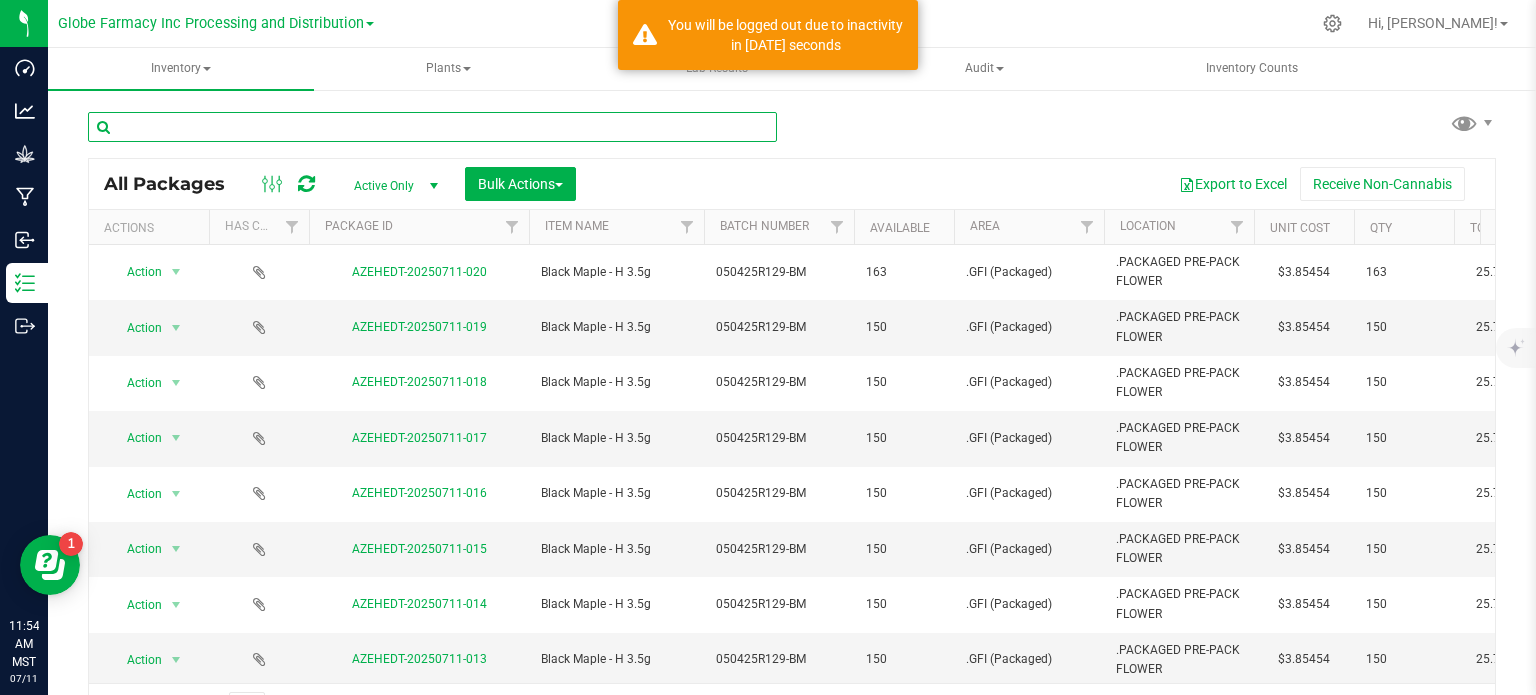click at bounding box center (432, 127) 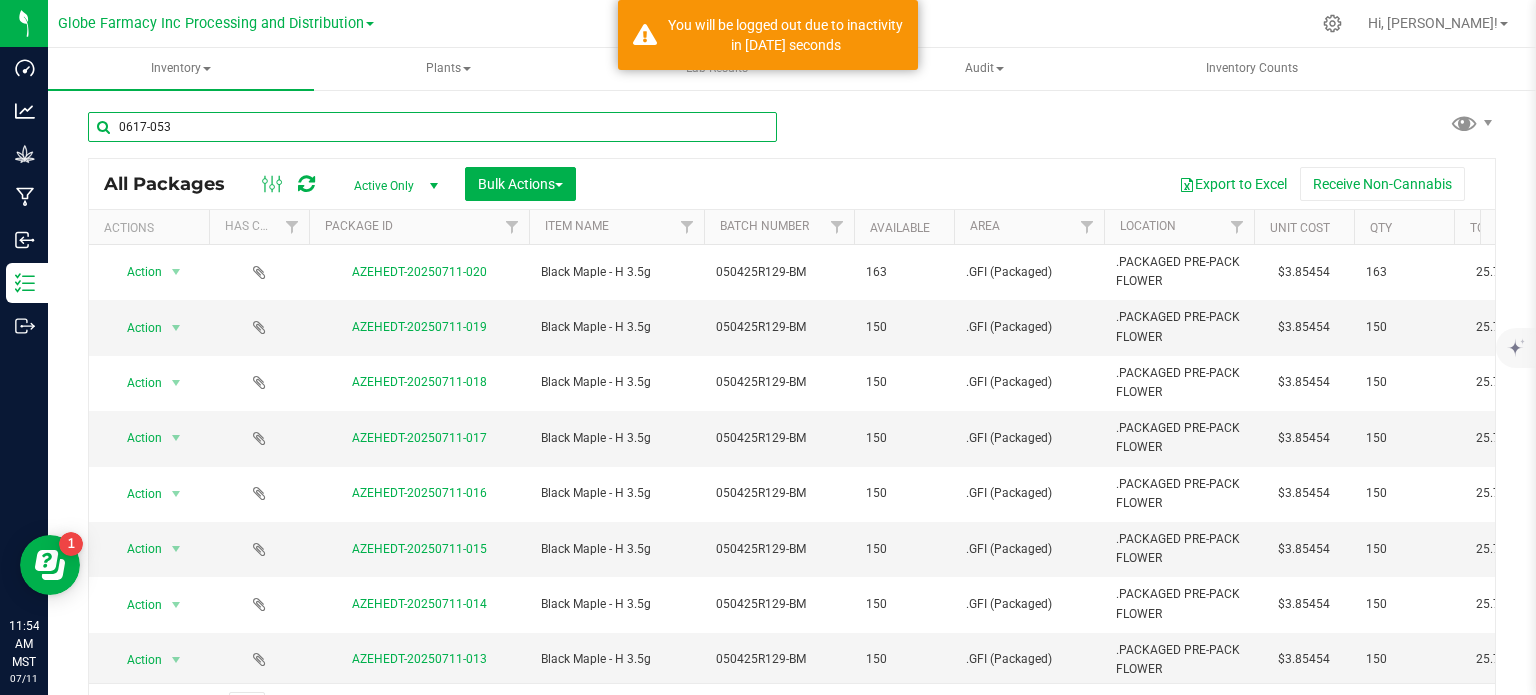type on "0617-053" 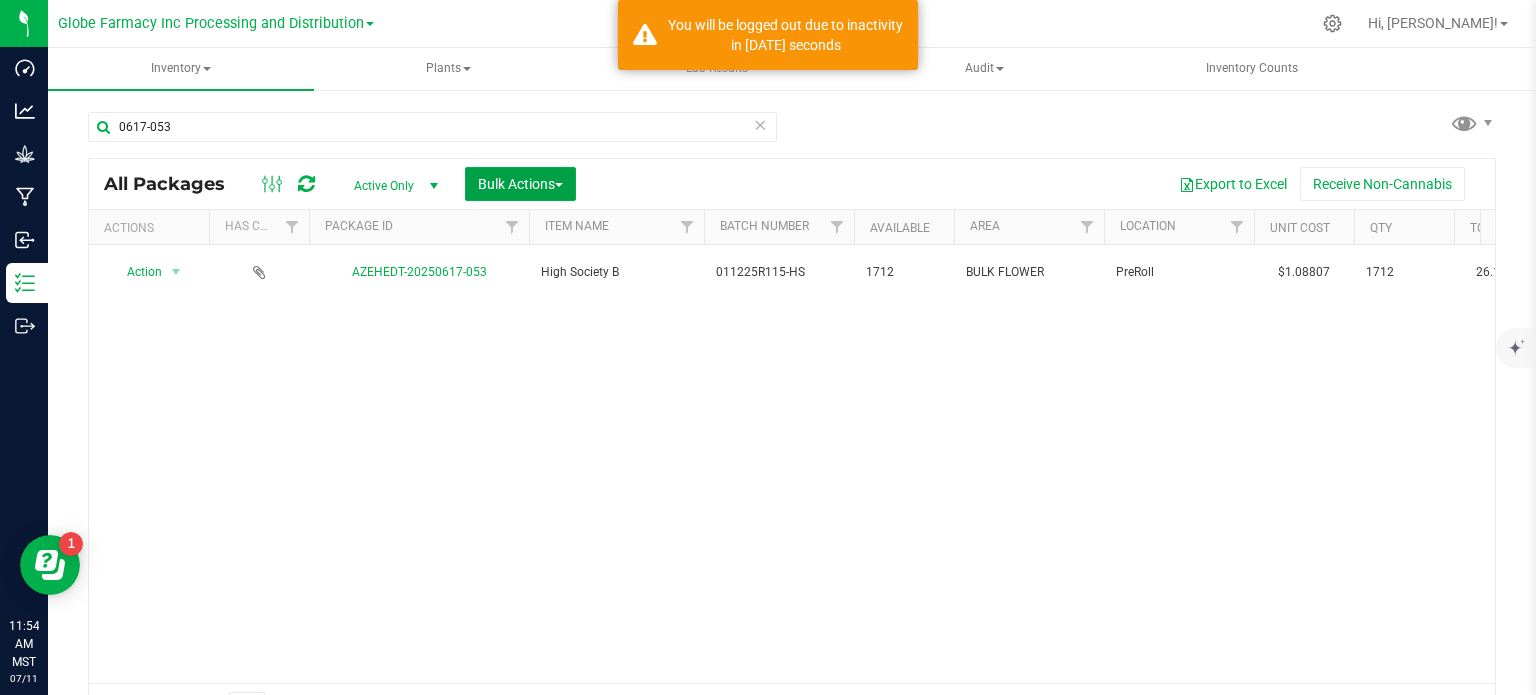 click on "Bulk Actions" at bounding box center (520, 184) 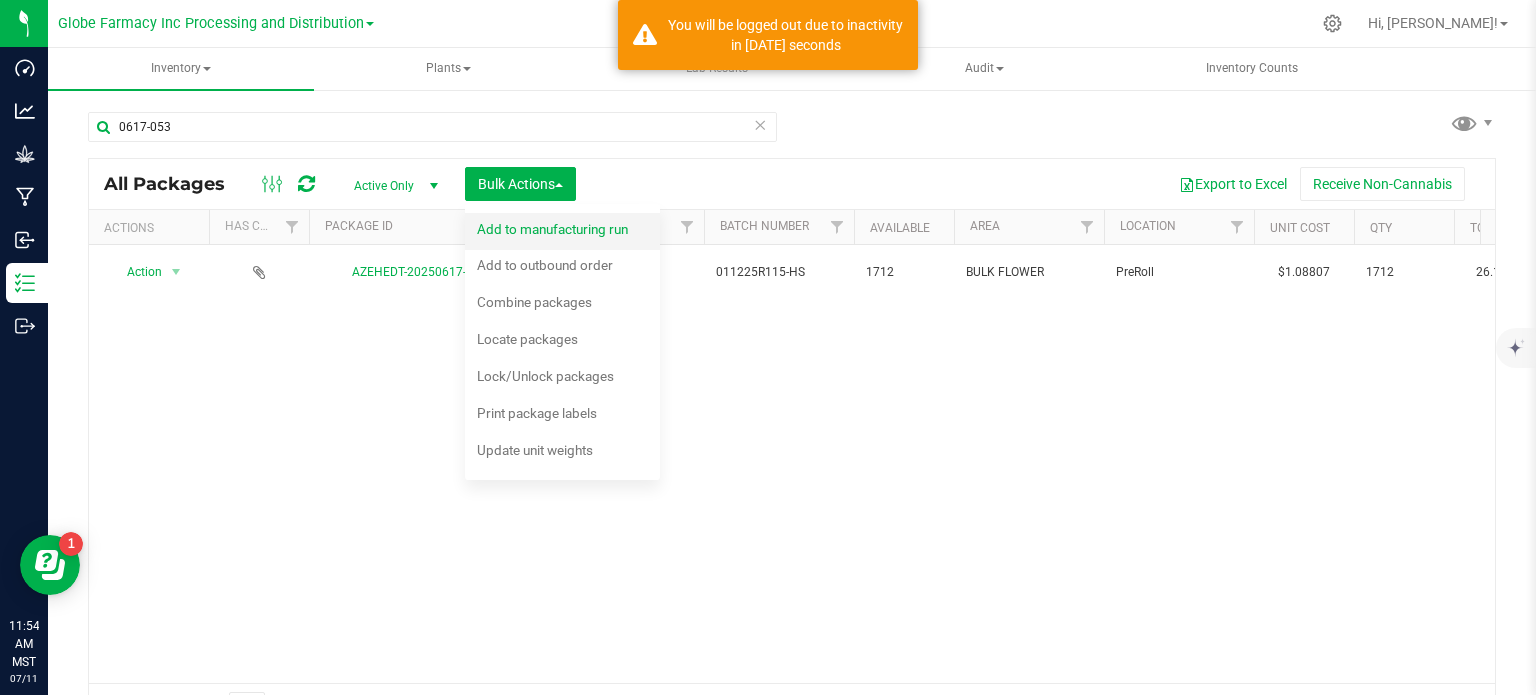 click on "Add to manufacturing run" at bounding box center (552, 229) 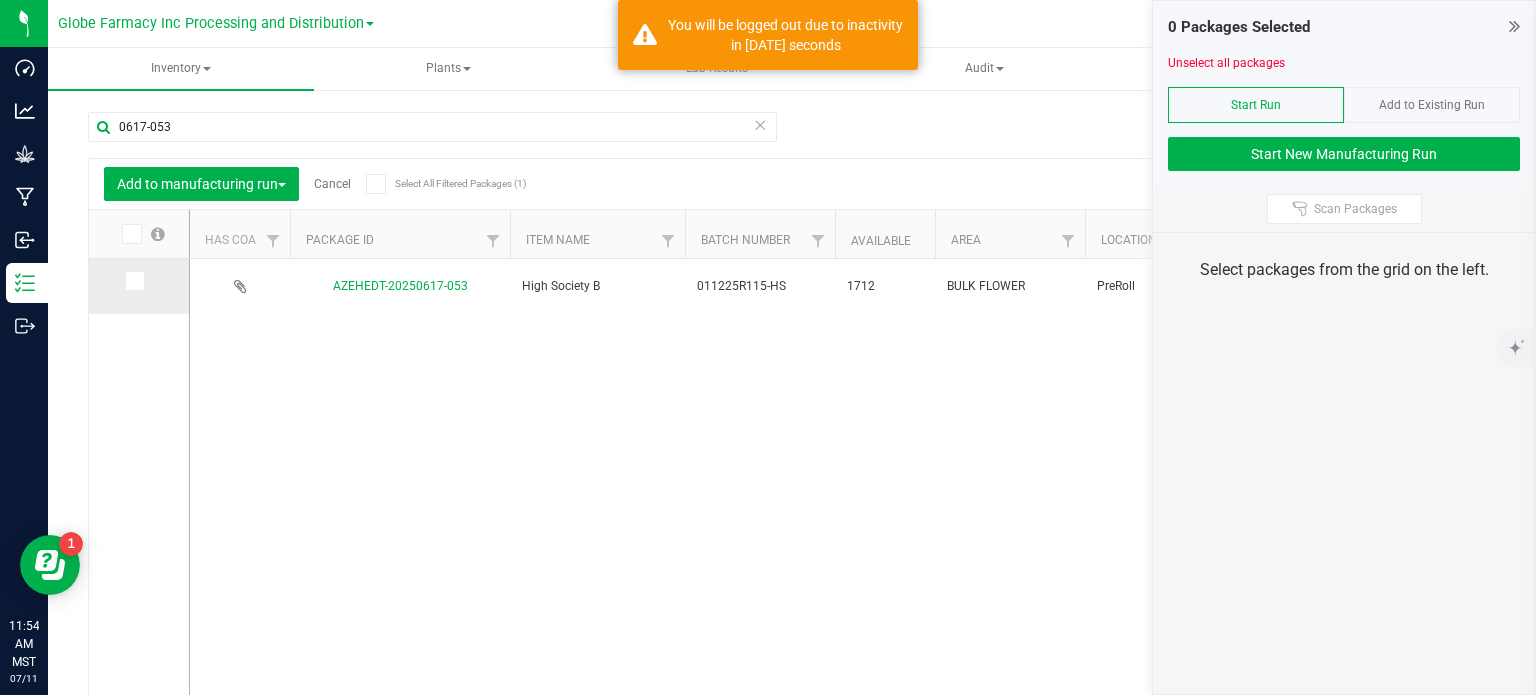 click at bounding box center [133, 281] 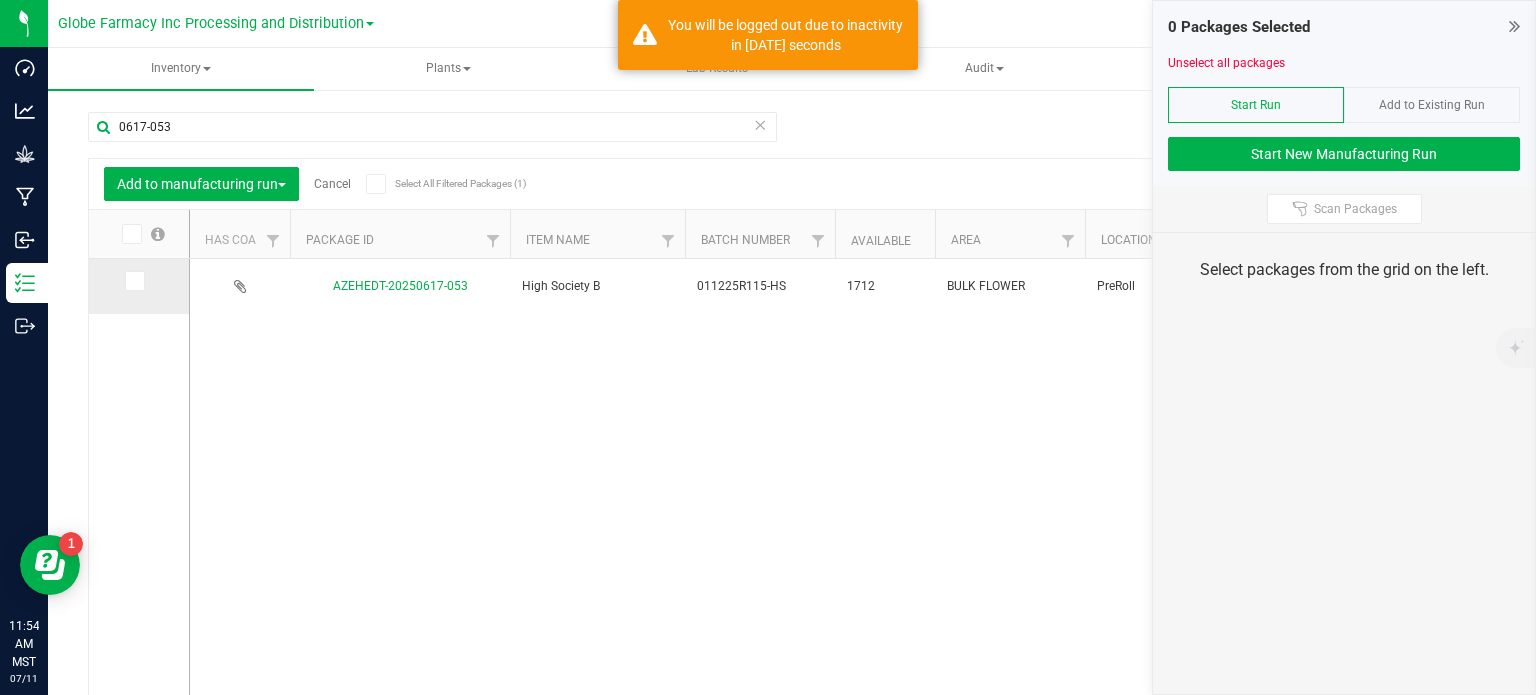 click at bounding box center [0, 0] 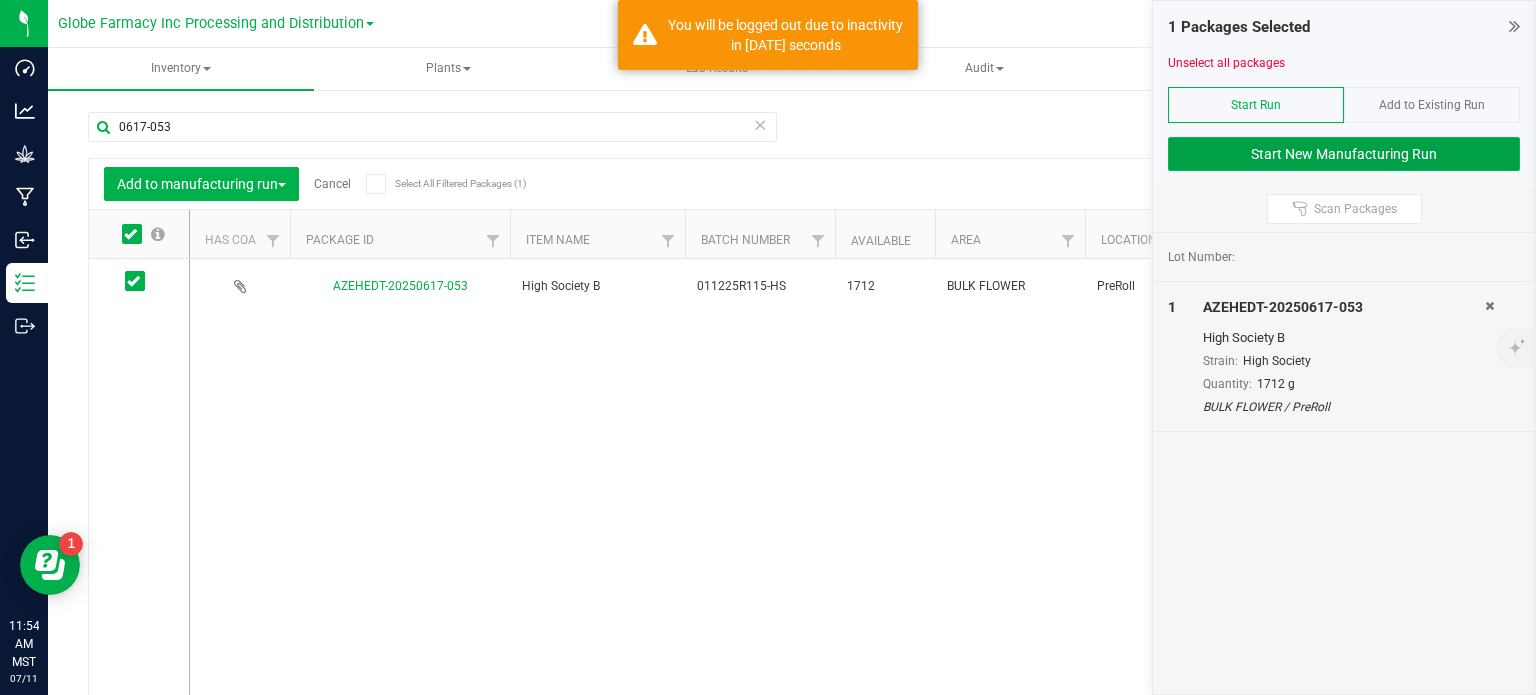 click on "Start New Manufacturing Run" at bounding box center (1344, 154) 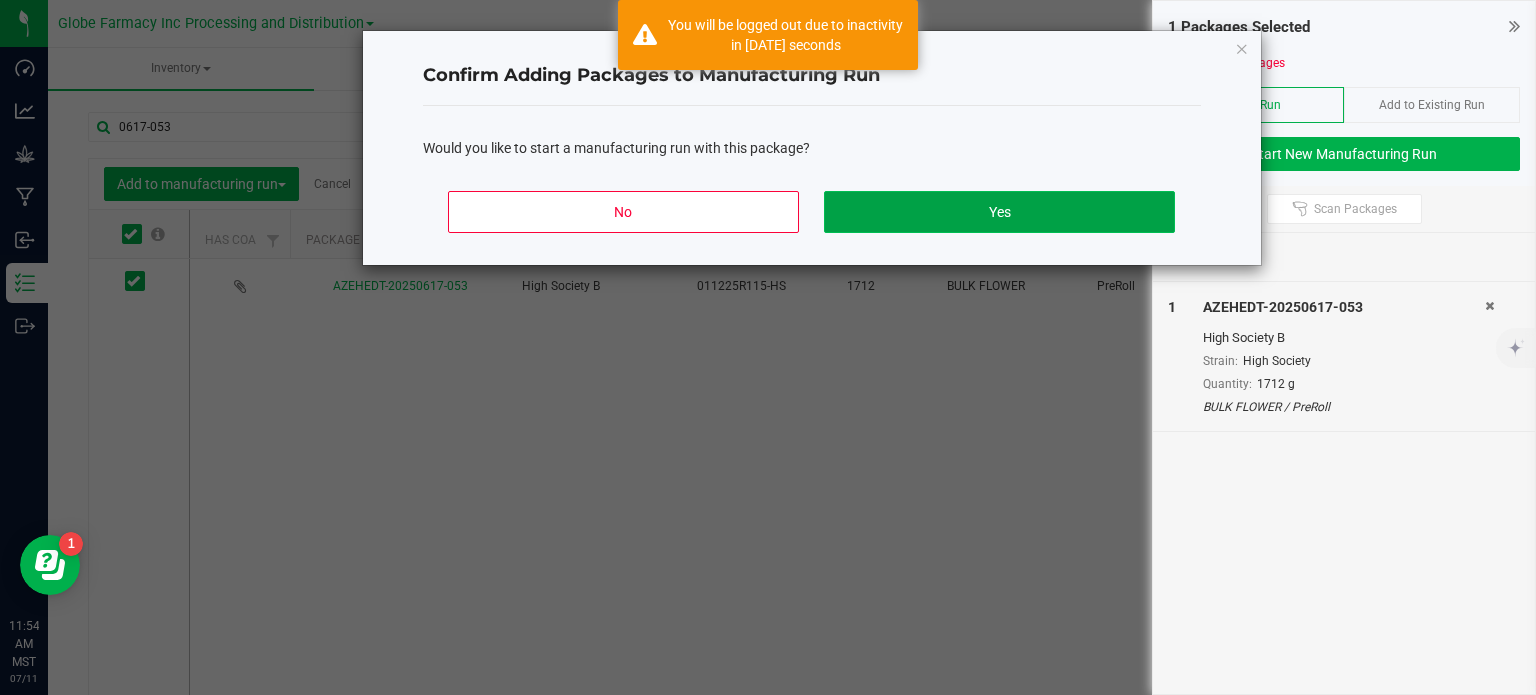 click on "Yes" 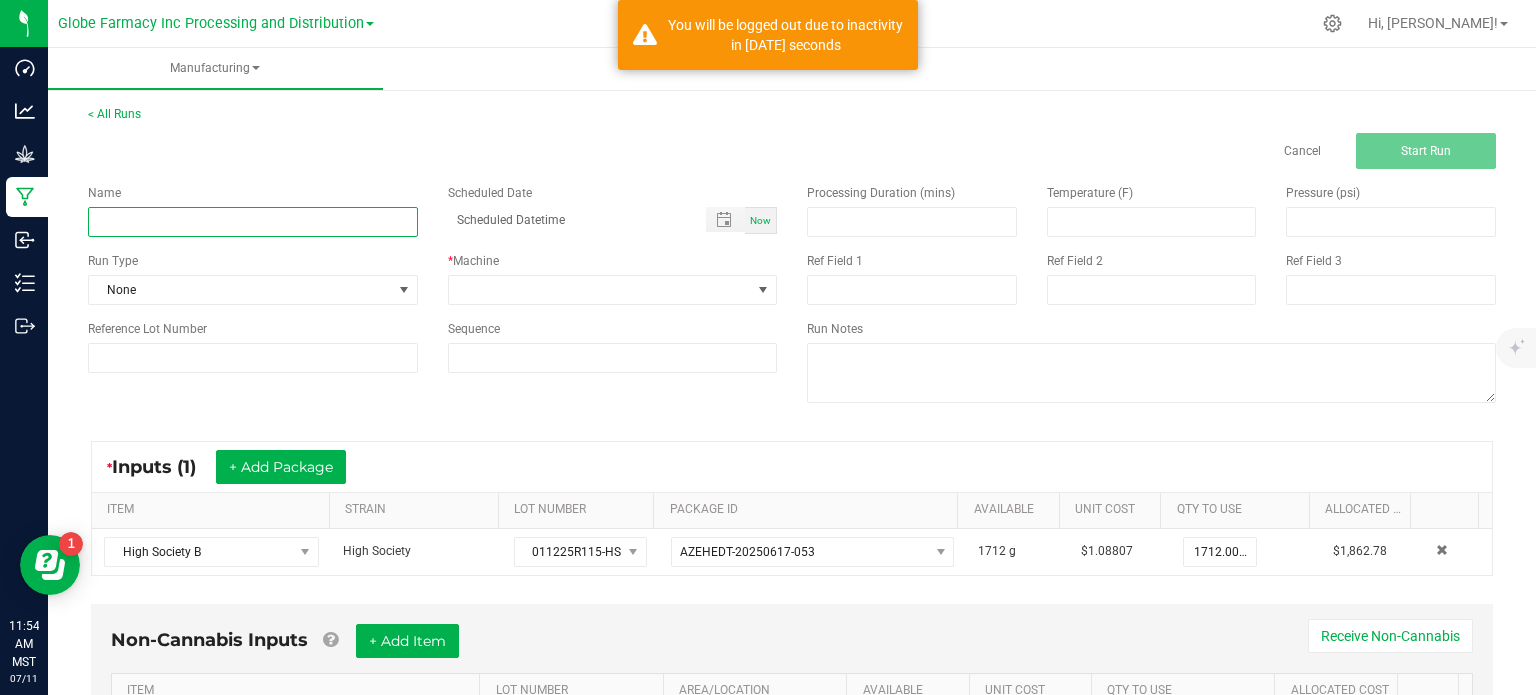 click at bounding box center (253, 222) 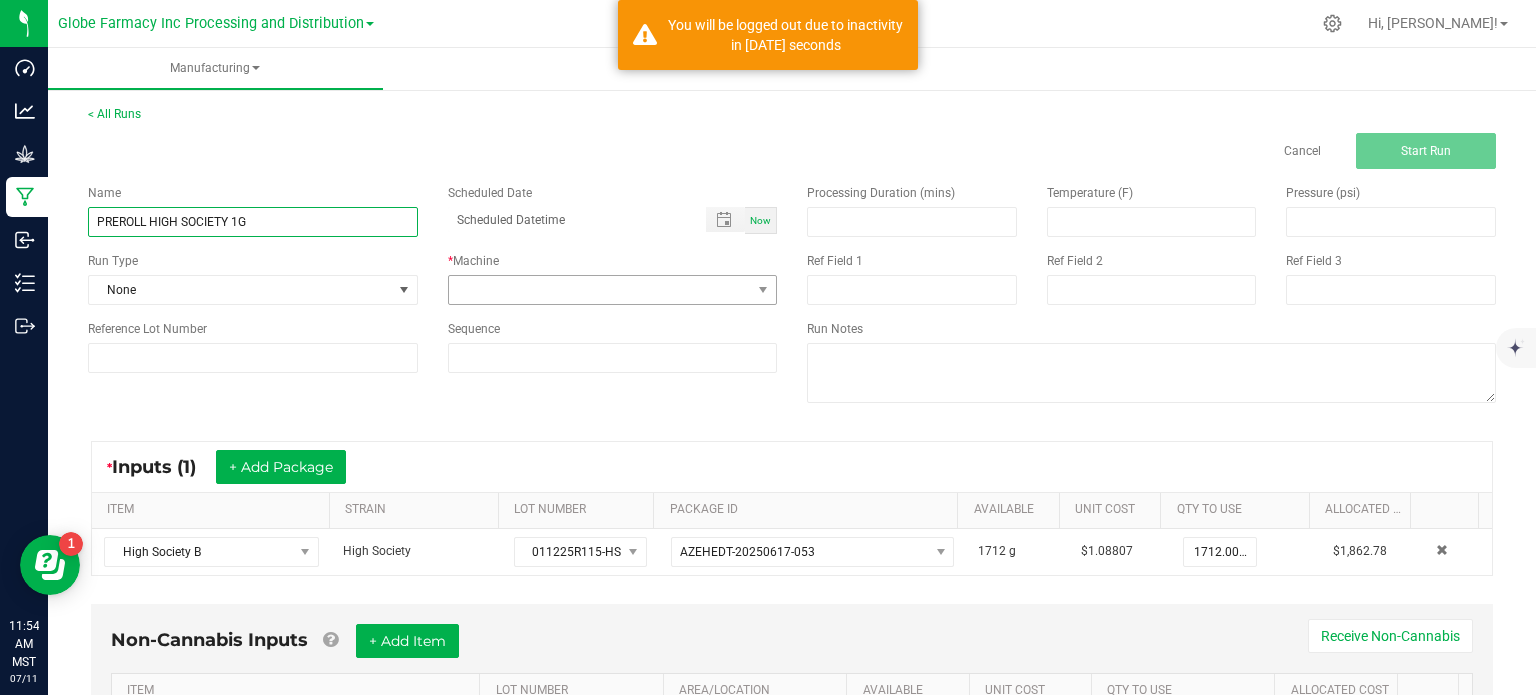 type on "PREROLL HIGH SOCIETY 1G" 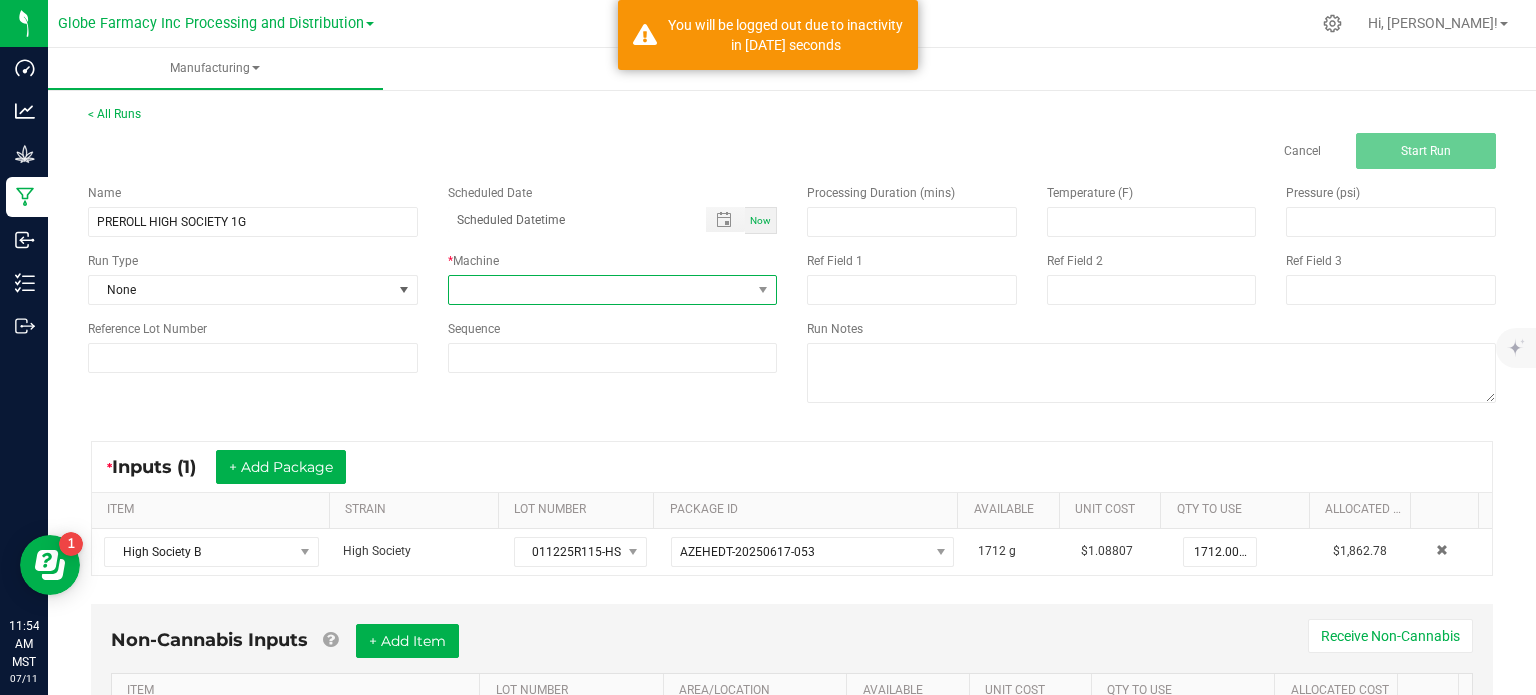click at bounding box center (600, 290) 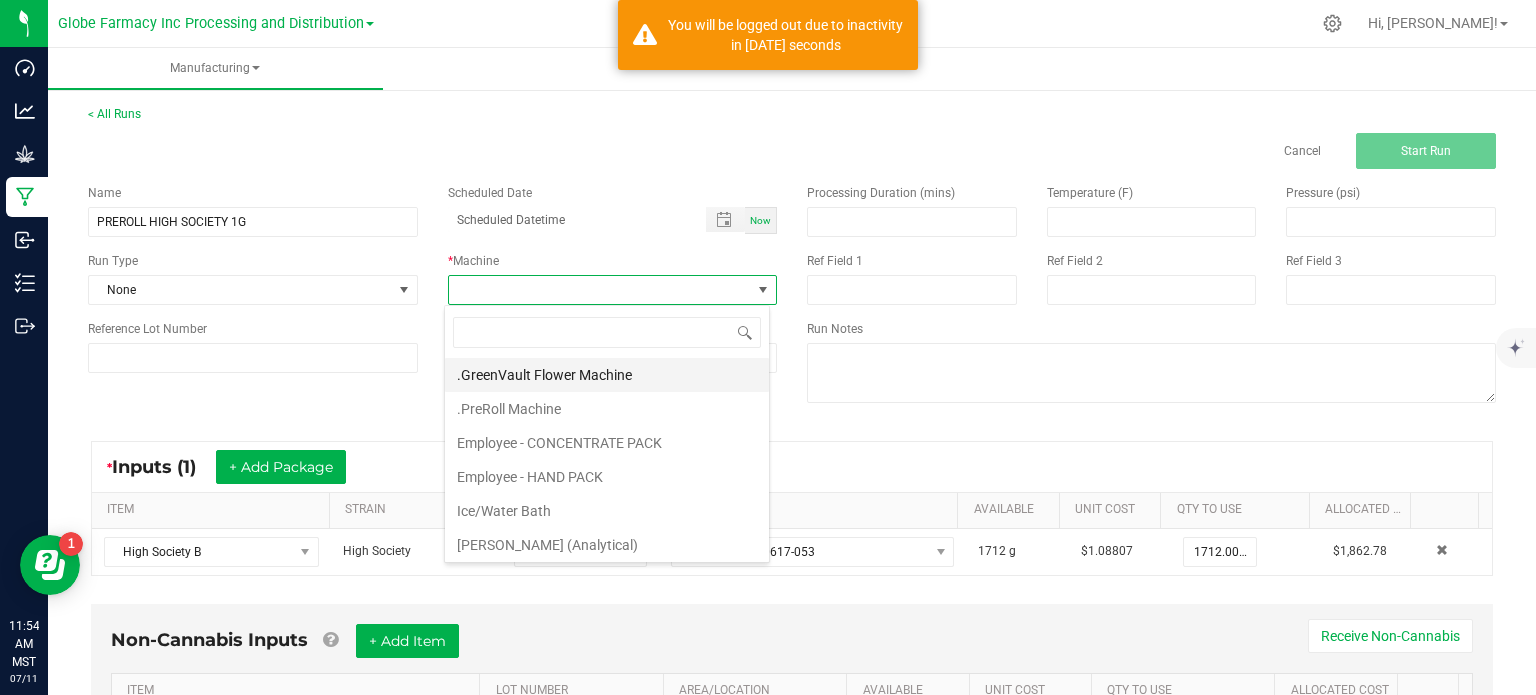 scroll, scrollTop: 99970, scrollLeft: 99674, axis: both 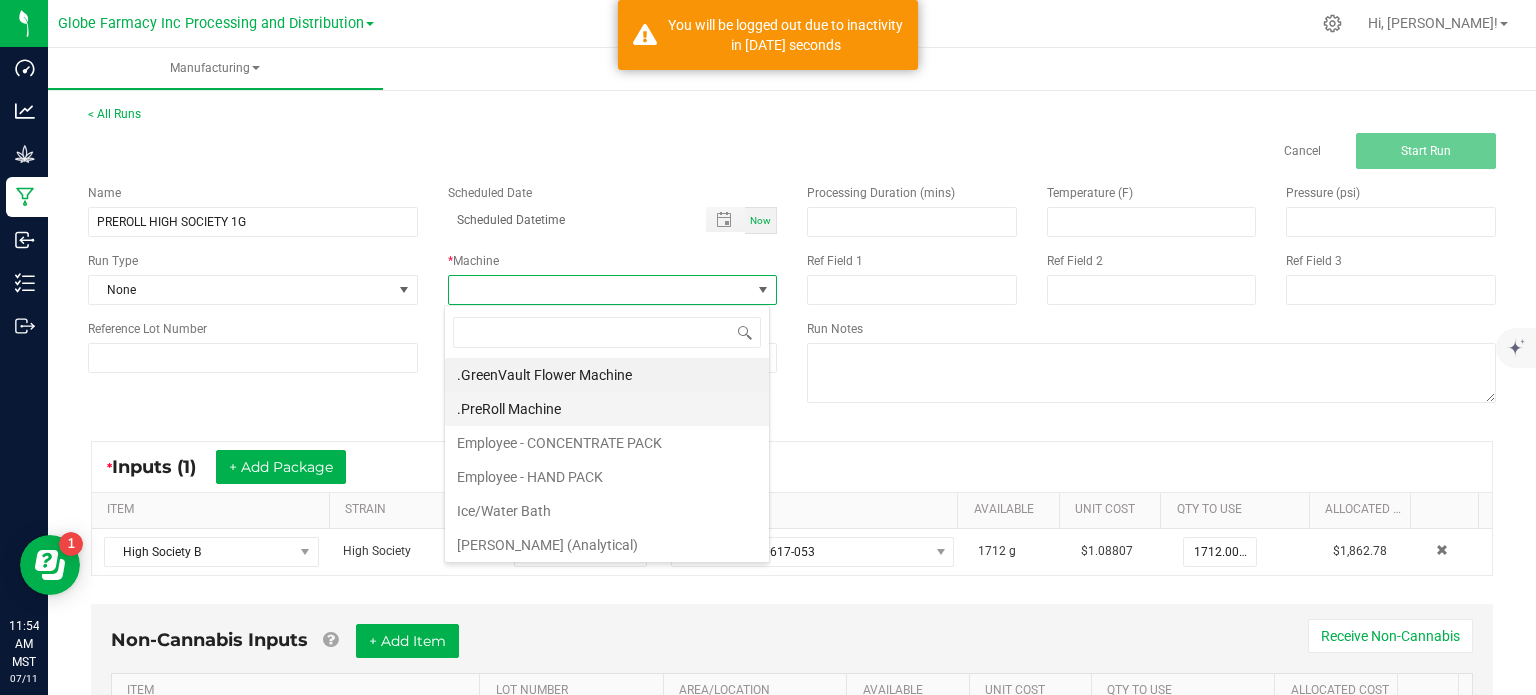 click on ".PreRoll Machine" at bounding box center (607, 409) 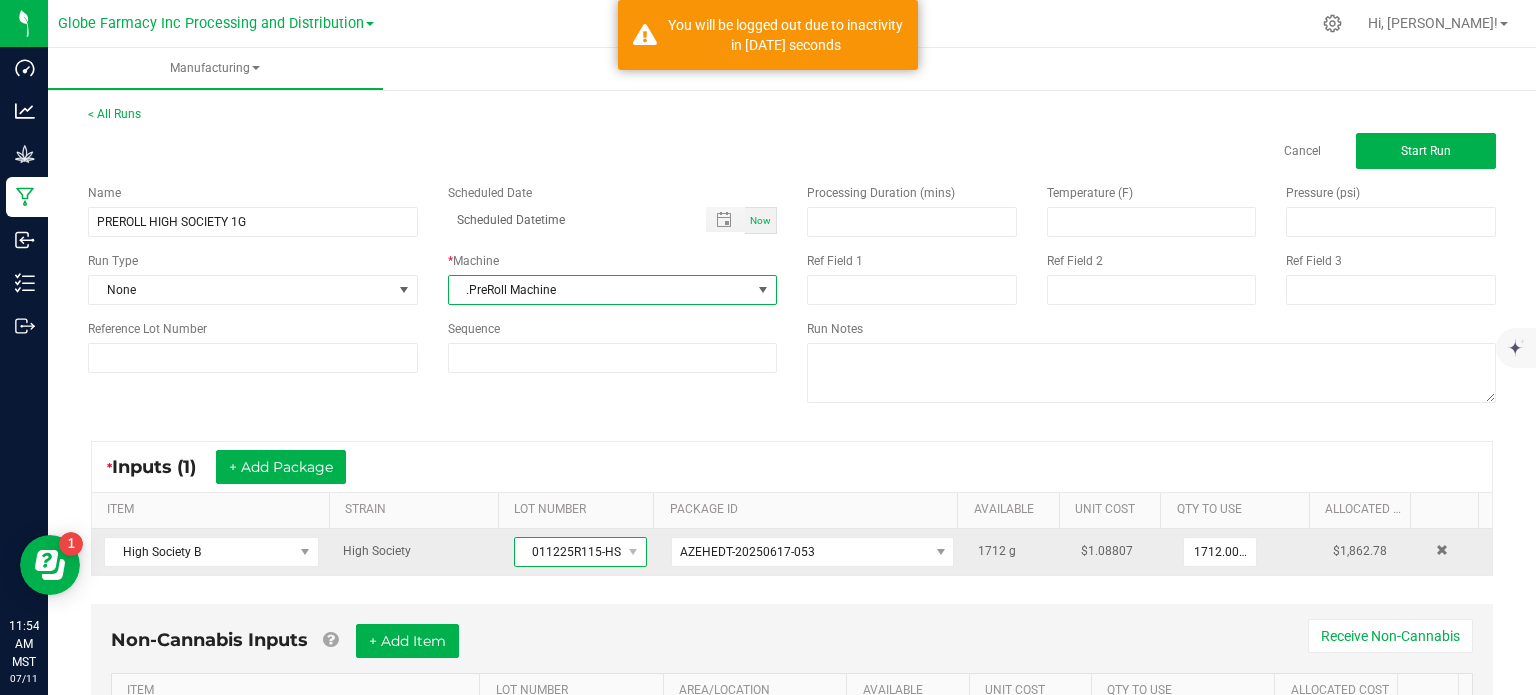 click on "011225R115-HS" at bounding box center [568, 552] 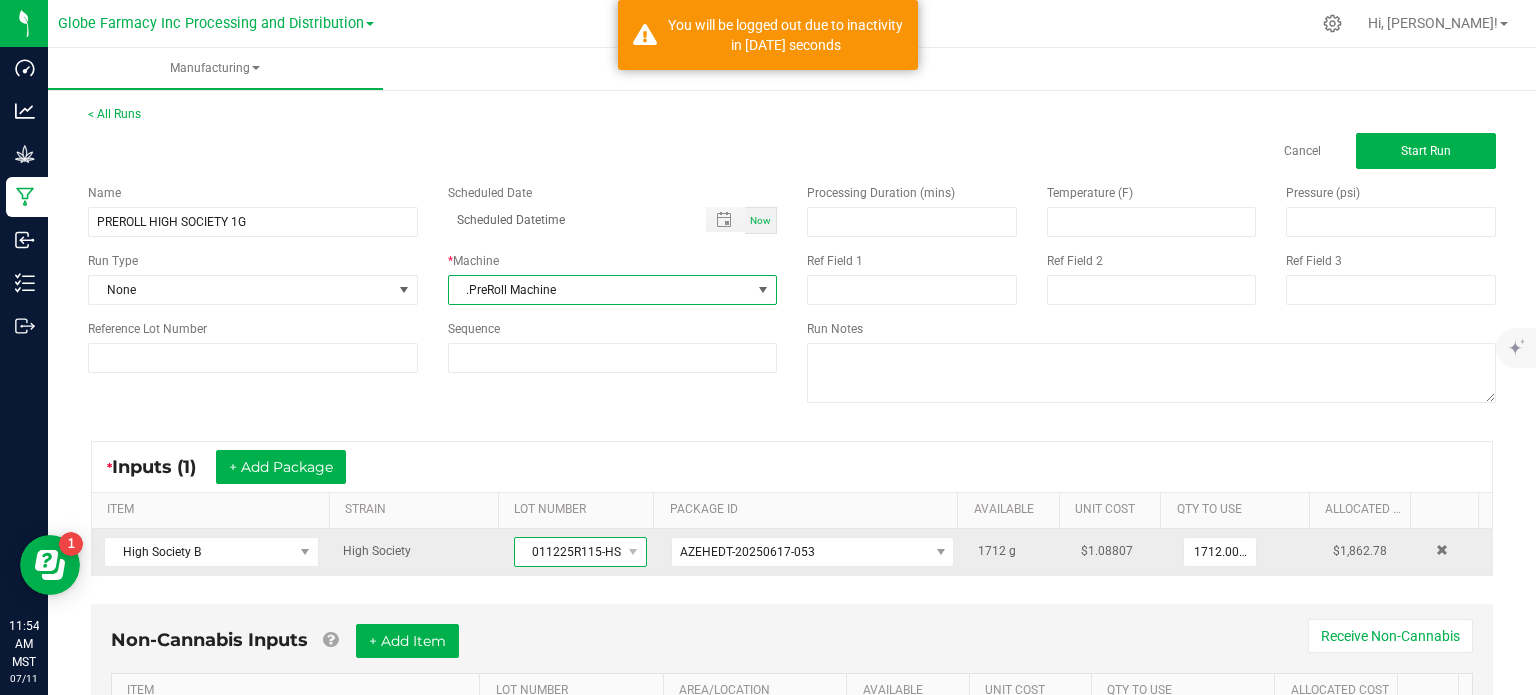 click on "011225R115-HS" at bounding box center [568, 552] 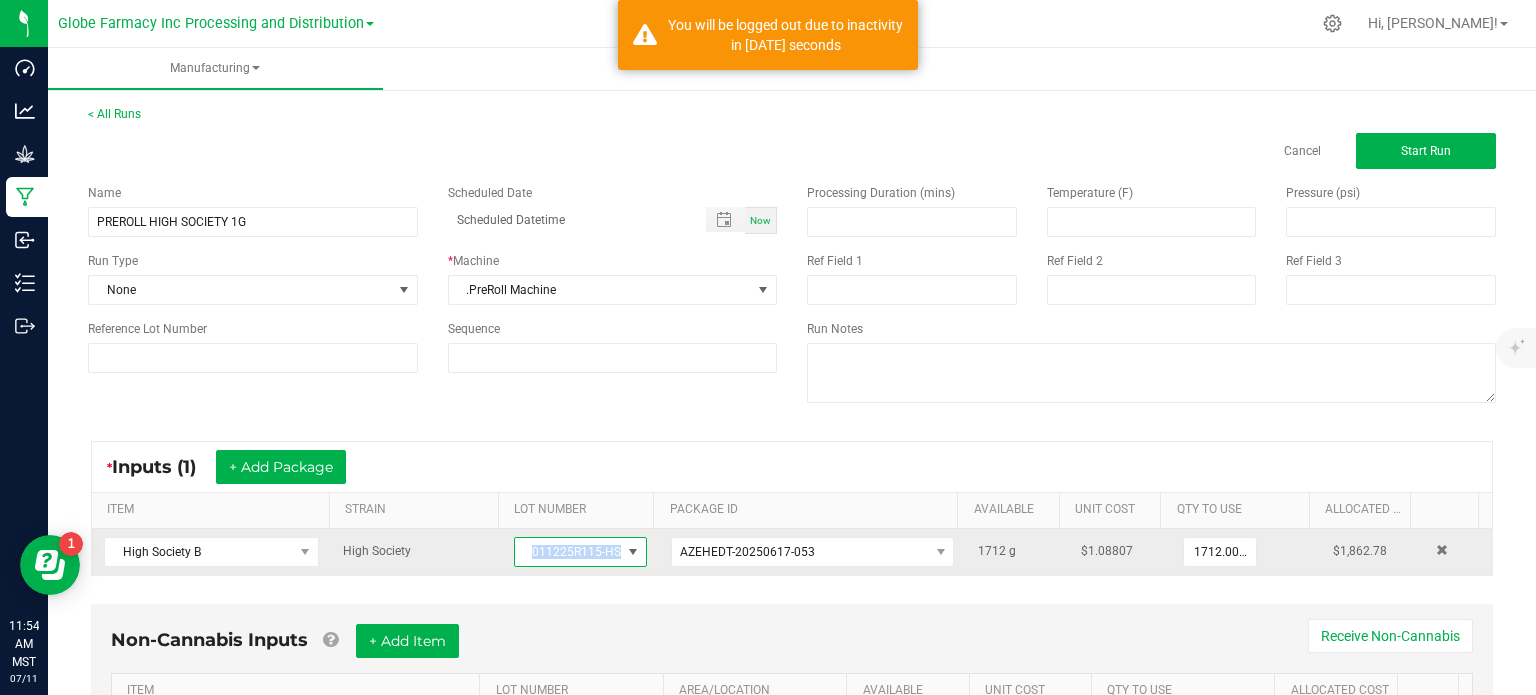click on "011225R115-HS" at bounding box center (568, 552) 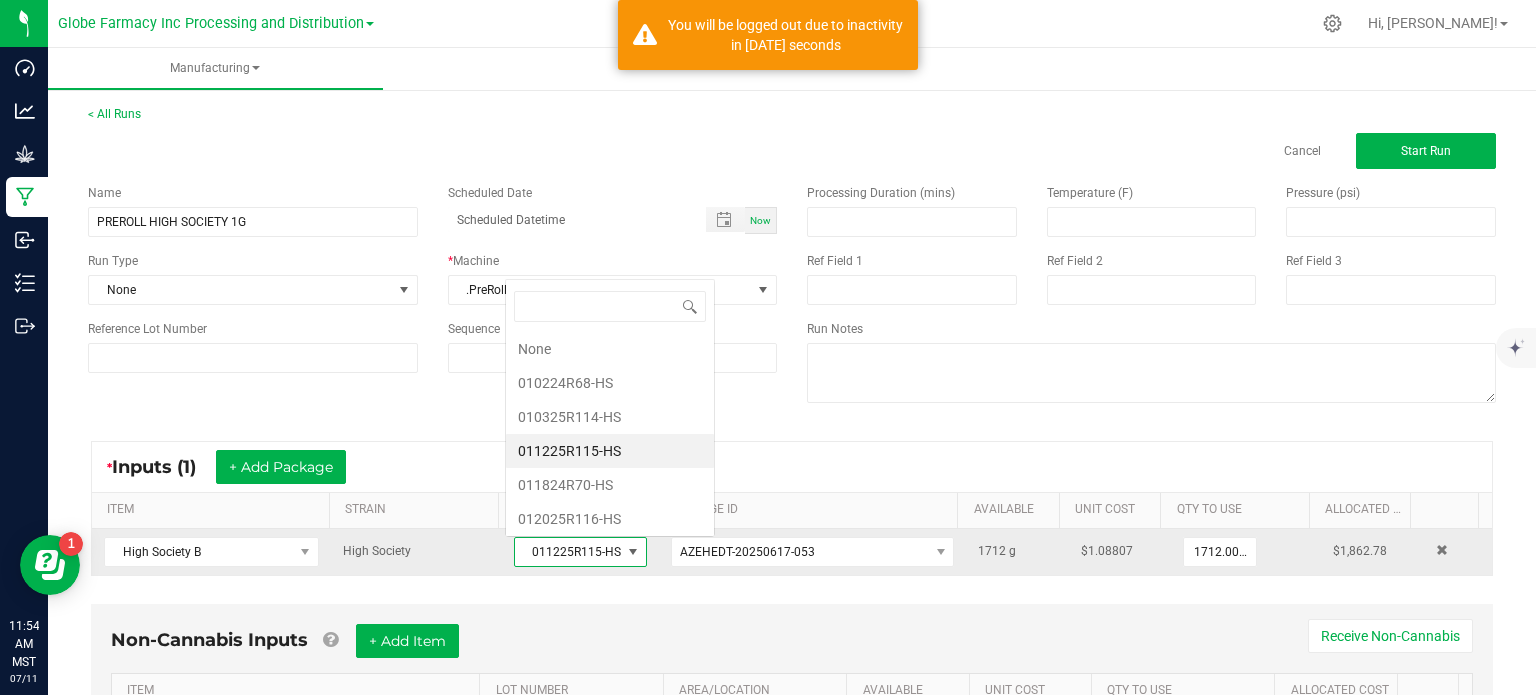 scroll, scrollTop: 0, scrollLeft: 0, axis: both 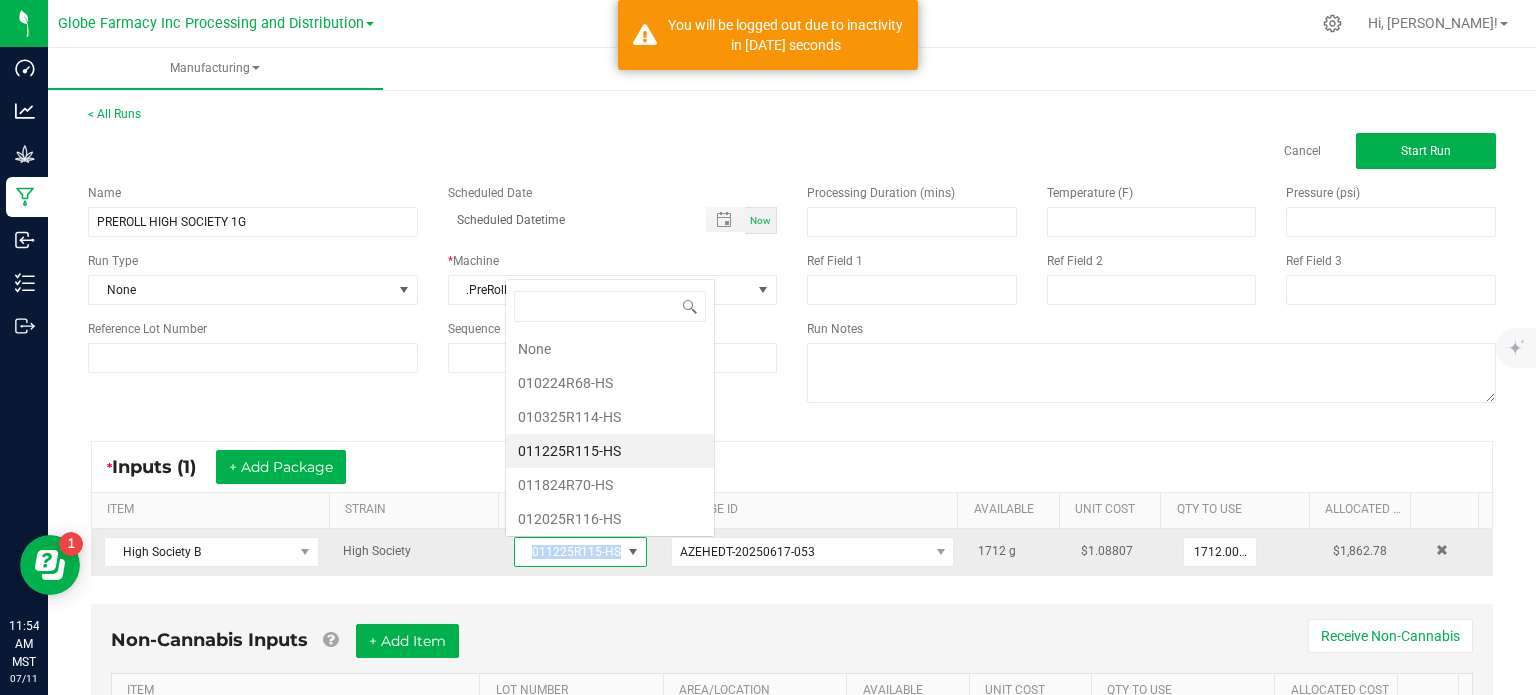 click on "011225R115-HS" at bounding box center [568, 552] 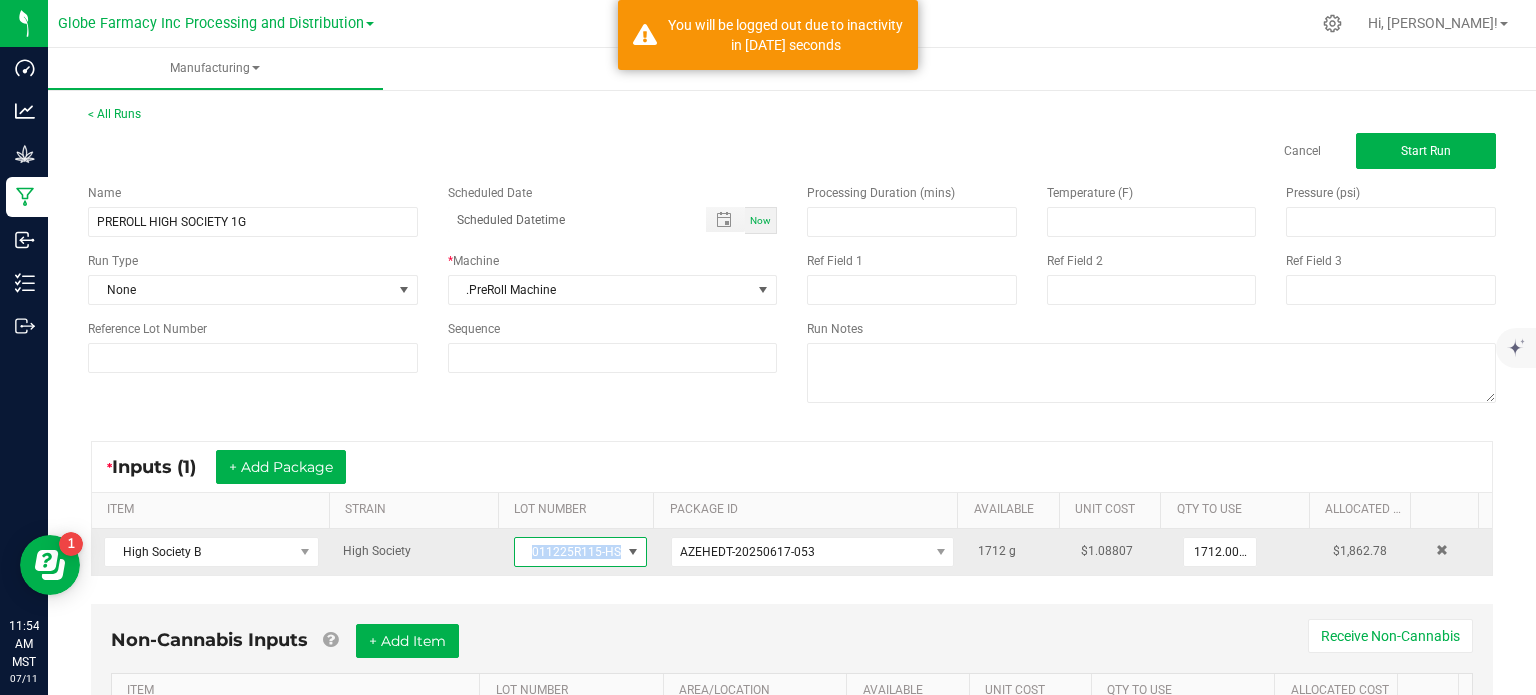 copy on "011225R115-HS" 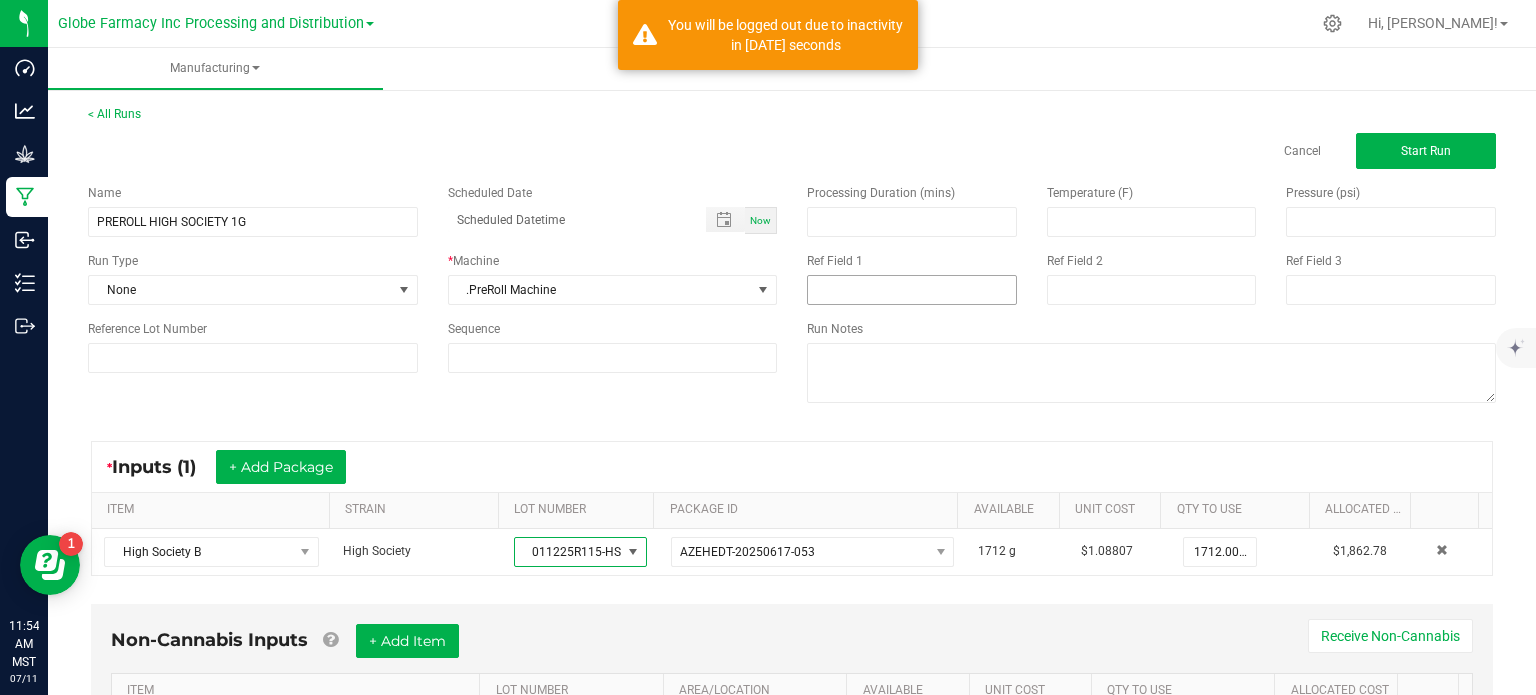 click on "Processing Duration (mins)   Temperature (F)   Pressure (psi)   Ref Field 1   Ref Field 2   Ref Field 3   Run Notes" at bounding box center [1151, 296] 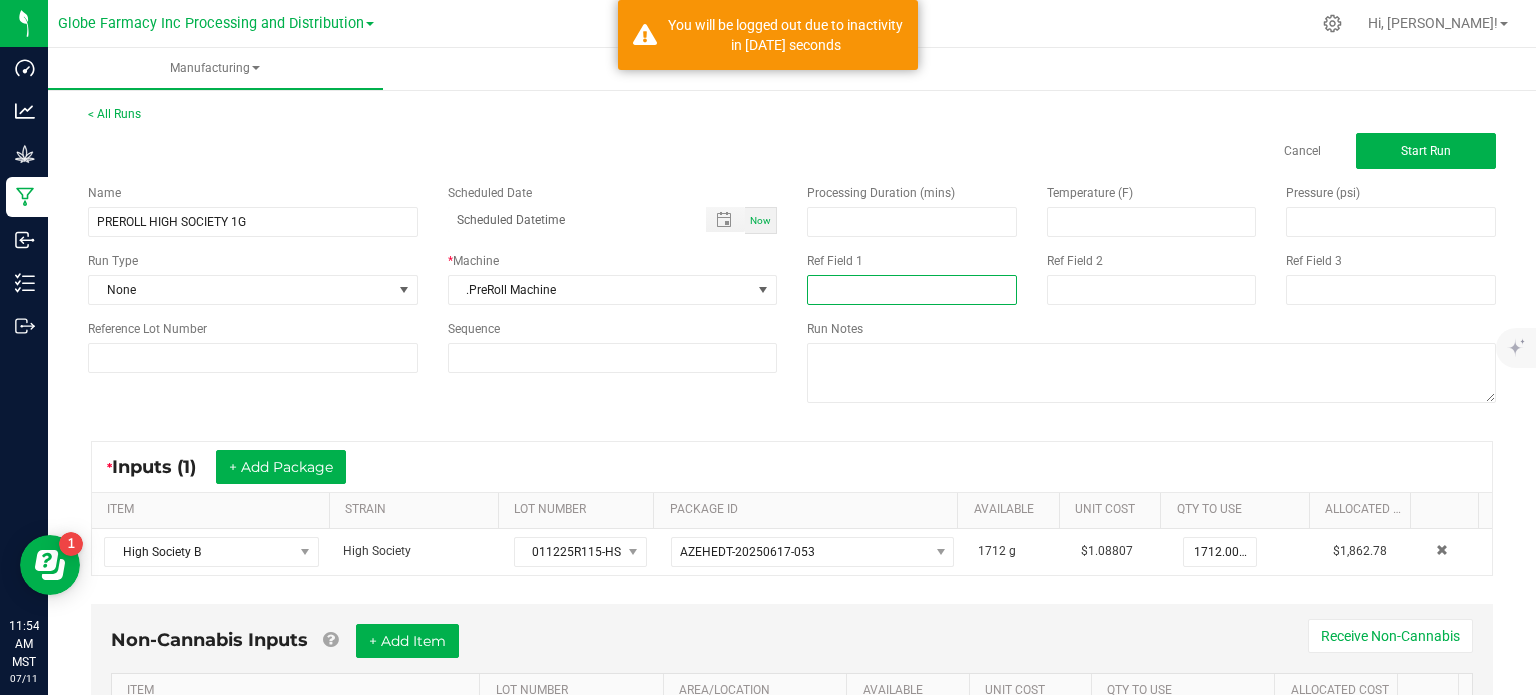 click at bounding box center (912, 290) 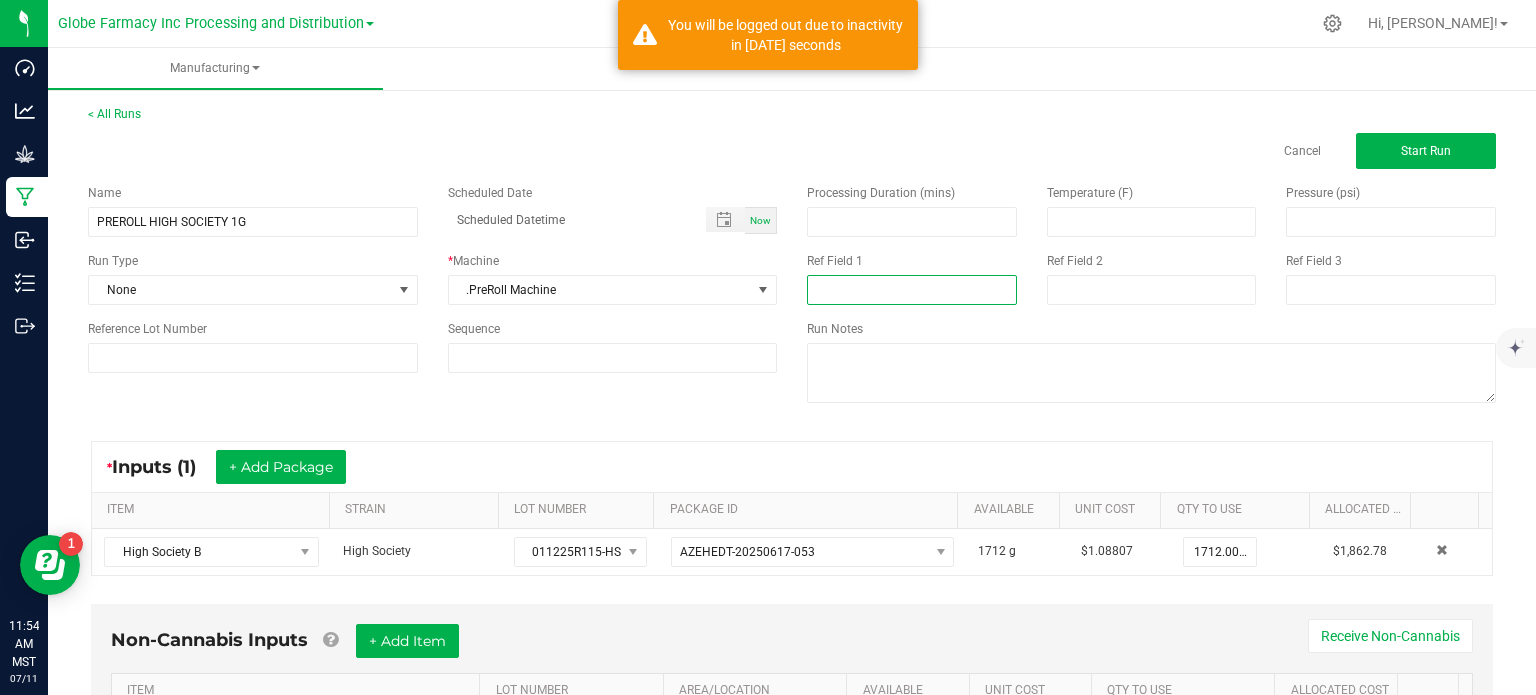 paste on "011225R115-HS" 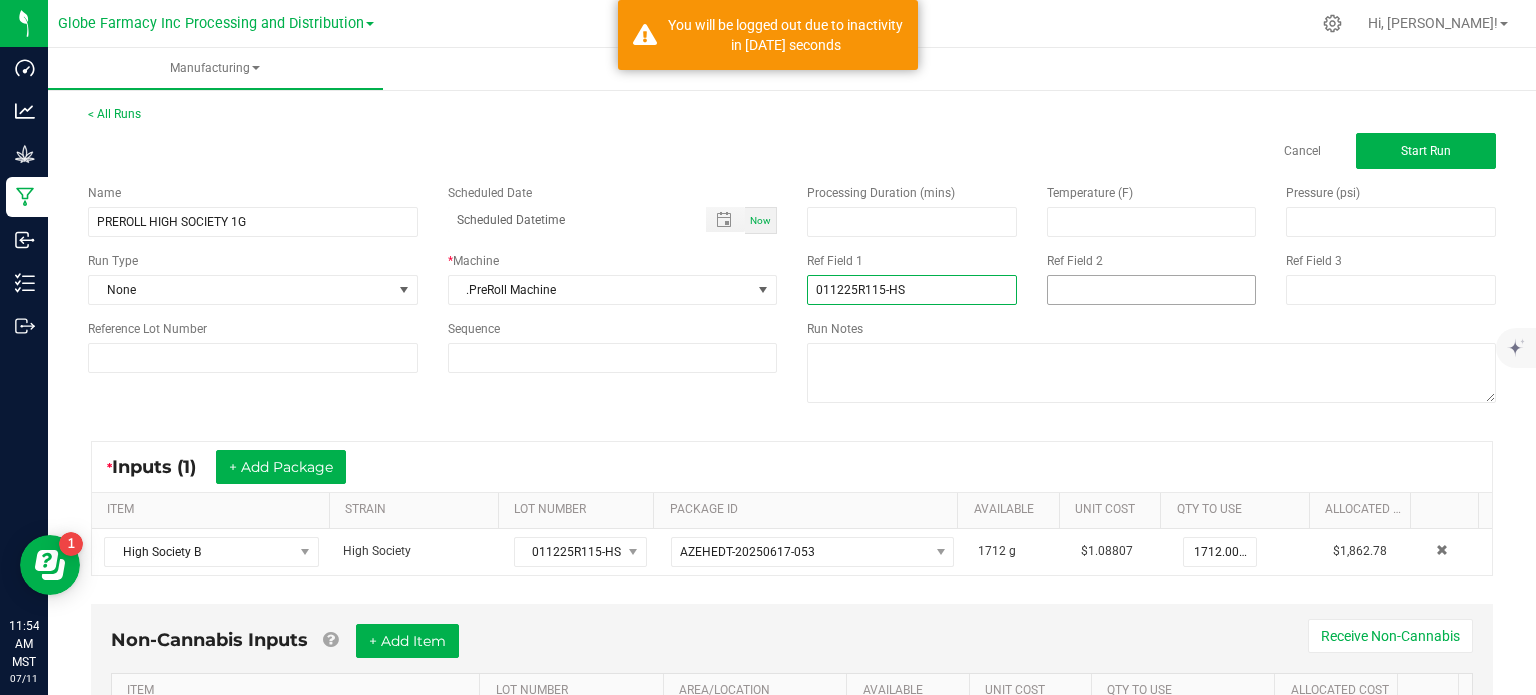 type on "011225R115-HS" 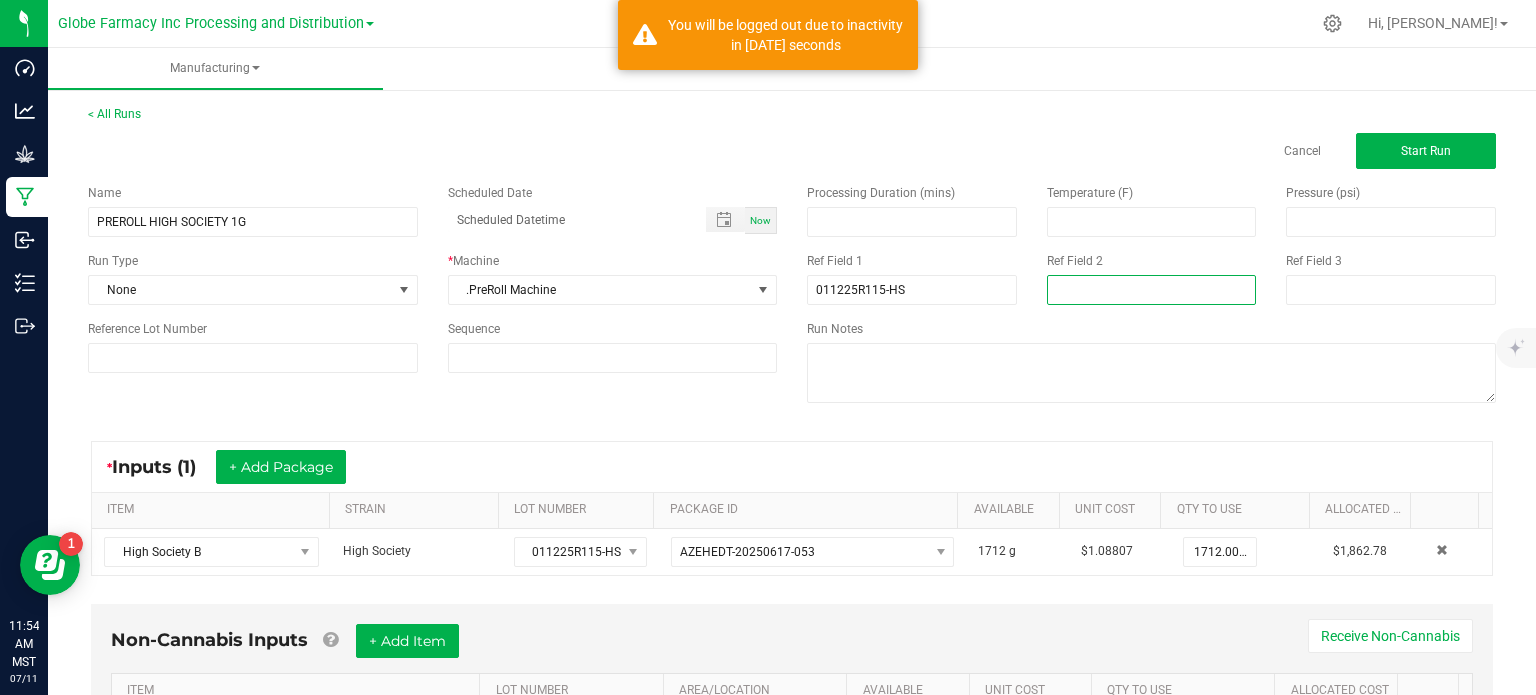 click at bounding box center [1152, 290] 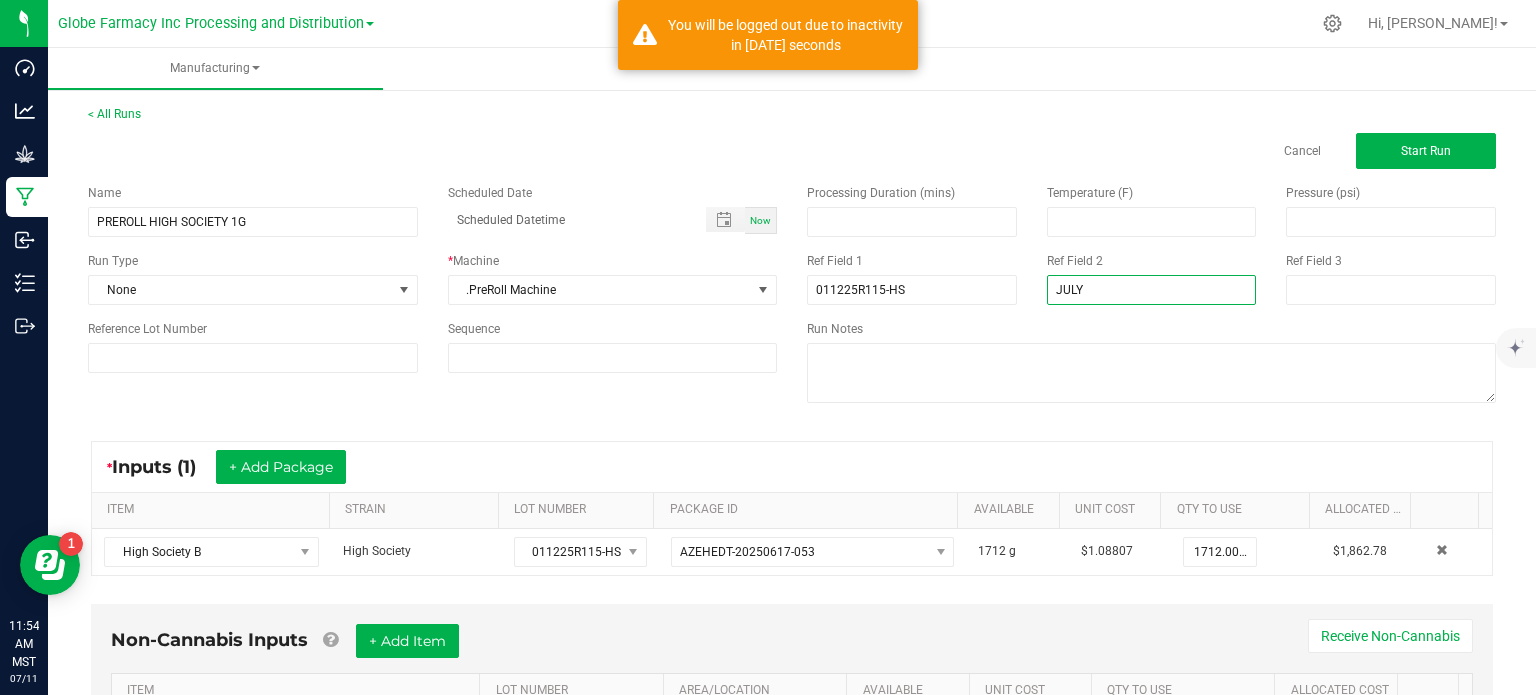 type on "[DATE] PREROLL" 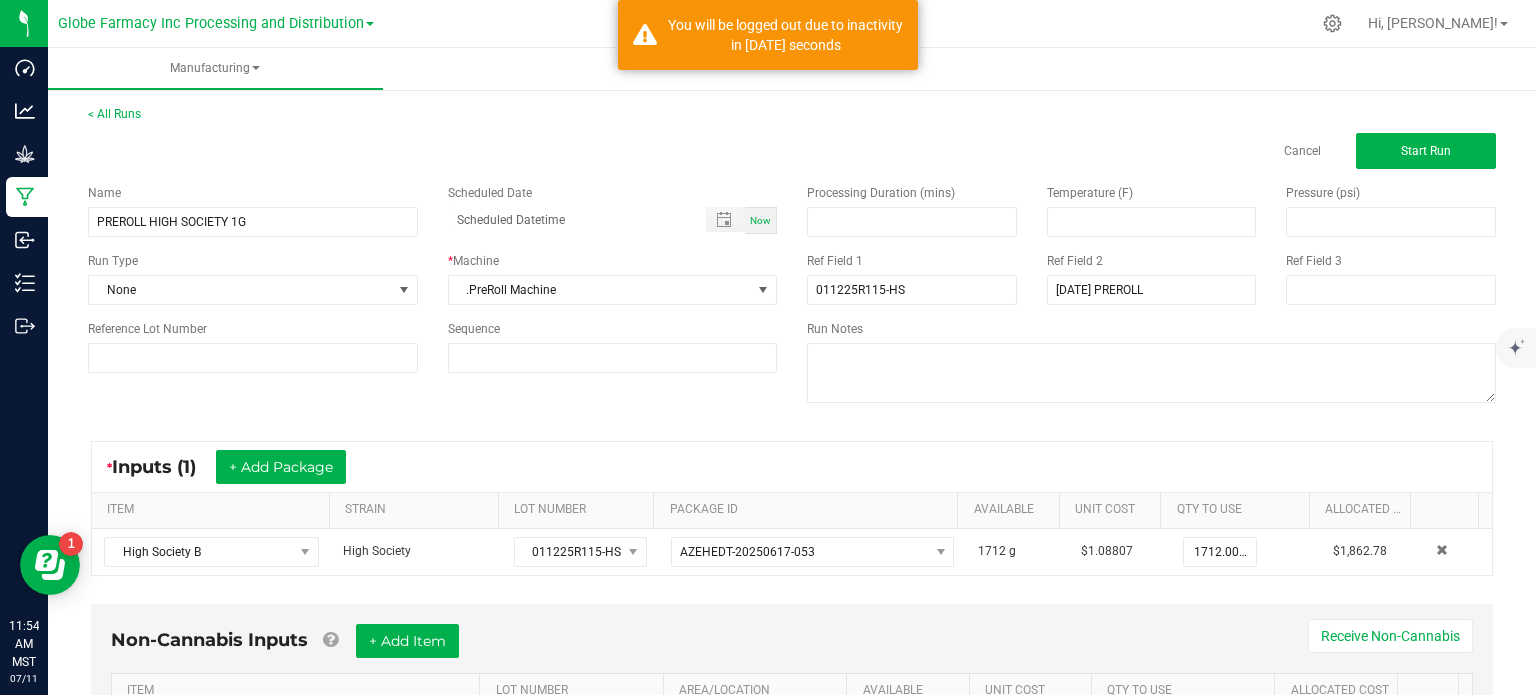 click on "Name  PREROLL HIGH SOCIETY 1G  Scheduled Date  Now  Run Type  None  *   Machine  .PreRoll Machine  Reference Lot Number   Sequence   Processing Duration (mins)   Temperature (F)   Pressure (psi)   Ref Field 1  011225R115-HS  Ref Field 2  JULY 2025 PREROLL  Ref Field 3   Run Notes" at bounding box center (792, 296) 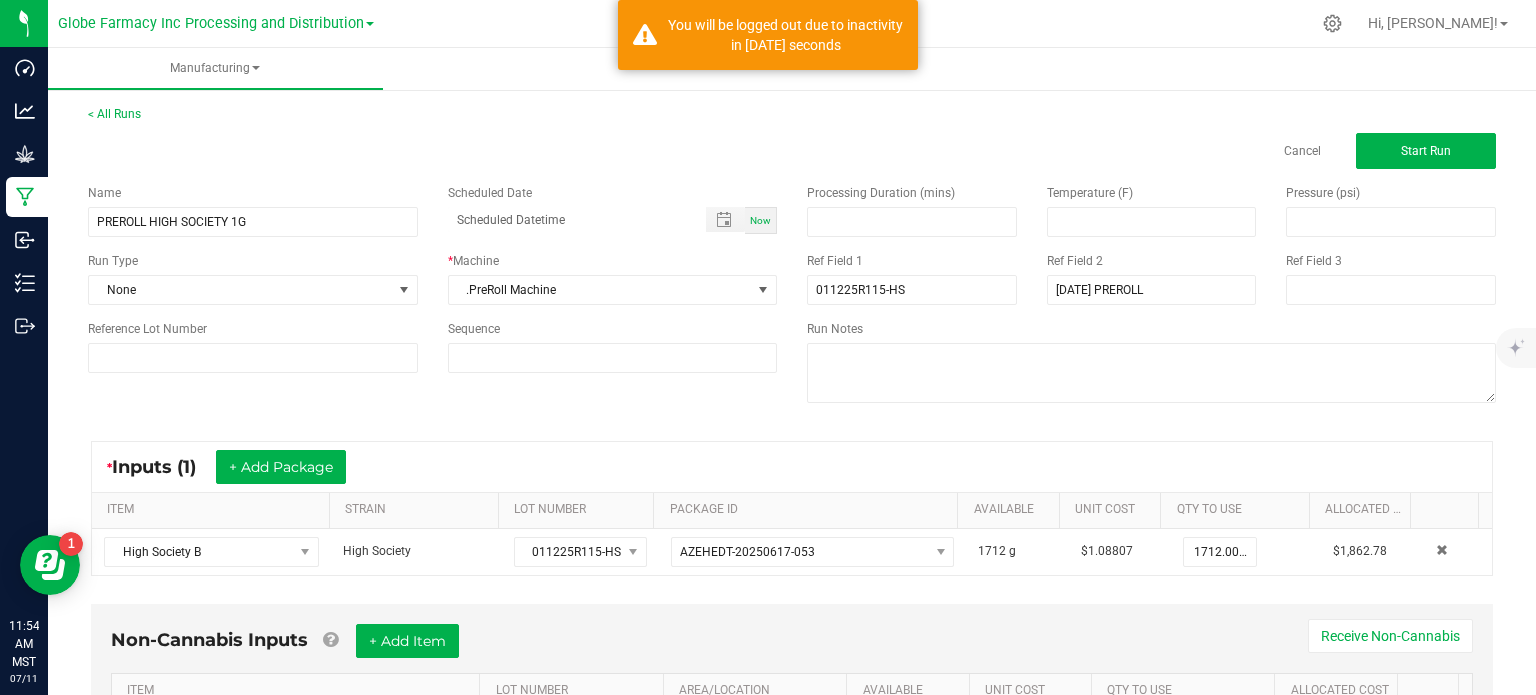 scroll, scrollTop: 125, scrollLeft: 0, axis: vertical 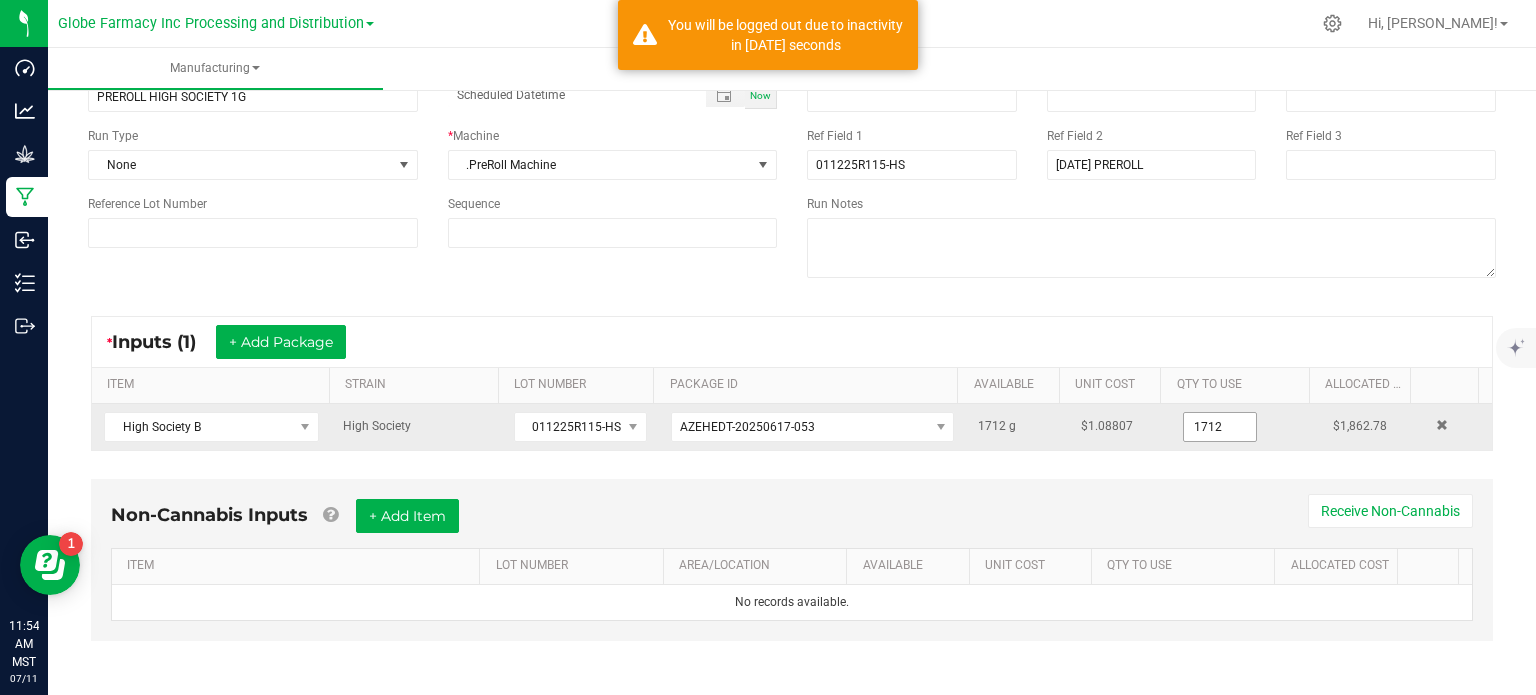 click on "1712" at bounding box center [1220, 427] 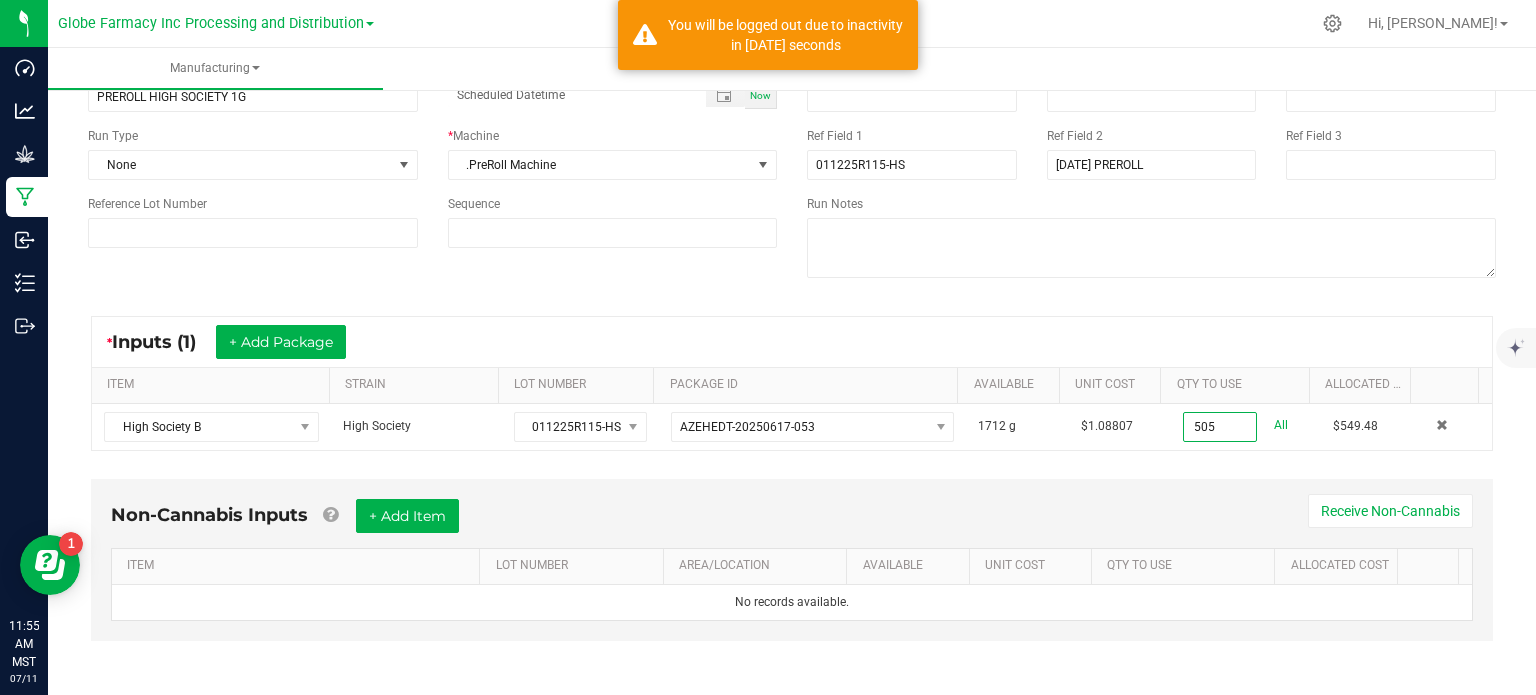 type on "505.0000 g" 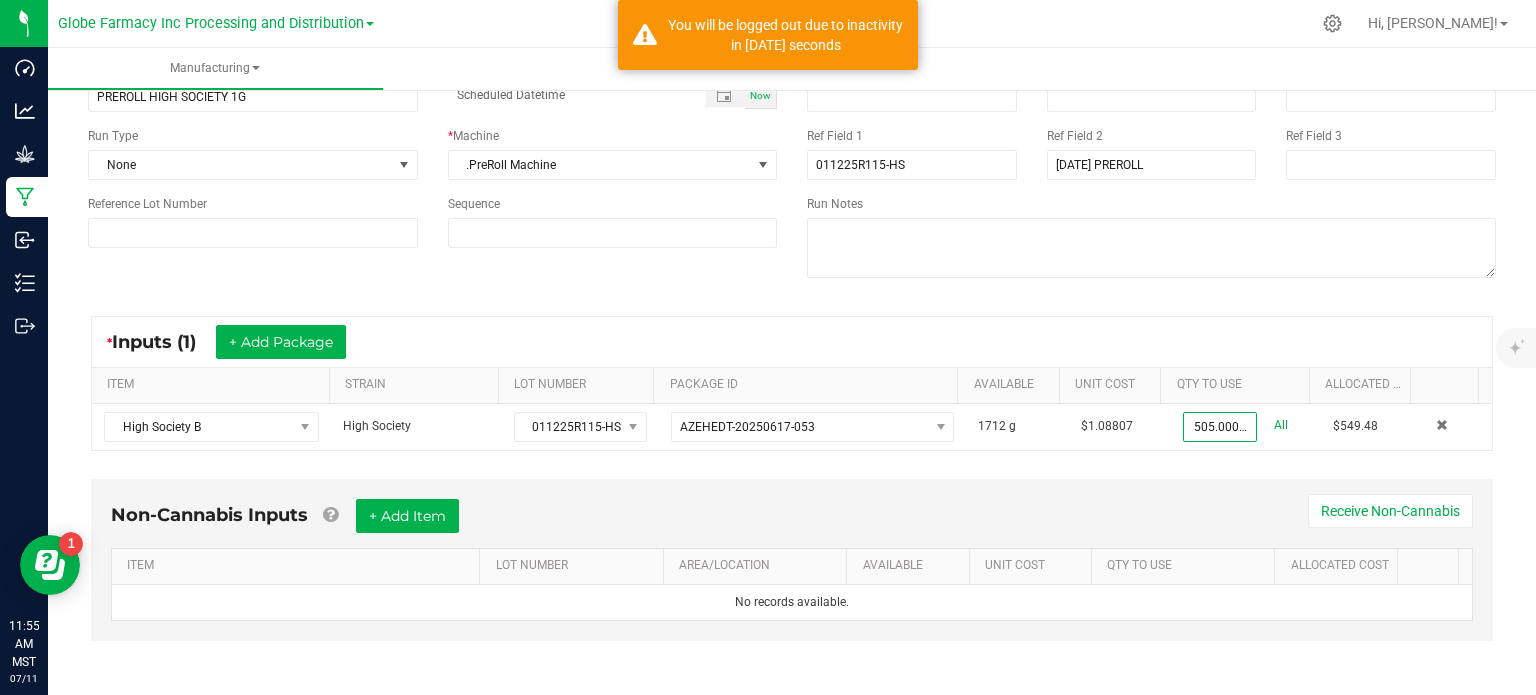 click on "*    Inputs (1)   + Add Package" at bounding box center (792, 342) 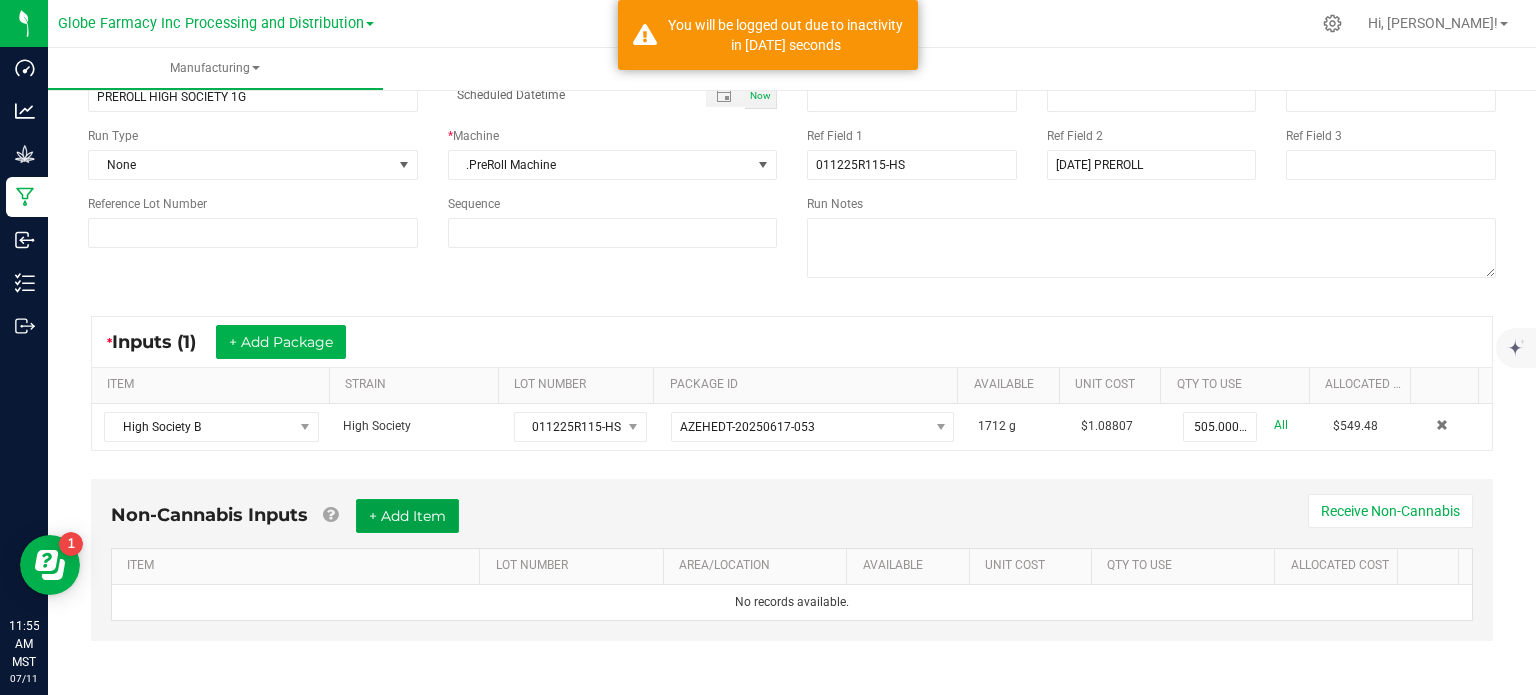 drag, startPoint x: 410, startPoint y: 515, endPoint x: 362, endPoint y: 575, distance: 76.837494 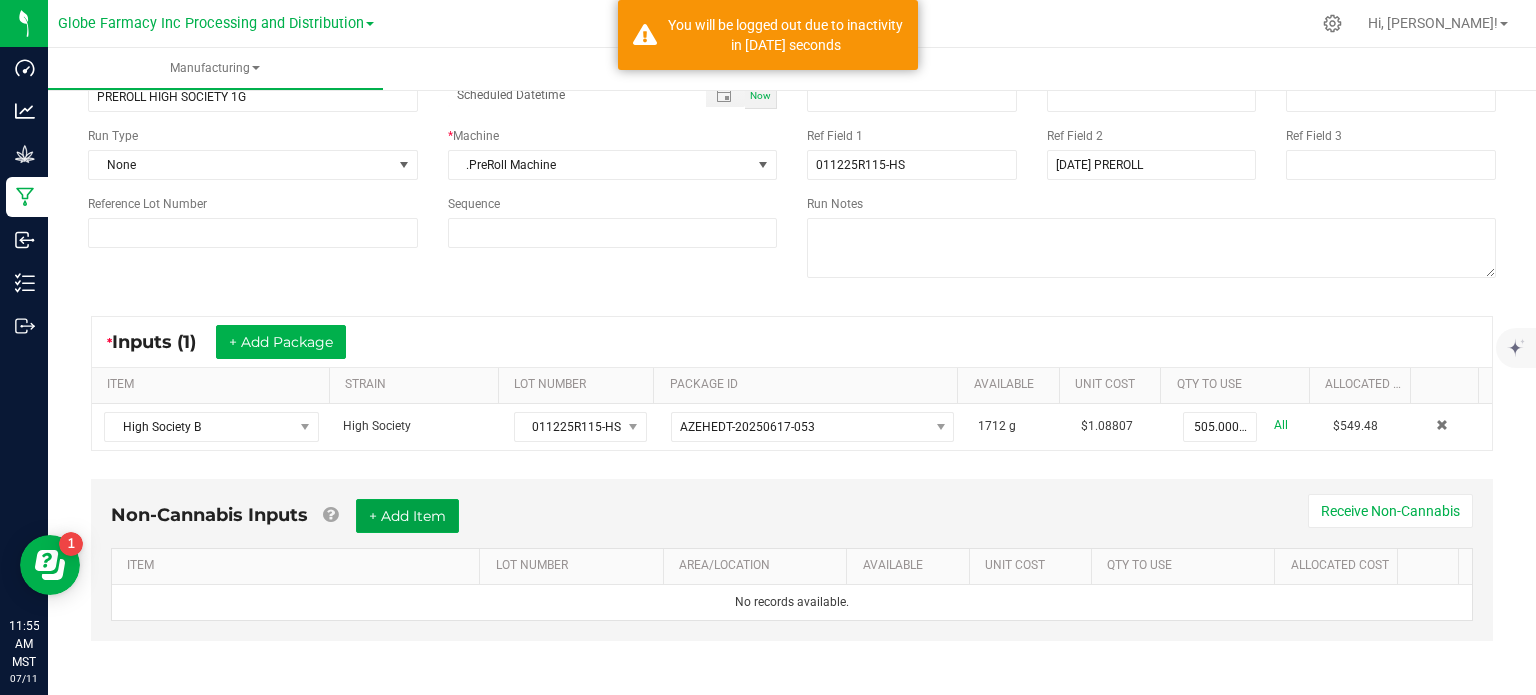 click on "+ Add Item" at bounding box center (407, 516) 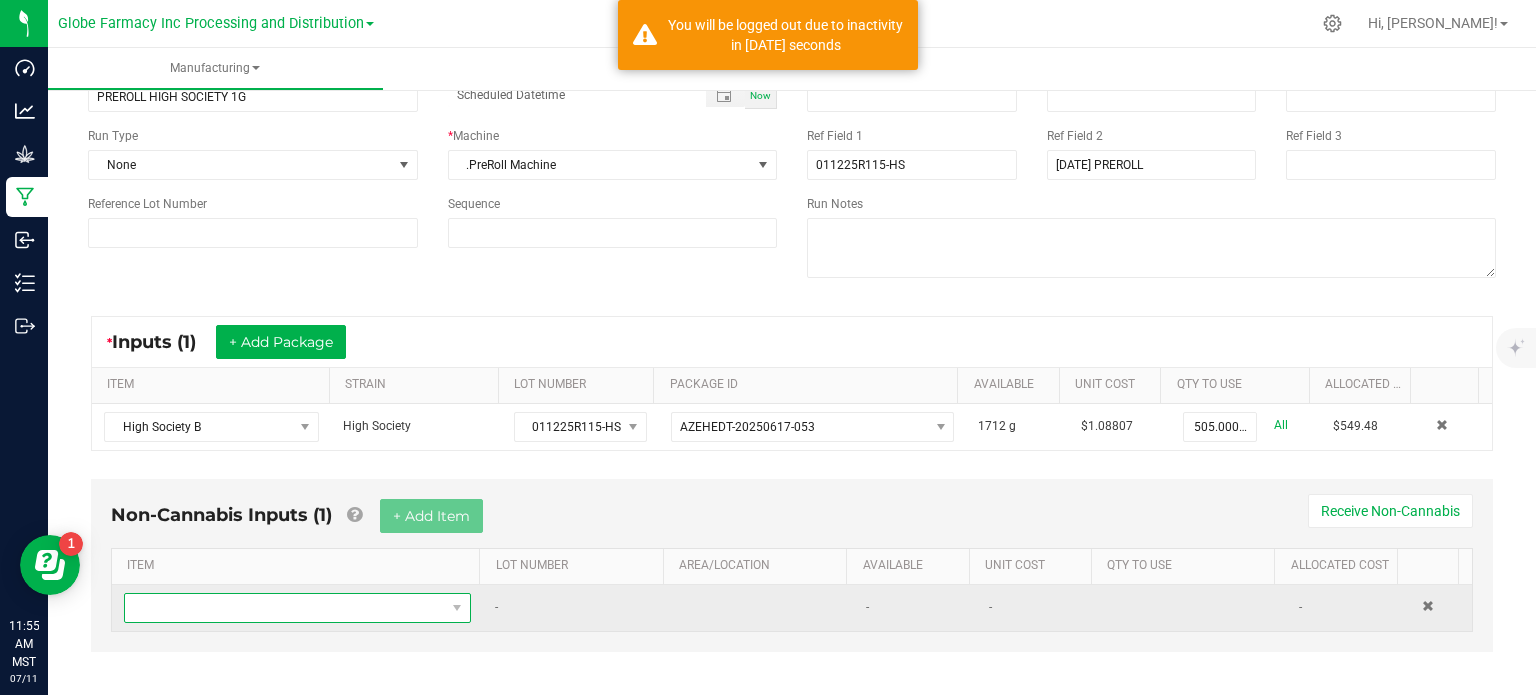 click at bounding box center (285, 608) 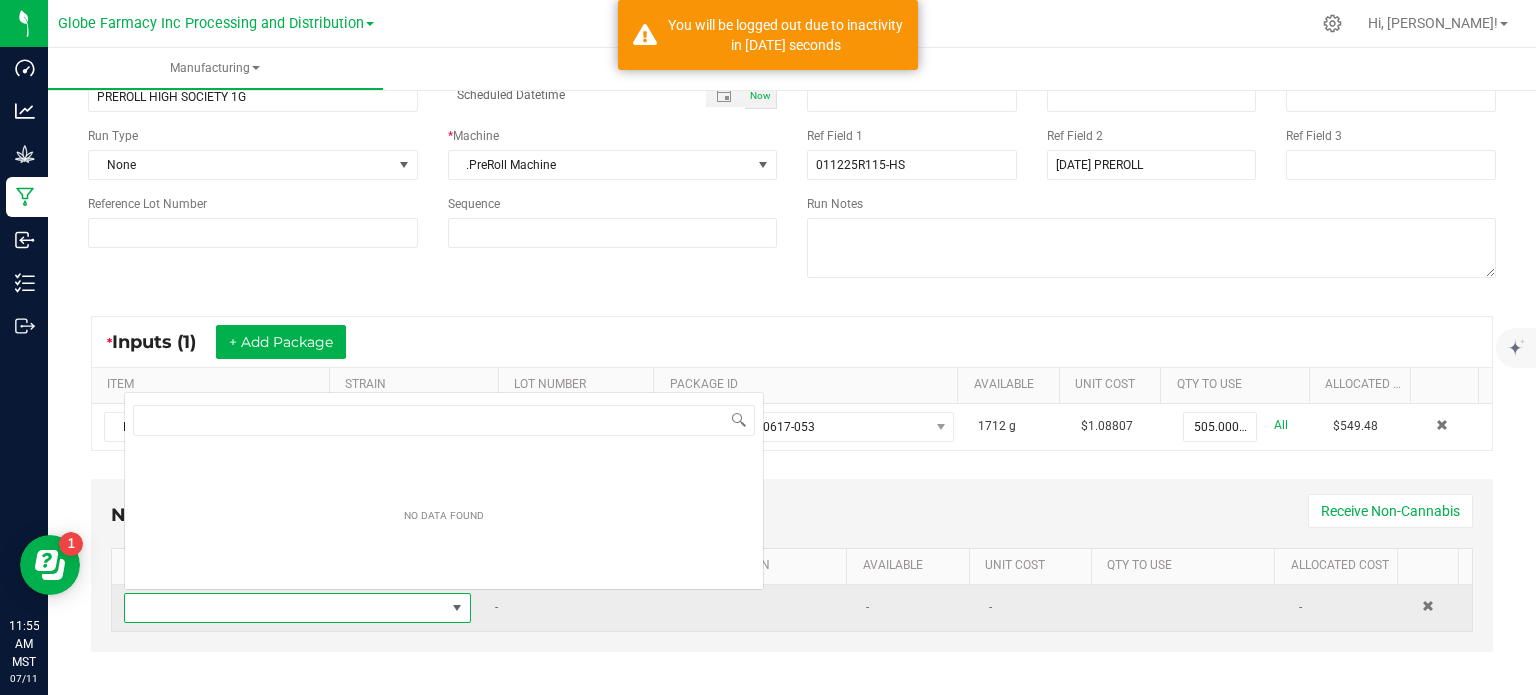 scroll, scrollTop: 0, scrollLeft: 0, axis: both 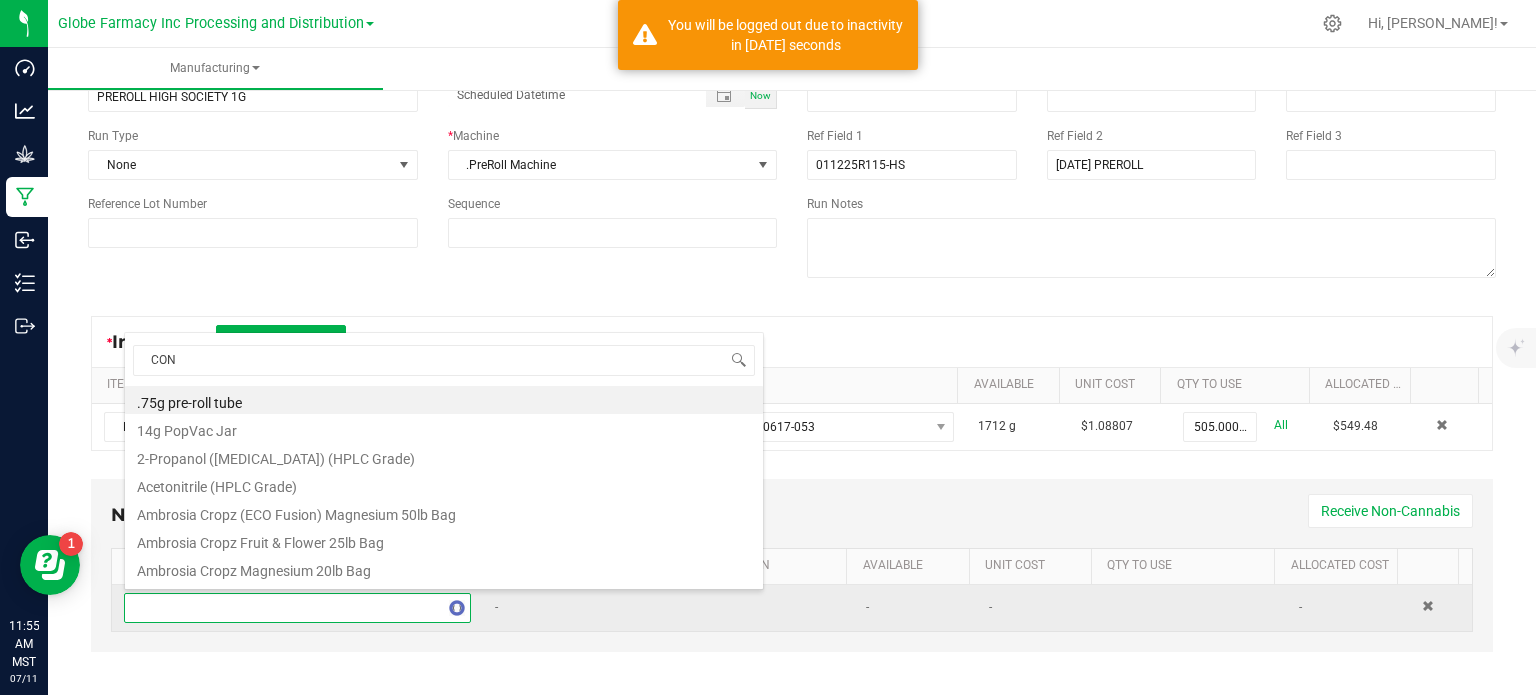 type on "CONE" 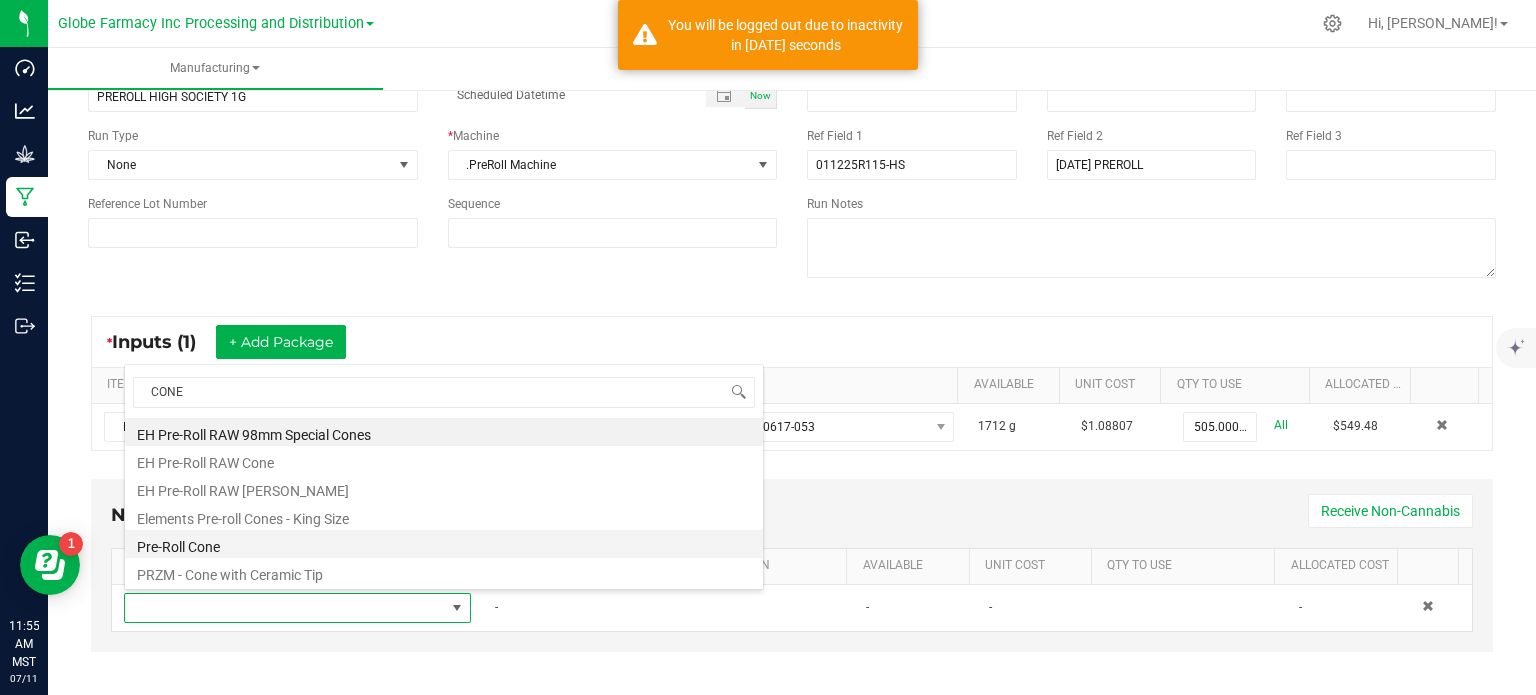 click on "Pre-Roll Cone" at bounding box center [444, 544] 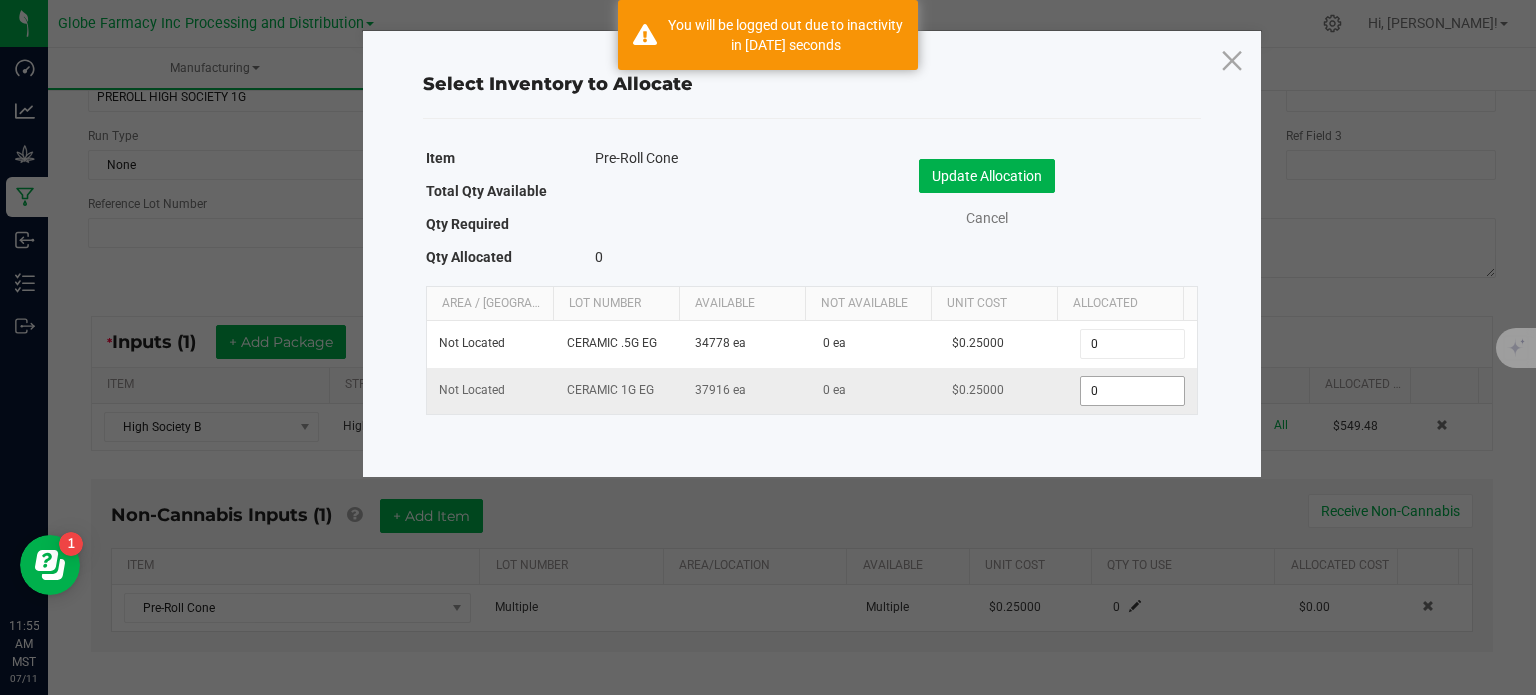 click on "0" at bounding box center (1132, 391) 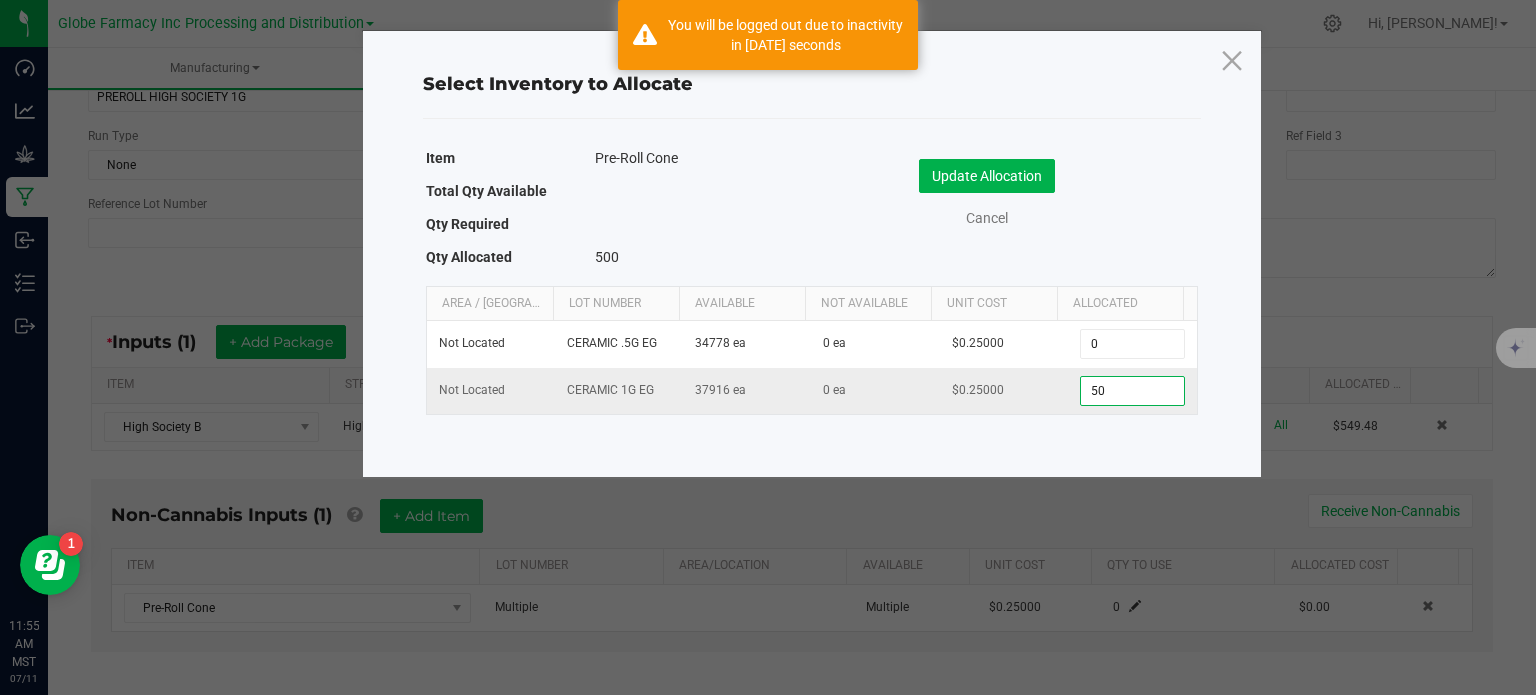 type on "500" 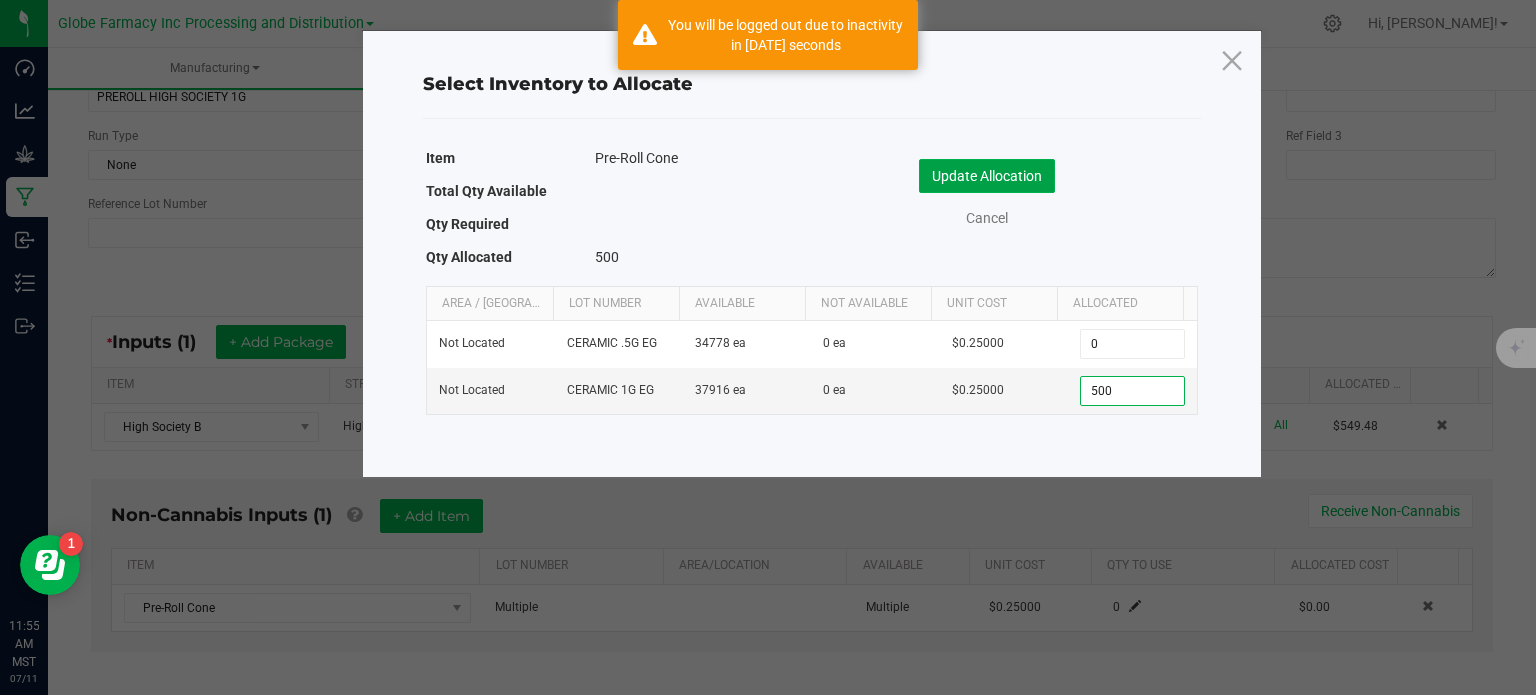 click on "Update Allocation" 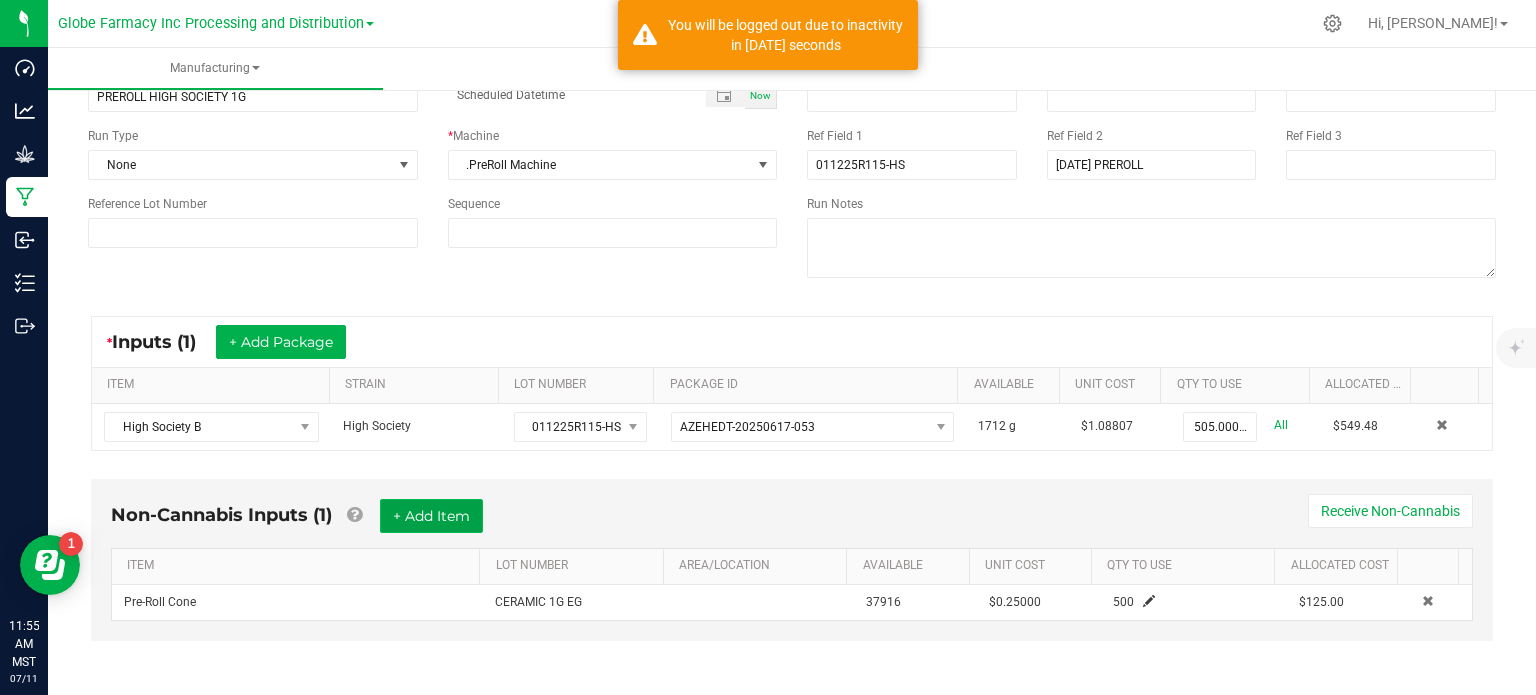 click on "+ Add Item" at bounding box center (431, 516) 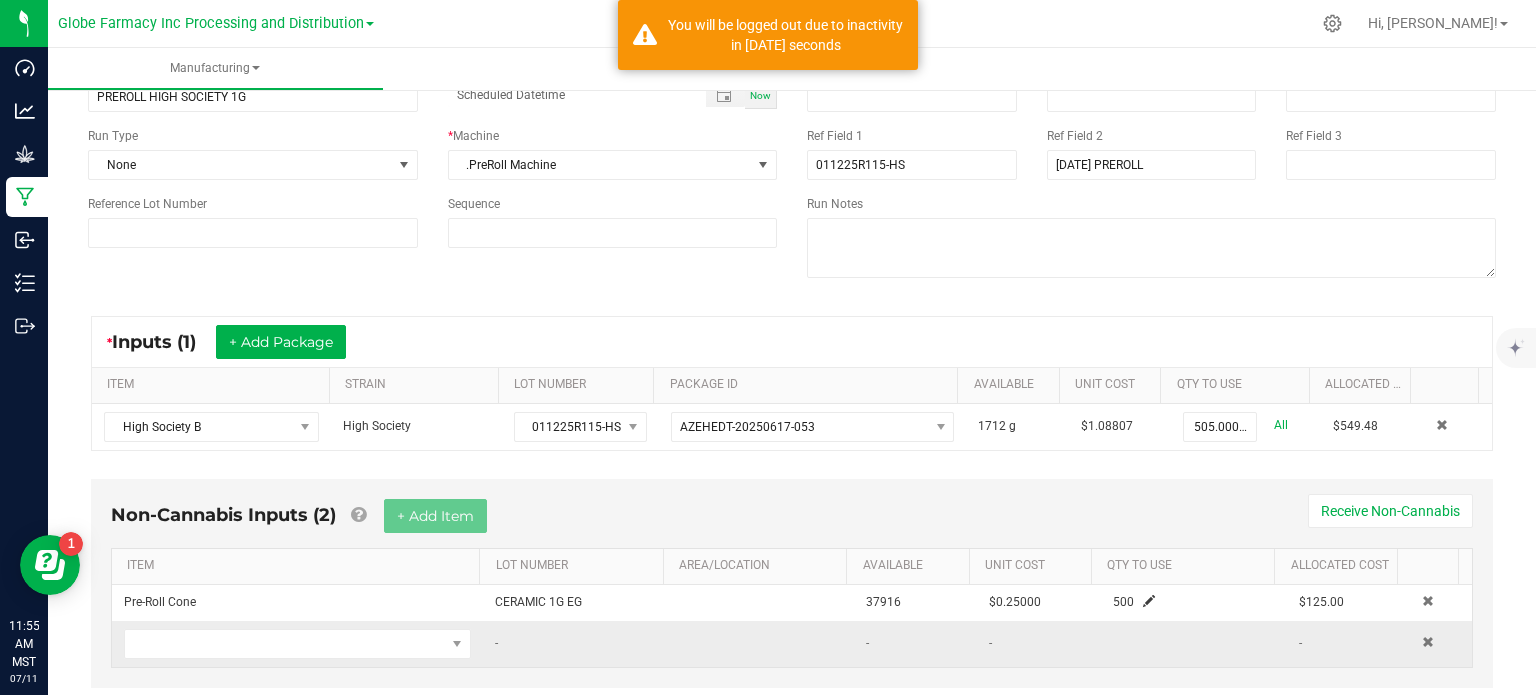 click at bounding box center (297, 644) 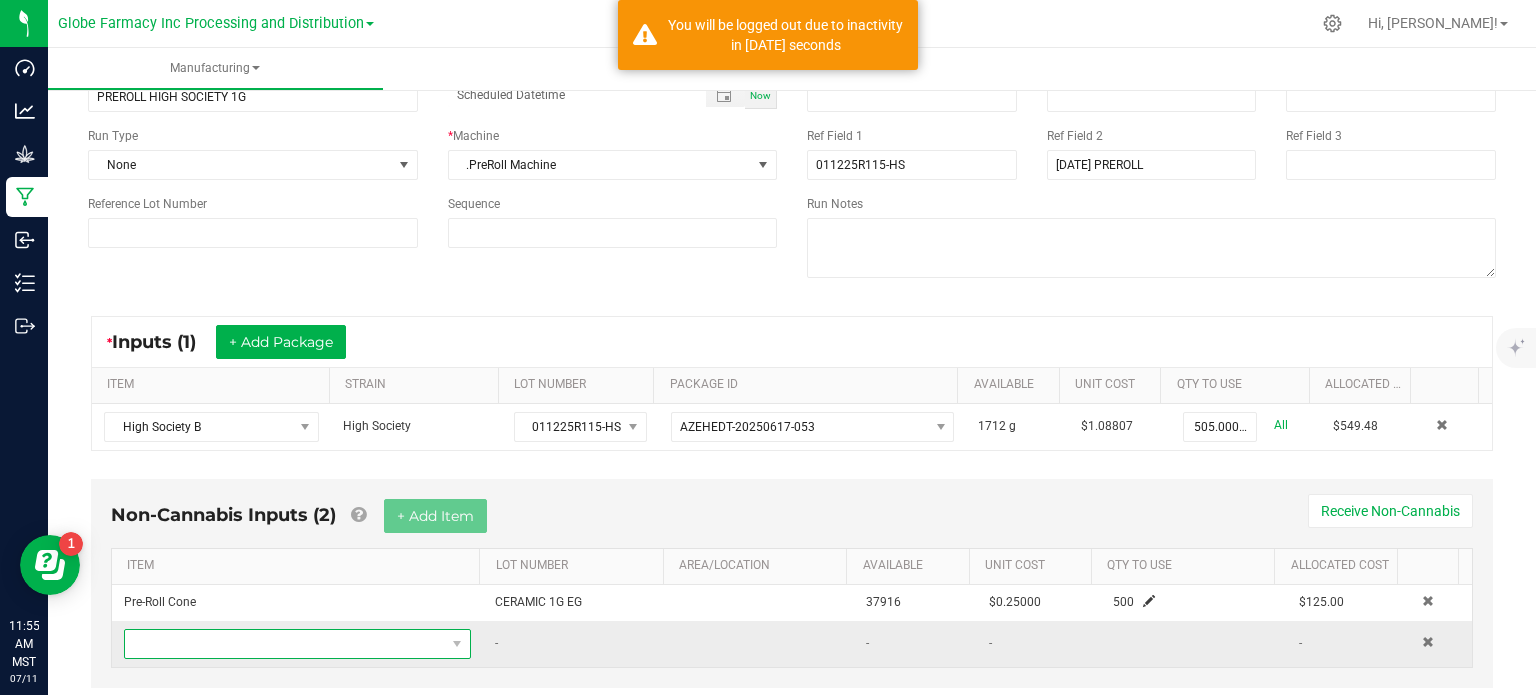 click at bounding box center (285, 644) 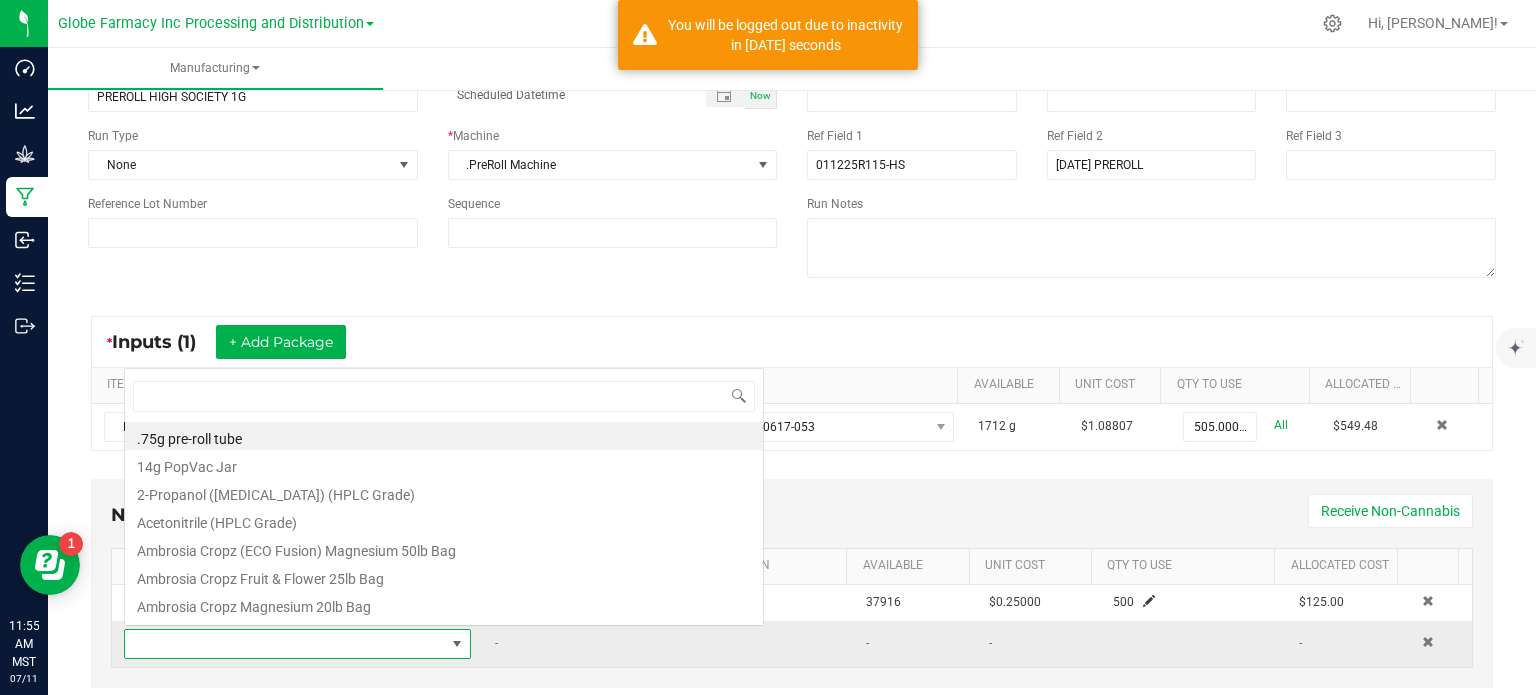 scroll, scrollTop: 0, scrollLeft: 0, axis: both 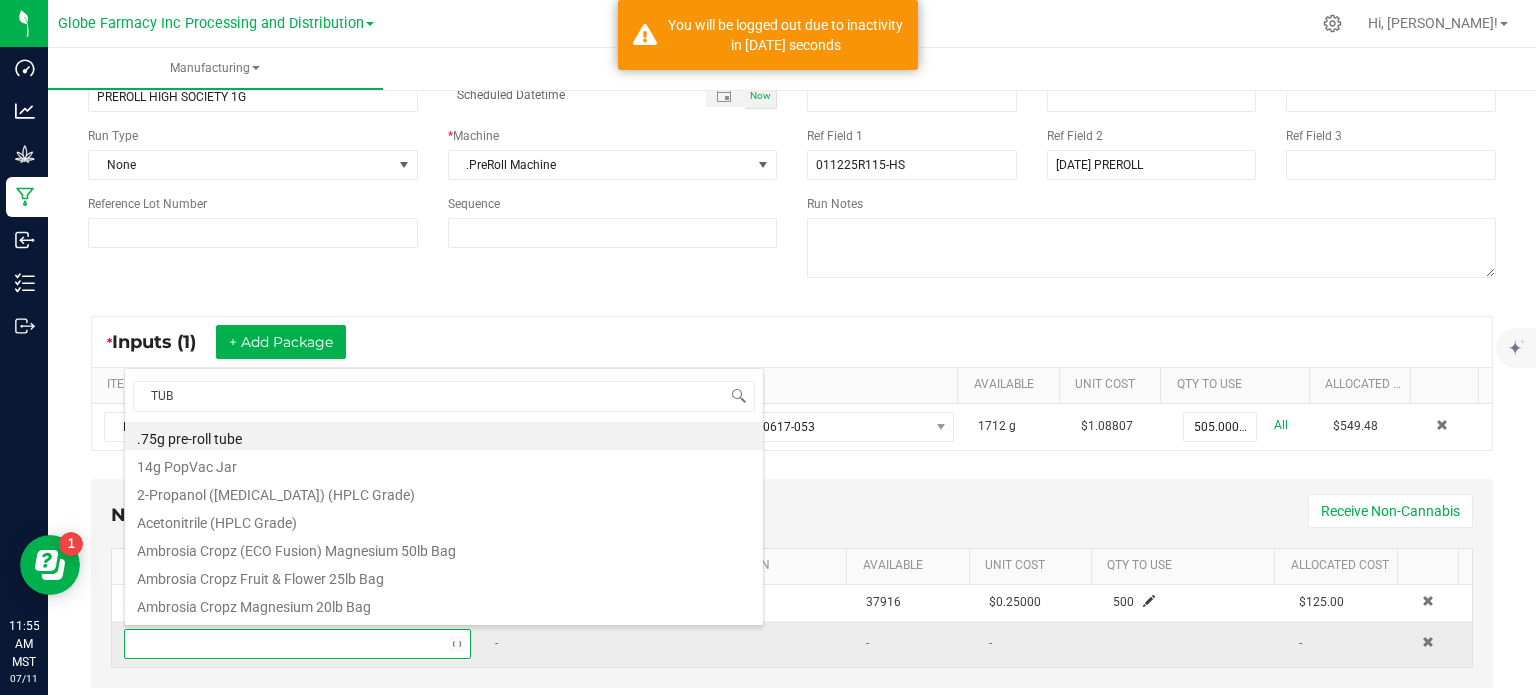 type on "TUBE" 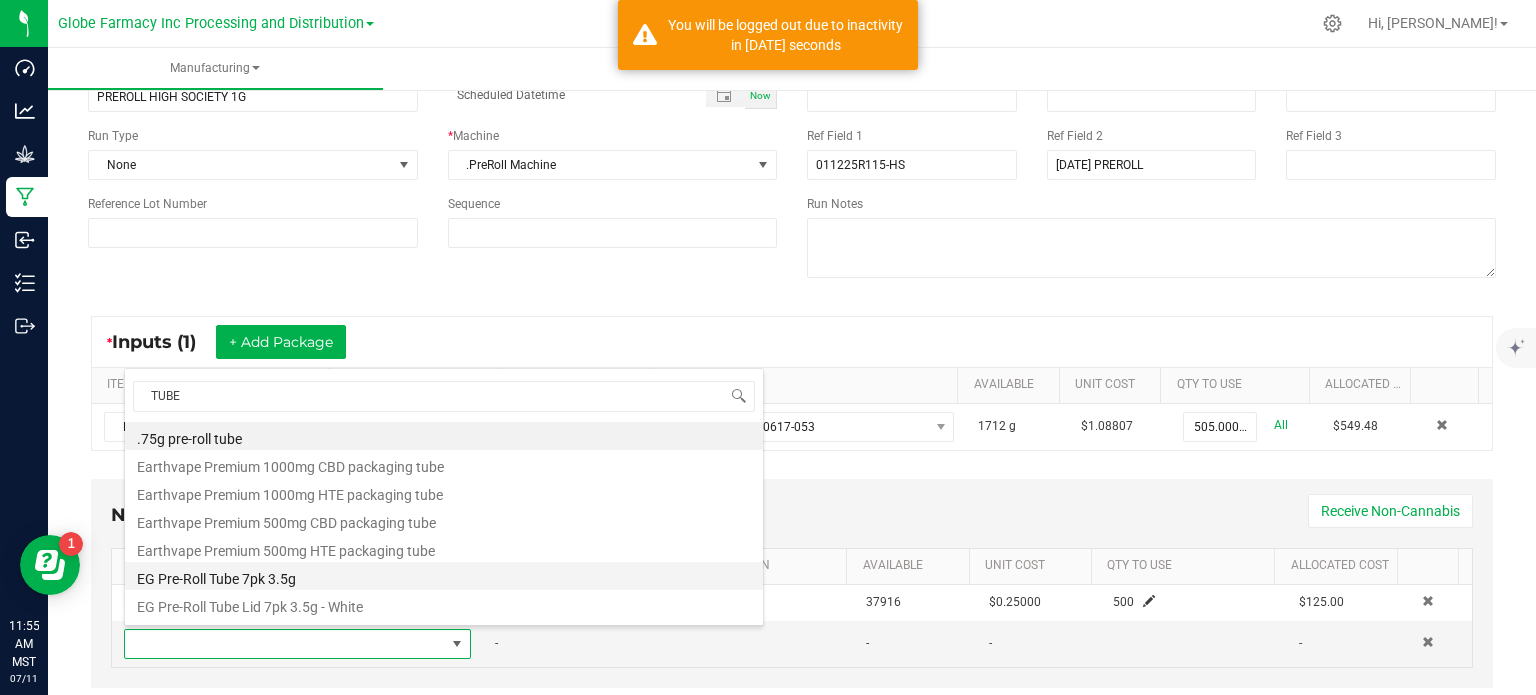 scroll, scrollTop: 472, scrollLeft: 0, axis: vertical 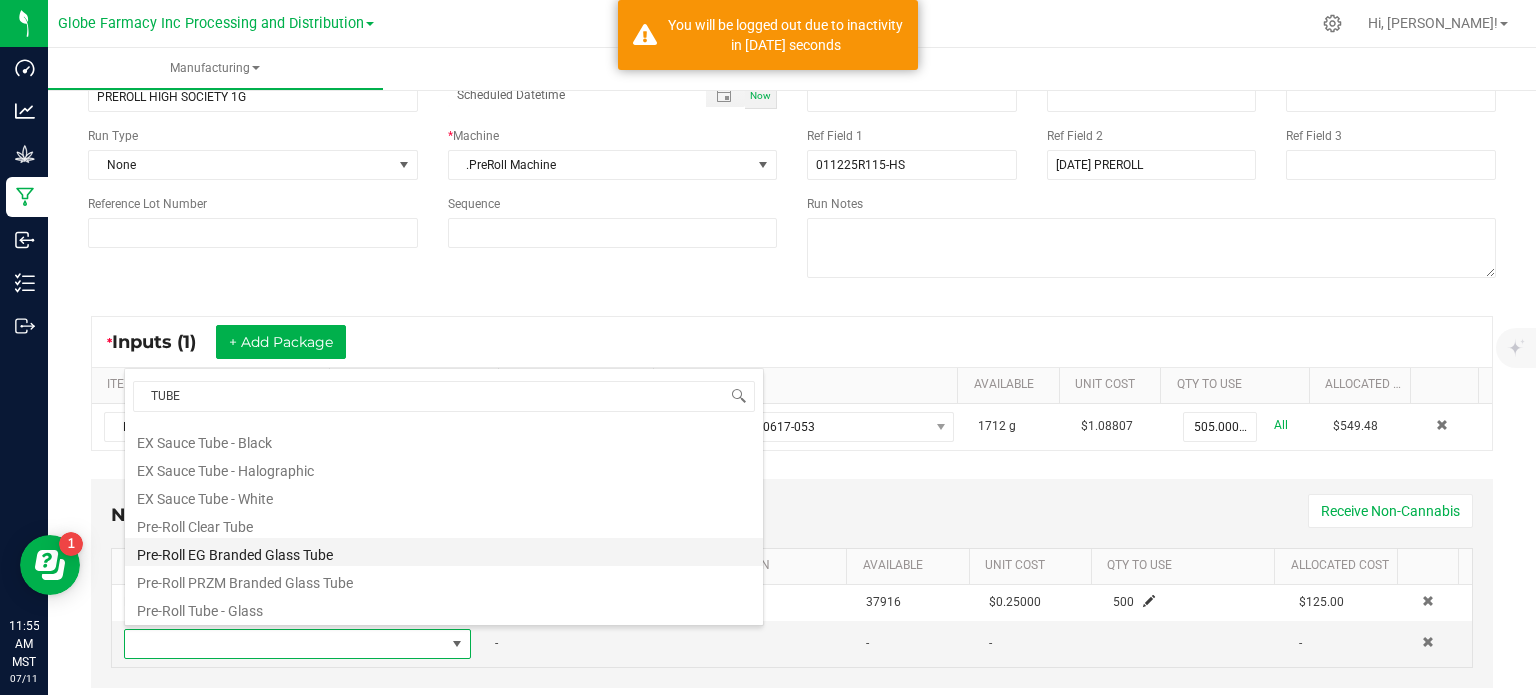 click on "Pre-Roll EG Branded Glass Tube" at bounding box center [444, 552] 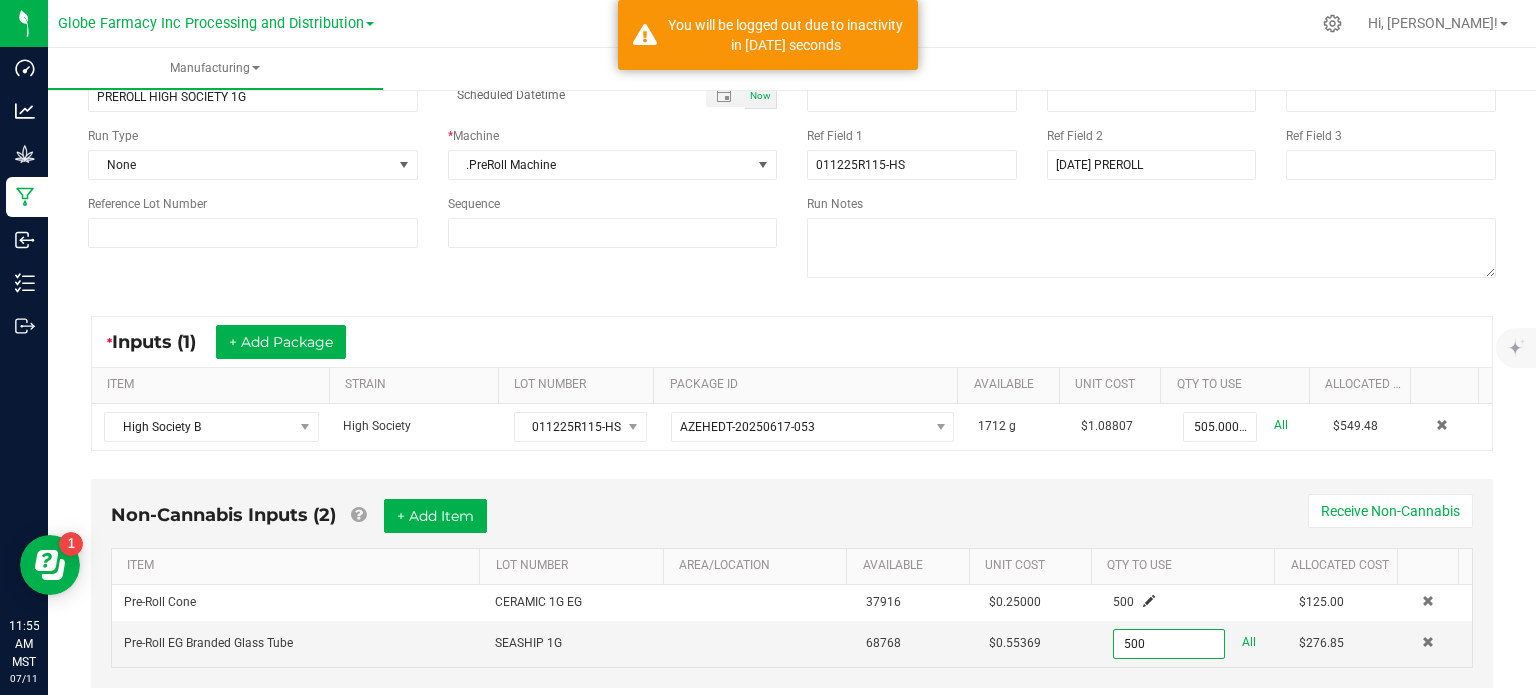 click on "Non-Cannabis Inputs (2)  + Add Item   Receive Non-Cannabis" at bounding box center (792, 523) 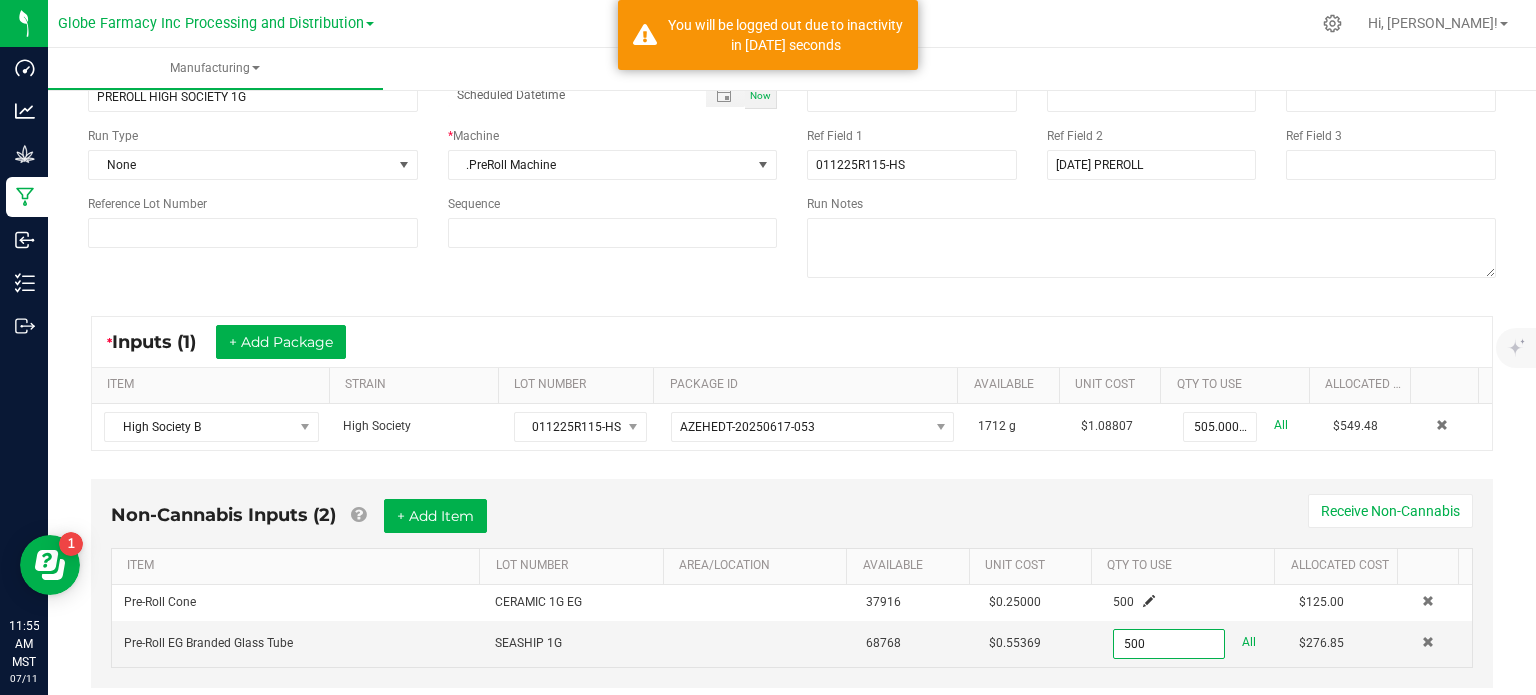 type on "500 ea" 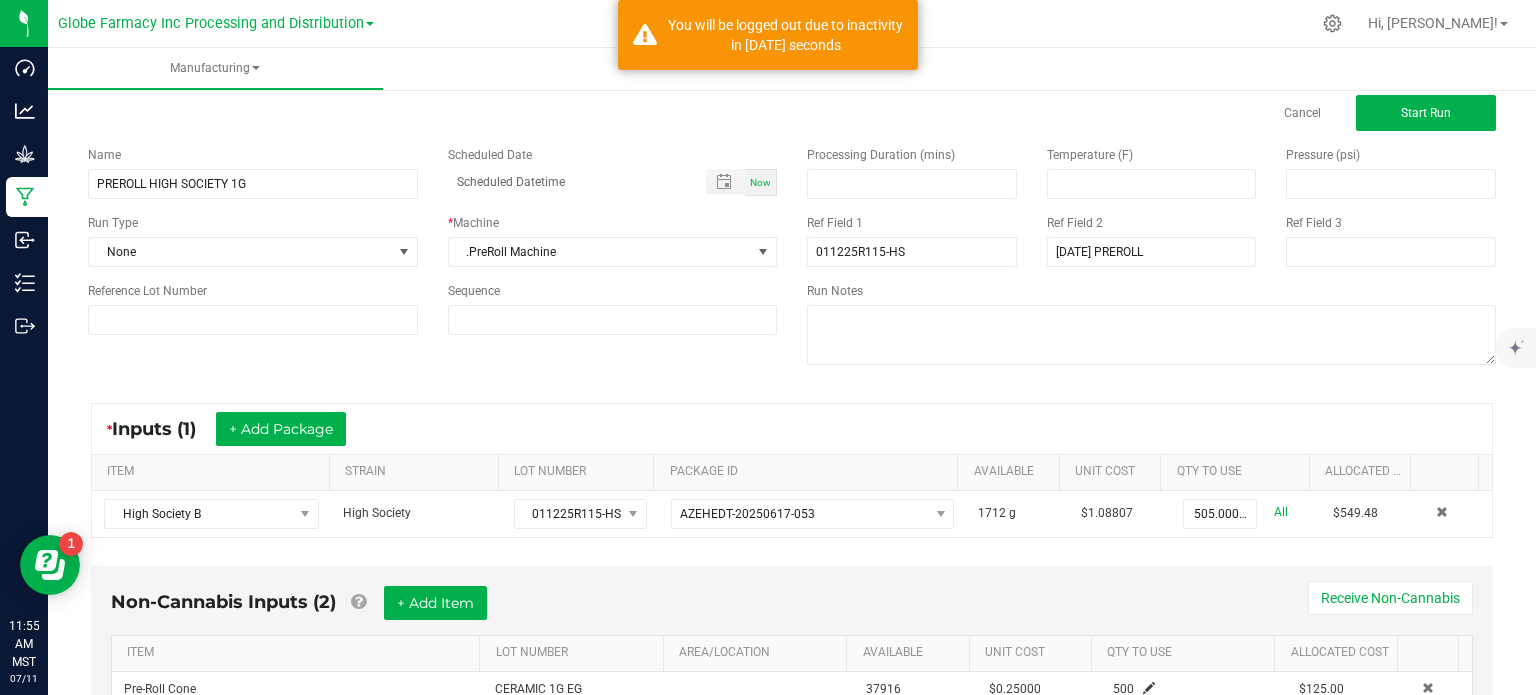 scroll, scrollTop: 0, scrollLeft: 0, axis: both 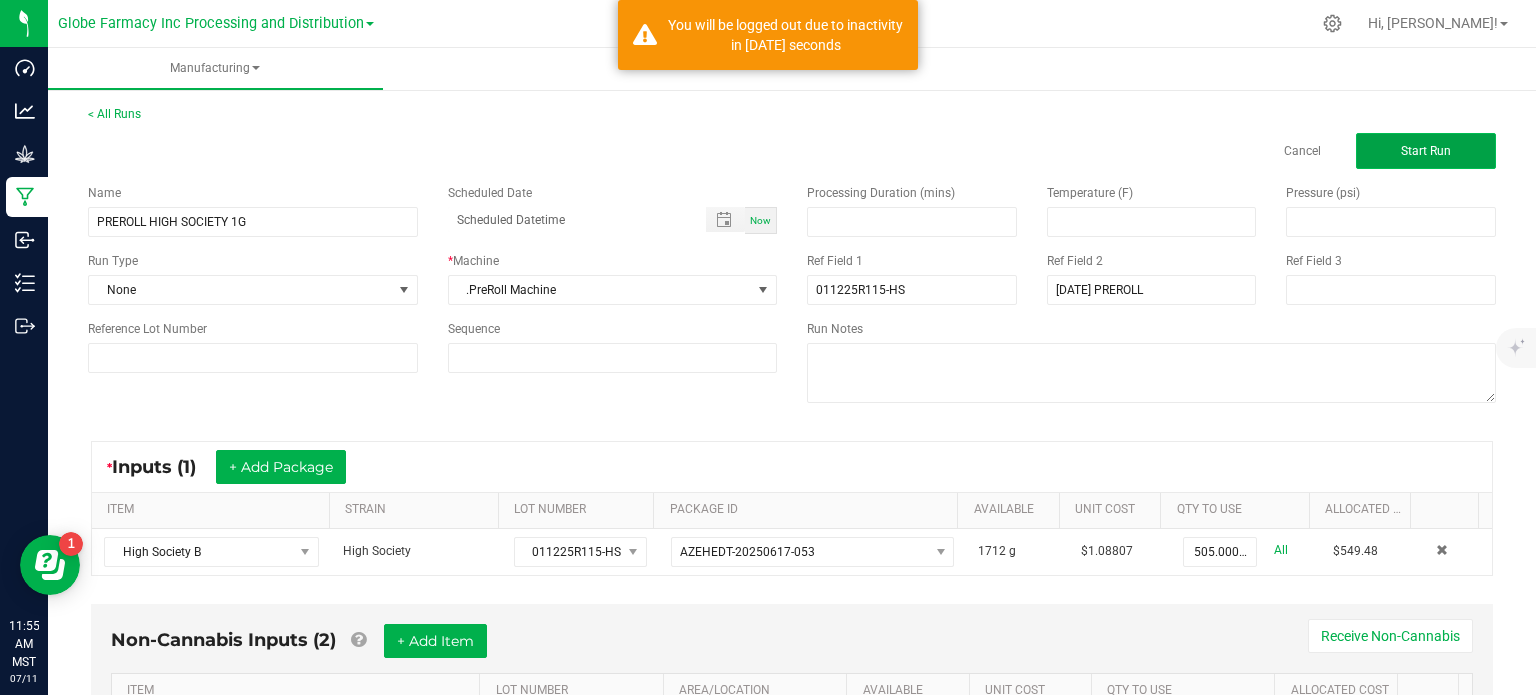 click on "Start Run" 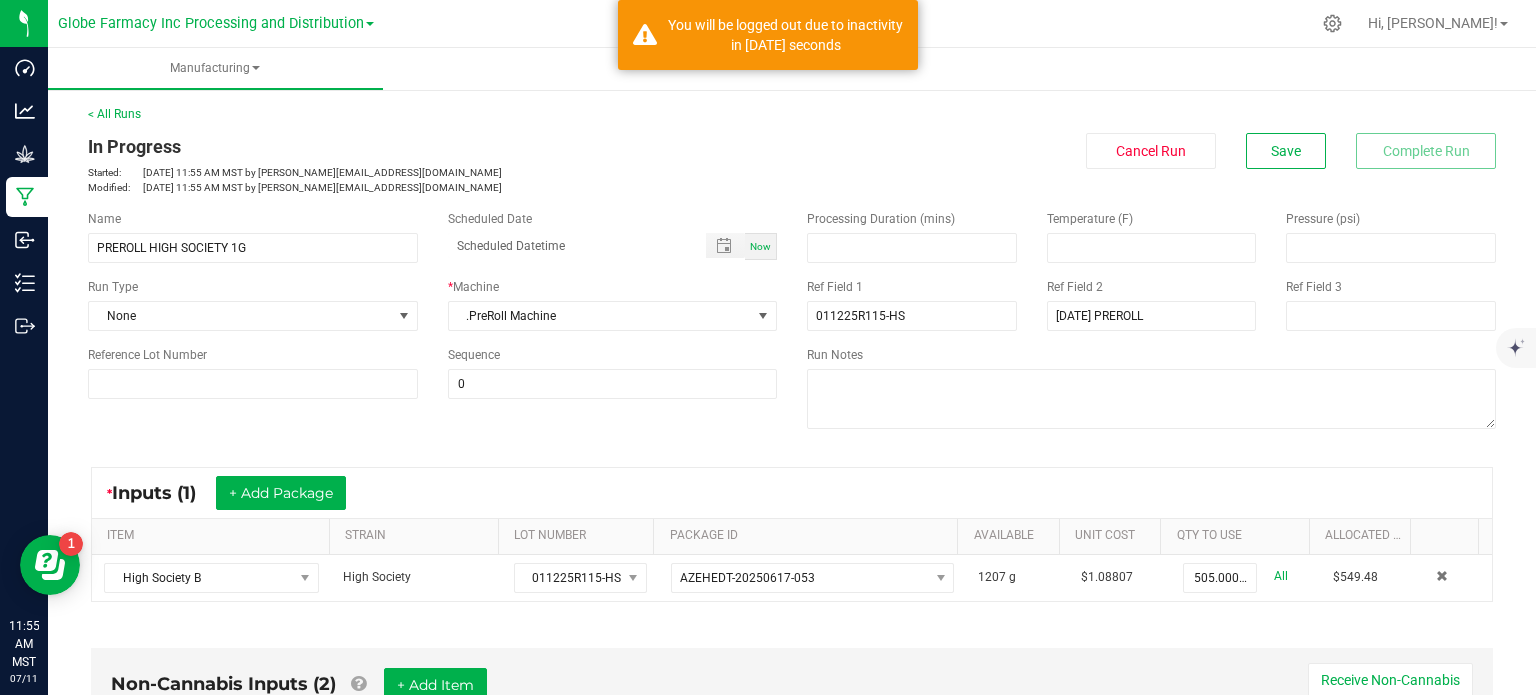 scroll, scrollTop: 500, scrollLeft: 0, axis: vertical 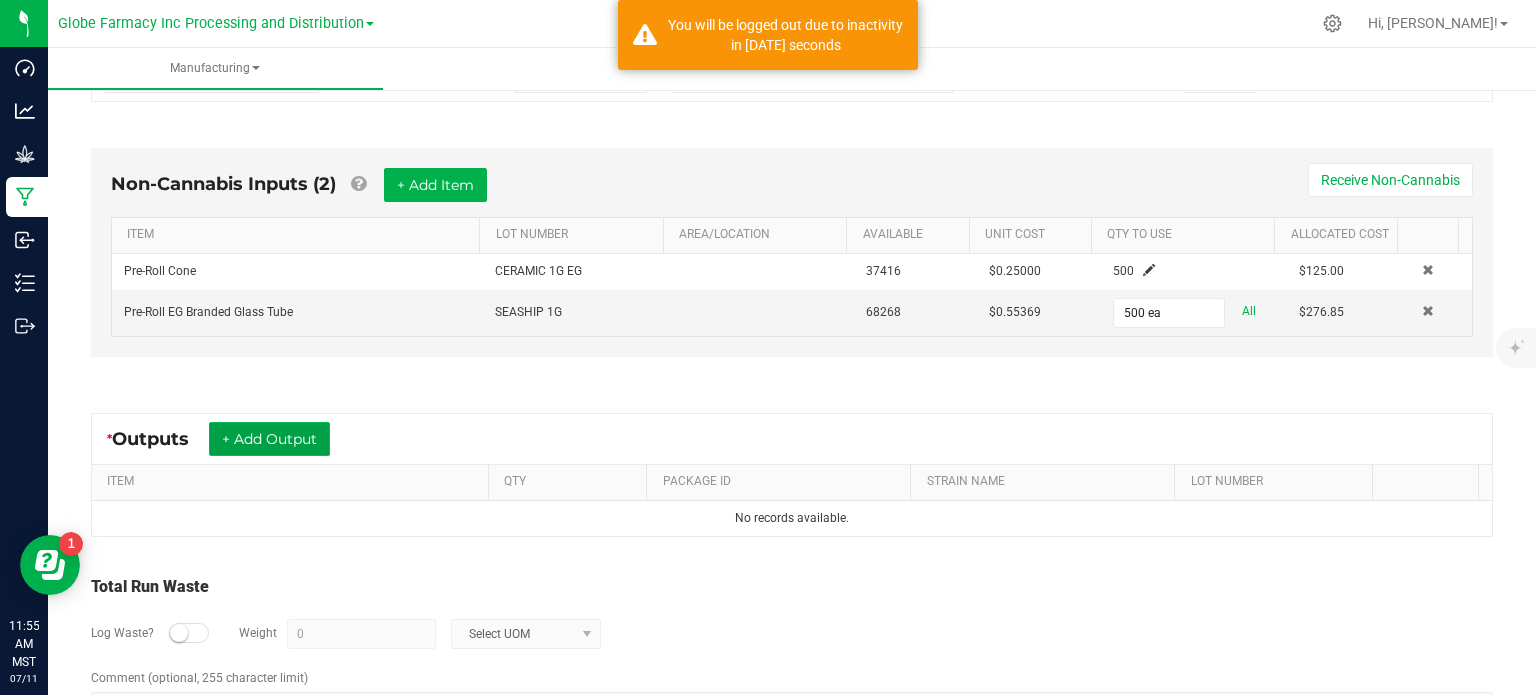 click on "+ Add Output" at bounding box center [269, 439] 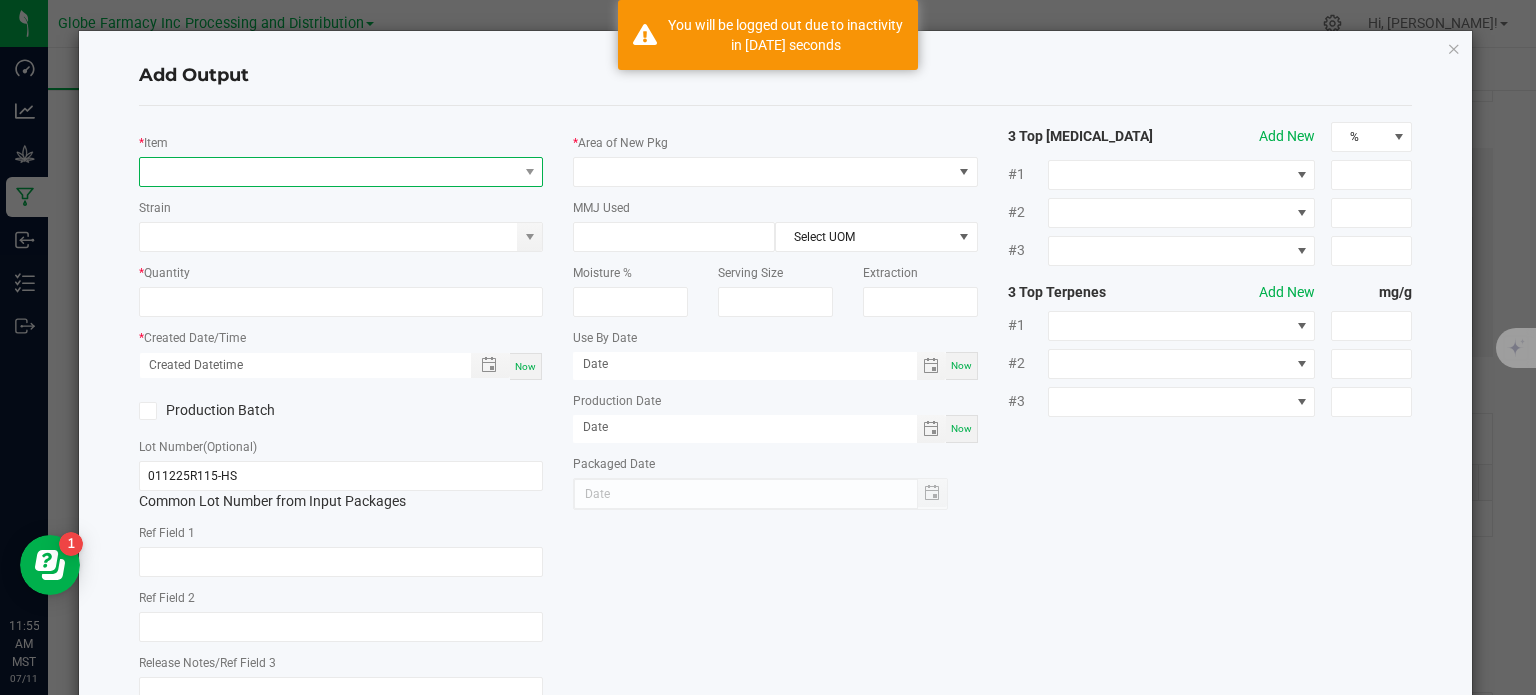 click at bounding box center [329, 172] 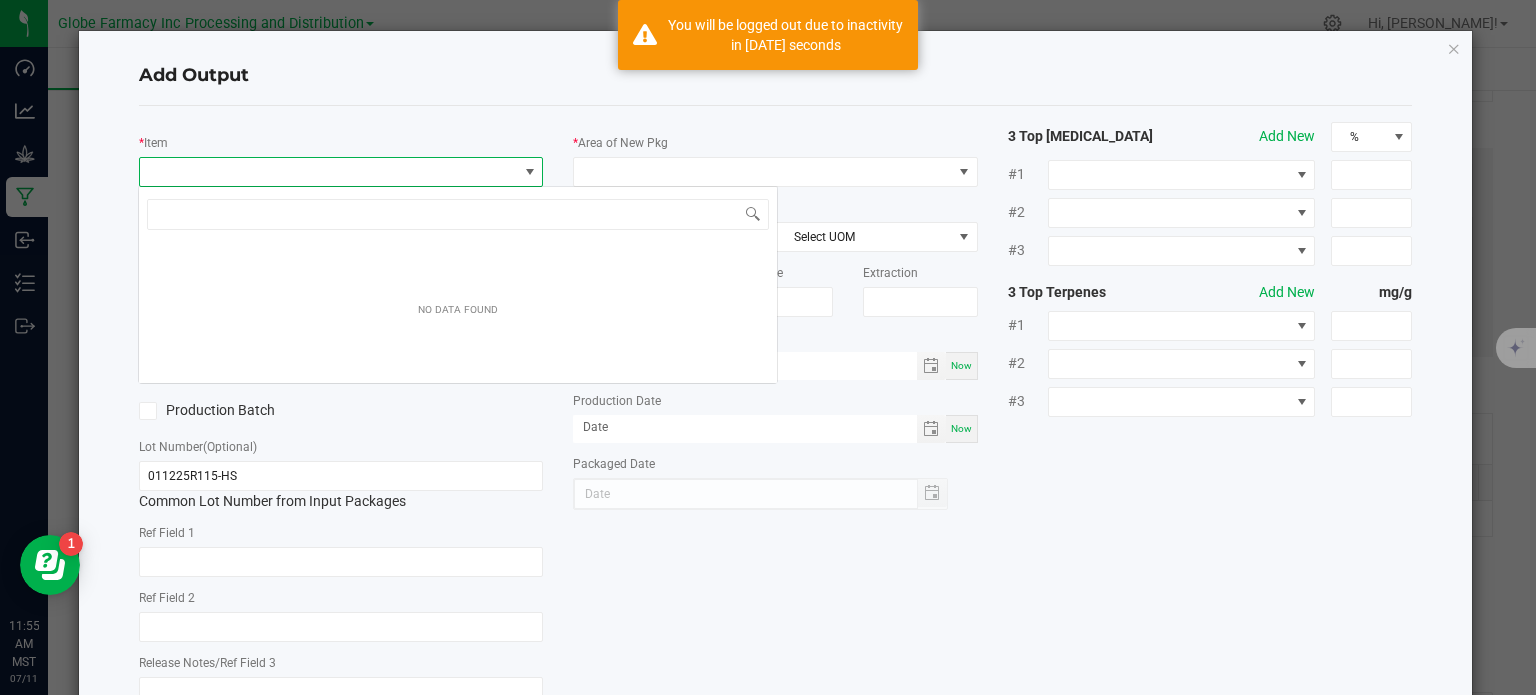 scroll, scrollTop: 99970, scrollLeft: 99600, axis: both 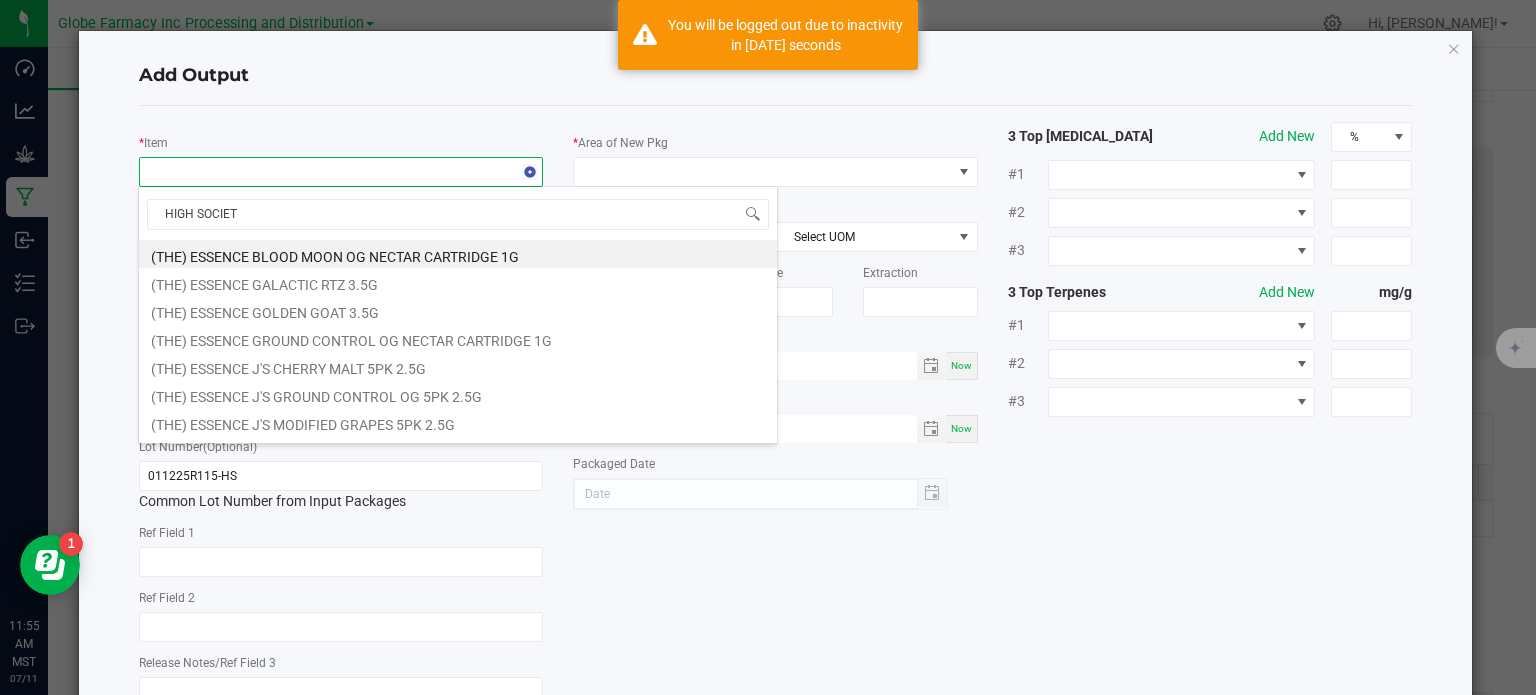 type on "HIGH SOCIETY" 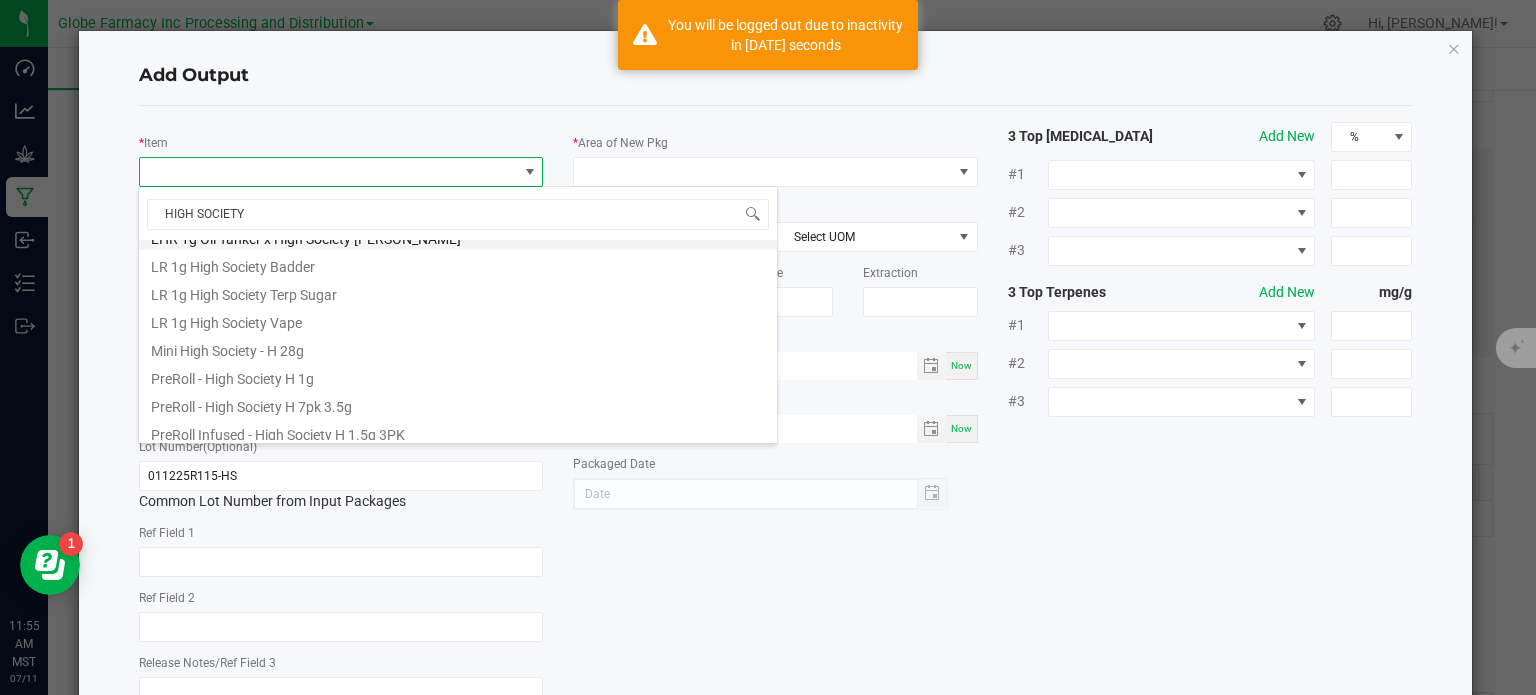 scroll, scrollTop: 836, scrollLeft: 0, axis: vertical 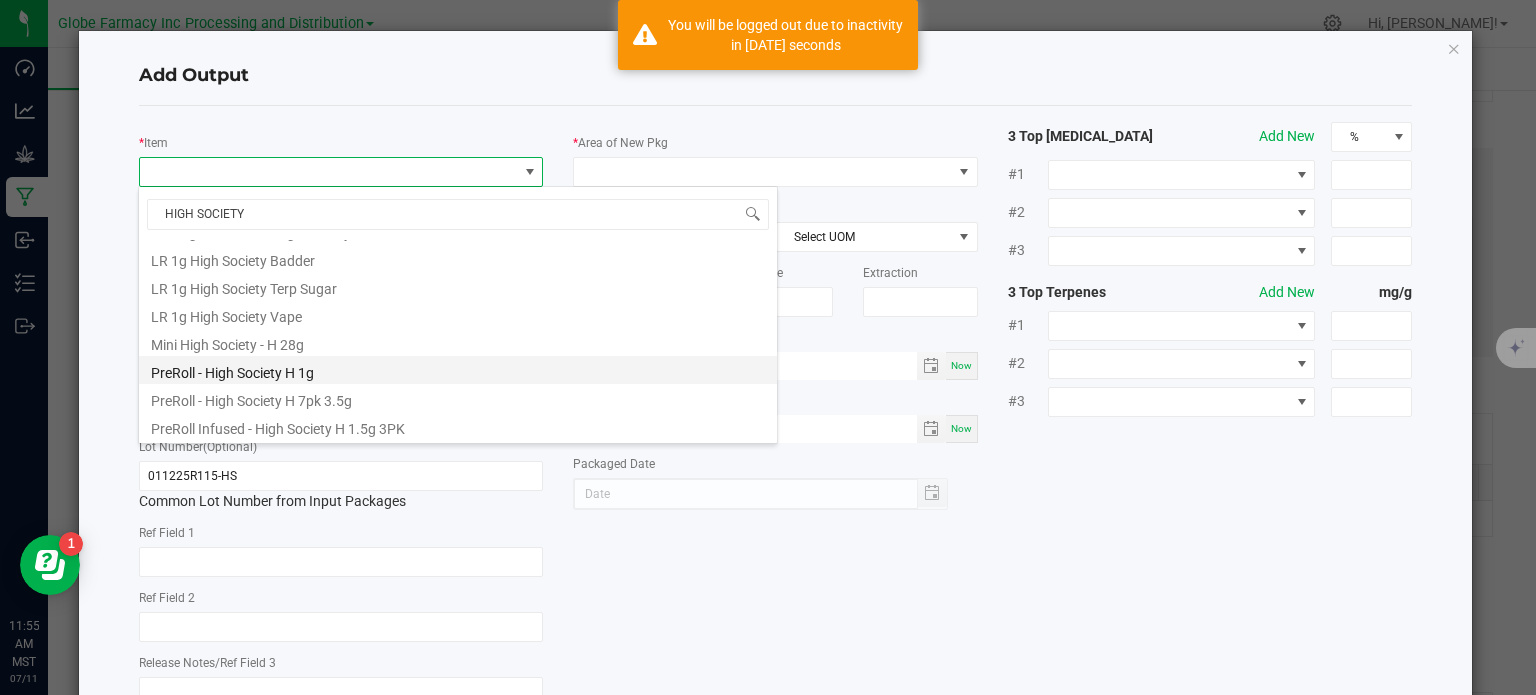 click on "PreRoll - High Society H 1g" at bounding box center [458, 370] 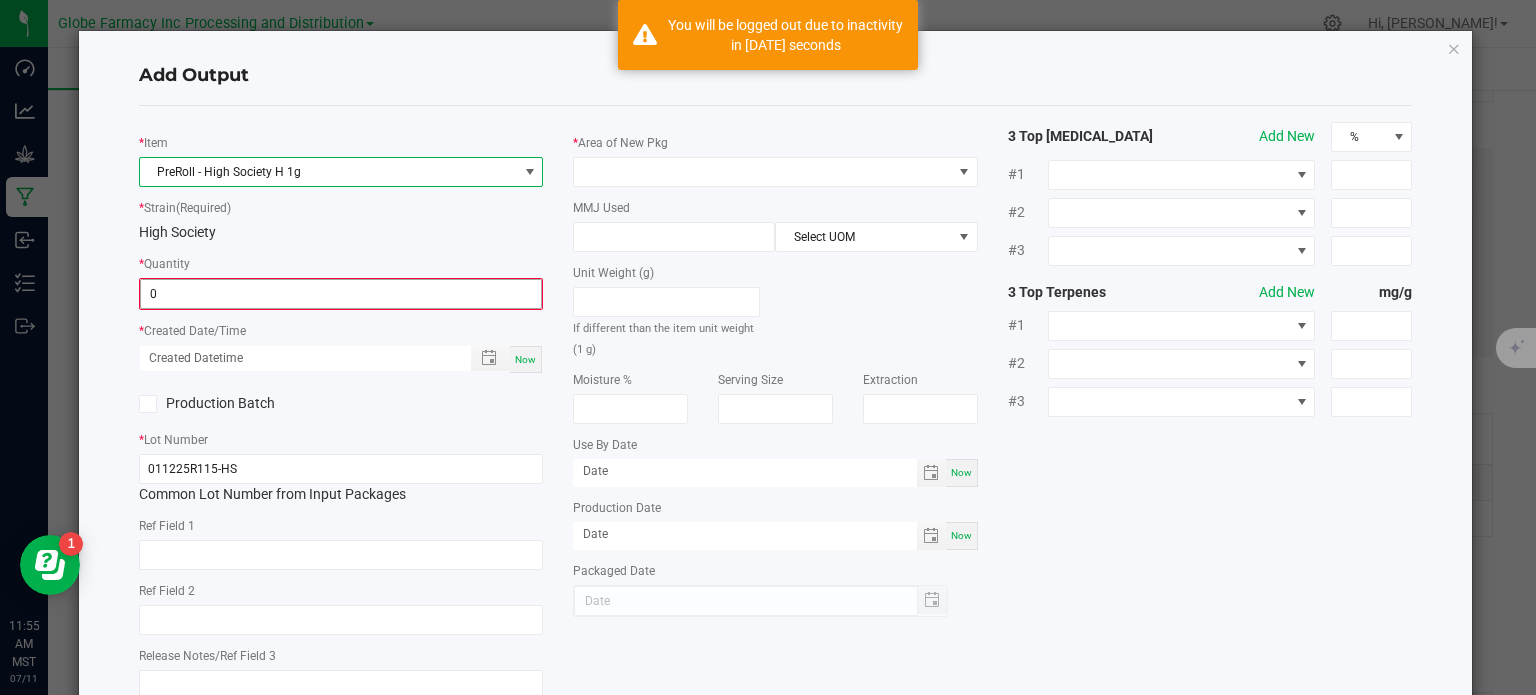click on "0" at bounding box center (341, 294) 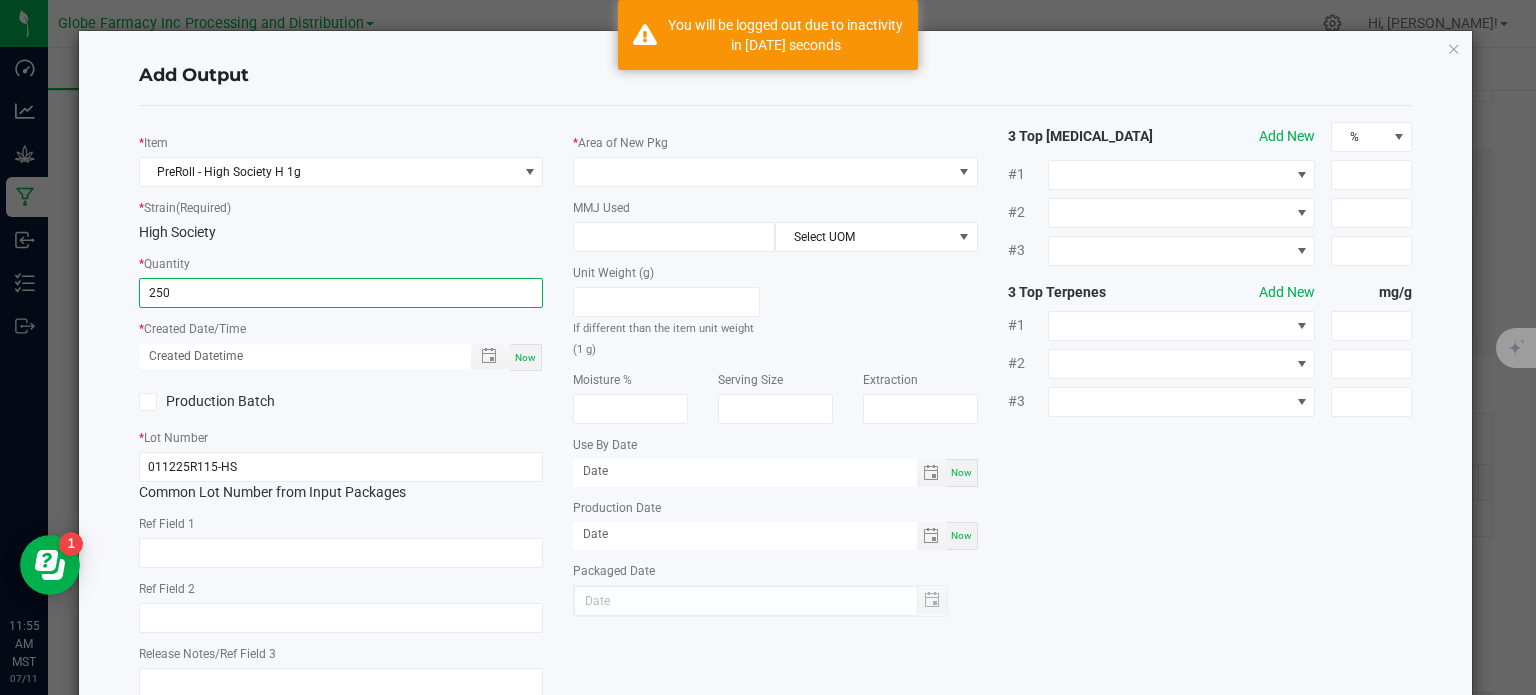 type on "250 ea" 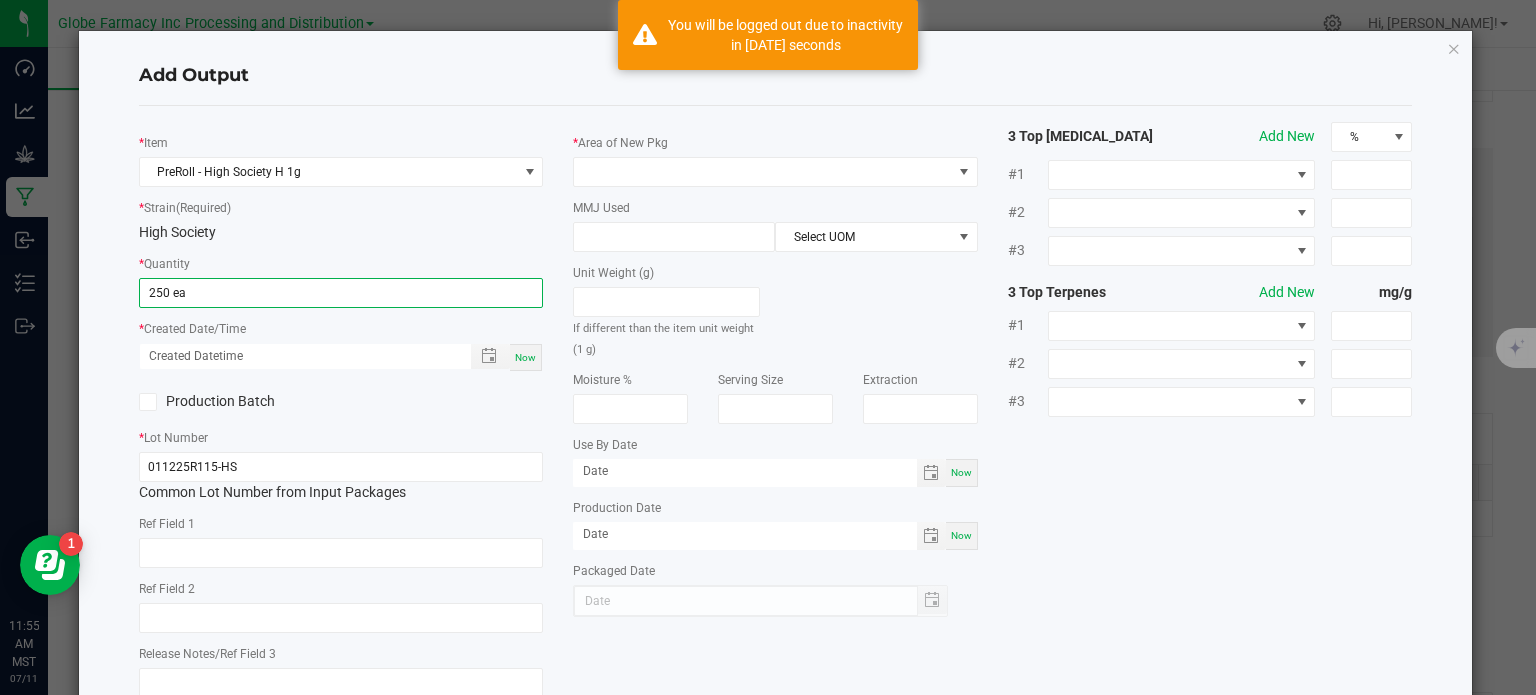 click on "Now" at bounding box center [525, 357] 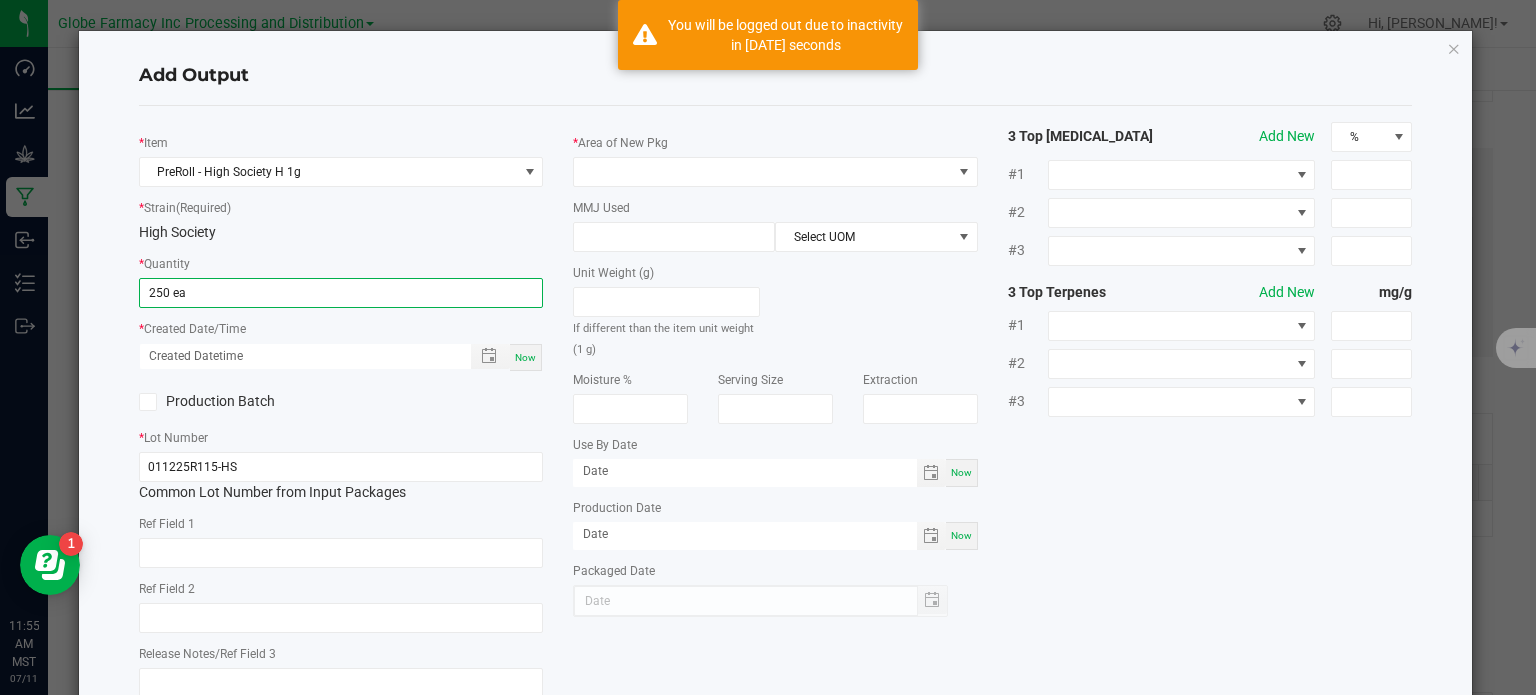 type on "07/11/2025 11:55 AM" 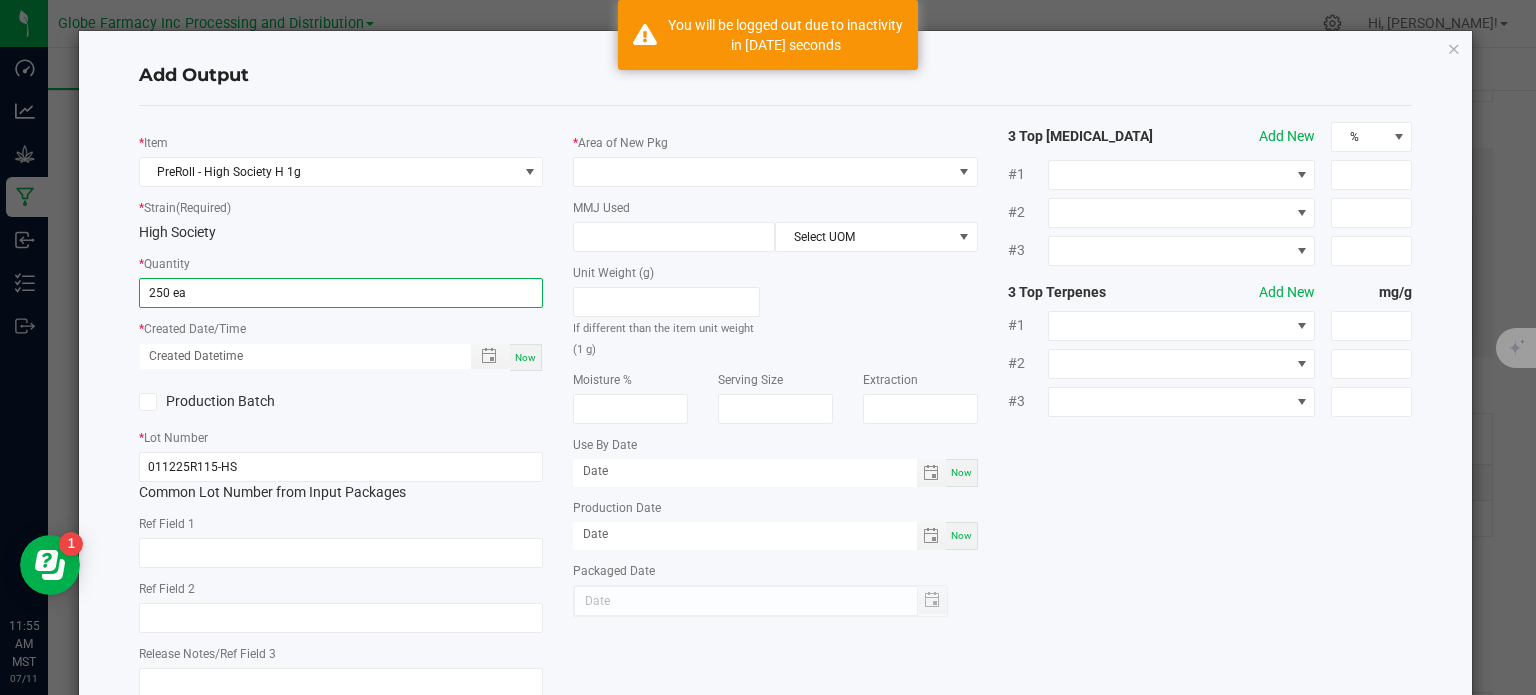type on "[DATE]" 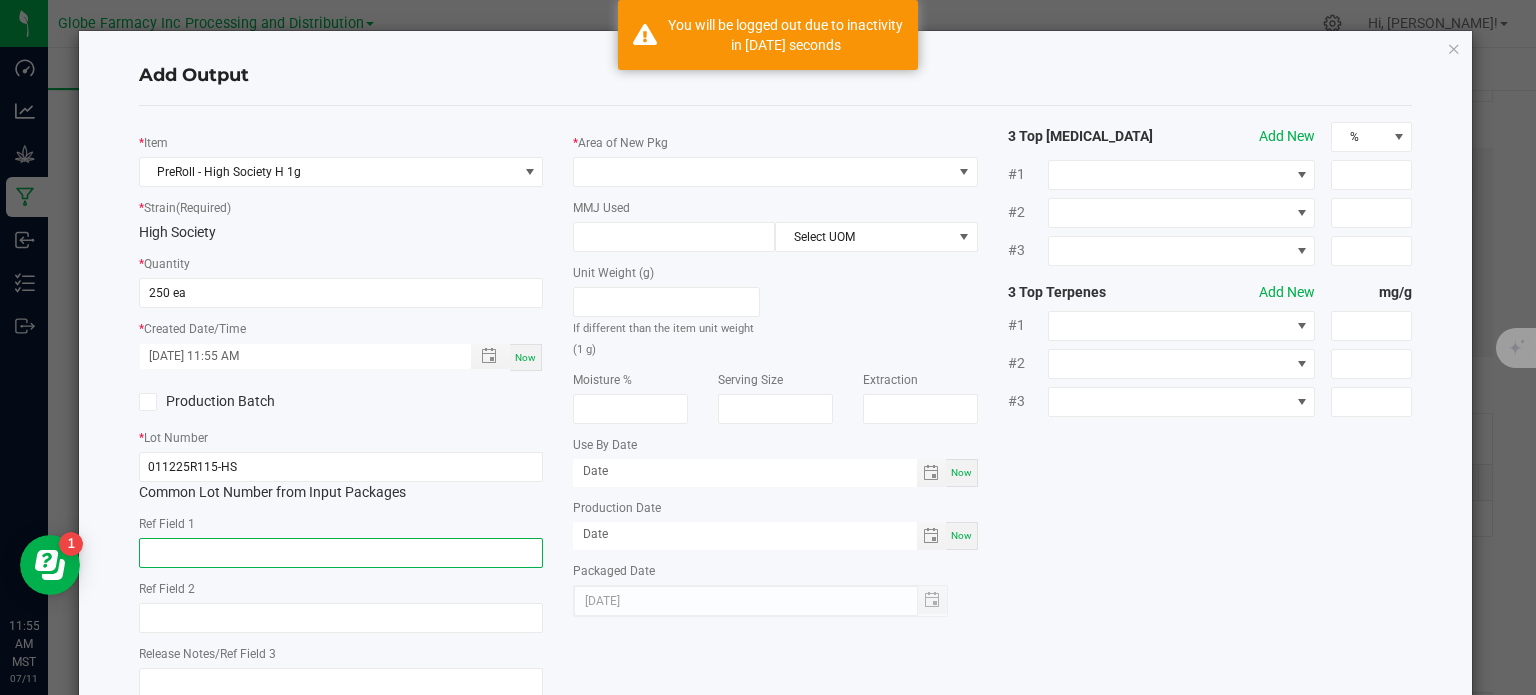click 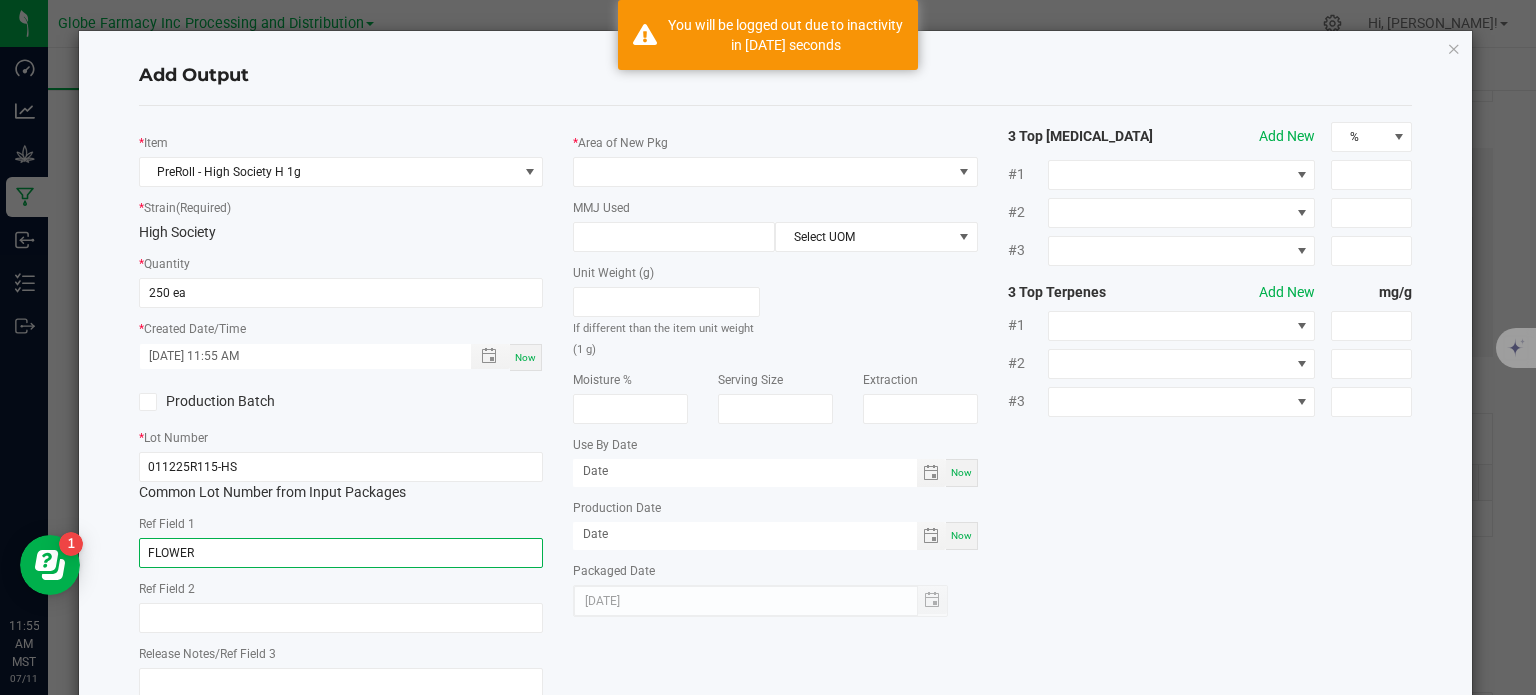 type on "FLOWER" 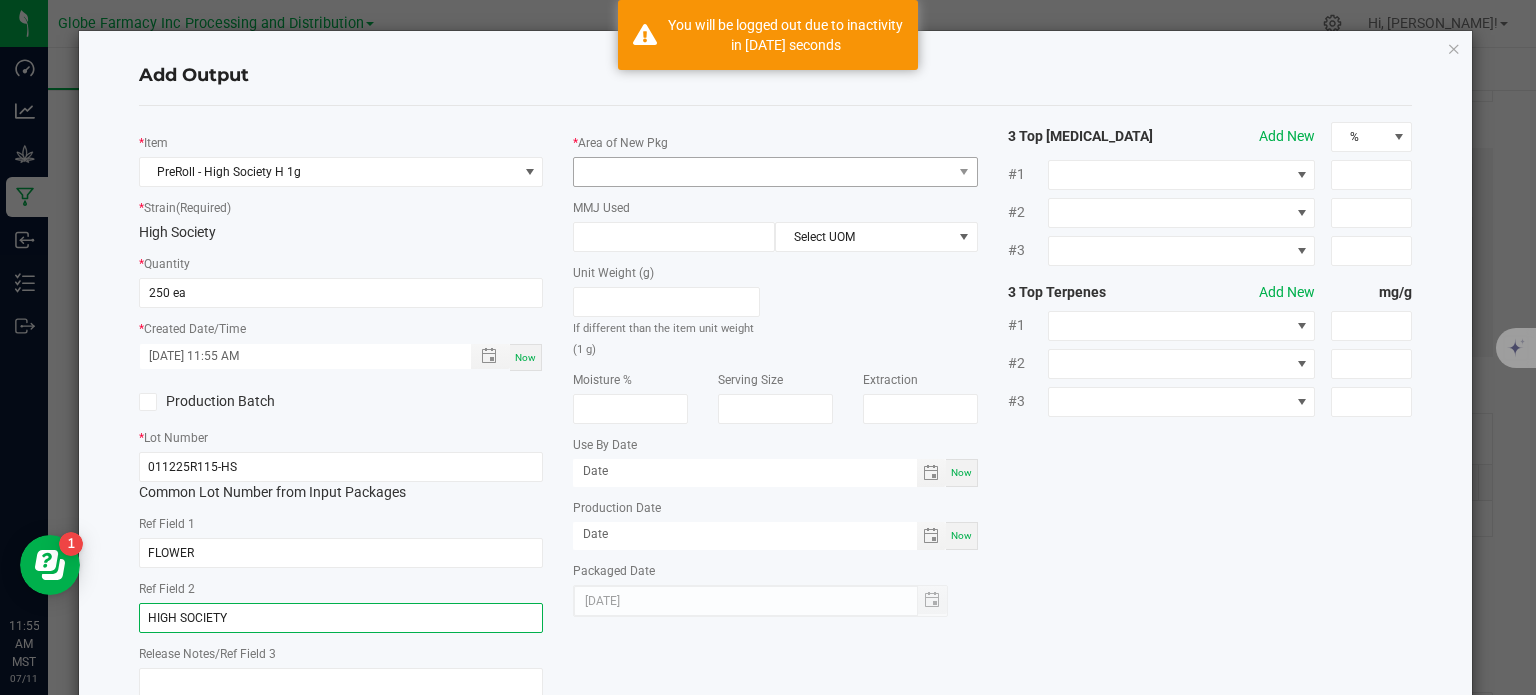type on "HIGH SOCIETY" 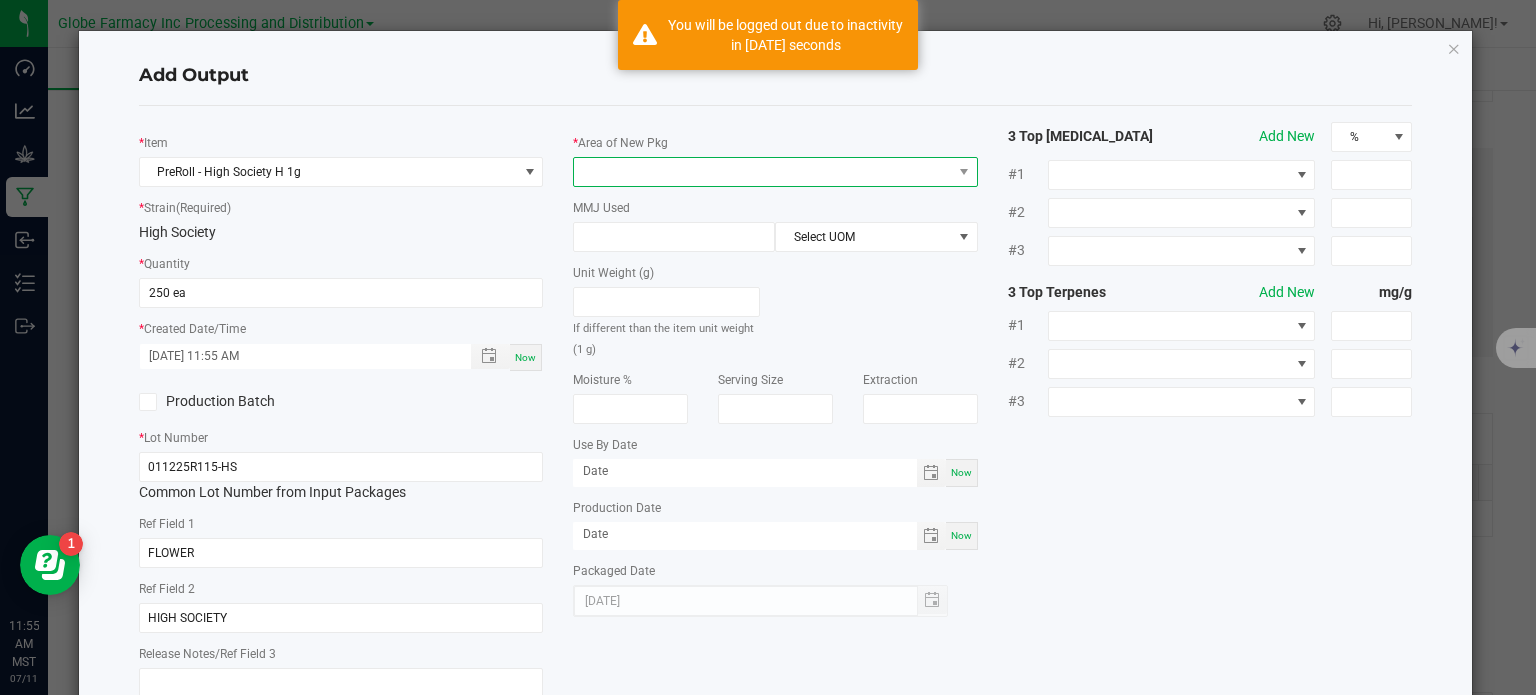 click at bounding box center [763, 172] 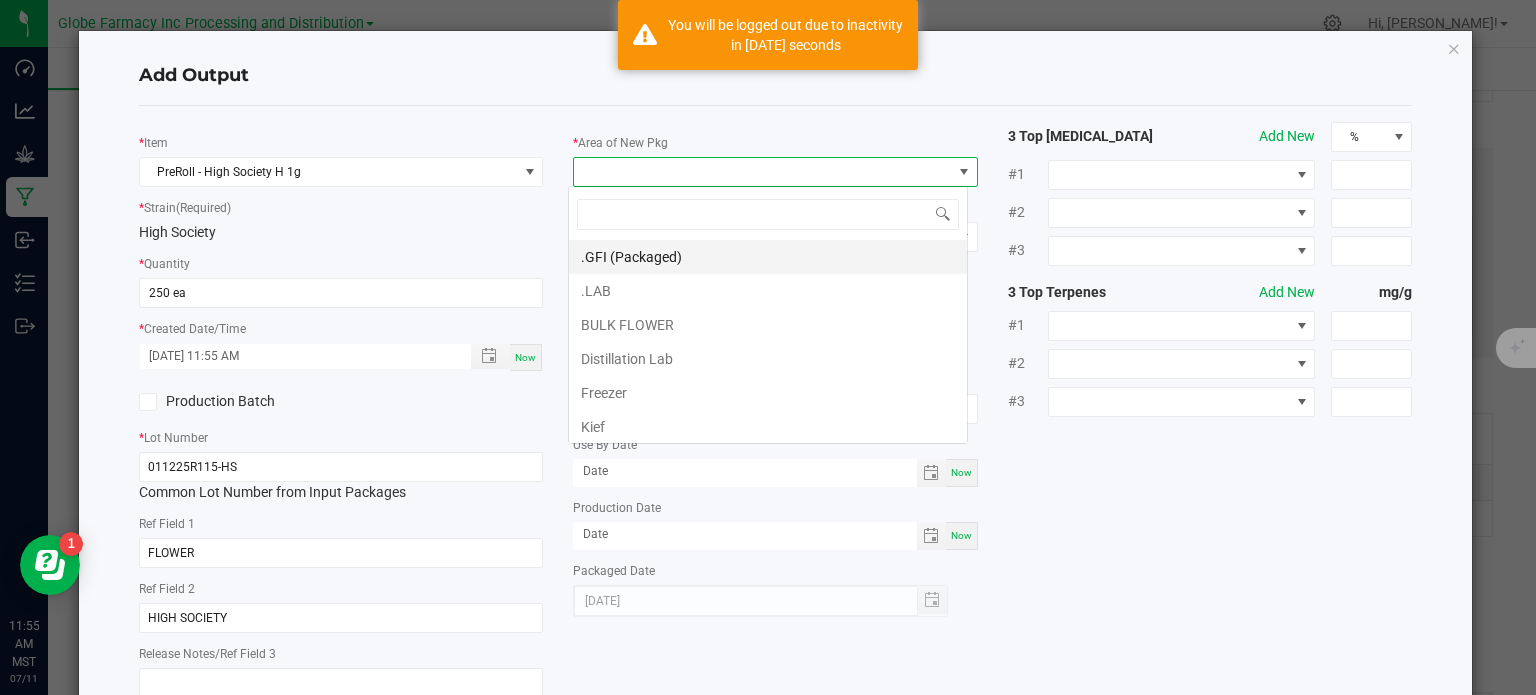 scroll, scrollTop: 99970, scrollLeft: 99600, axis: both 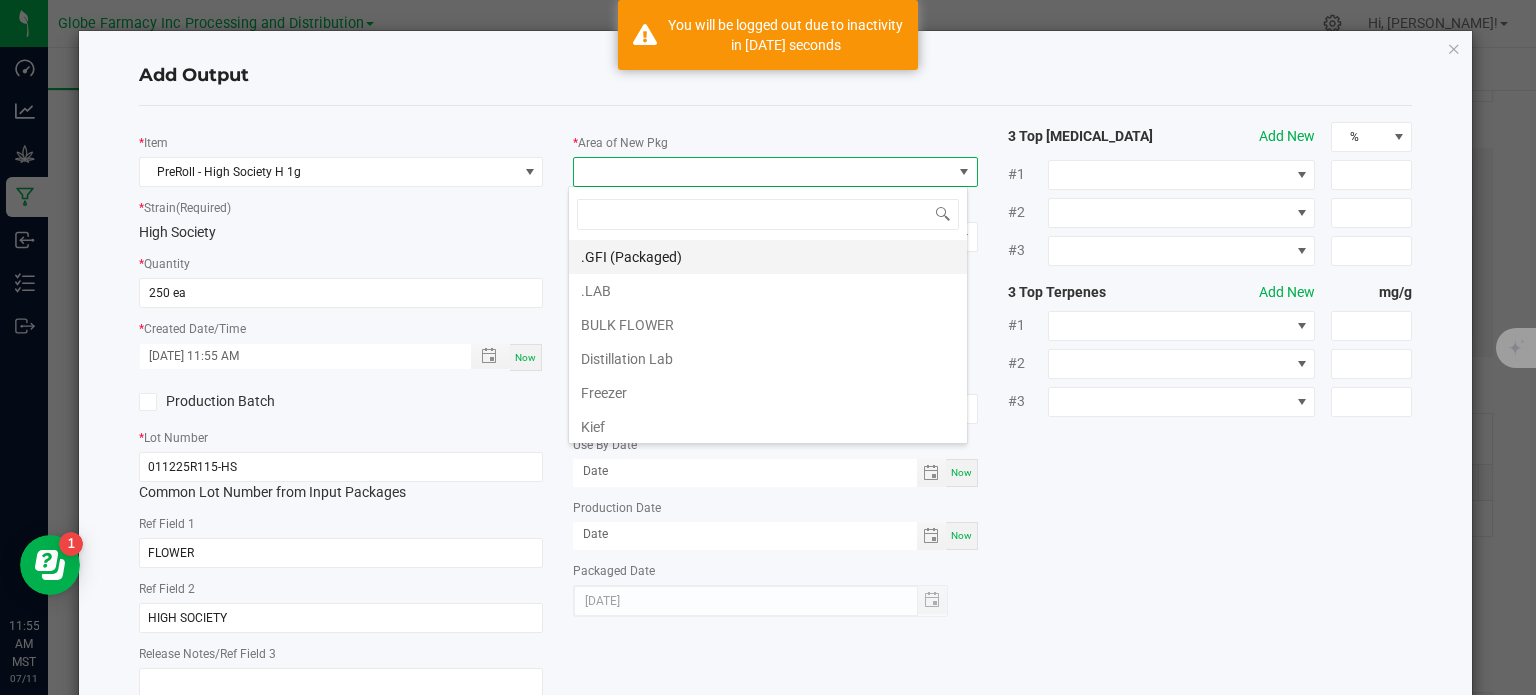 click on ".GFI (Packaged)" at bounding box center [768, 257] 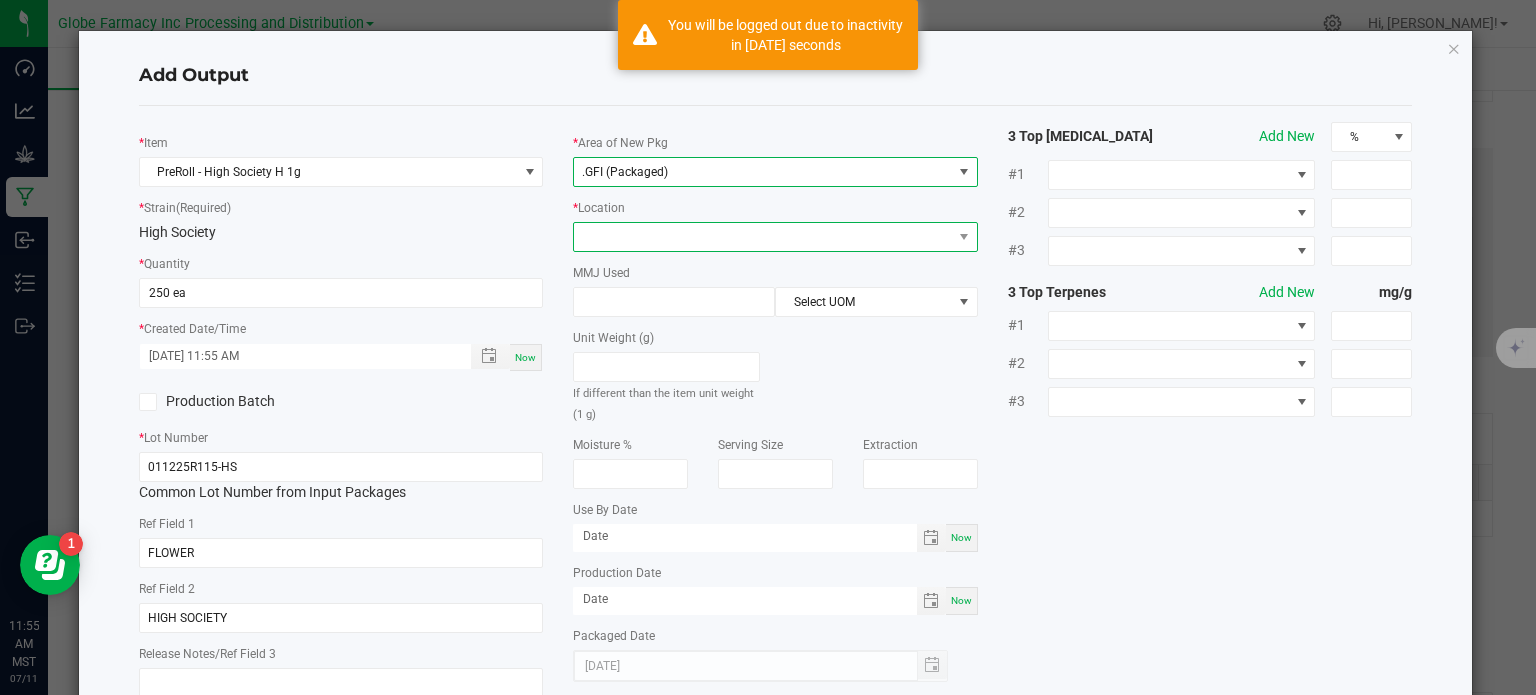 click at bounding box center [763, 237] 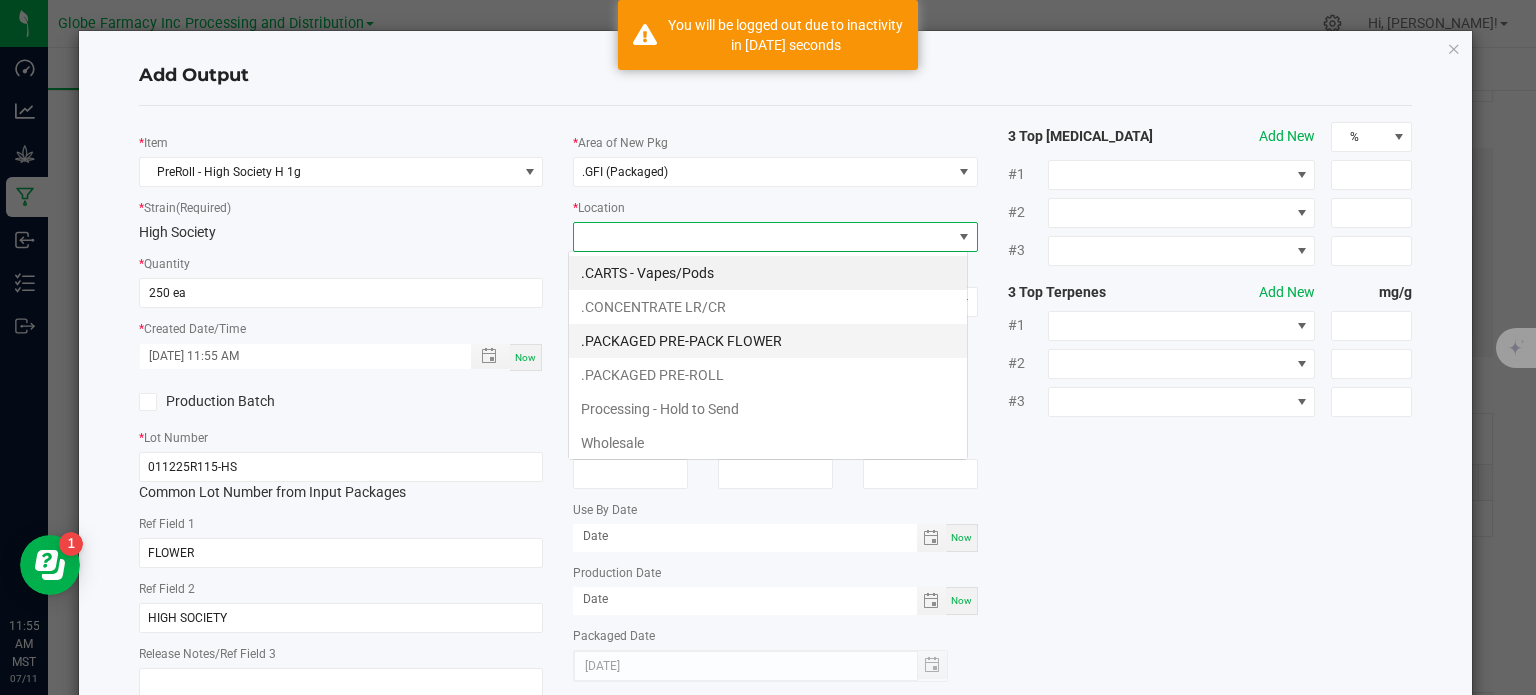 scroll, scrollTop: 99970, scrollLeft: 99600, axis: both 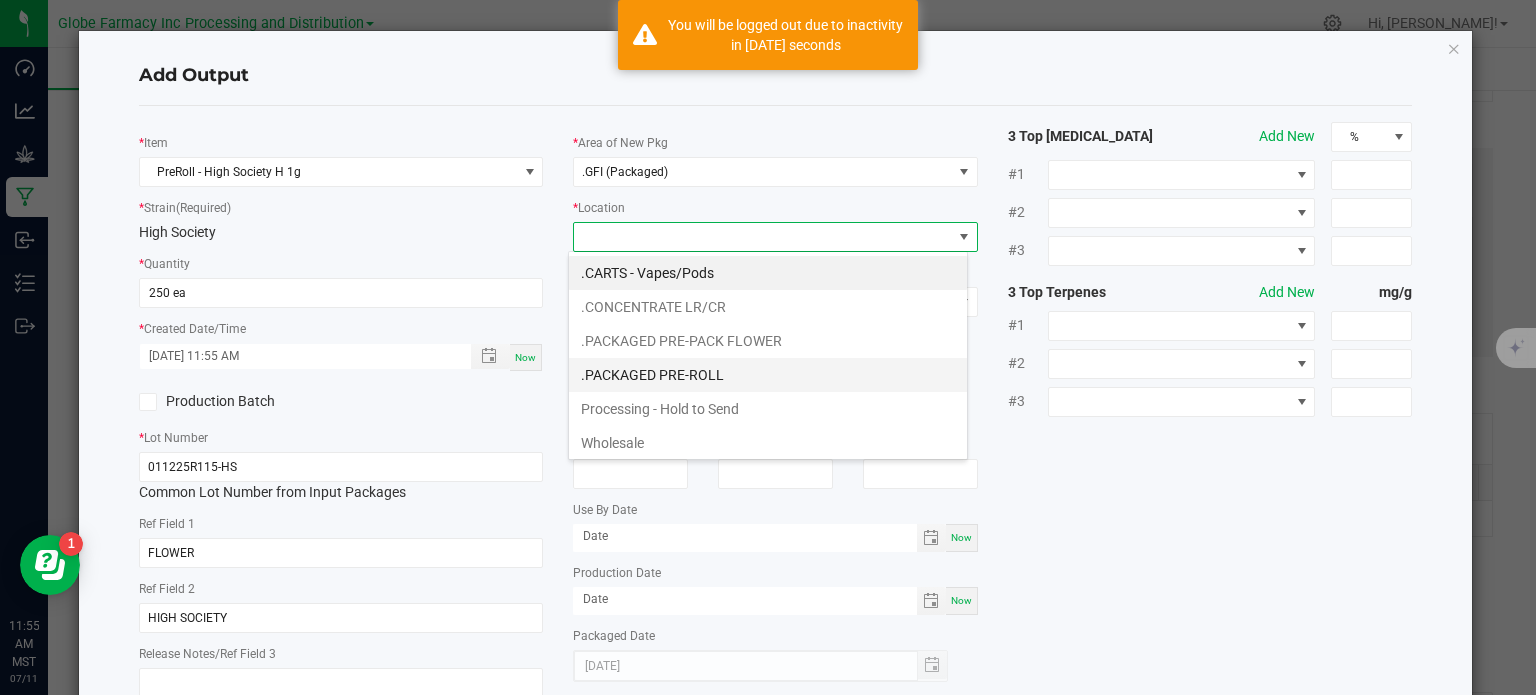 click on ".PACKAGED PRE-ROLL" at bounding box center [768, 375] 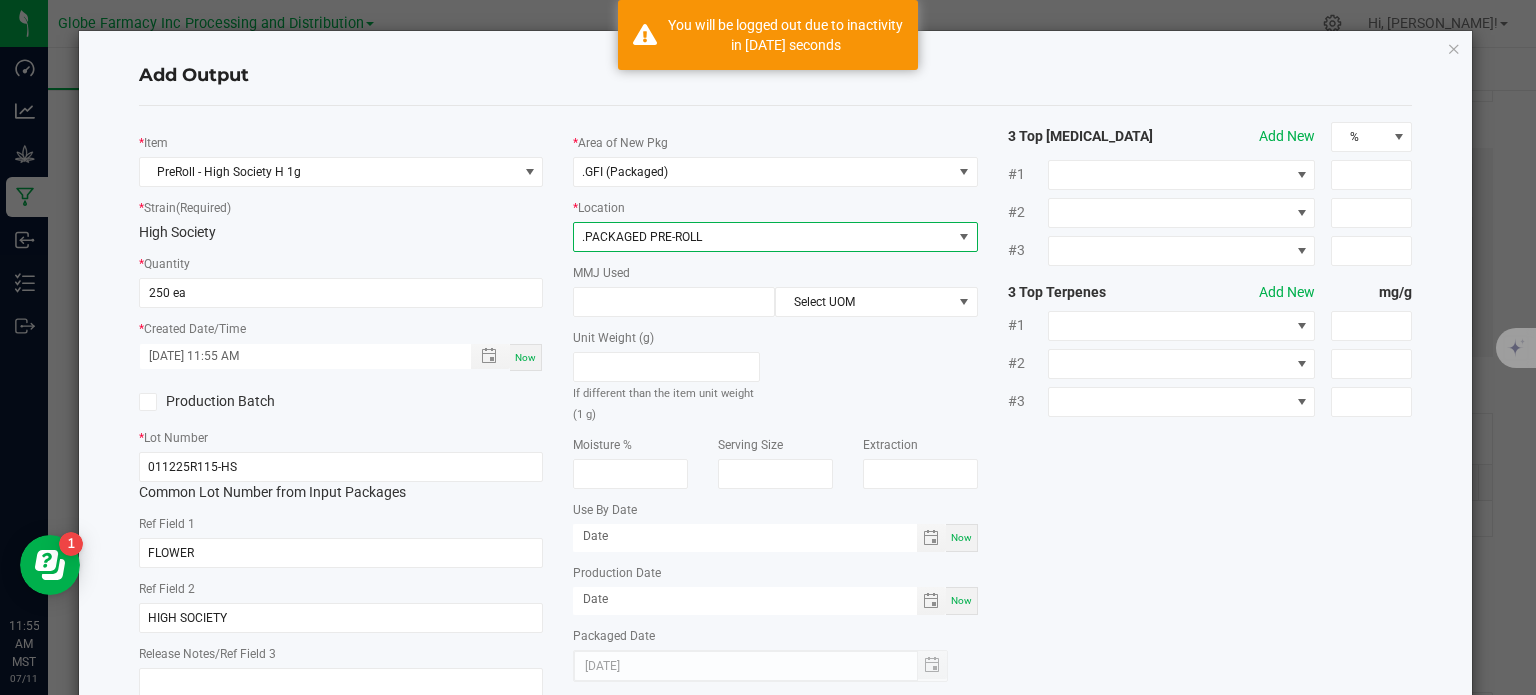 click on "Unit Weight (g)   If different than the item unit weight (1 g)" 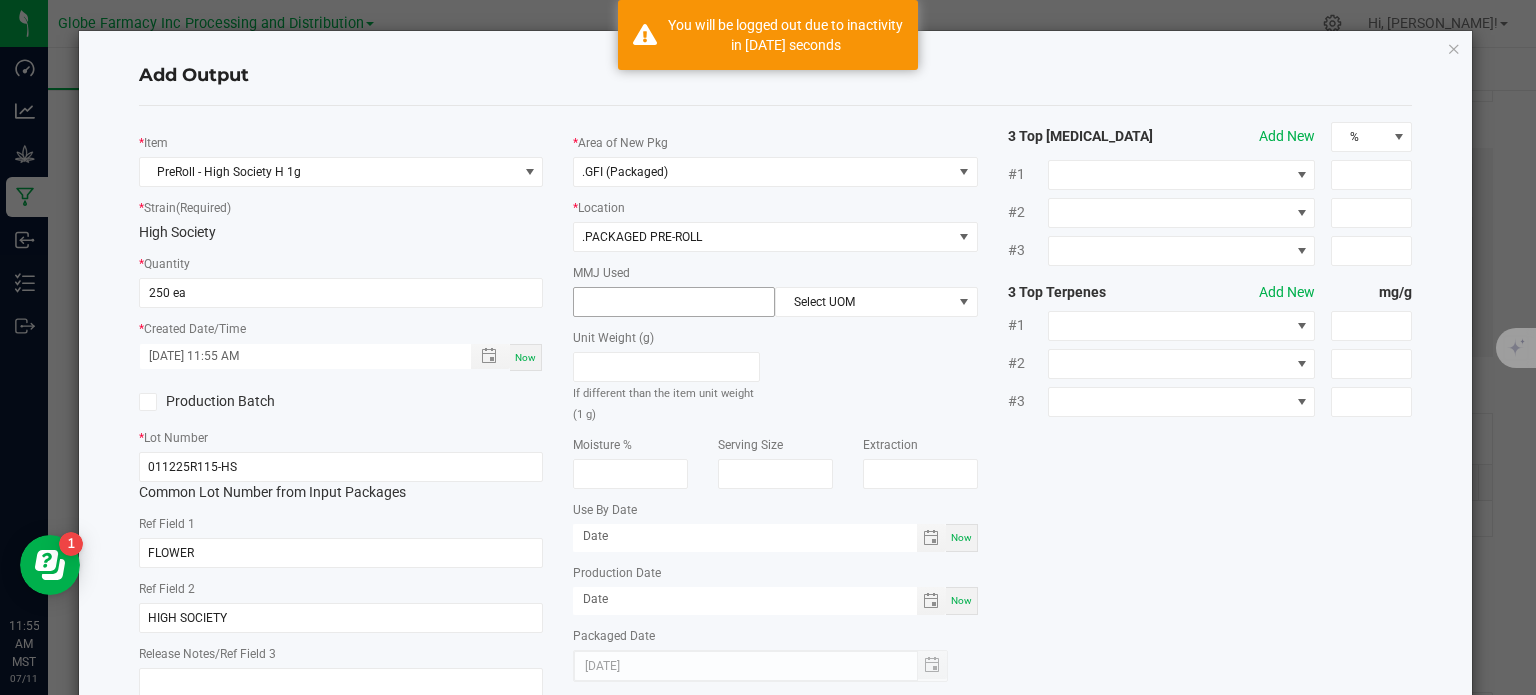 click at bounding box center [674, 302] 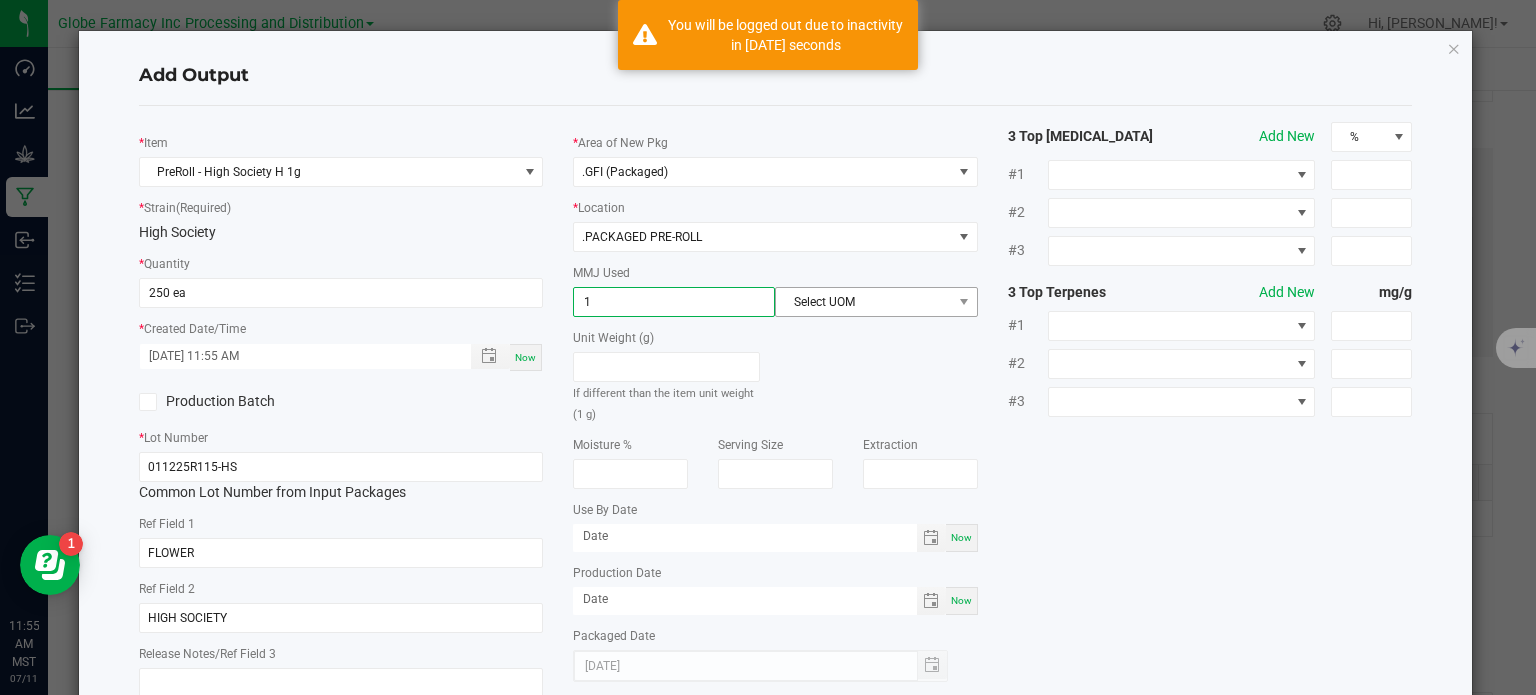 type on "1" 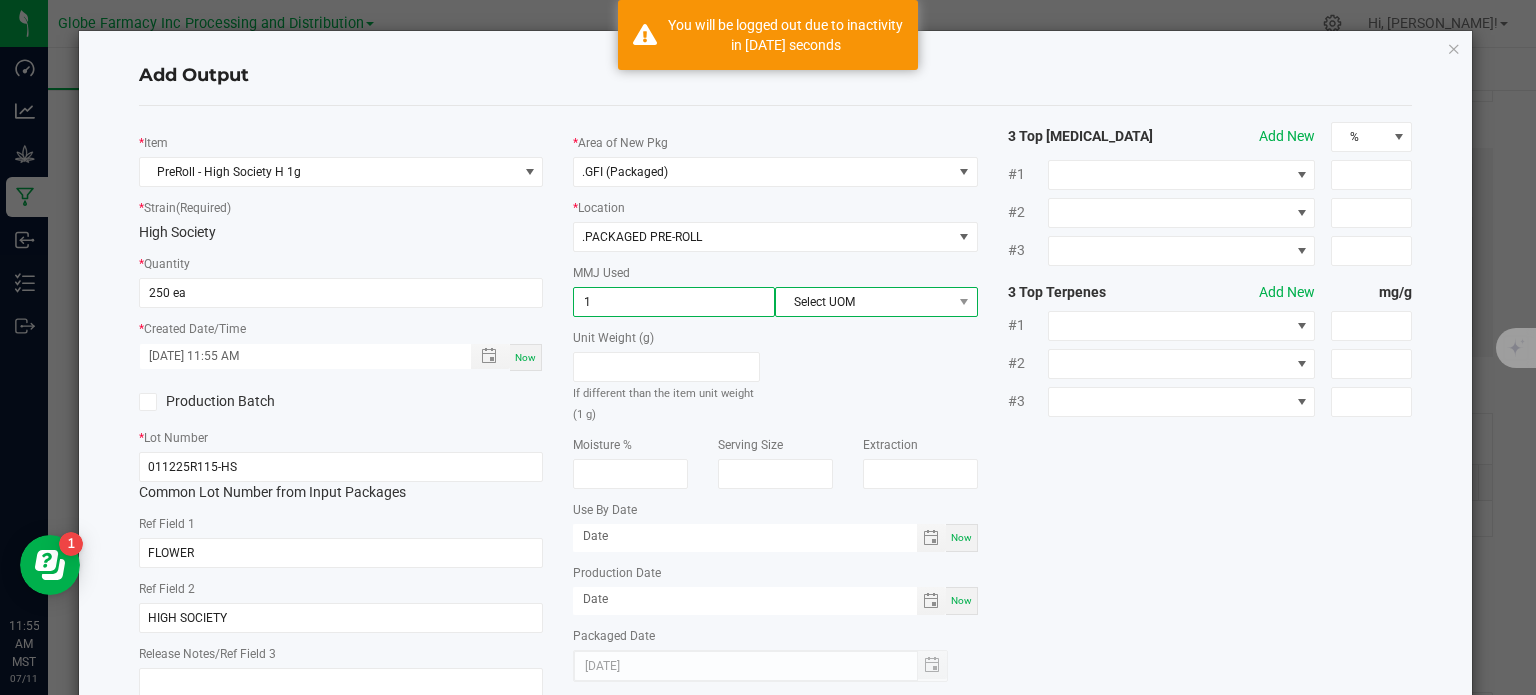 click on "Select UOM" at bounding box center [863, 302] 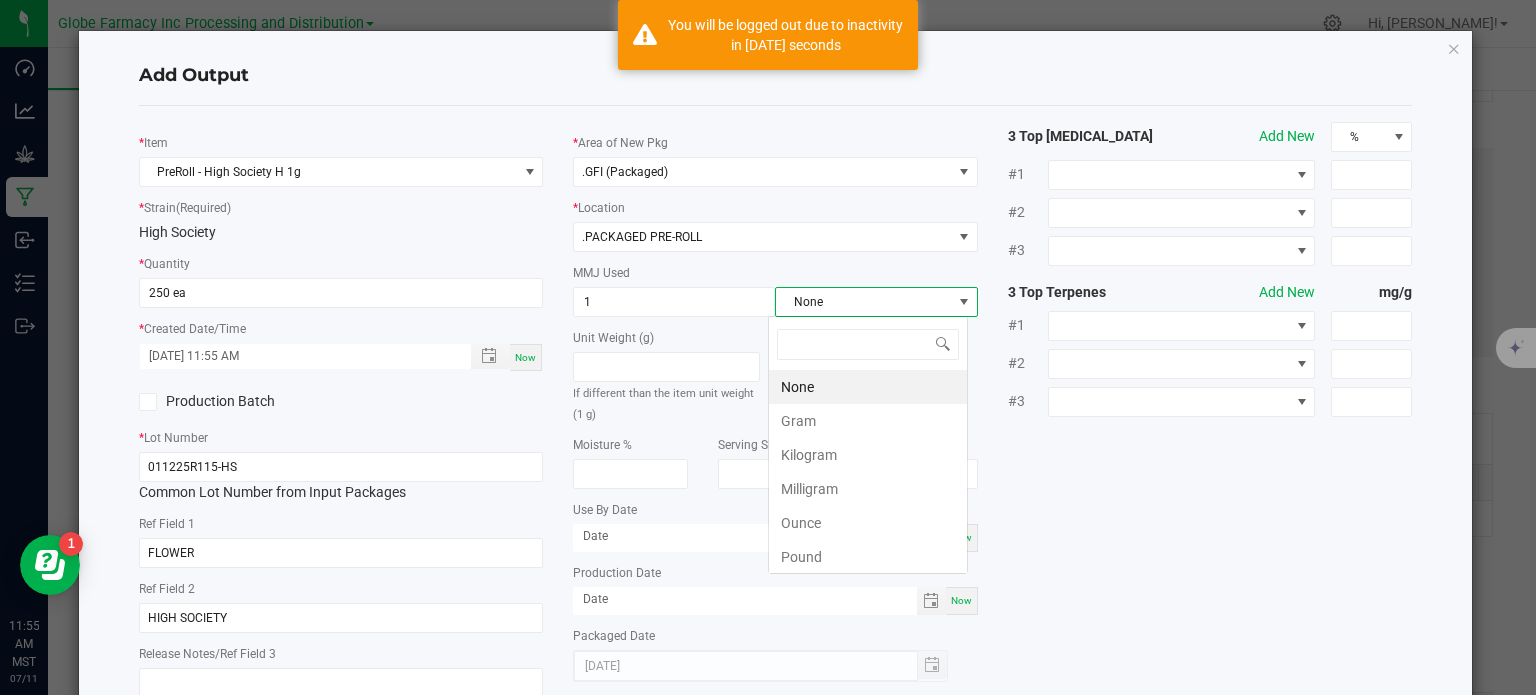scroll, scrollTop: 99970, scrollLeft: 99800, axis: both 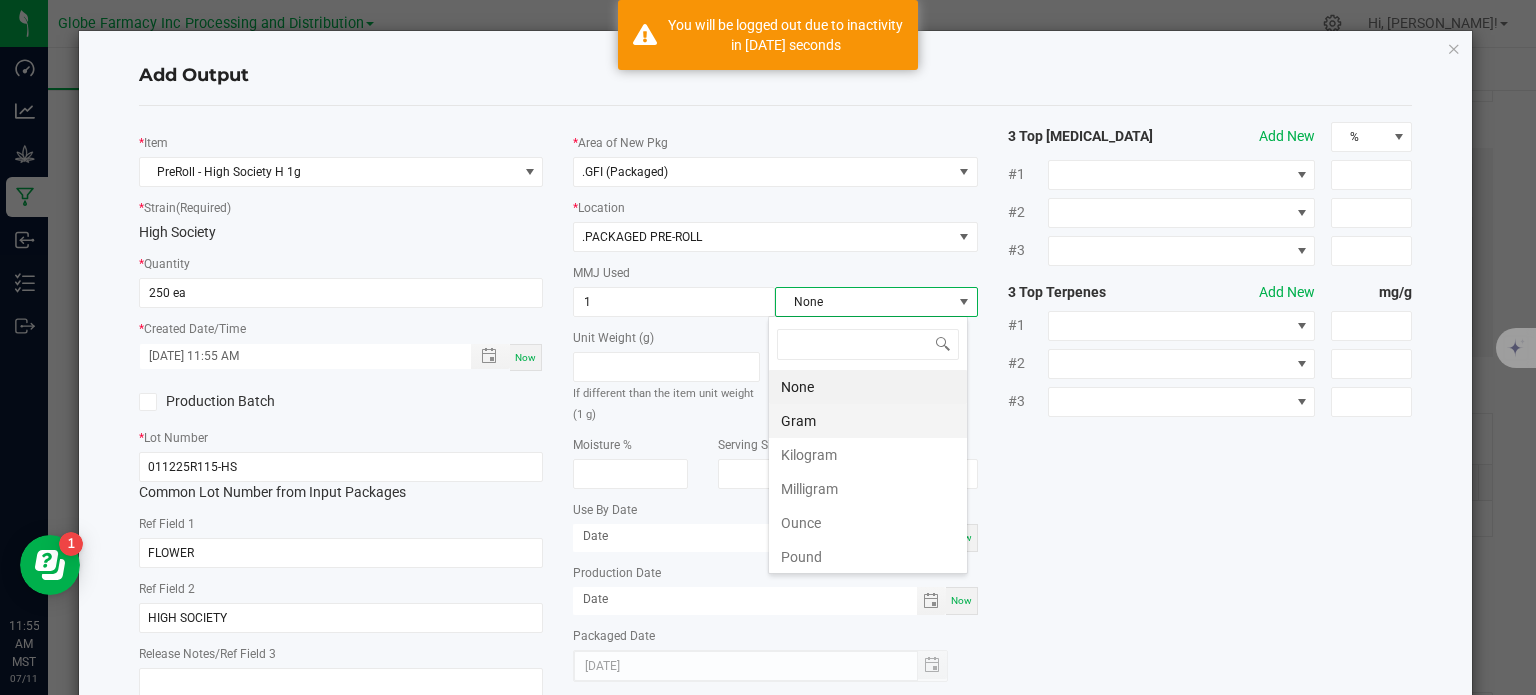 click on "Gram" at bounding box center [868, 421] 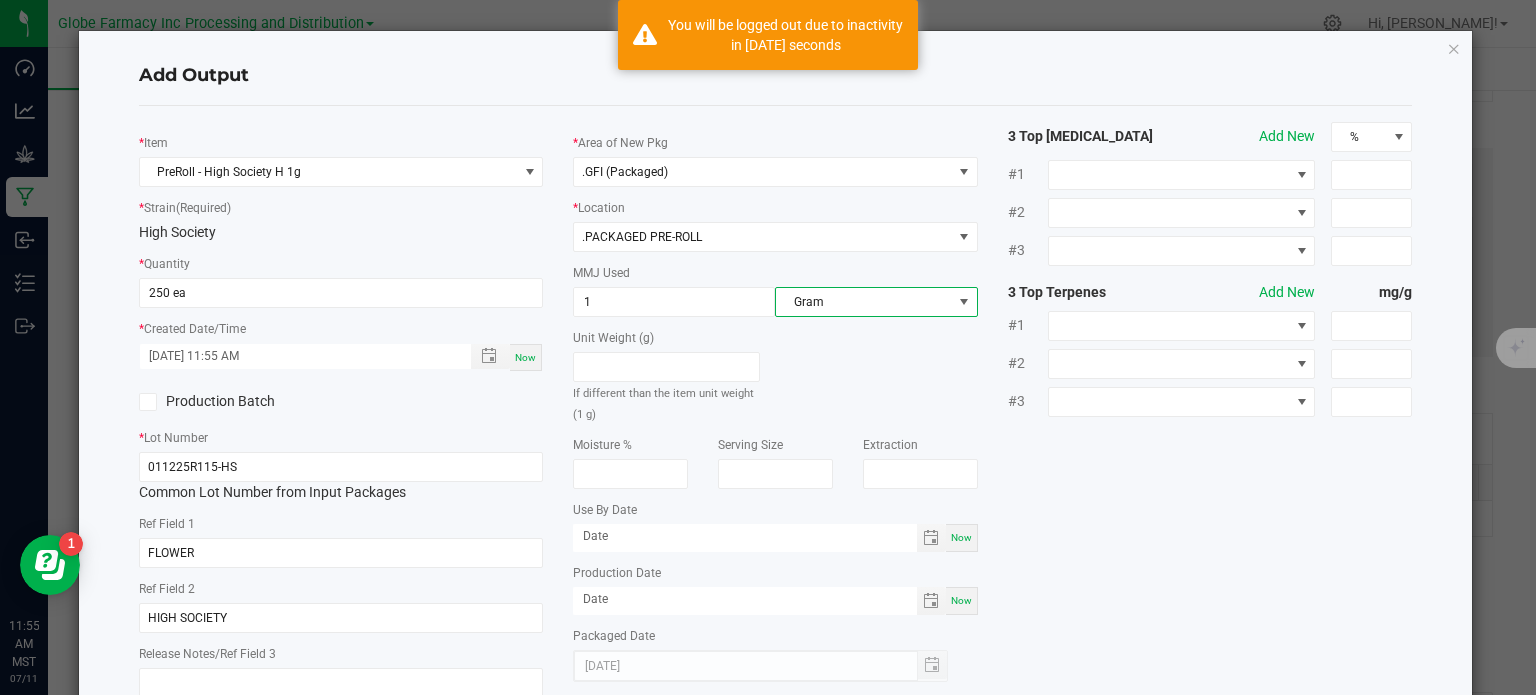 click on "*   Item  PreRoll - High Society H 1g  *   Strain  (Required)  High Society   *   Quantity  250 ea  *   Created Date/Time  07/11/2025 11:55 AM Now  Production Batch   *   Lot Number  011225R115-HS  Common Lot Number from Input Packages   Ref Field 1  FLOWER  Ref Field 2  HIGH SOCIETY  Release Notes/Ref Field 3   *   Area of New Pkg  .GFI (Packaged)  *   Location  .PACKAGED PRE-ROLL  MMJ Used  1 Gram  Unit Weight (g)   If different than the item unit weight (1 g)   Moisture %   Serving Size   Extraction   Use By Date  Now  Production Date  Now  Packaged Date  07/11/2025 3 Top Cannabinoids  Add New  % #1 #2 #3 3 Top Terpenes  Add New  mg/g #1 #2 #3" 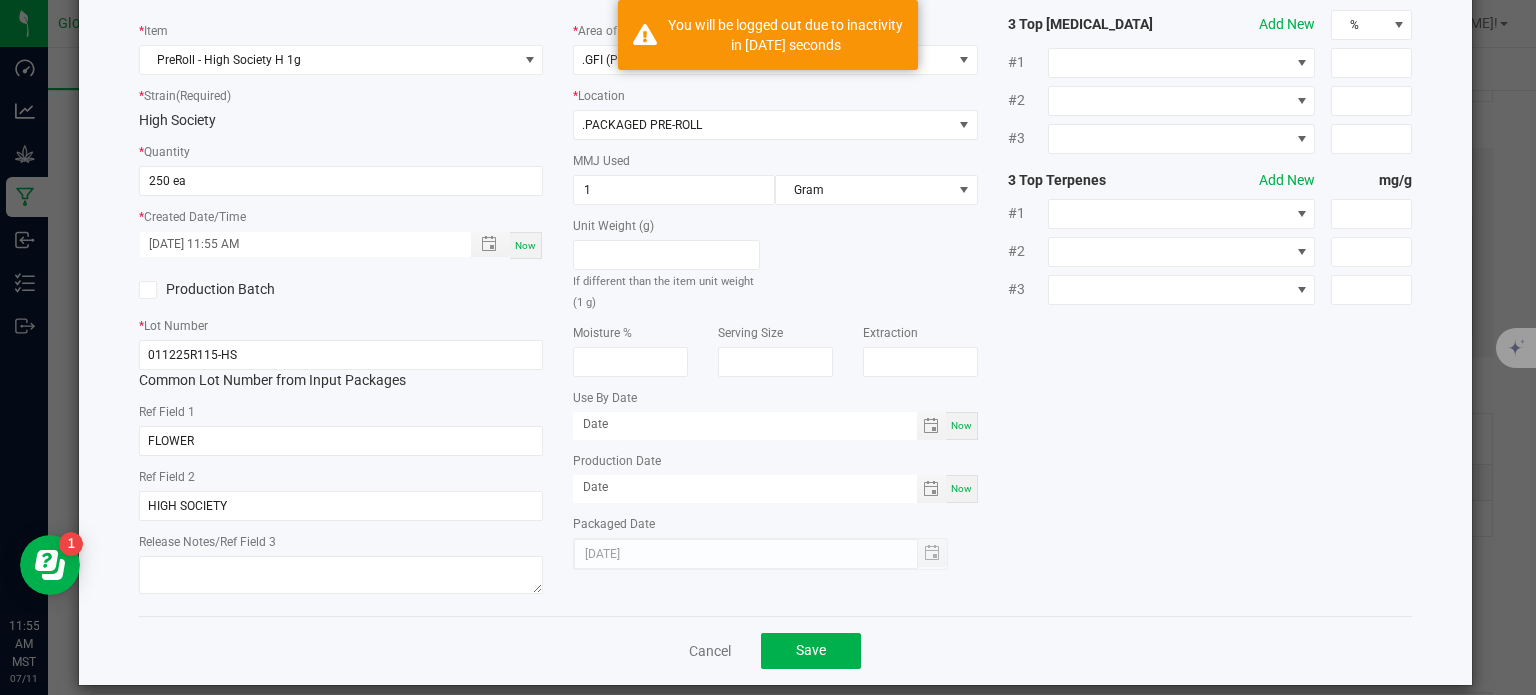 scroll, scrollTop: 133, scrollLeft: 0, axis: vertical 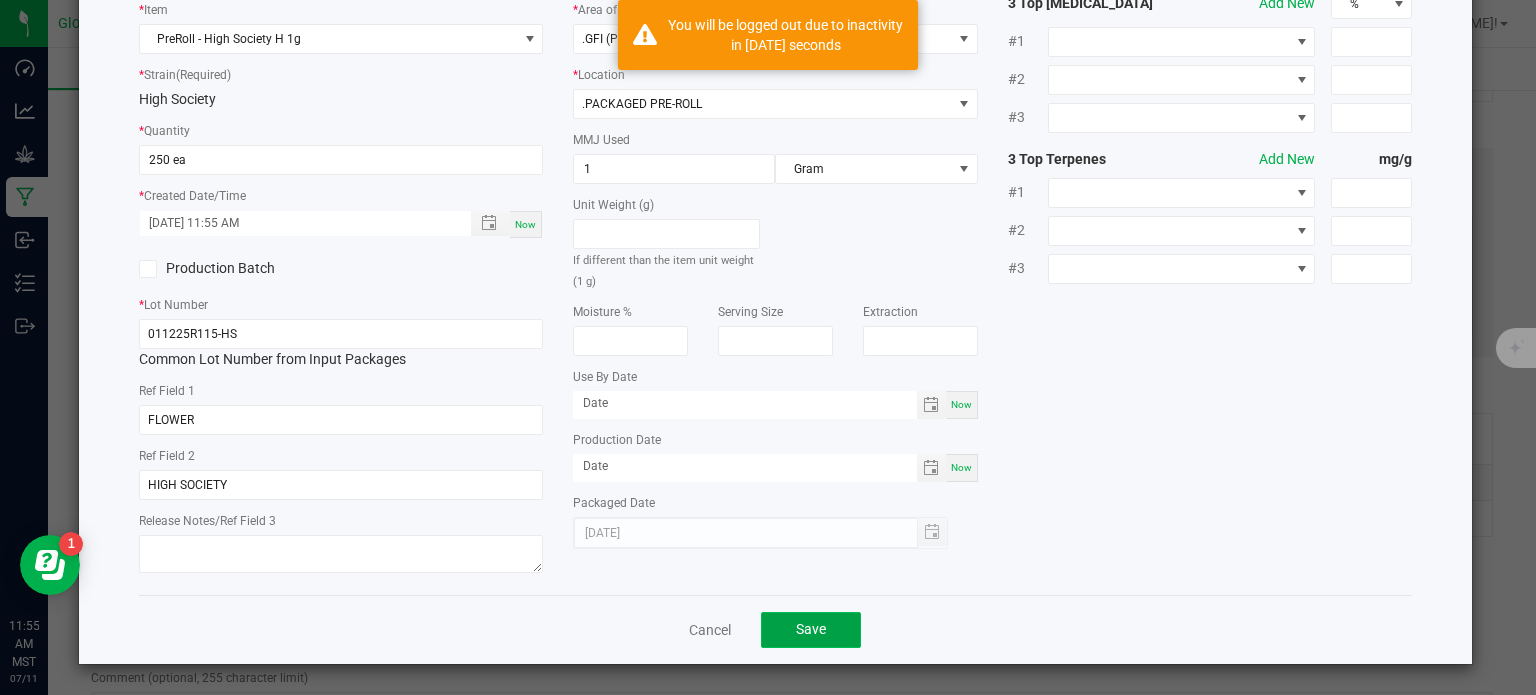 click on "Save" 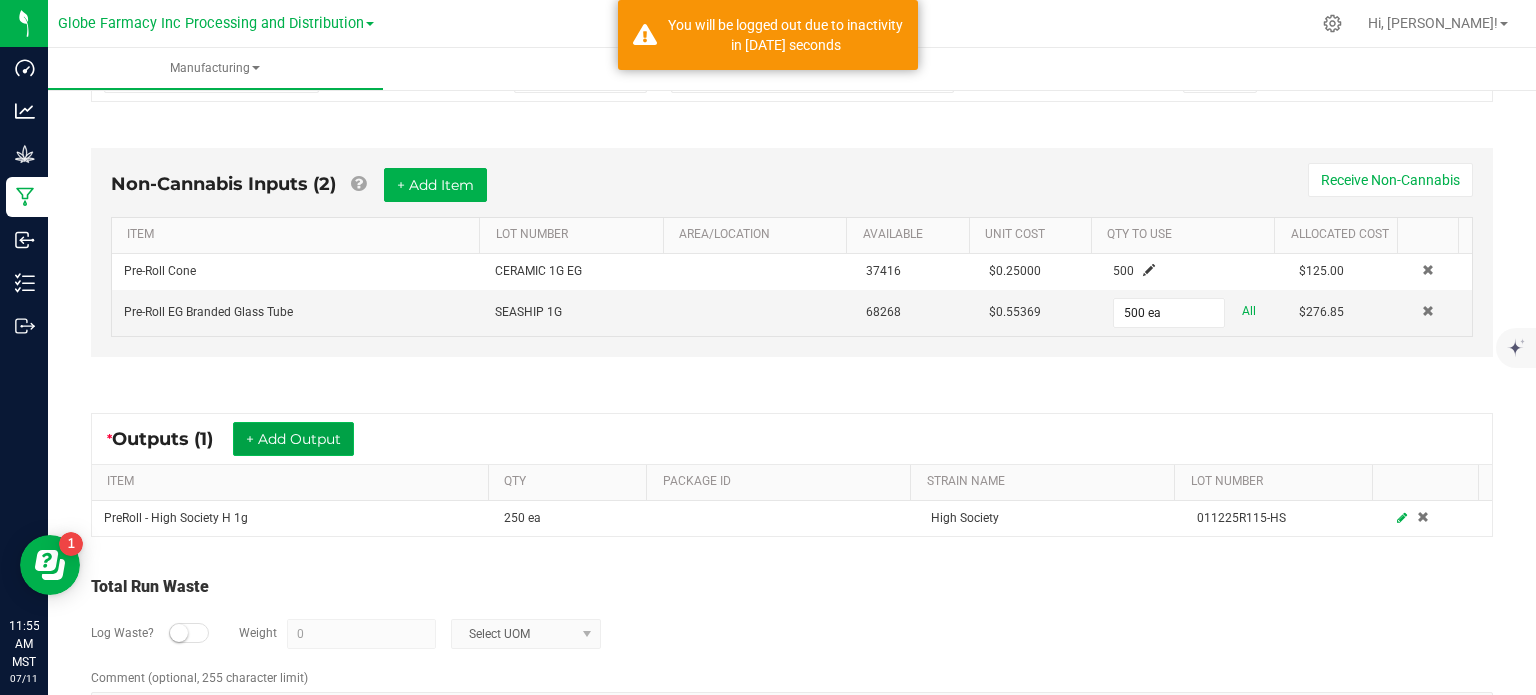 click on "+ Add Output" at bounding box center [293, 439] 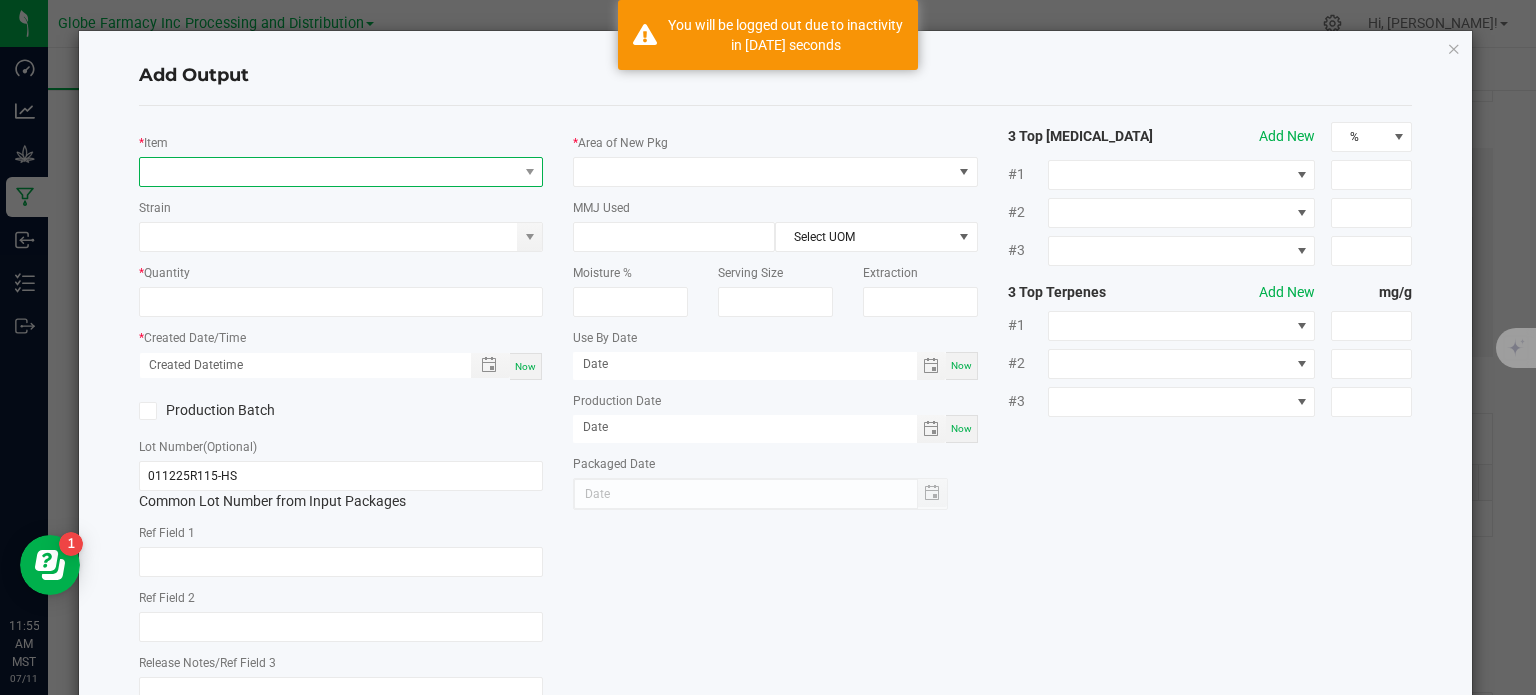 click at bounding box center [329, 172] 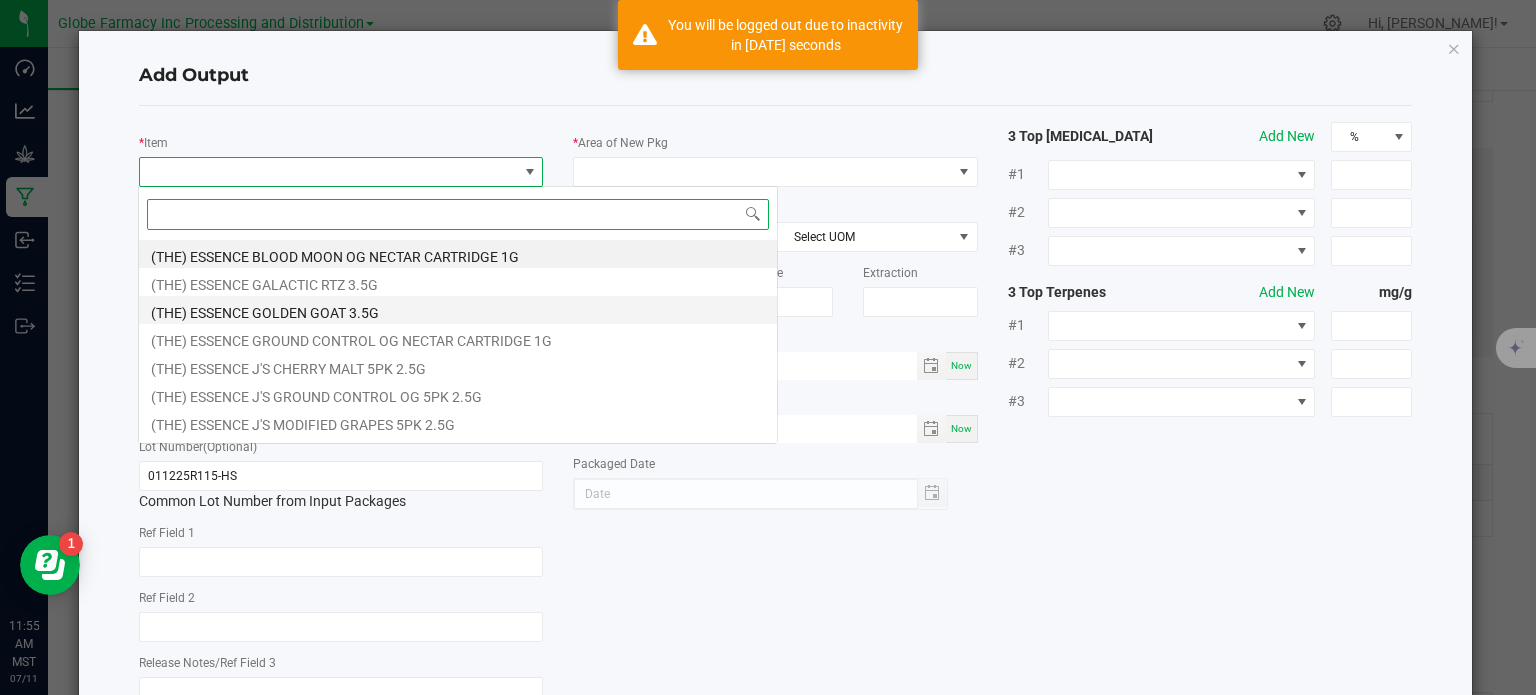 scroll, scrollTop: 99970, scrollLeft: 99600, axis: both 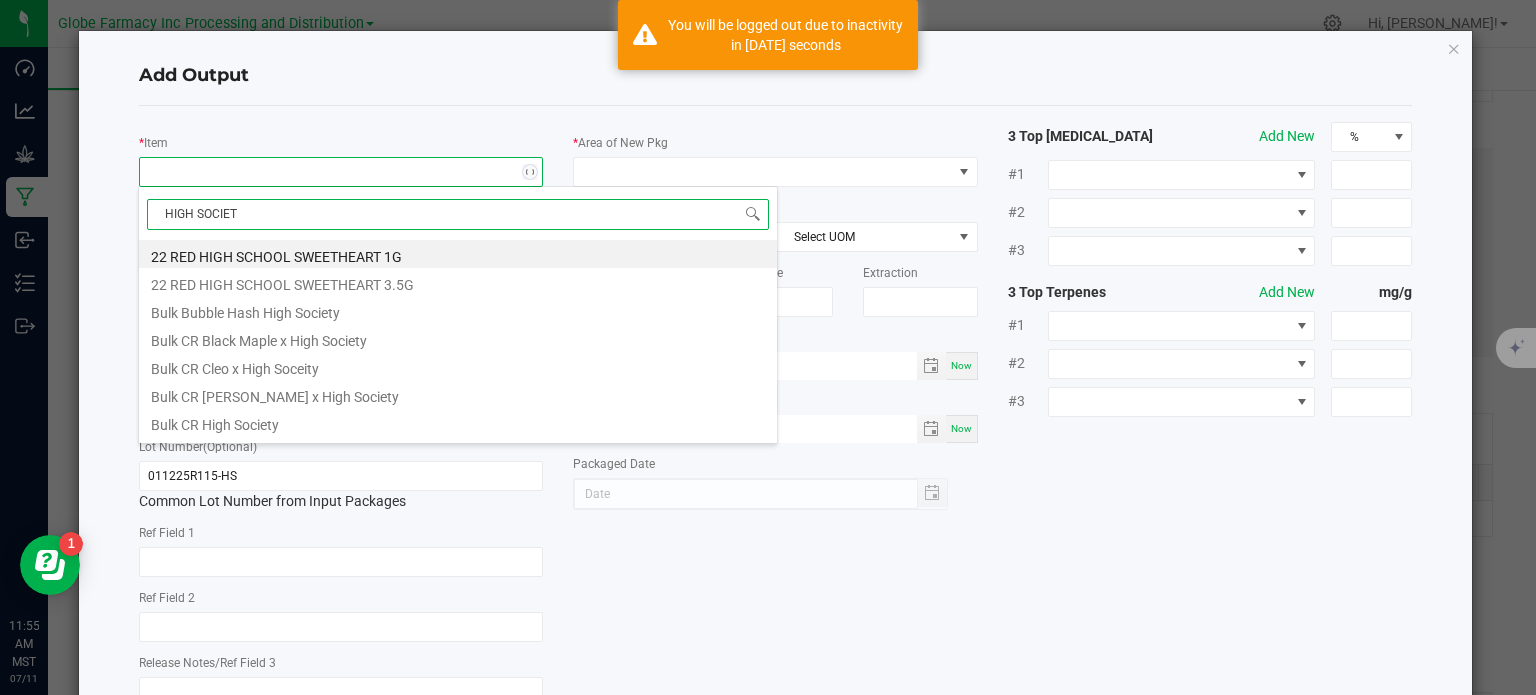type on "HIGH SOCIETY" 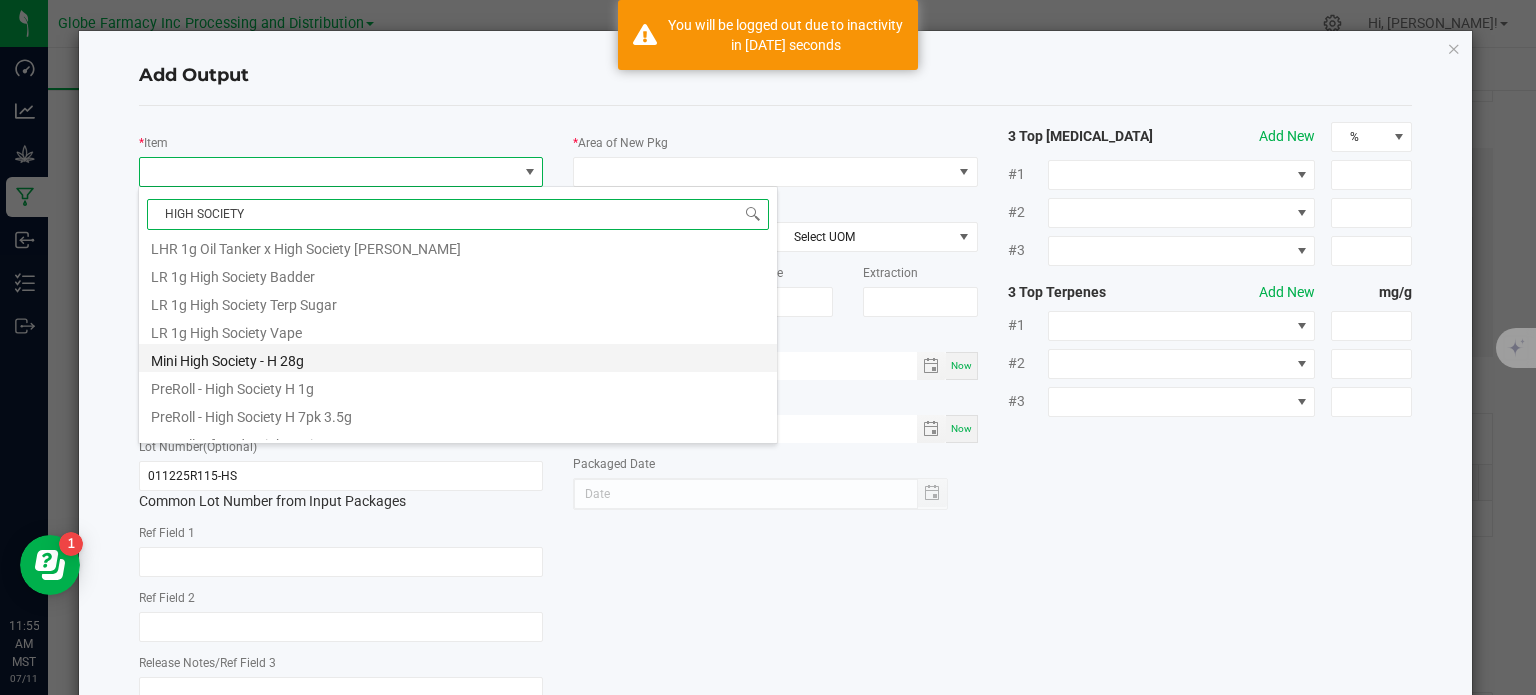 scroll, scrollTop: 836, scrollLeft: 0, axis: vertical 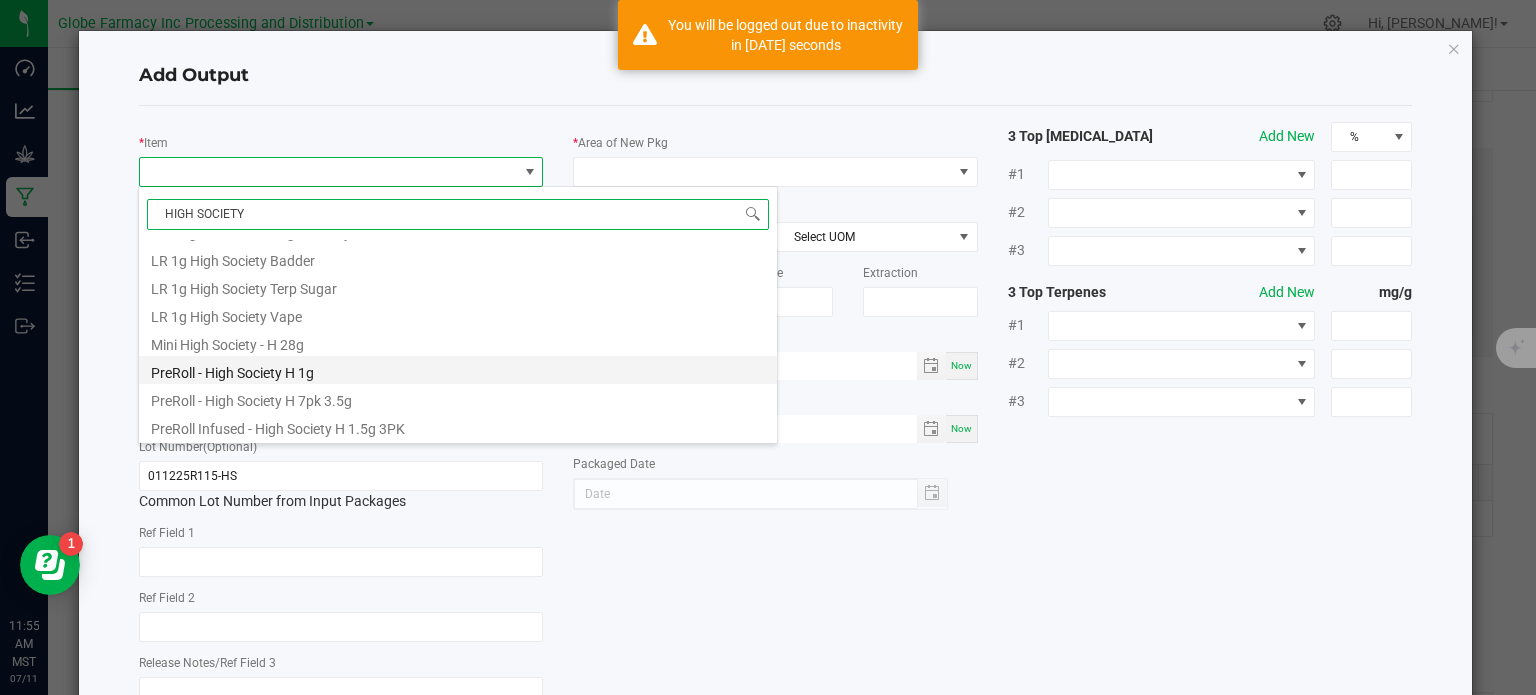 click on "PreRoll - High Society H 1g" at bounding box center [458, 370] 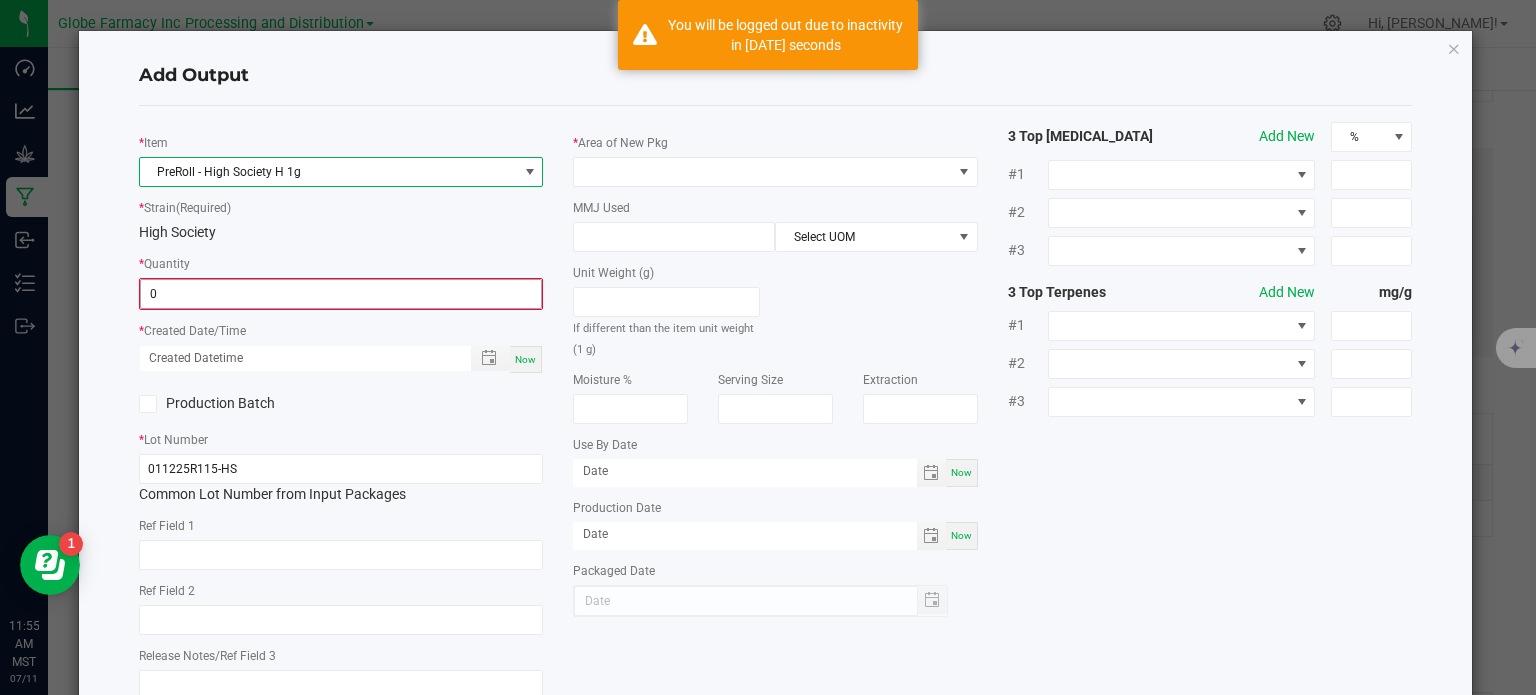 click on "0" at bounding box center [341, 294] 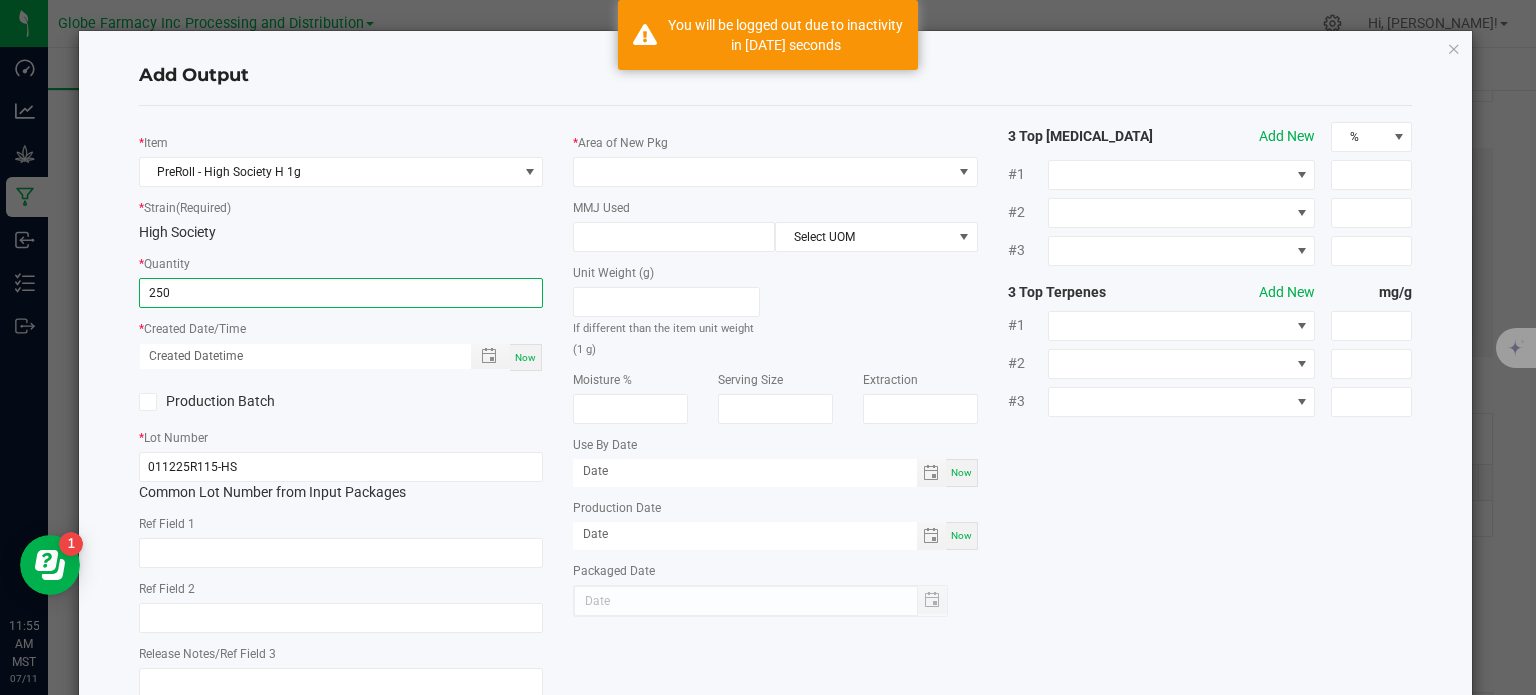 click on "Now" at bounding box center (525, 357) 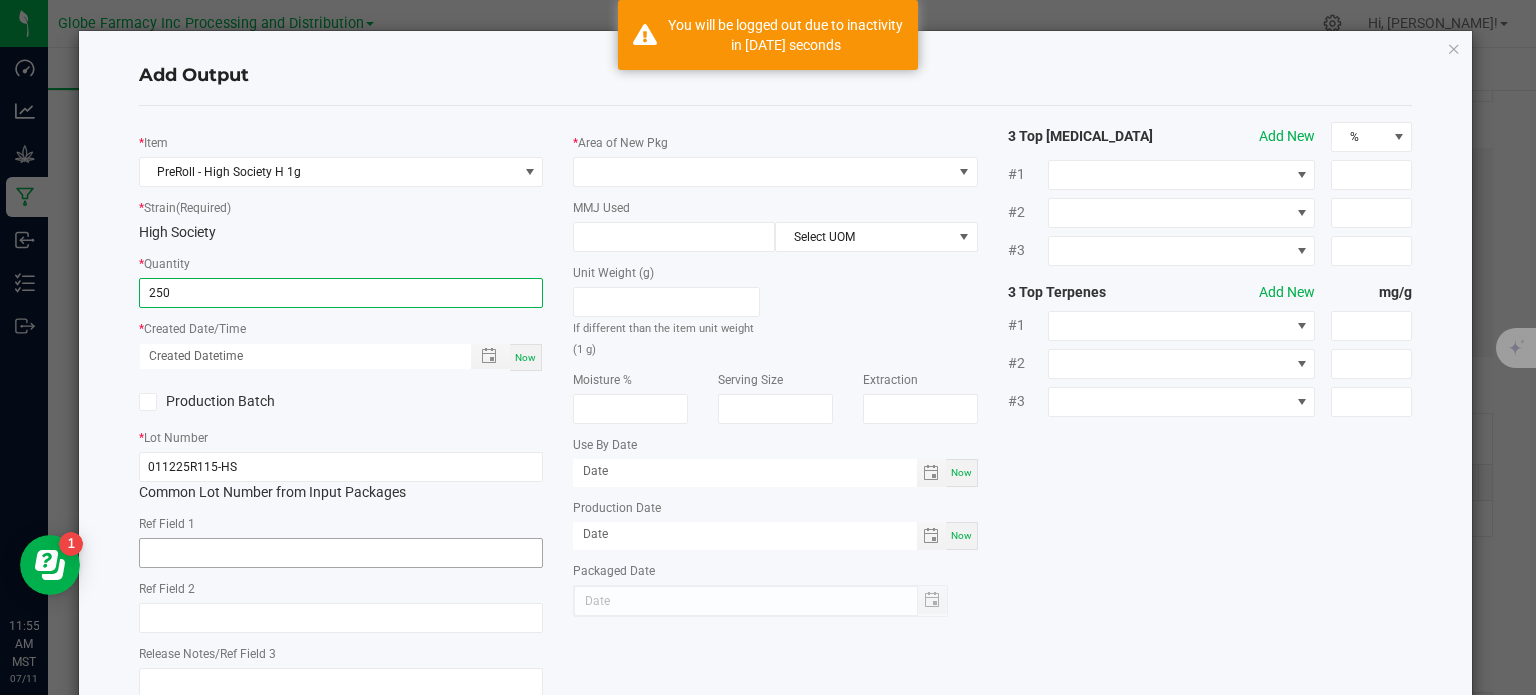 type on "250 ea" 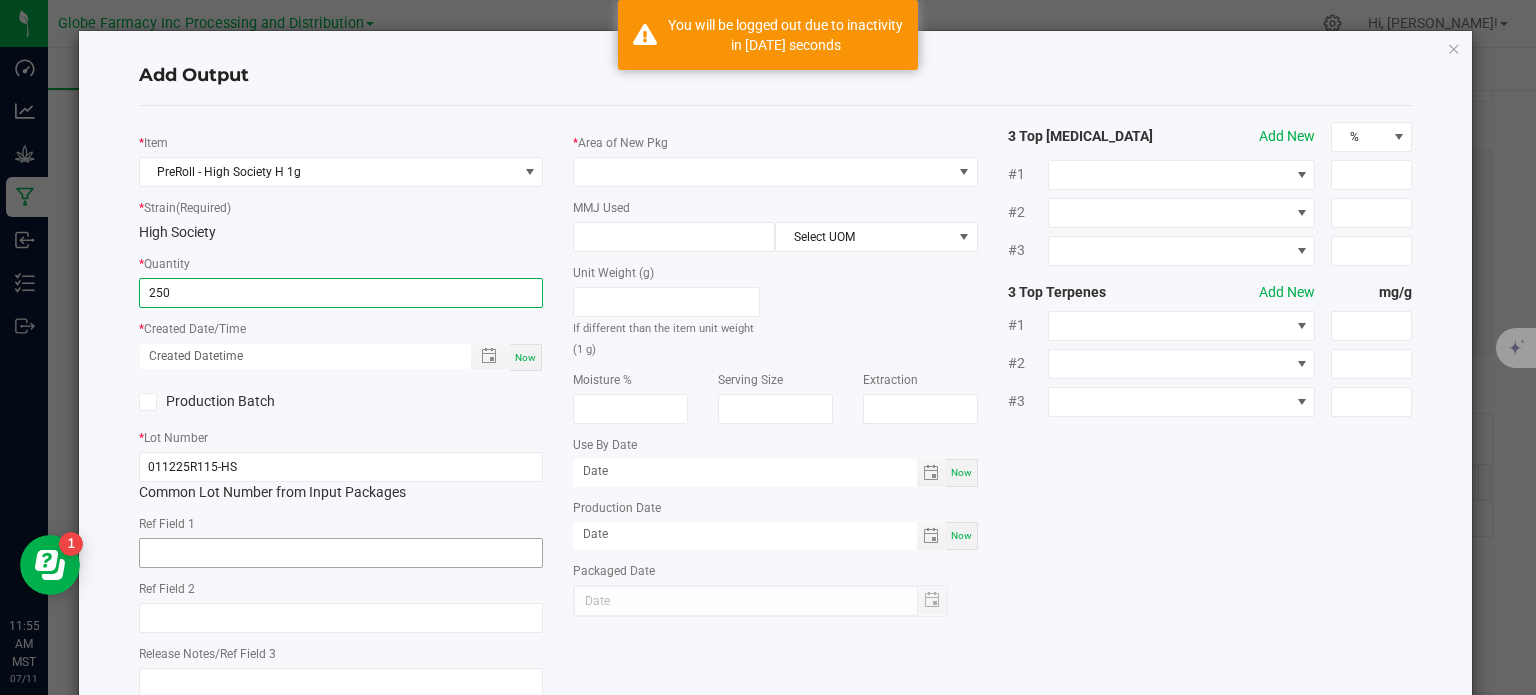 type on "07/11/2025 11:55 AM" 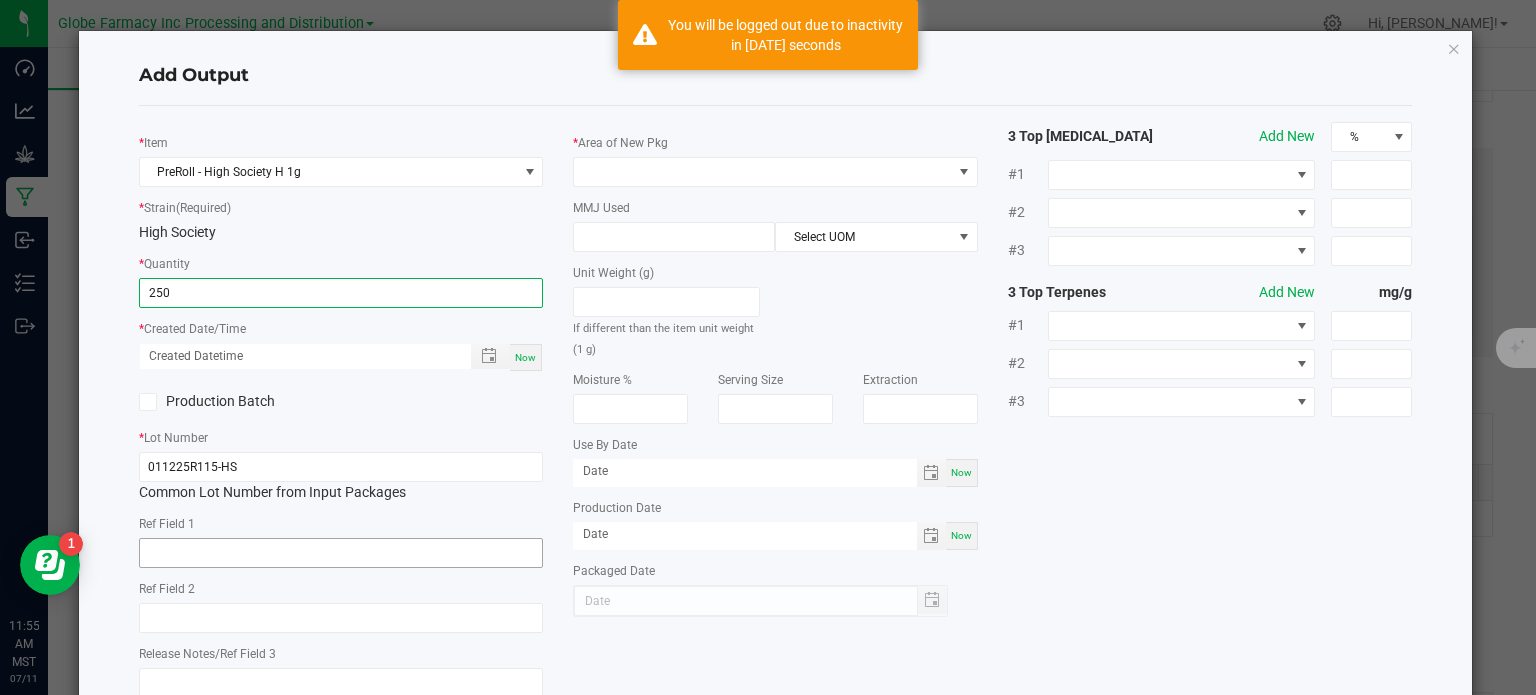 type on "[DATE]" 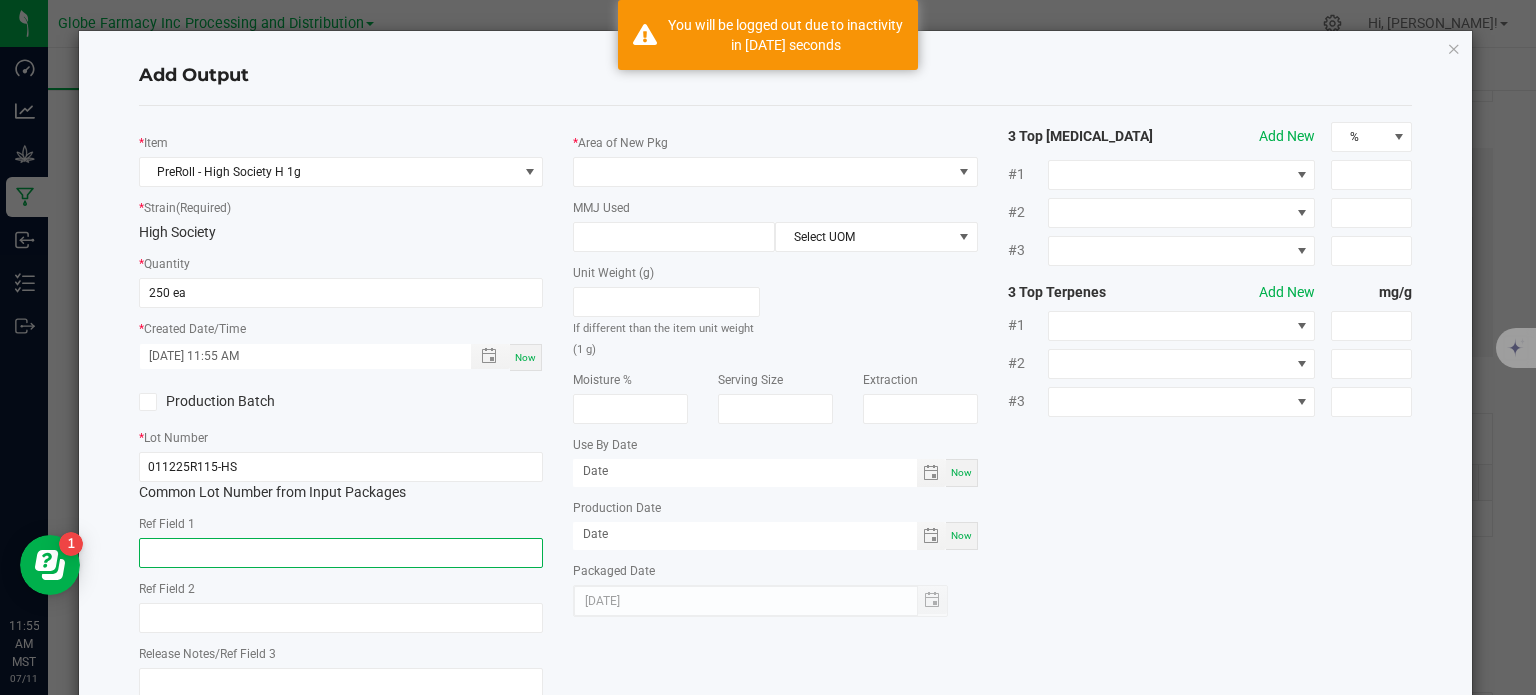 click 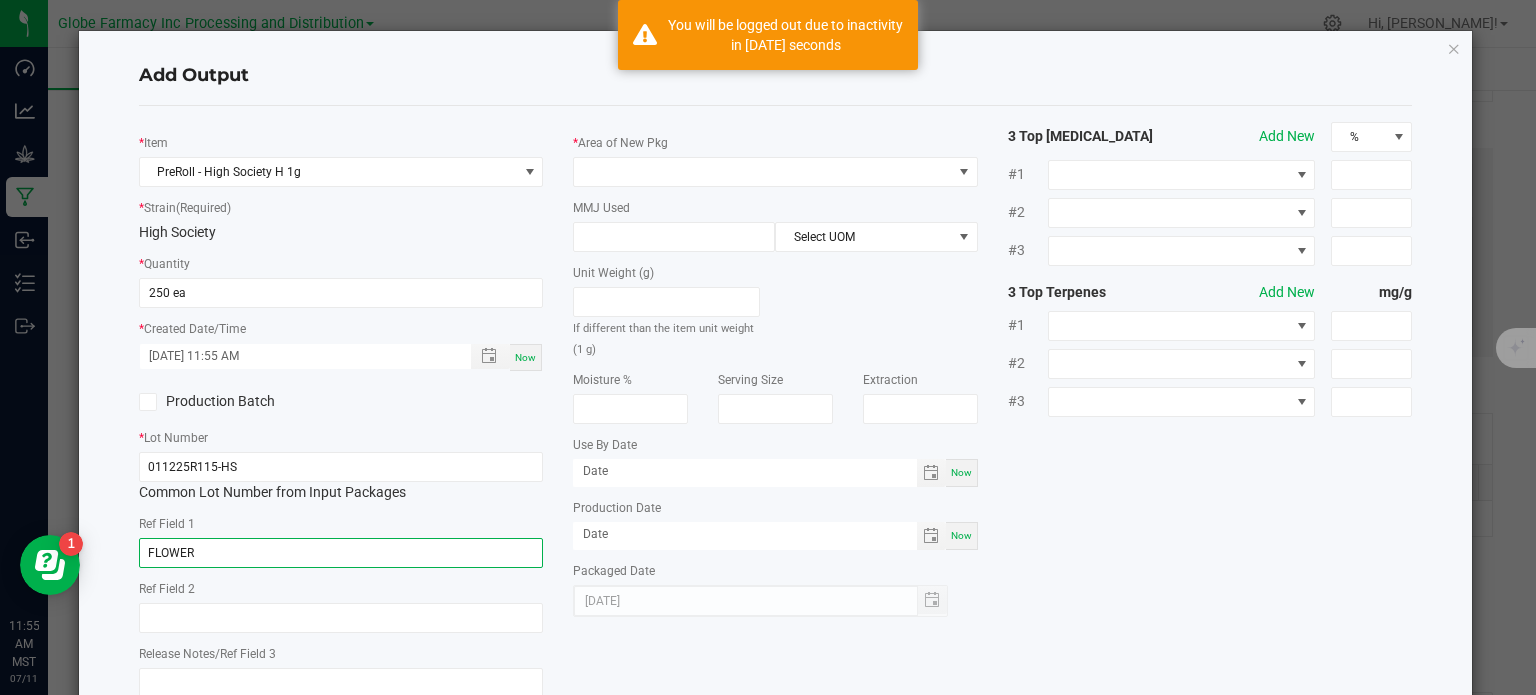 type on "FLOWER" 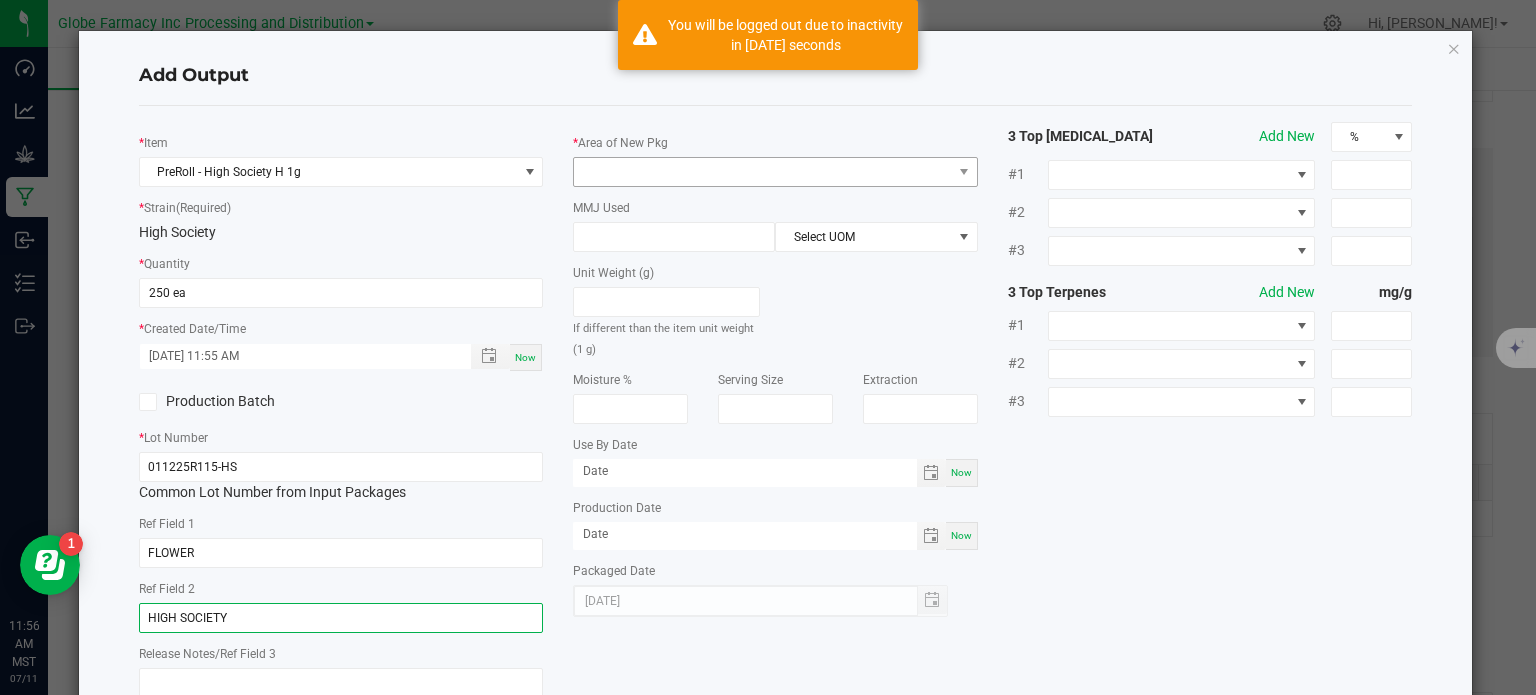 type on "HIGH SOCIETY" 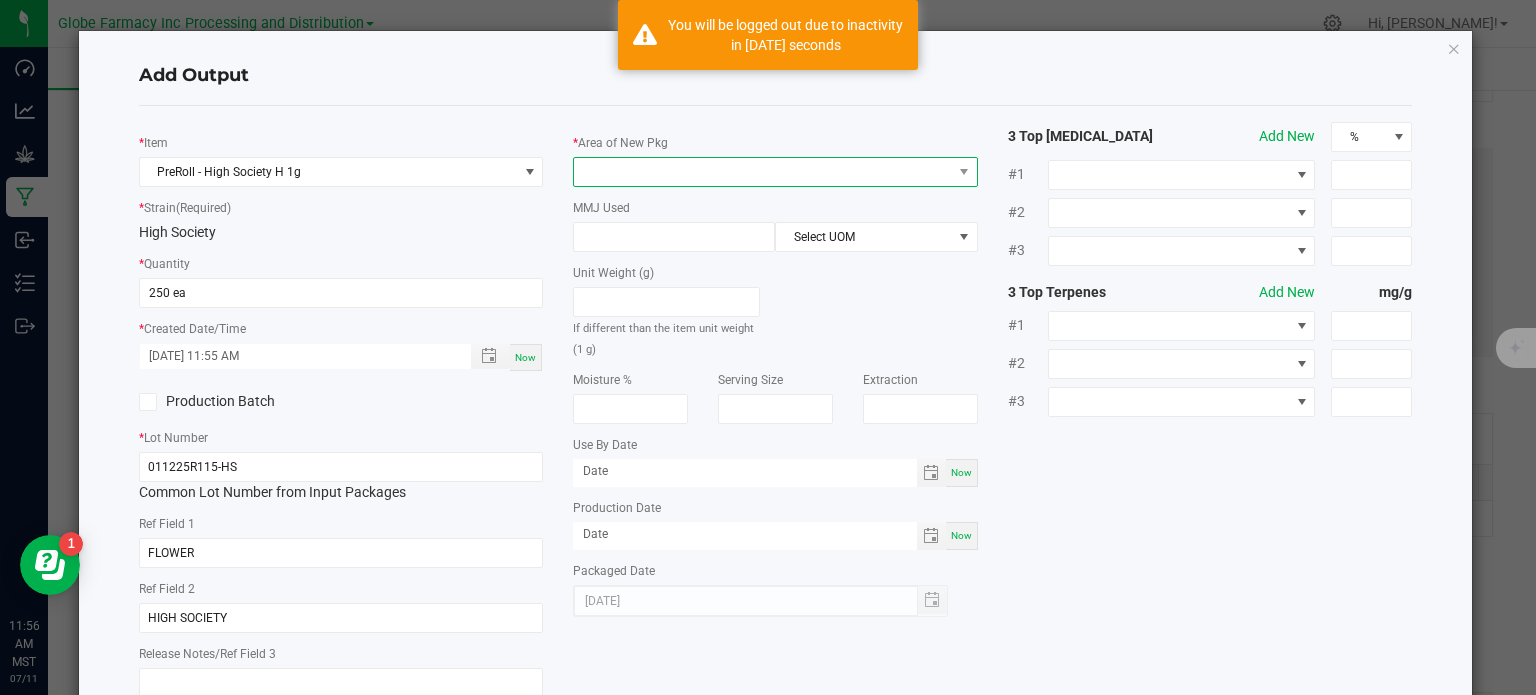 click at bounding box center (763, 172) 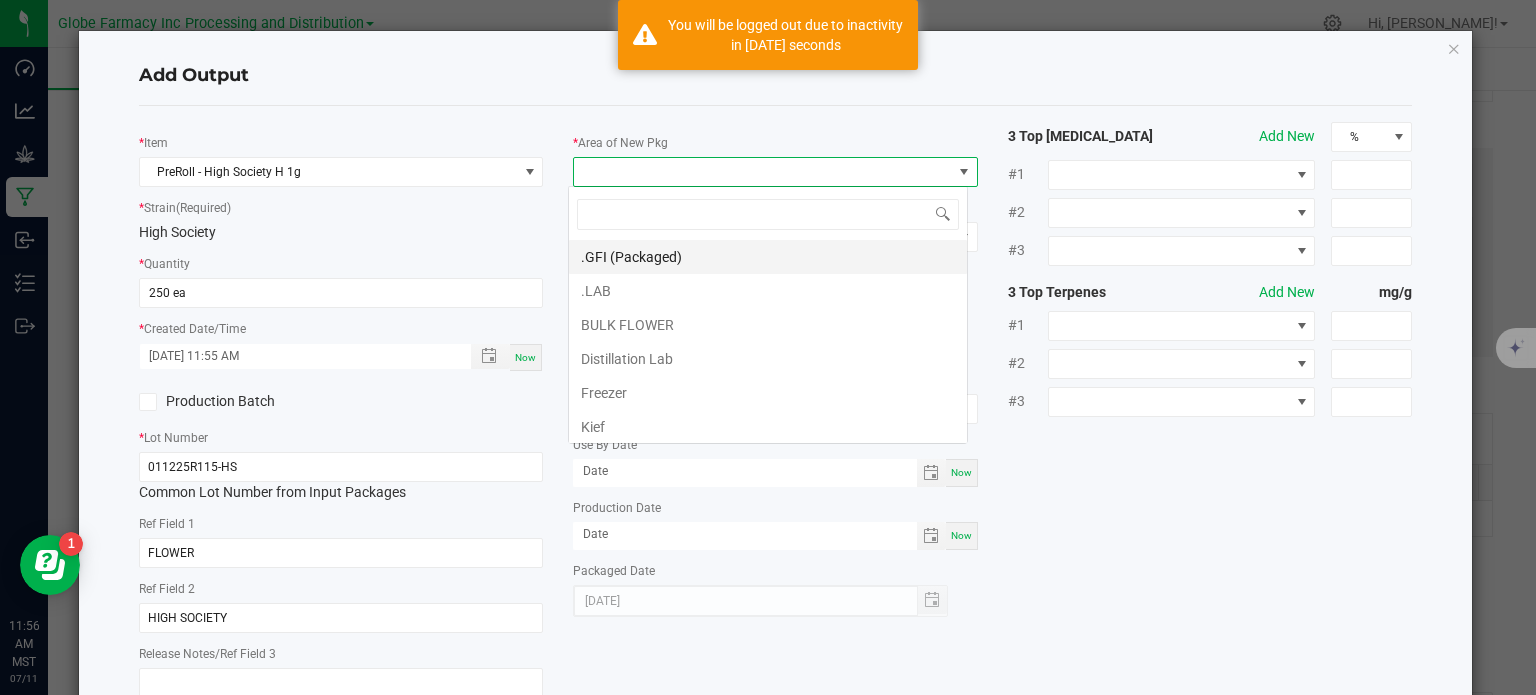 scroll, scrollTop: 99970, scrollLeft: 99600, axis: both 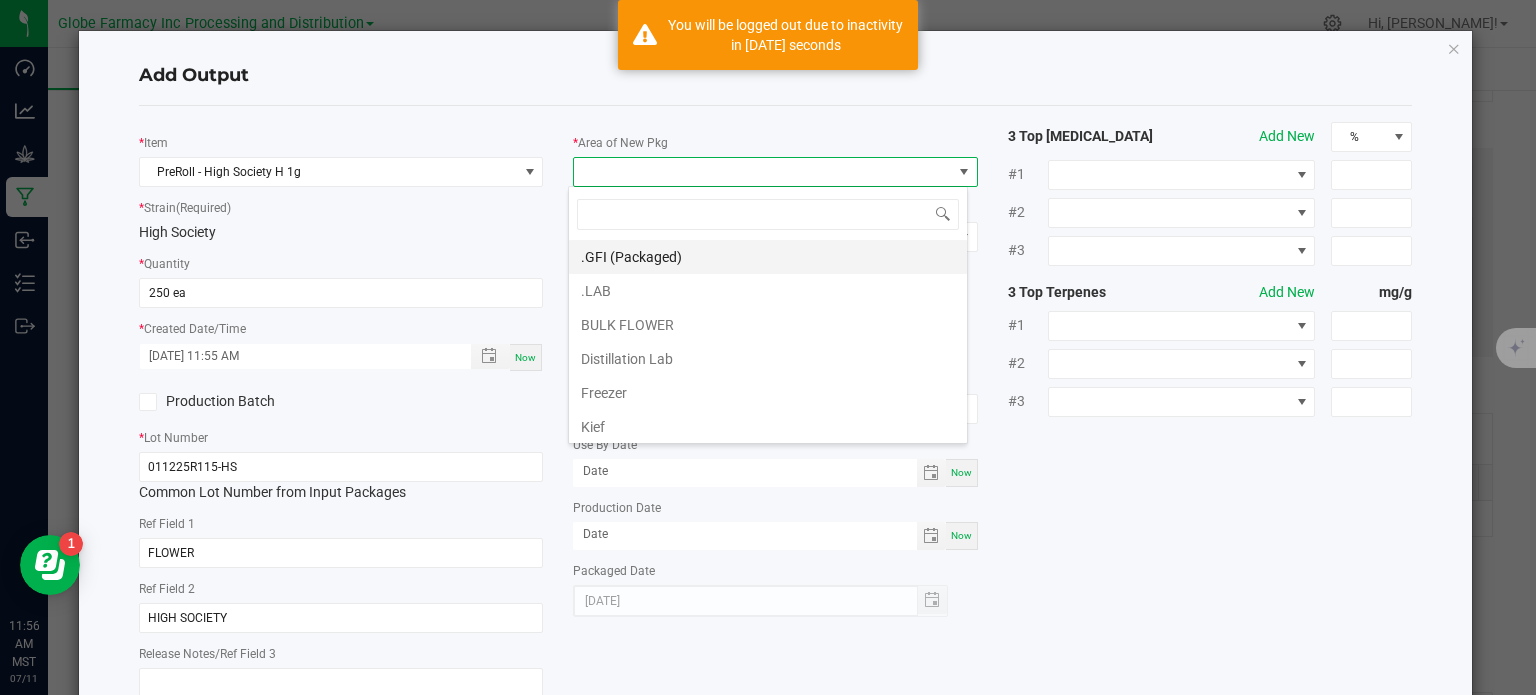 click on ".GFI (Packaged)" at bounding box center [768, 257] 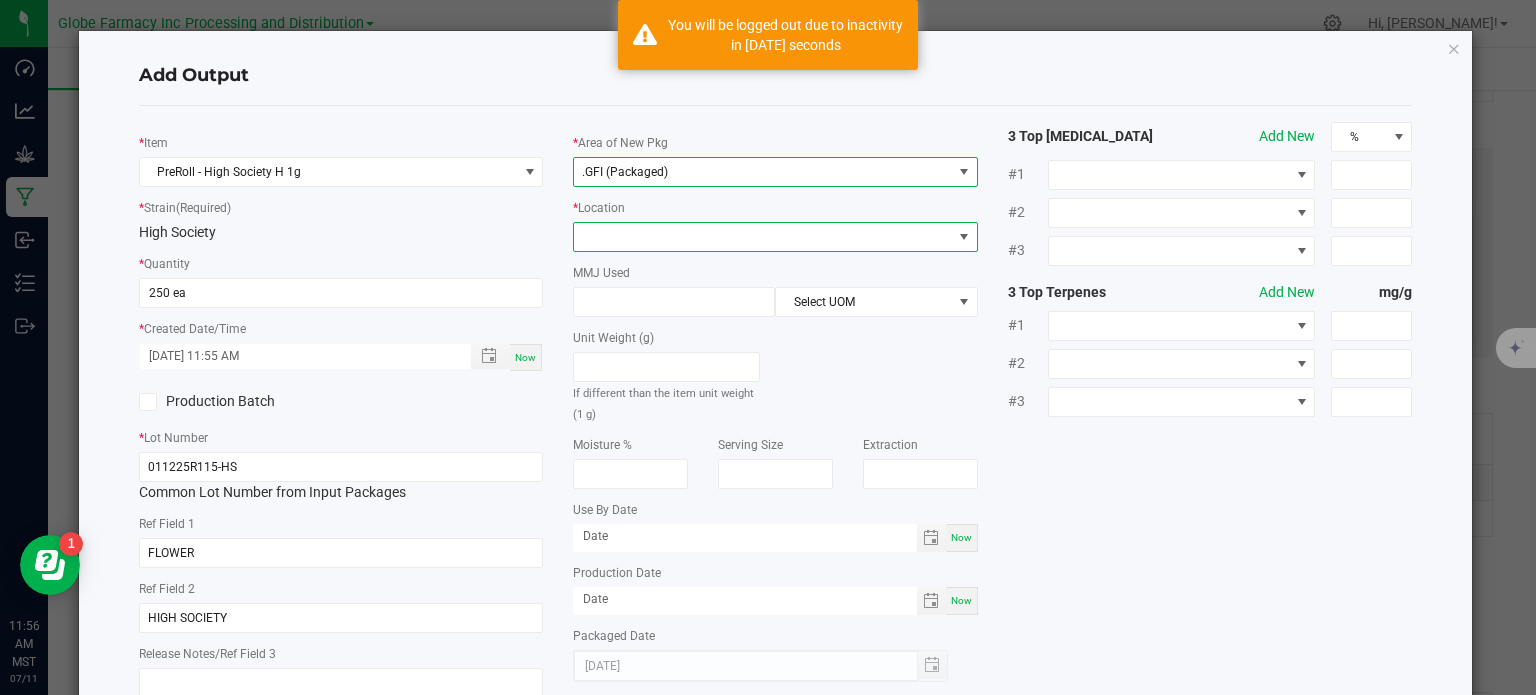 click at bounding box center [763, 237] 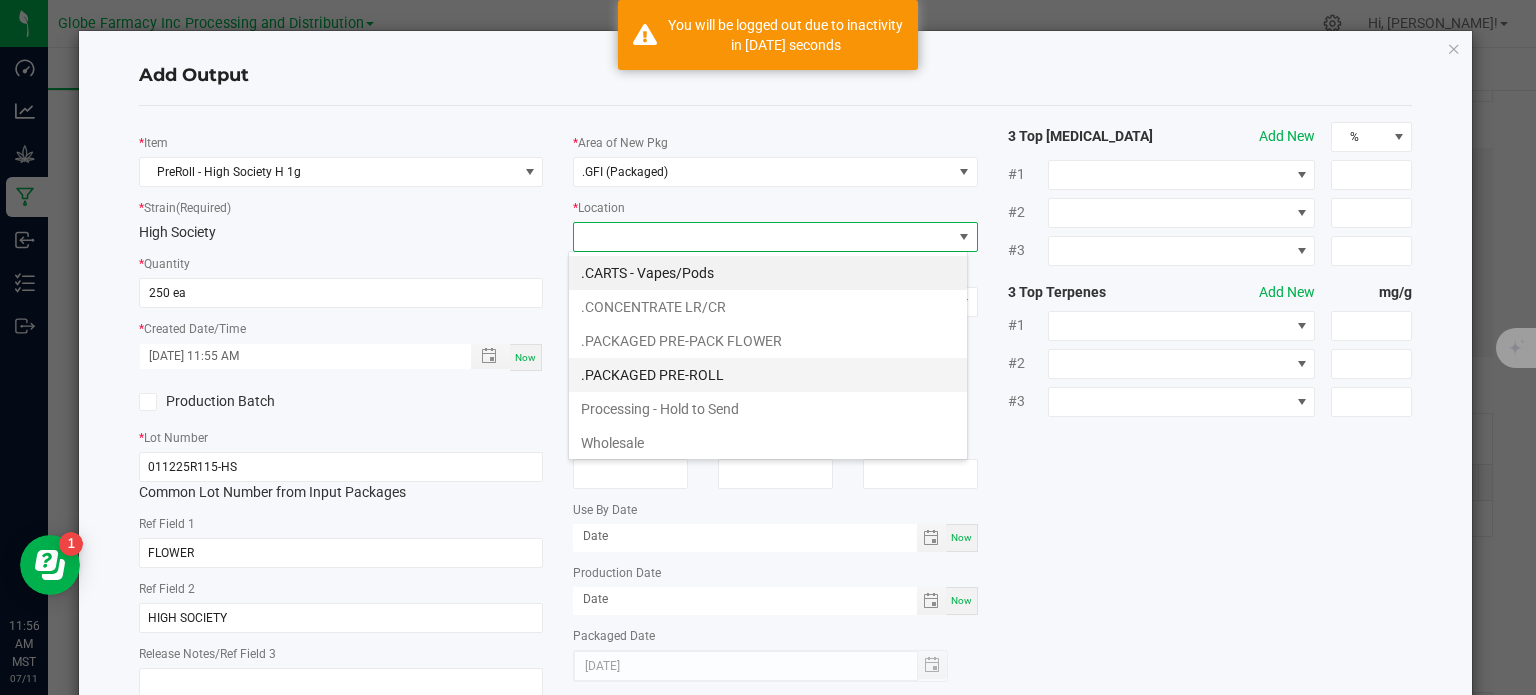 scroll, scrollTop: 99970, scrollLeft: 99600, axis: both 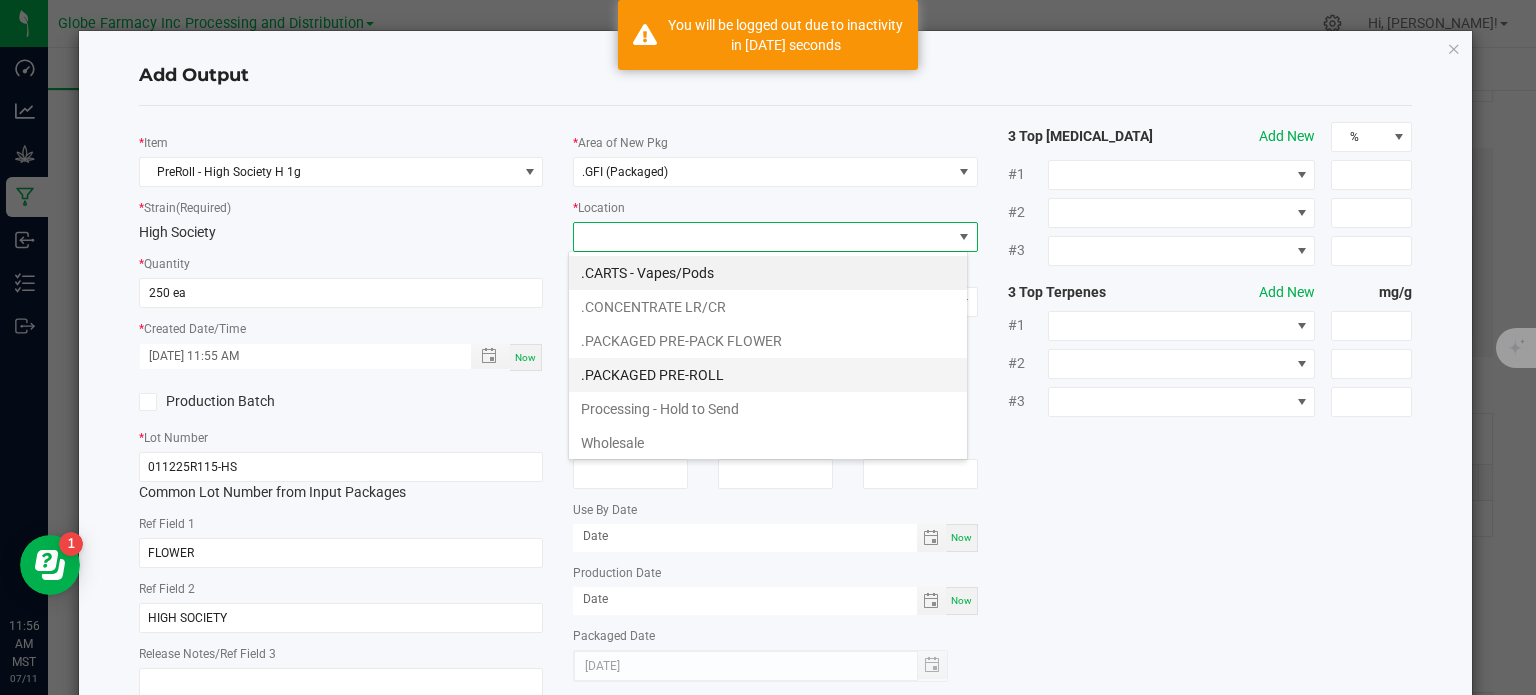 click on ".PACKAGED PRE-ROLL" at bounding box center [768, 375] 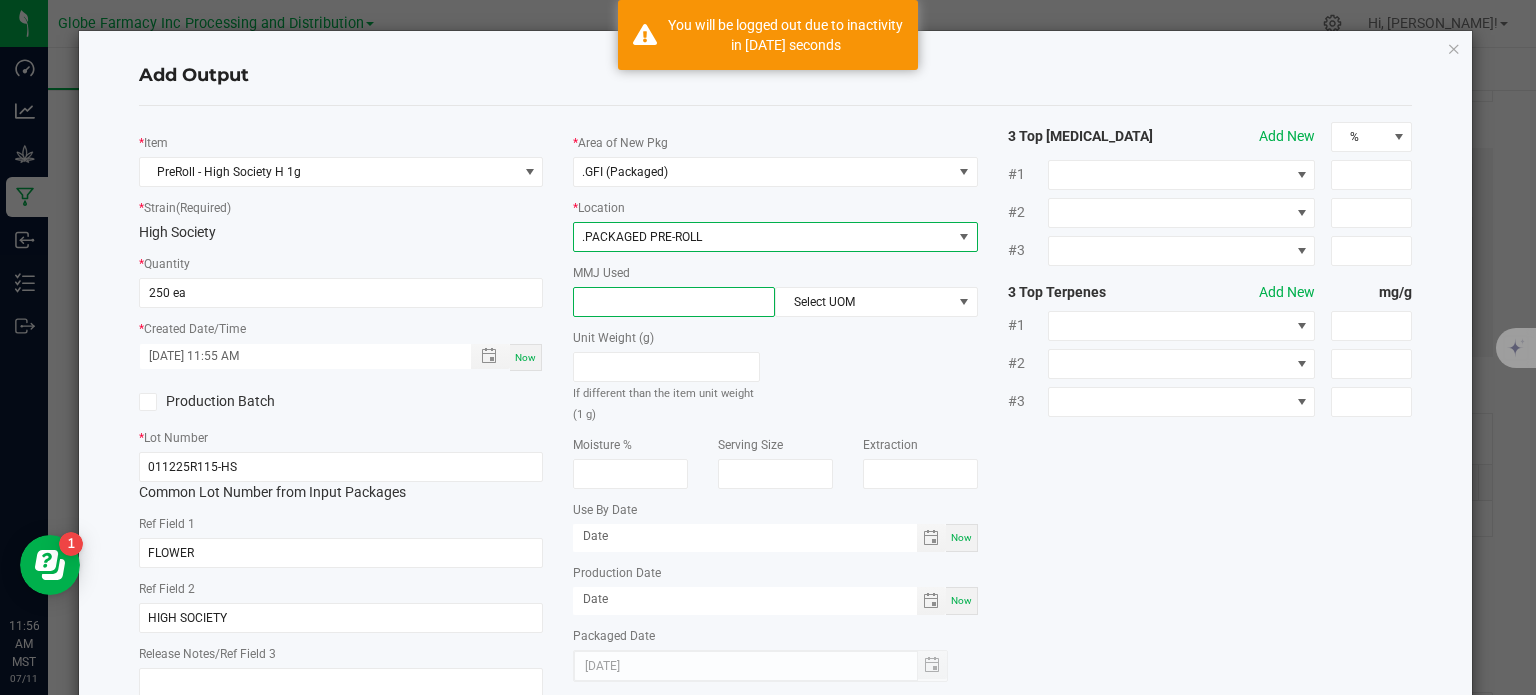 drag, startPoint x: 635, startPoint y: 307, endPoint x: 651, endPoint y: 296, distance: 19.416489 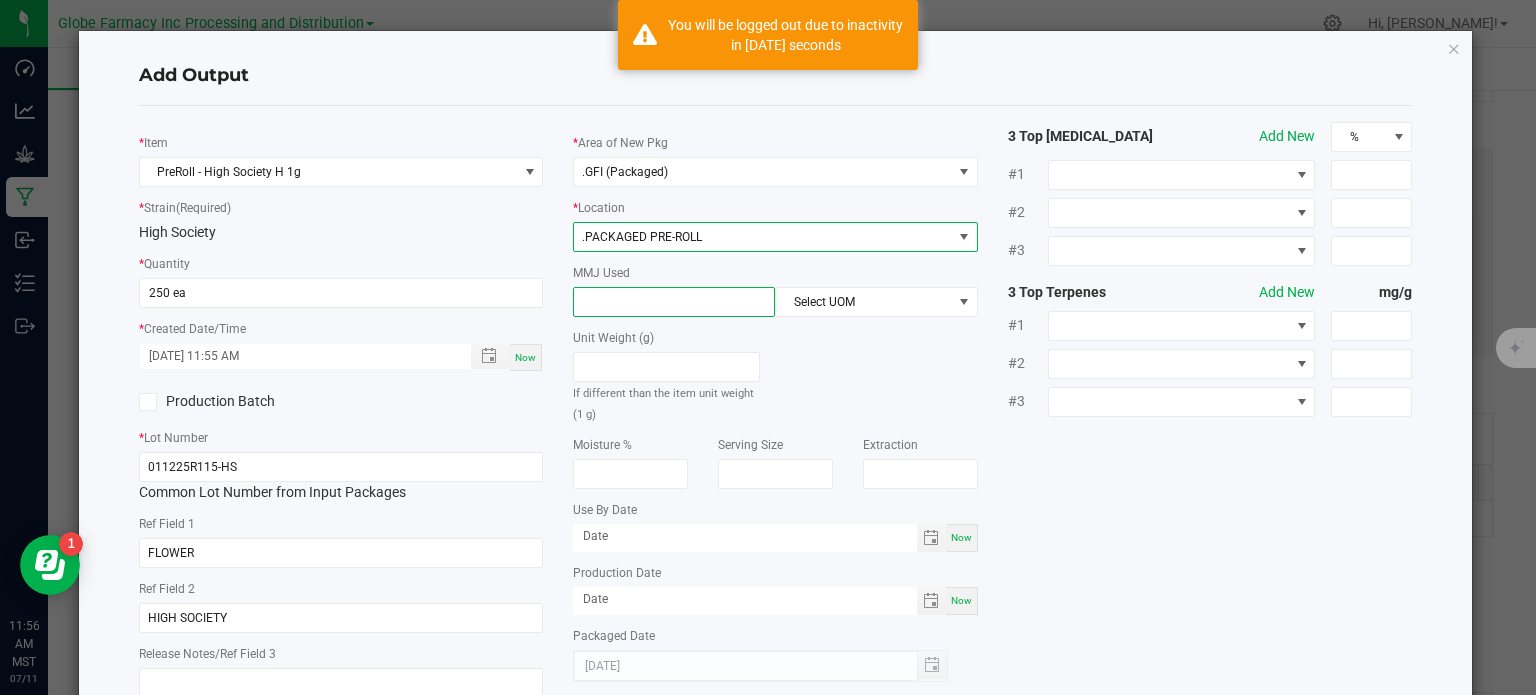 click at bounding box center [674, 302] 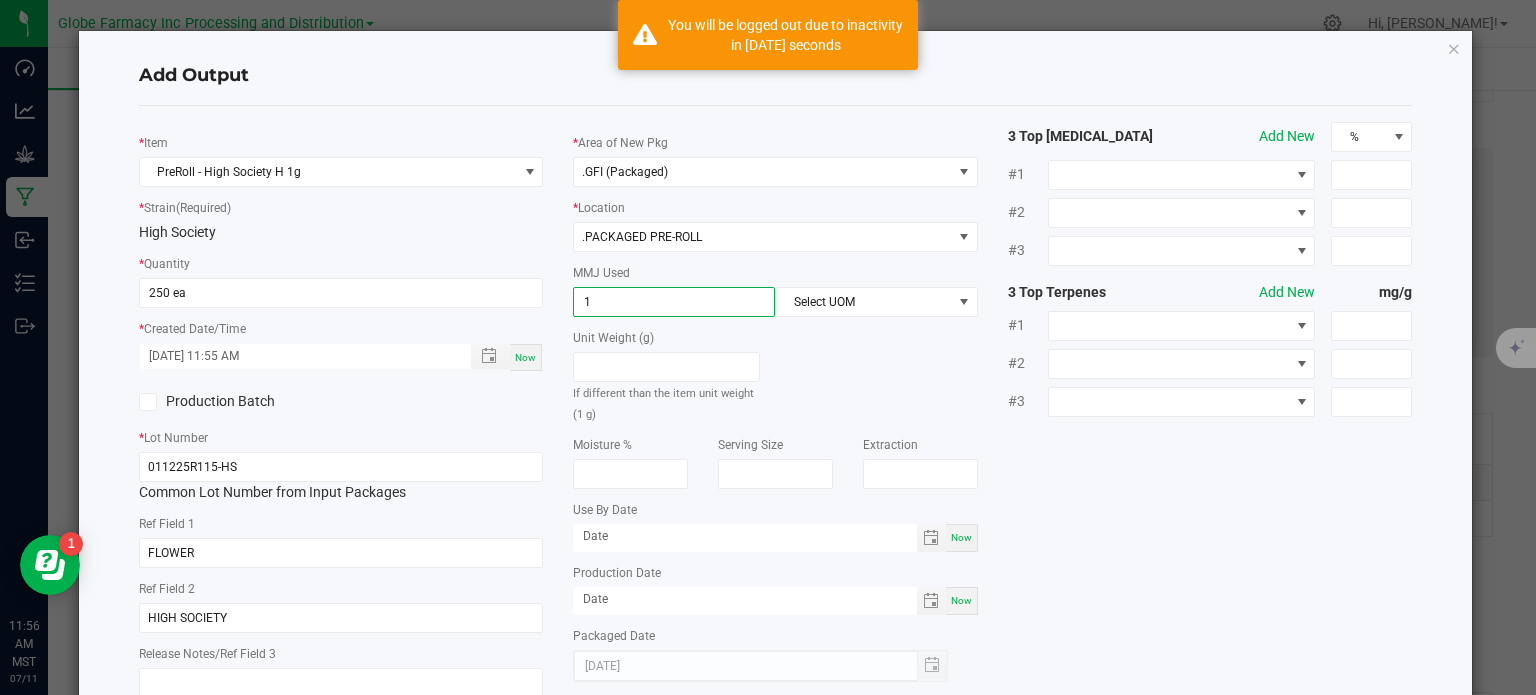 type on "1" 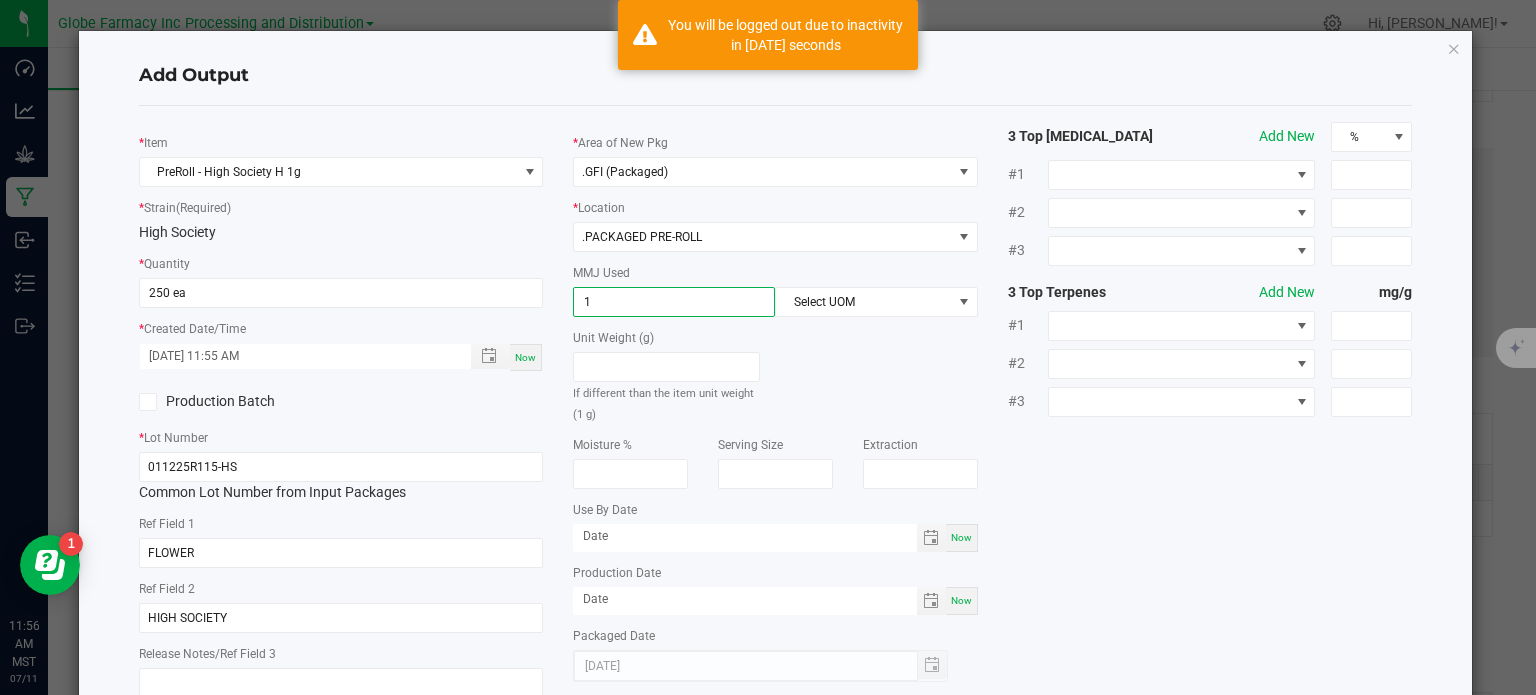 click on "MMJ Used  1 Select UOM" 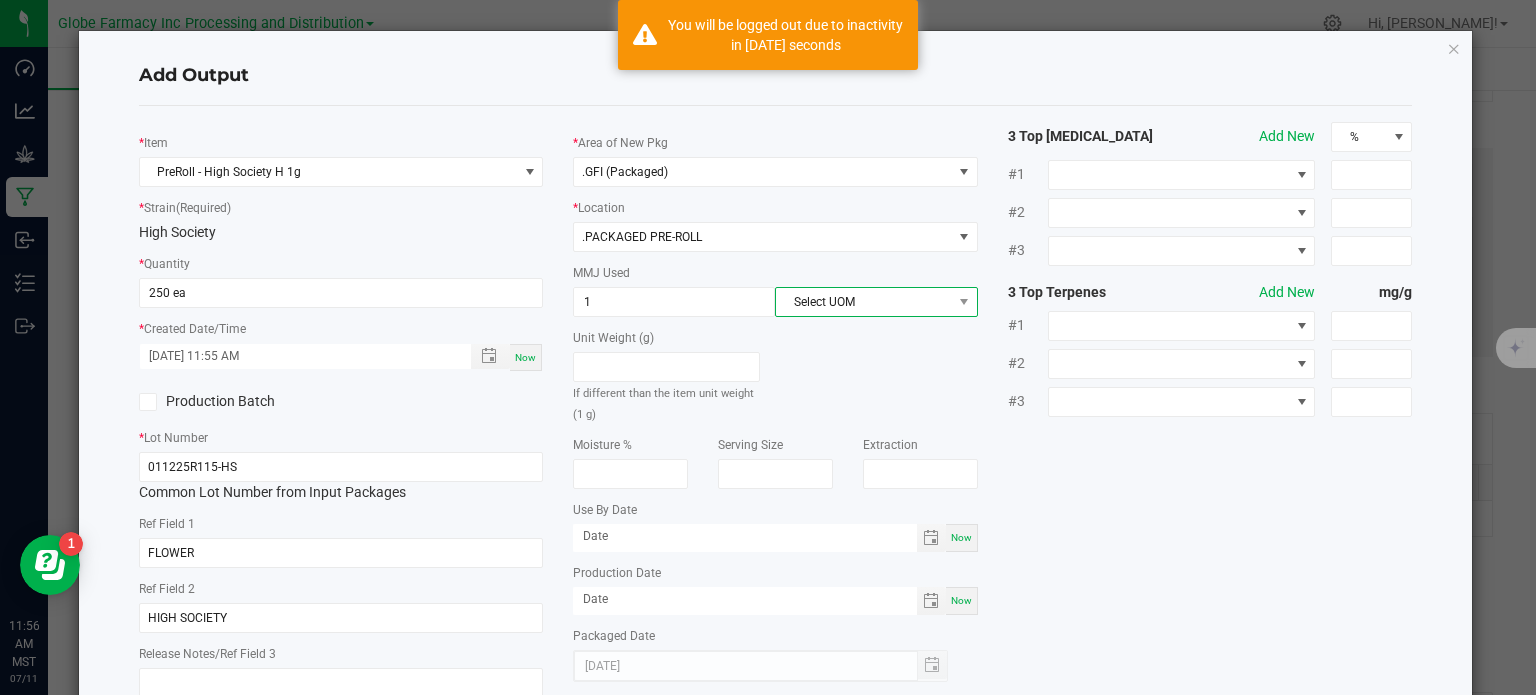 click on "Select UOM" at bounding box center (863, 302) 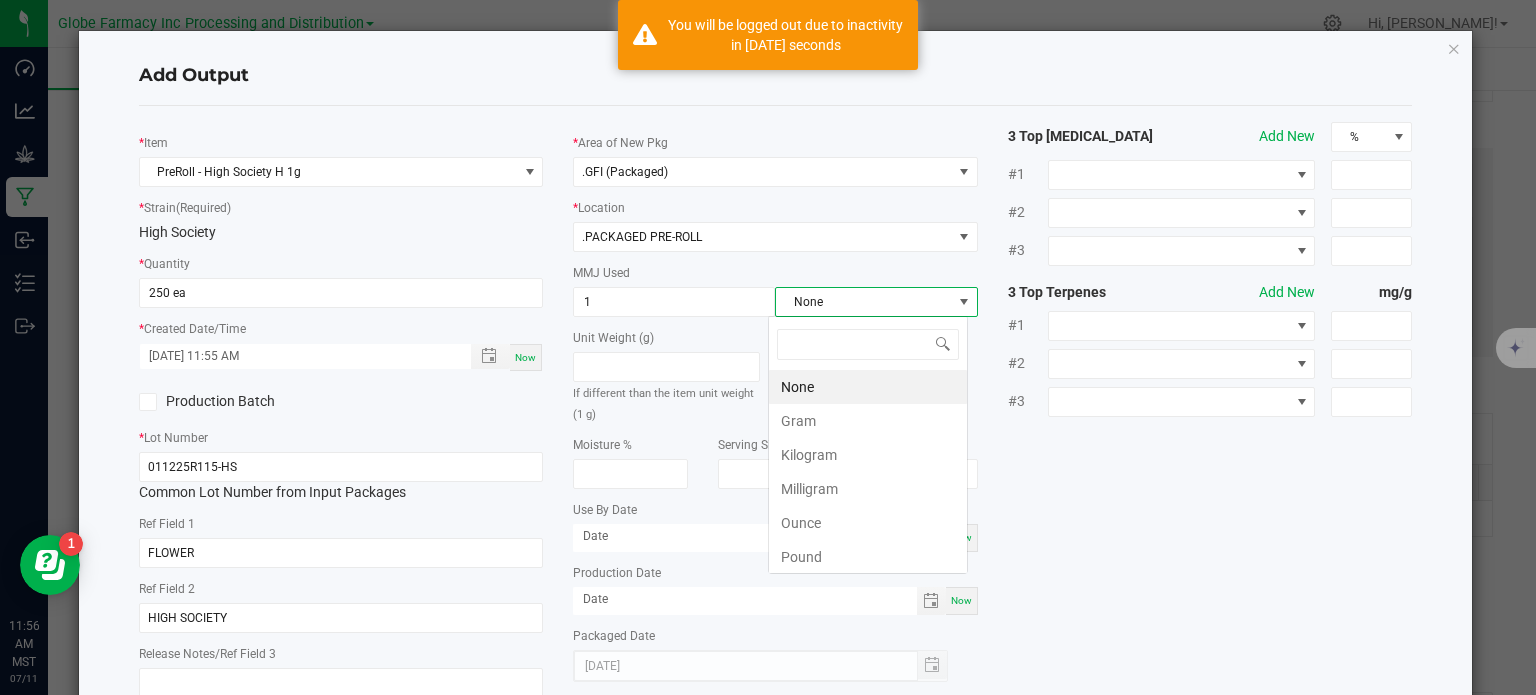 scroll, scrollTop: 99970, scrollLeft: 99800, axis: both 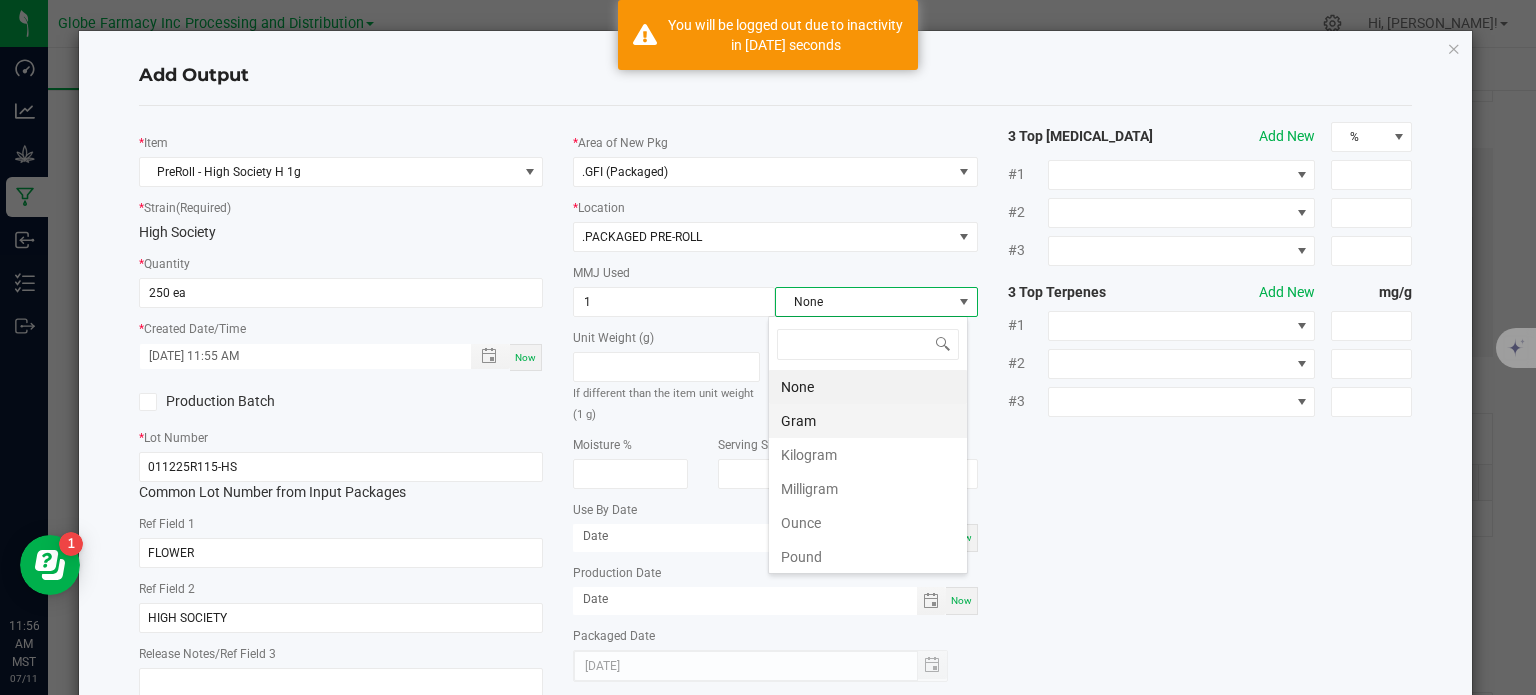 click on "Gram" at bounding box center (868, 421) 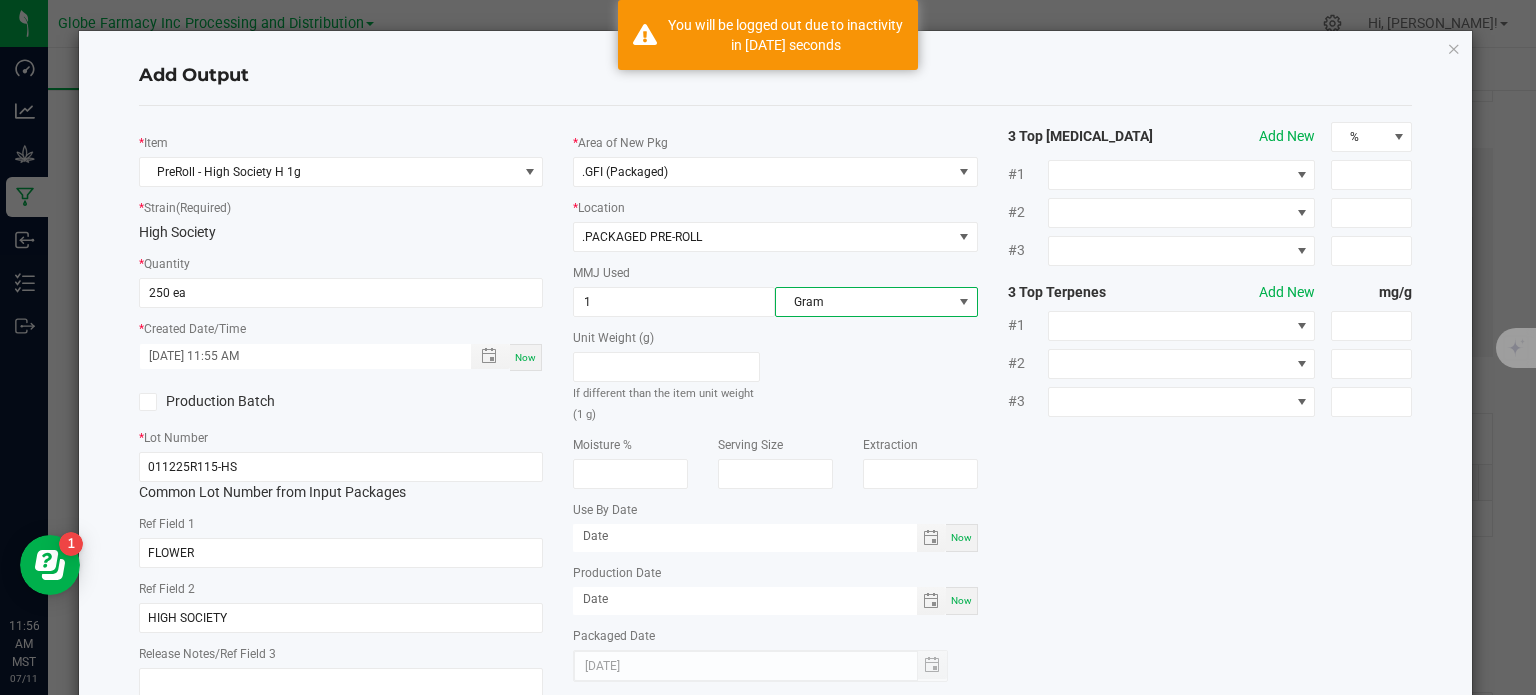 click on "*   Item  PreRoll - High Society H 1g  *   Strain  (Required)  High Society   *   Quantity  250 ea  *   Created Date/Time  07/11/2025 11:55 AM Now  Production Batch   *   Lot Number  011225R115-HS  Common Lot Number from Input Packages   Ref Field 1  FLOWER  Ref Field 2  HIGH SOCIETY  Release Notes/Ref Field 3   *   Area of New Pkg  .GFI (Packaged)  *   Location  .PACKAGED PRE-ROLL  MMJ Used  1 Gram  Unit Weight (g)   If different than the item unit weight (1 g)   Moisture %   Serving Size   Extraction   Use By Date  Now  Production Date  Now  Packaged Date  07/11/2025 3 Top Cannabinoids  Add New  % #1 #2 #3 3 Top Terpenes  Add New  mg/g #1 #2 #3" 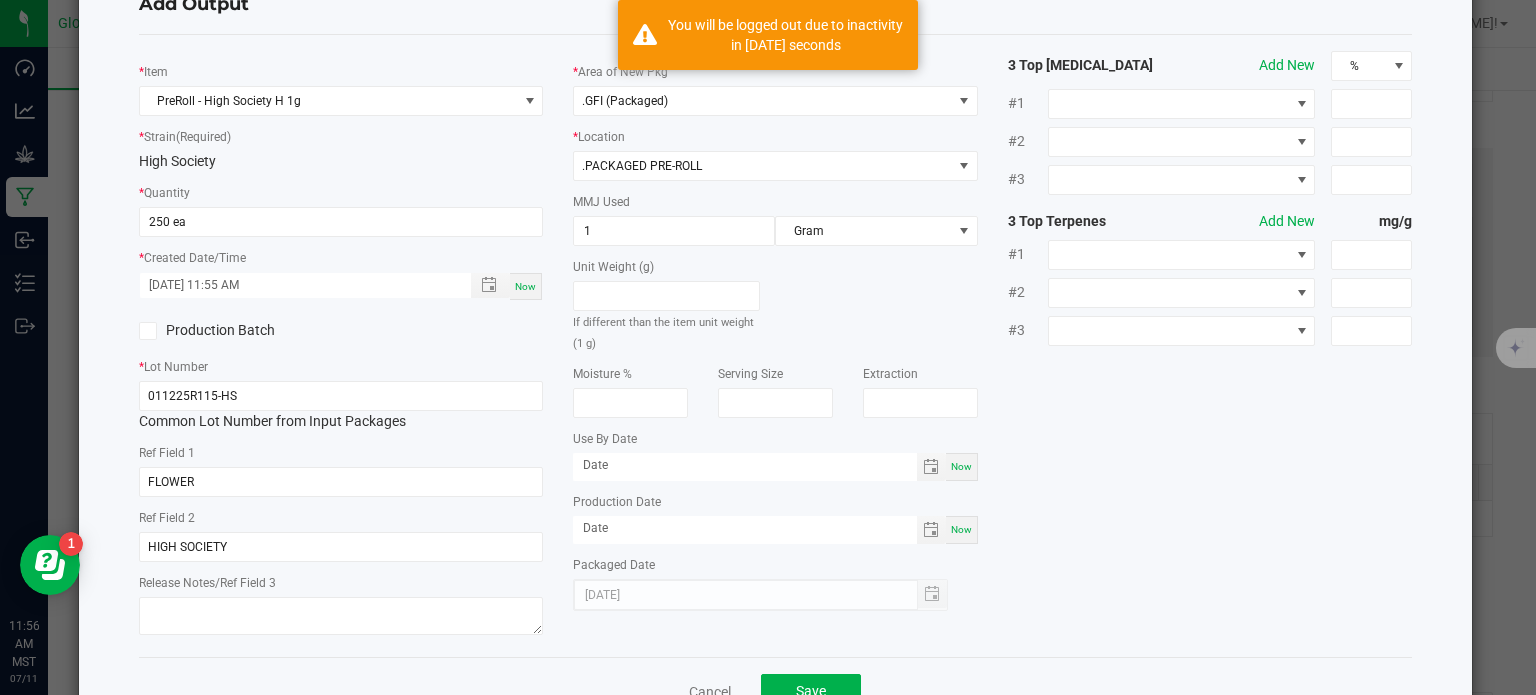scroll, scrollTop: 133, scrollLeft: 0, axis: vertical 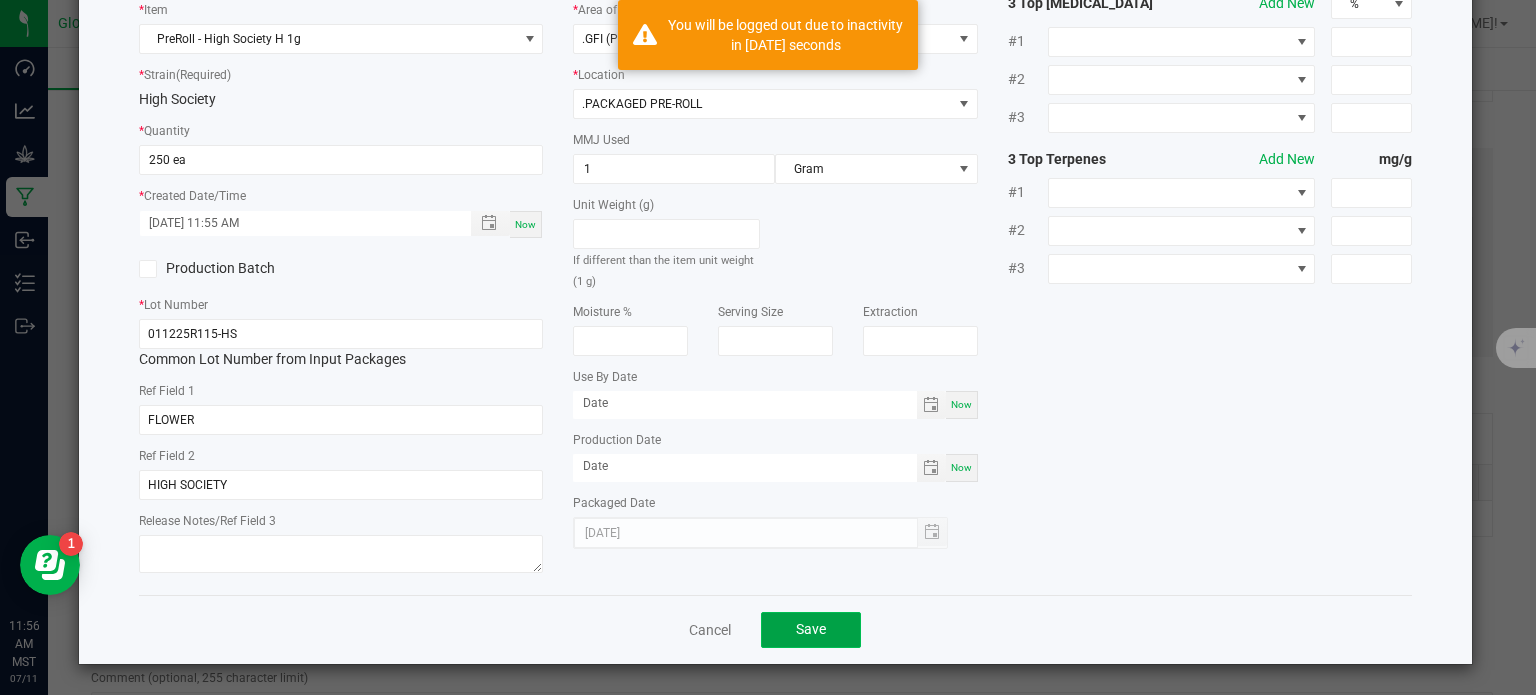click on "Save" 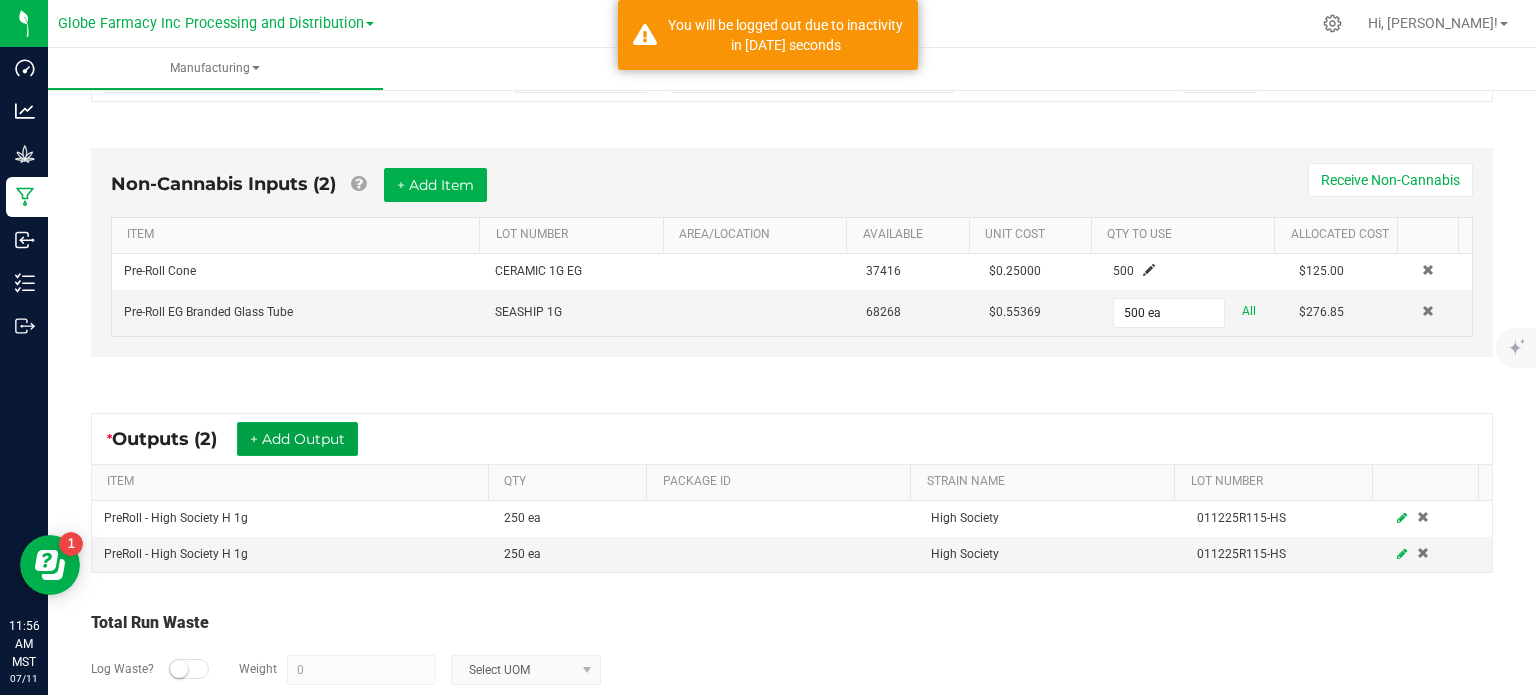scroll, scrollTop: 0, scrollLeft: 0, axis: both 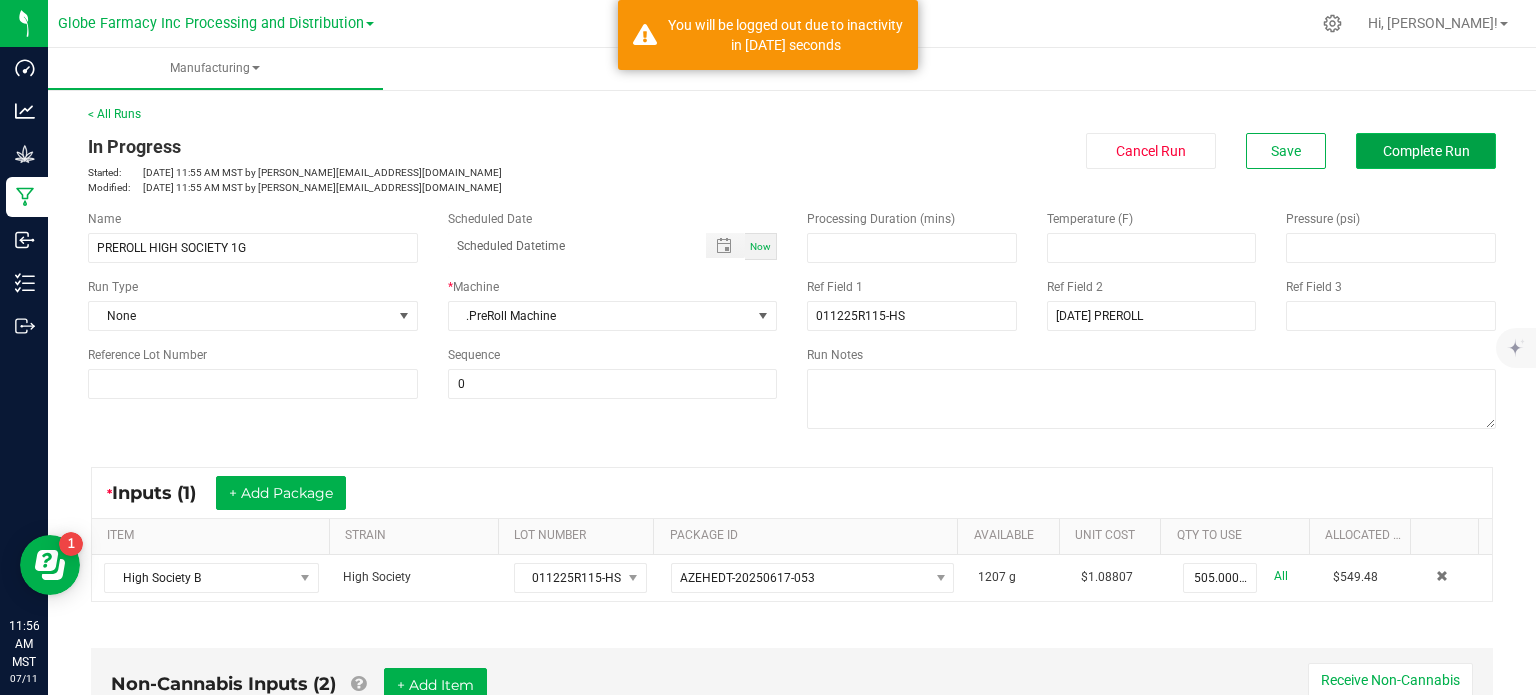 click on "Complete Run" at bounding box center (1426, 151) 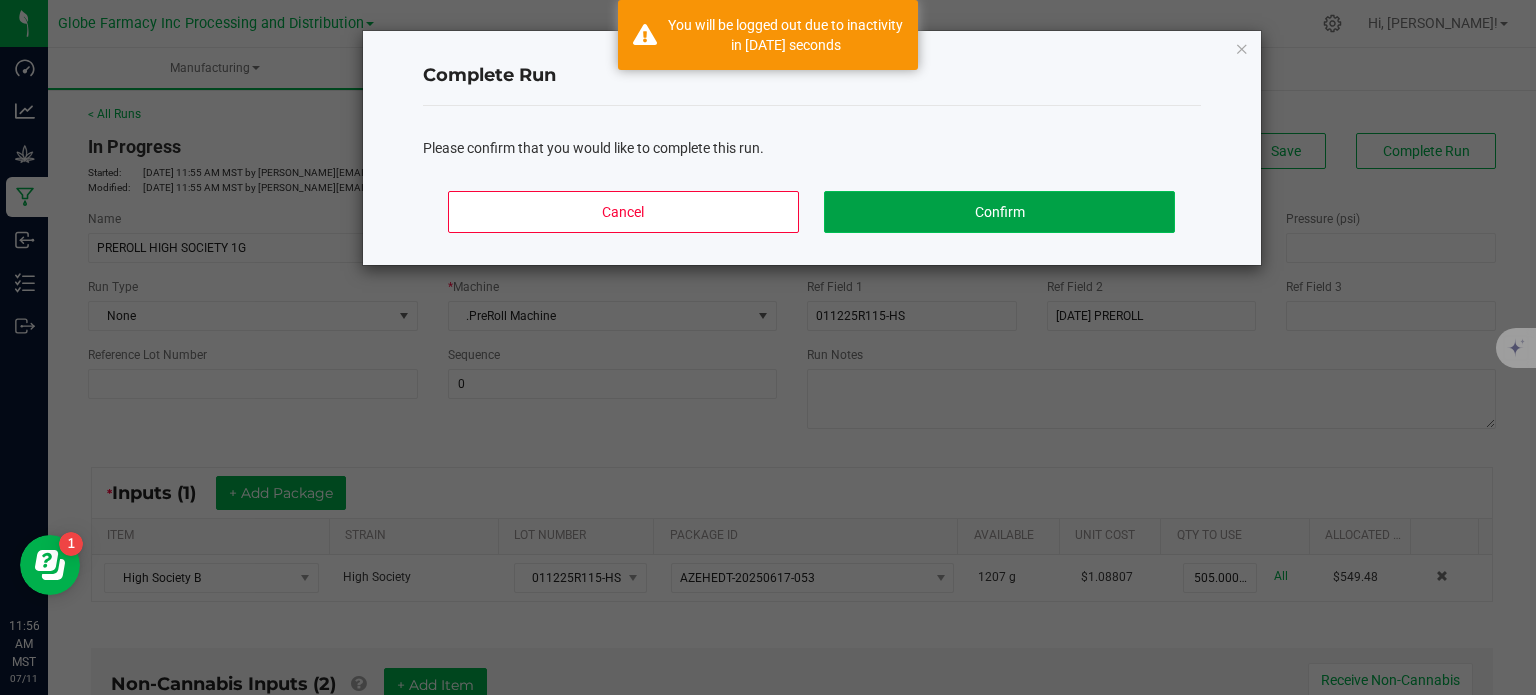 click on "Confirm" 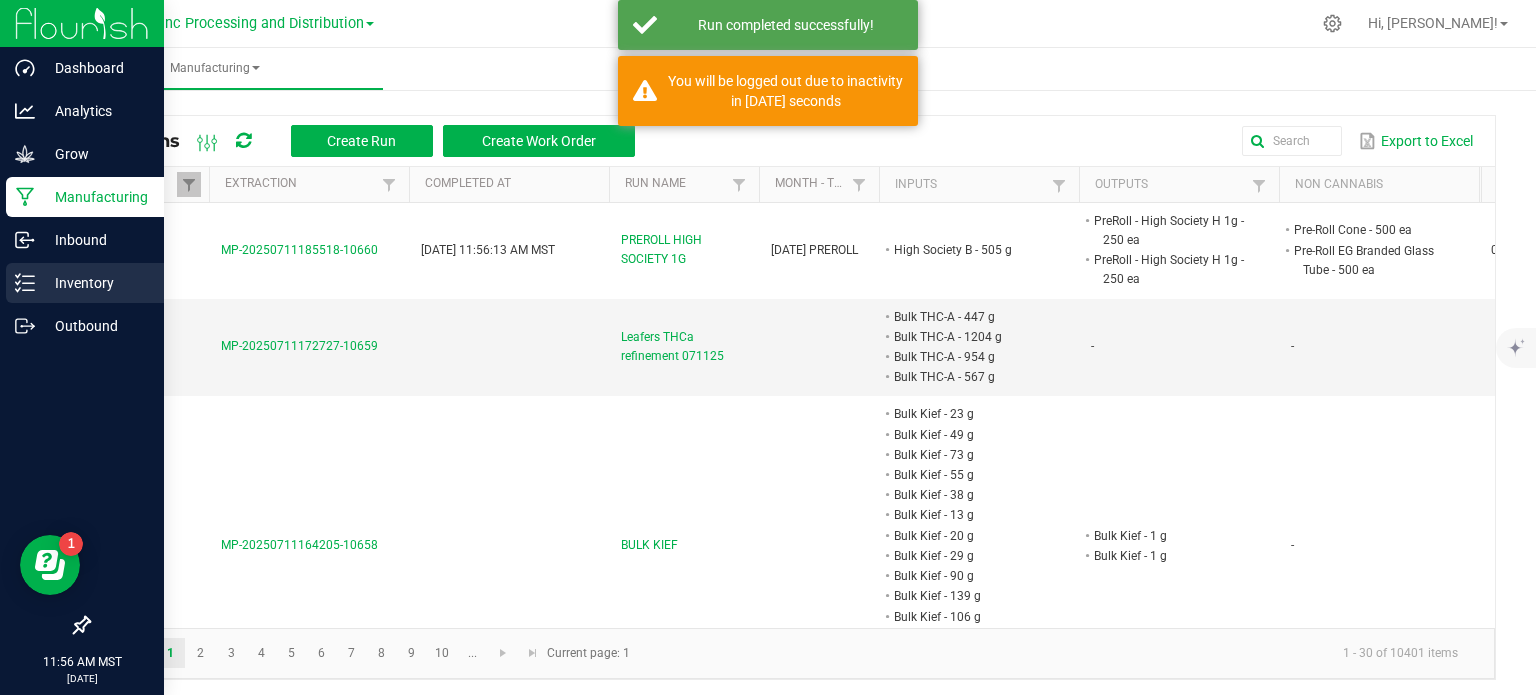 click on "Inventory" at bounding box center (95, 283) 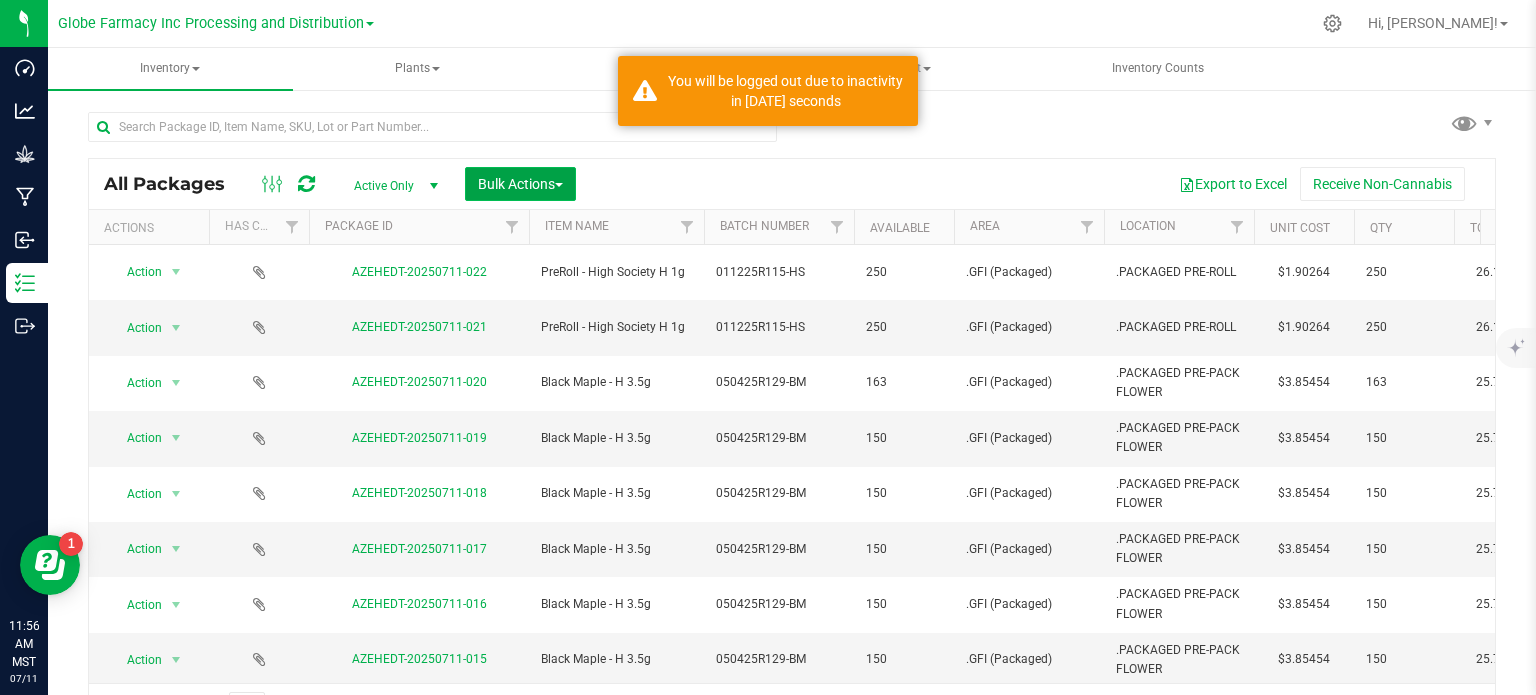 click on "Bulk Actions" at bounding box center [520, 184] 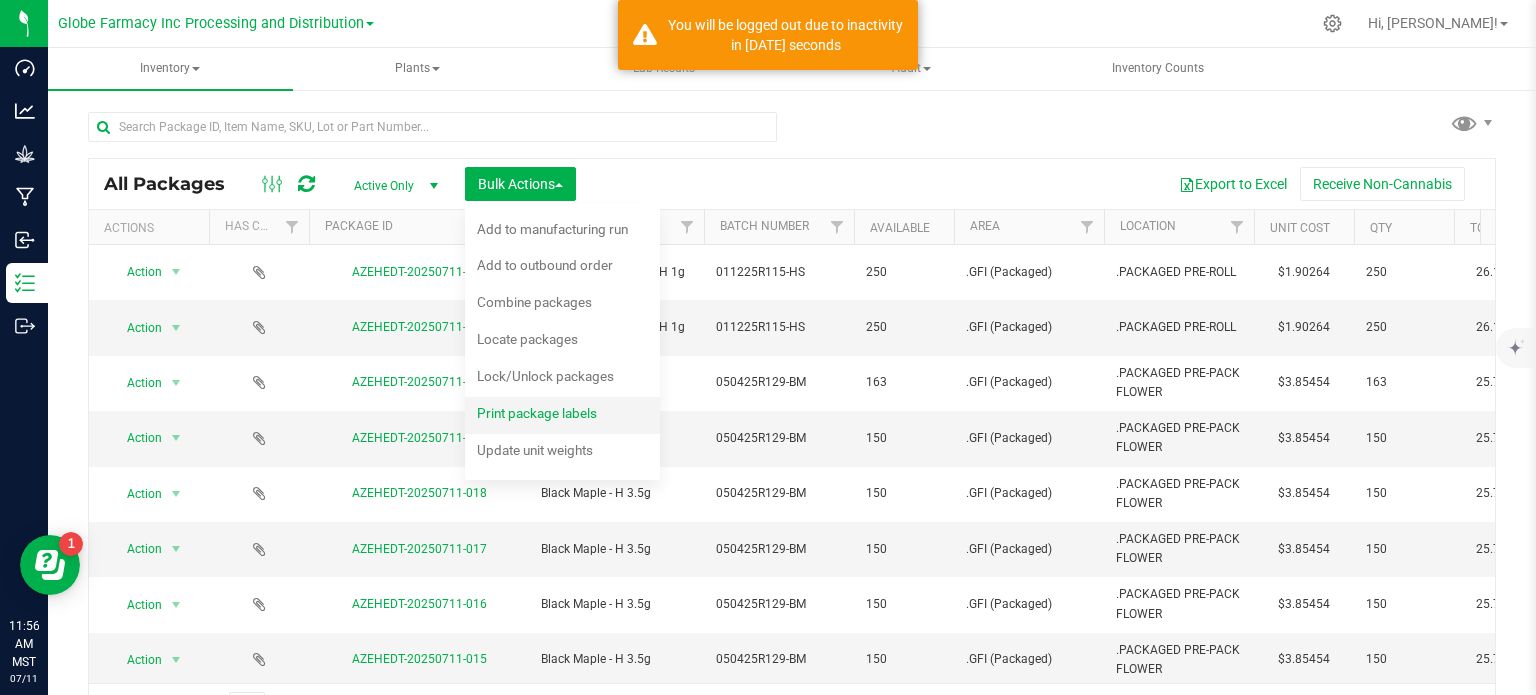 click on "Print package labels" at bounding box center (550, 416) 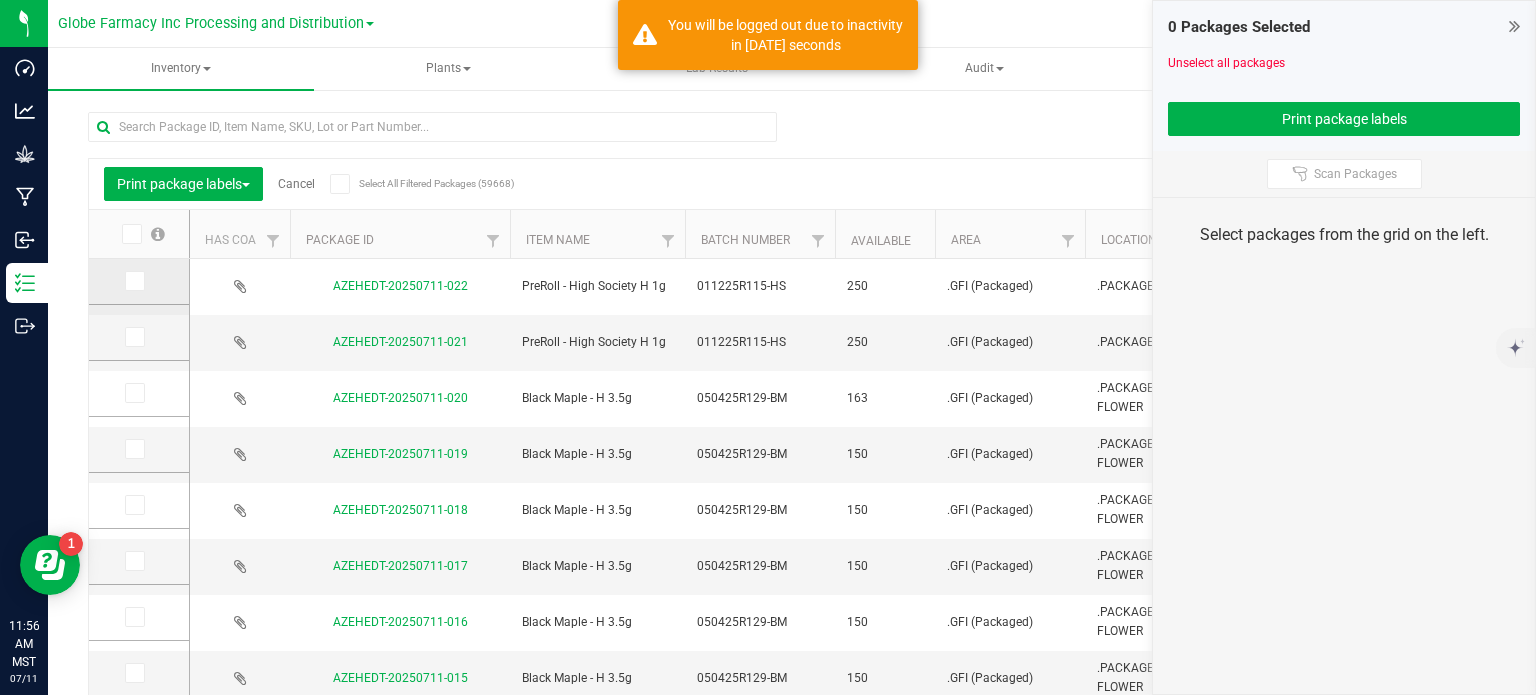 click at bounding box center [133, 281] 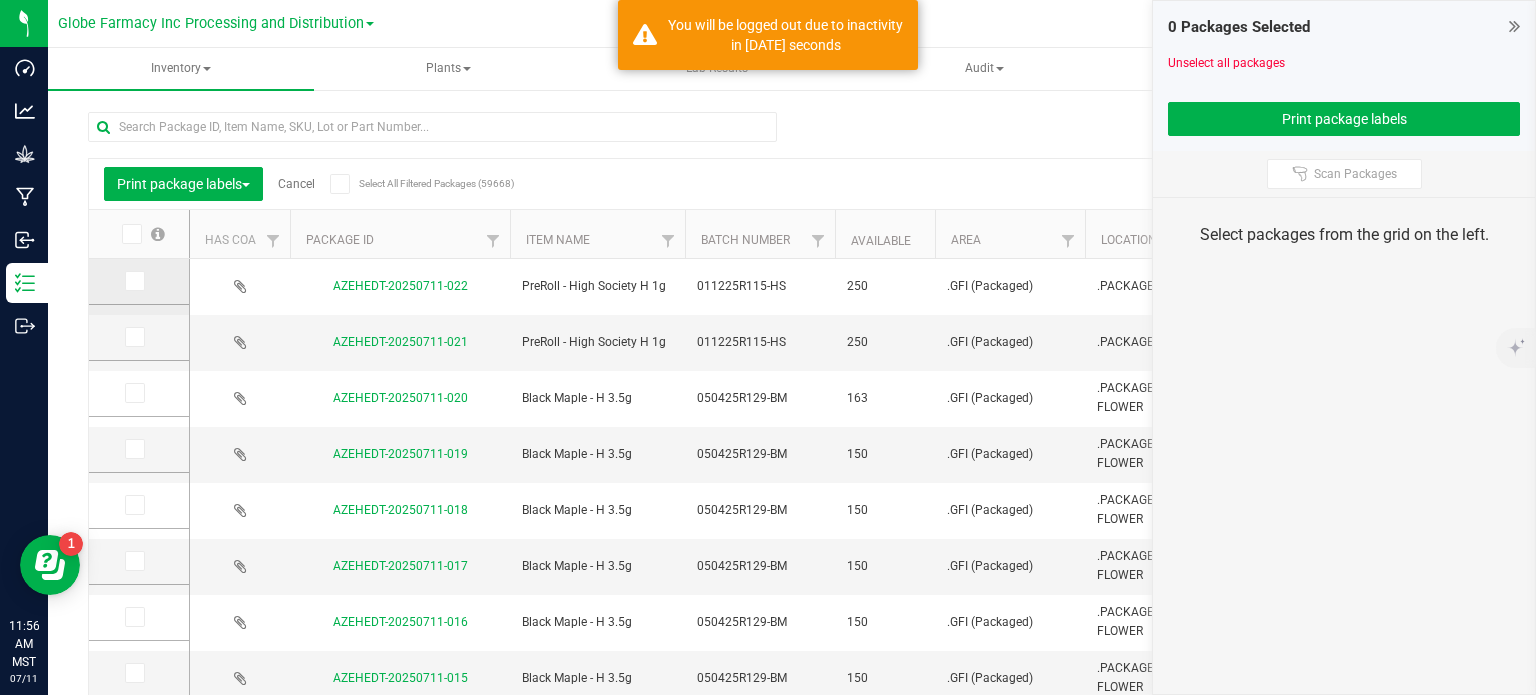 click at bounding box center (0, 0) 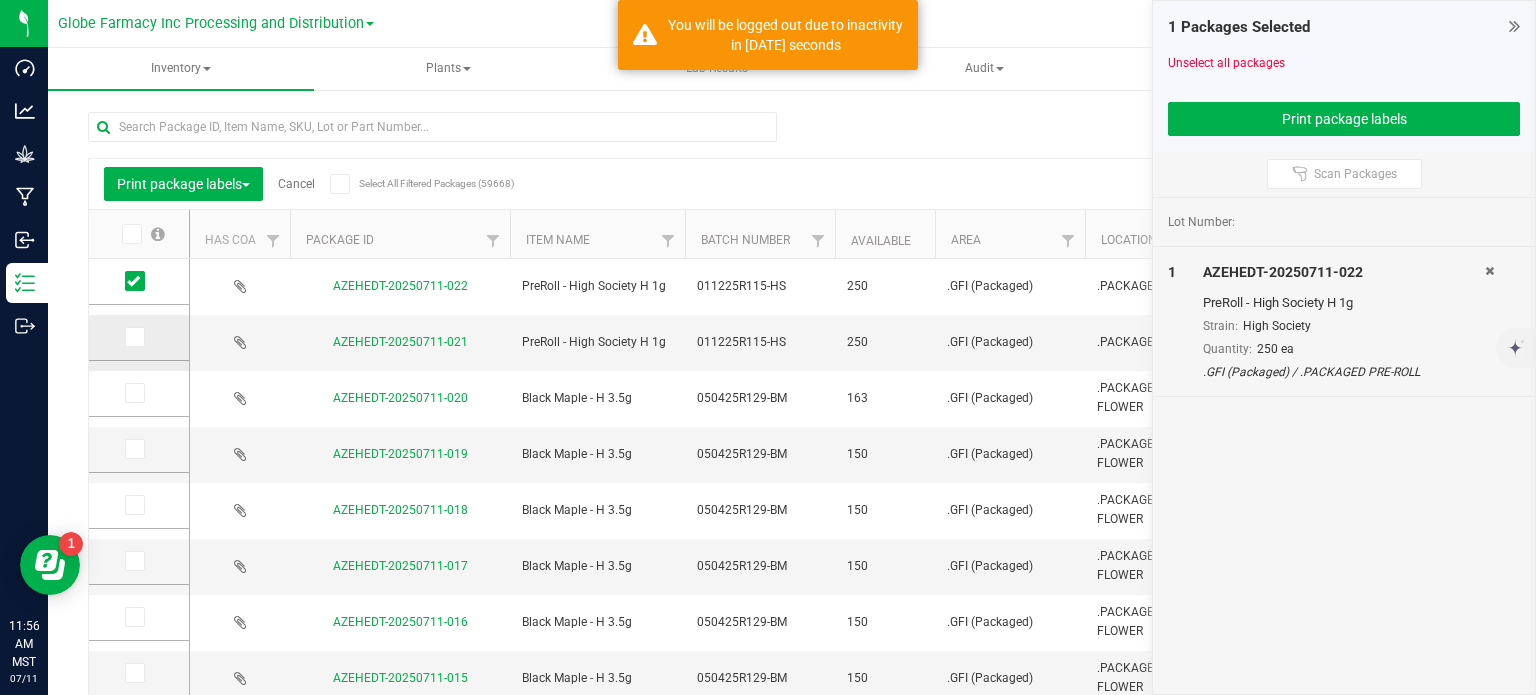 click at bounding box center [135, 337] 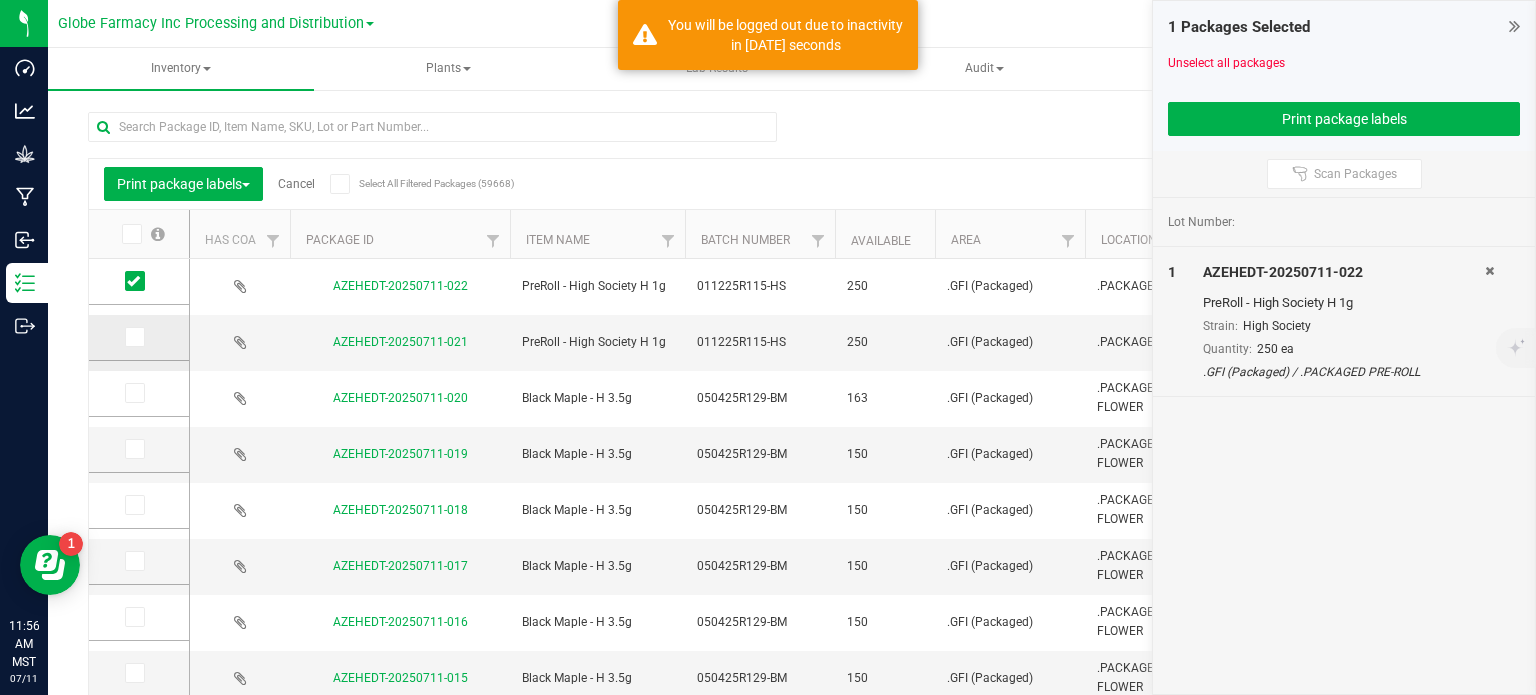 click at bounding box center [0, 0] 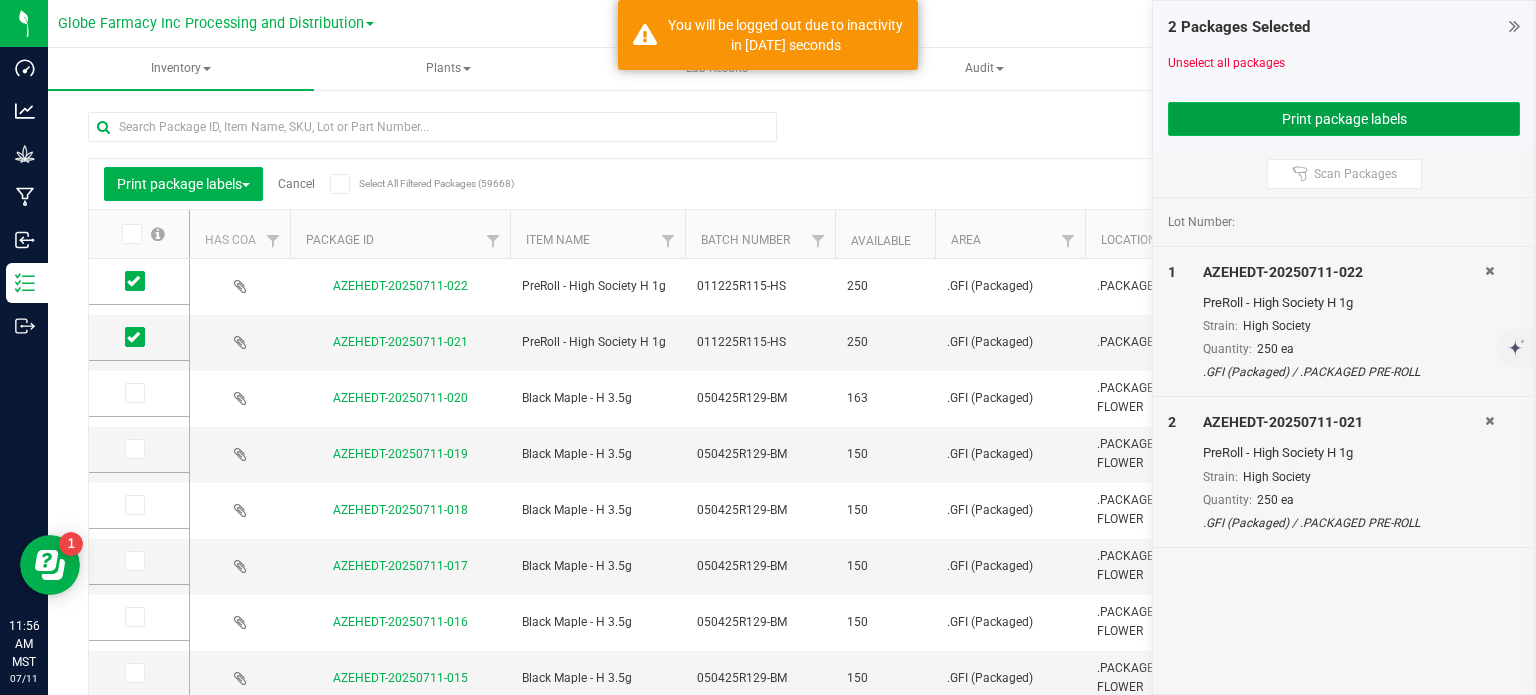 click on "Print package labels" at bounding box center [1344, 119] 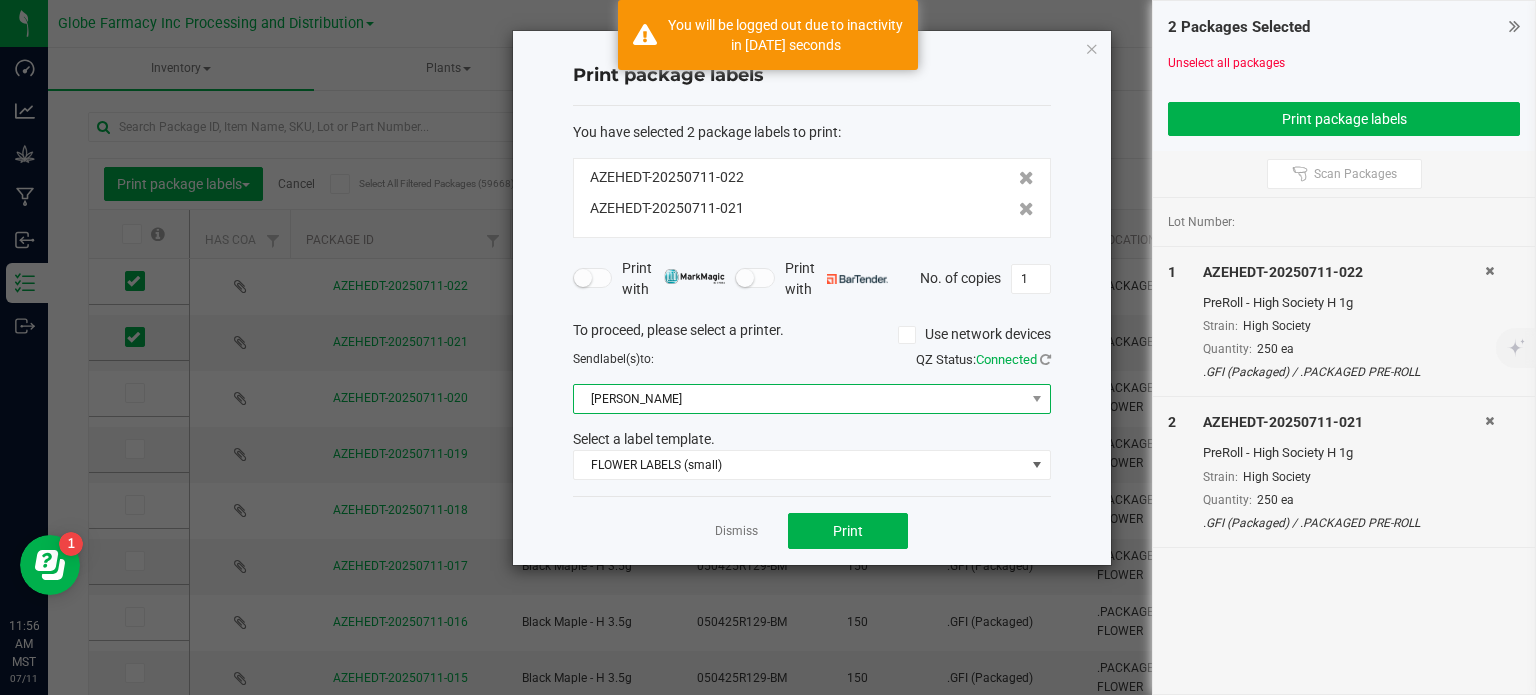 click on "Briana Zebra Small" at bounding box center (799, 399) 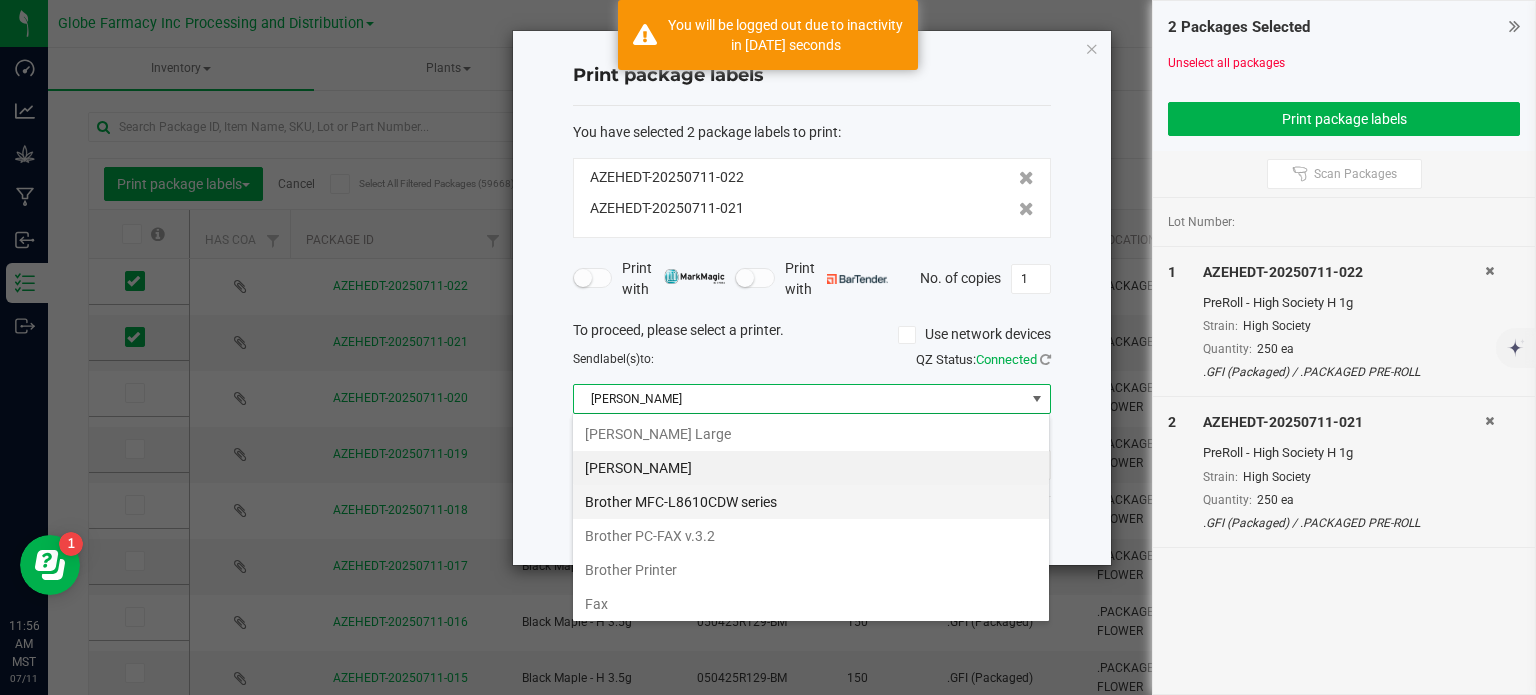 scroll, scrollTop: 99970, scrollLeft: 99521, axis: both 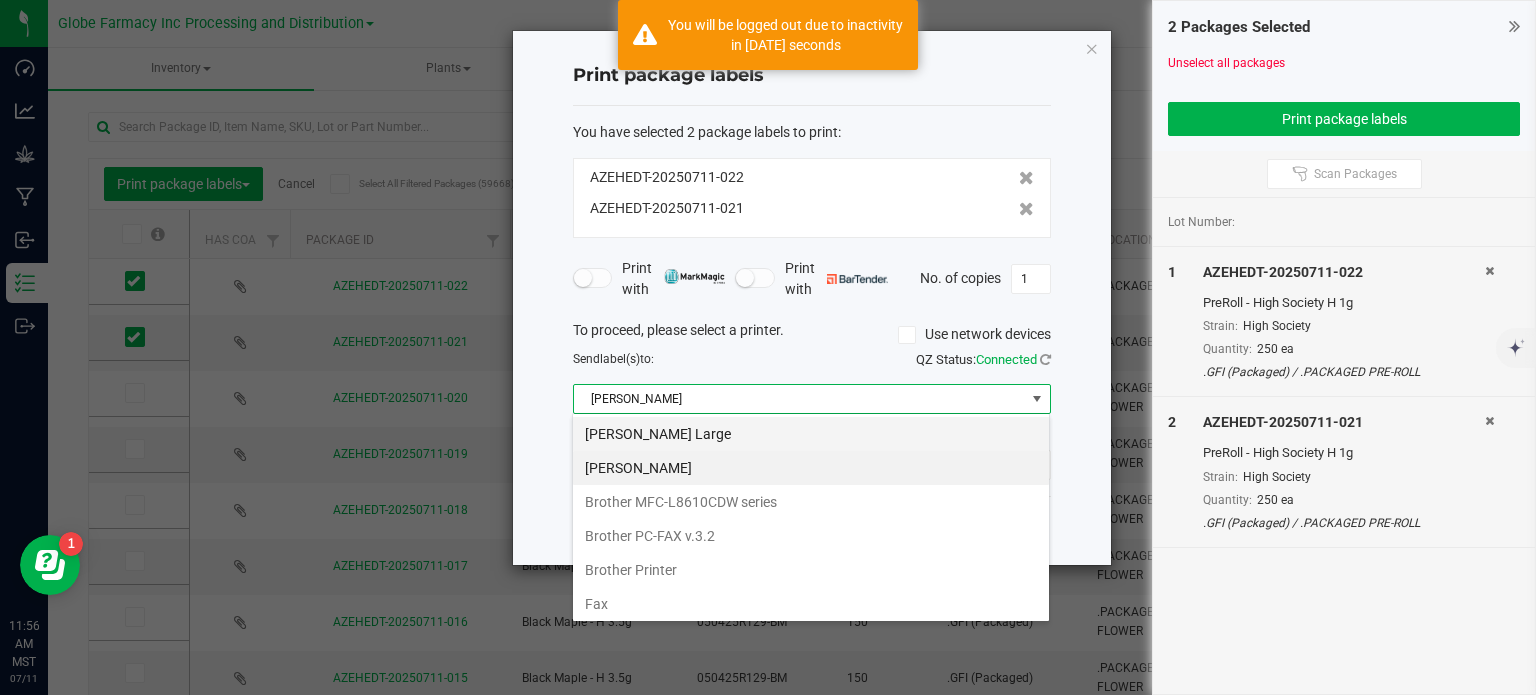 click on "Briana Zebra Large" at bounding box center [811, 434] 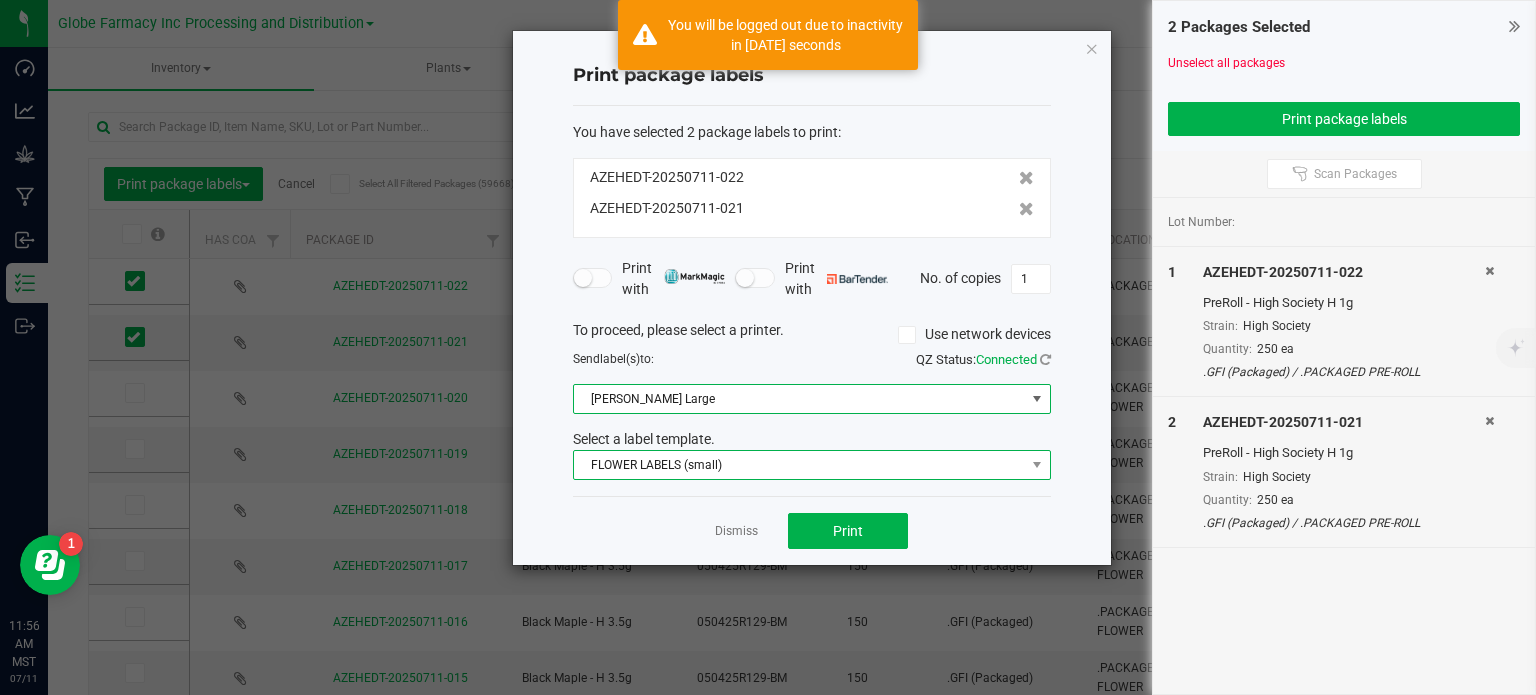 click on "FLOWER LABELS  (small)" at bounding box center (799, 465) 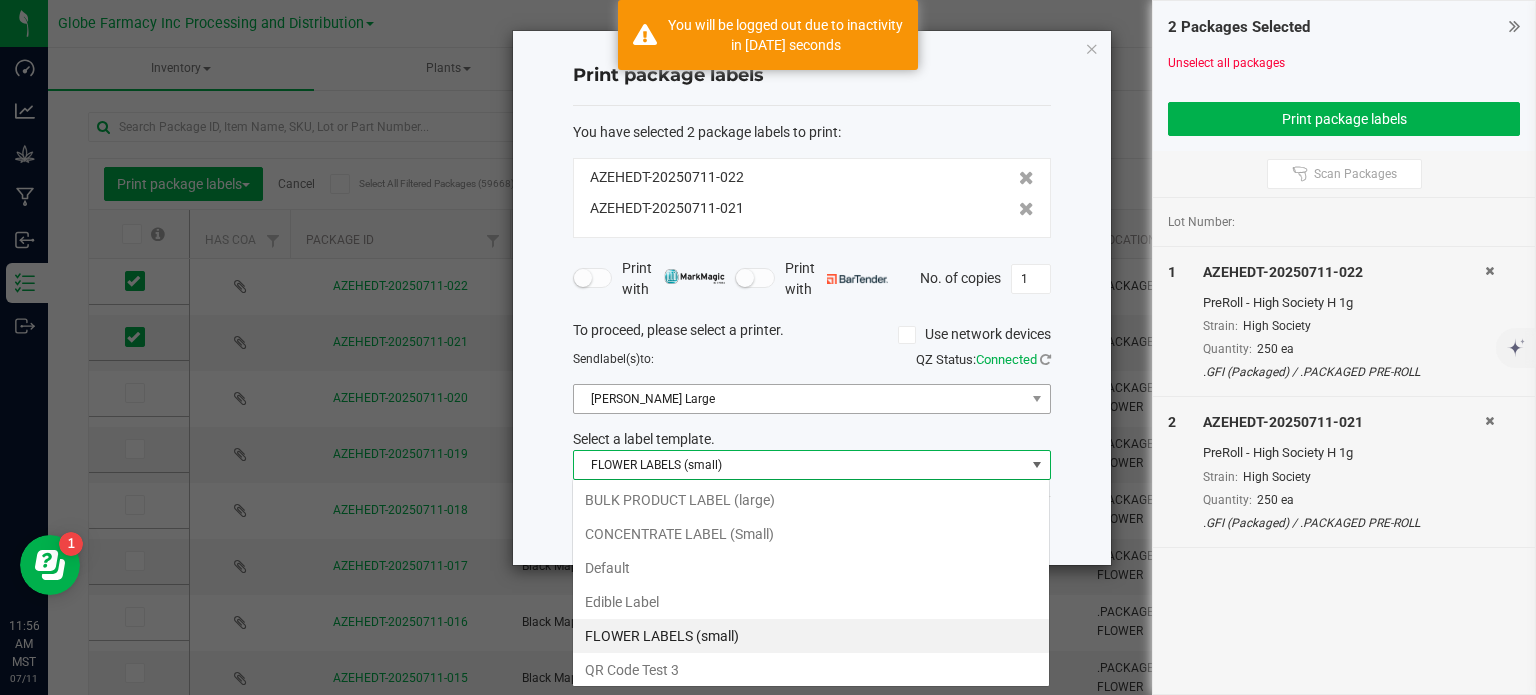 scroll, scrollTop: 99970, scrollLeft: 99521, axis: both 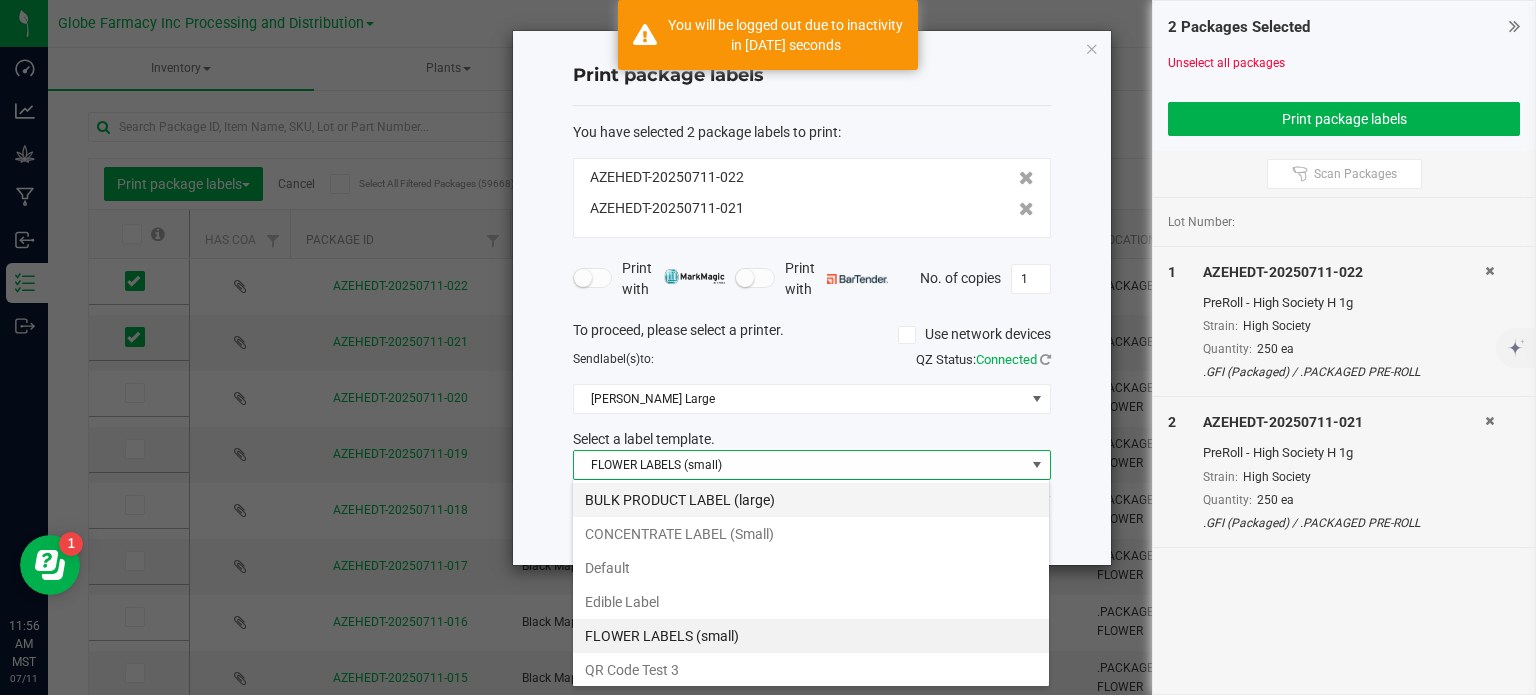 click on "BULK PRODUCT LABEL (large)" at bounding box center (811, 500) 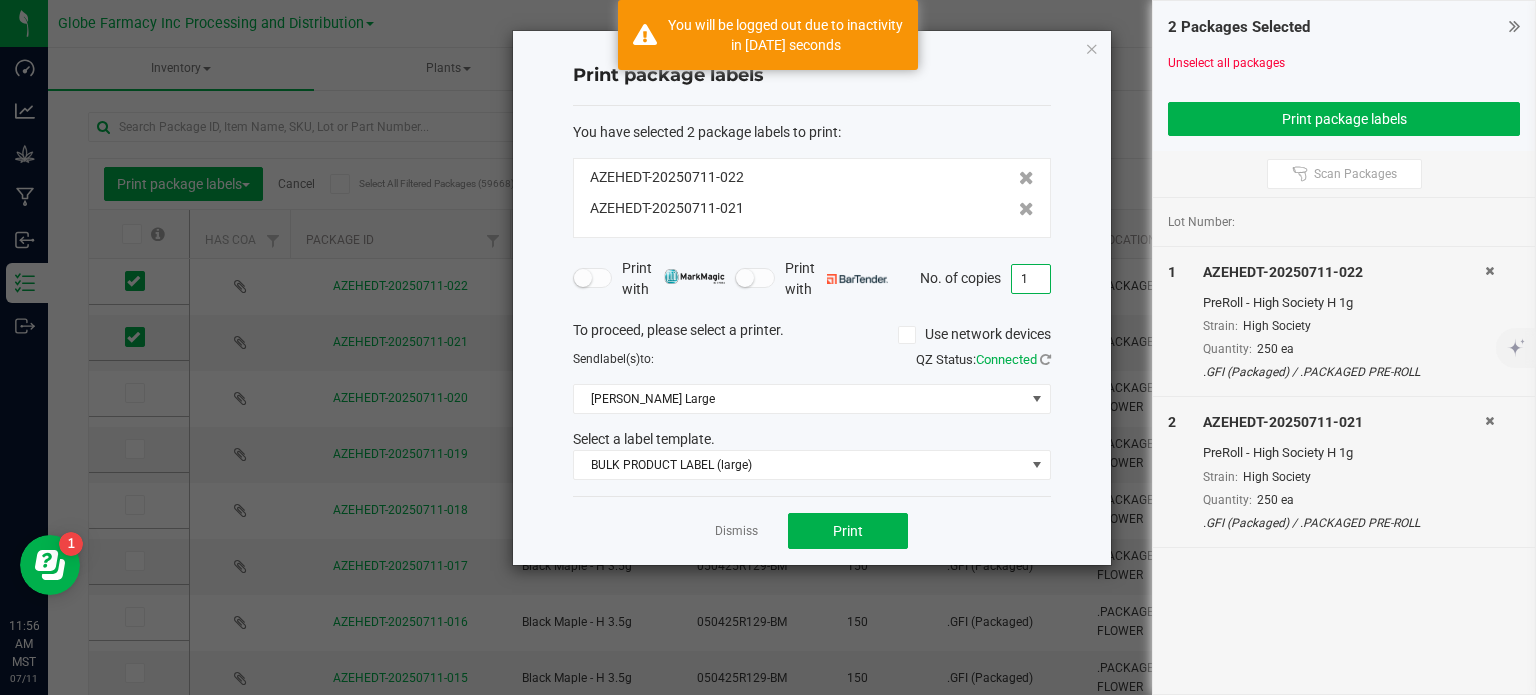 click on "1" at bounding box center (1031, 279) 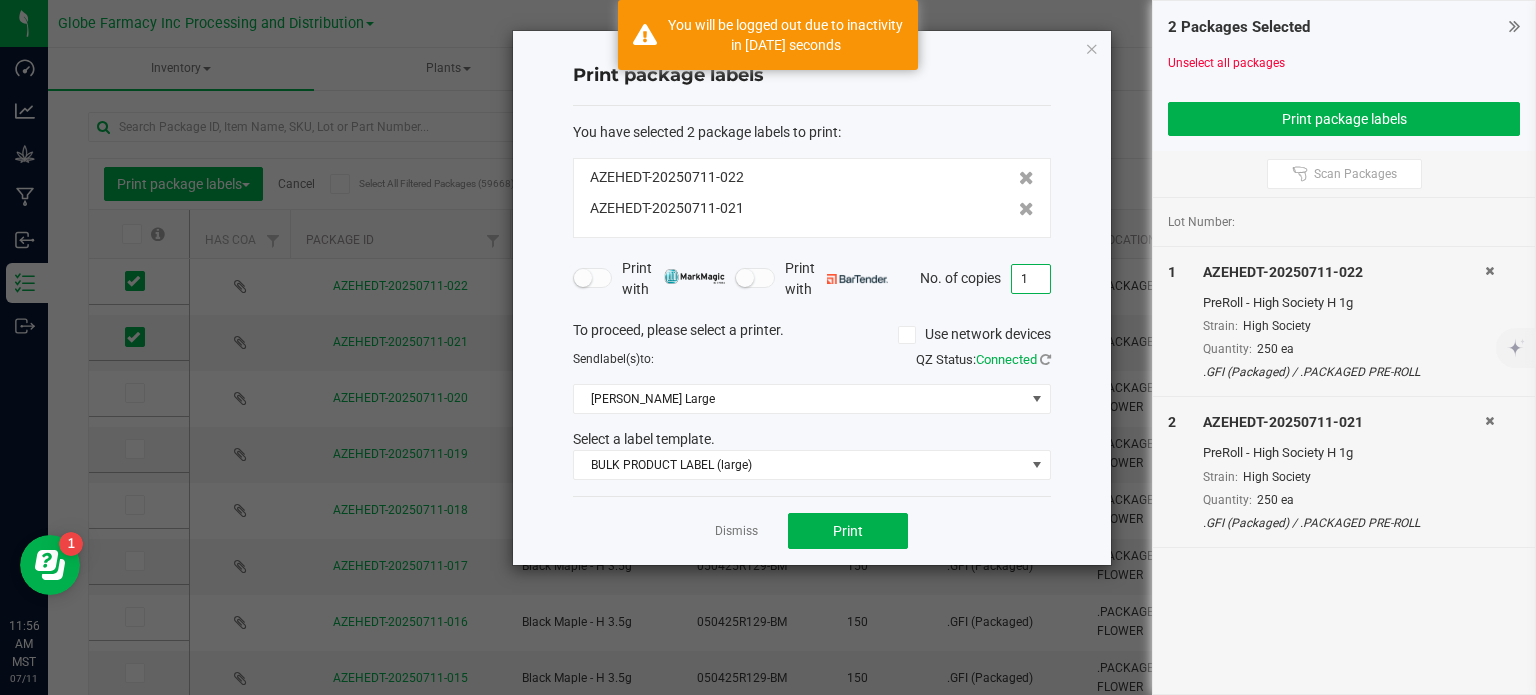 click on "1" at bounding box center [1031, 279] 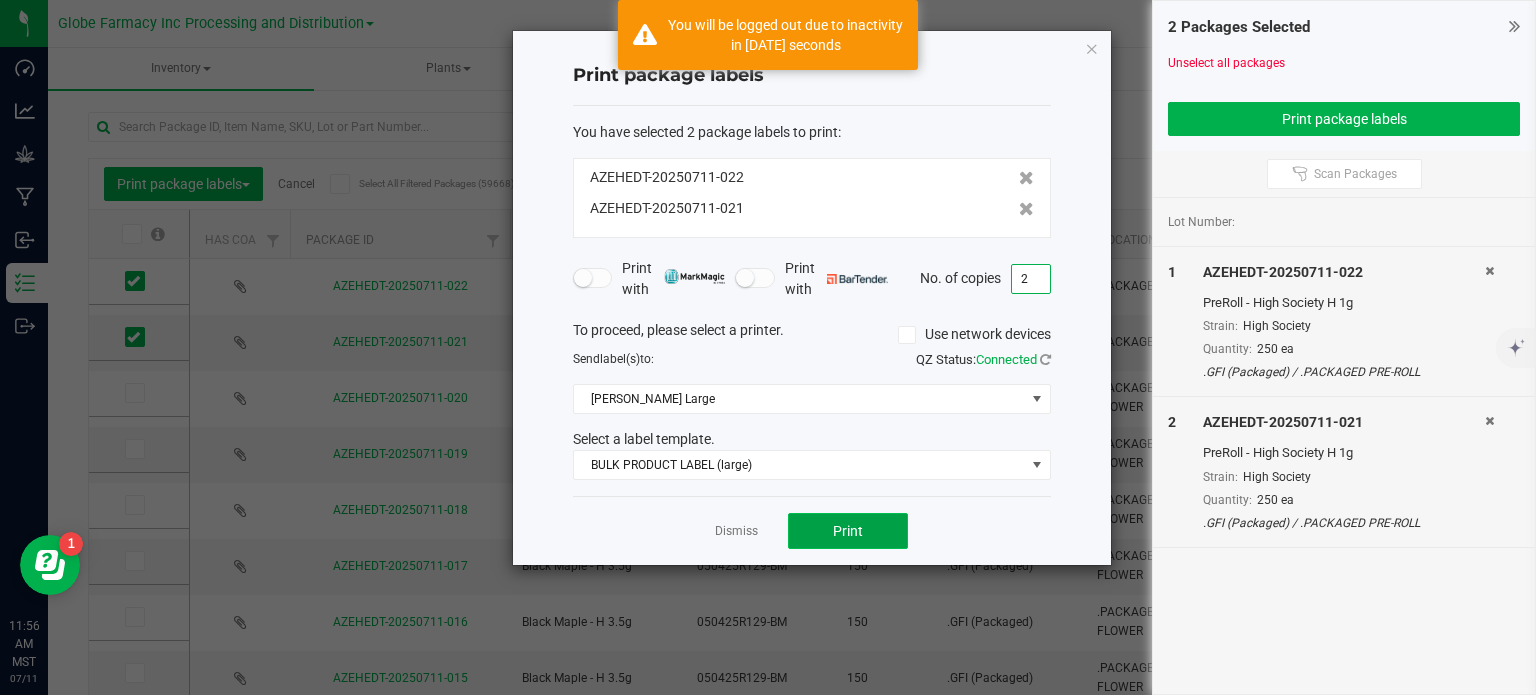 click on "Print" 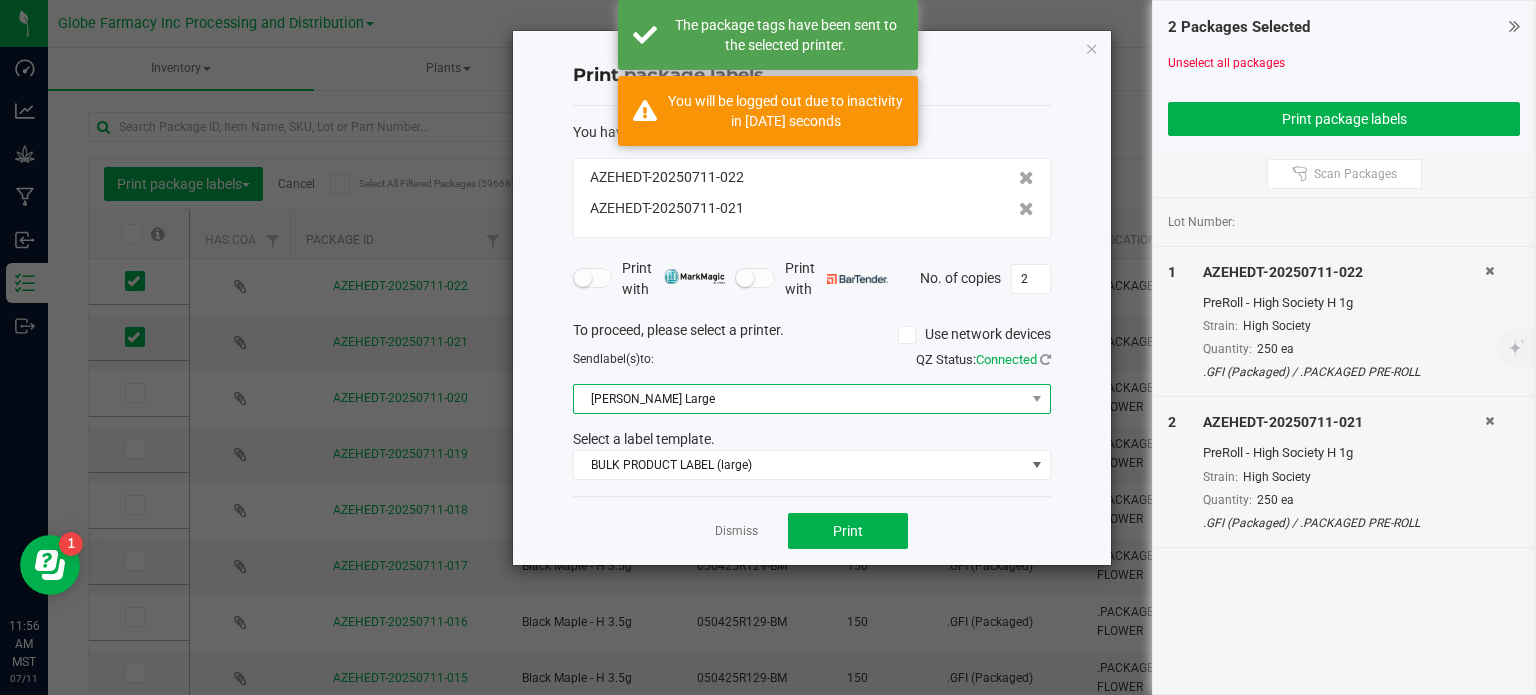 click on "Briana Zebra Large" at bounding box center [799, 399] 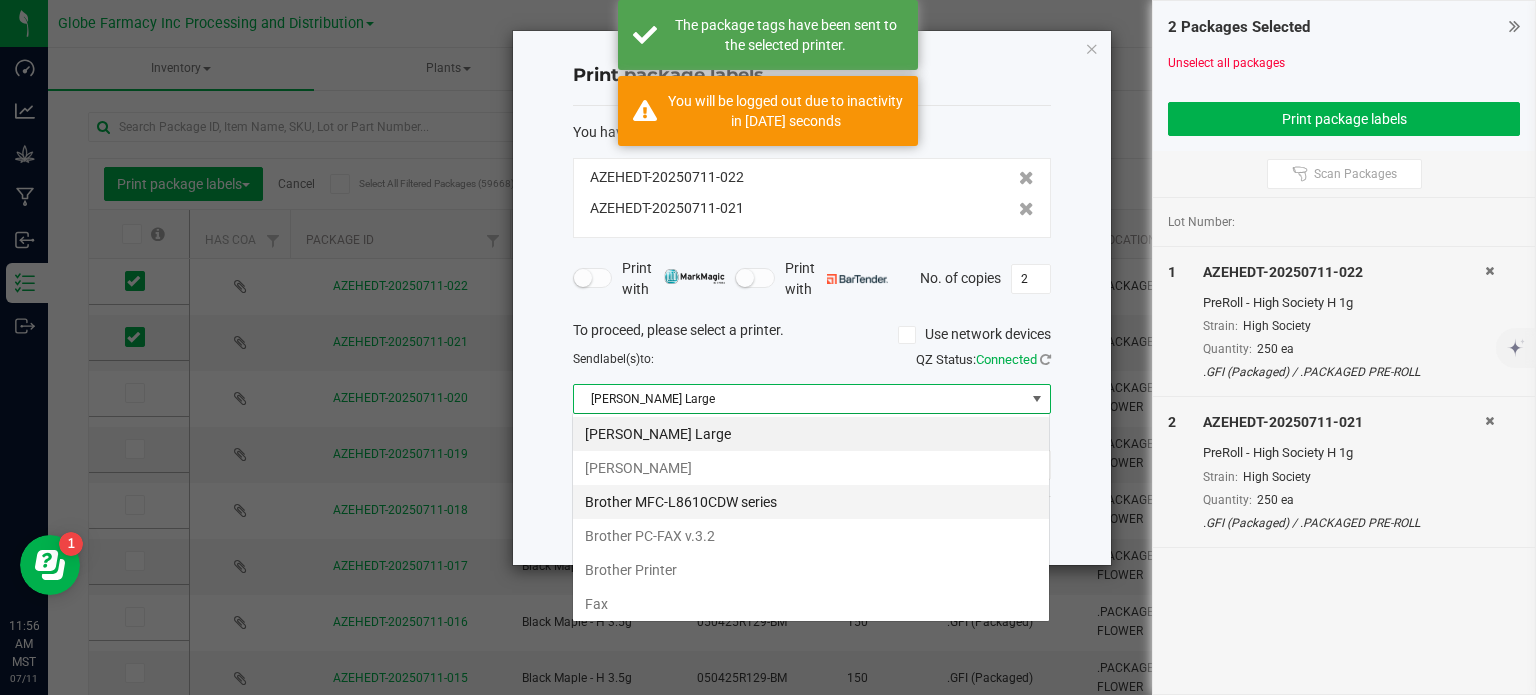scroll, scrollTop: 99970, scrollLeft: 99521, axis: both 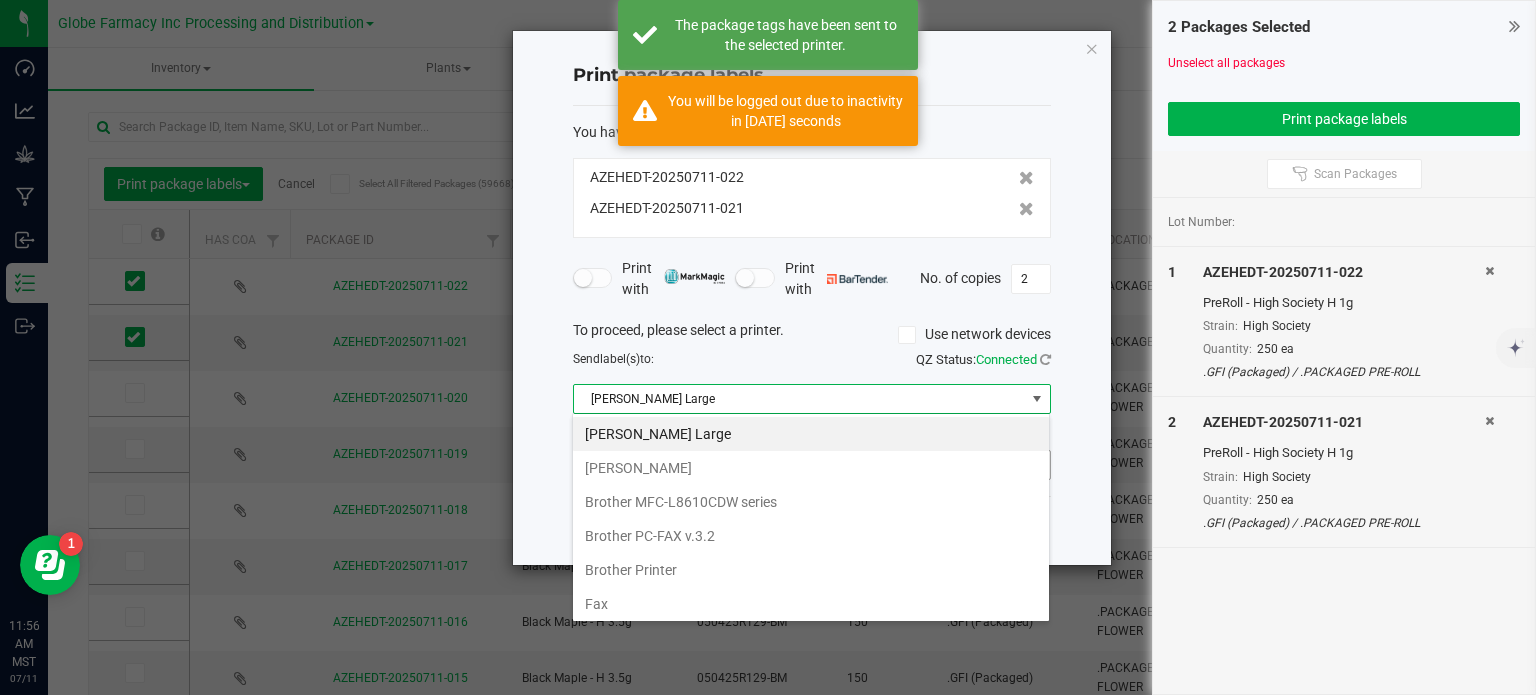 click on "Briana Zebra Small" at bounding box center (811, 468) 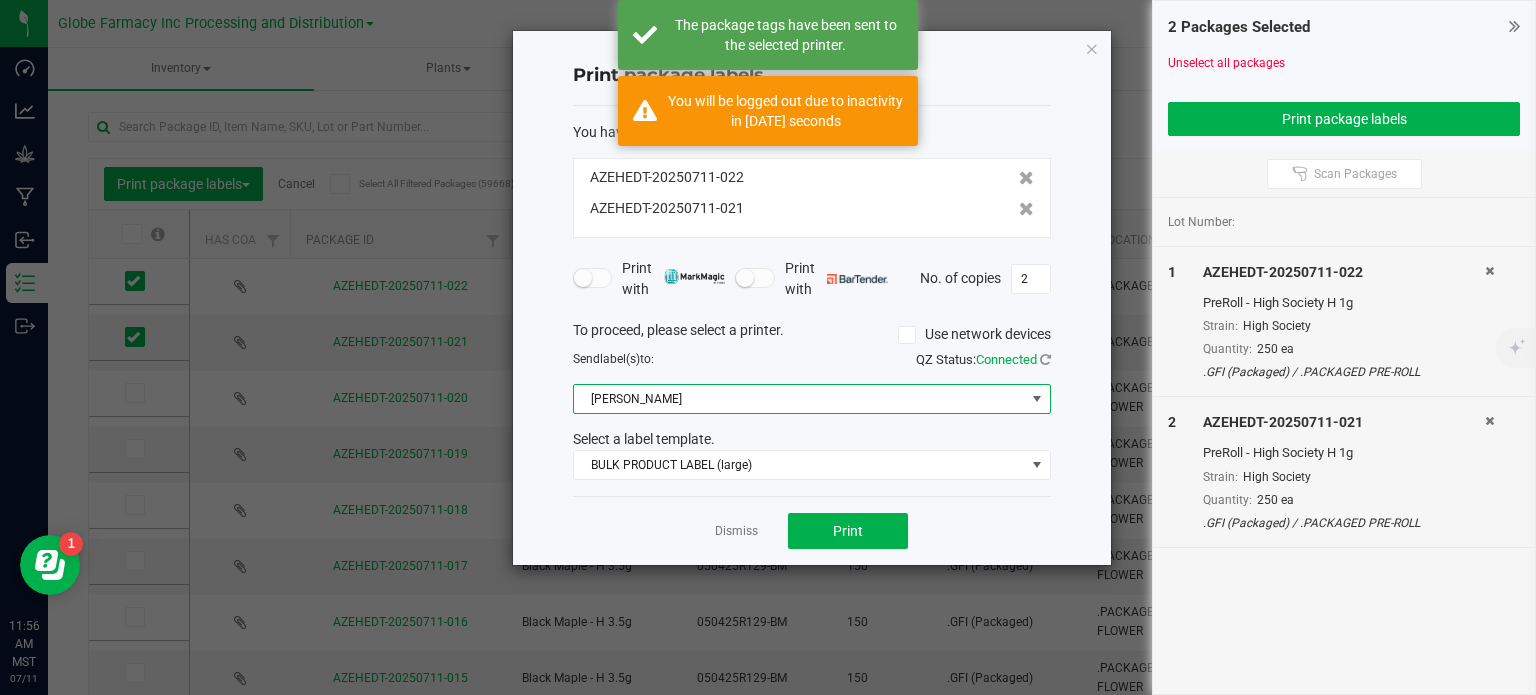 click on "You have selected 2 package labels to print  :   AZEHEDT-20250711-022   AZEHEDT-20250711-021   Print with   Print with   No. of copies  2  To proceed, please select a printer.   Use network devices  Send  label(s)  to:  QZ Status:   Connected  Briana Zebra Small  Select a label template.  BULK PRODUCT LABEL (large)" 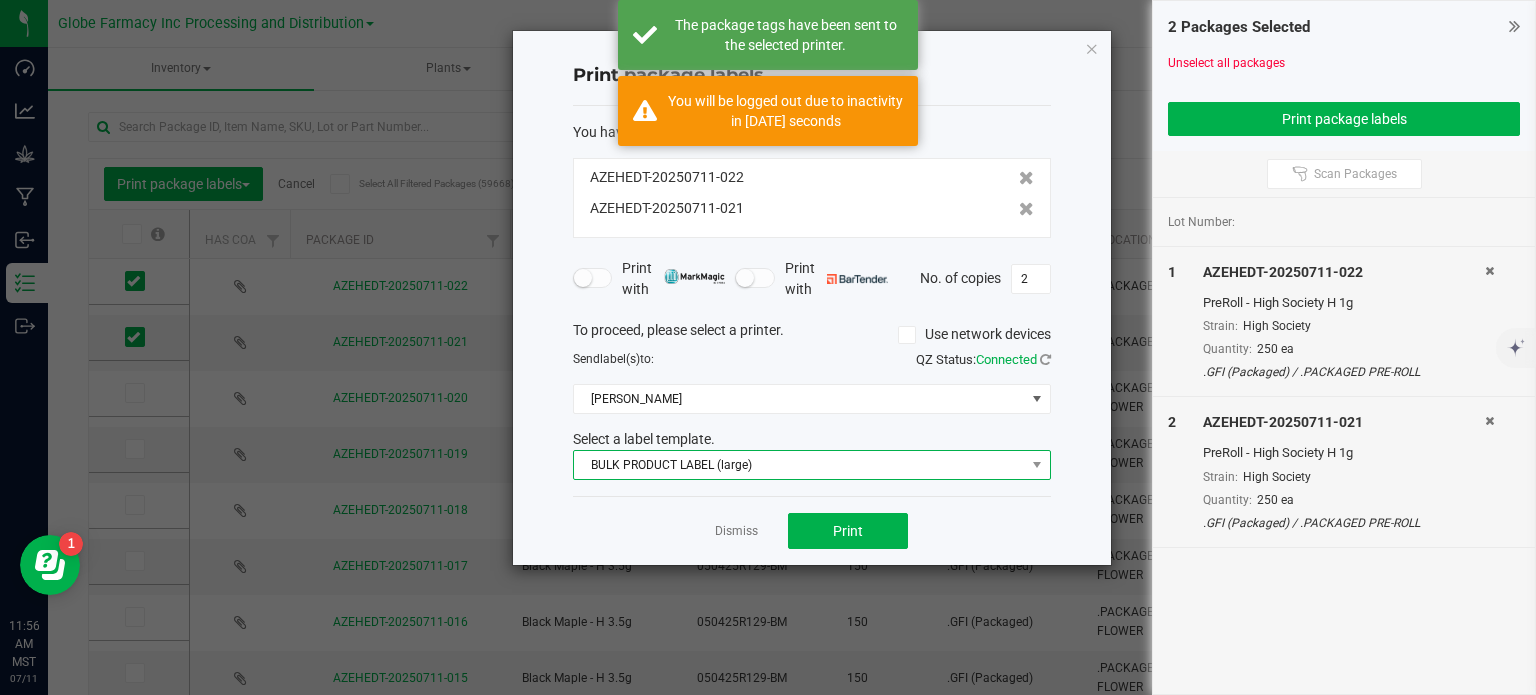 click on "BULK PRODUCT LABEL (large)" at bounding box center (799, 465) 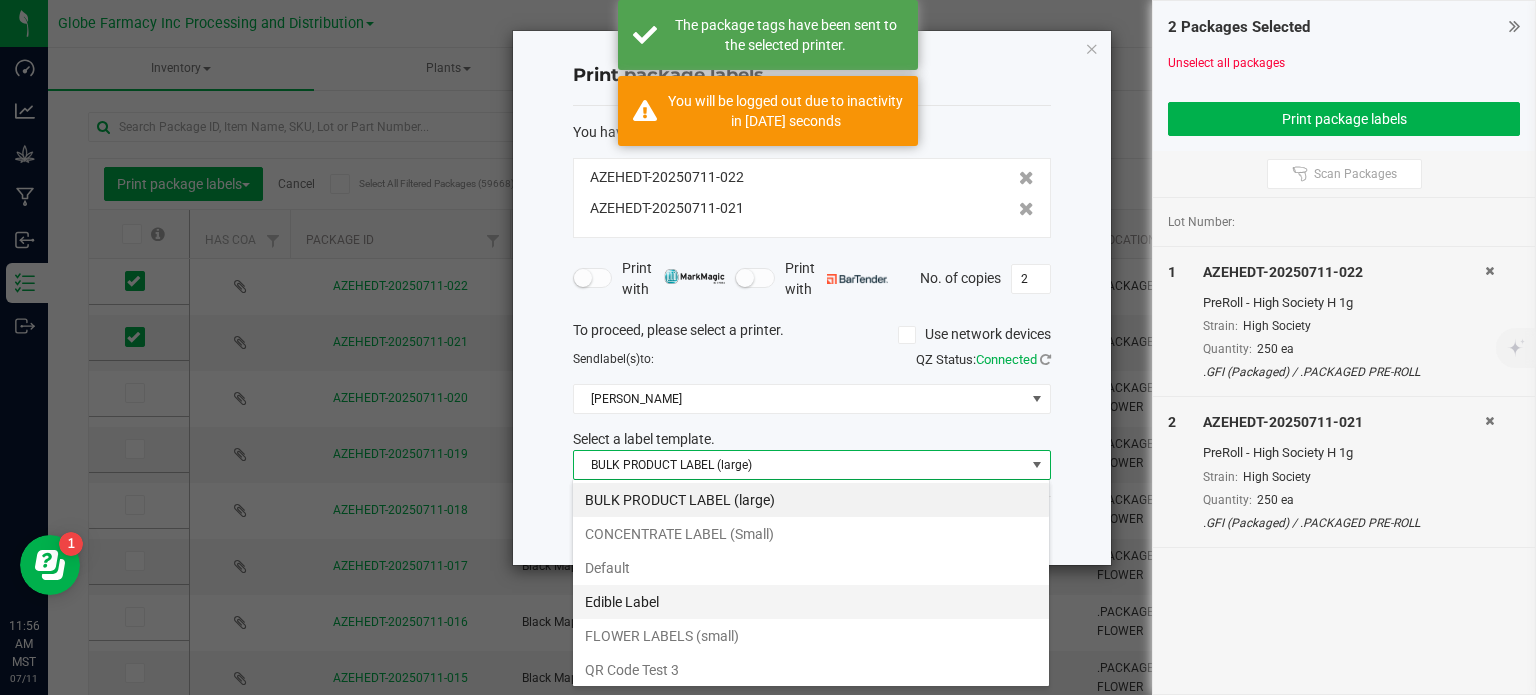 scroll, scrollTop: 99970, scrollLeft: 99521, axis: both 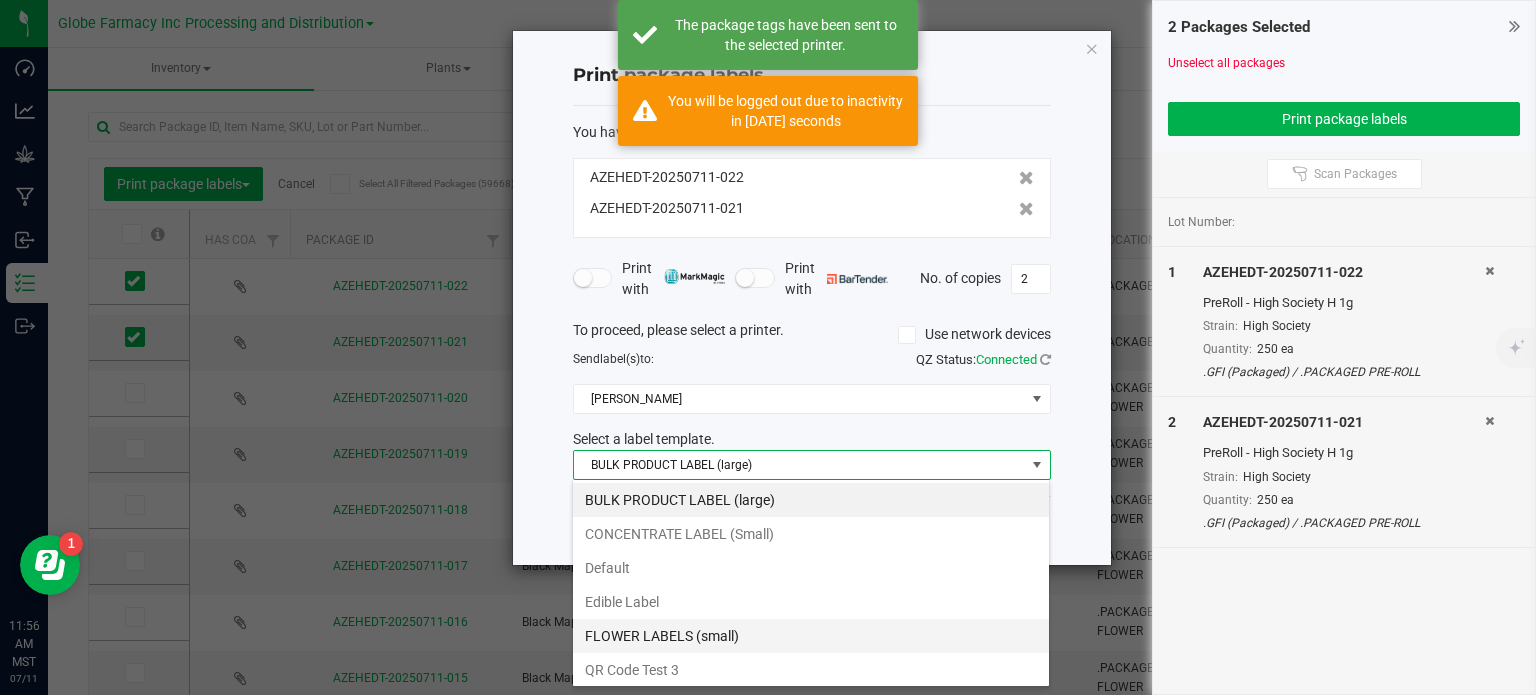 click on "FLOWER LABELS  (small)" at bounding box center [811, 636] 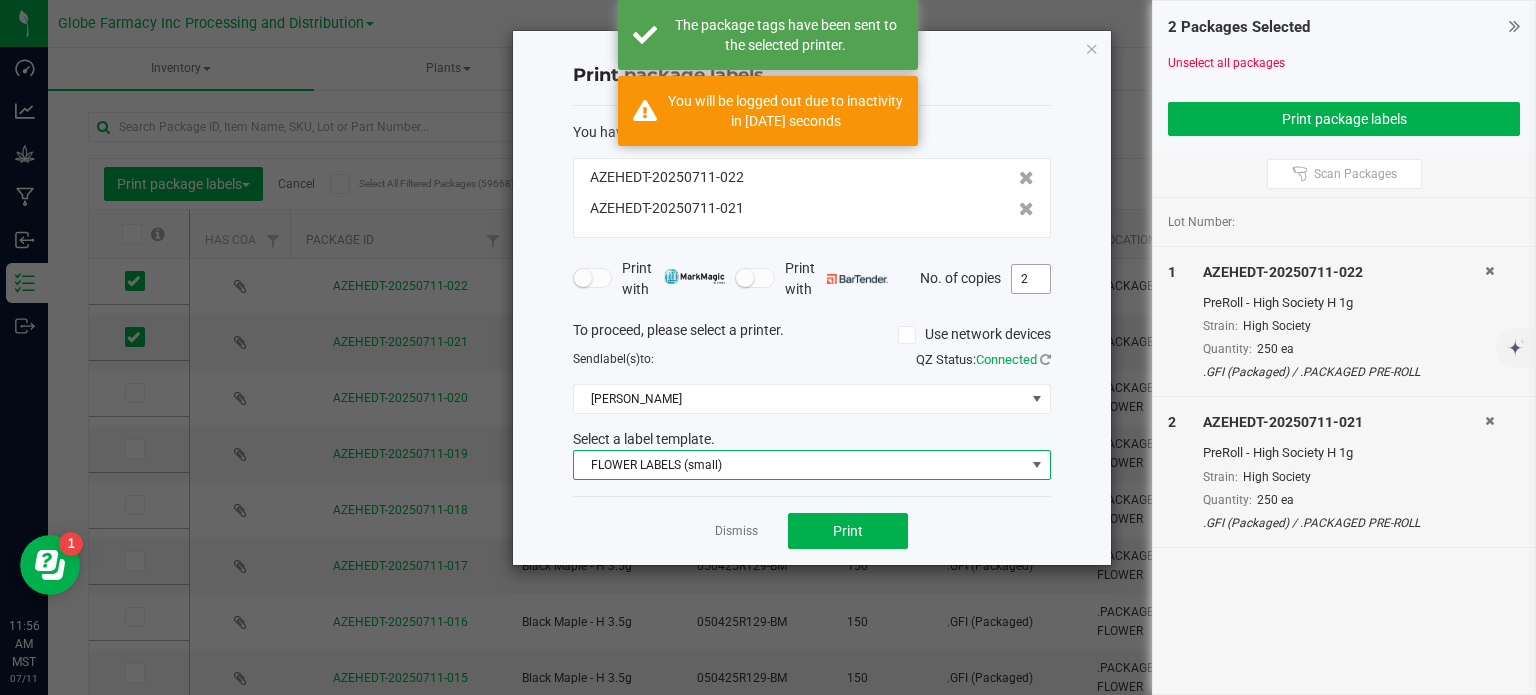 drag, startPoint x: 1019, startPoint y: 276, endPoint x: 1044, endPoint y: 275, distance: 25.019993 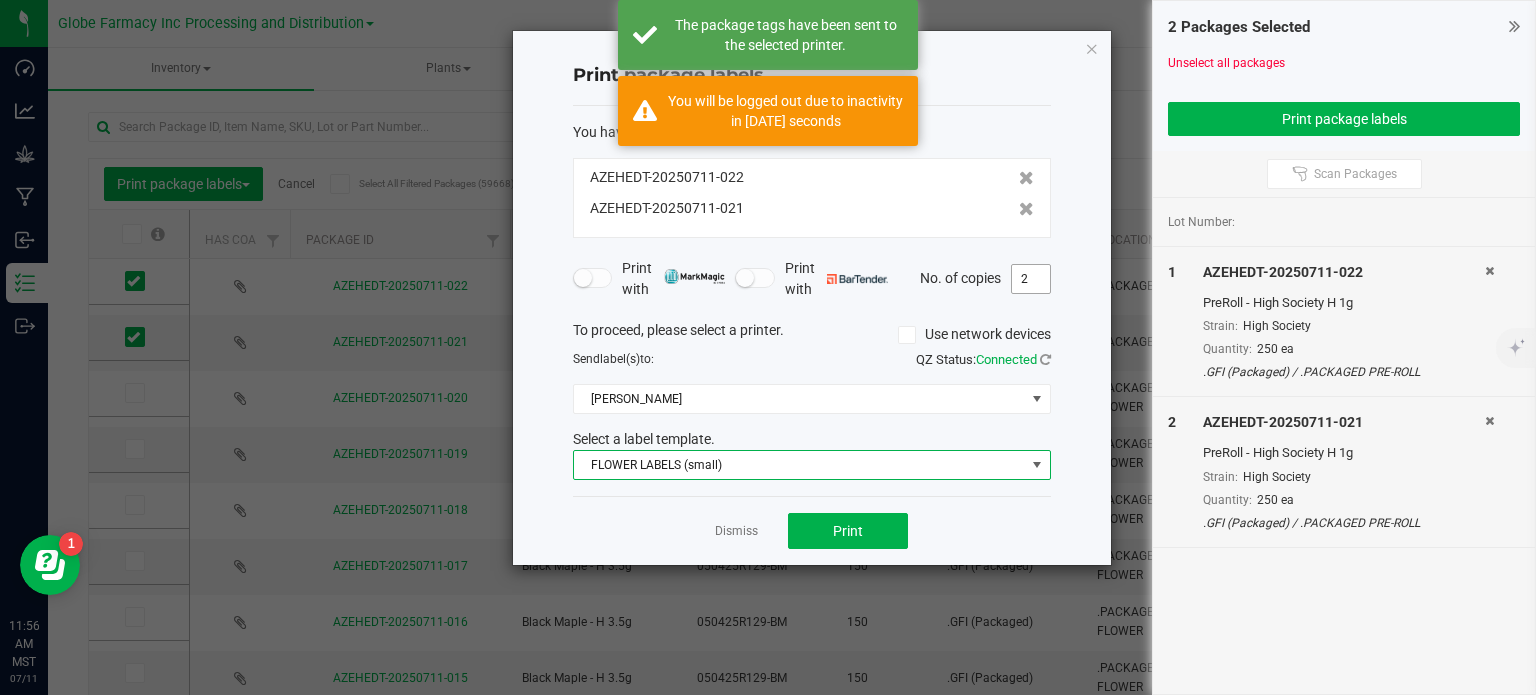 click on "2" at bounding box center (1031, 279) 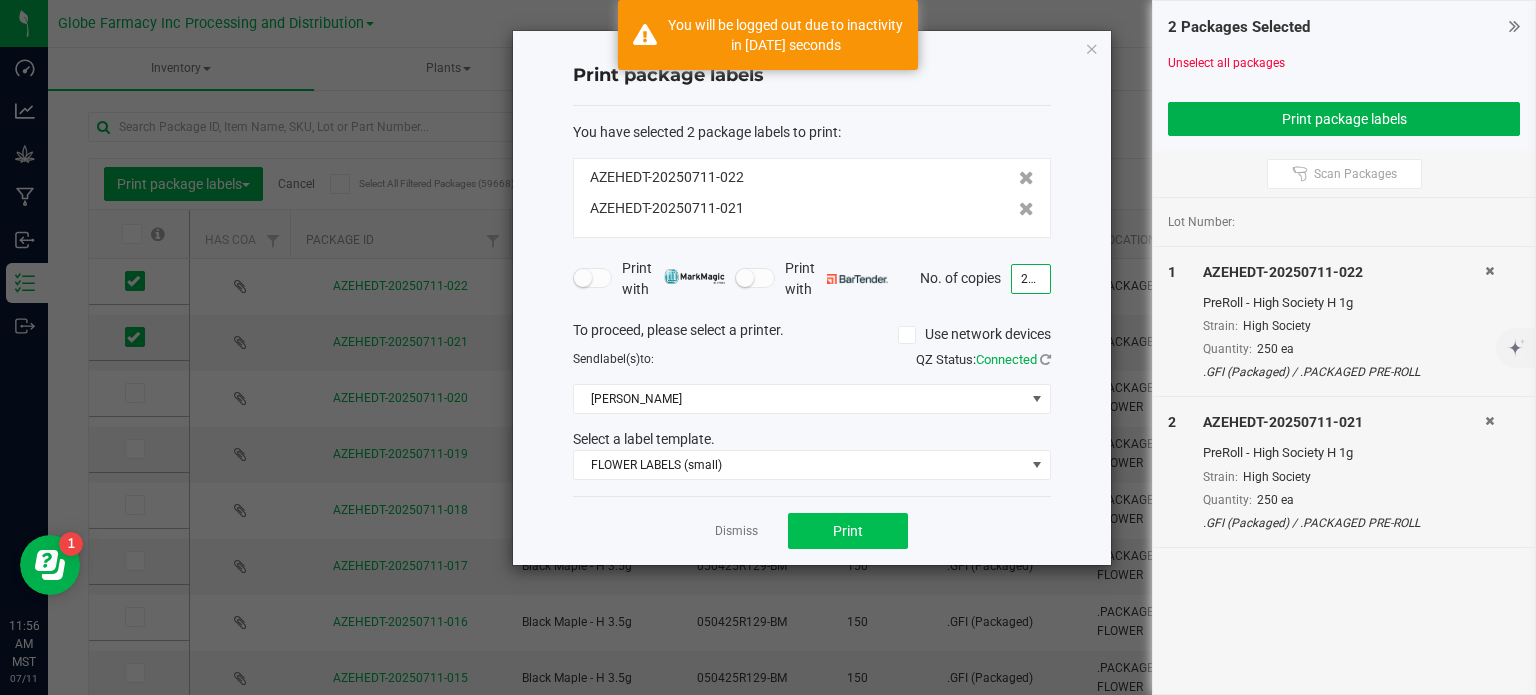type on "250" 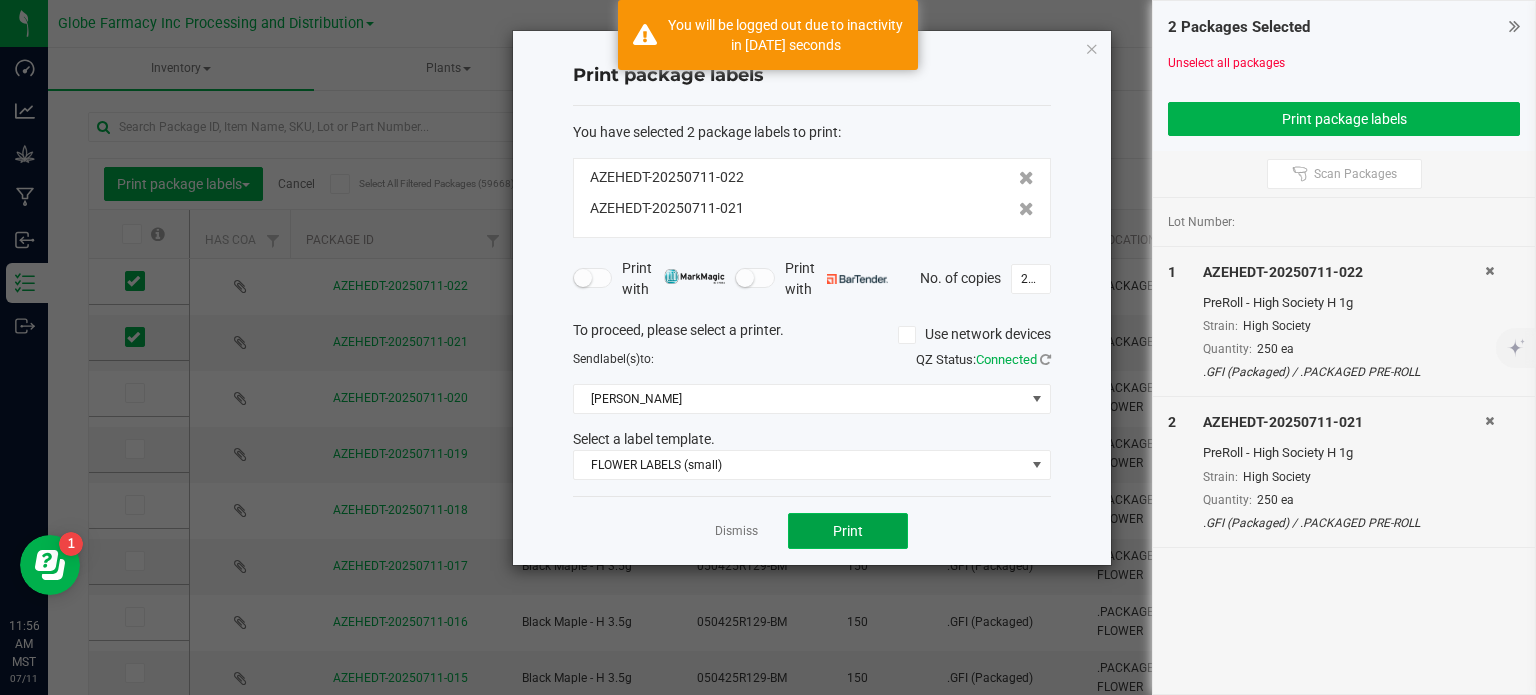 click on "Print" 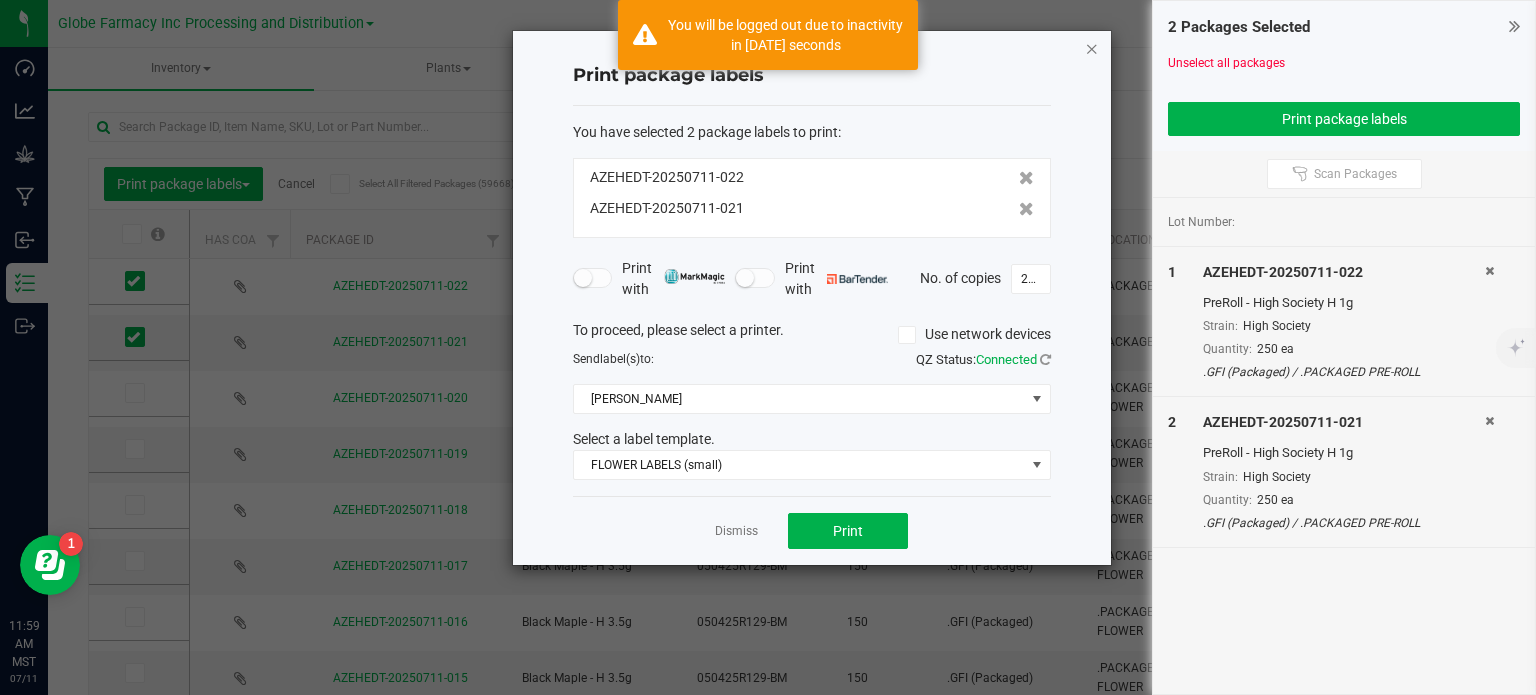 click 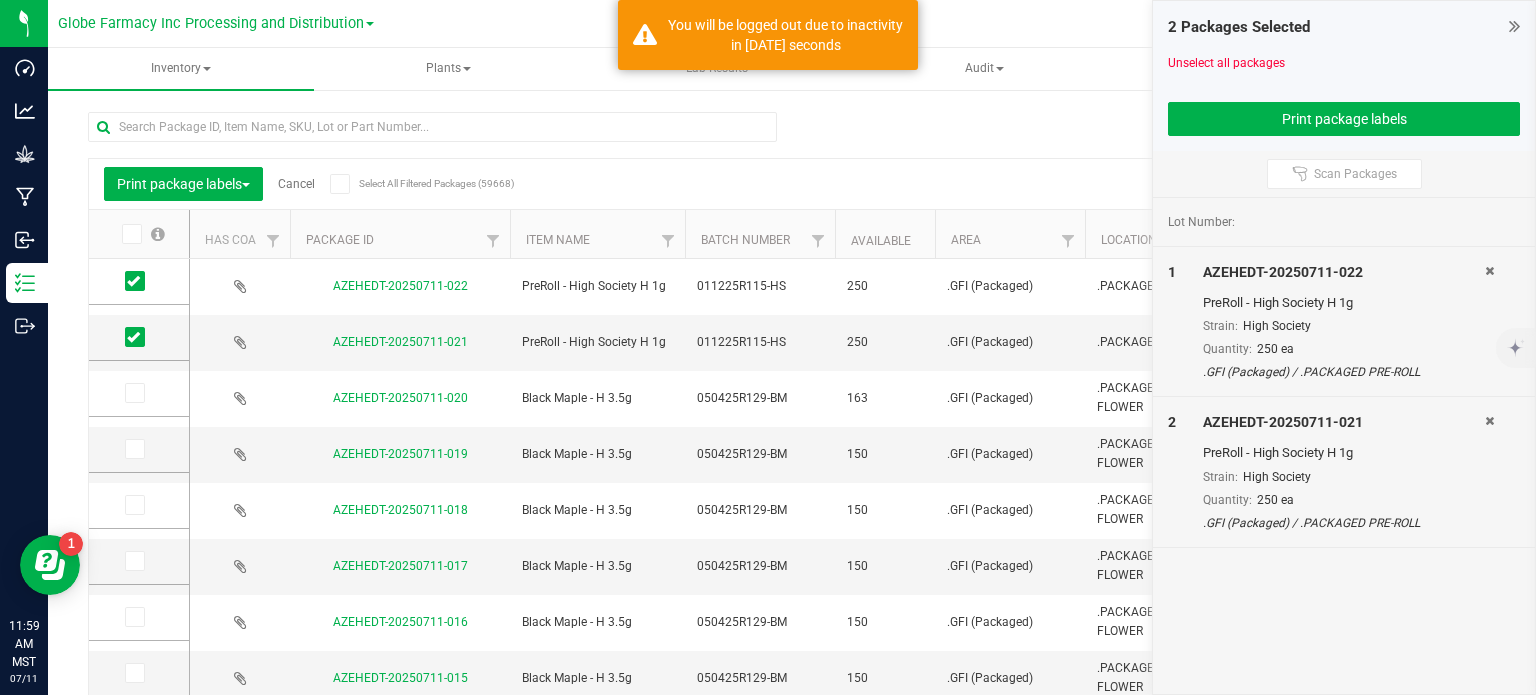 click at bounding box center (1514, 26) 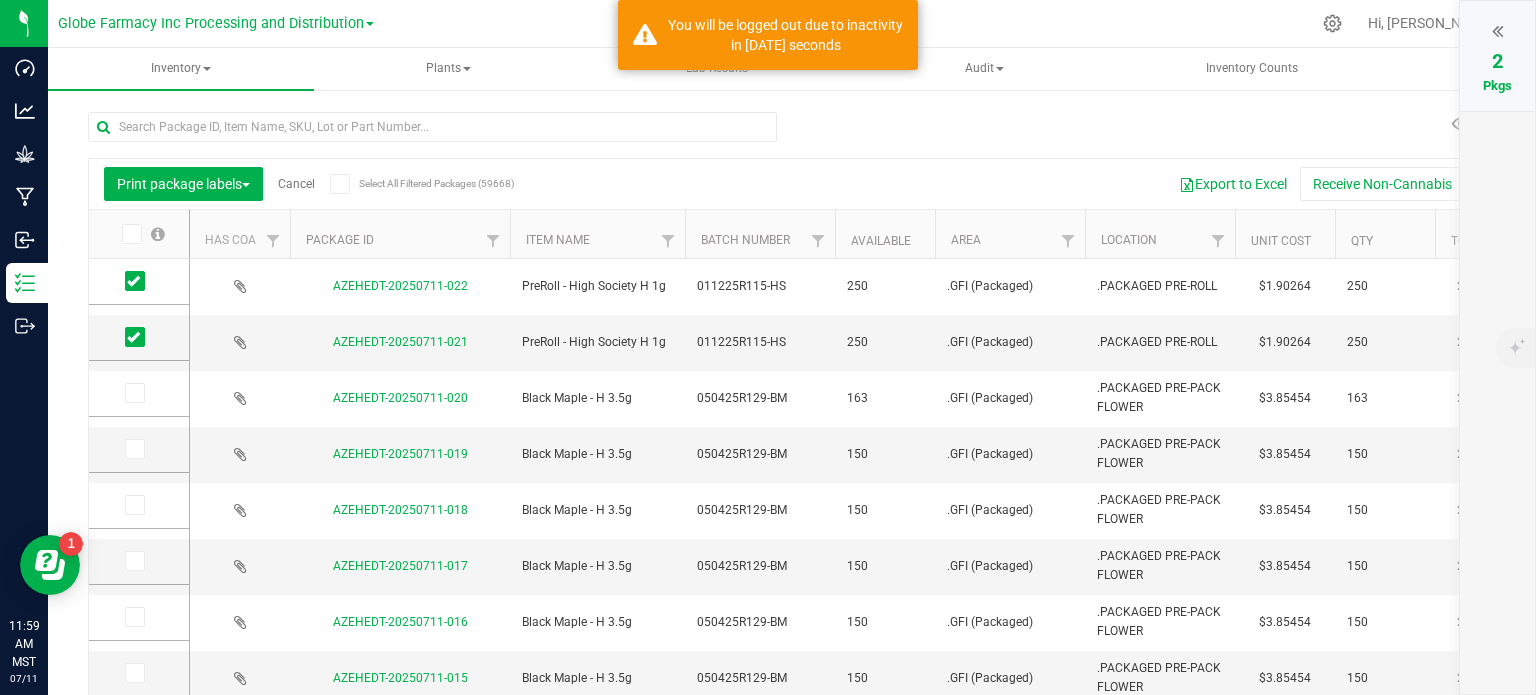click on "Cancel" at bounding box center (296, 184) 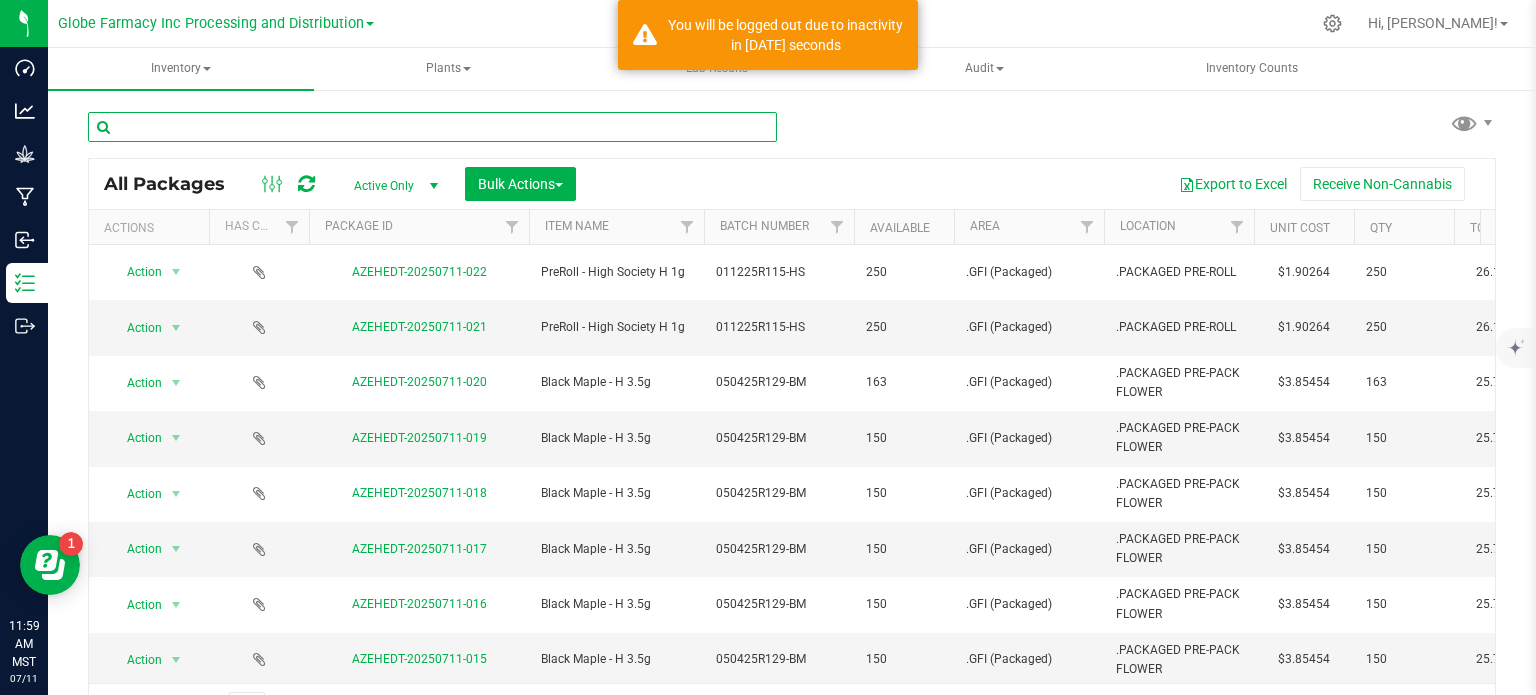 click at bounding box center [432, 127] 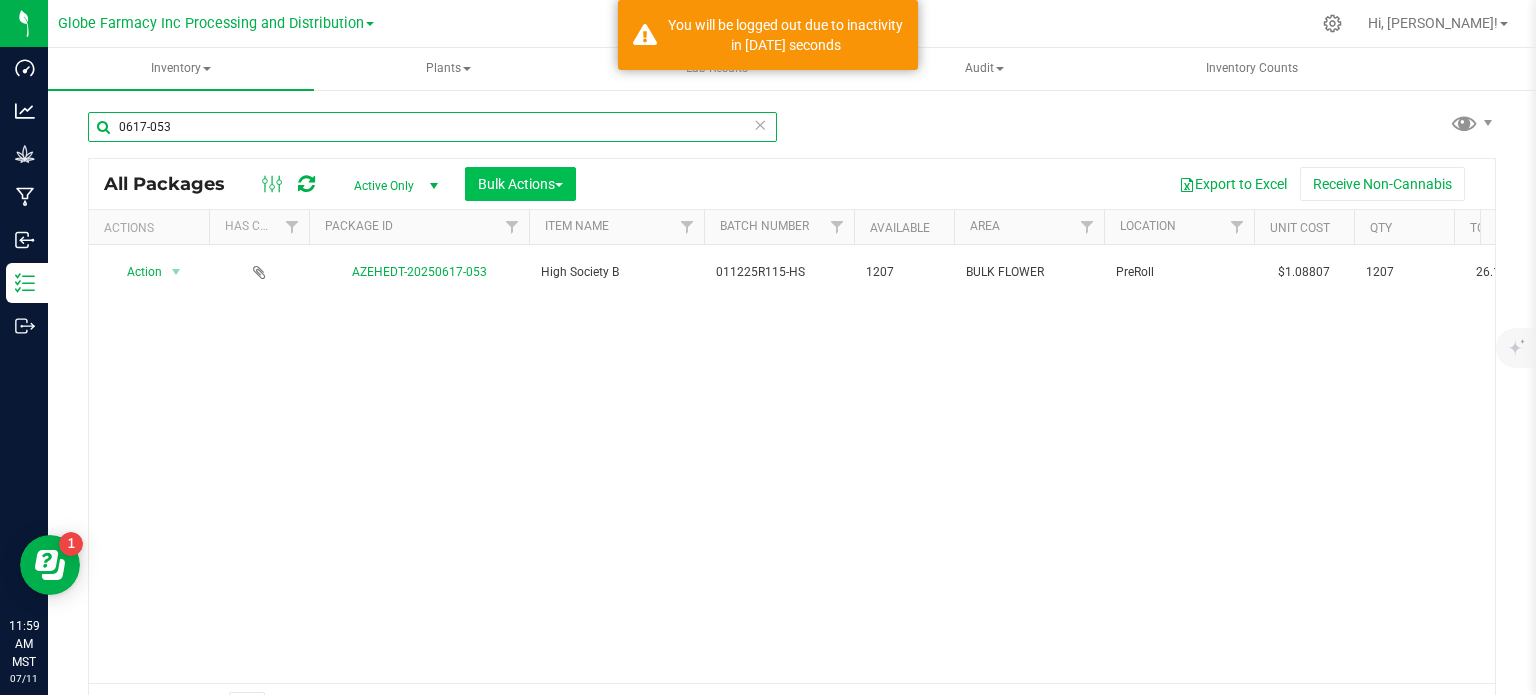 type on "0617-053" 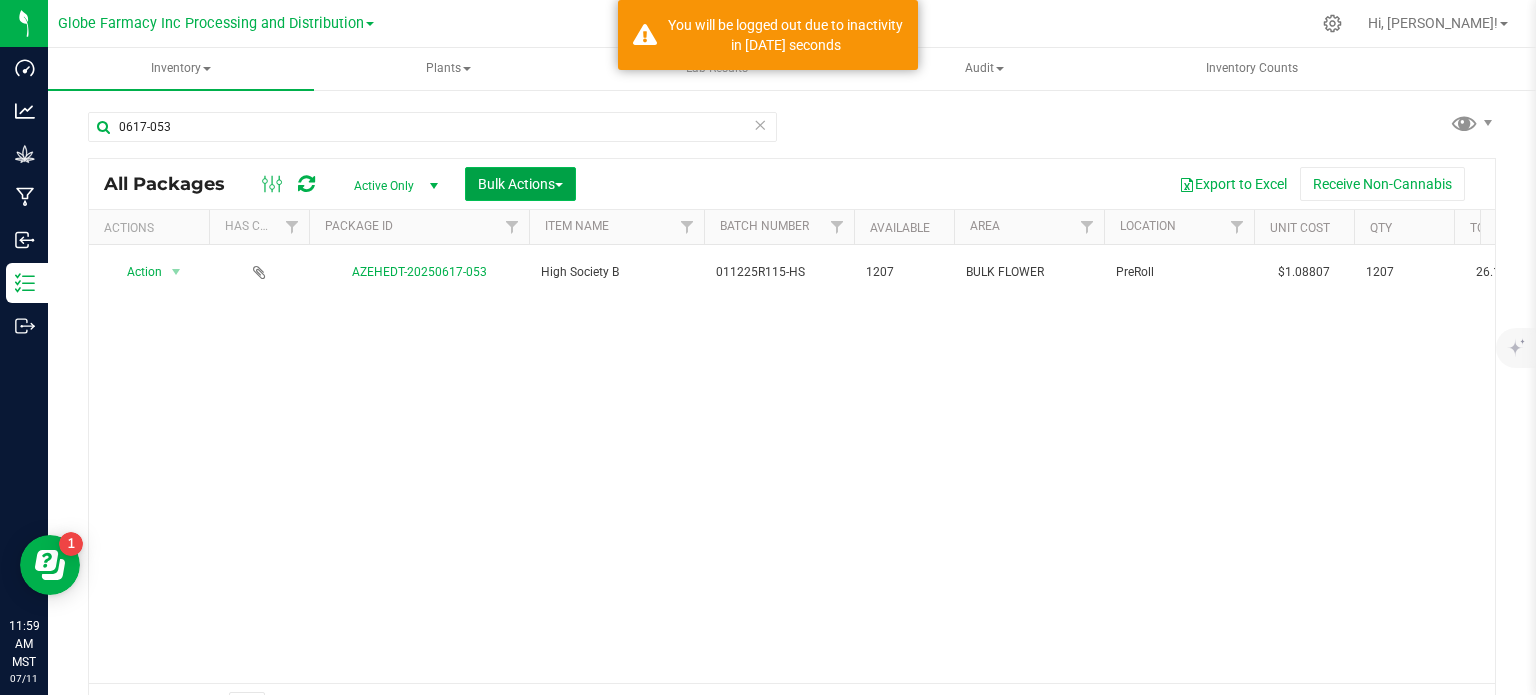 click on "Bulk Actions" at bounding box center (520, 184) 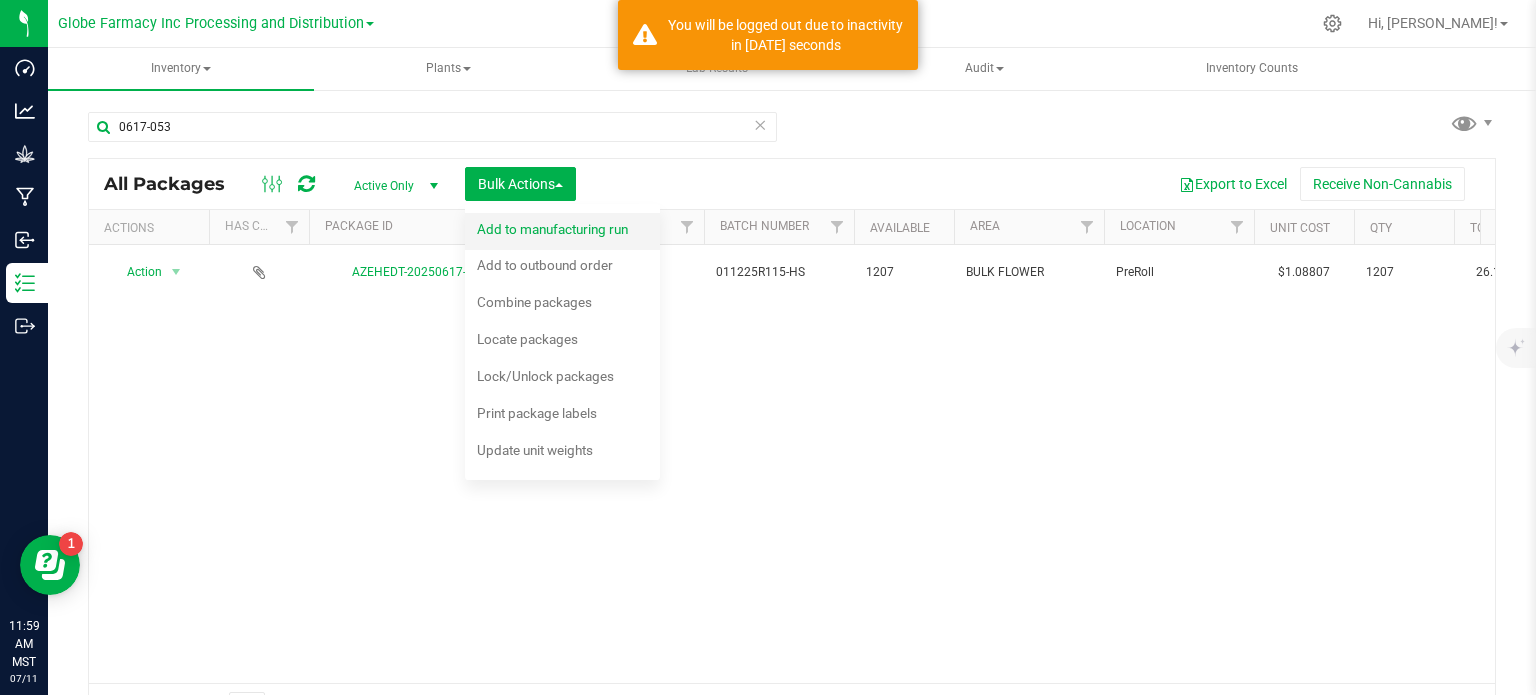 click on "Add to manufacturing run" at bounding box center [552, 229] 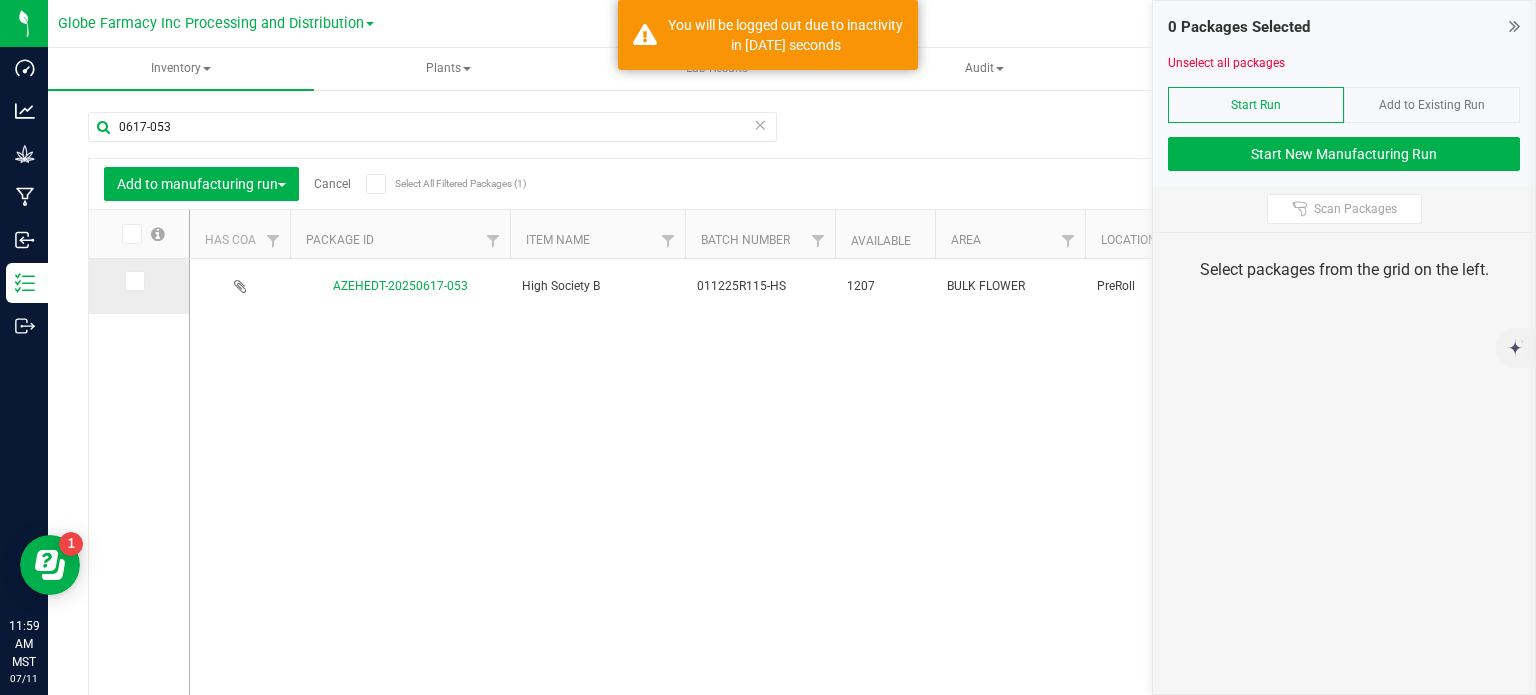 click at bounding box center [133, 281] 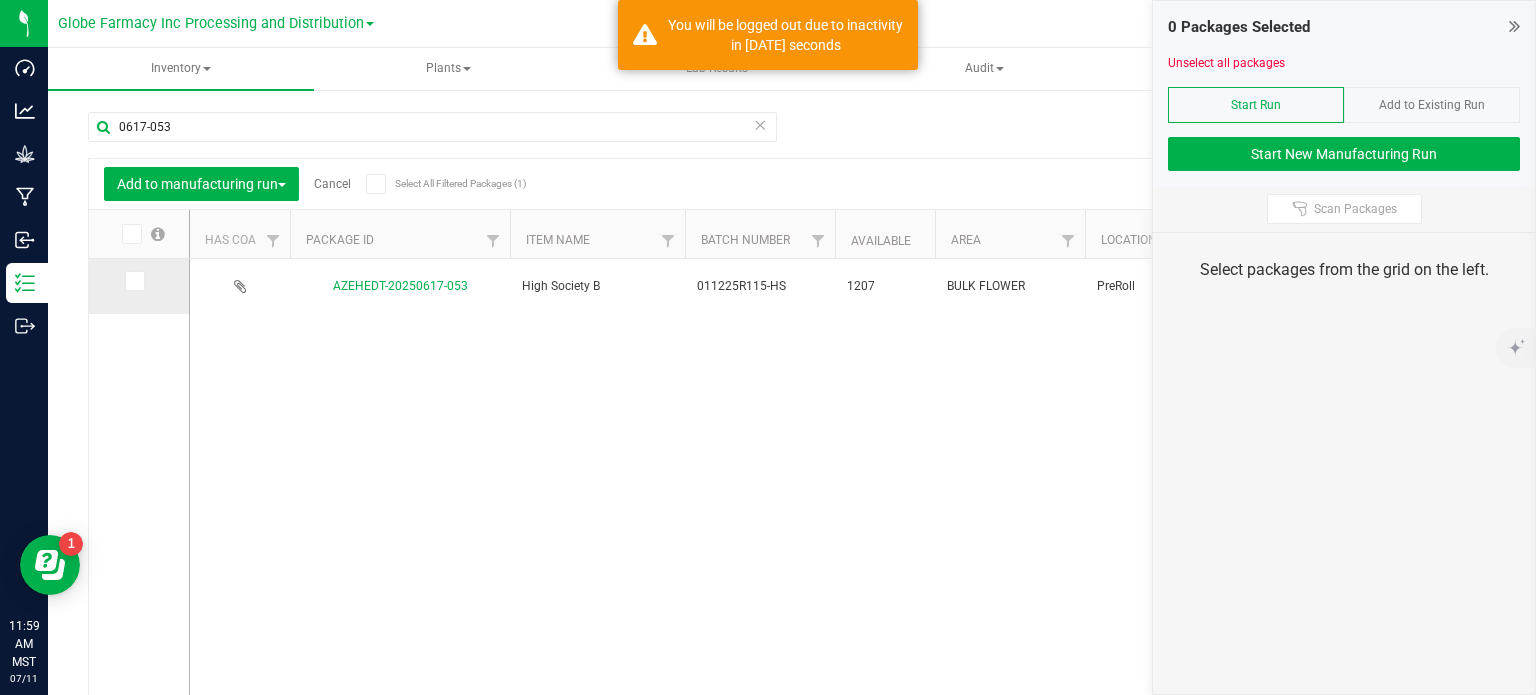 click at bounding box center [0, 0] 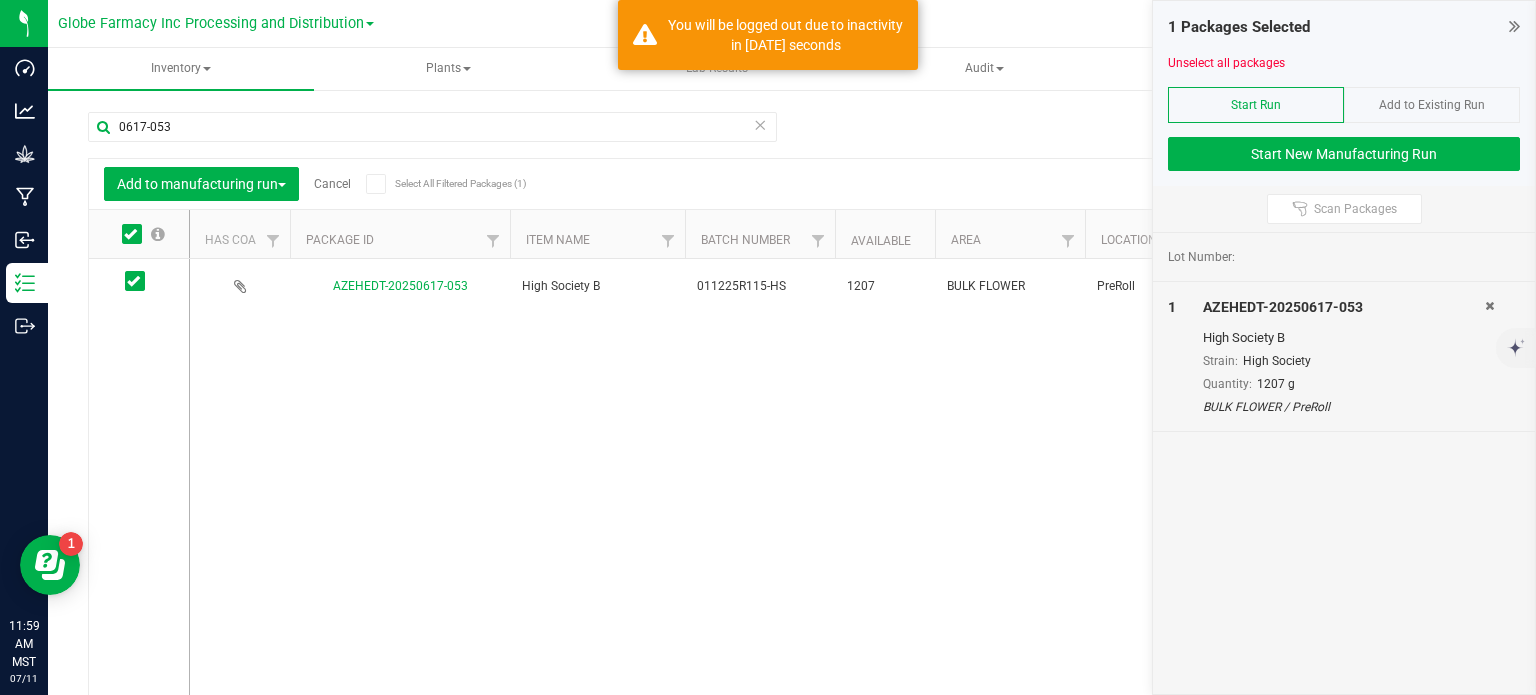 click on "1 Packages Selected   Unselect all packages   Start Run   Add to Existing Run   Start New Manufacturing Run" at bounding box center [1344, 93] 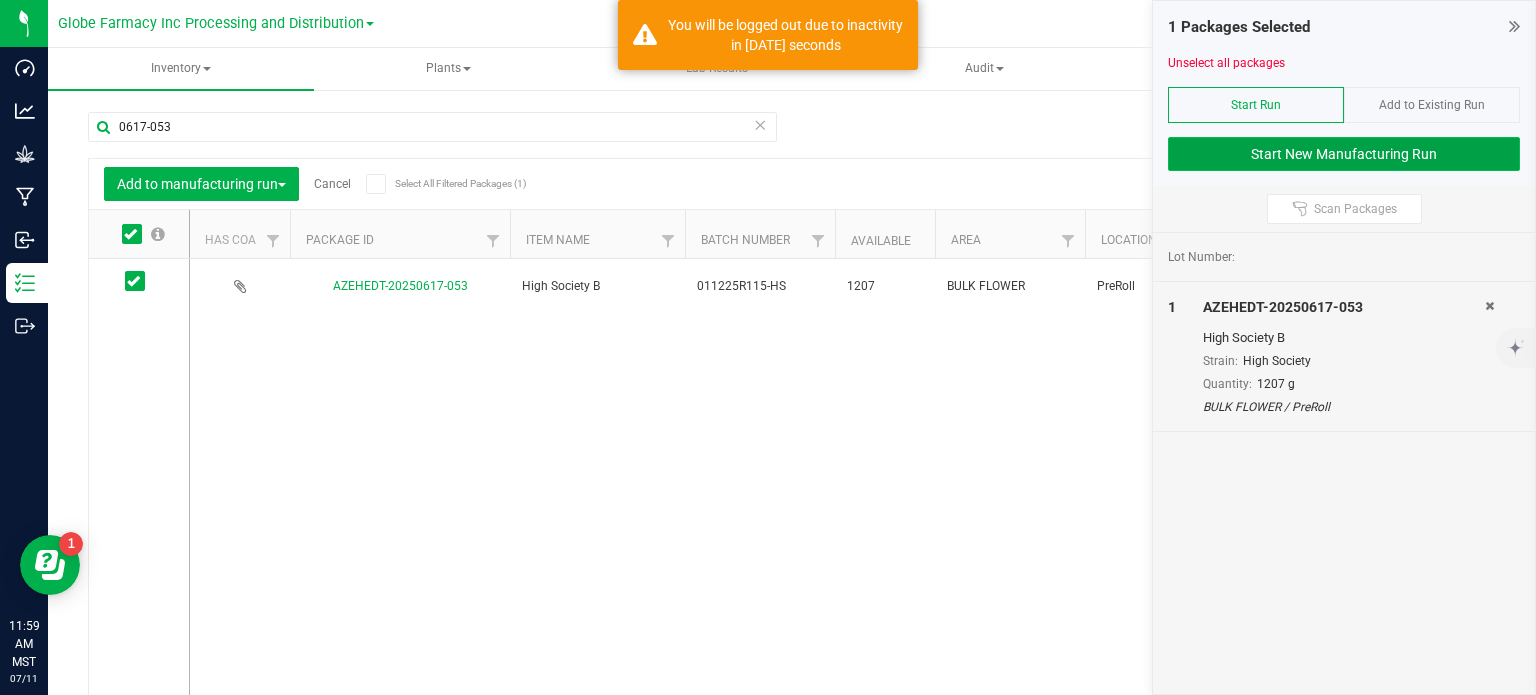 click on "Start New Manufacturing Run" at bounding box center (1344, 154) 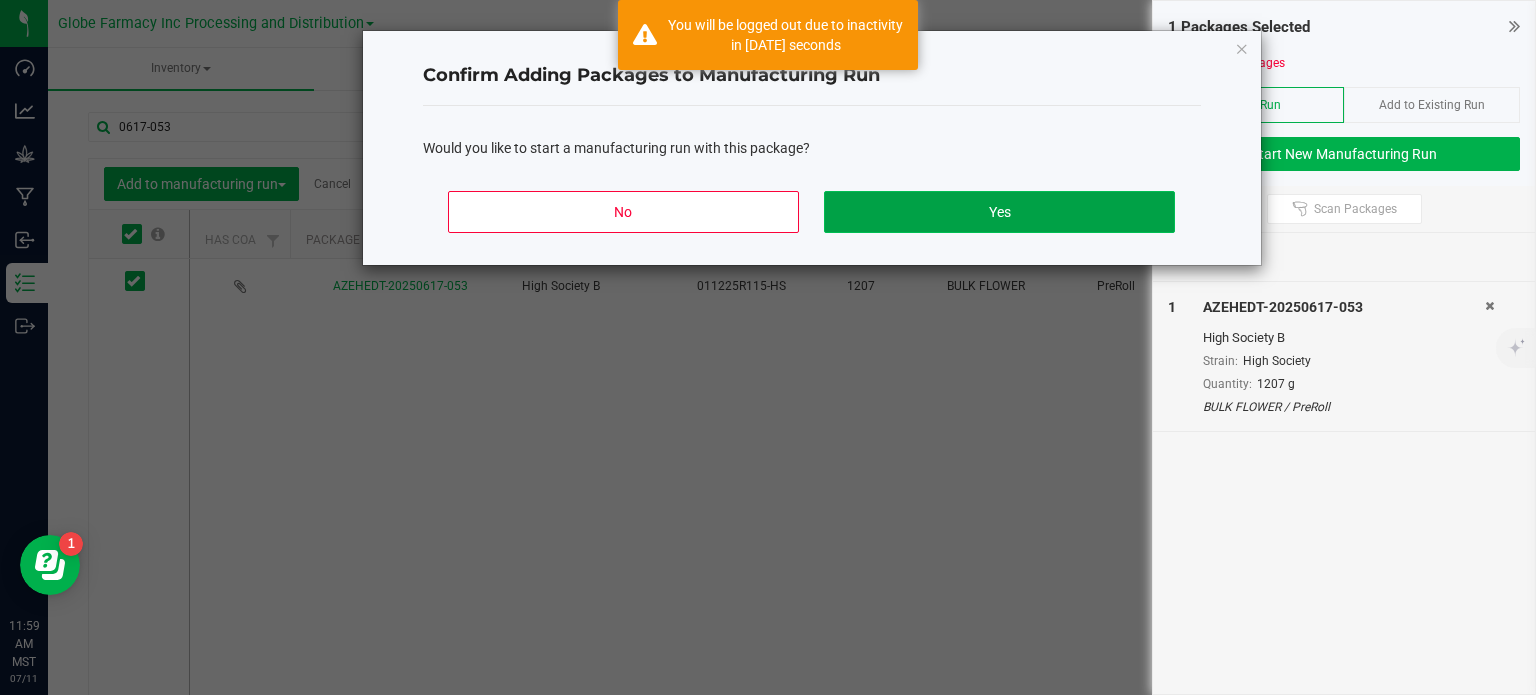 click on "Yes" 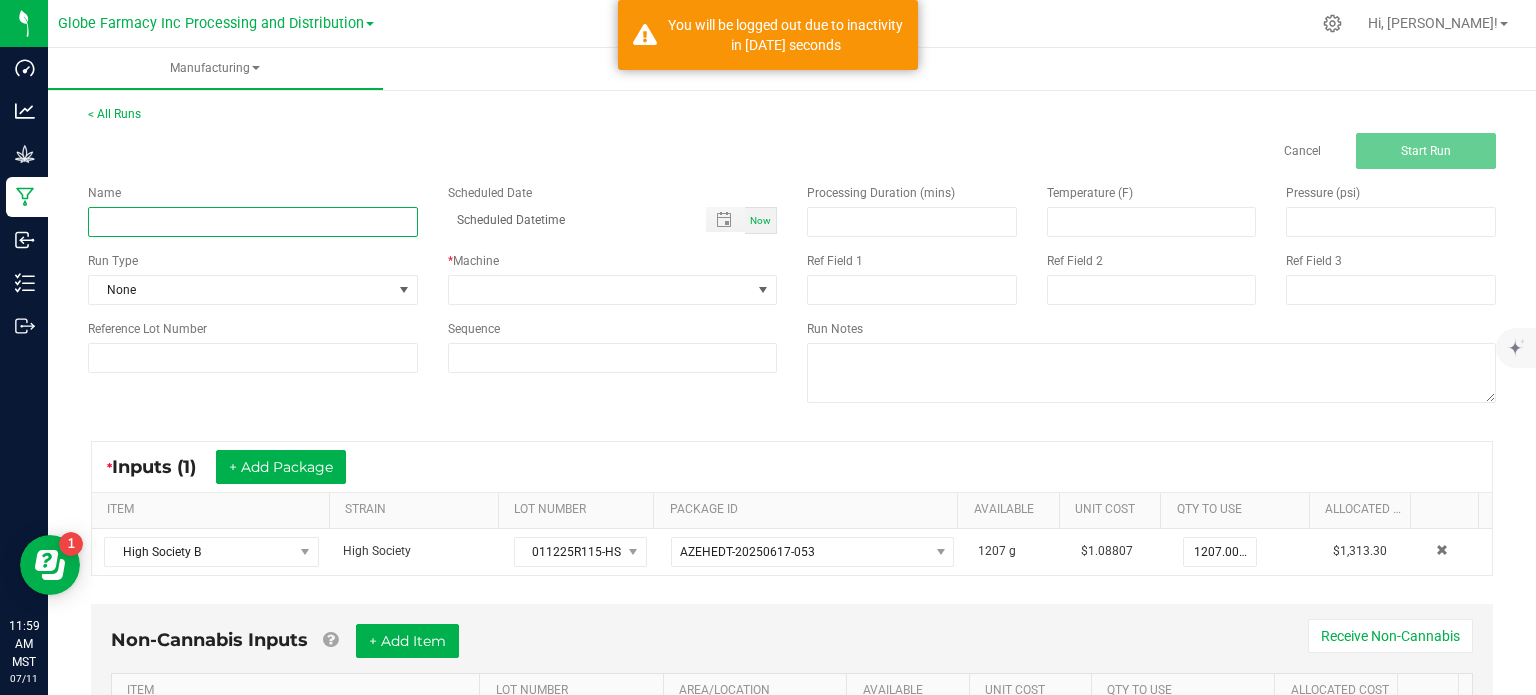 click at bounding box center (253, 222) 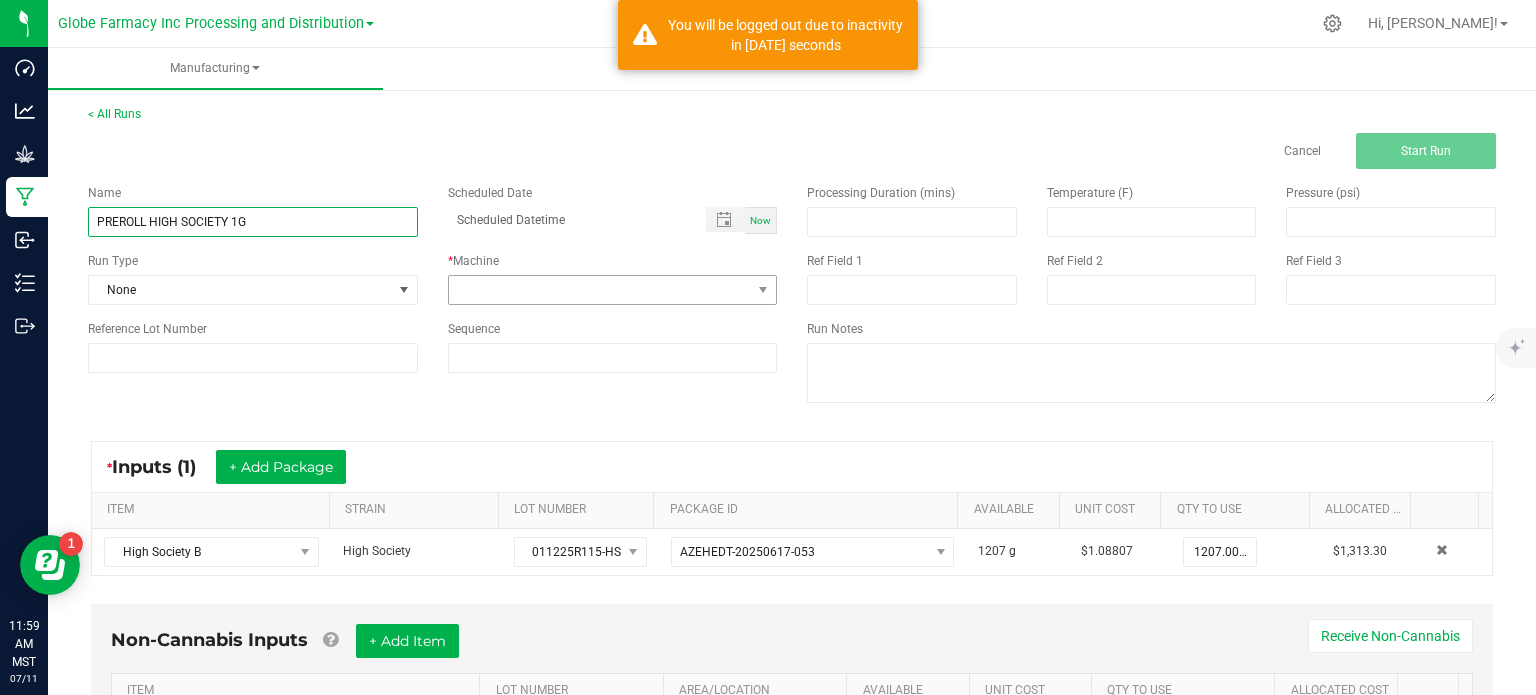 type on "PREROLL HIGH SOCIETY 1G" 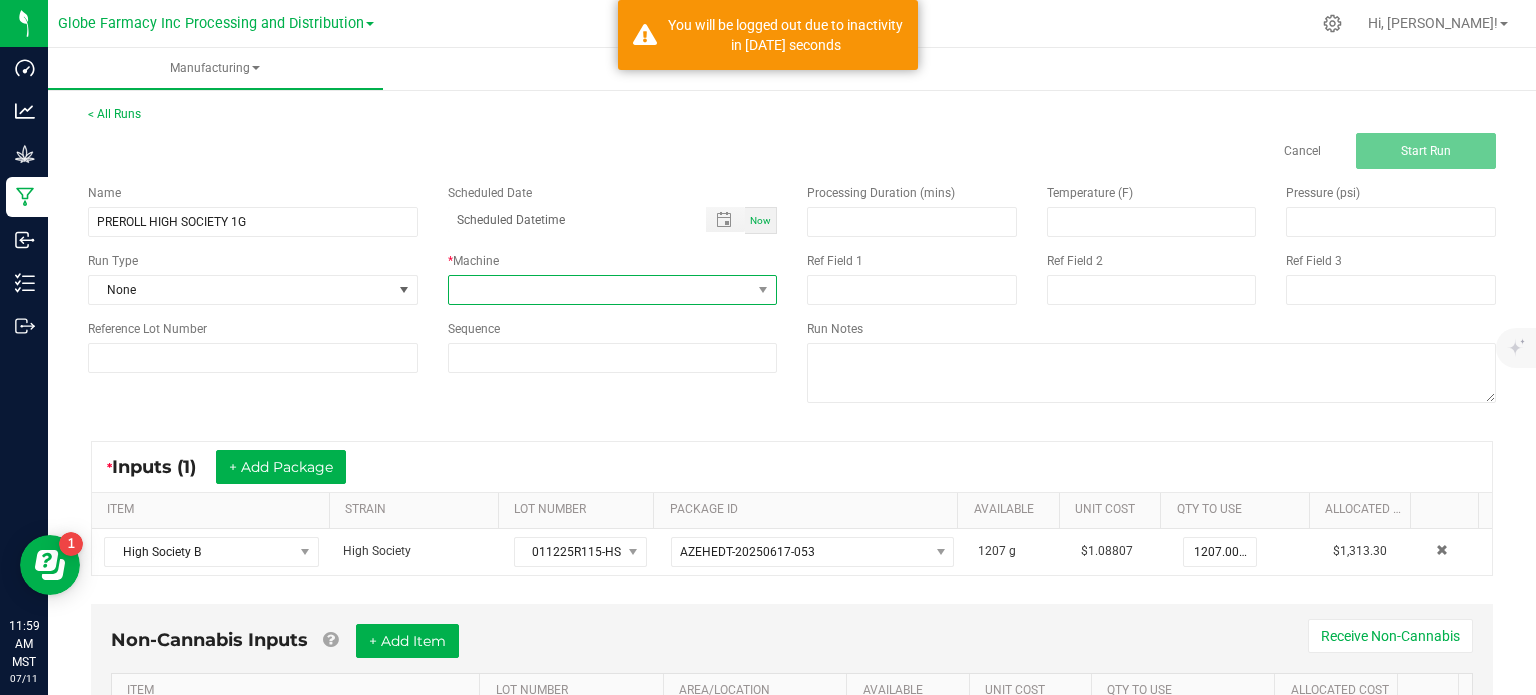 click at bounding box center [600, 290] 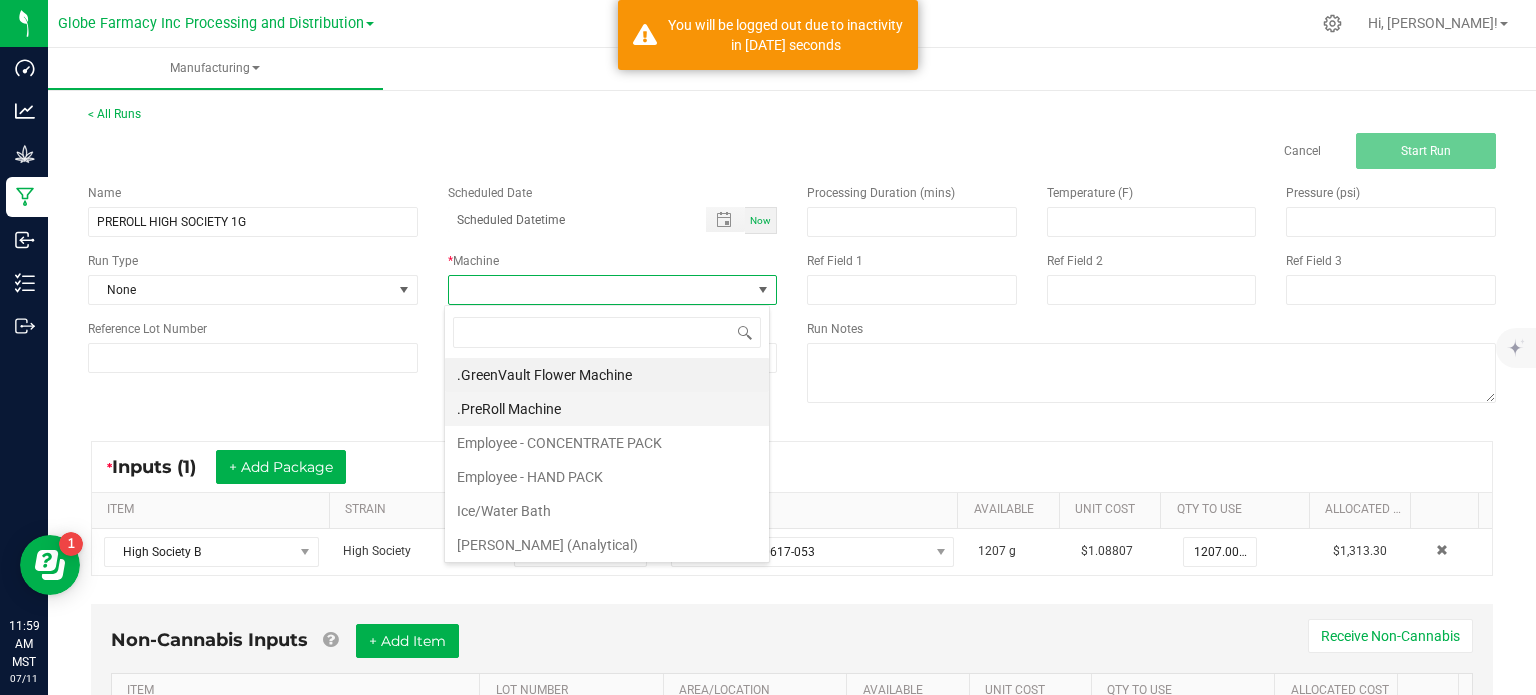 scroll, scrollTop: 99970, scrollLeft: 99674, axis: both 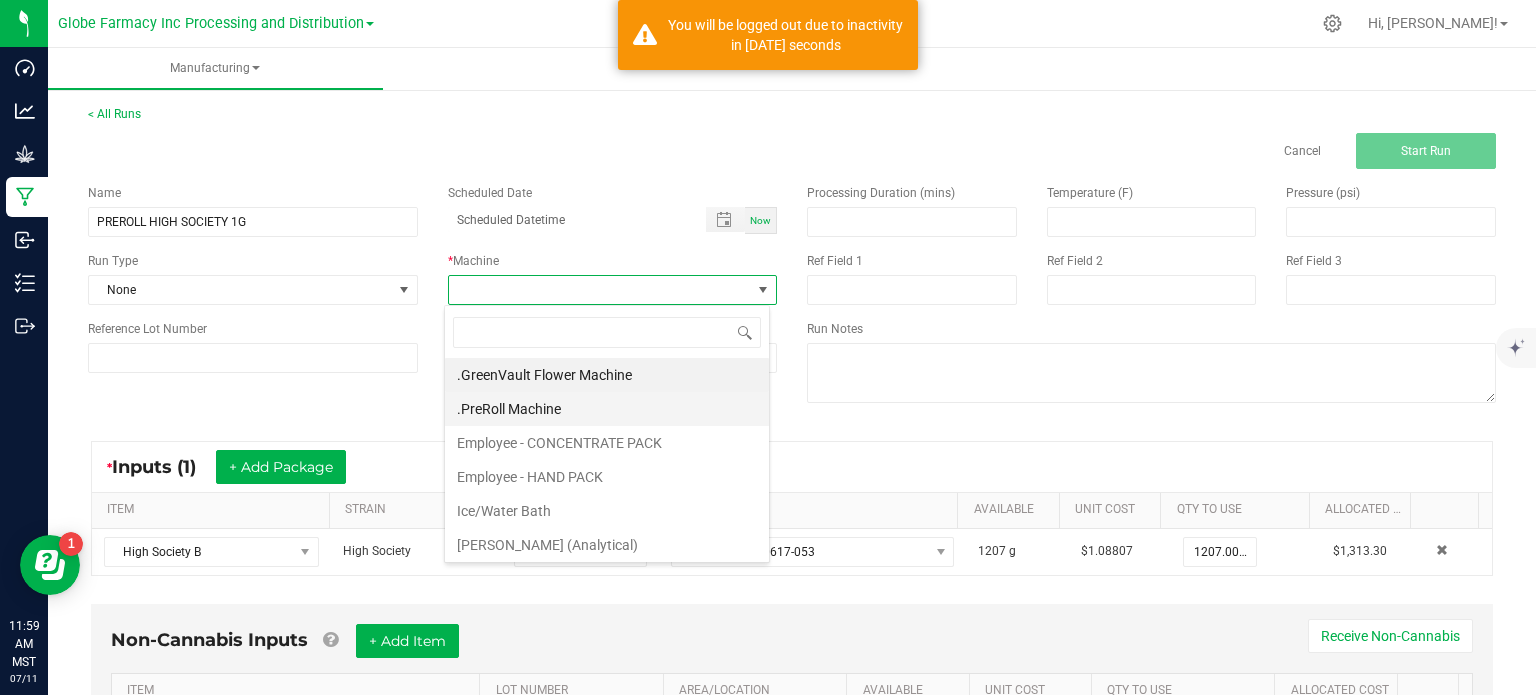 click on ".PreRoll Machine" at bounding box center [607, 409] 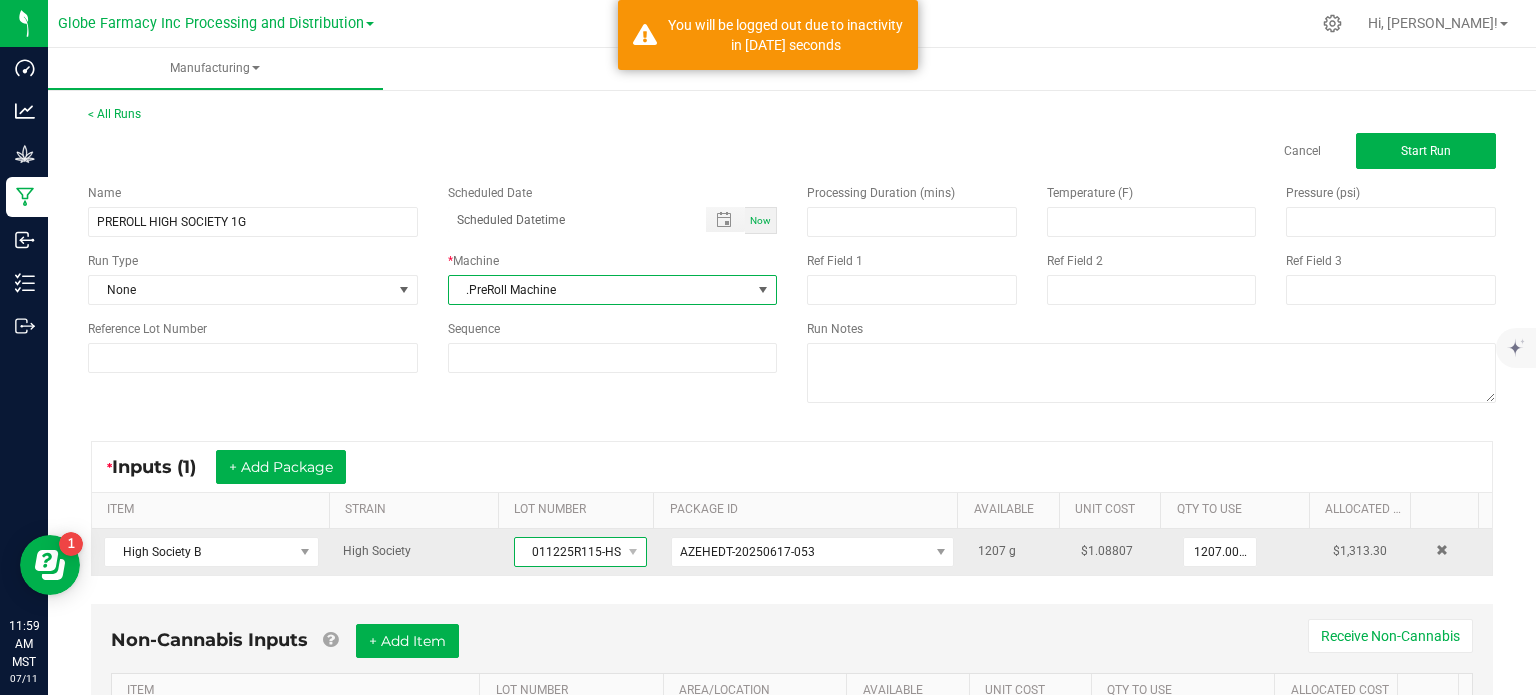 click on "011225R115-HS" at bounding box center (568, 552) 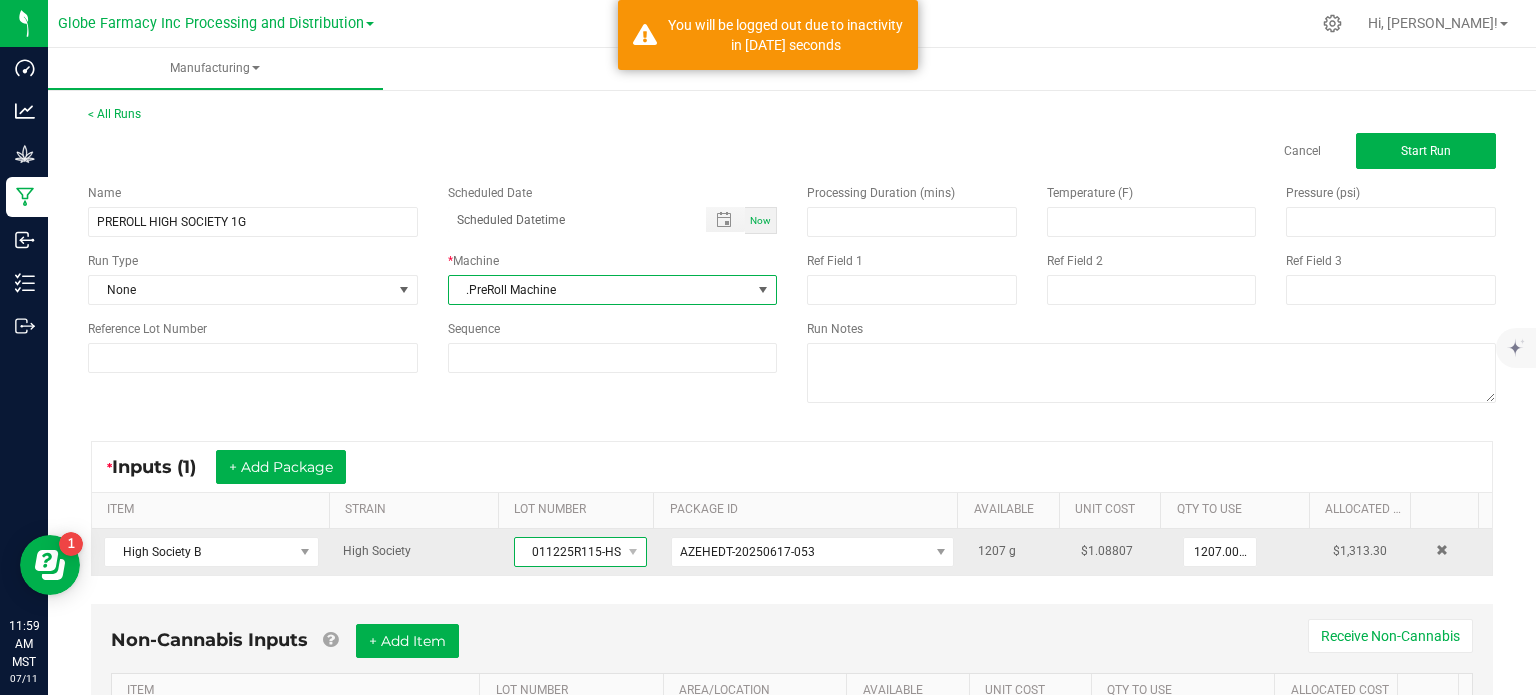 click on "011225R115-HS" at bounding box center (568, 552) 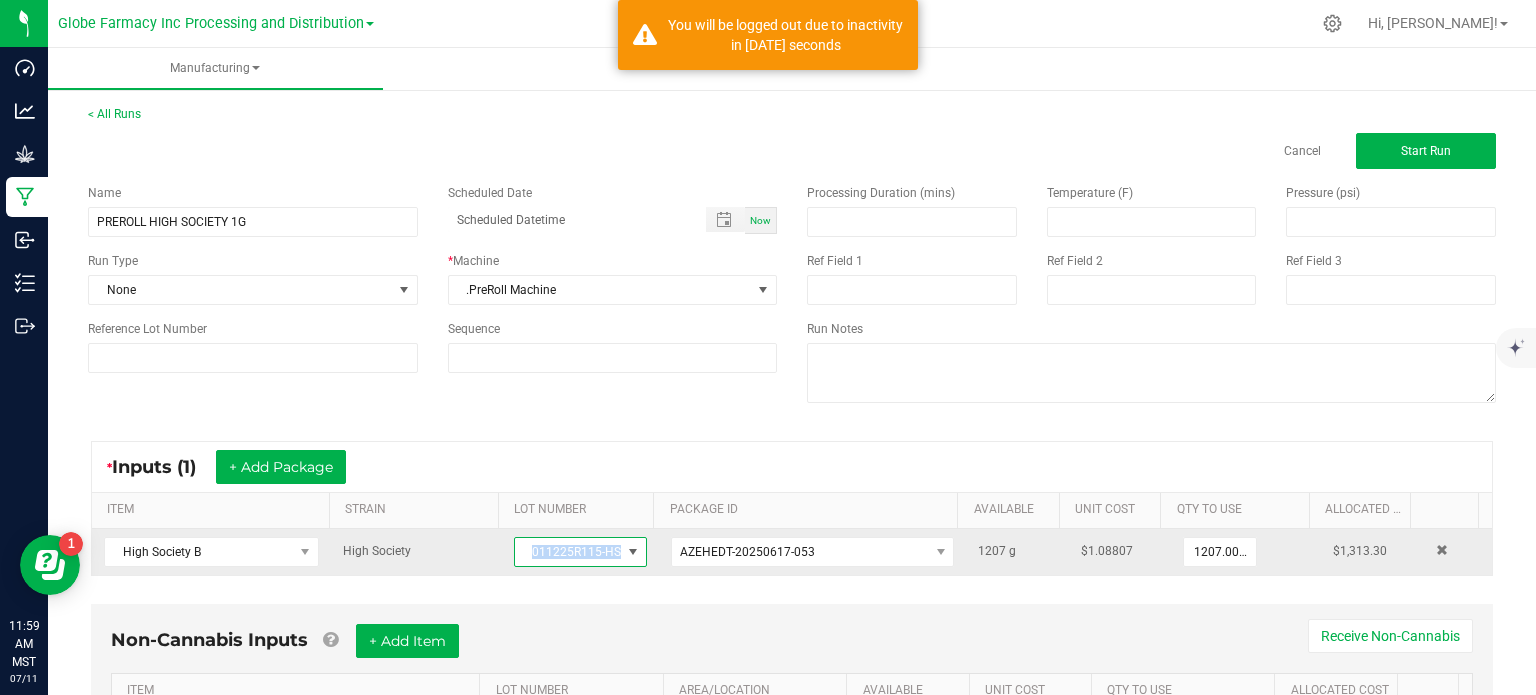 click on "011225R115-HS" at bounding box center (568, 552) 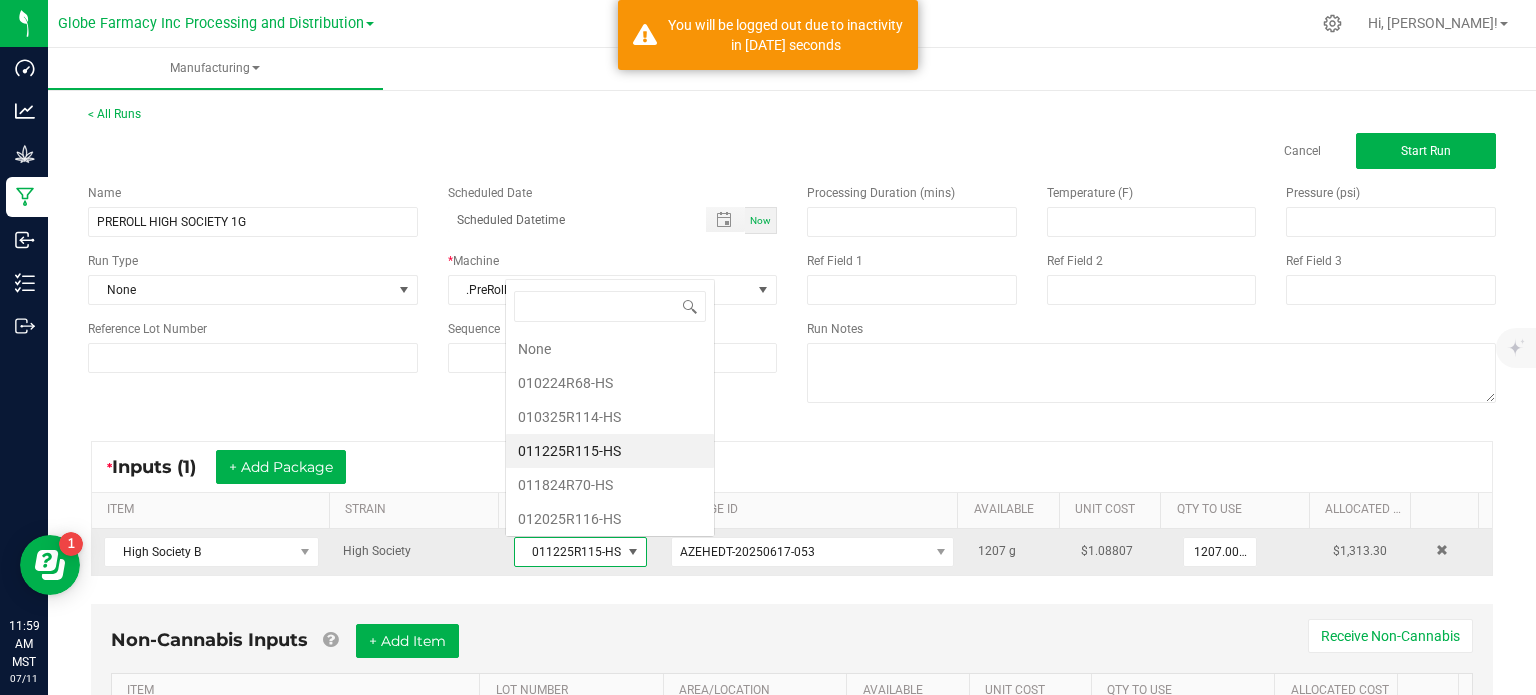 click on "011225R115-HS" at bounding box center (568, 552) 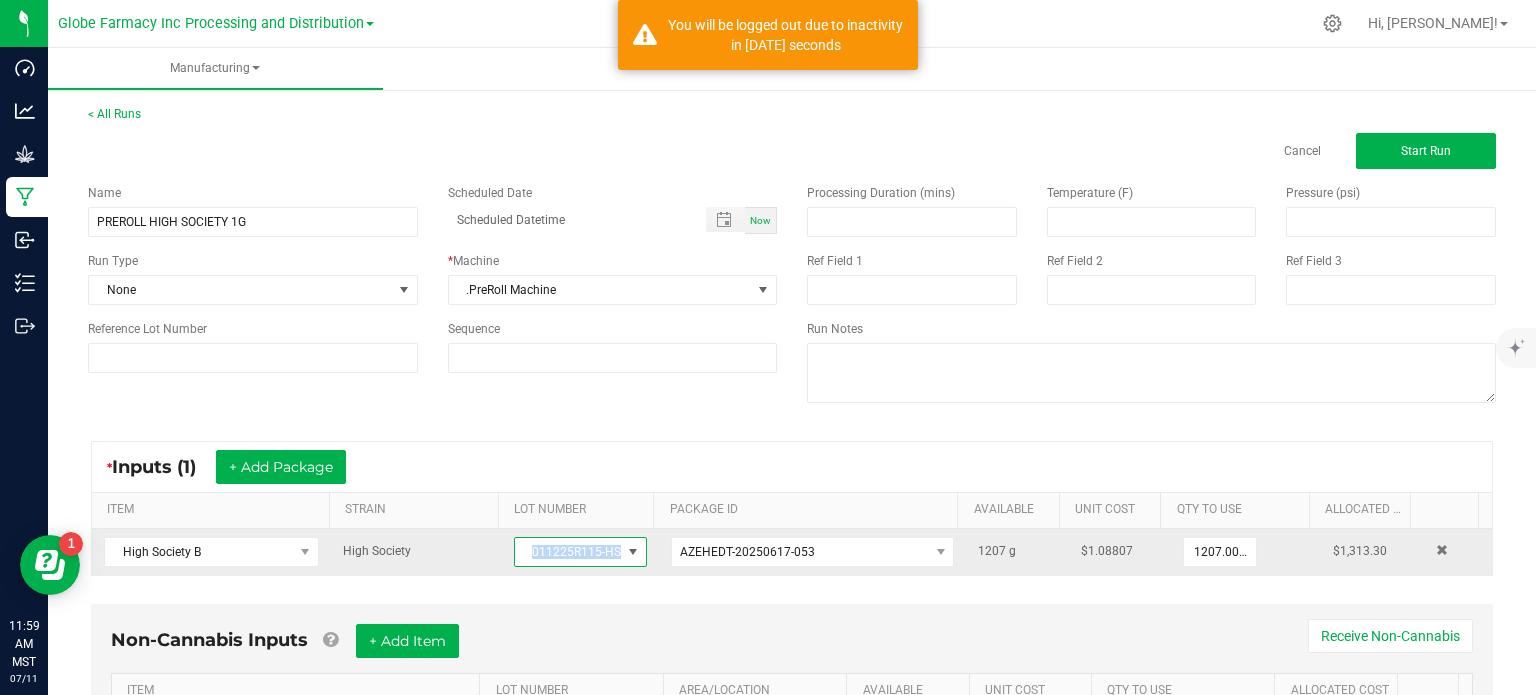 copy on "011225R115-HS" 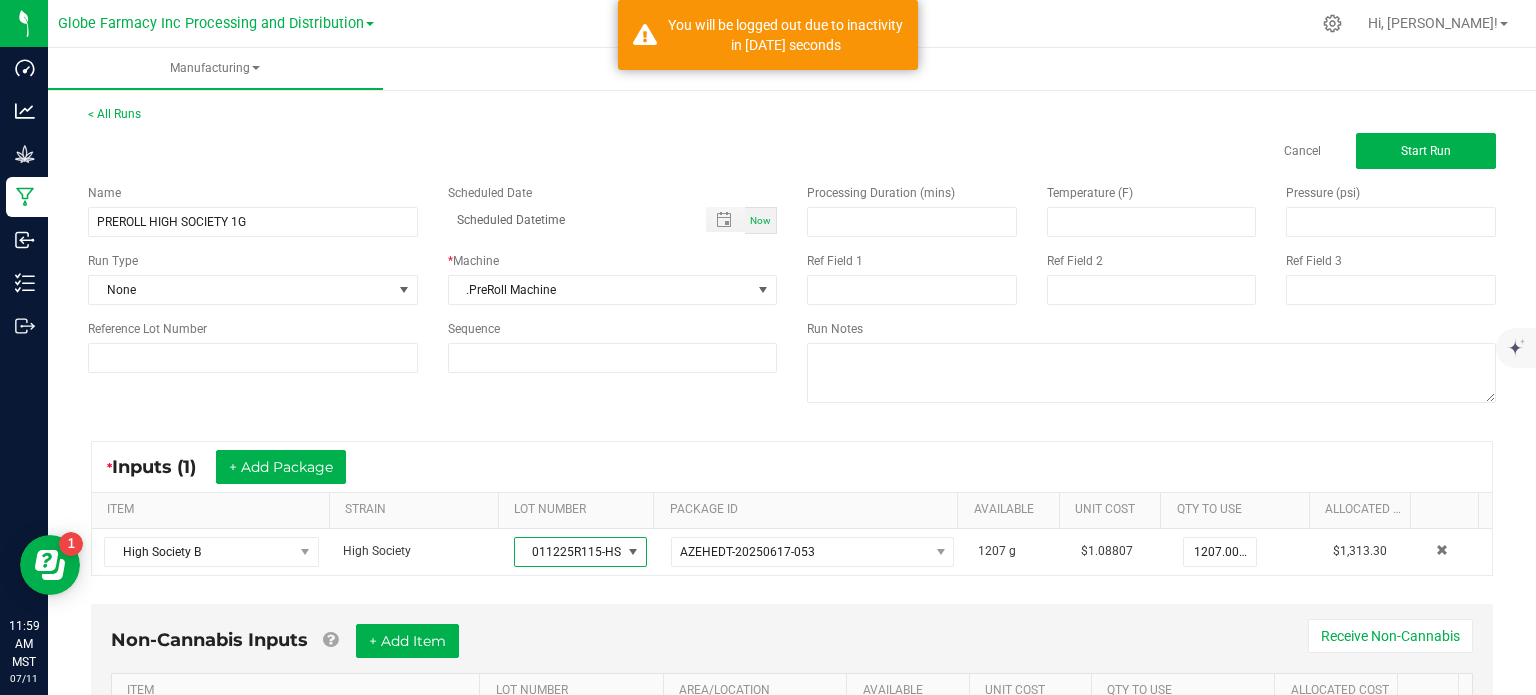 click on "Ref Field 1" at bounding box center [912, 278] 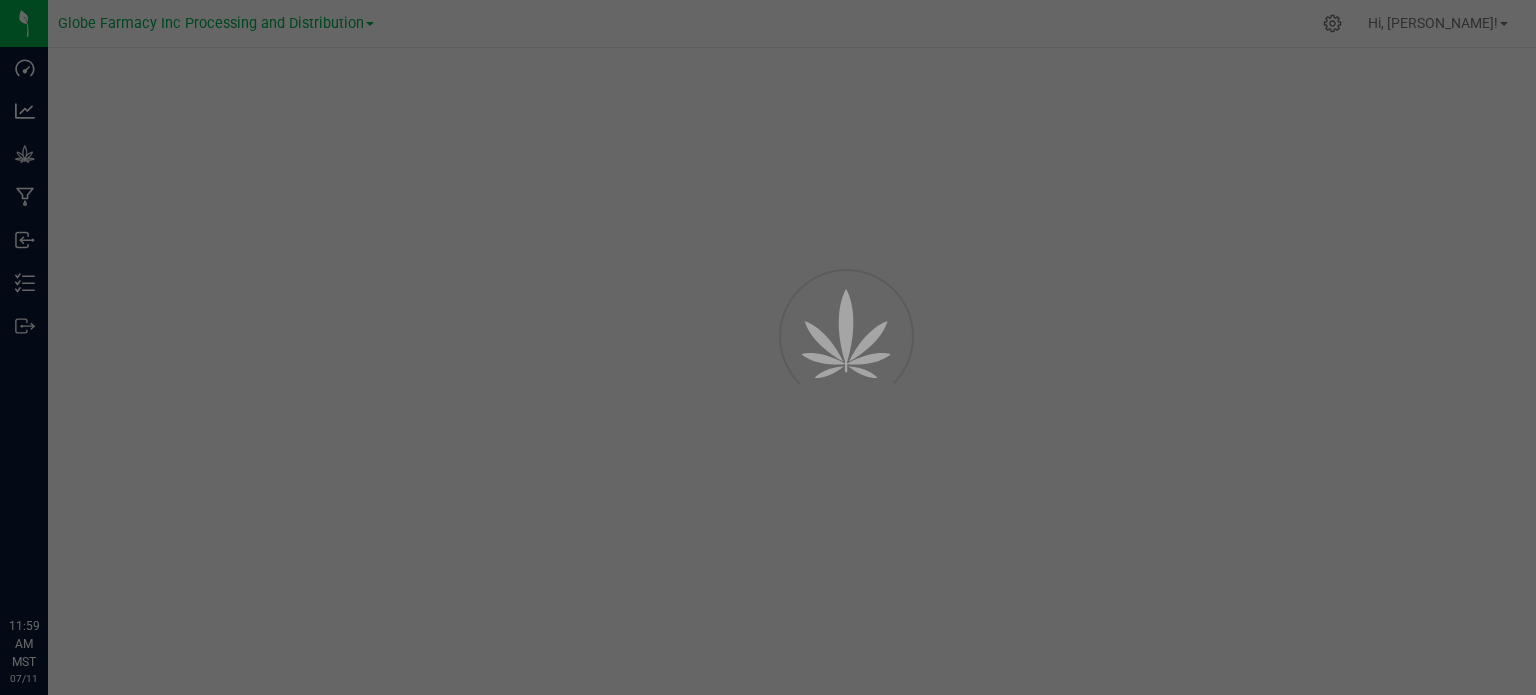 scroll, scrollTop: 0, scrollLeft: 0, axis: both 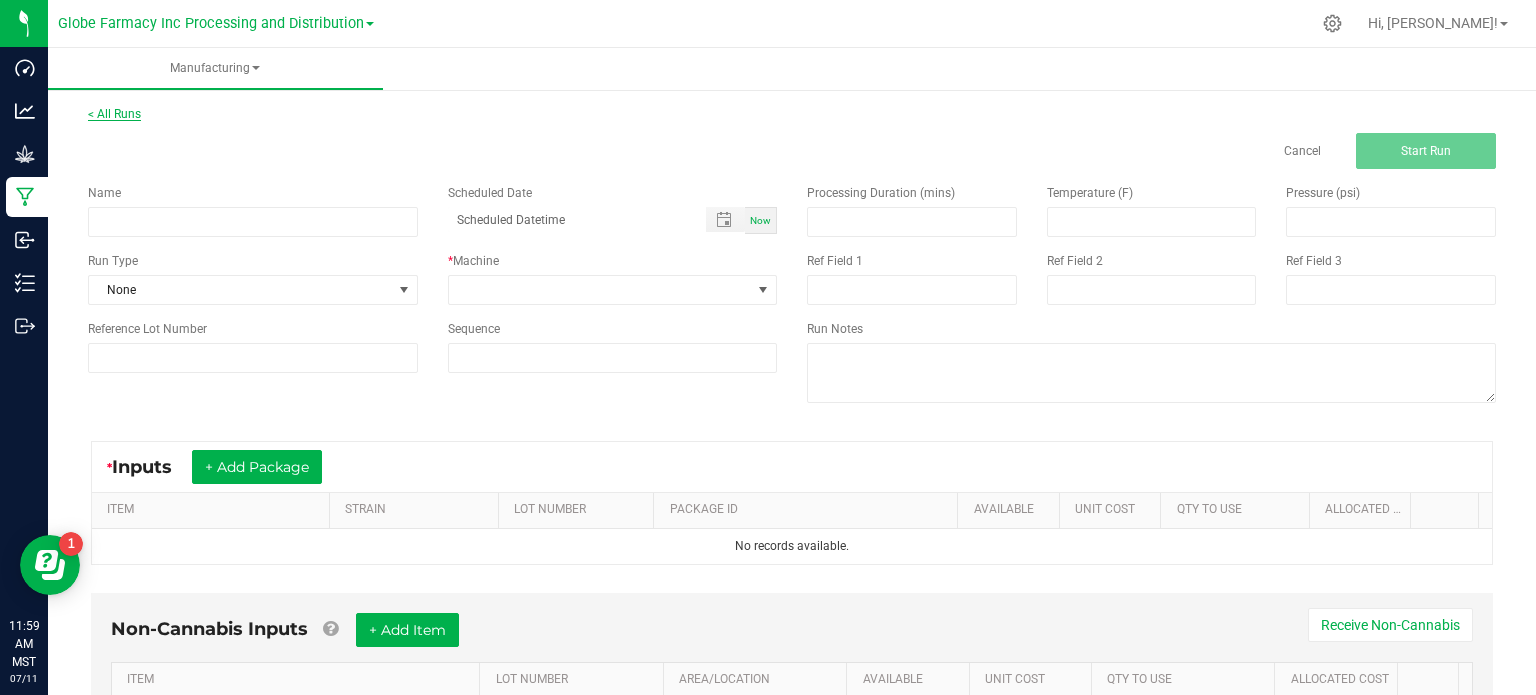 click on "< All Runs" at bounding box center [114, 114] 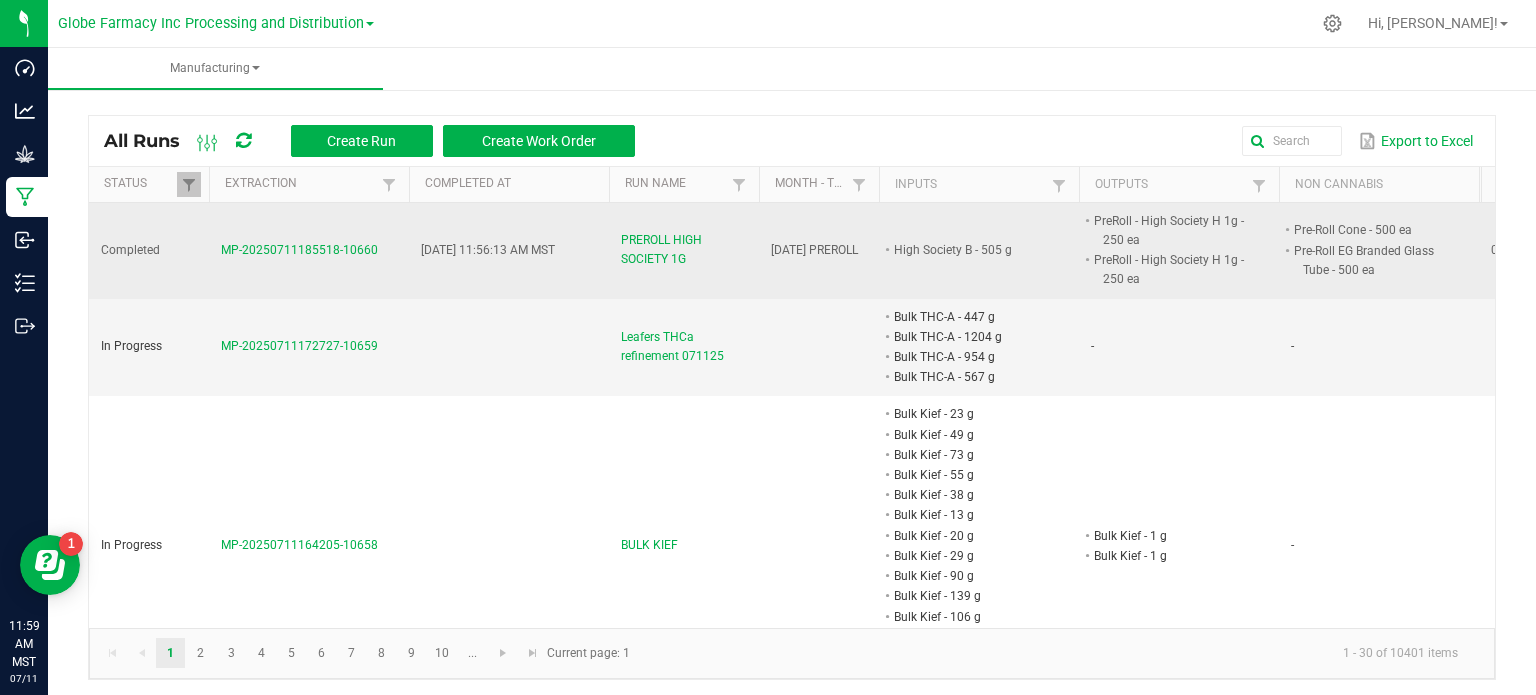 click on "PREROLL HIGH SOCIETY 1G" at bounding box center (684, 250) 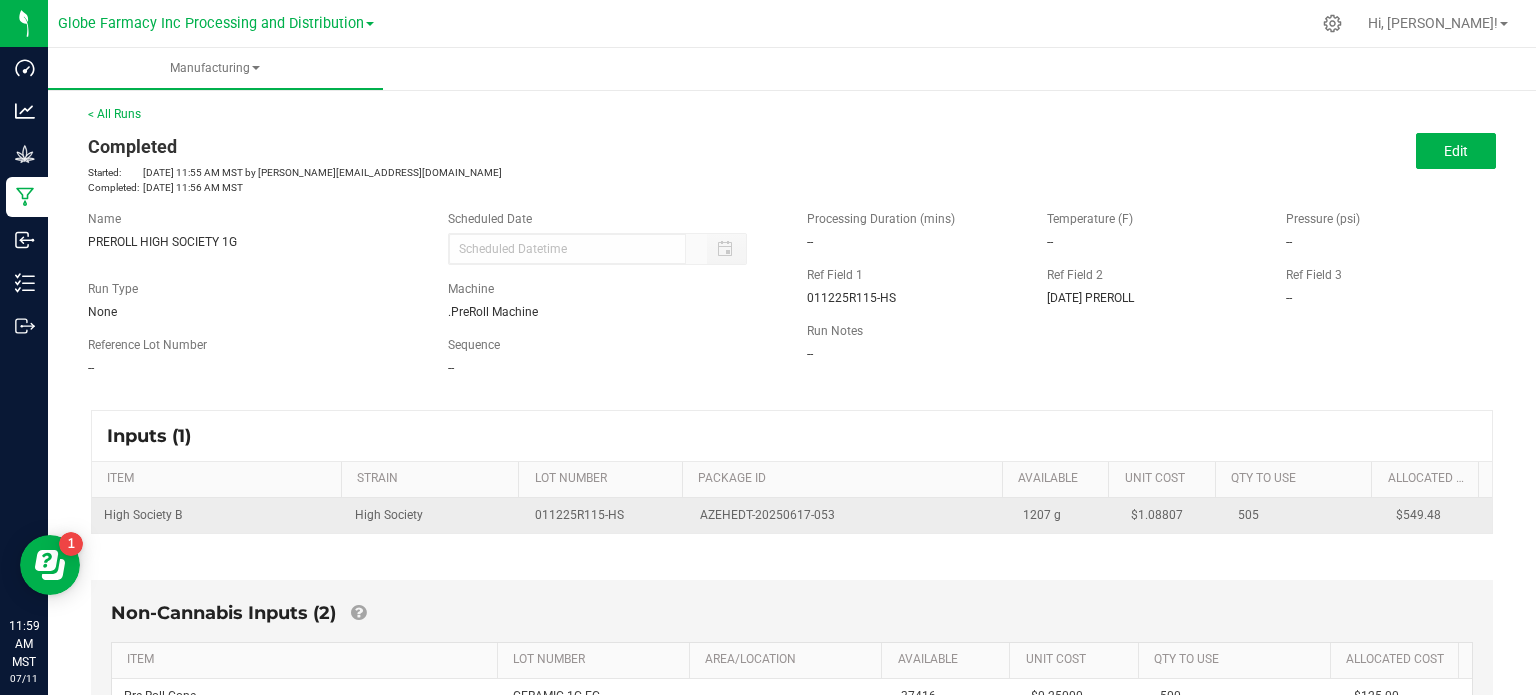 click on "AZEHEDT-20250617-053" at bounding box center (767, 515) 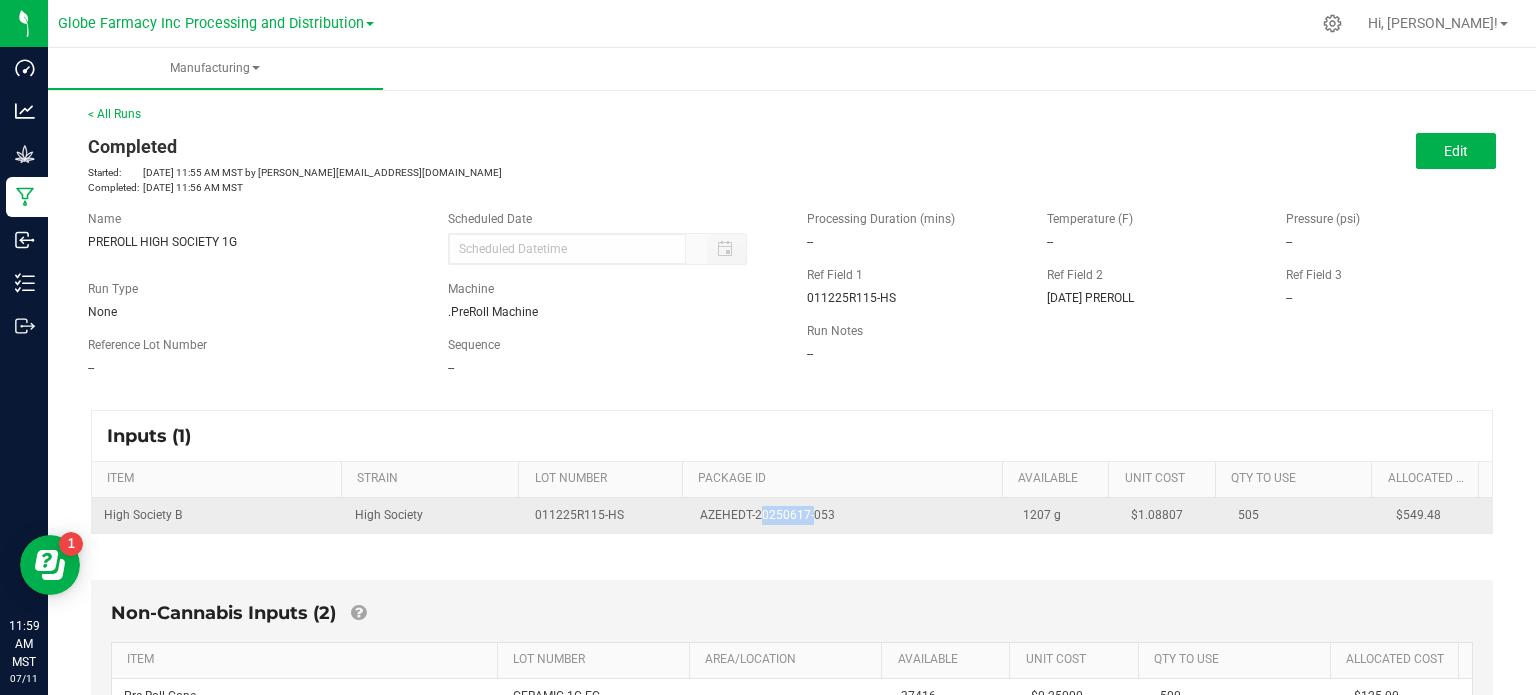 click on "AZEHEDT-20250617-053" at bounding box center (767, 515) 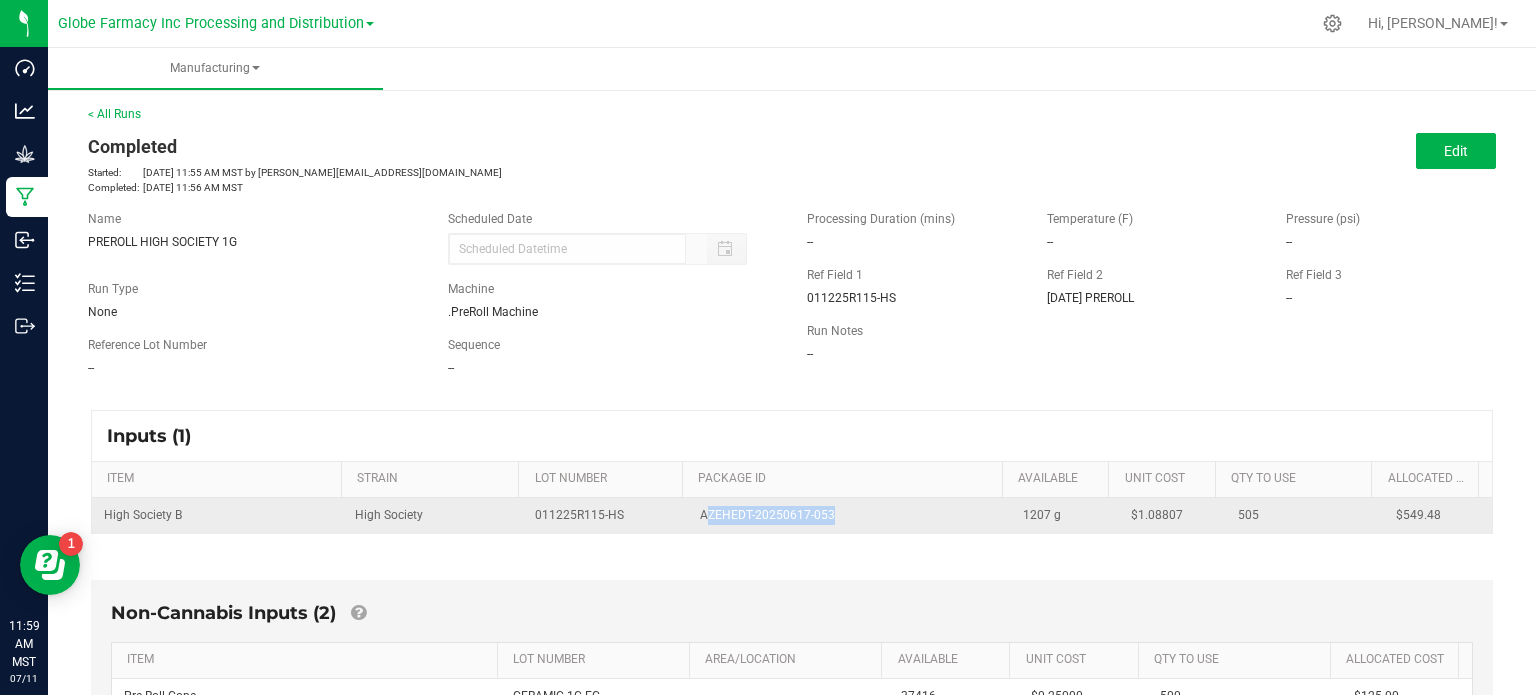 click on "AZEHEDT-20250617-053" at bounding box center [767, 515] 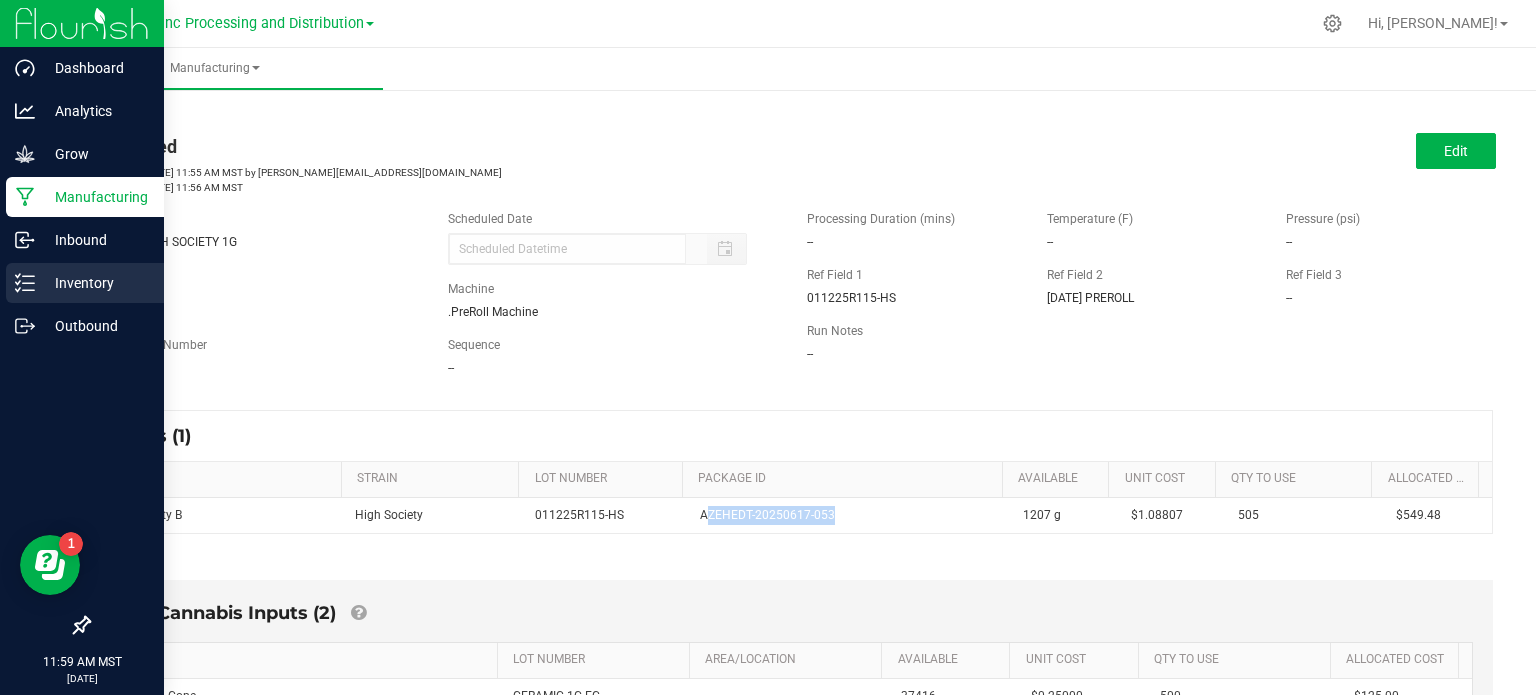 click 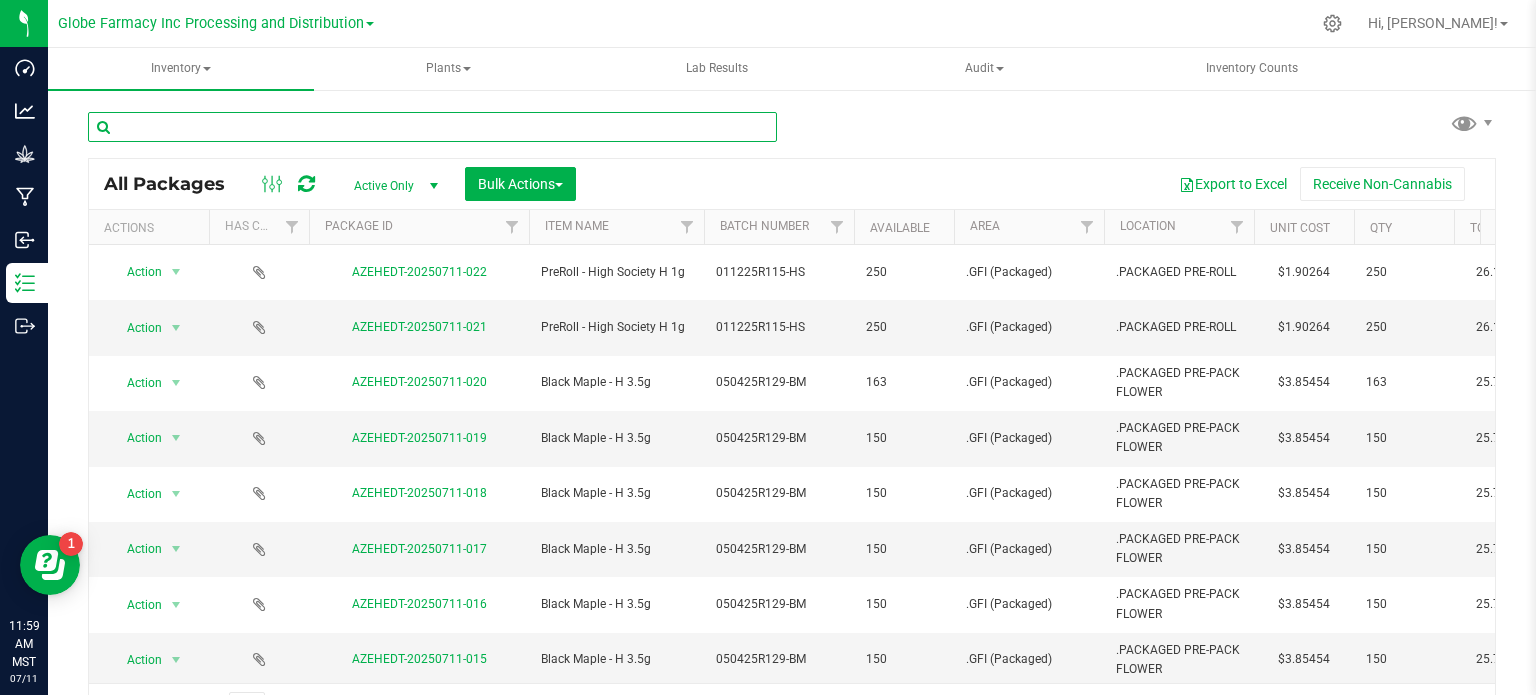 click at bounding box center [432, 127] 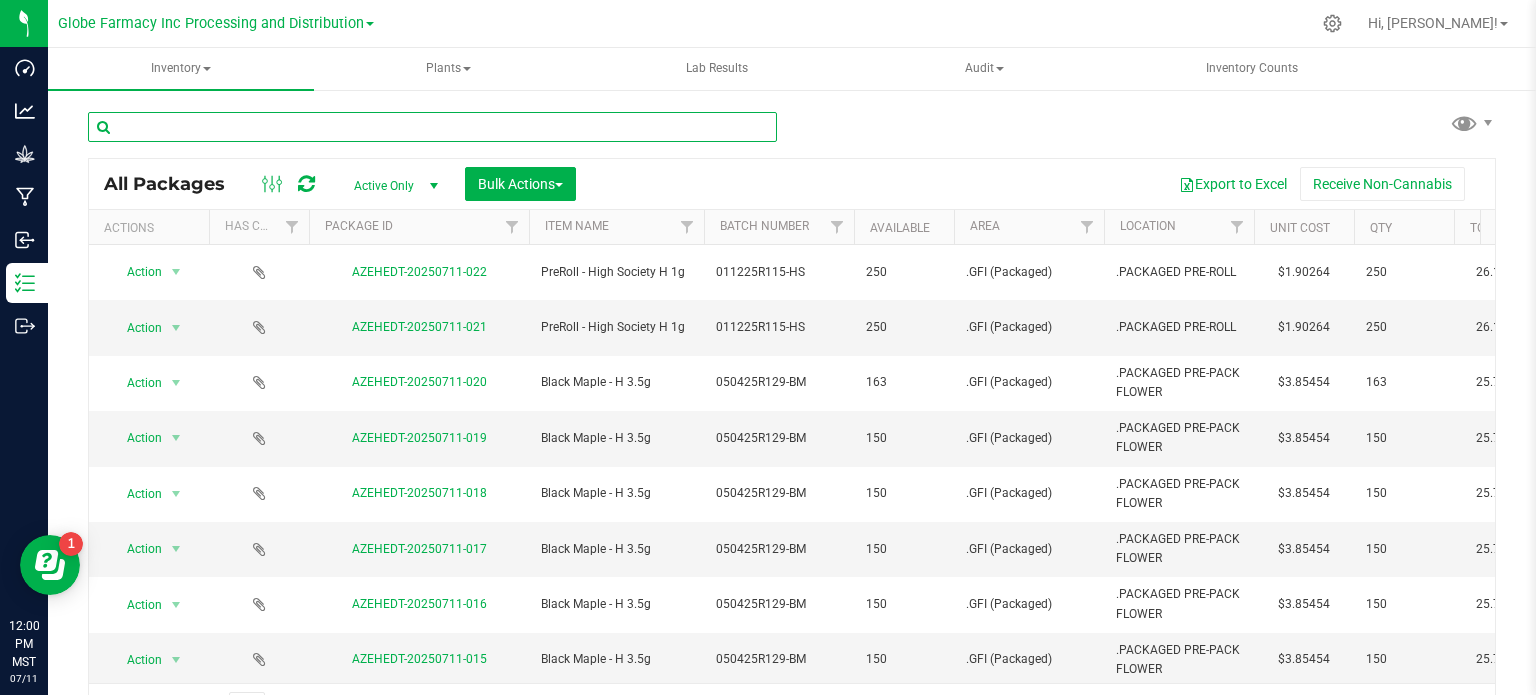 paste on "AZEHEDT-20250617-053" 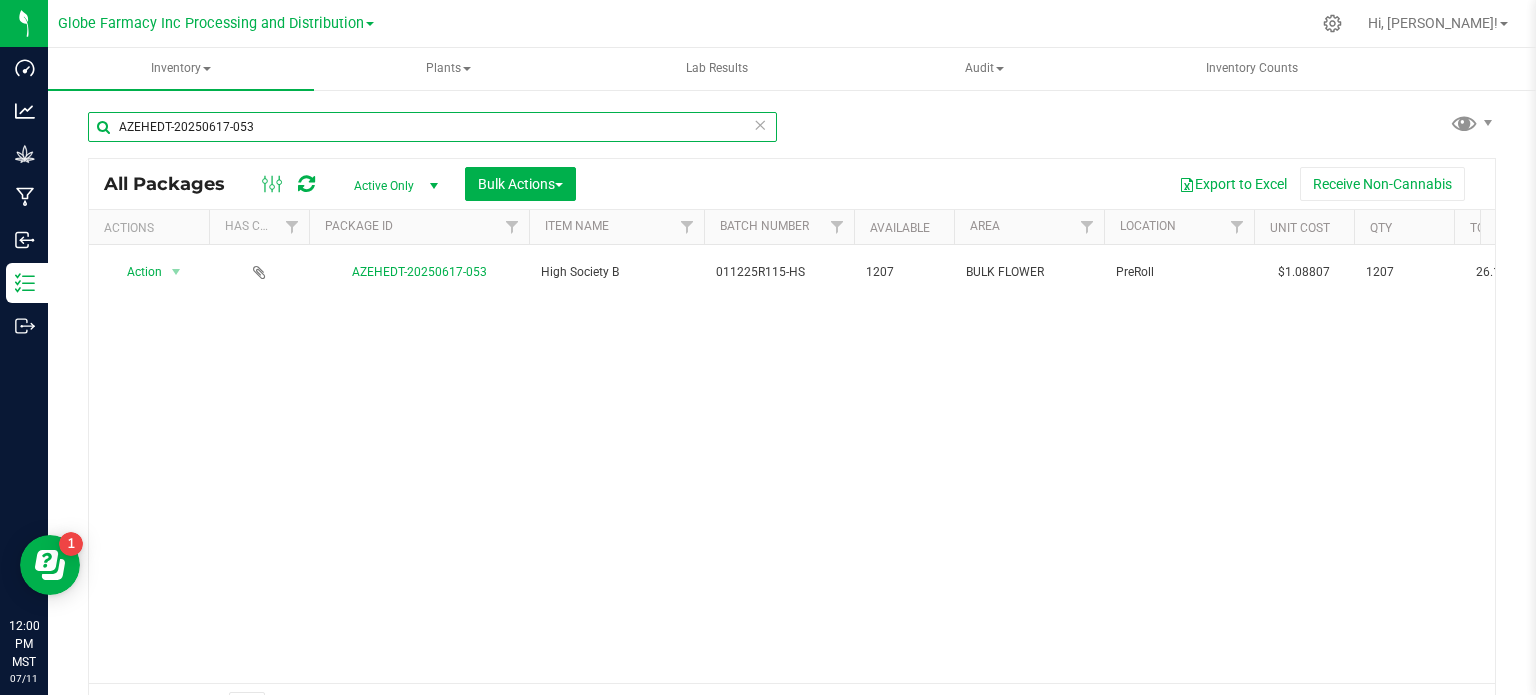 type on "AZEHEDT-20250617-053" 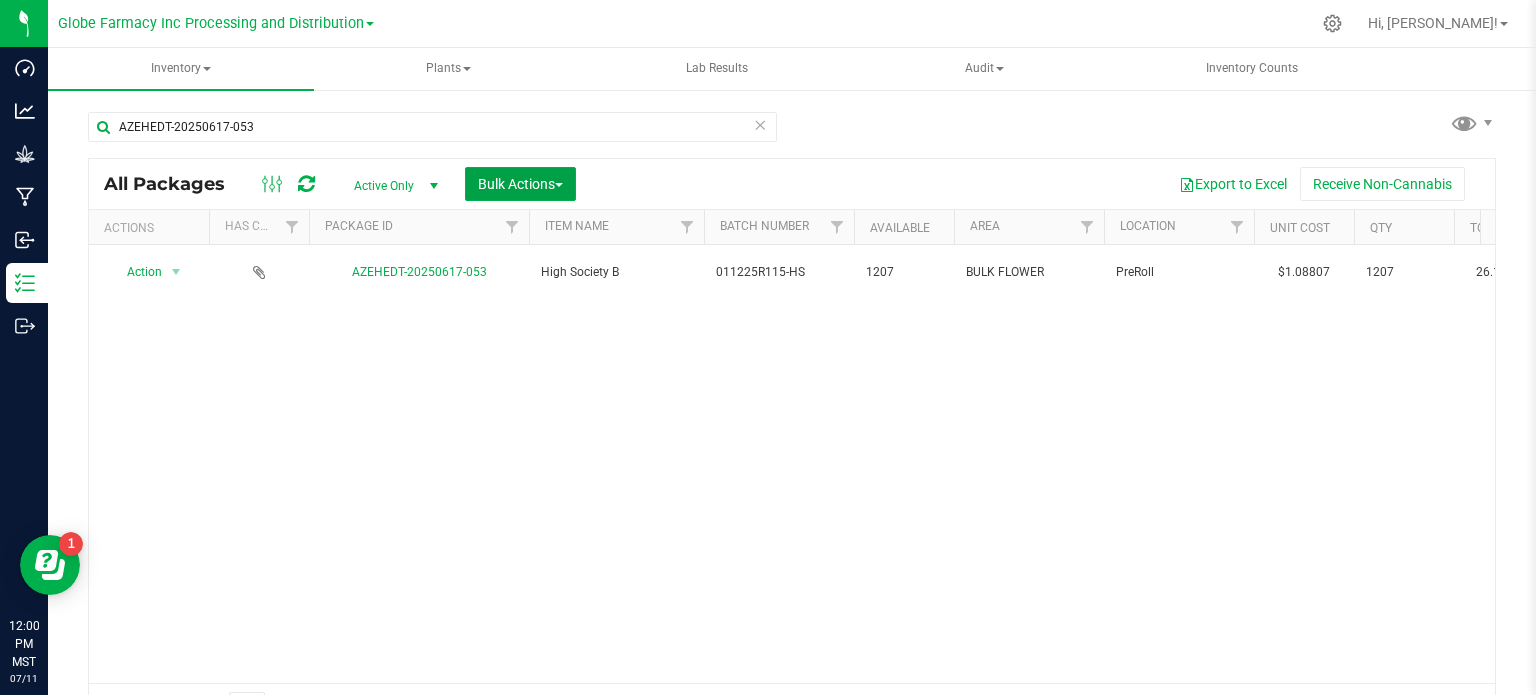 click on "Bulk Actions" at bounding box center (520, 184) 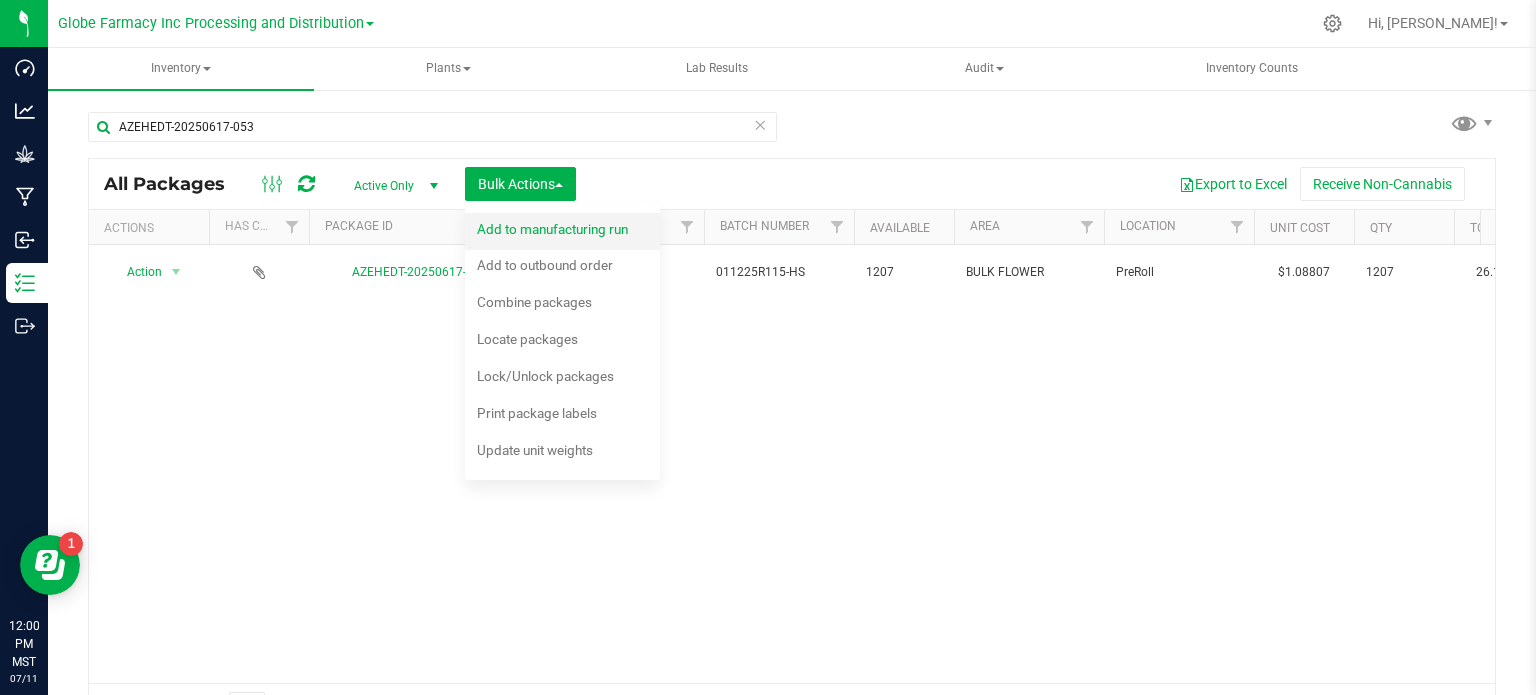 click on "Add to manufacturing run" at bounding box center (552, 229) 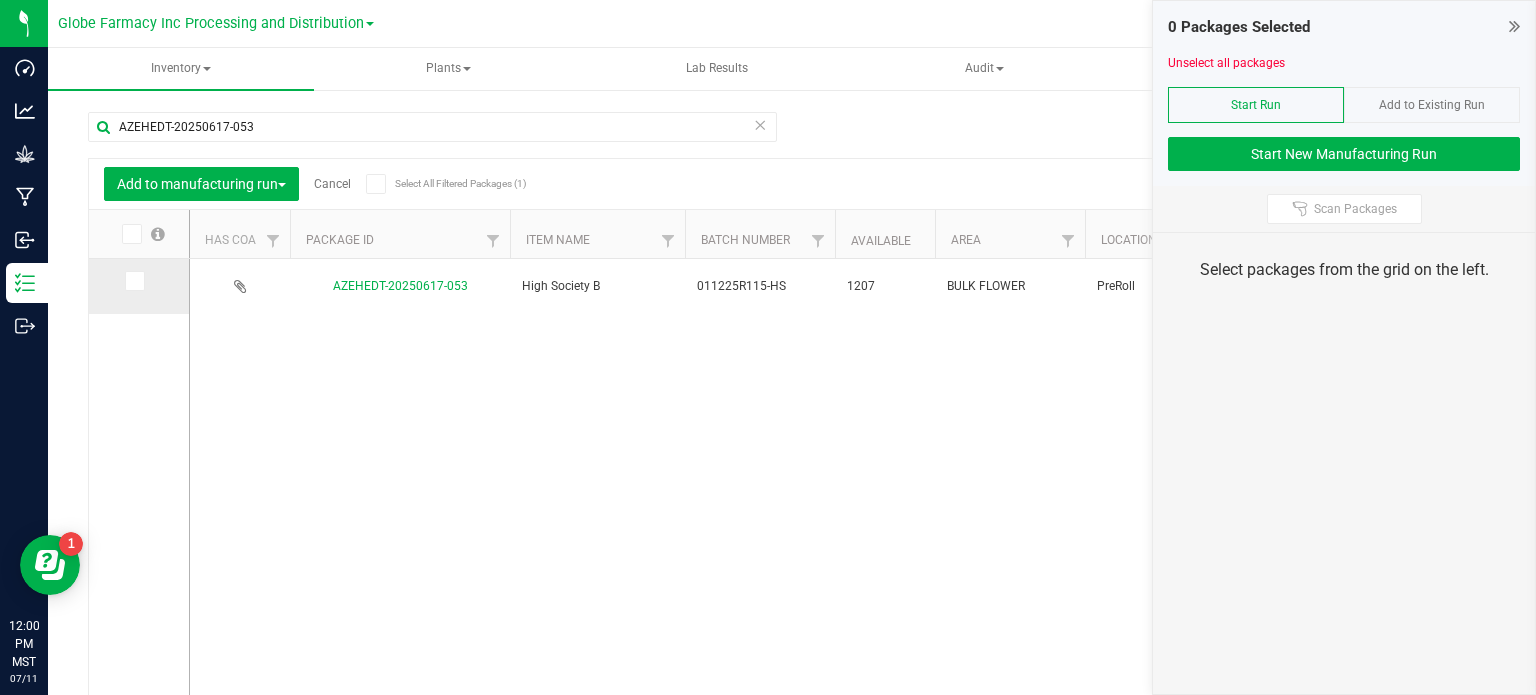 click at bounding box center [133, 281] 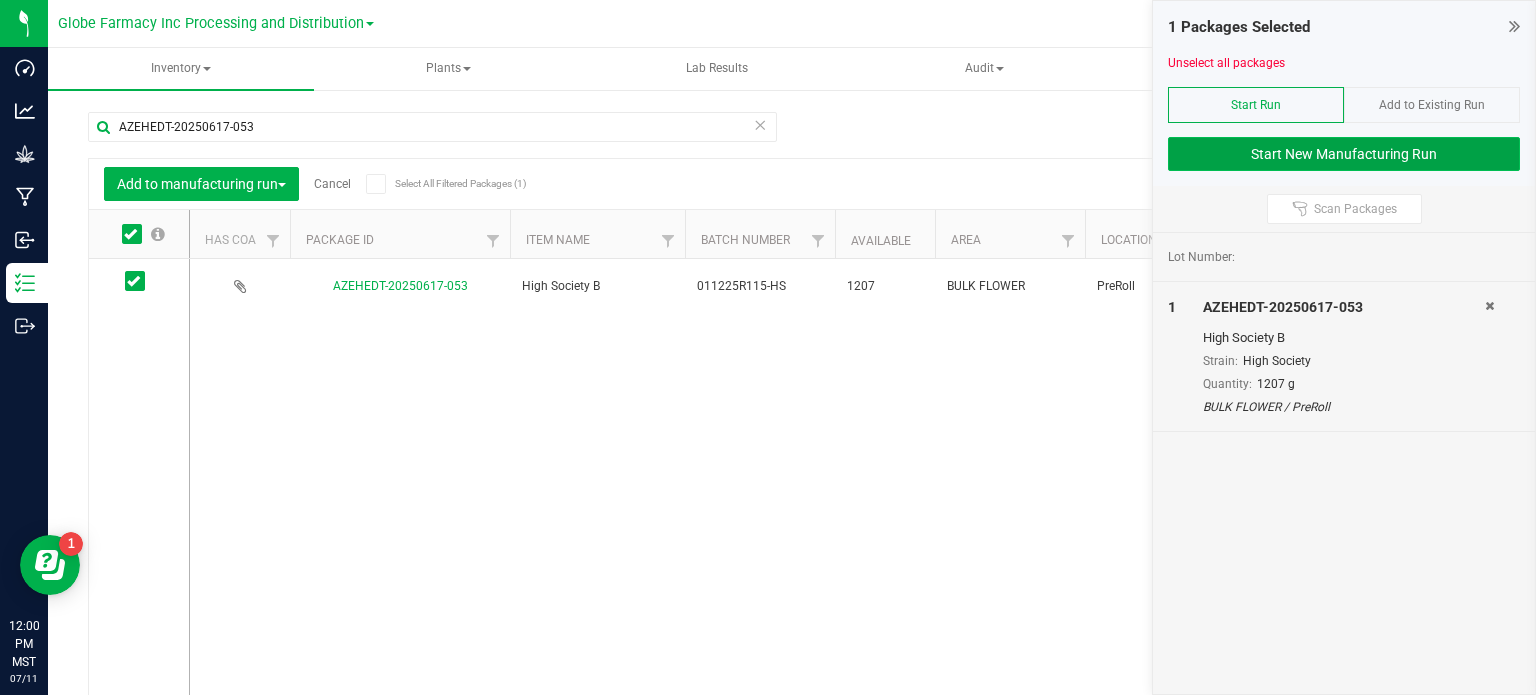 click on "Start New Manufacturing Run" at bounding box center (1344, 154) 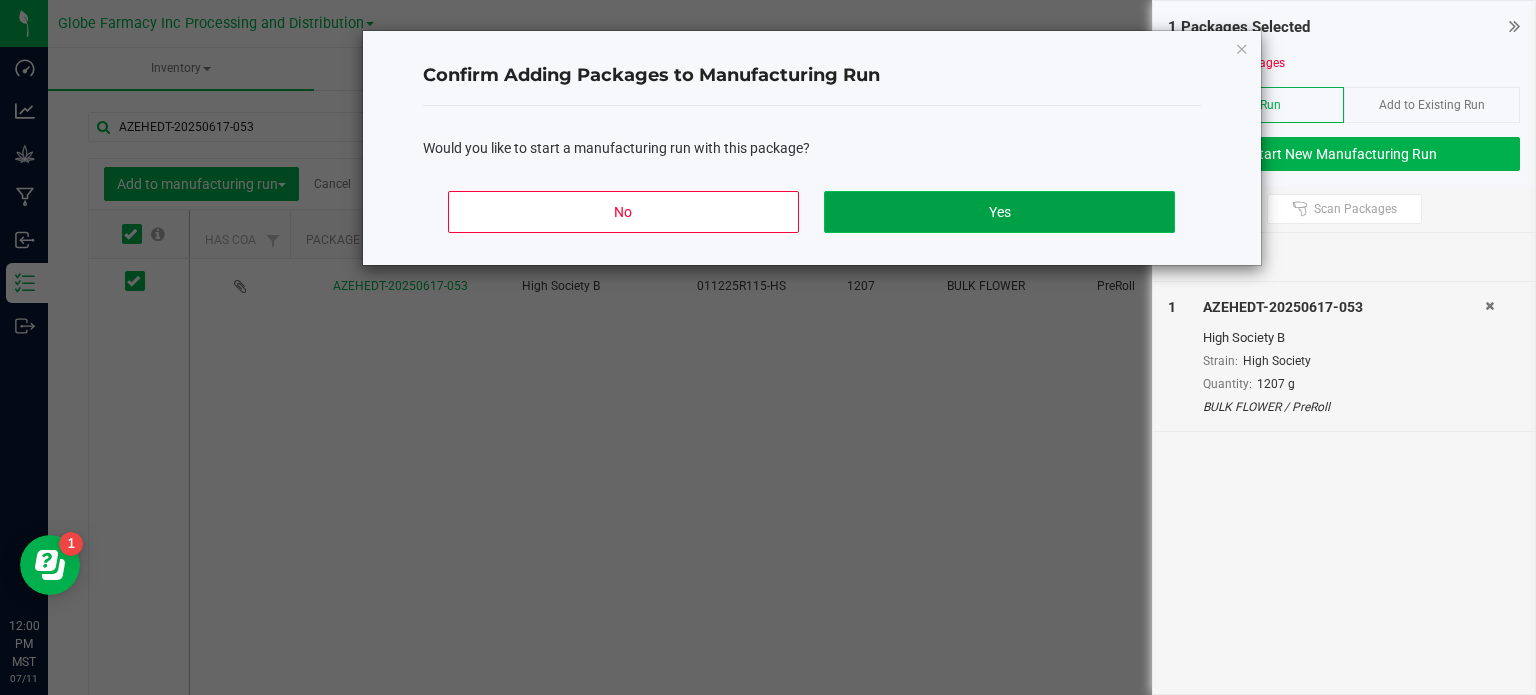click on "Yes" 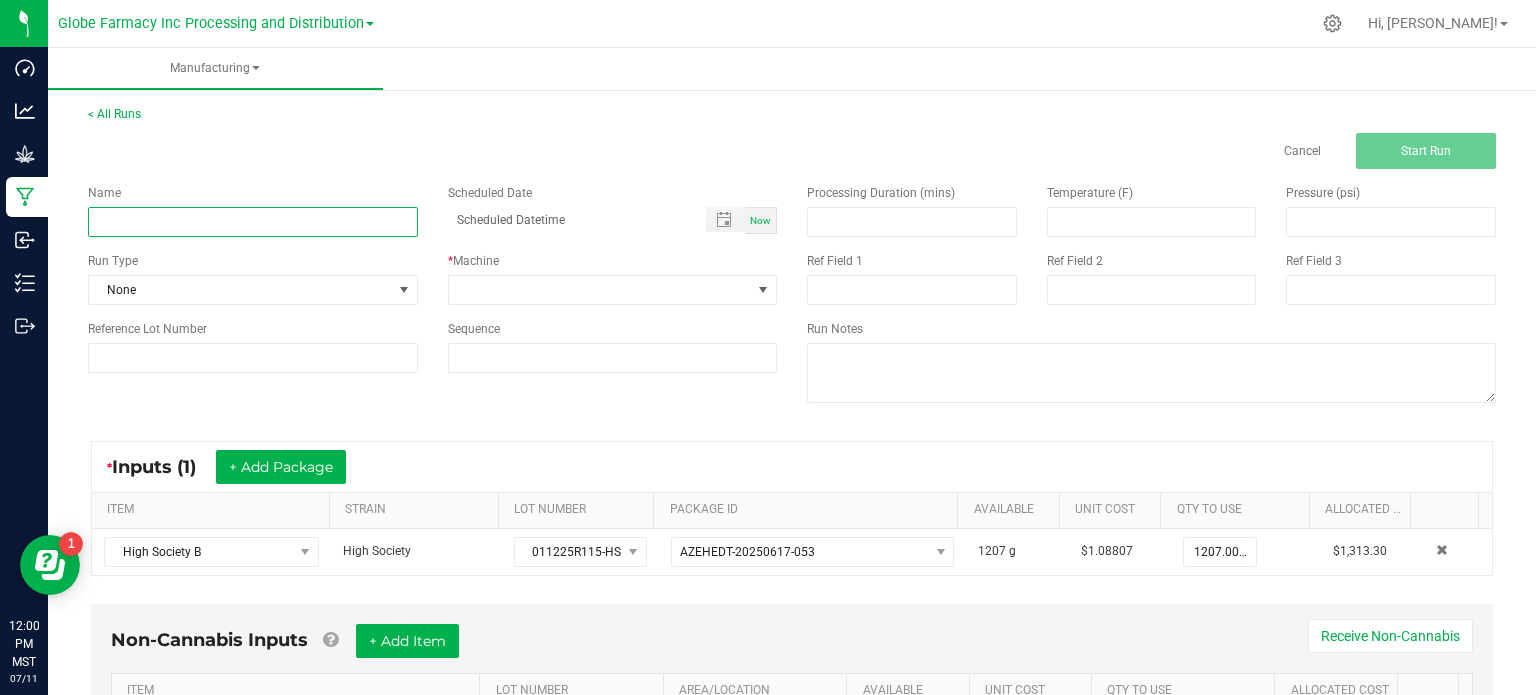 click at bounding box center [253, 222] 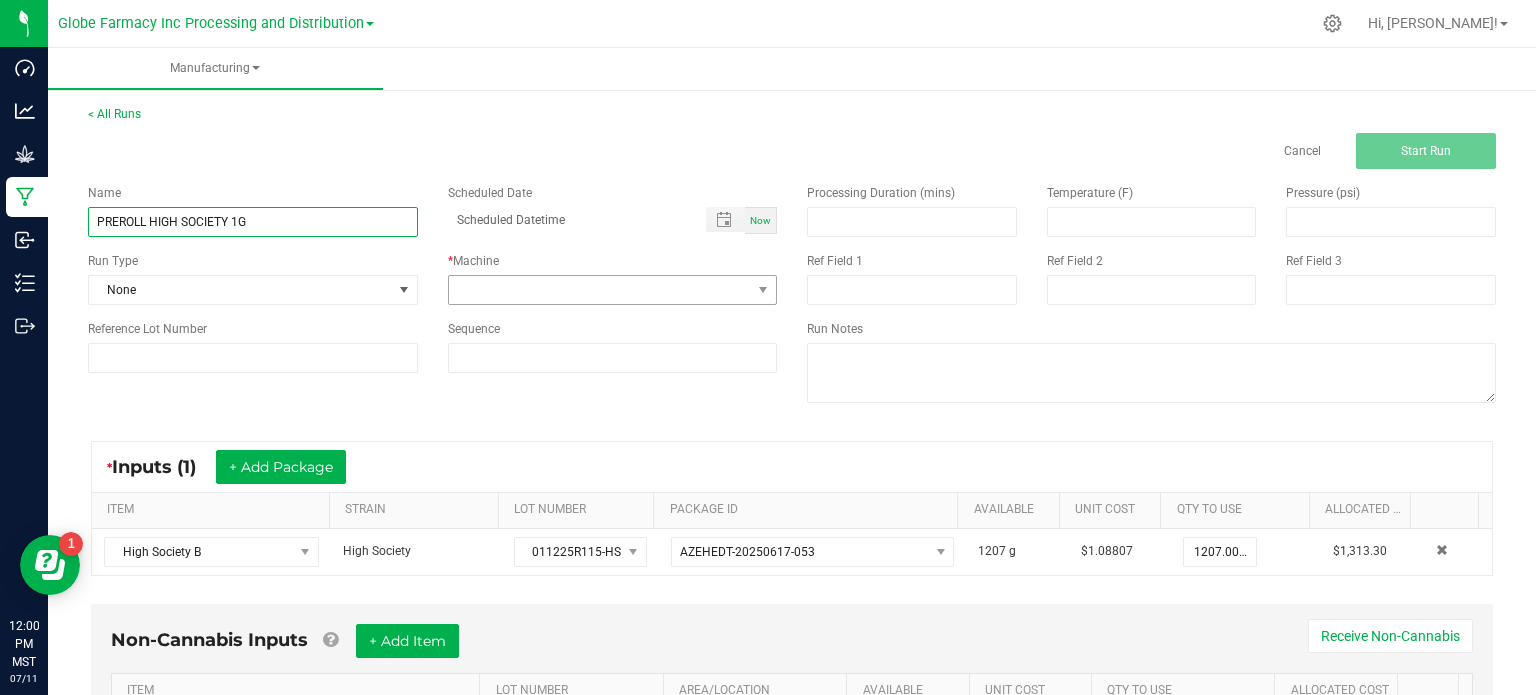 type on "PREROLL HIGH SOCIETY 1G" 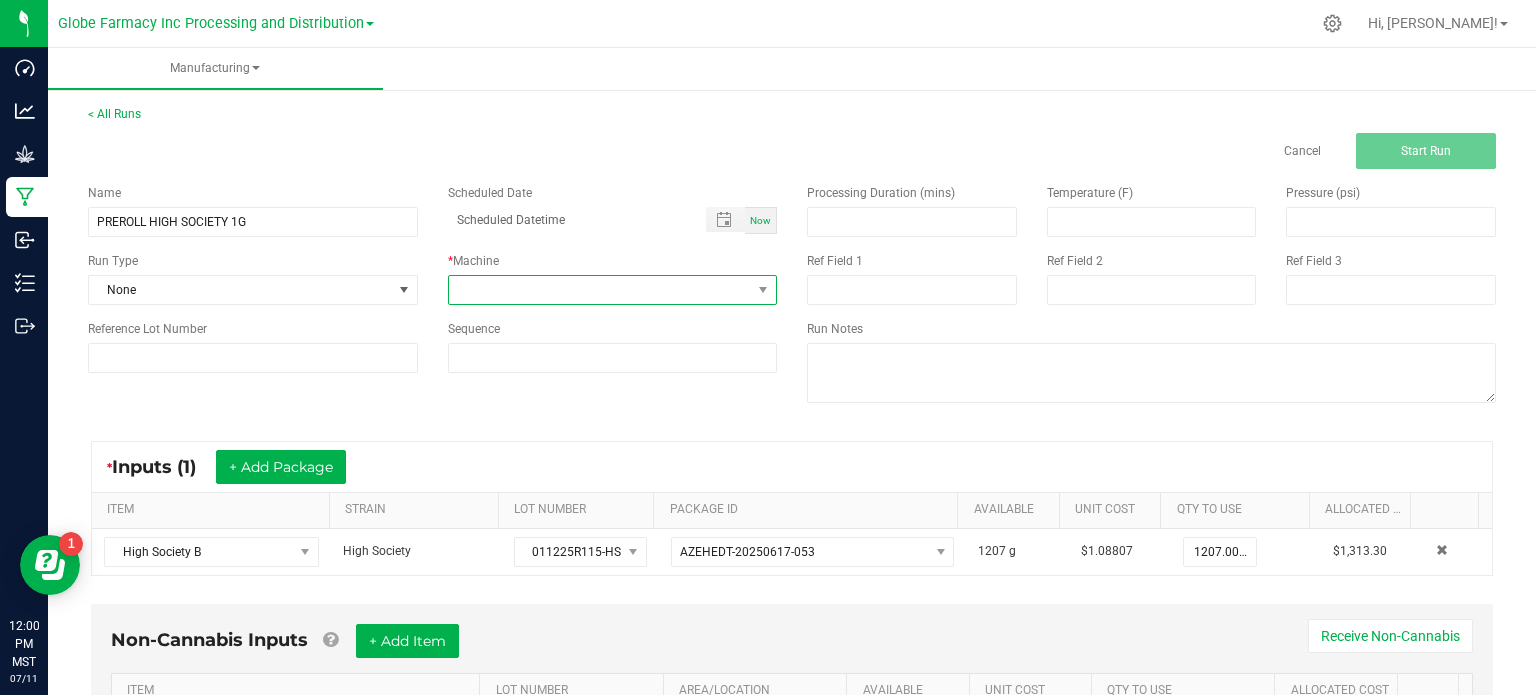 click at bounding box center [600, 290] 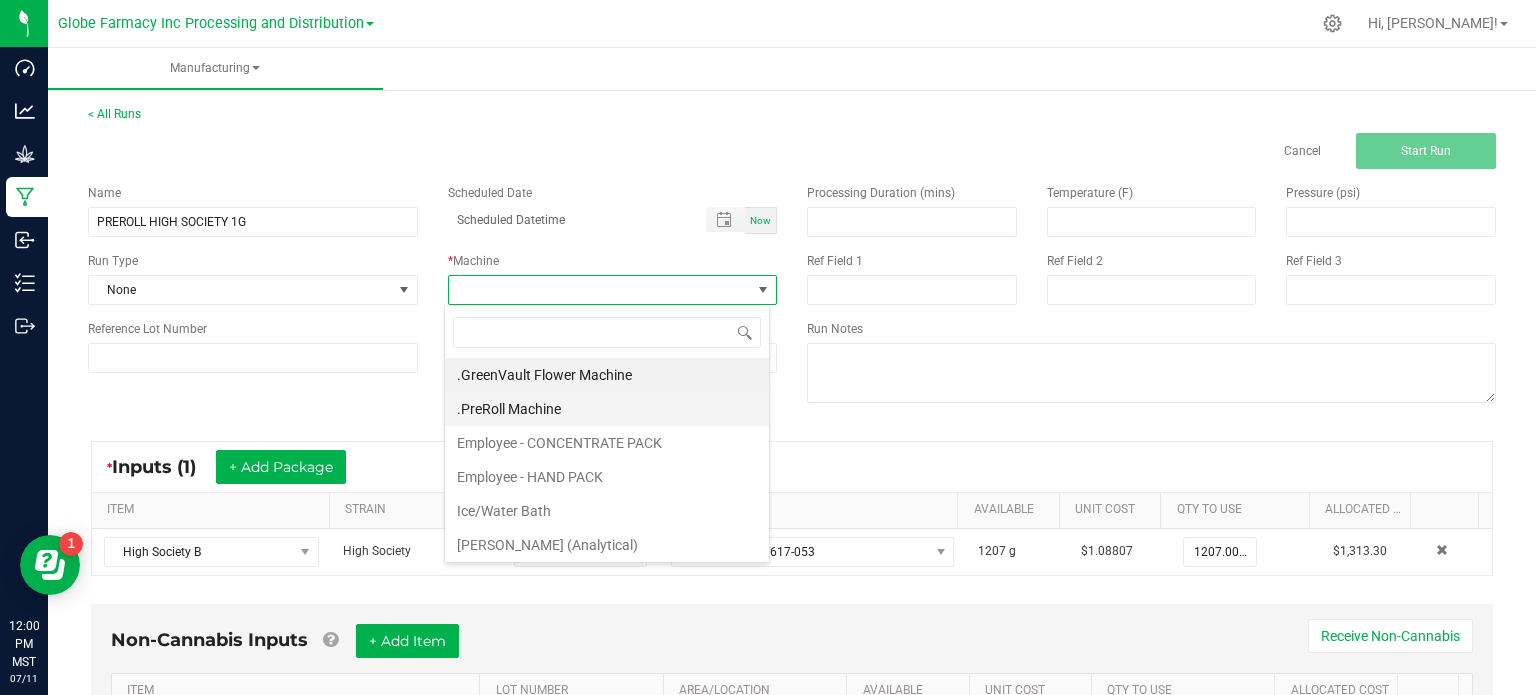 scroll, scrollTop: 99970, scrollLeft: 99674, axis: both 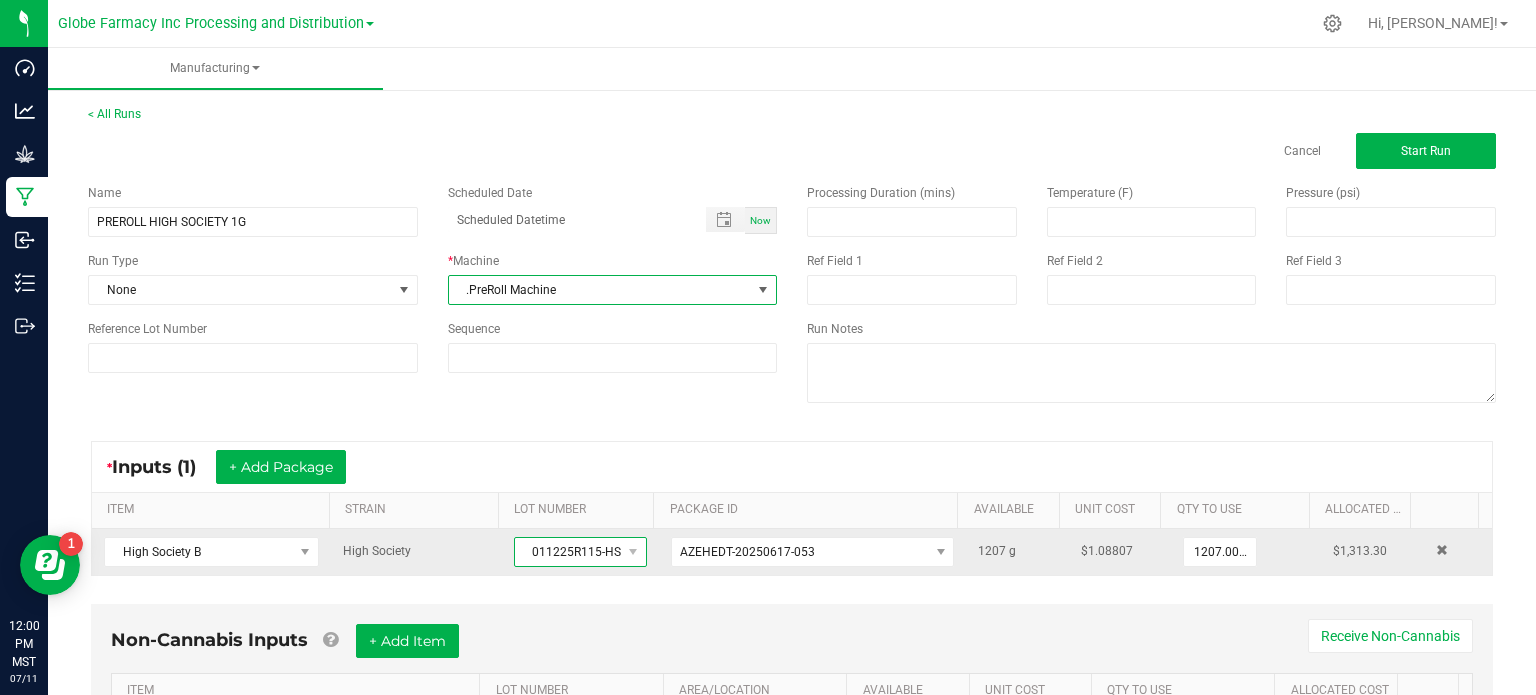click on "011225R115-HS" at bounding box center (568, 552) 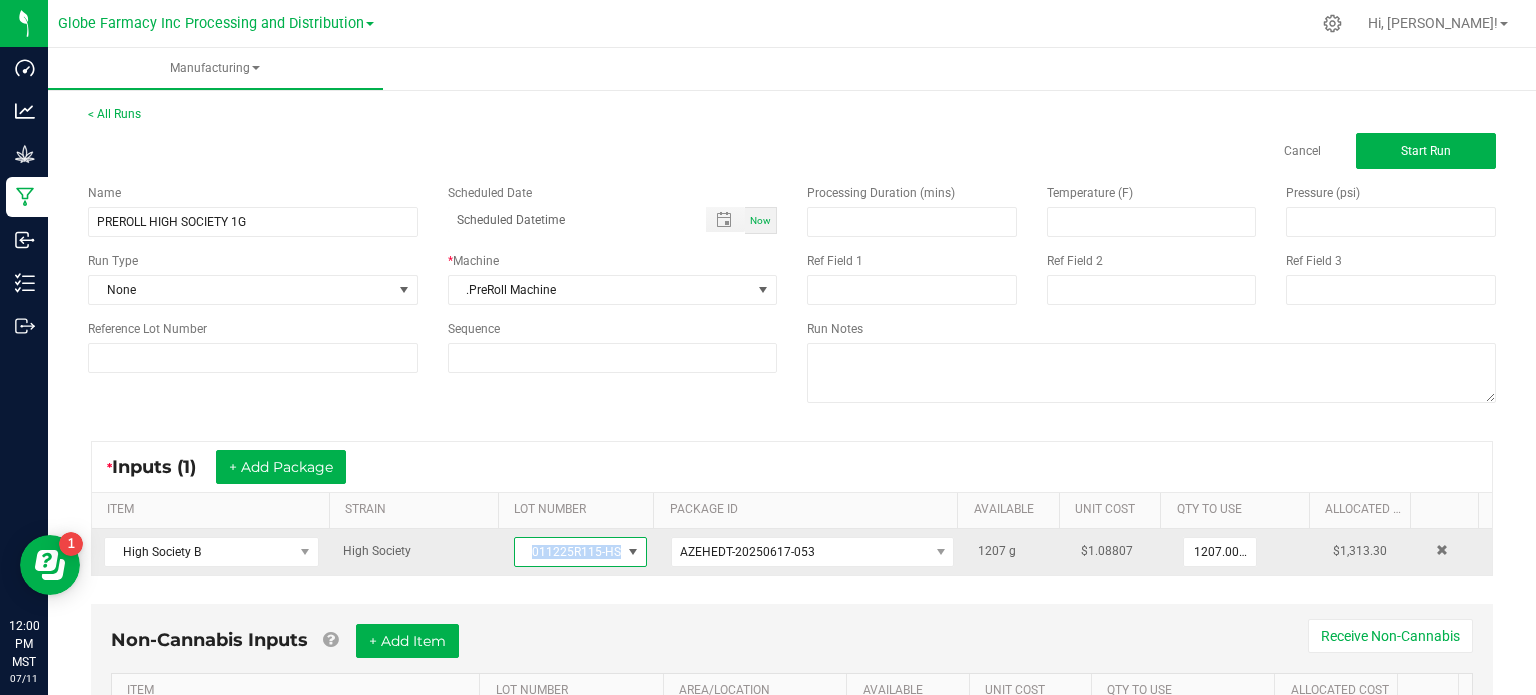 click on "011225R115-HS" at bounding box center [568, 552] 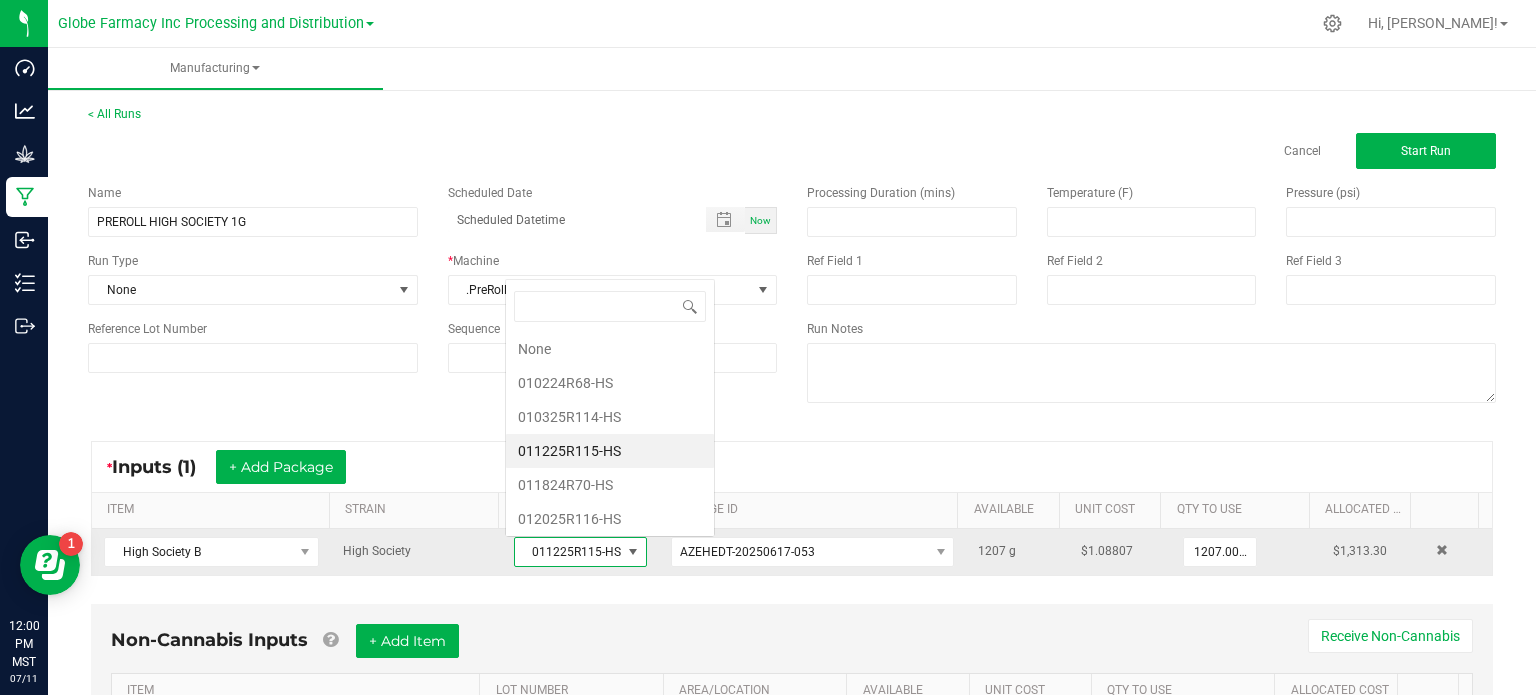 scroll, scrollTop: 0, scrollLeft: 0, axis: both 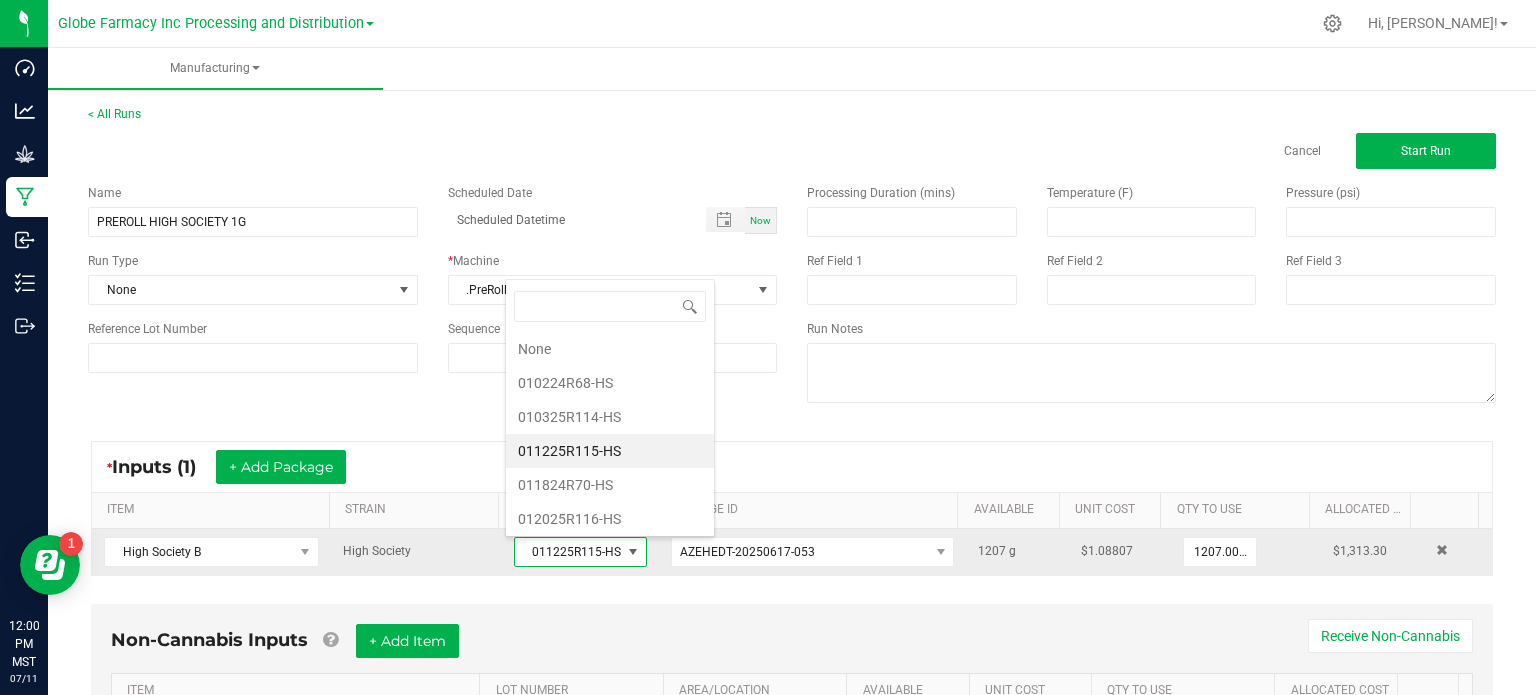 click on "011225R115-HS" at bounding box center [568, 552] 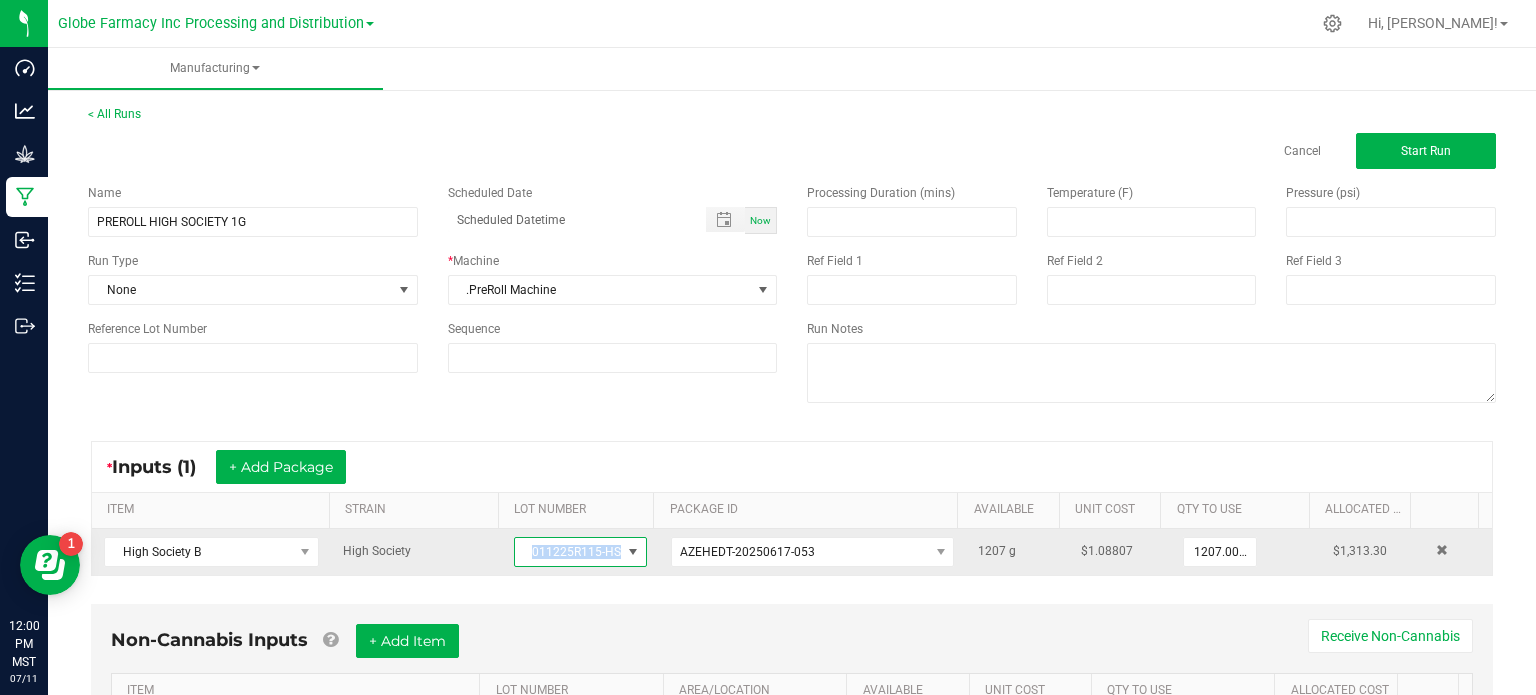 copy on "011225R115-HS" 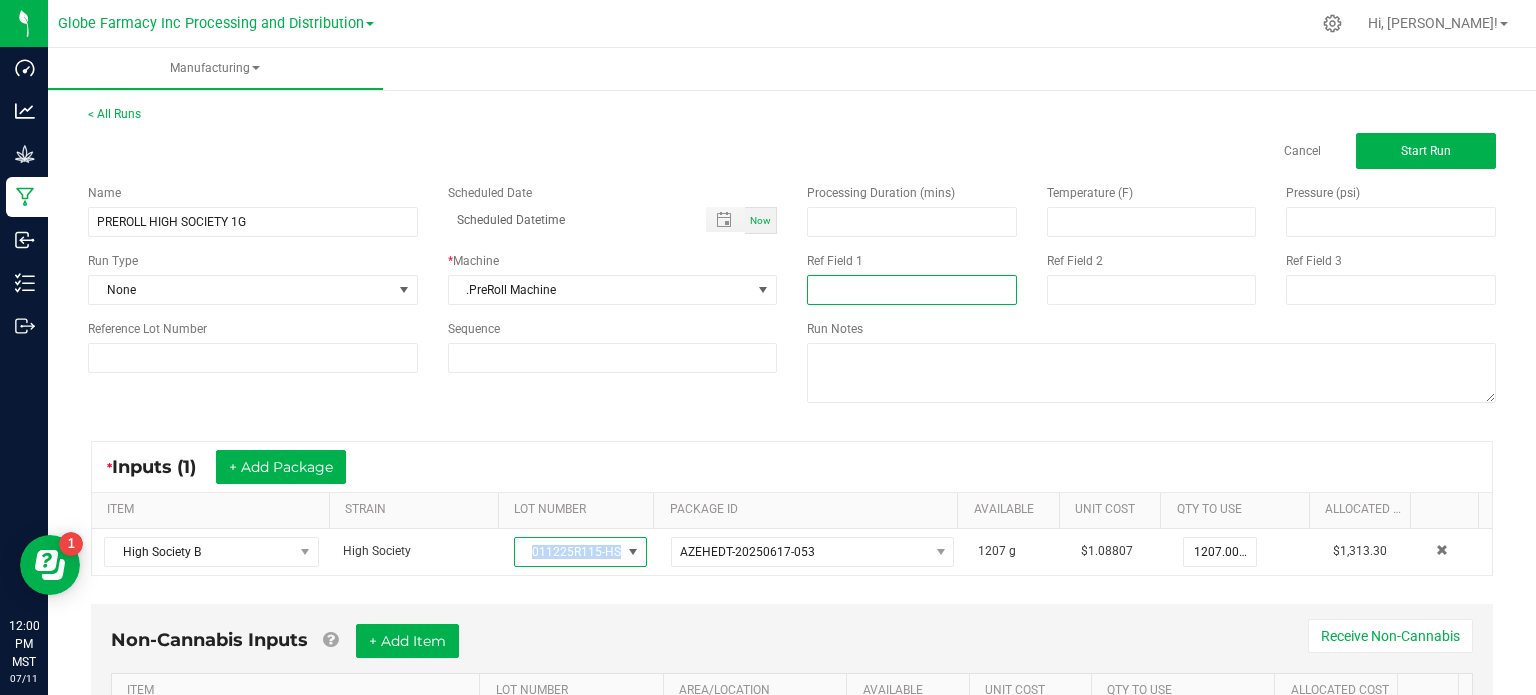 click at bounding box center (912, 290) 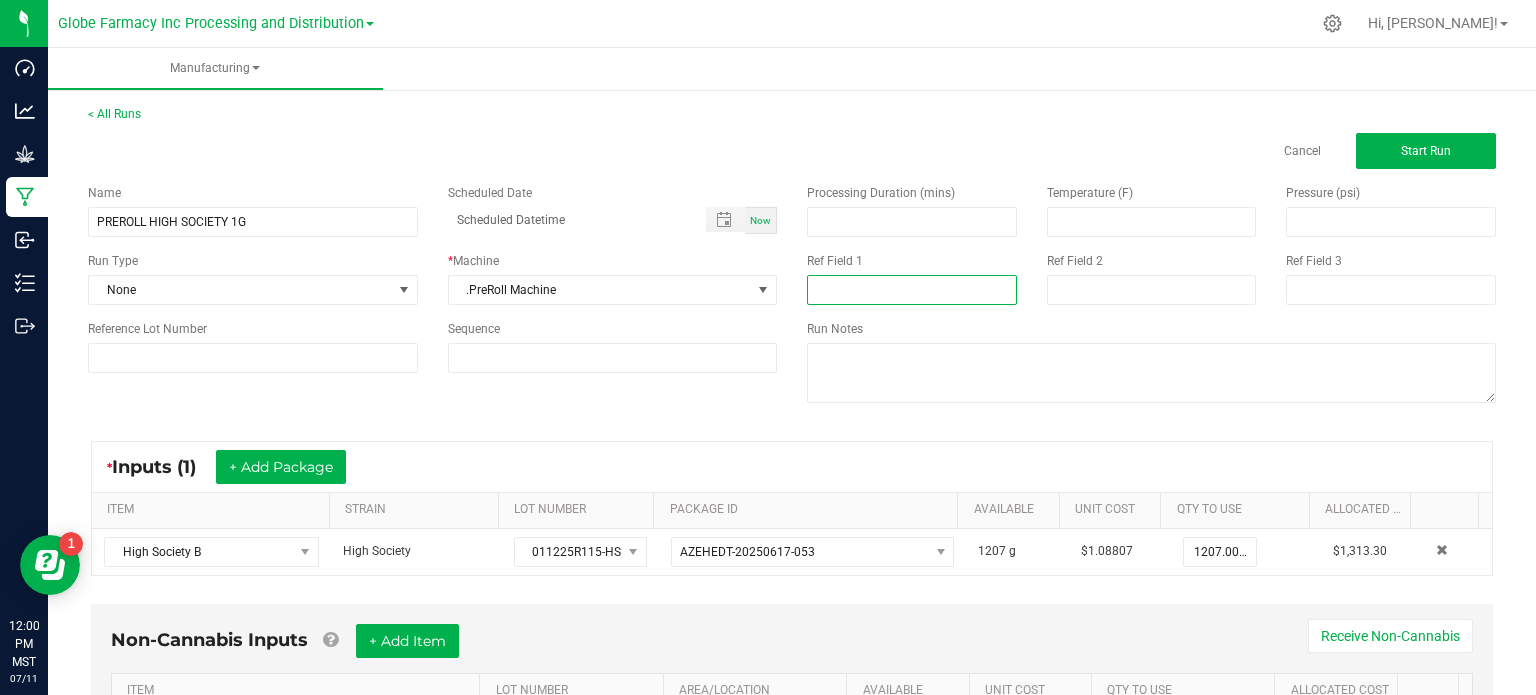 paste on "011225R115-HS" 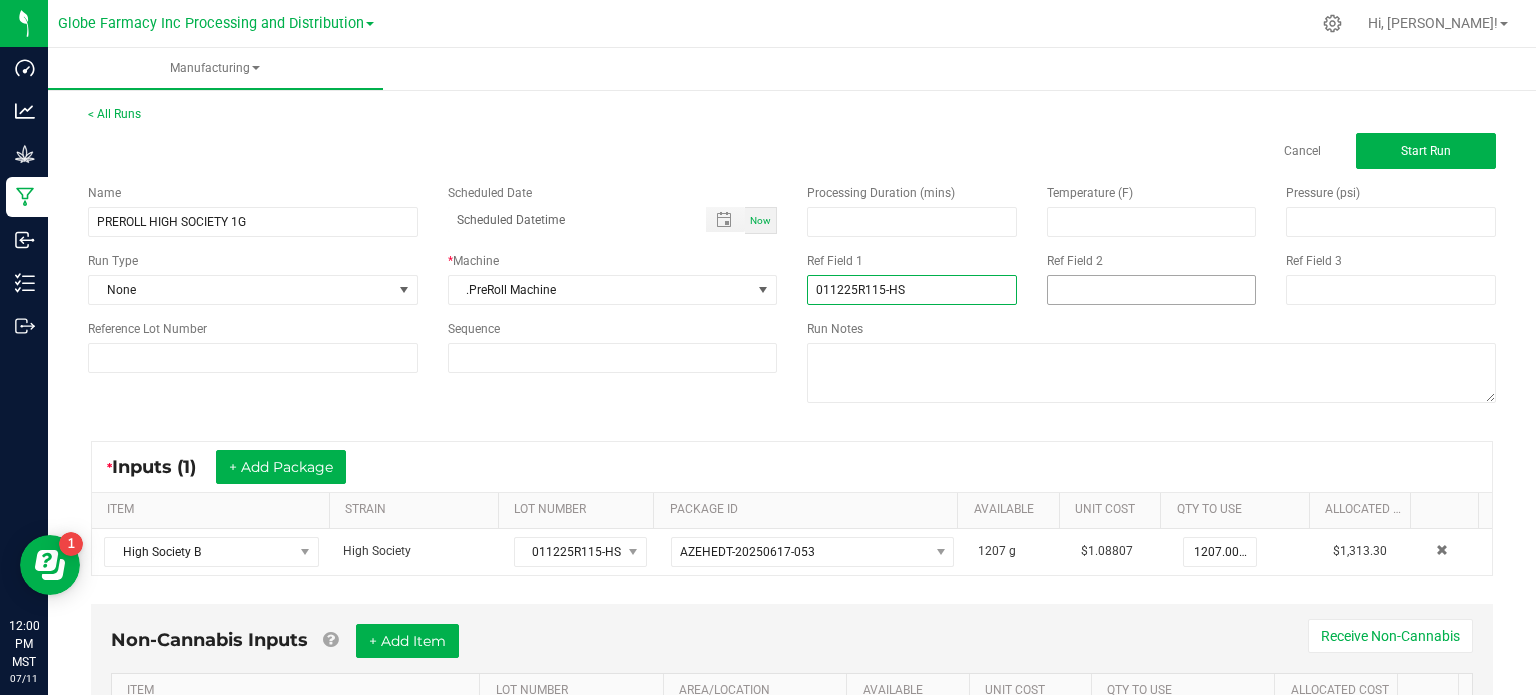 type on "011225R115-HS" 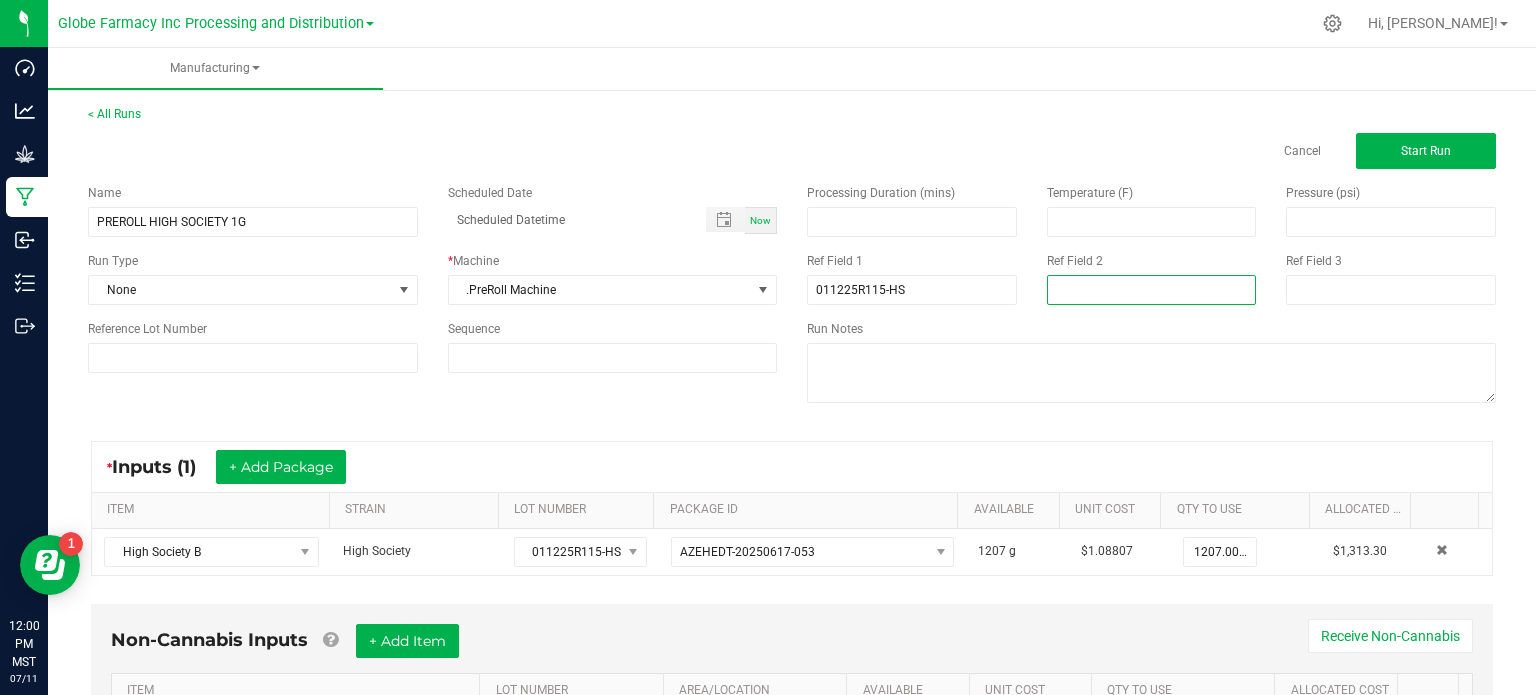 click at bounding box center (1152, 290) 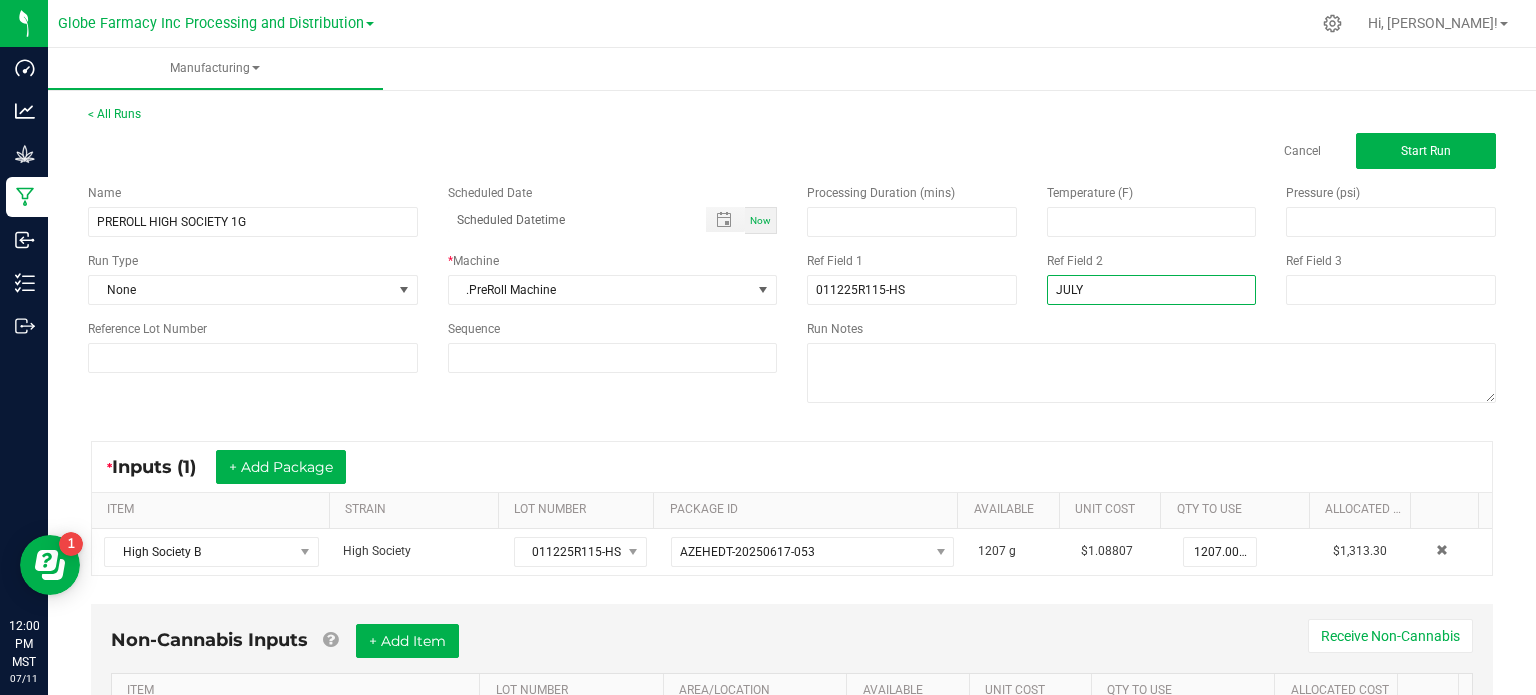 type on "[DATE] PREROLL" 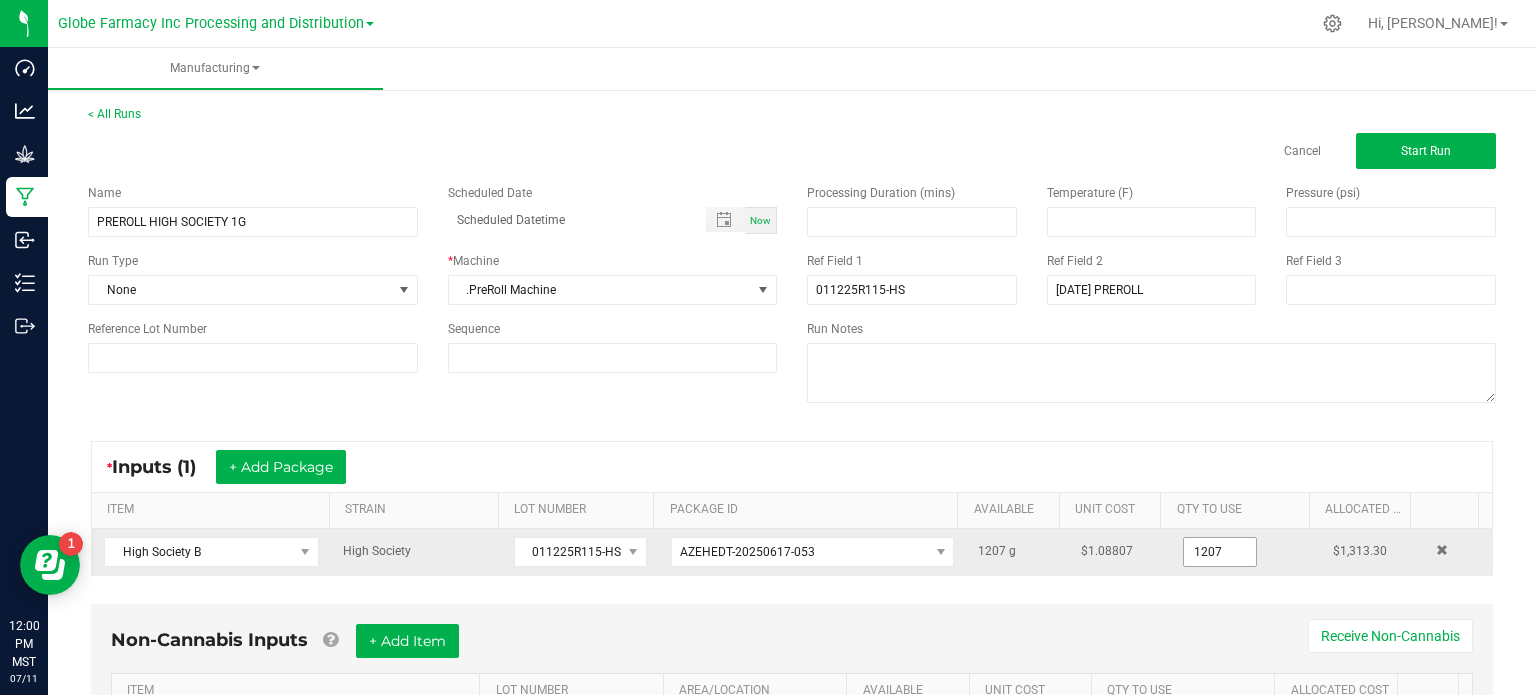click on "1207" at bounding box center (1220, 552) 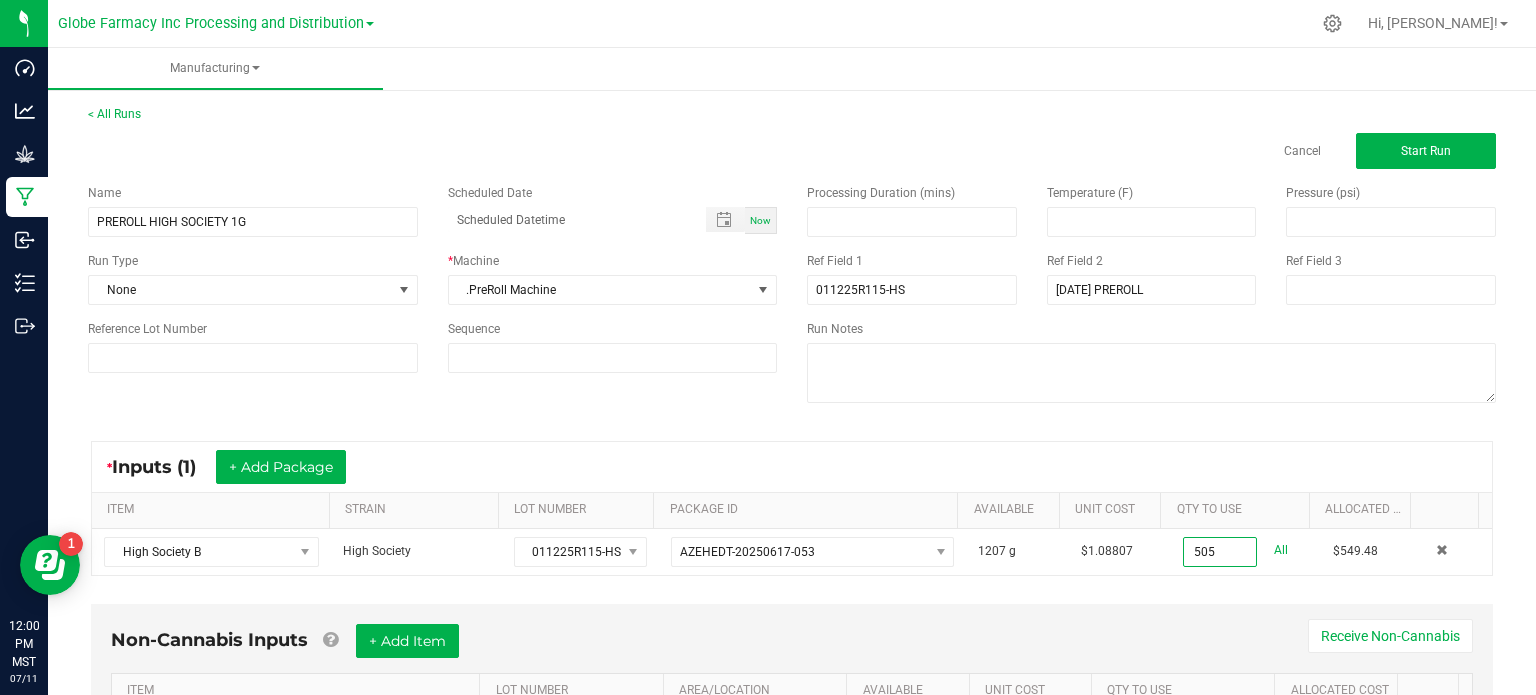 type on "505.0000 g" 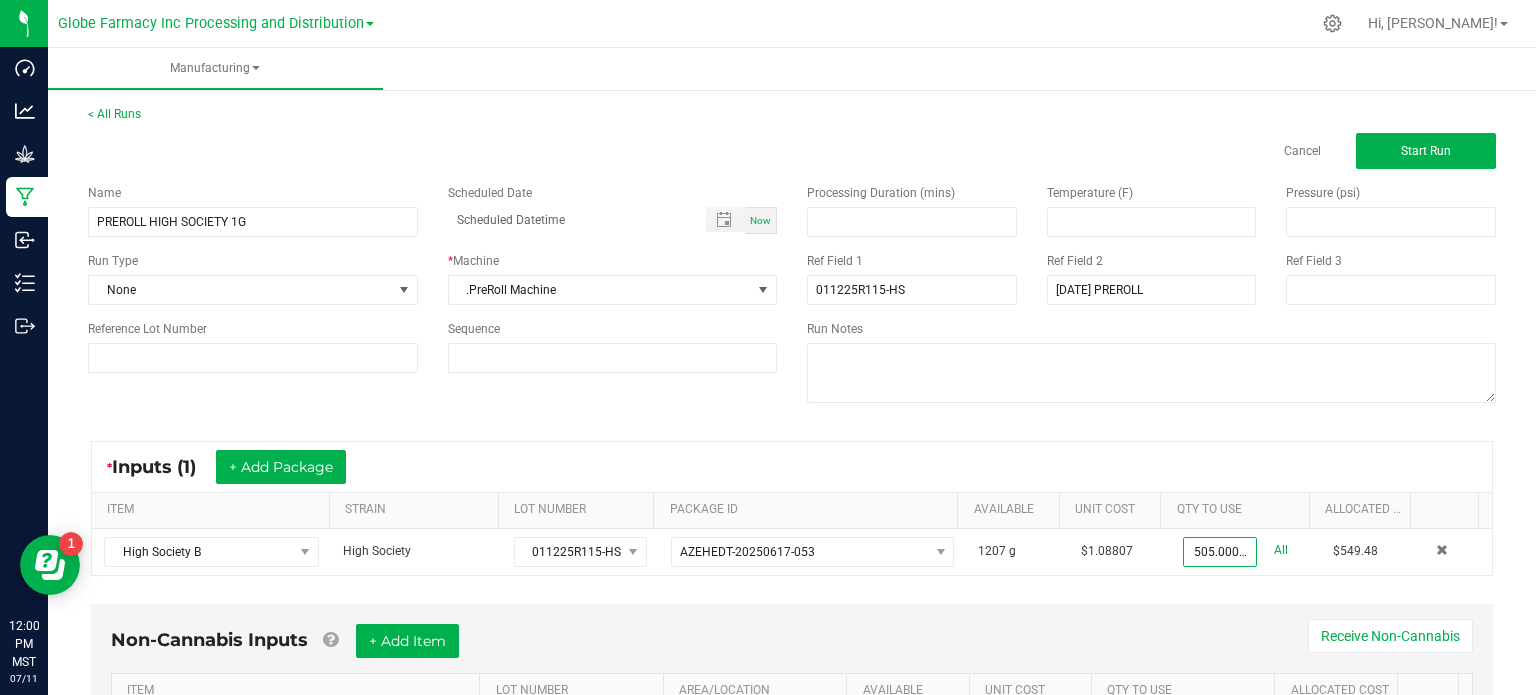 click on "*    Inputs (1)   + Add Package" at bounding box center (792, 467) 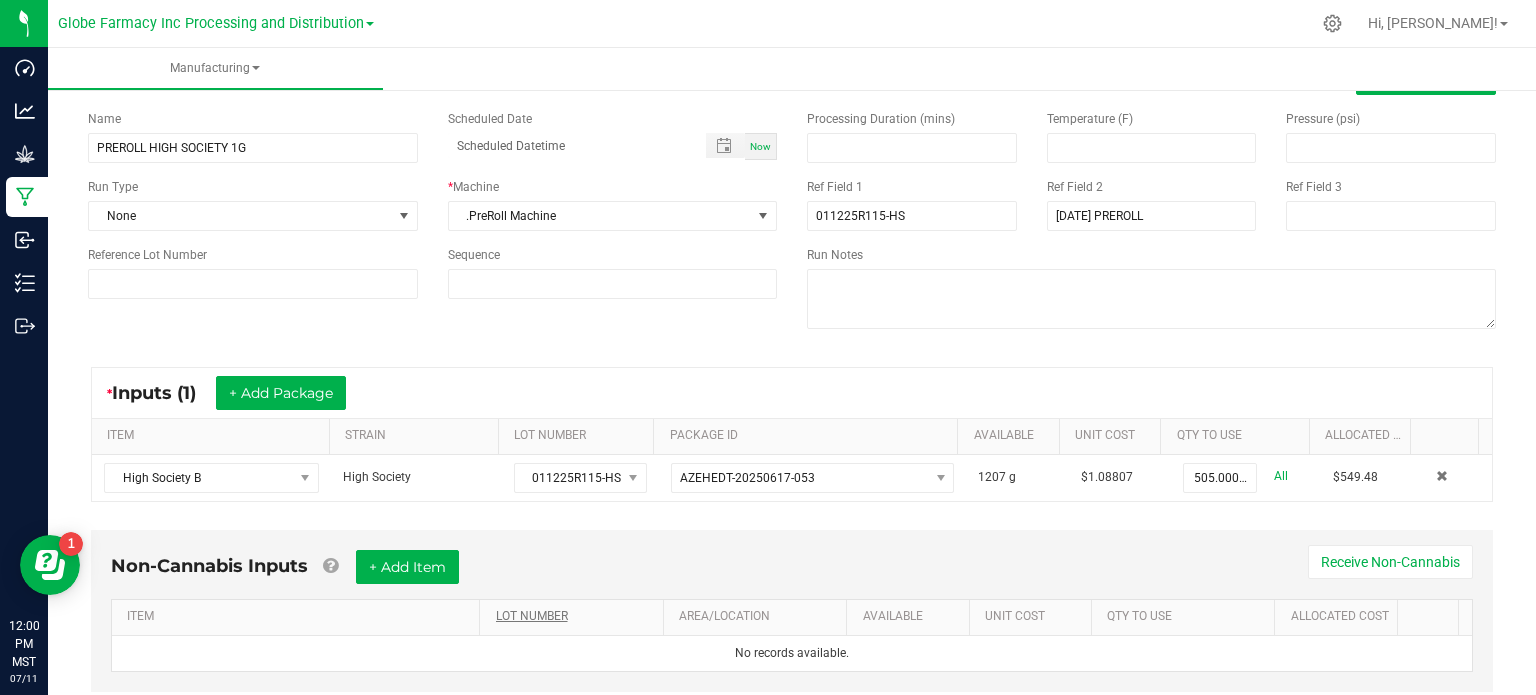 scroll, scrollTop: 125, scrollLeft: 0, axis: vertical 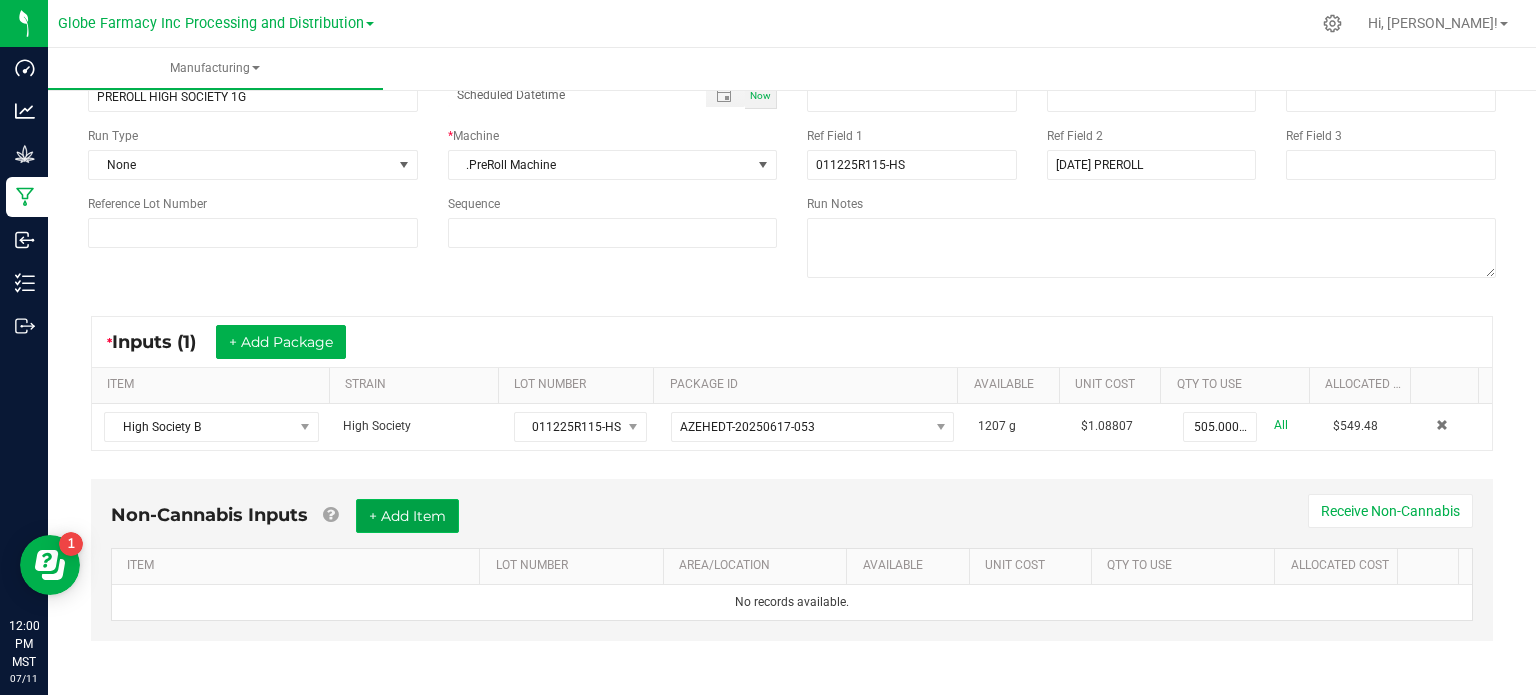 click on "+ Add Item" at bounding box center [407, 516] 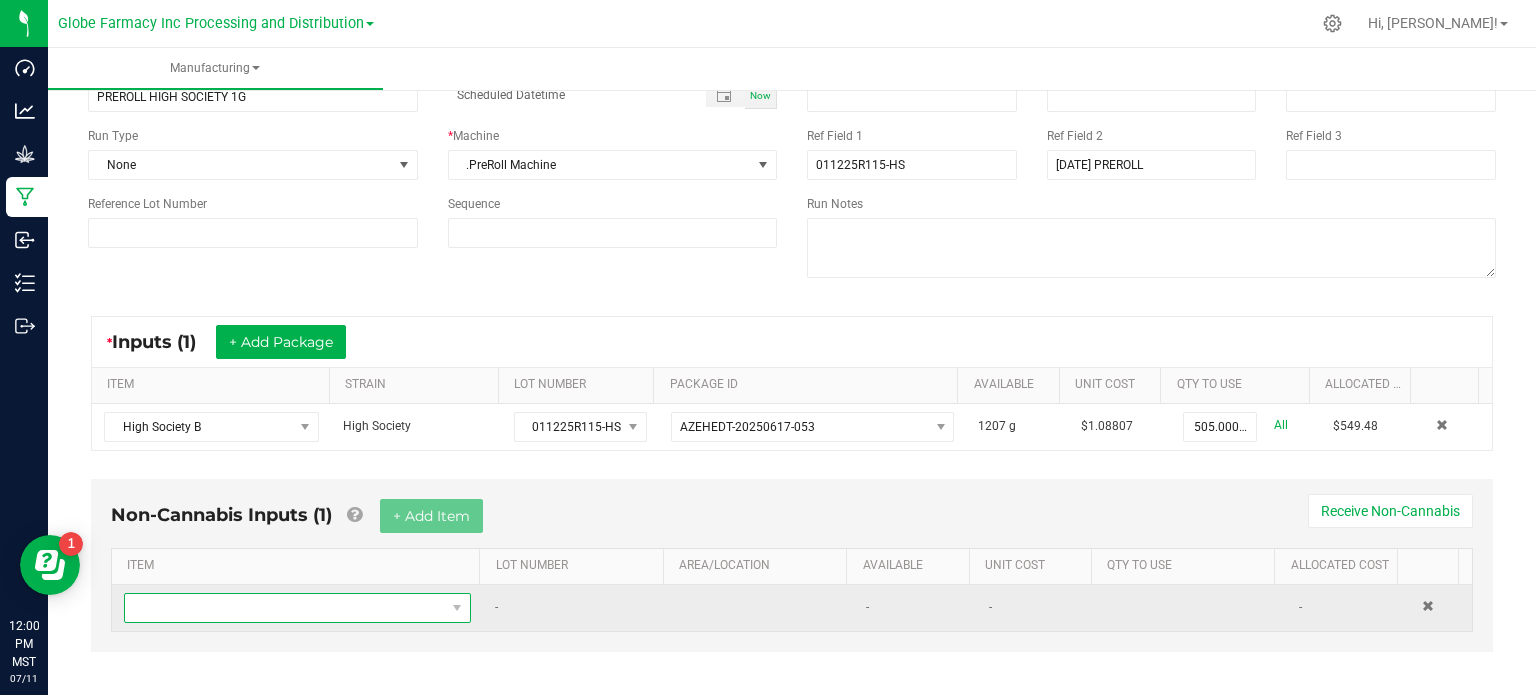 click at bounding box center [285, 608] 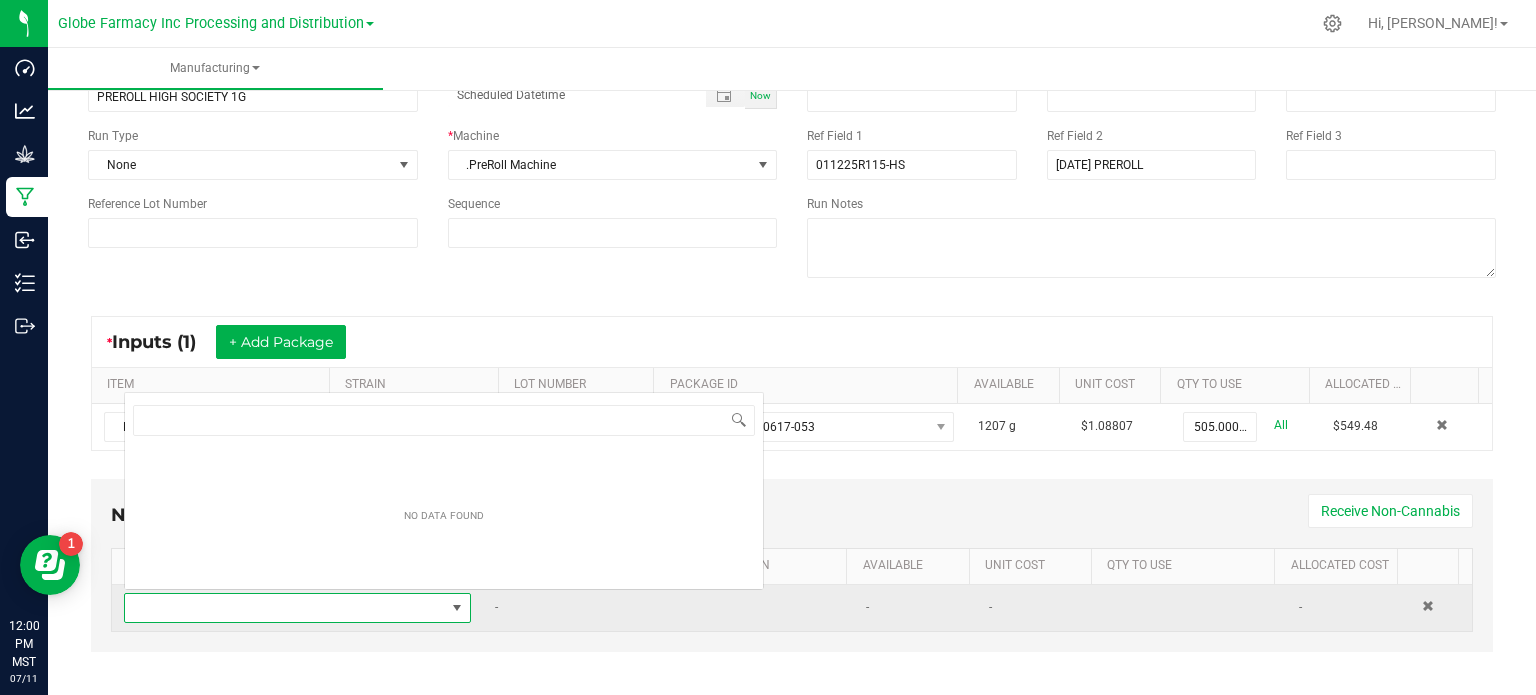 scroll, scrollTop: 0, scrollLeft: 0, axis: both 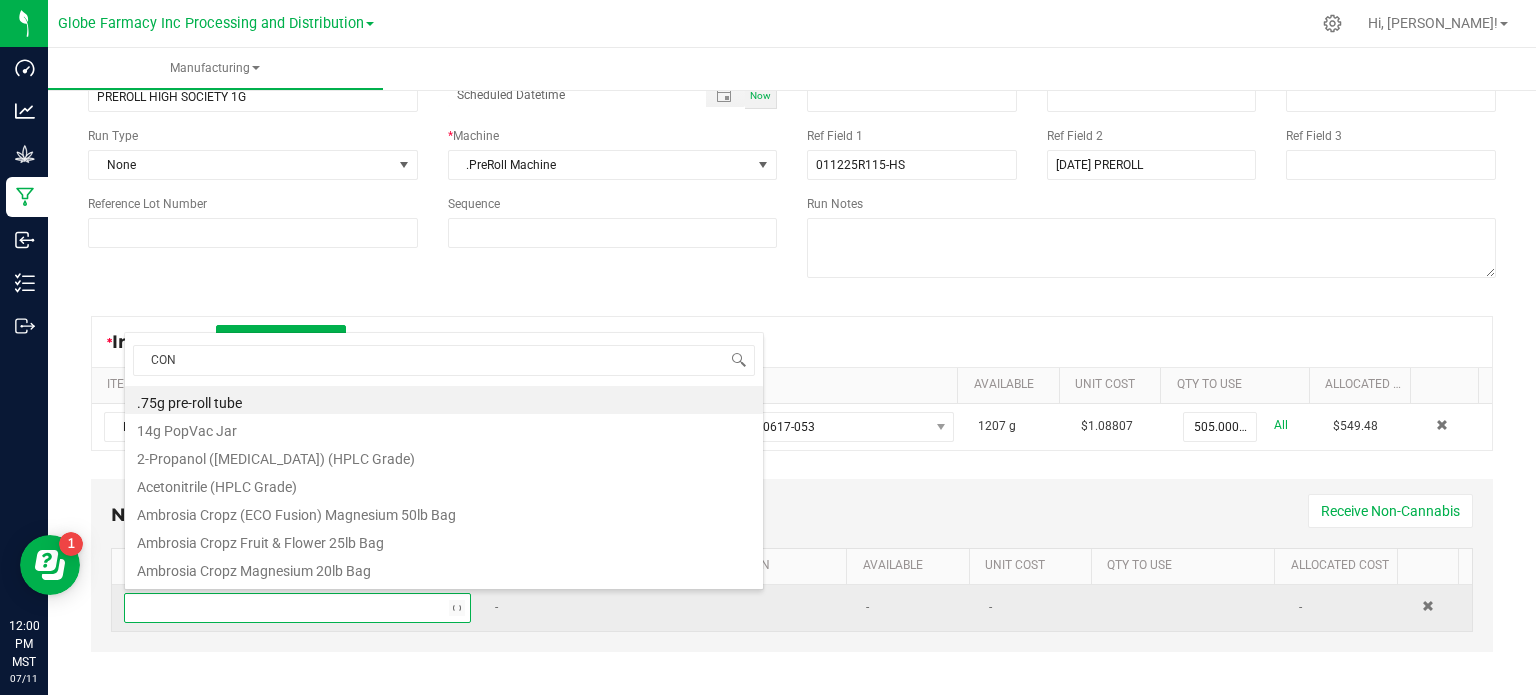 type on "CONE" 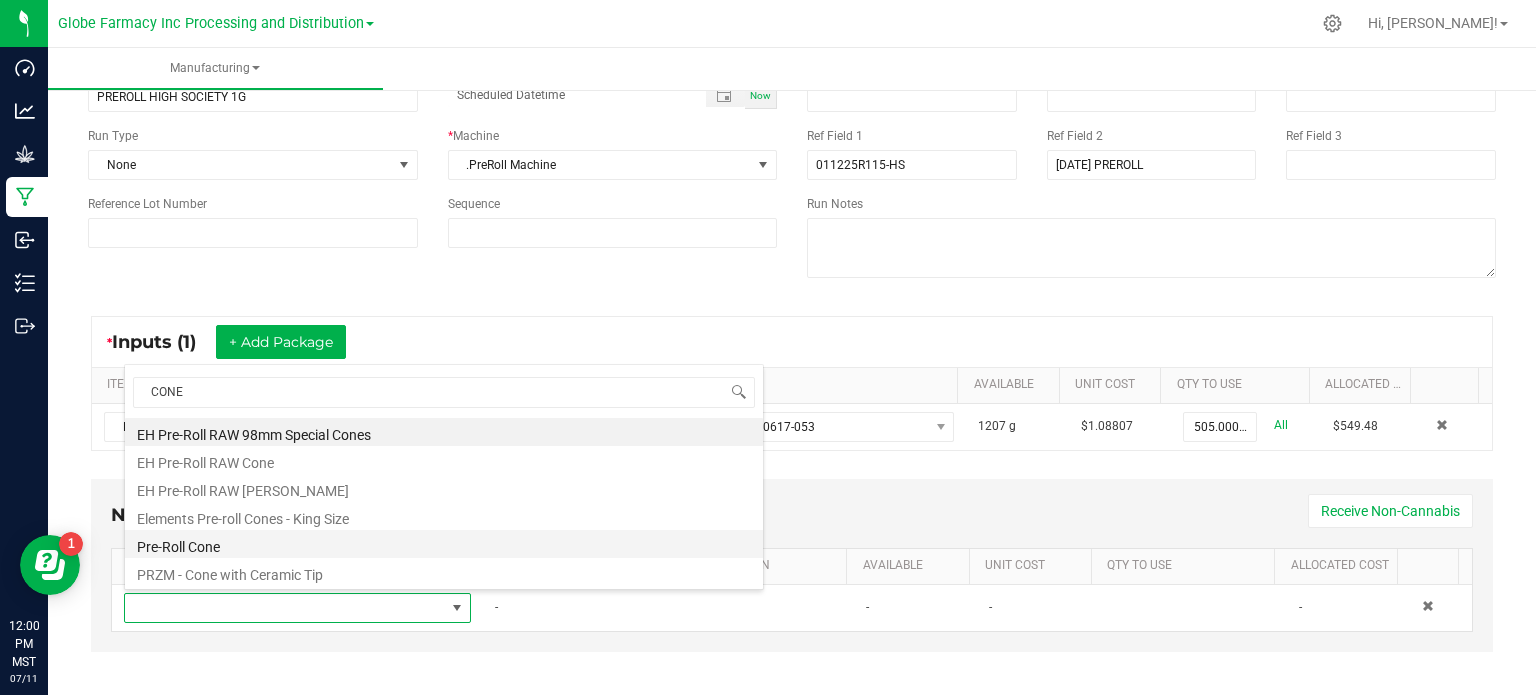 click on "Pre-Roll Cone" at bounding box center (444, 544) 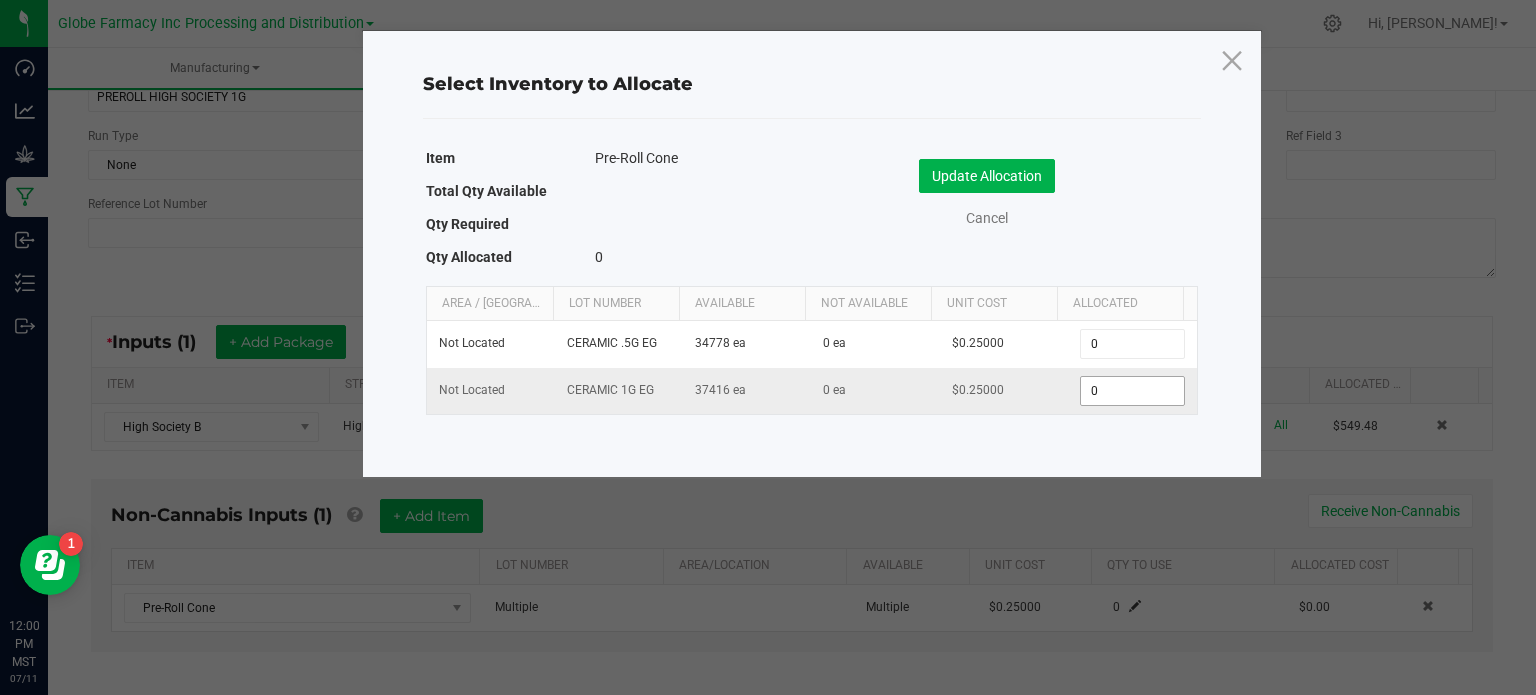 click on "0" at bounding box center [1132, 391] 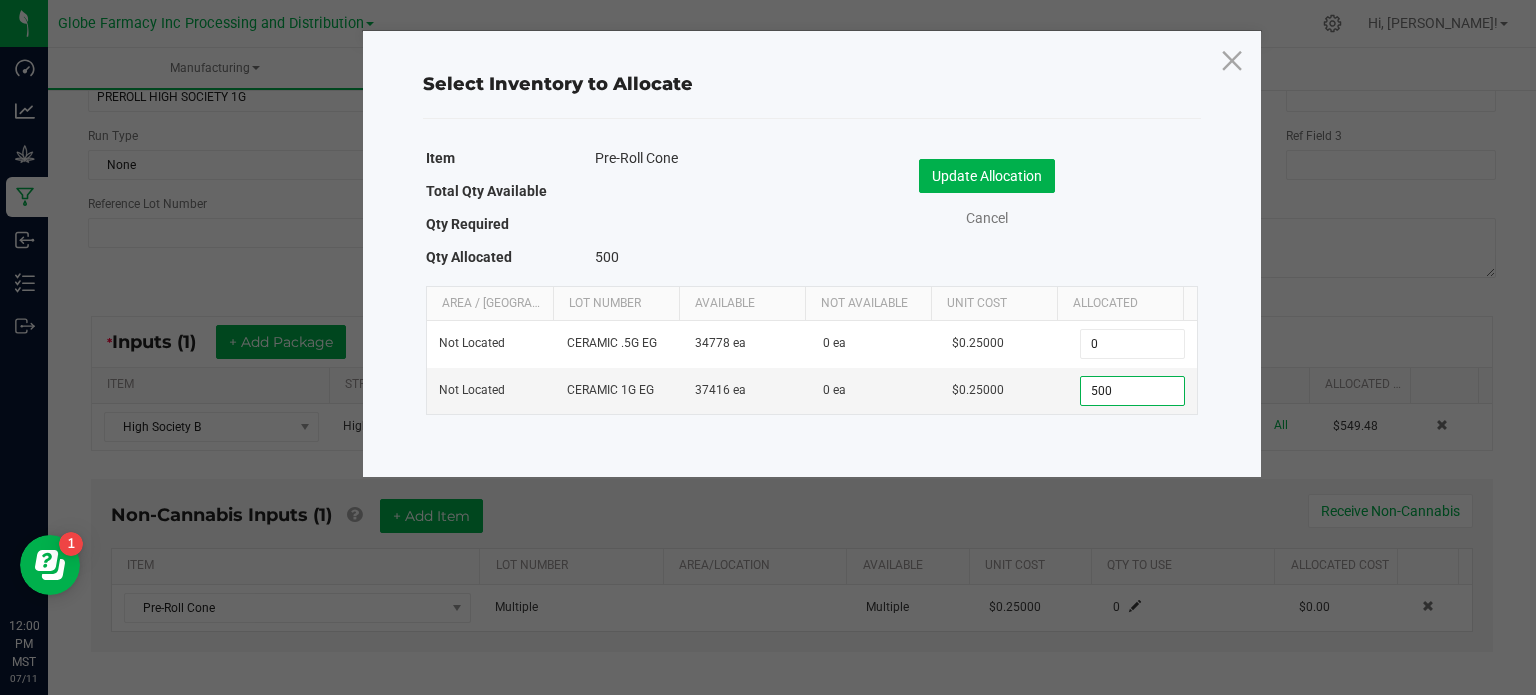 type on "500" 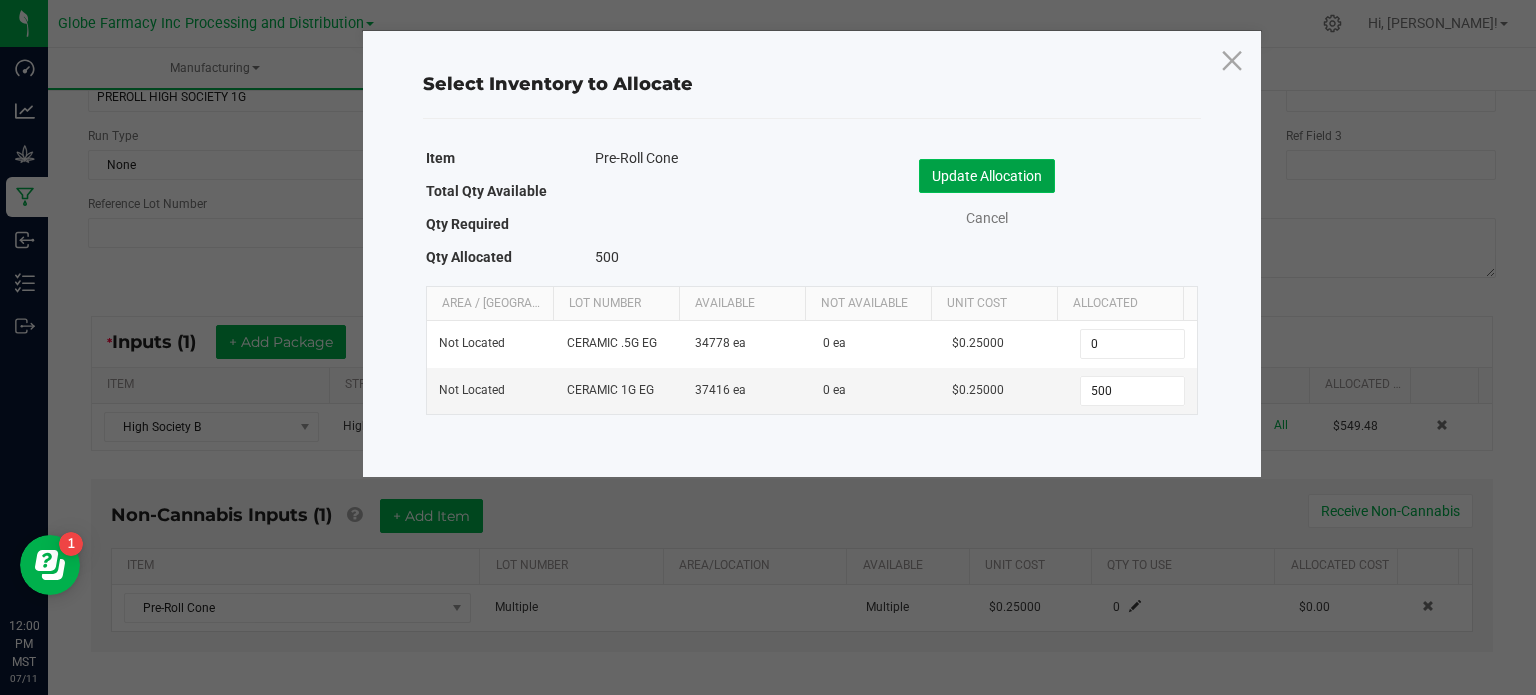 click on "Update Allocation" 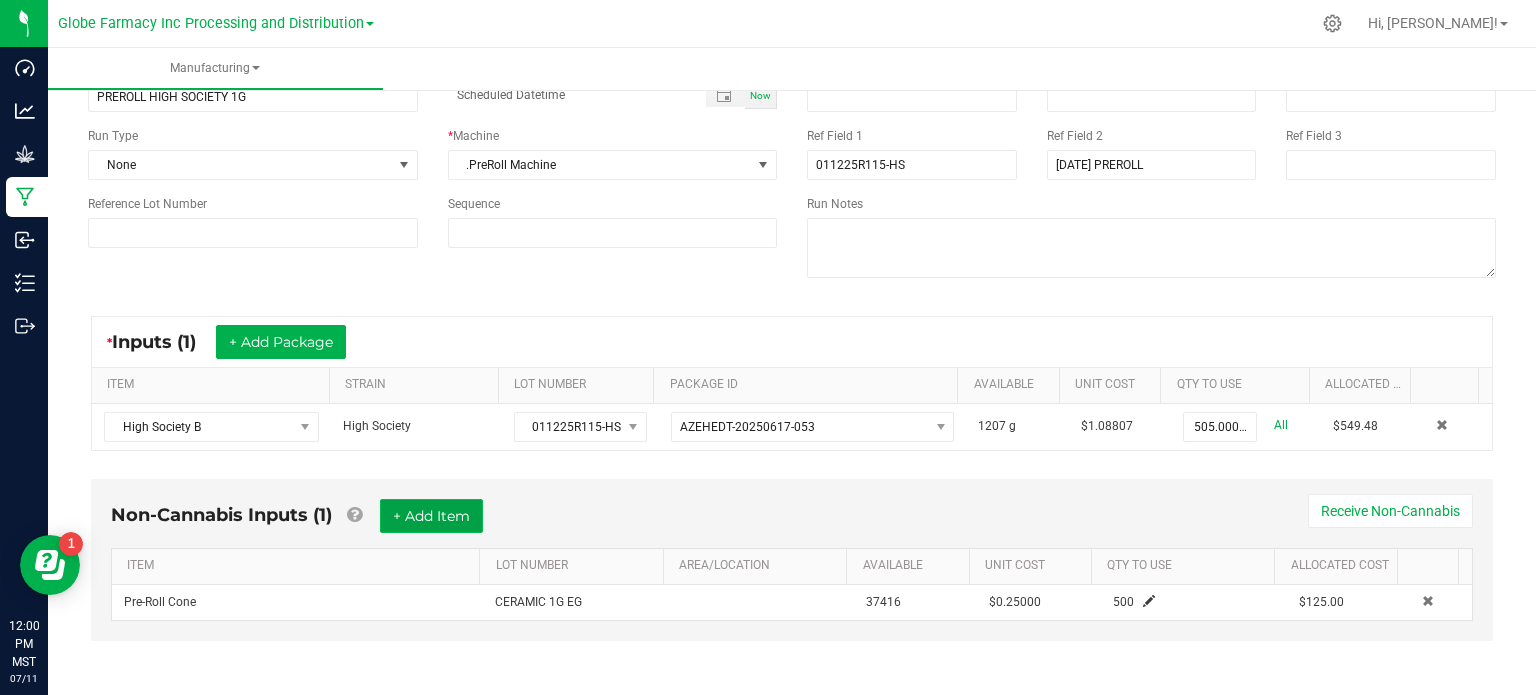 click on "+ Add Item" at bounding box center [431, 516] 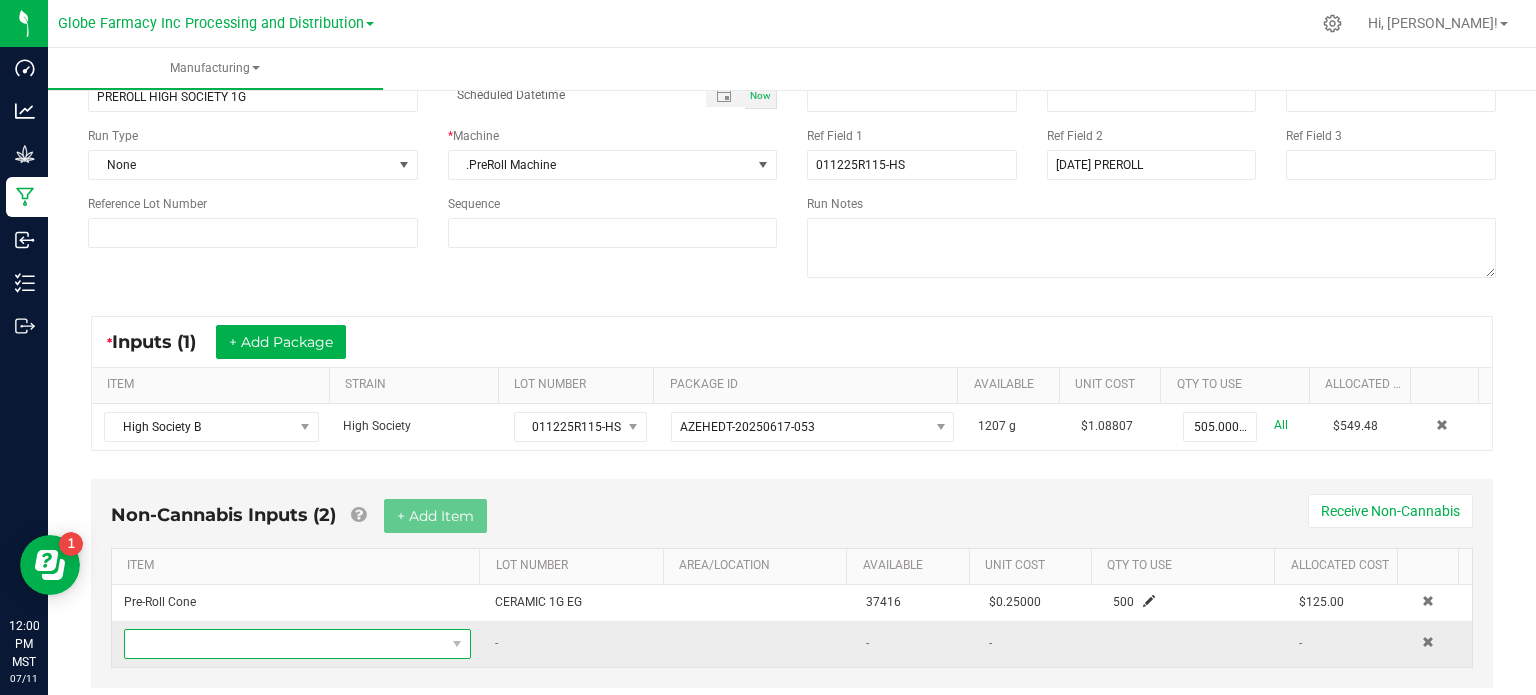 click at bounding box center (285, 644) 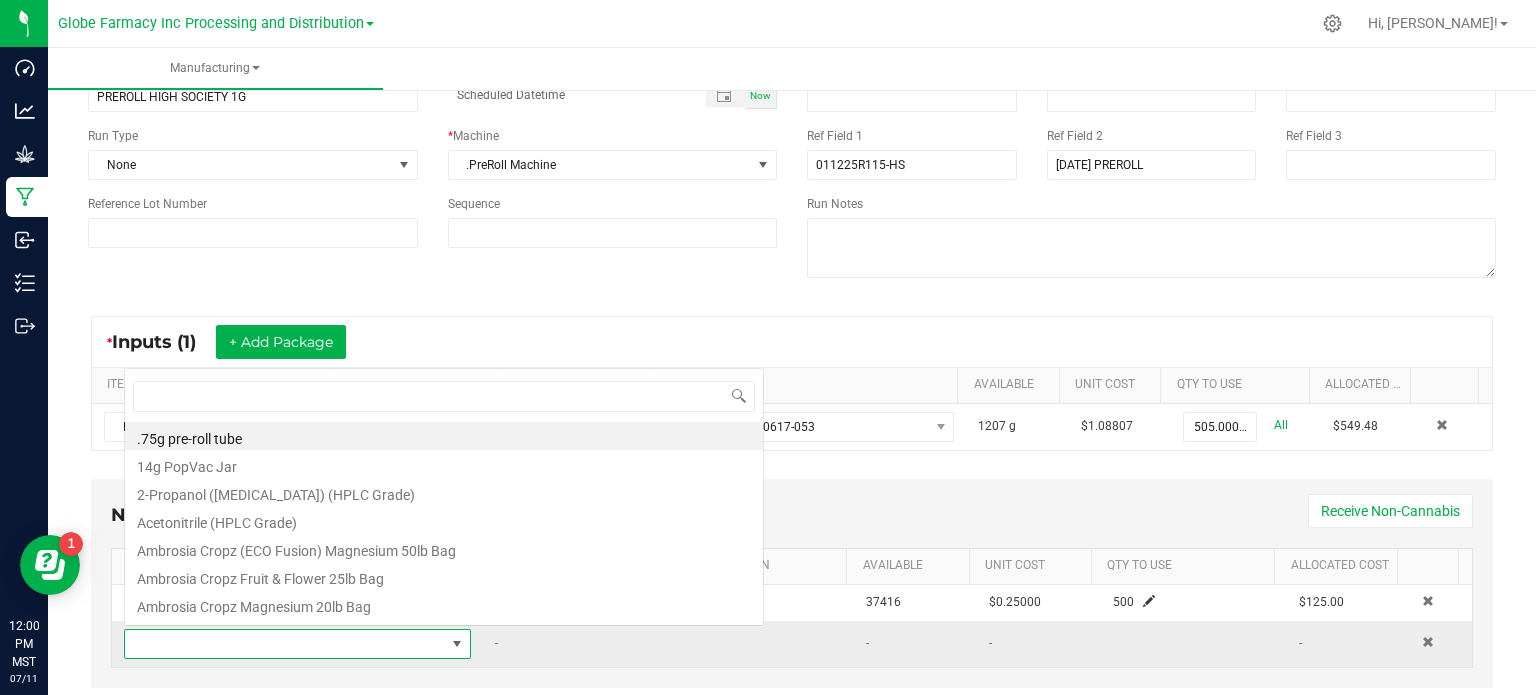 scroll, scrollTop: 0, scrollLeft: 0, axis: both 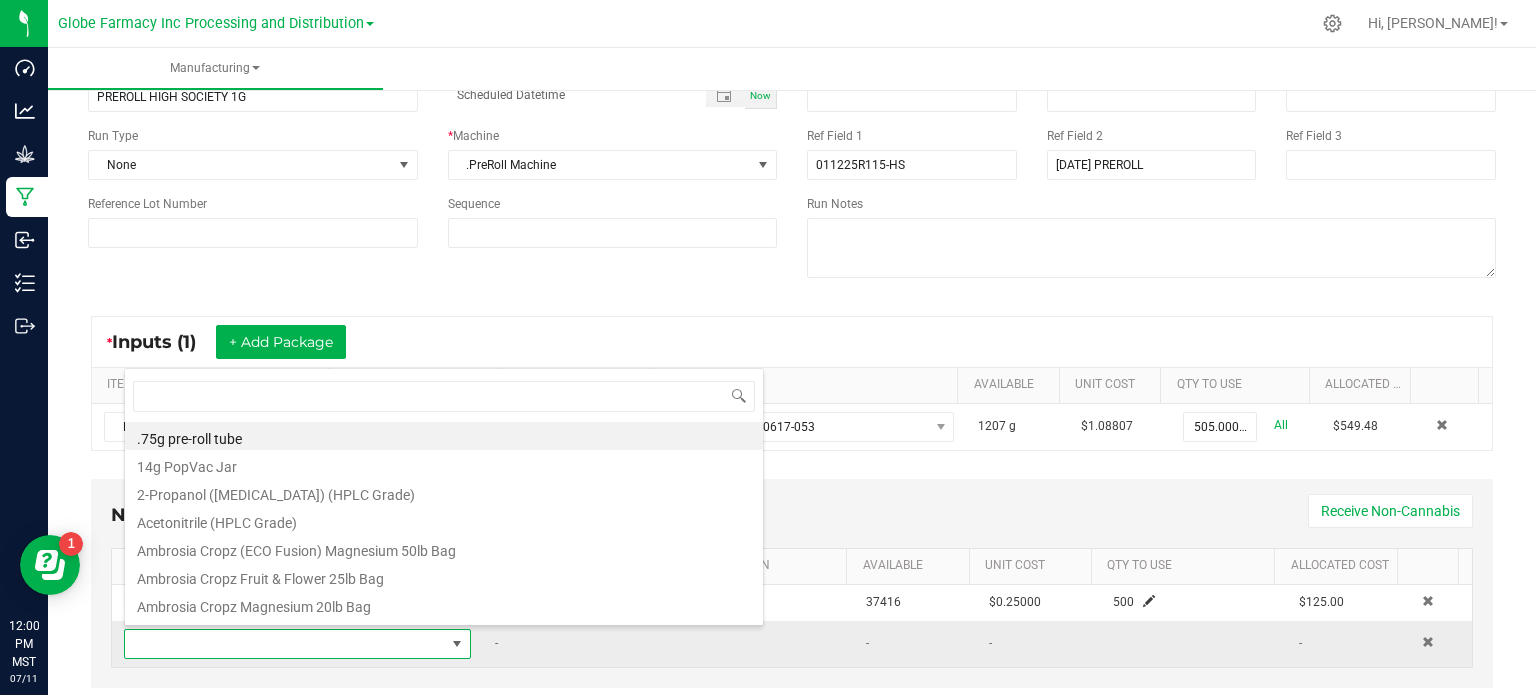 type on "U" 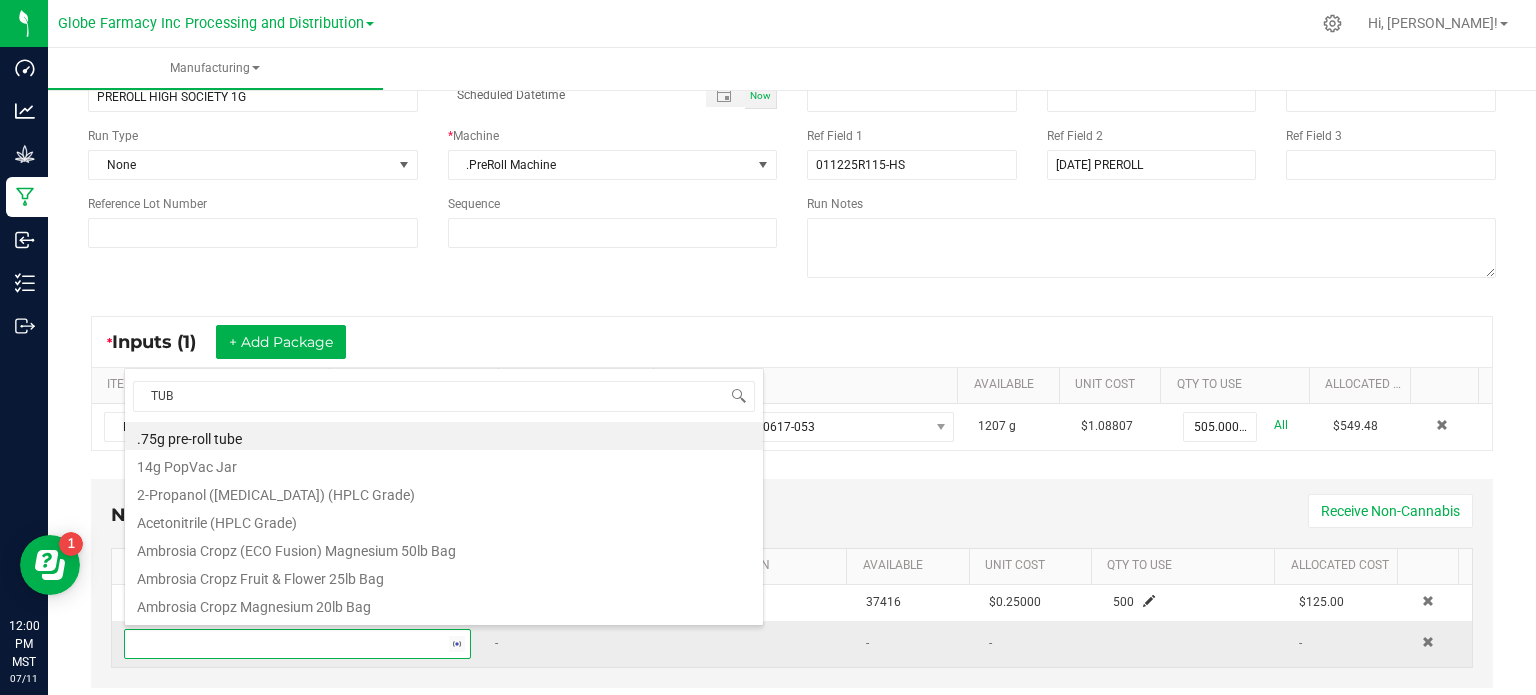 type on "TUBE" 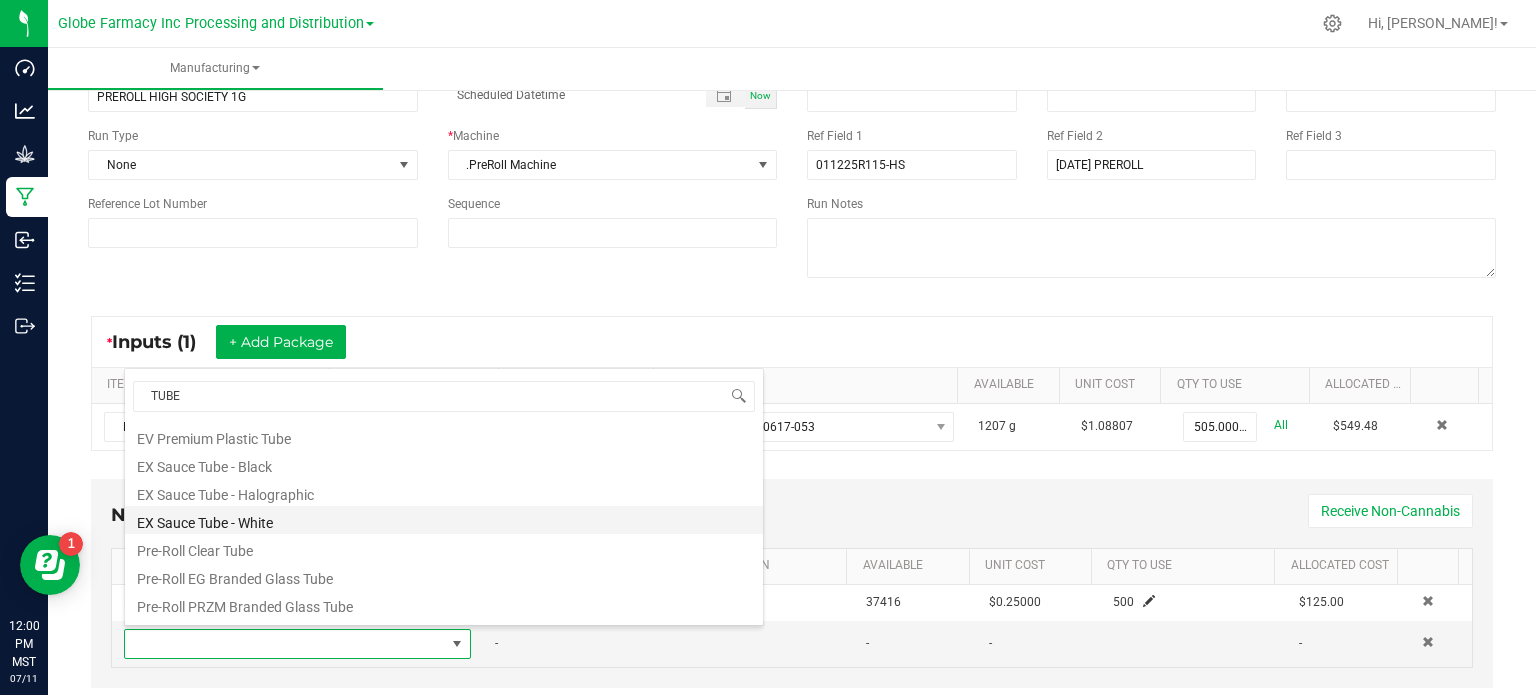 scroll, scrollTop: 472, scrollLeft: 0, axis: vertical 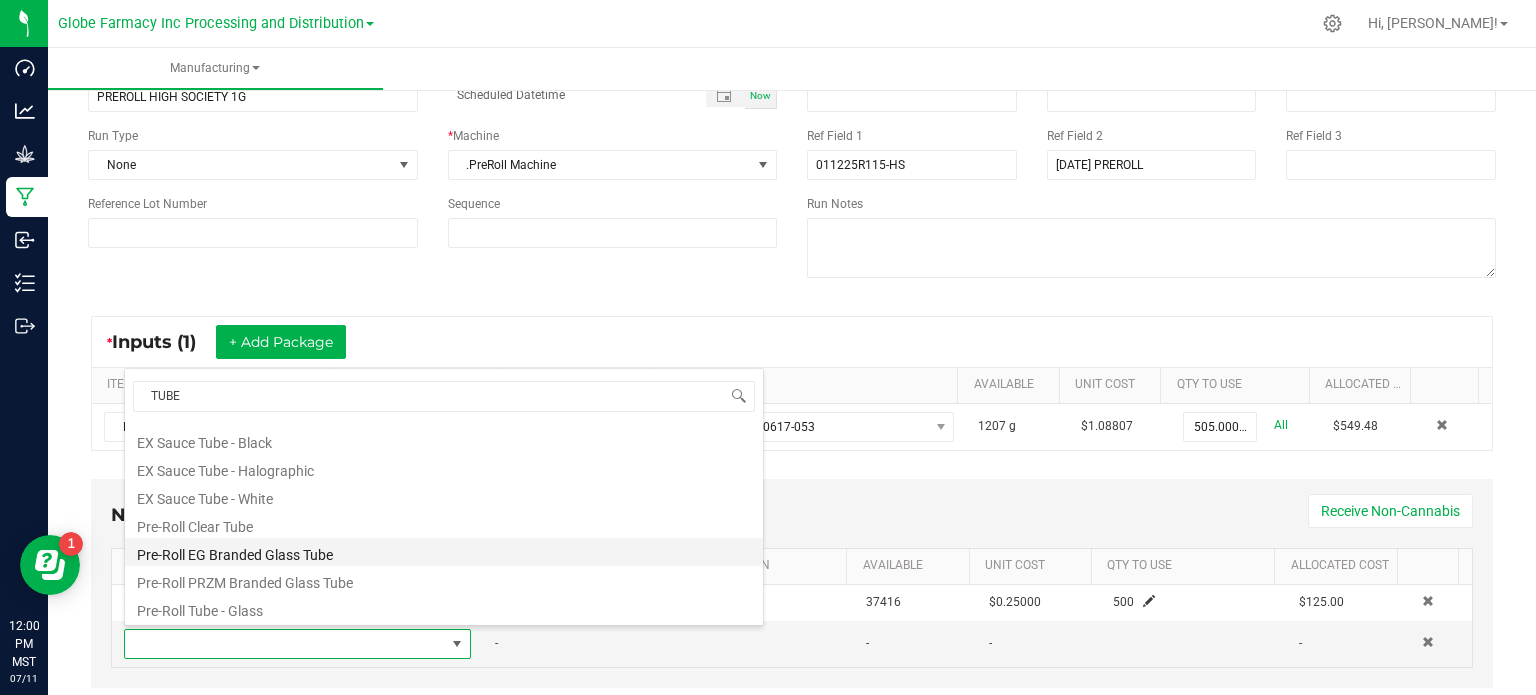 click on "Pre-Roll EG Branded Glass Tube" at bounding box center [444, 552] 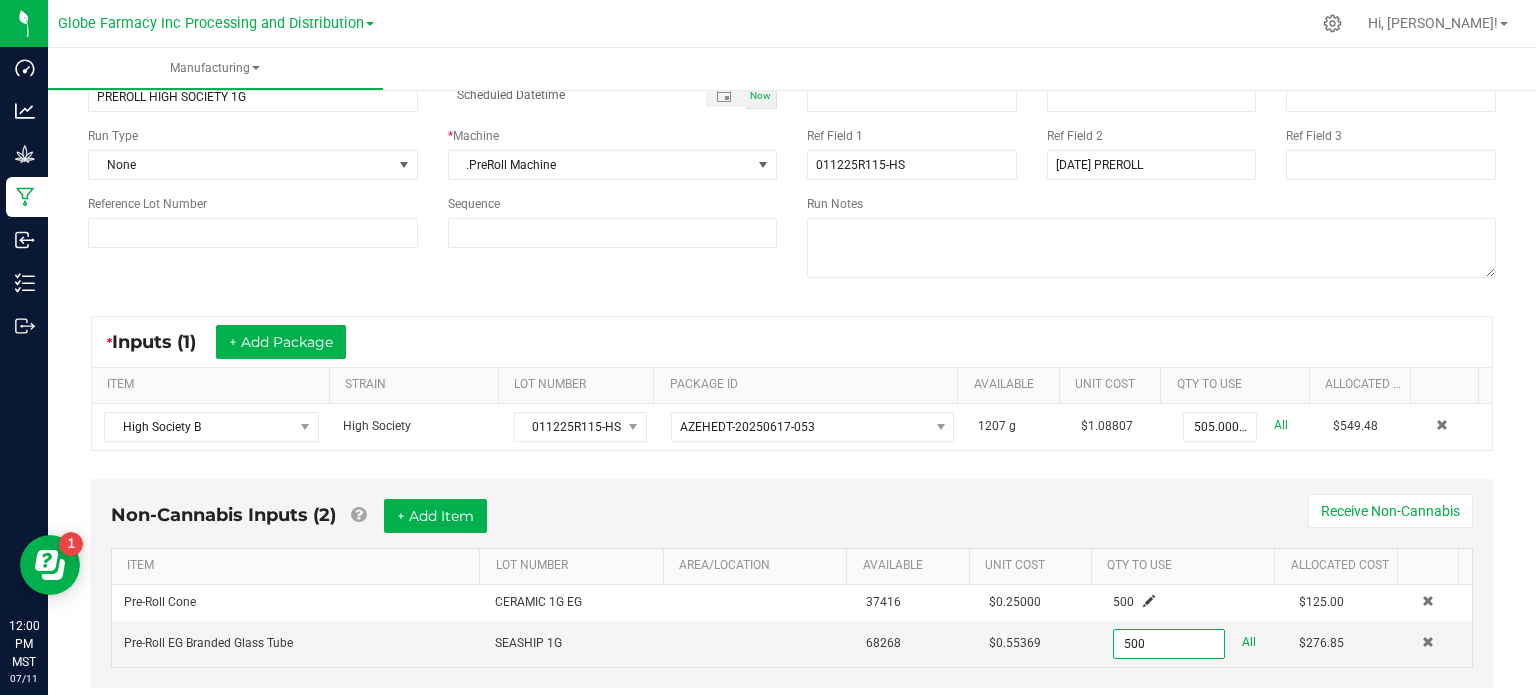 type on "500 ea" 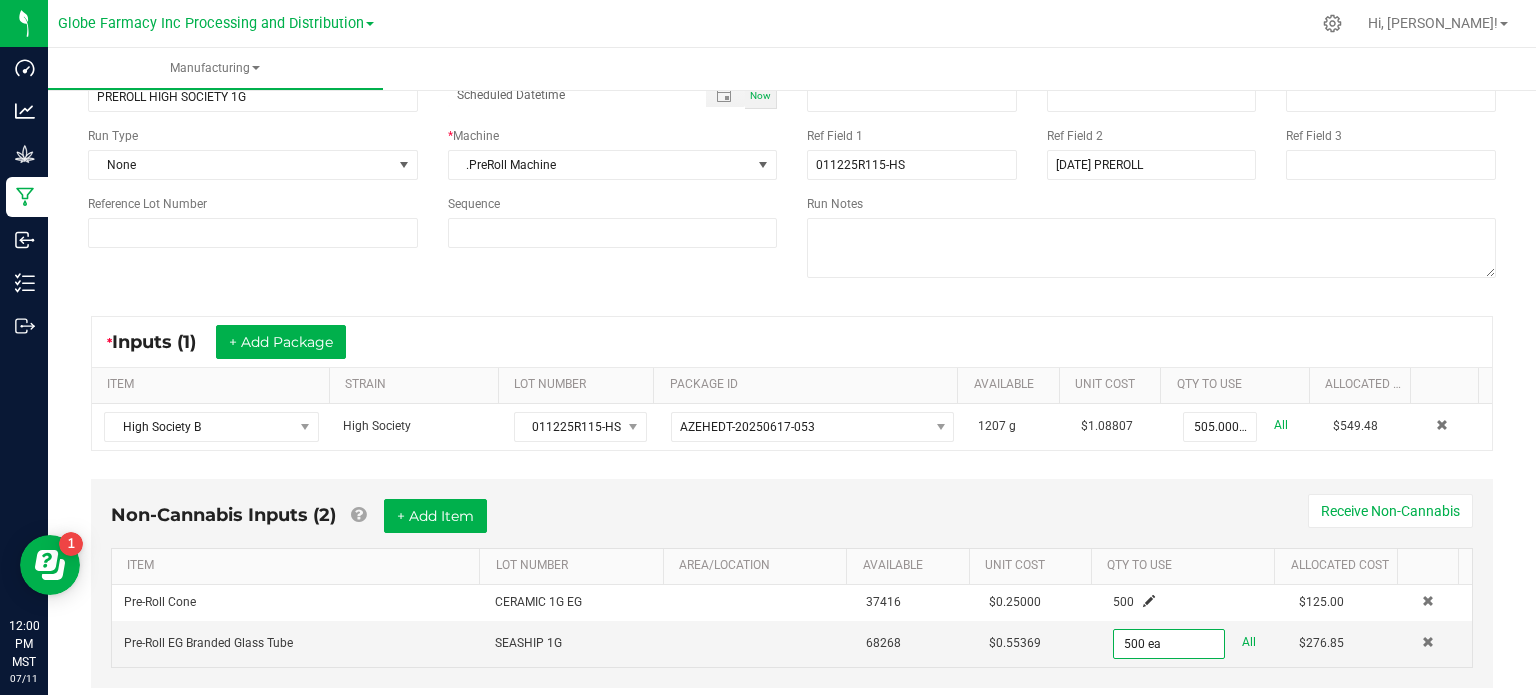 click on "Non-Cannabis Inputs (2)  + Add Item   Receive Non-Cannabis" at bounding box center (792, 523) 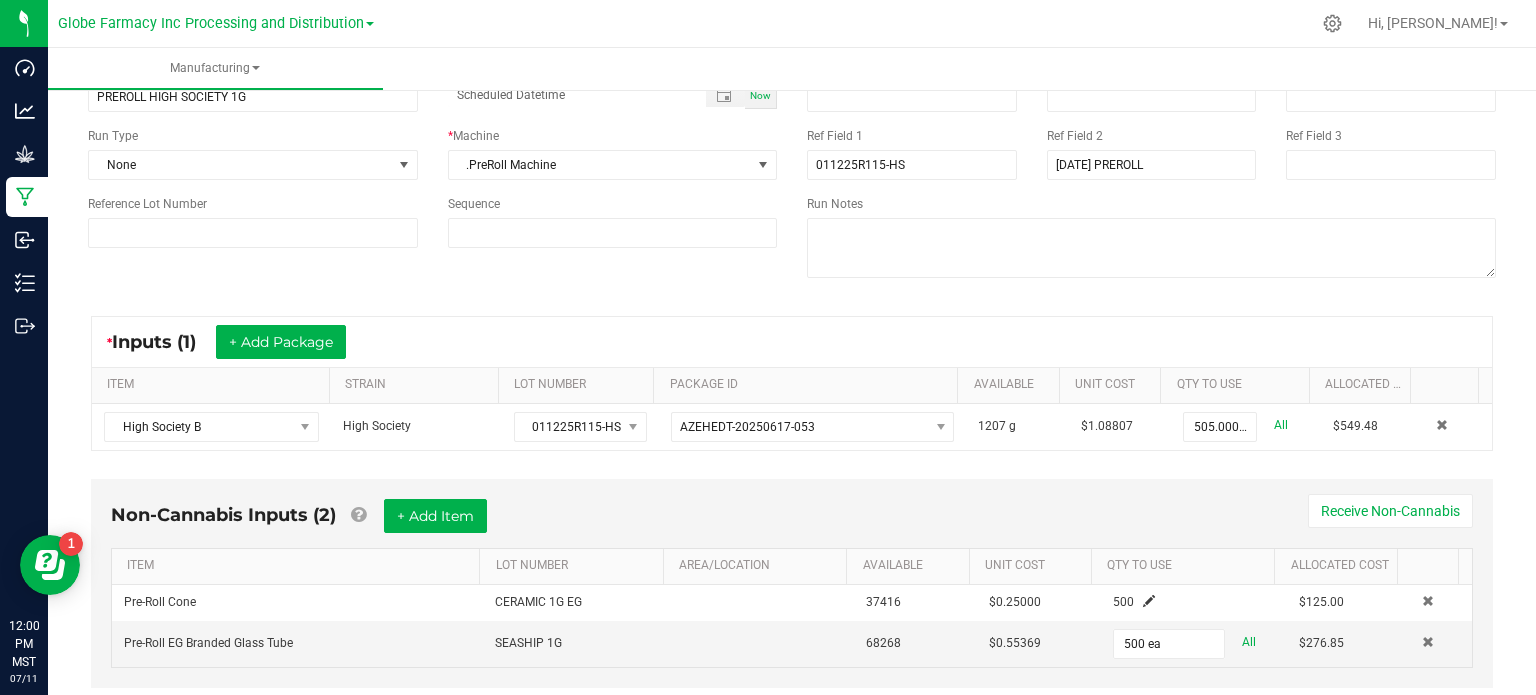 scroll, scrollTop: 0, scrollLeft: 0, axis: both 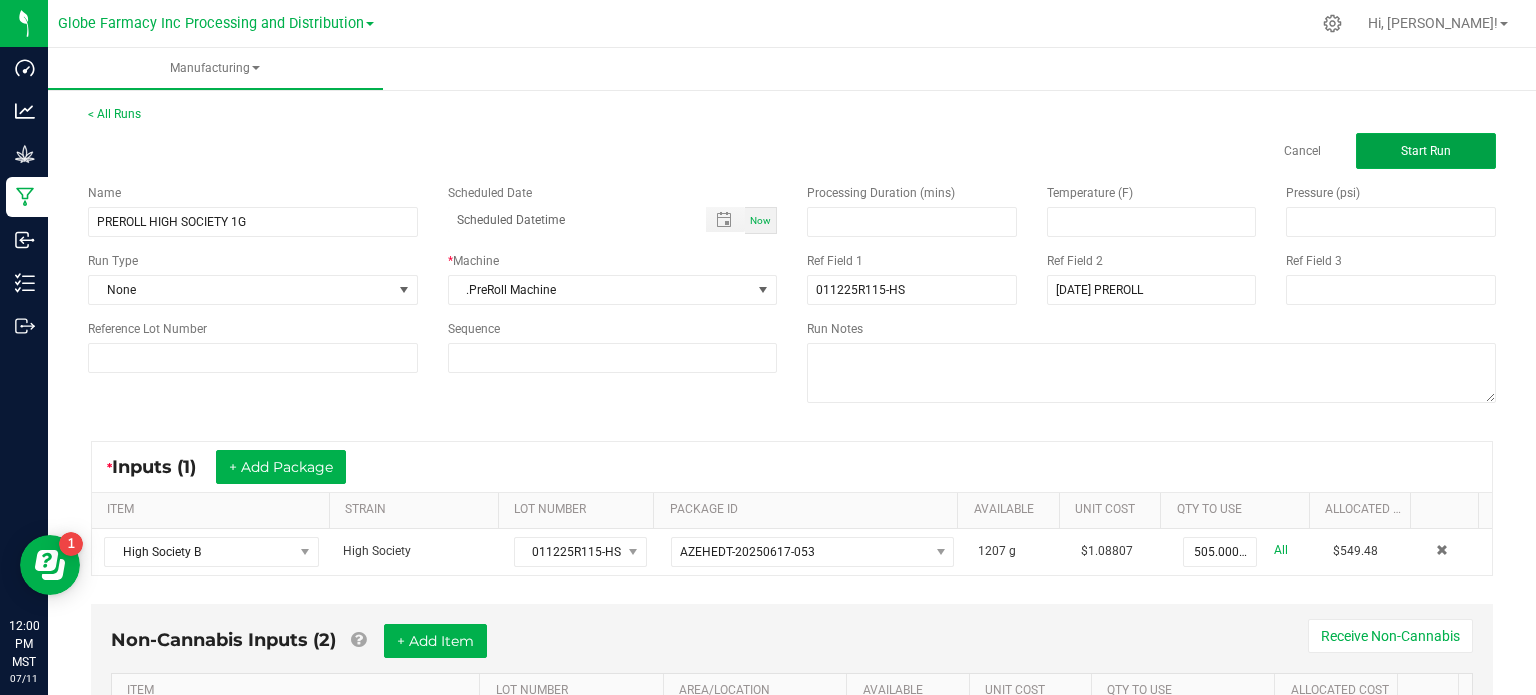 drag, startPoint x: 1388, startPoint y: 151, endPoint x: 1260, endPoint y: 239, distance: 155.33191 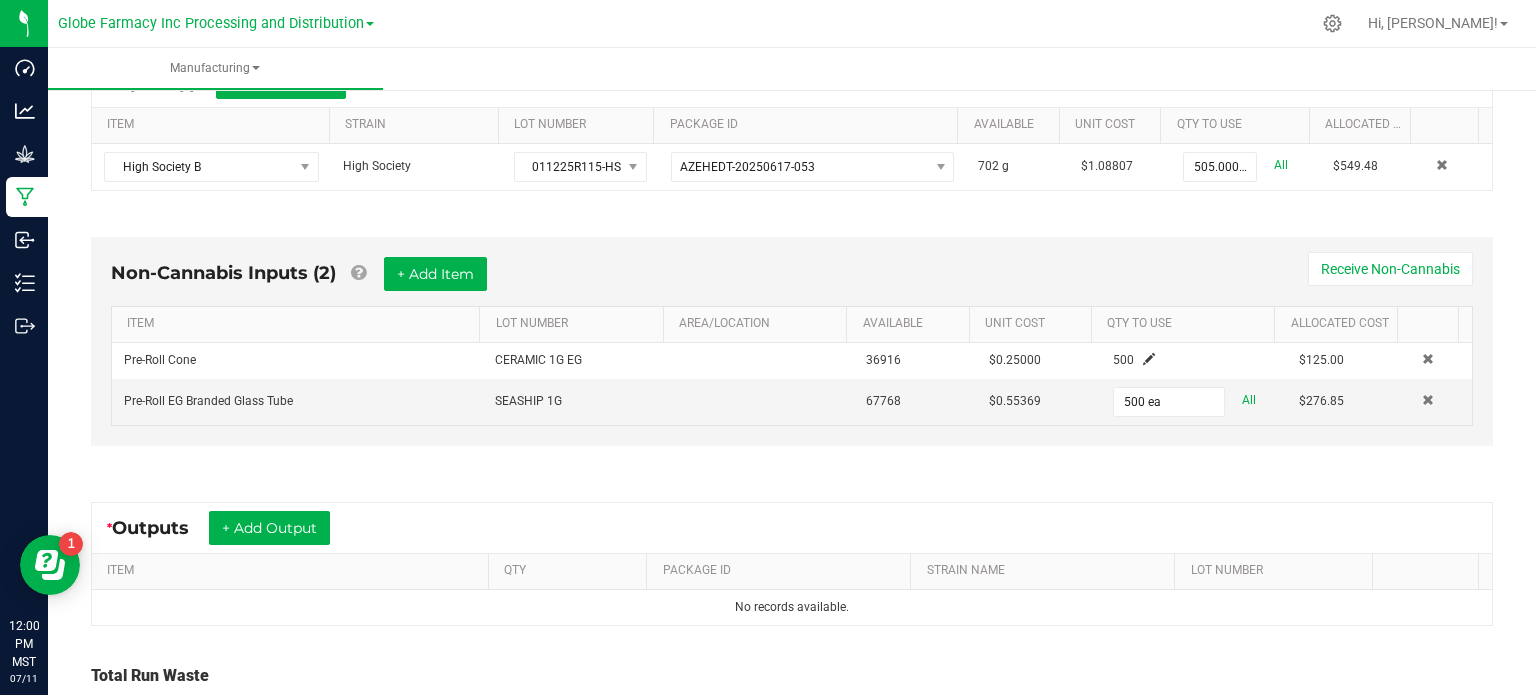 scroll, scrollTop: 564, scrollLeft: 0, axis: vertical 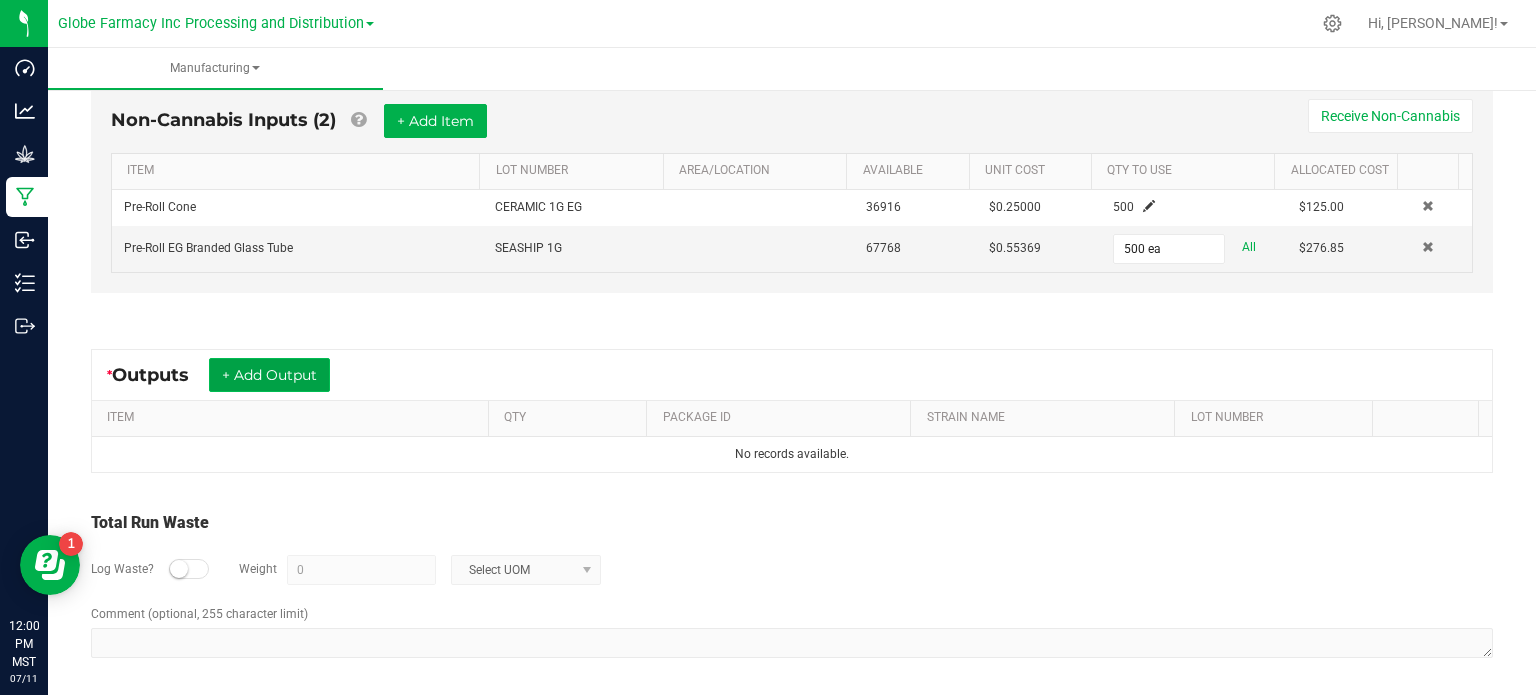 click on "+ Add Output" at bounding box center [269, 375] 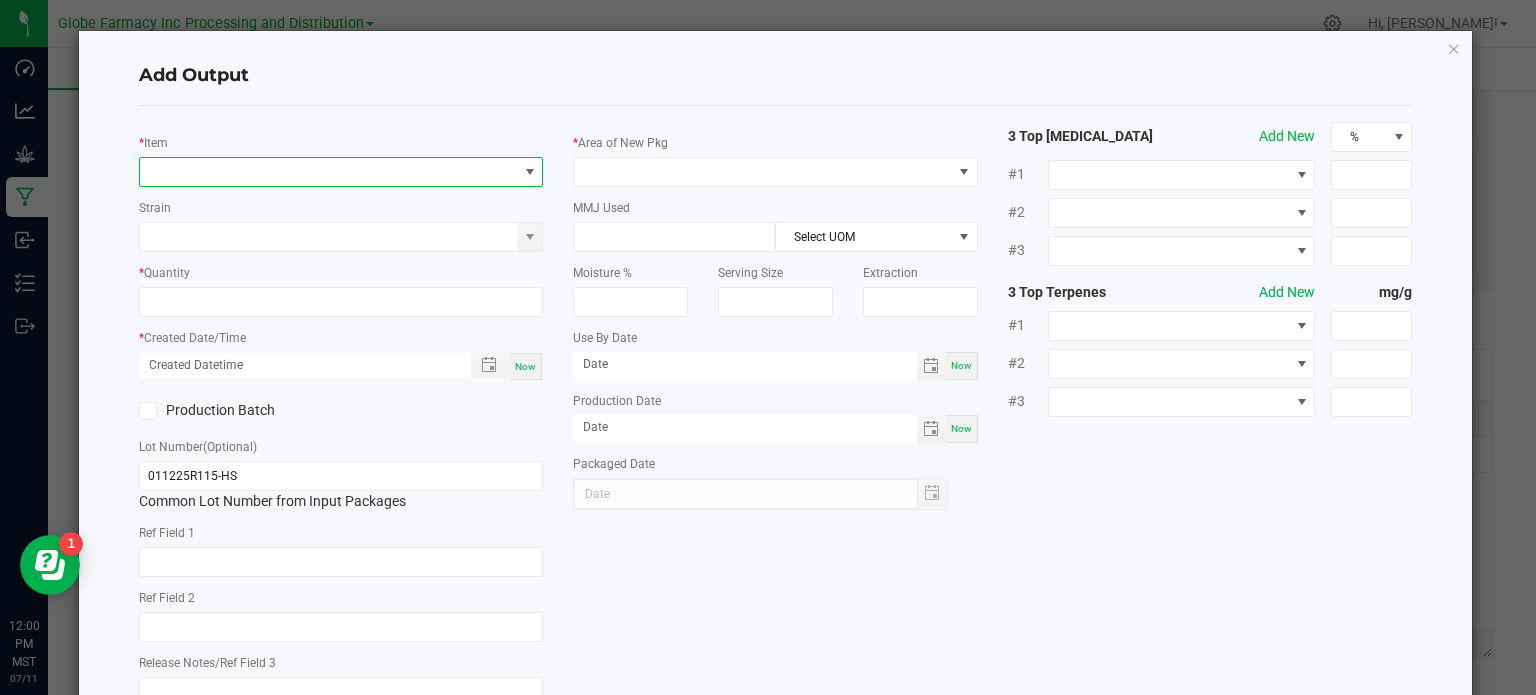 click at bounding box center [329, 172] 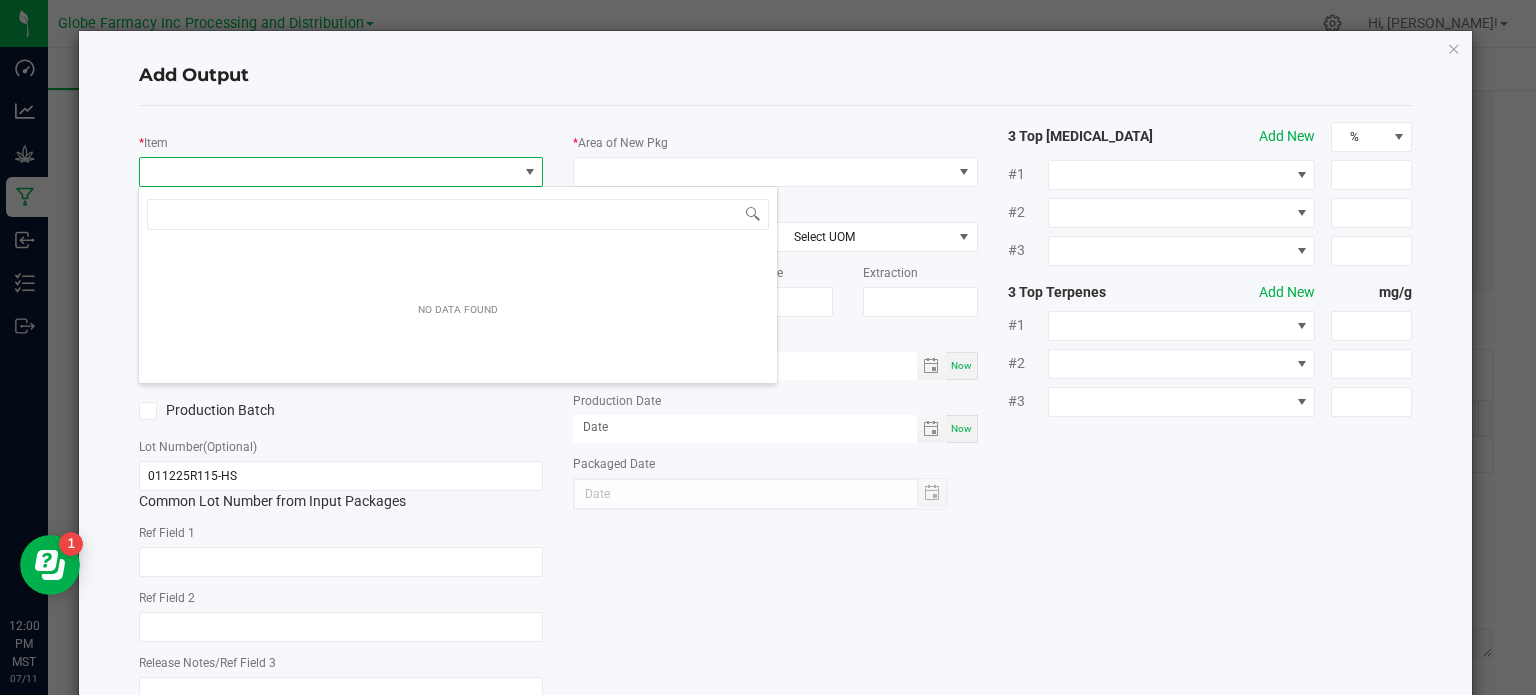 scroll, scrollTop: 99970, scrollLeft: 99600, axis: both 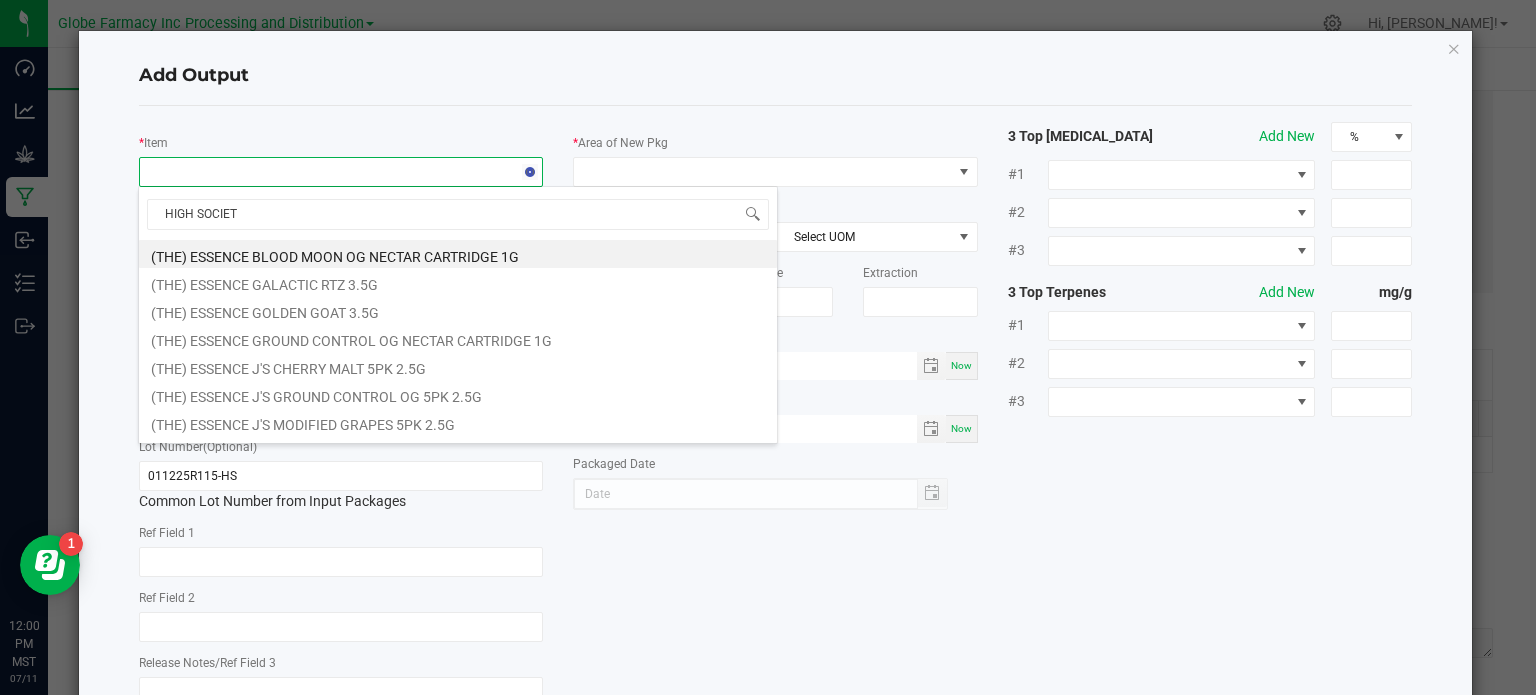 type on "HIGH SOCIETY" 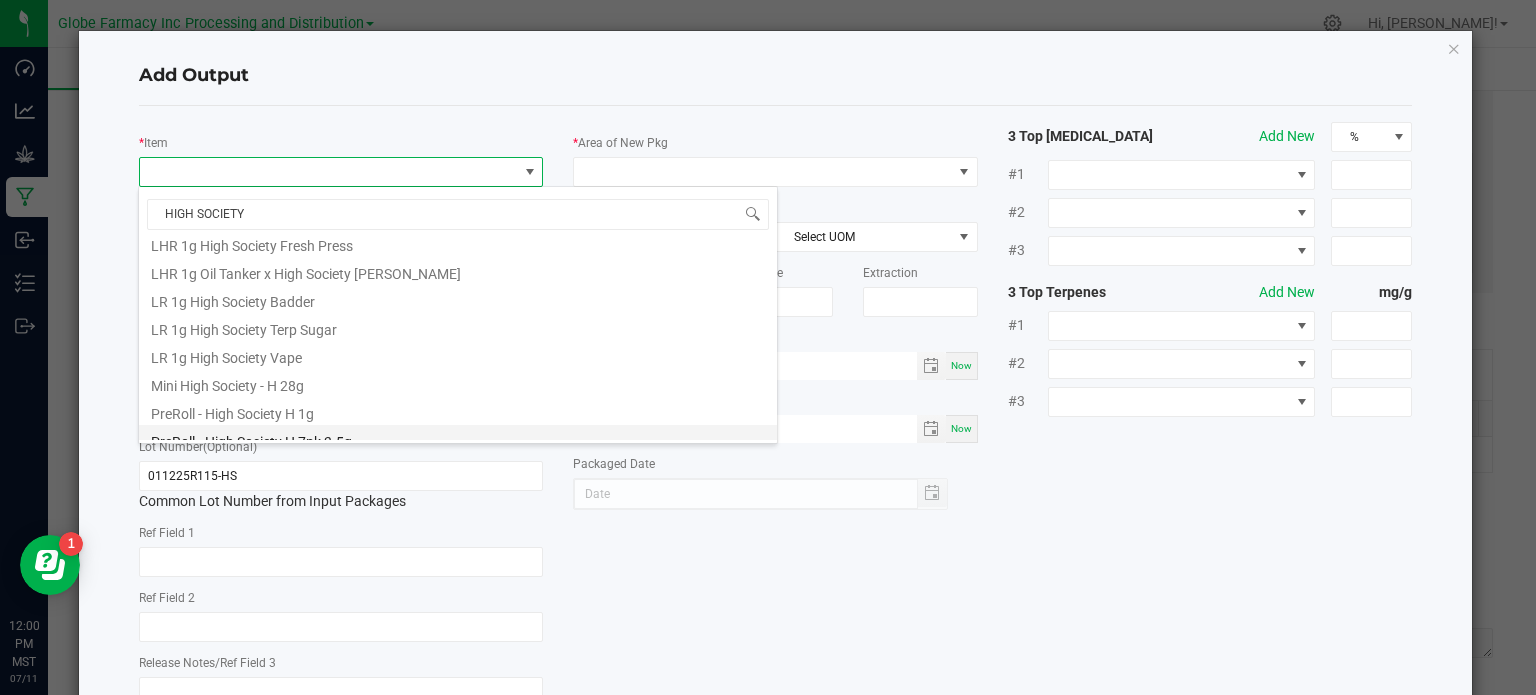 scroll, scrollTop: 836, scrollLeft: 0, axis: vertical 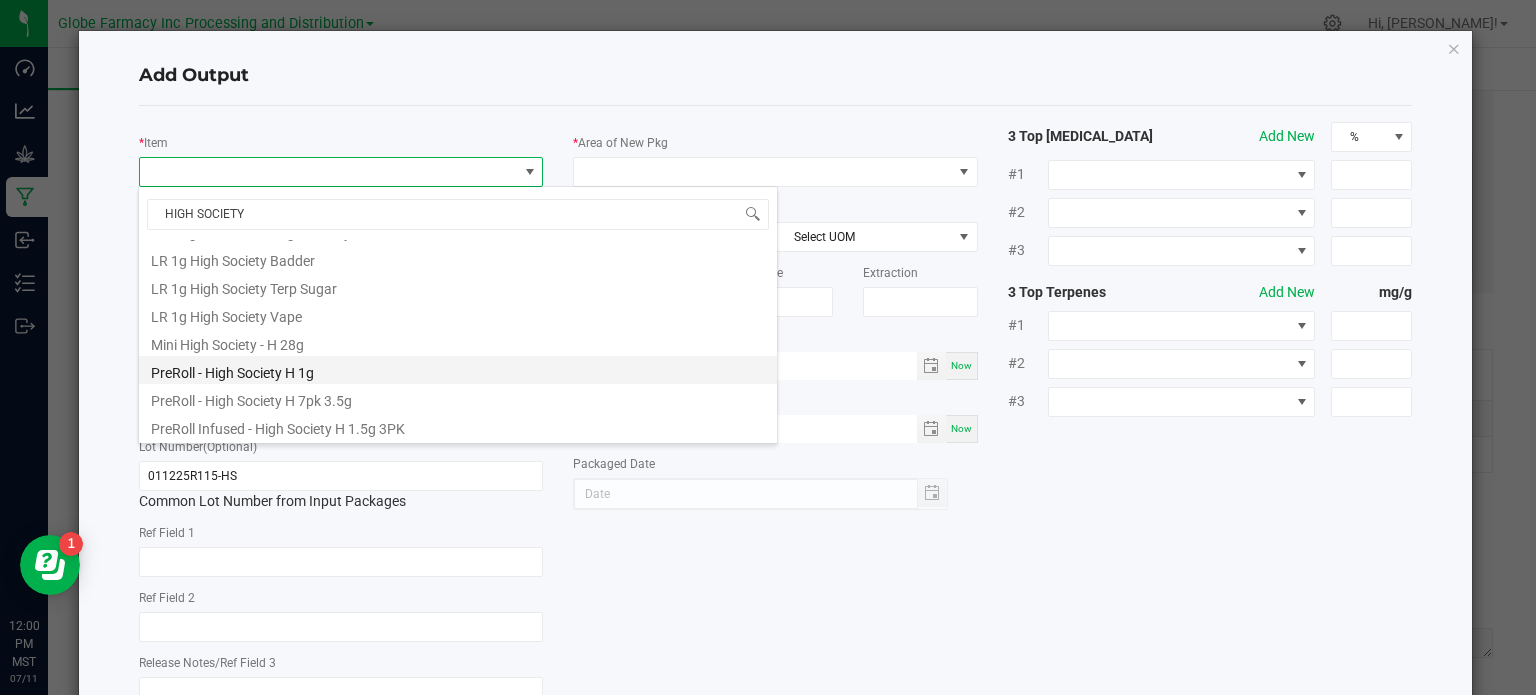 click on "PreRoll - High Society H 1g" at bounding box center [458, 370] 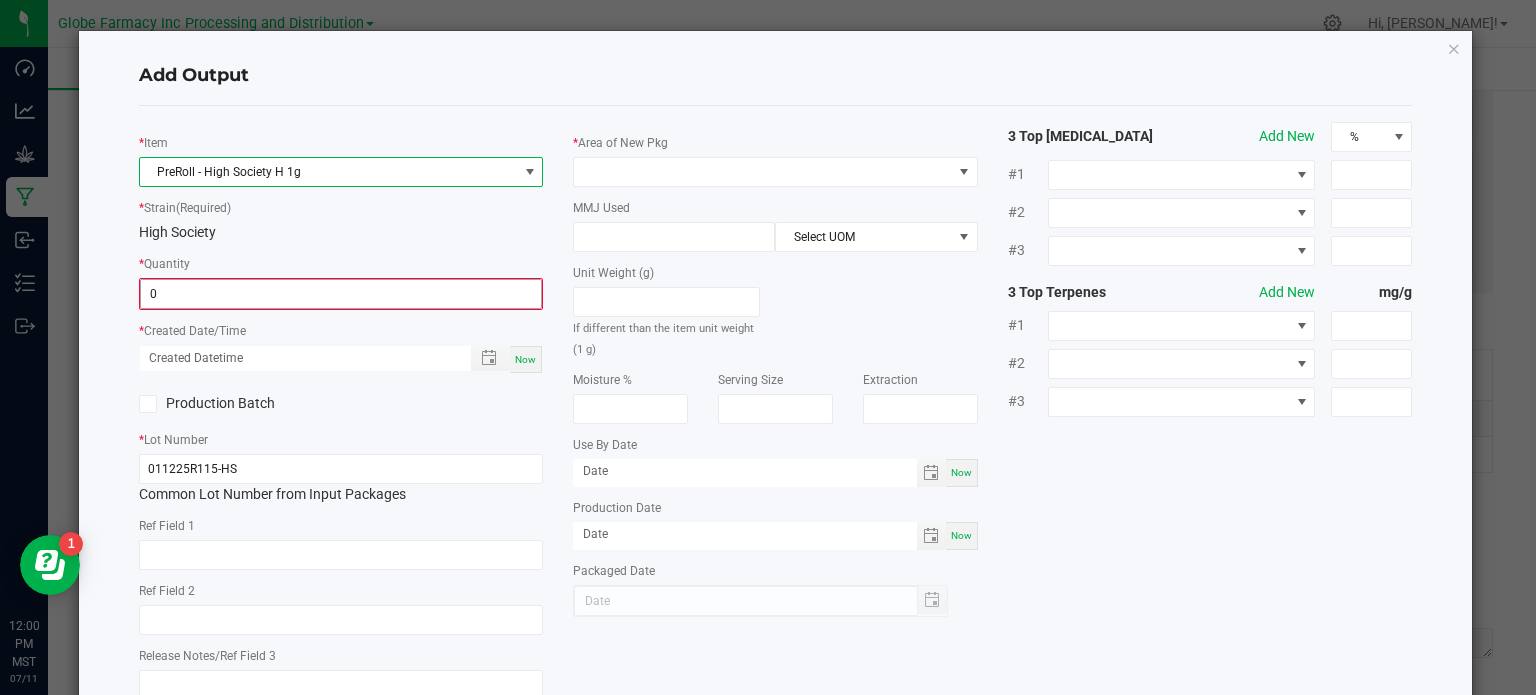 click on "0" at bounding box center [341, 294] 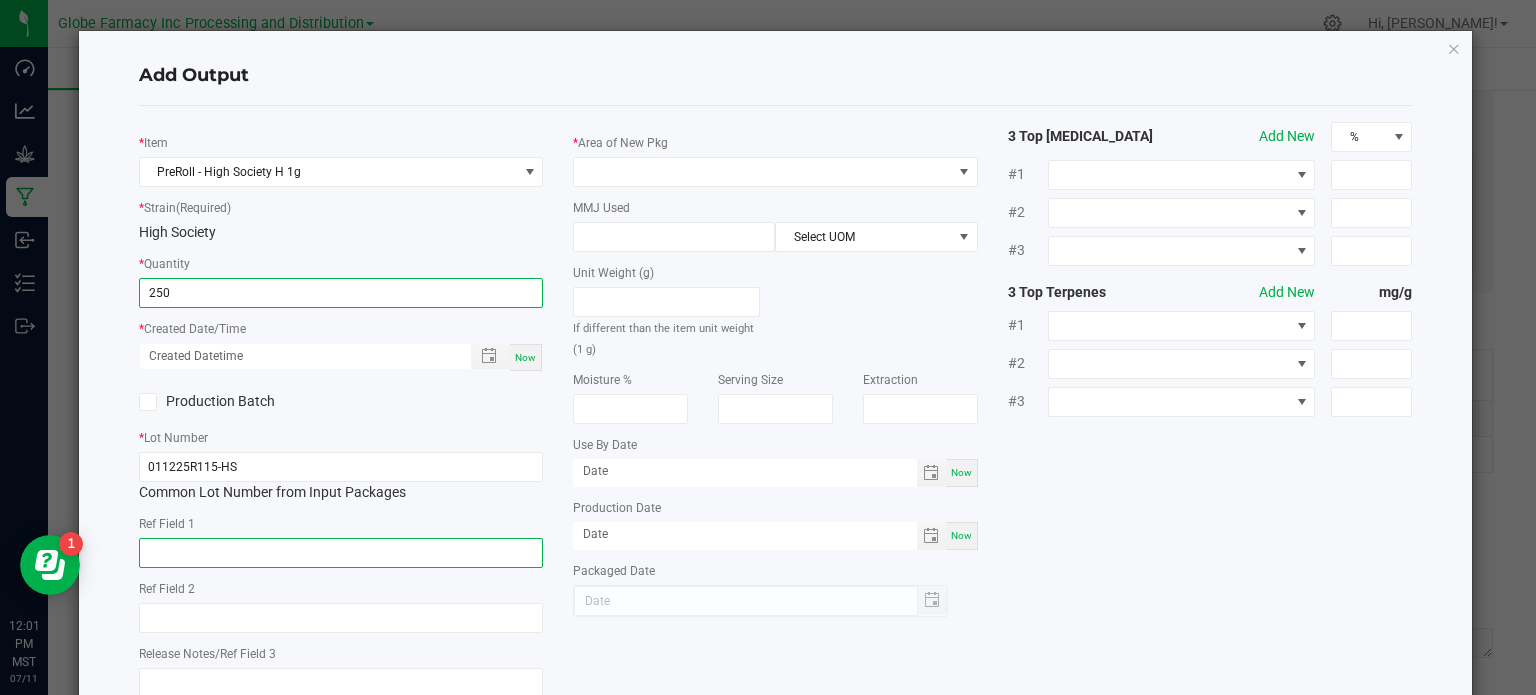 type on "250 ea" 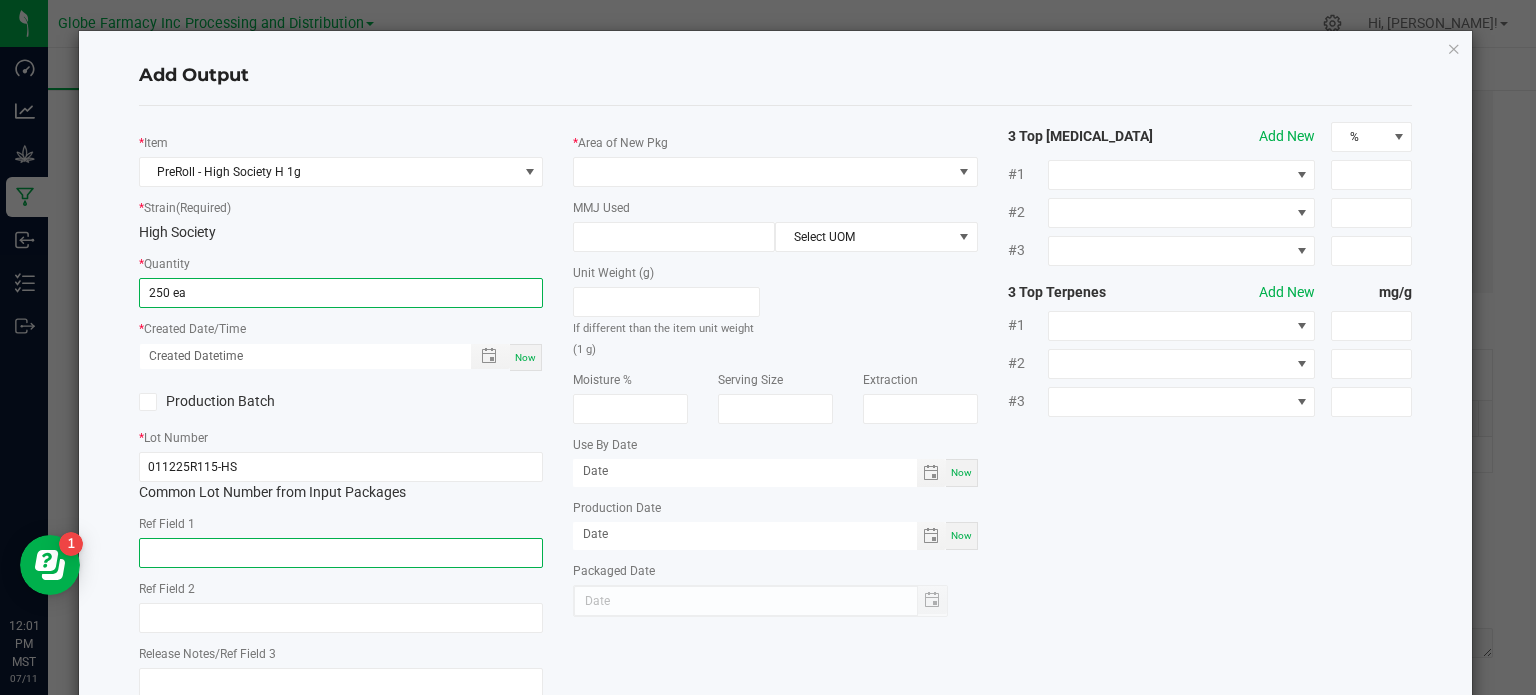 click 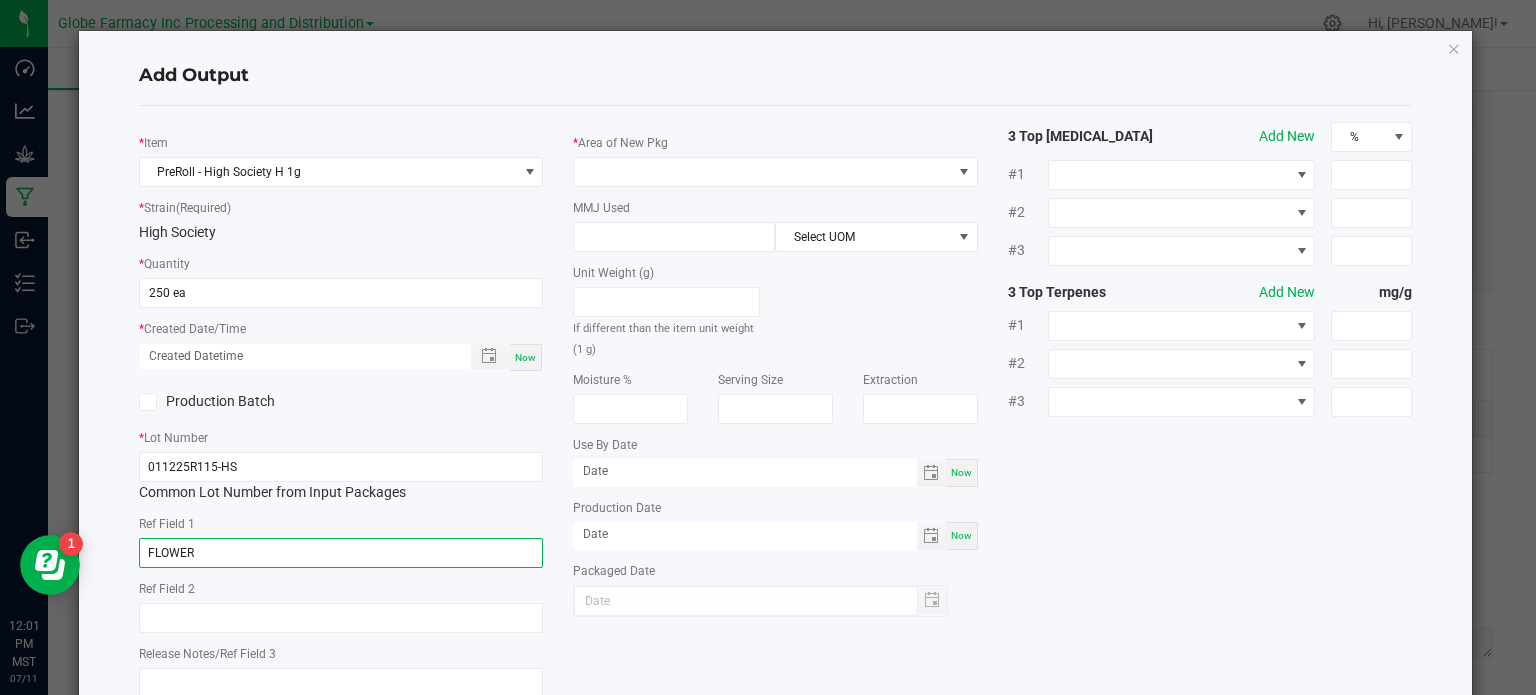 type on "FLOWER" 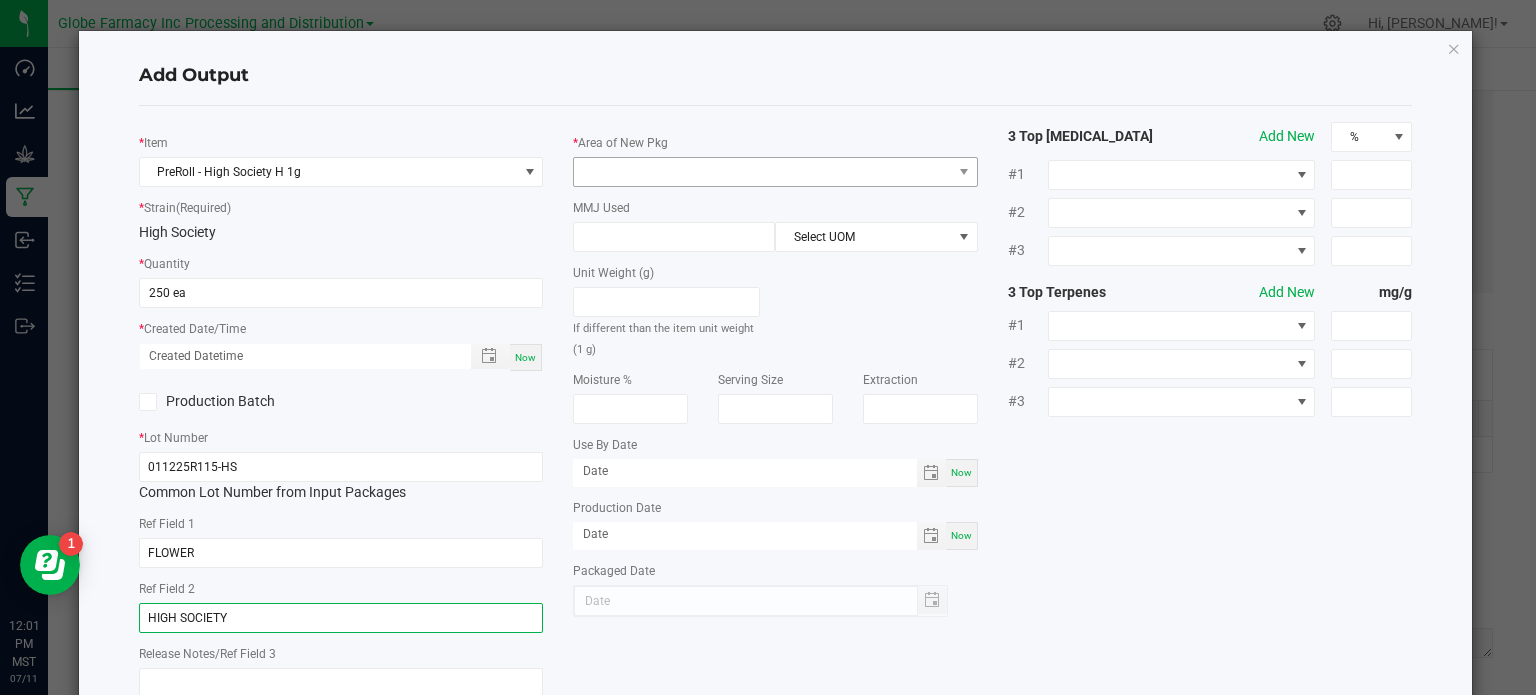 type on "HIGH SOCIETY" 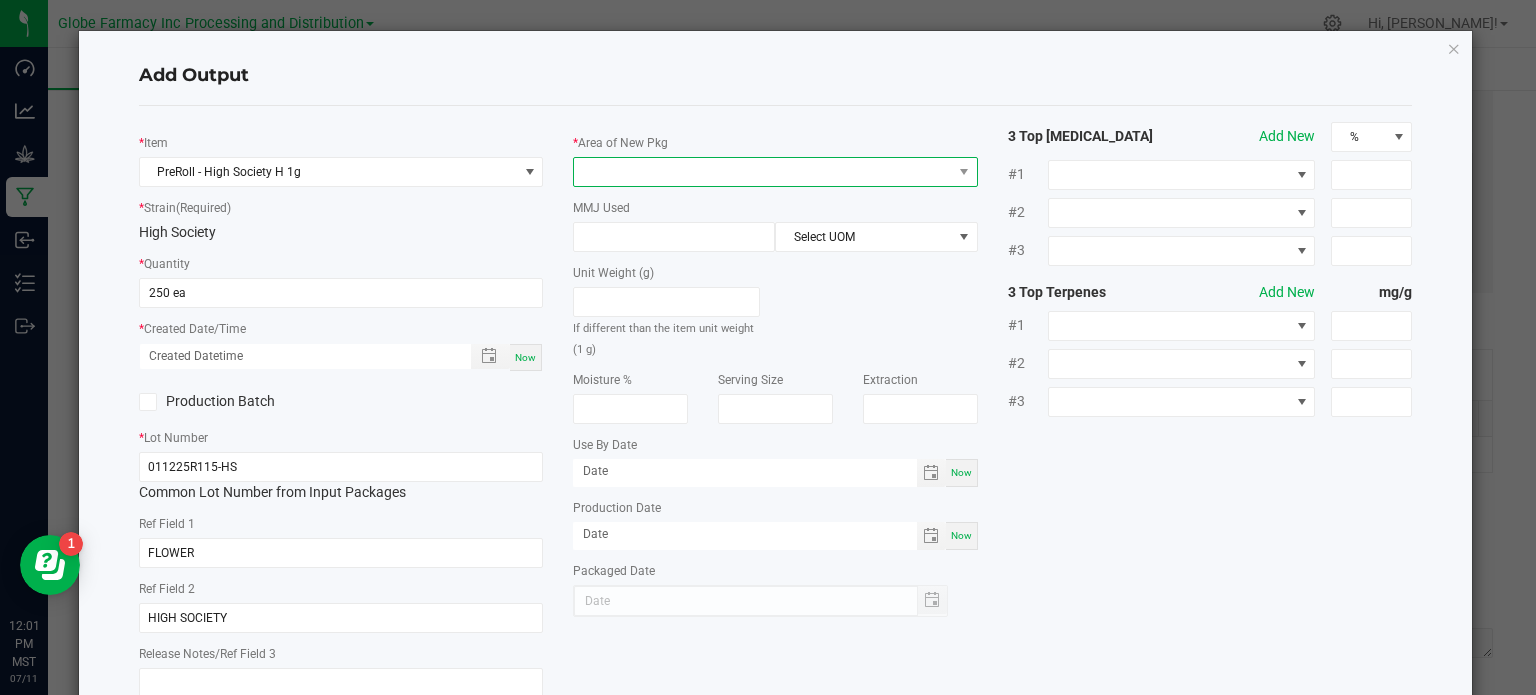 click at bounding box center (763, 172) 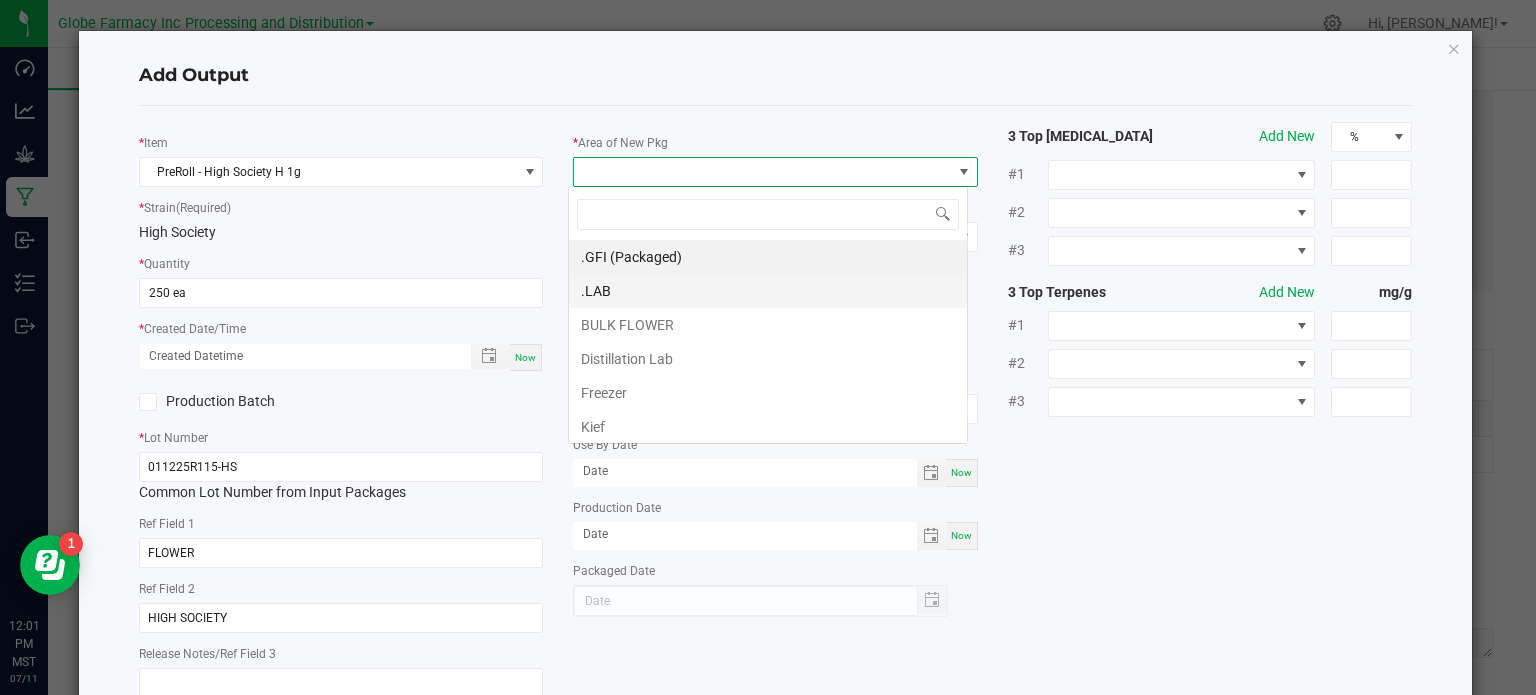 scroll, scrollTop: 99970, scrollLeft: 99600, axis: both 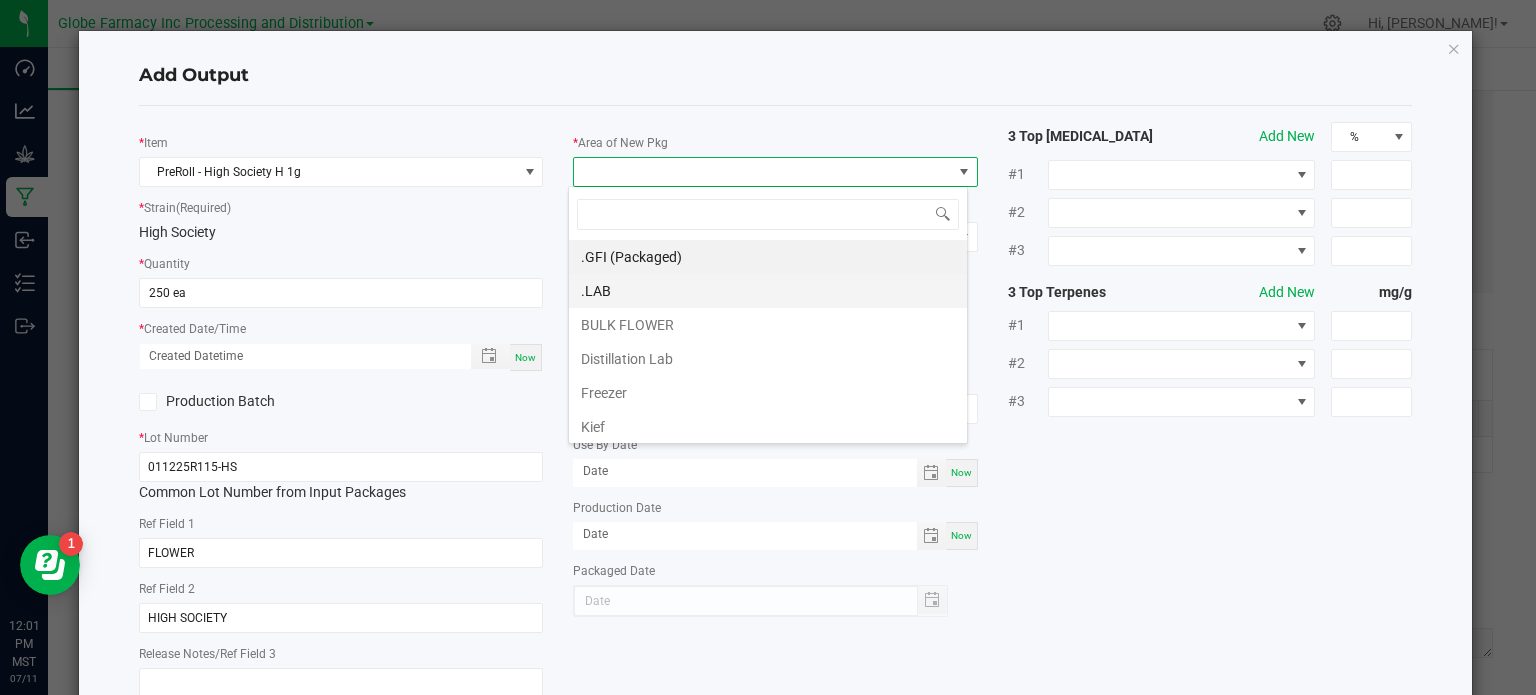 click on ".LAB" at bounding box center (768, 291) 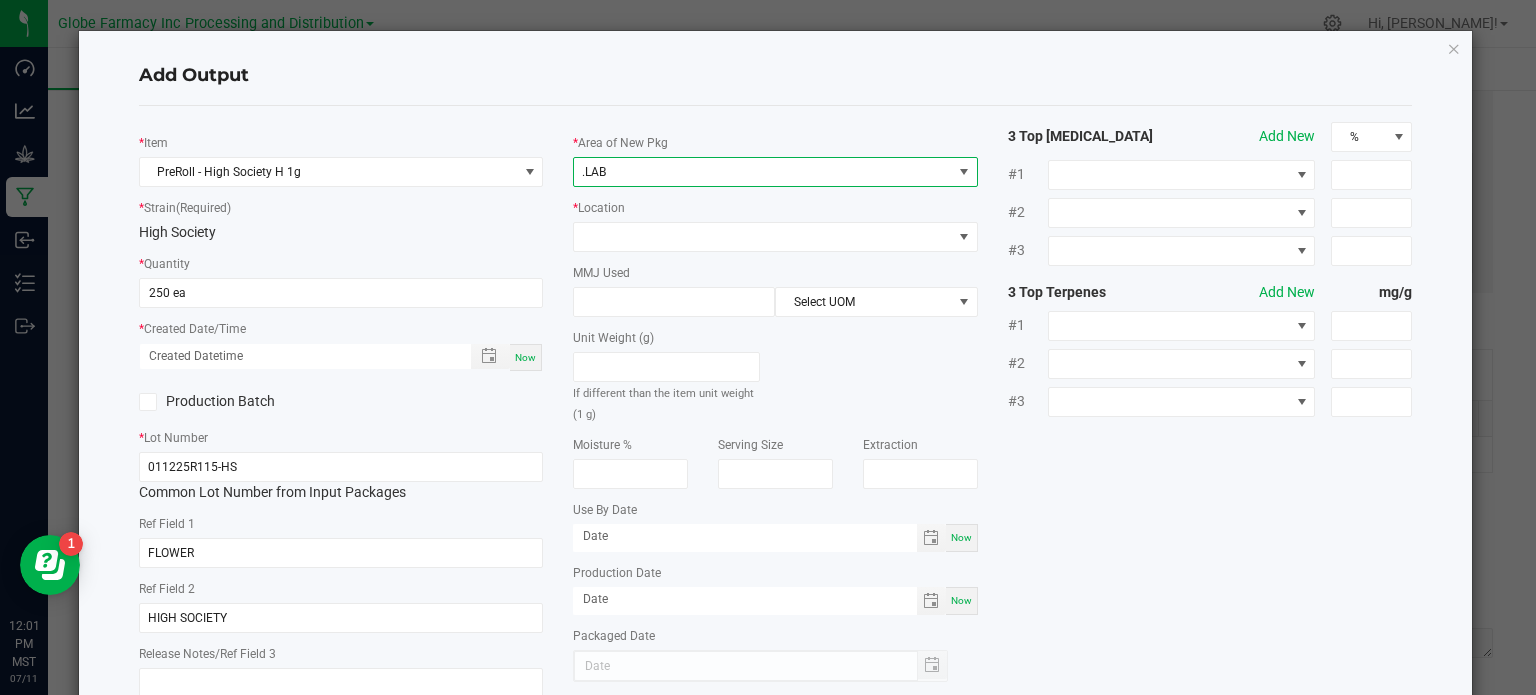 click on ".LAB" at bounding box center [763, 172] 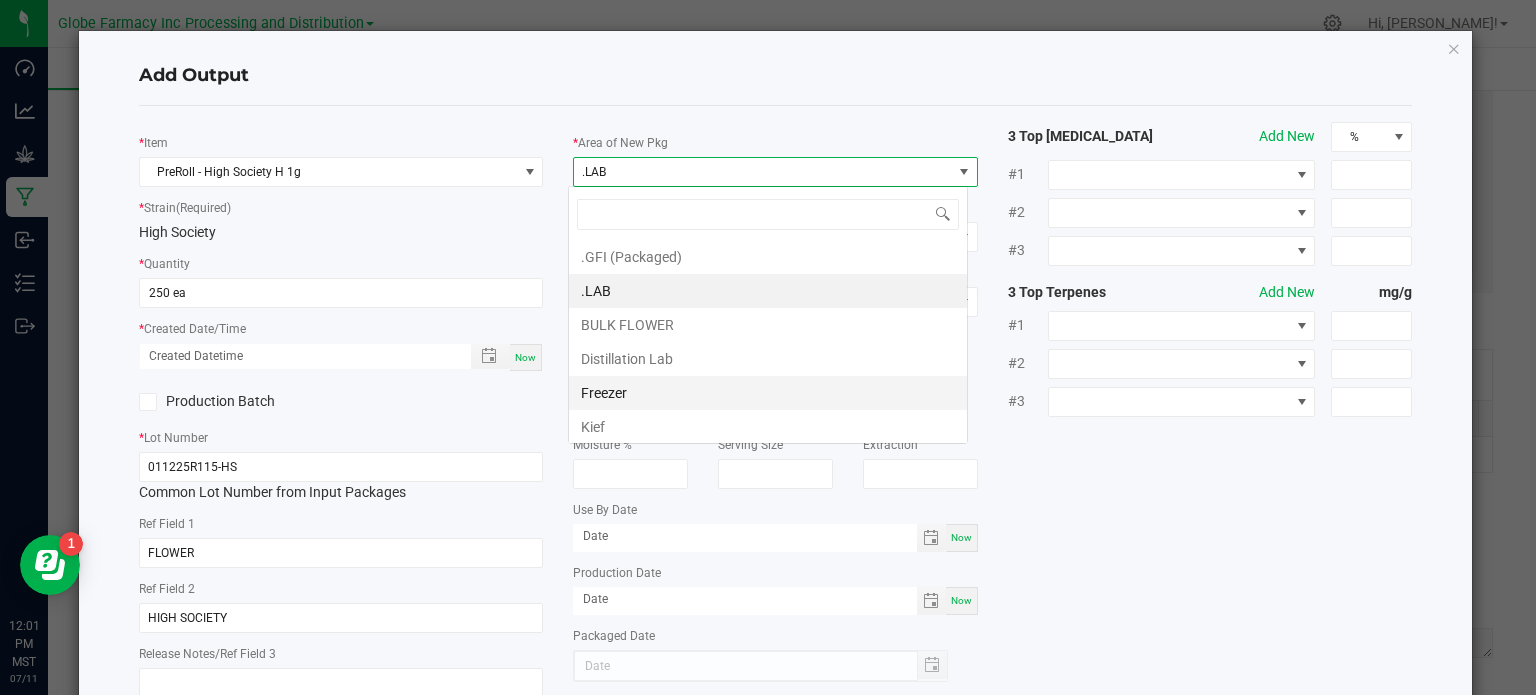 scroll, scrollTop: 99970, scrollLeft: 99600, axis: both 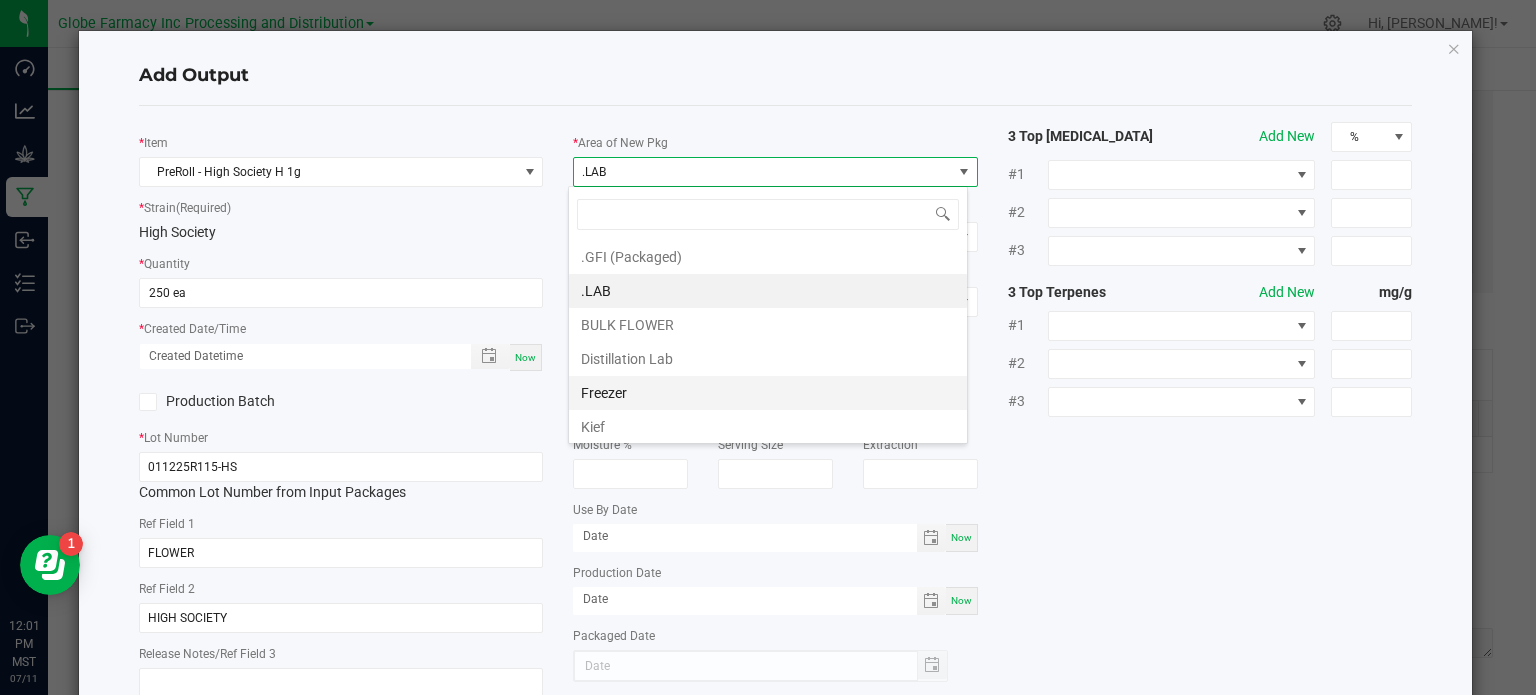click on ".GFI (Packaged)" at bounding box center [768, 257] 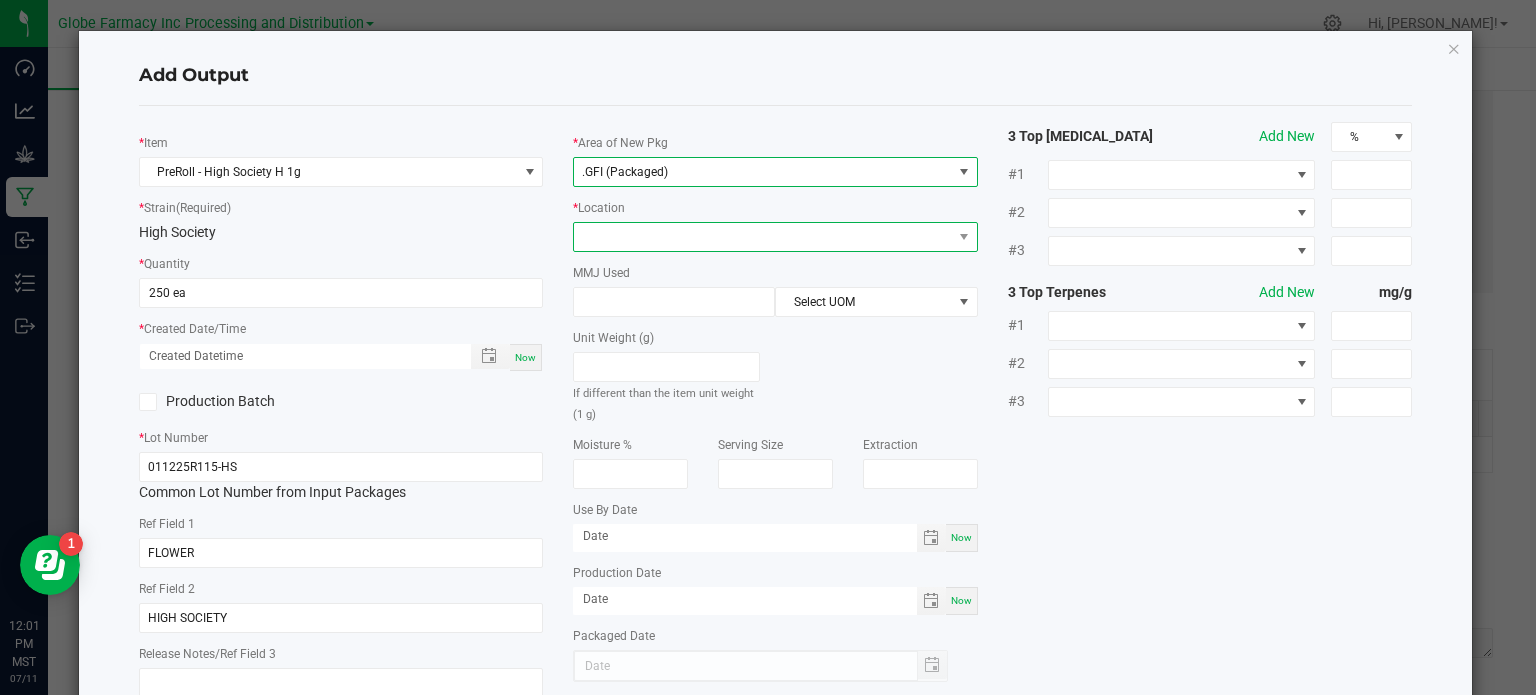 click at bounding box center [763, 237] 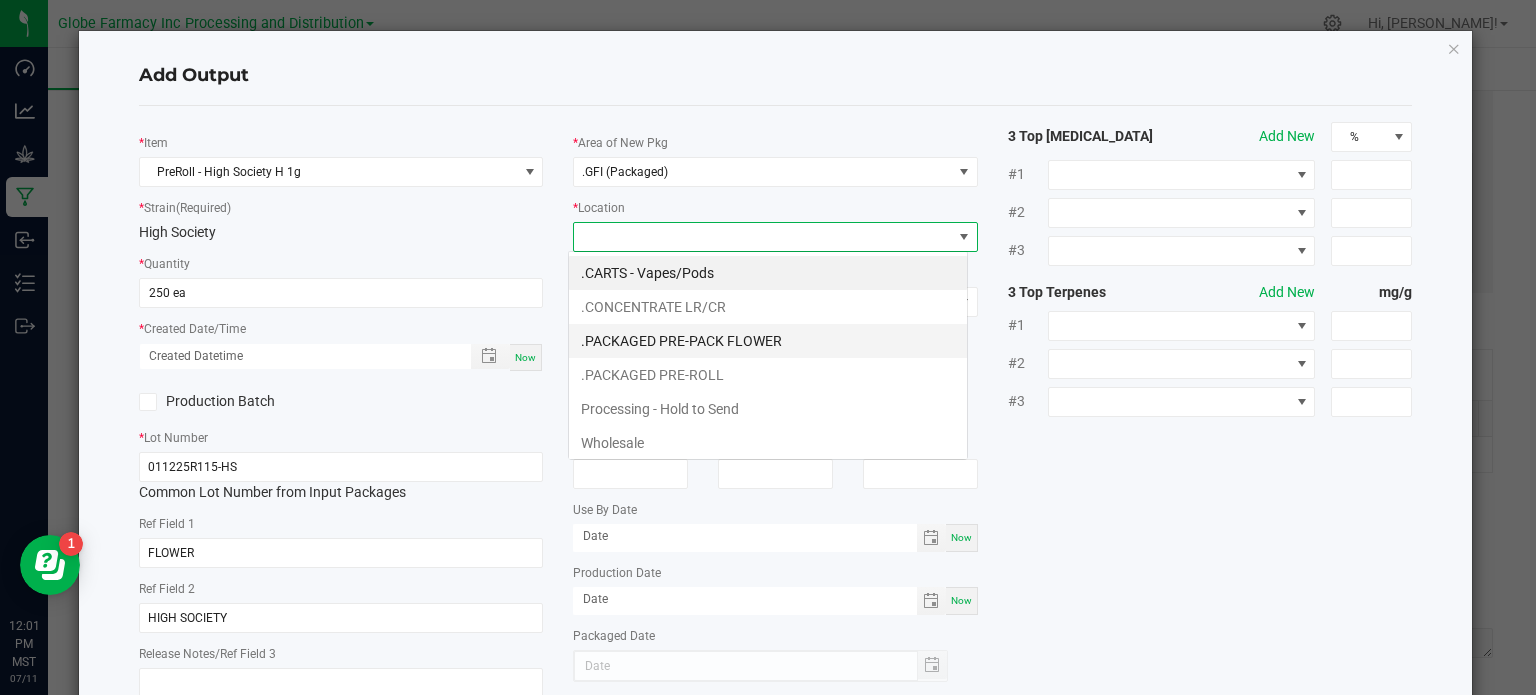 scroll, scrollTop: 99970, scrollLeft: 99600, axis: both 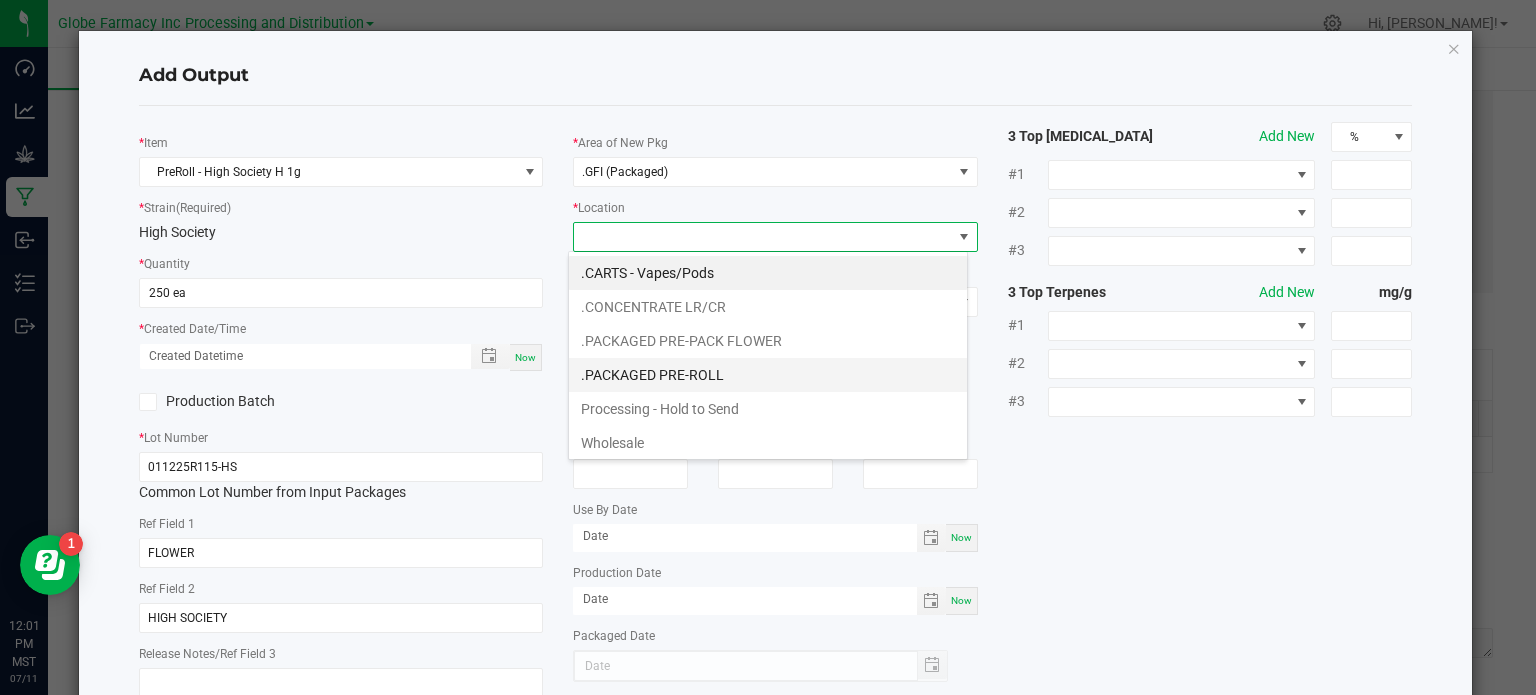 click on ".PACKAGED PRE-ROLL" at bounding box center (768, 375) 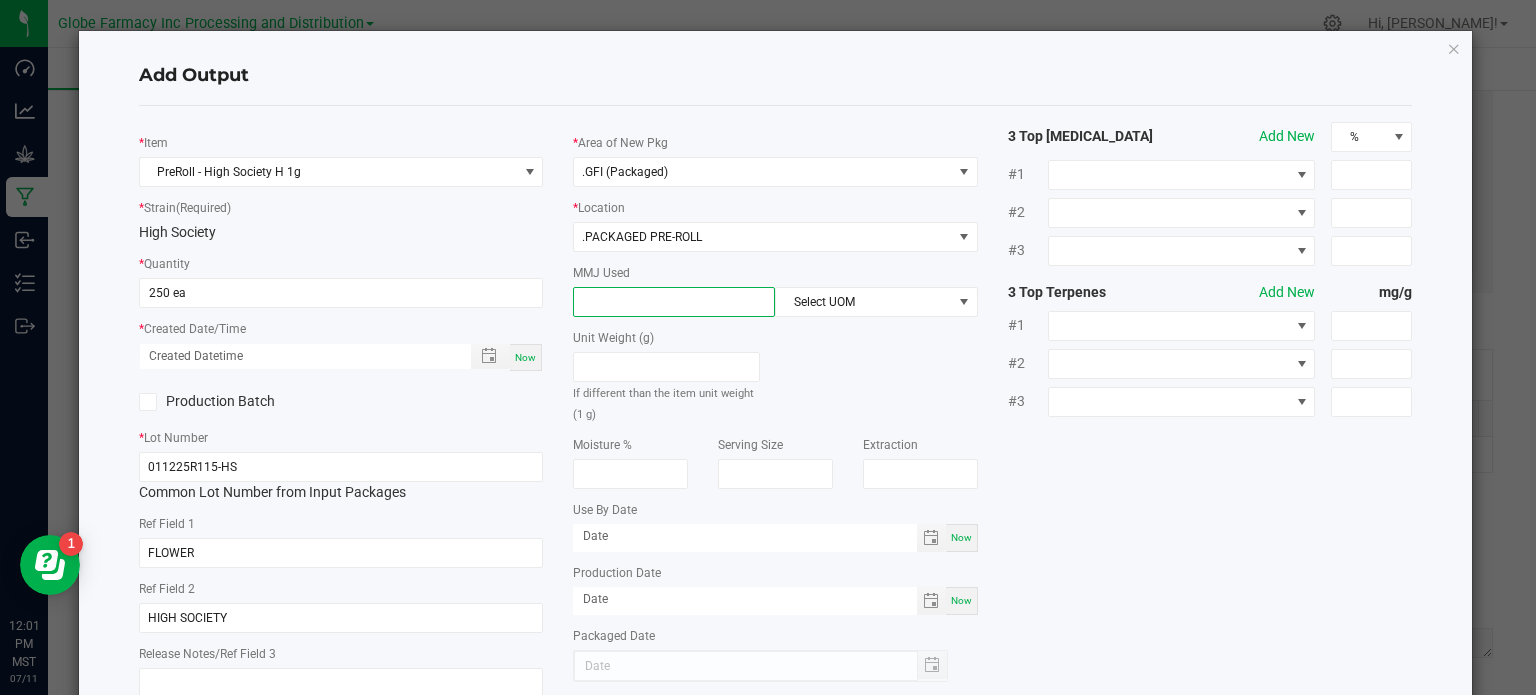 click at bounding box center (674, 302) 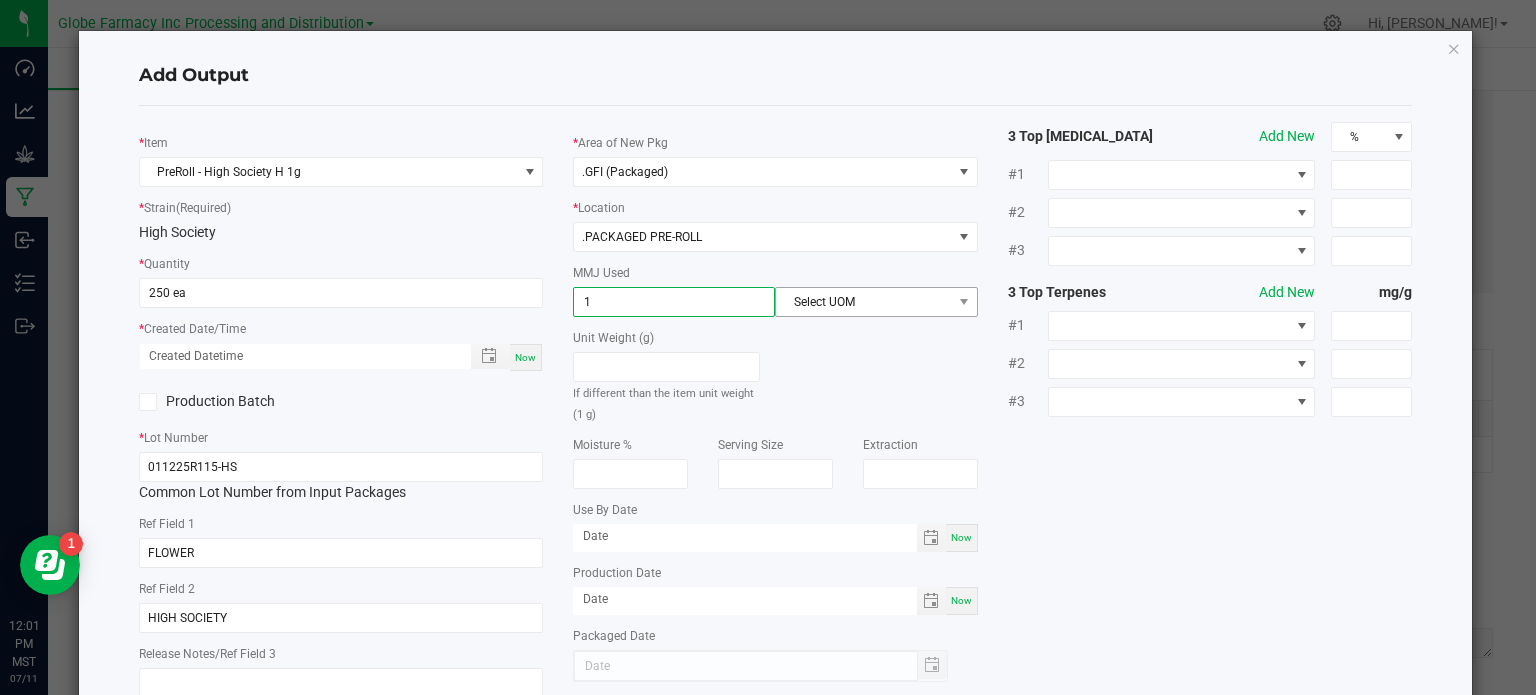 type on "1" 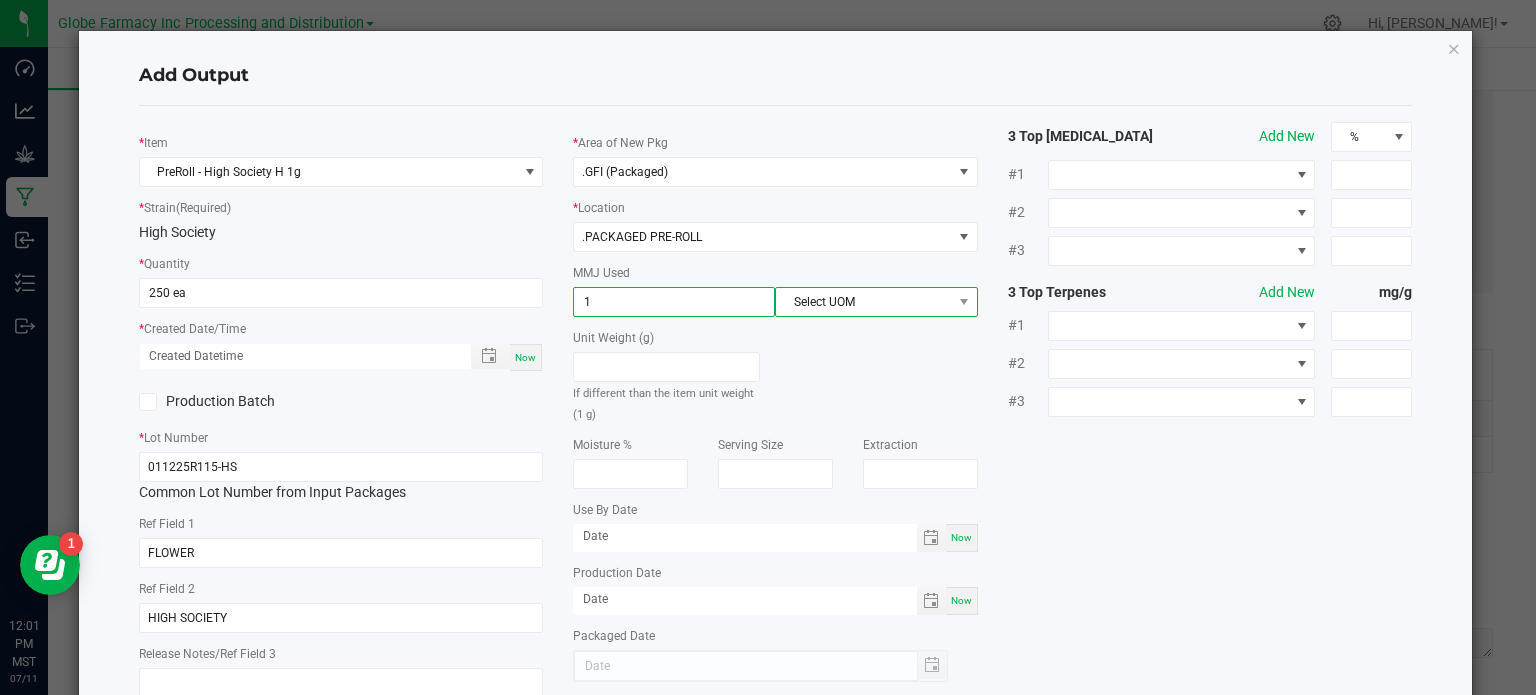 click on "Select UOM" at bounding box center [863, 302] 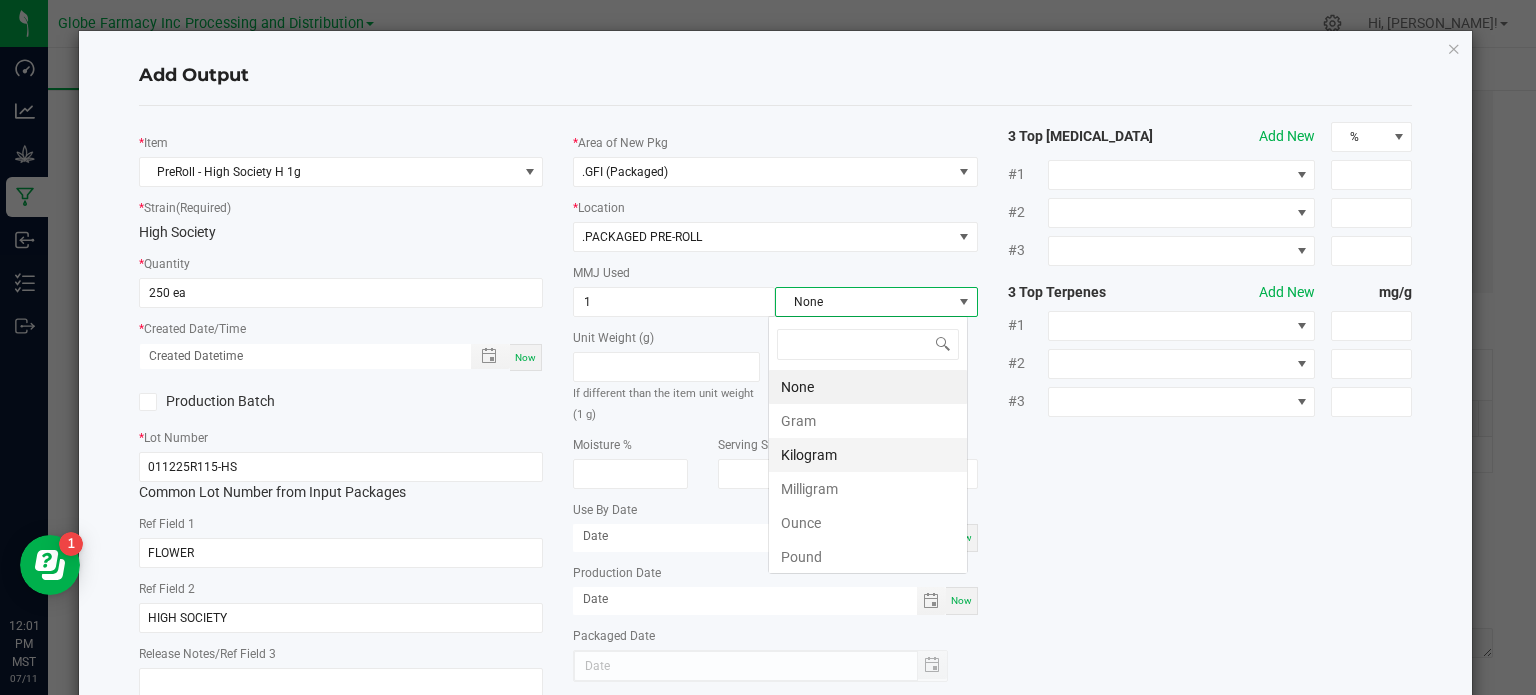 scroll, scrollTop: 99970, scrollLeft: 99800, axis: both 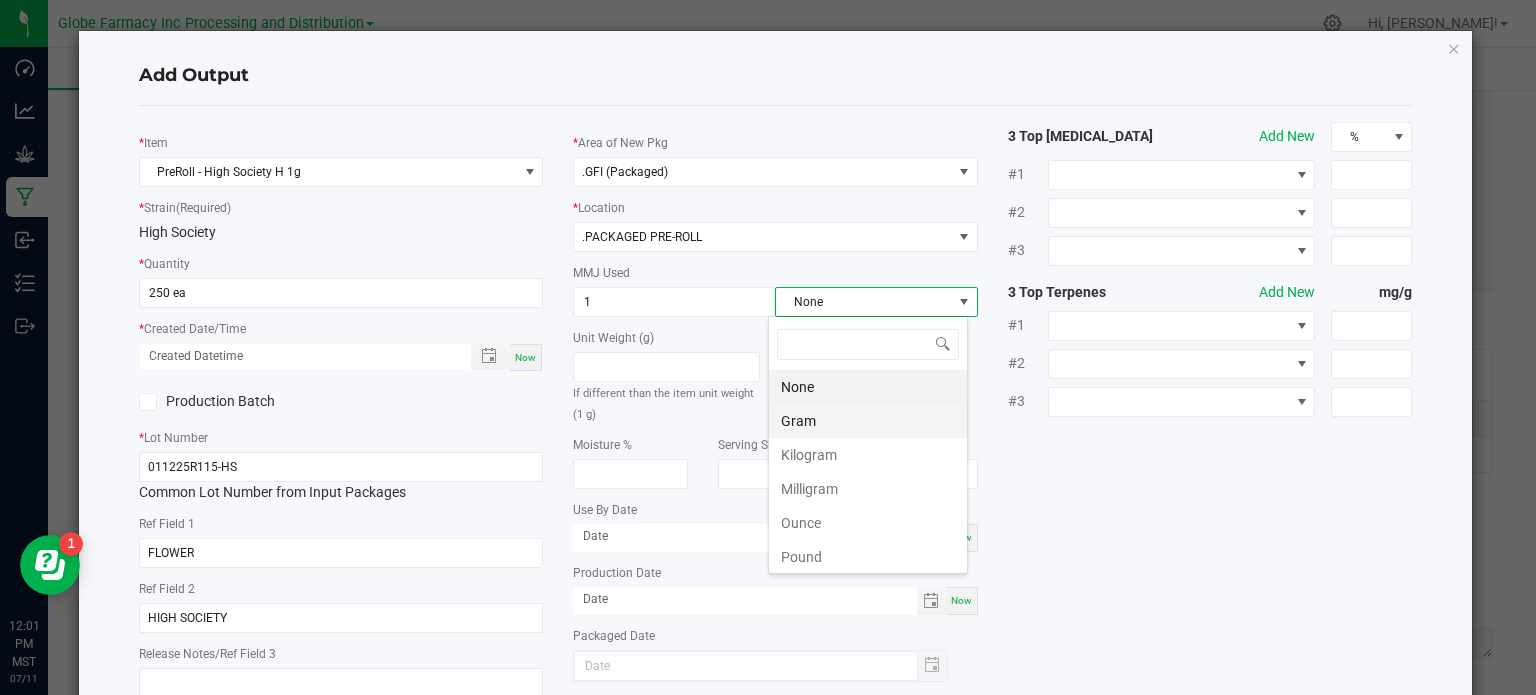 click on "Gram" at bounding box center [868, 421] 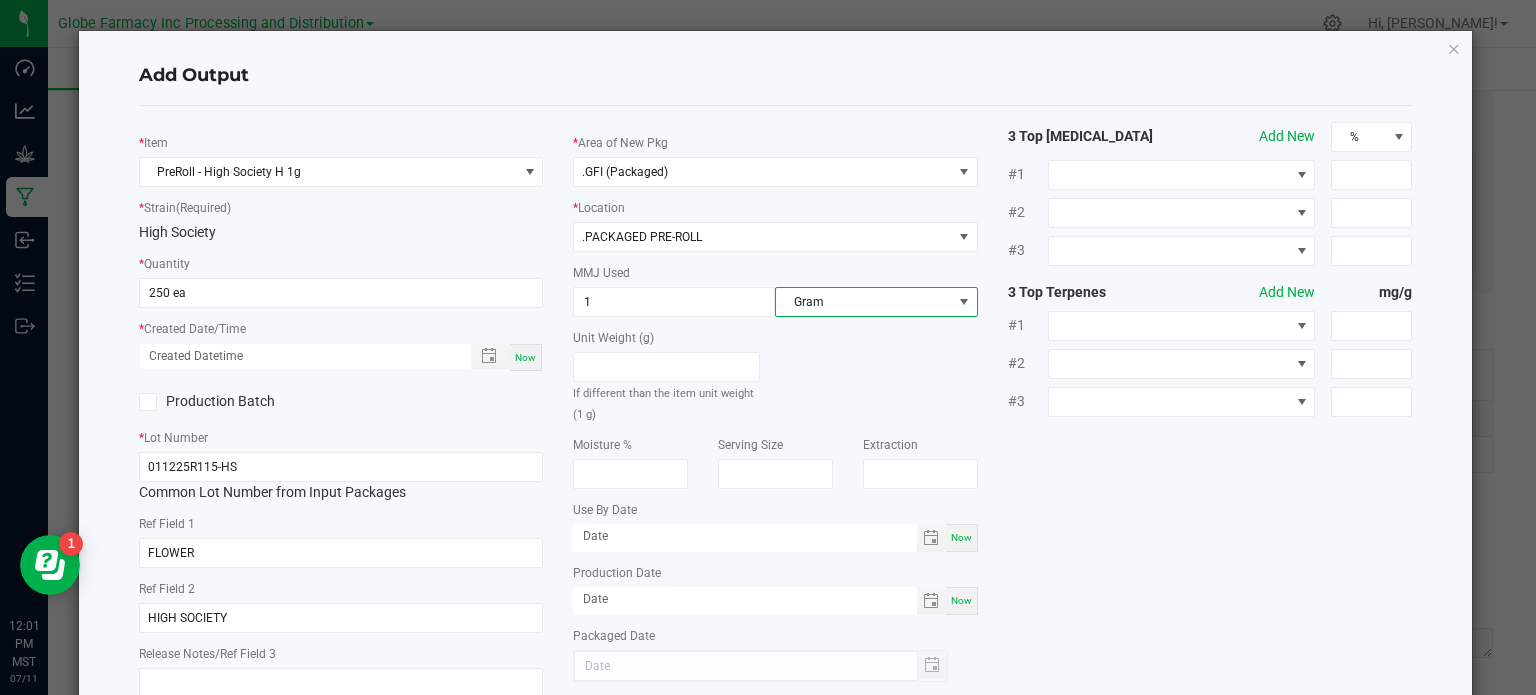 click on "*   Item  PreRoll - High Society H 1g  *   Strain  (Required)  High Society   *   Quantity  250 ea  *   Created Date/Time  Now  Production Batch   *   Lot Number  011225R115-HS  Common Lot Number from Input Packages   Ref Field 1  FLOWER  Ref Field 2  HIGH SOCIETY  Release Notes/Ref Field 3   *   Area of New Pkg  .GFI (Packaged)  *   Location  .PACKAGED PRE-ROLL  MMJ Used  1 Gram  Unit Weight (g)   If different than the item unit weight (1 g)   Moisture %   Serving Size   Extraction   Use By Date  Now  Production Date  Now  Packaged Date  3 Top [MEDICAL_DATA]  Add New  % #1 #2 #3 3 Top Terpenes  Add New  mg/g #1 #2 #3" 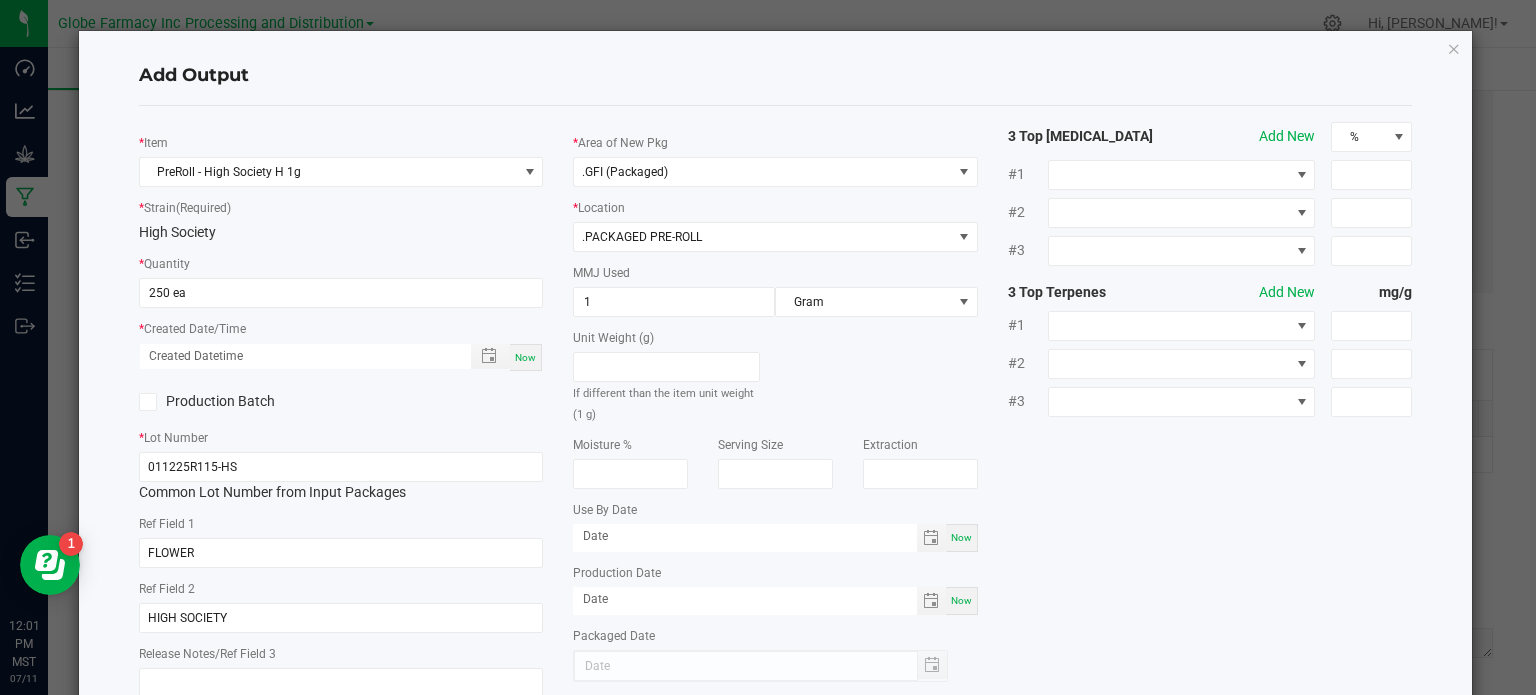 scroll, scrollTop: 133, scrollLeft: 0, axis: vertical 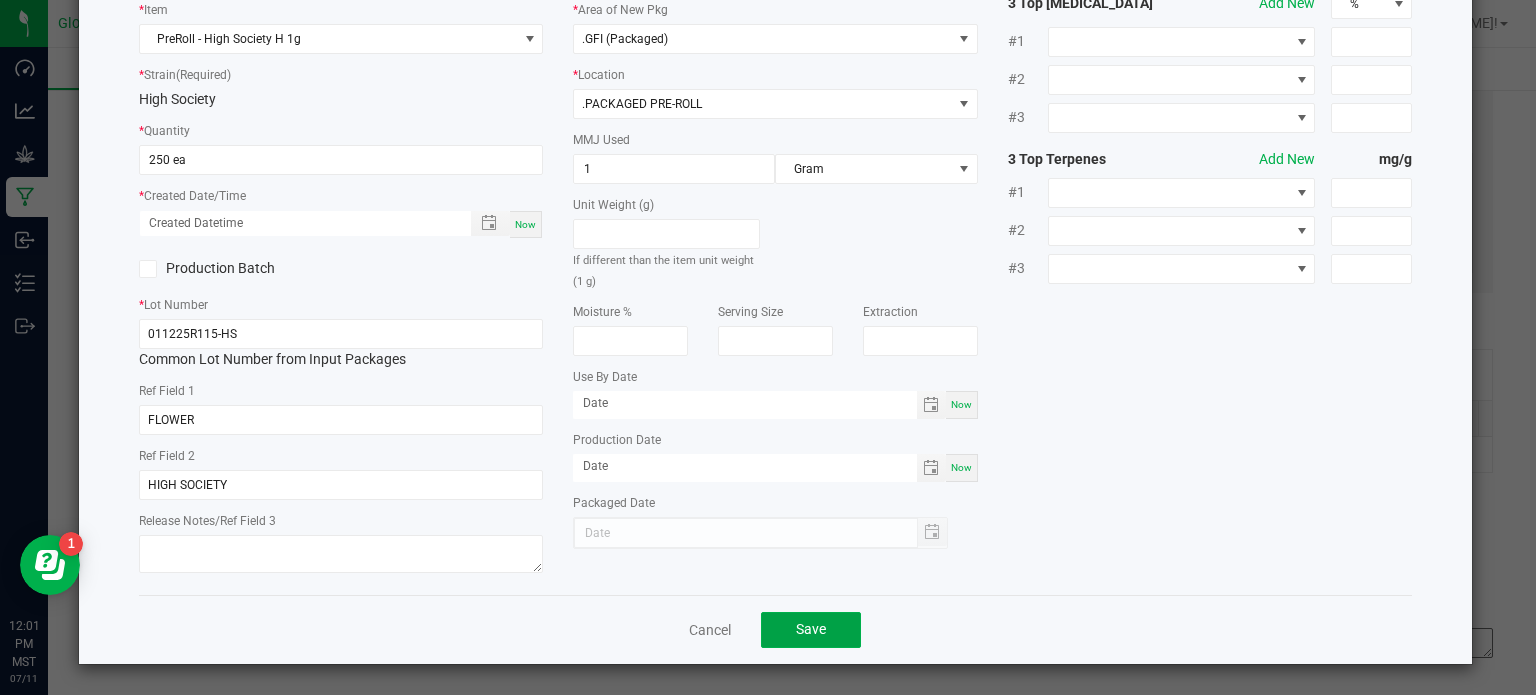 click on "Save" 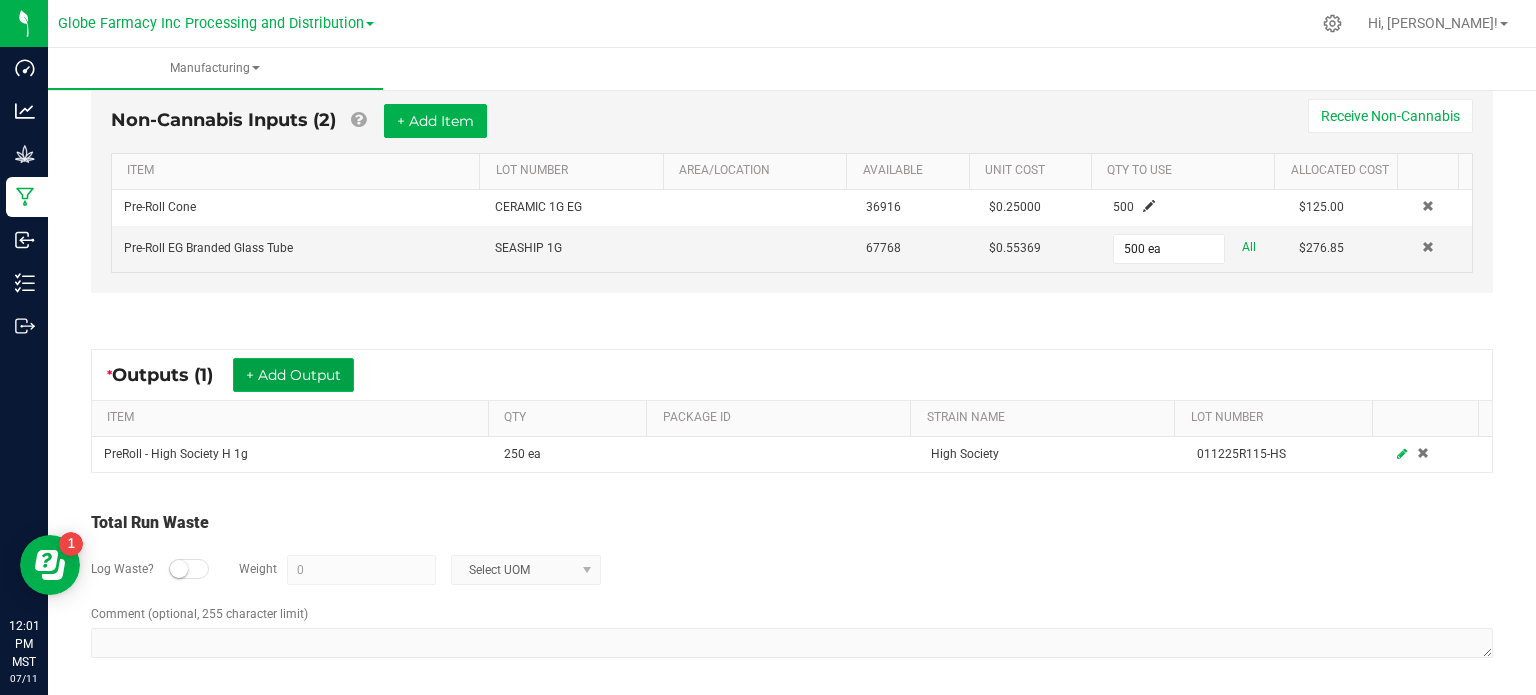 click on "+ Add Output" at bounding box center [293, 375] 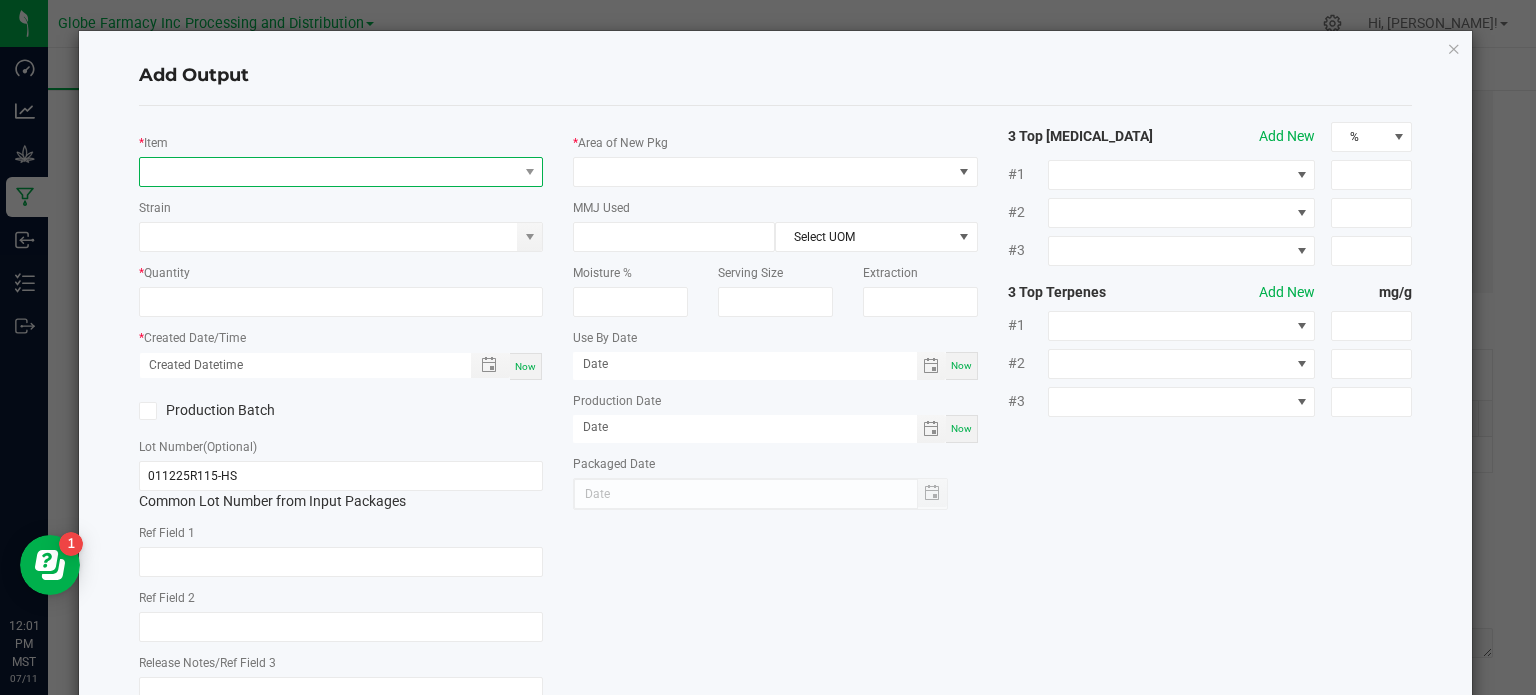 drag, startPoint x: 270, startPoint y: 171, endPoint x: 298, endPoint y: 170, distance: 28.01785 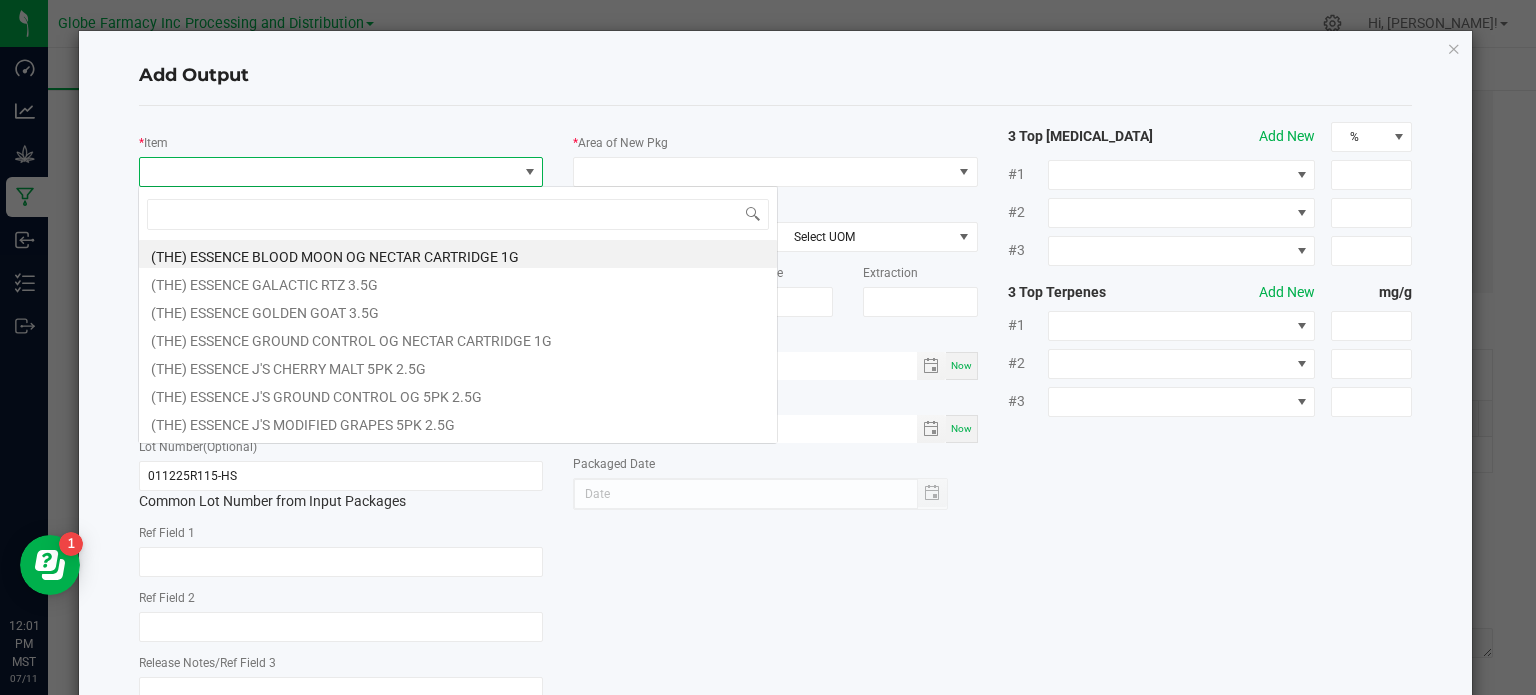 scroll, scrollTop: 99970, scrollLeft: 99600, axis: both 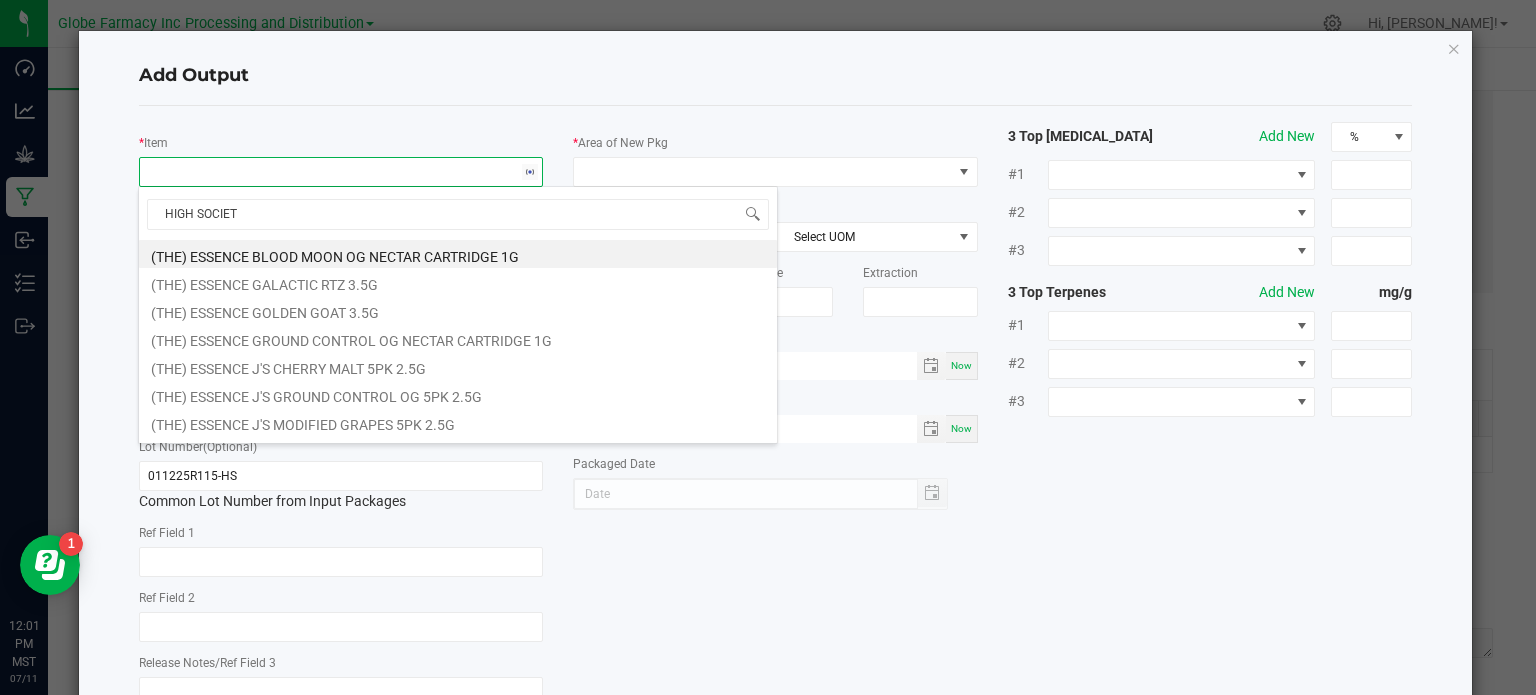 type on "HIGH SOCIETY" 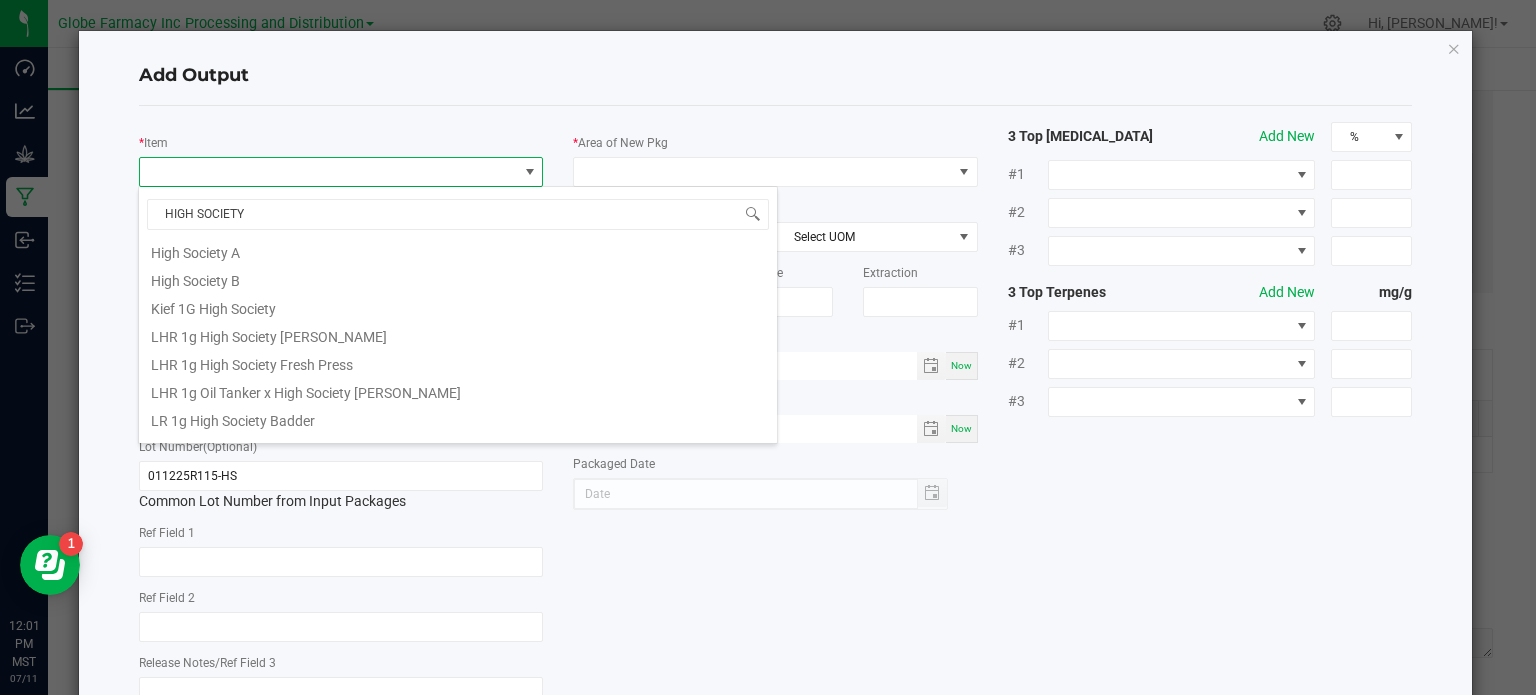 scroll, scrollTop: 800, scrollLeft: 0, axis: vertical 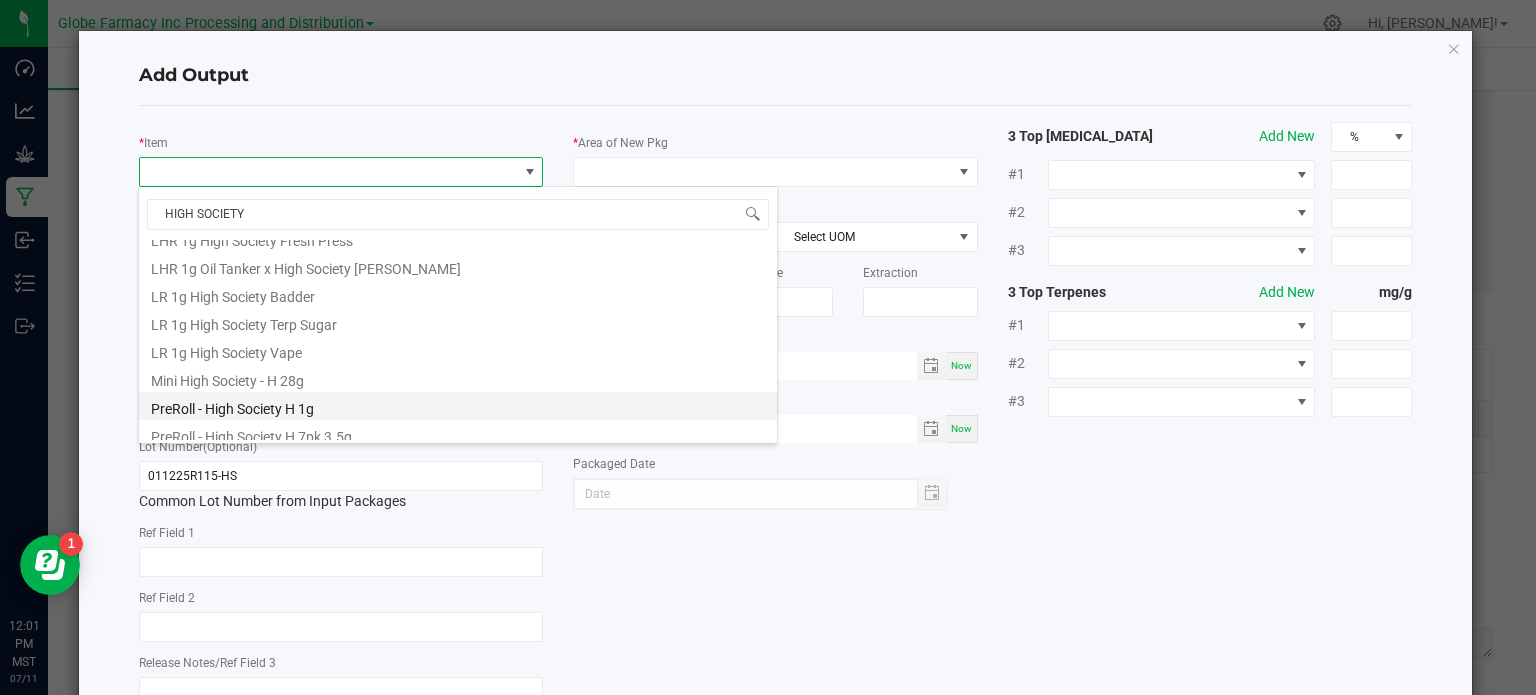 click on "PreRoll - High Society H 1g" at bounding box center [458, 406] 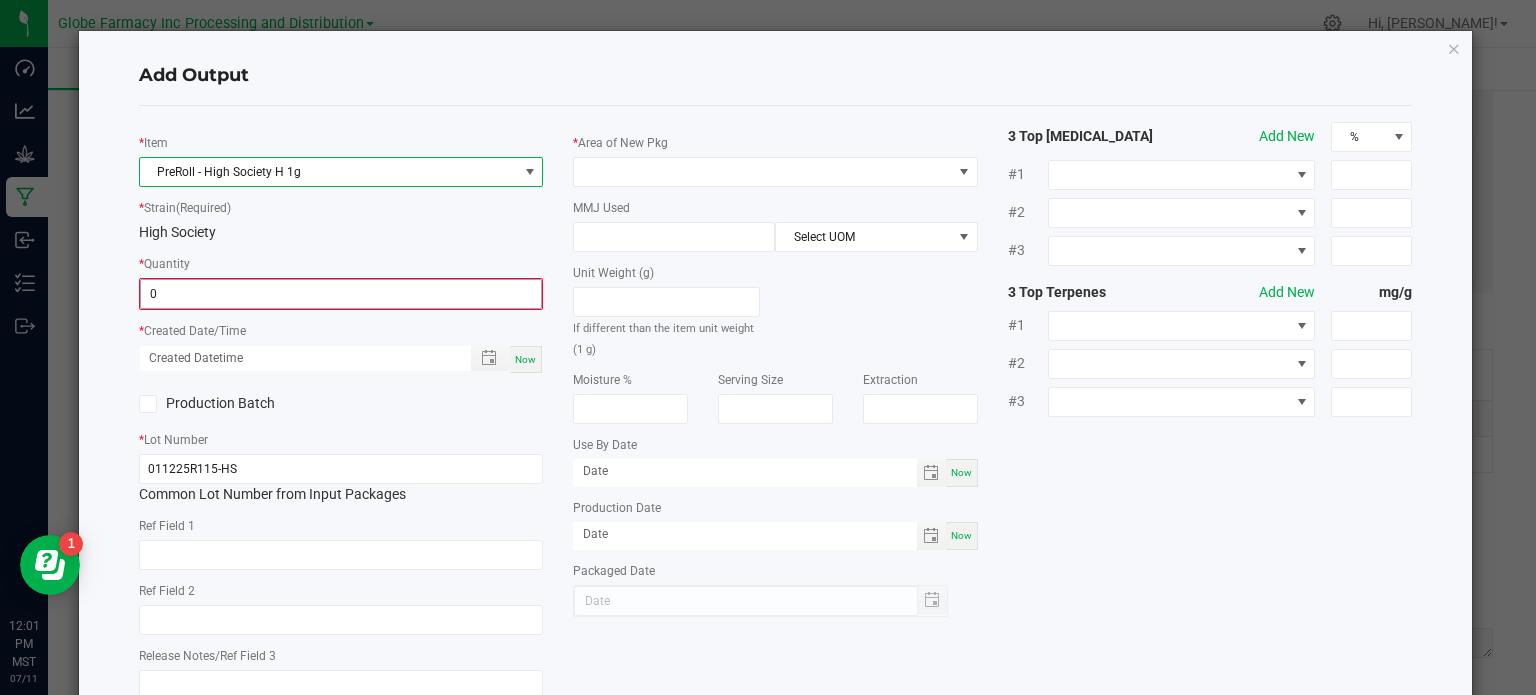 click on "0" at bounding box center [341, 294] 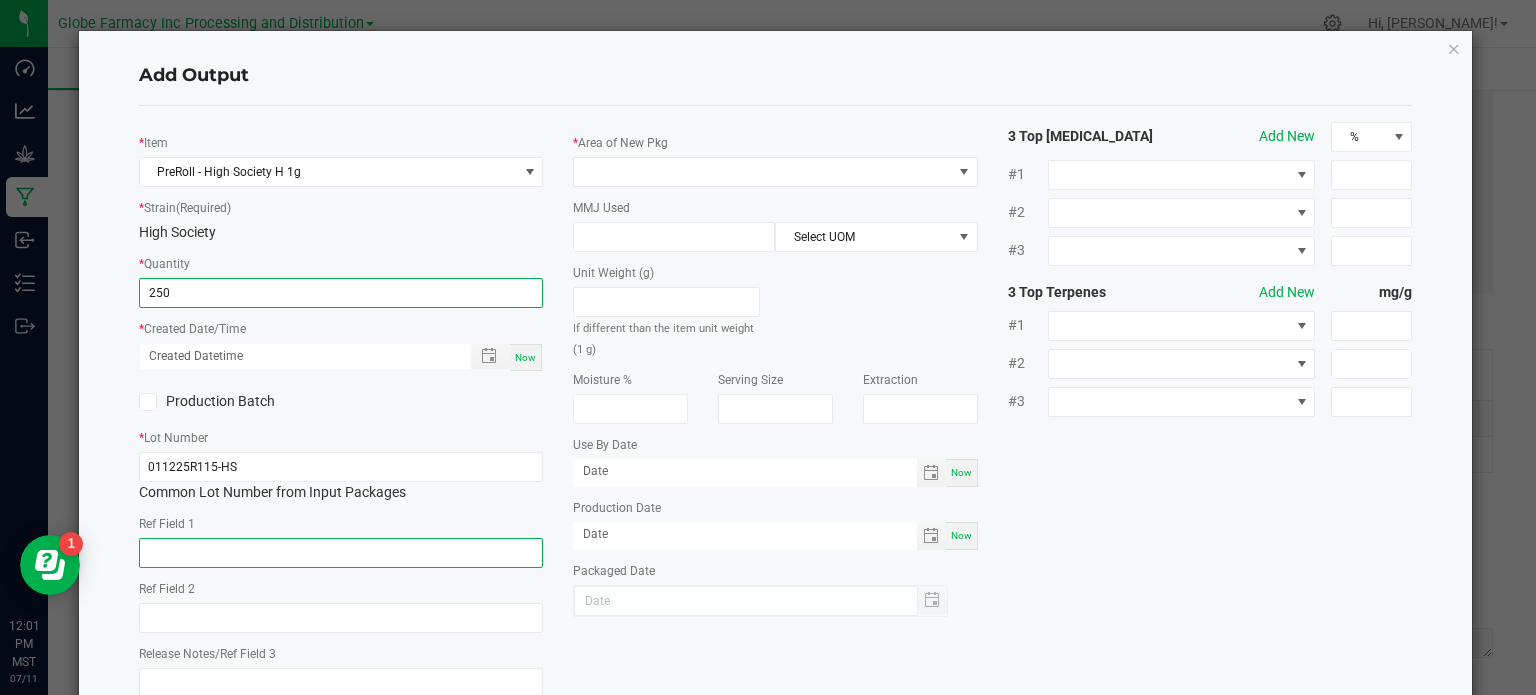 type on "250 ea" 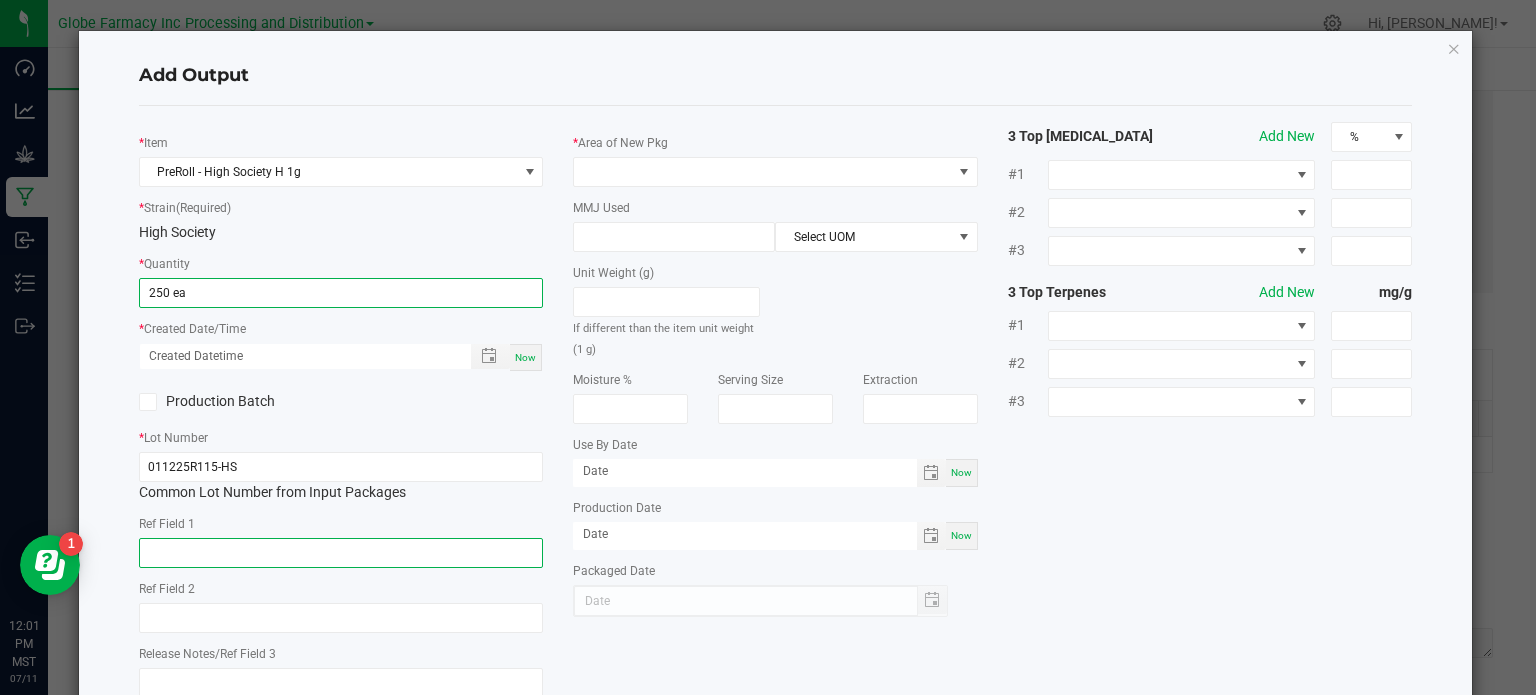 click 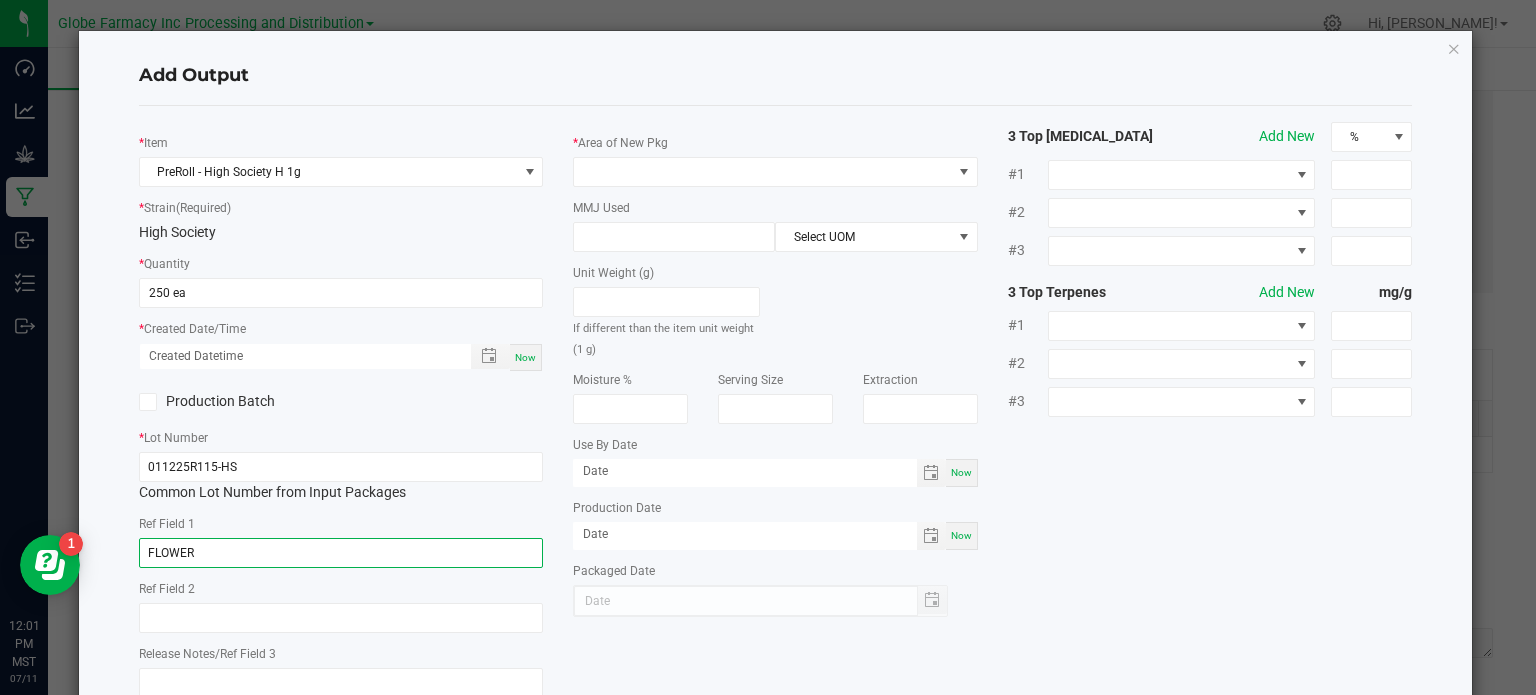 type on "FLOWER" 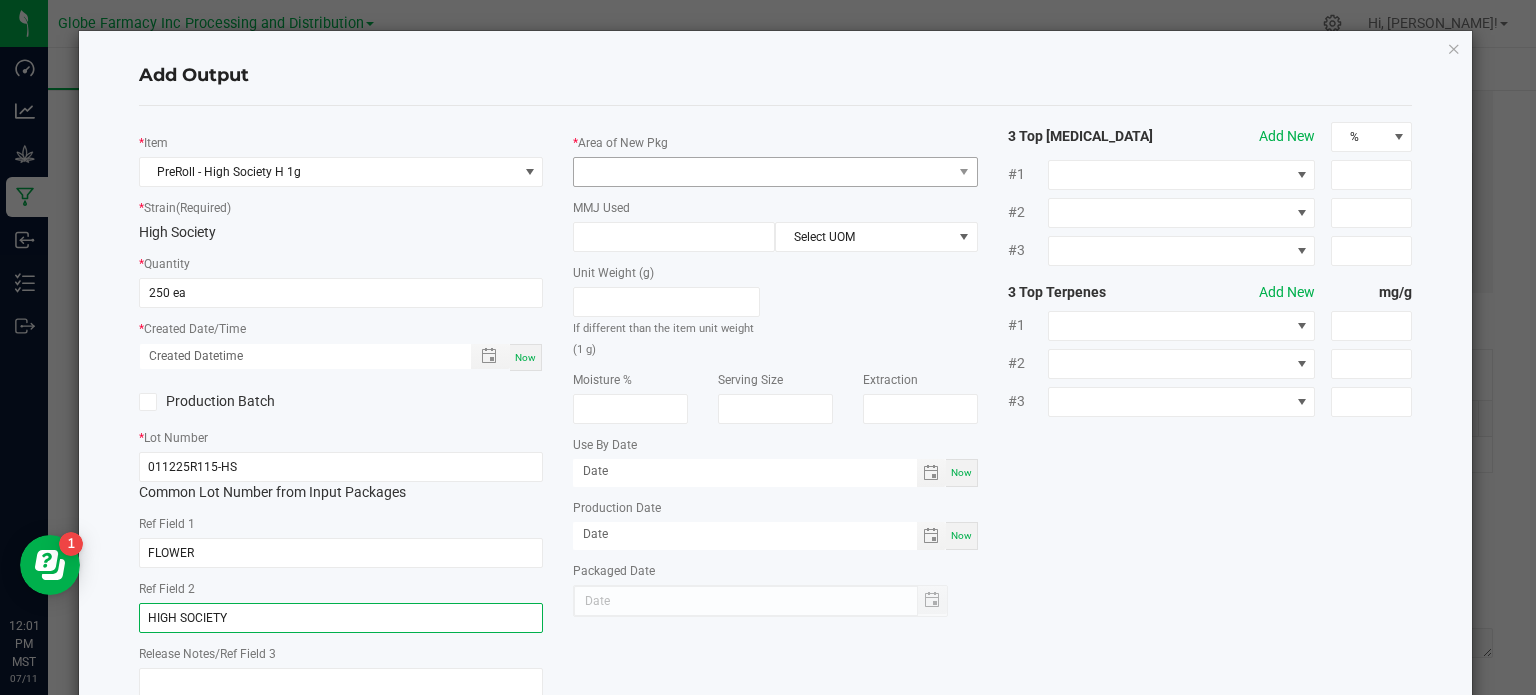 type on "HIGH SOCIETY" 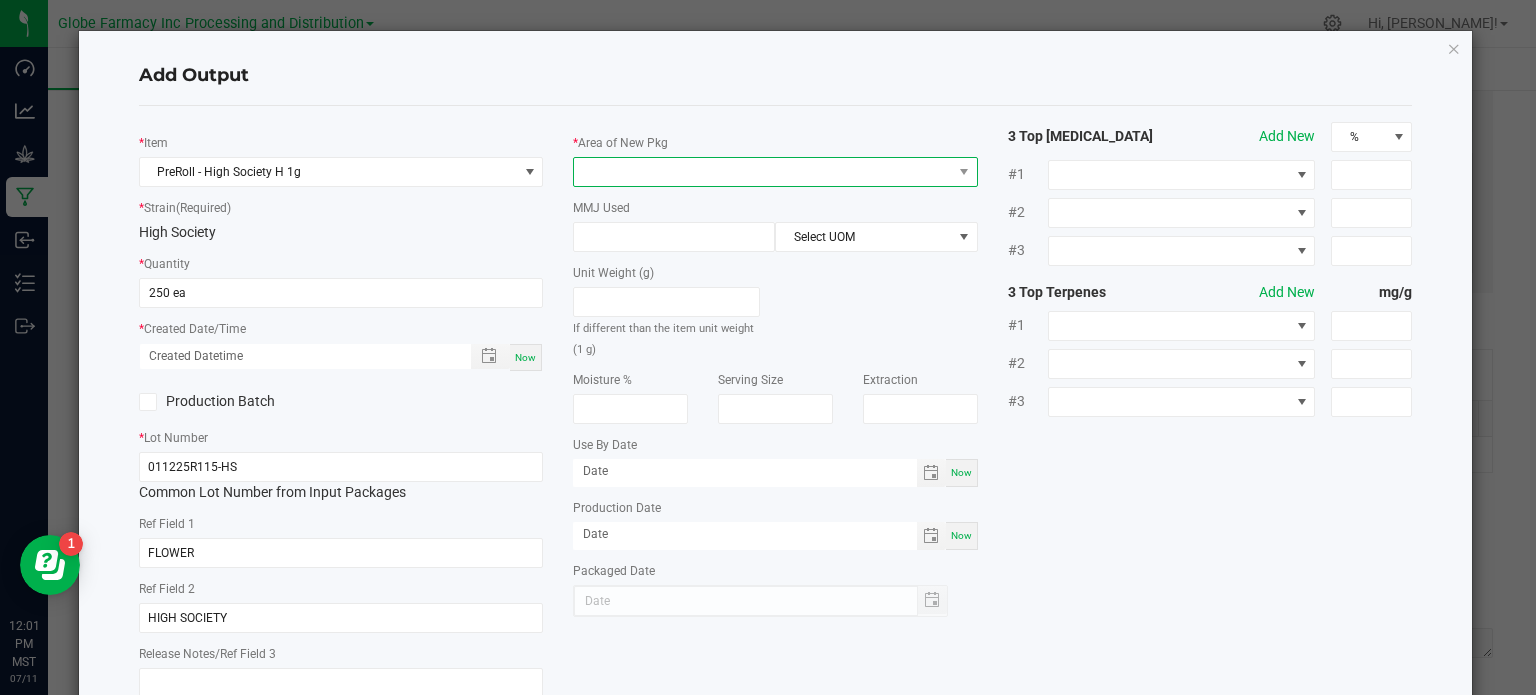 click at bounding box center (763, 172) 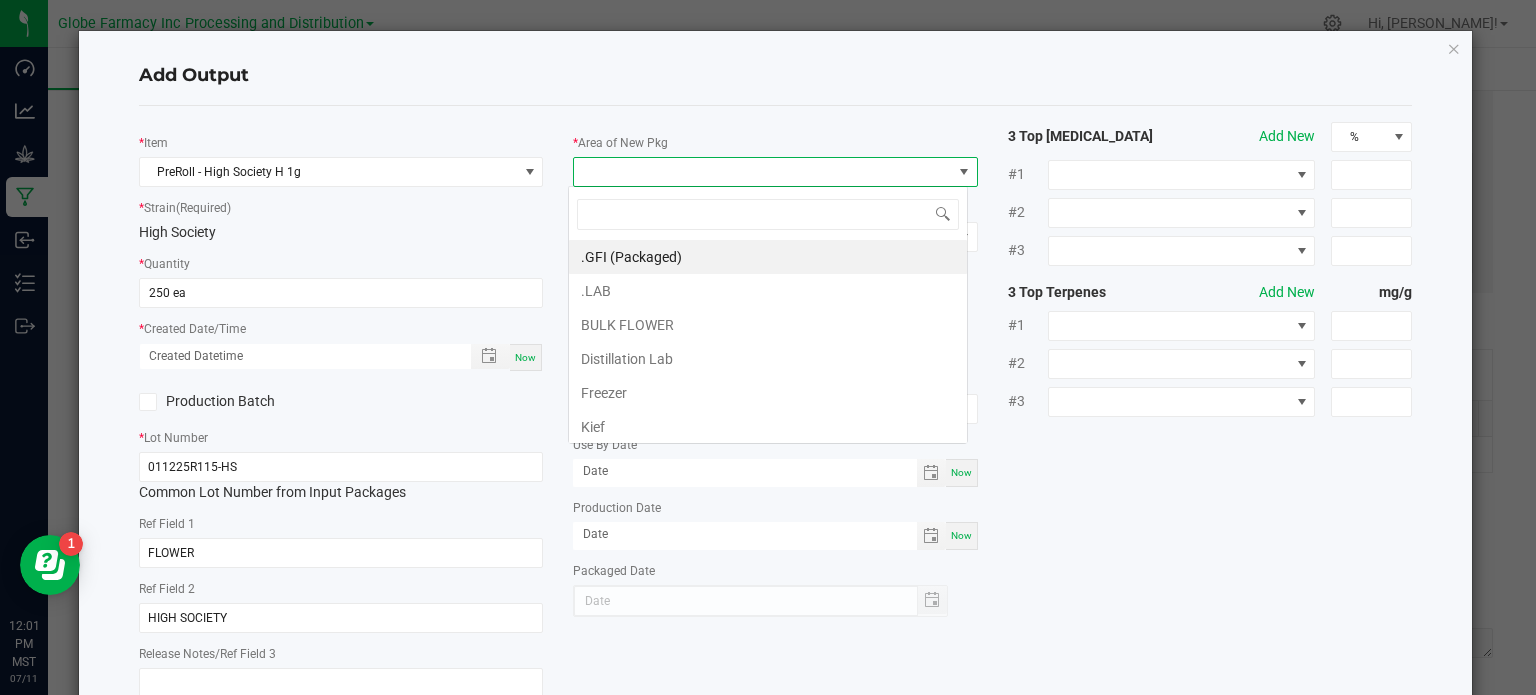 scroll, scrollTop: 99970, scrollLeft: 99600, axis: both 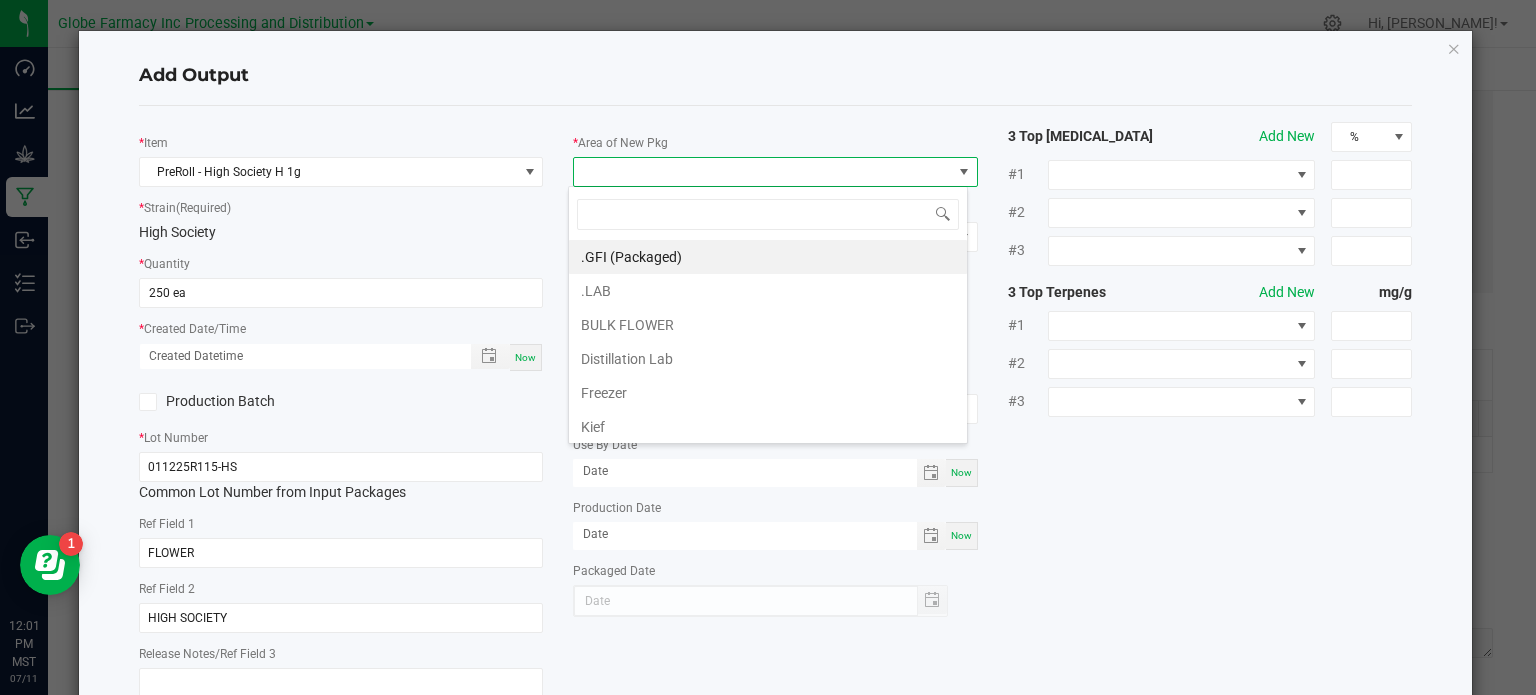 click on ".GFI (Packaged)" at bounding box center [768, 257] 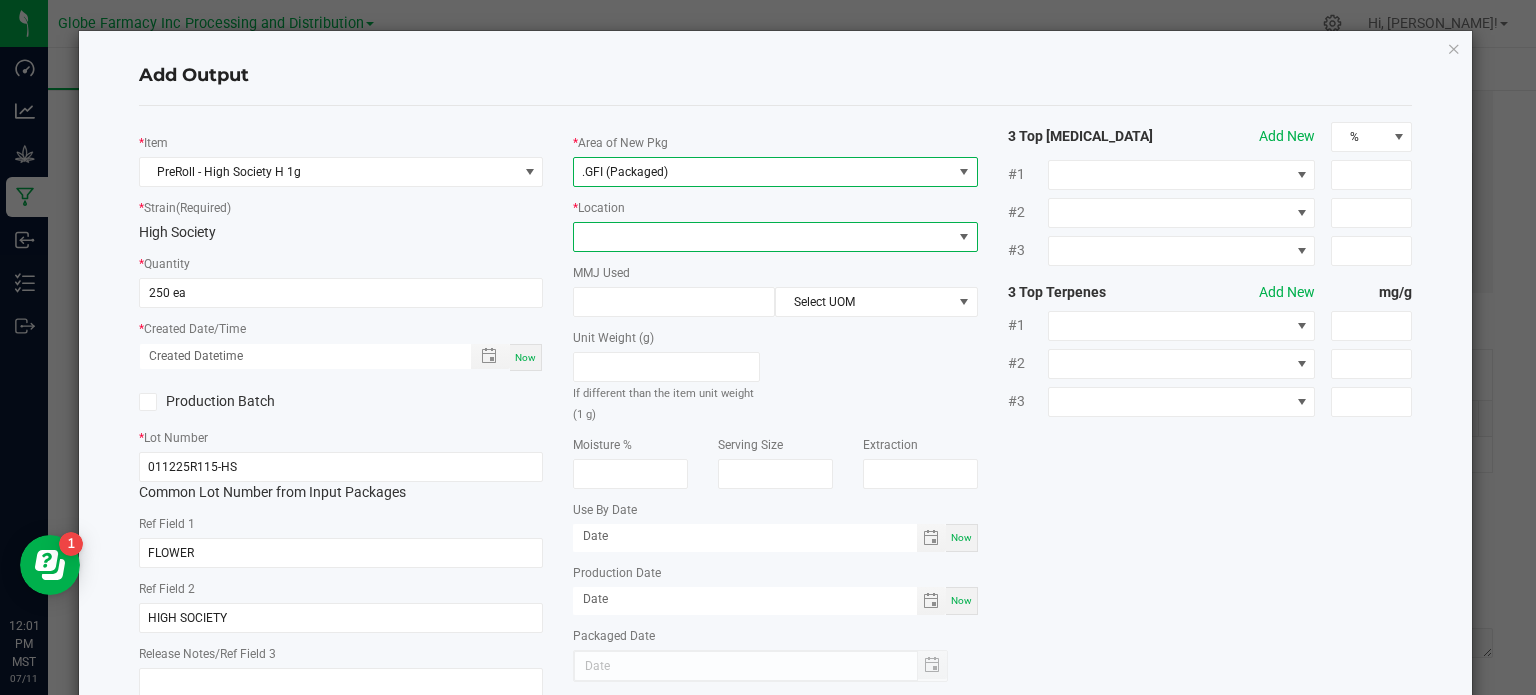 click at bounding box center [763, 237] 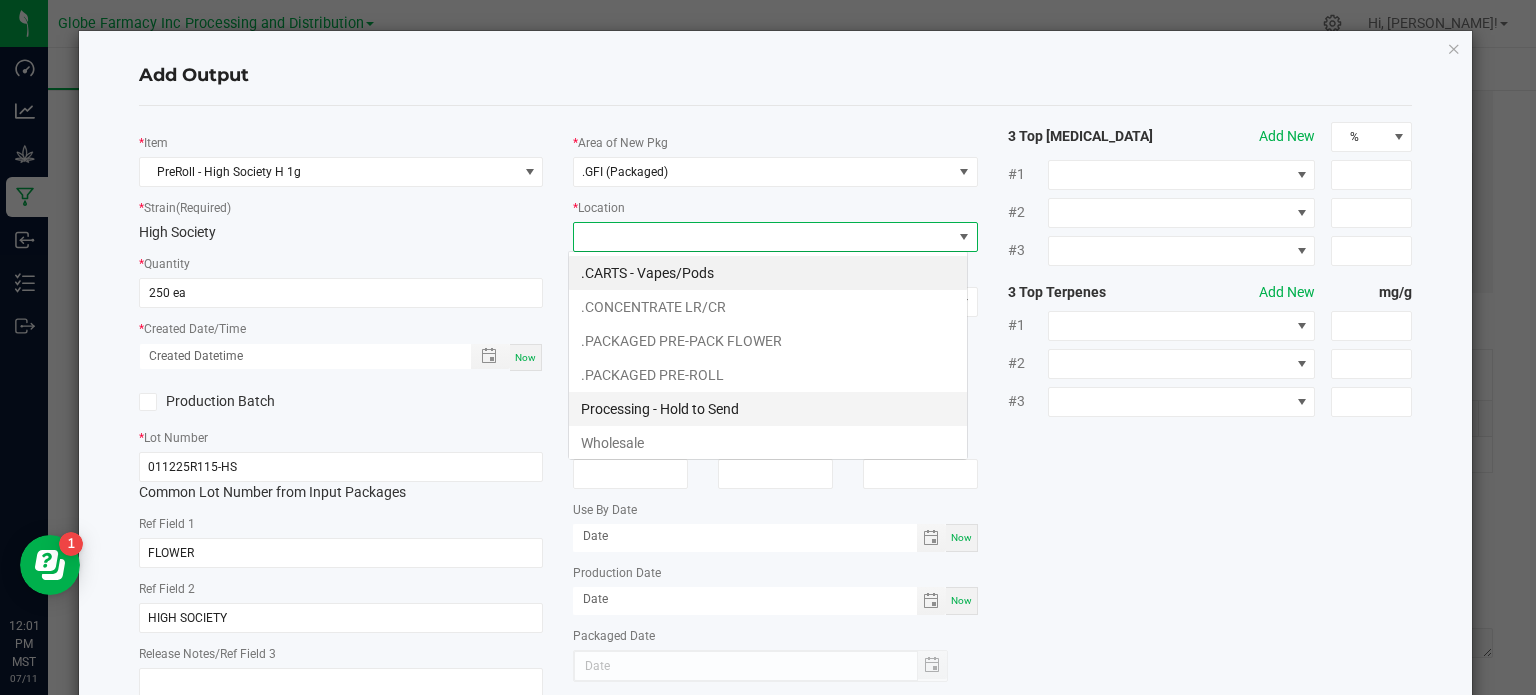 scroll, scrollTop: 99970, scrollLeft: 99600, axis: both 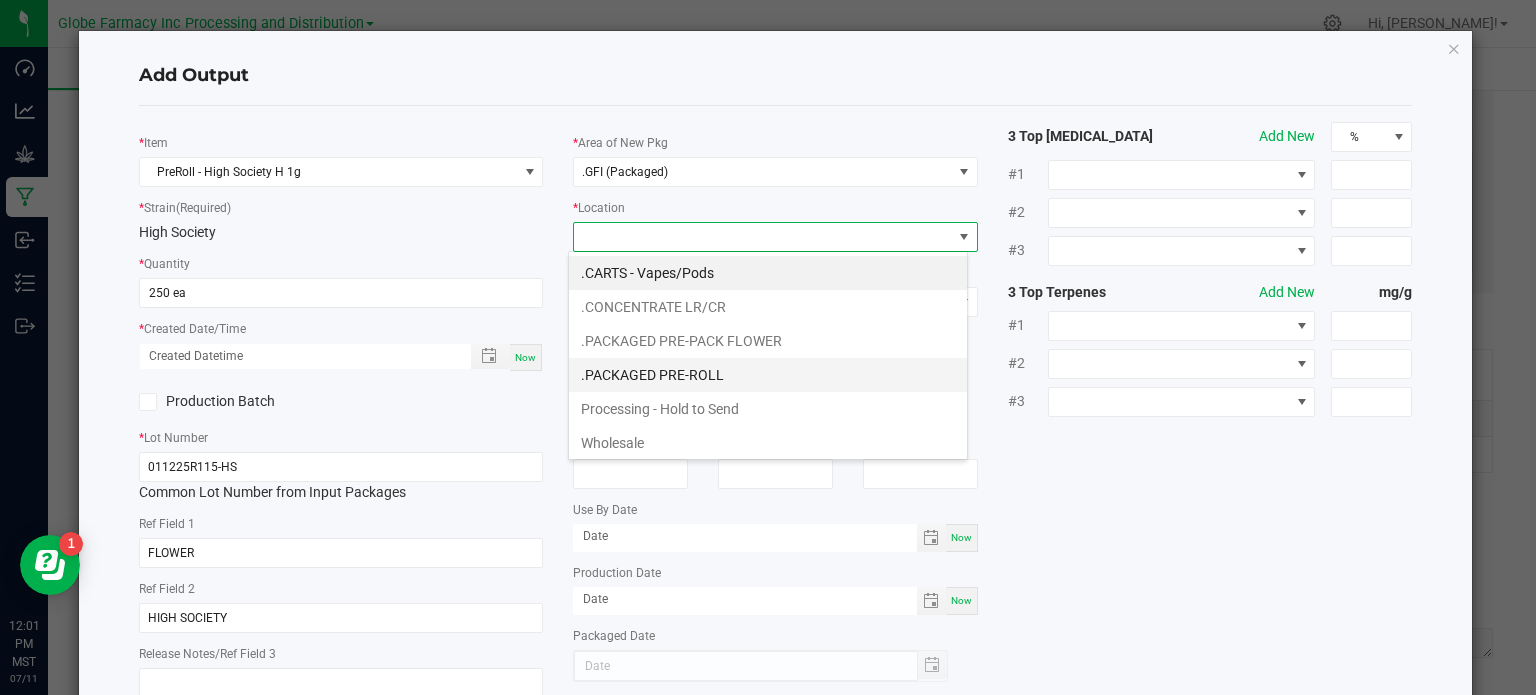 click on ".PACKAGED PRE-ROLL" at bounding box center (768, 375) 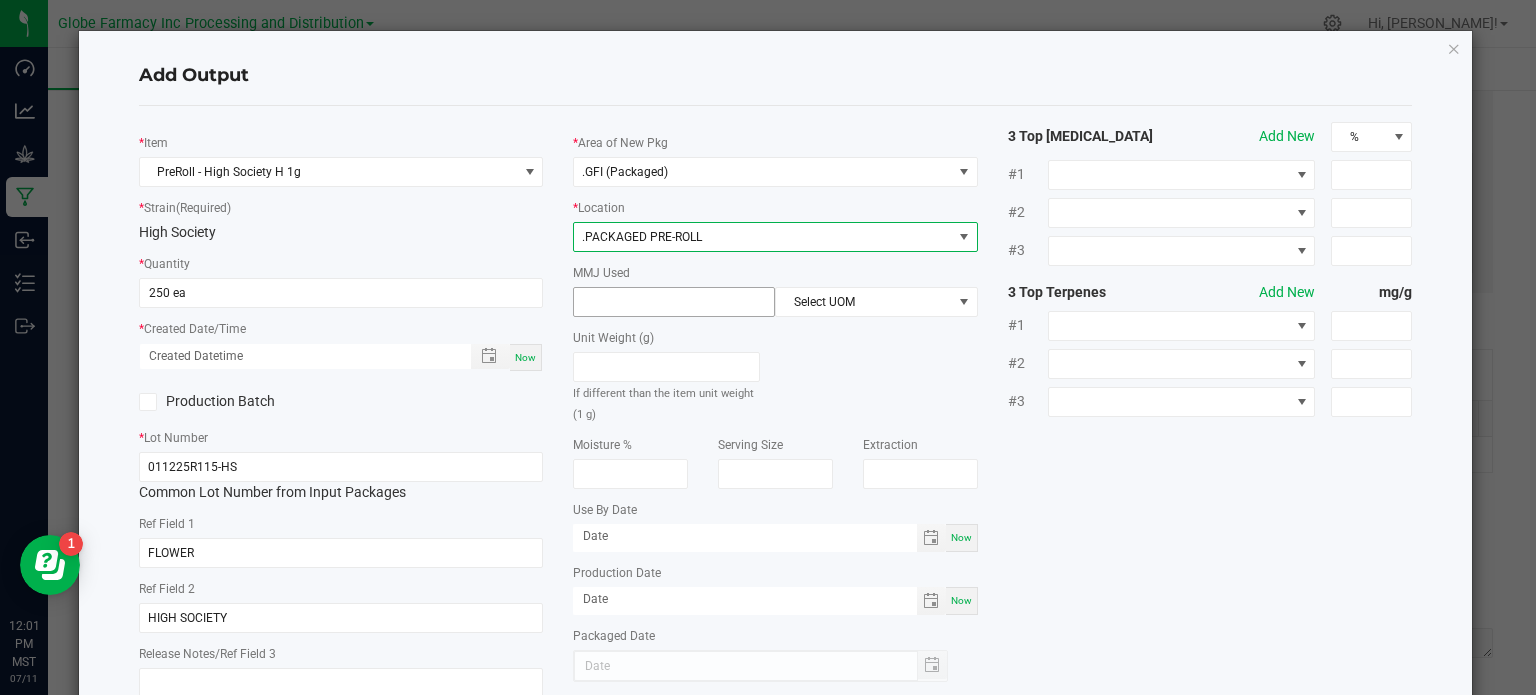 click at bounding box center [674, 302] 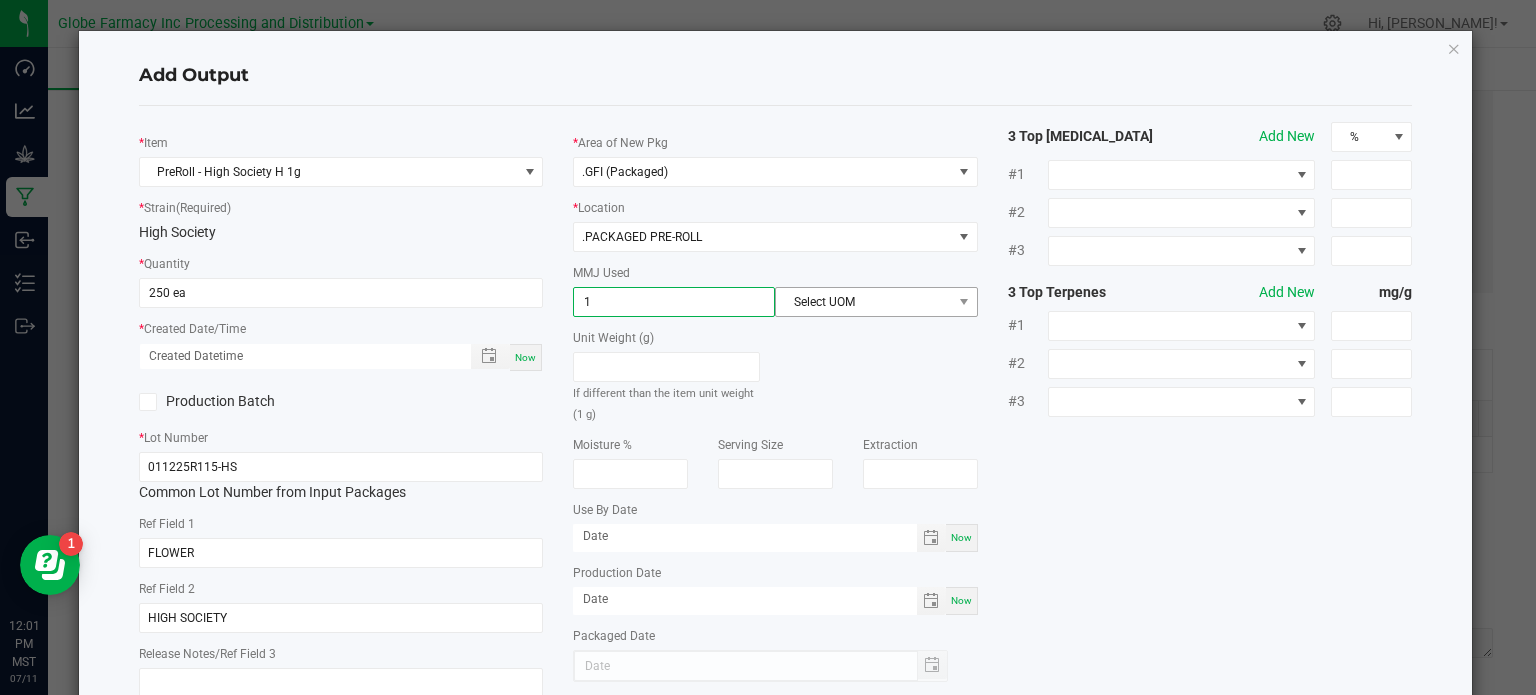 type on "1" 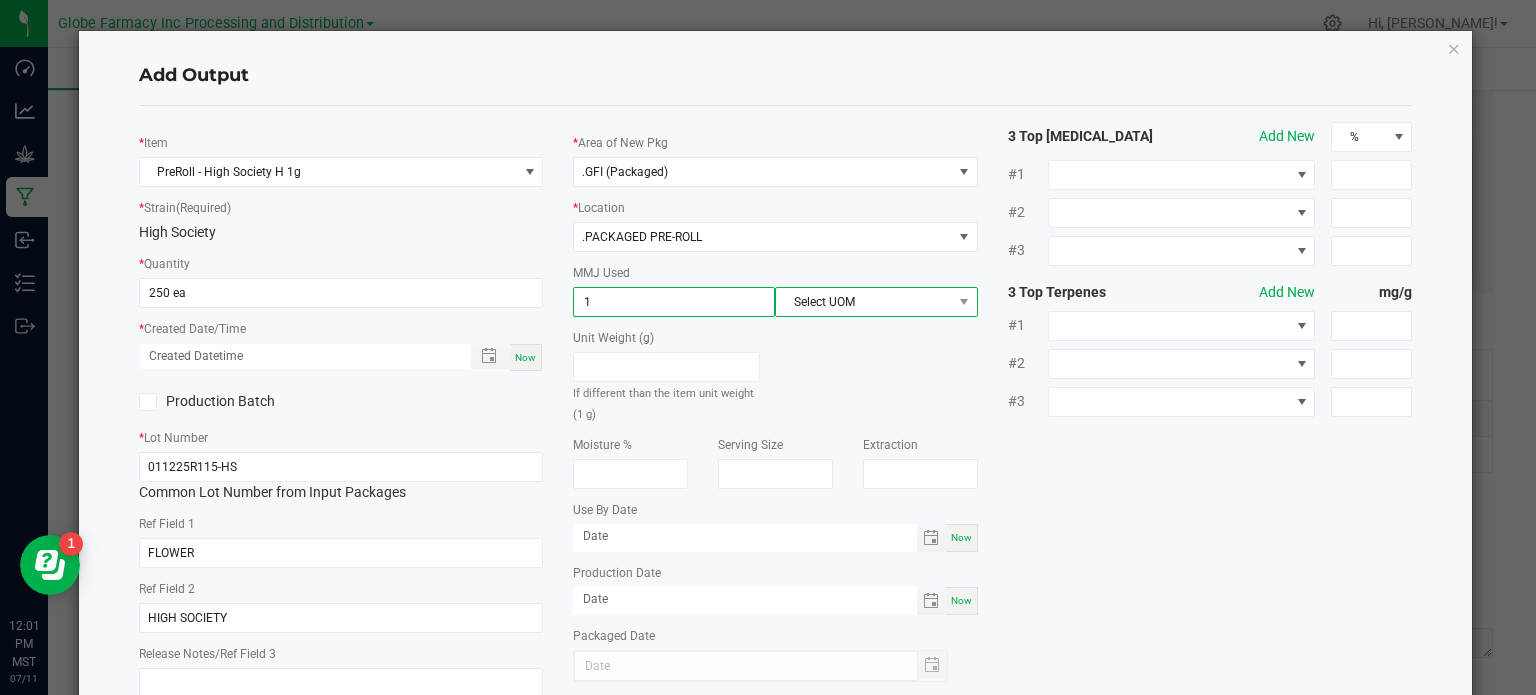 click on "Select UOM" at bounding box center [863, 302] 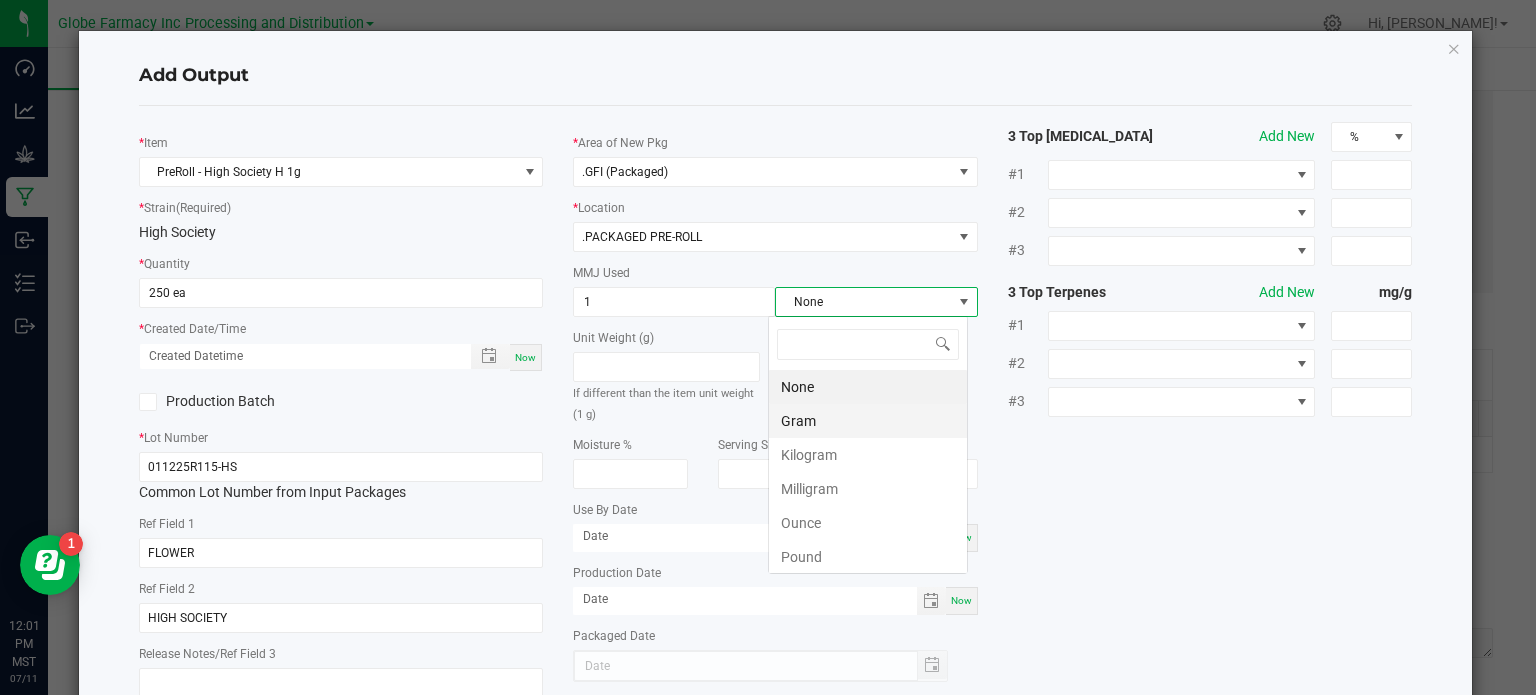 scroll, scrollTop: 99970, scrollLeft: 99800, axis: both 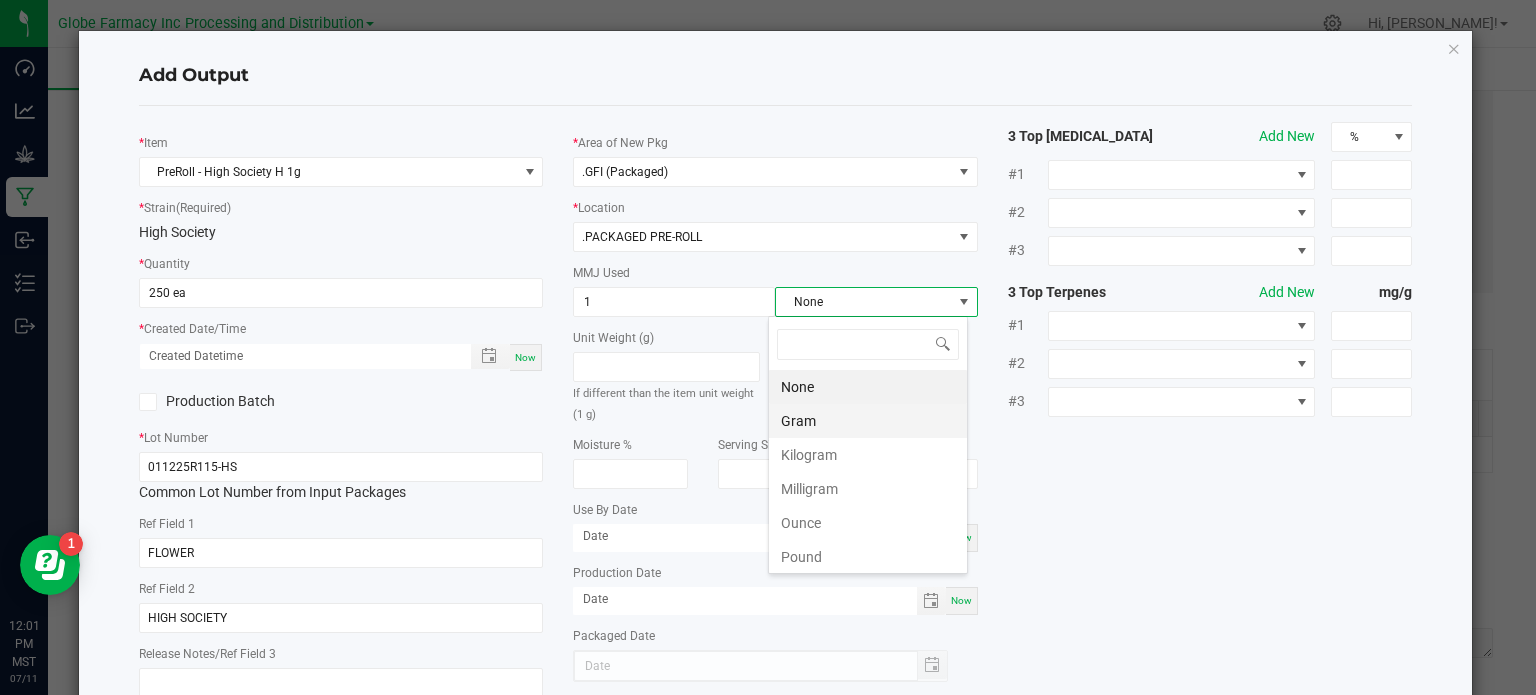 click on "Gram" at bounding box center (868, 421) 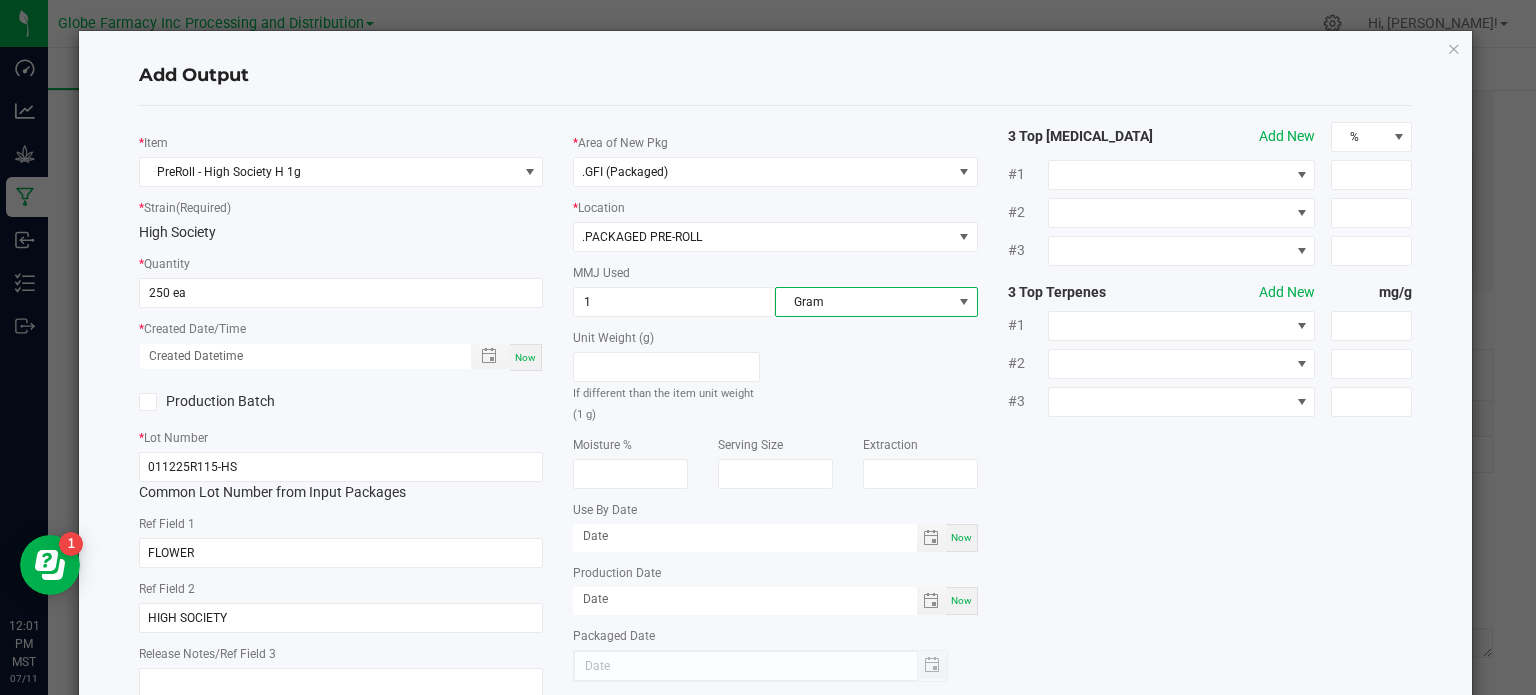 click on "*   Item  PreRoll - High Society H 1g  *   Strain  (Required)  High Society   *   Quantity  250 ea  *   Created Date/Time  Now  Production Batch   *   Lot Number  011225R115-HS  Common Lot Number from Input Packages   Ref Field 1  FLOWER  Ref Field 2  HIGH SOCIETY  Release Notes/Ref Field 3   *   Area of New Pkg  .GFI (Packaged)  *   Location  .PACKAGED PRE-ROLL  MMJ Used  1 Gram  Unit Weight (g)   If different than the item unit weight (1 g)   Moisture %   Serving Size   Extraction   Use By Date  Now  Production Date  Now  Packaged Date  3 Top [MEDICAL_DATA]  Add New  % #1 #2 #3 3 Top Terpenes  Add New  mg/g #1 #2 #3" 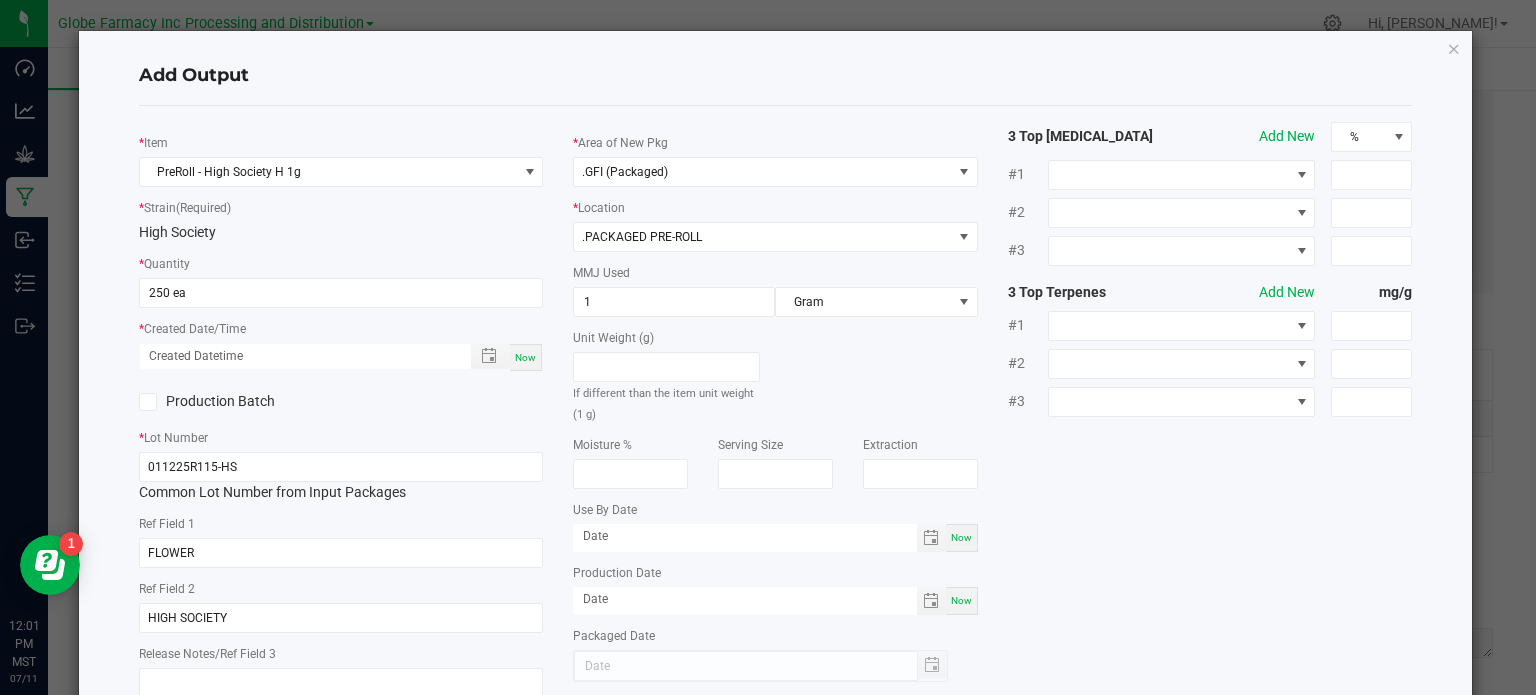 scroll, scrollTop: 133, scrollLeft: 0, axis: vertical 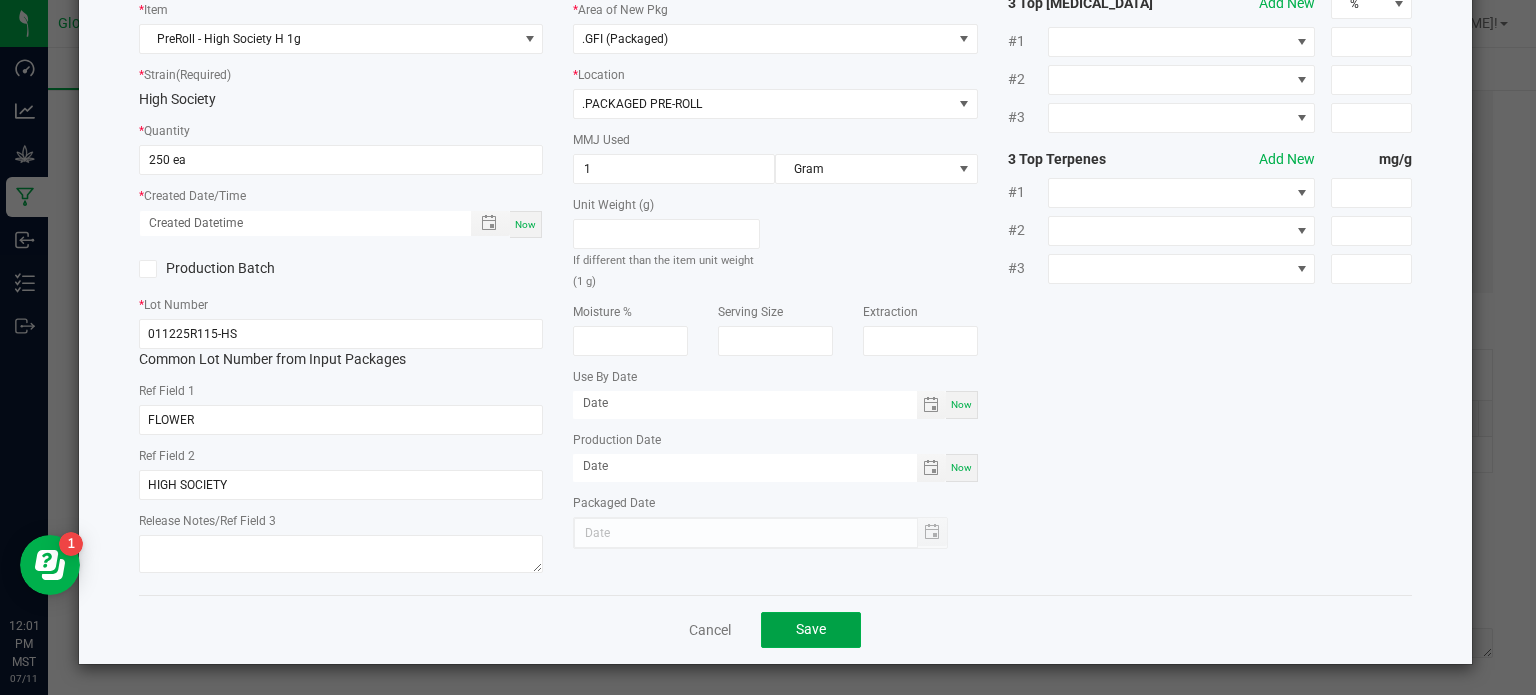click on "Save" 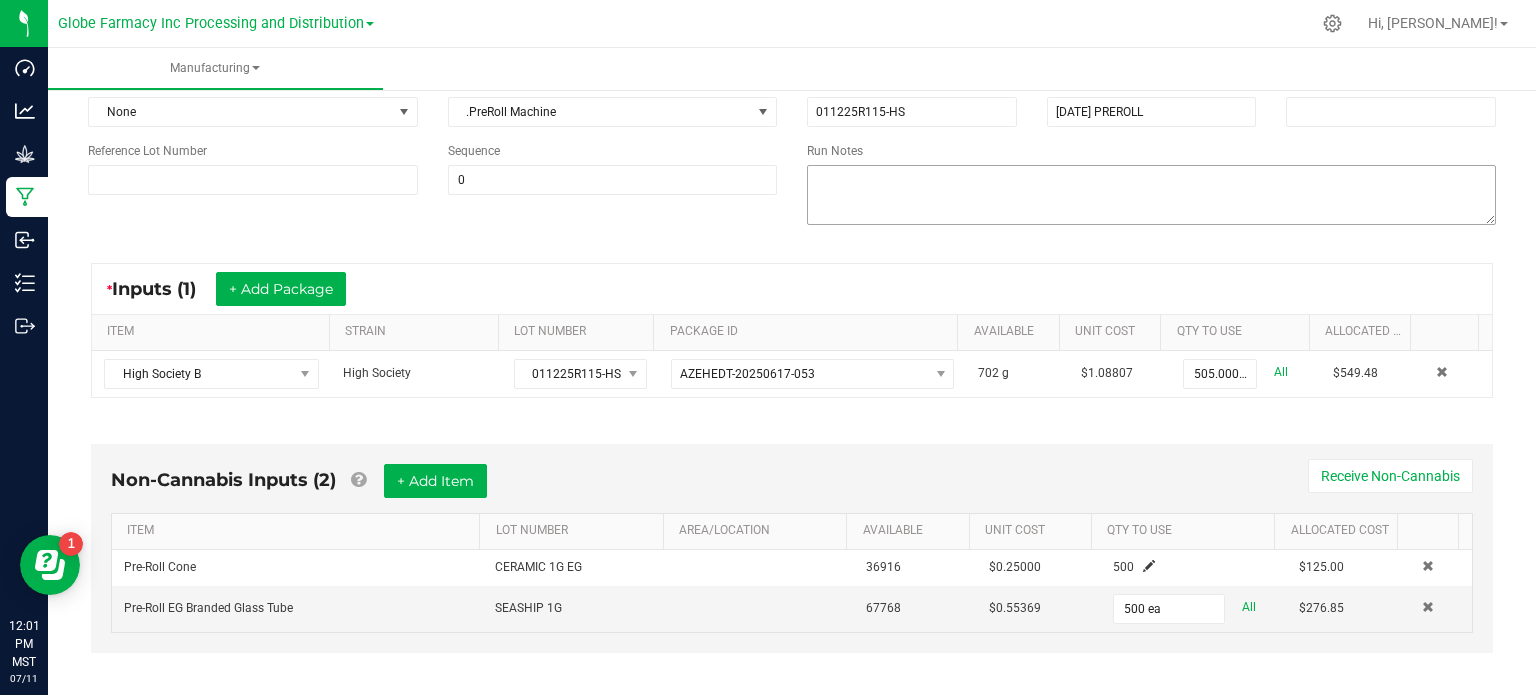 scroll, scrollTop: 0, scrollLeft: 0, axis: both 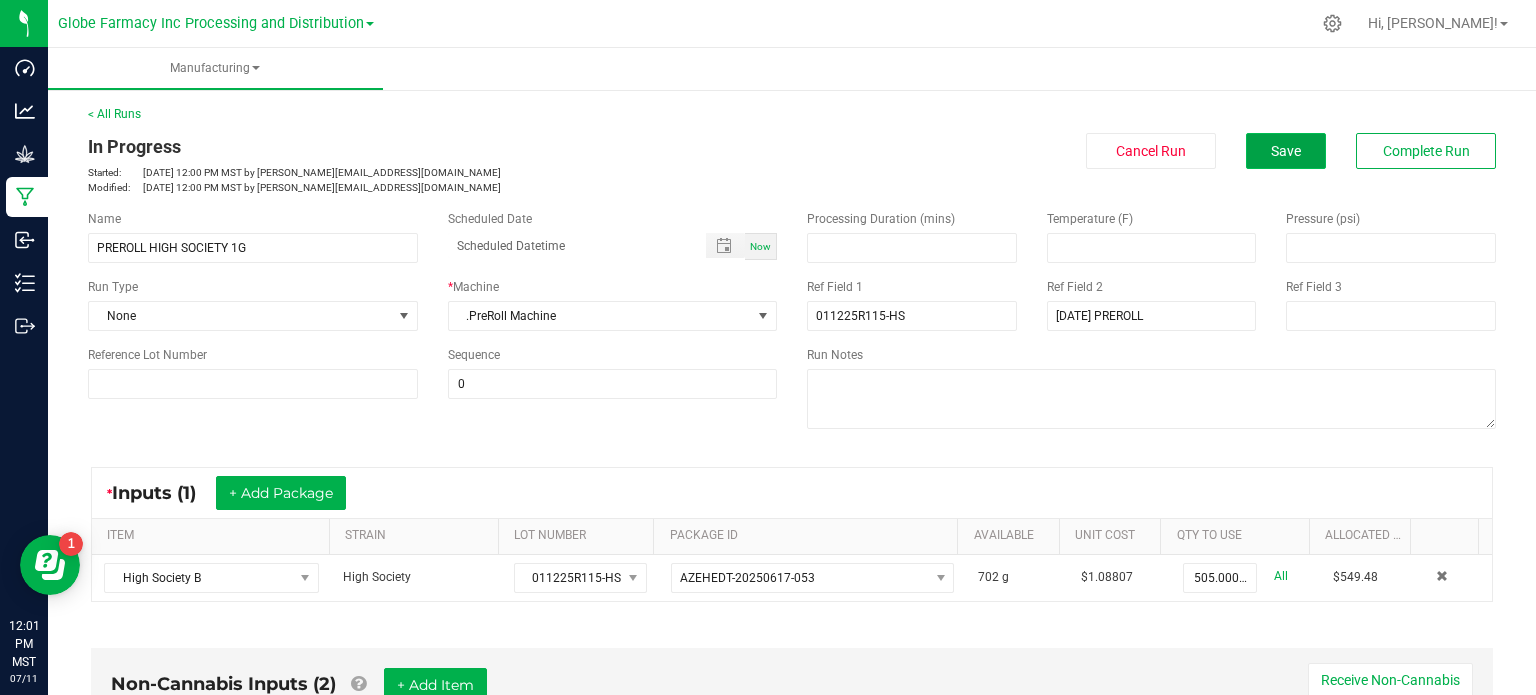 click on "Save" at bounding box center [1286, 151] 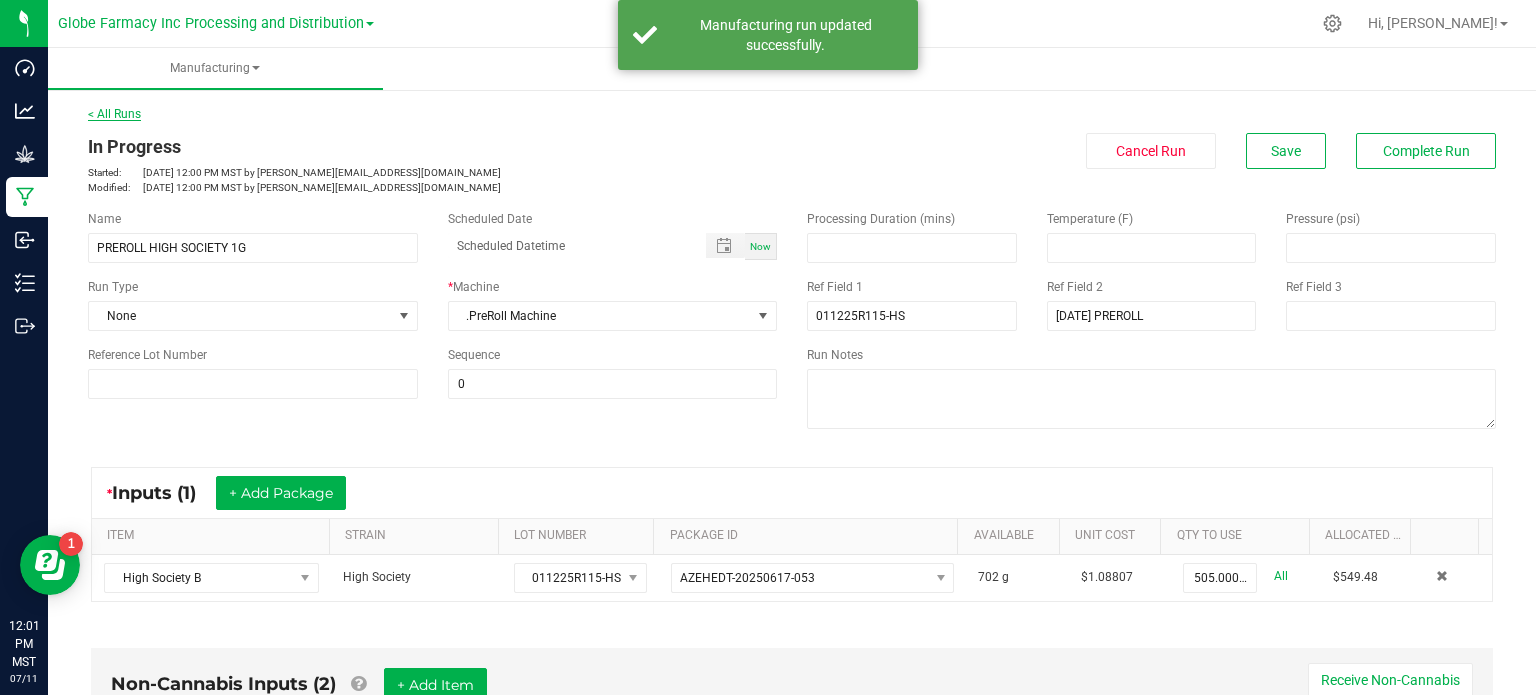 click on "< All Runs" at bounding box center (114, 114) 